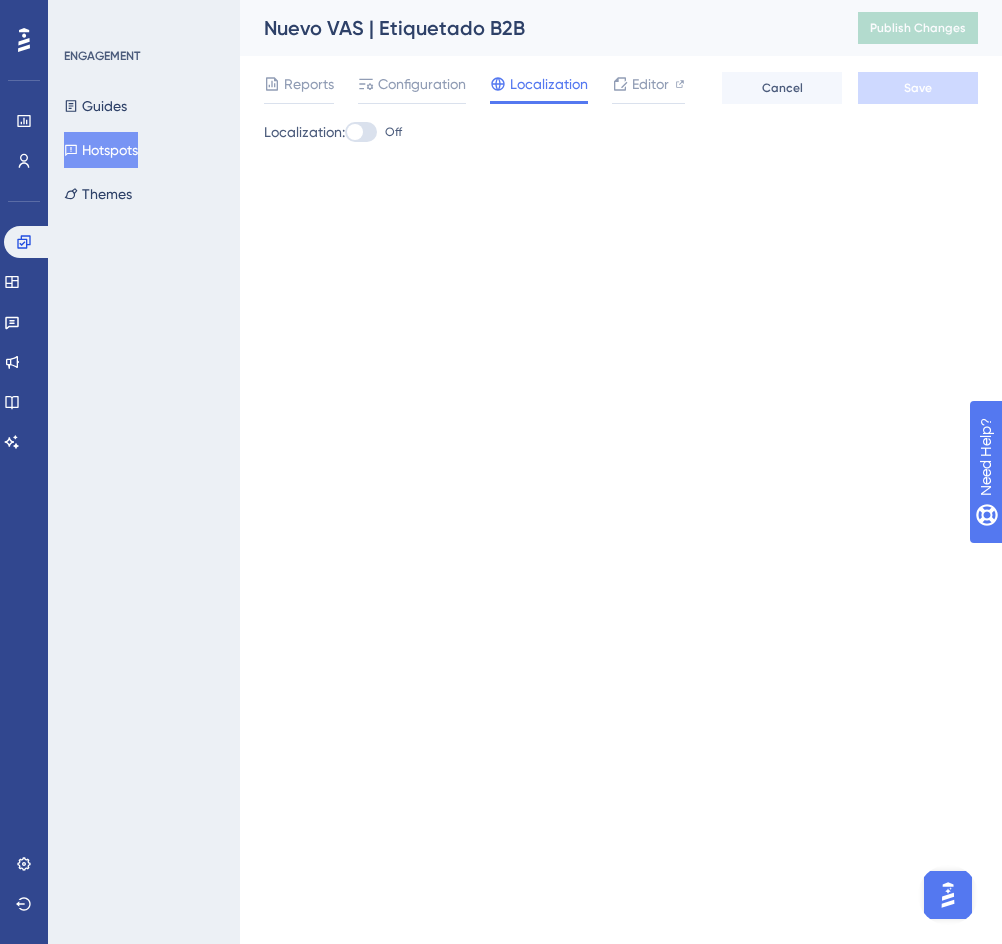 scroll, scrollTop: 0, scrollLeft: 0, axis: both 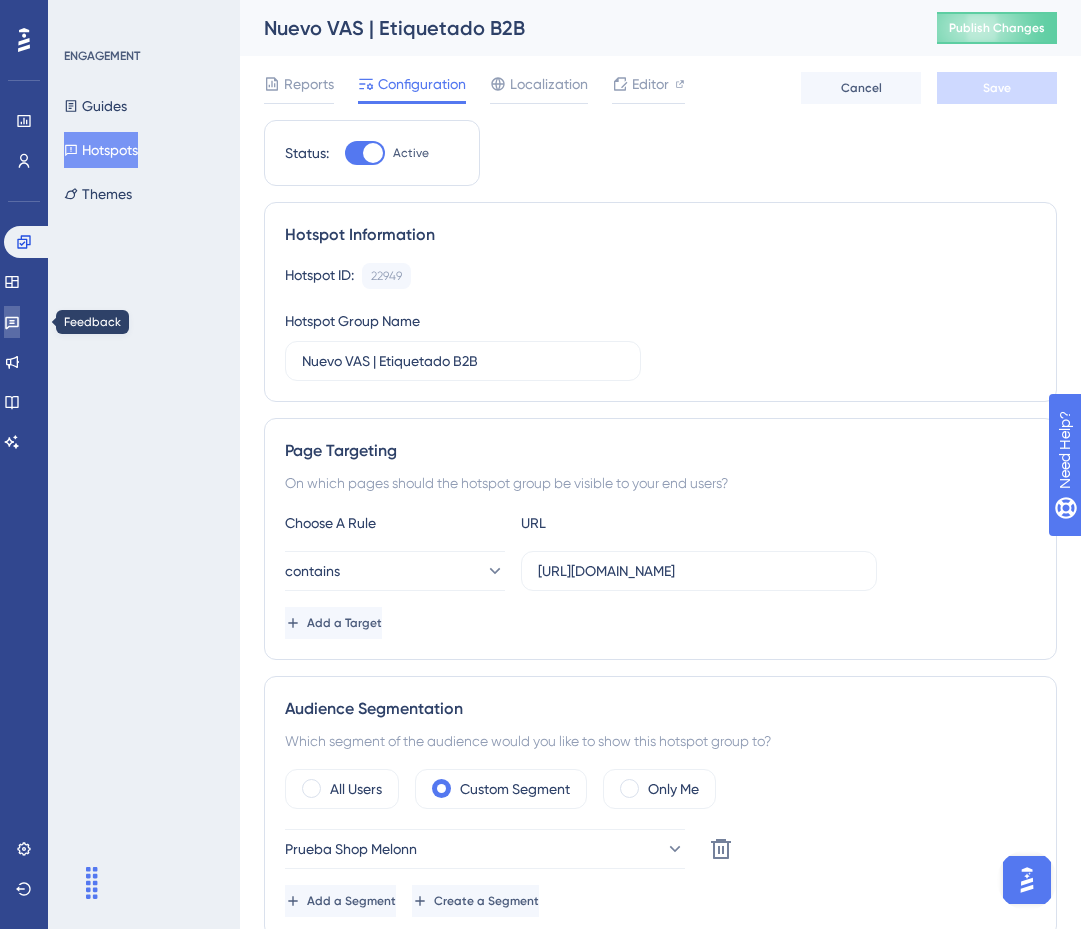 click 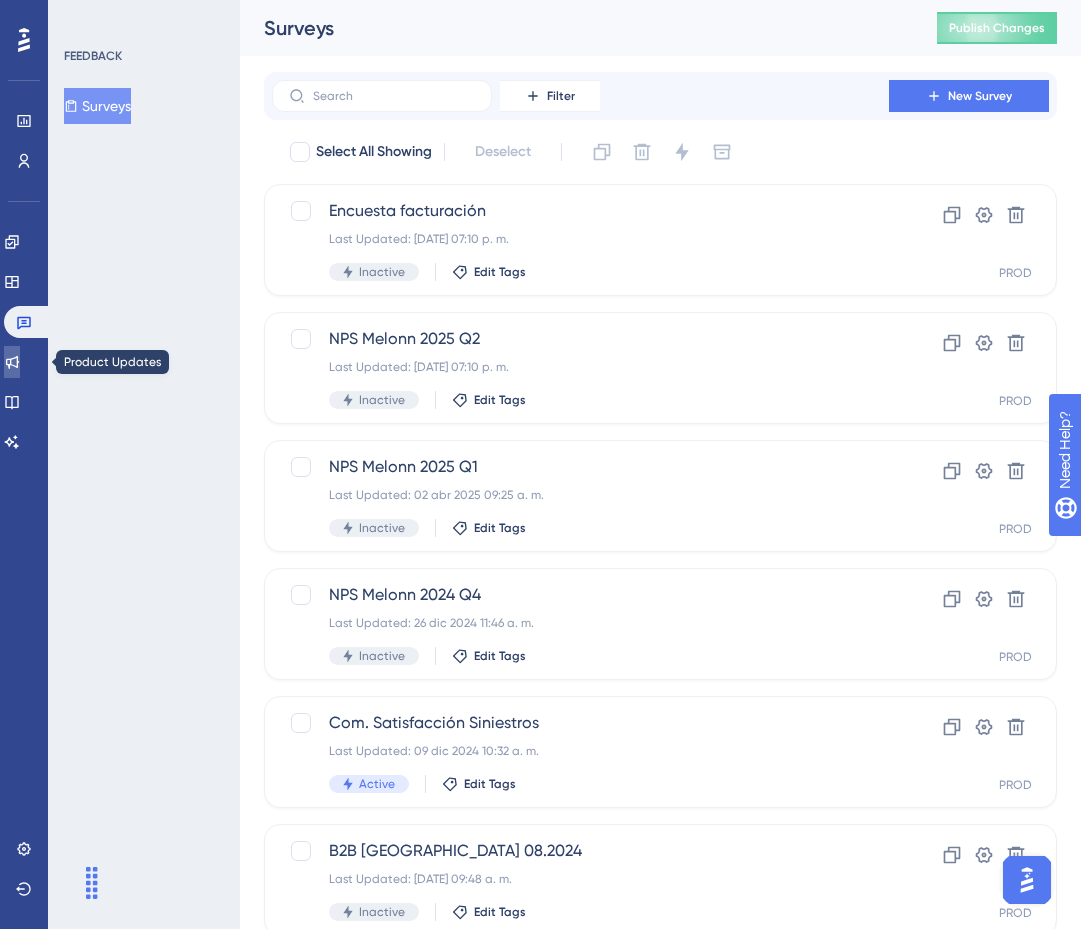 click 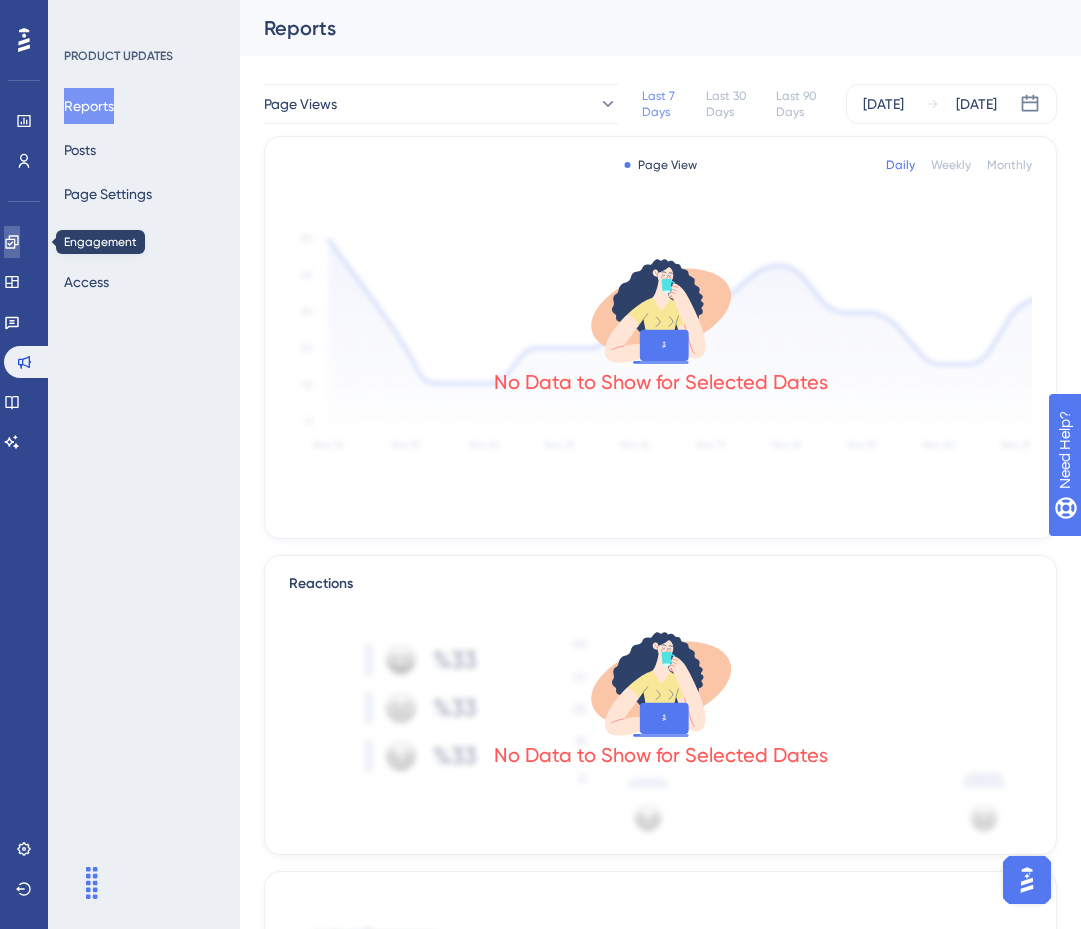 click 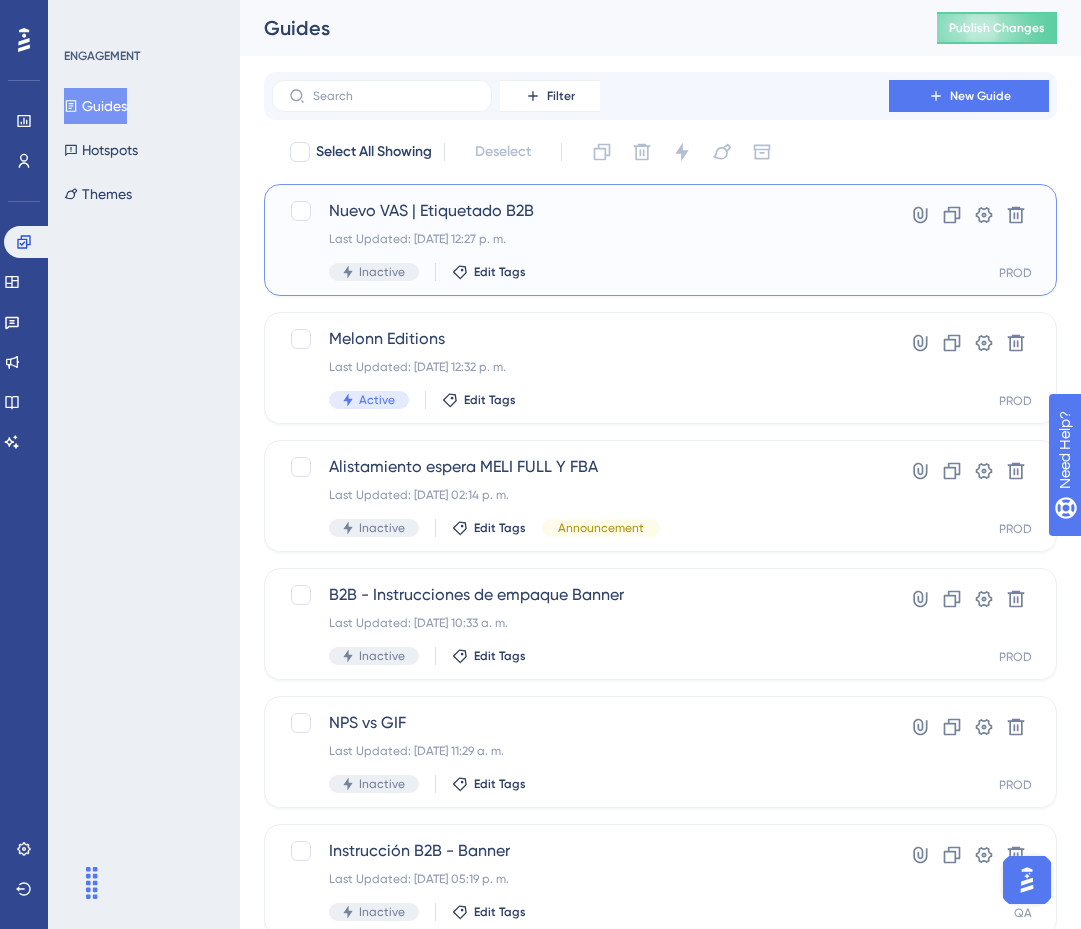 click on "Nuevo VAS | Etiquetado B2B Last Updated: 11 jul 2025 12:27 p. m. Inactive Edit Tags" at bounding box center (580, 240) 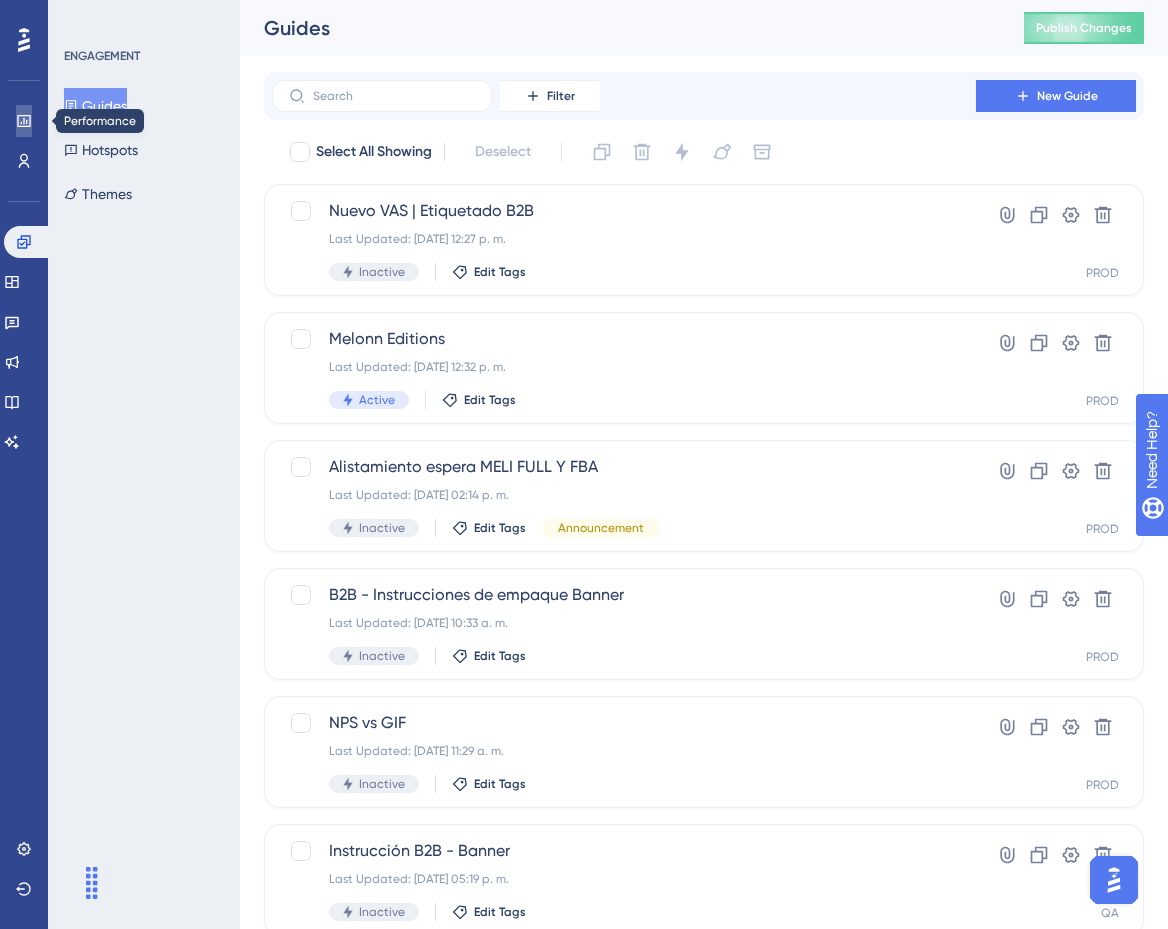 click at bounding box center (24, 121) 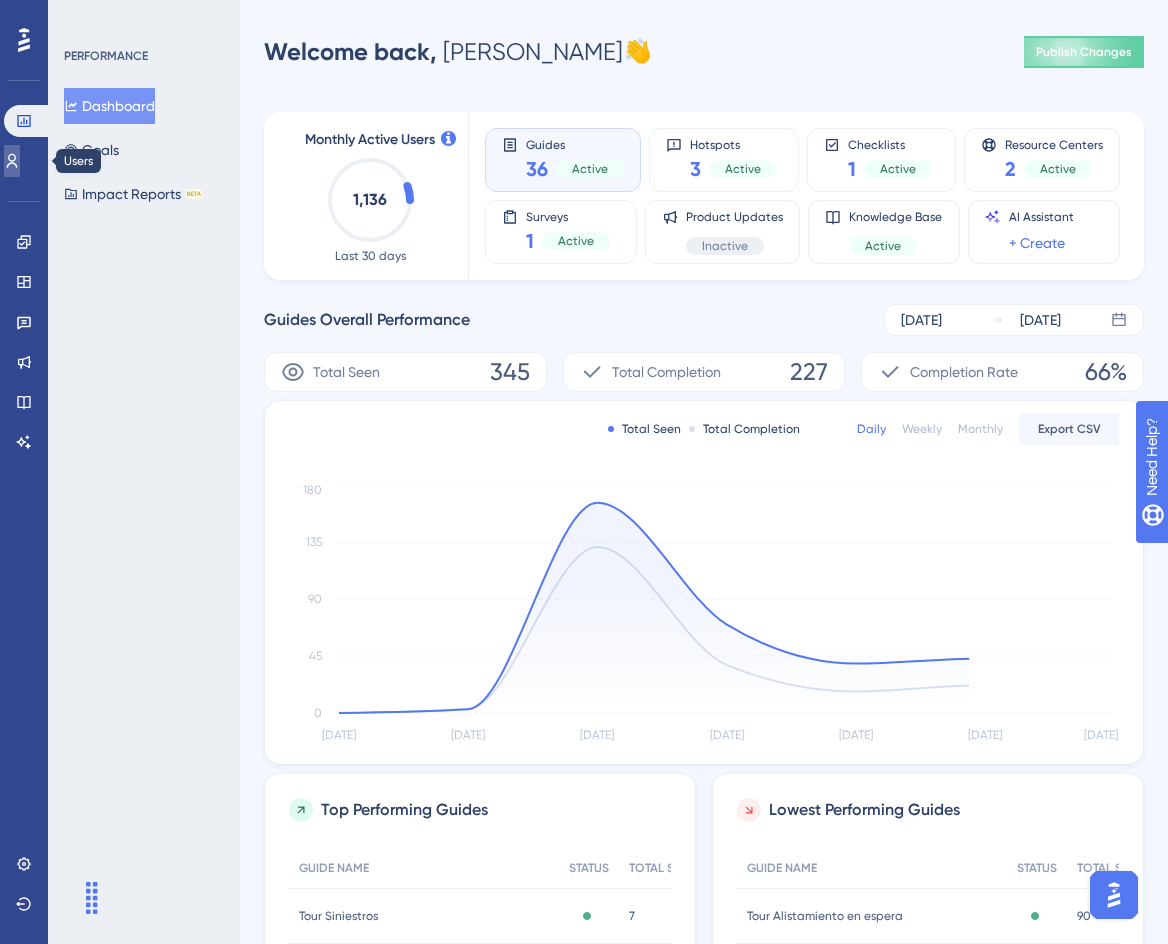 click 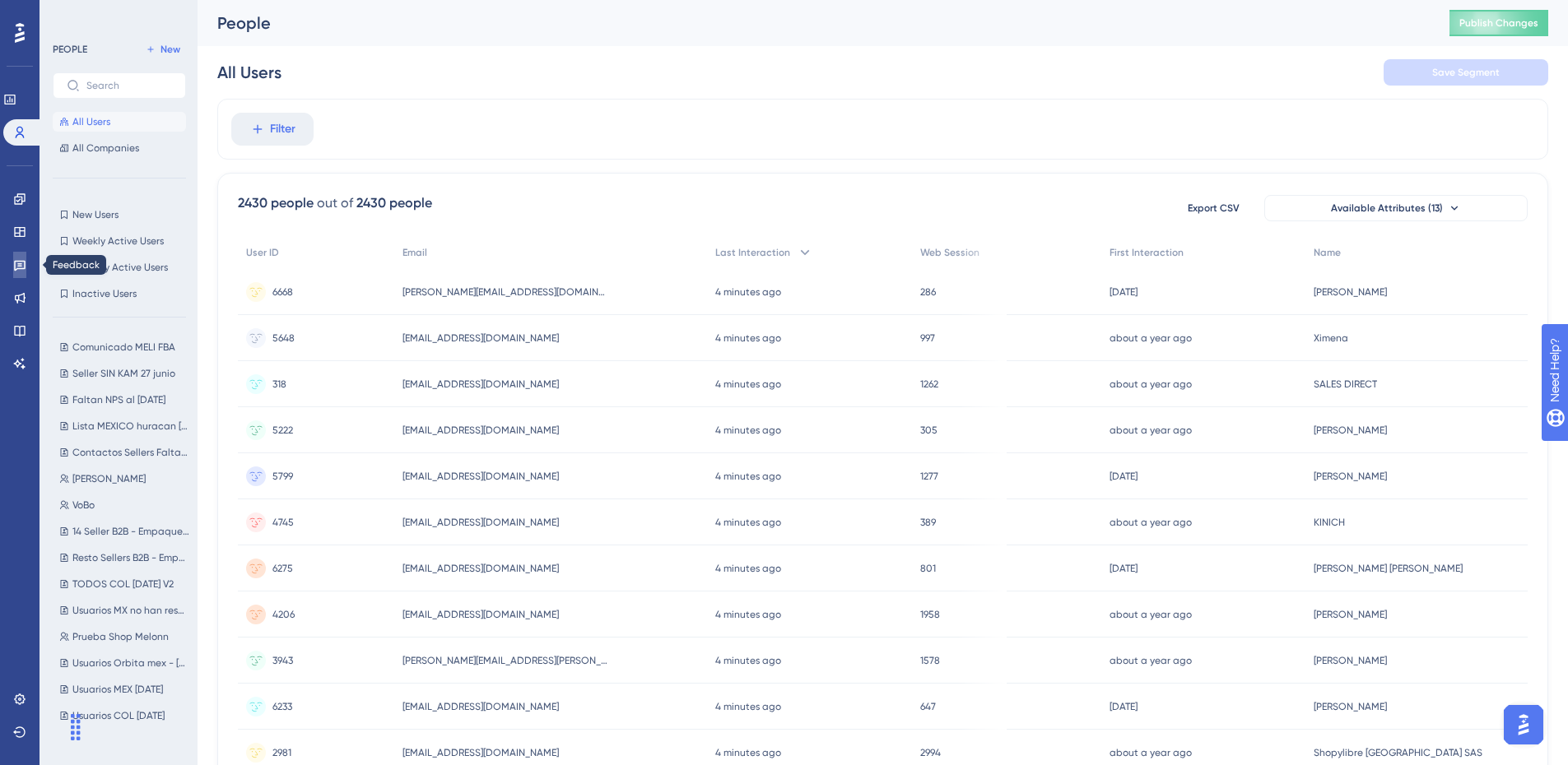click 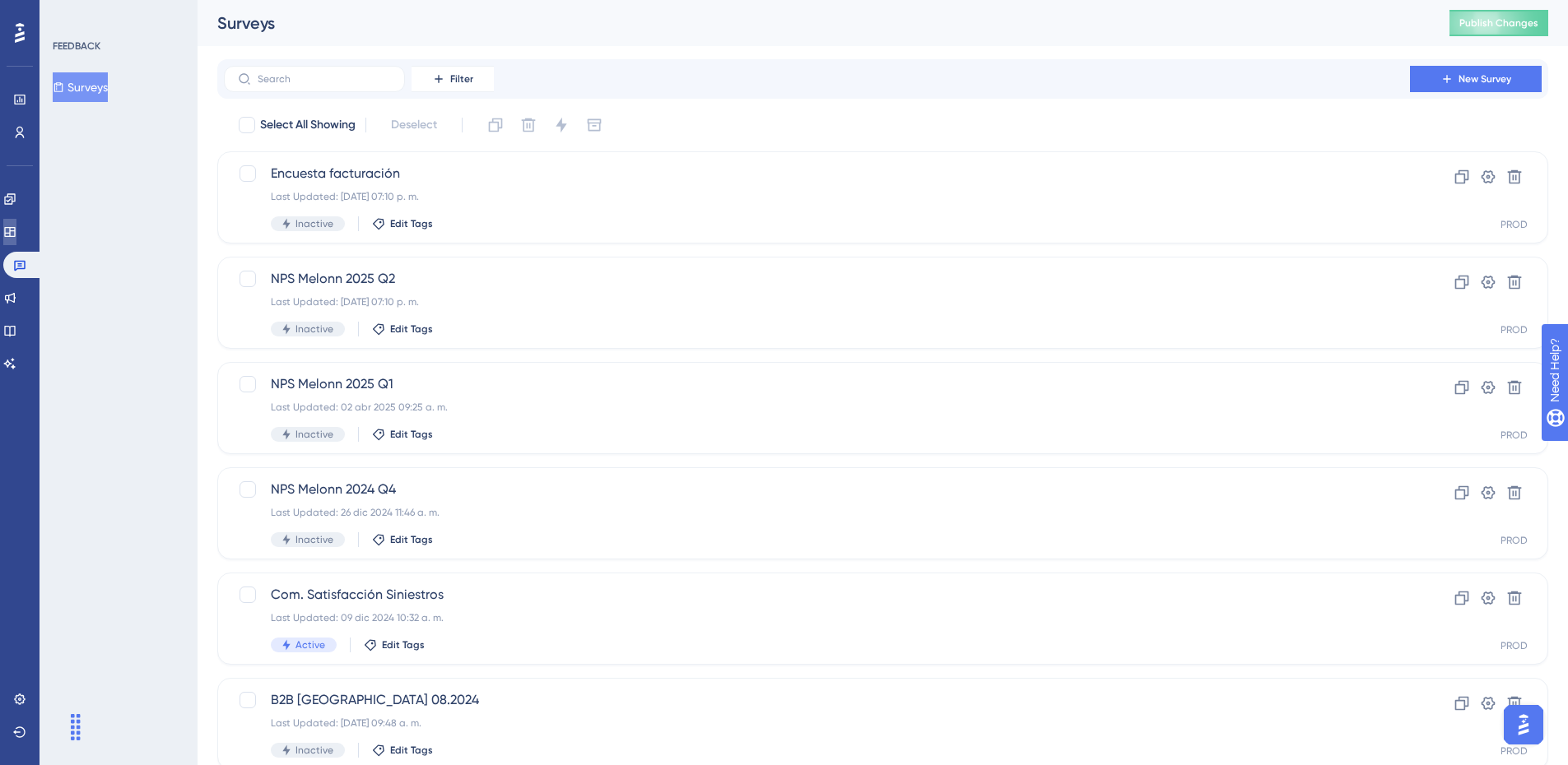 click 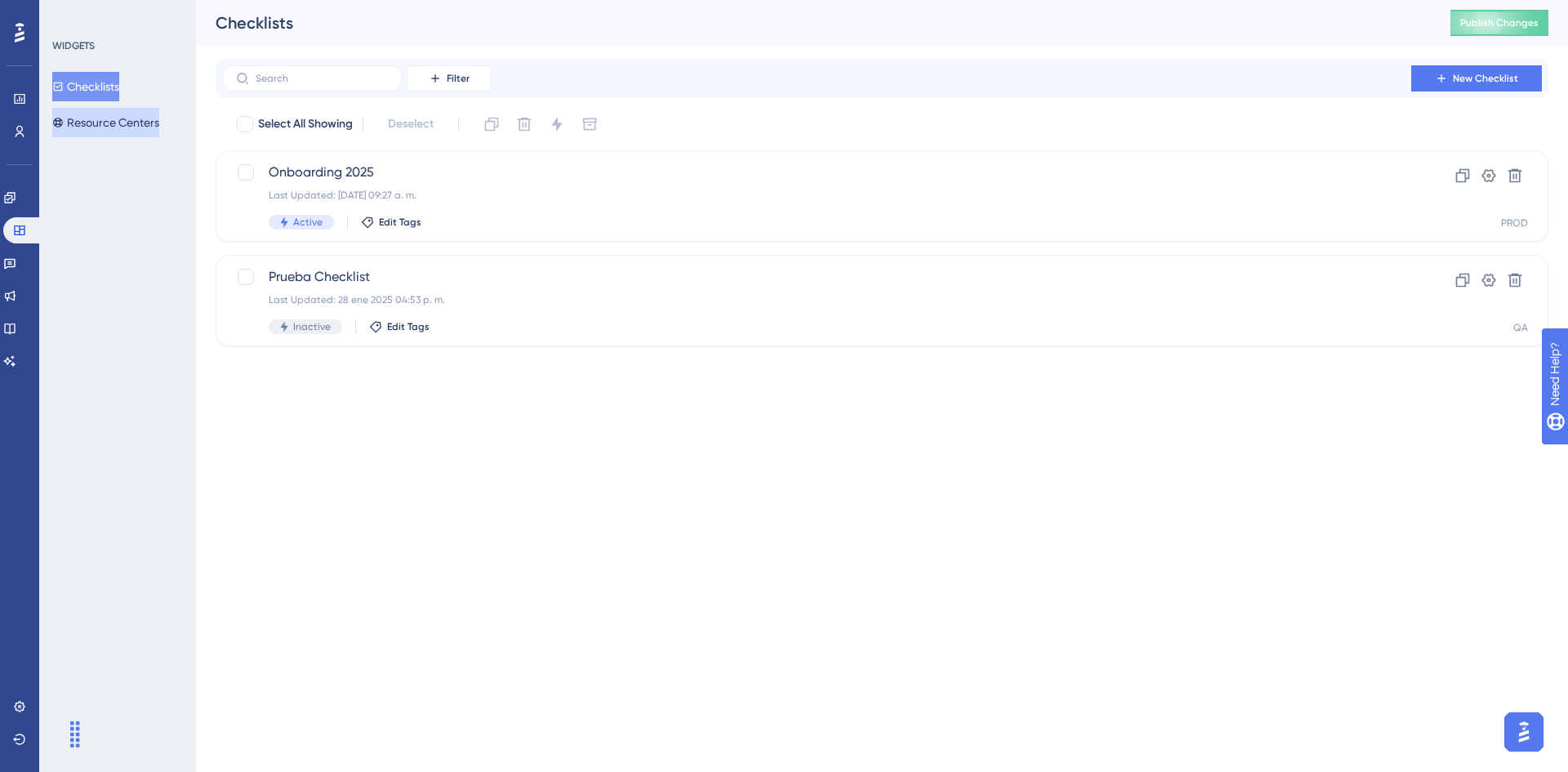click on "Resource Centers" at bounding box center (105, 123) 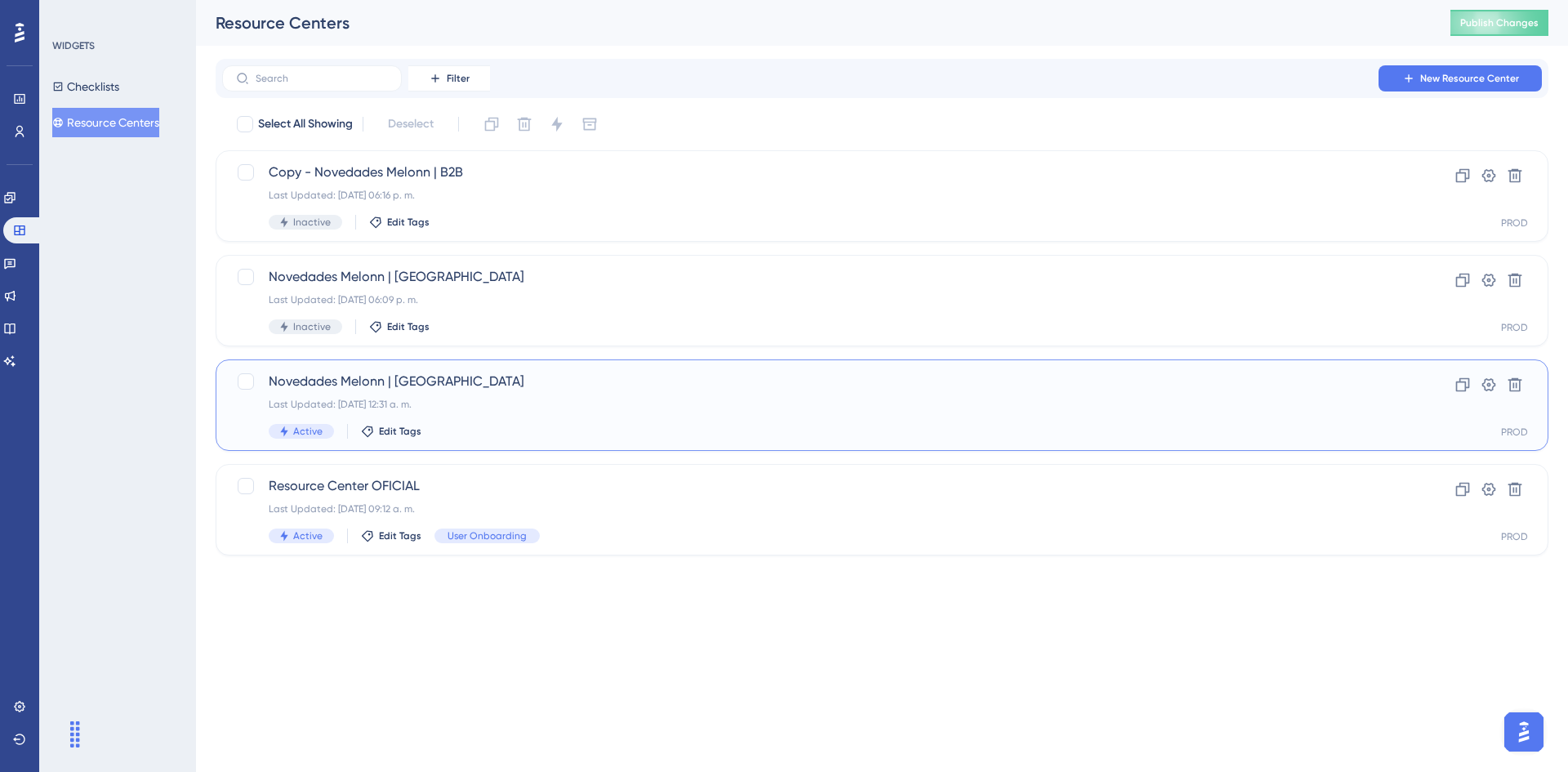 click on "Novedades Melonn | [GEOGRAPHIC_DATA]" at bounding box center (817, 382) 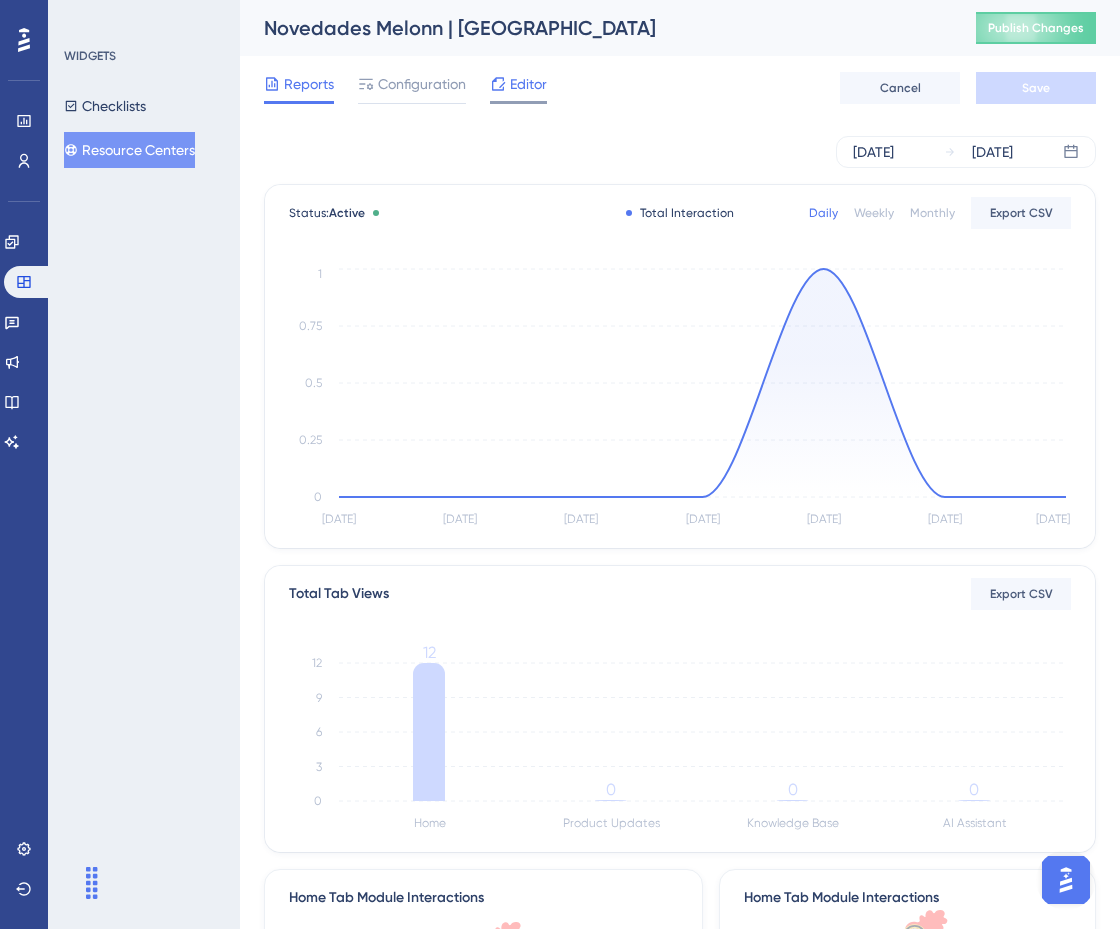 click on "Editor" at bounding box center [518, 88] 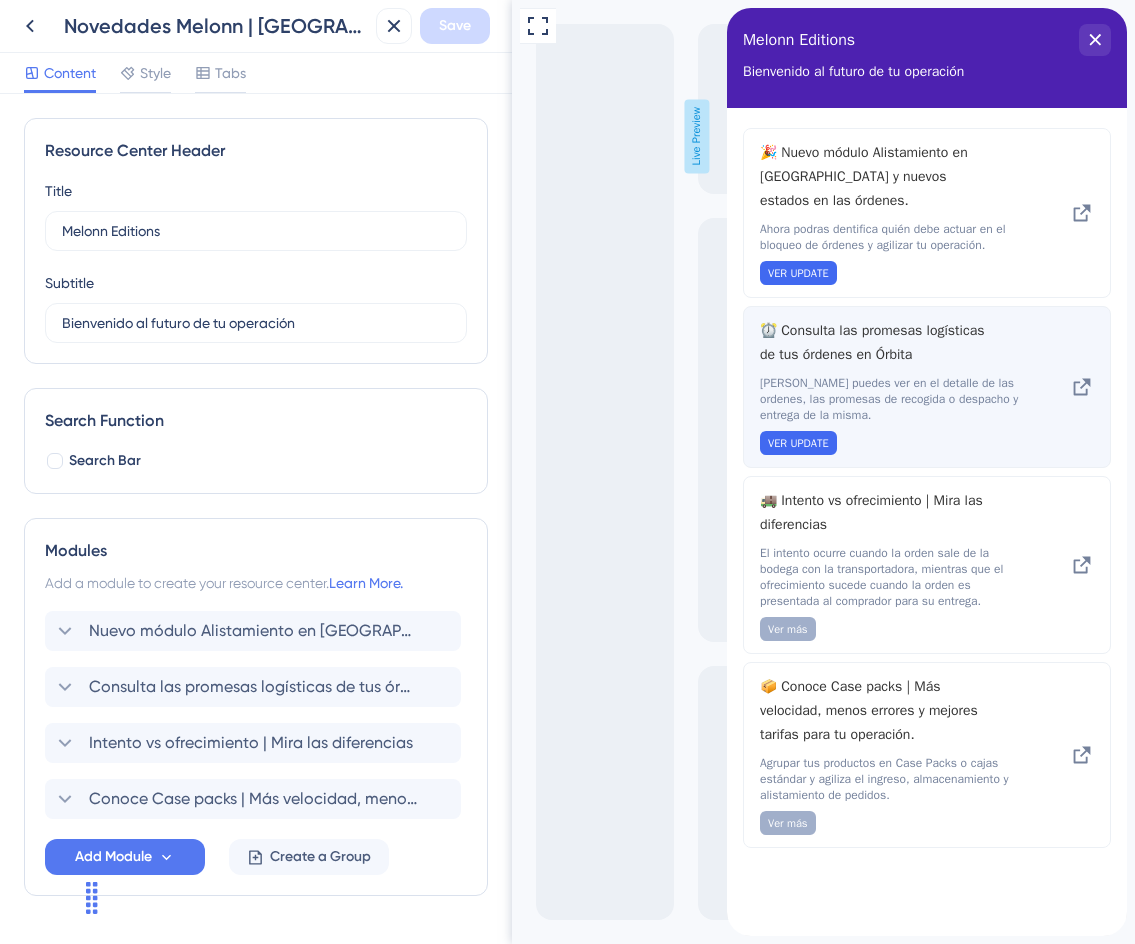 scroll, scrollTop: 0, scrollLeft: 0, axis: both 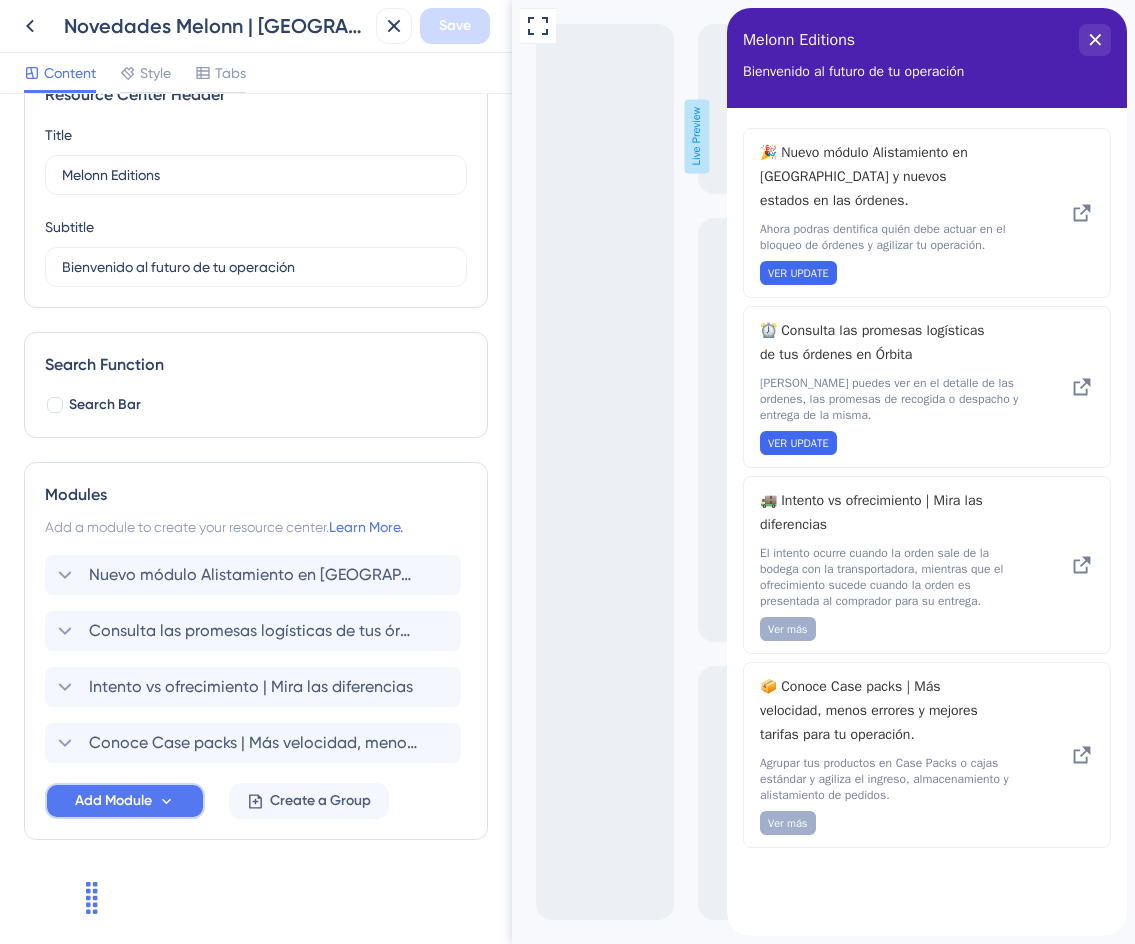 click on "Add Module" at bounding box center (113, 801) 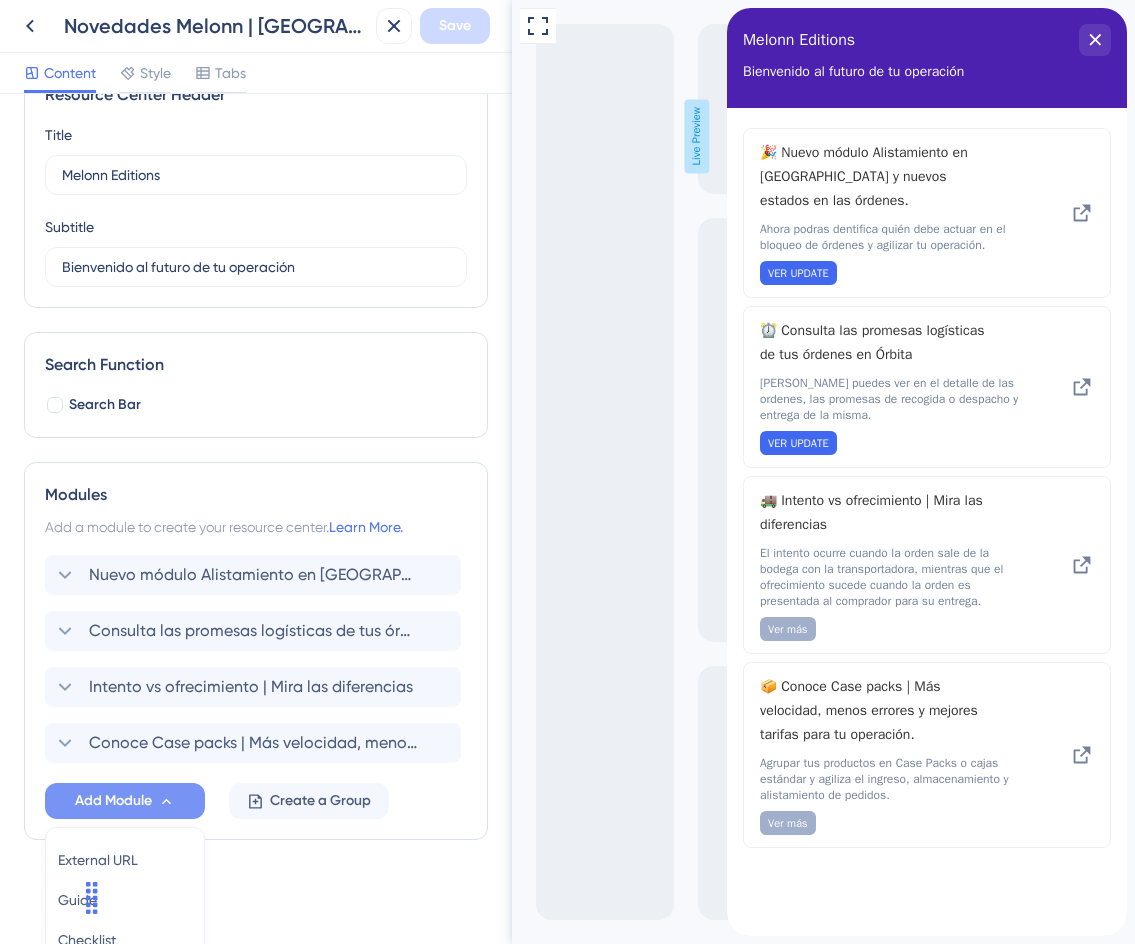 scroll, scrollTop: 245, scrollLeft: 0, axis: vertical 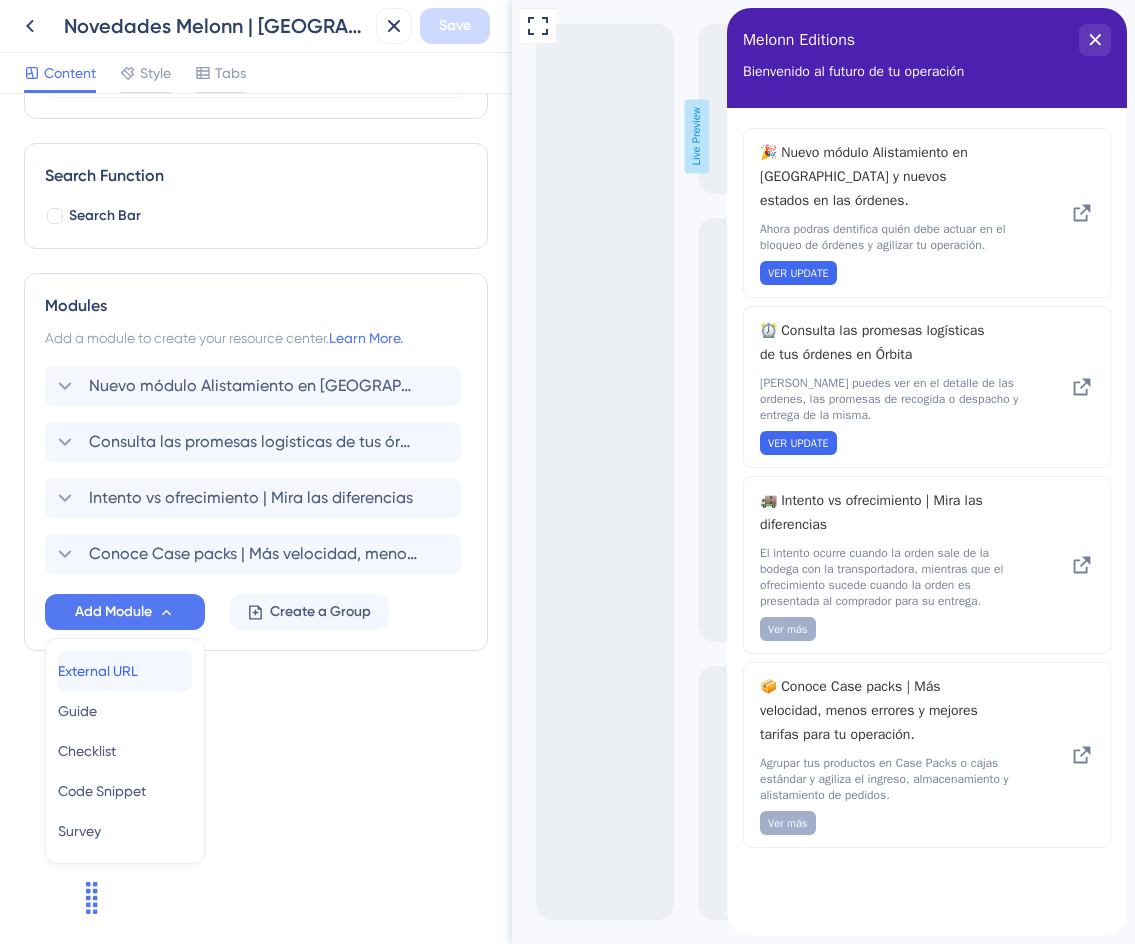 click on "External URL" at bounding box center [98, 671] 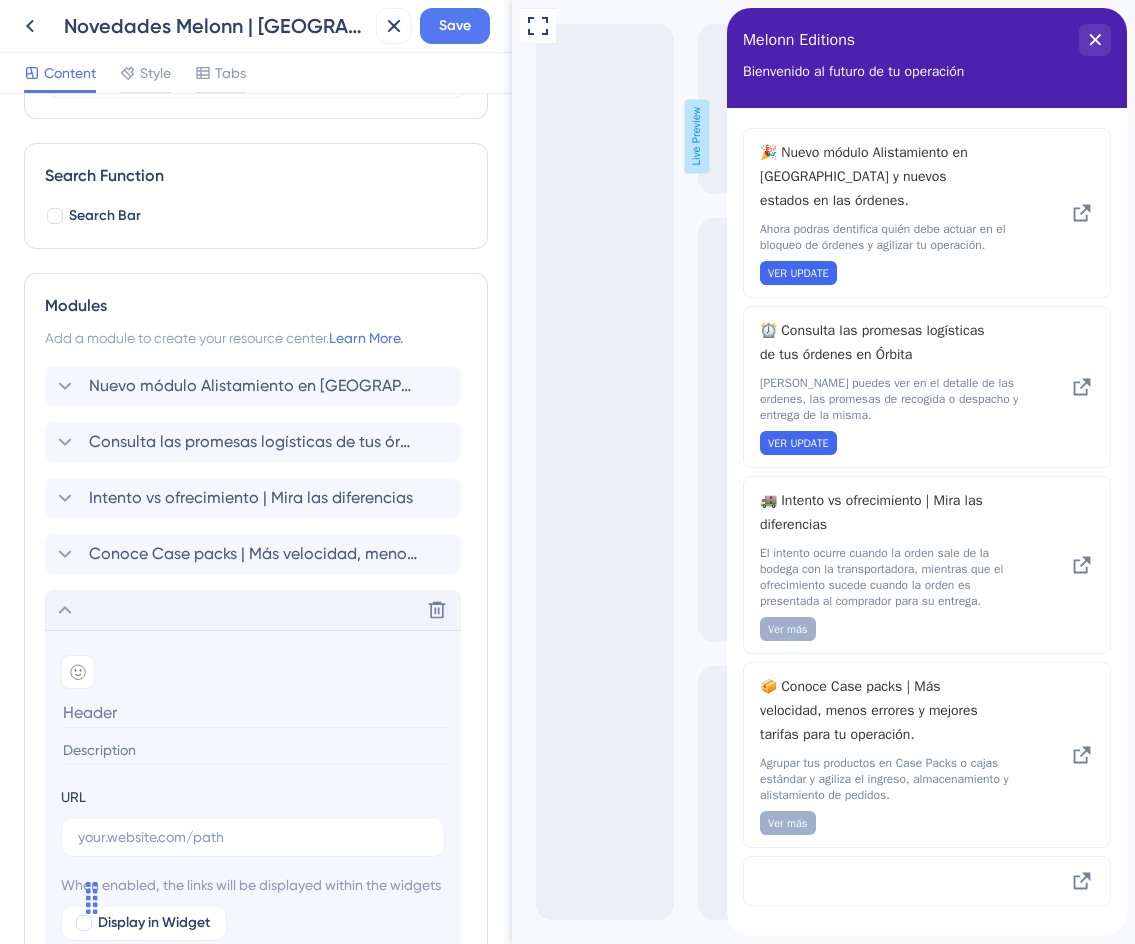 drag, startPoint x: 115, startPoint y: 590, endPoint x: 110, endPoint y: 608, distance: 18.681541 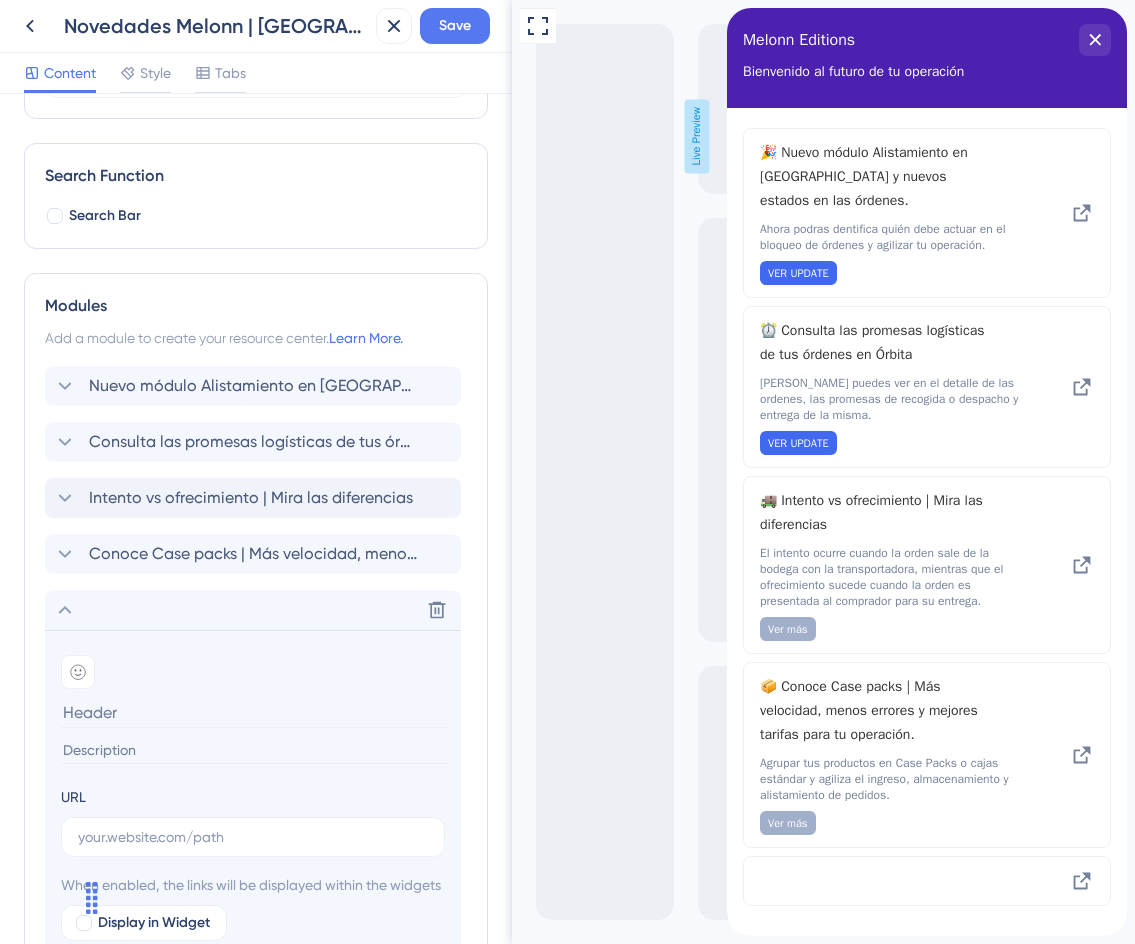 scroll, scrollTop: 112, scrollLeft: 0, axis: vertical 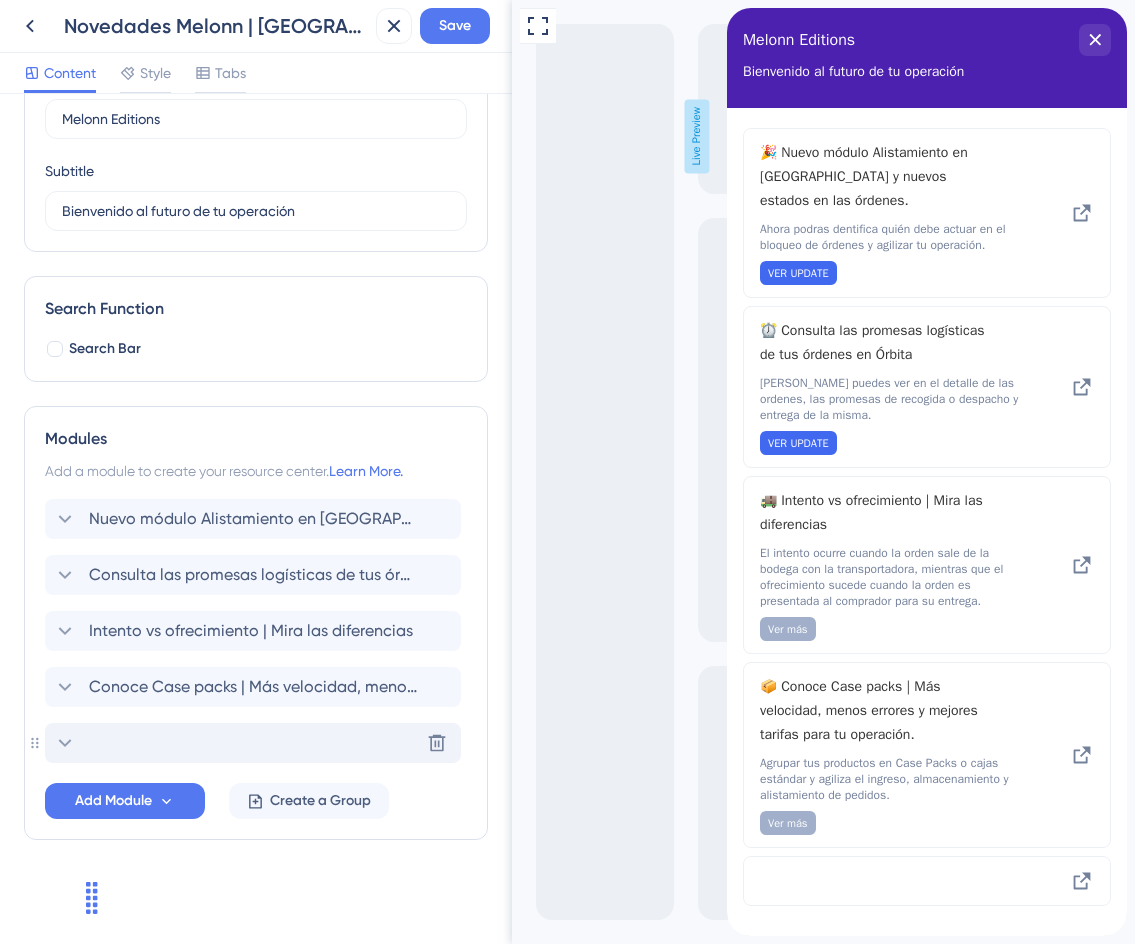 click on "Delete" at bounding box center [253, 743] 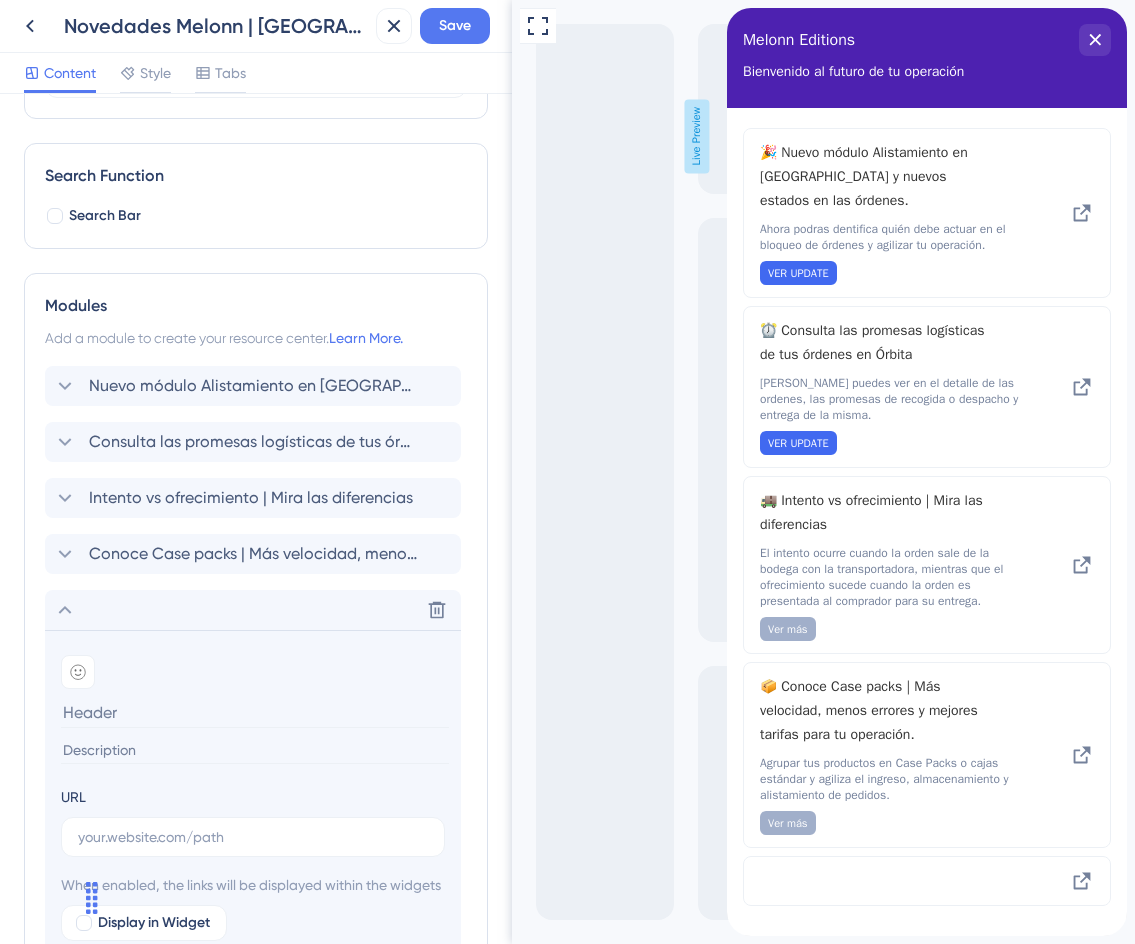 type on "?" 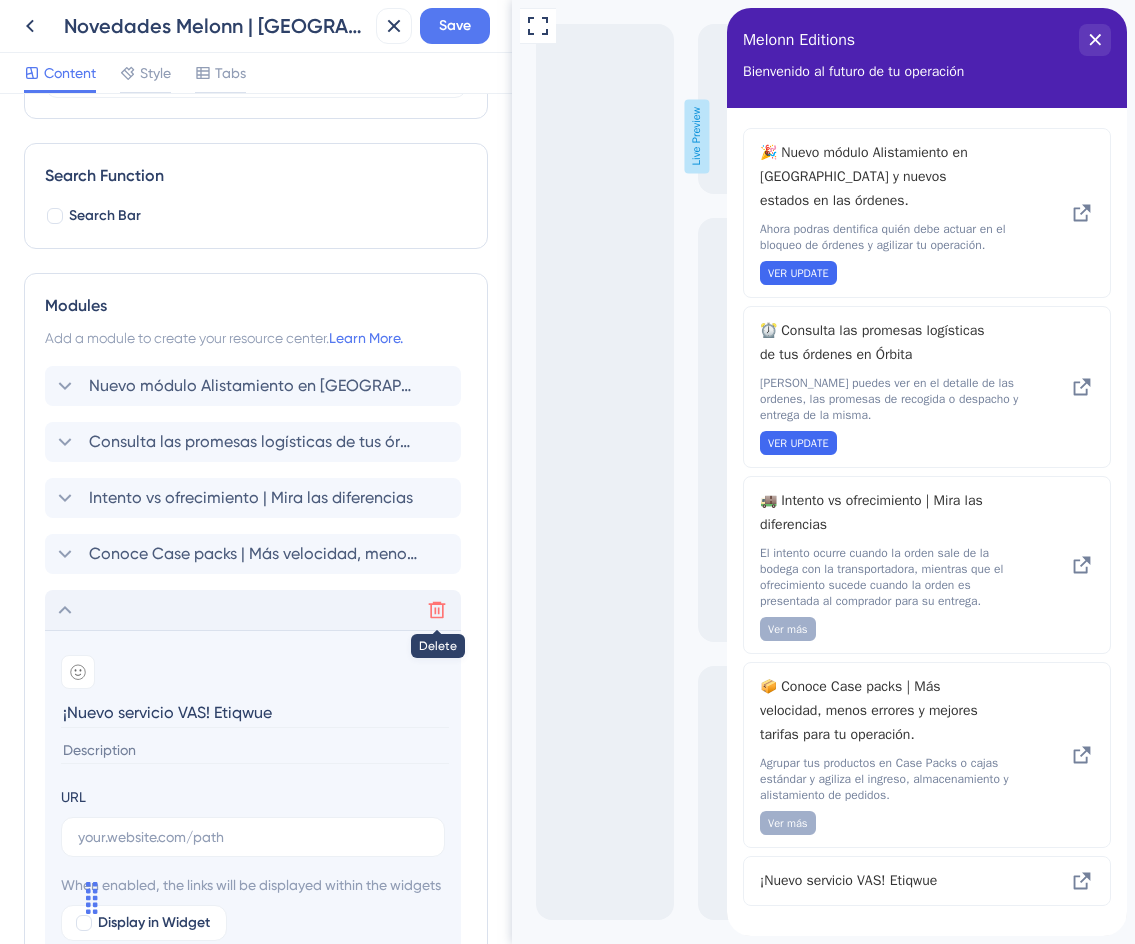 type on "¡Nuevo servicio VAS! Etiqwue" 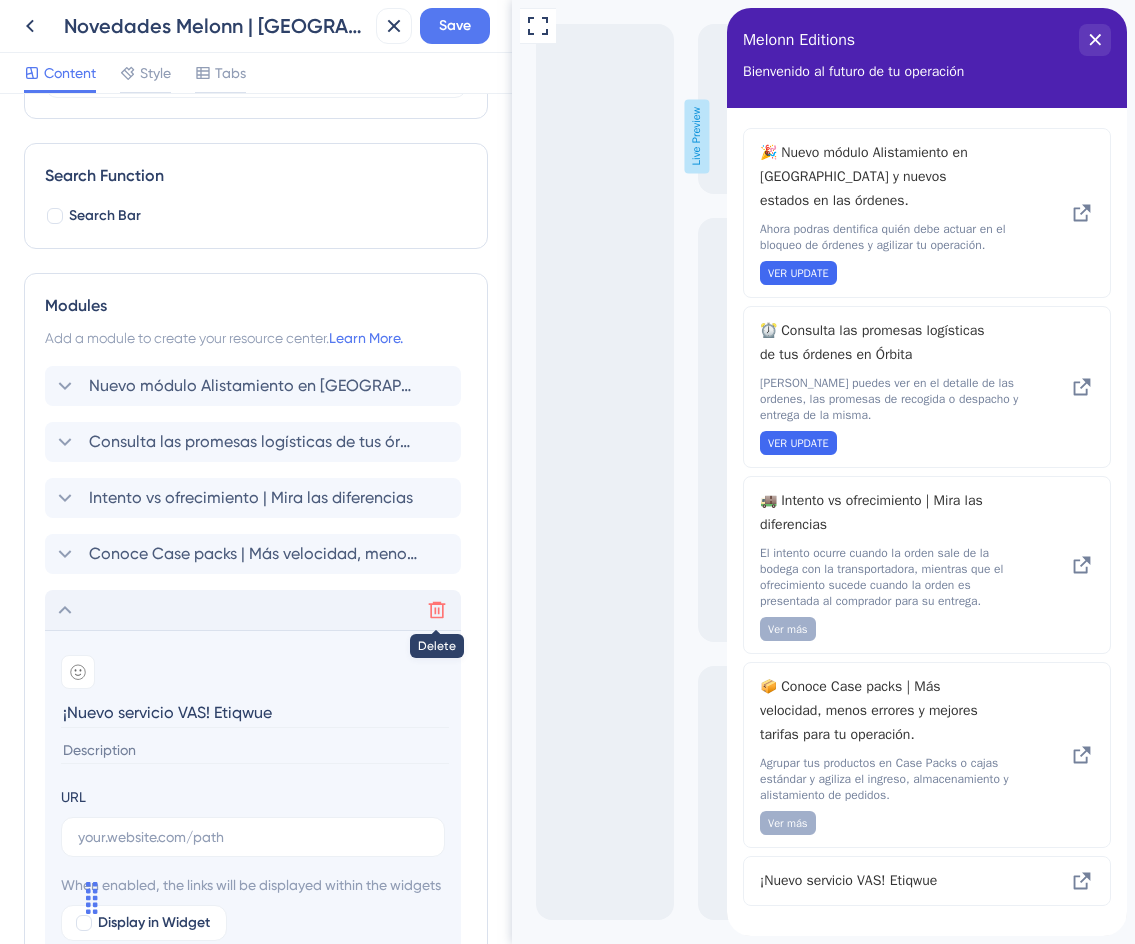 click 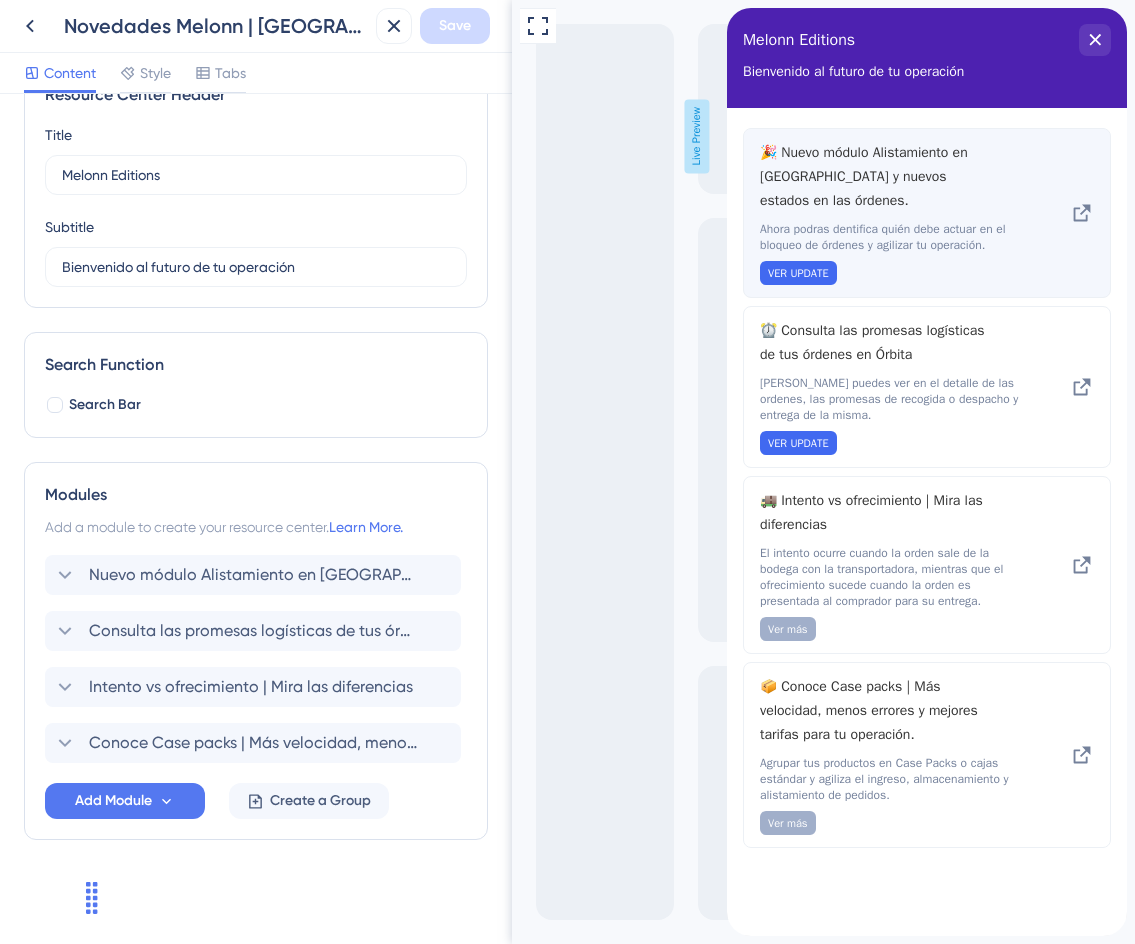 click on "🎉   Nuevo módulo Alistamiento en Espera y nuevos estados en las órdenes." at bounding box center [877, 177] 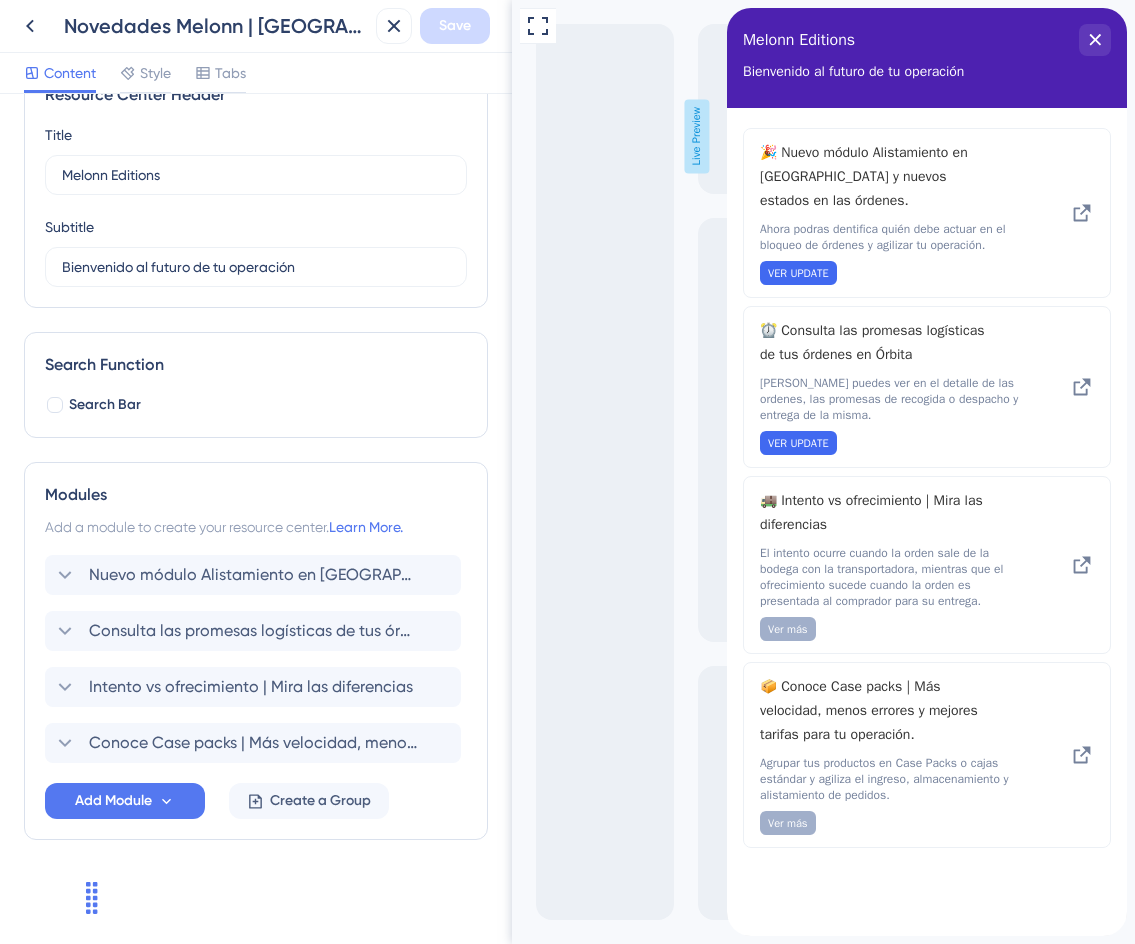scroll, scrollTop: 0, scrollLeft: 0, axis: both 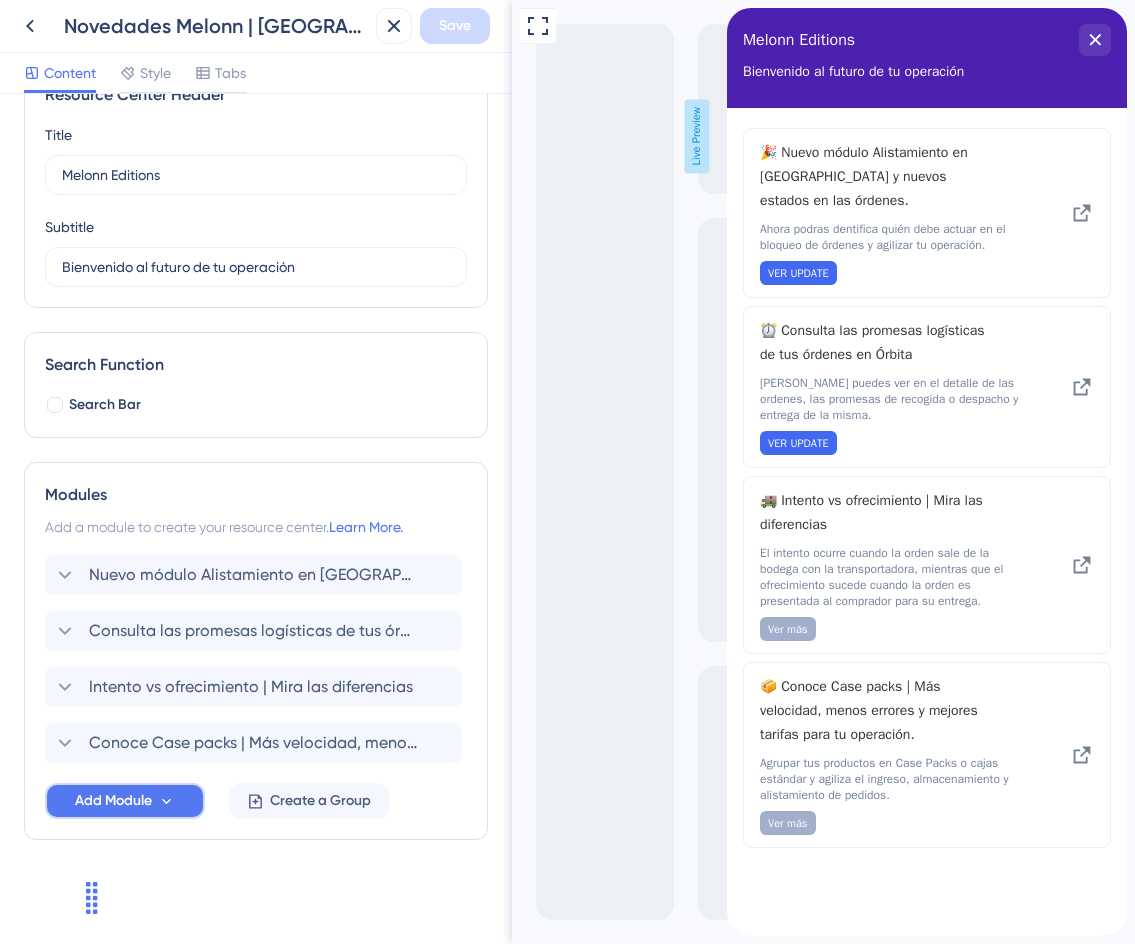 click on "Add Module" at bounding box center [113, 801] 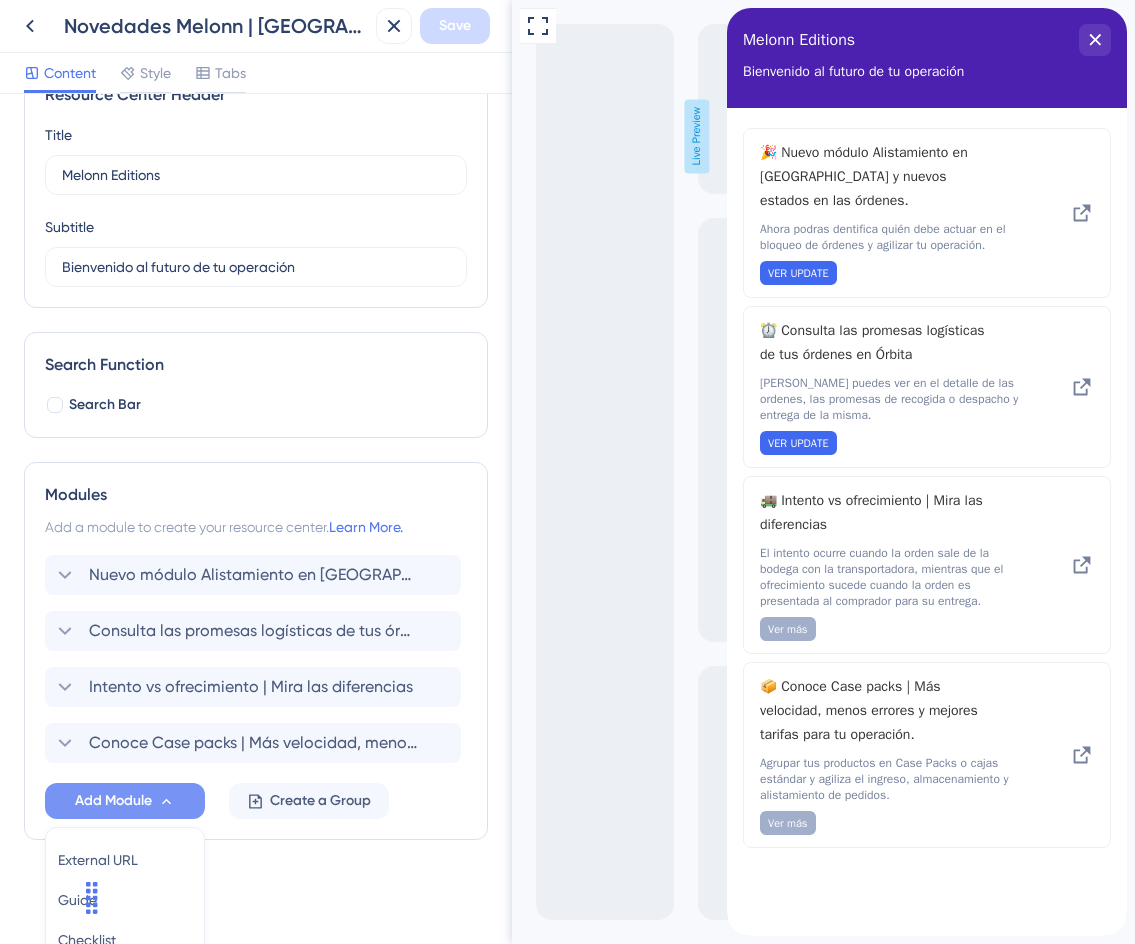 scroll, scrollTop: 245, scrollLeft: 0, axis: vertical 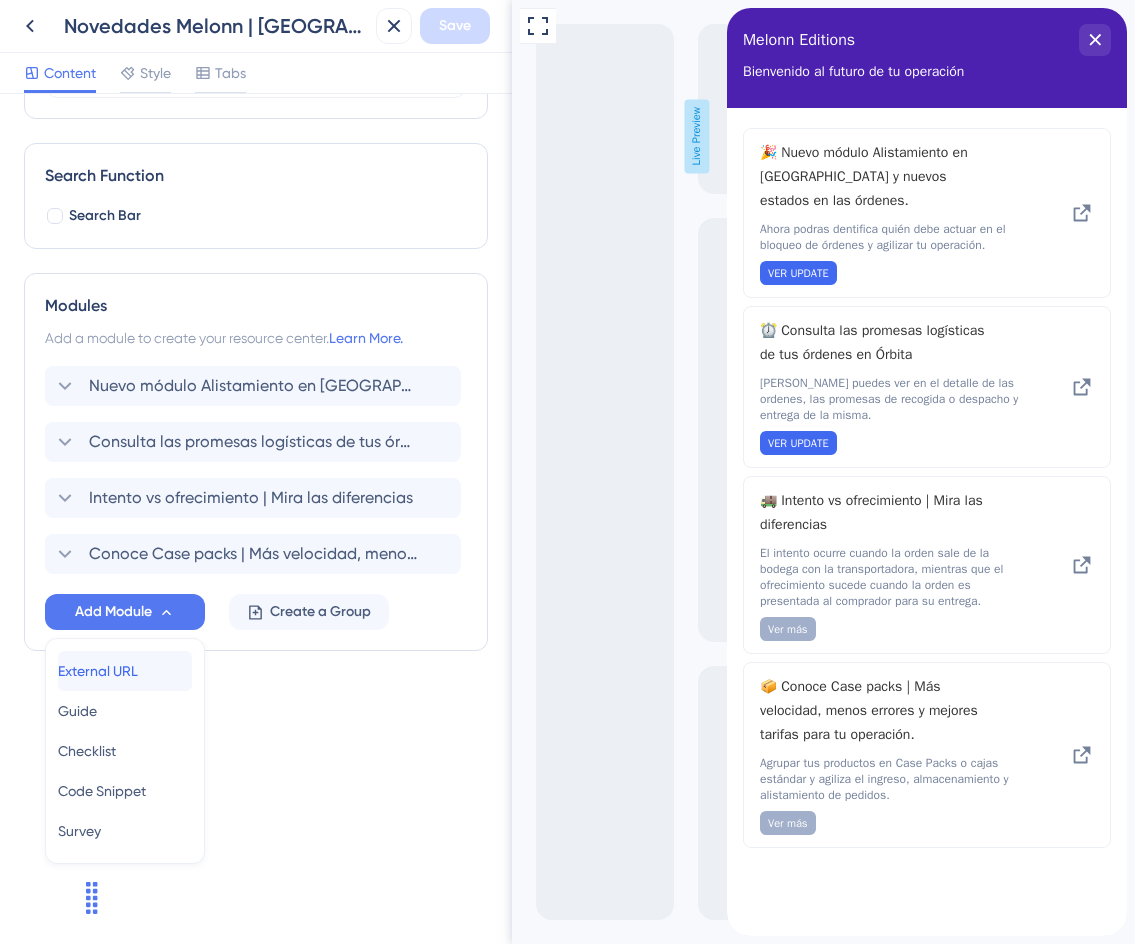 click on "External URL" at bounding box center (98, 671) 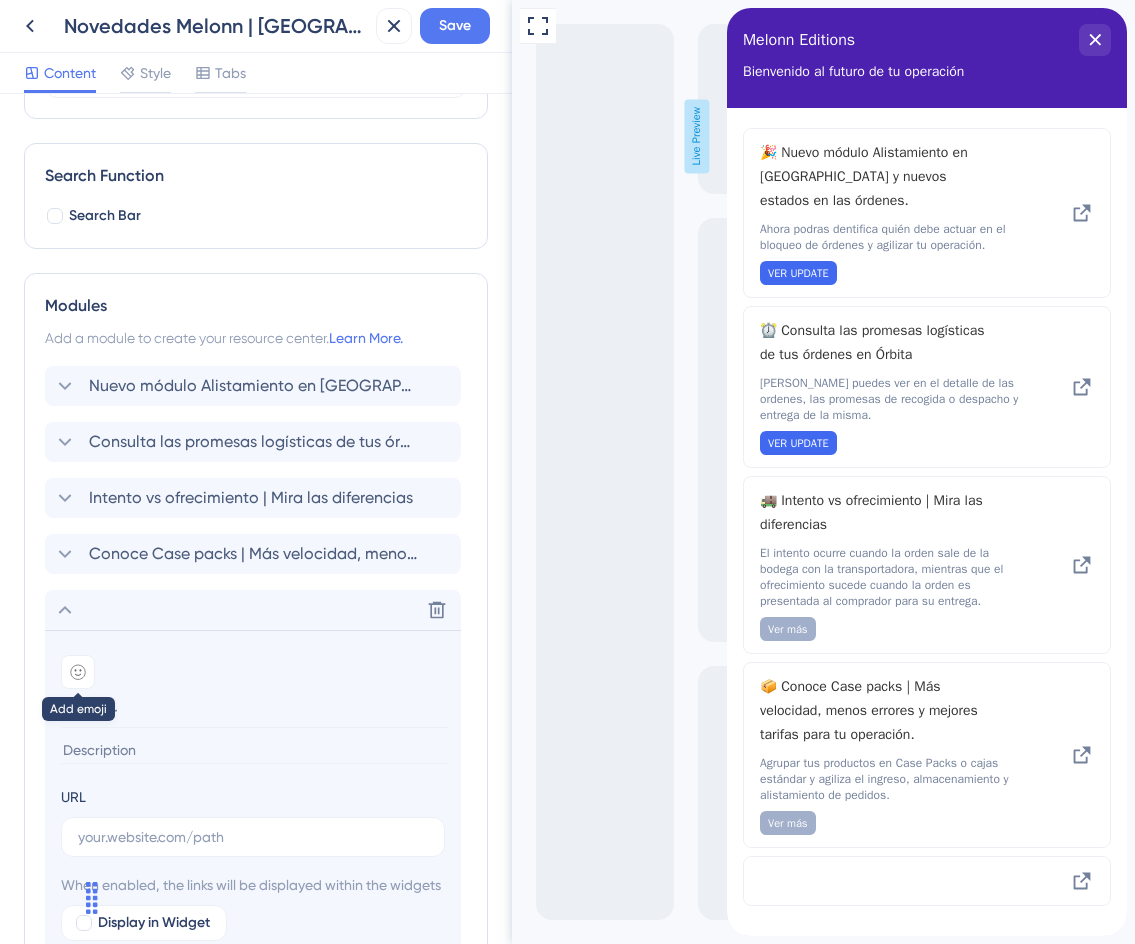 click 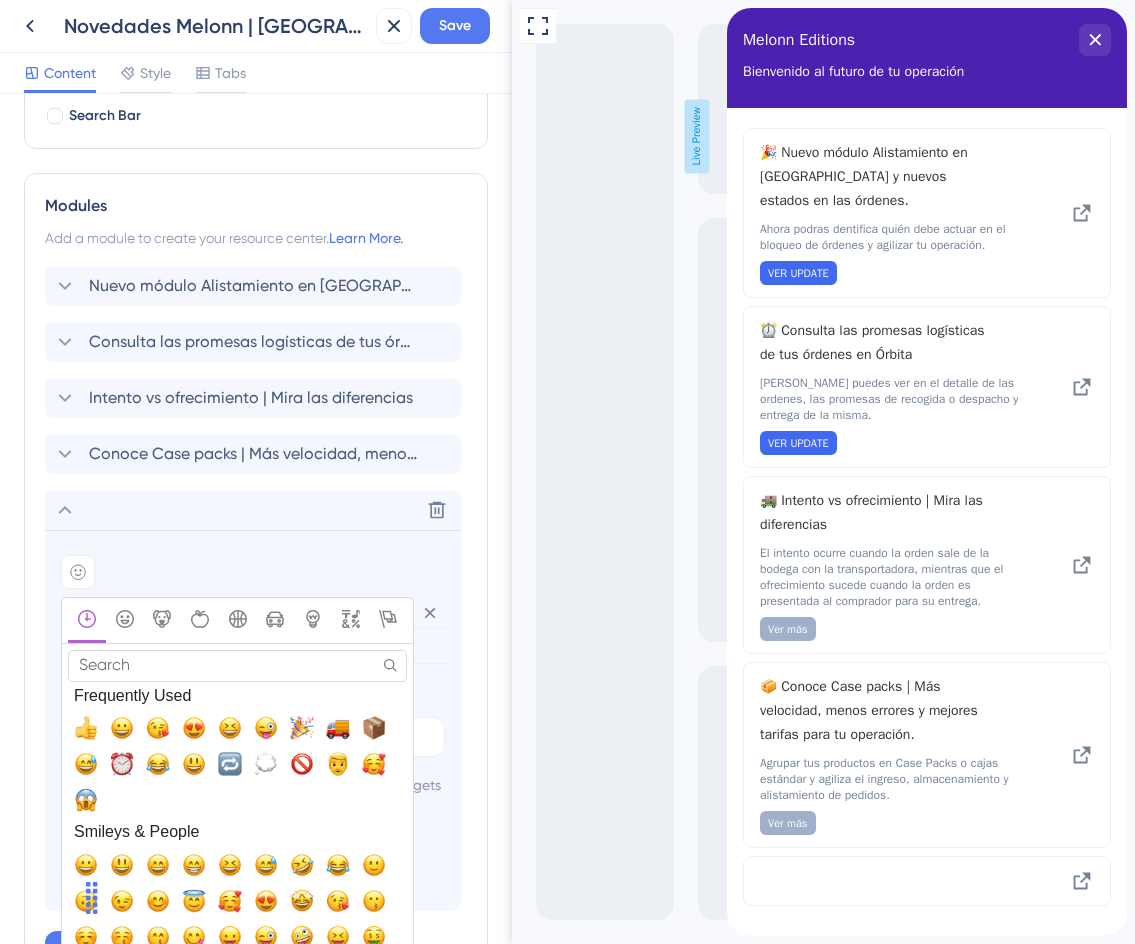 scroll, scrollTop: 517, scrollLeft: 0, axis: vertical 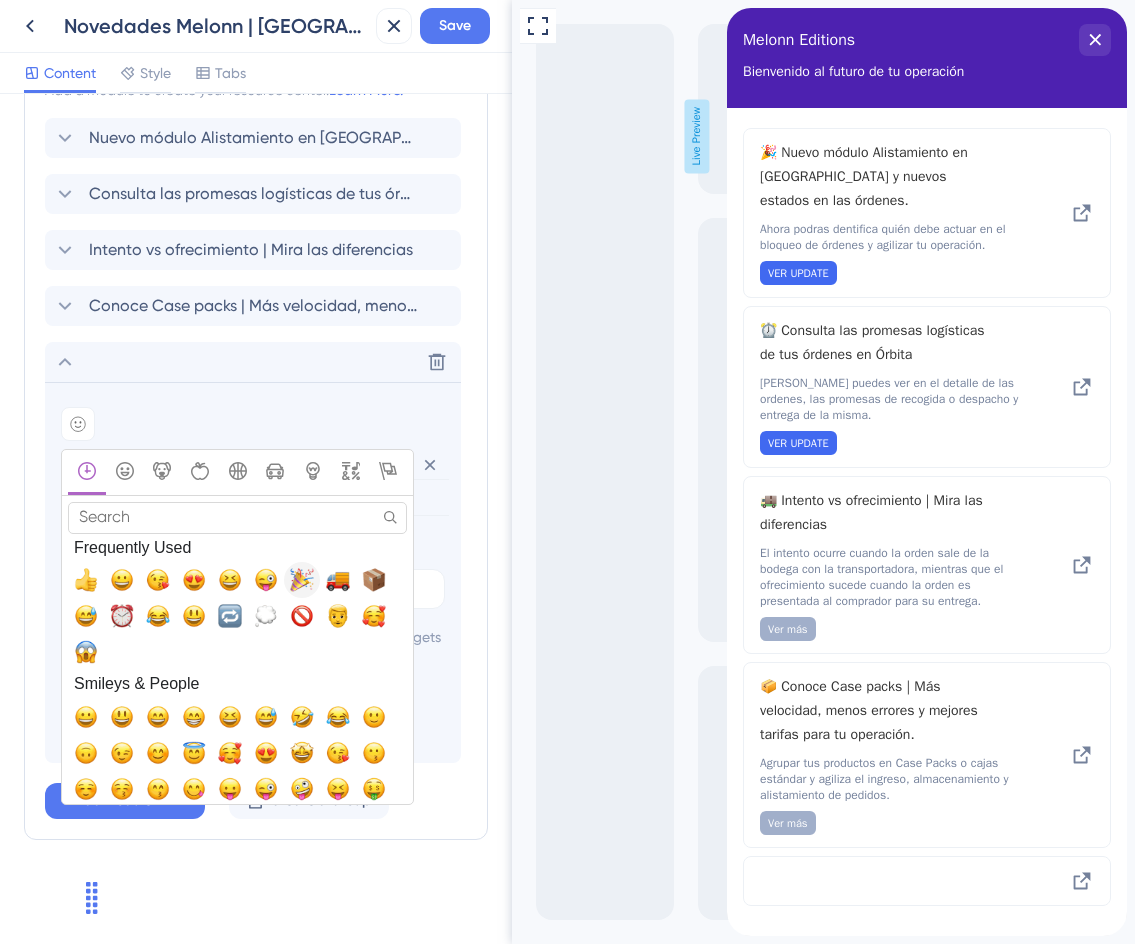 click at bounding box center [302, 580] 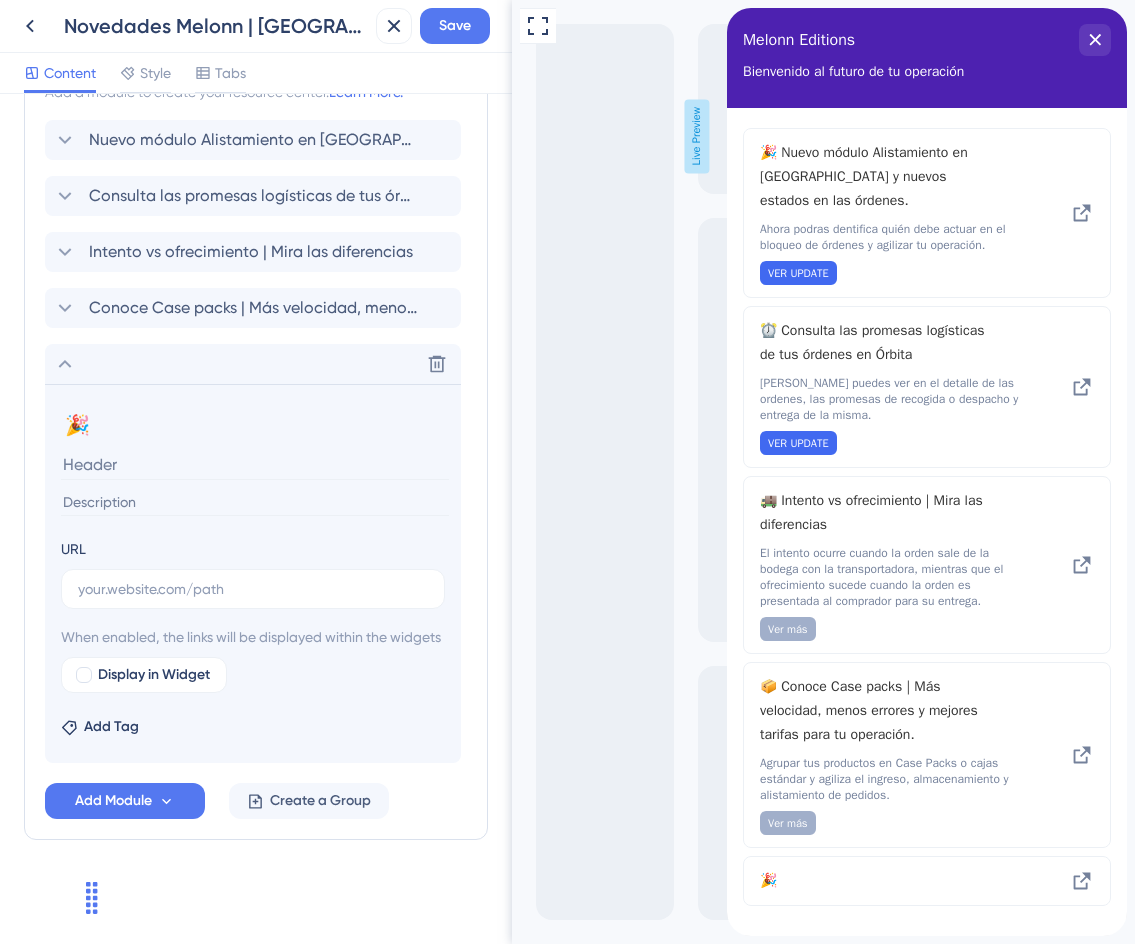 click at bounding box center [255, 464] 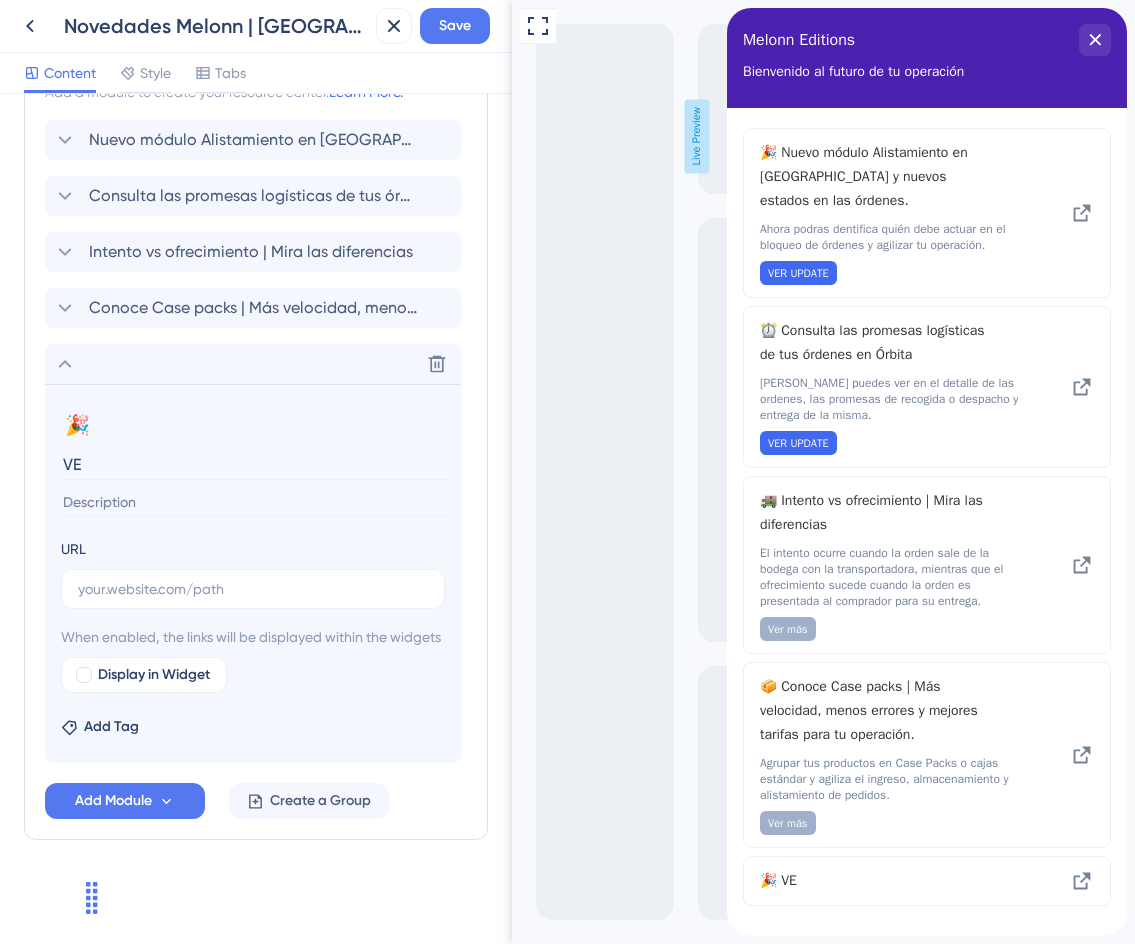 type on "V" 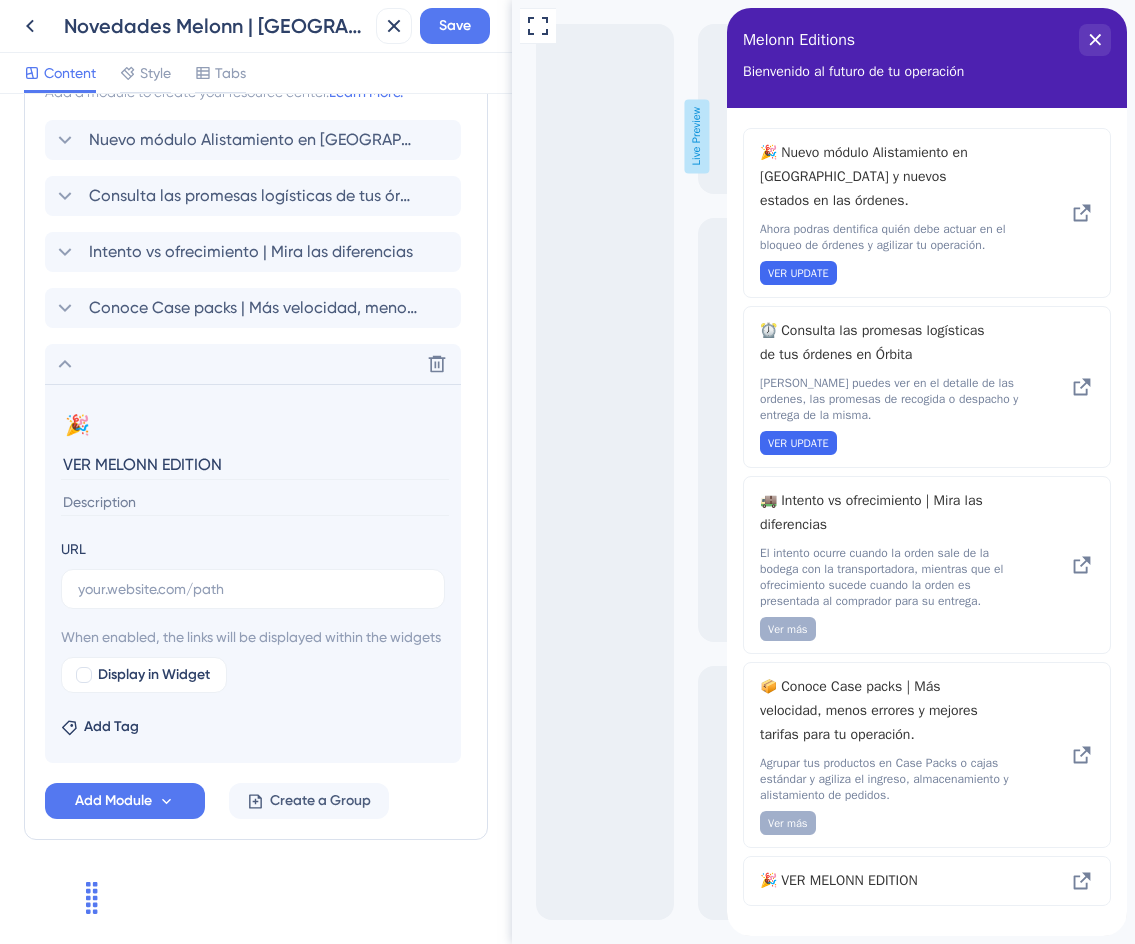 click on "VER MELONN EDITION" at bounding box center (255, 464) 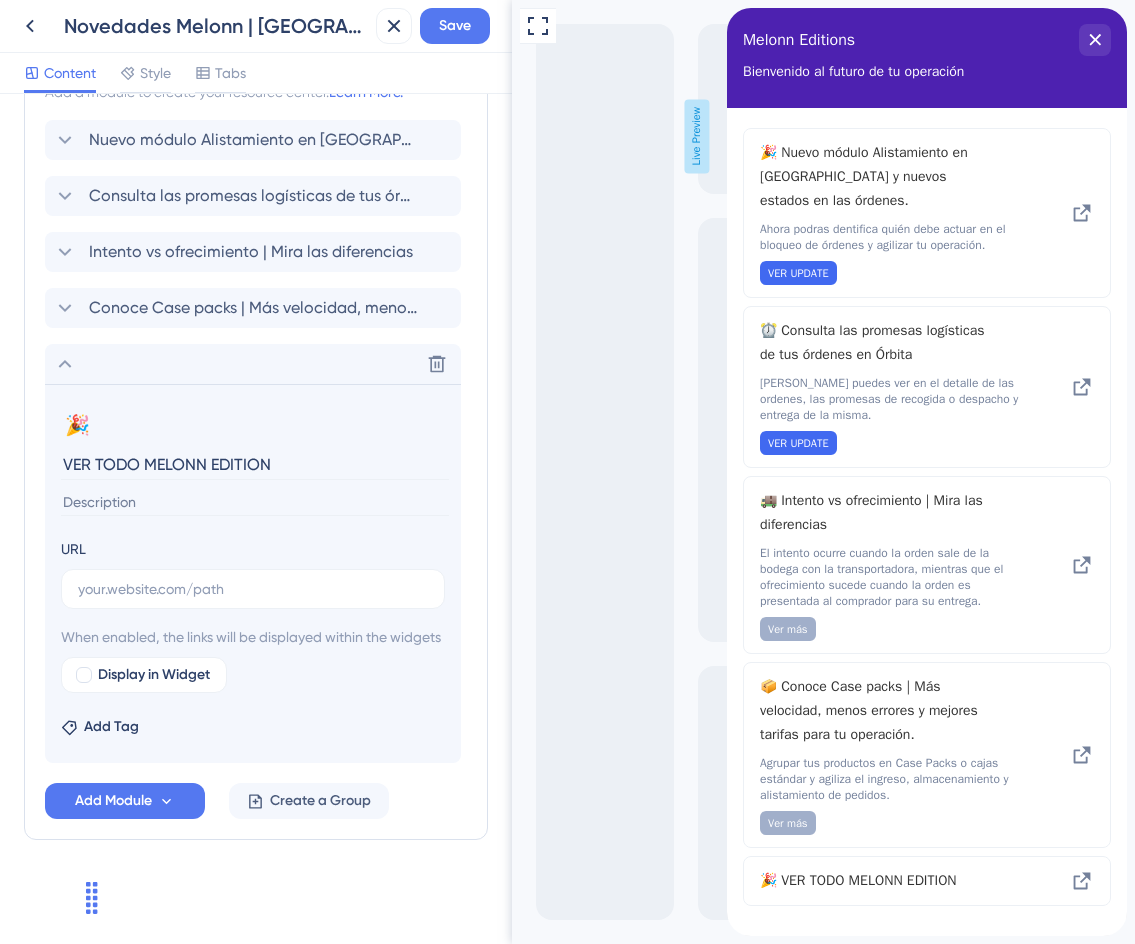 type on "VER TODO MELONN EDITION" 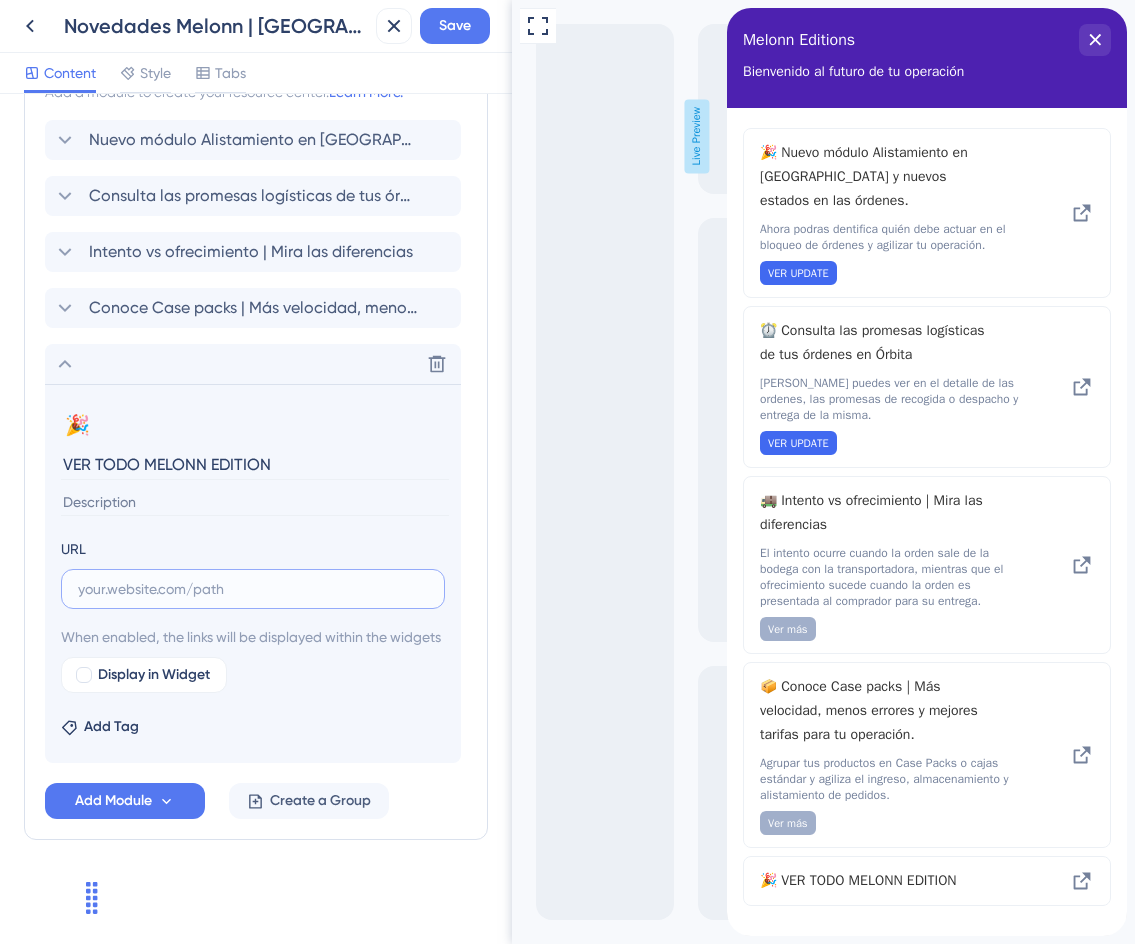 click at bounding box center [253, 589] 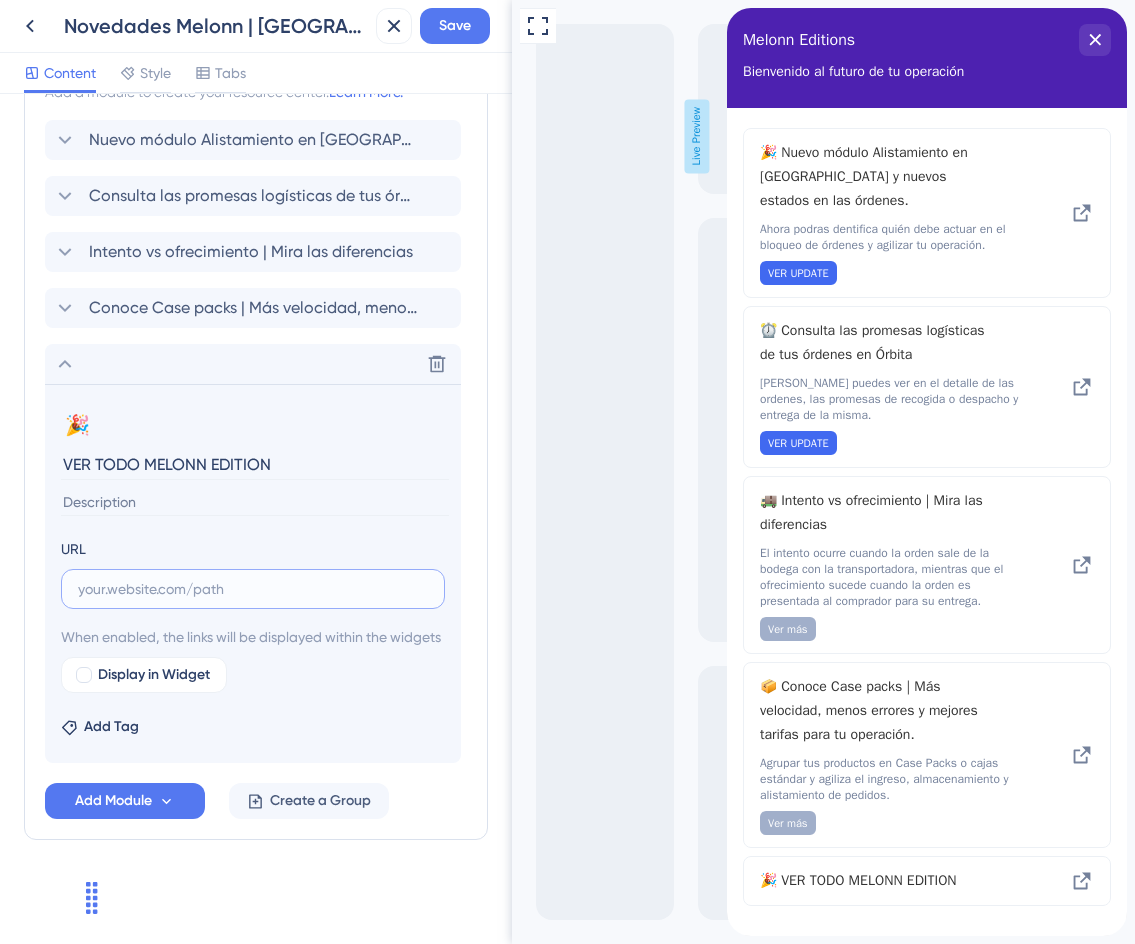click at bounding box center [253, 589] 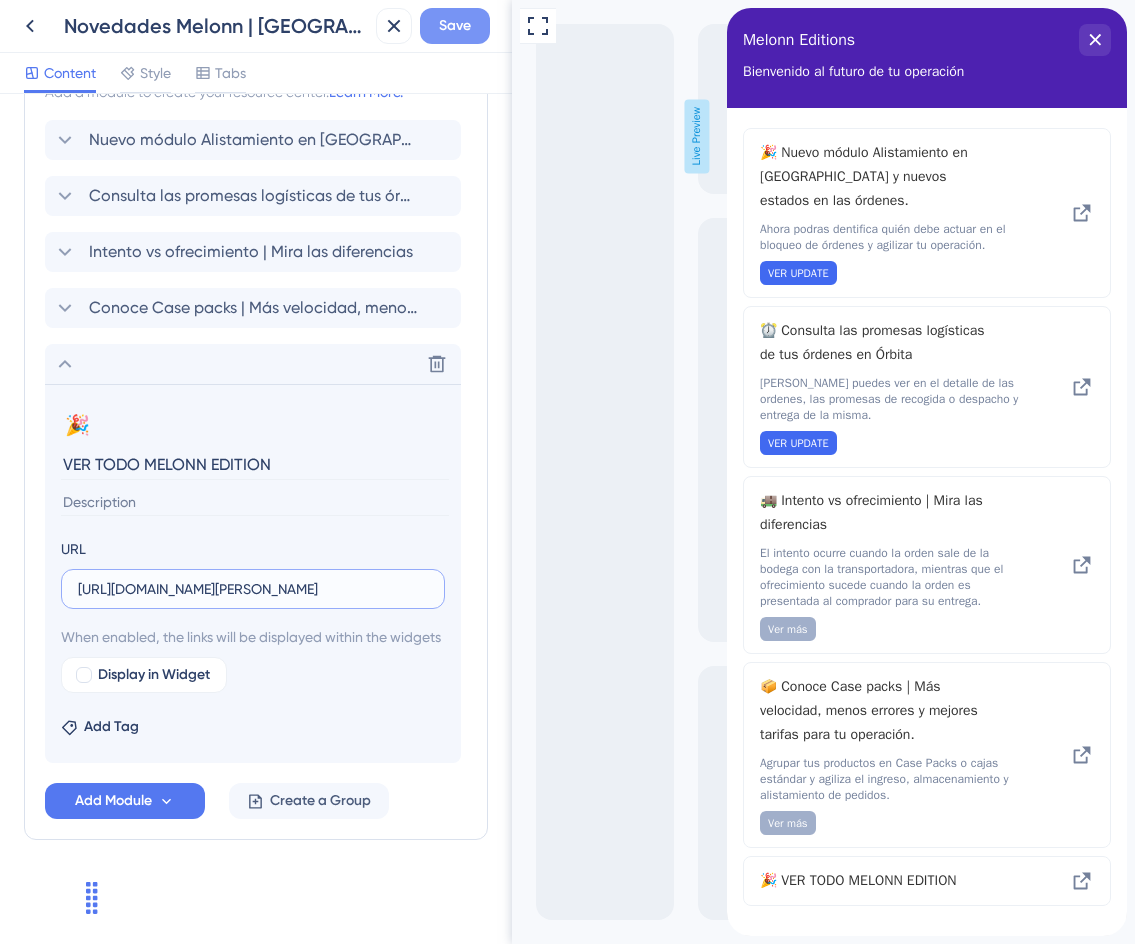 type on "[URL][DOMAIN_NAME][PERSON_NAME]" 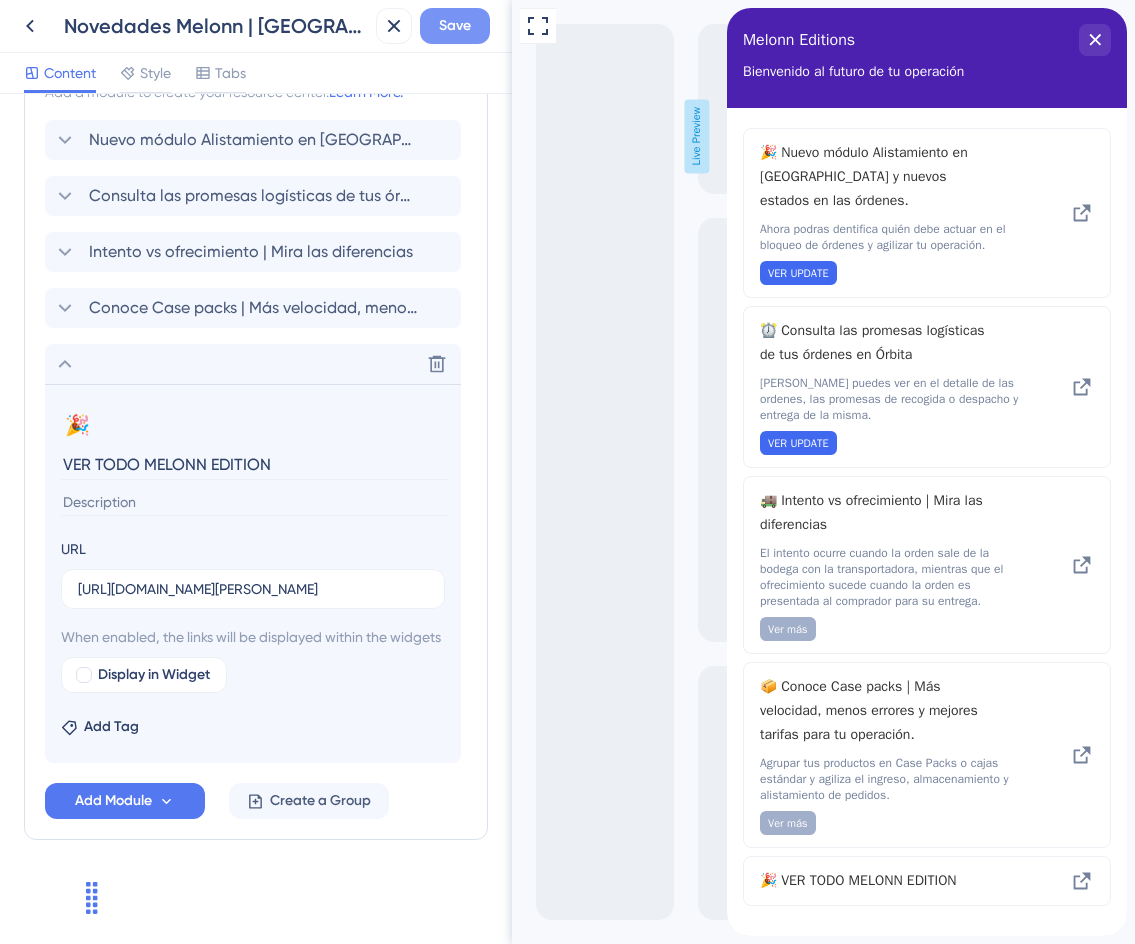click on "Save" at bounding box center (455, 26) 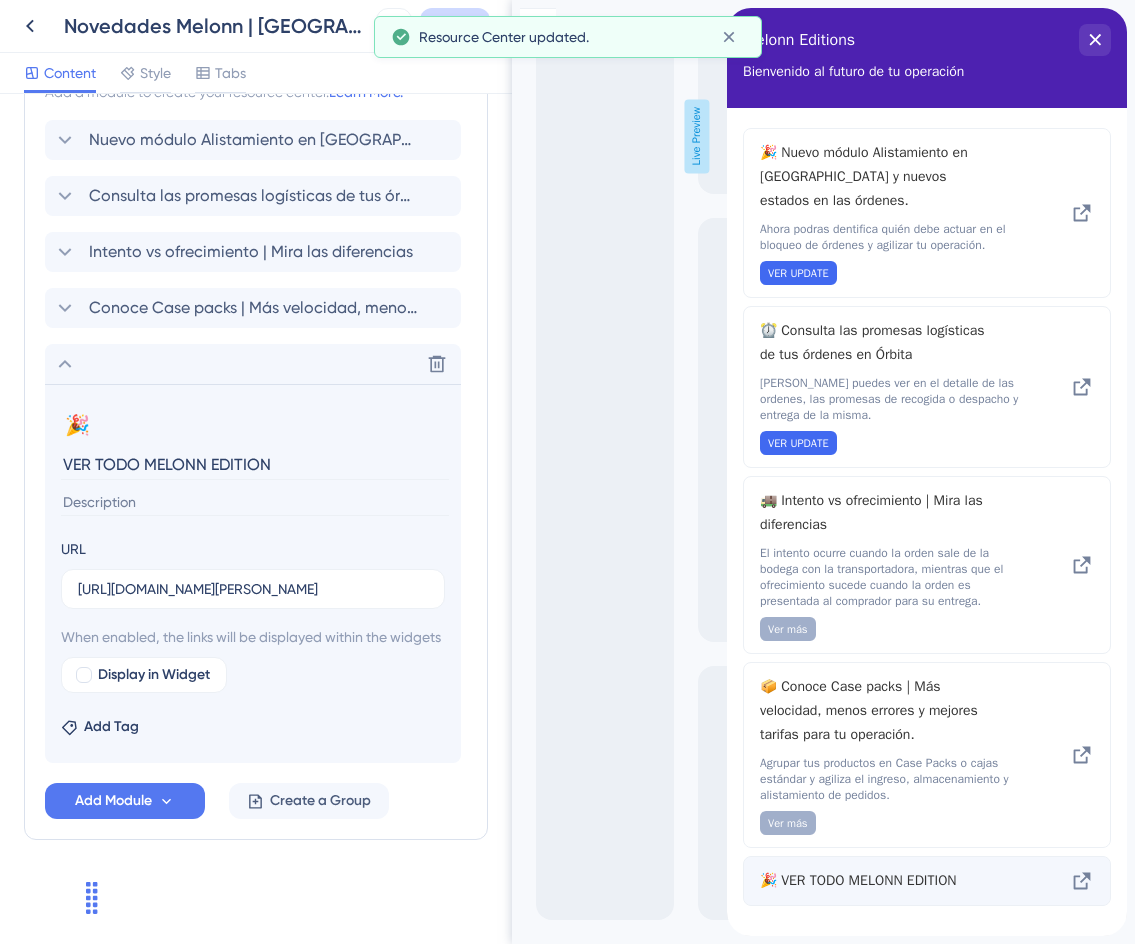 click on "🎉   VER TODO MELONN EDITION" at bounding box center [893, 881] 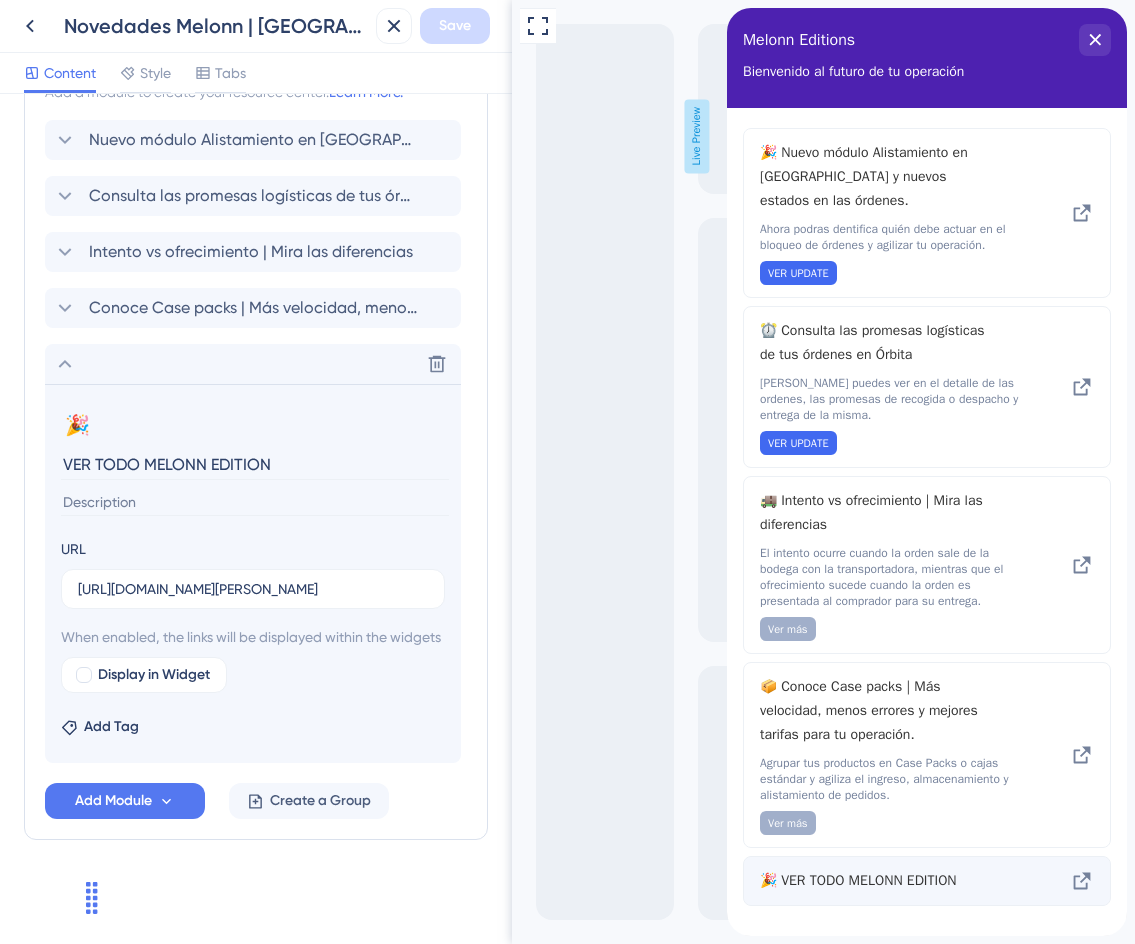 click on "🎉   VER TODO MELONN EDITION" at bounding box center (877, 881) 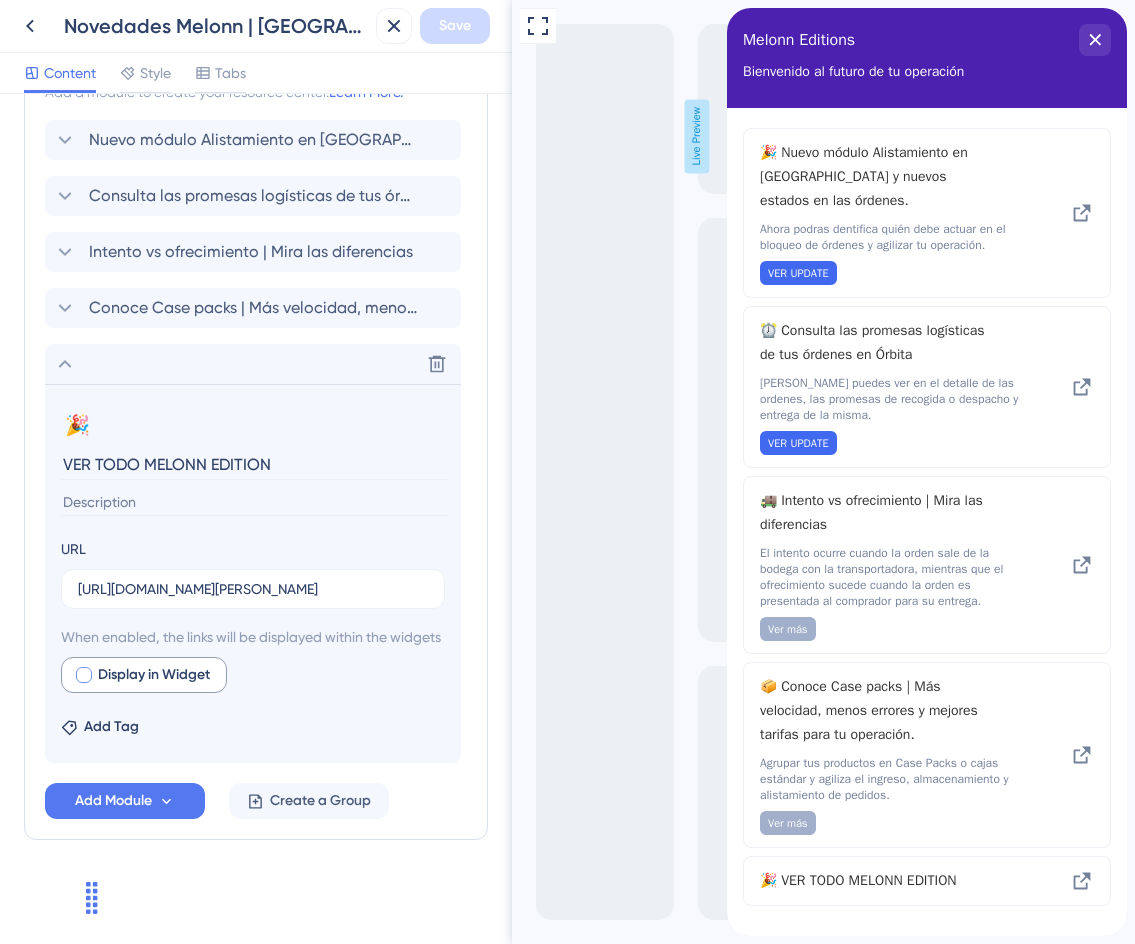 click on "Display in Widget" at bounding box center [144, 675] 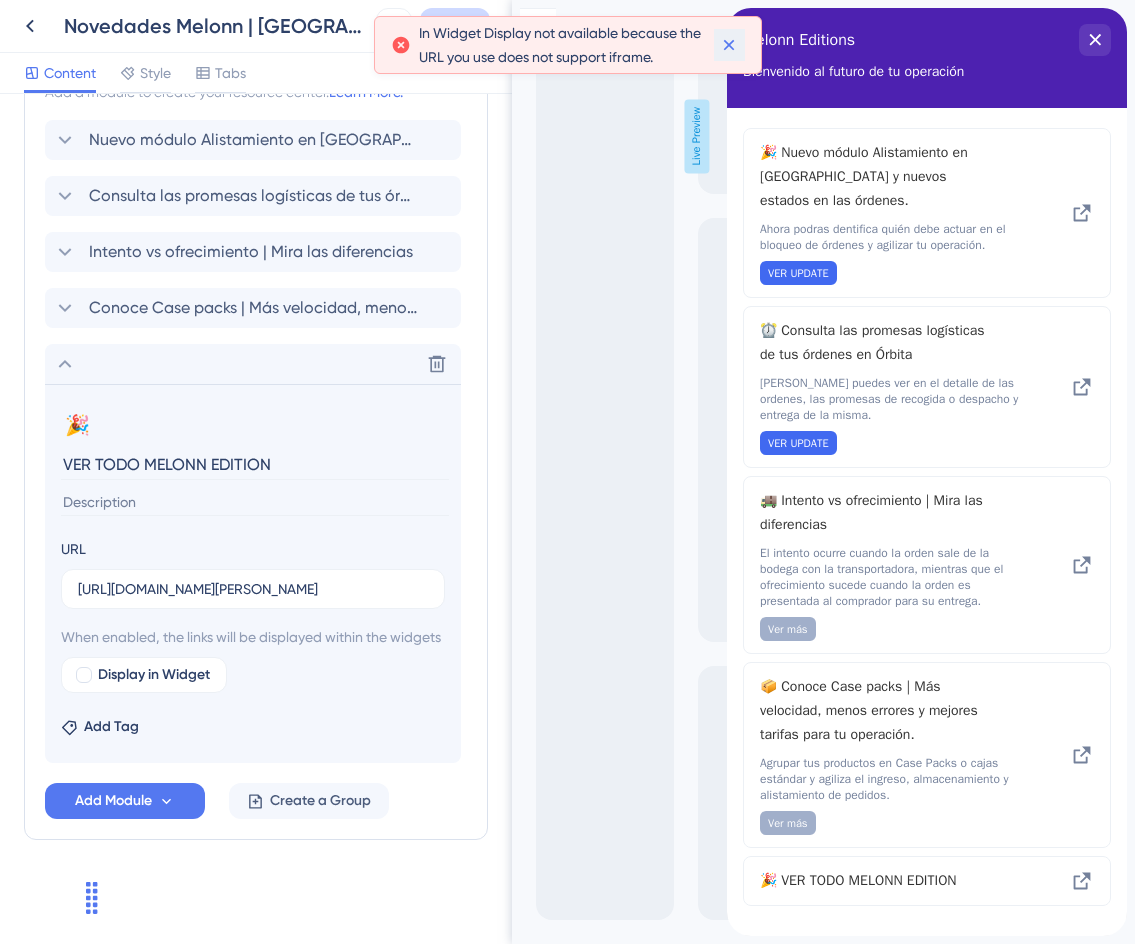 click 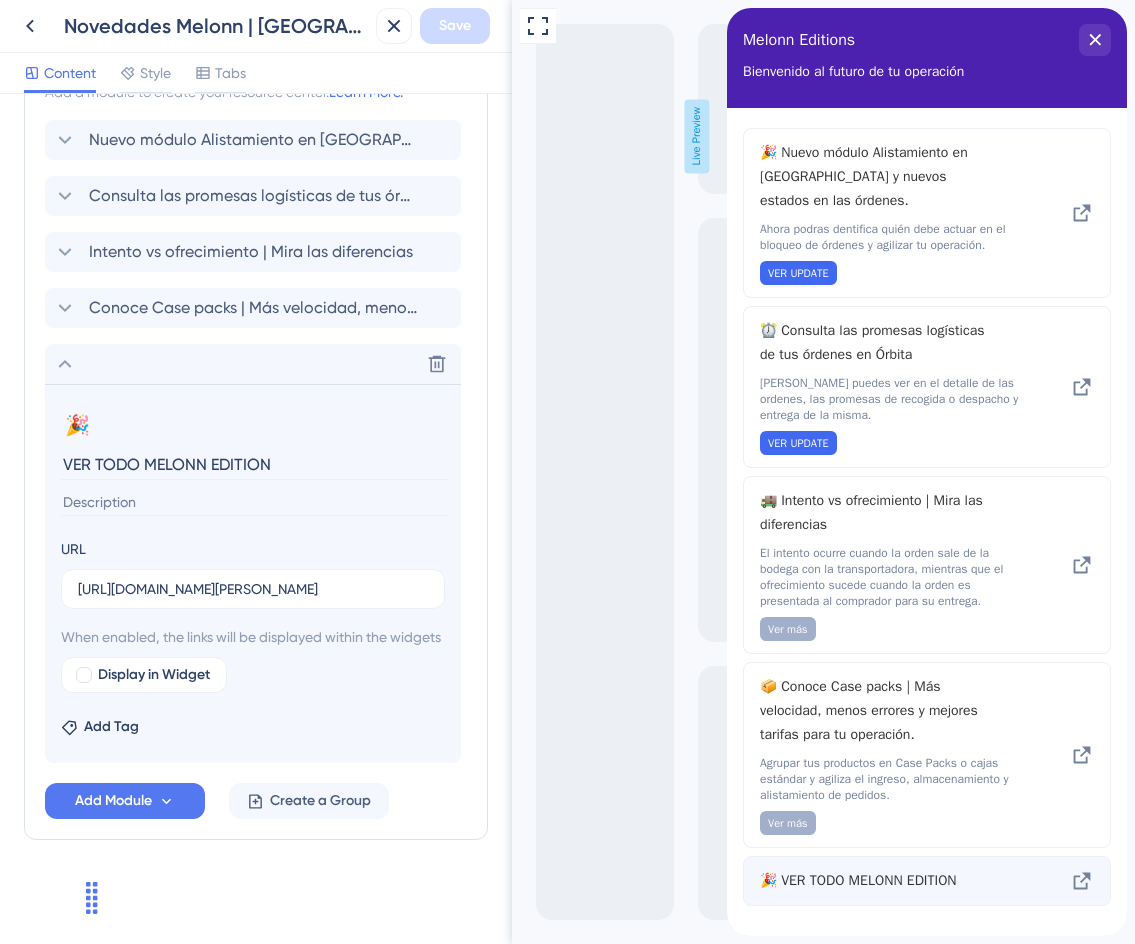 click on "🎉   VER TODO MELONN EDITION" at bounding box center [927, 881] 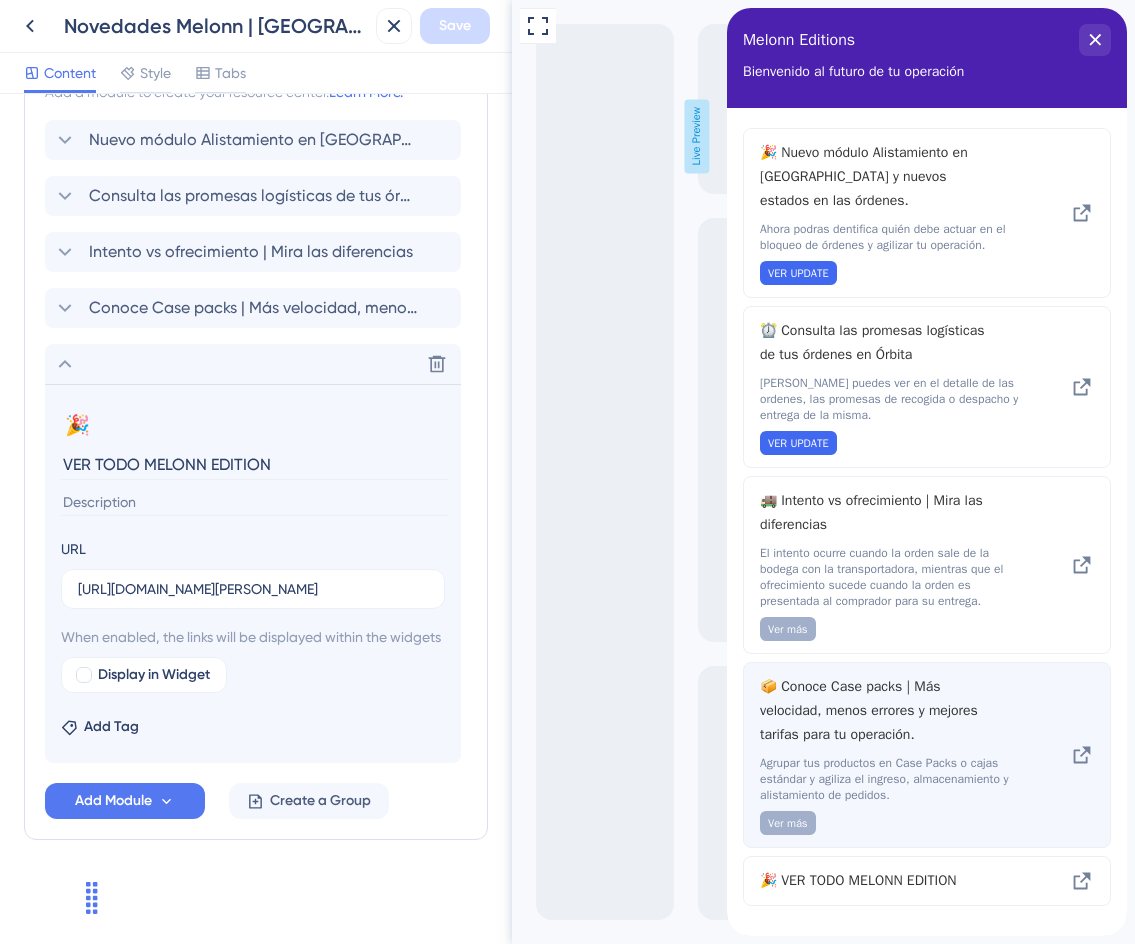click on "📦   Conoce Case packs | Más velocidad, menos errores y mejores tarifas para tu operación." at bounding box center (877, 711) 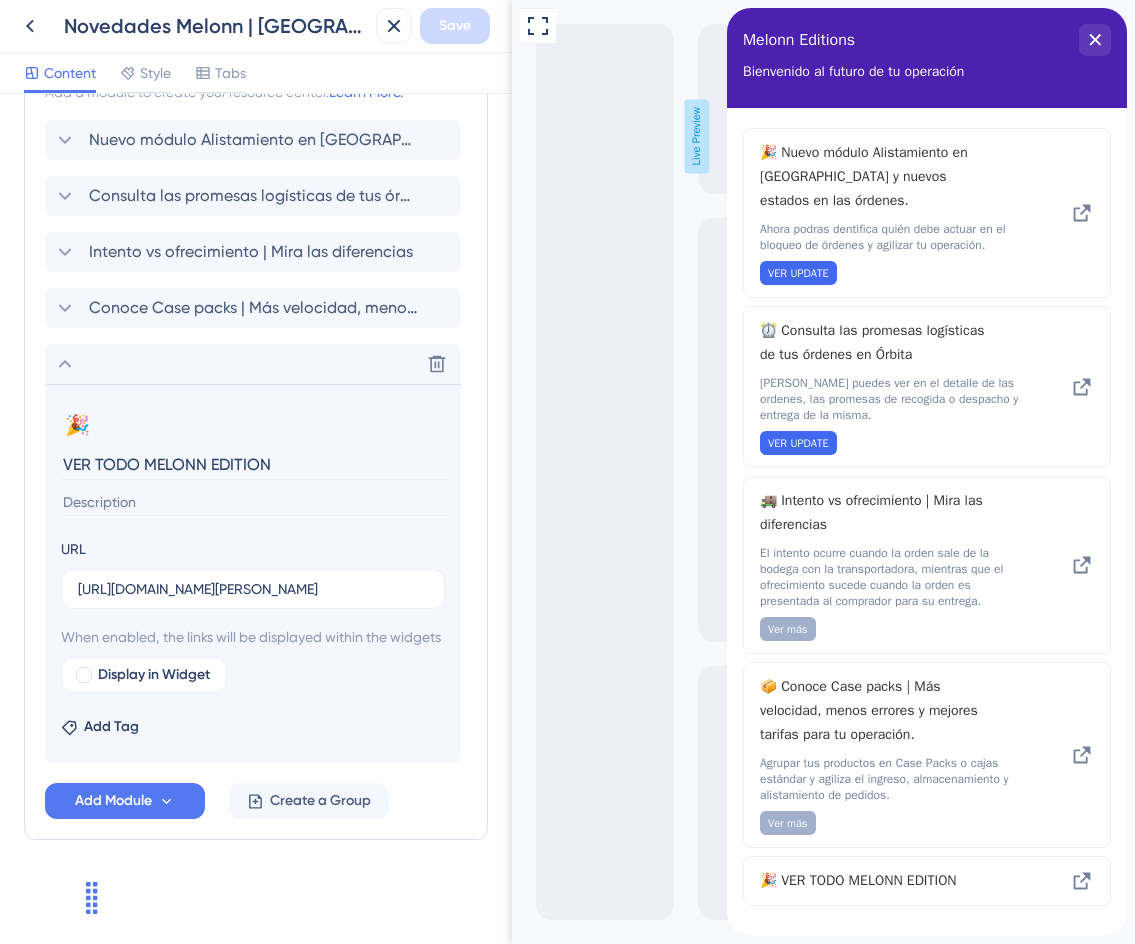 scroll, scrollTop: 315, scrollLeft: 0, axis: vertical 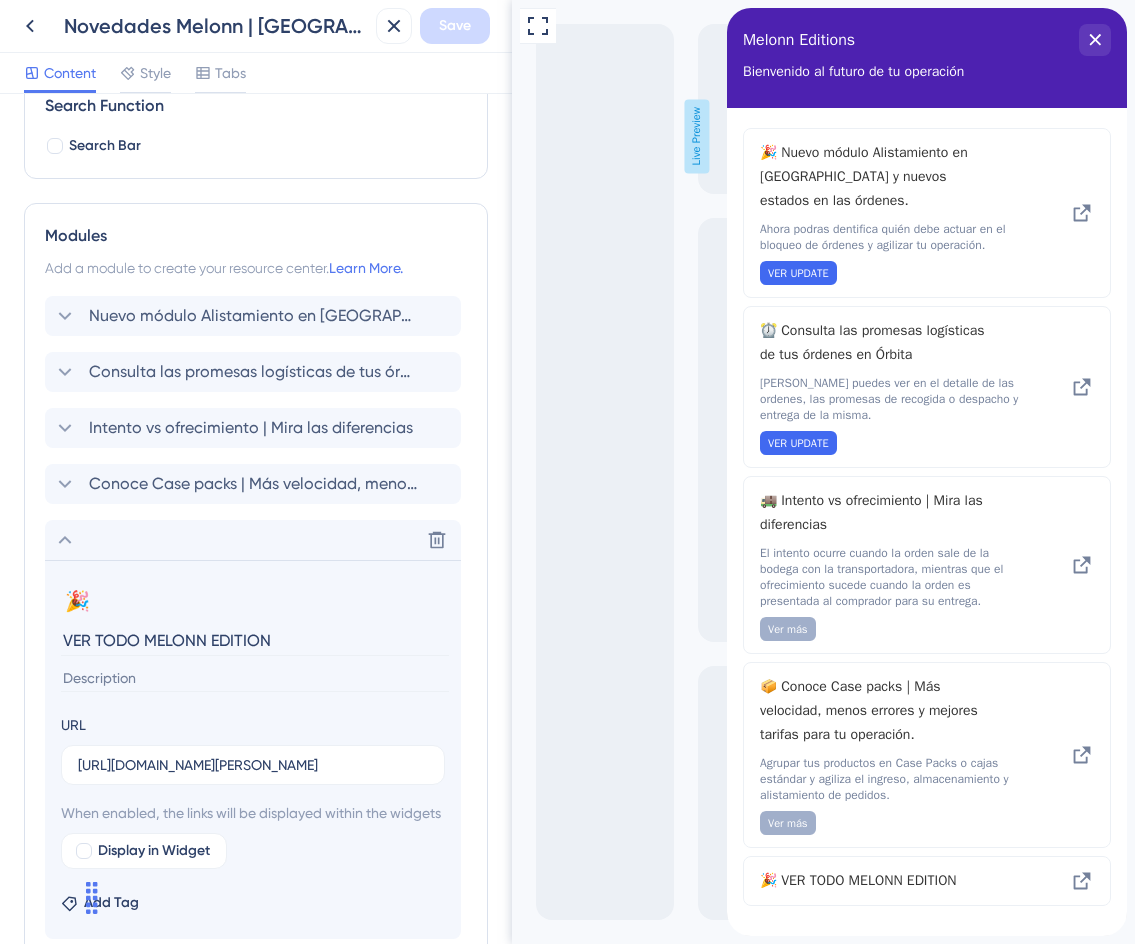 click 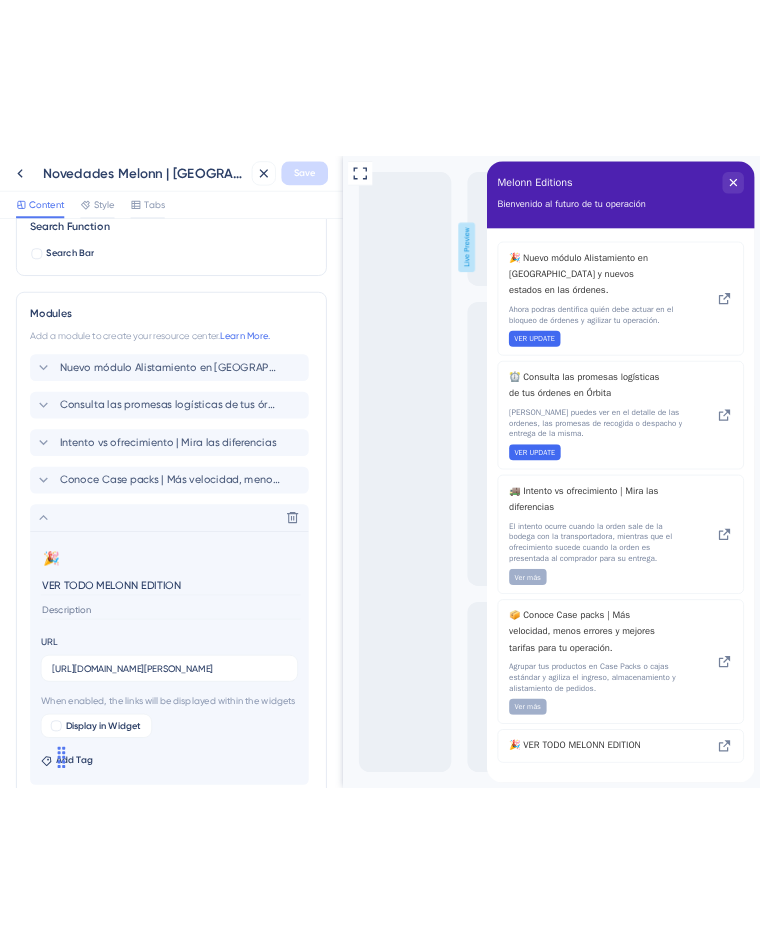 scroll, scrollTop: 112, scrollLeft: 0, axis: vertical 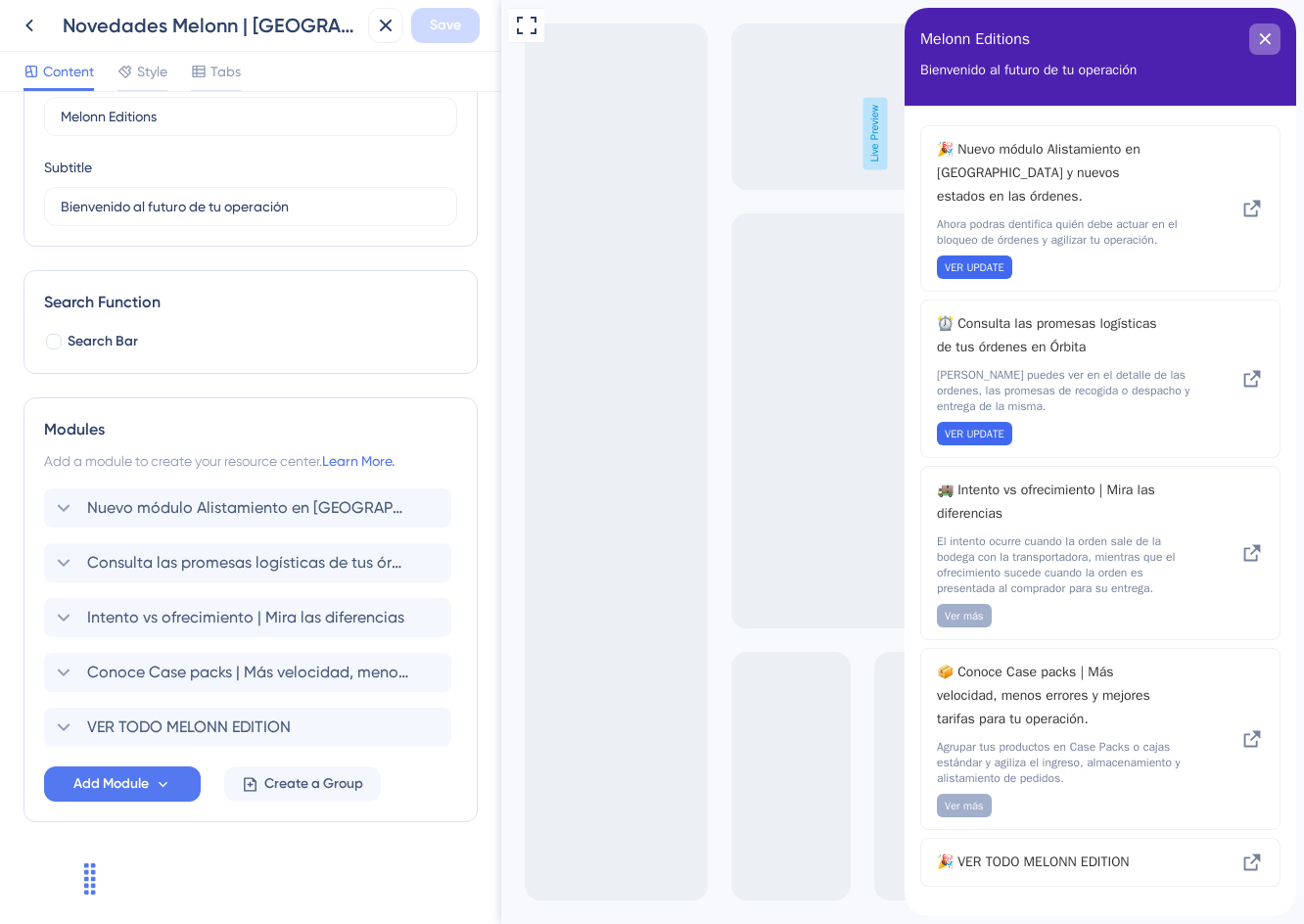 click 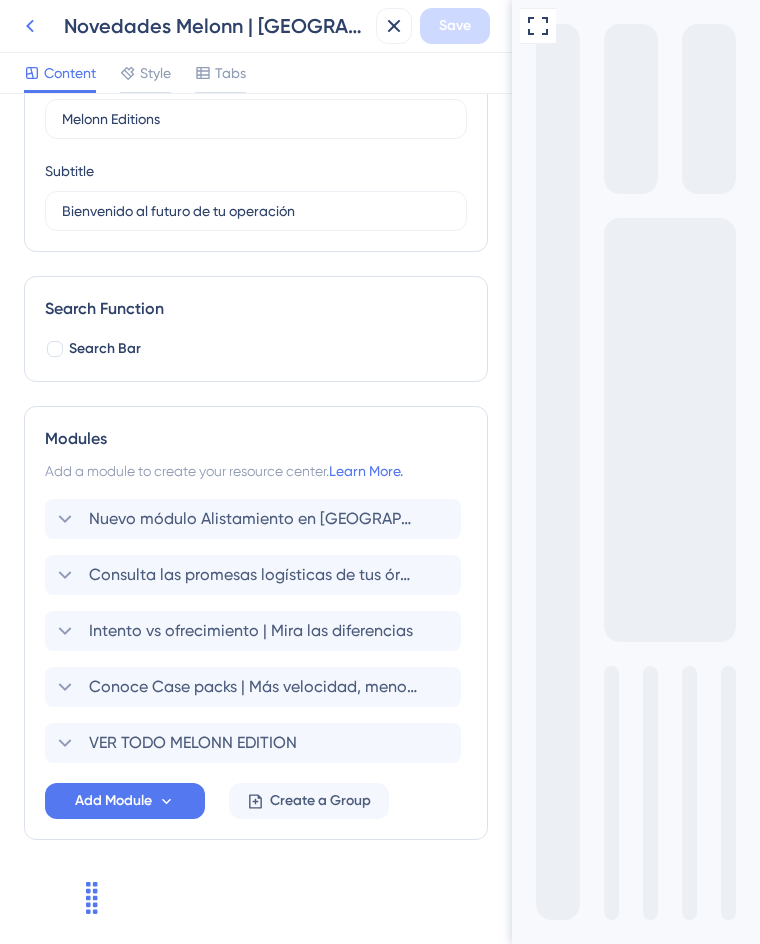 click 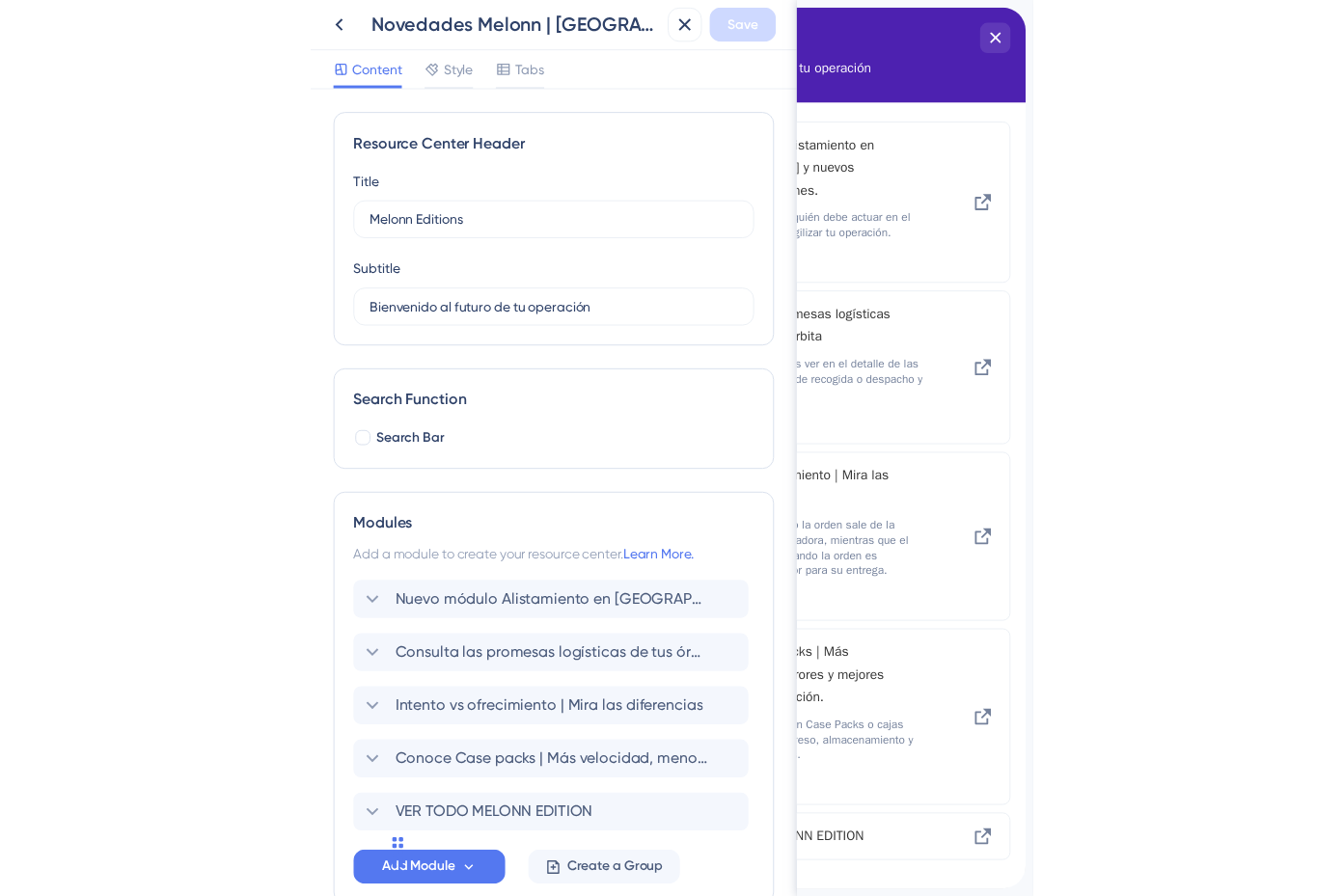 scroll, scrollTop: 0, scrollLeft: 0, axis: both 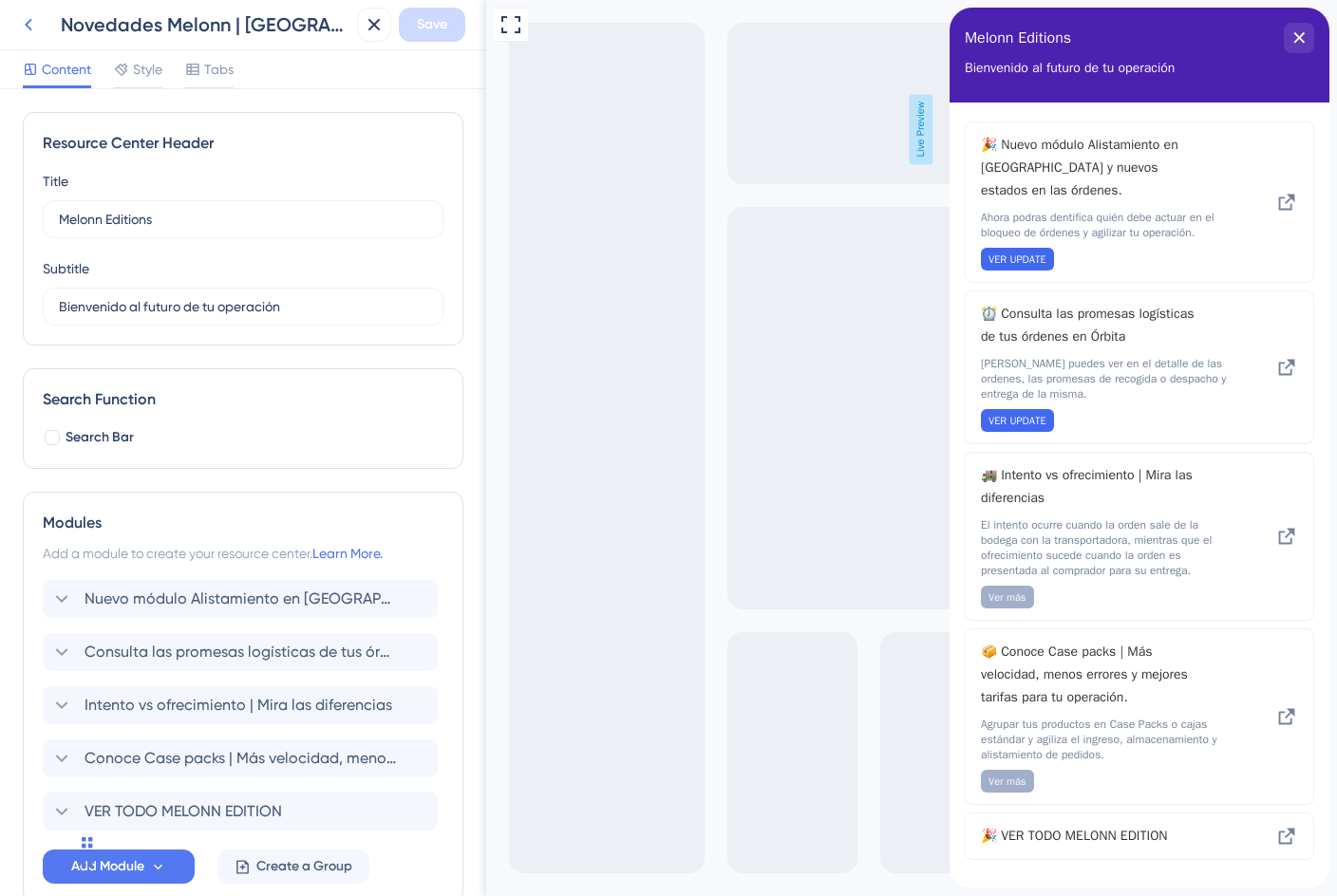 click 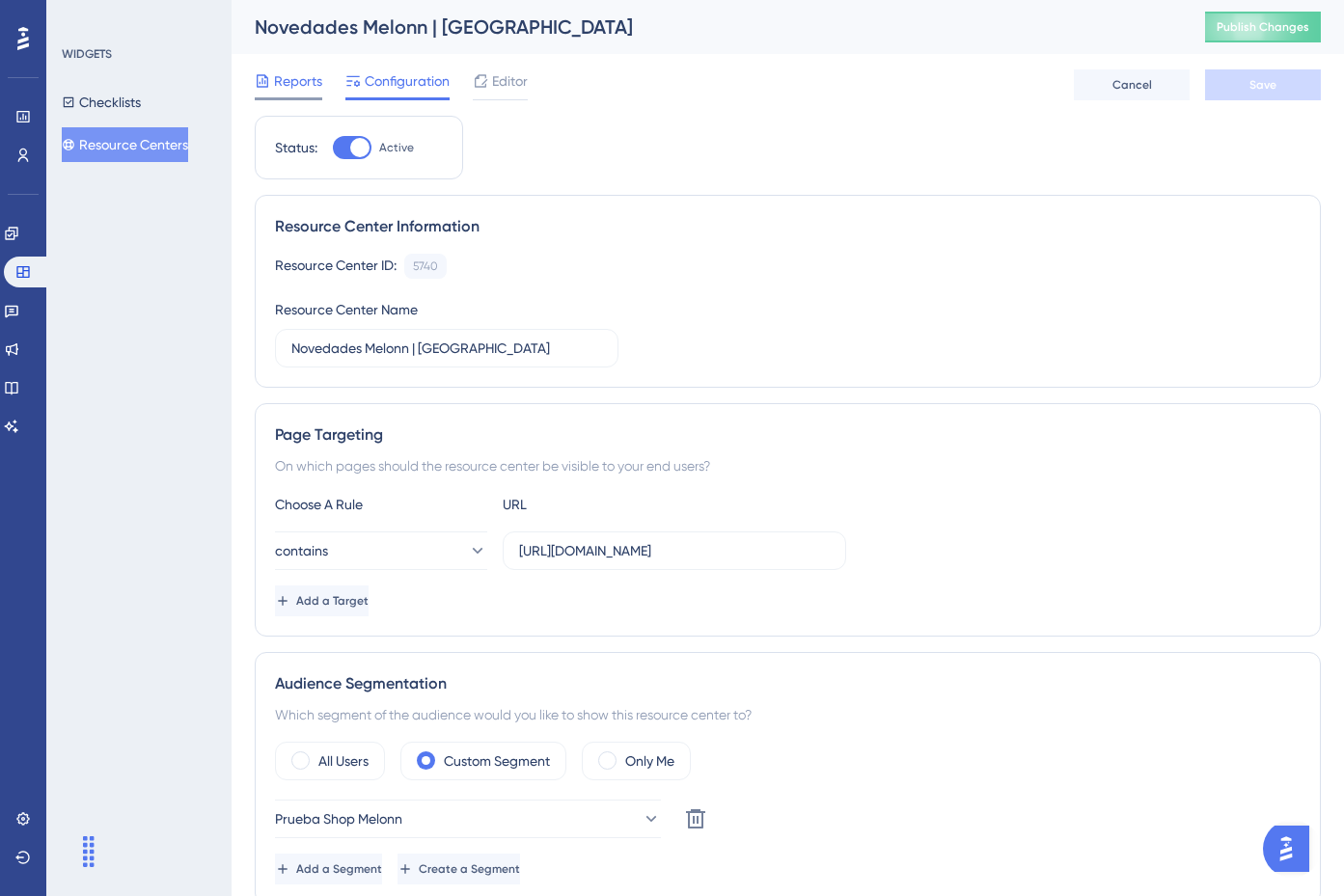 click 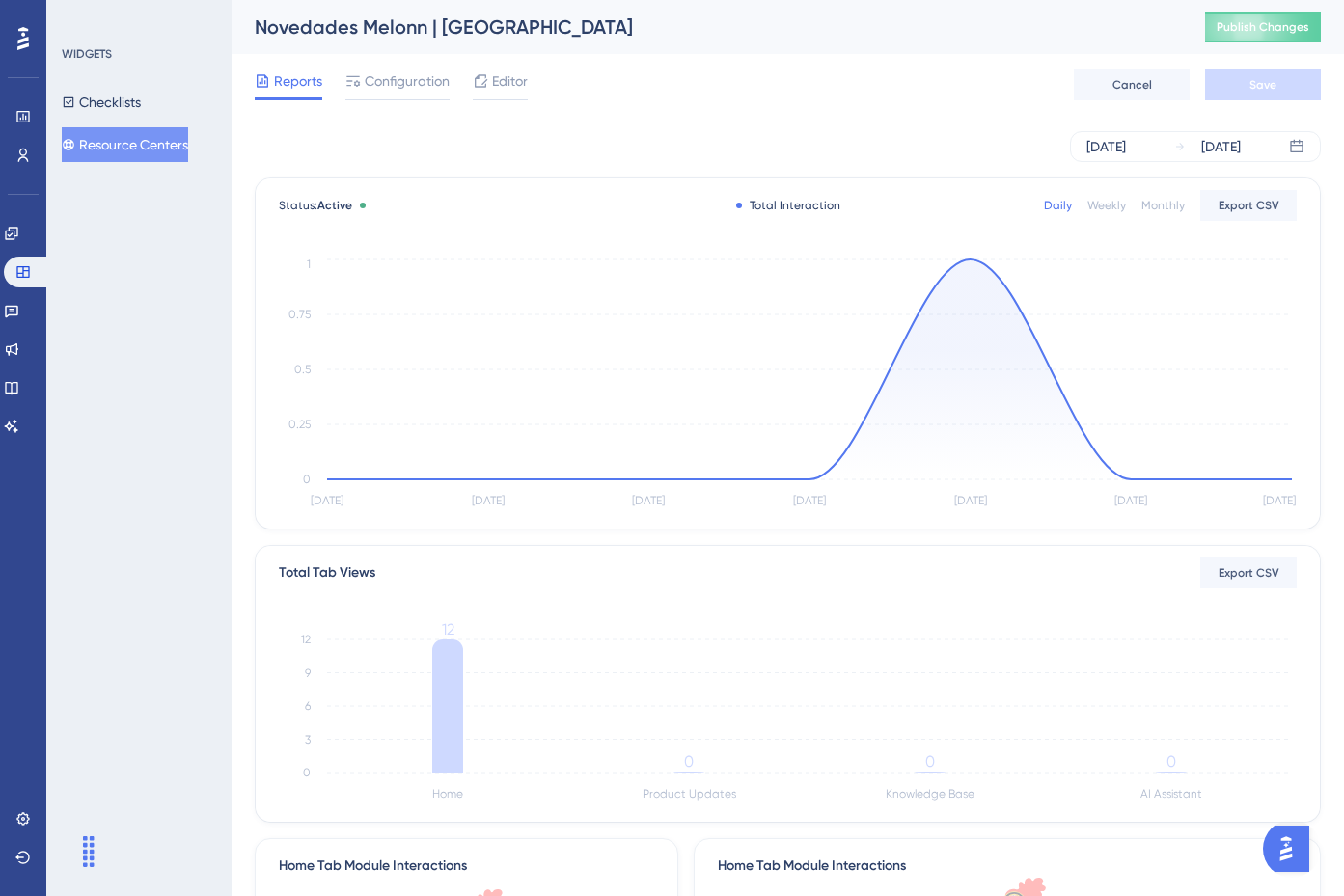 click on "Resource Centers" at bounding box center [124, 145] 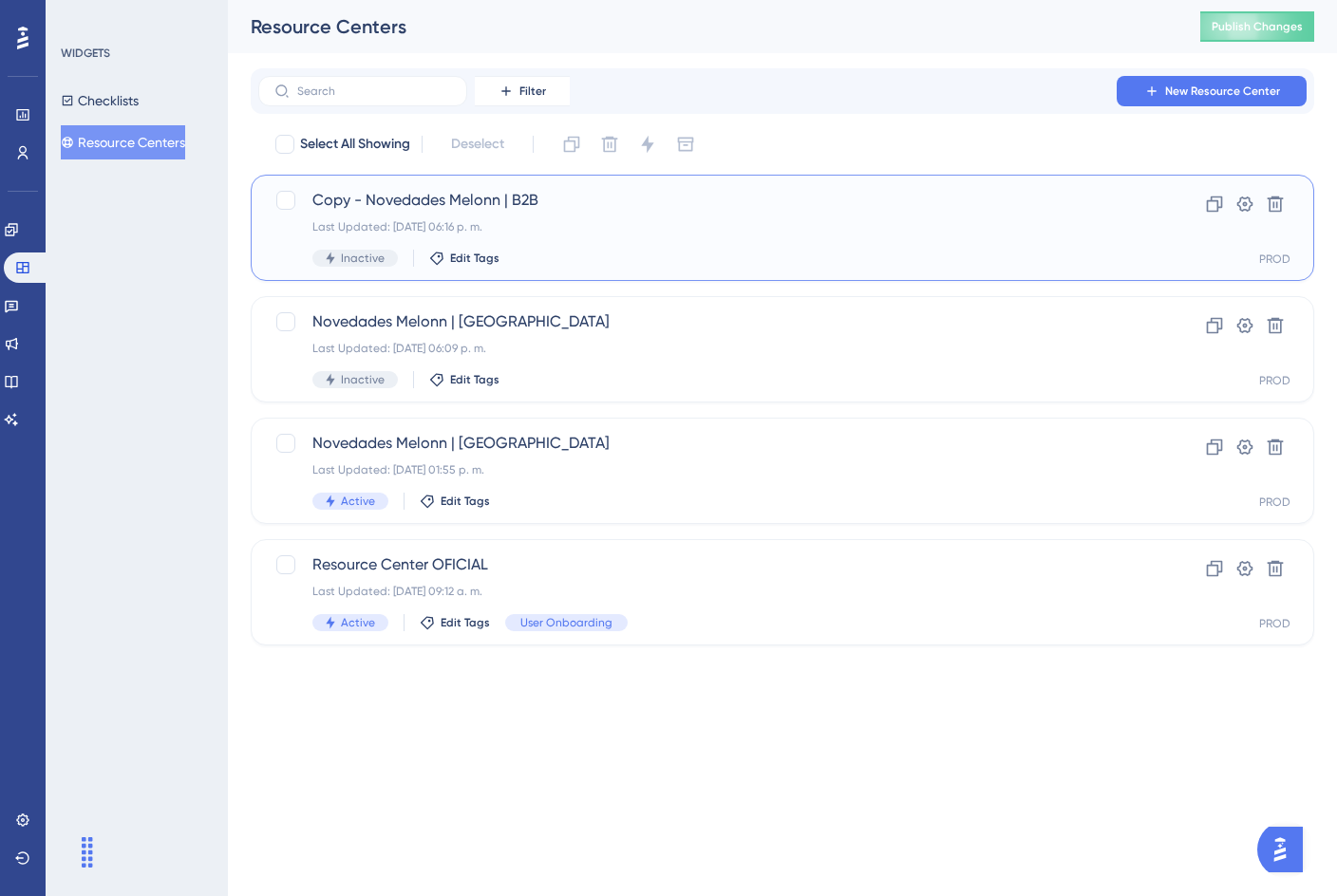 click on "Copy - Novedades Melonn | B2B Last Updated: 09 jul 2025 06:16 p. m. Inactive Edit Tags" at bounding box center (706, 228) 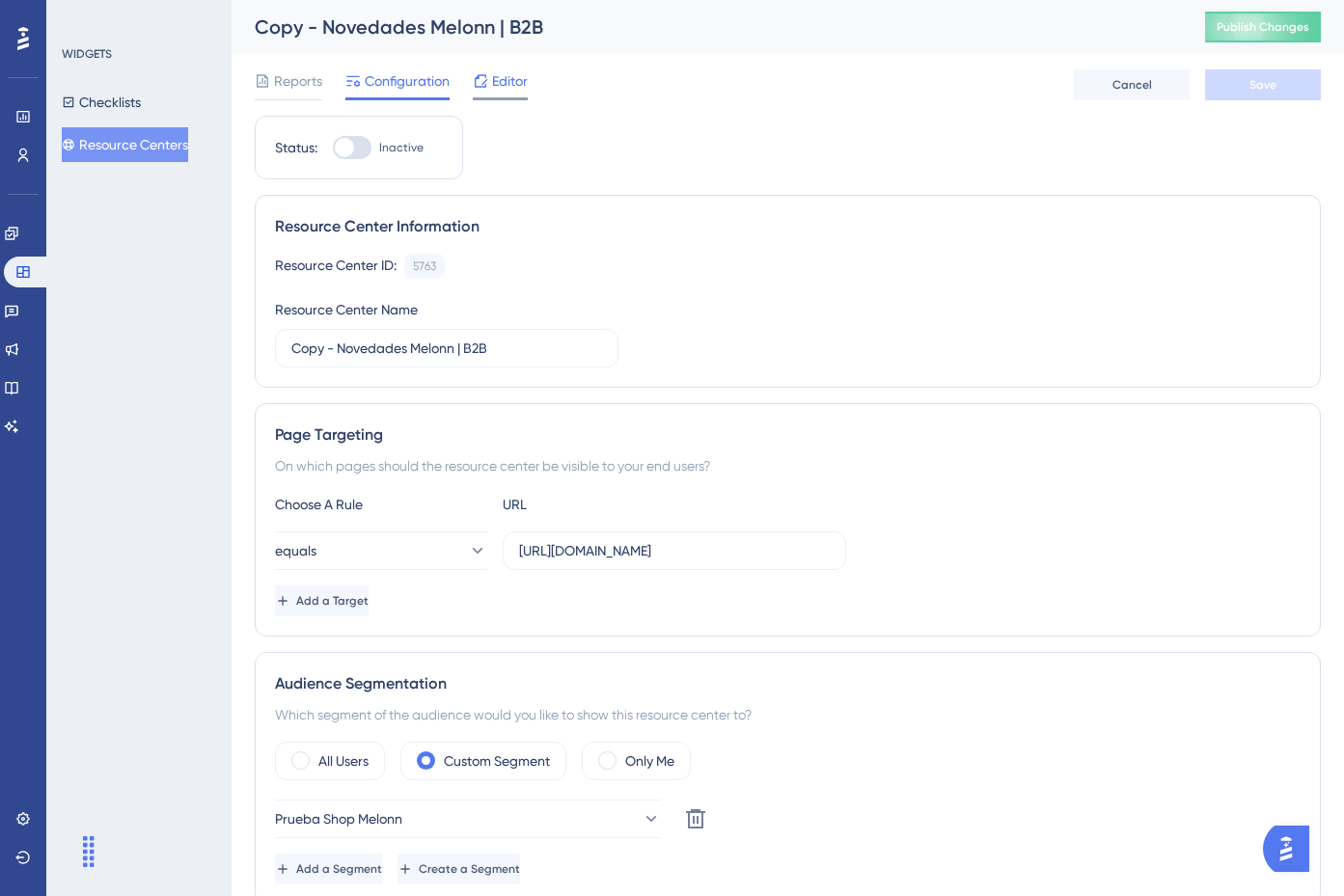 click on "Editor" at bounding box center (509, 81) 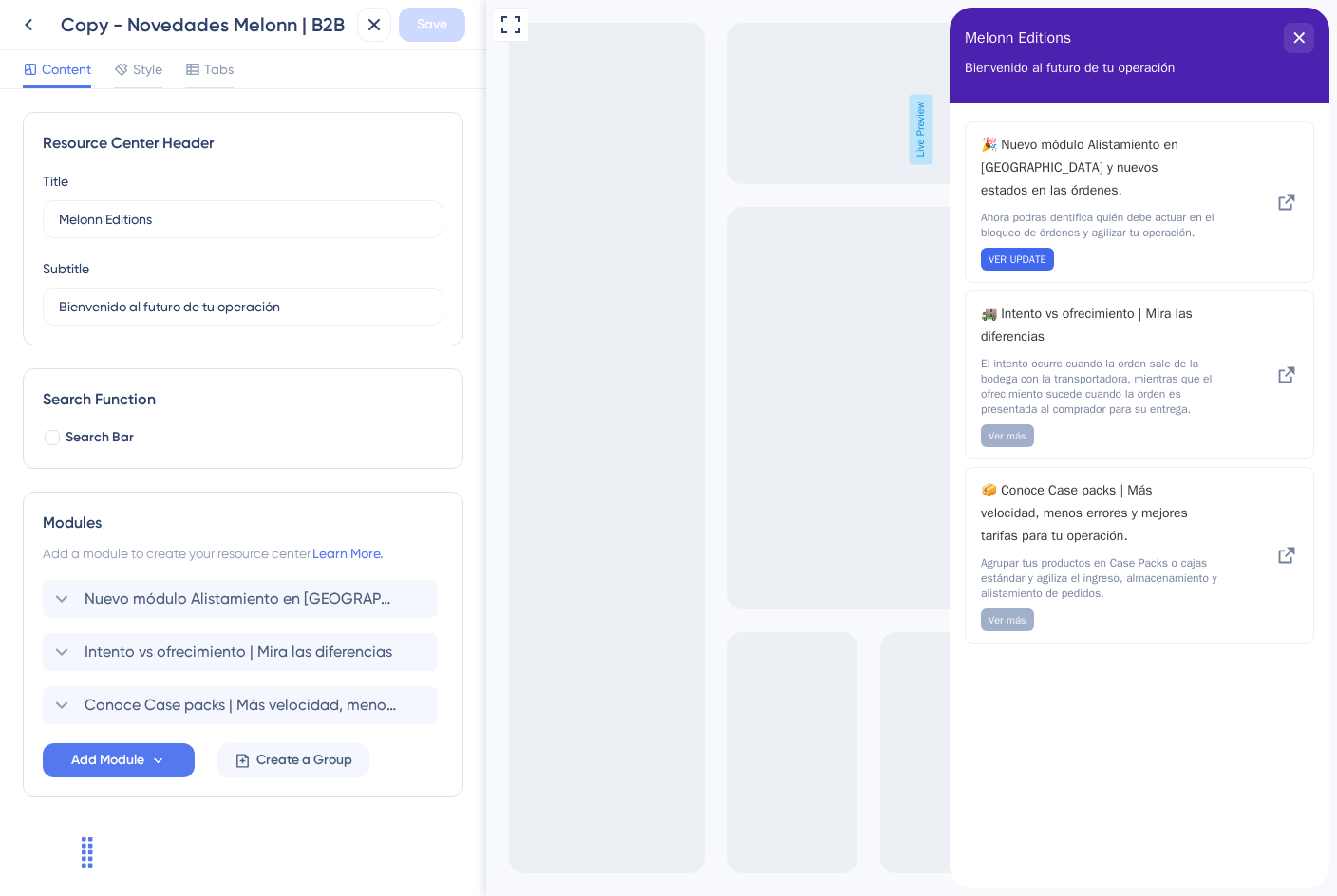 scroll, scrollTop: 0, scrollLeft: 0, axis: both 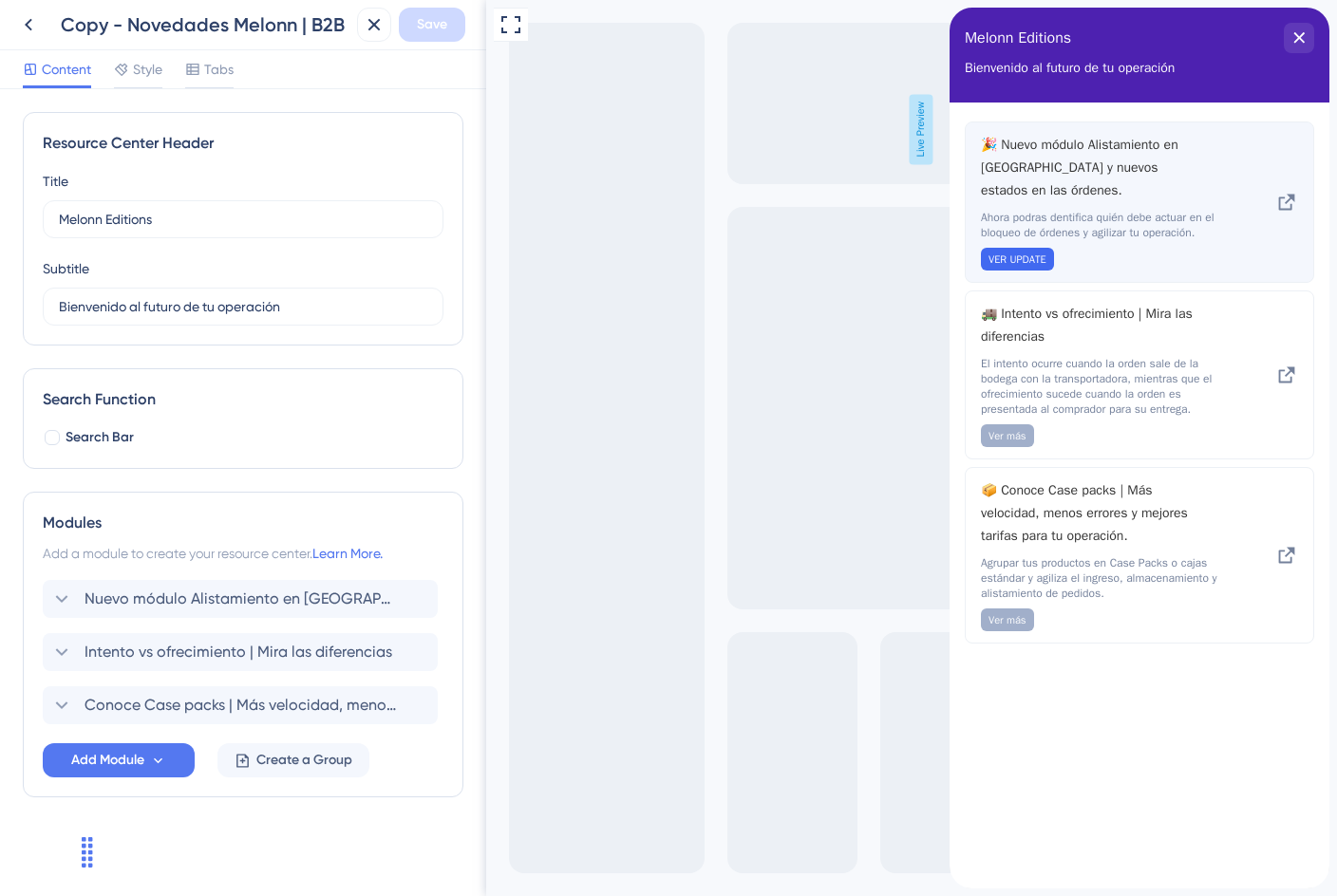 click on "Ahora podras dentifica quién debe actuar en el bloqueo de órdenes y agilizar tu operación." at bounding box center (1107, 225) 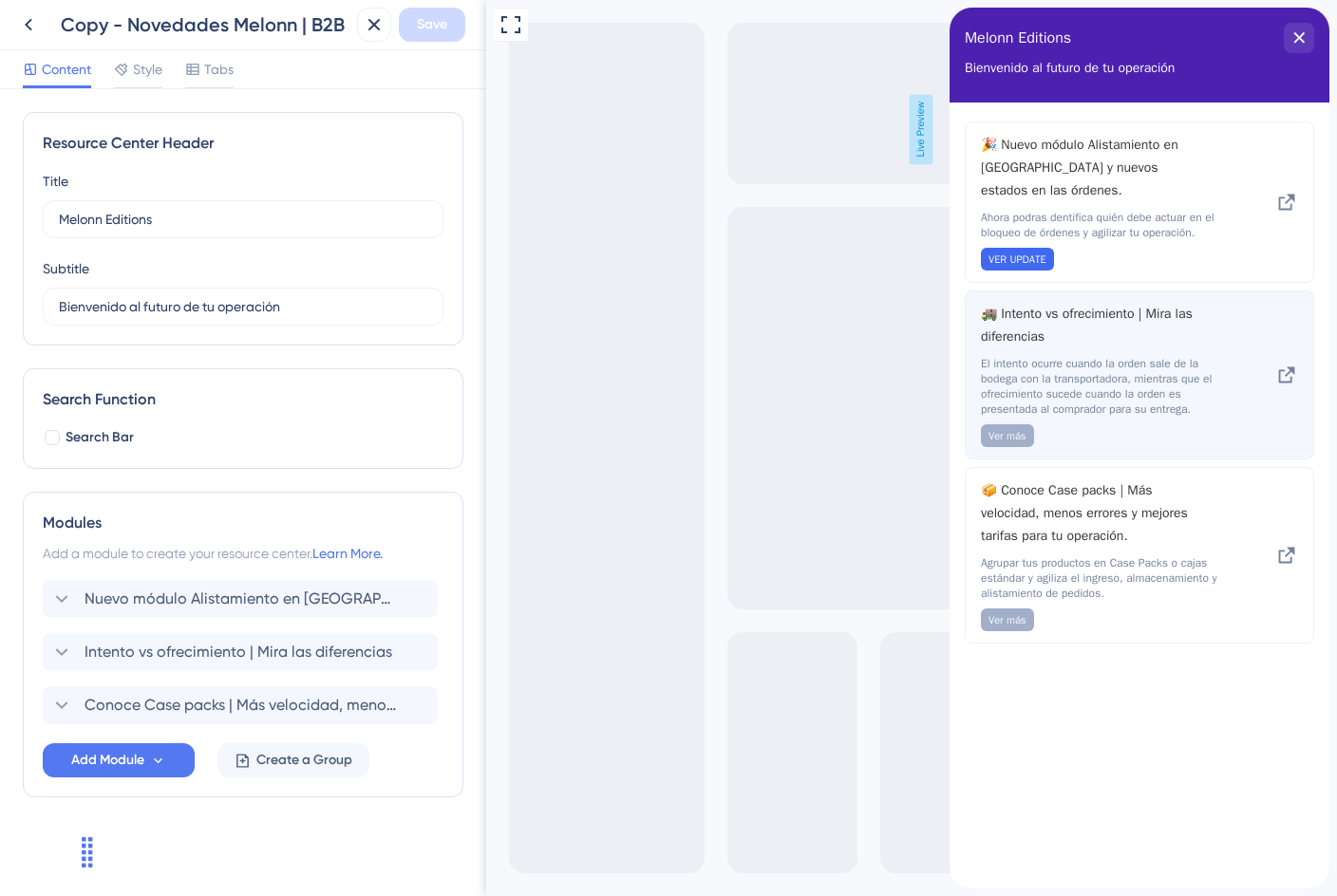 click on "El intento ocurre cuando la orden sale de la bodega con la transportadora, mientras que el ofrecimiento sucede cuando la orden es presentada al comprador para su entrega." at bounding box center (1107, 386) 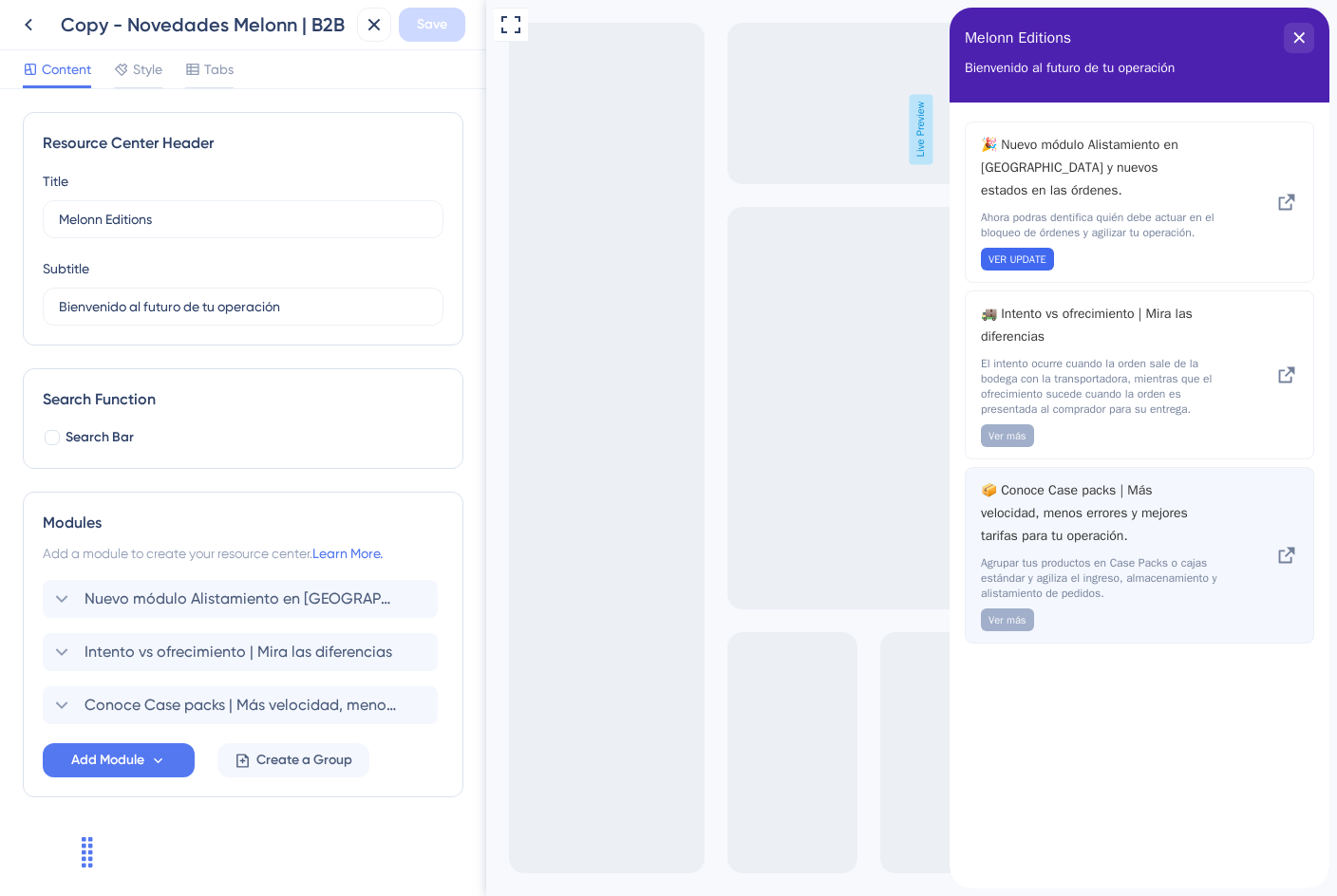click on "📦   Conoce Case packs | Más velocidad, menos errores y mejores tarifas para tu operación.   Agrupar tus productos en Case Packs o cajas estándar y agiliza el ingreso, almacenamiento y alistamiento de pedidos.  Ver más" at bounding box center [1139, 555] 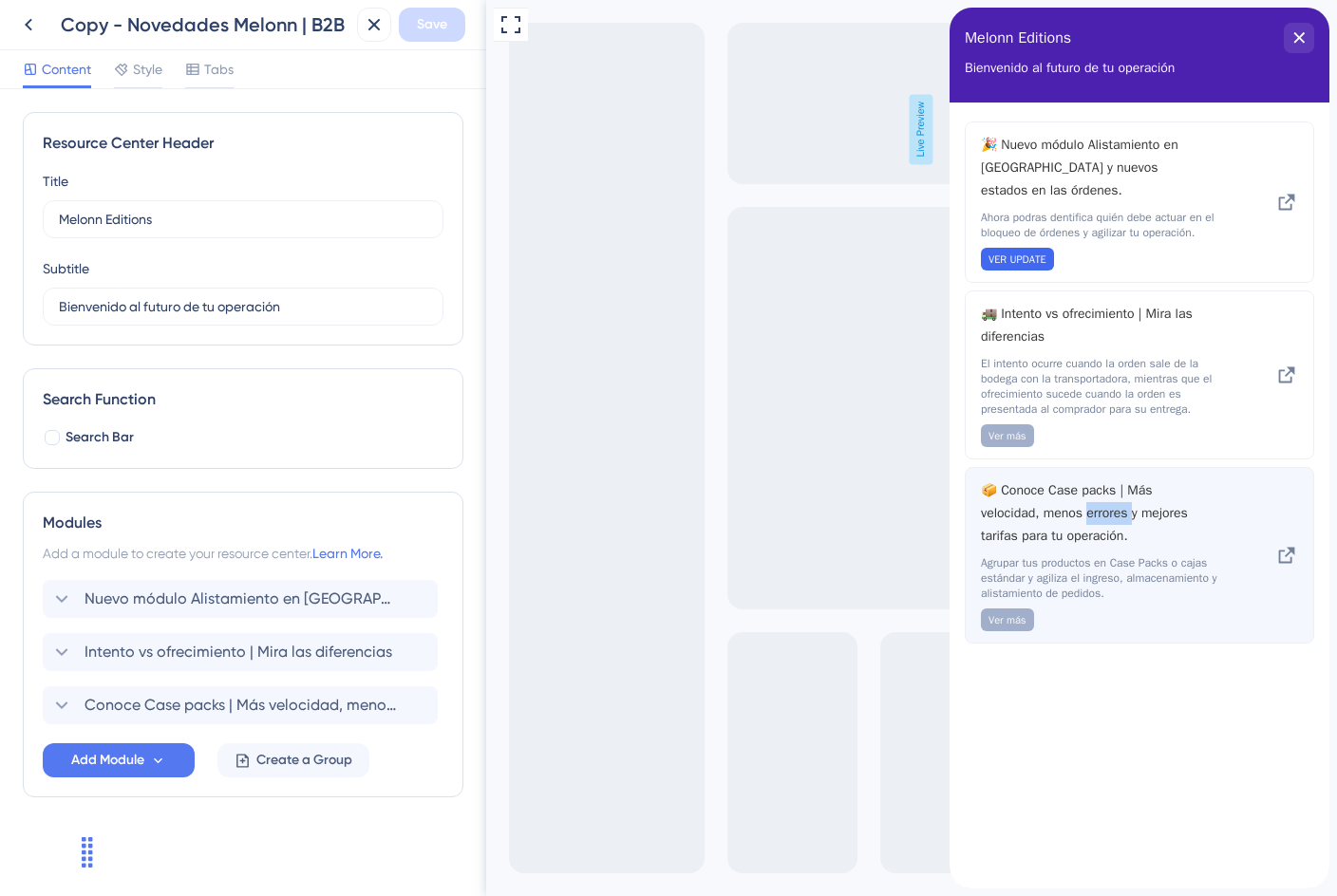 click on "📦   Conoce Case packs | Más velocidad, menos errores y mejores tarifas para tu operación." at bounding box center [1092, 513] 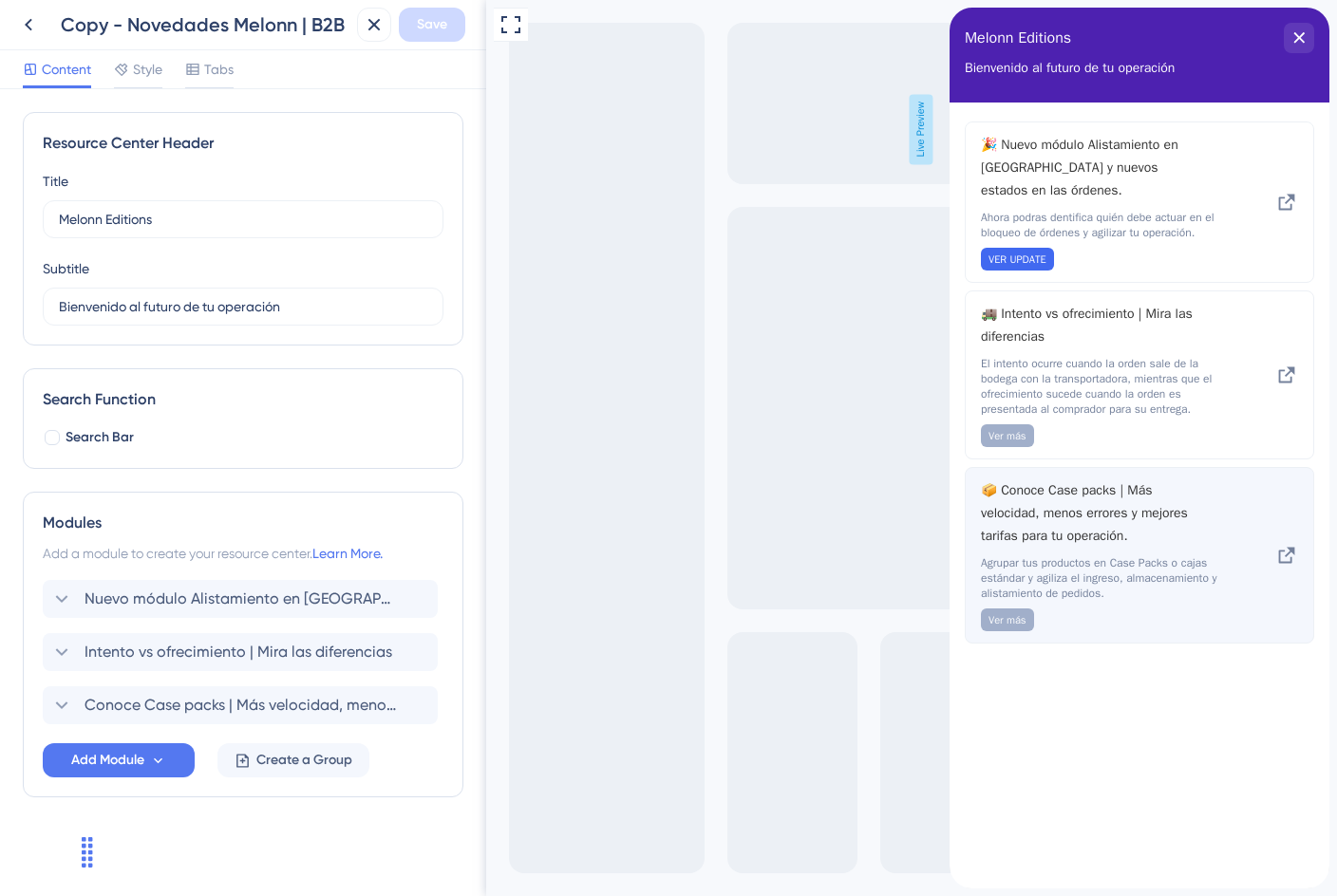 click on "Agrupar tus productos en Case Packs o cajas estándar y agiliza el ingreso, almacenamiento y alistamiento de pedidos." at bounding box center (1107, 578) 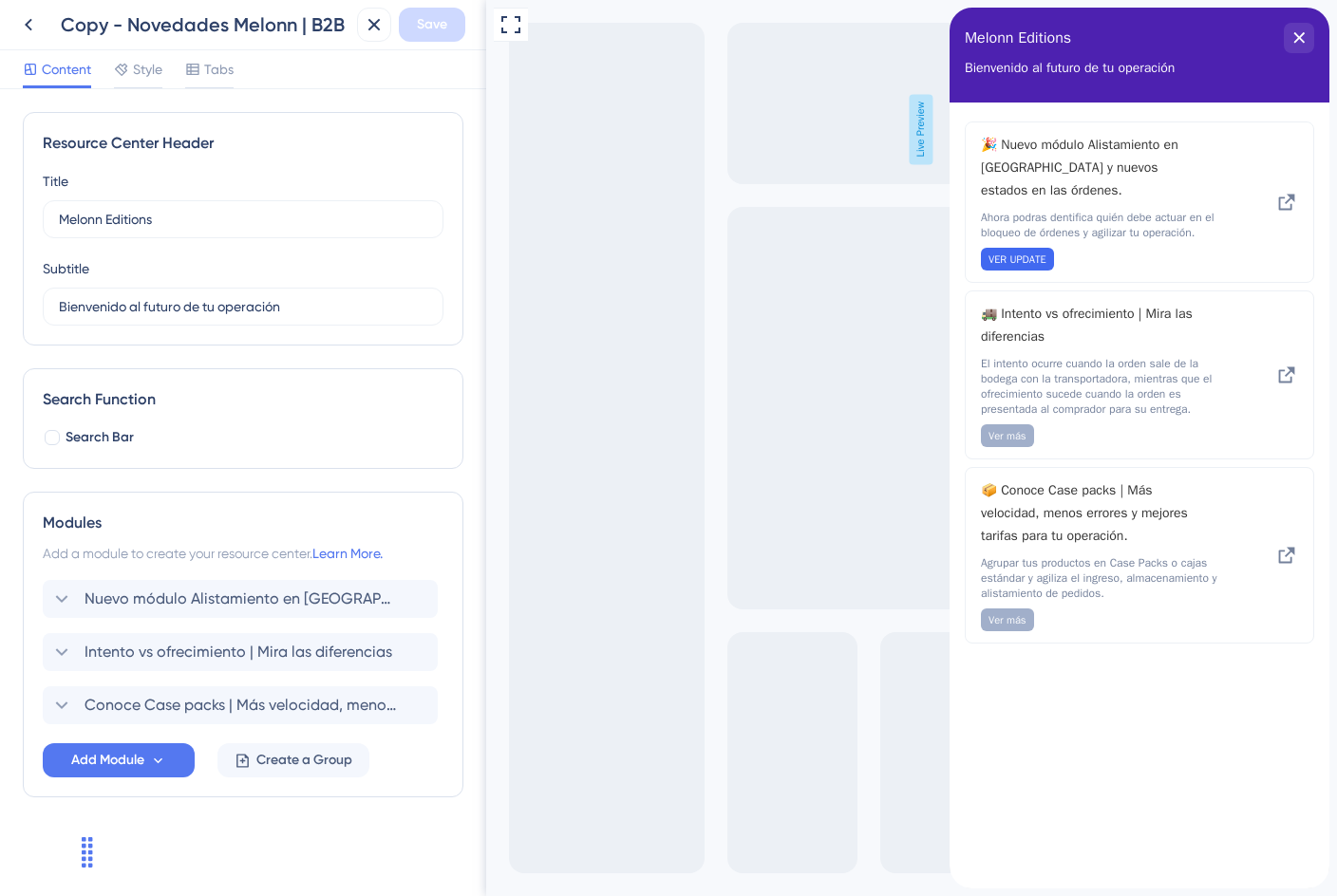click on "Modules" at bounding box center [243, 523] 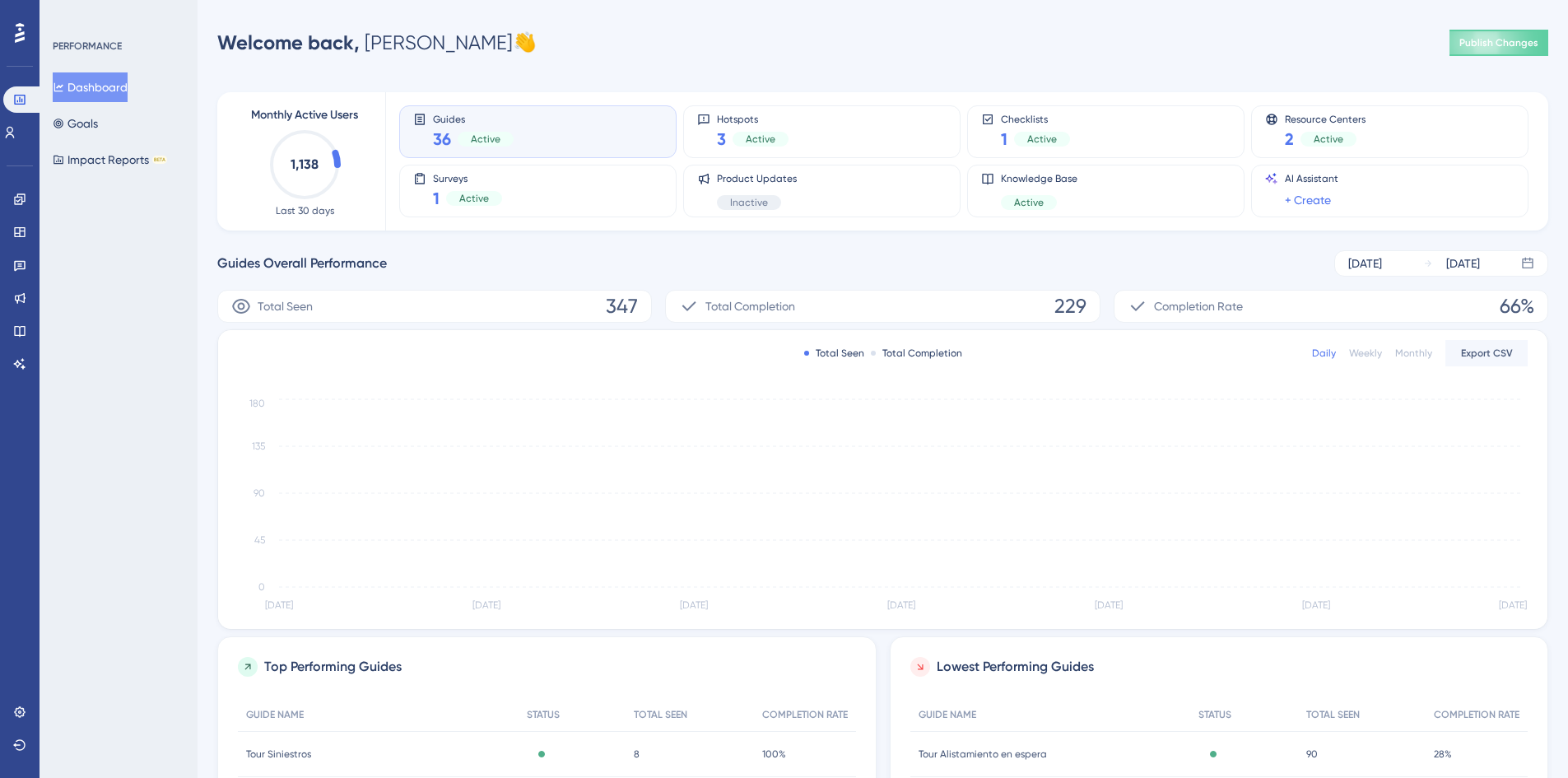 scroll, scrollTop: 0, scrollLeft: 0, axis: both 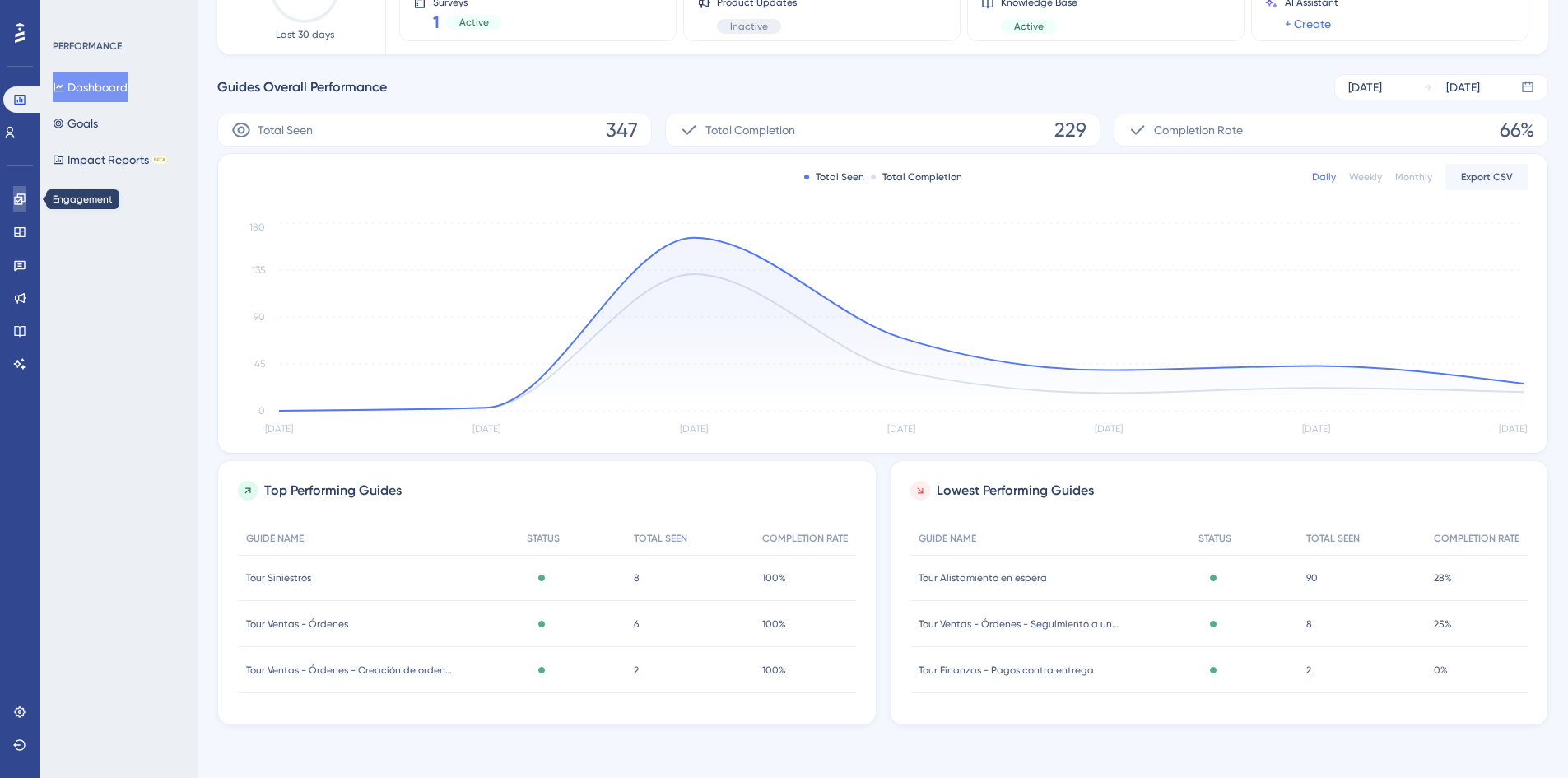 click 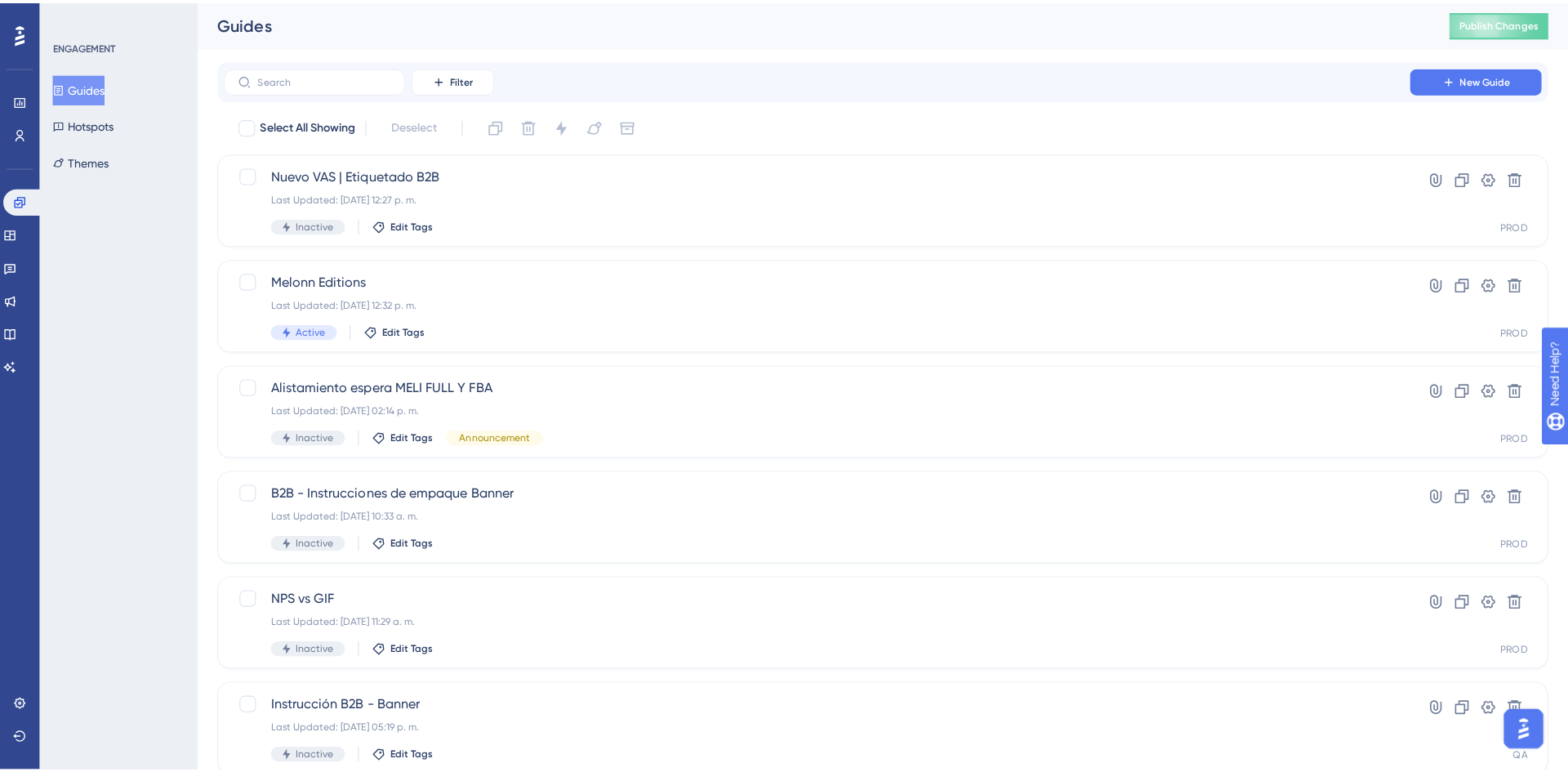 scroll, scrollTop: 0, scrollLeft: 0, axis: both 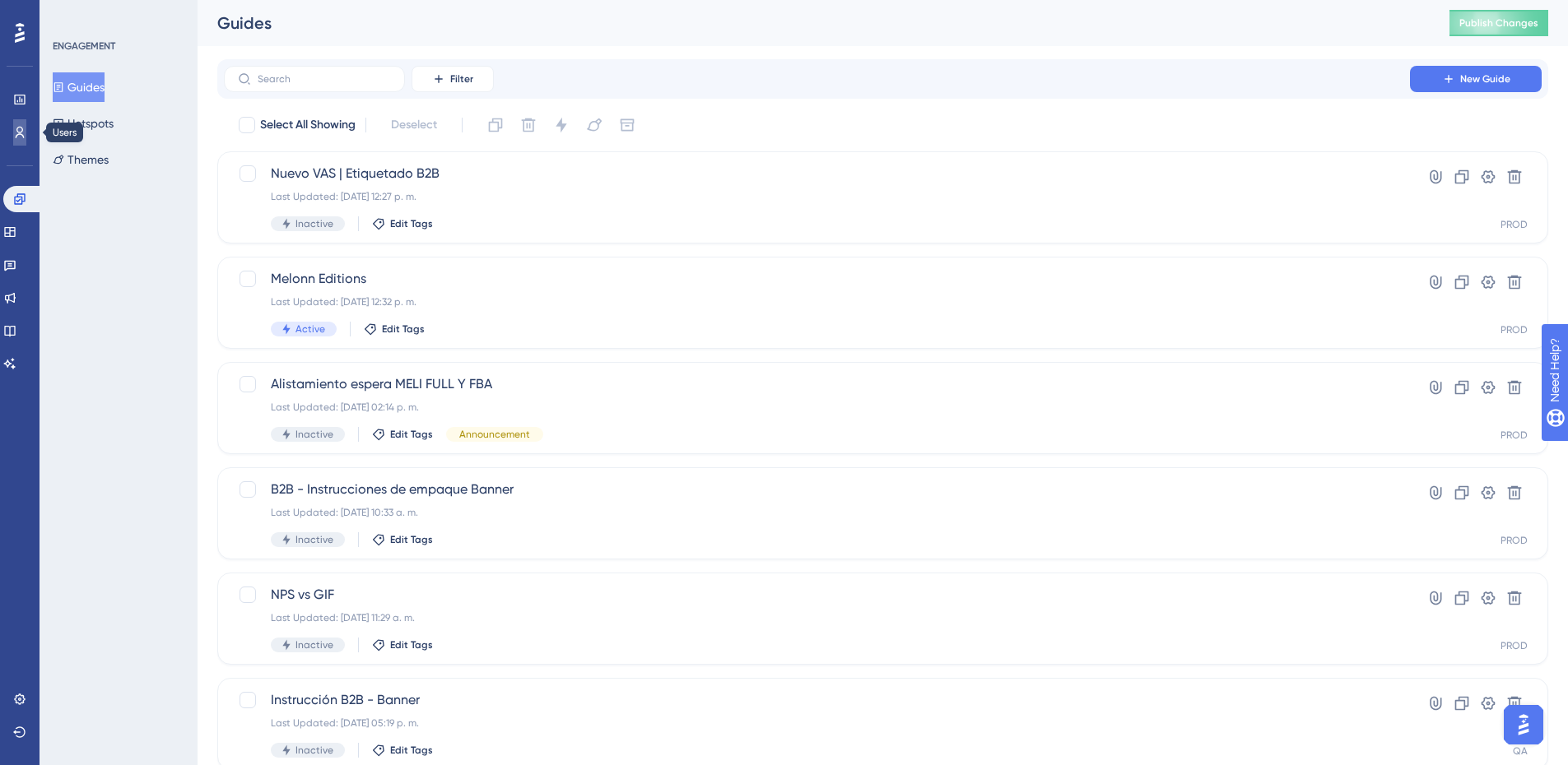 click 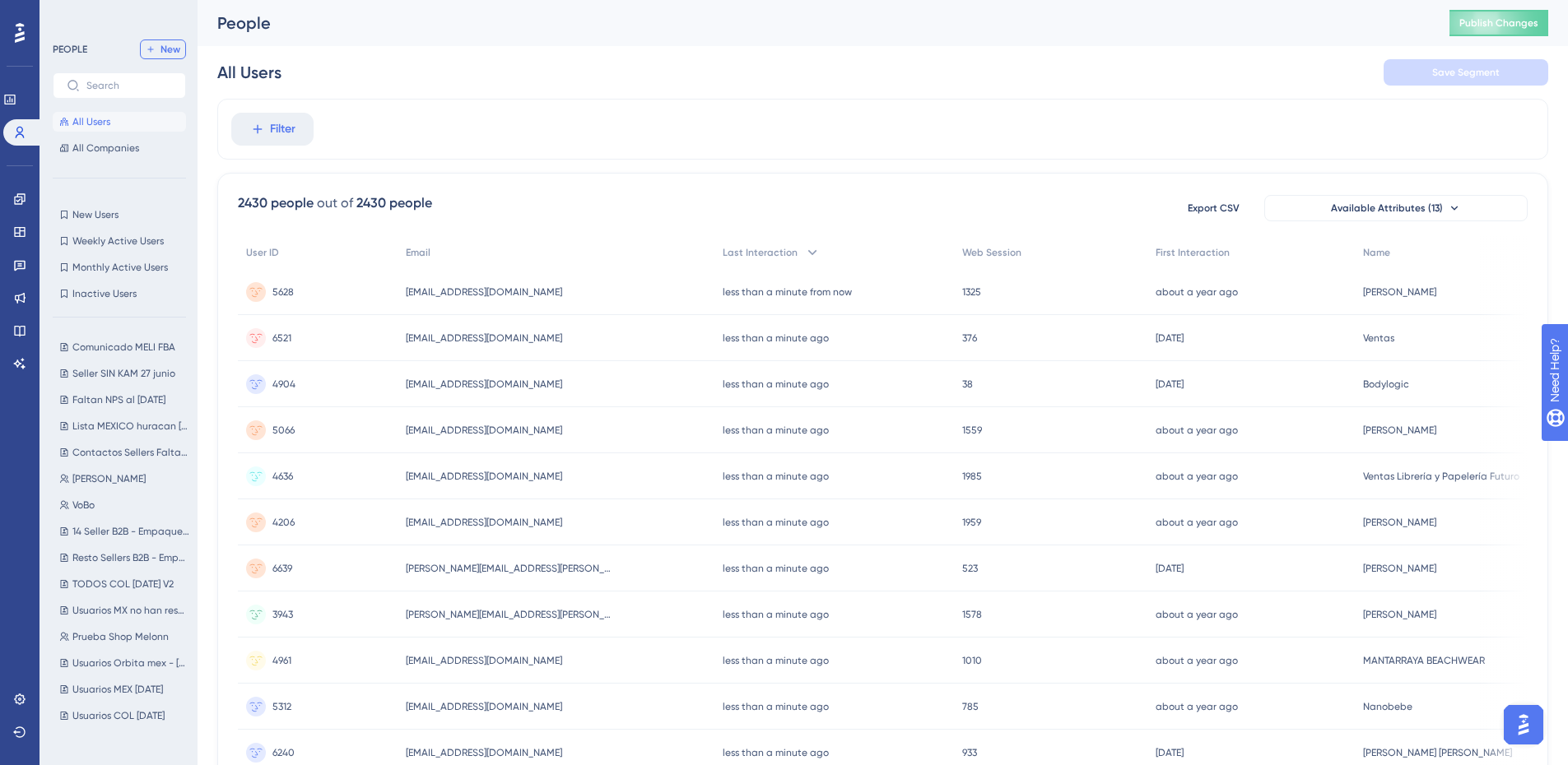 click on "New" at bounding box center (163, 49) 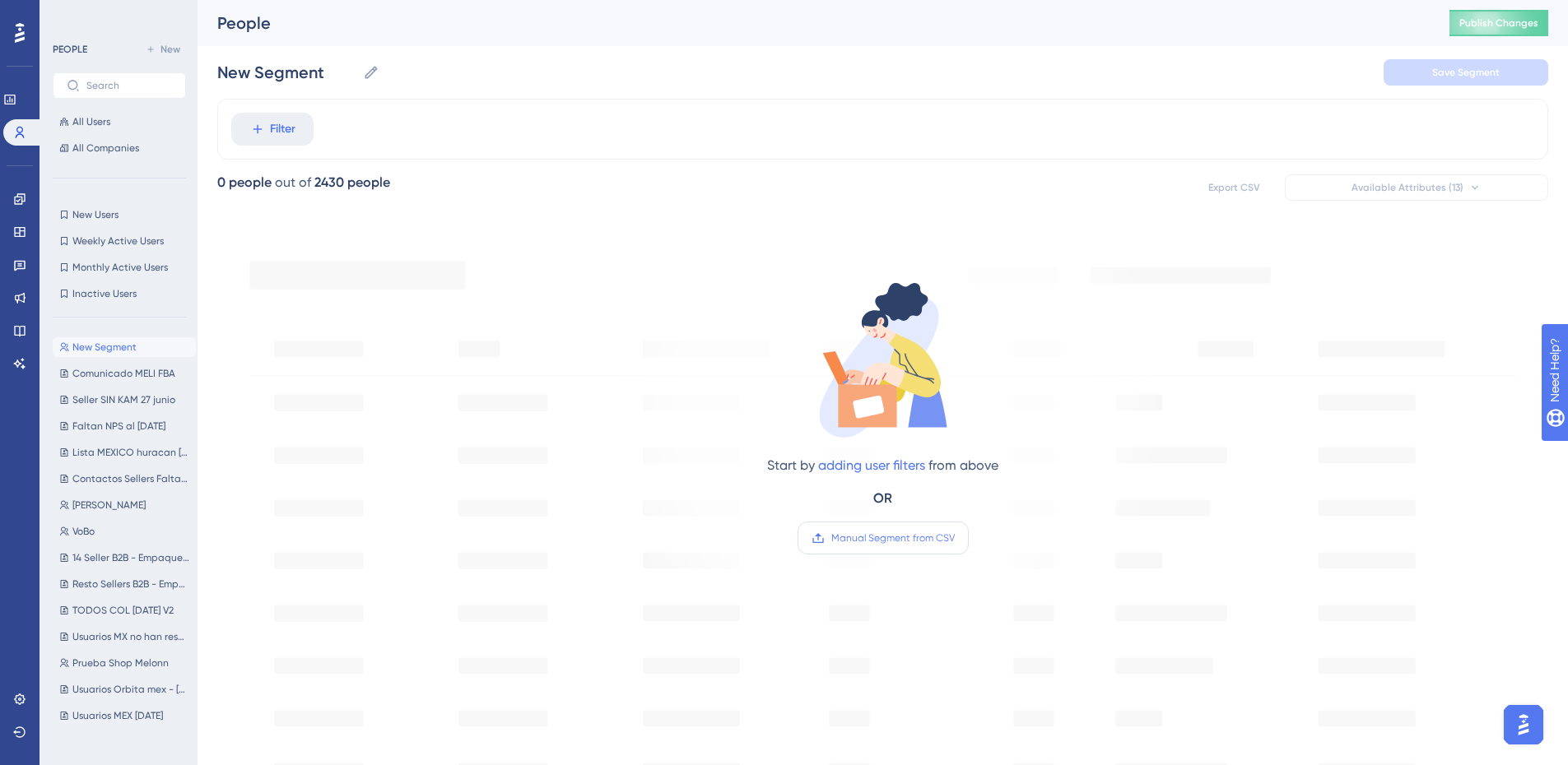 click on "Manual Segment from CSV" at bounding box center (893, 538) 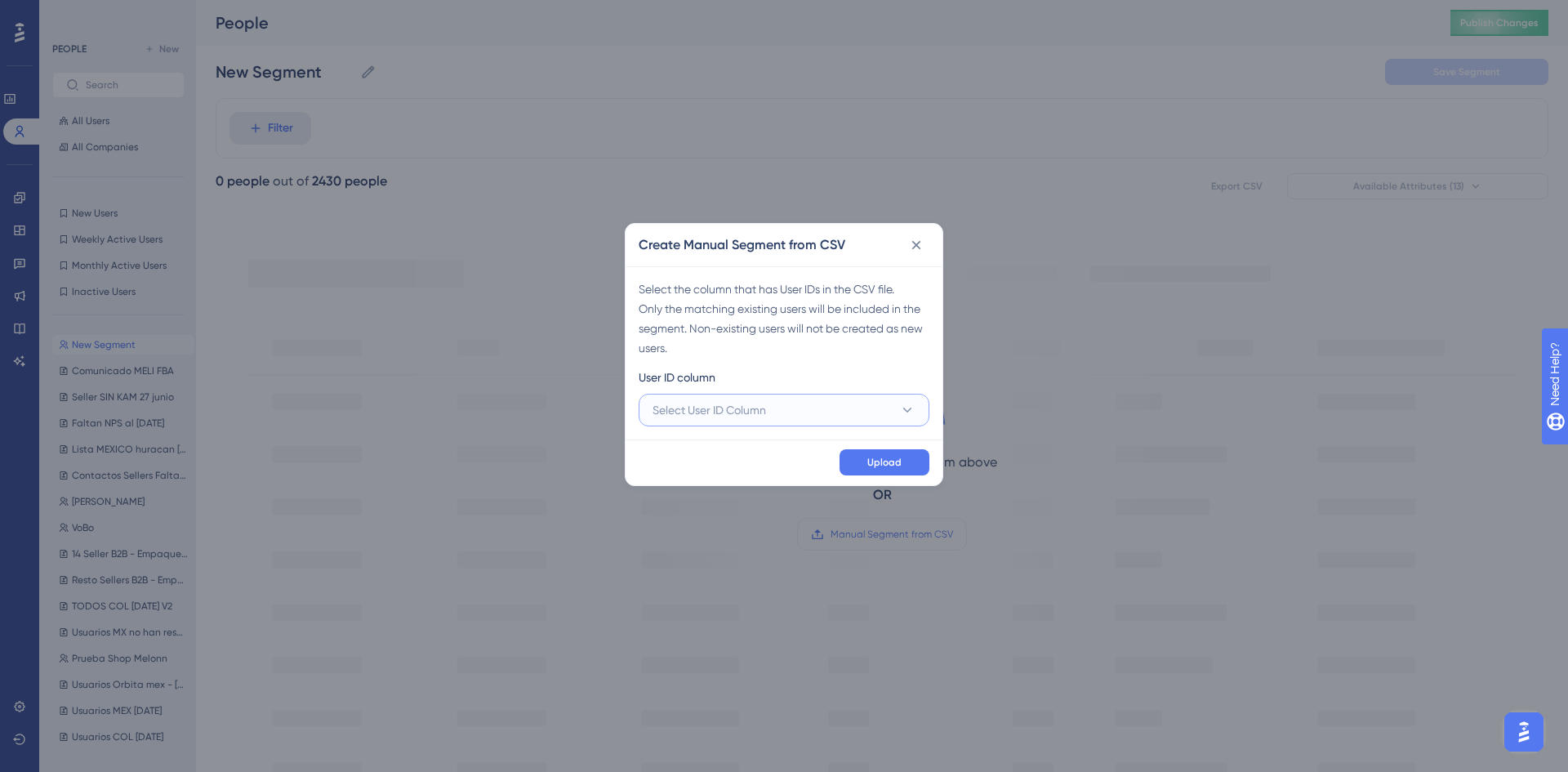 click on "Select User ID Column" at bounding box center (784, 410) 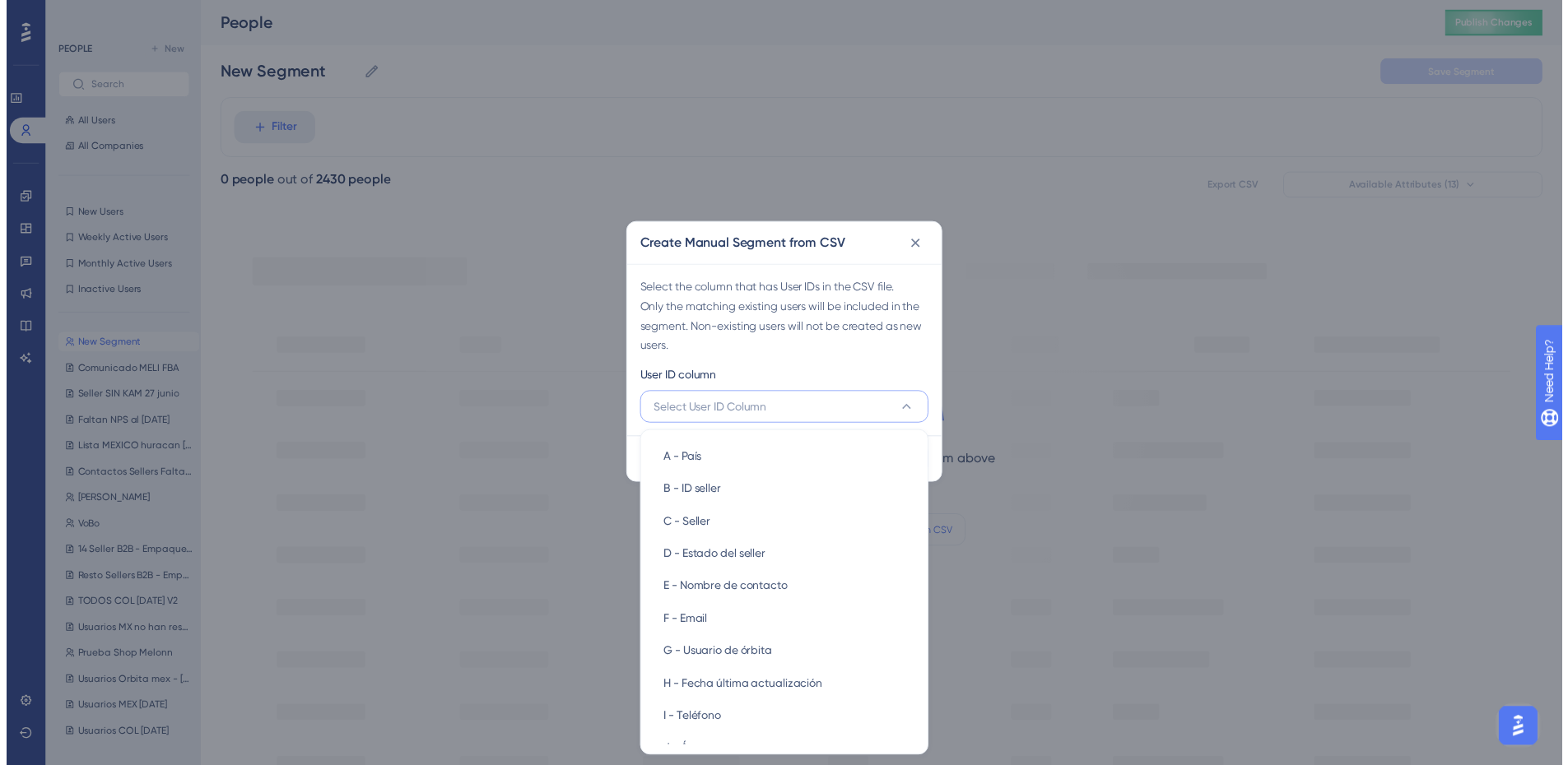 scroll, scrollTop: 1, scrollLeft: 0, axis: vertical 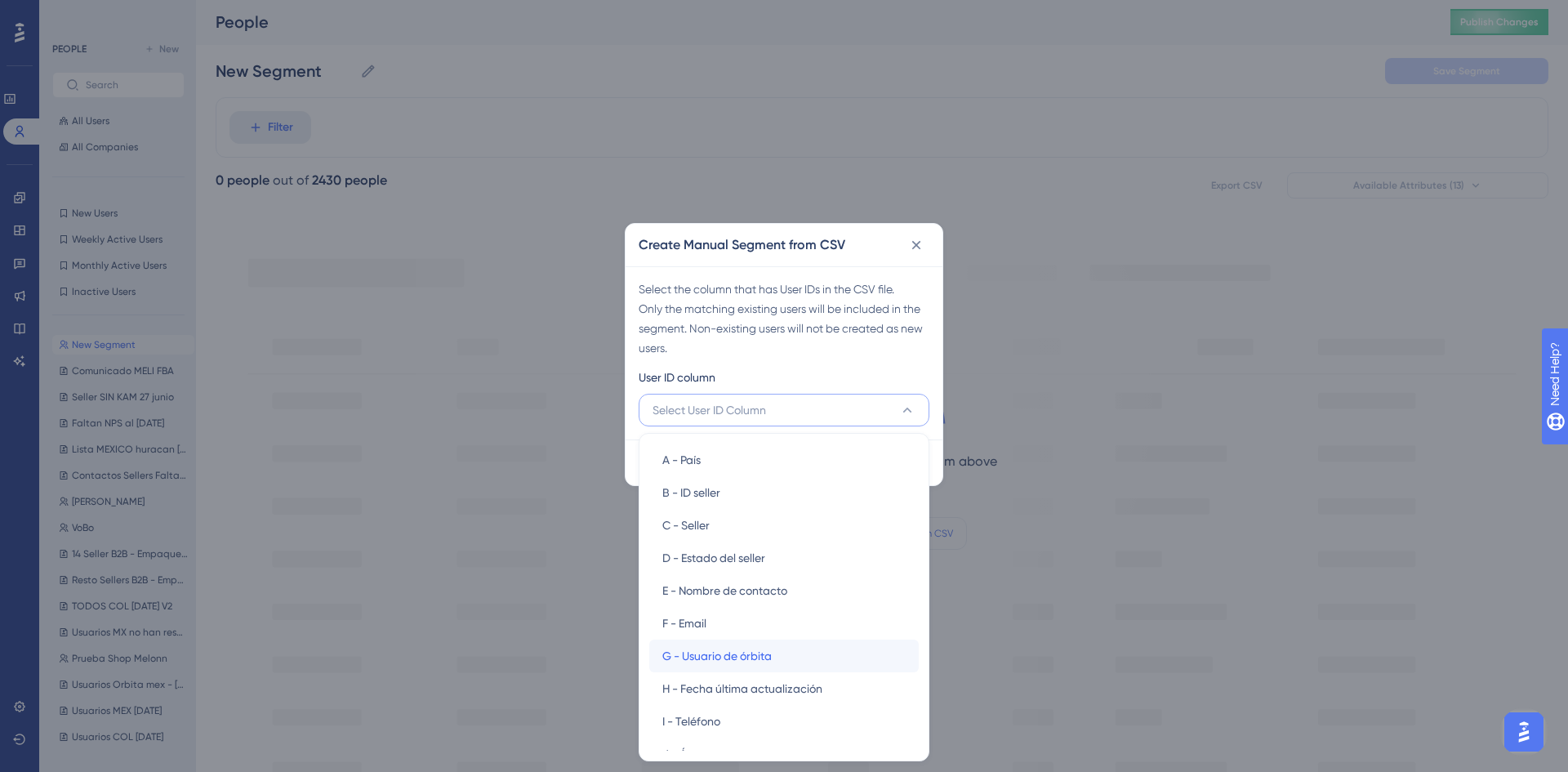 click on "G - Usuario de órbita" at bounding box center [717, 656] 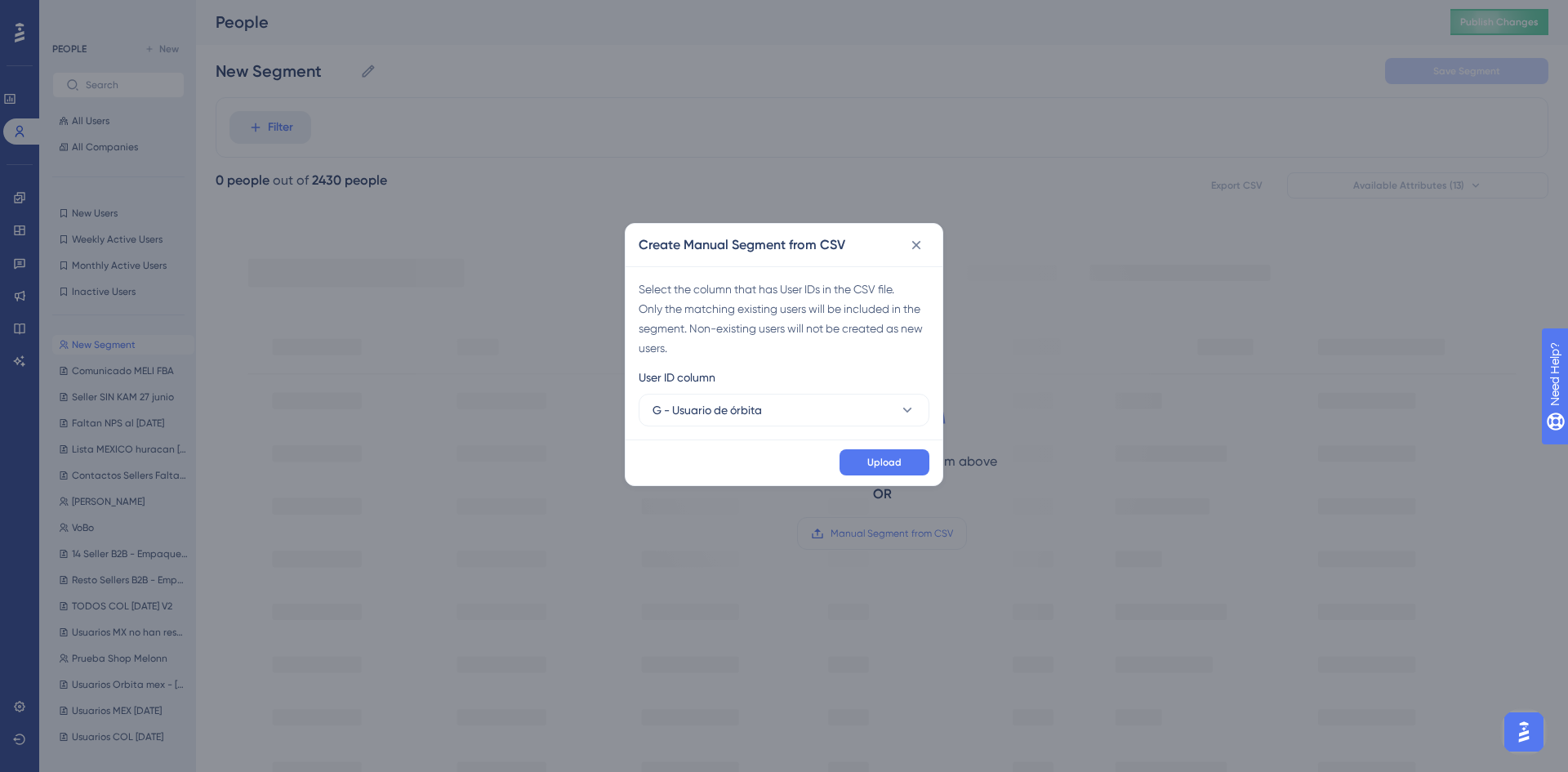 click on "Upload" at bounding box center (784, 462) 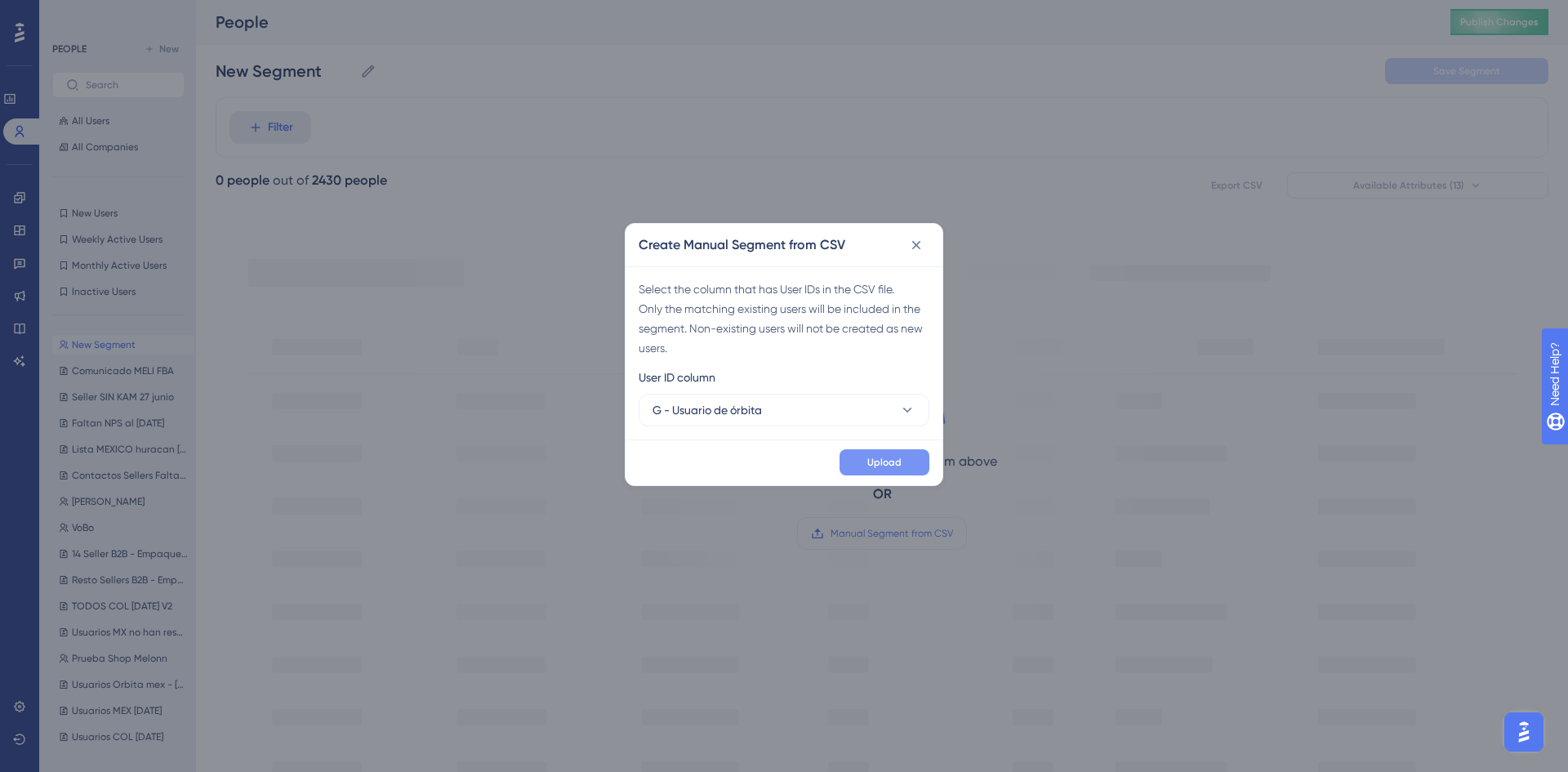 click on "Upload" at bounding box center (884, 462) 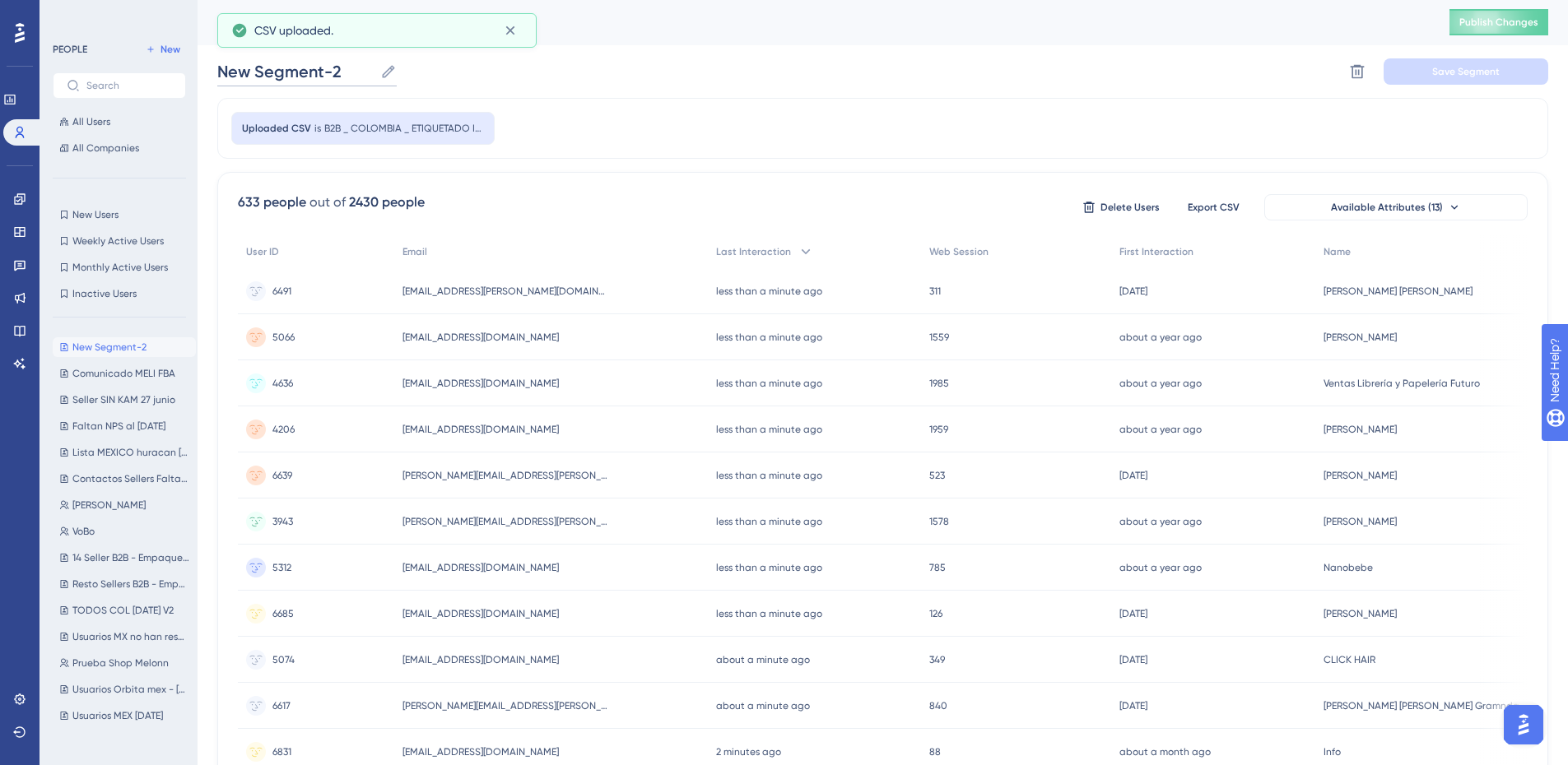 click on "New Segment-2" at bounding box center (295, 72) 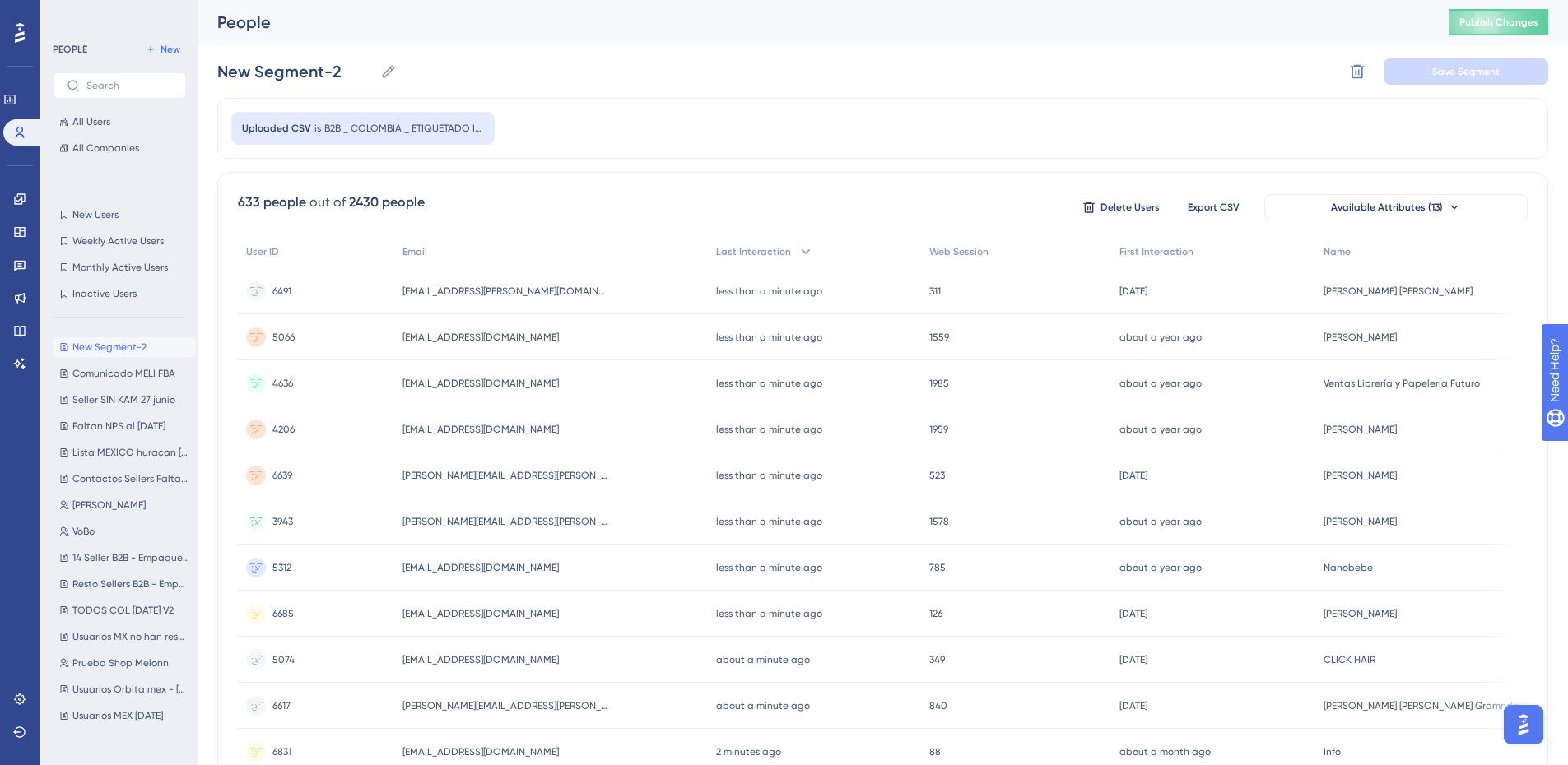 click on "New Segment-2" at bounding box center (295, 72) 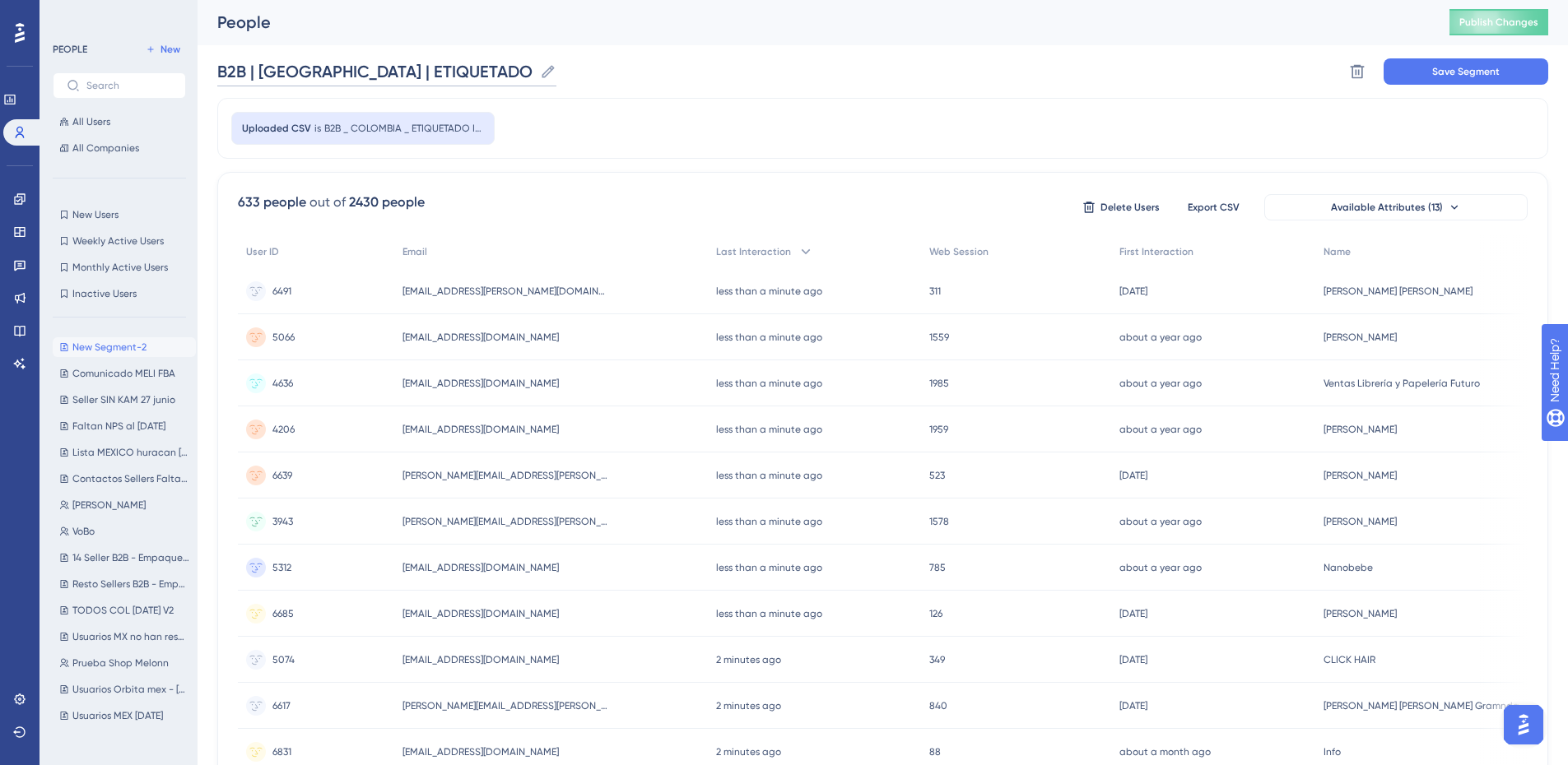 scroll, scrollTop: 0, scrollLeft: 0, axis: both 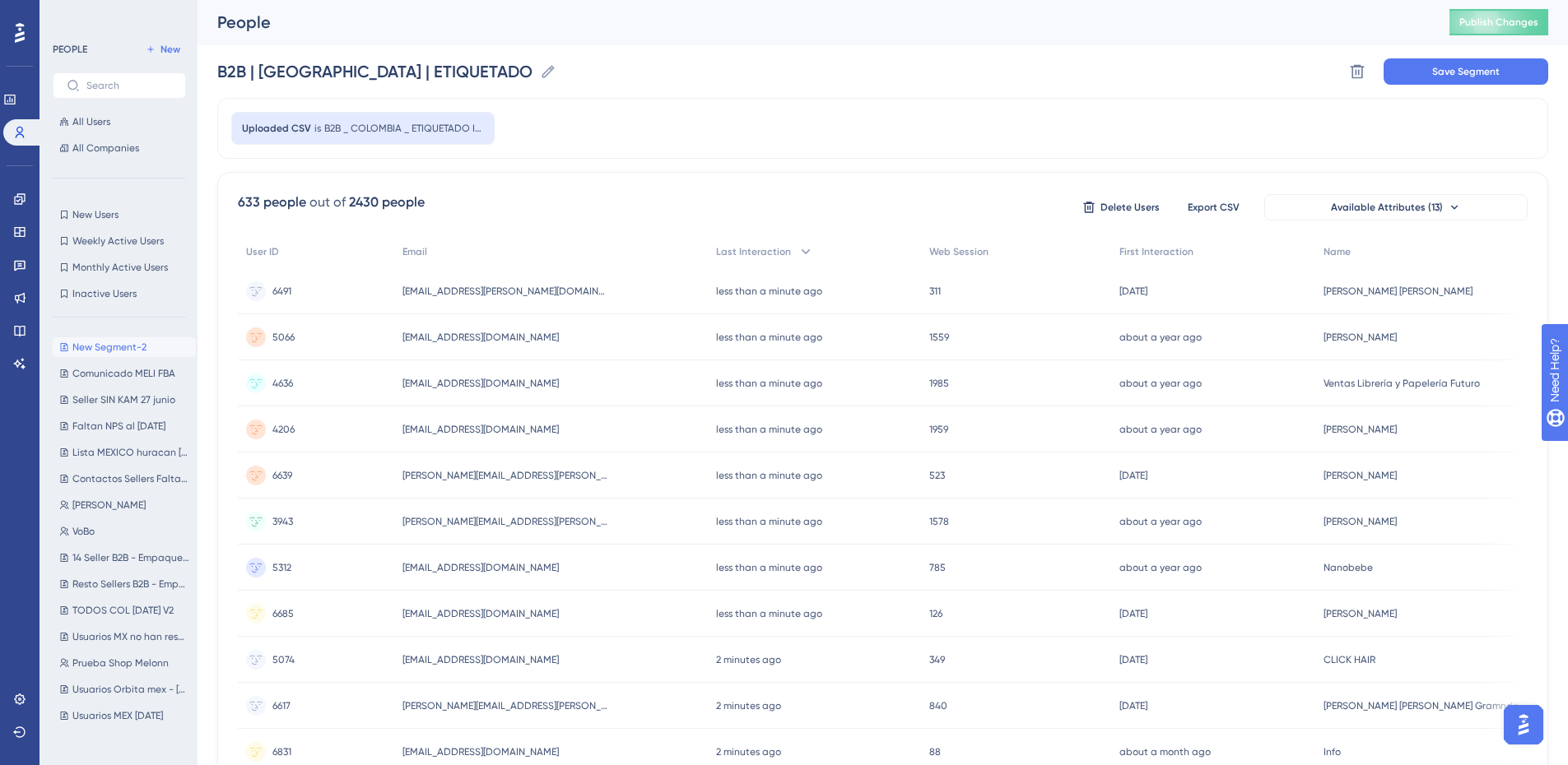 click on "B2B | COLOMBIA | ETIQUETADO ITEMS B2B | COLOMBIA | ETIQUETADO ITEMS Delete Segment Save Segment" at bounding box center (882, 72) 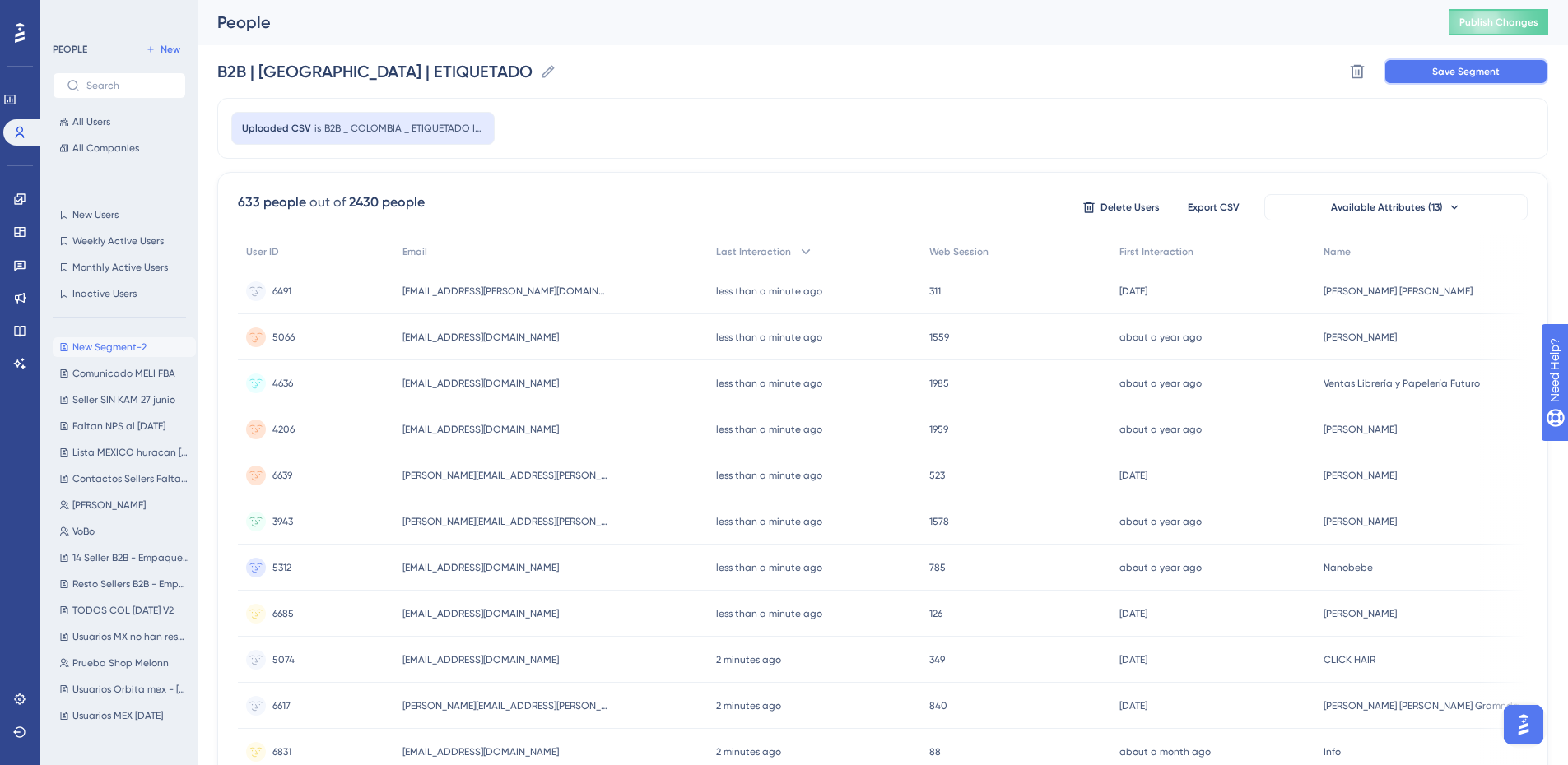 click on "Save Segment" at bounding box center (1466, 72) 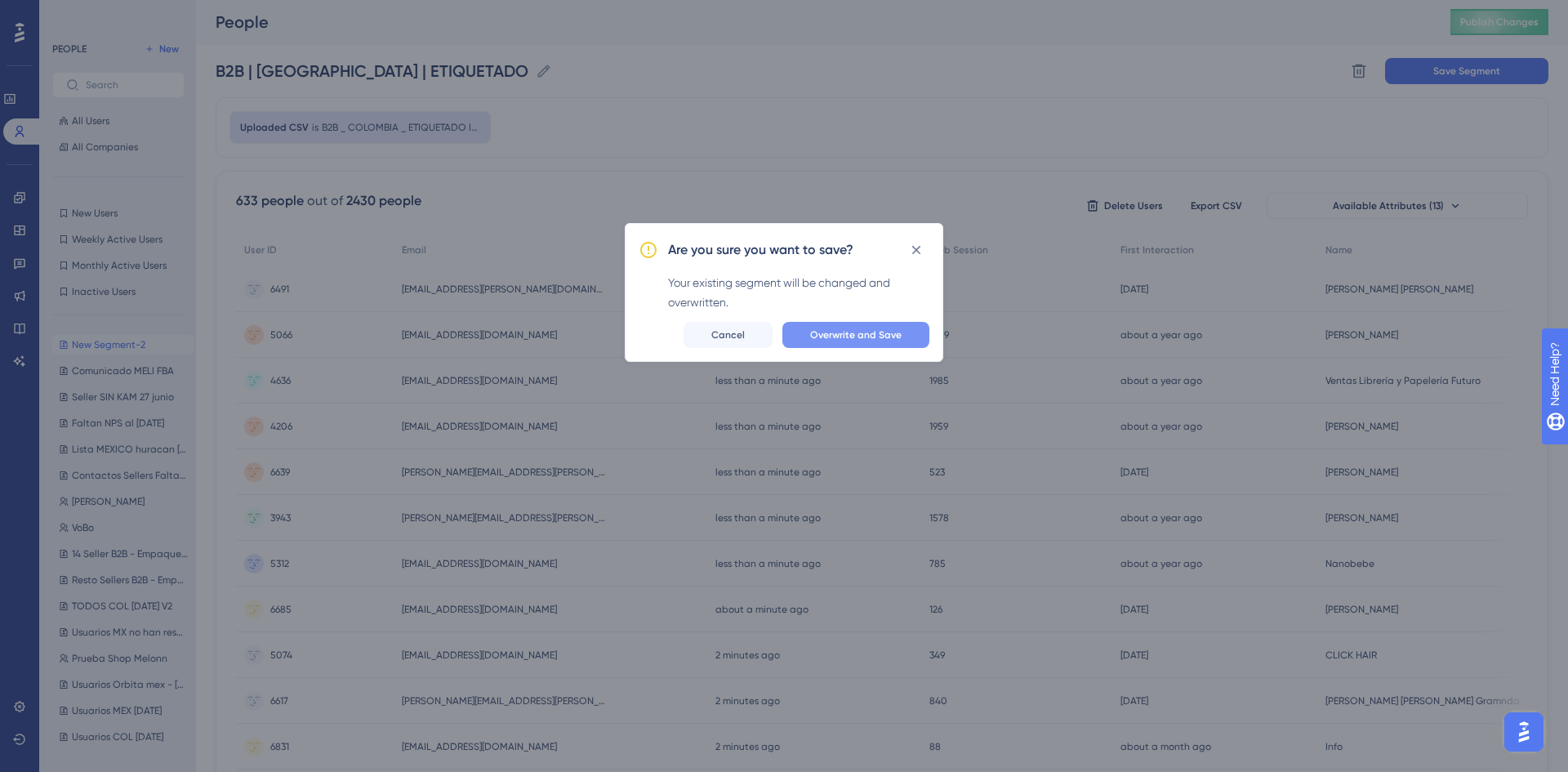 click on "Overwrite and Save" at bounding box center [856, 335] 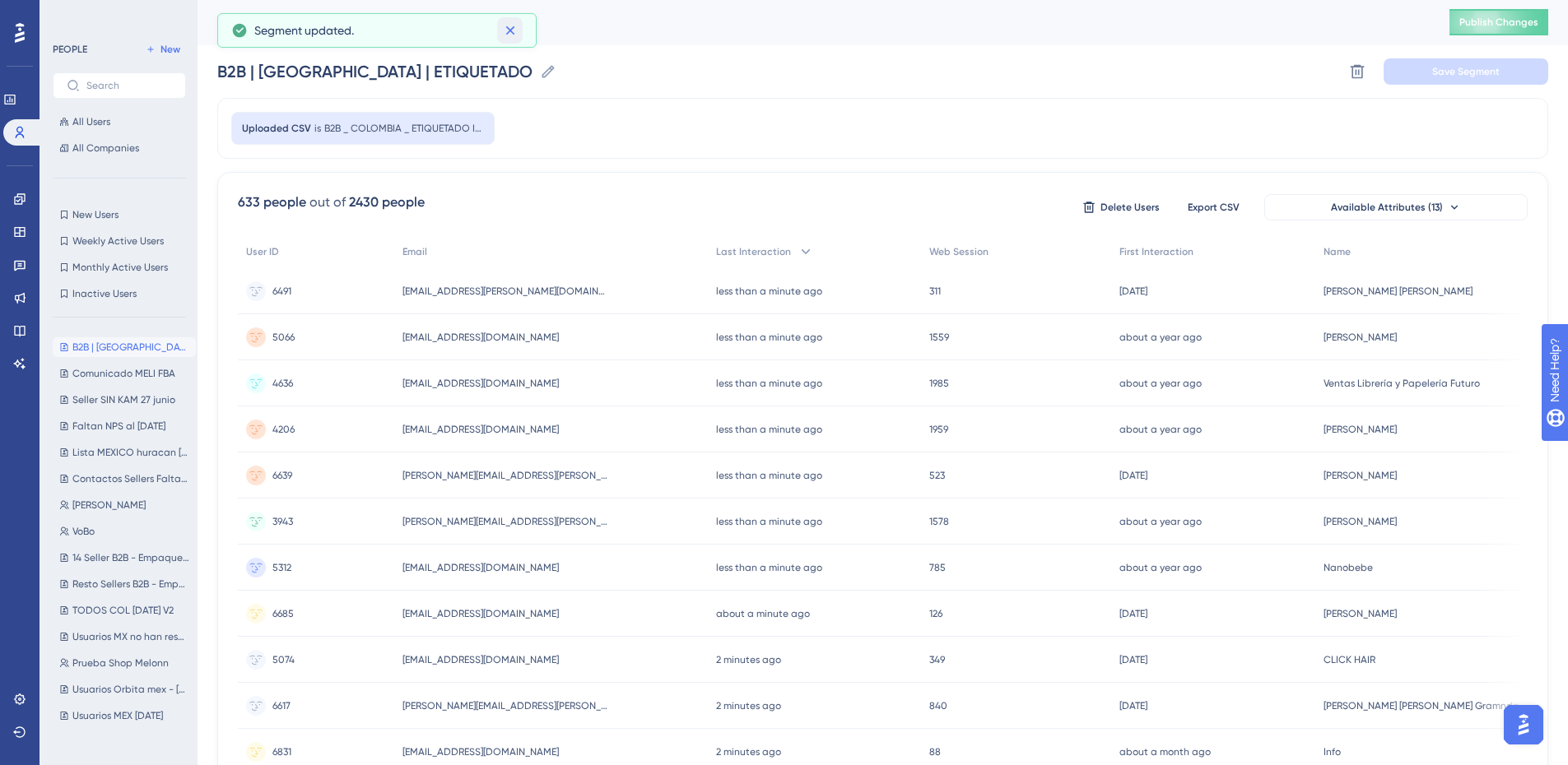 click 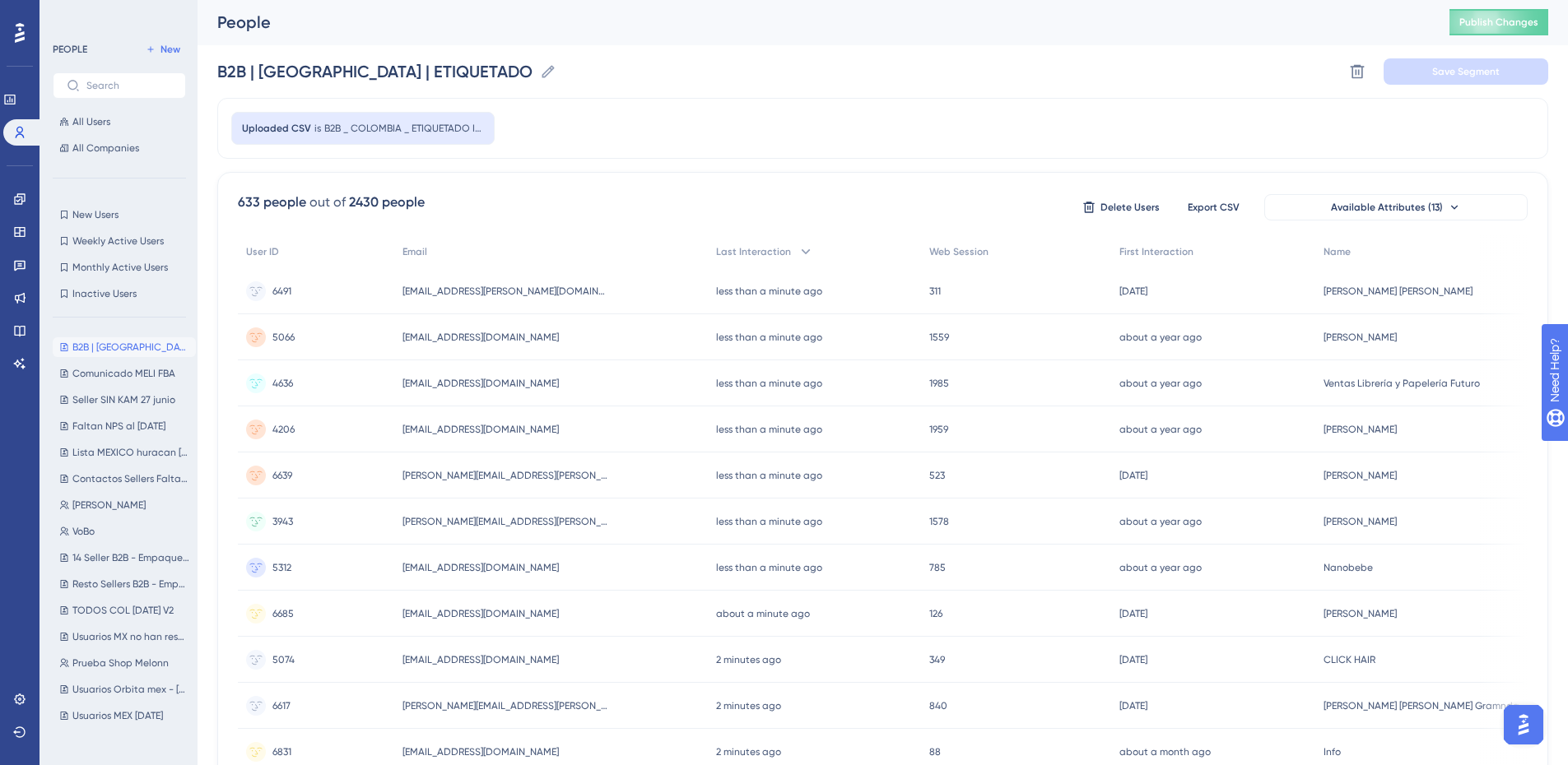 click on "Uploaded CSV is B2B _ COLOMBIA _ ETIQUETADO ITEMS.xlsx - Contactos B2B" at bounding box center (882, 128) 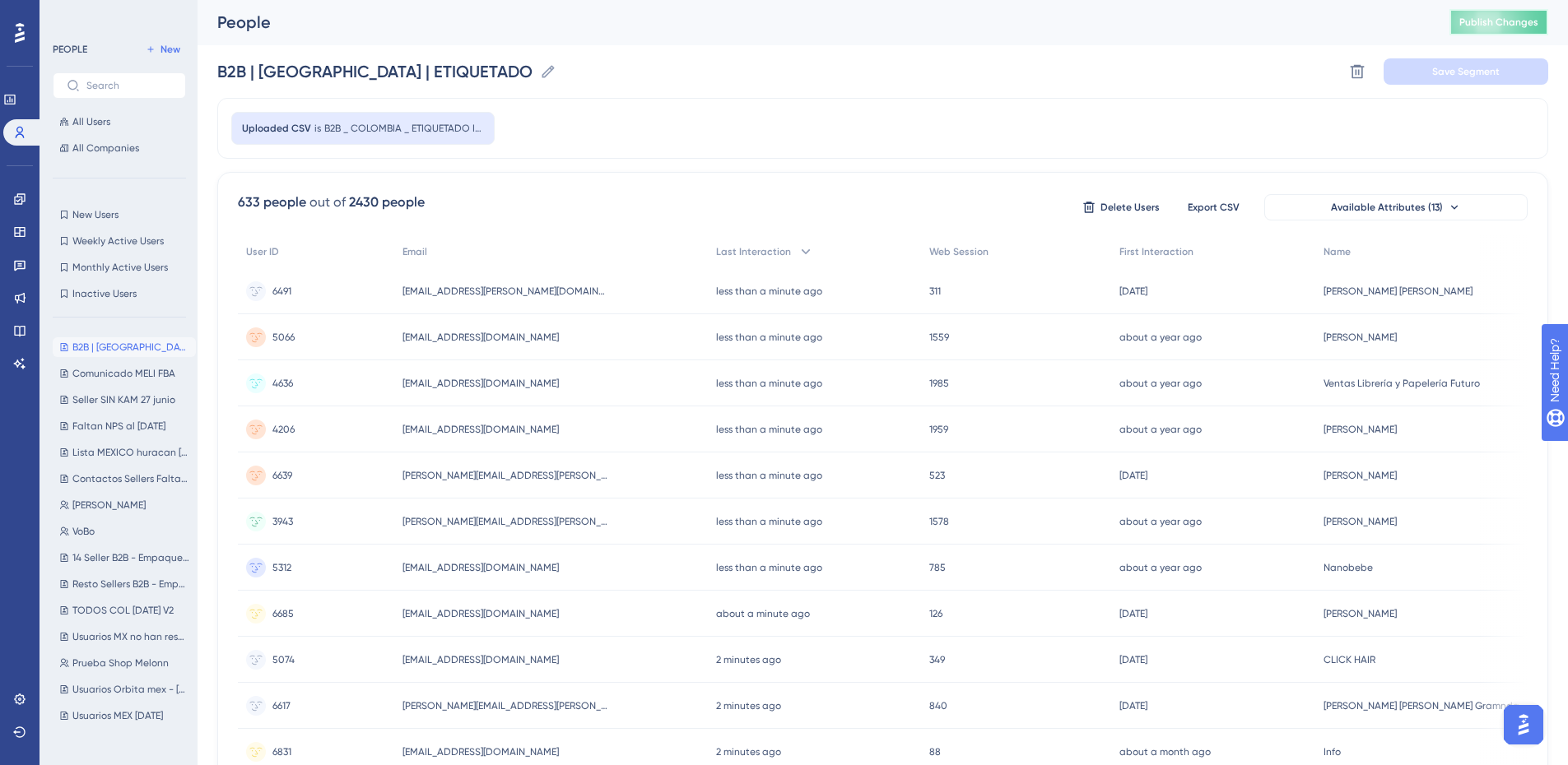click on "Publish Changes" at bounding box center [1499, 22] 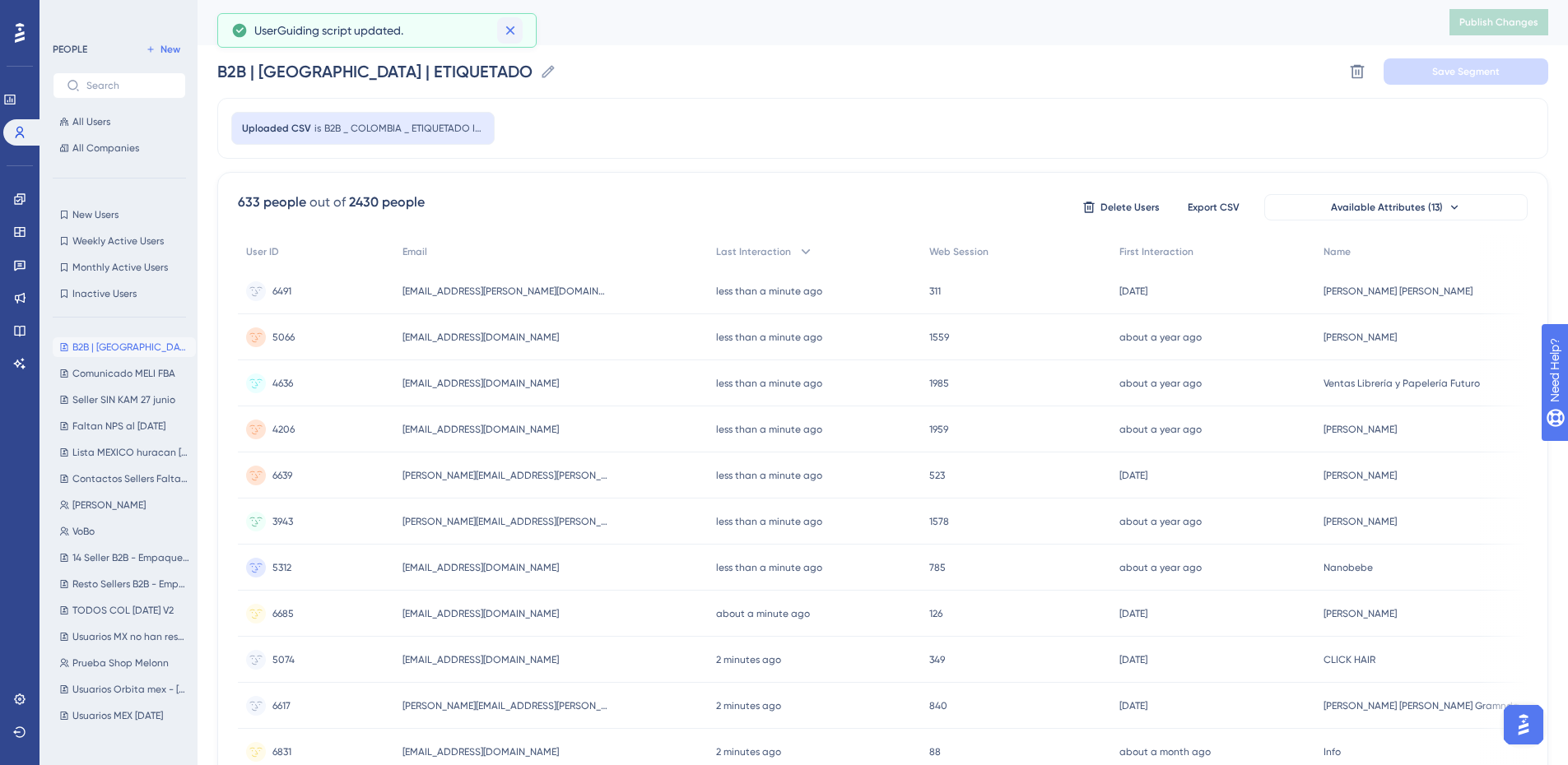 click 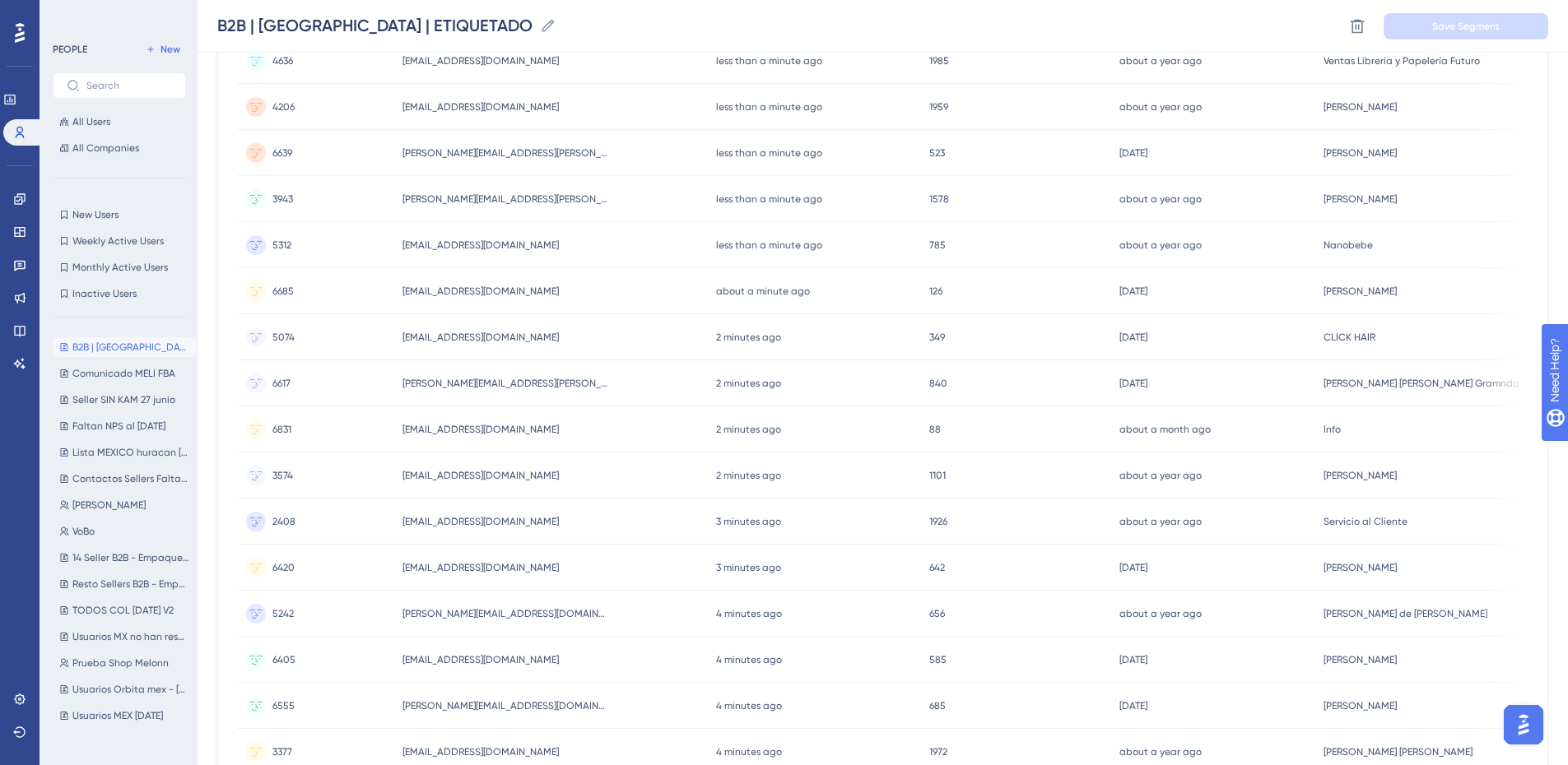 scroll, scrollTop: 0, scrollLeft: 0, axis: both 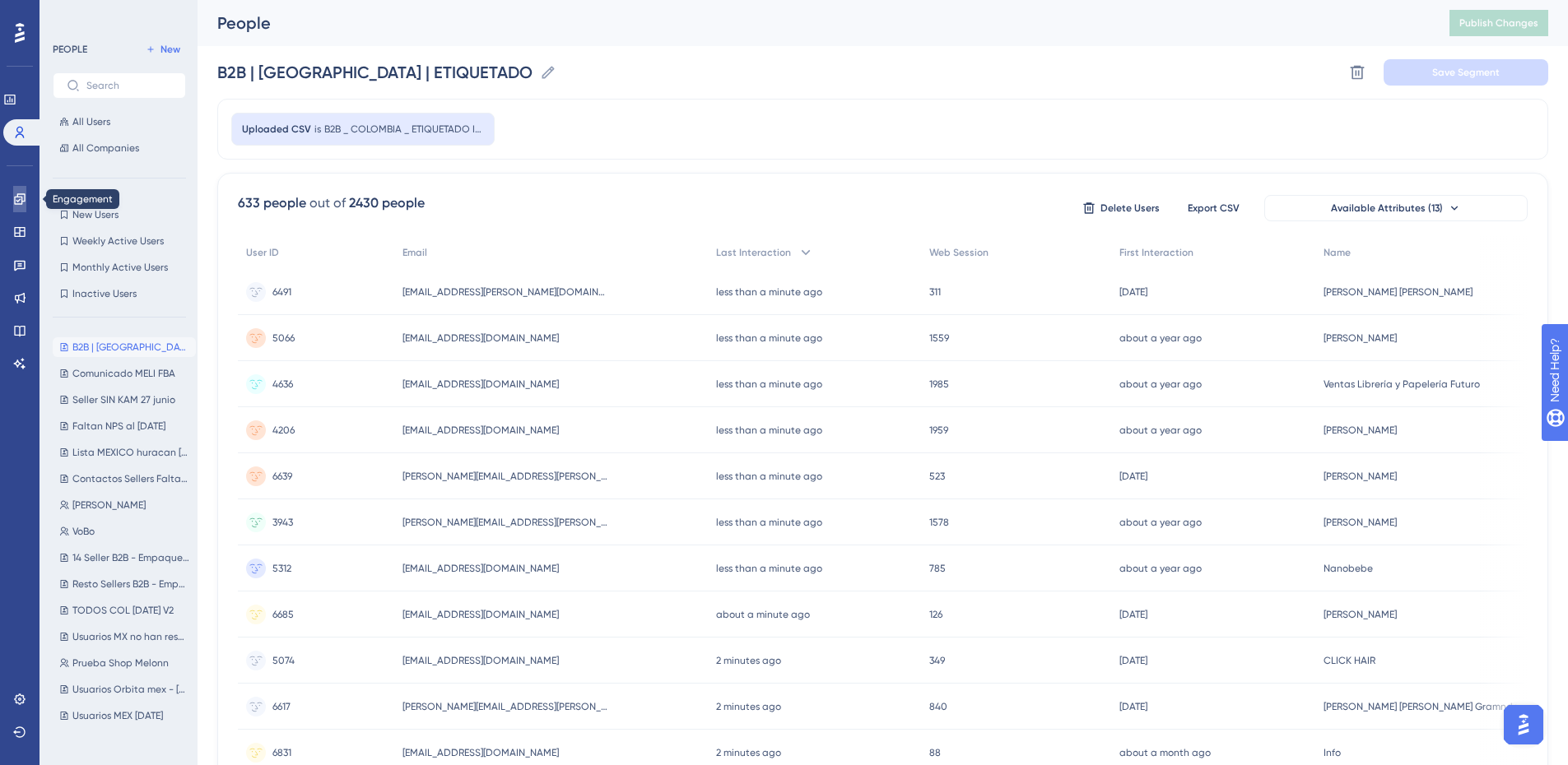 click 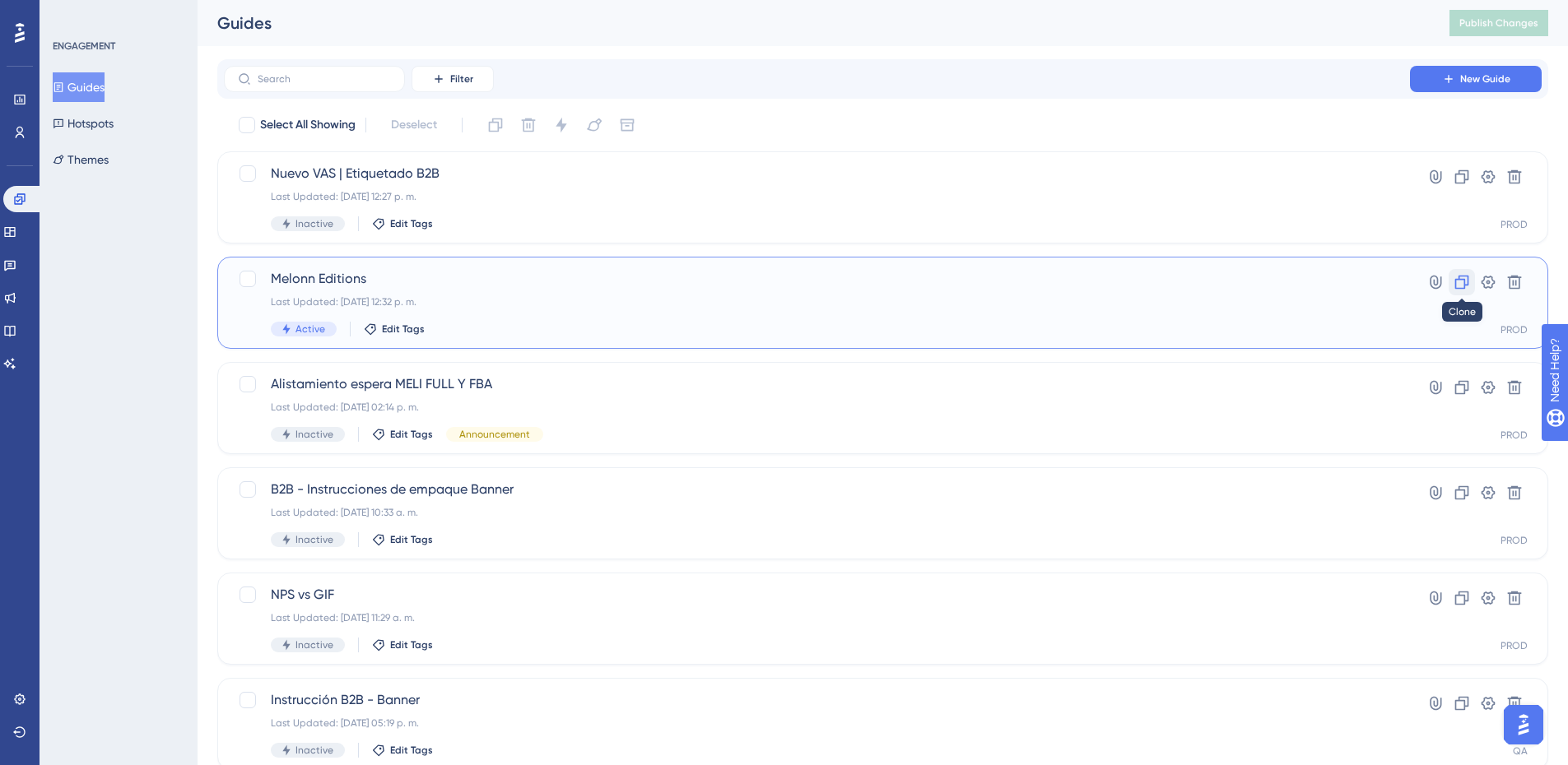 click 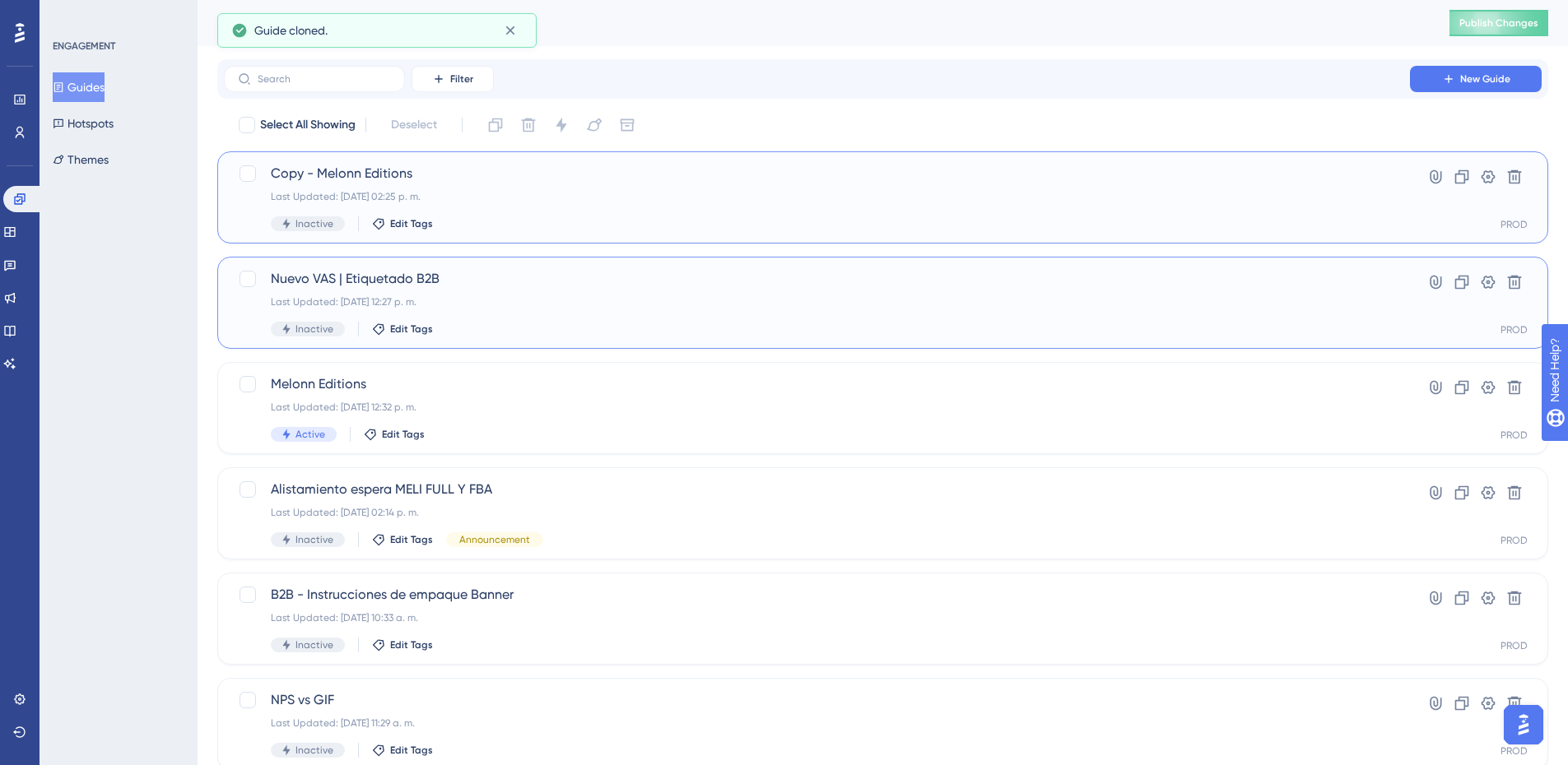 click on "Last Updated: 11 jul 2025 02:25 p. m." at bounding box center (817, 197) 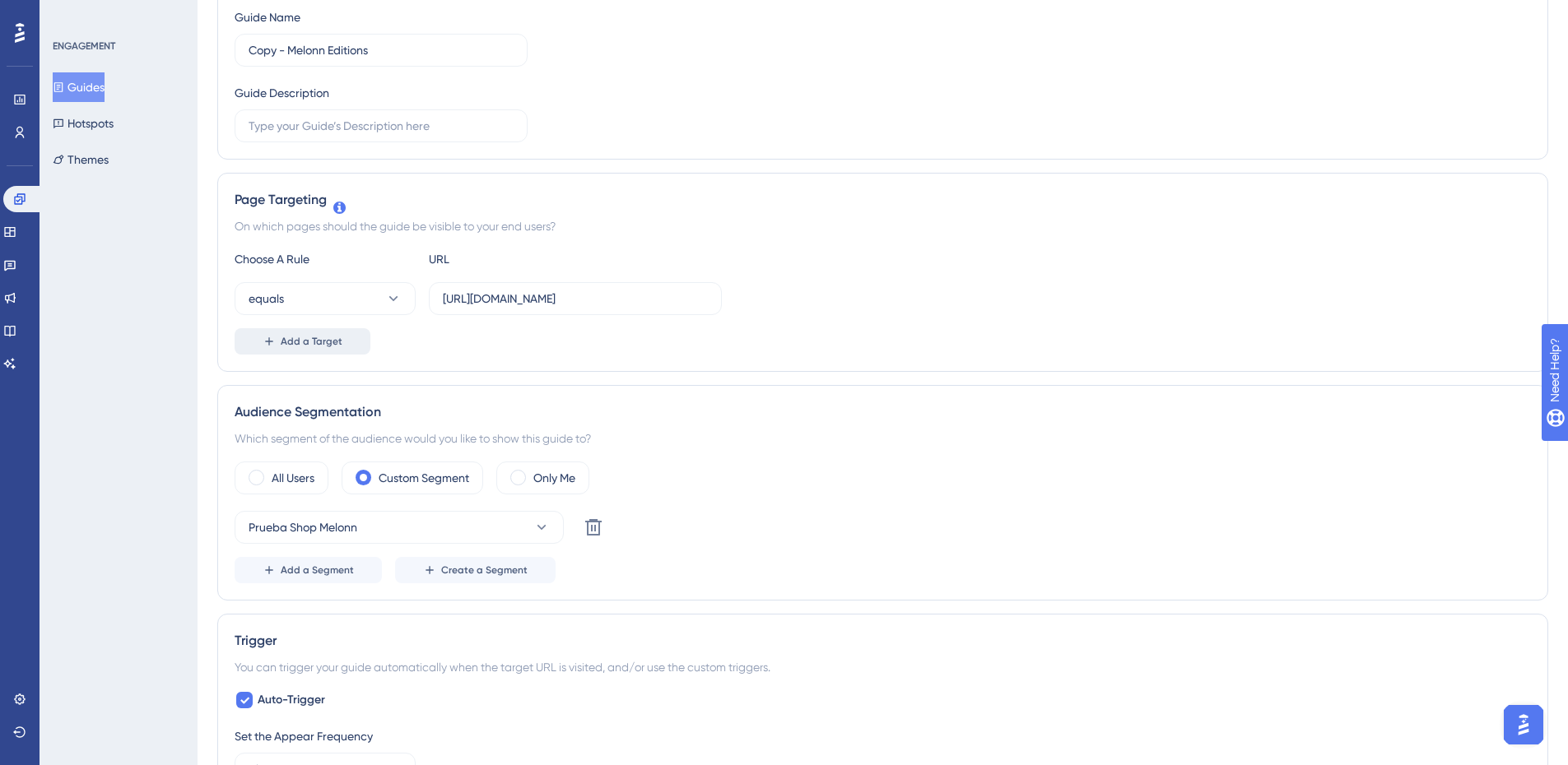scroll, scrollTop: 0, scrollLeft: 0, axis: both 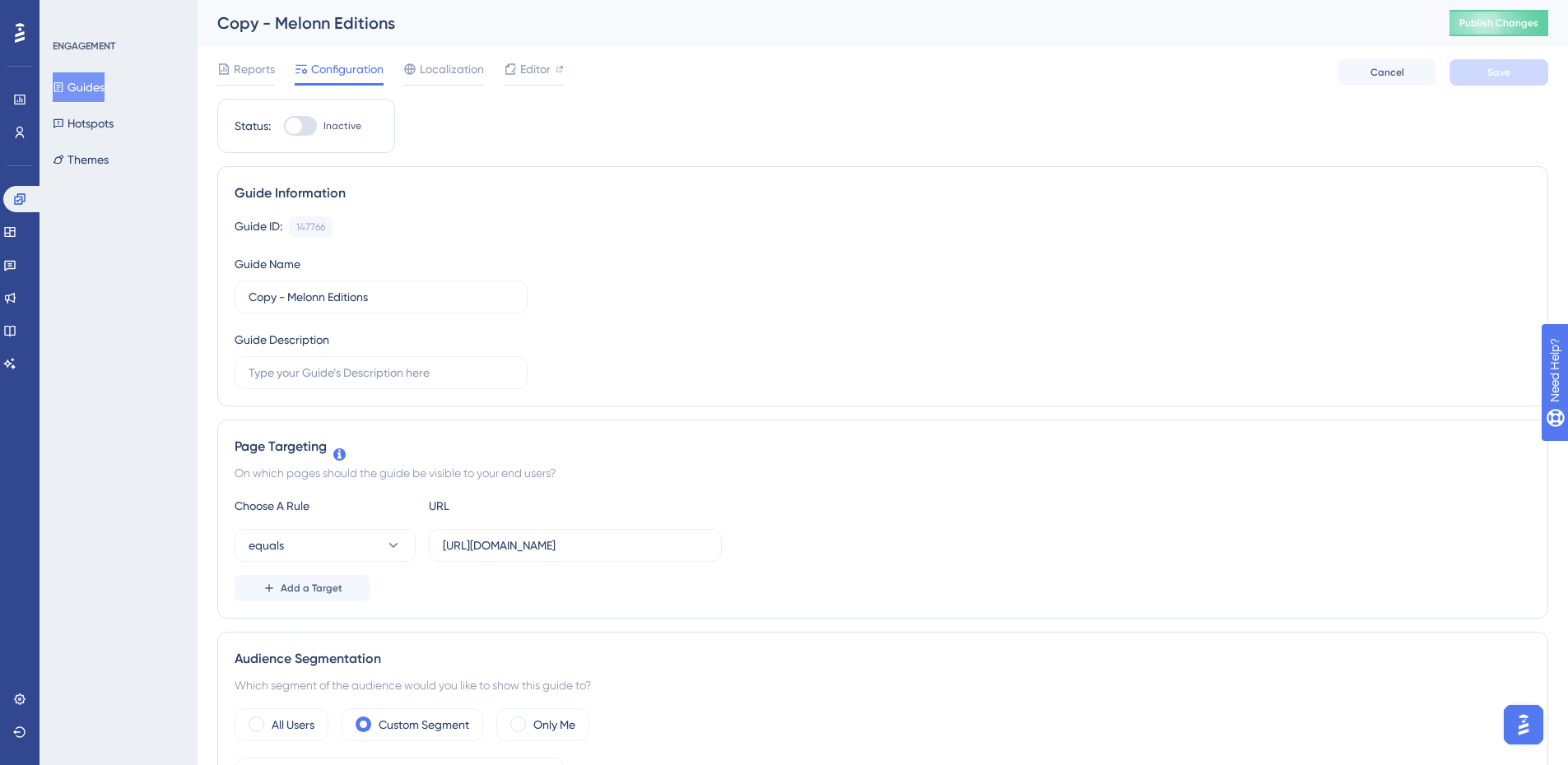 click on "Copy - Melonn Editions" at bounding box center (812, 23) 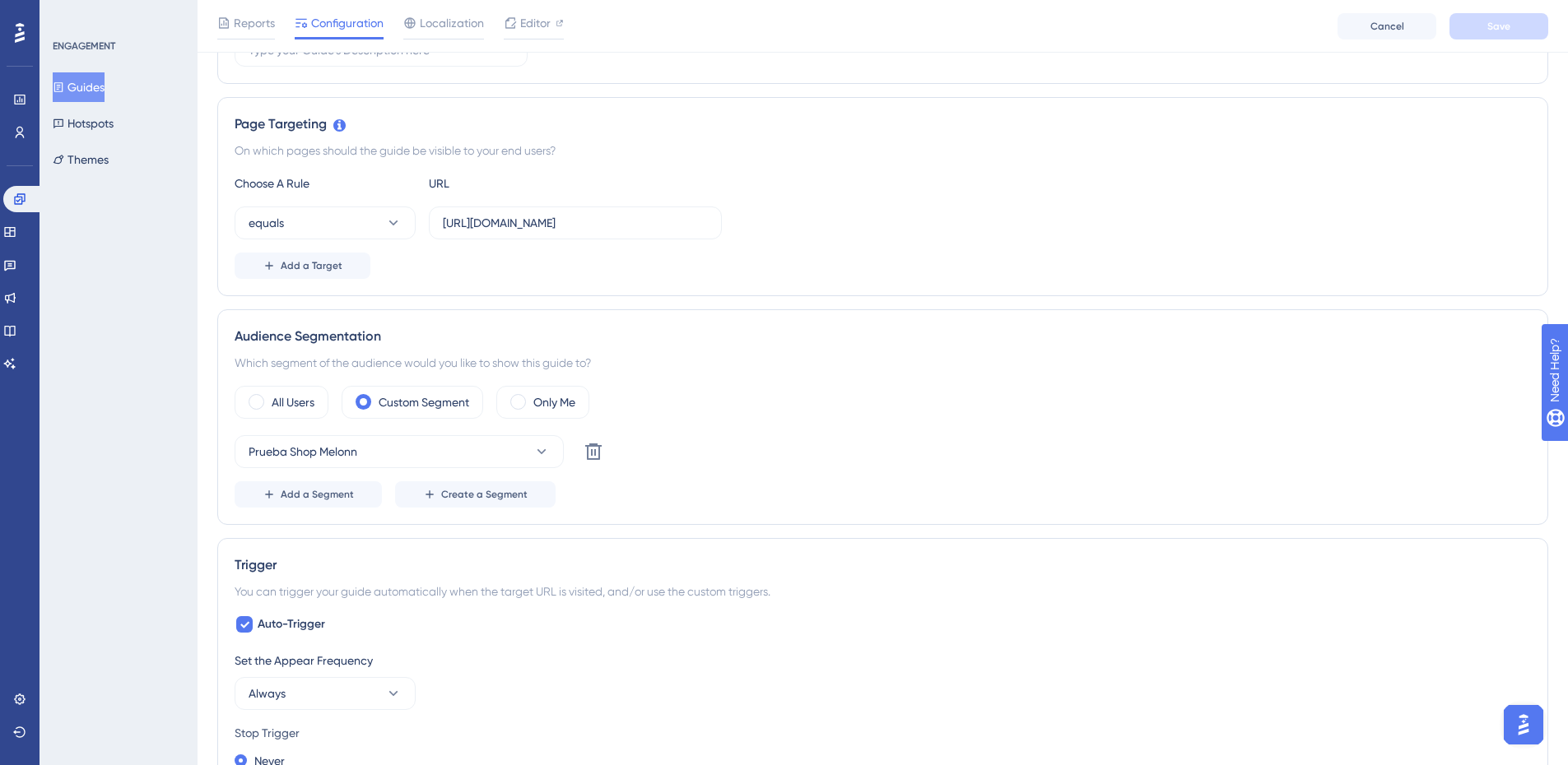 scroll, scrollTop: 0, scrollLeft: 0, axis: both 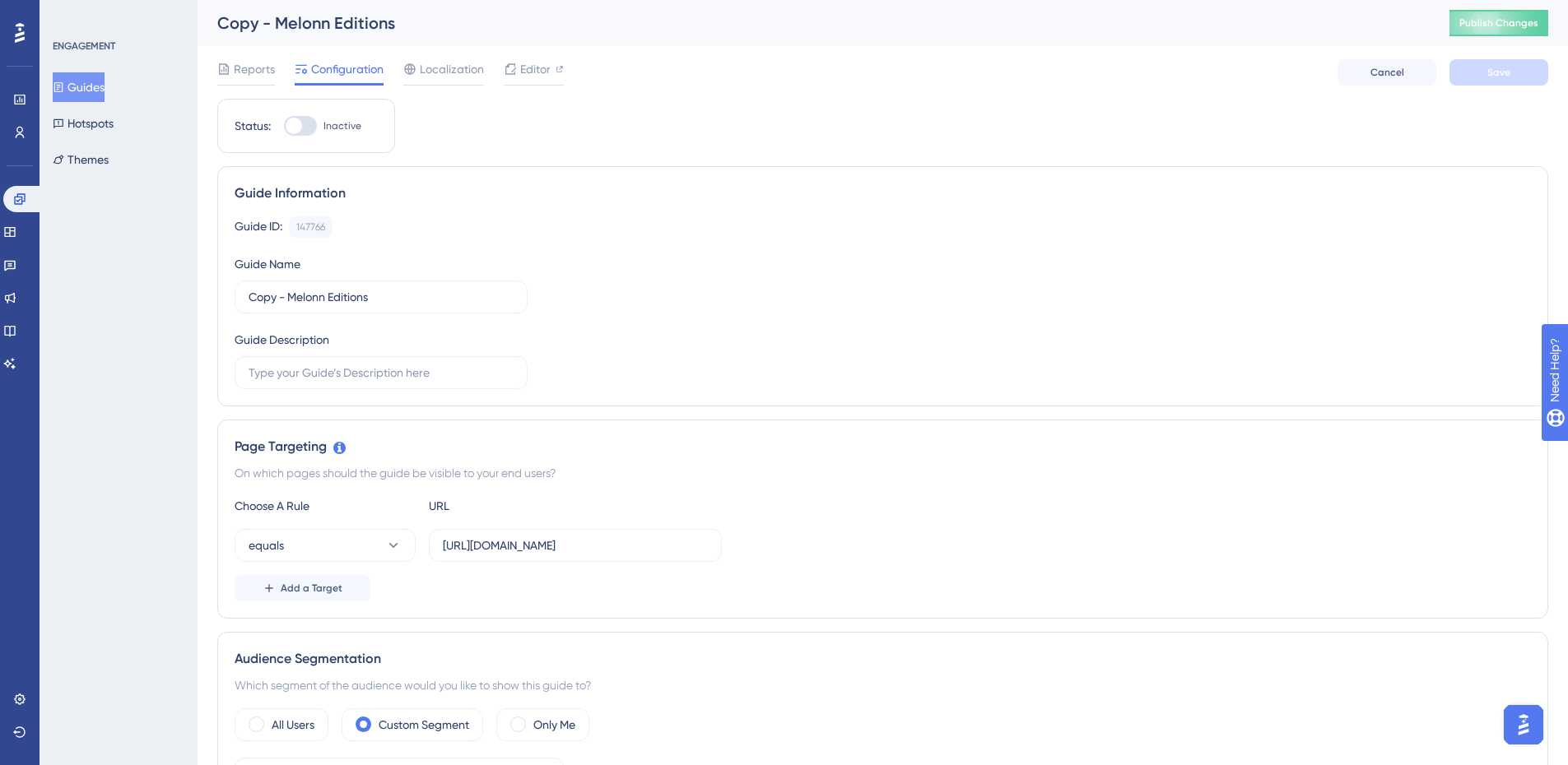 click on "Copy - Melonn Editions" at bounding box center [812, 23] 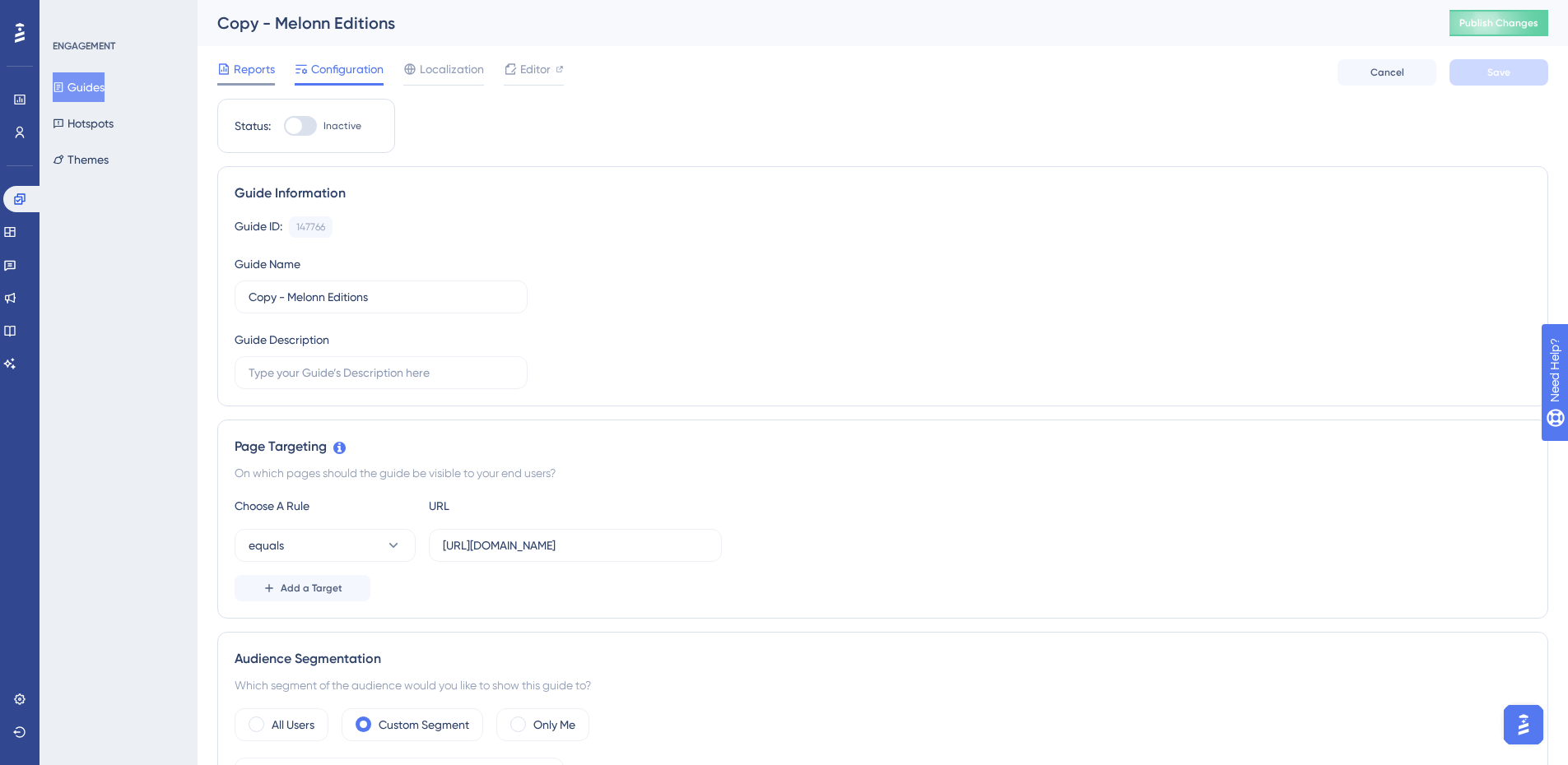click 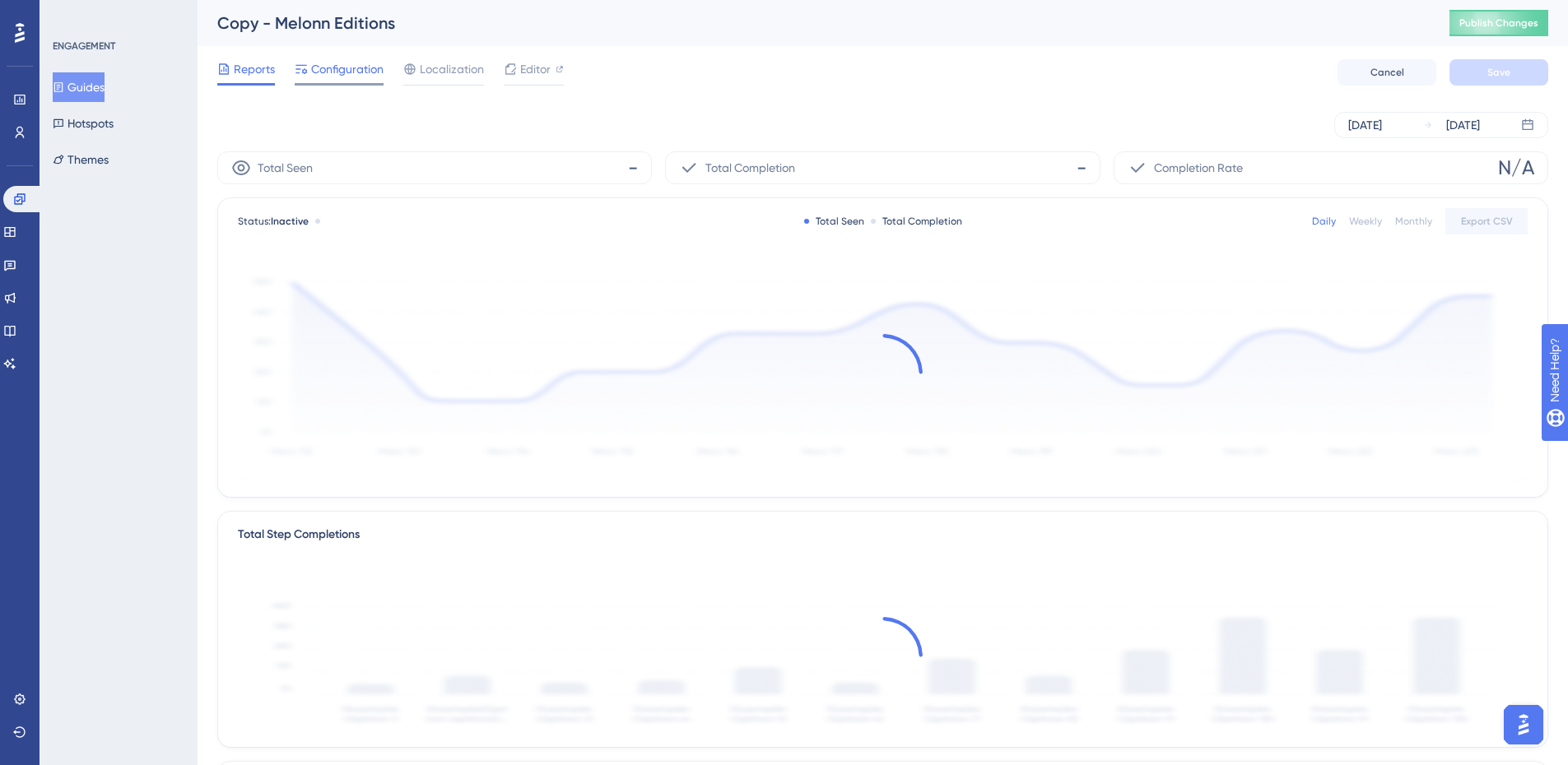 click on "Configuration" at bounding box center (347, 69) 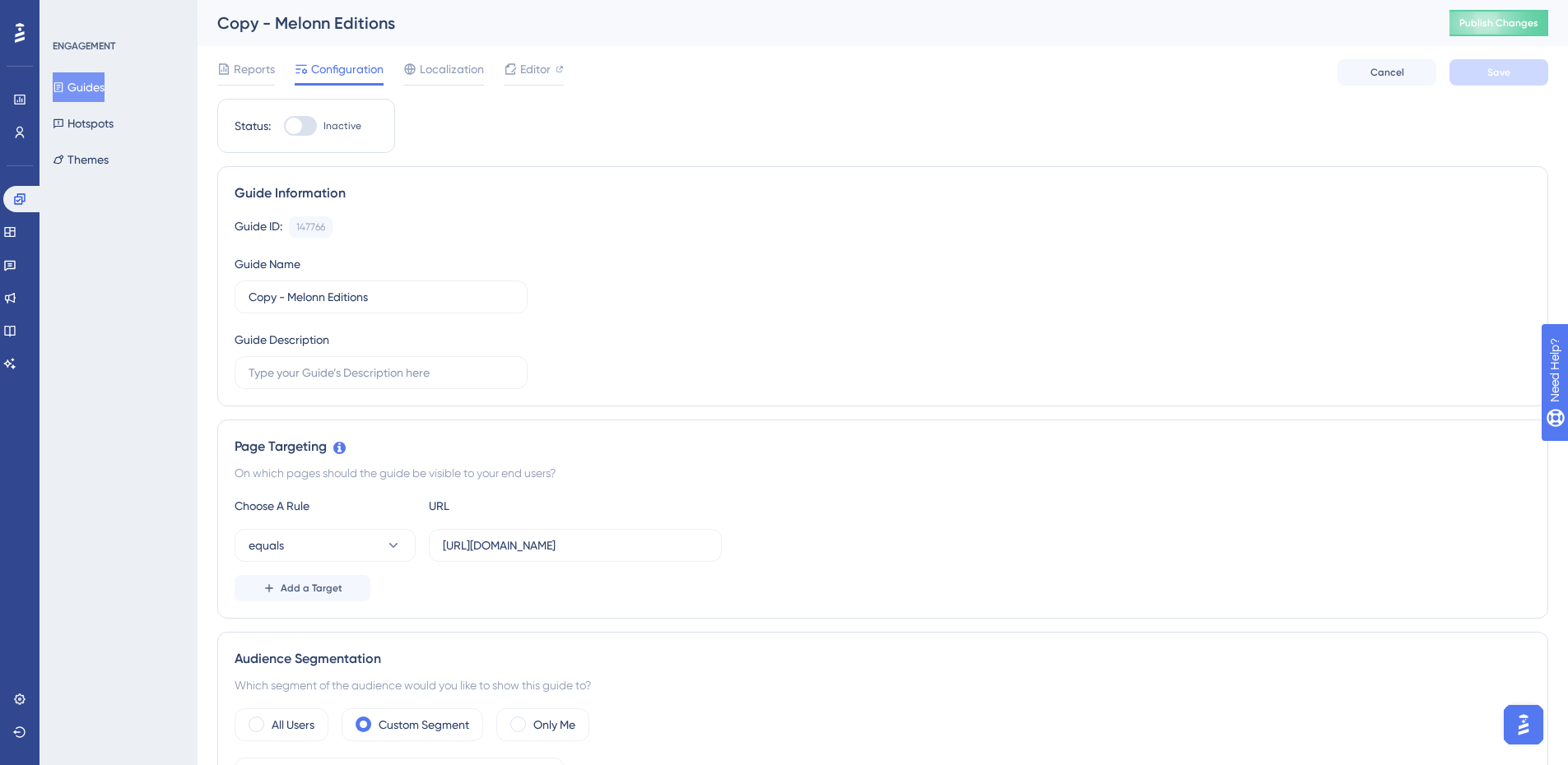 click on "Copy - Melonn Editions" at bounding box center [812, 23] 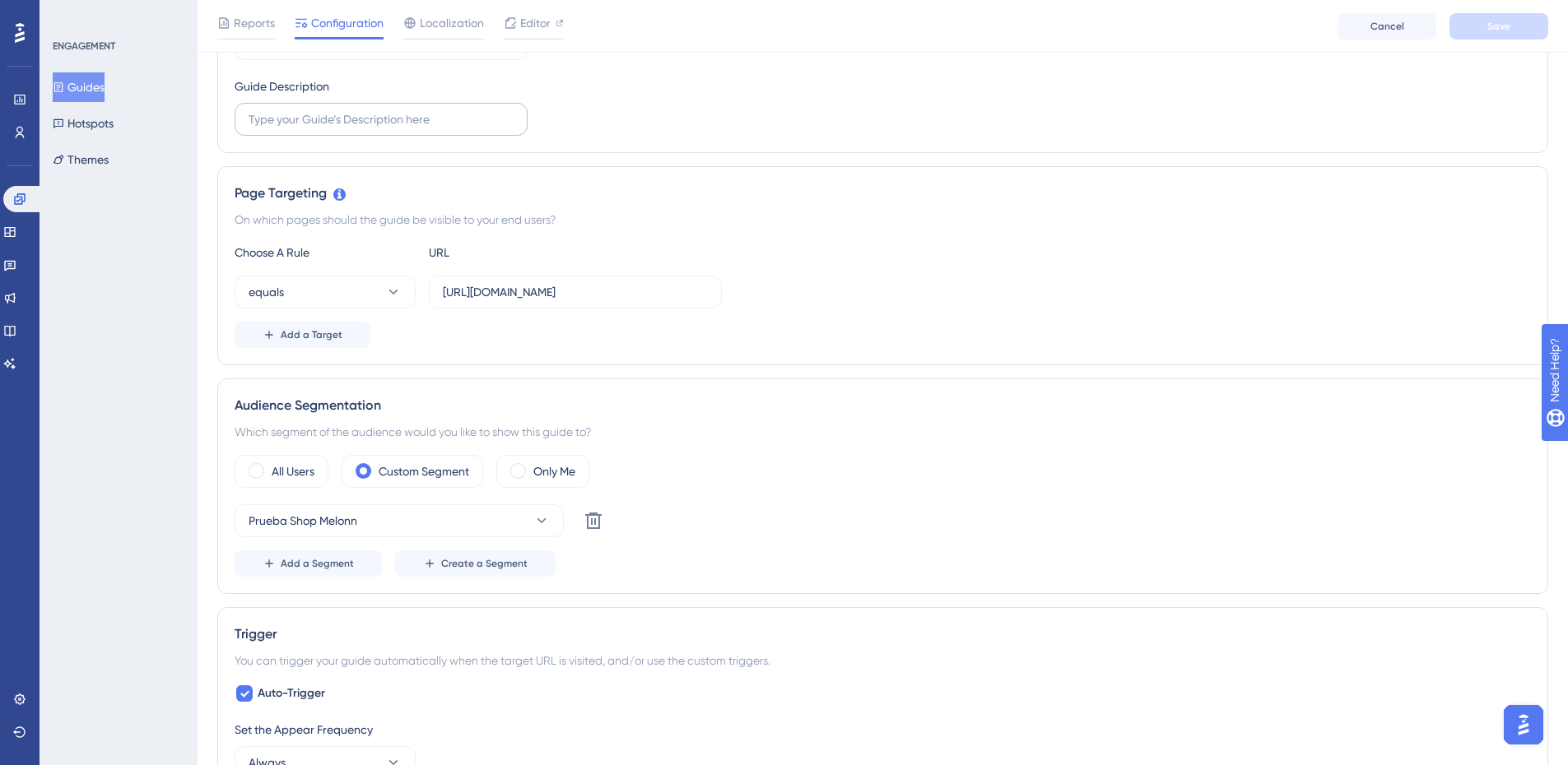 scroll, scrollTop: 0, scrollLeft: 0, axis: both 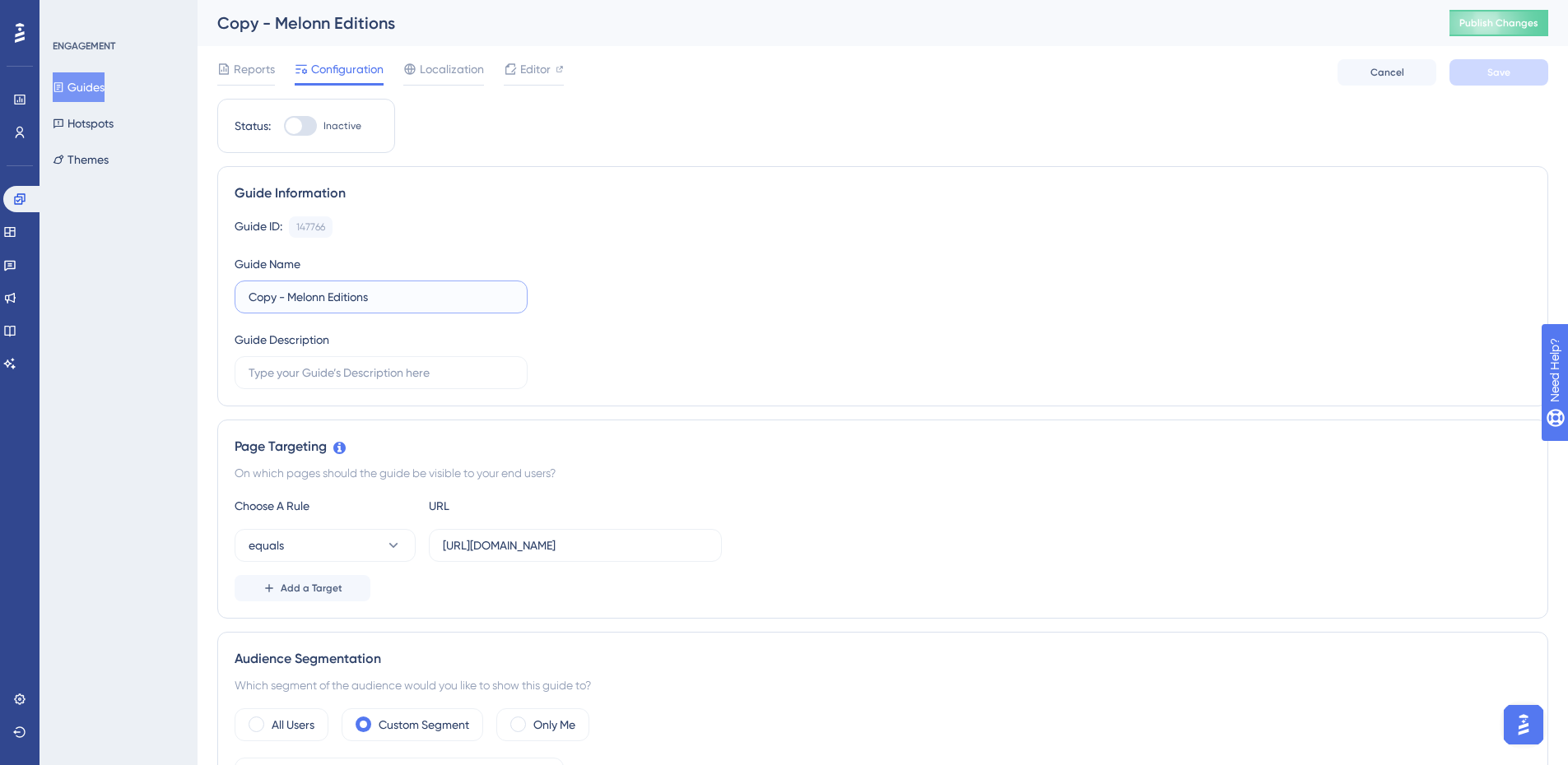 drag, startPoint x: 285, startPoint y: 301, endPoint x: 217, endPoint y: 301, distance: 68 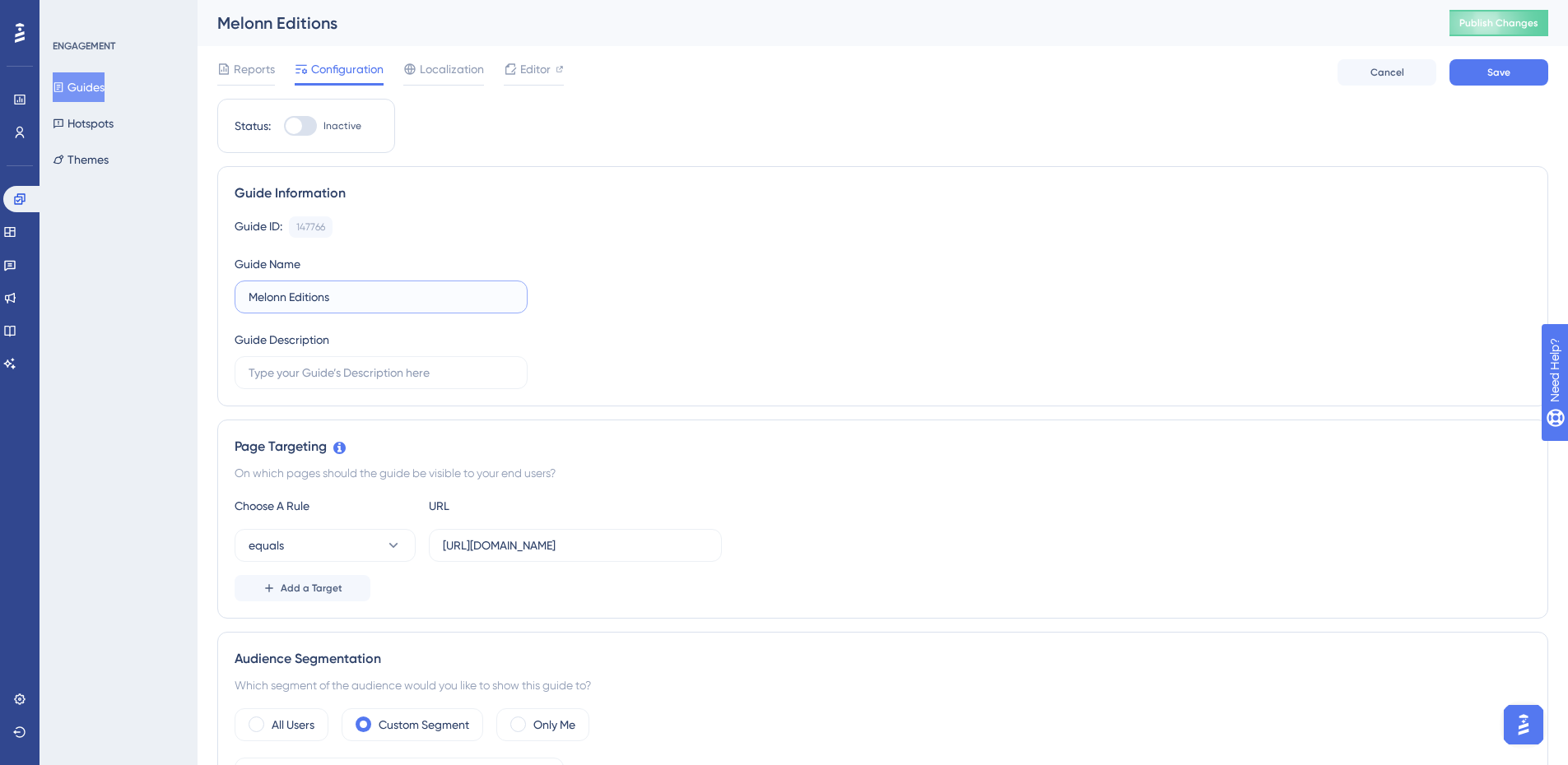 drag, startPoint x: 254, startPoint y: 299, endPoint x: 236, endPoint y: 299, distance: 18 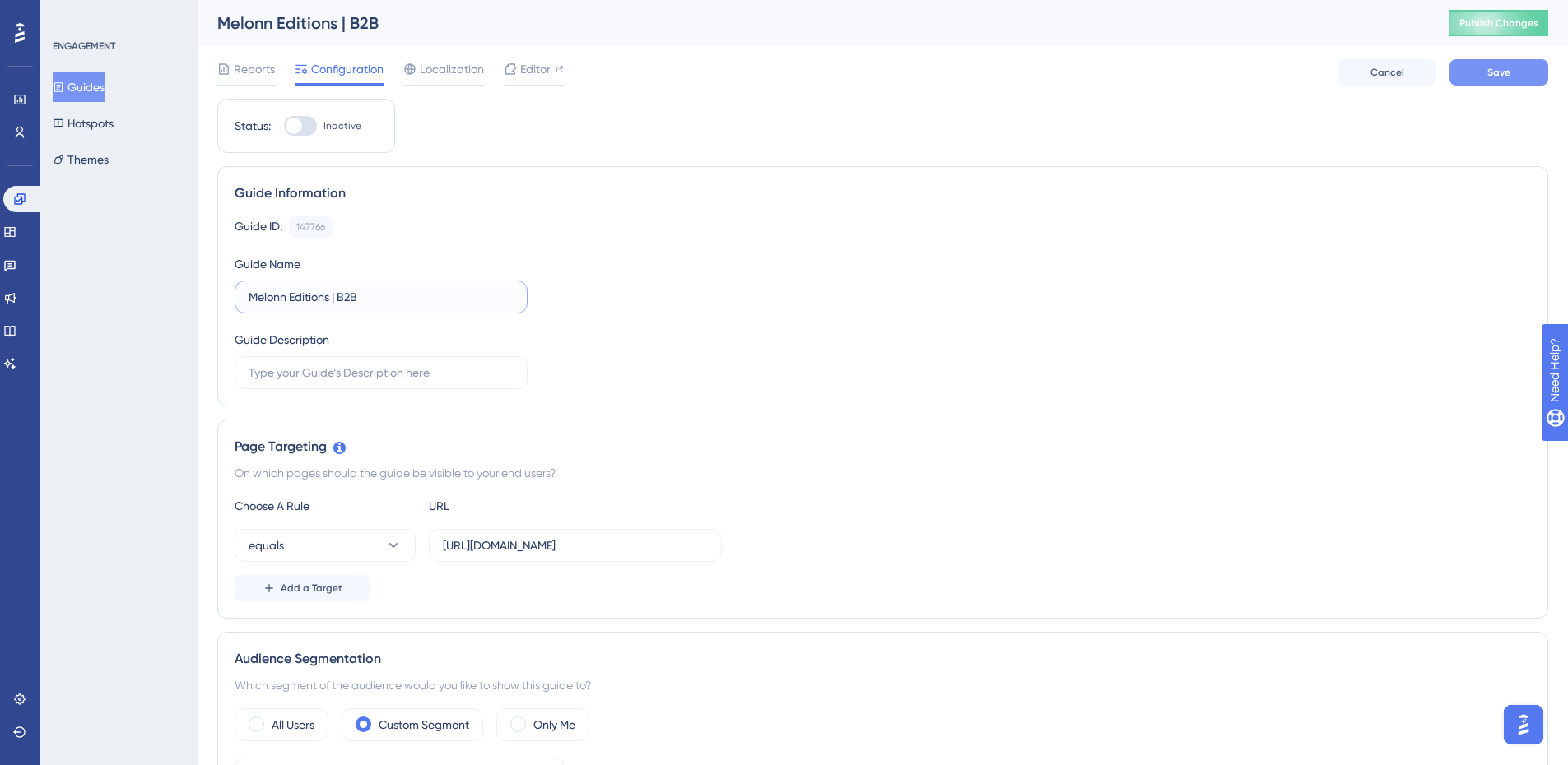 type on "Melonn Editions | B2B" 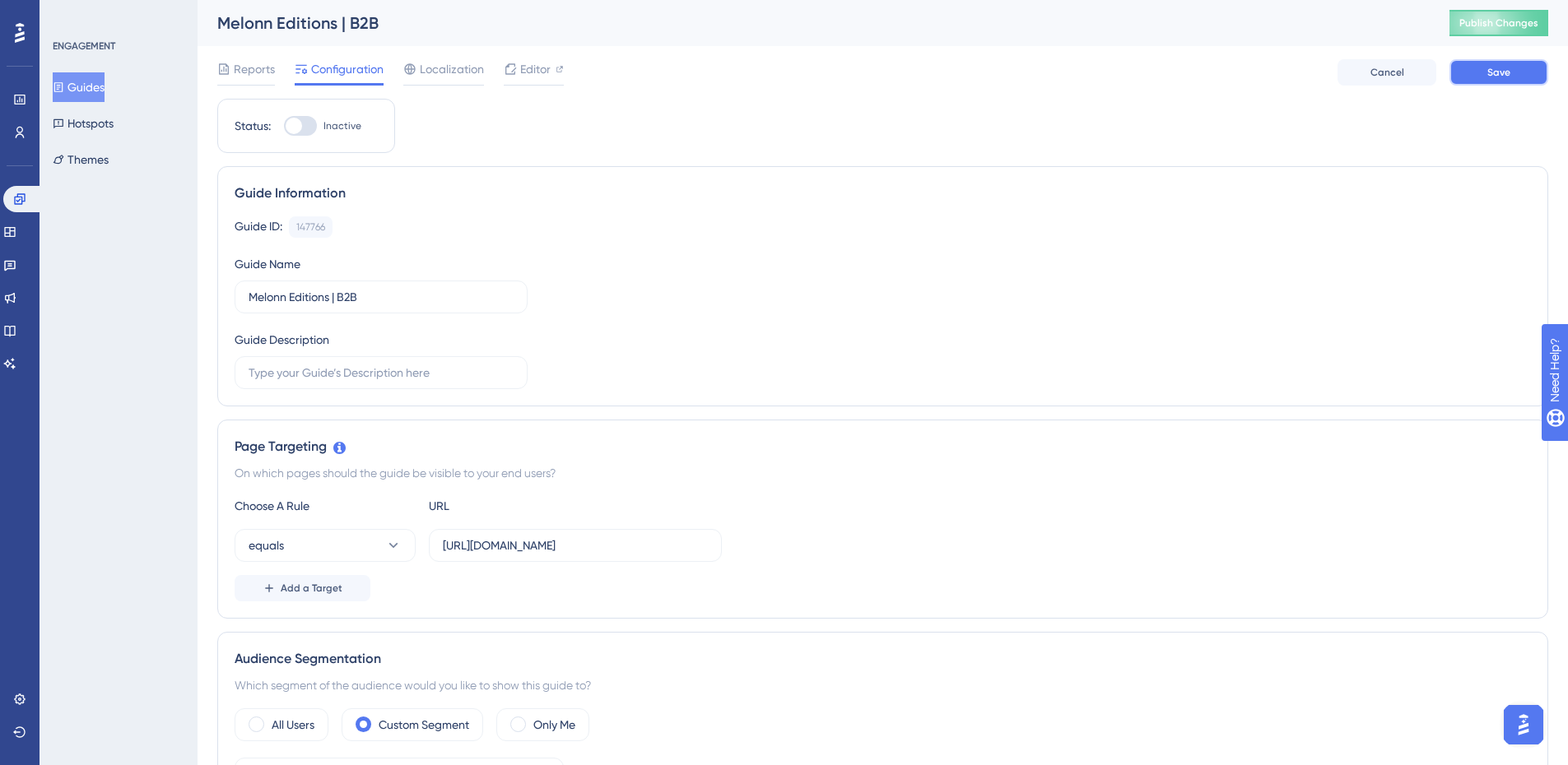 click on "Save" at bounding box center [1499, 72] 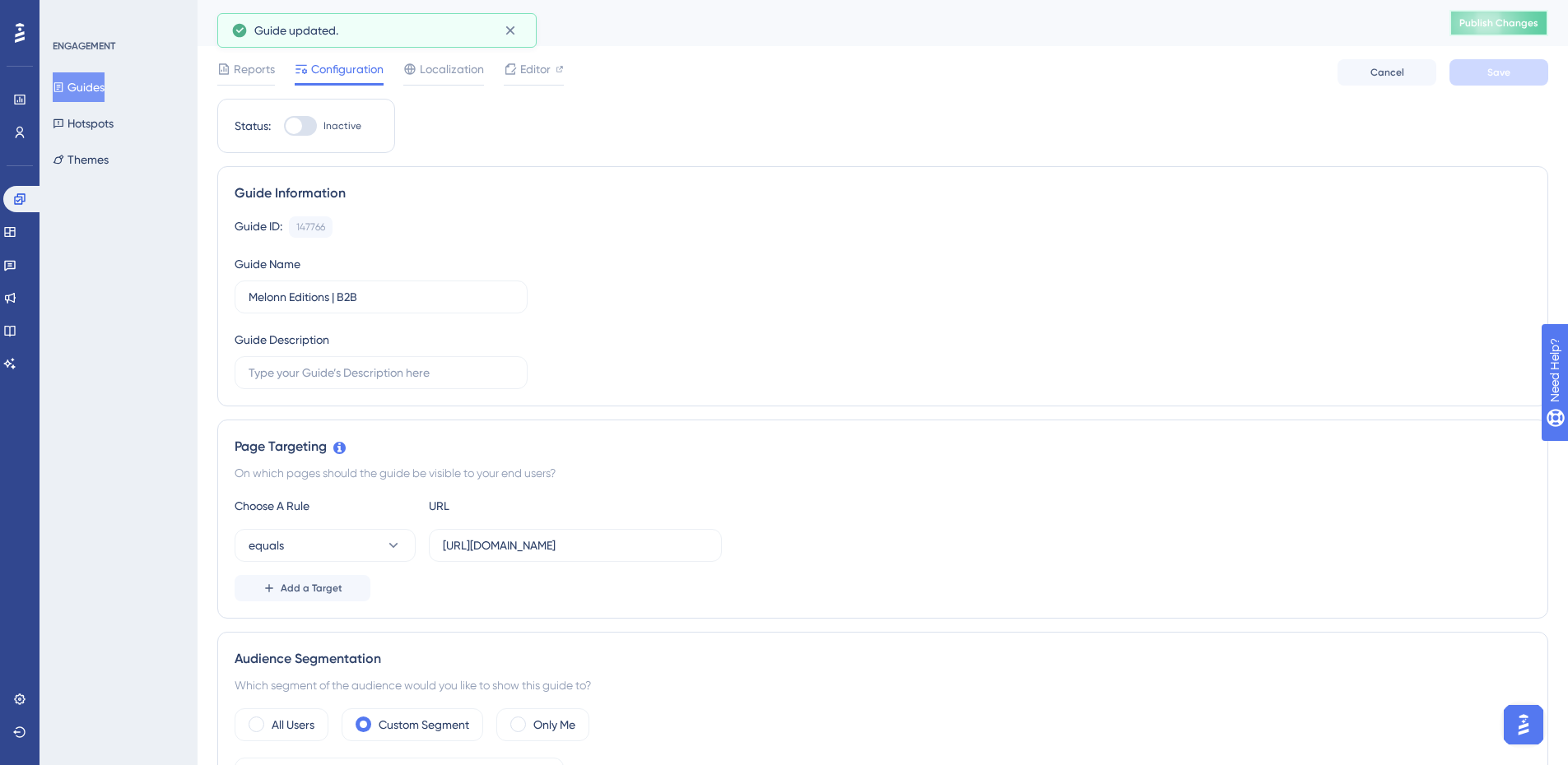 click on "Publish Changes" at bounding box center [1499, 23] 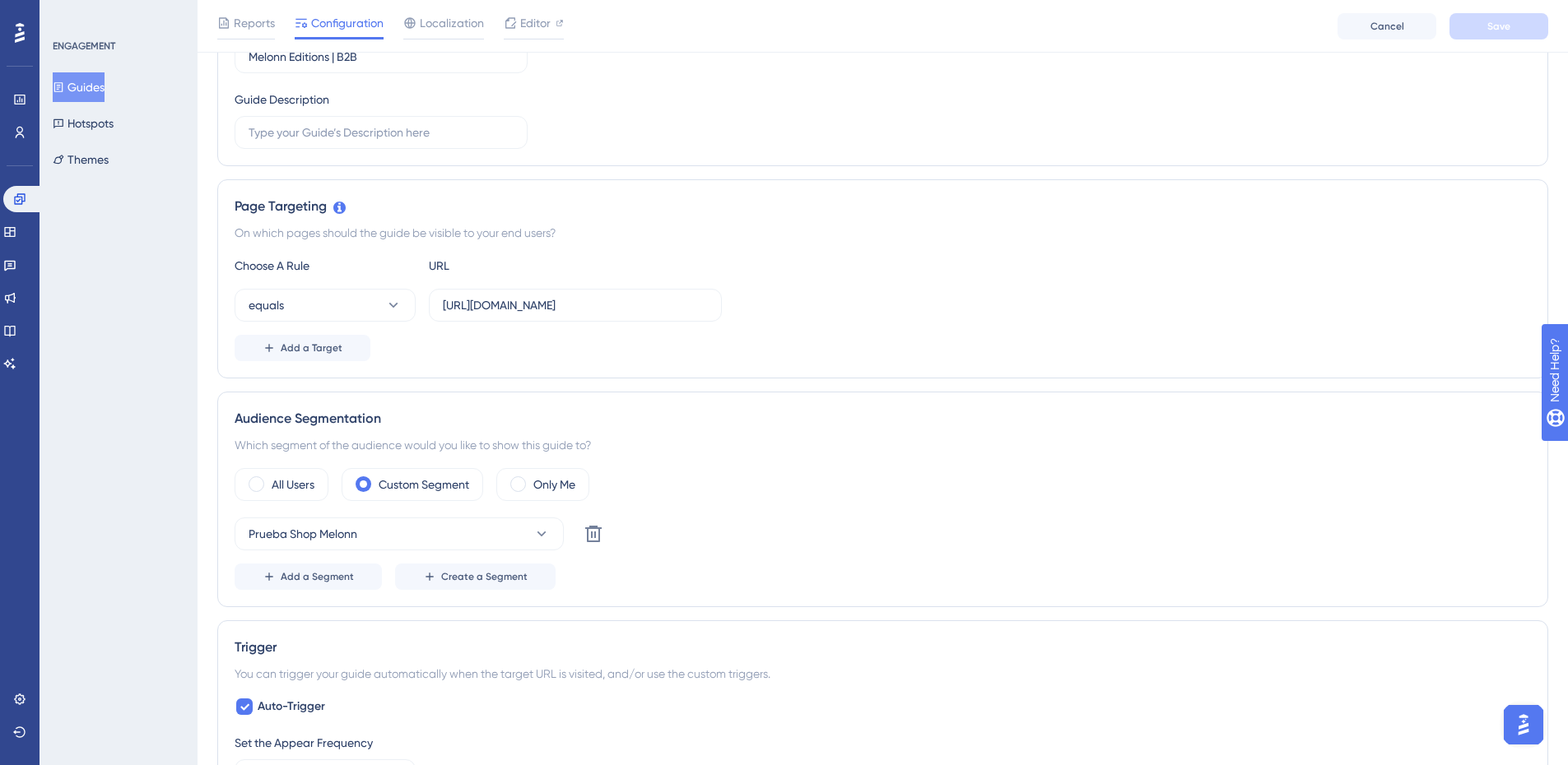 scroll, scrollTop: 329, scrollLeft: 0, axis: vertical 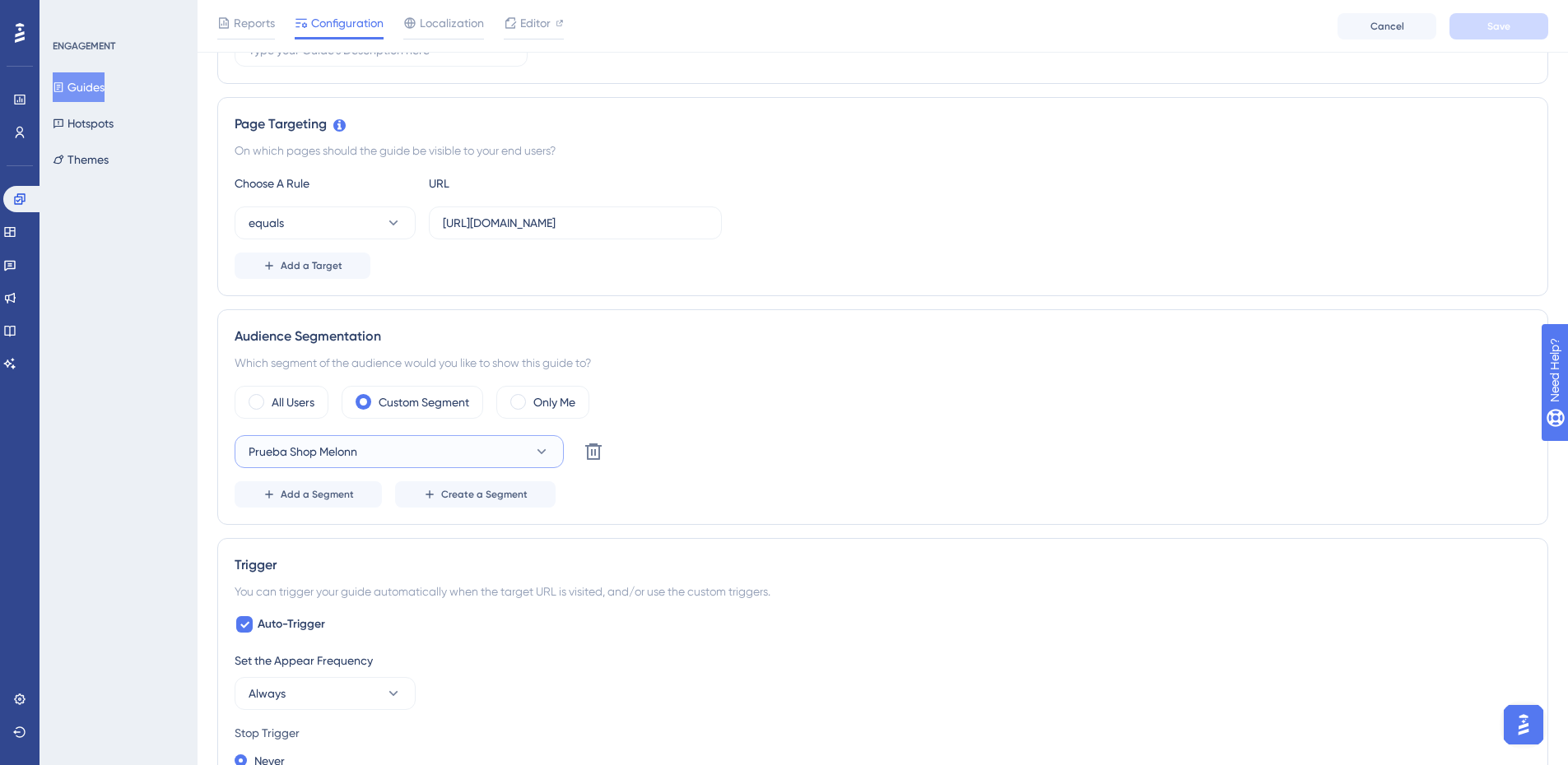 click on "Prueba Shop Melonn" at bounding box center (399, 452) 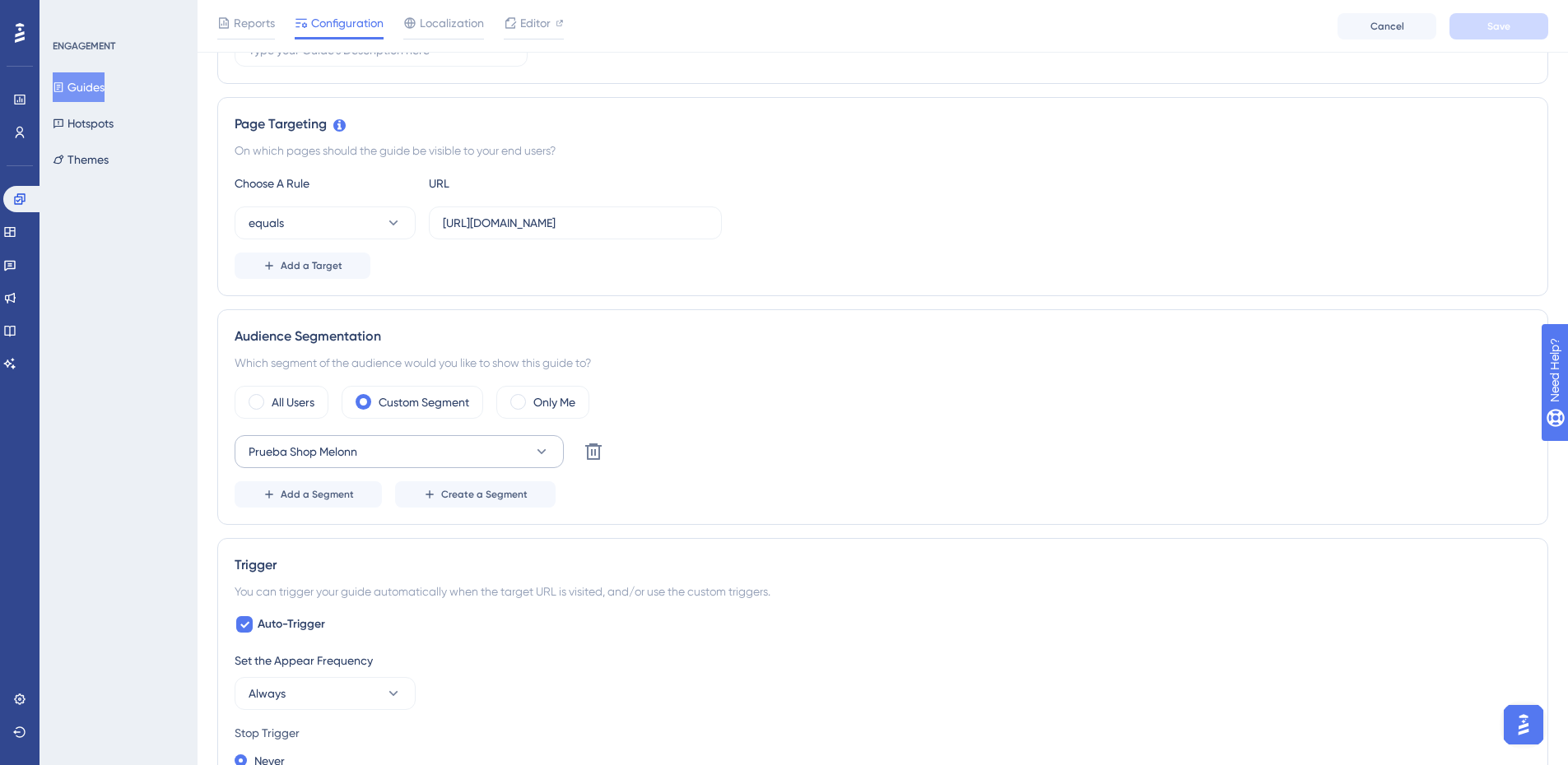 scroll, scrollTop: 554, scrollLeft: 0, axis: vertical 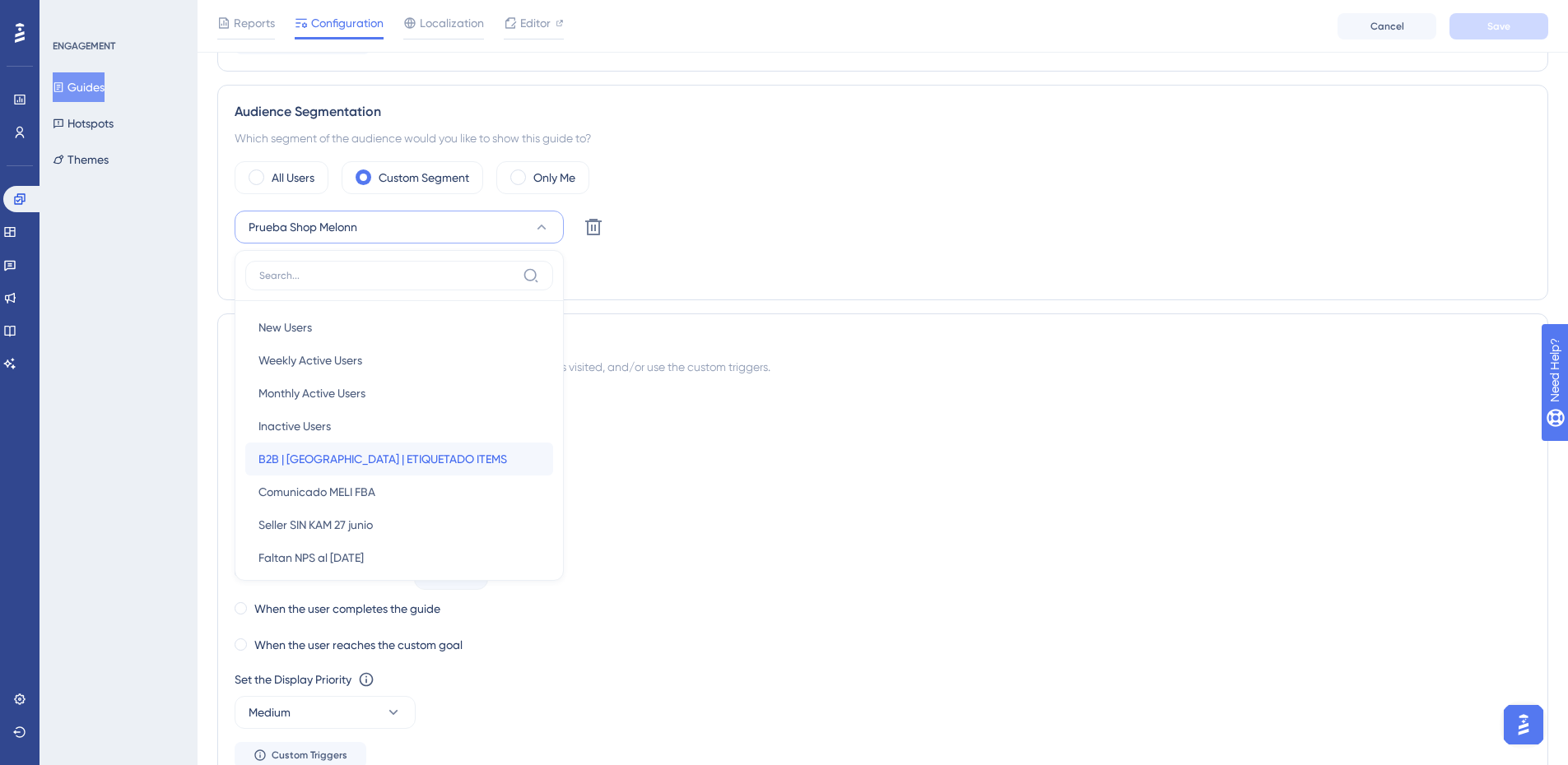 click on "B2B | COLOMBIA | ETIQUETADO ITEMS" at bounding box center (383, 459) 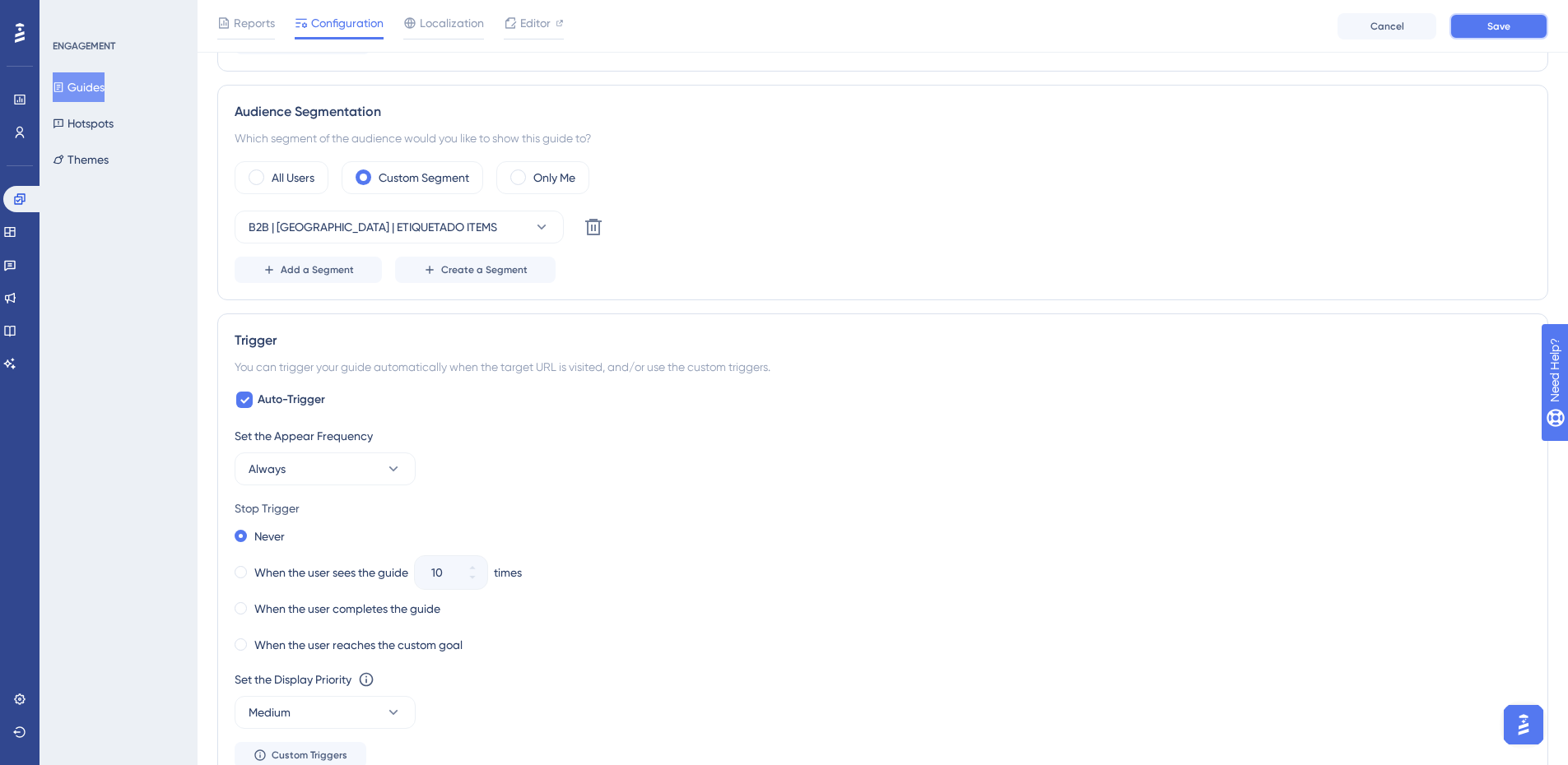 click on "Save" at bounding box center [1499, 26] 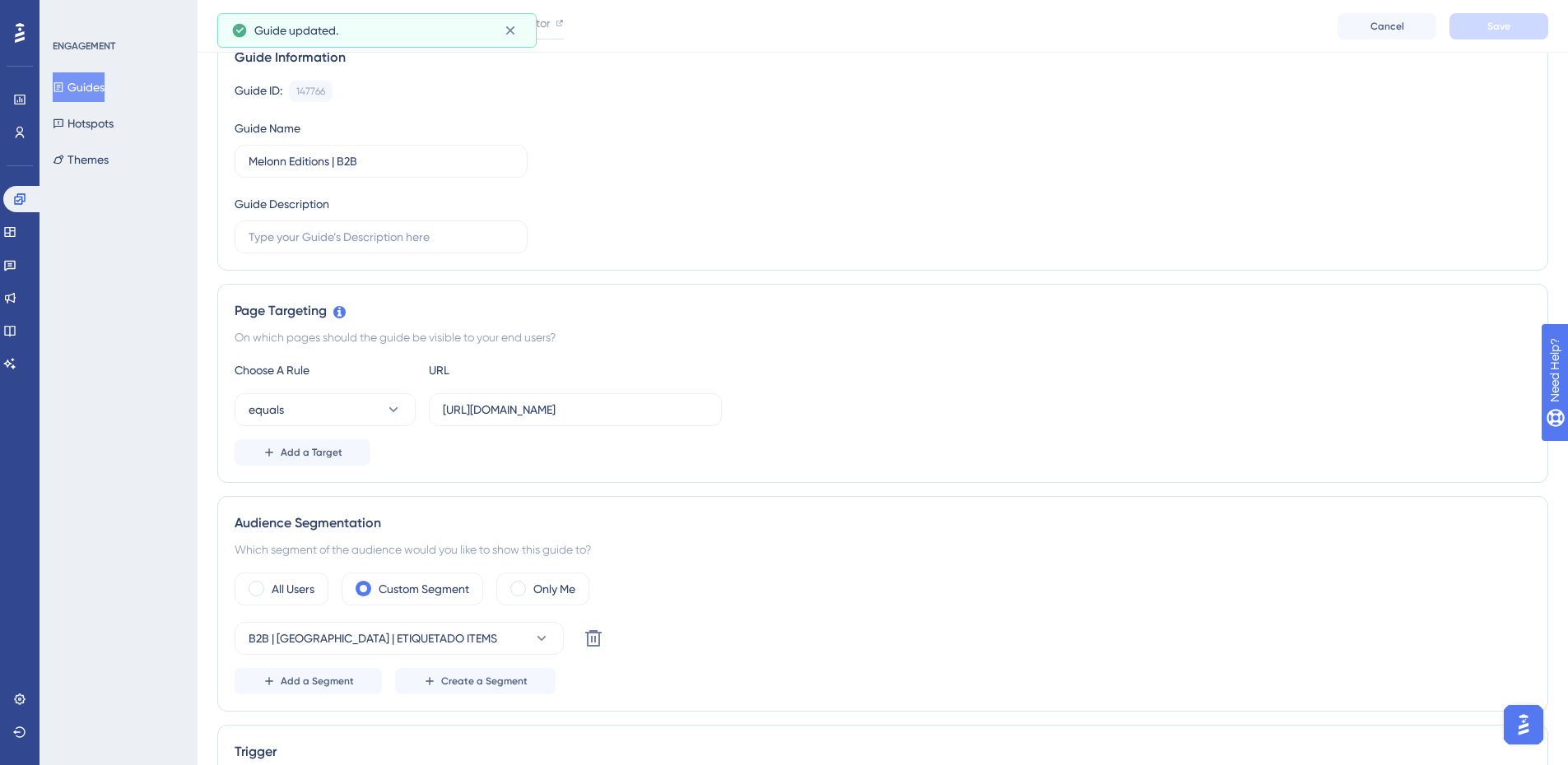 scroll, scrollTop: 0, scrollLeft: 0, axis: both 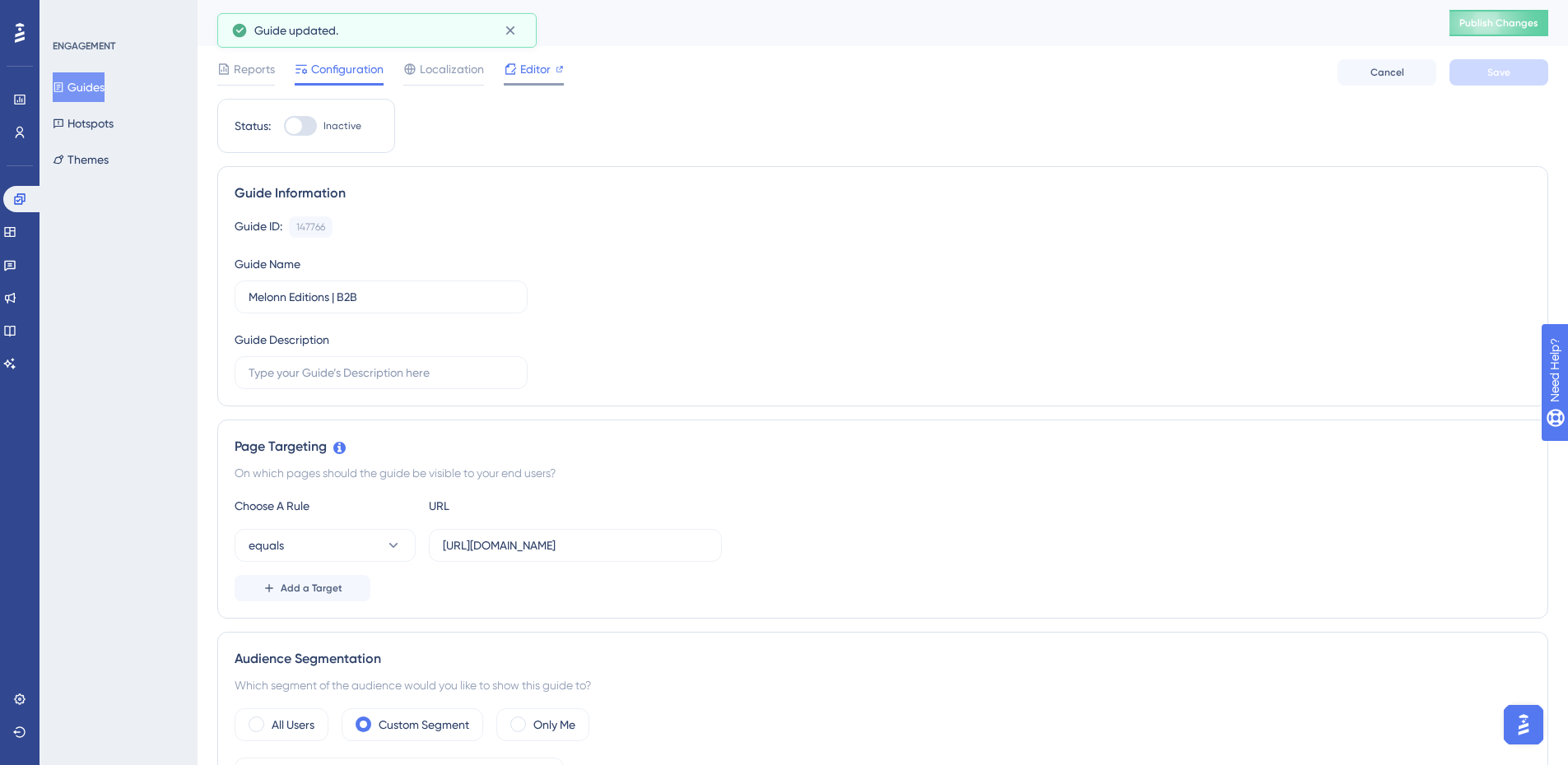 click on "Editor" at bounding box center [535, 69] 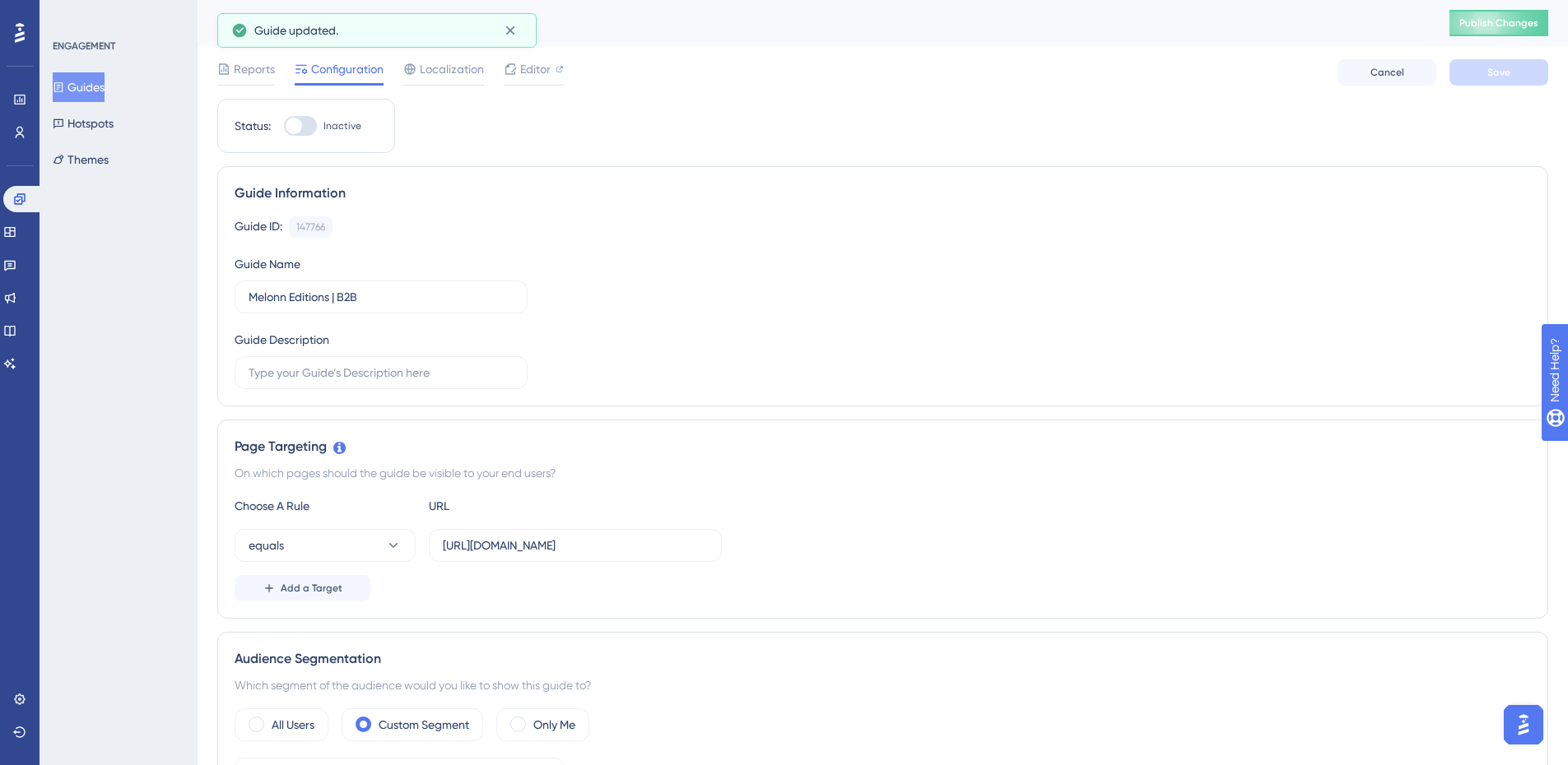 click on "Status: Inactive" at bounding box center (306, 126) 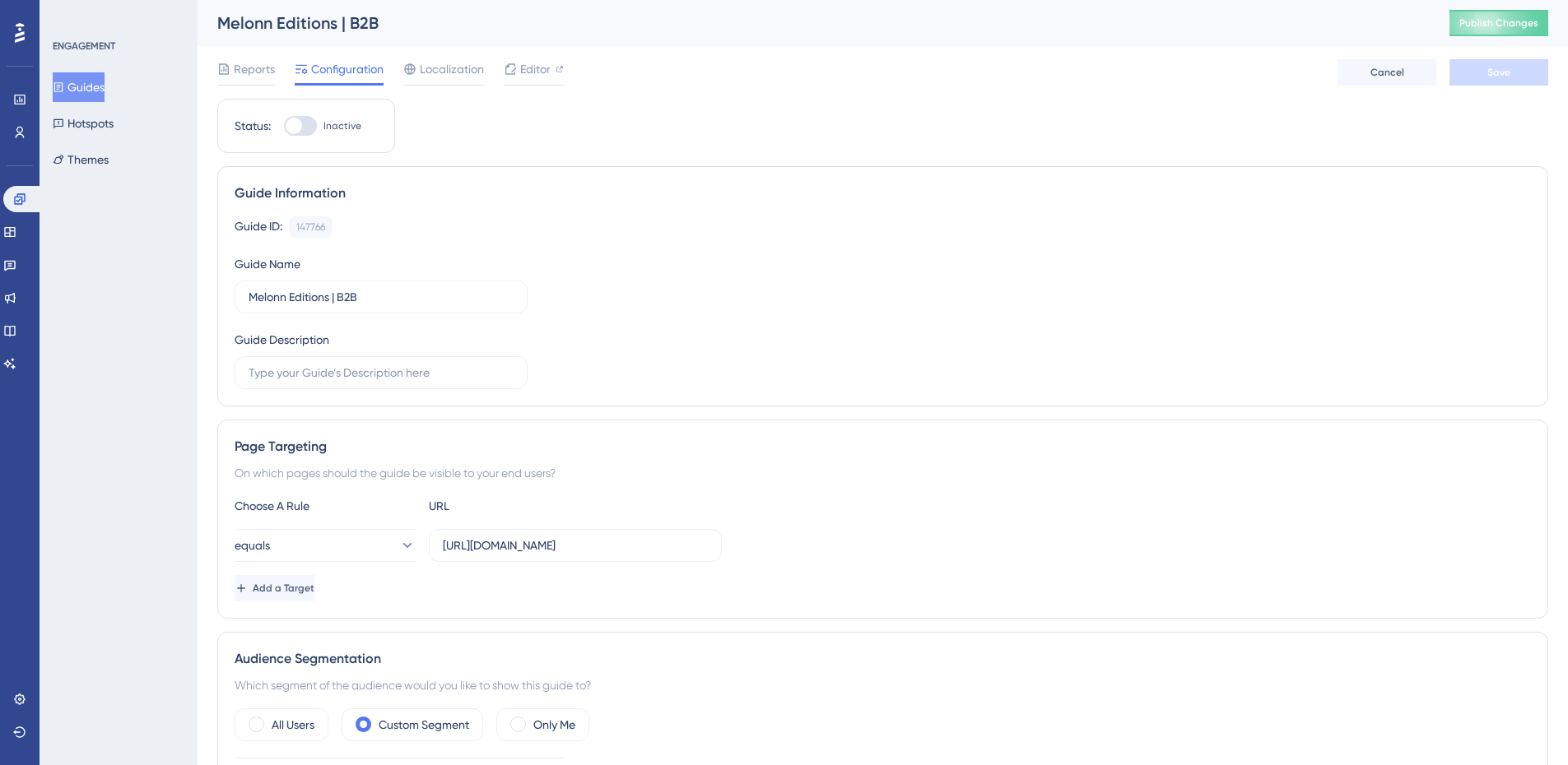 scroll, scrollTop: 0, scrollLeft: 0, axis: both 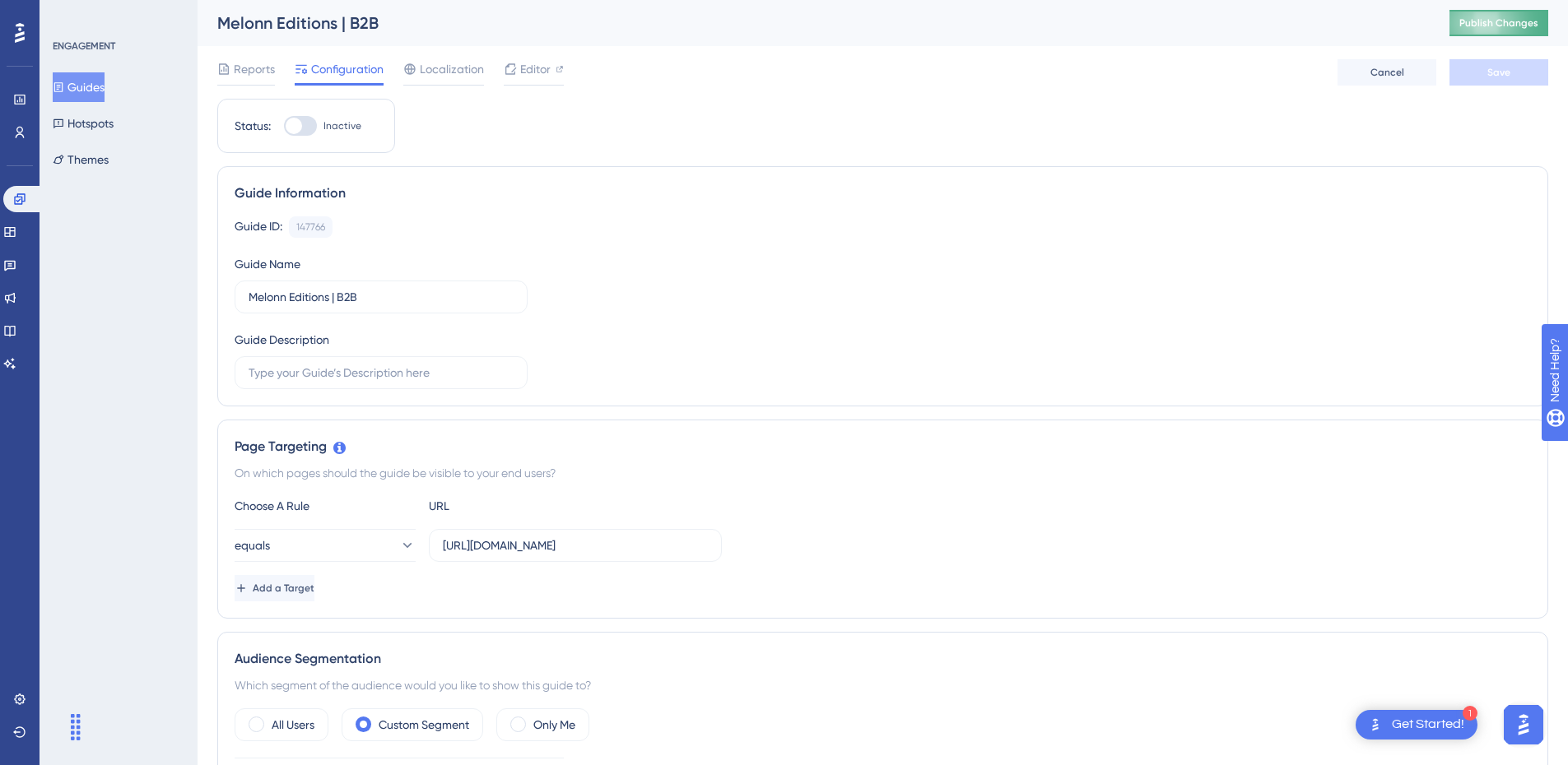 click on "Publish Changes" at bounding box center [1499, 23] 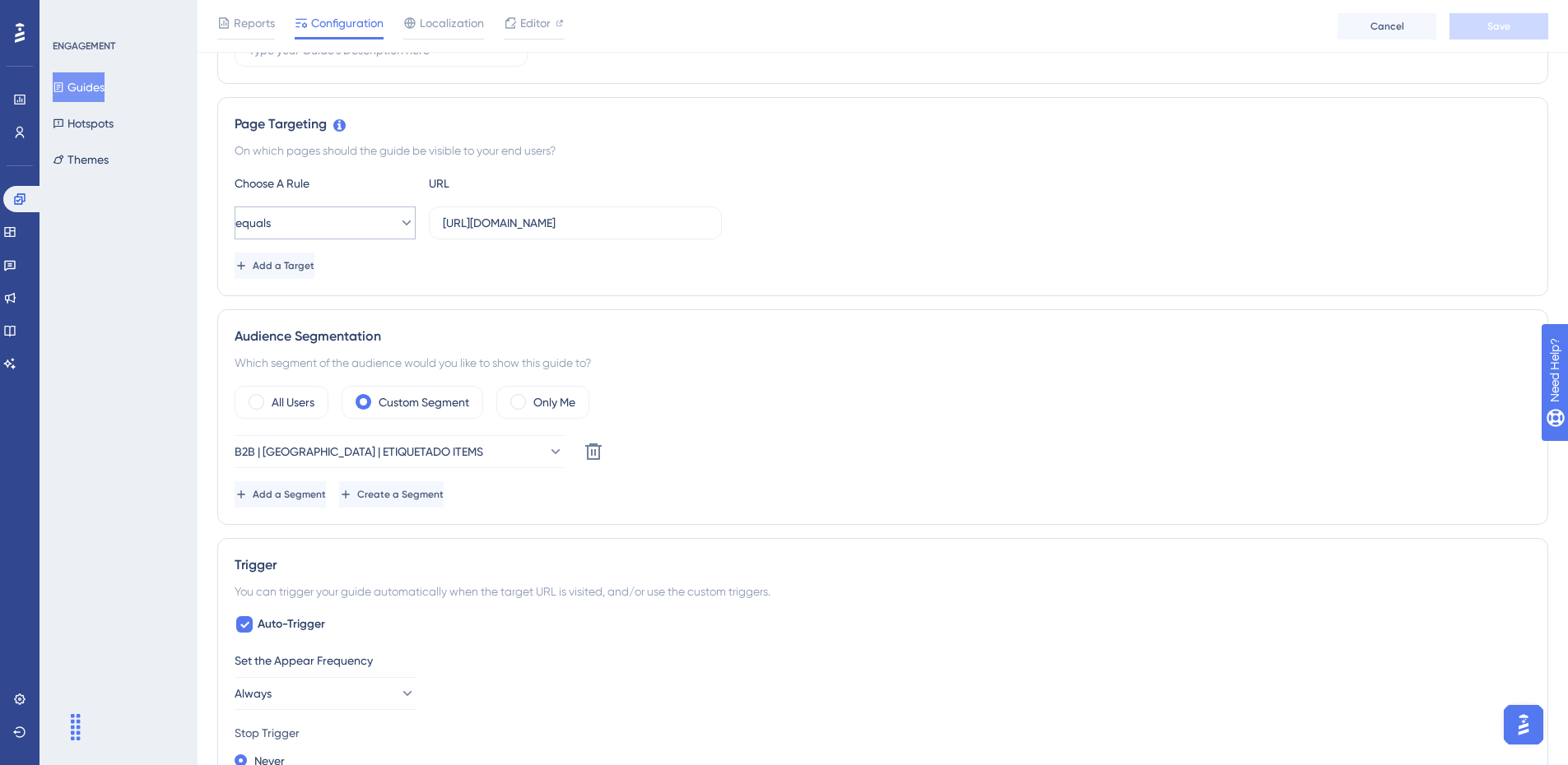 scroll, scrollTop: 0, scrollLeft: 0, axis: both 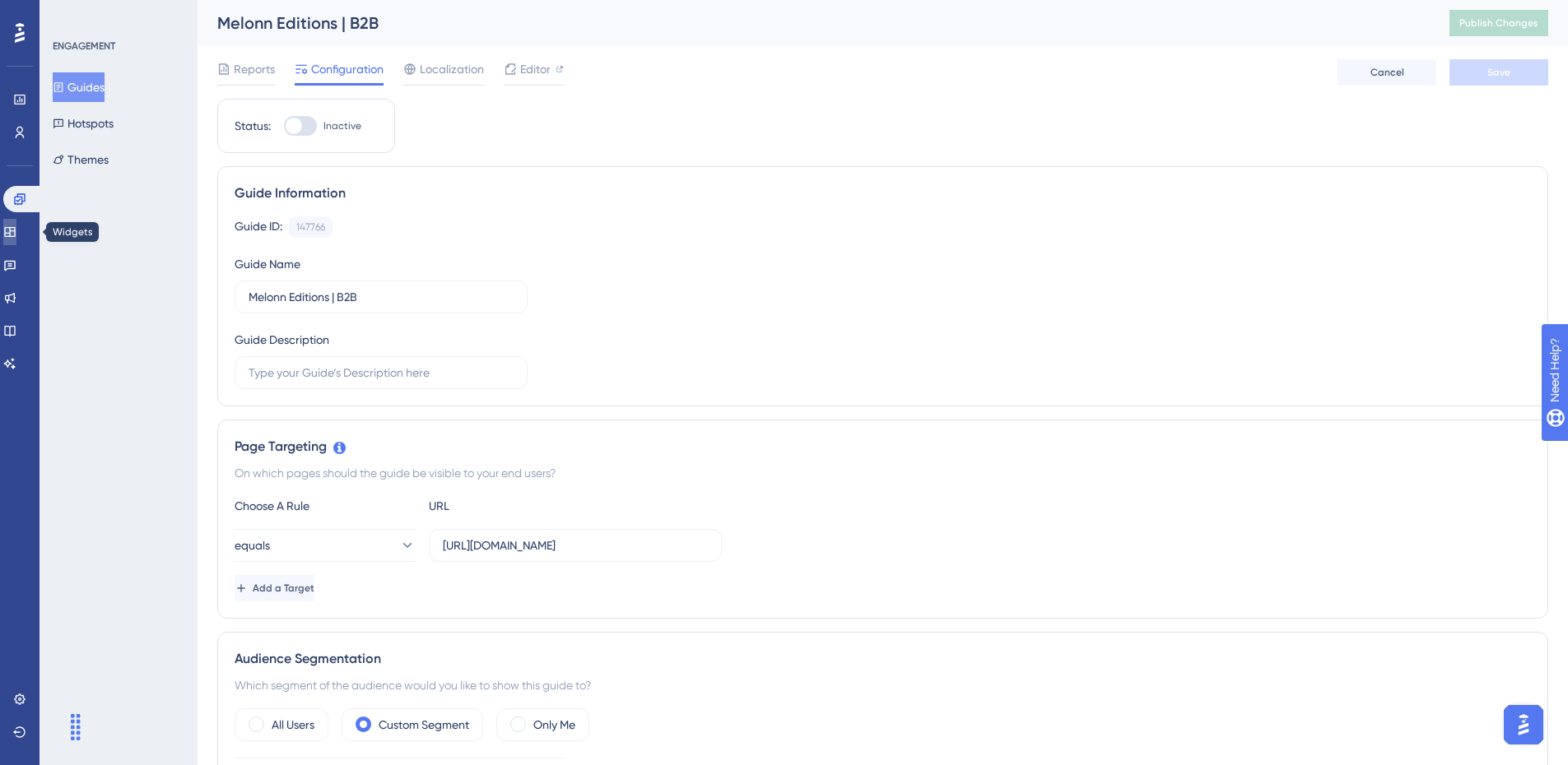 click at bounding box center [10, 232] 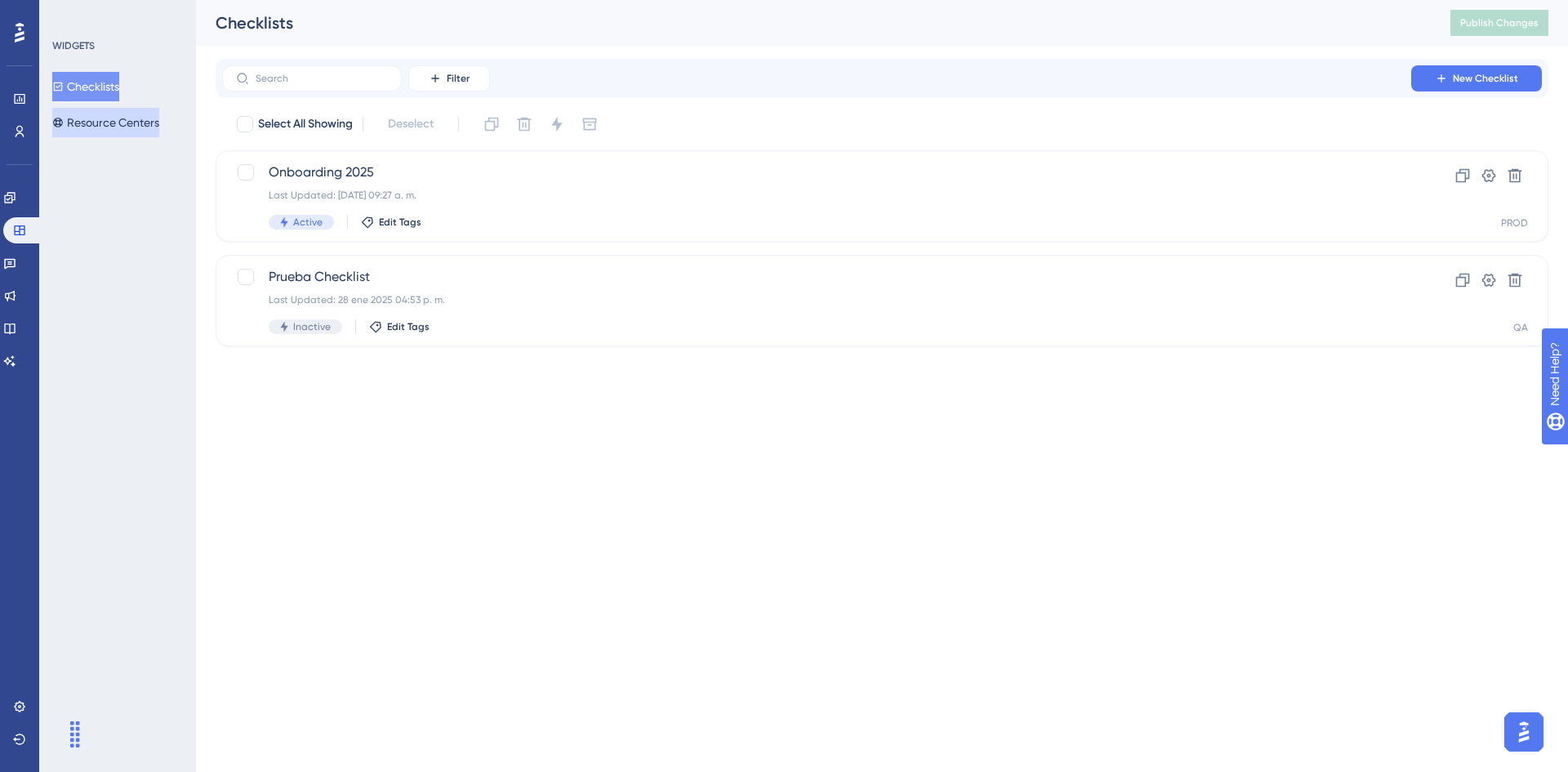 click on "Resource Centers" at bounding box center (105, 123) 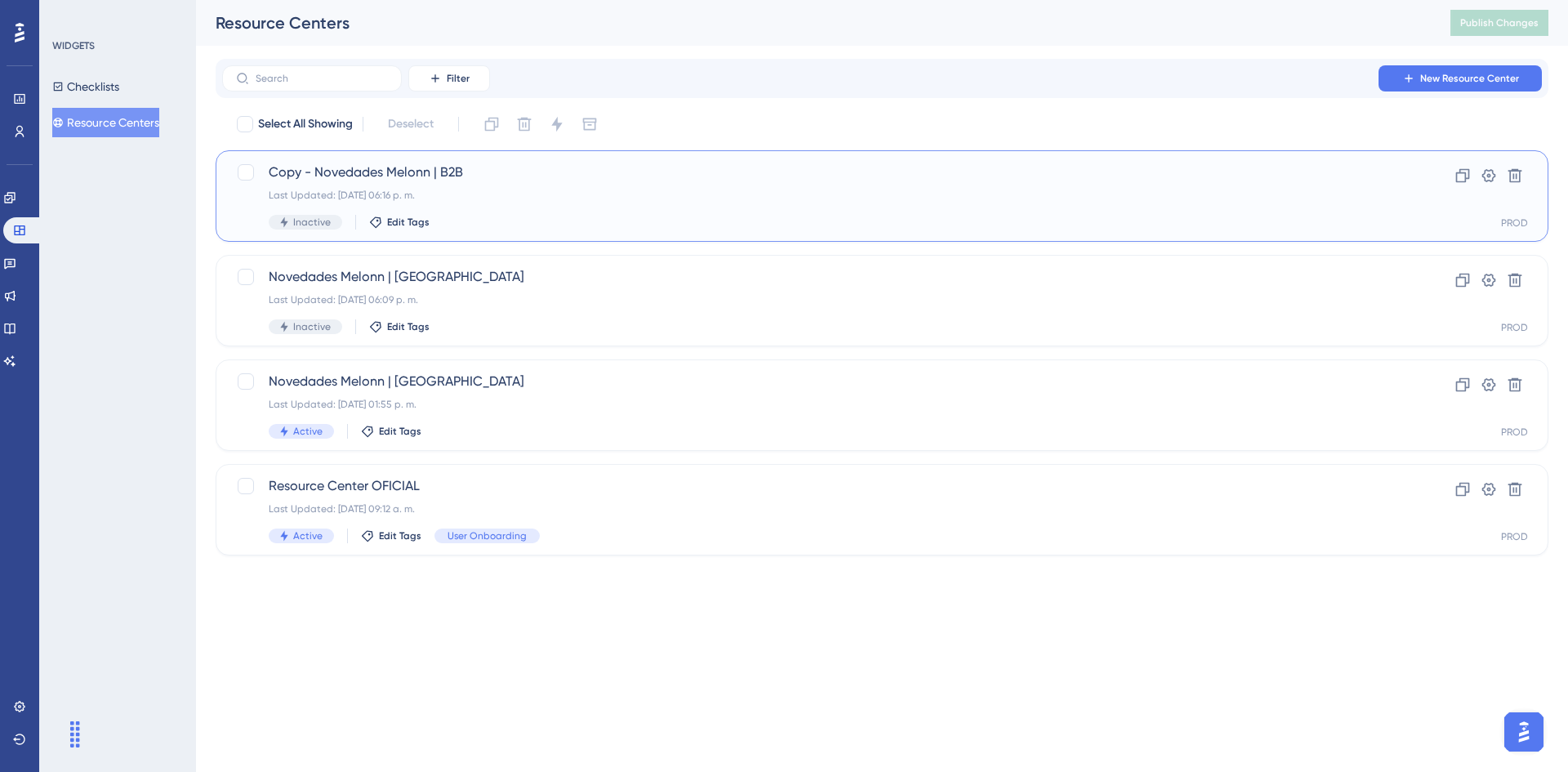 click on "Copy - Novedades Melonn | B2B Last Updated: 09 jul 2025 06:16 p. m. Inactive Edit Tags" at bounding box center (817, 196) 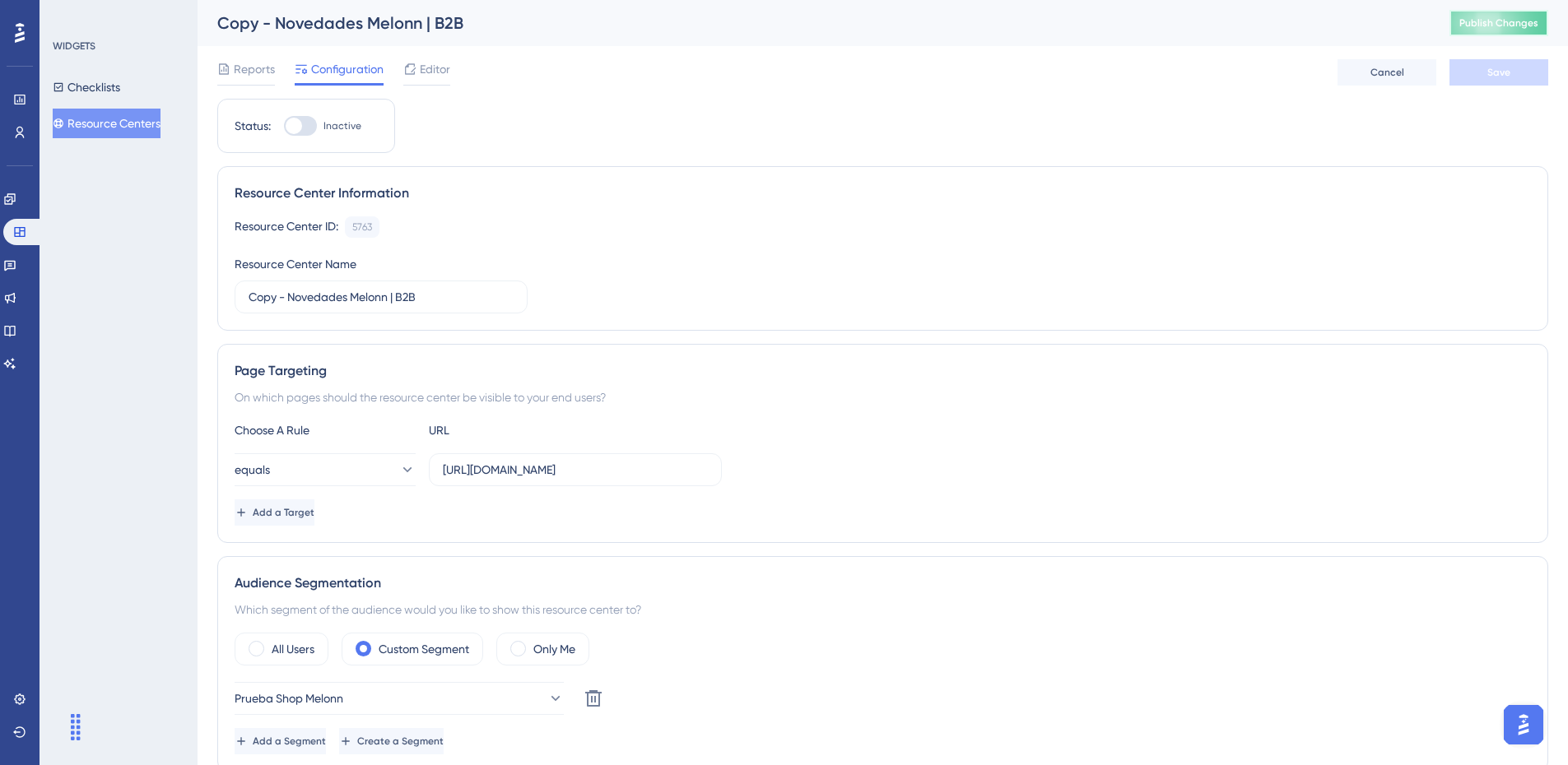 click on "Publish Changes" at bounding box center (1499, 23) 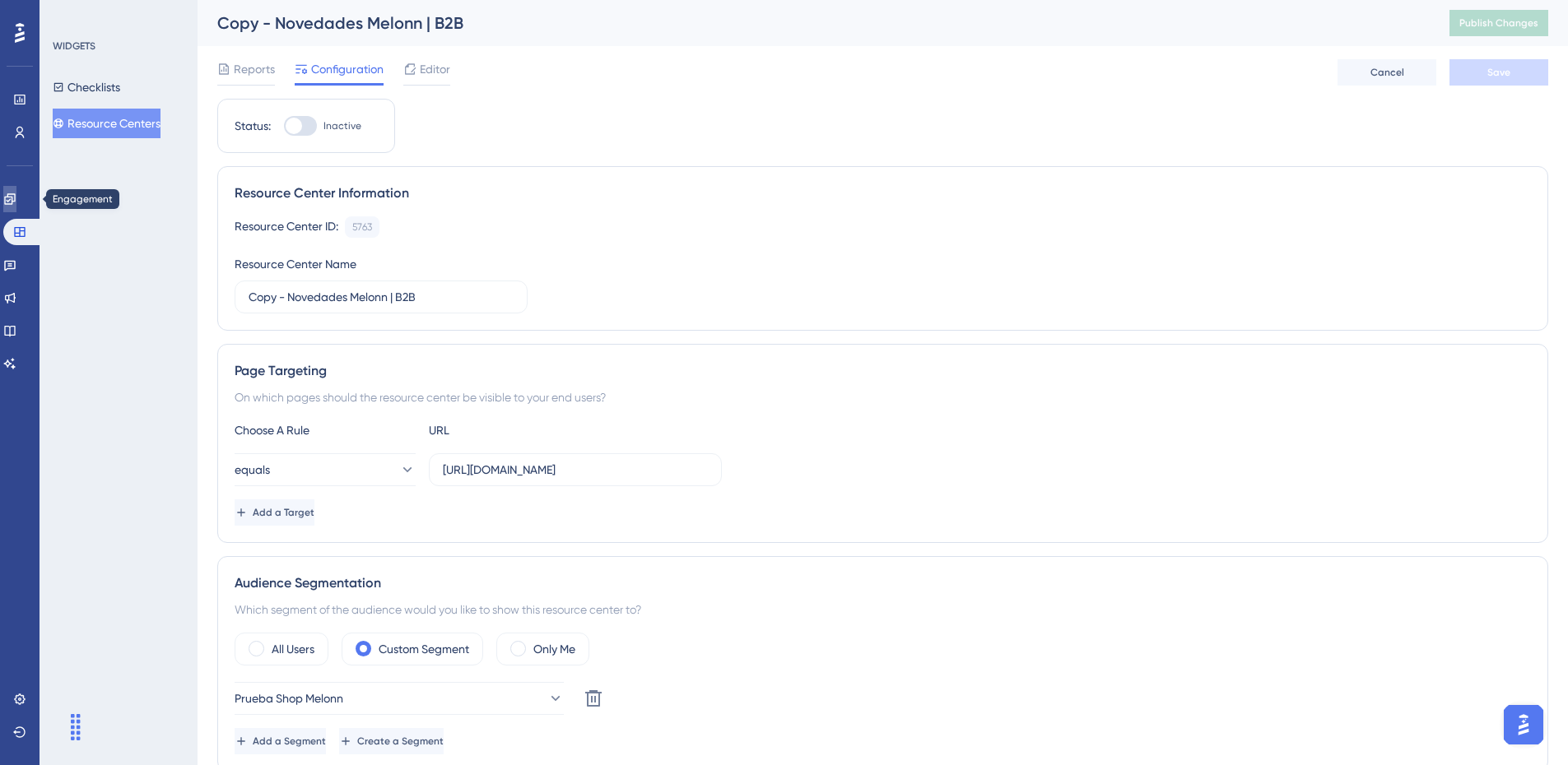 click at bounding box center (10, 199) 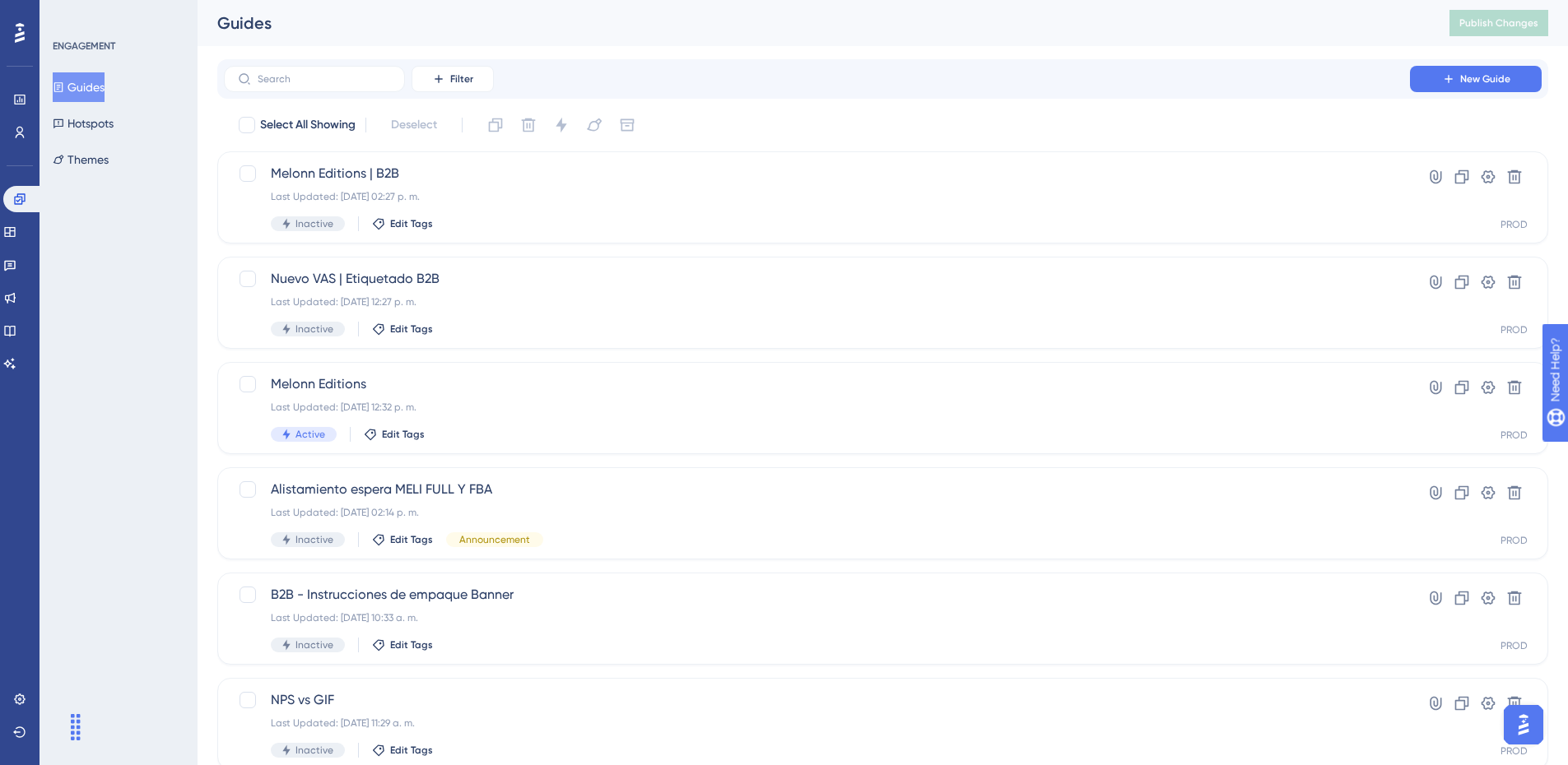 scroll, scrollTop: 0, scrollLeft: 0, axis: both 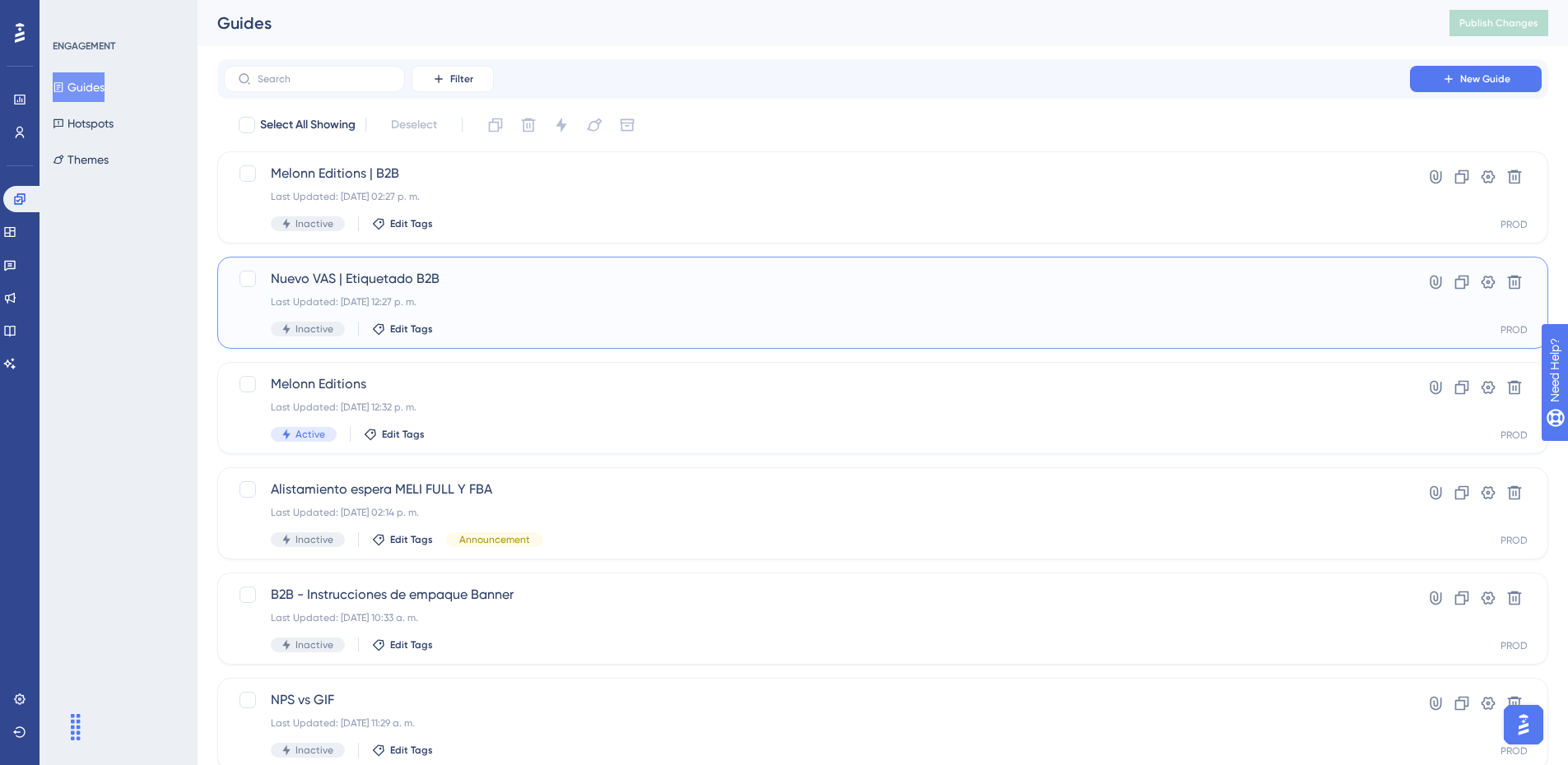 click on "Nuevo VAS | Etiquetado B2B Last Updated: 11 jul 2025 12:27 p. m. Inactive Edit Tags" at bounding box center [817, 303] 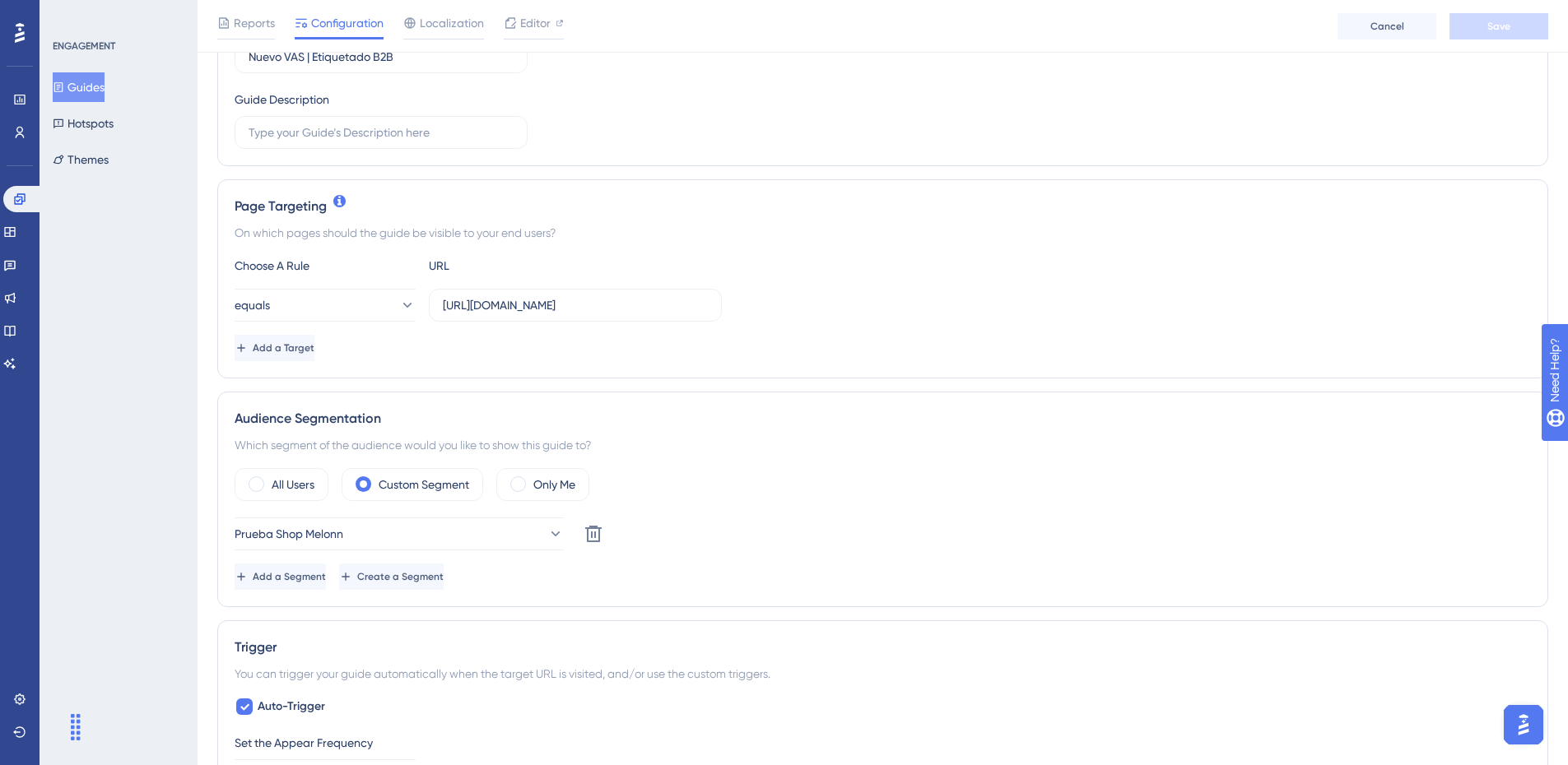 scroll, scrollTop: 411, scrollLeft: 0, axis: vertical 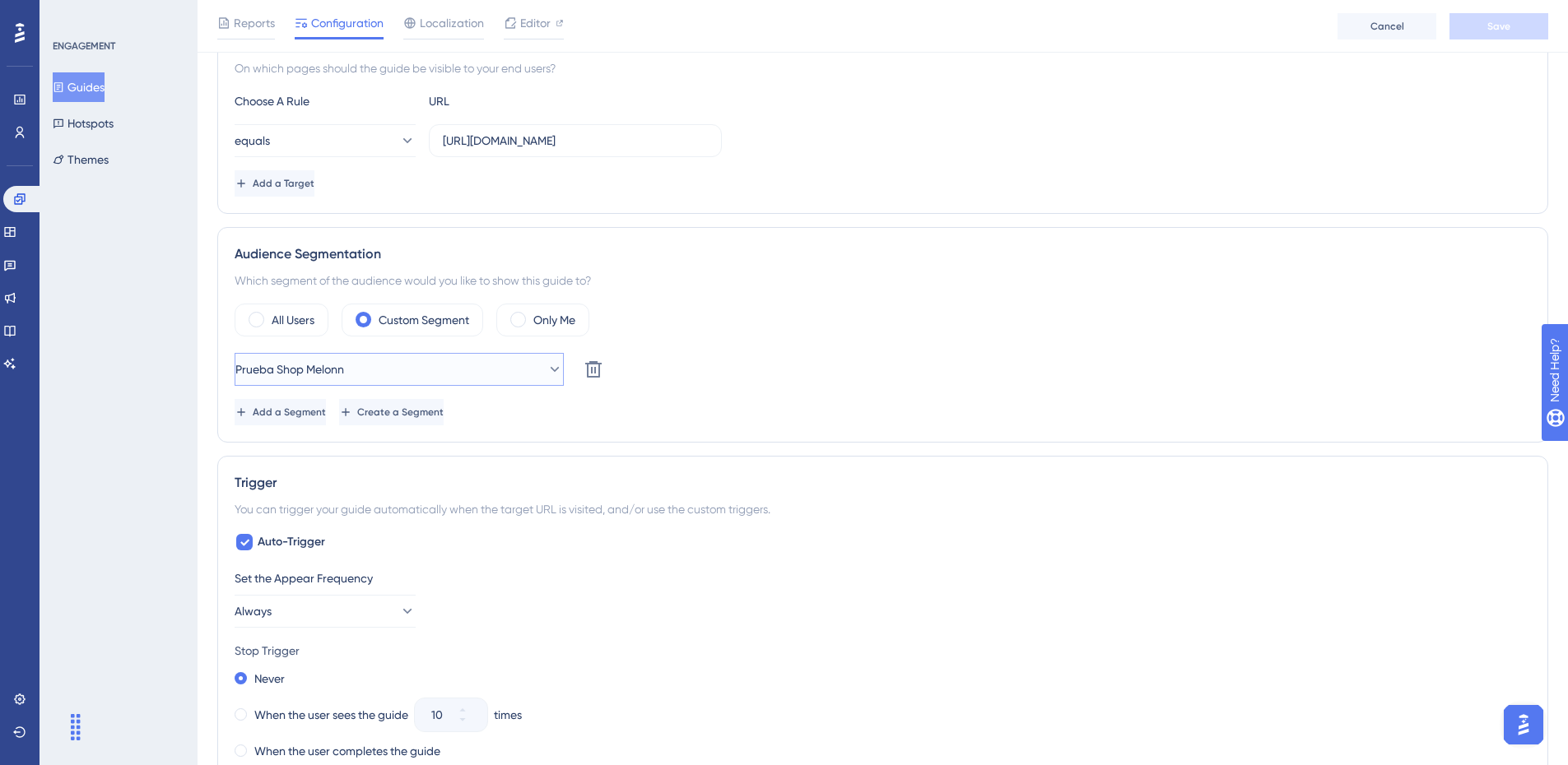 click on "Prueba Shop Melonn" at bounding box center [399, 369] 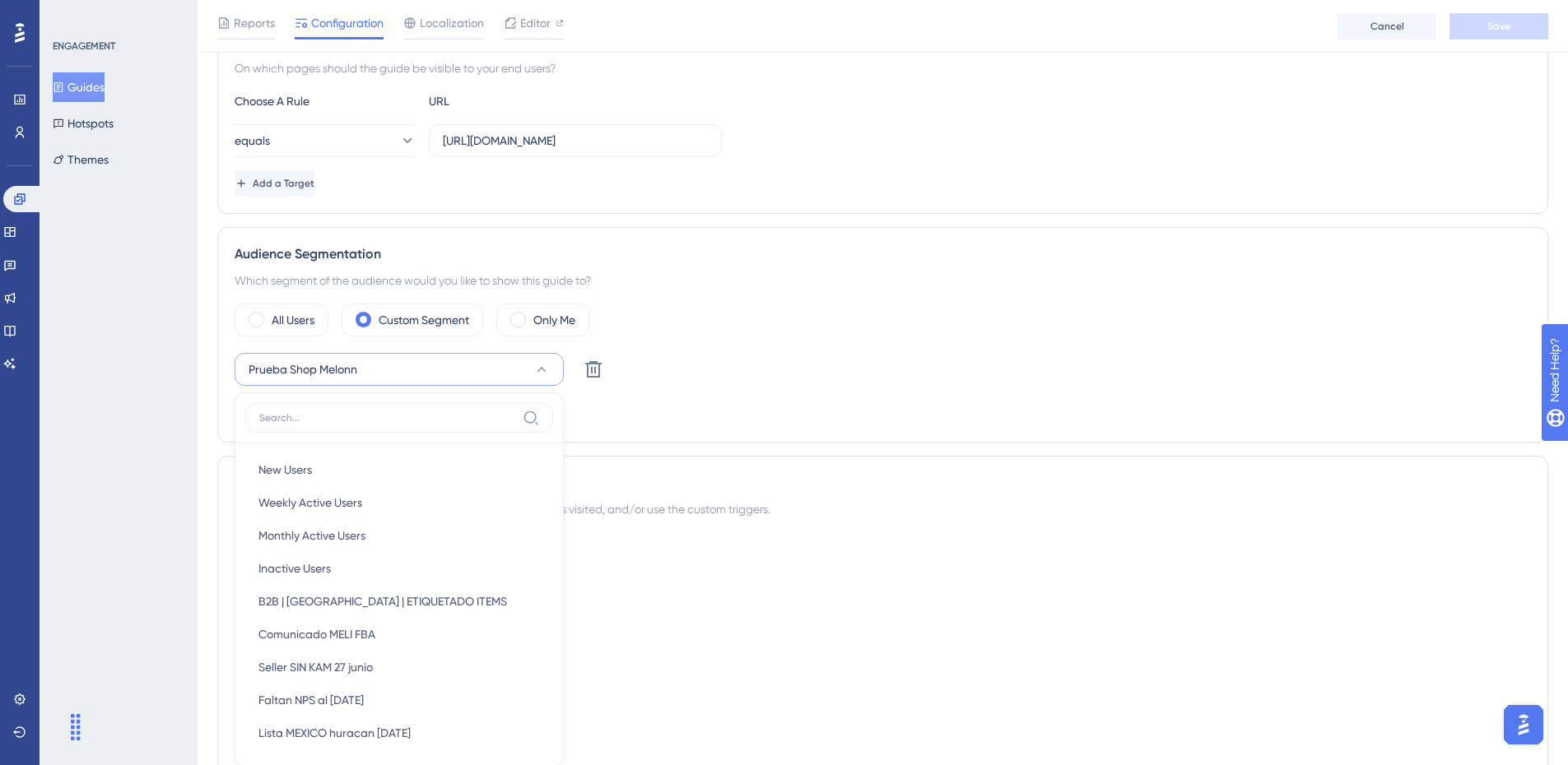 scroll, scrollTop: 605, scrollLeft: 0, axis: vertical 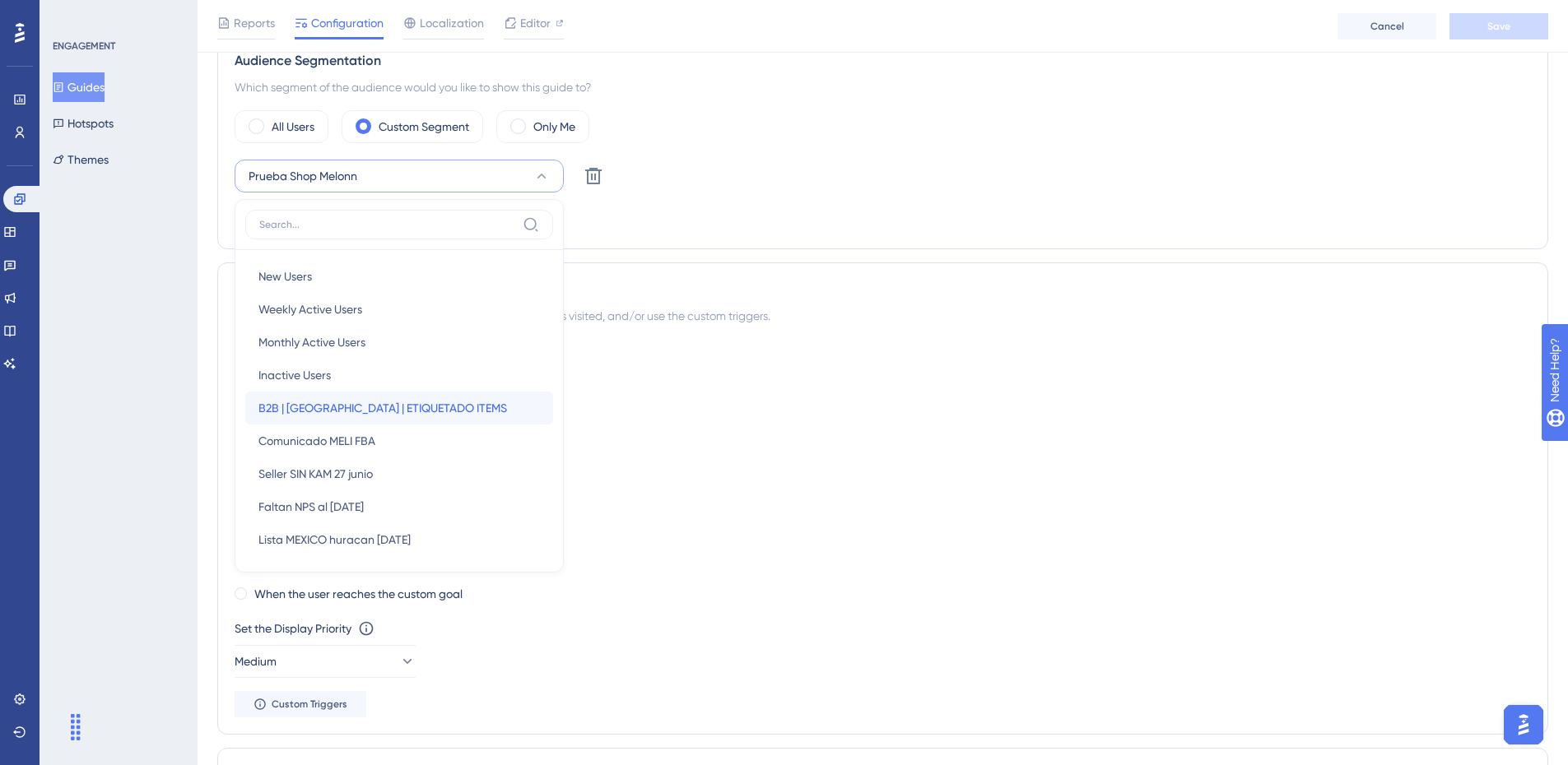 click on "B2B | COLOMBIA | ETIQUETADO ITEMS" at bounding box center [383, 408] 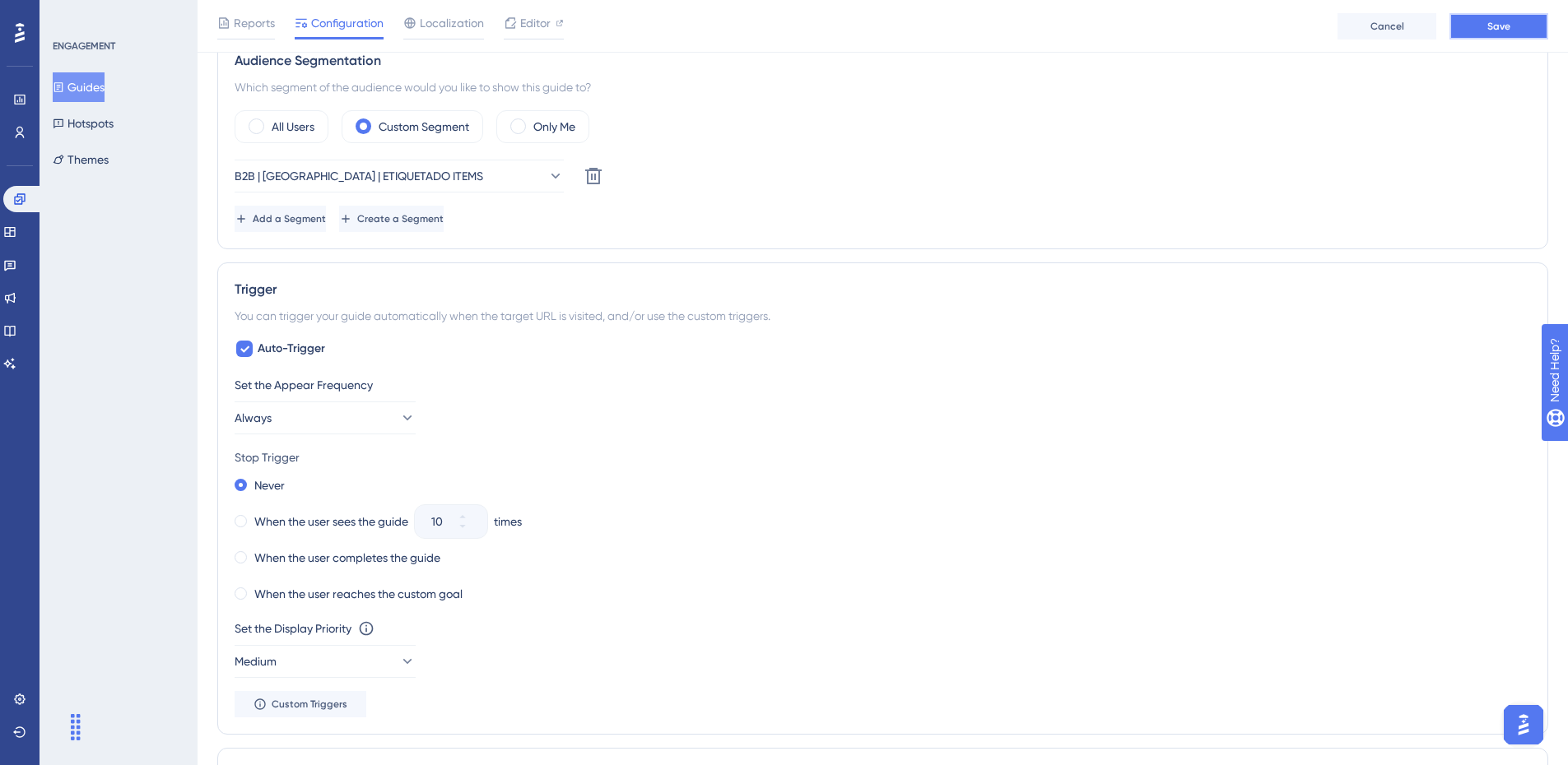 click on "Save" at bounding box center [1499, 26] 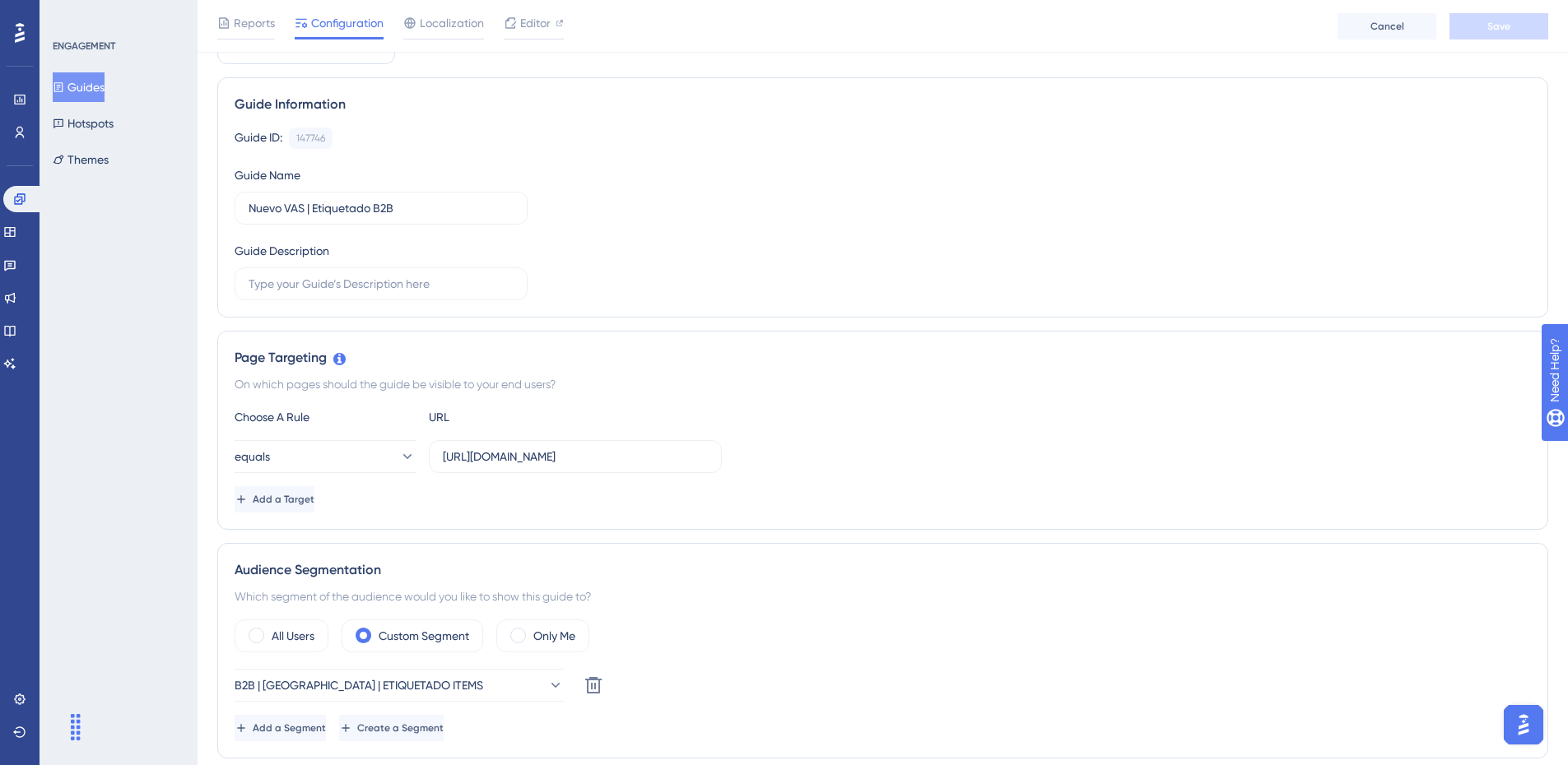 scroll, scrollTop: 0, scrollLeft: 0, axis: both 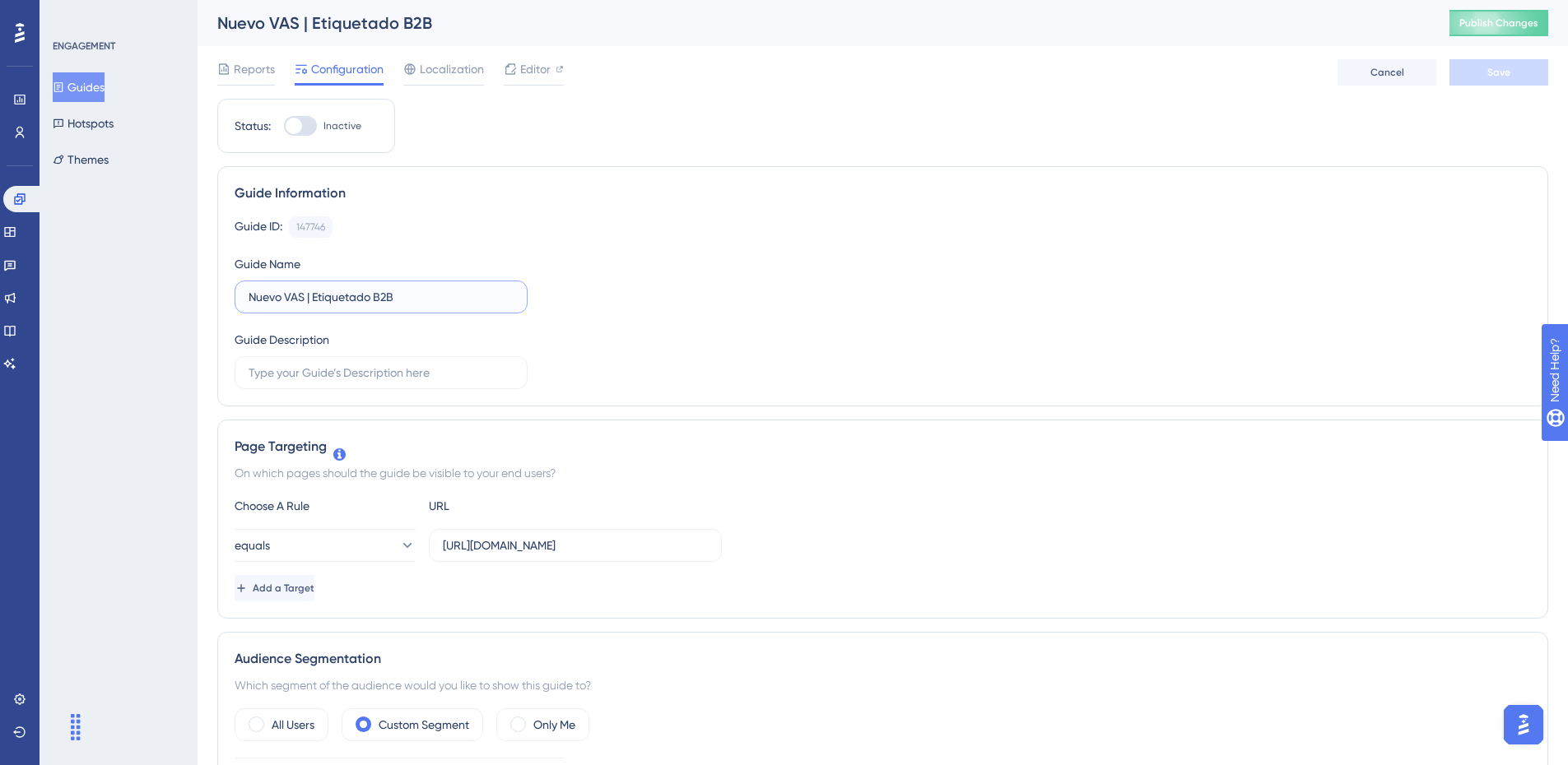 click on "Nuevo VAS | Etiquetado B2B" at bounding box center (381, 297) 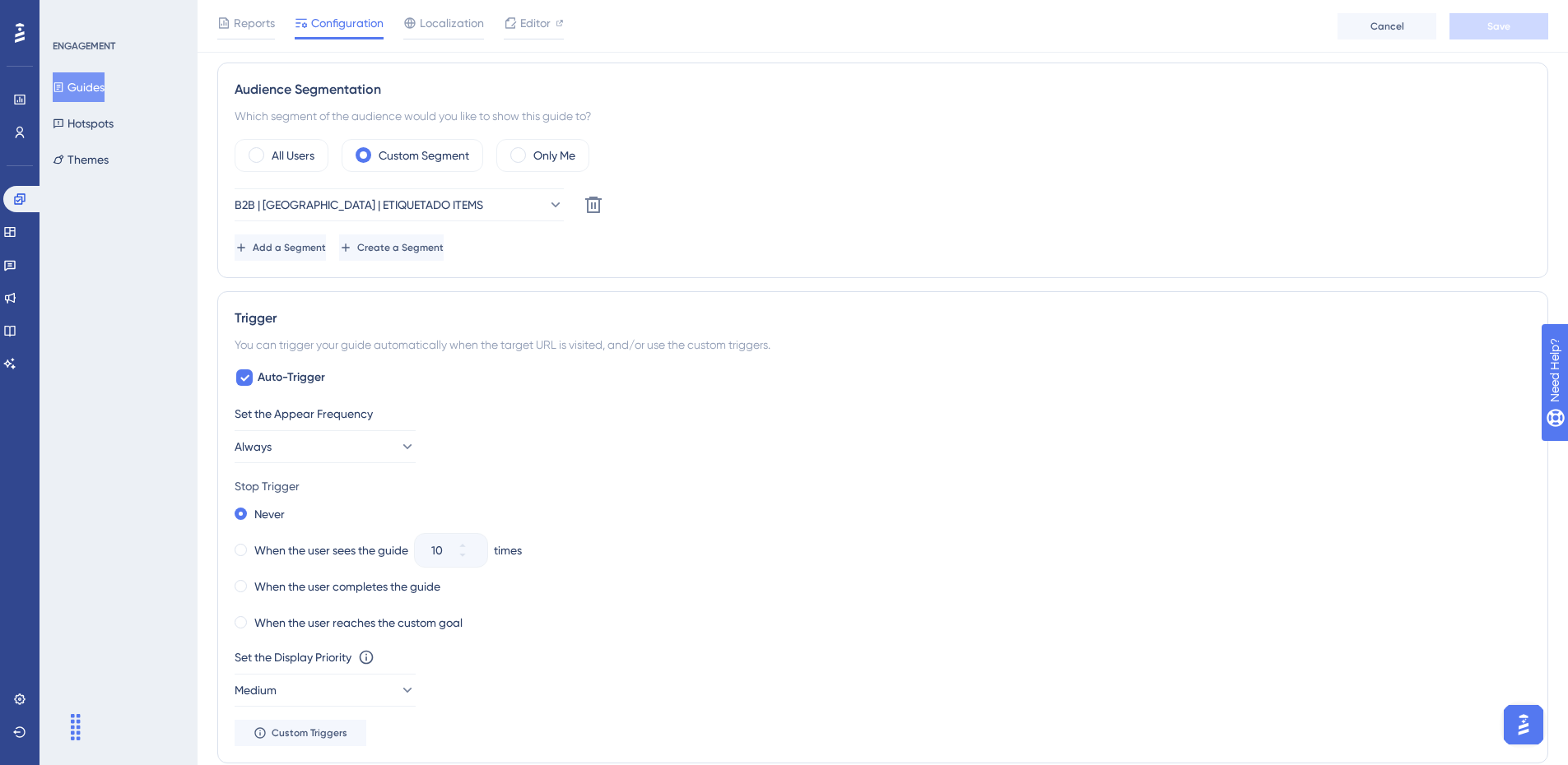 scroll, scrollTop: 658, scrollLeft: 0, axis: vertical 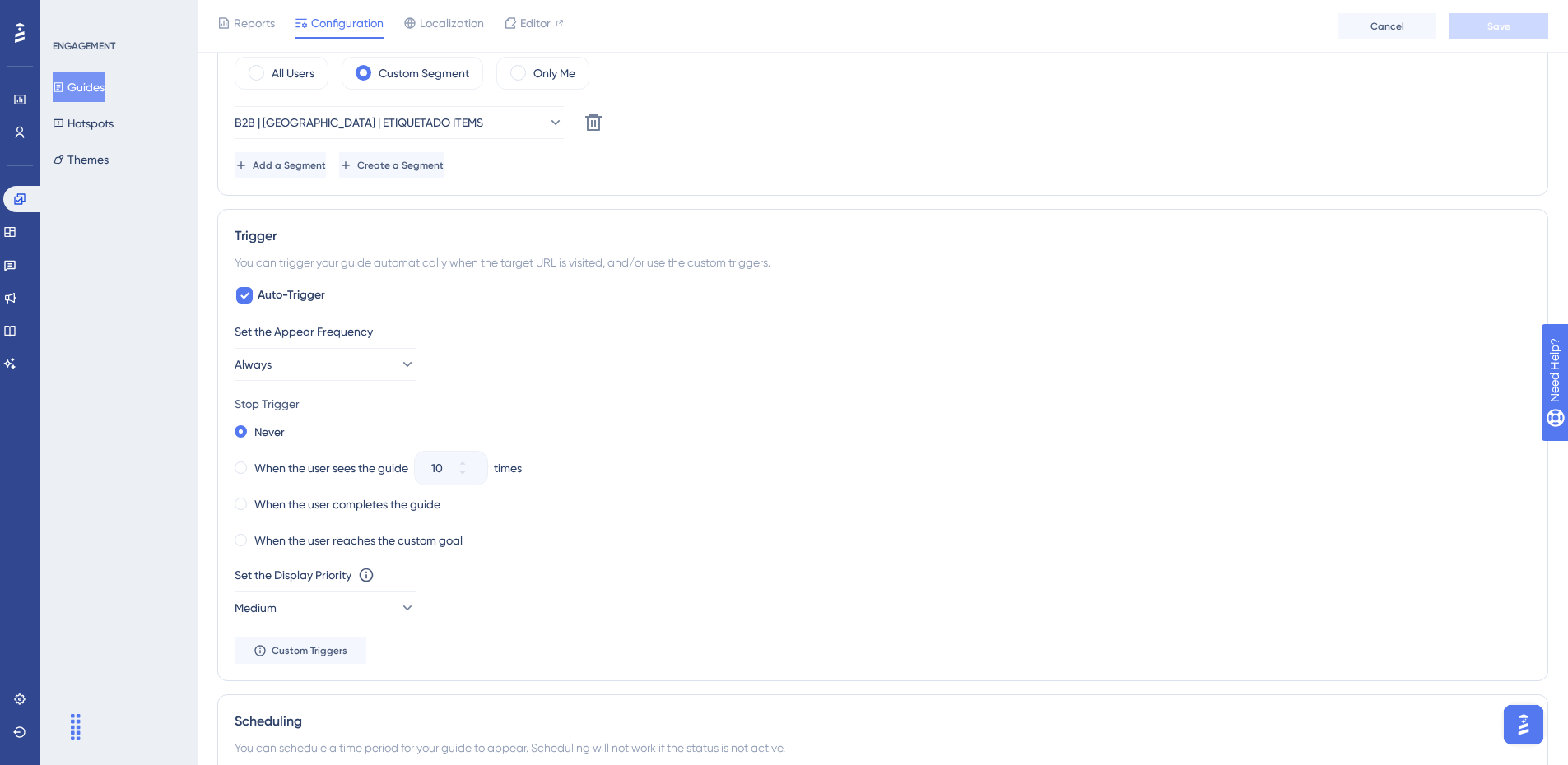 click on "B2B | COLOMBIA | ETIQUETADO ITEMS Delete" at bounding box center (882, 123) 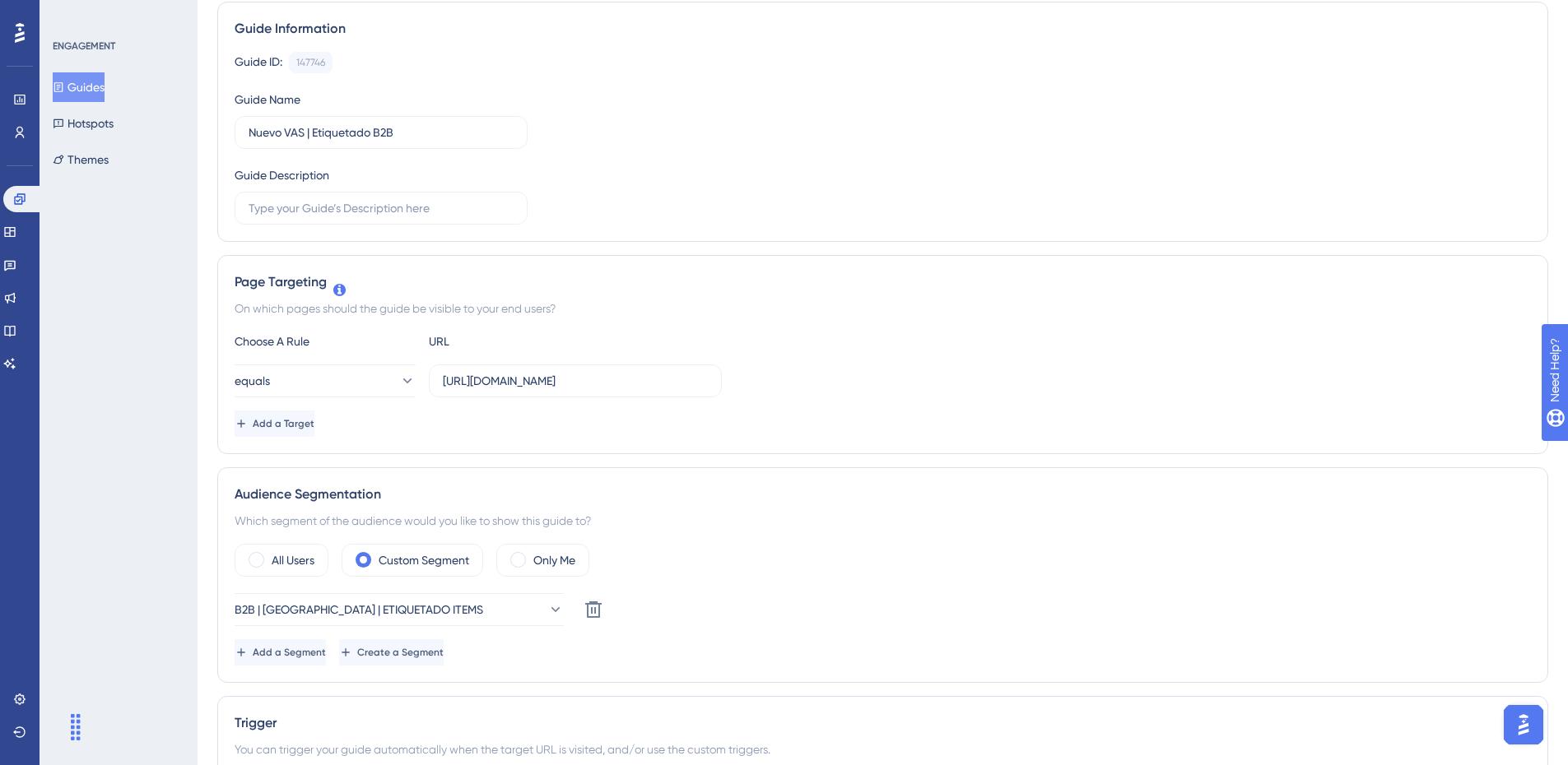 scroll, scrollTop: 0, scrollLeft: 0, axis: both 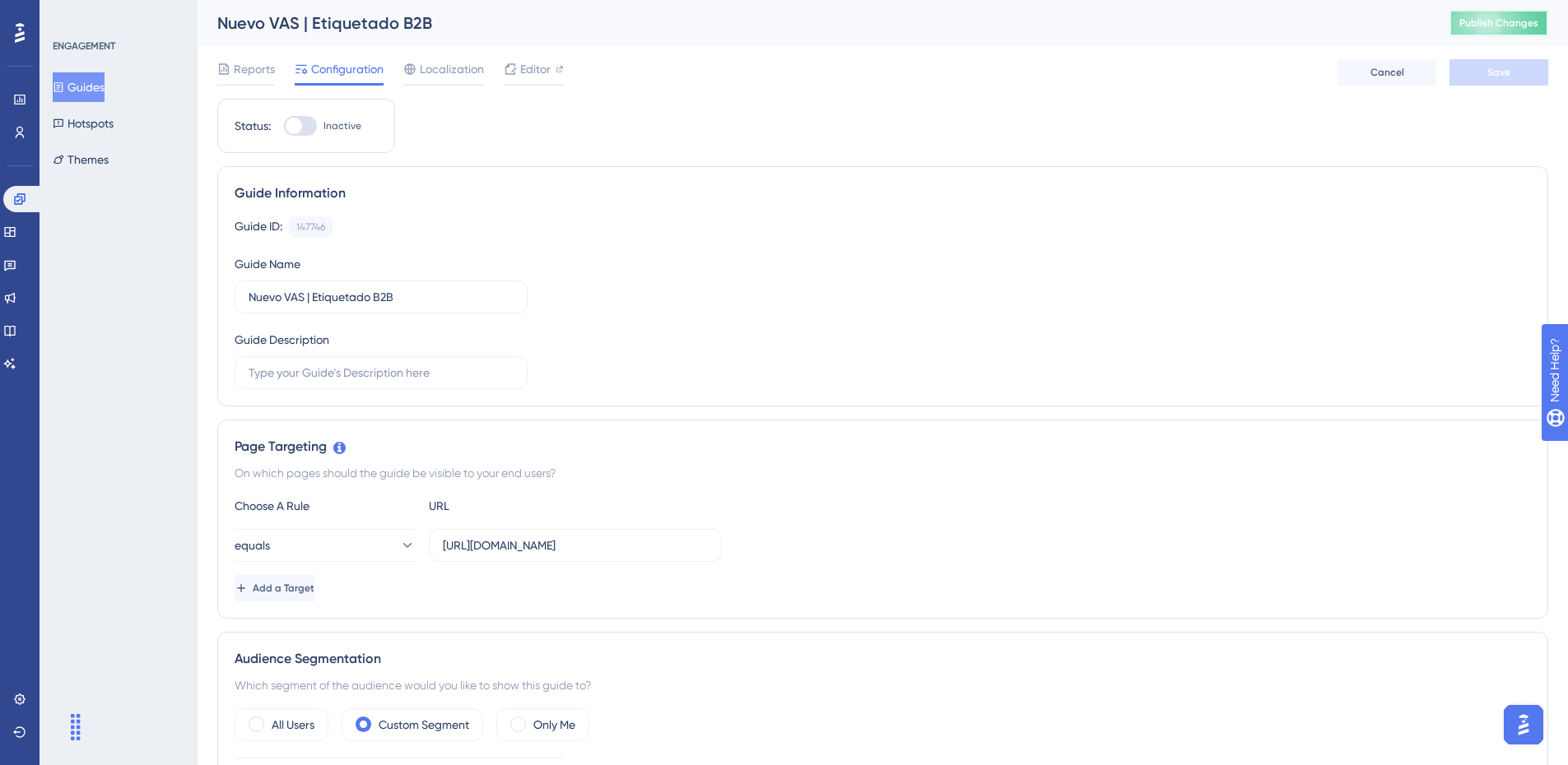 click on "Publish Changes" at bounding box center [1499, 23] 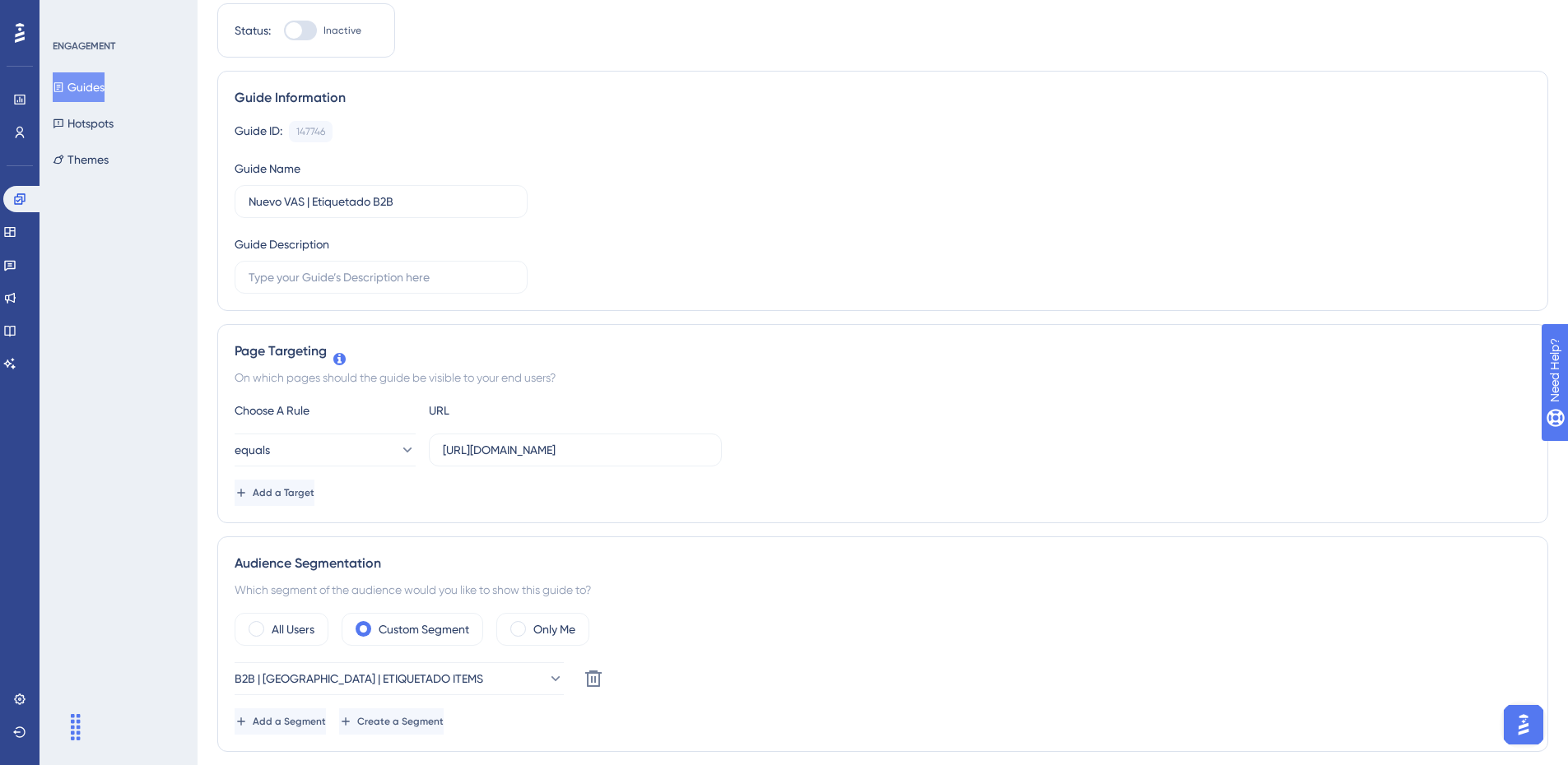 scroll, scrollTop: 0, scrollLeft: 0, axis: both 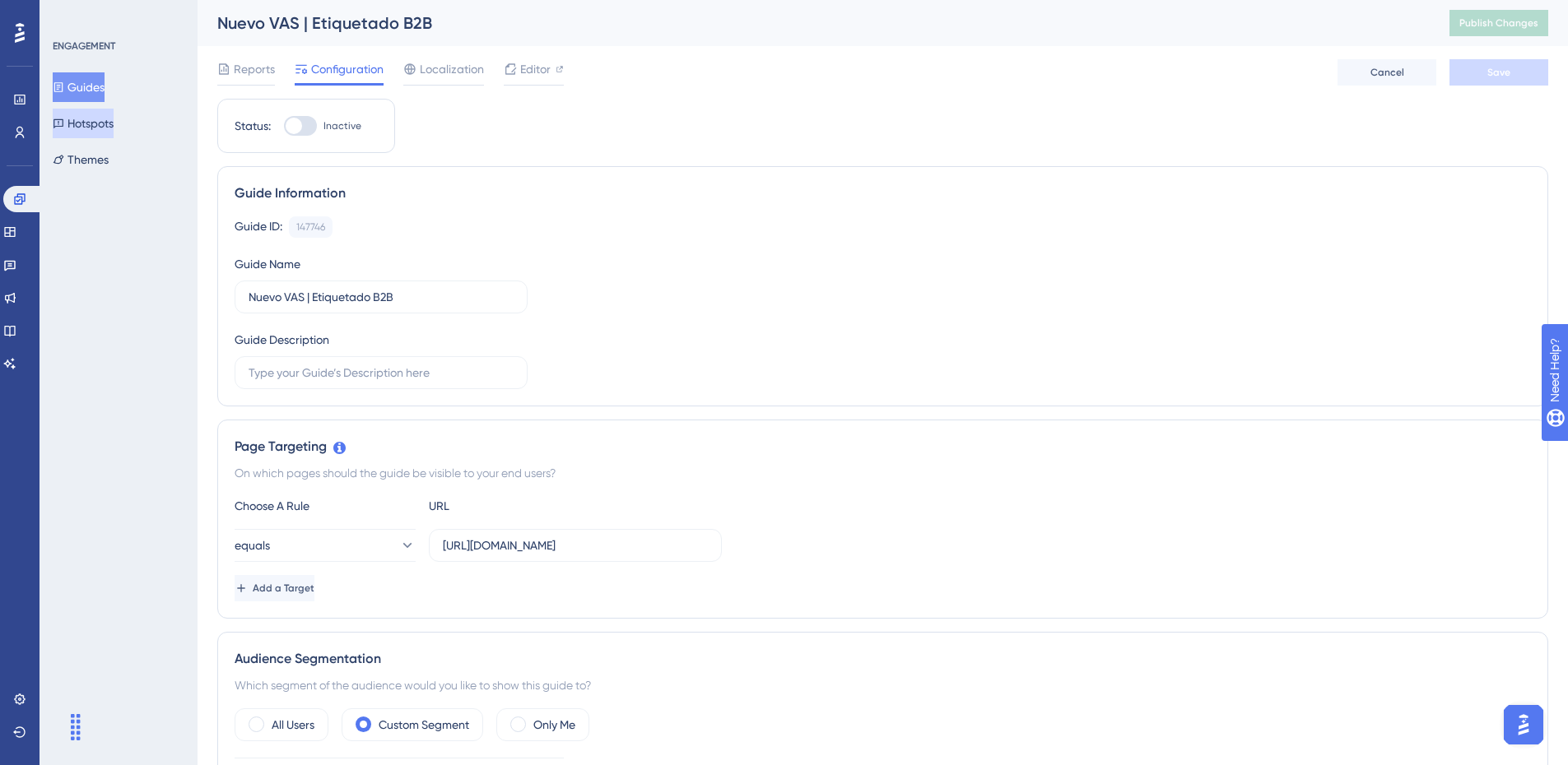 click on "Hotspots" at bounding box center (83, 123) 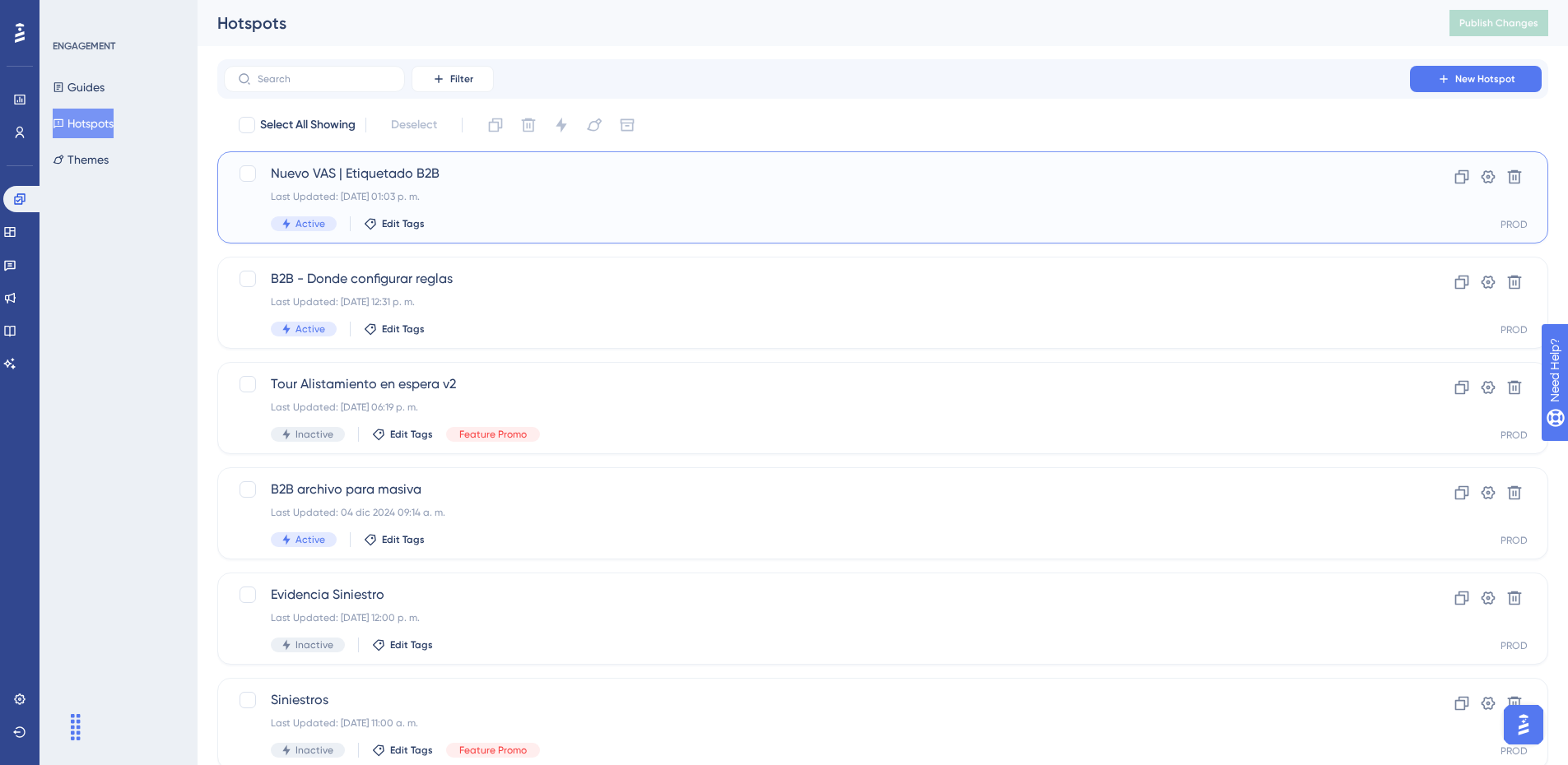 click on "Last Updated: 11 jul 2025 01:03 p. m." at bounding box center (817, 197) 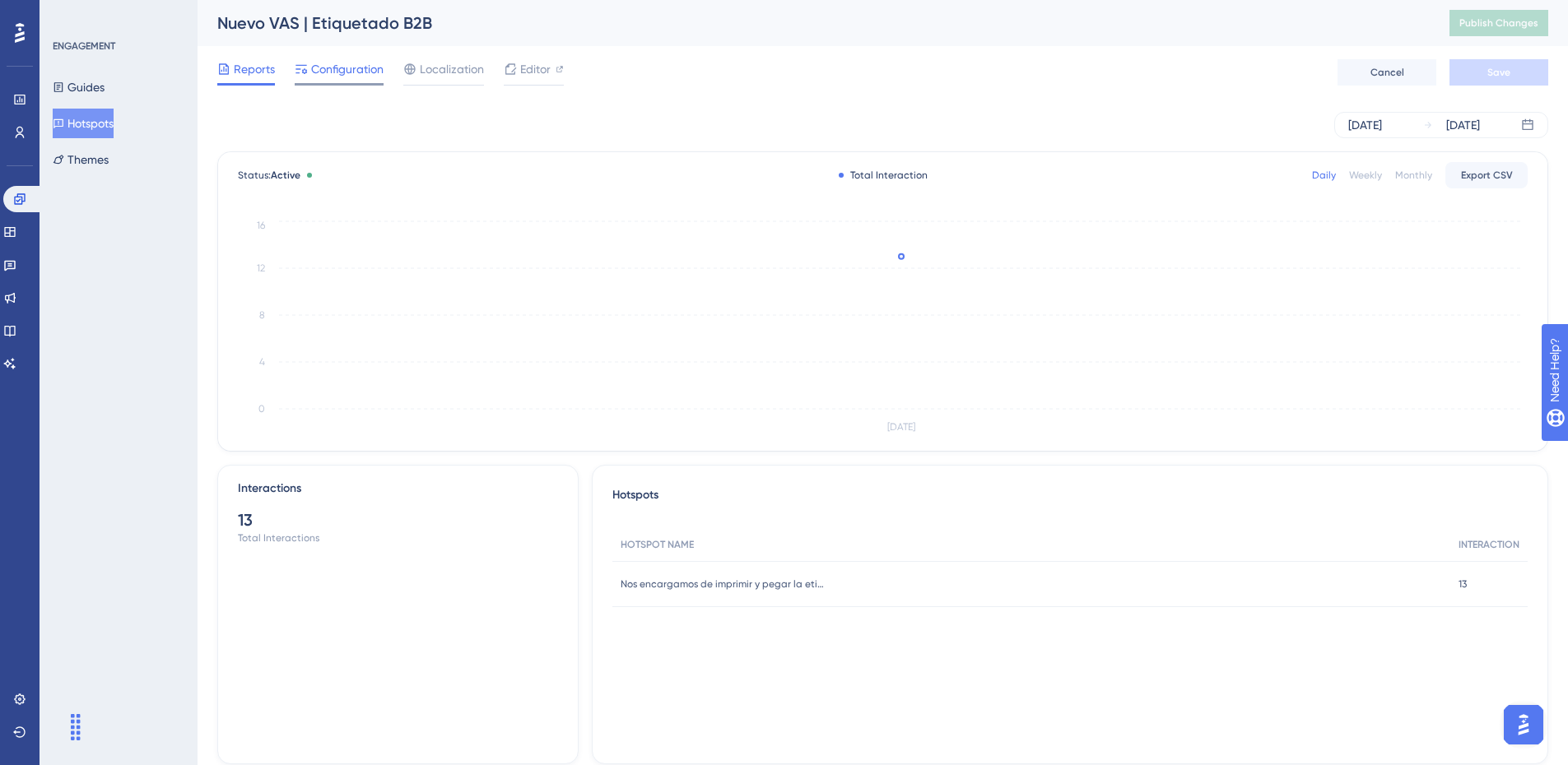 click on "Configuration" at bounding box center (347, 69) 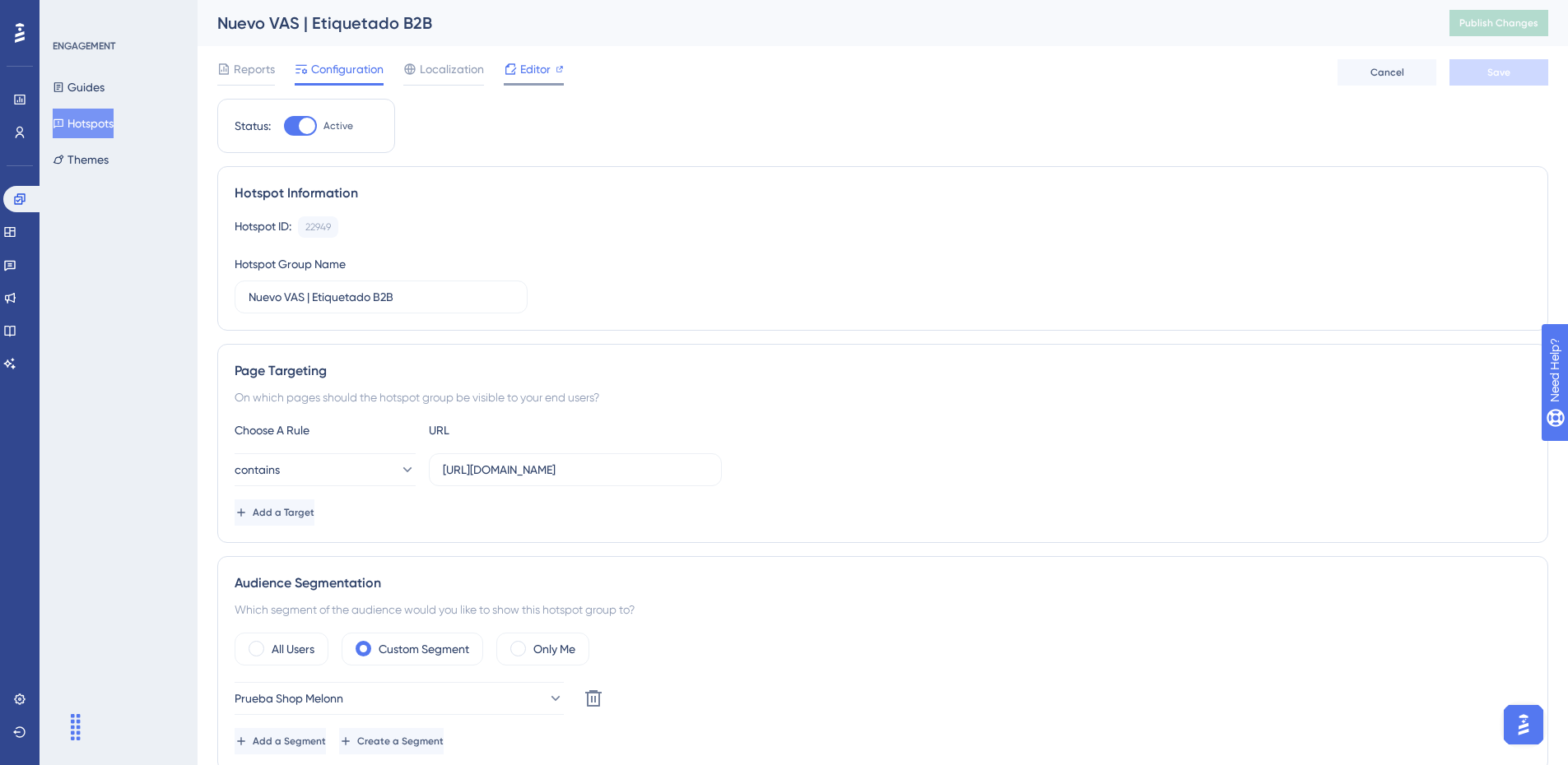 click on "Editor" at bounding box center [535, 69] 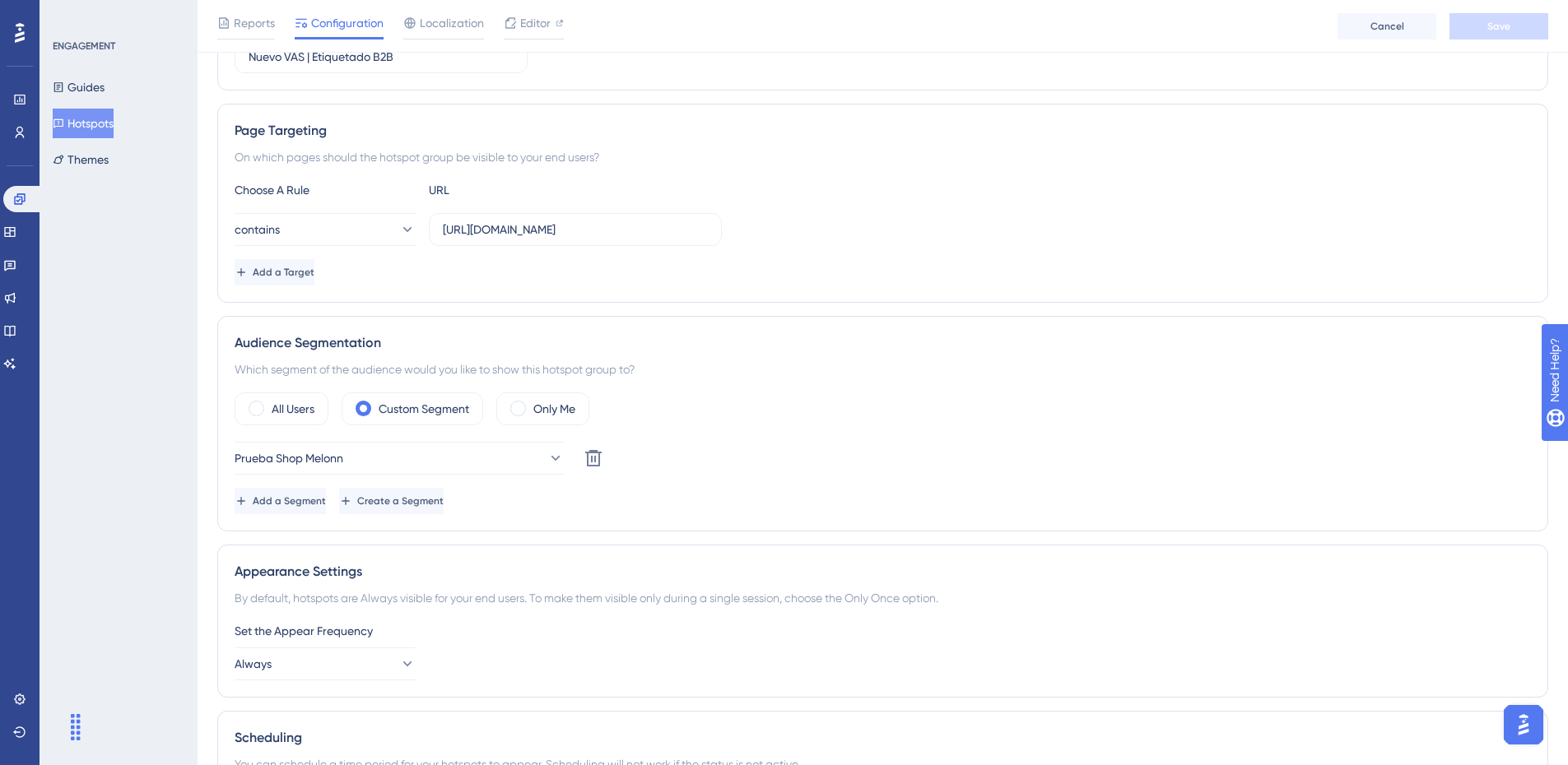 scroll, scrollTop: 0, scrollLeft: 0, axis: both 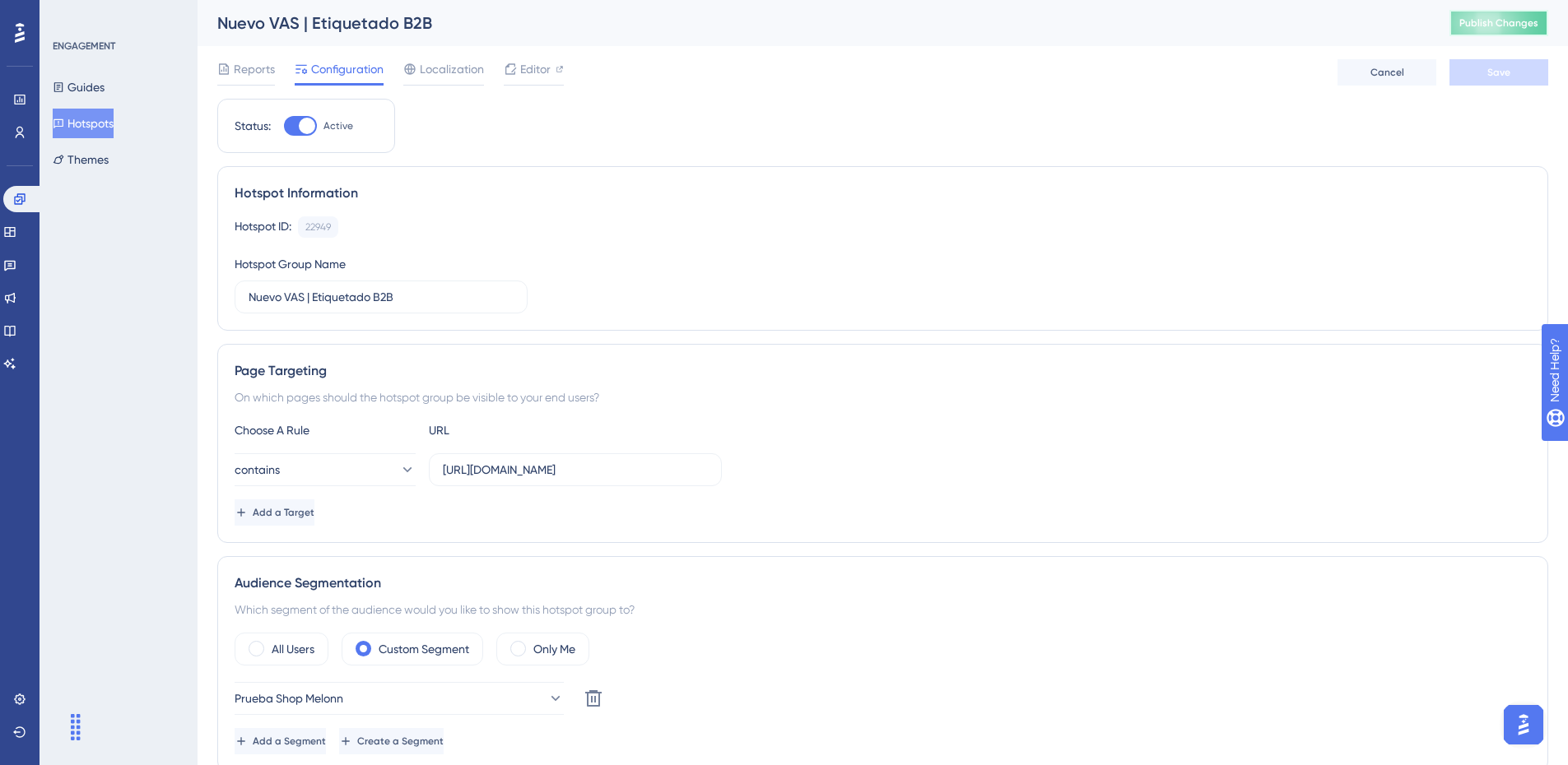 click on "Publish Changes" at bounding box center [1499, 23] 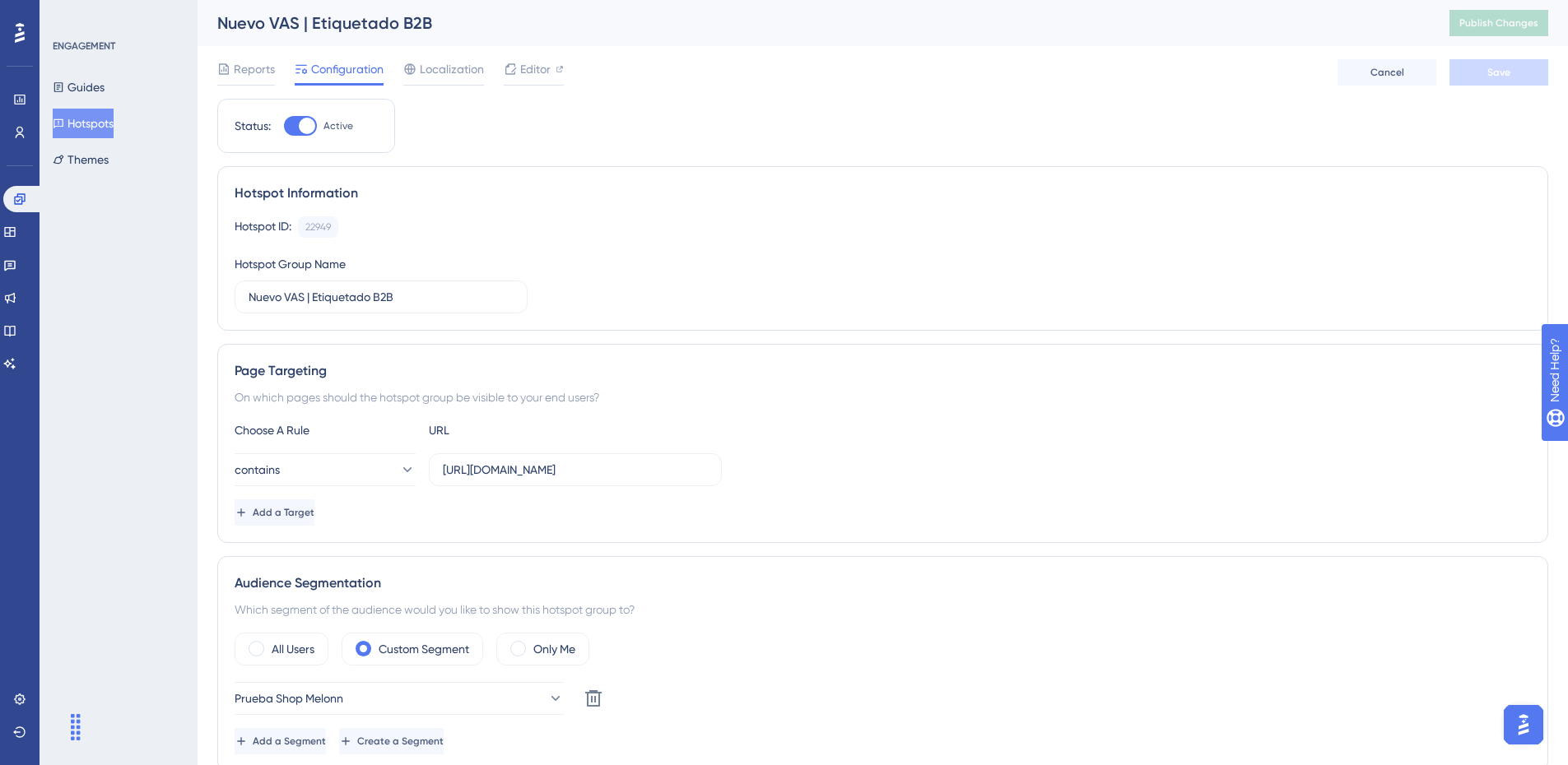 click on "Status: Active Hotspot Information Hotspot ID: 22949 Copy Hotspot Group Name Nuevo VAS | Etiquetado B2B Page Targeting
On which pages should the hotspot group be visible to your end users?
Choose A Rule URL contains https://admin.melonn.com Add a Target Audience Segmentation Which segment of the audience would you like to show this hotspot group to? All Users Custom Segment Only Me Prueba Shop Melonn Delete Add a Segment Create a Segment Appearance Settings By default, hotspots are Always visible for your end users. To make them
visible only during a single session, choose the Only Once option. Set the Appear Frequency Always Scheduling You can schedule a time period for your hotspots to appear.
Scheduling will not work if the status is not active. Schedule a time period Start Date Jul 11 2025 End Date Jul 14 2025 Automatically set as “Inactive” when the scheduled period is over. Advanced Settings Container PROD Theme Melonn 2025" at bounding box center (882, 752) 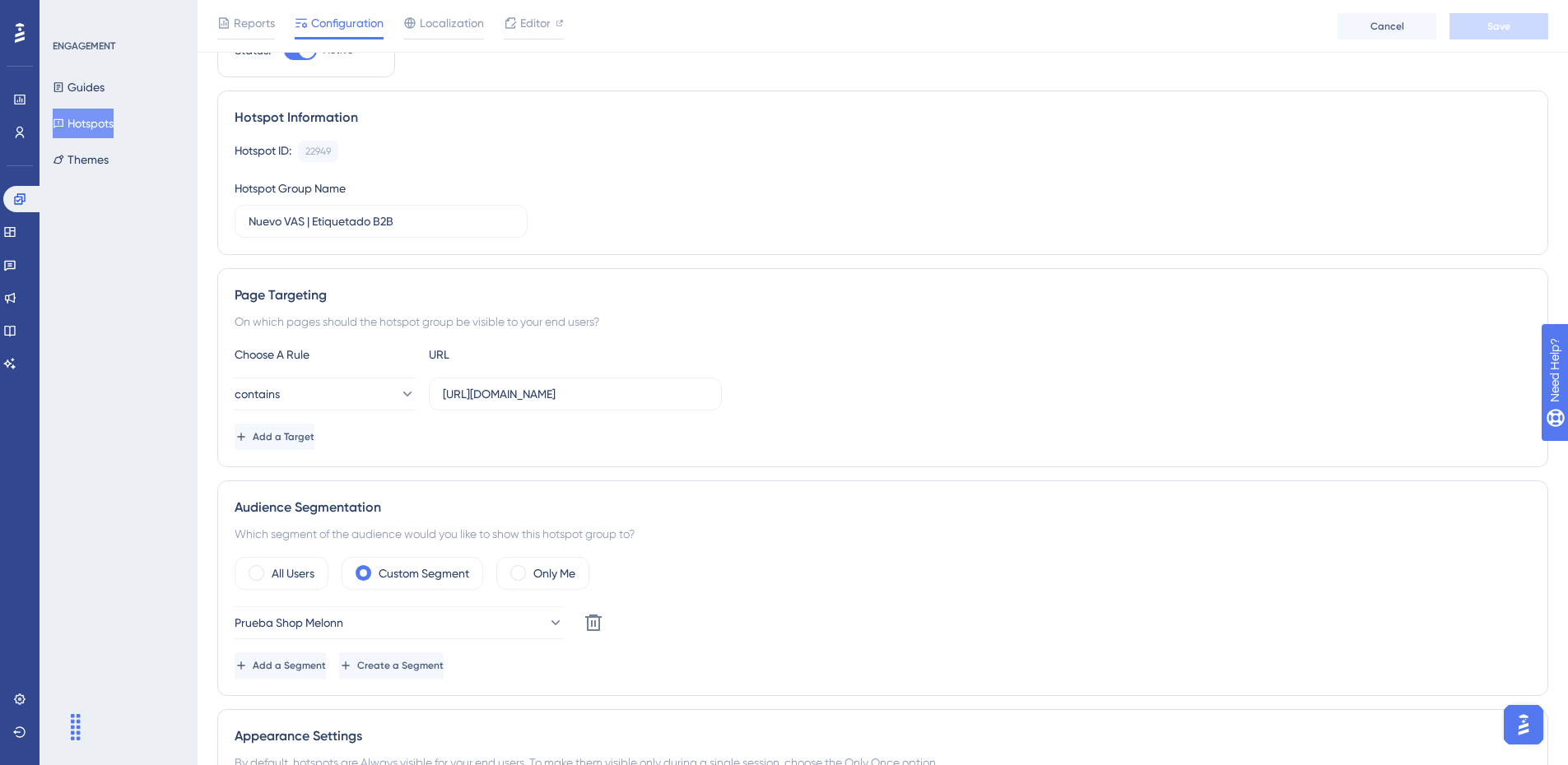 scroll, scrollTop: 165, scrollLeft: 0, axis: vertical 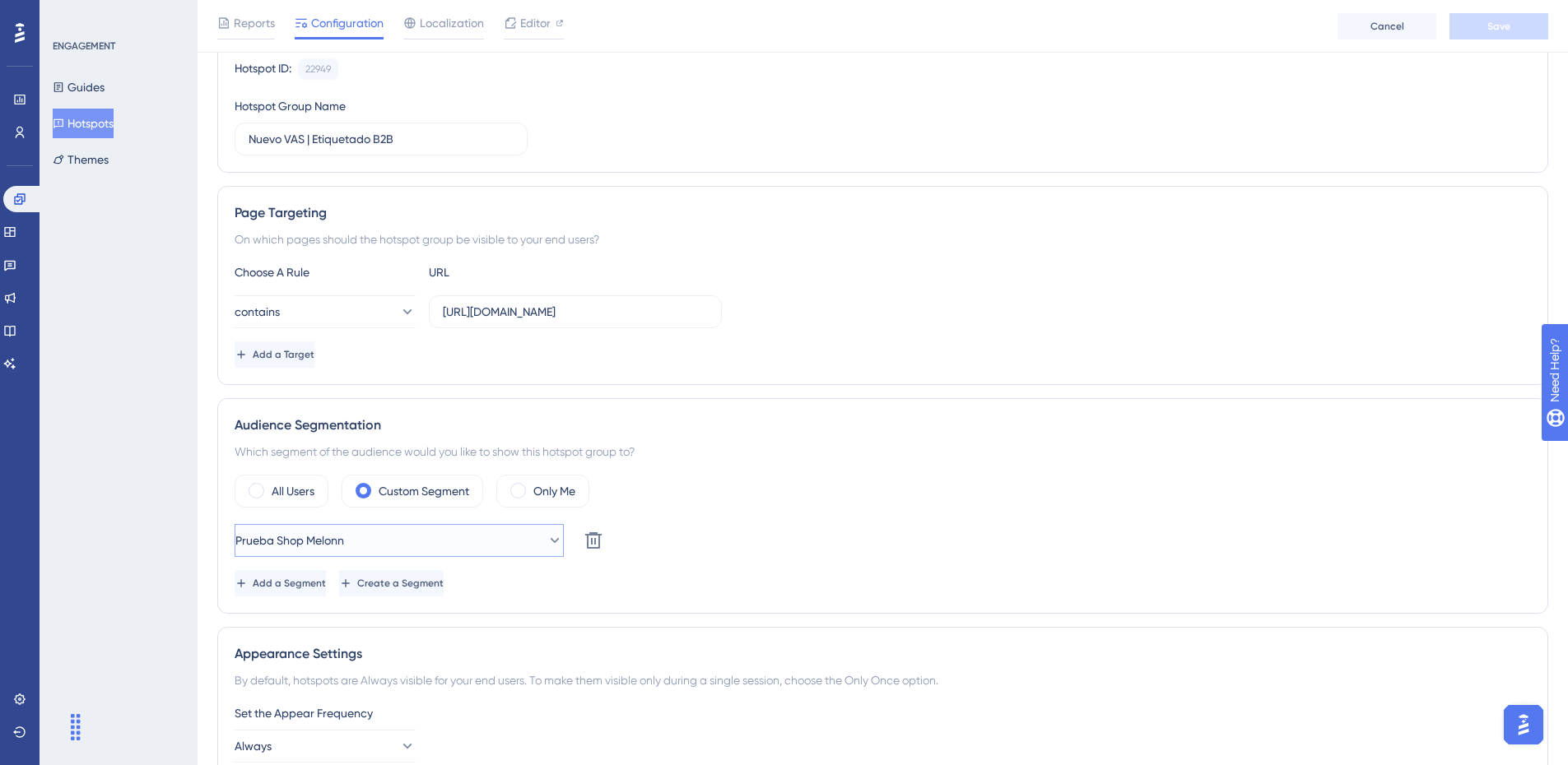 click on "Prueba Shop Melonn" at bounding box center [290, 540] 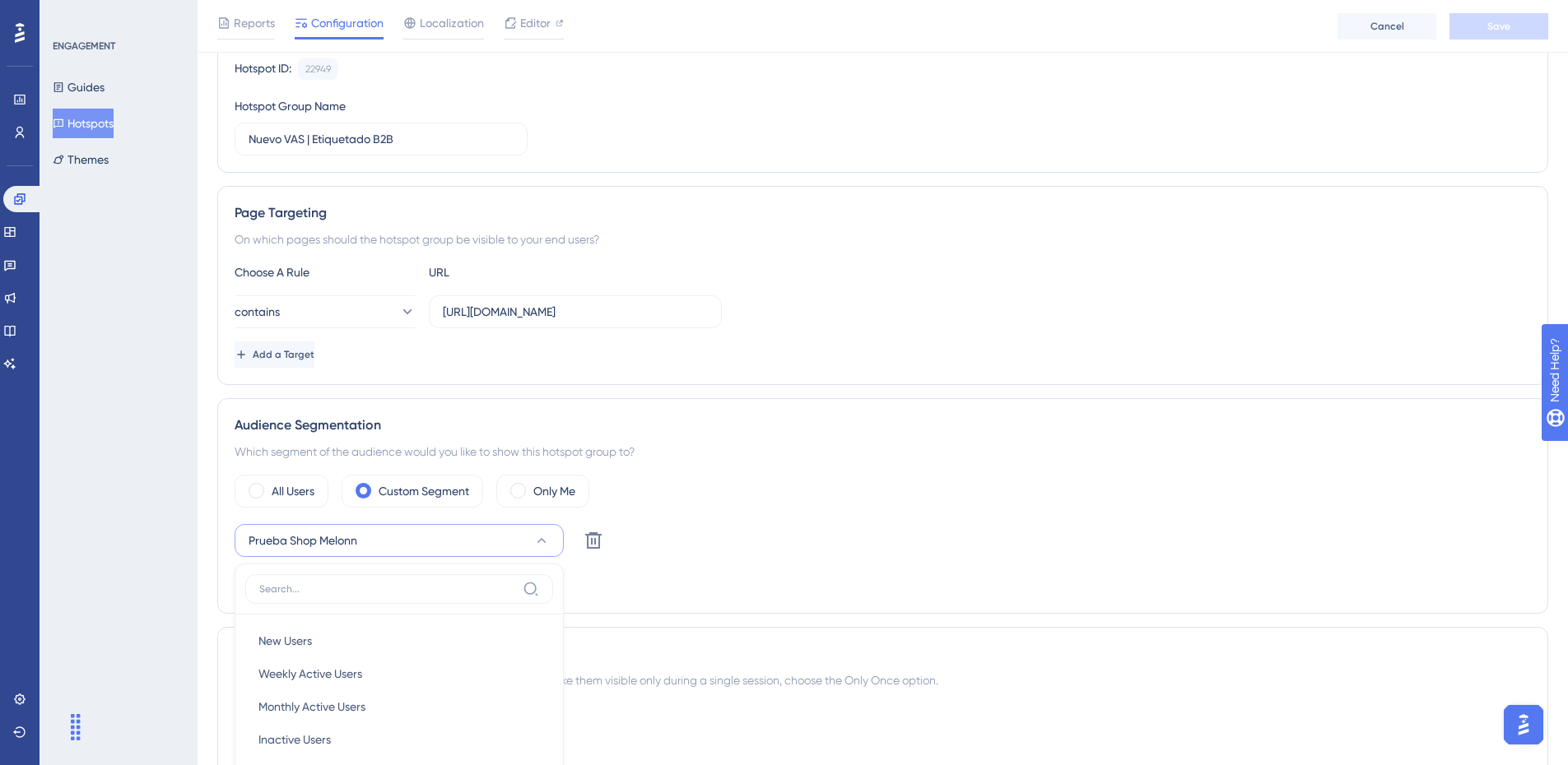 scroll, scrollTop: 498, scrollLeft: 0, axis: vertical 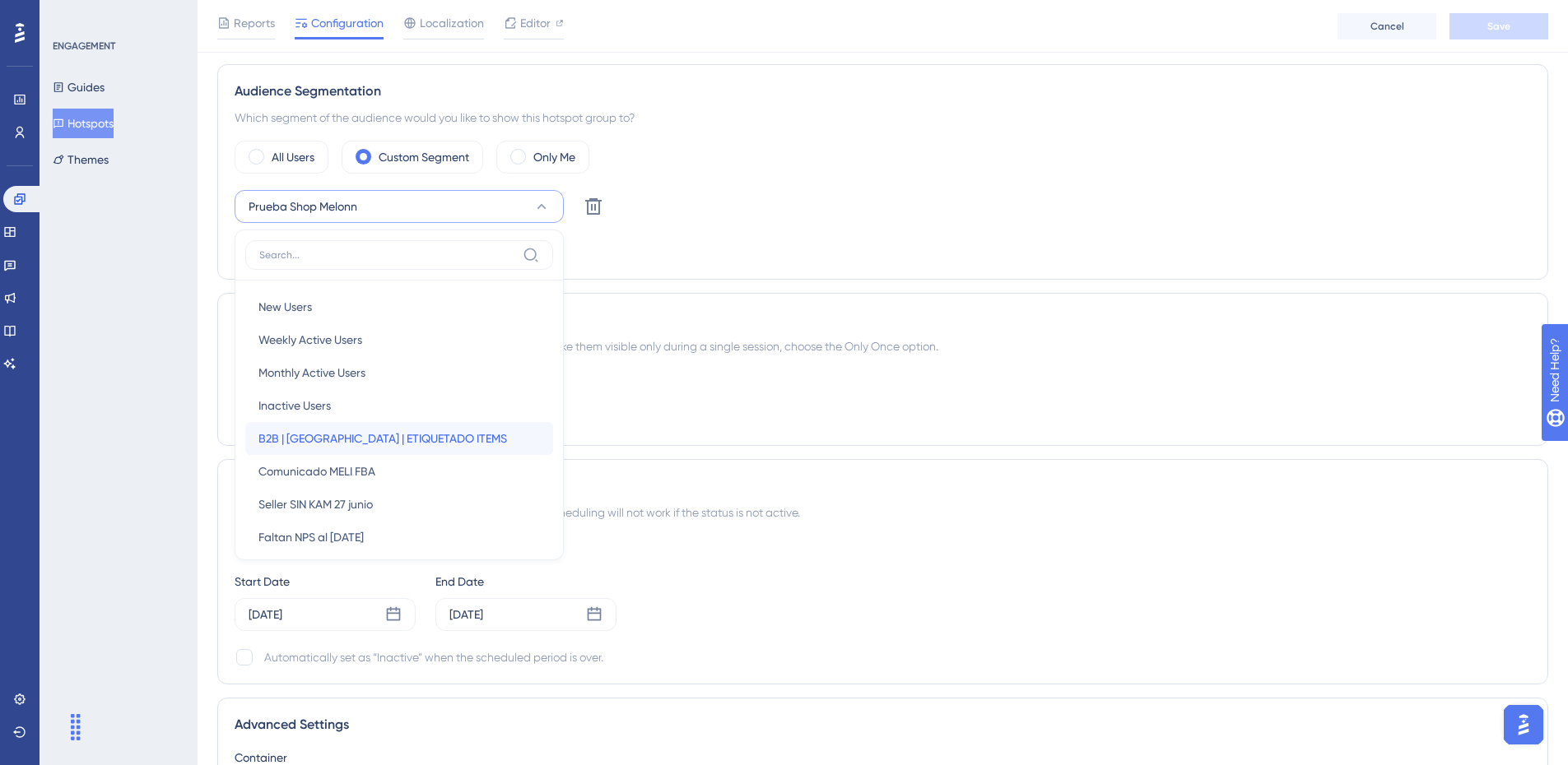 click on "B2B | COLOMBIA | ETIQUETADO ITEMS" at bounding box center [383, 438] 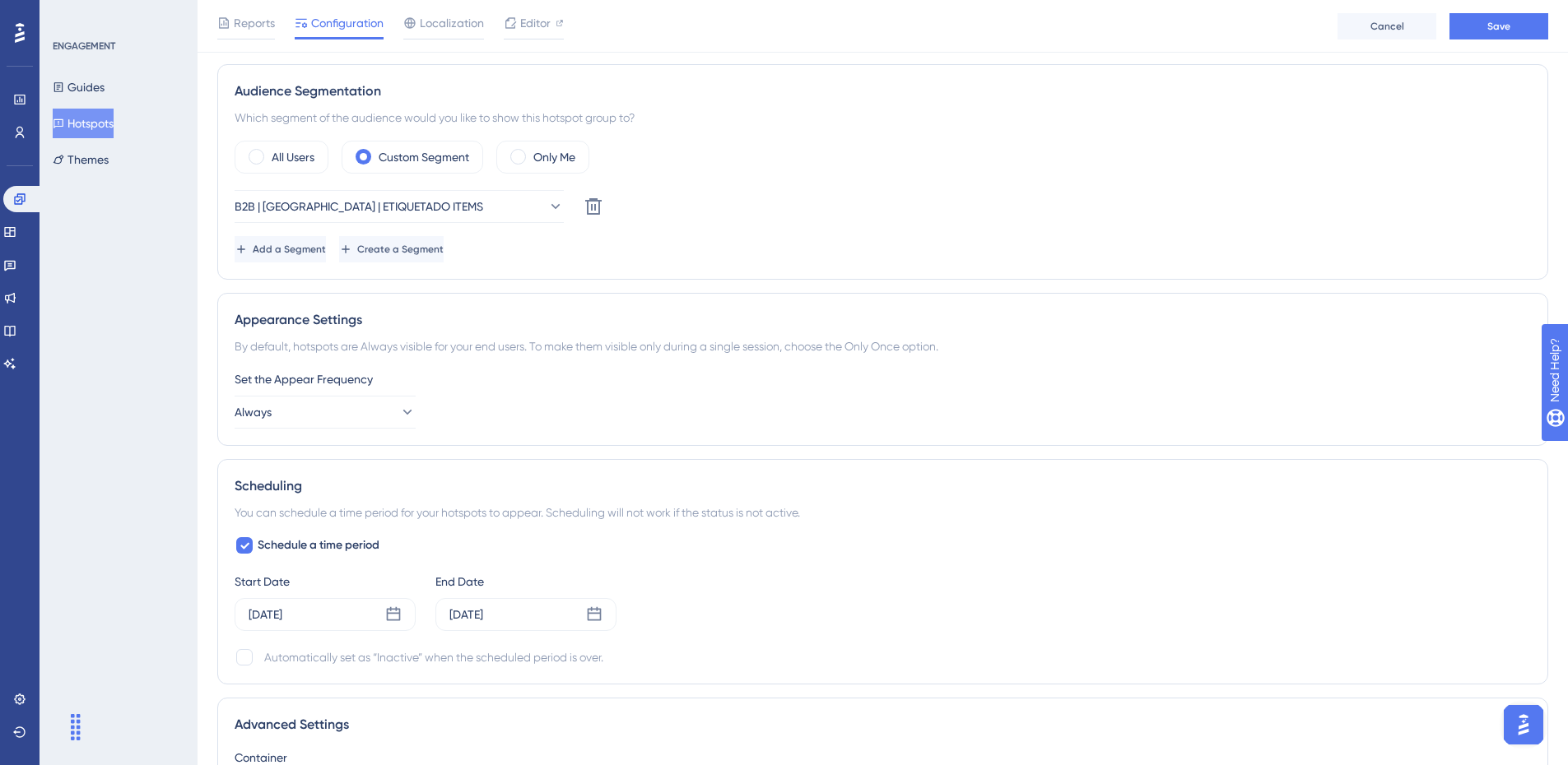 click on "B2B | COLOMBIA | ETIQUETADO ITEMS Delete" at bounding box center (882, 206) 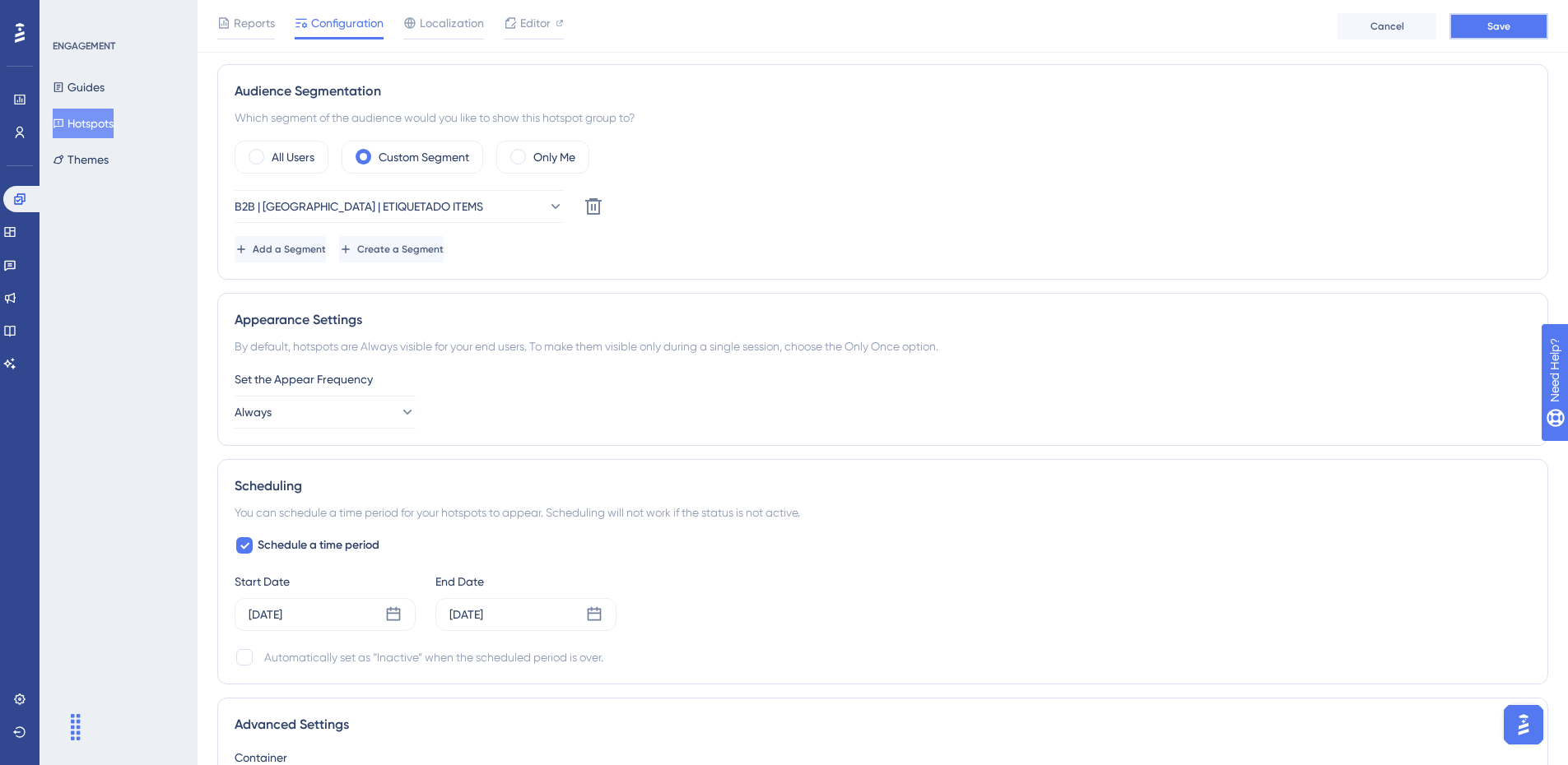 click on "Save" at bounding box center (1499, 26) 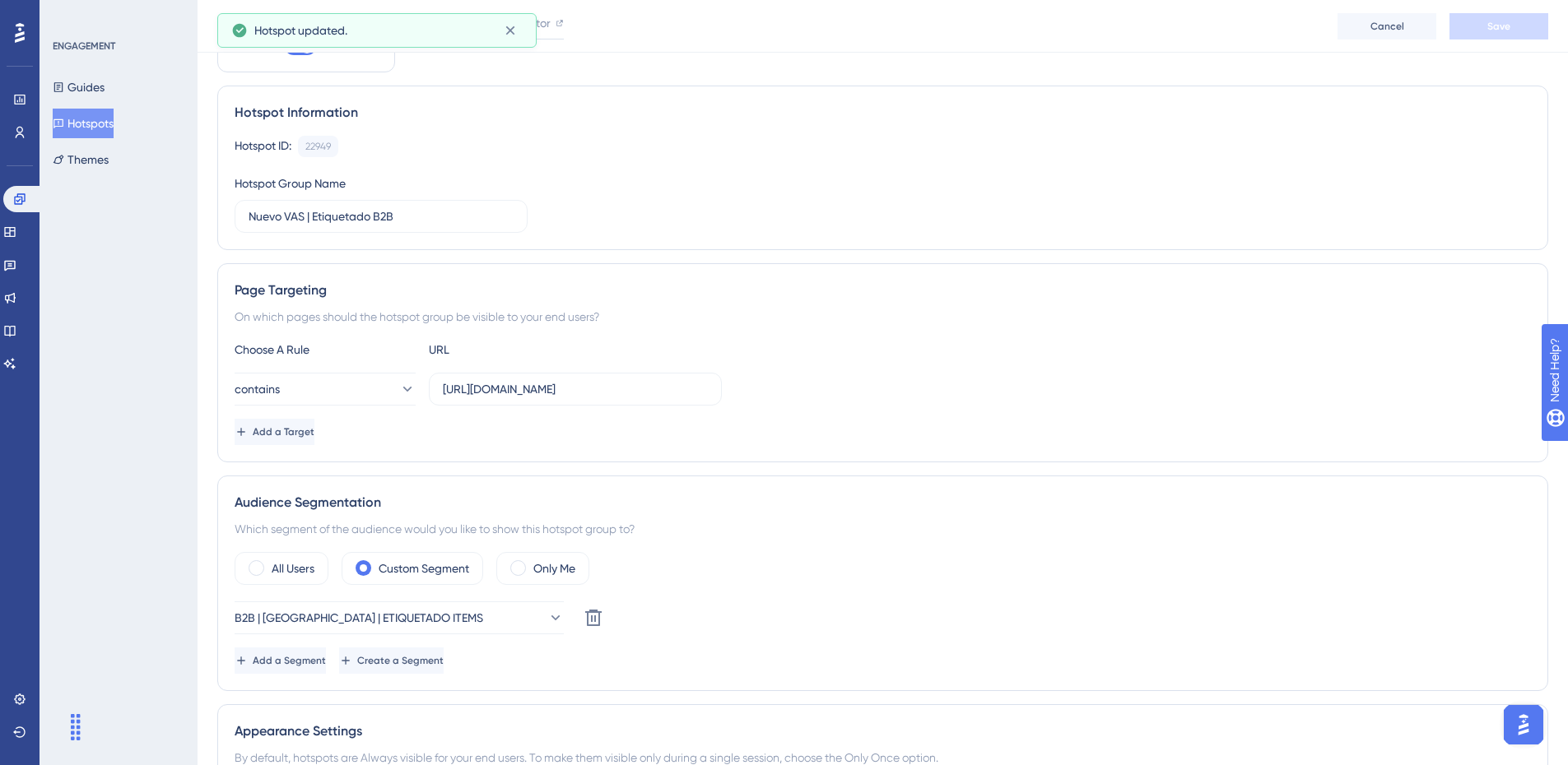 scroll, scrollTop: 0, scrollLeft: 0, axis: both 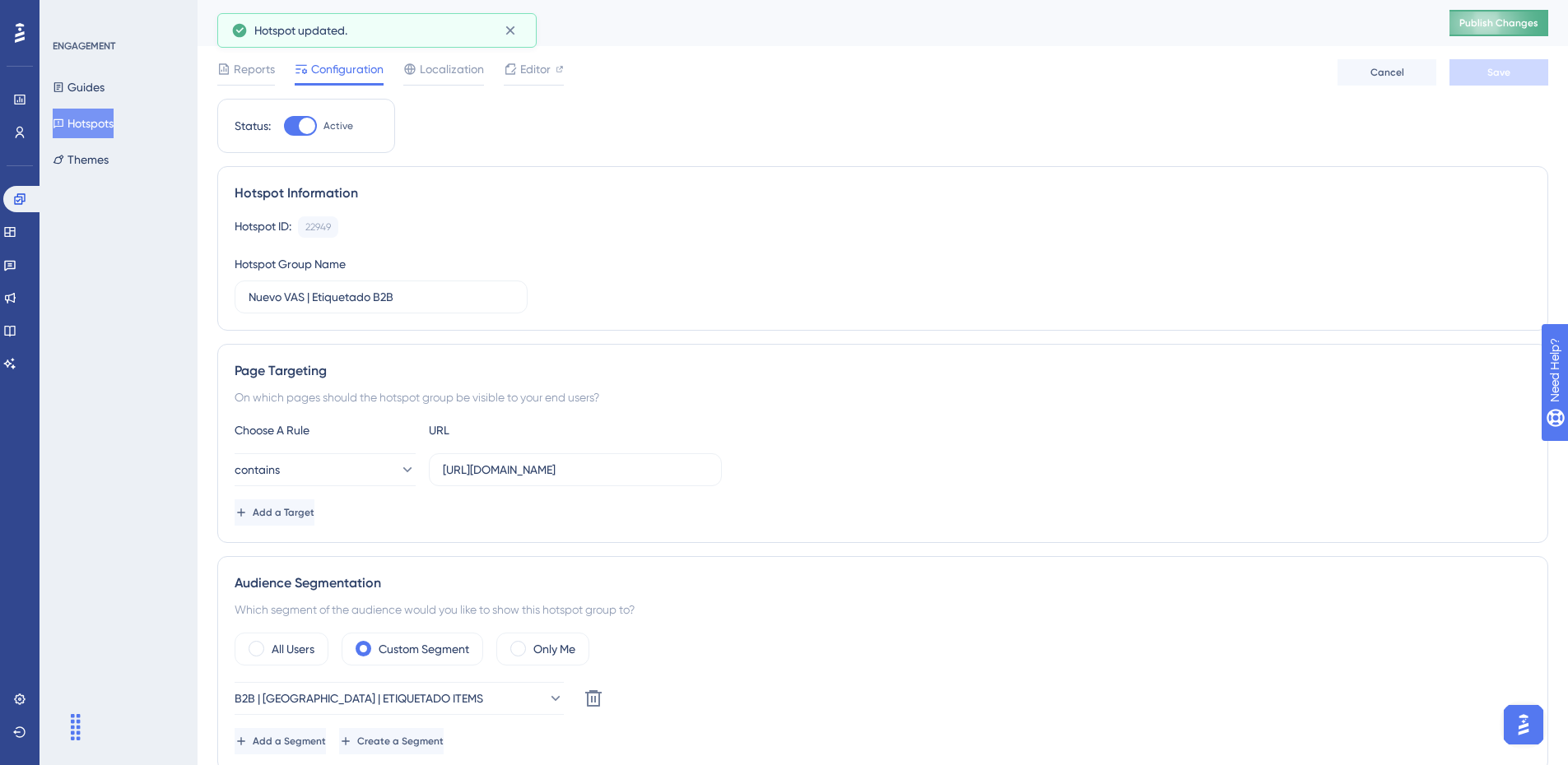 click on "Publish Changes" at bounding box center (1499, 23) 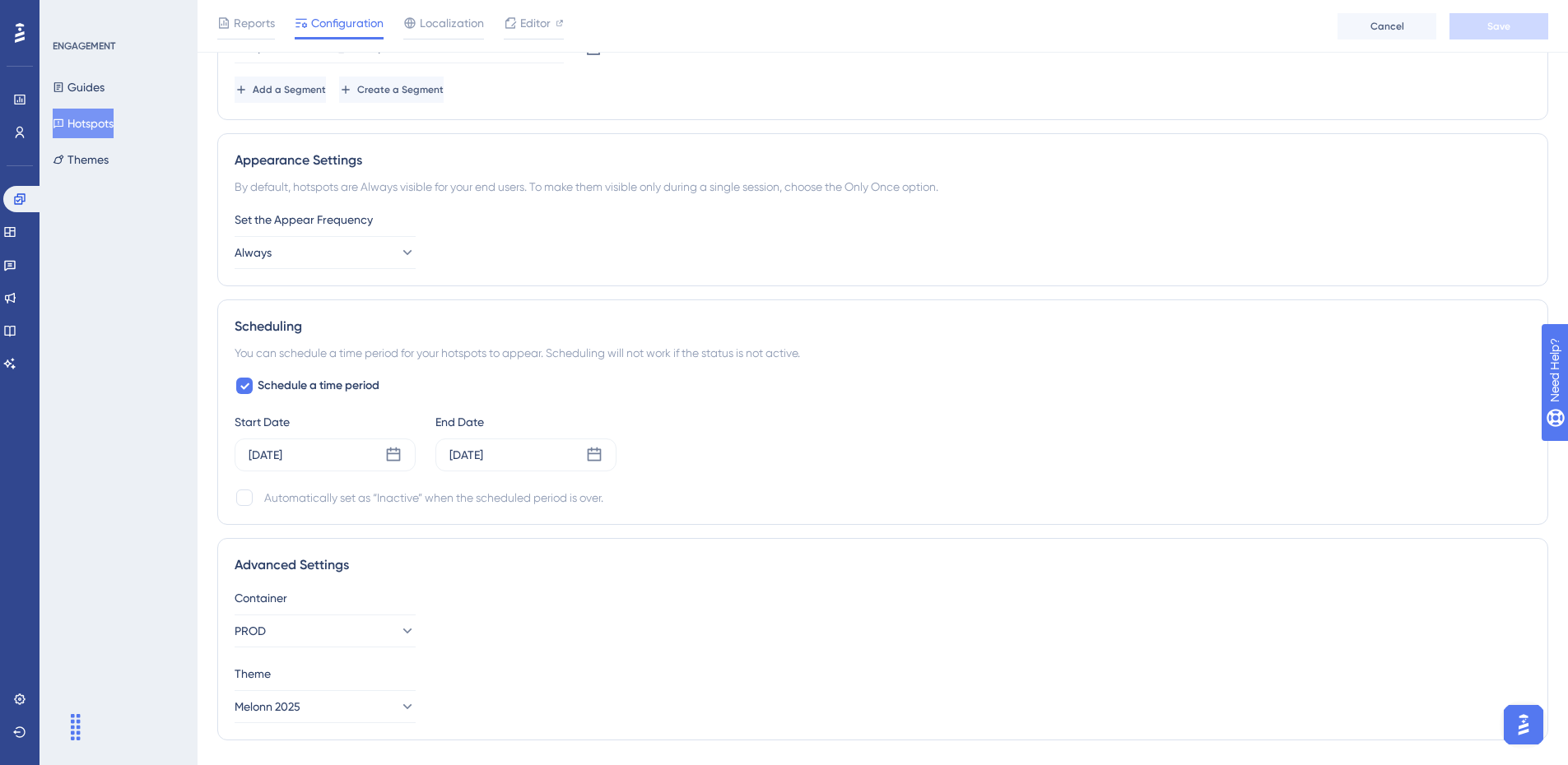 scroll, scrollTop: 699, scrollLeft: 0, axis: vertical 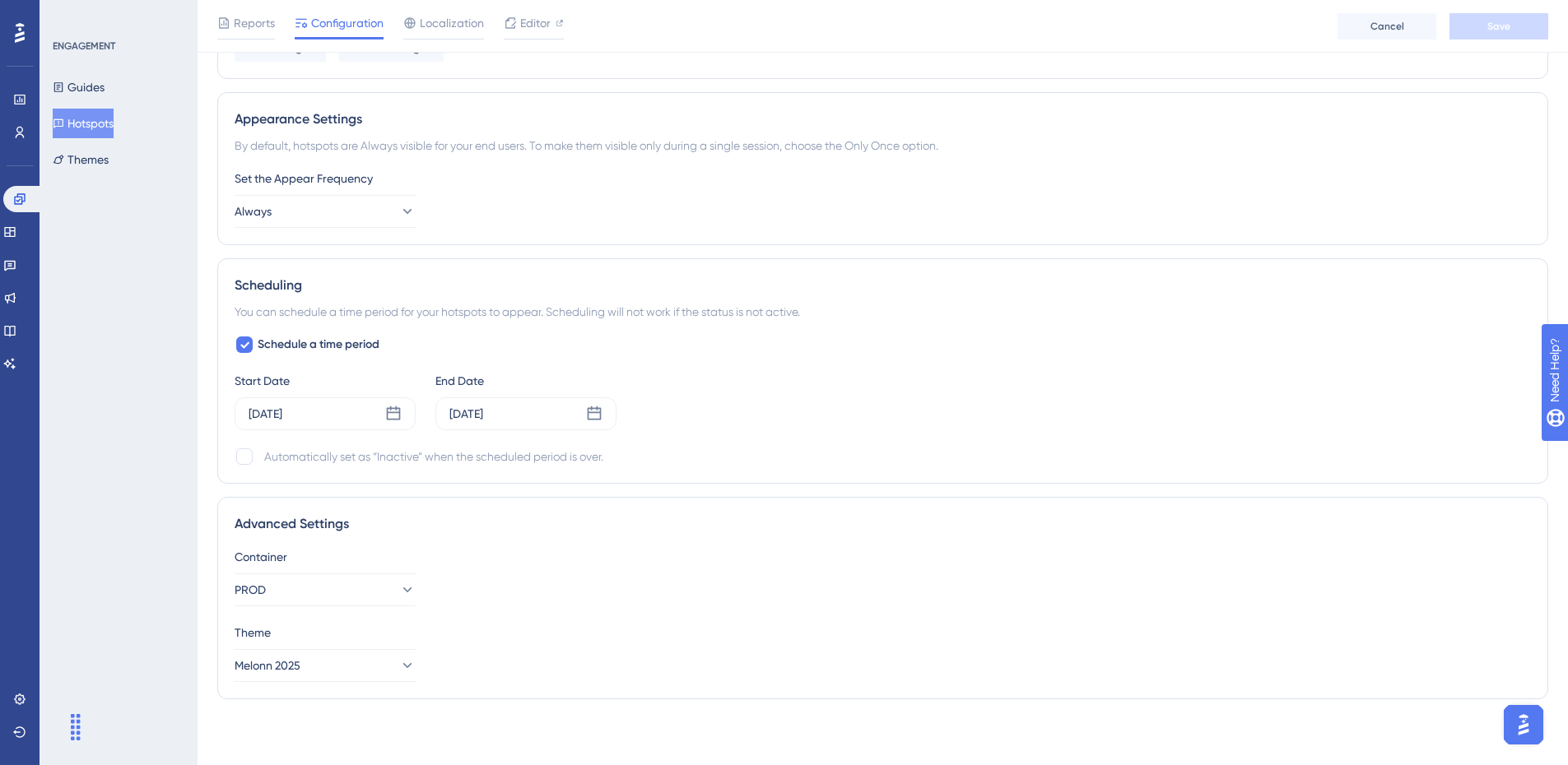 click on "Start Date Jul 11 2025 End Date Jul 14 2025" at bounding box center (882, 401) 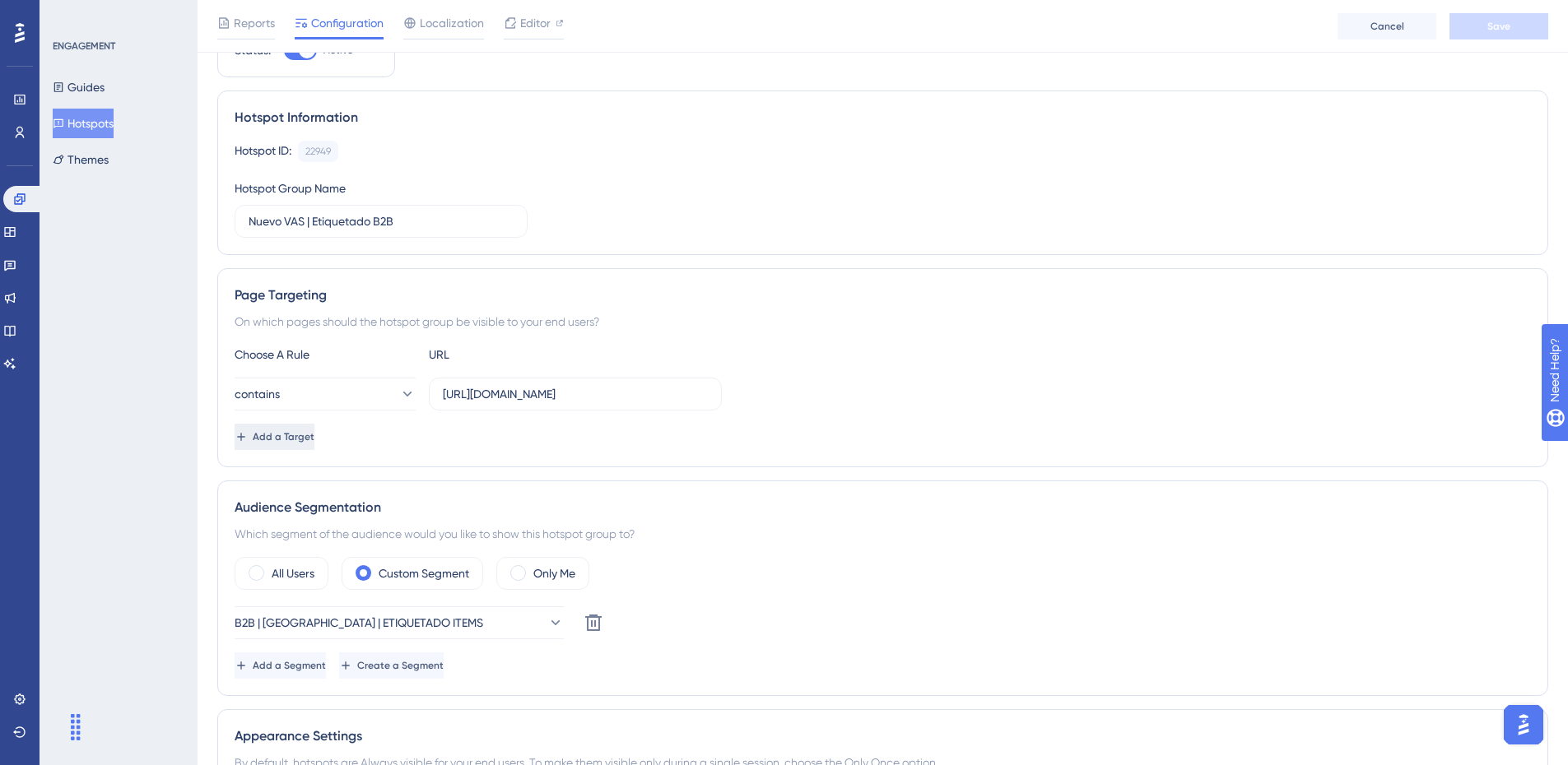 scroll, scrollTop: 247, scrollLeft: 0, axis: vertical 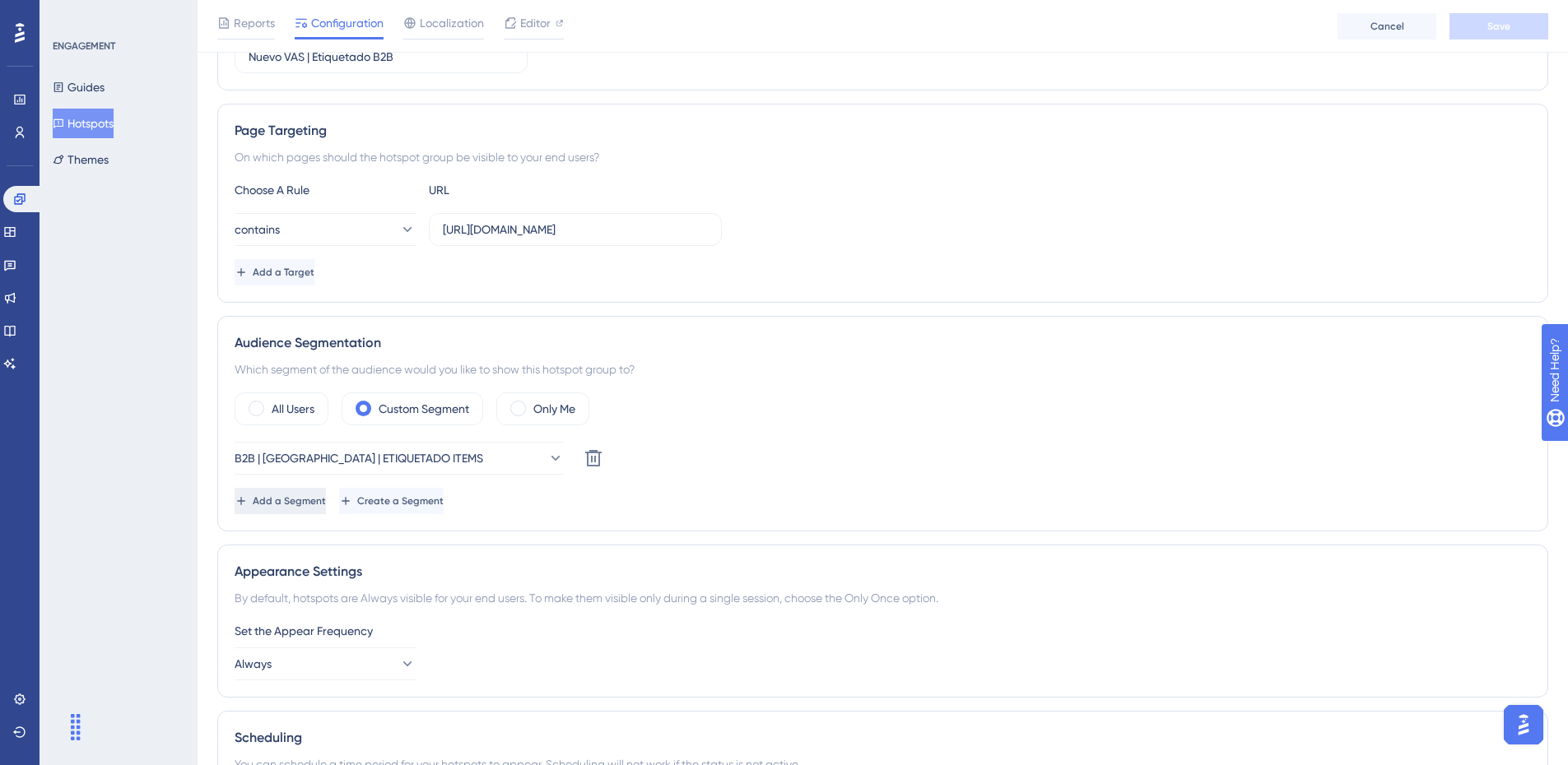 click on "Add a Segment" at bounding box center (280, 501) 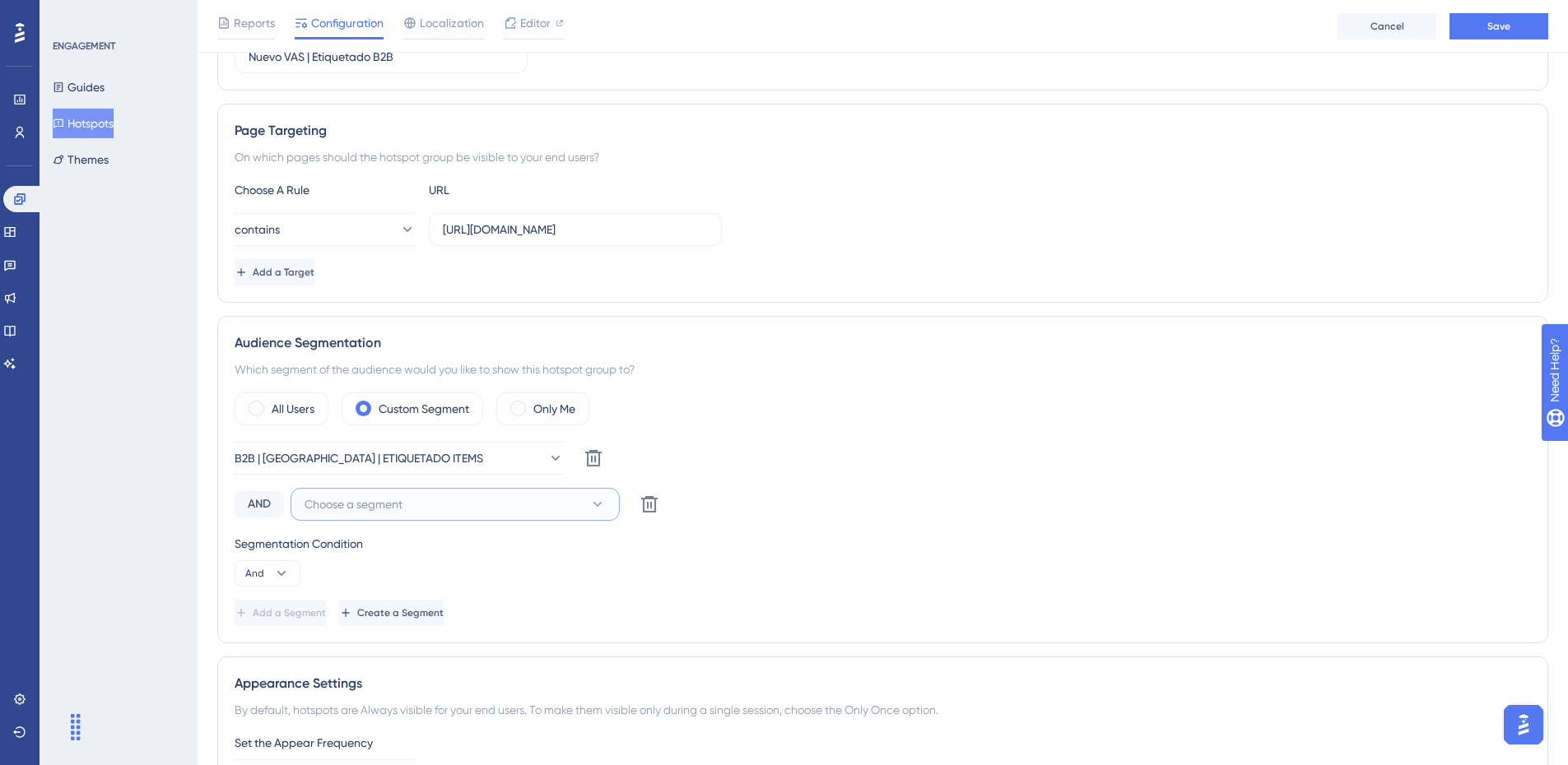 click on "Choose a segment" at bounding box center [353, 504] 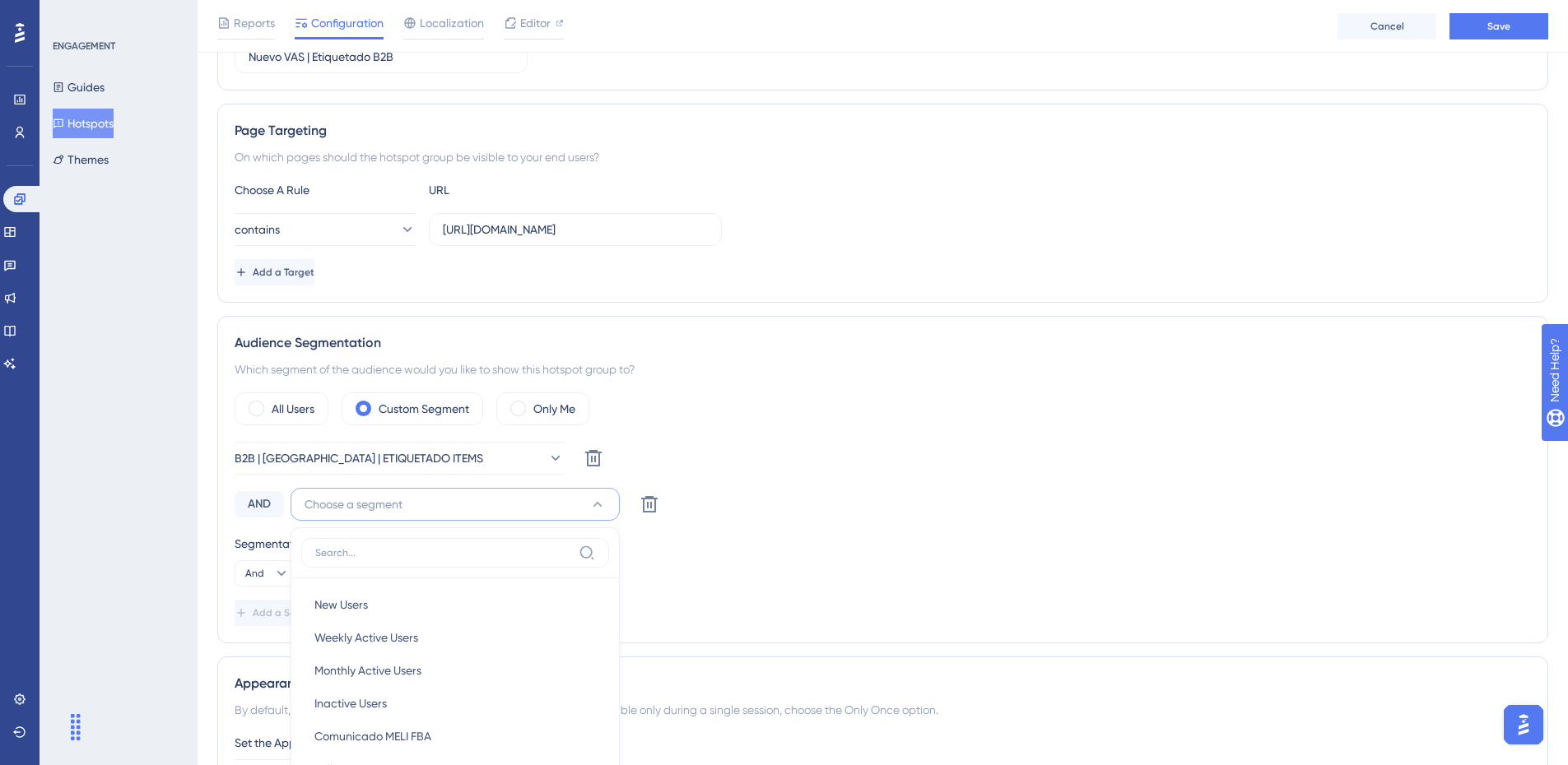 scroll, scrollTop: 545, scrollLeft: 0, axis: vertical 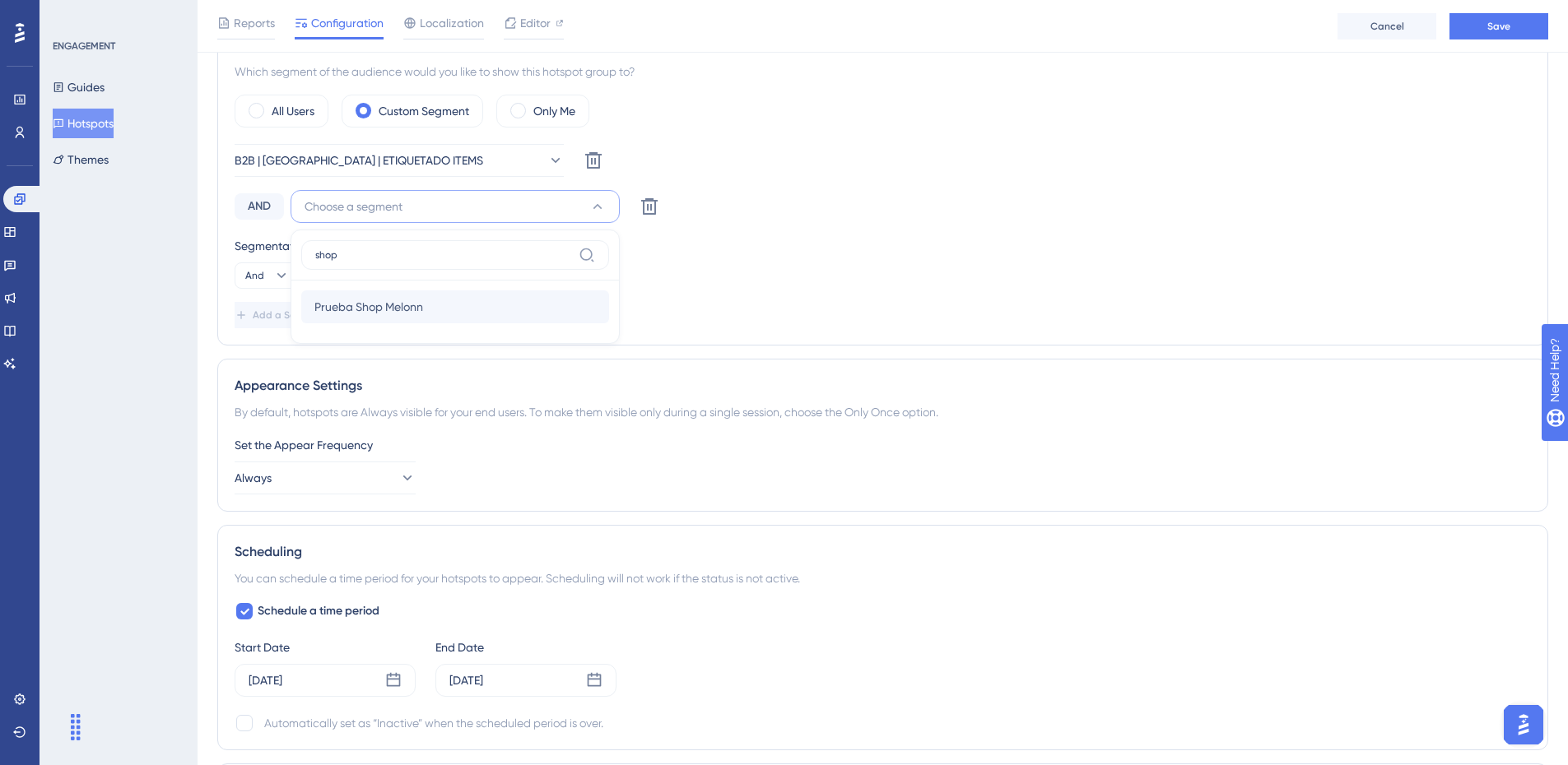 type on "shop" 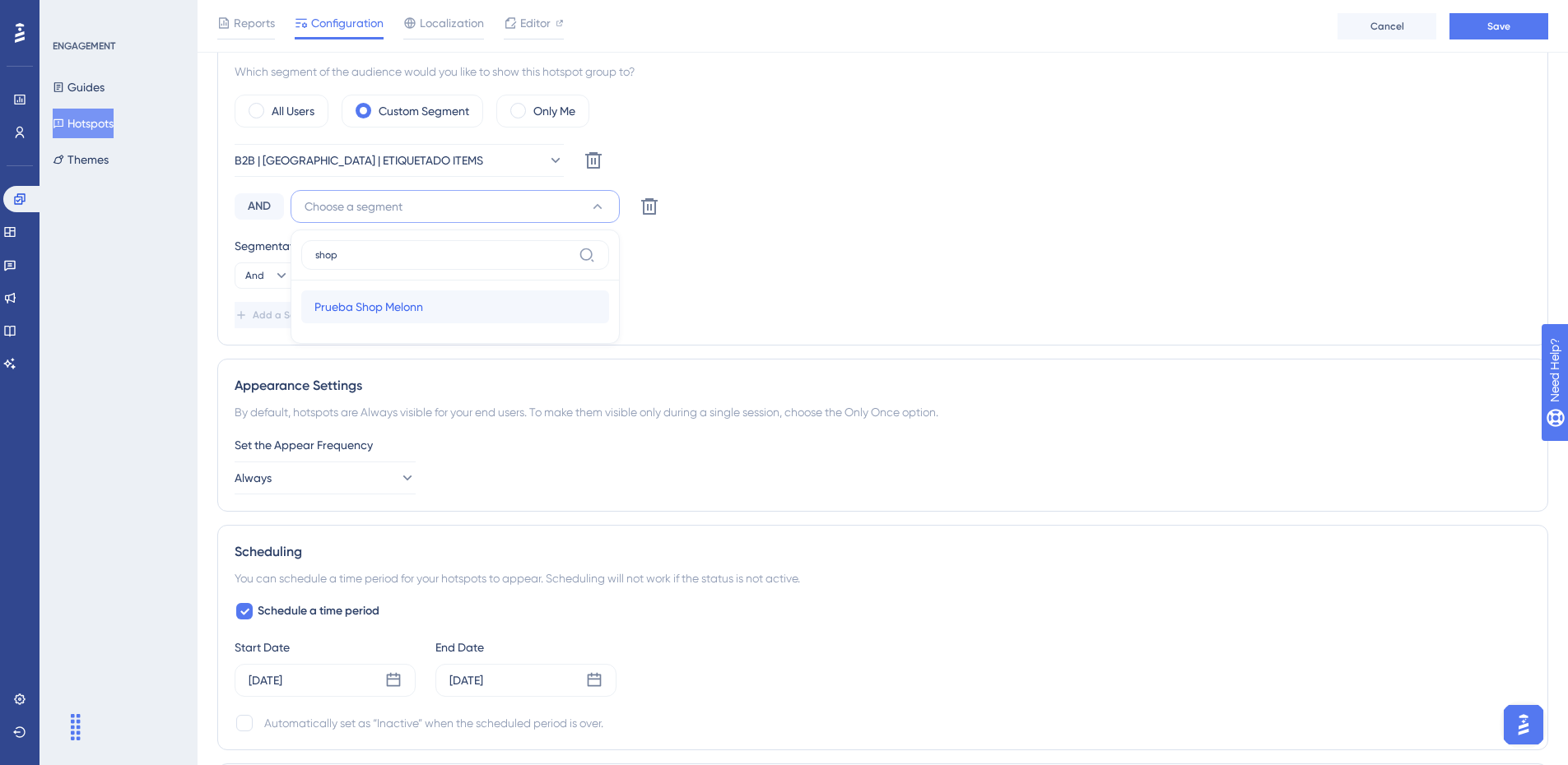 click on "Prueba Shop Melonn Prueba Shop Melonn" at bounding box center [455, 307] 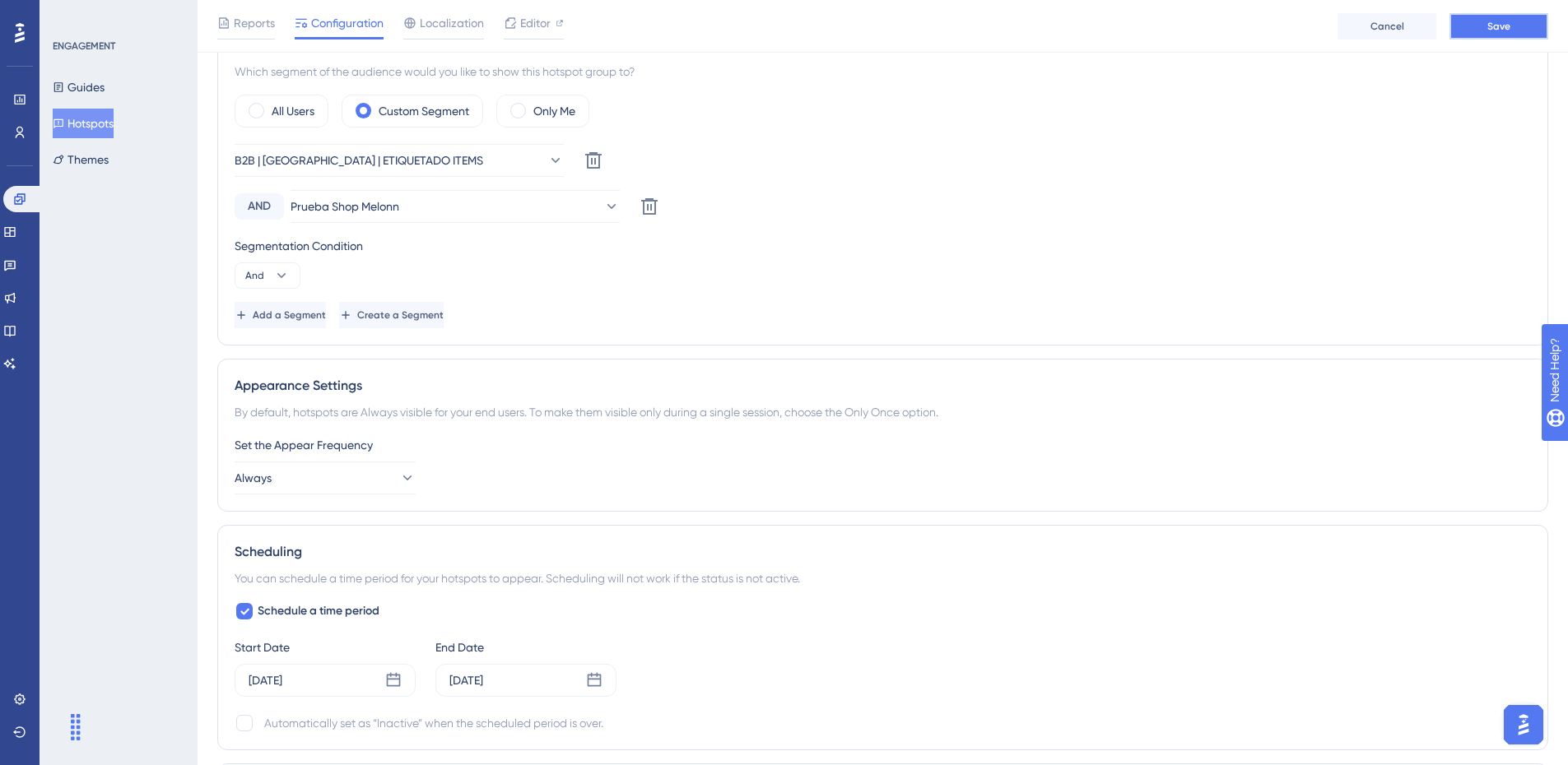 click on "Save" at bounding box center (1499, 26) 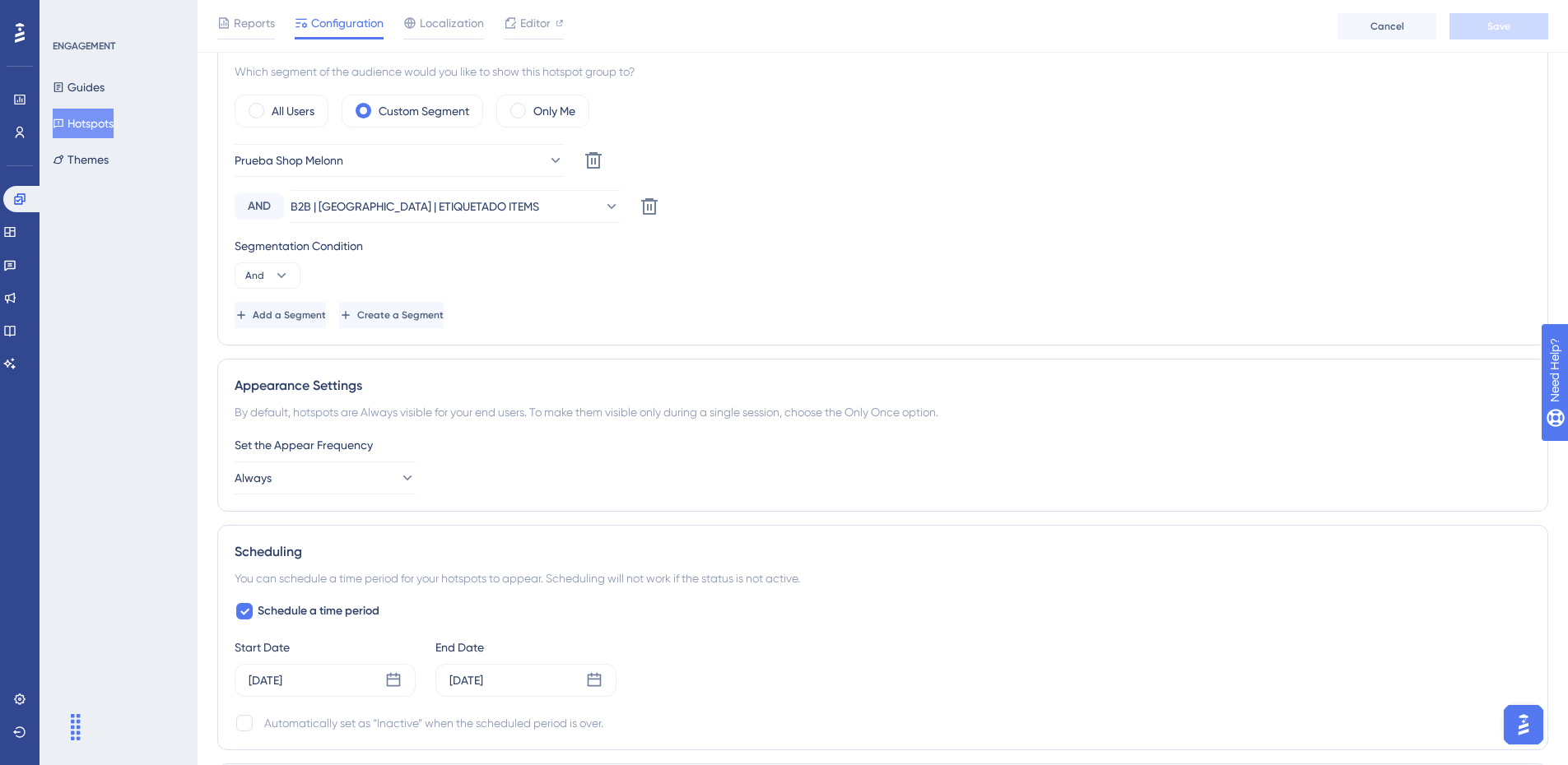 click on "Prueba Shop Melonn Delete" at bounding box center (882, 160) 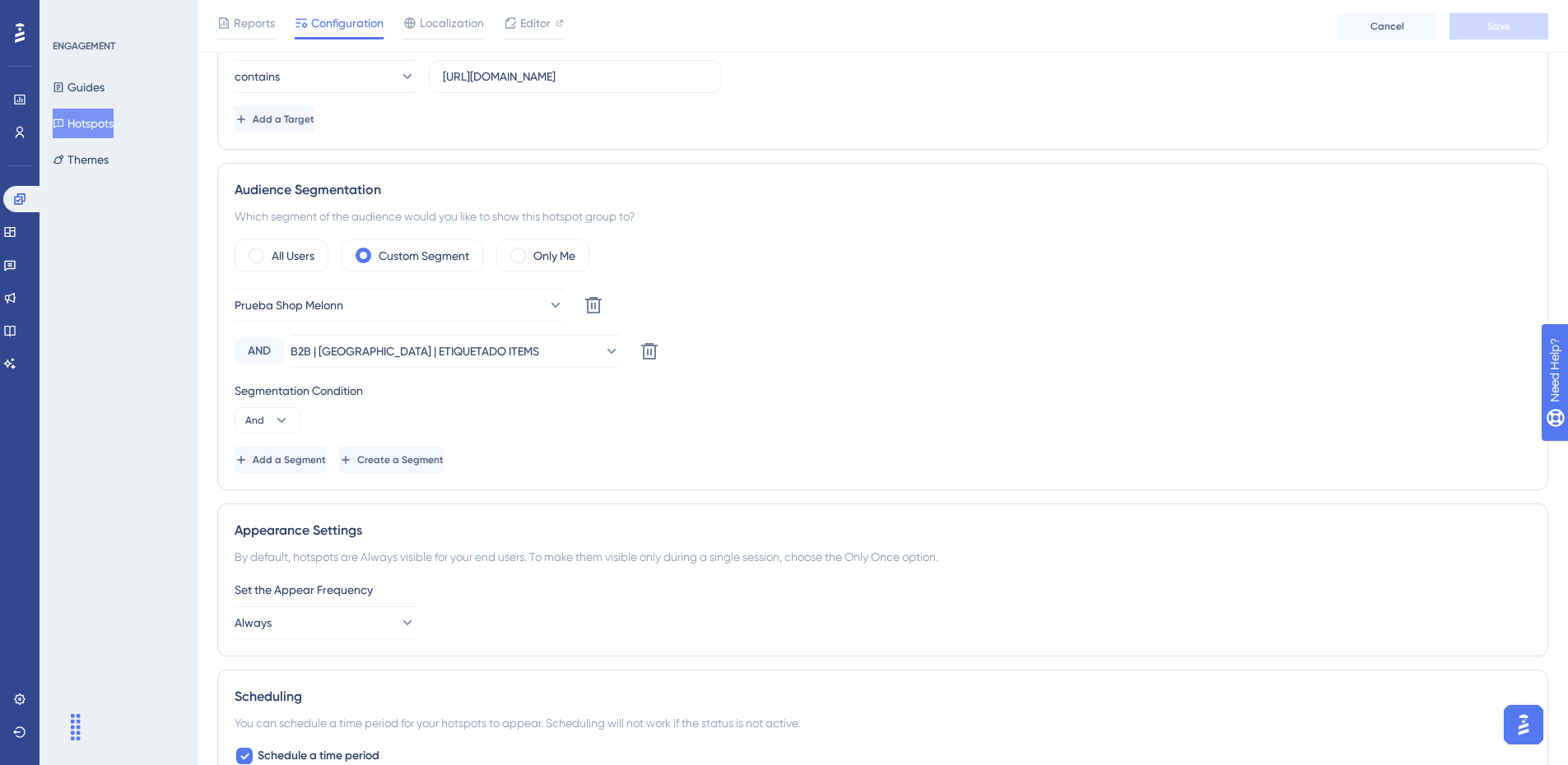scroll, scrollTop: 0, scrollLeft: 0, axis: both 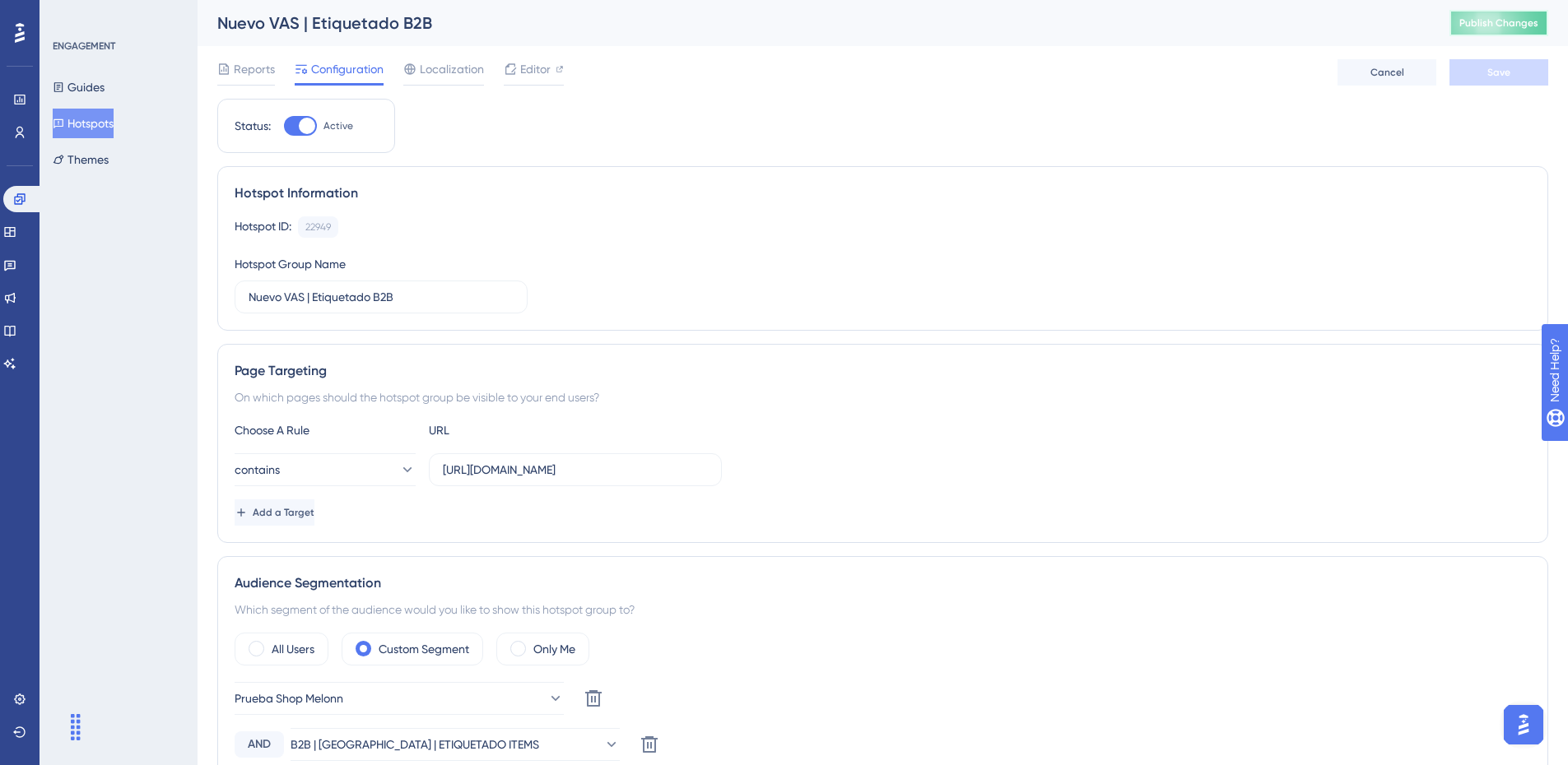 click on "Publish Changes" at bounding box center [1499, 23] 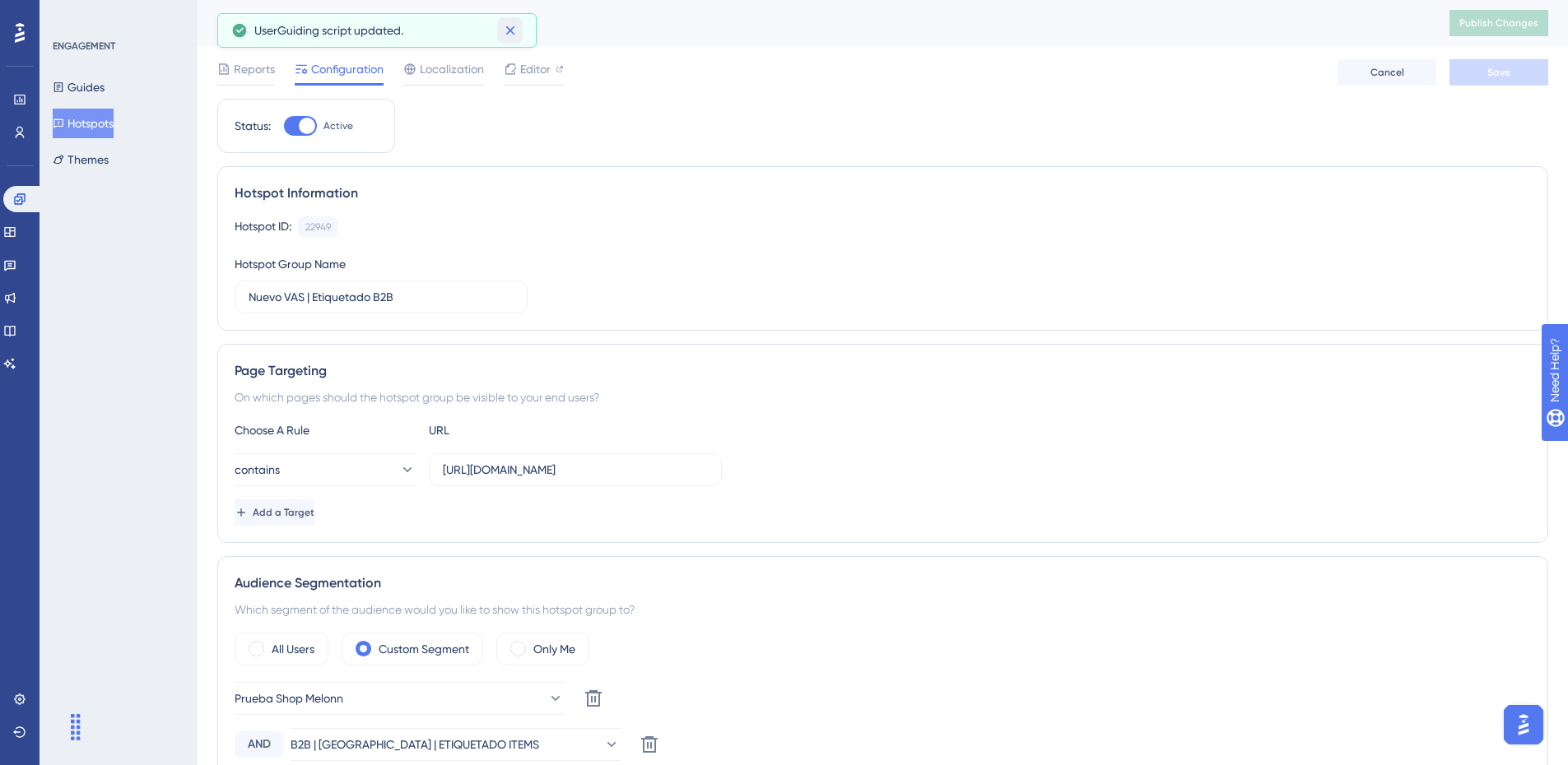 click 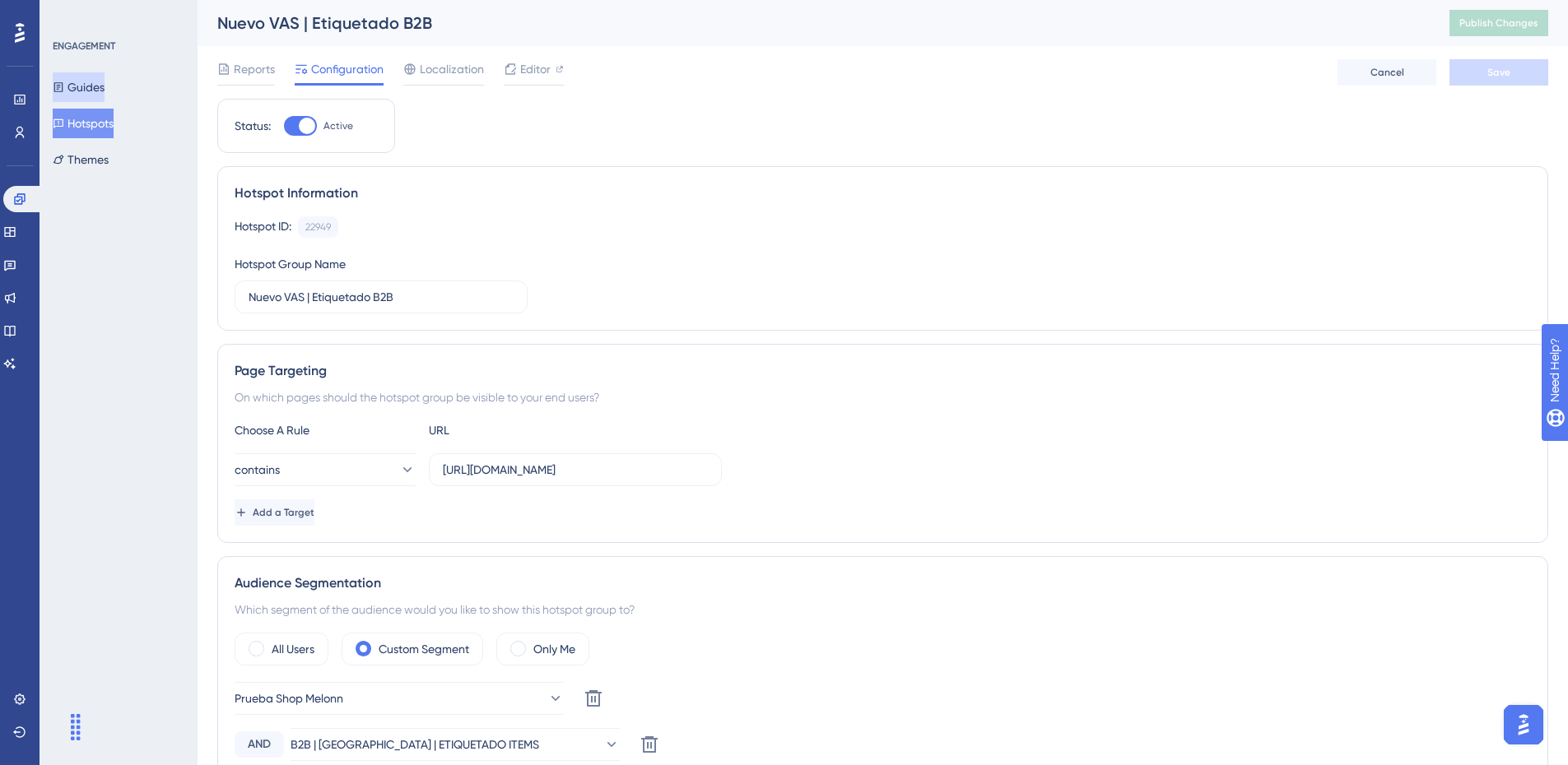 click on "Guides" at bounding box center [78, 87] 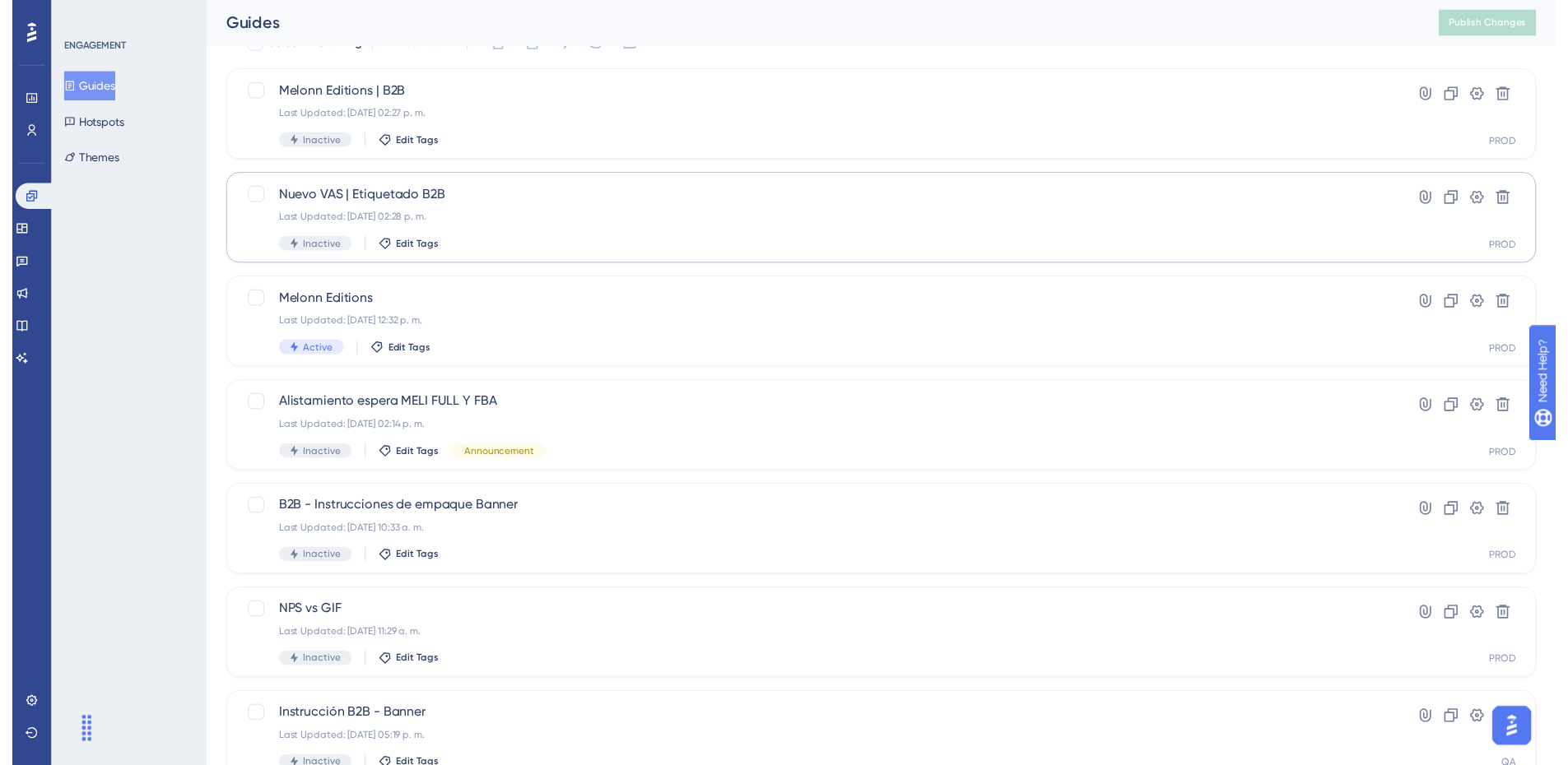 scroll, scrollTop: 0, scrollLeft: 0, axis: both 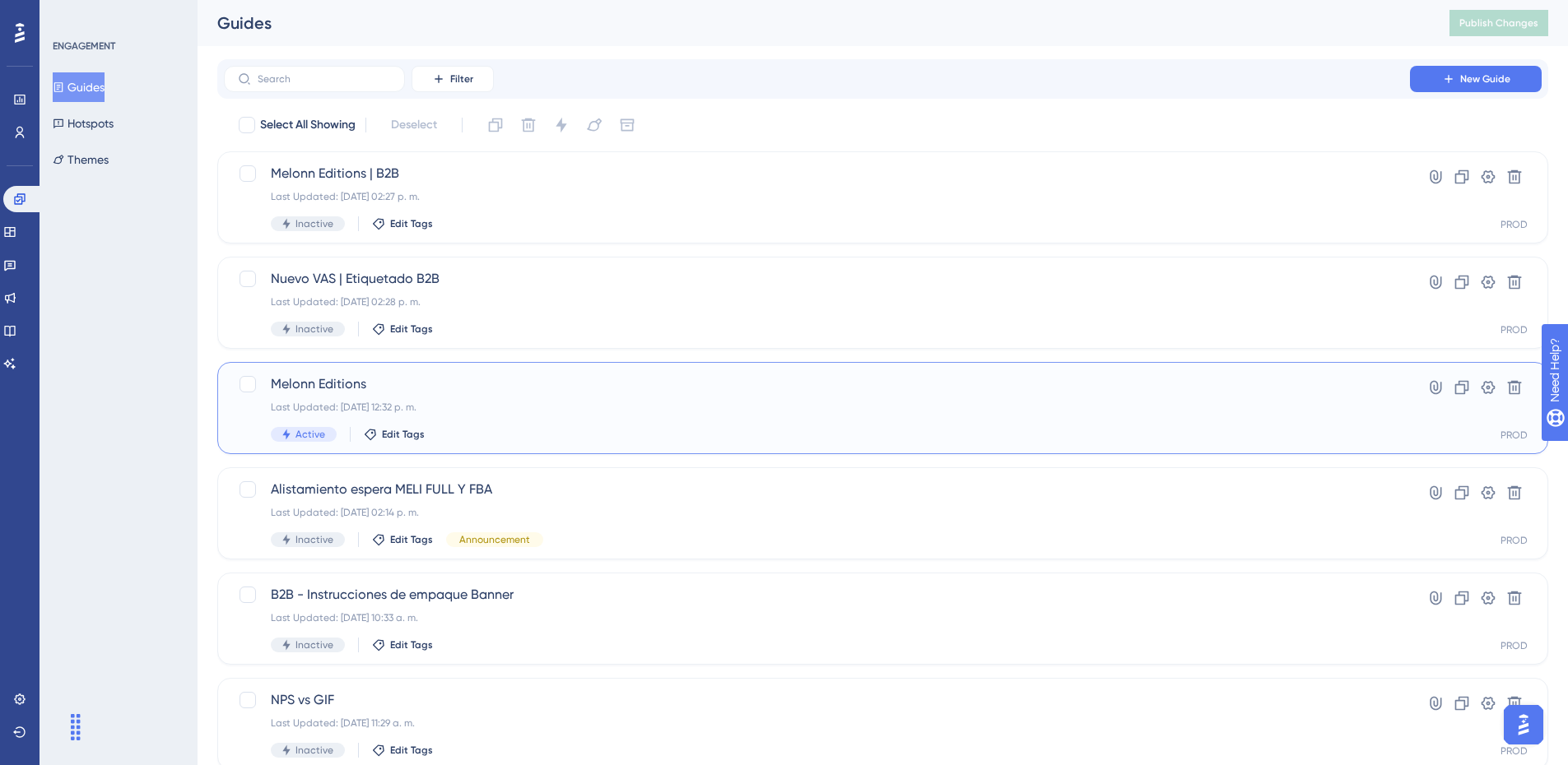 click on "Last Updated: [DATE] 12:32 p. m." at bounding box center [817, 407] 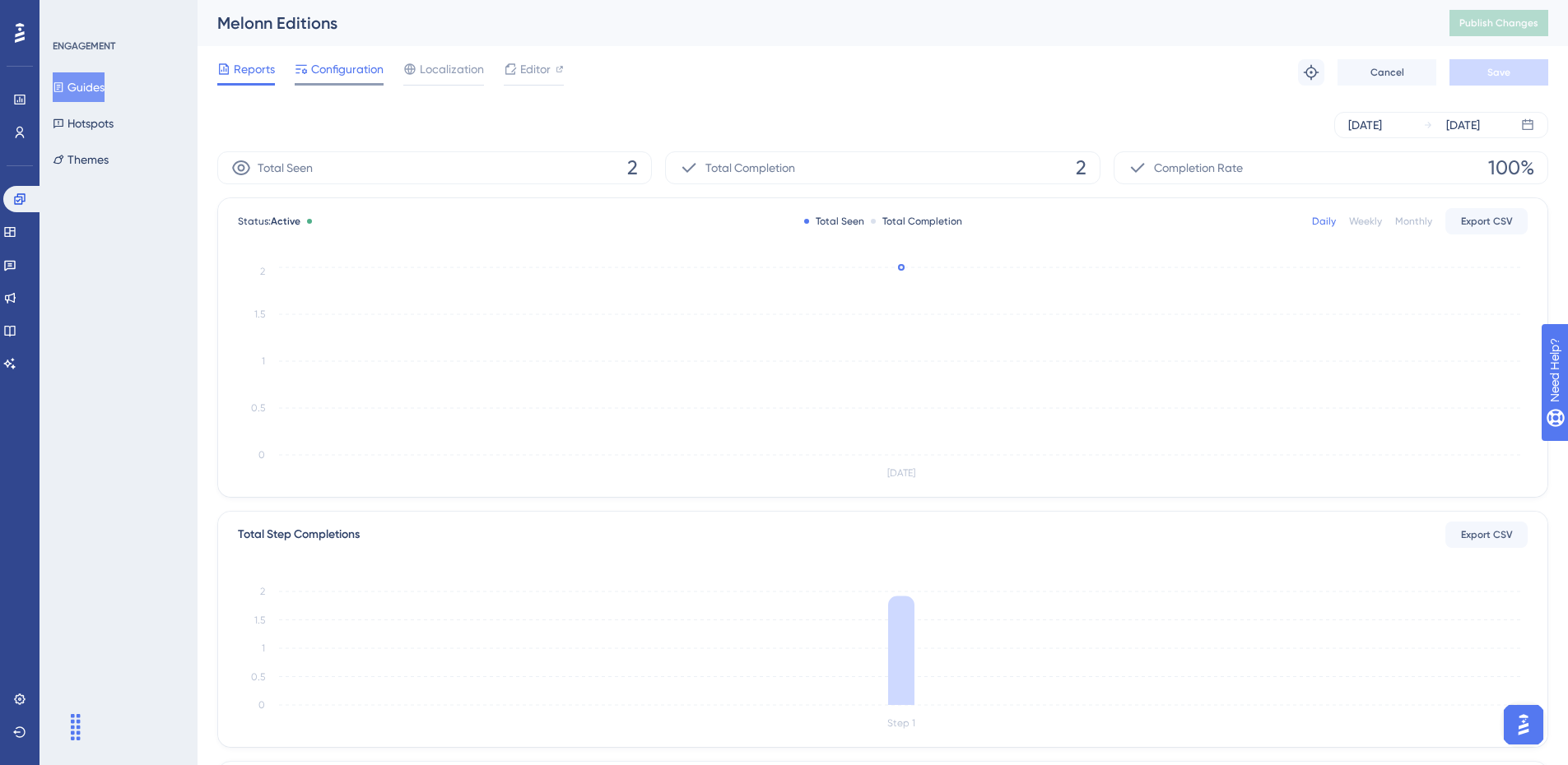 click on "Configuration" at bounding box center [347, 69] 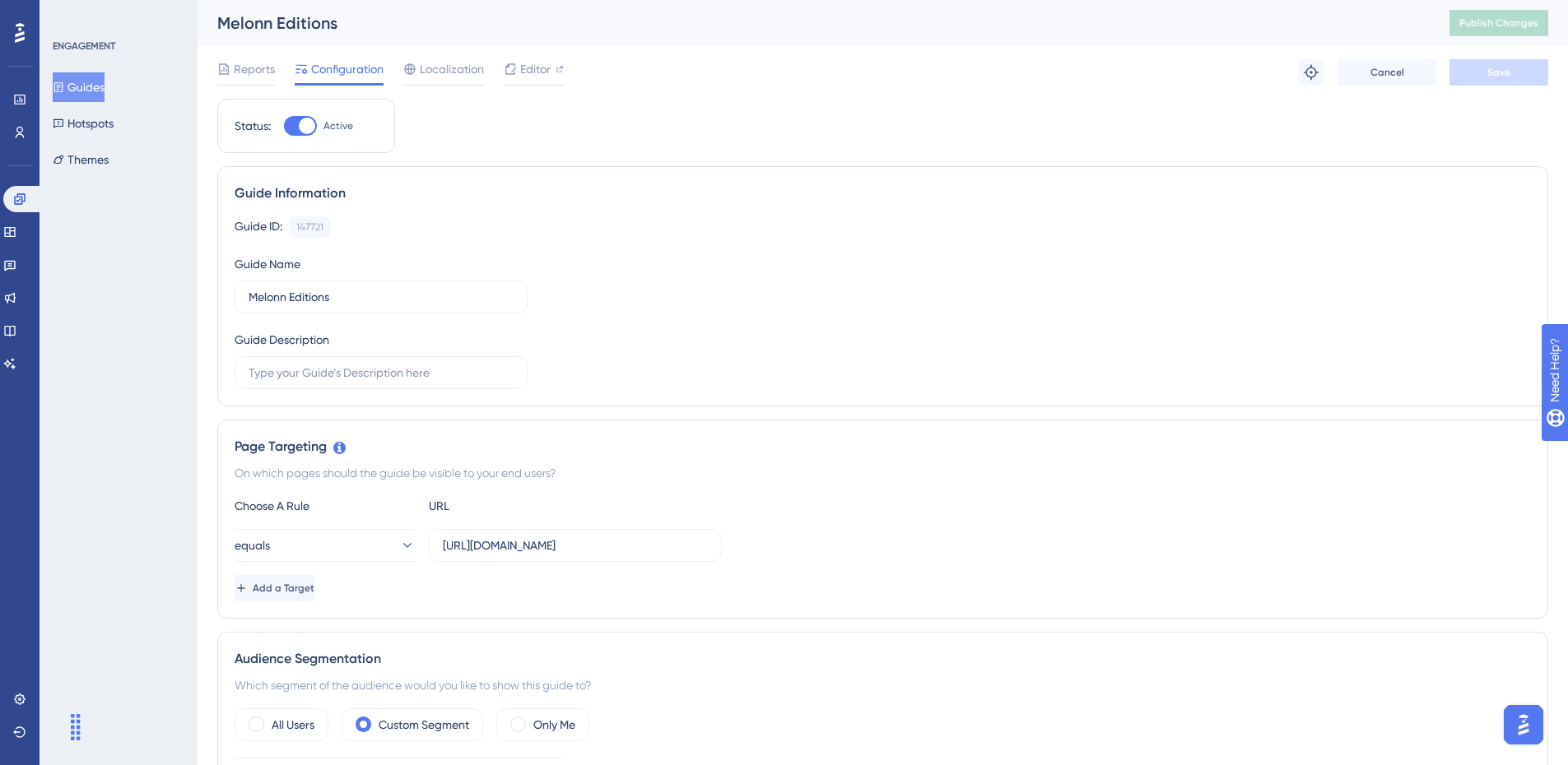 scroll, scrollTop: 165, scrollLeft: 0, axis: vertical 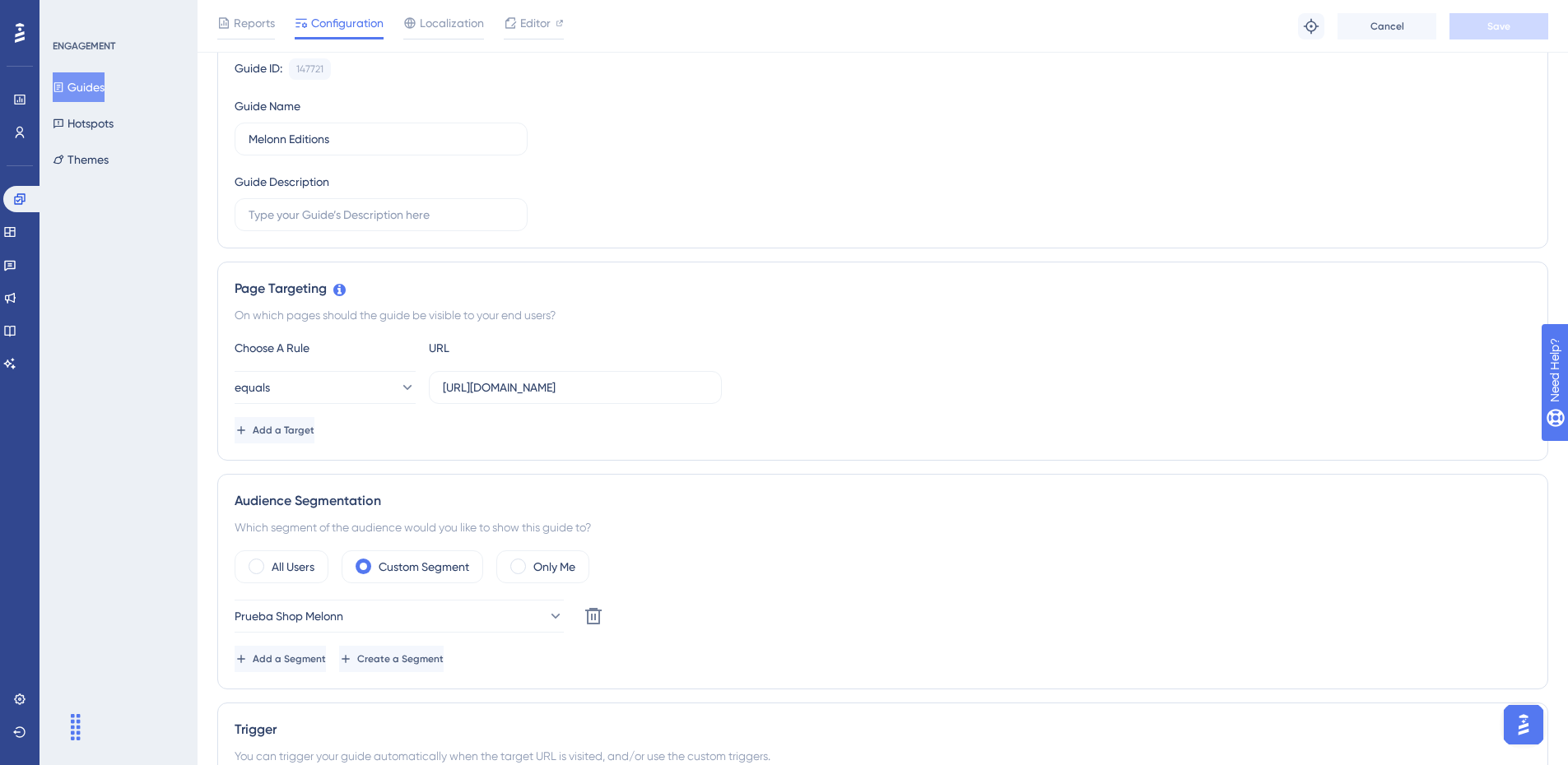 click 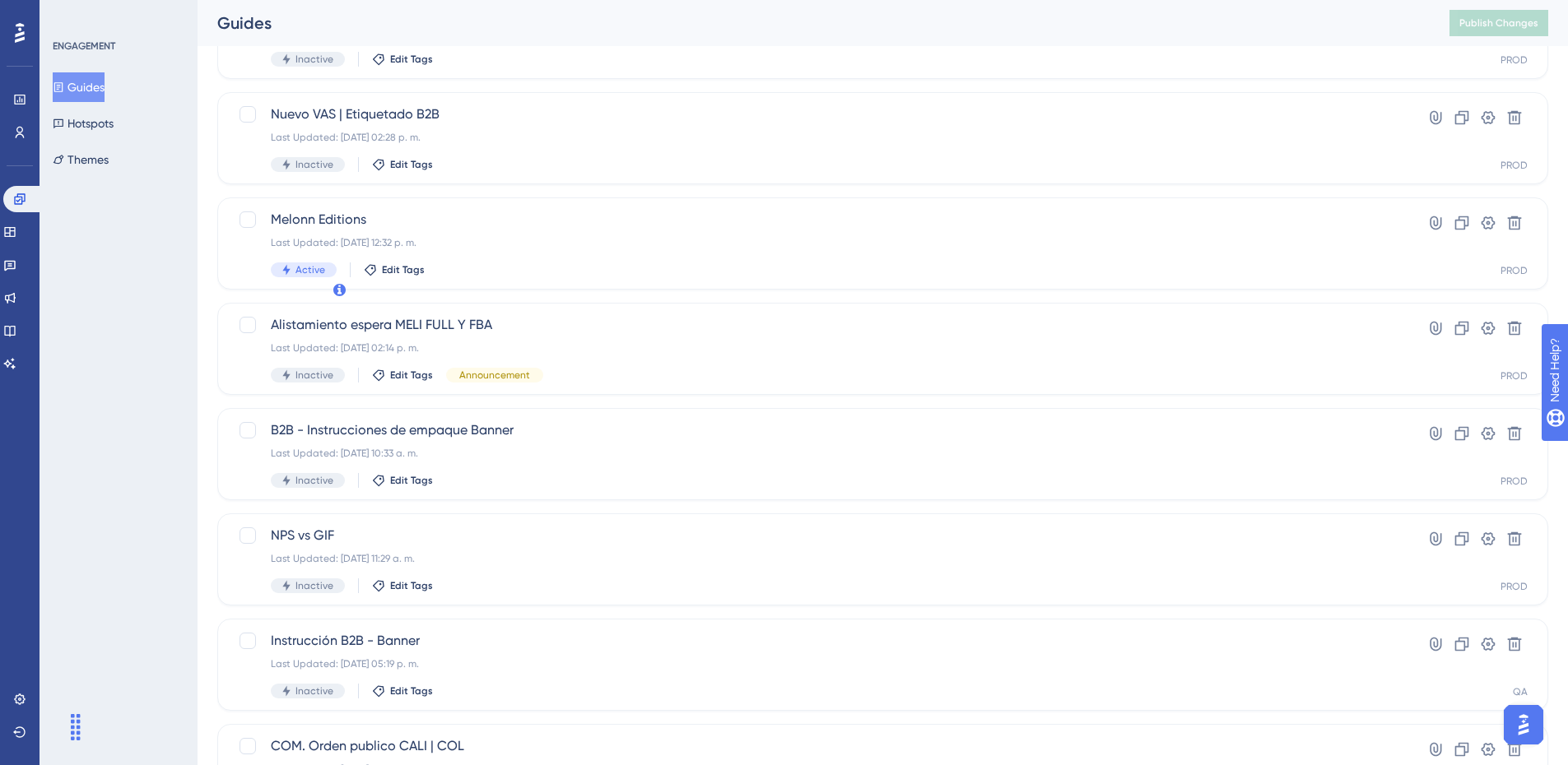 scroll, scrollTop: 0, scrollLeft: 0, axis: both 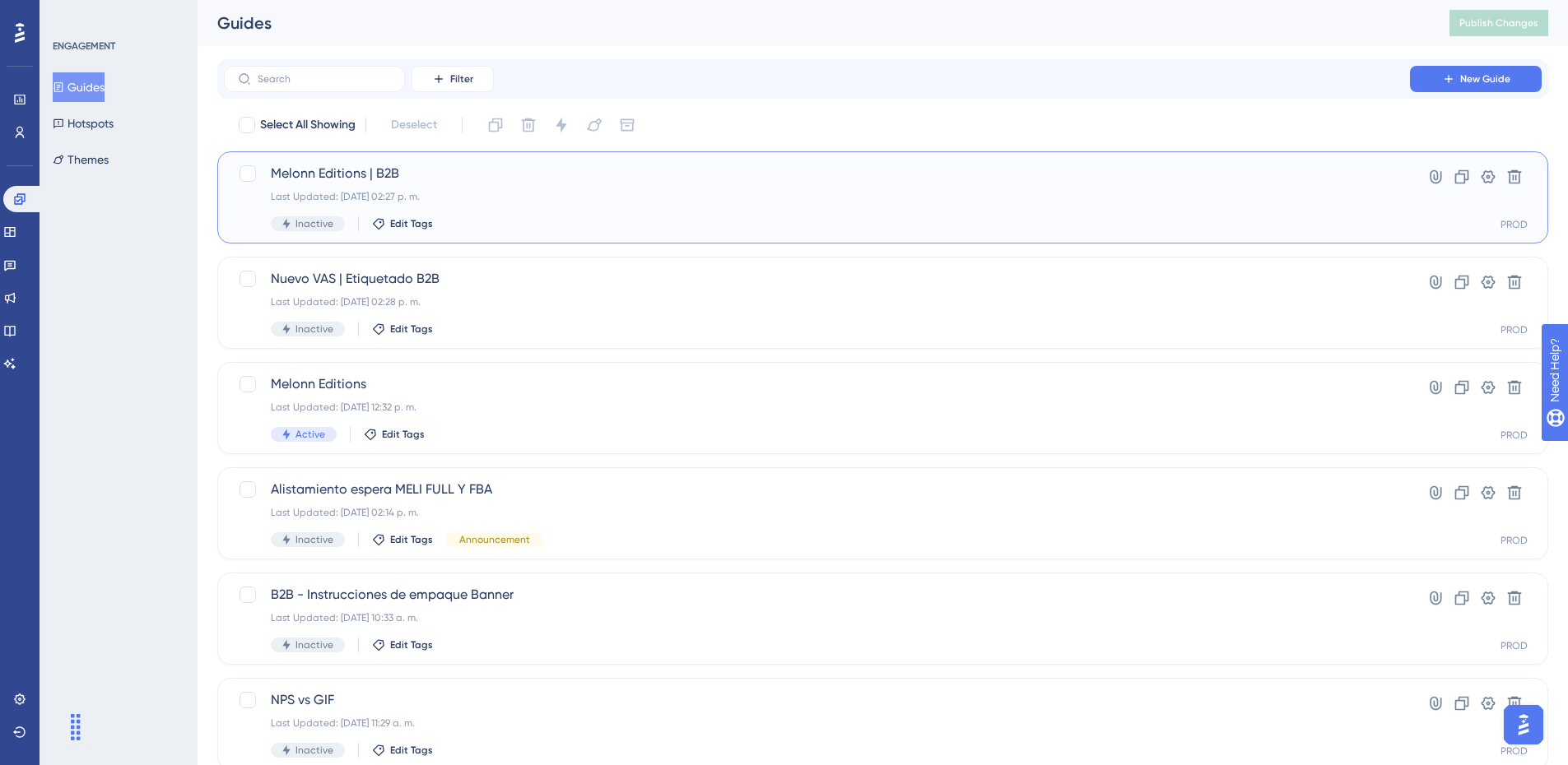 click on "Melonn Editions | B2B" at bounding box center (817, 174) 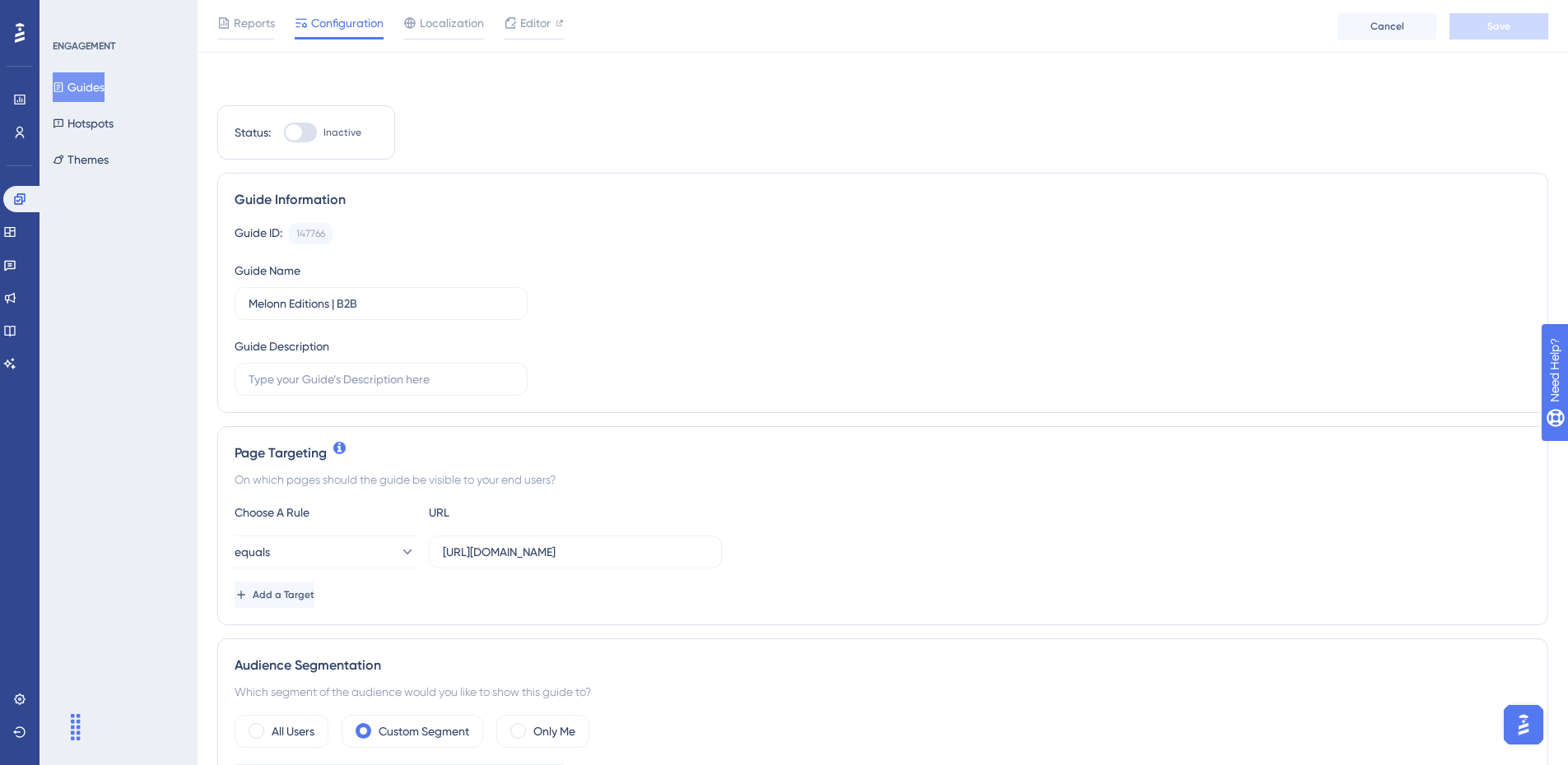 scroll, scrollTop: 165, scrollLeft: 0, axis: vertical 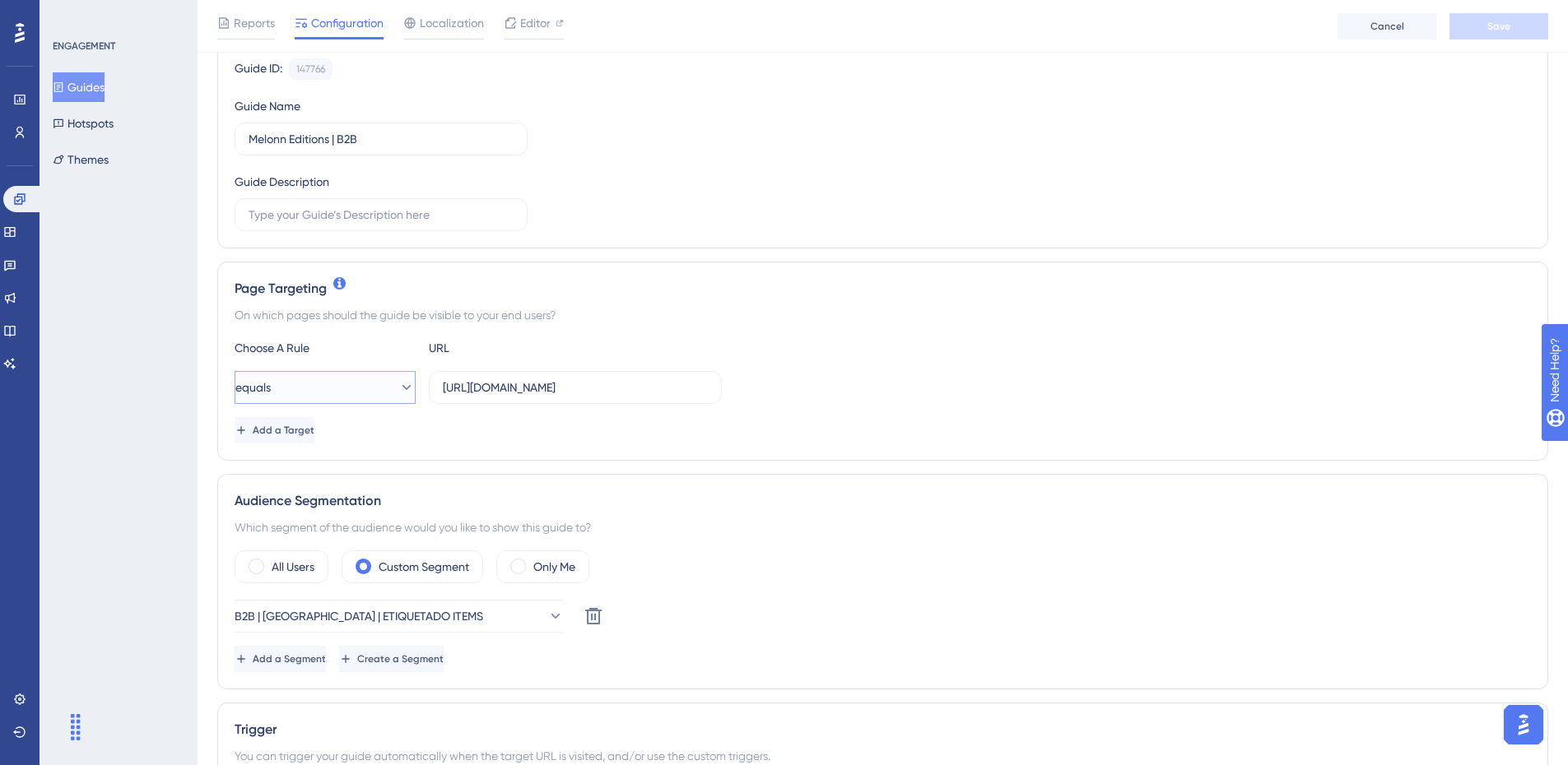 click on "equals" at bounding box center (325, 387) 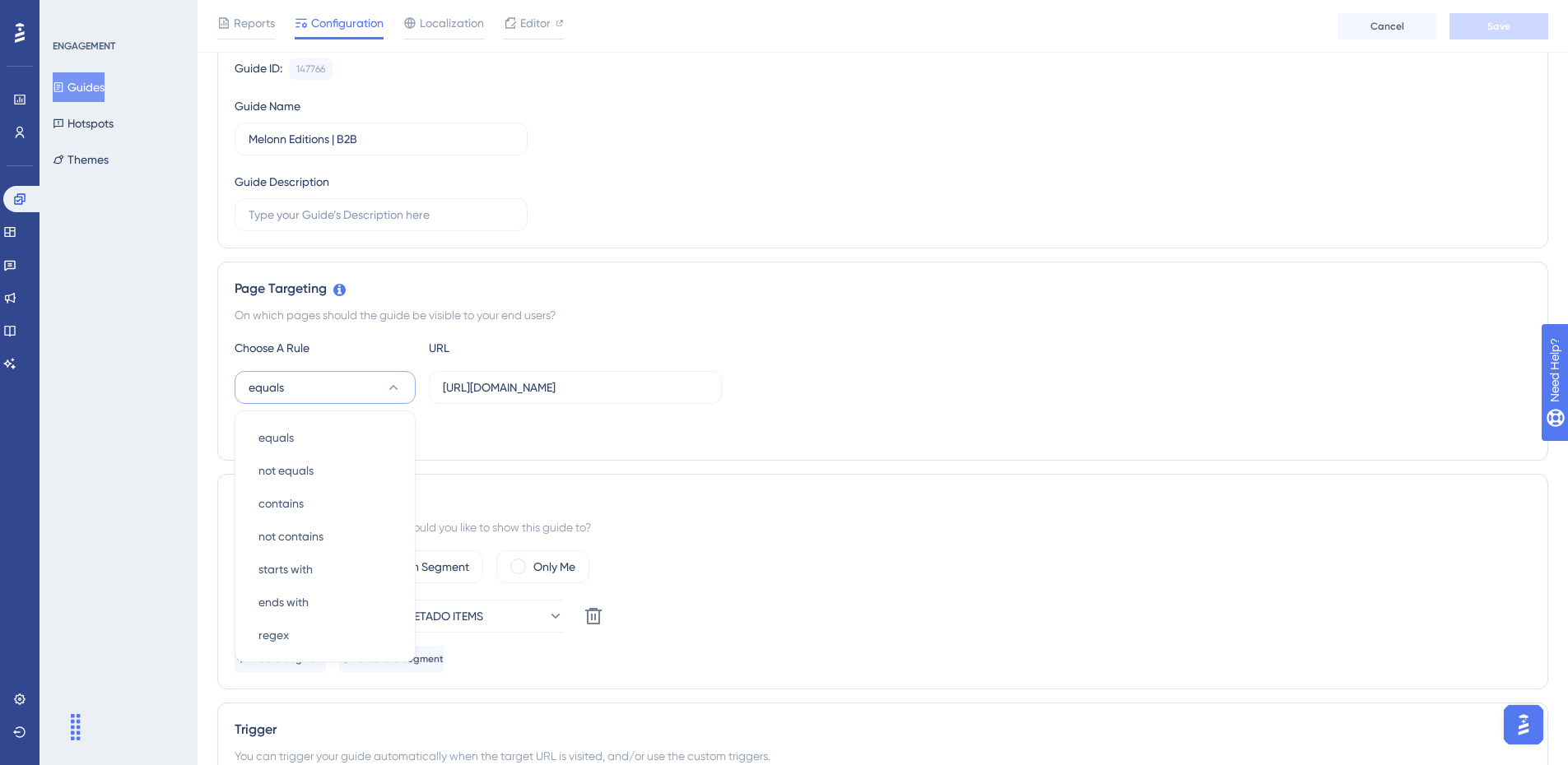 scroll, scrollTop: 318, scrollLeft: 0, axis: vertical 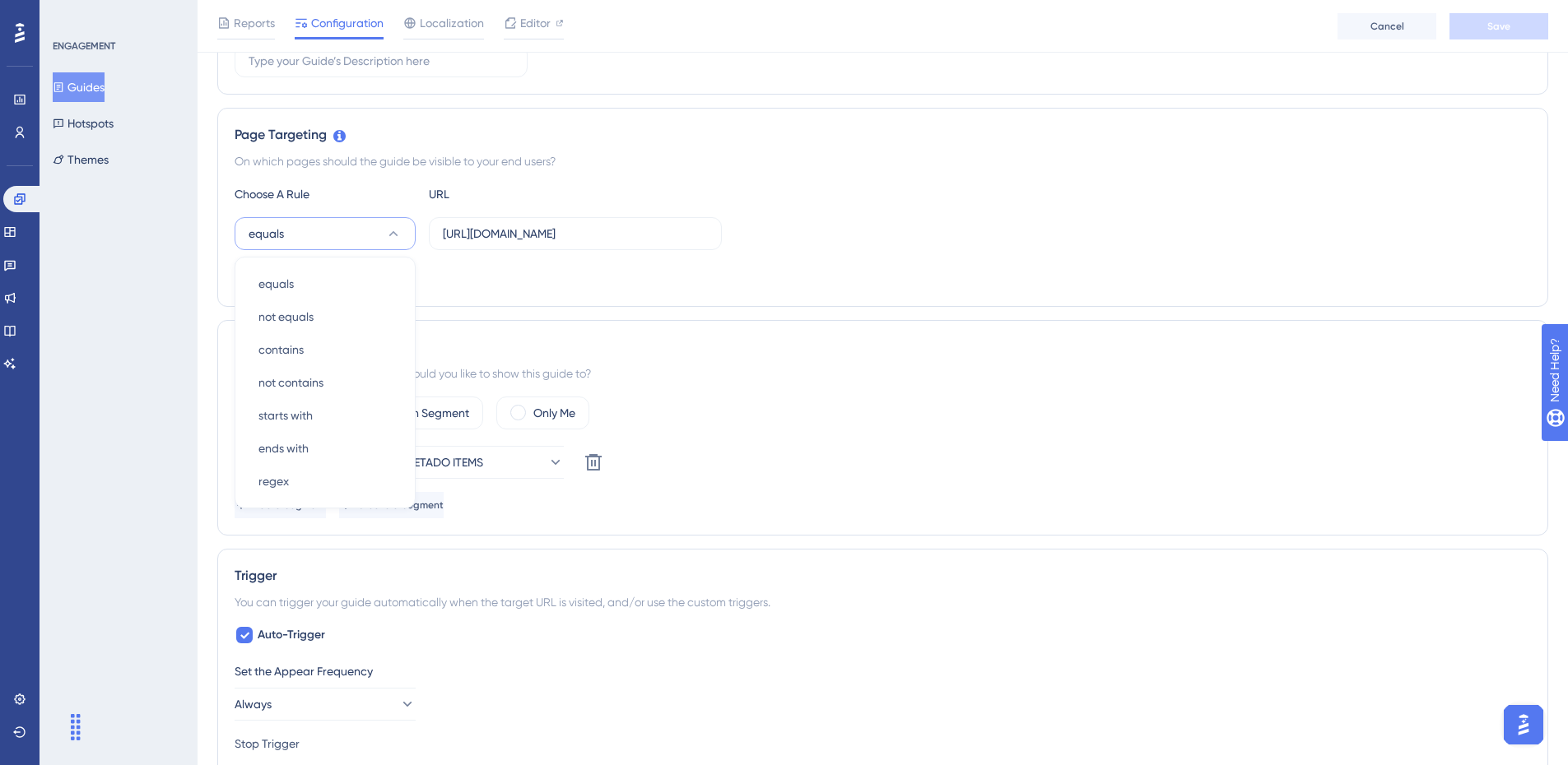 click on "Page Targeting
On which pages should the guide be visible to your end users?
Choose A Rule URL equals equals equals not equals not equals contains contains not contains not contains starts with starts with ends with ends with regex regex https://admin.melonn.com/ Add a Target" at bounding box center [882, 207] 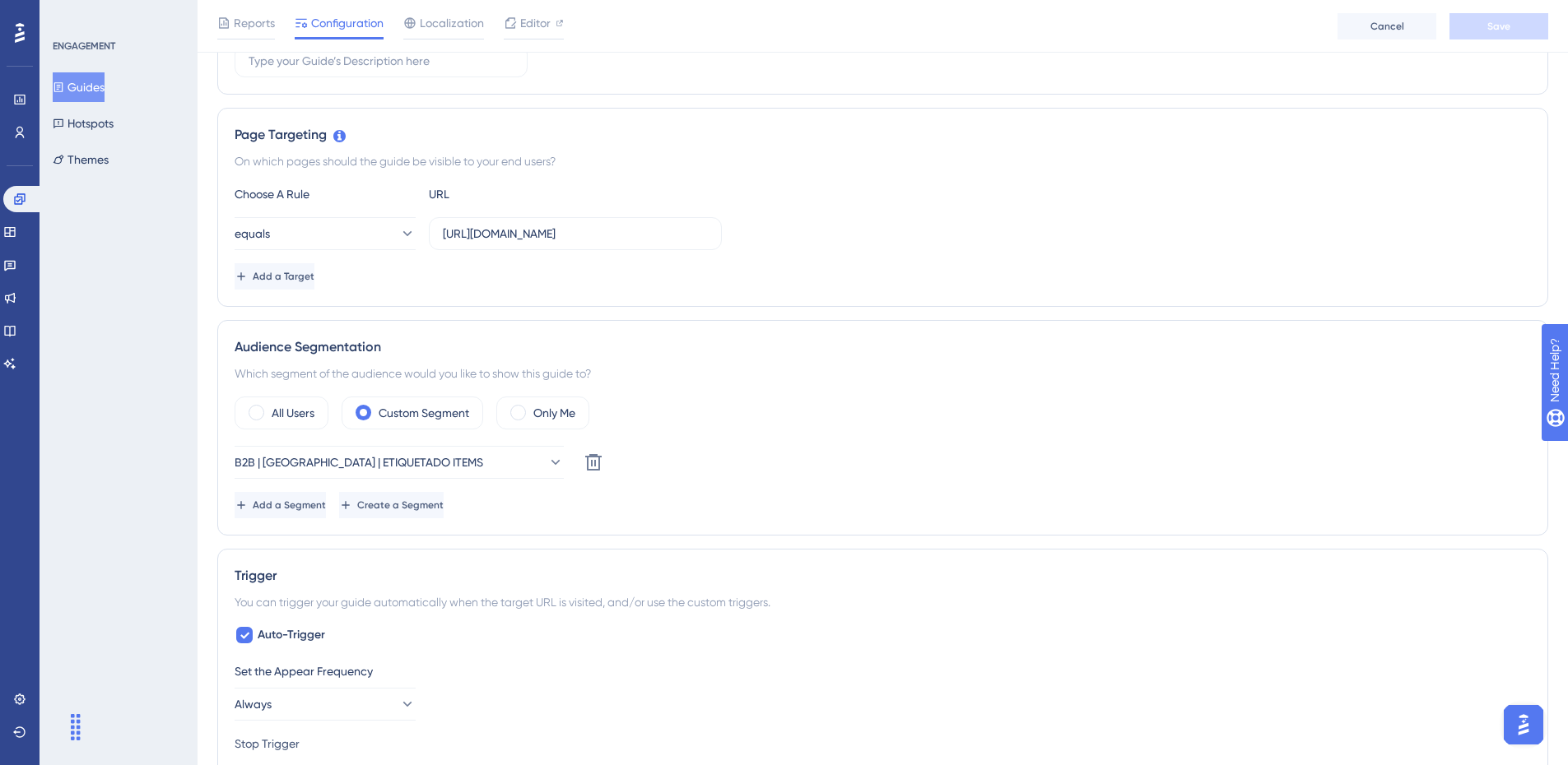 scroll, scrollTop: 0, scrollLeft: 0, axis: both 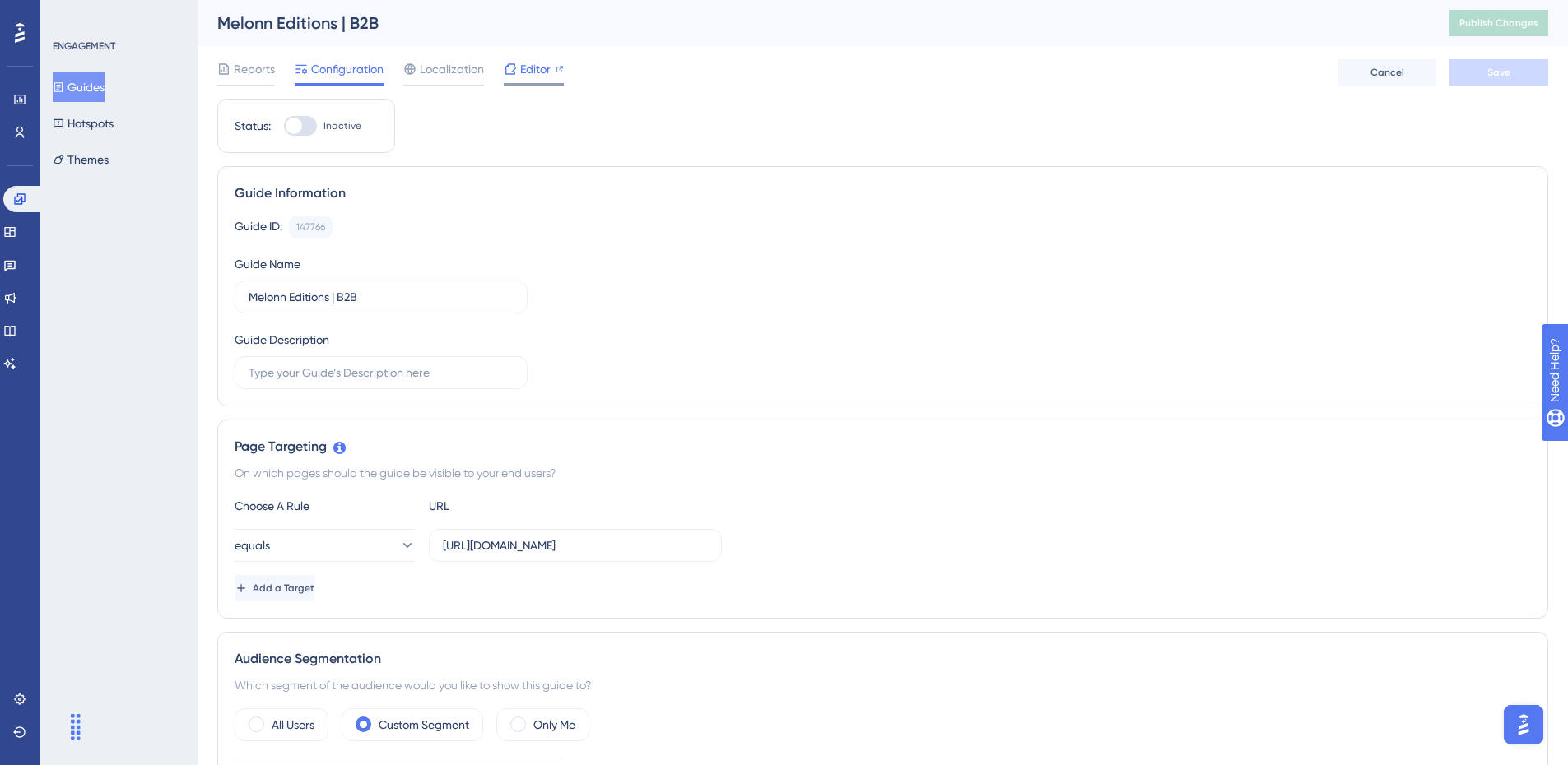 click on "Editor" at bounding box center [535, 69] 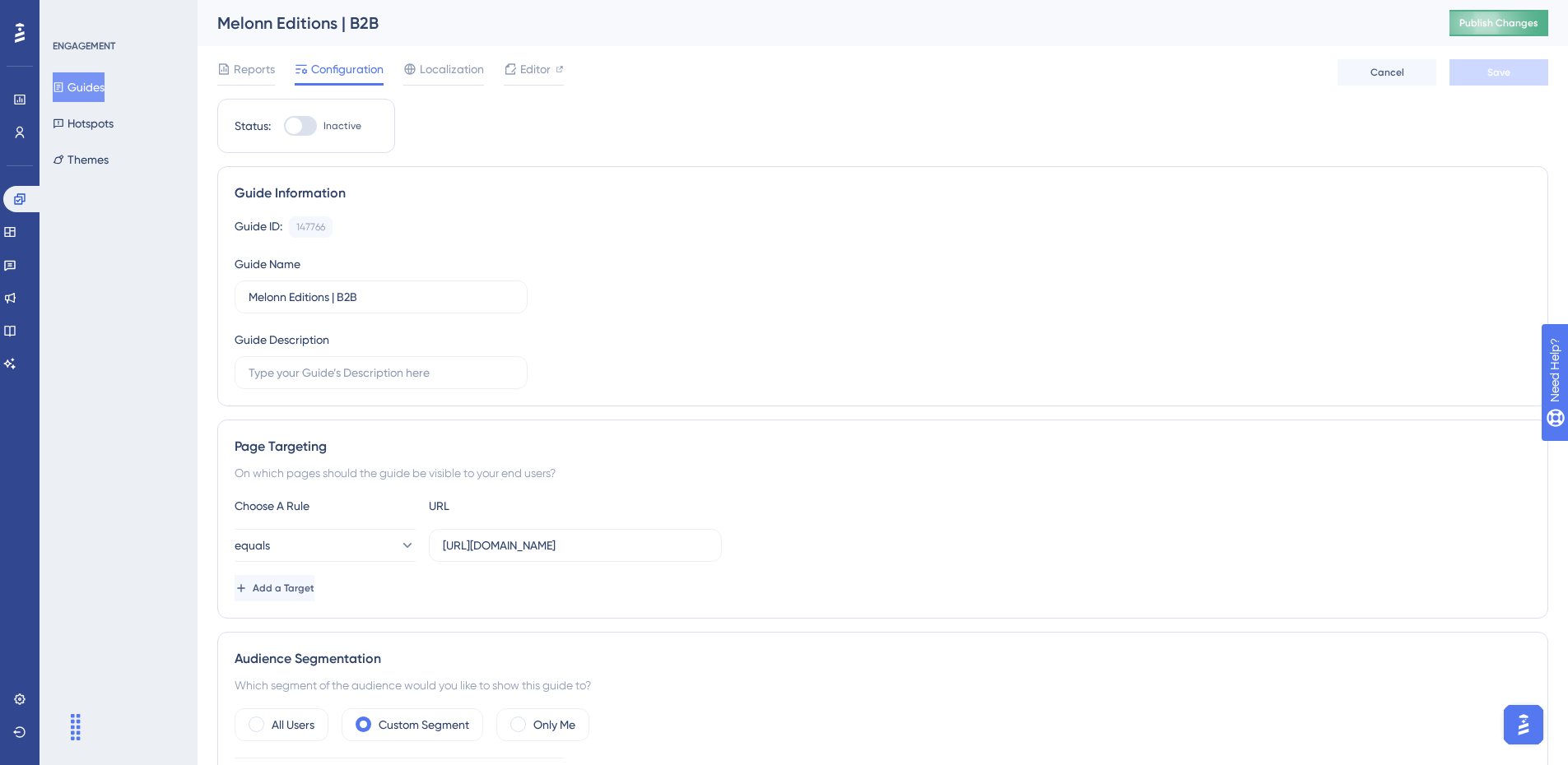 click on "Publish Changes" at bounding box center (1499, 23) 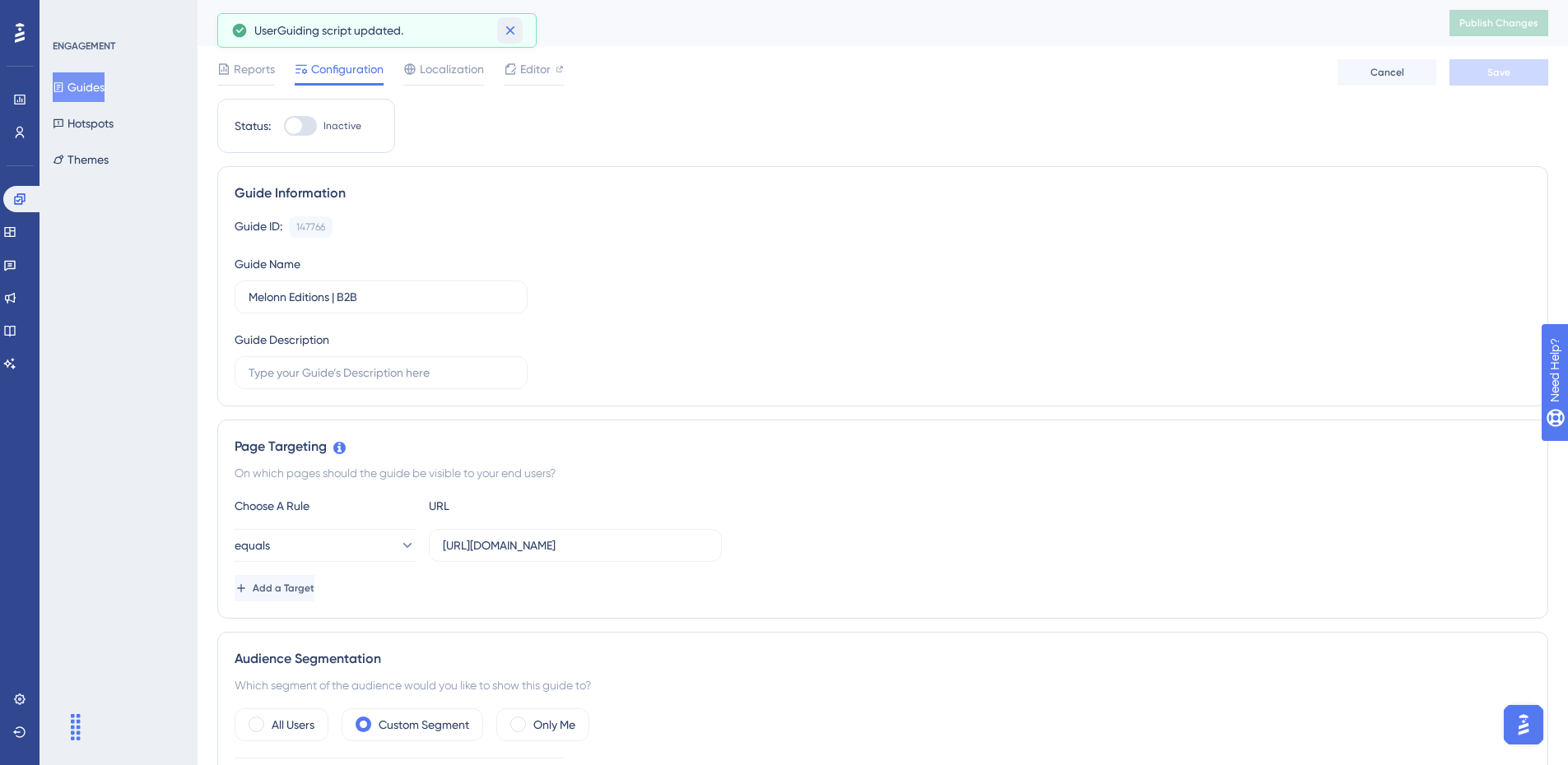 click 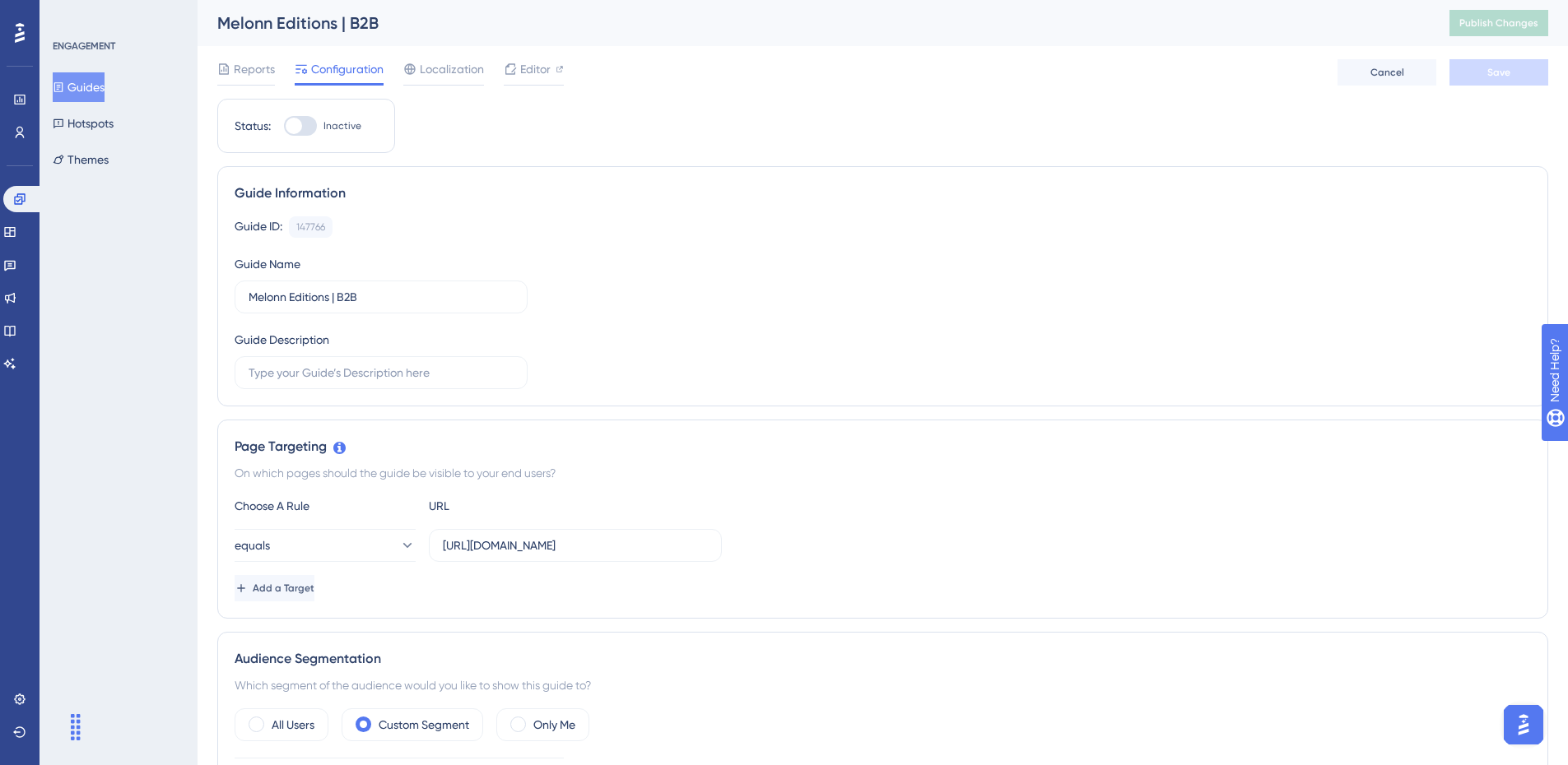 click on "Guides Hotspots Themes" at bounding box center [119, 123] 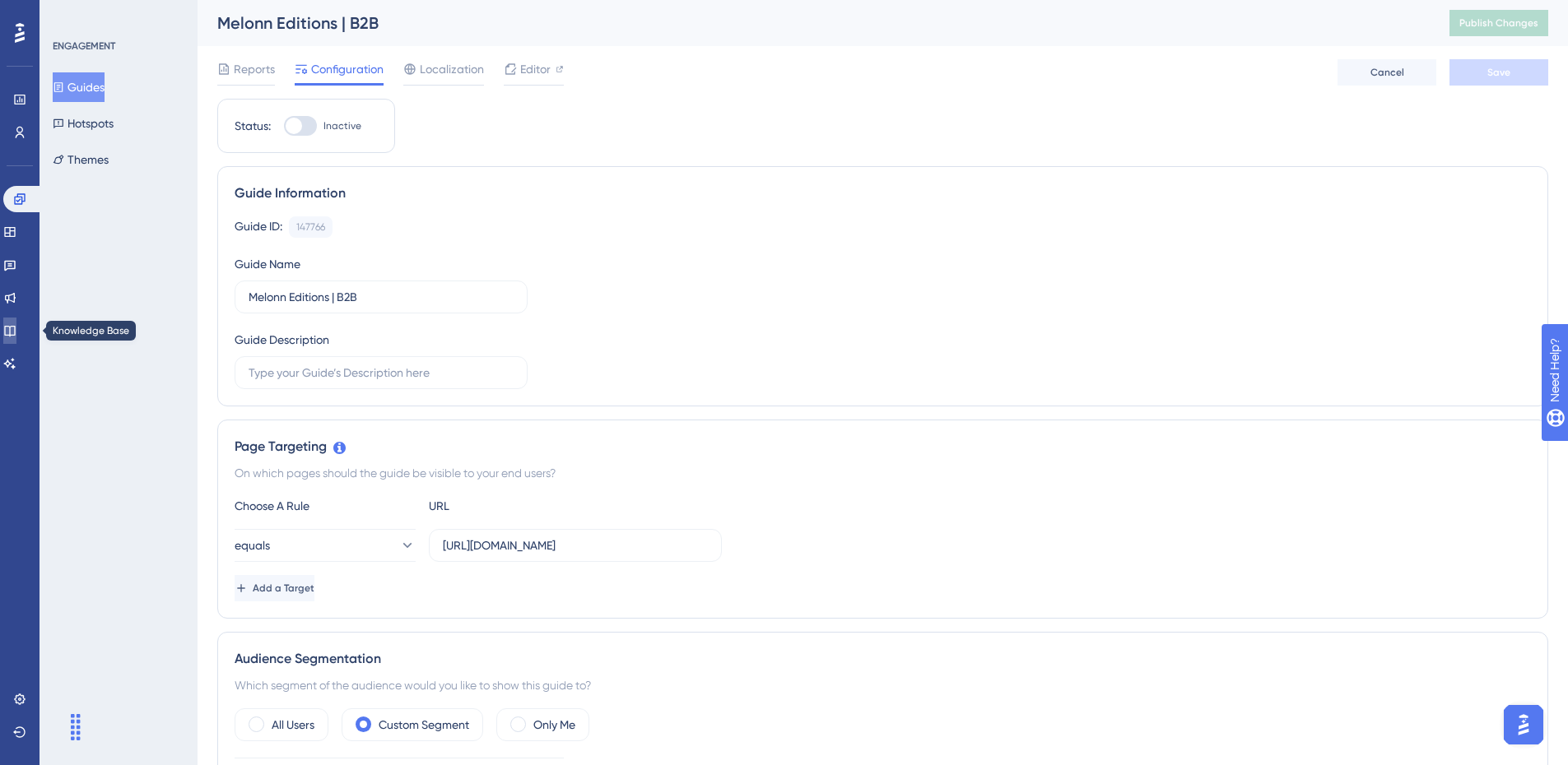 click 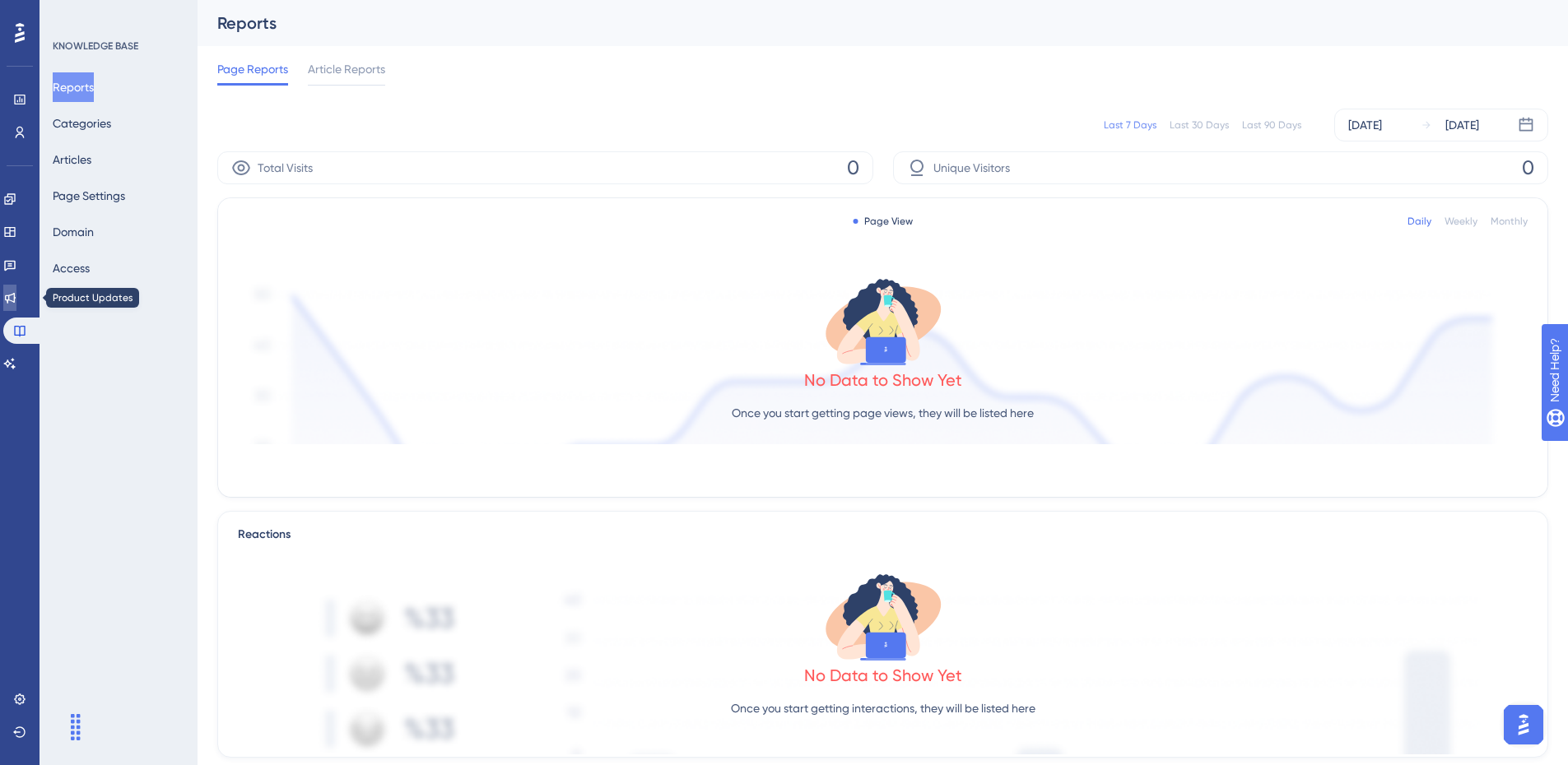 click 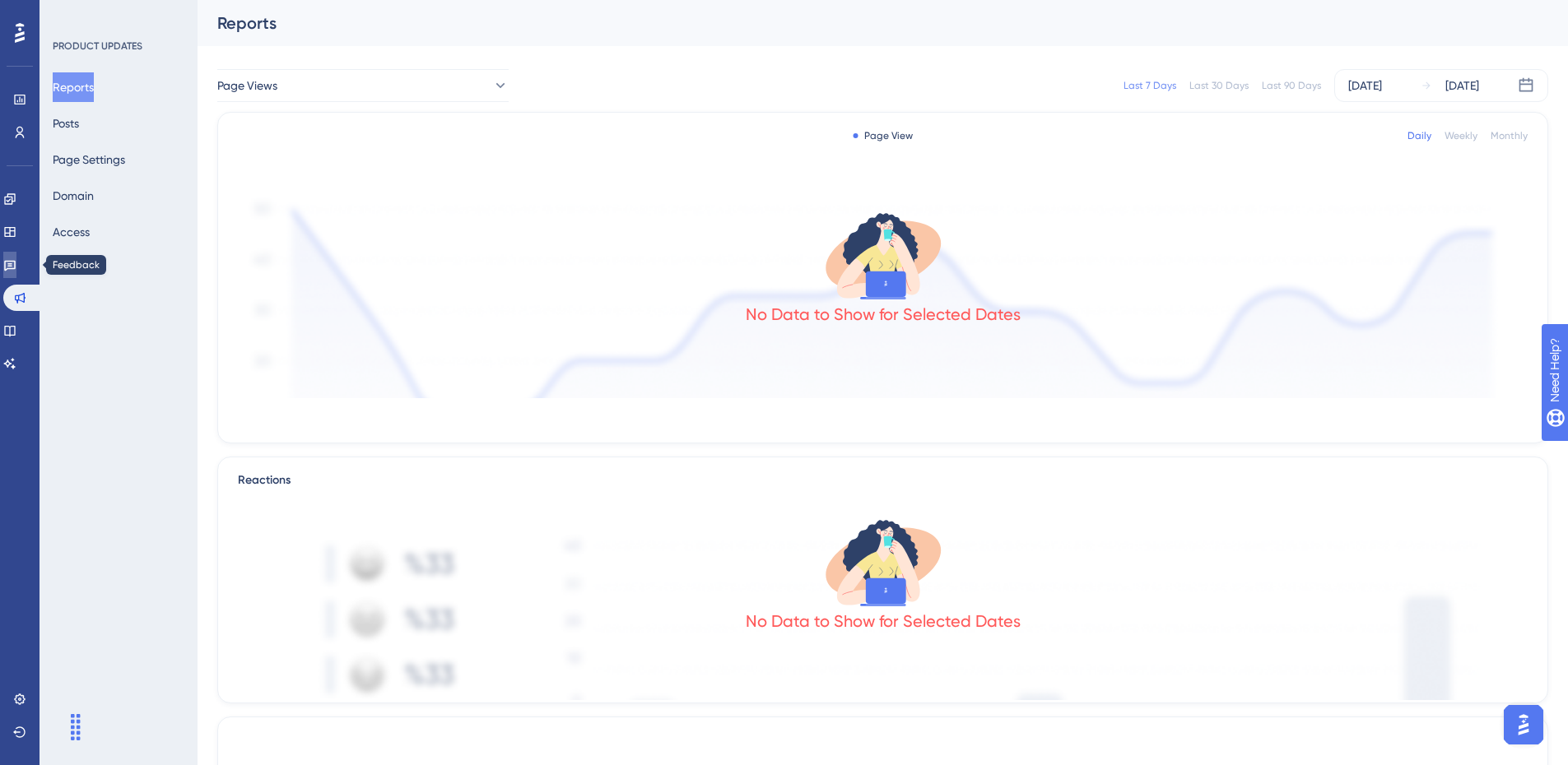 click at bounding box center [10, 265] 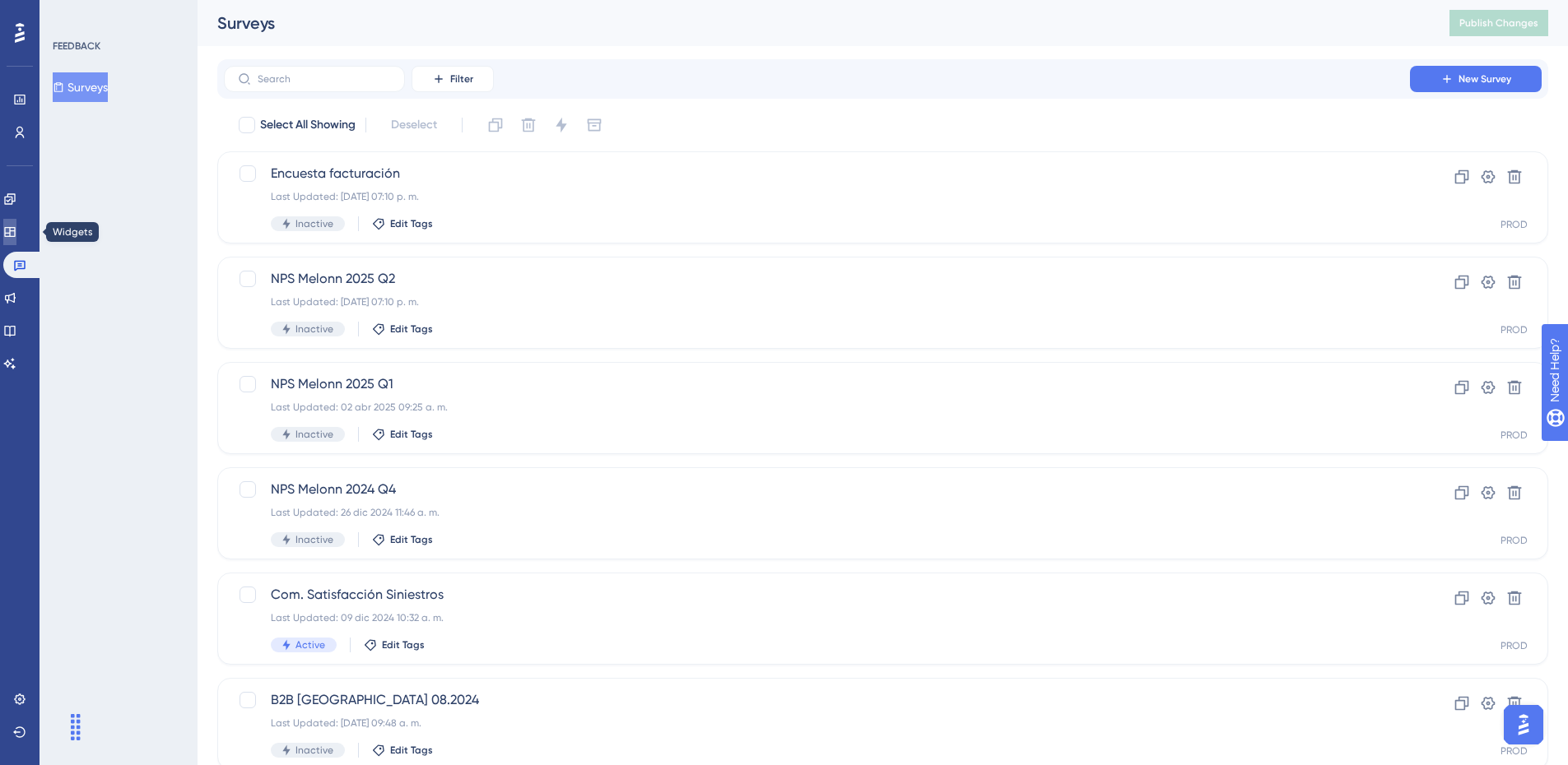 click 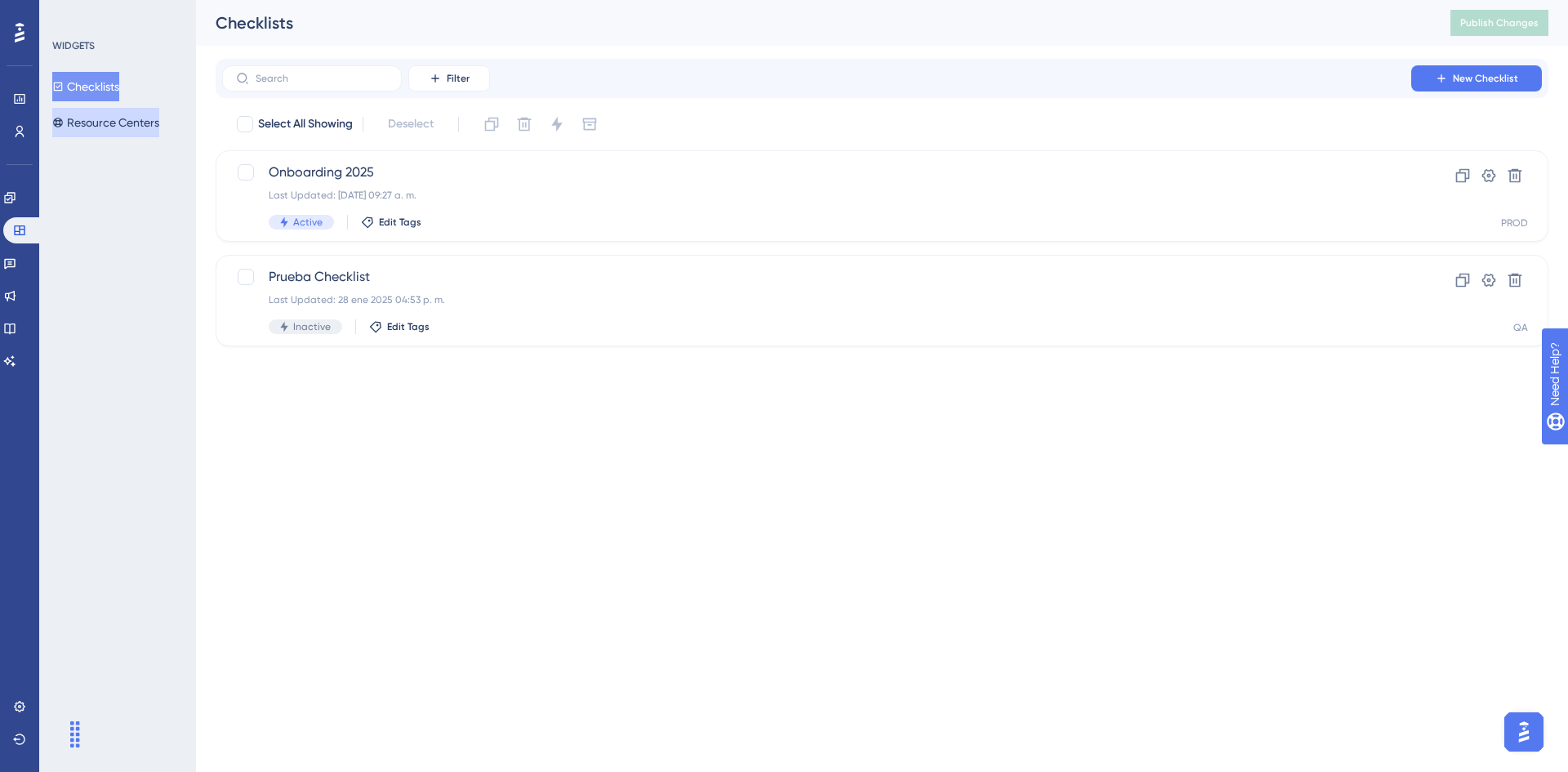 click on "Resource Centers" at bounding box center (105, 123) 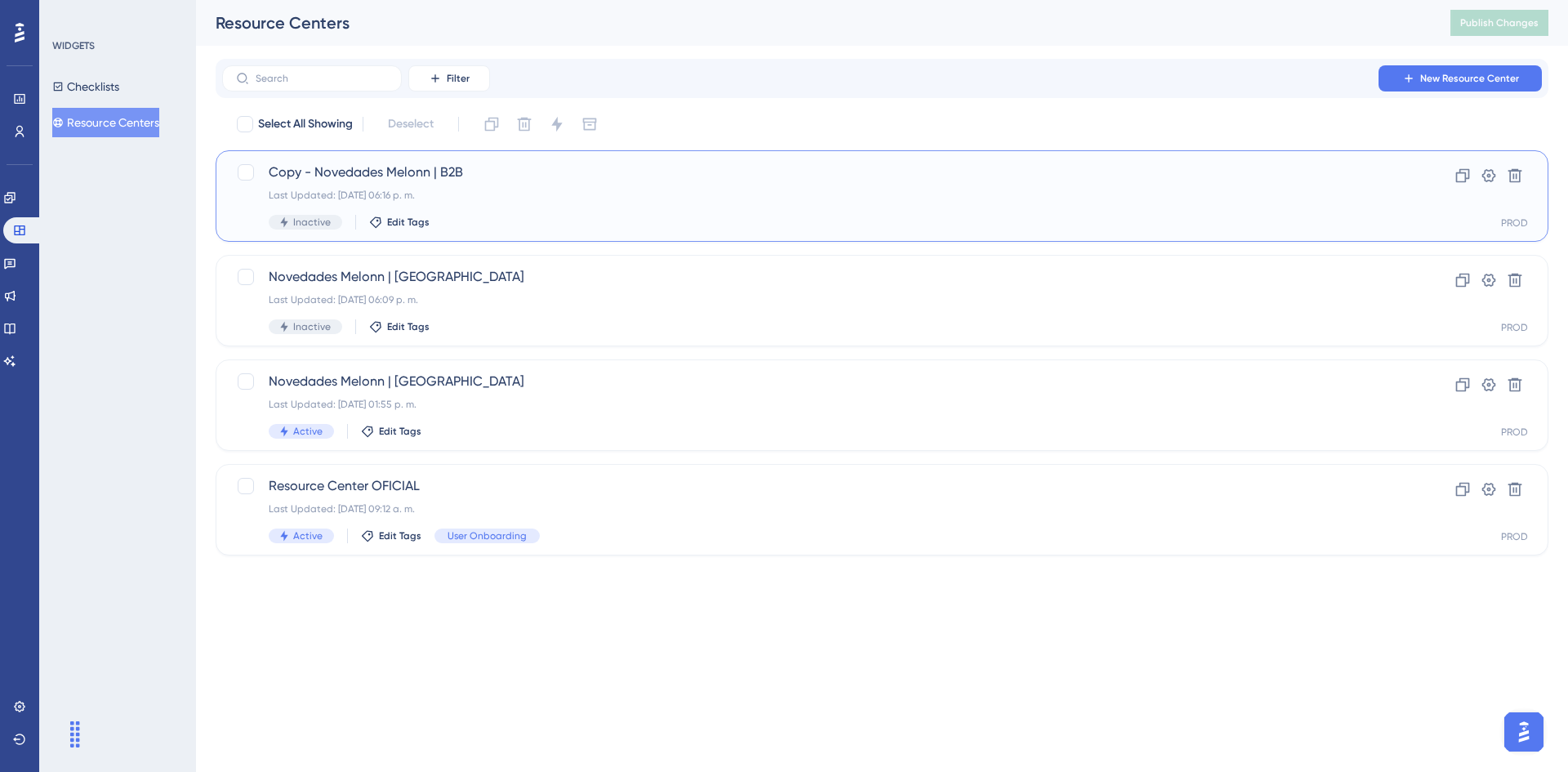 click on "Last Updated: 09 jul 2025 06:16 p. m." at bounding box center (817, 195) 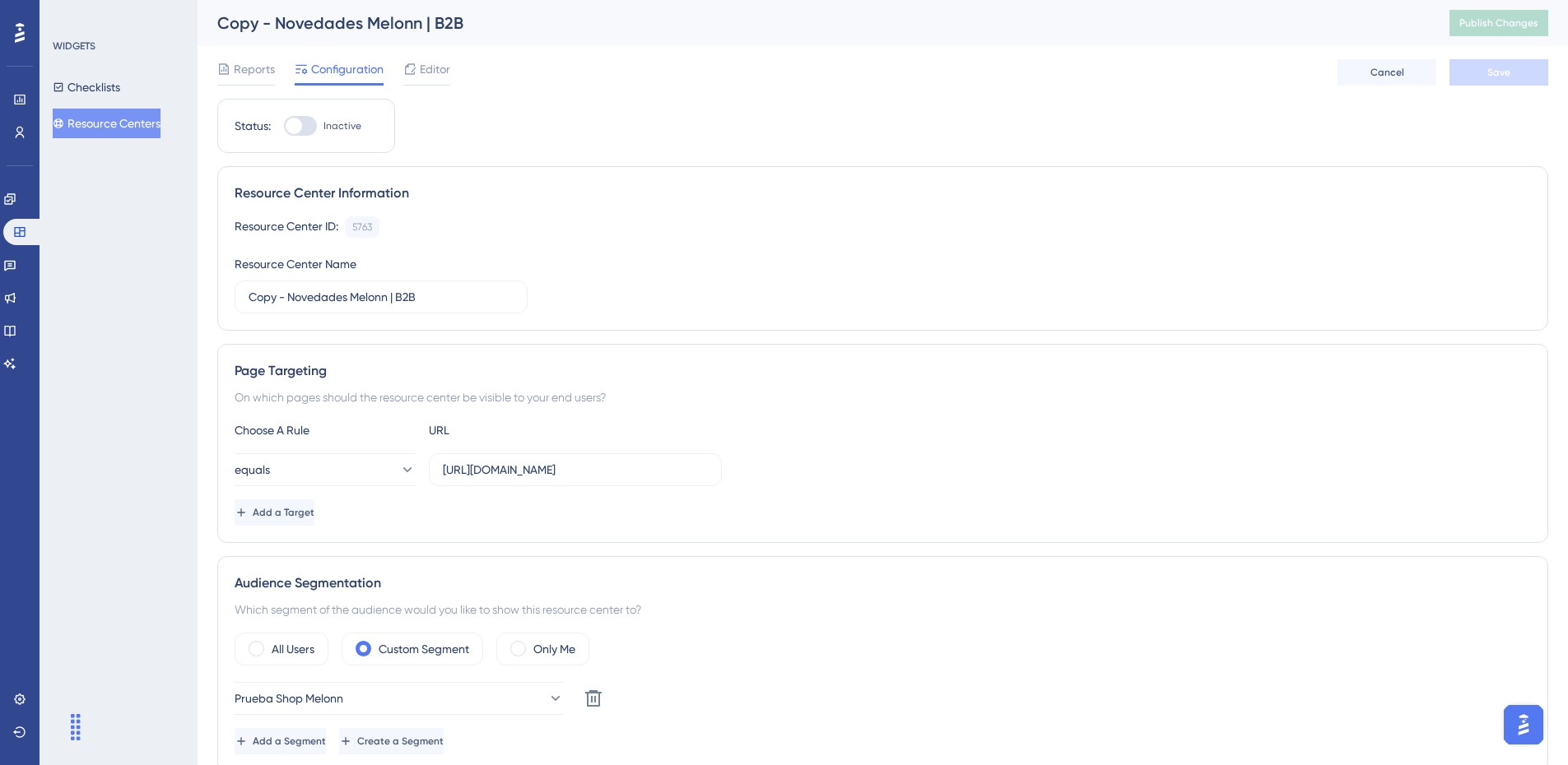 click on "Copy - Novedades Melonn | B2B" at bounding box center [812, 23] 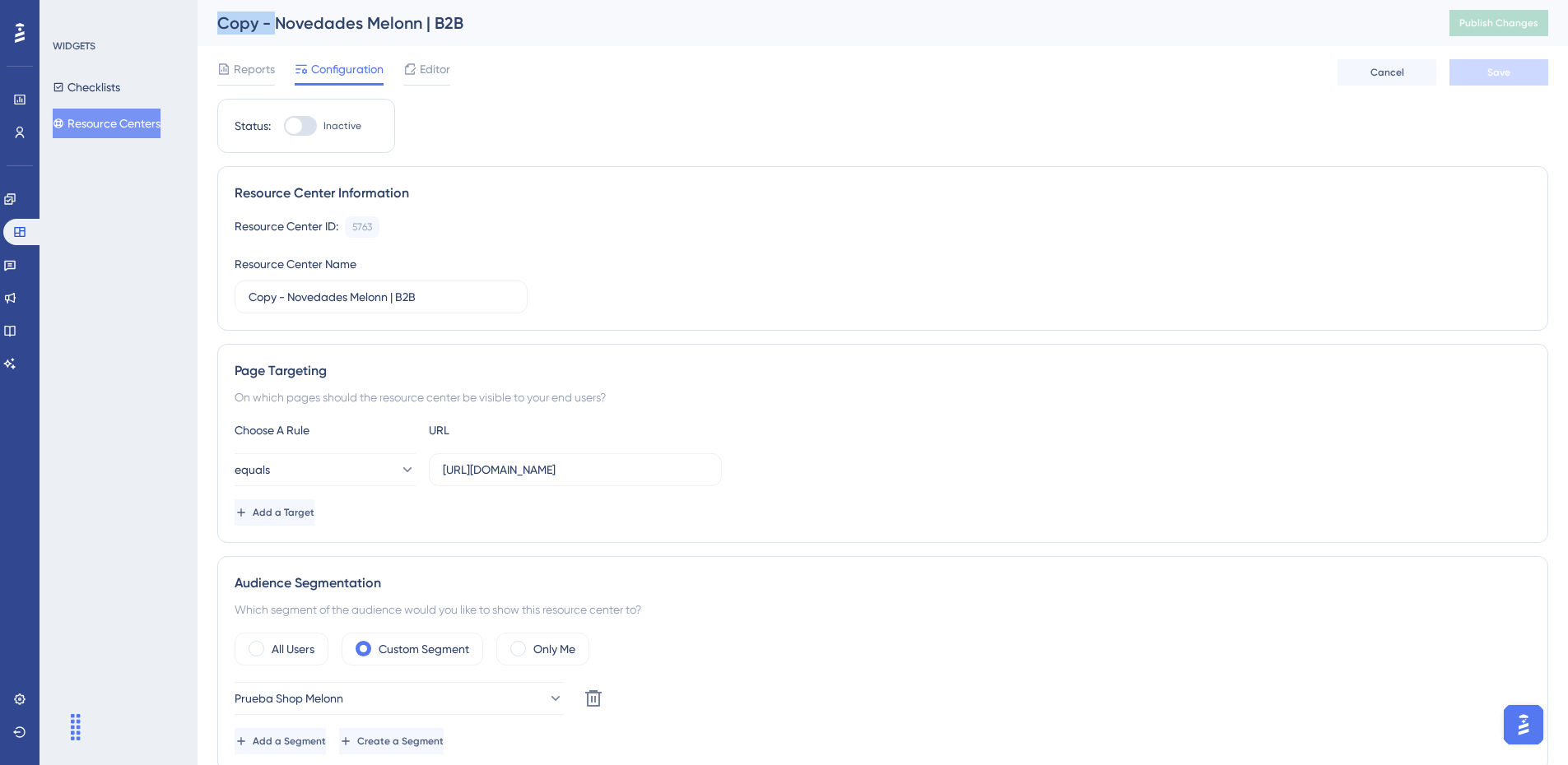 drag, startPoint x: 275, startPoint y: 21, endPoint x: 203, endPoint y: 24, distance: 72.0625 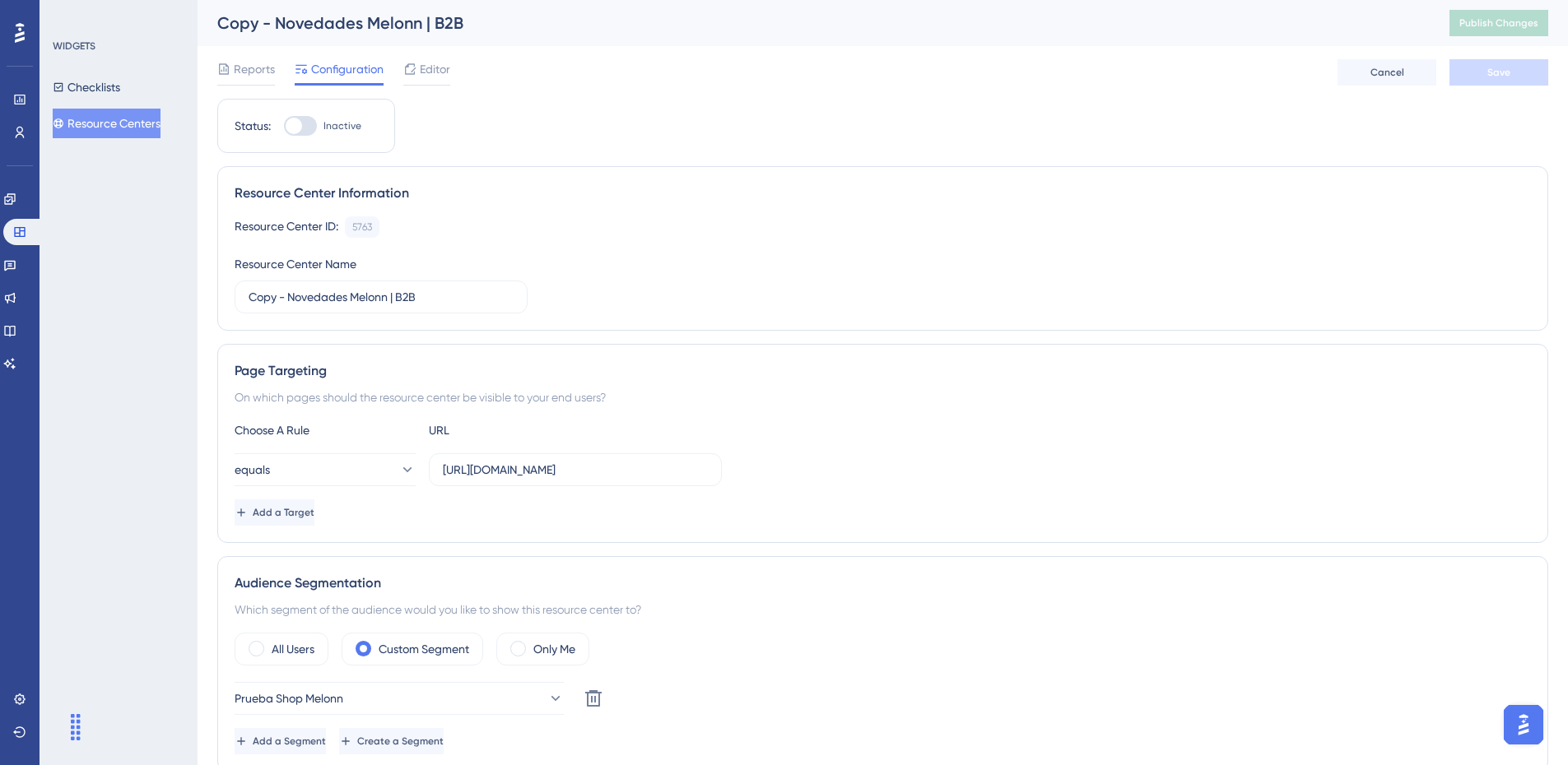 click on "Status: Inactive Resource Center Information Resource Center ID: 5763 Copy Resource Center Name Copy - Novedades Melonn | B2B Page Targeting
On which pages should the resource center be visible to your end users?
Choose A Rule URL equals https://admin.melonn.com/ Add a Target Audience Segmentation Which segment of the audience would you like to show this resource center to? All Users Custom Segment Only Me Prueba Shop Melonn Delete Add a Segment Create a Segment Scheduling You can schedule a time period for your resource center to appear.
Scheduling will not work if the status is not active. Schedule a time period Advanced Settings Container PROD" at bounding box center (882, 575) 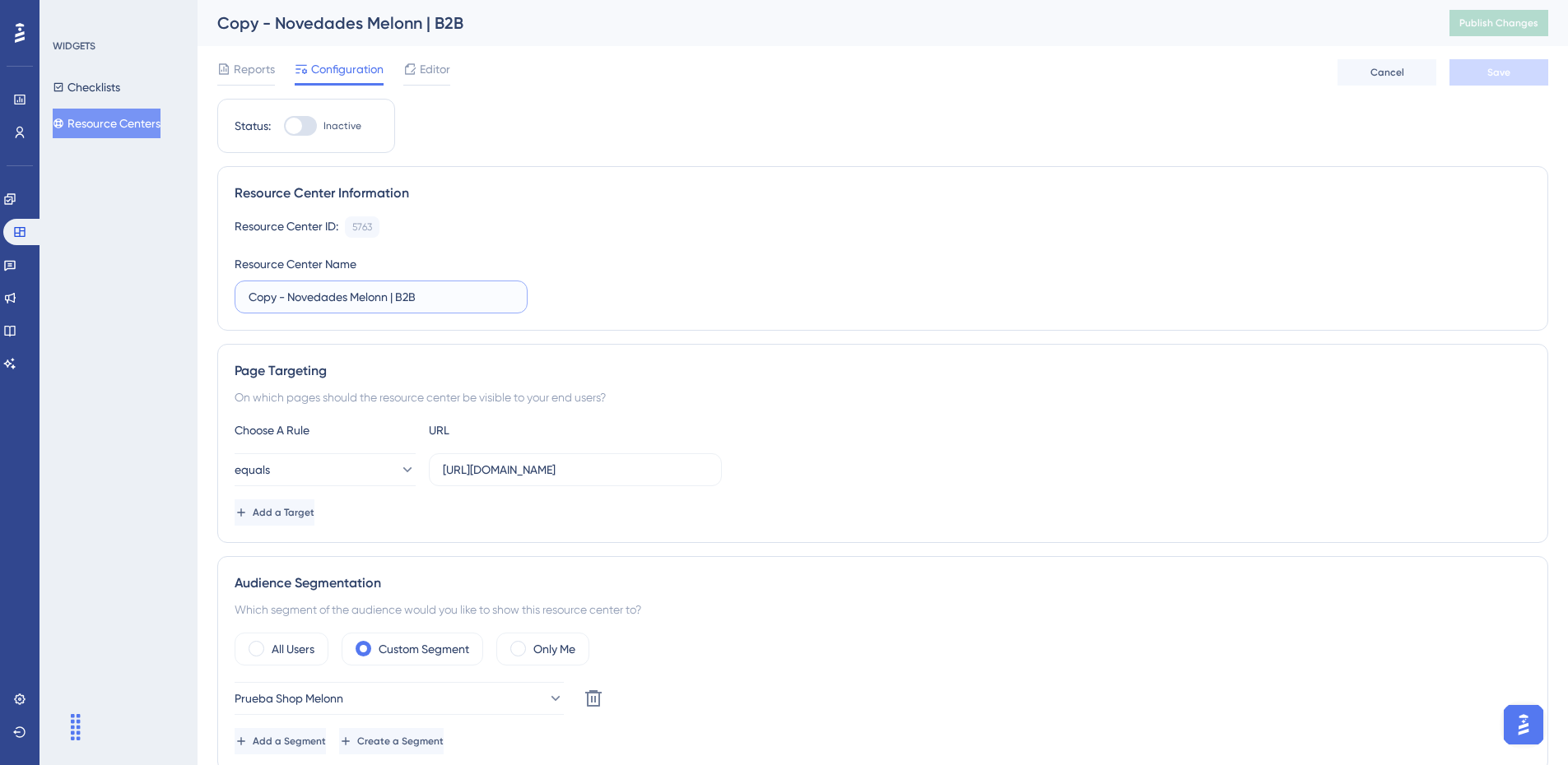 drag, startPoint x: 286, startPoint y: 302, endPoint x: 226, endPoint y: 317, distance: 61.84658 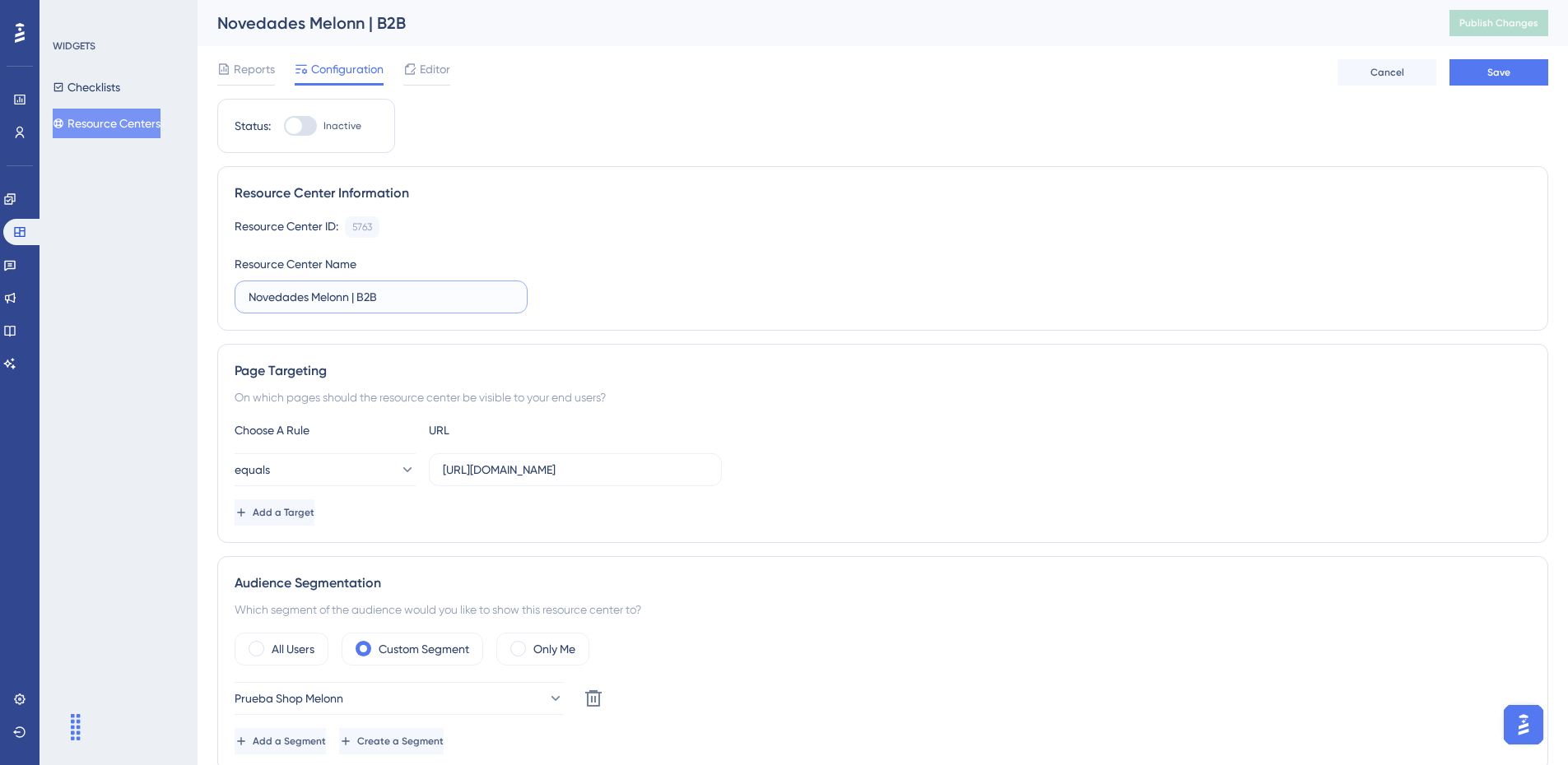 type on "Novedades Melonn | B2B" 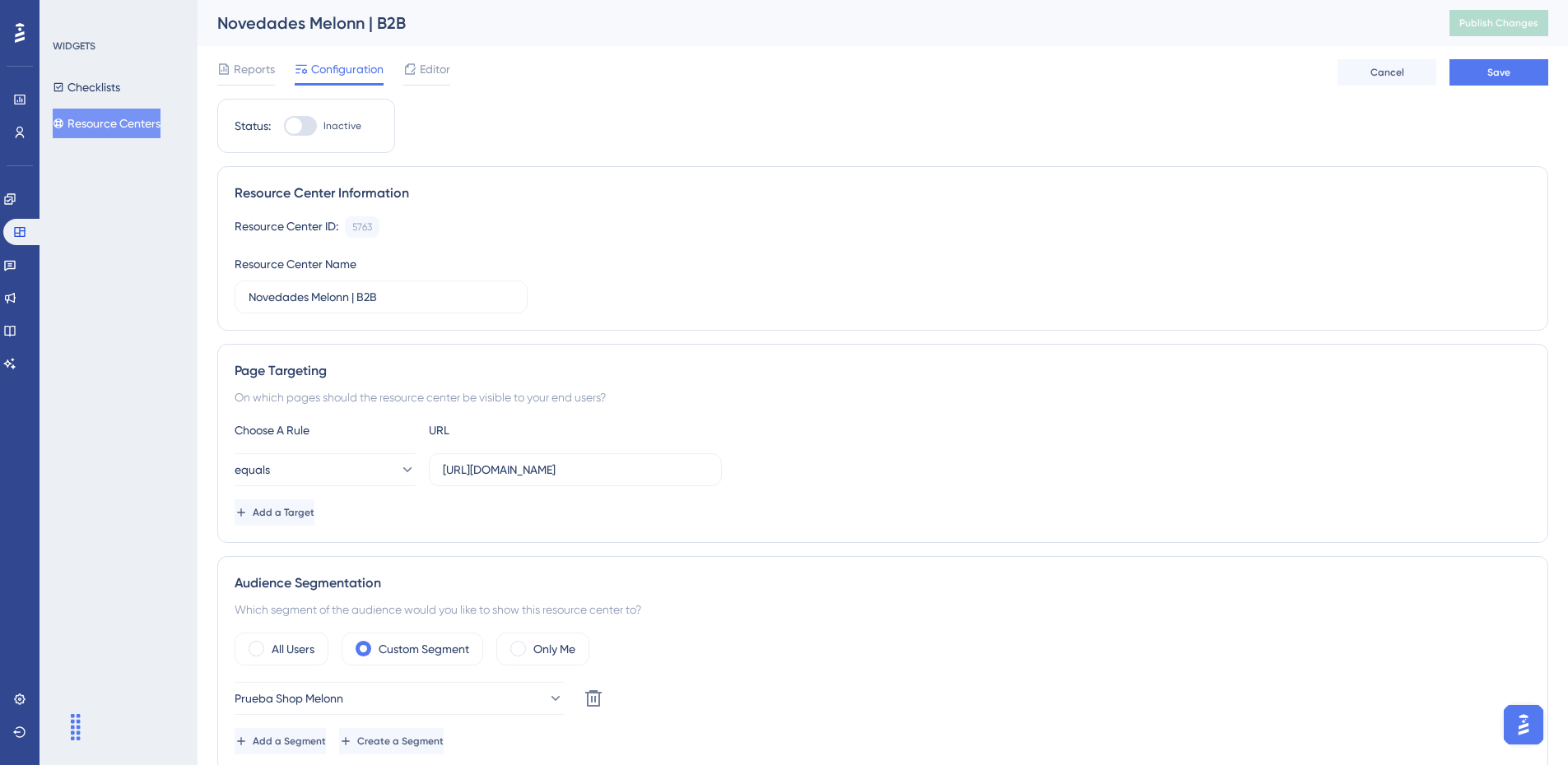 click on "Resource Center ID: 5763 Copy Resource Center Name Novedades Melonn | B2B" at bounding box center (882, 265) 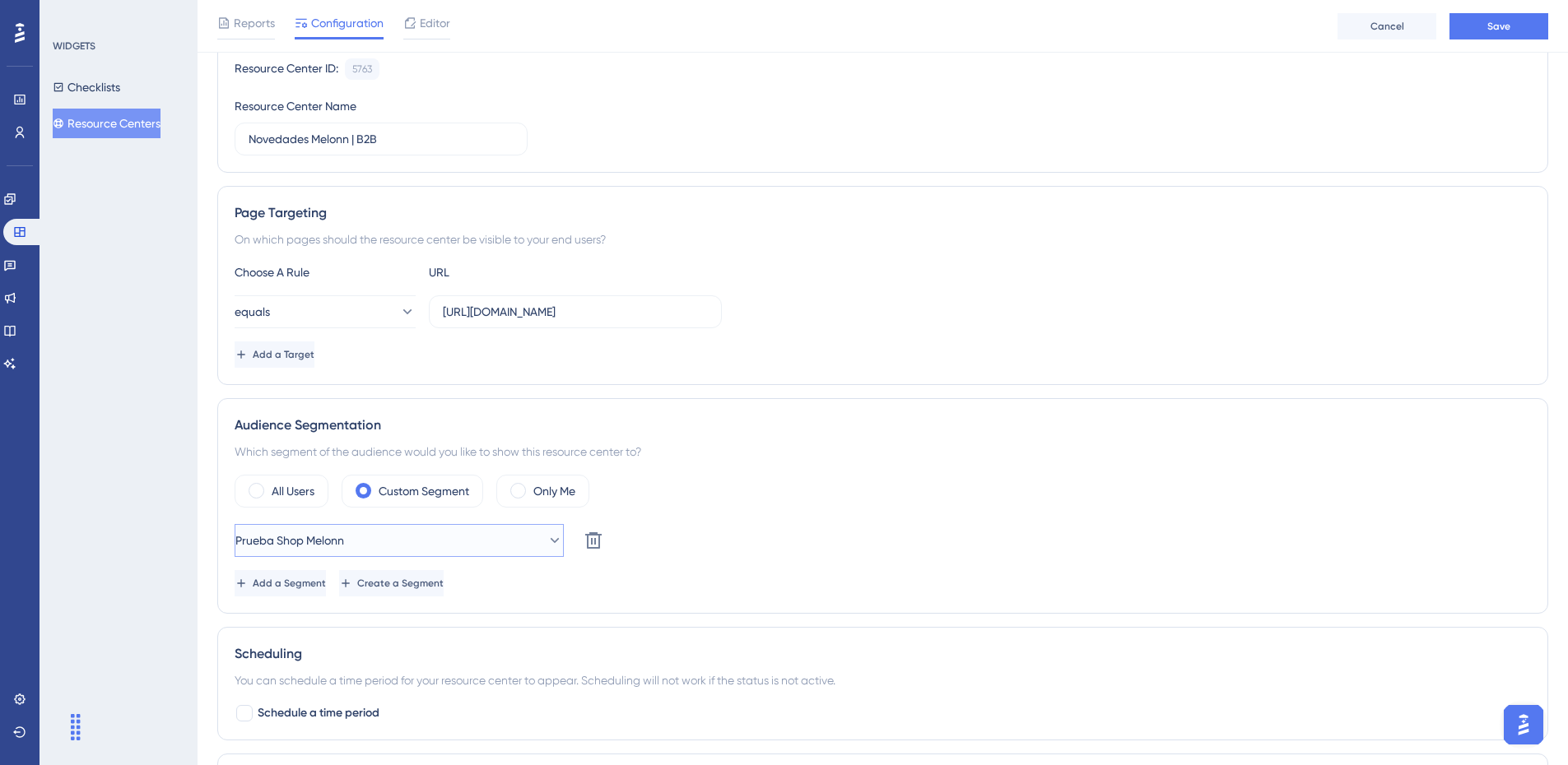 click on "Prueba Shop Melonn" at bounding box center (399, 540) 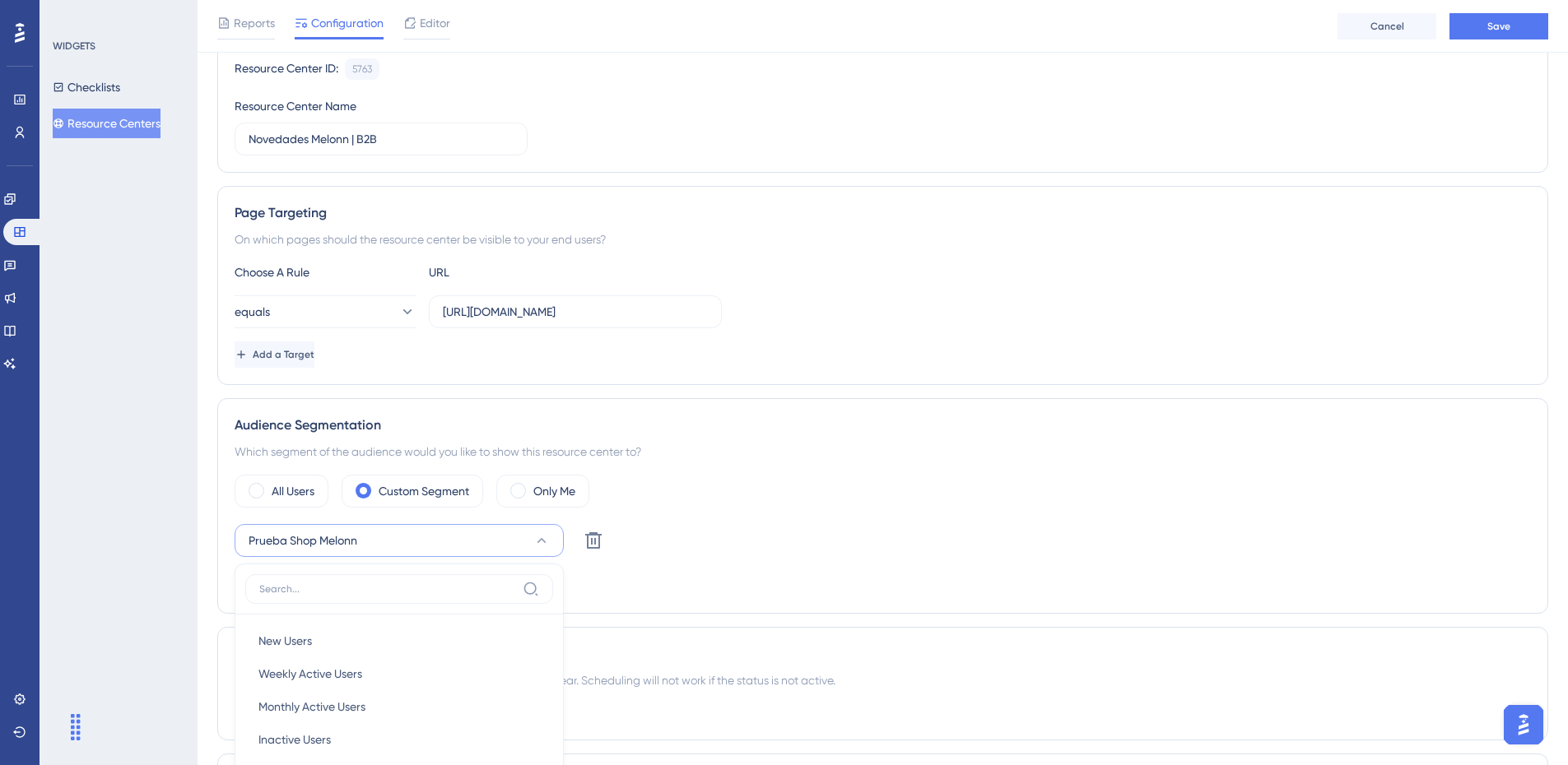 scroll, scrollTop: 508, scrollLeft: 0, axis: vertical 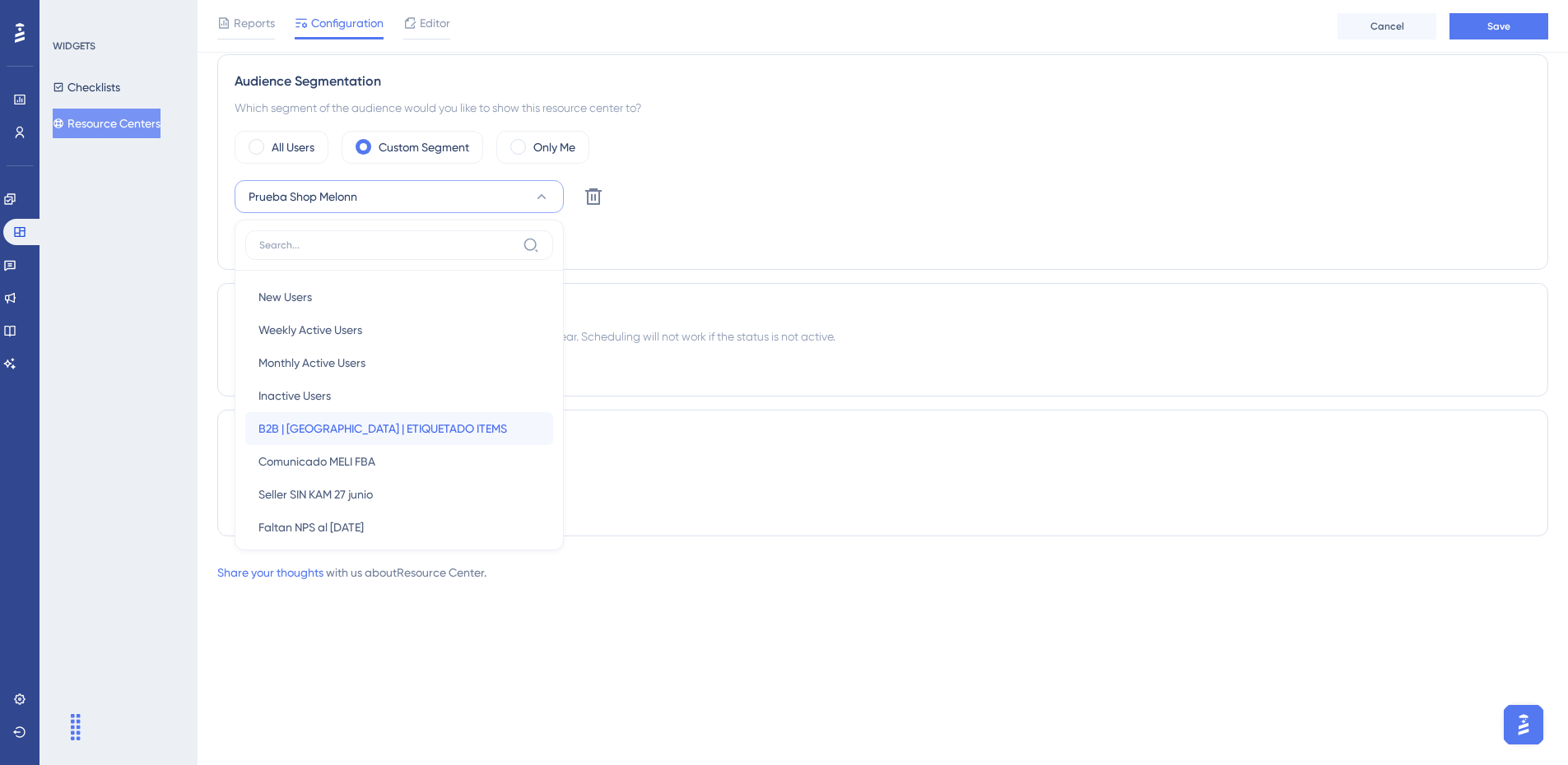 click on "B2B | COLOMBIA | ETIQUETADO ITEMS" at bounding box center [383, 429] 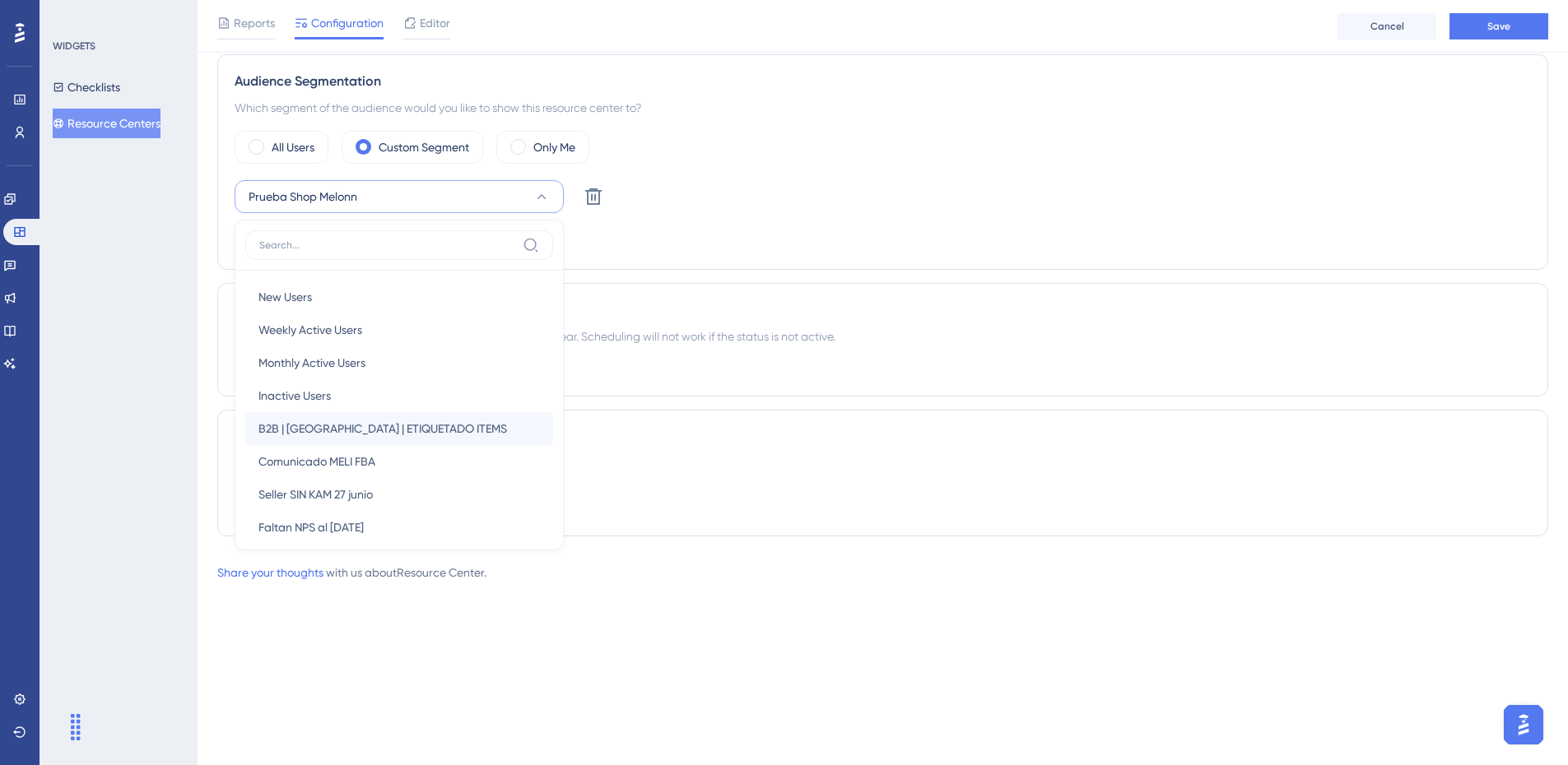scroll, scrollTop: 378, scrollLeft: 0, axis: vertical 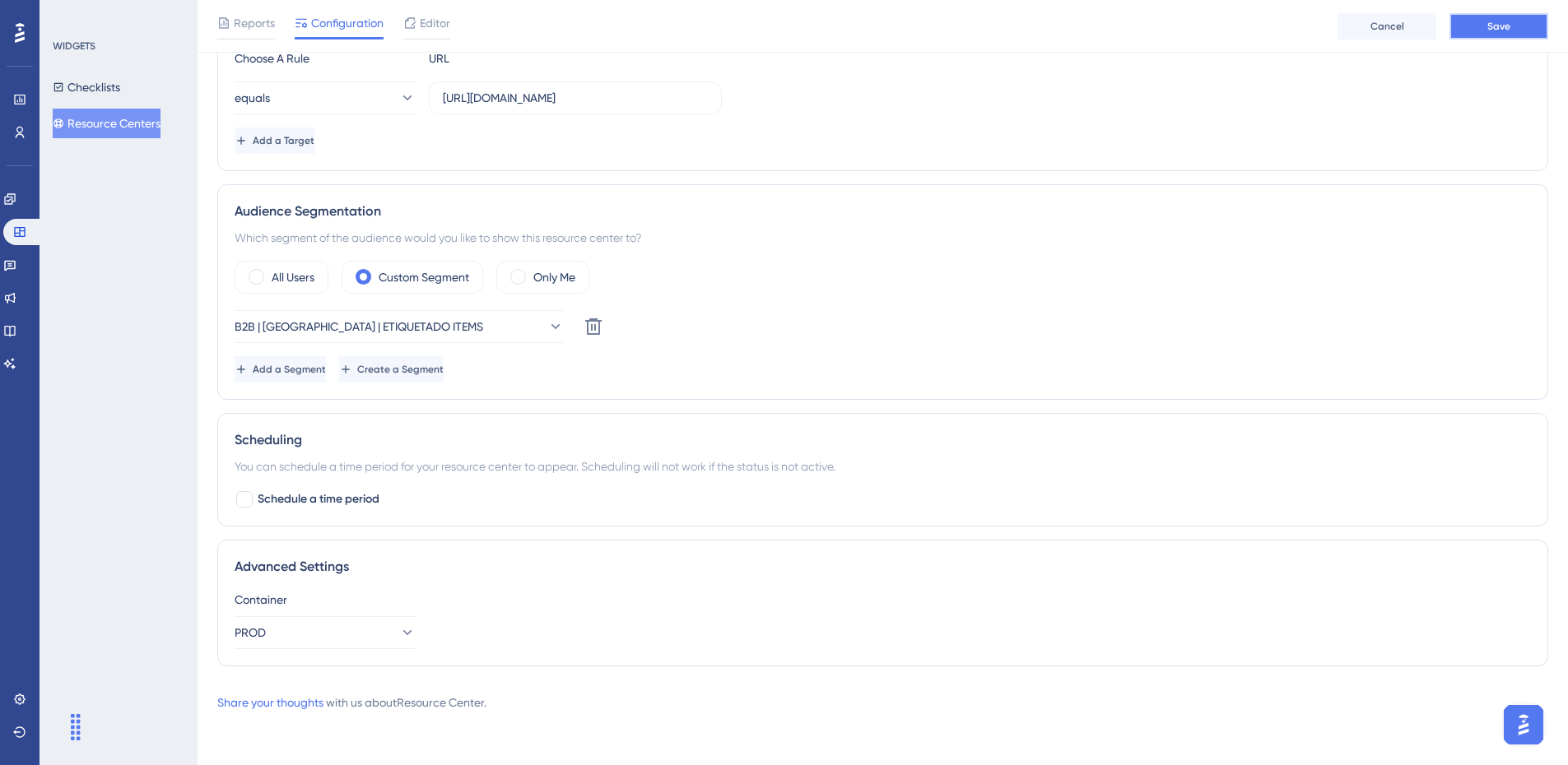 click on "Save" at bounding box center [1499, 26] 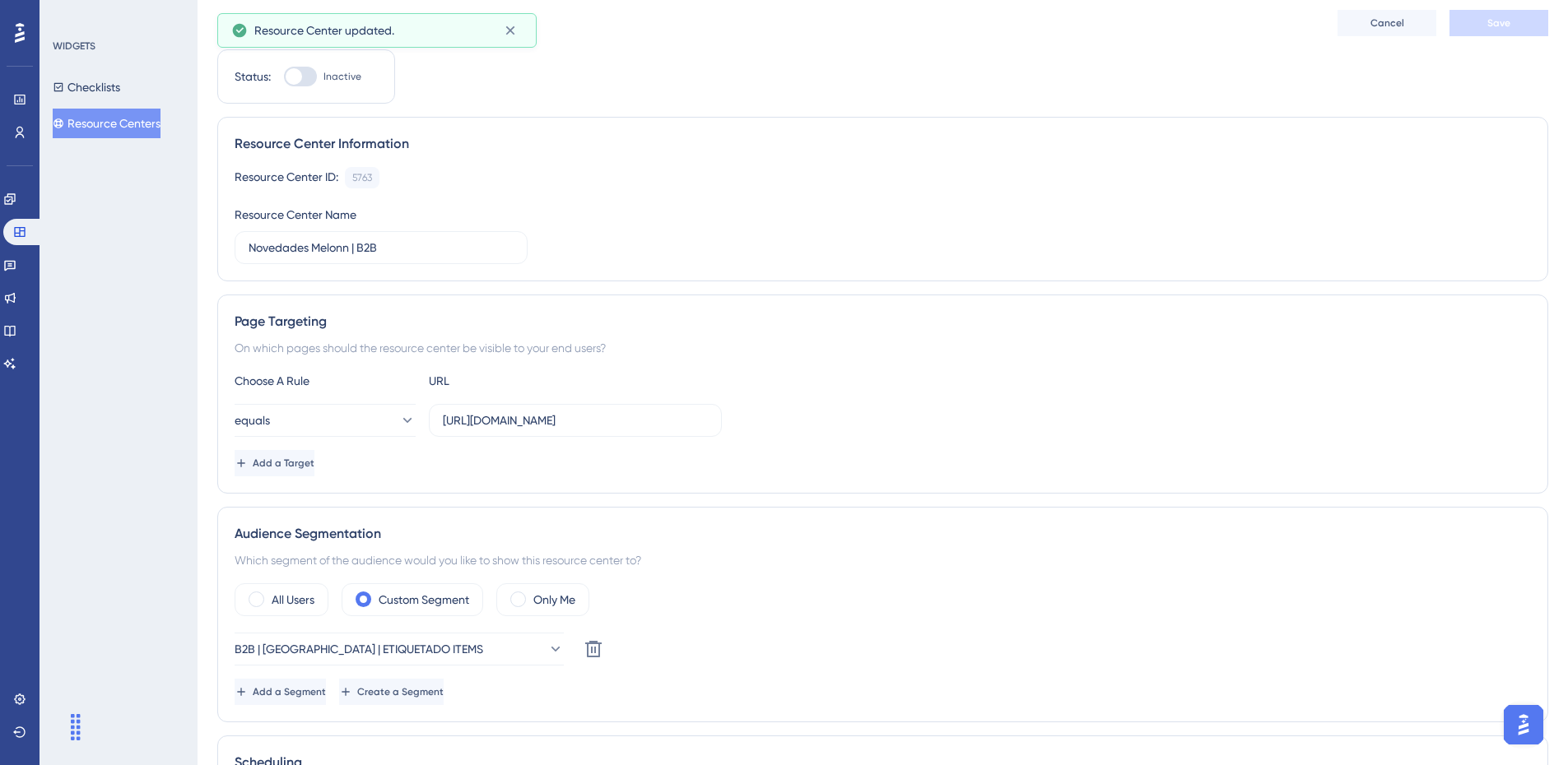 scroll, scrollTop: 0, scrollLeft: 0, axis: both 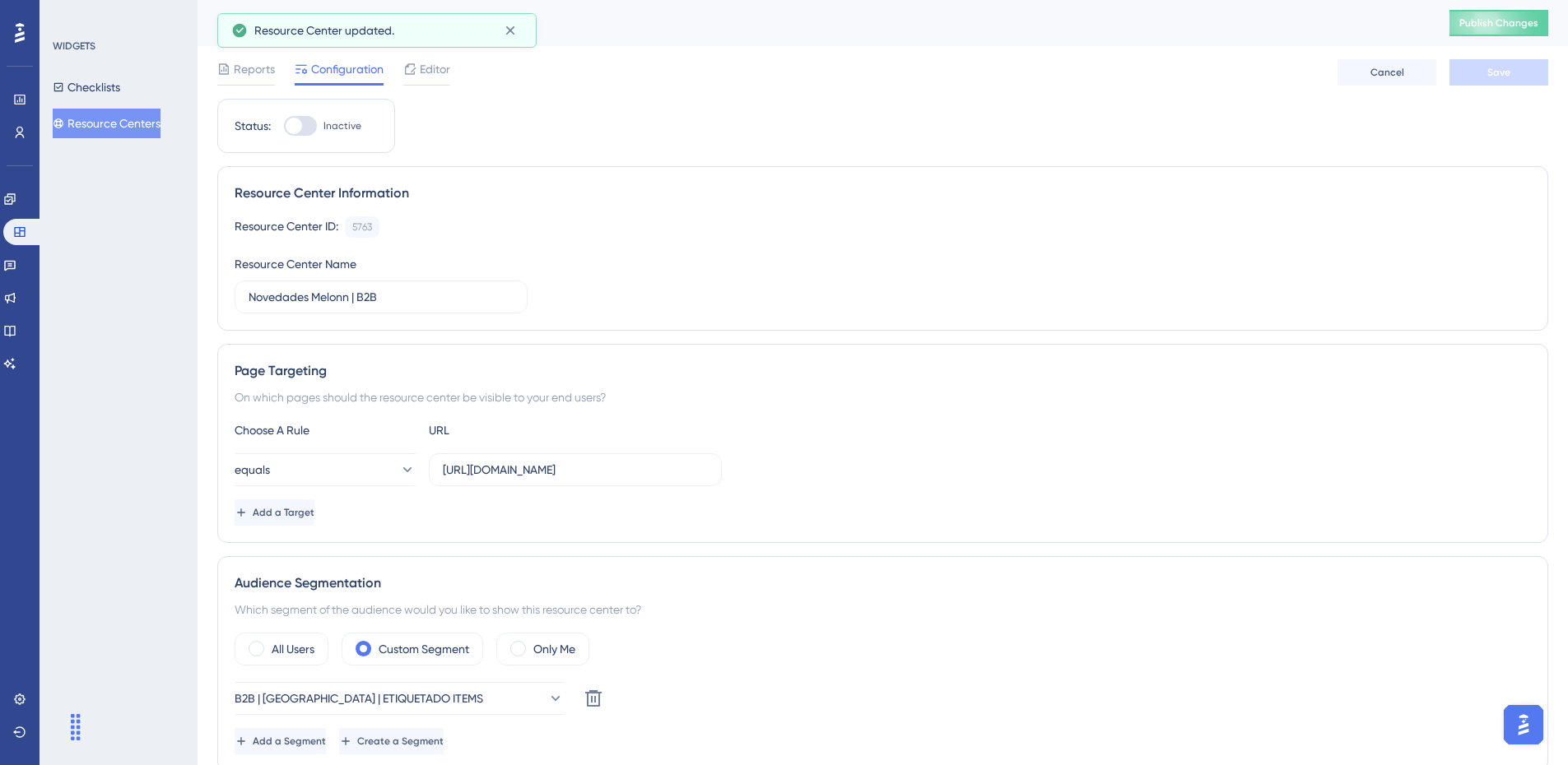 click at bounding box center (300, 126) 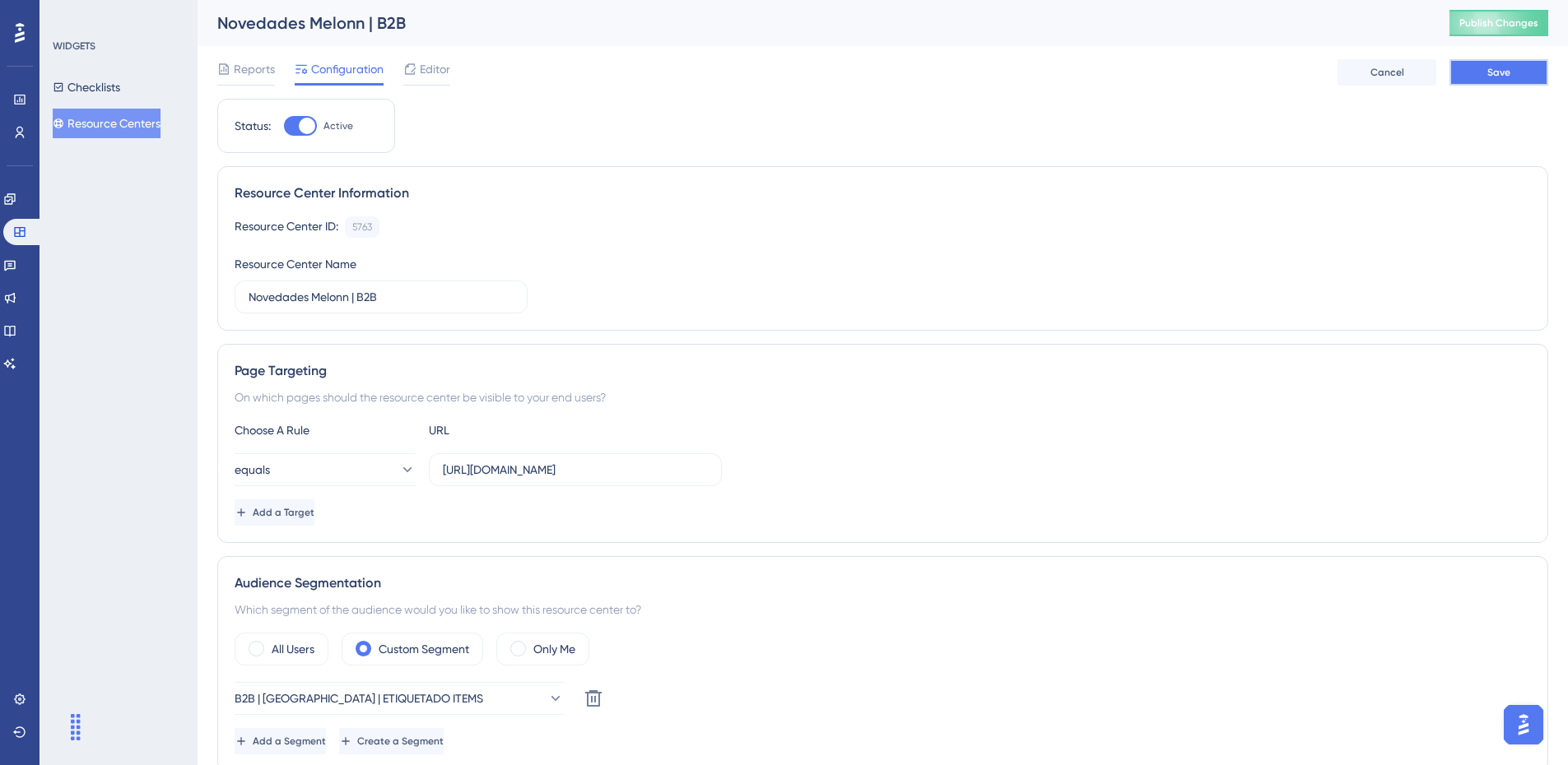 click on "Save" at bounding box center [1499, 72] 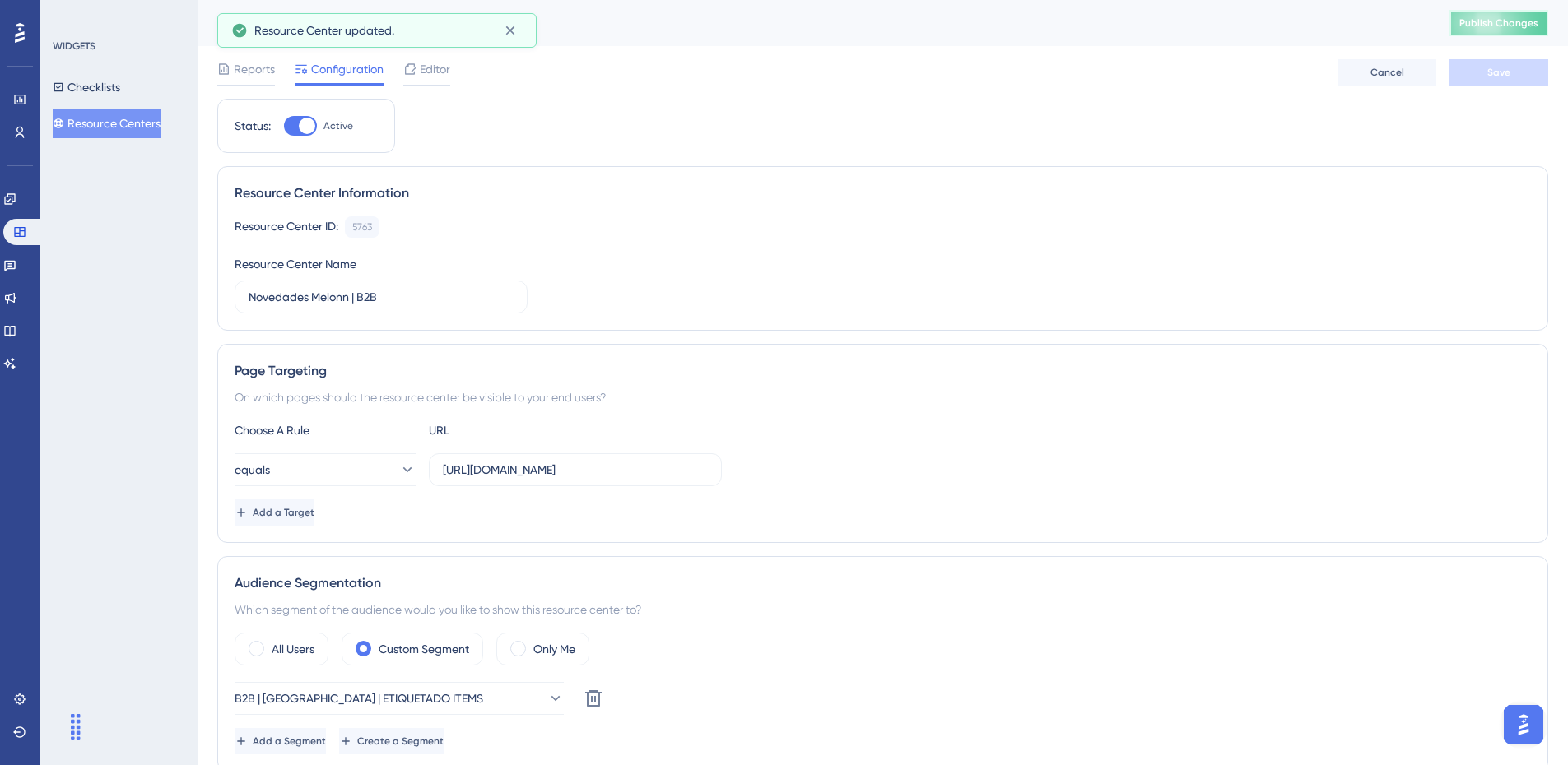 click on "Publish Changes" at bounding box center (1499, 23) 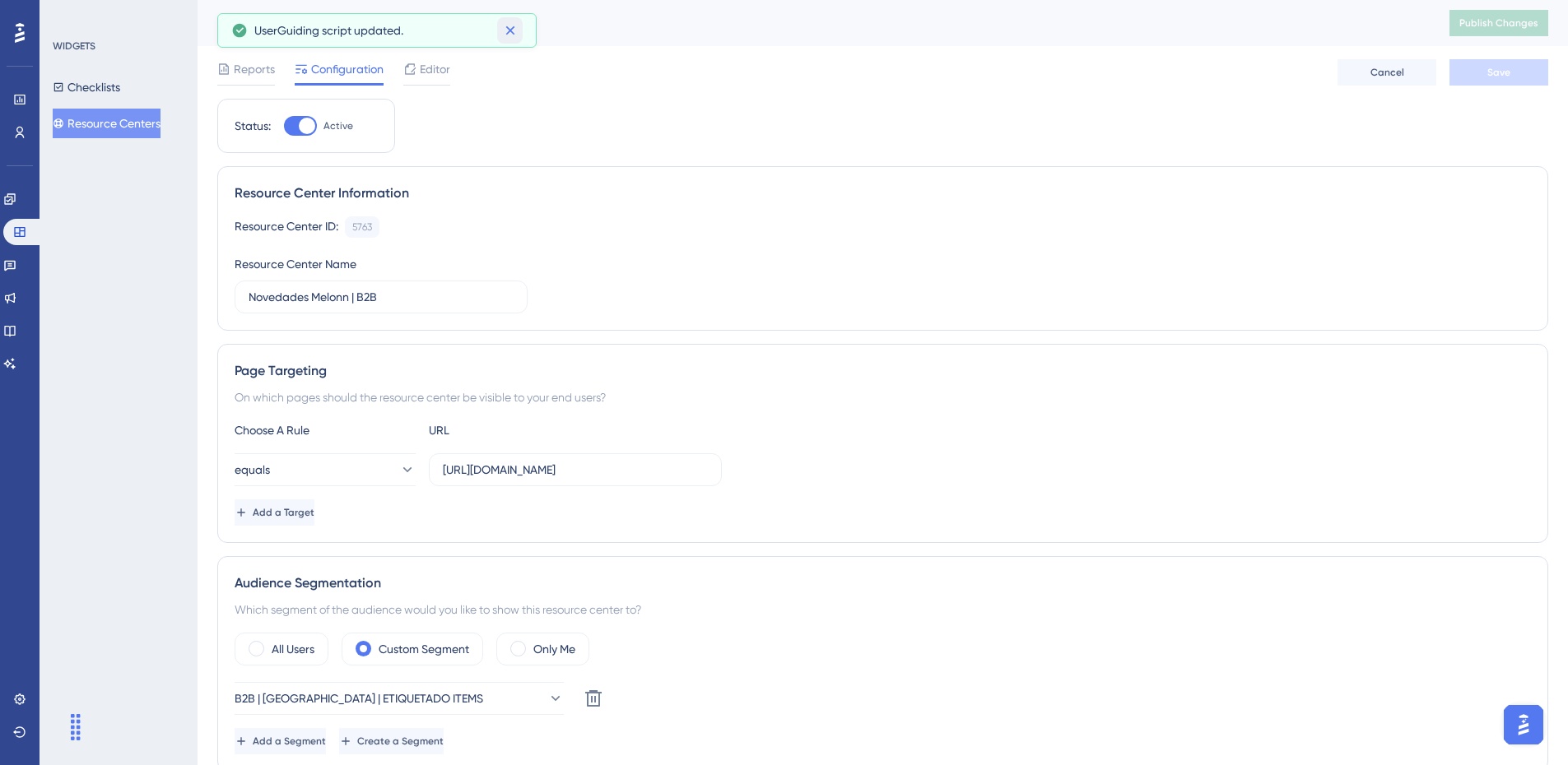 click 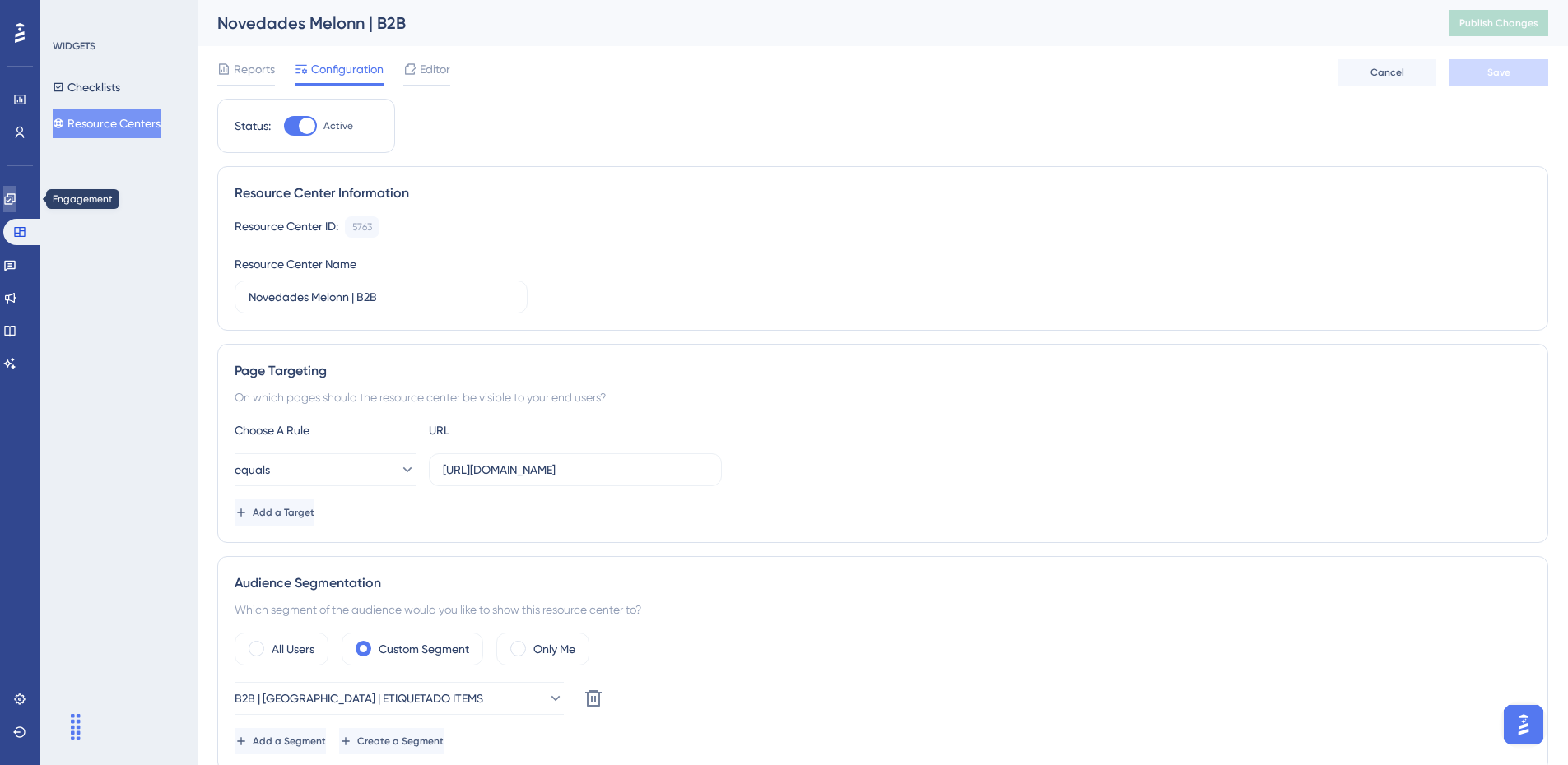 click 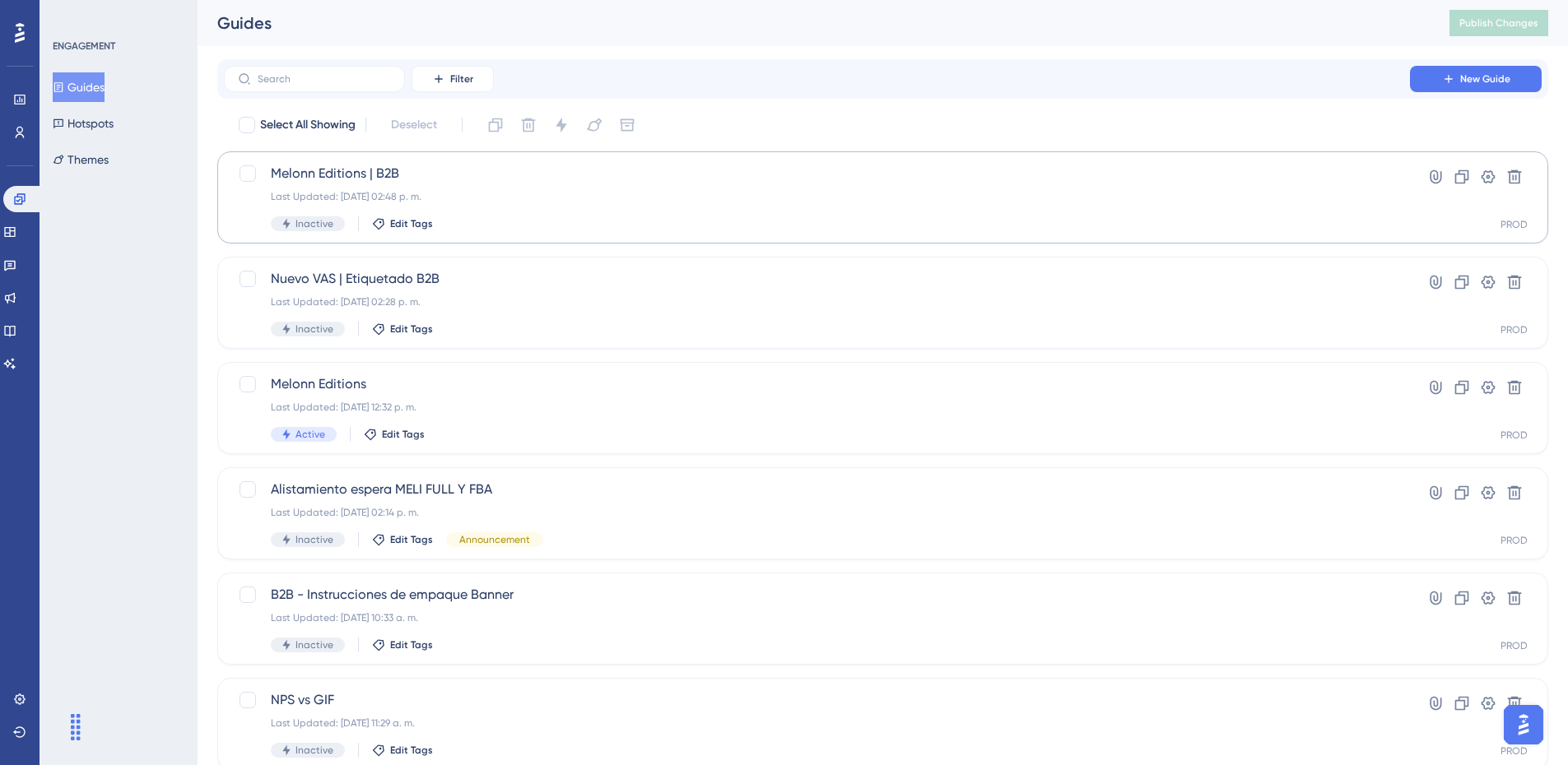 scroll, scrollTop: 0, scrollLeft: 0, axis: both 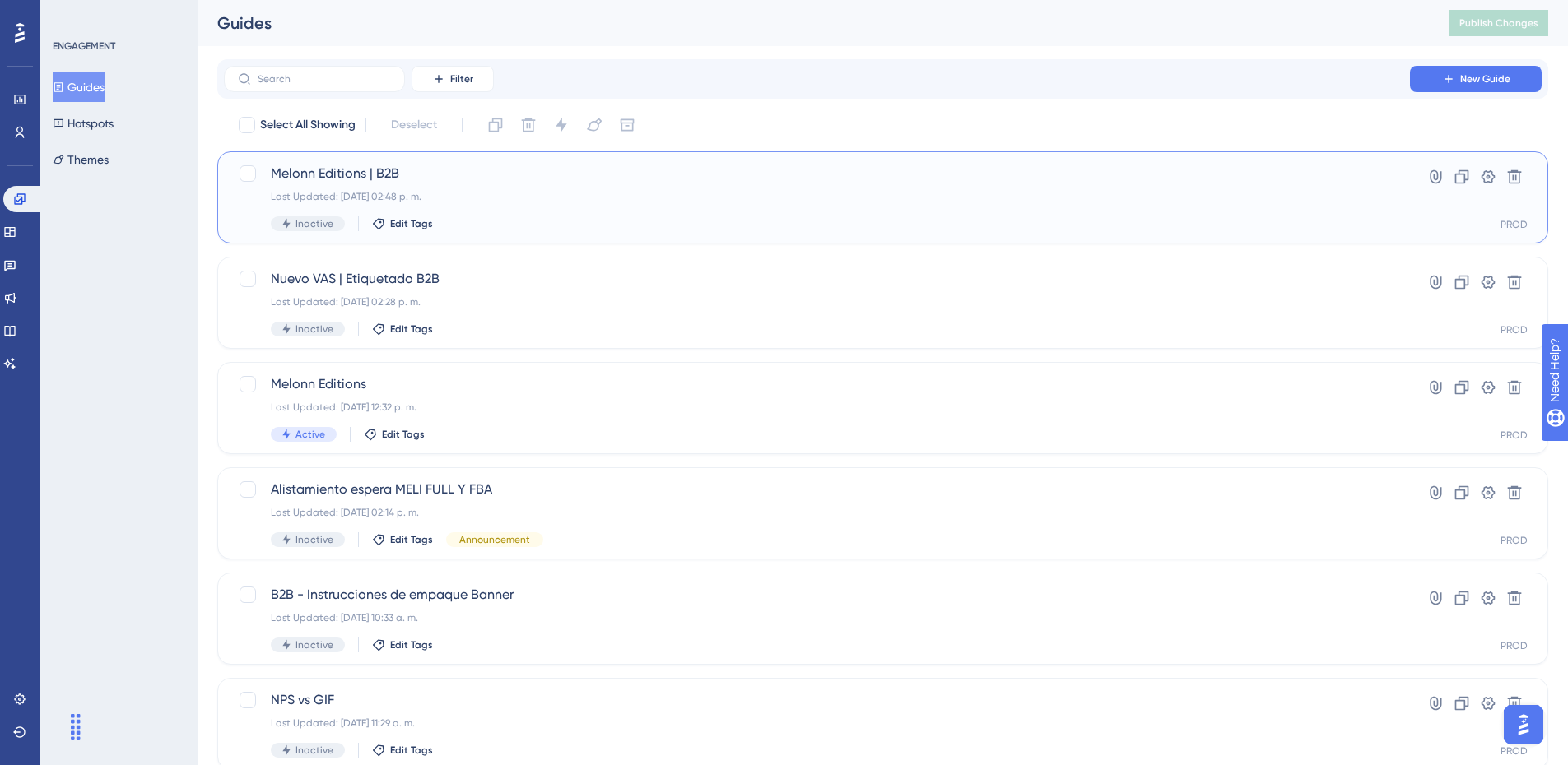 click on "Last Updated: 11 jul 2025 02:48 p. m." at bounding box center [817, 197] 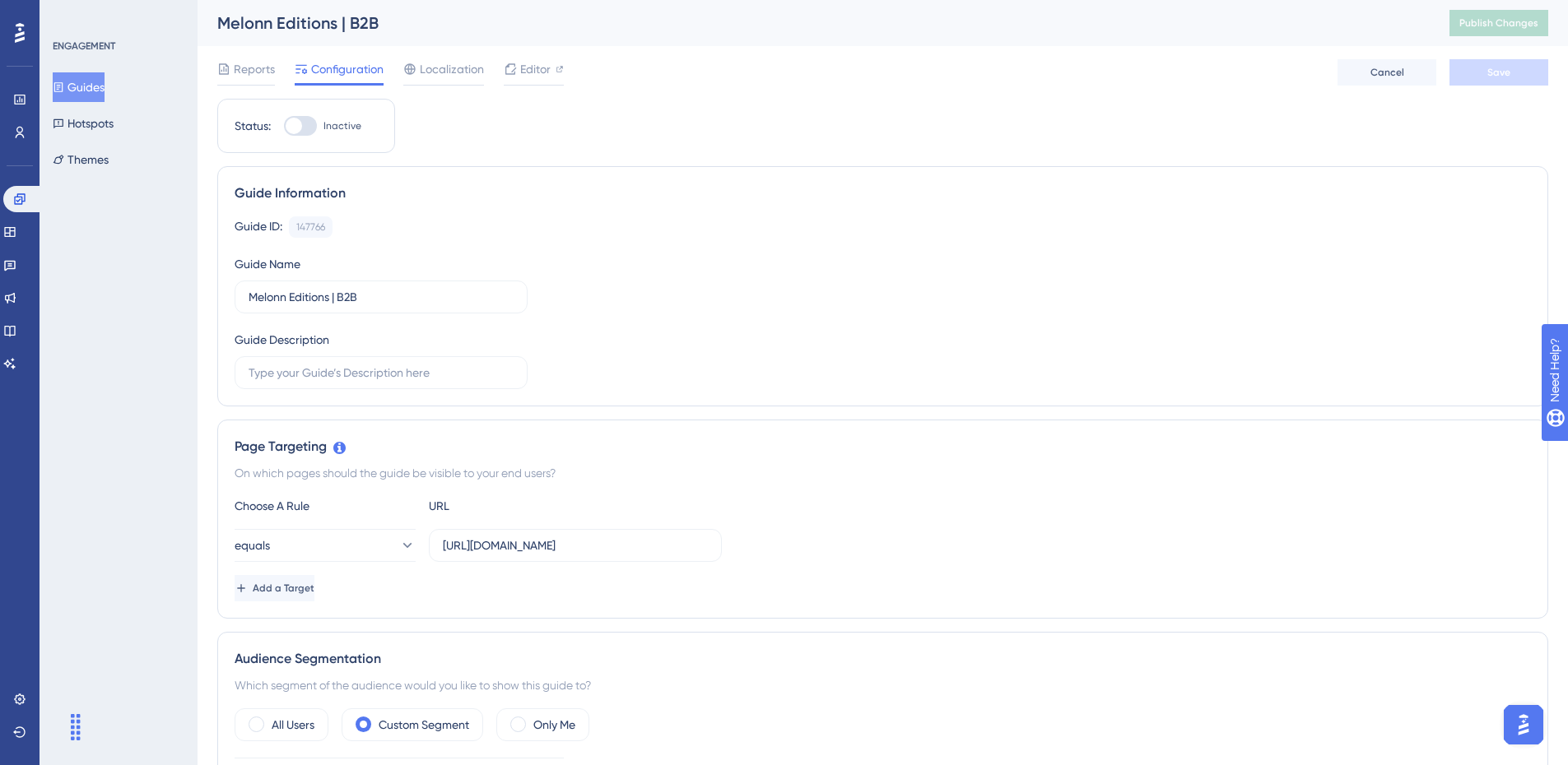 scroll, scrollTop: 82, scrollLeft: 0, axis: vertical 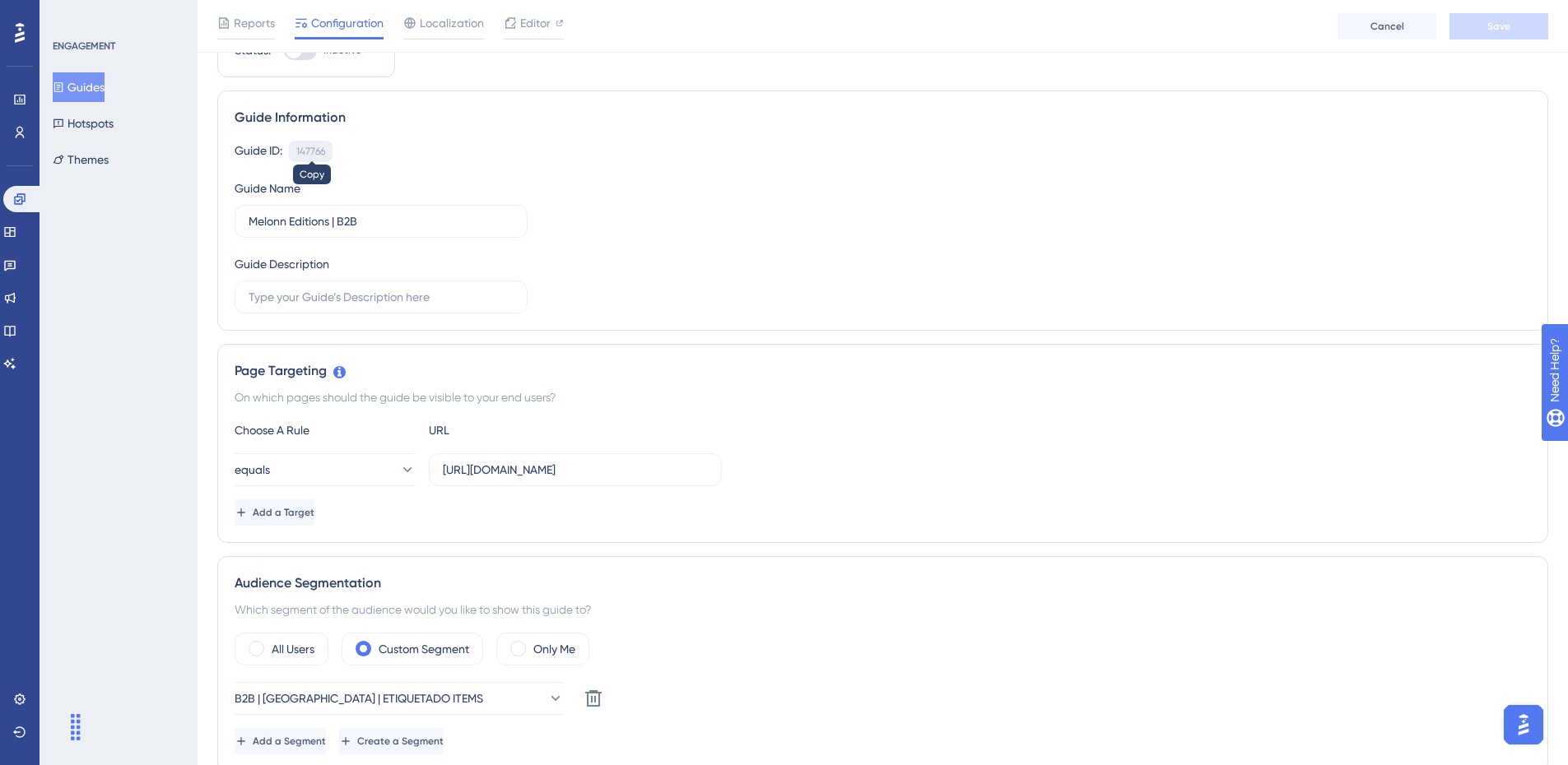 click on "147766" at bounding box center (310, 151) 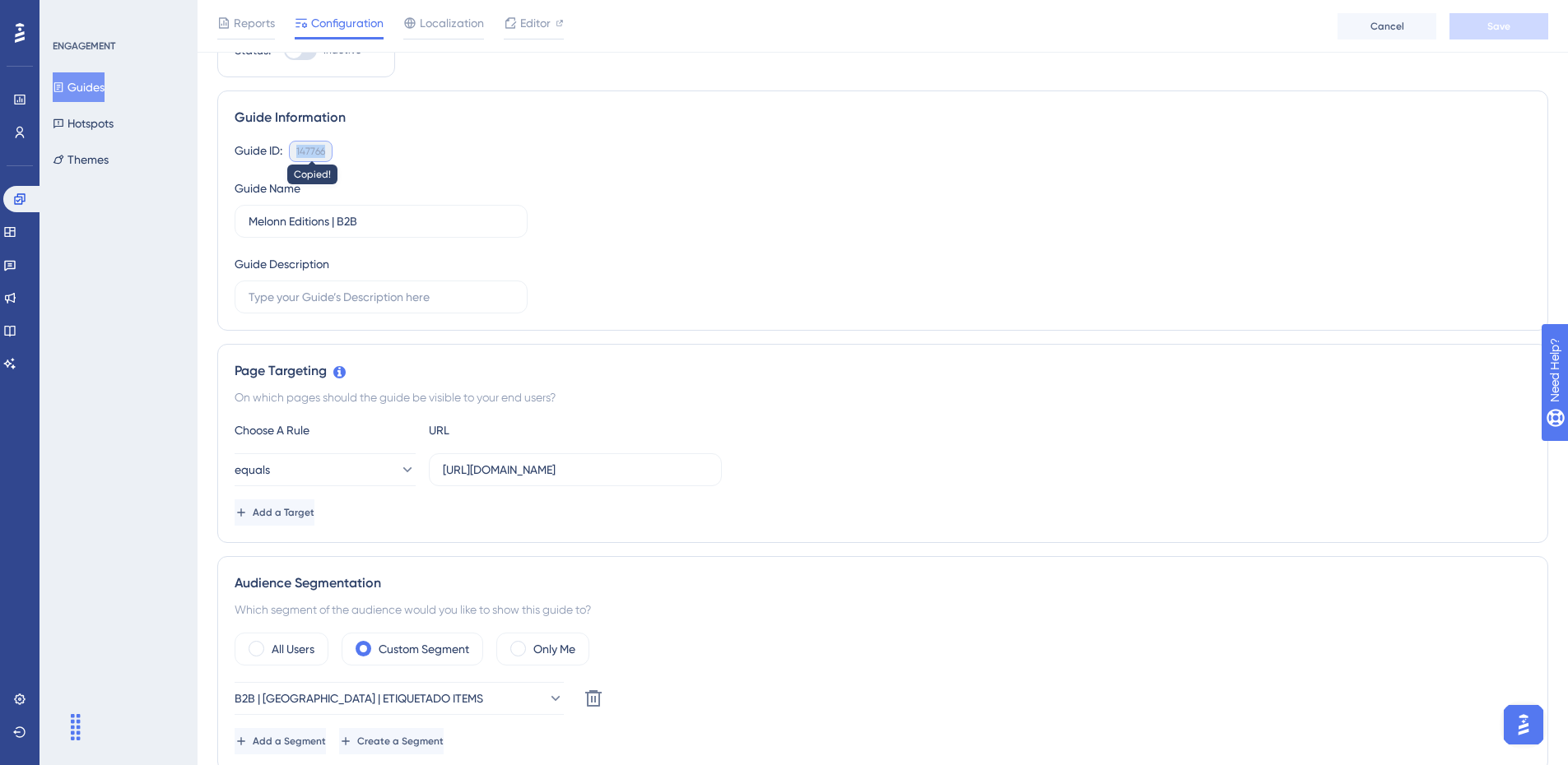 click on "147766" at bounding box center [310, 151] 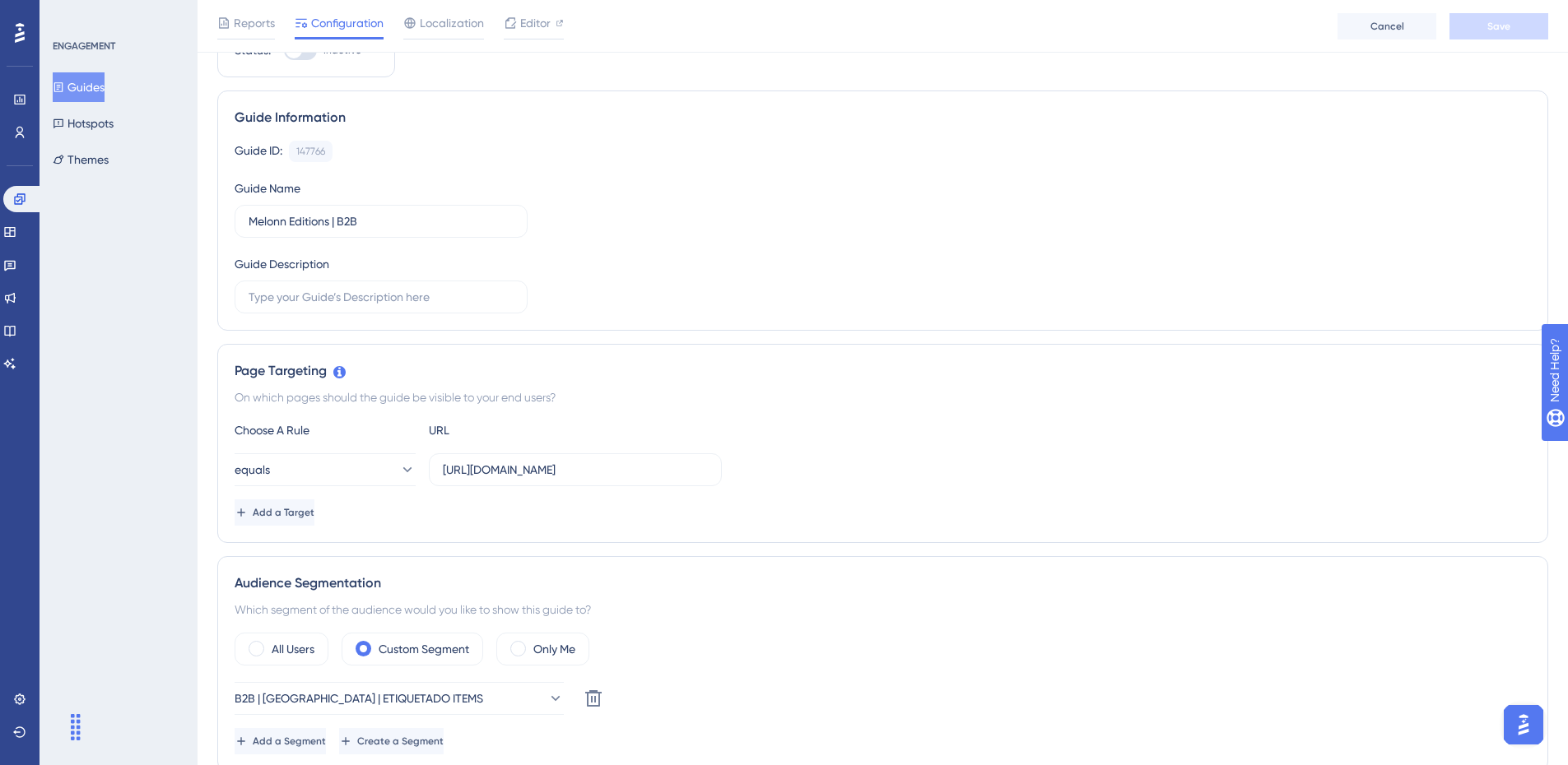 click on "Guide ID: 147766 Copy" at bounding box center (882, 151) 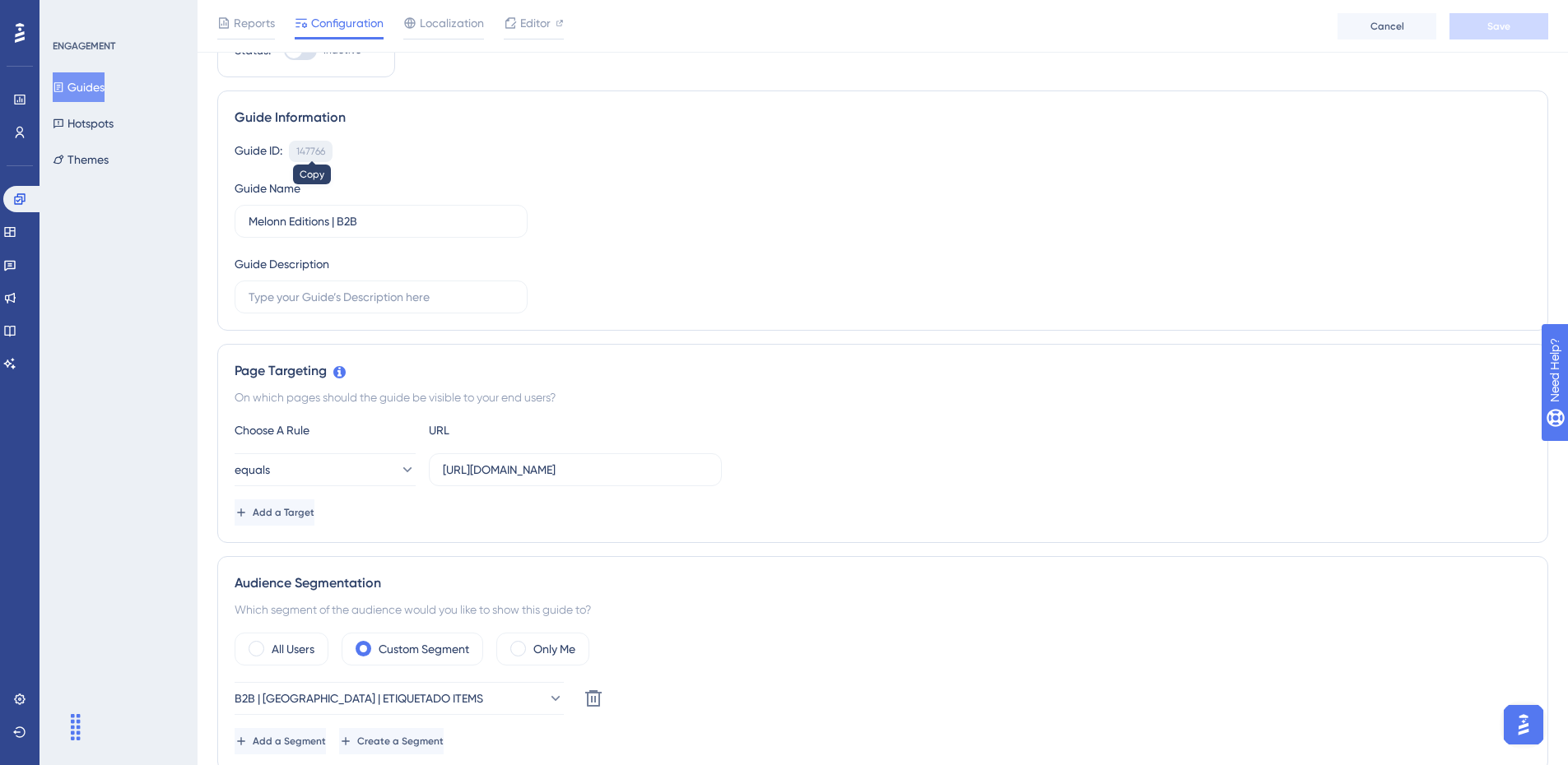 click on "147766" at bounding box center (310, 151) 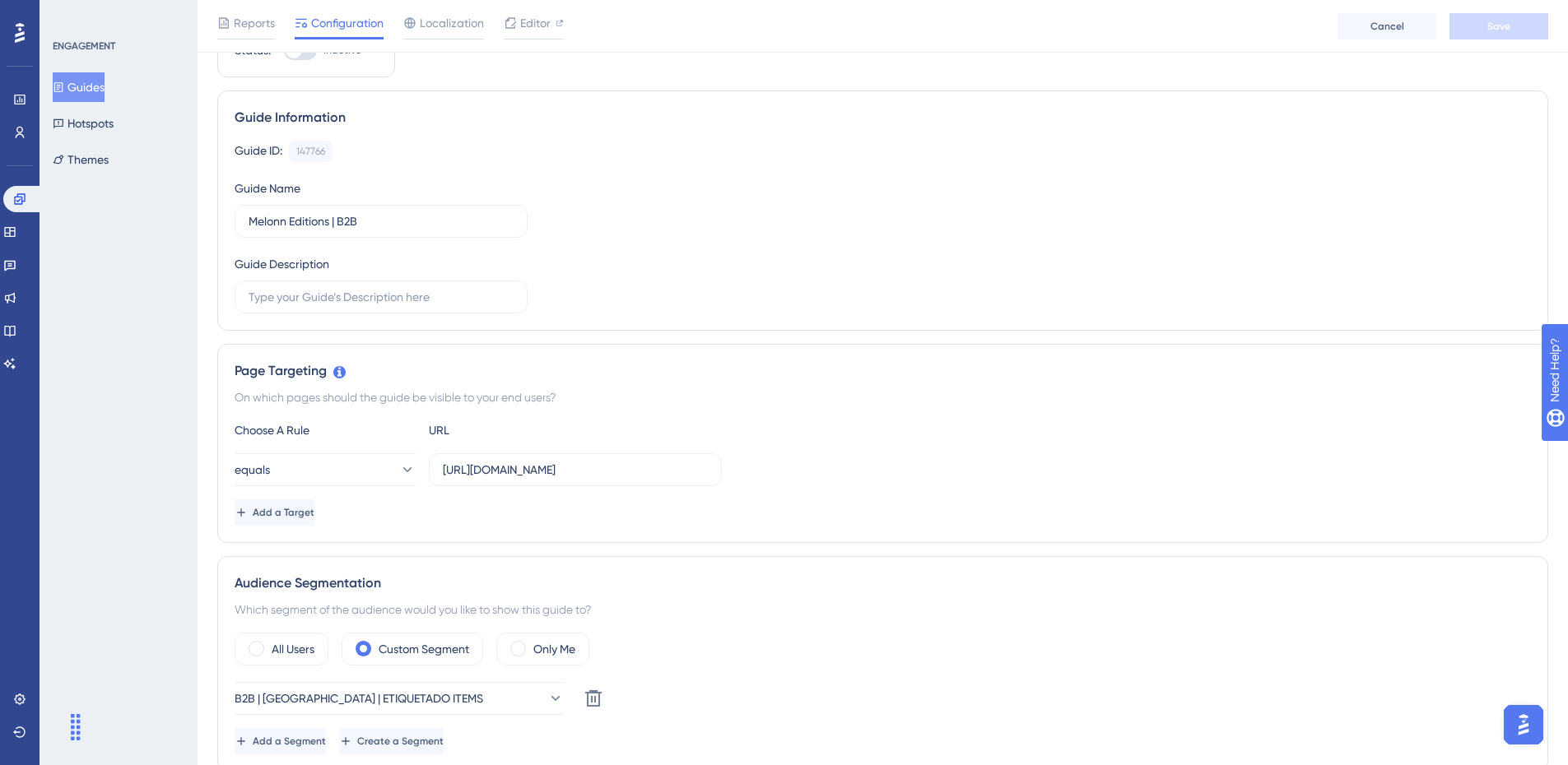 scroll, scrollTop: 0, scrollLeft: 0, axis: both 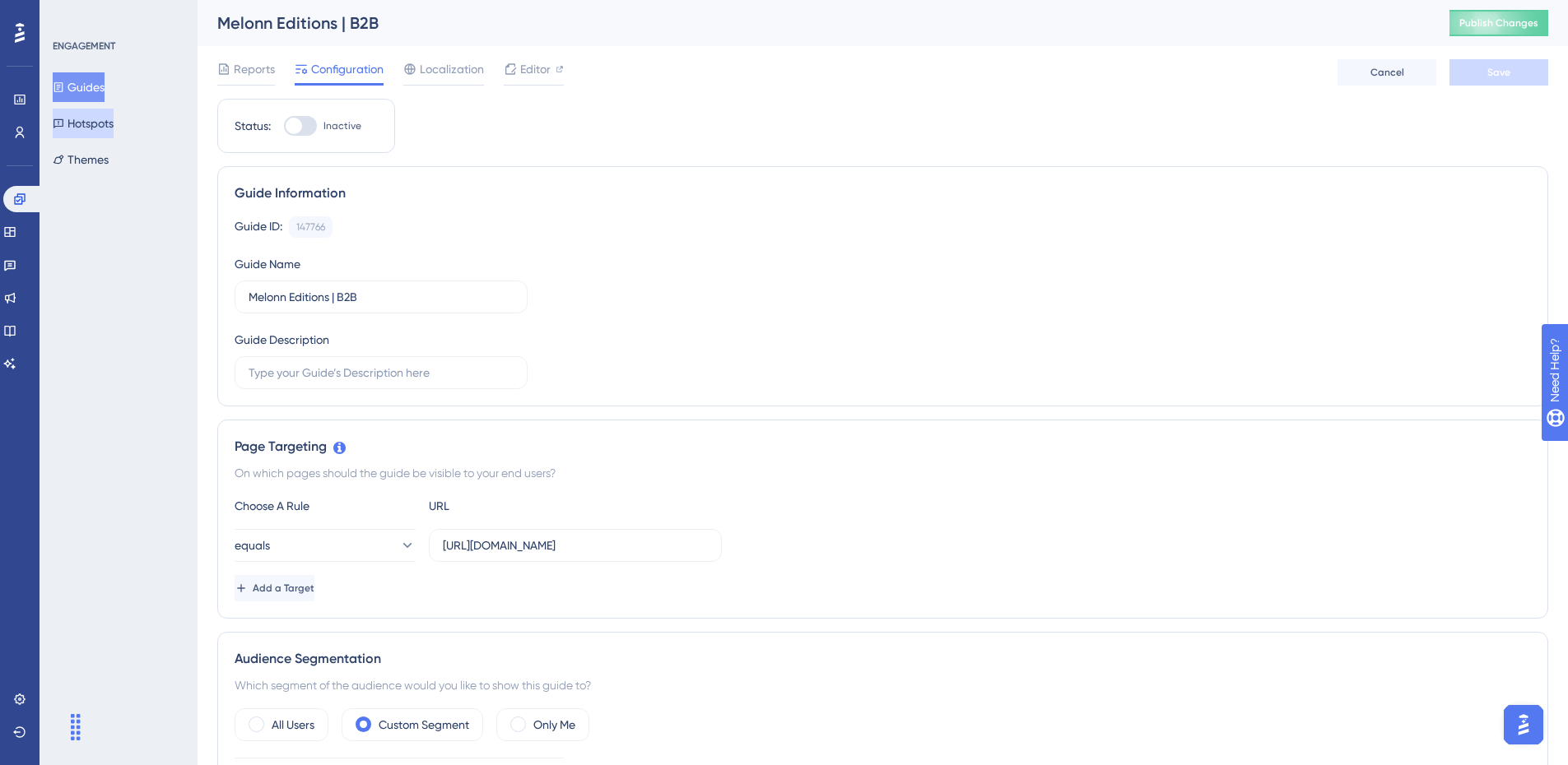 click on "Hotspots" at bounding box center (83, 123) 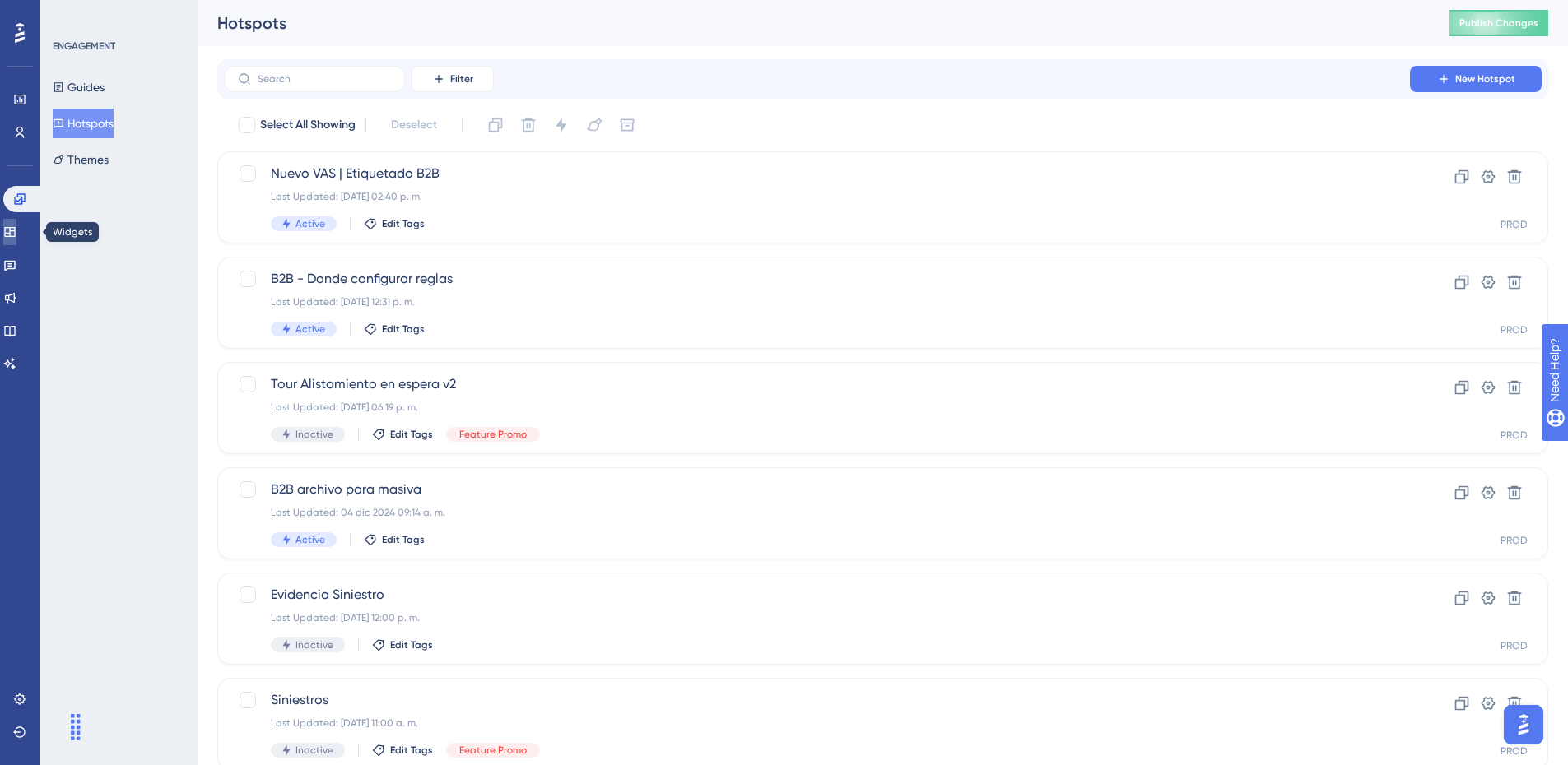 click at bounding box center (10, 232) 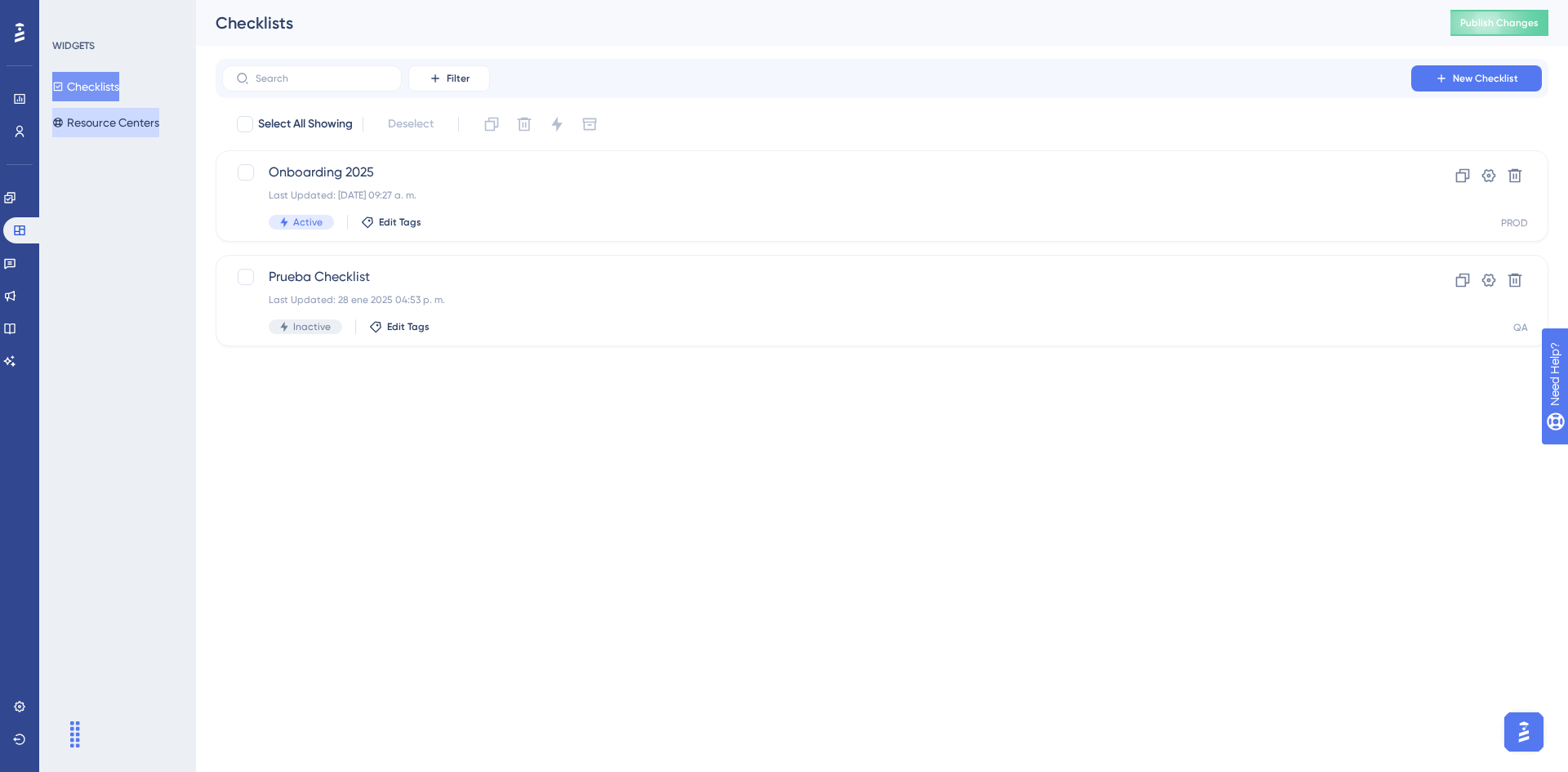 click on "Resource Centers" at bounding box center [105, 123] 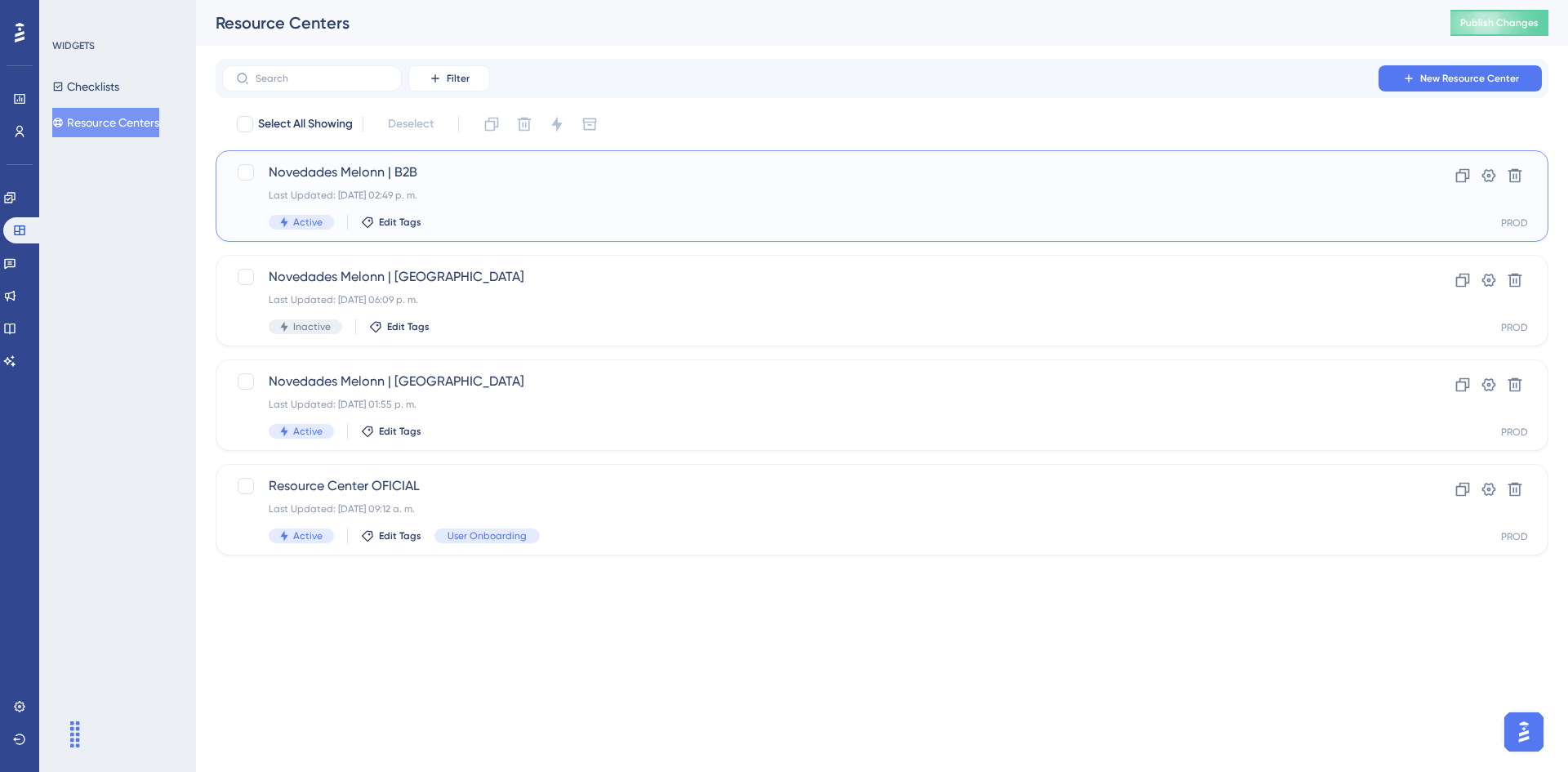 click on "Novedades Melonn | B2B" at bounding box center (817, 172) 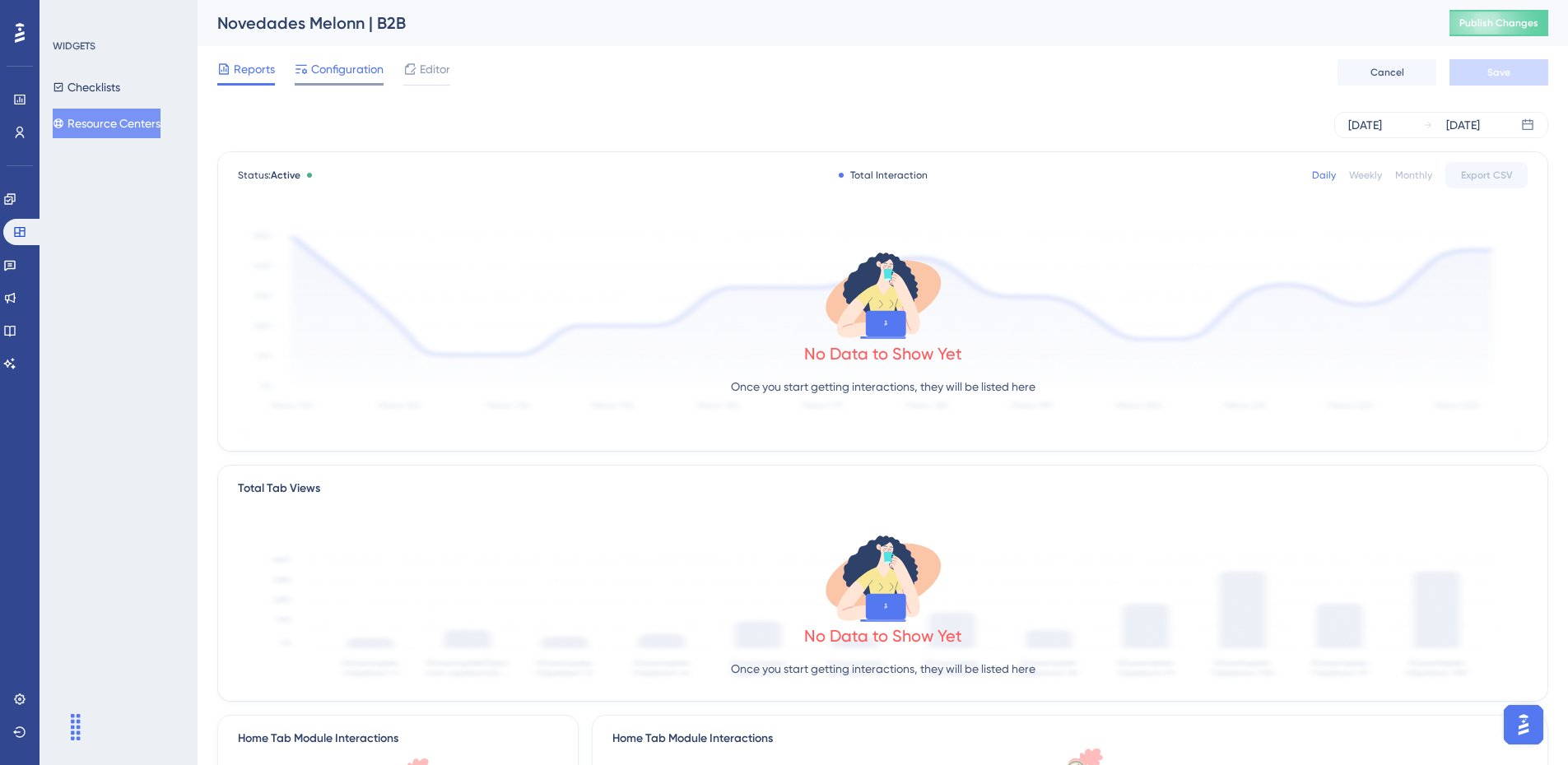 click on "Configuration" at bounding box center (347, 69) 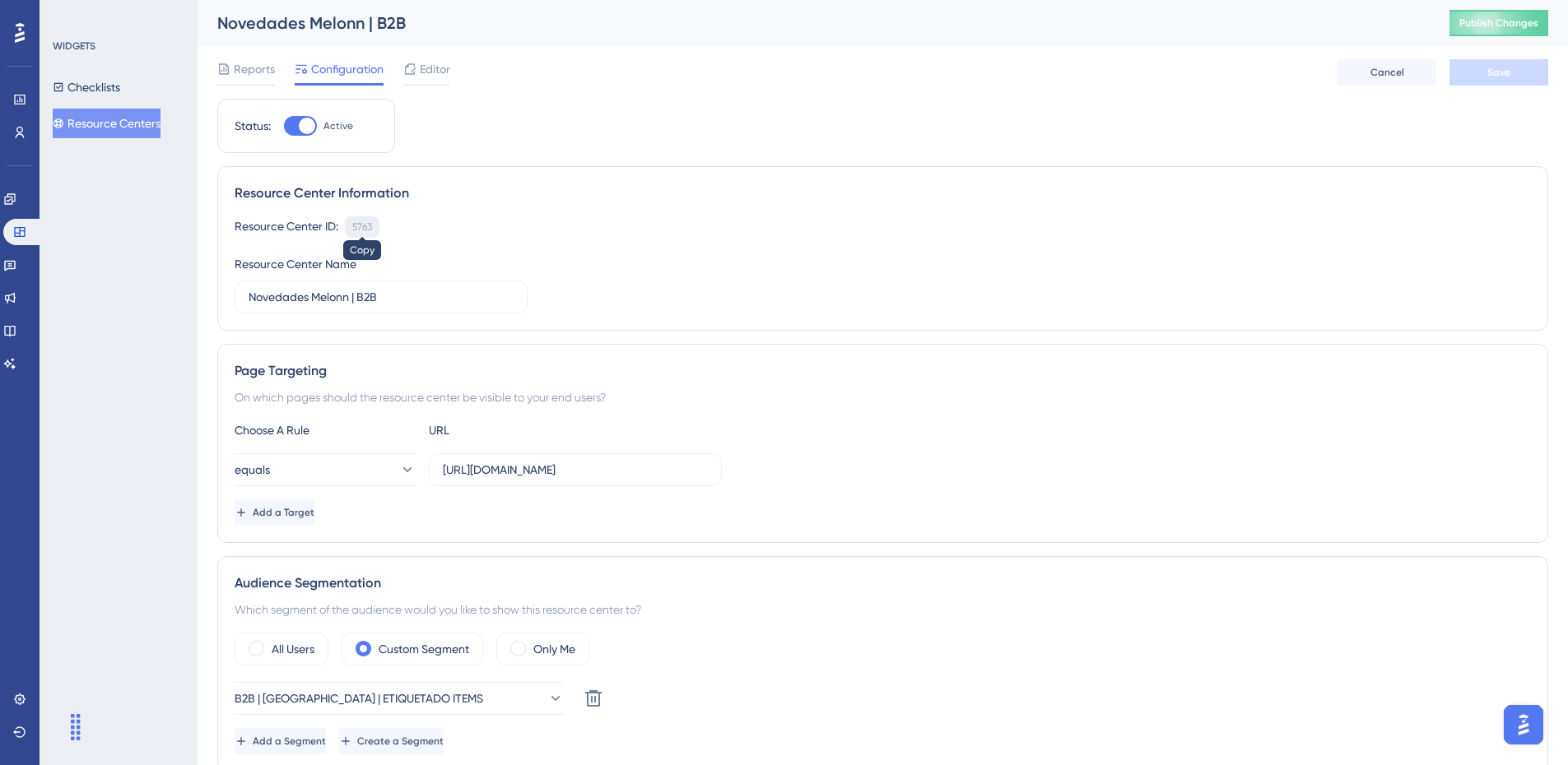 click on "5763" at bounding box center [362, 227] 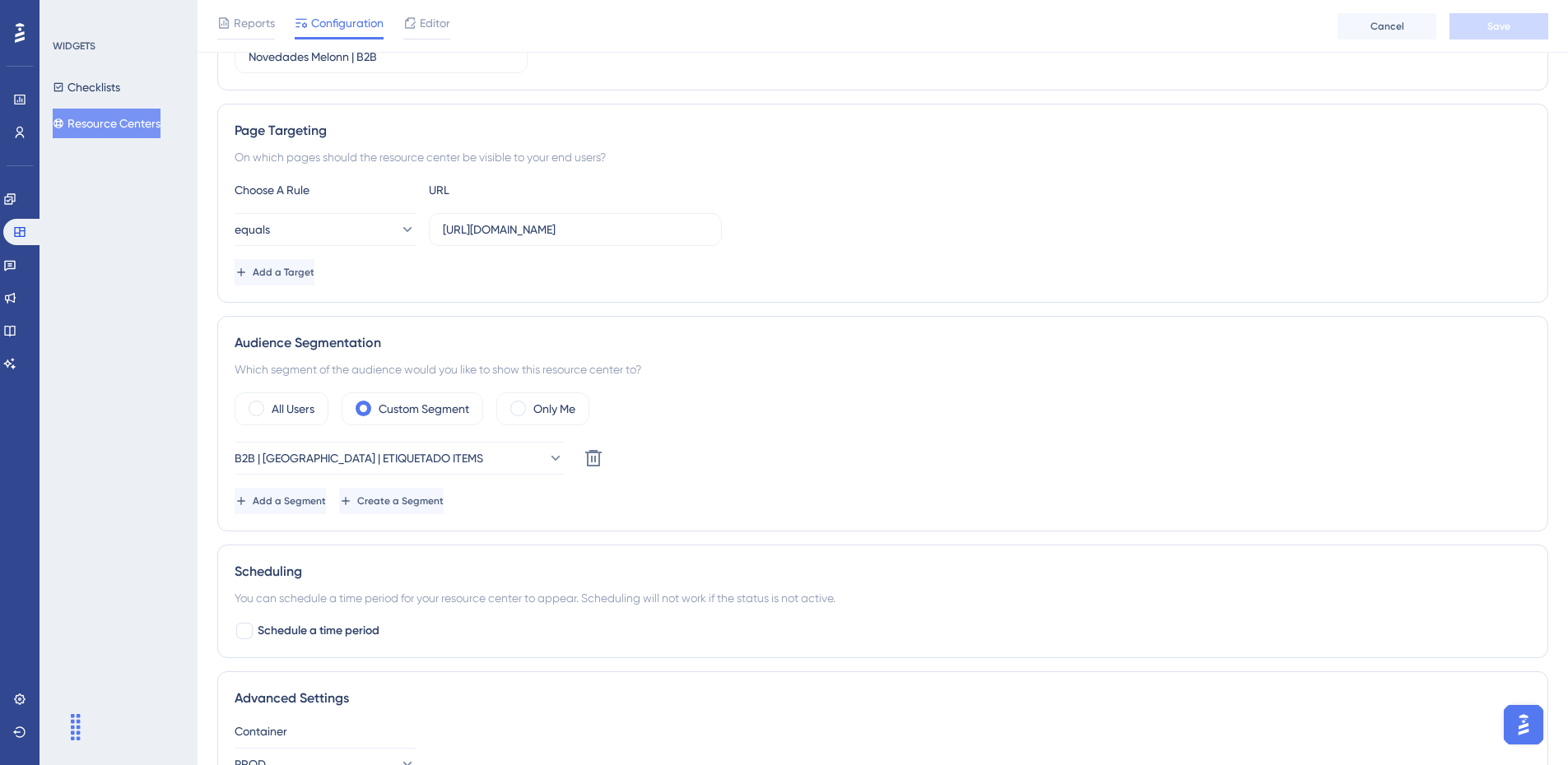 scroll, scrollTop: 0, scrollLeft: 0, axis: both 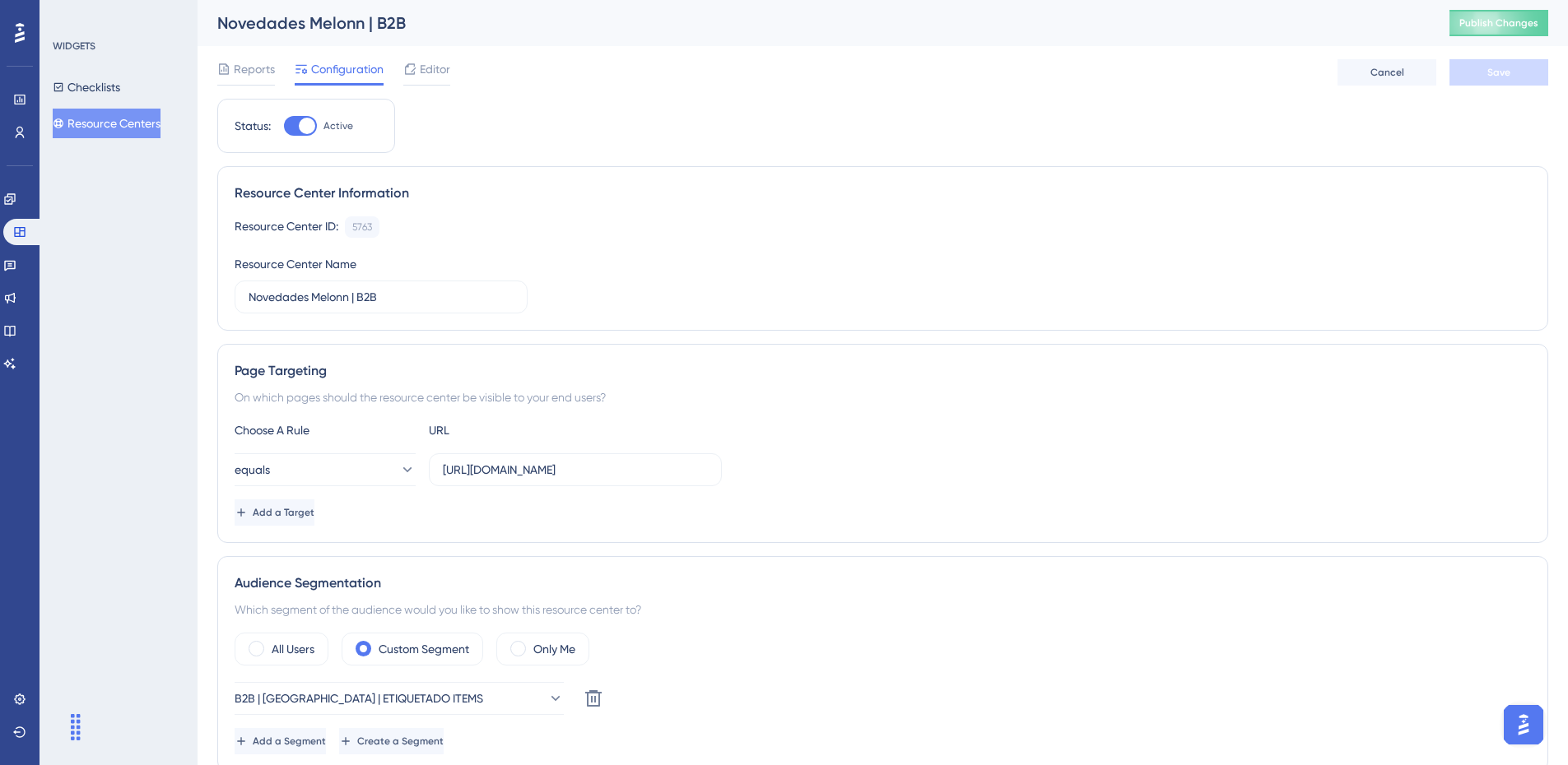 click on "Resource Center Information Resource Center ID: 5763 Copy Resource Center Name Novedades Melonn | B2B" at bounding box center [882, 248] 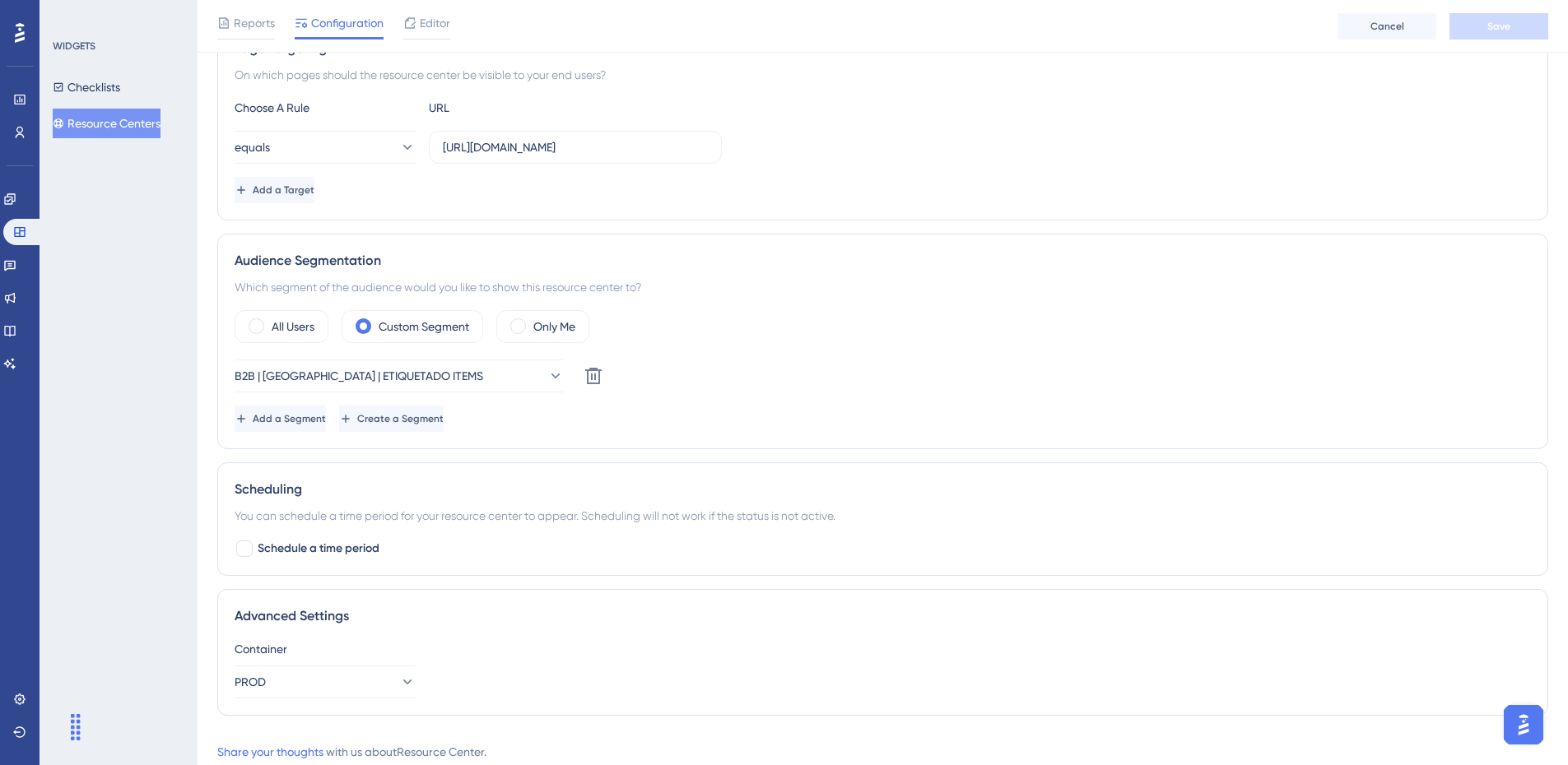 scroll, scrollTop: 0, scrollLeft: 0, axis: both 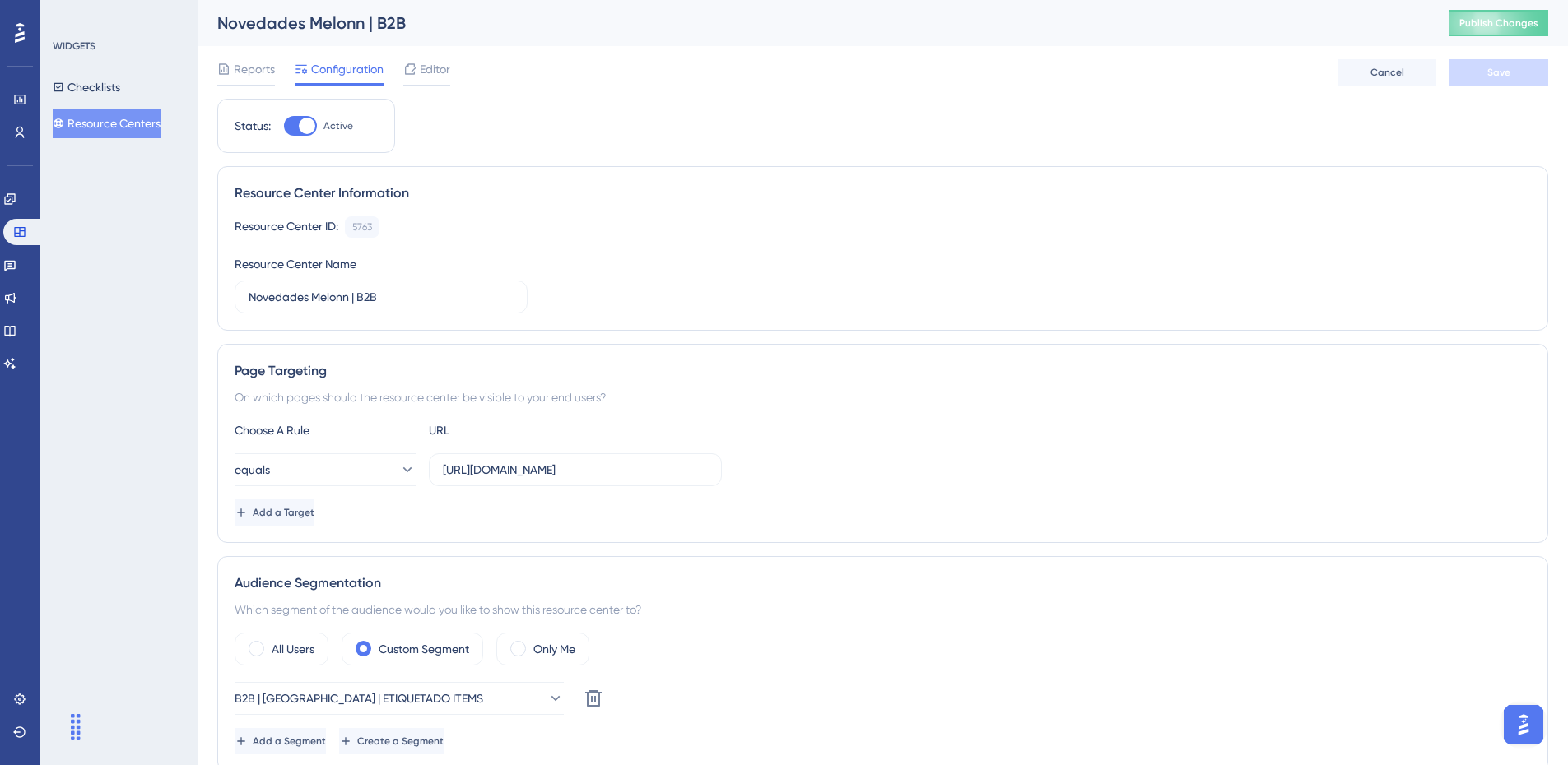 click on "Performance Users Engagement Widgets Feedback Product Updates Knowledge Base AI Assistant Settings Logout" at bounding box center (20, 382) 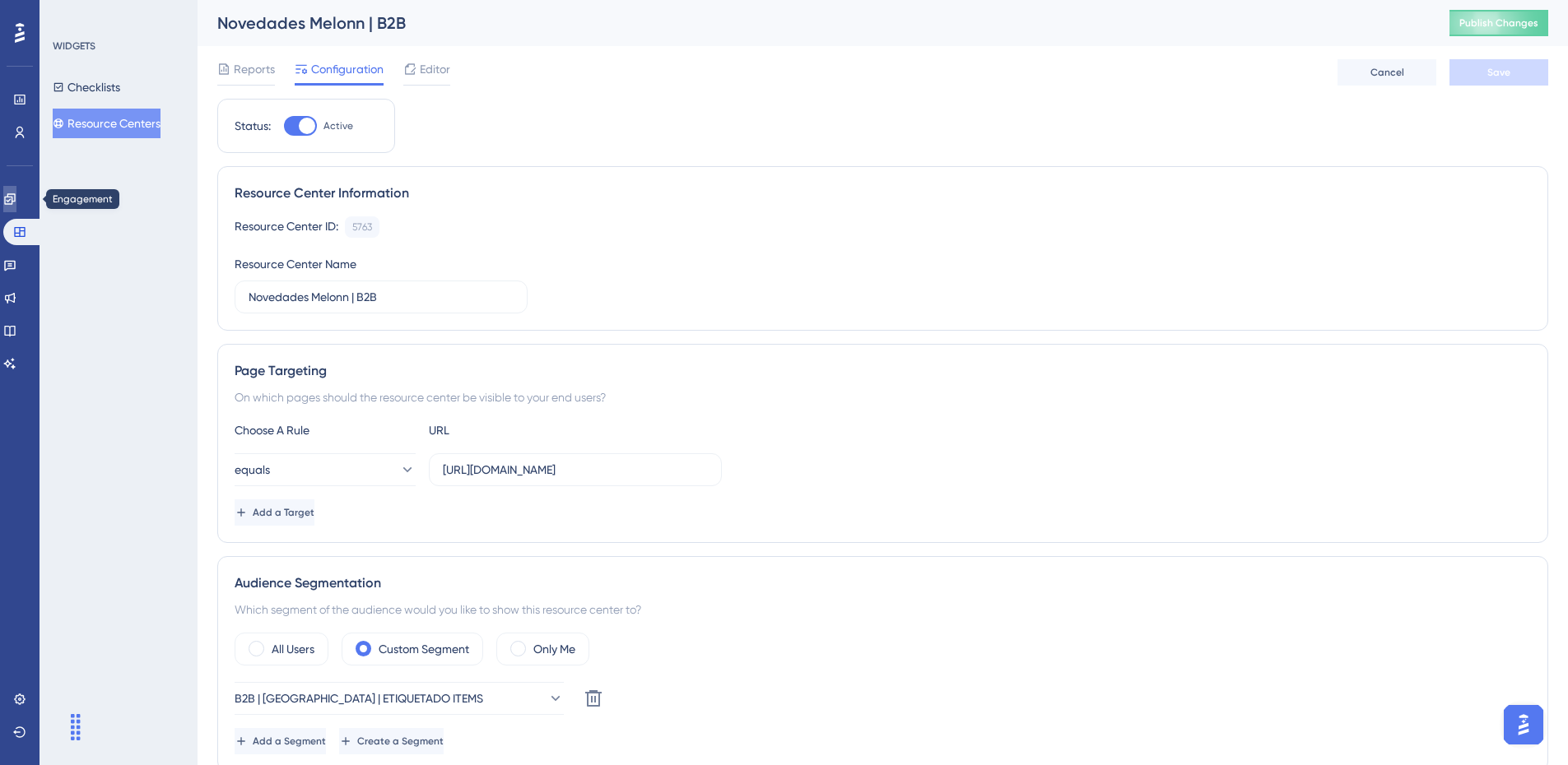 click 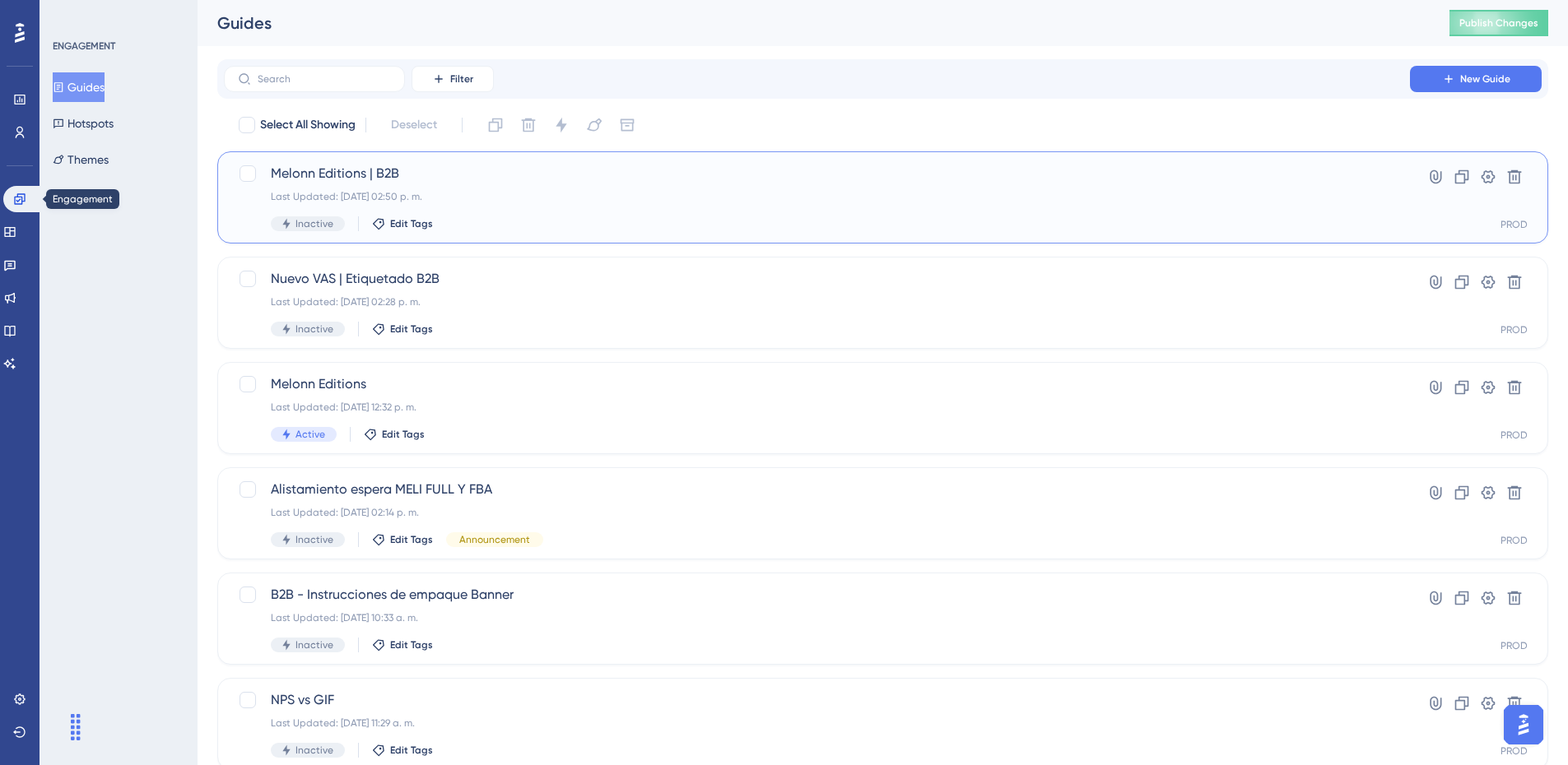 click on "Melonn Editions | B2B Last Updated: 11 jul 2025 02:50 p. m. Inactive Edit Tags" at bounding box center (817, 197) 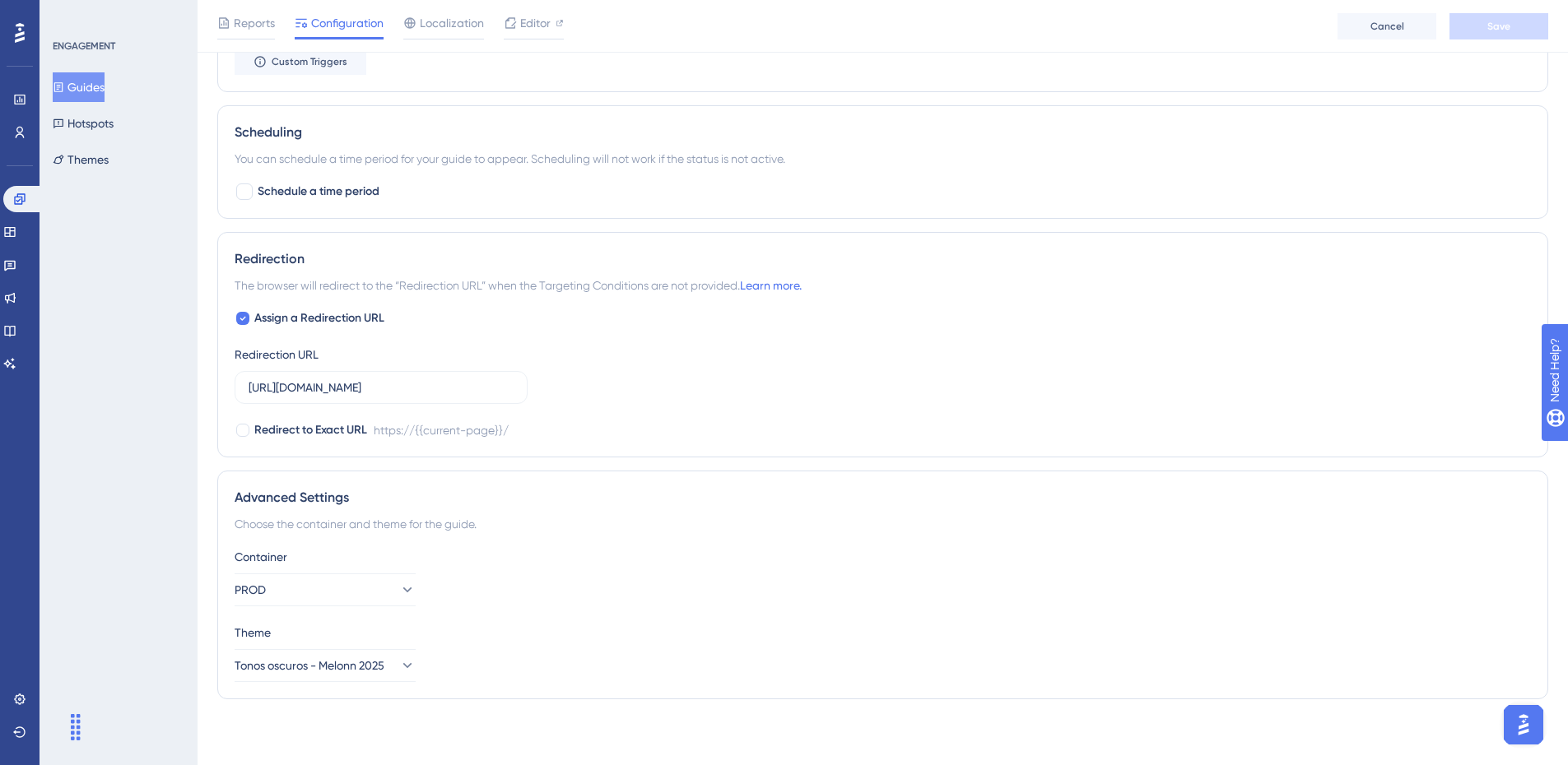 scroll, scrollTop: 918, scrollLeft: 0, axis: vertical 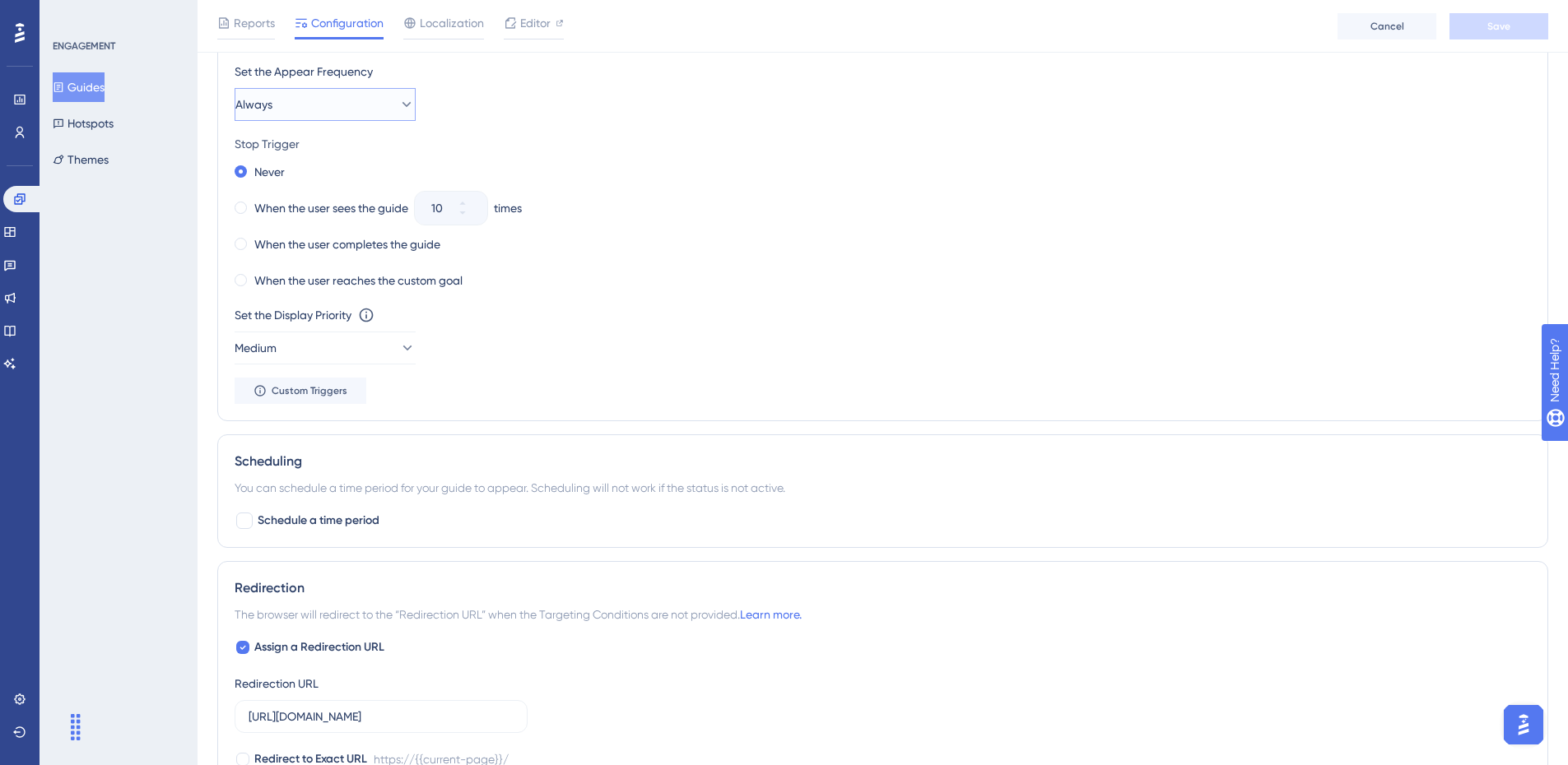 click on "Always" at bounding box center (325, 104) 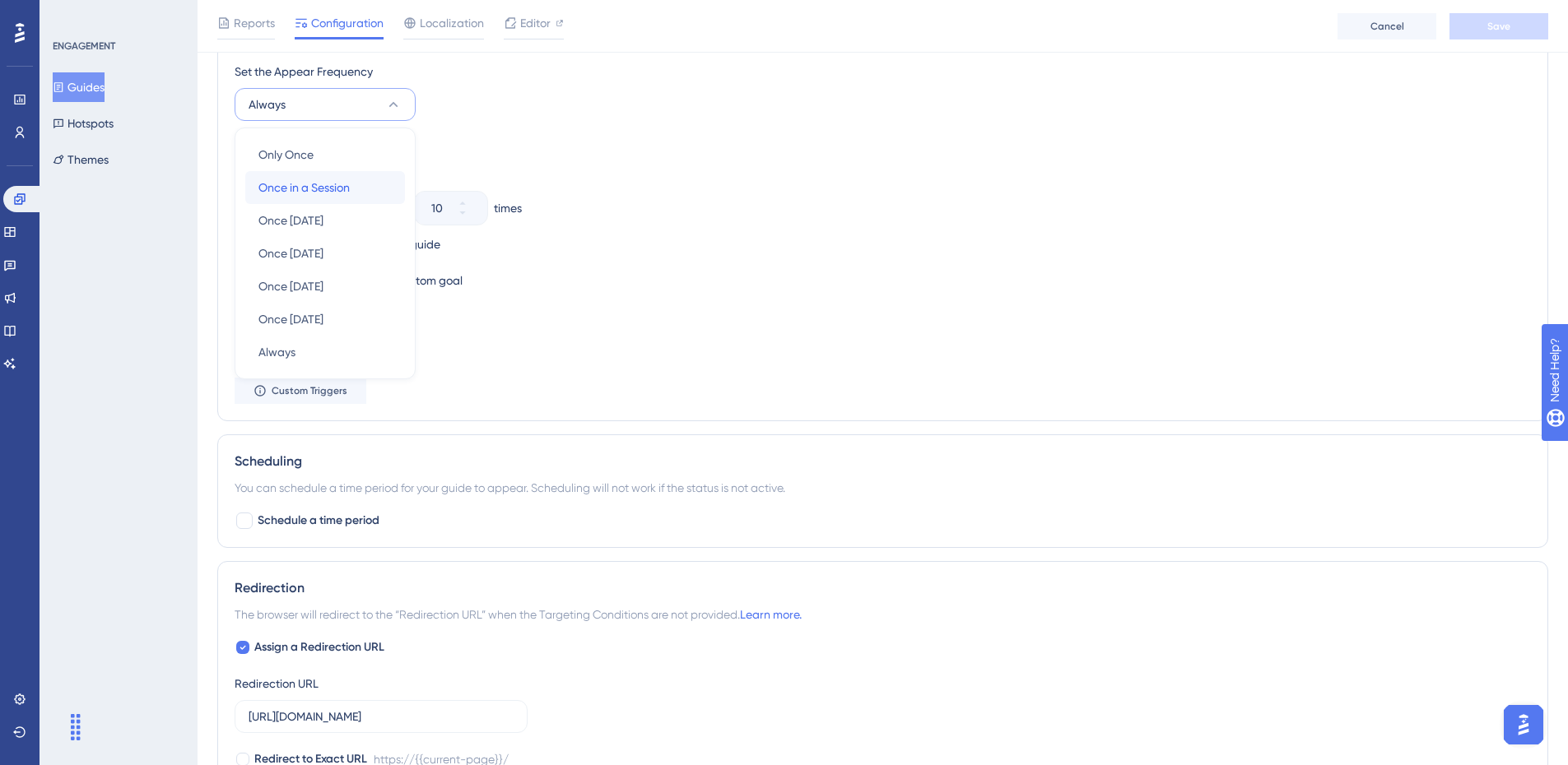 click on "Once in a Session" at bounding box center (304, 188) 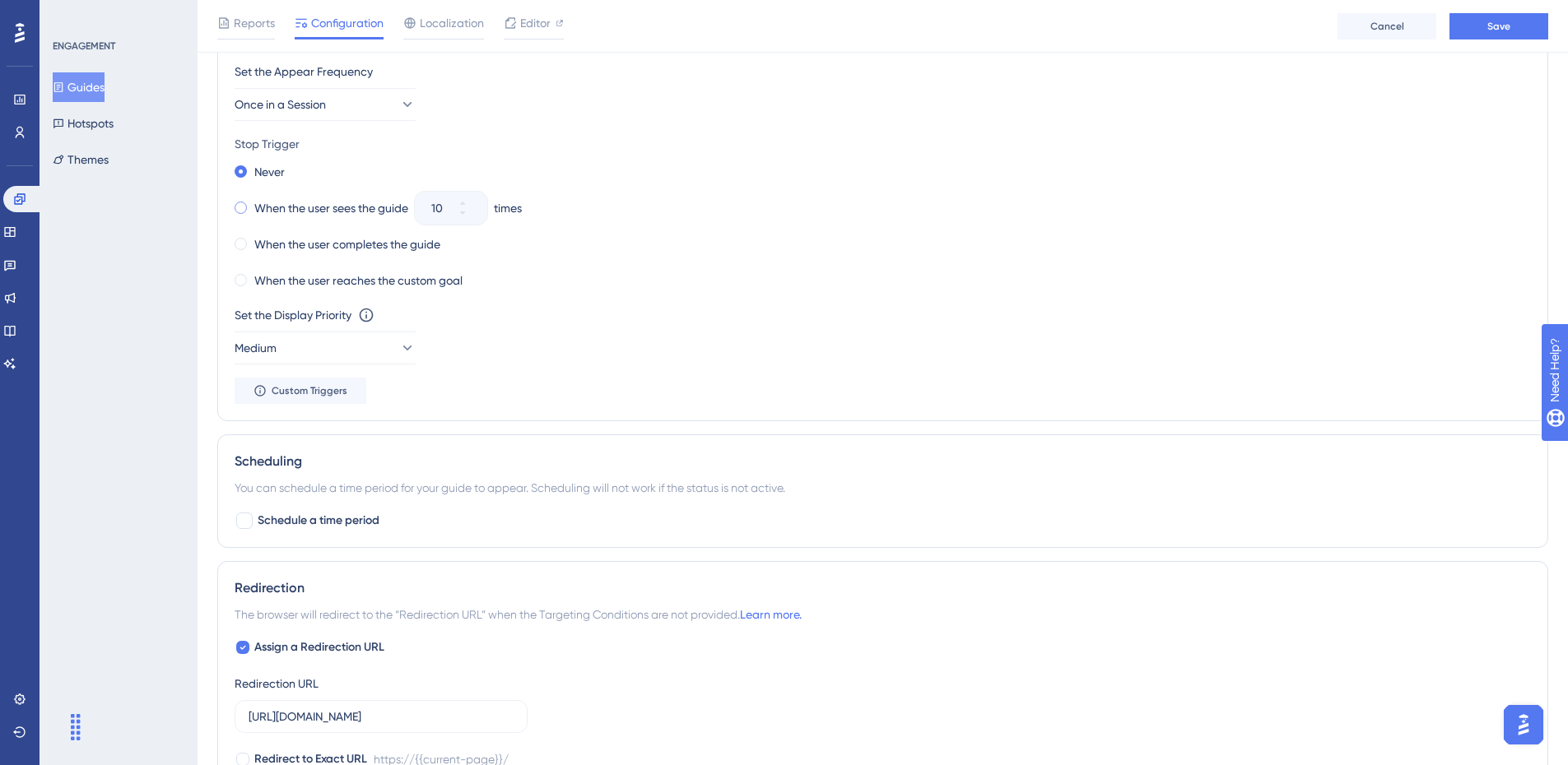 click on "When the user sees the guide" at bounding box center (331, 208) 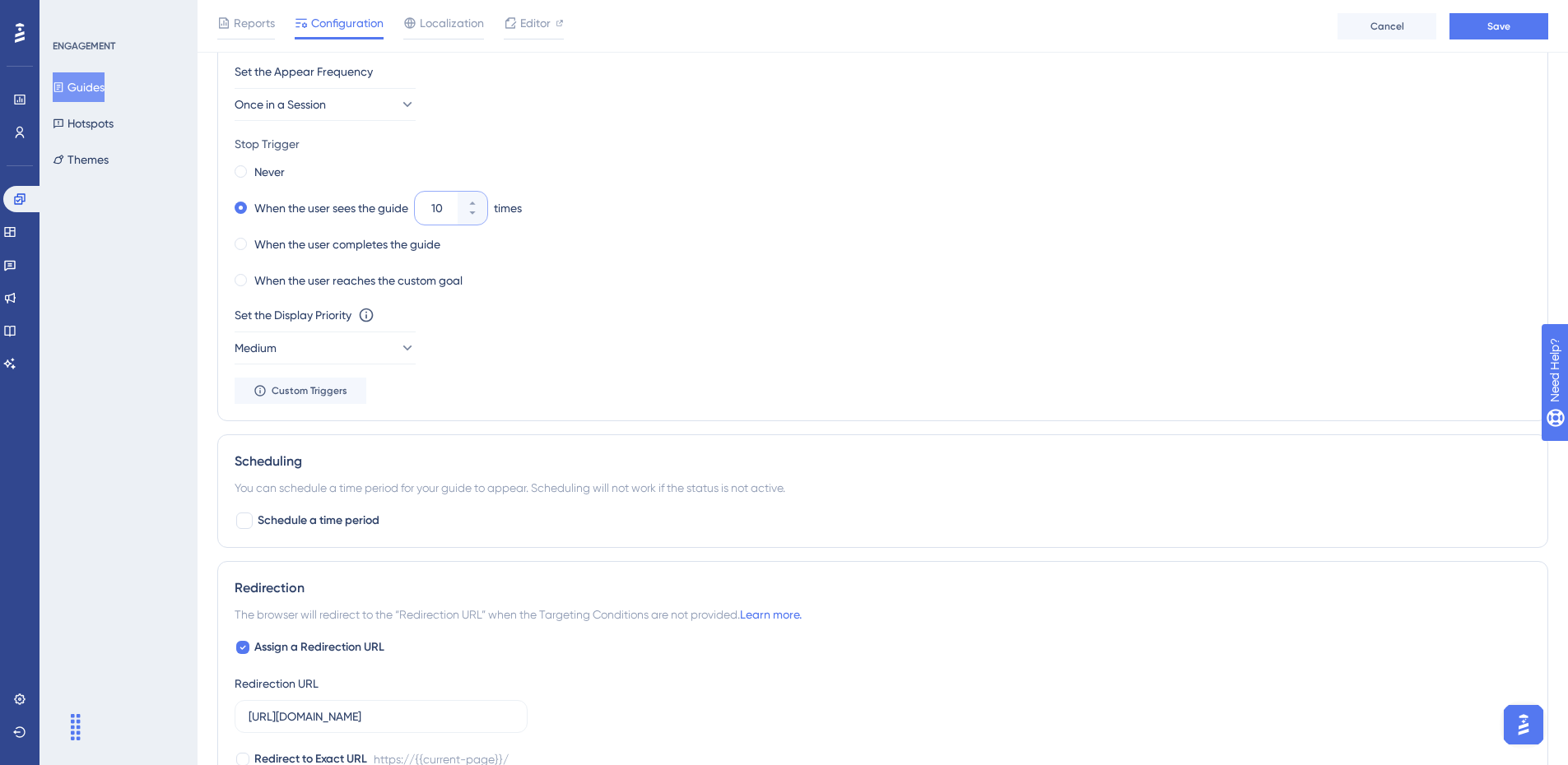 drag, startPoint x: 448, startPoint y: 206, endPoint x: 430, endPoint y: 206, distance: 18 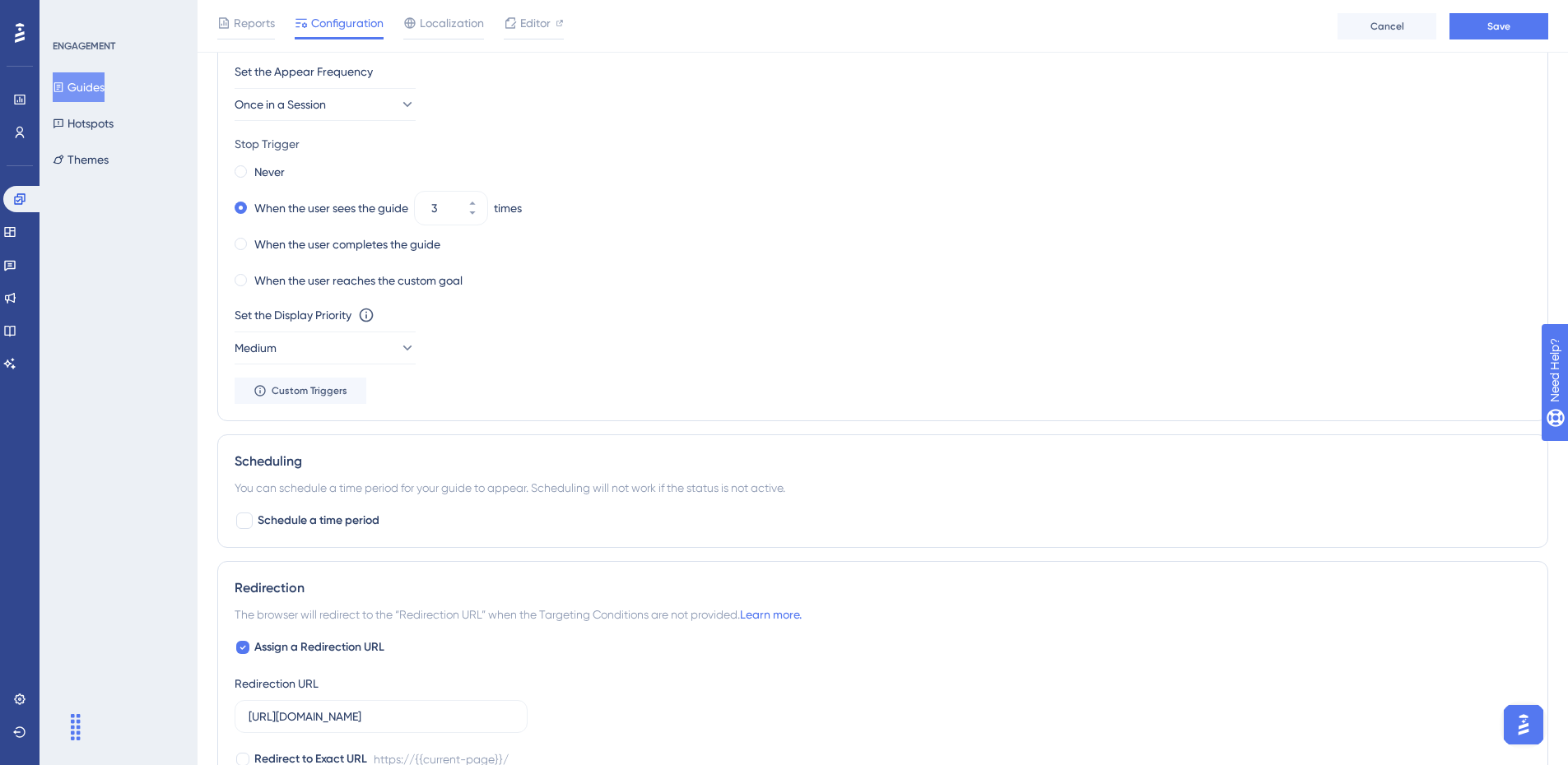 click on "When the user sees the guide 3 times" at bounding box center [882, 208] 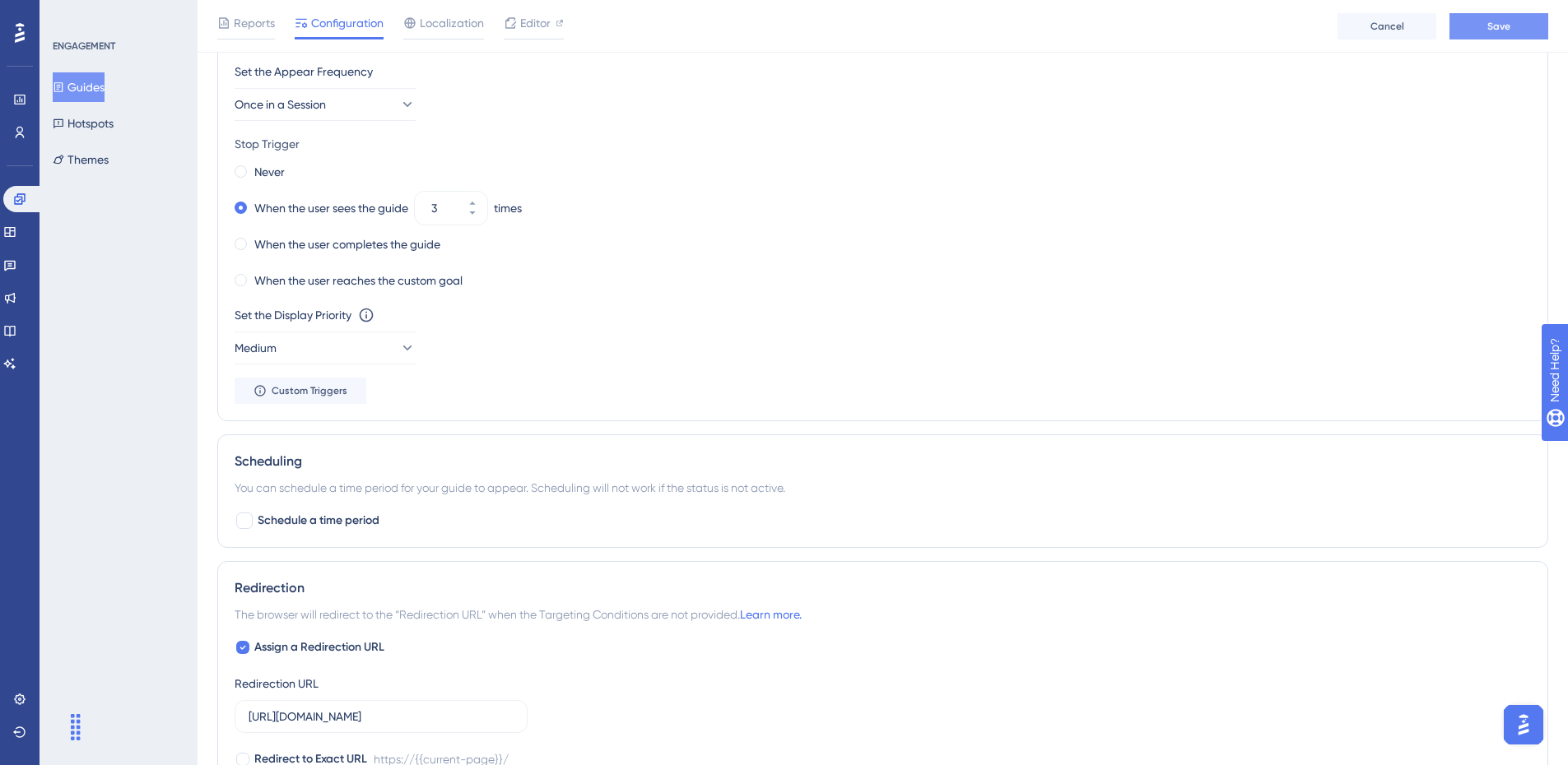 click on "Save" at bounding box center (1499, 26) 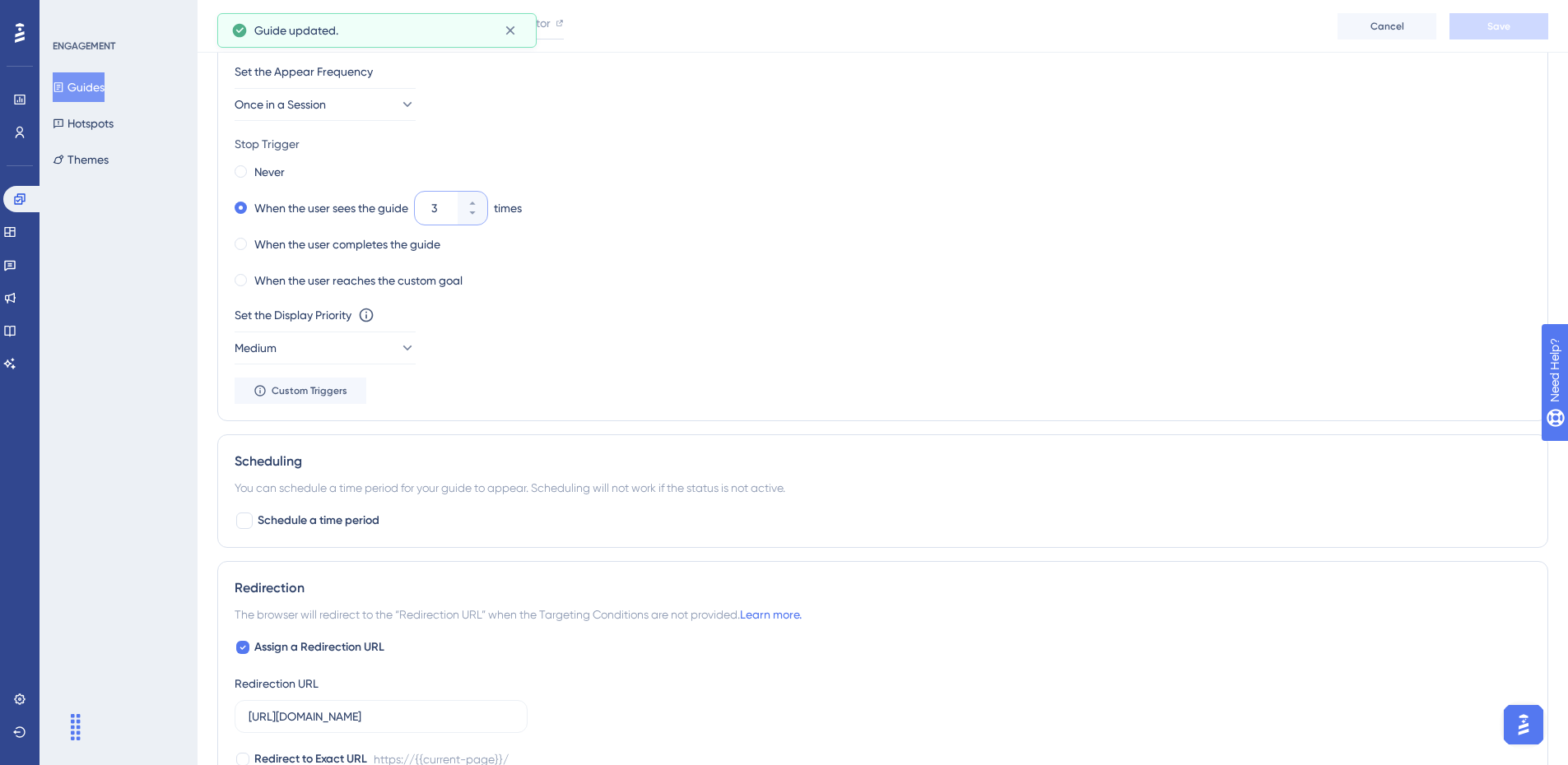 drag, startPoint x: 441, startPoint y: 206, endPoint x: 428, endPoint y: 206, distance: 13 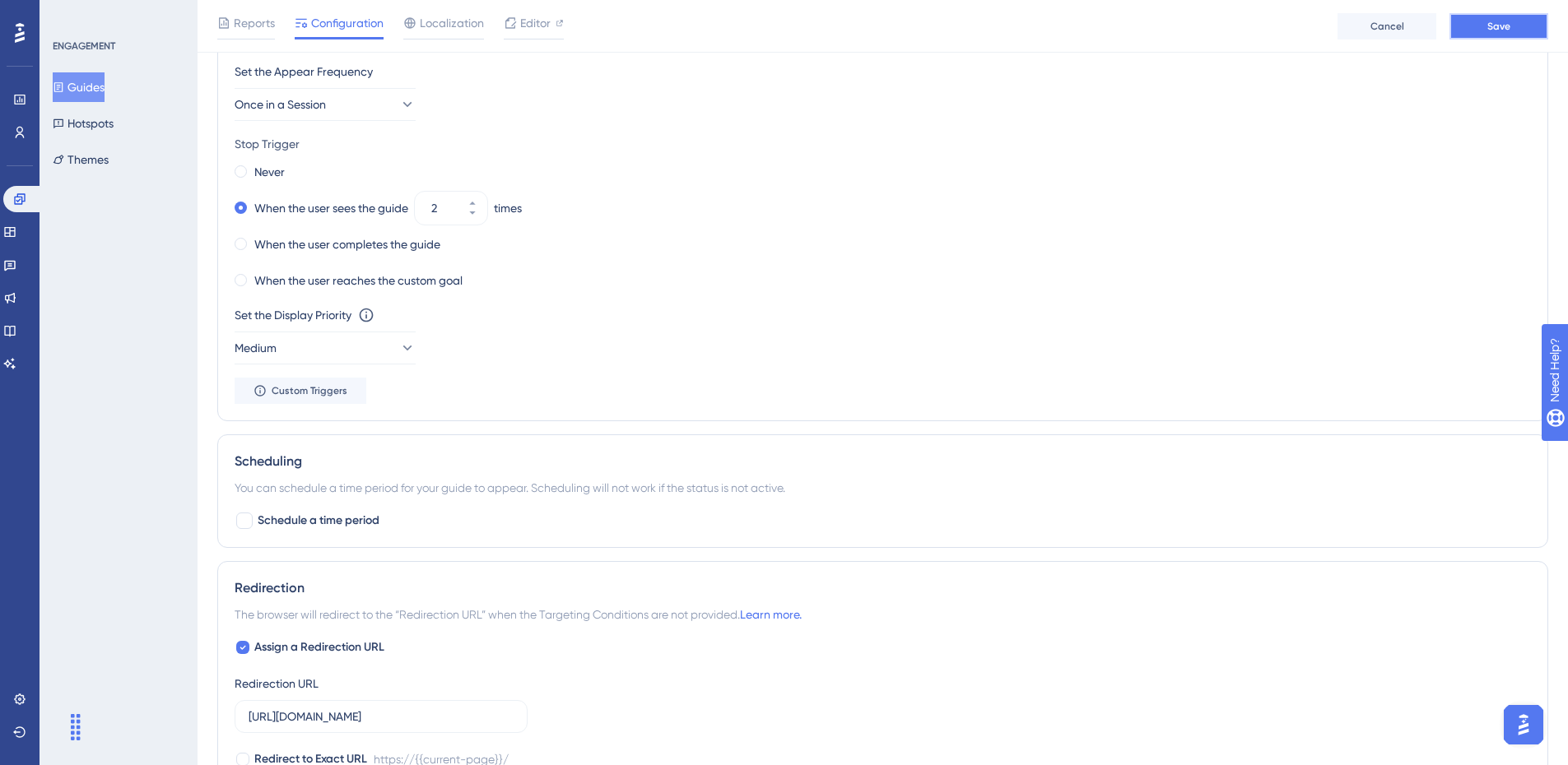click on "Save" at bounding box center [1499, 26] 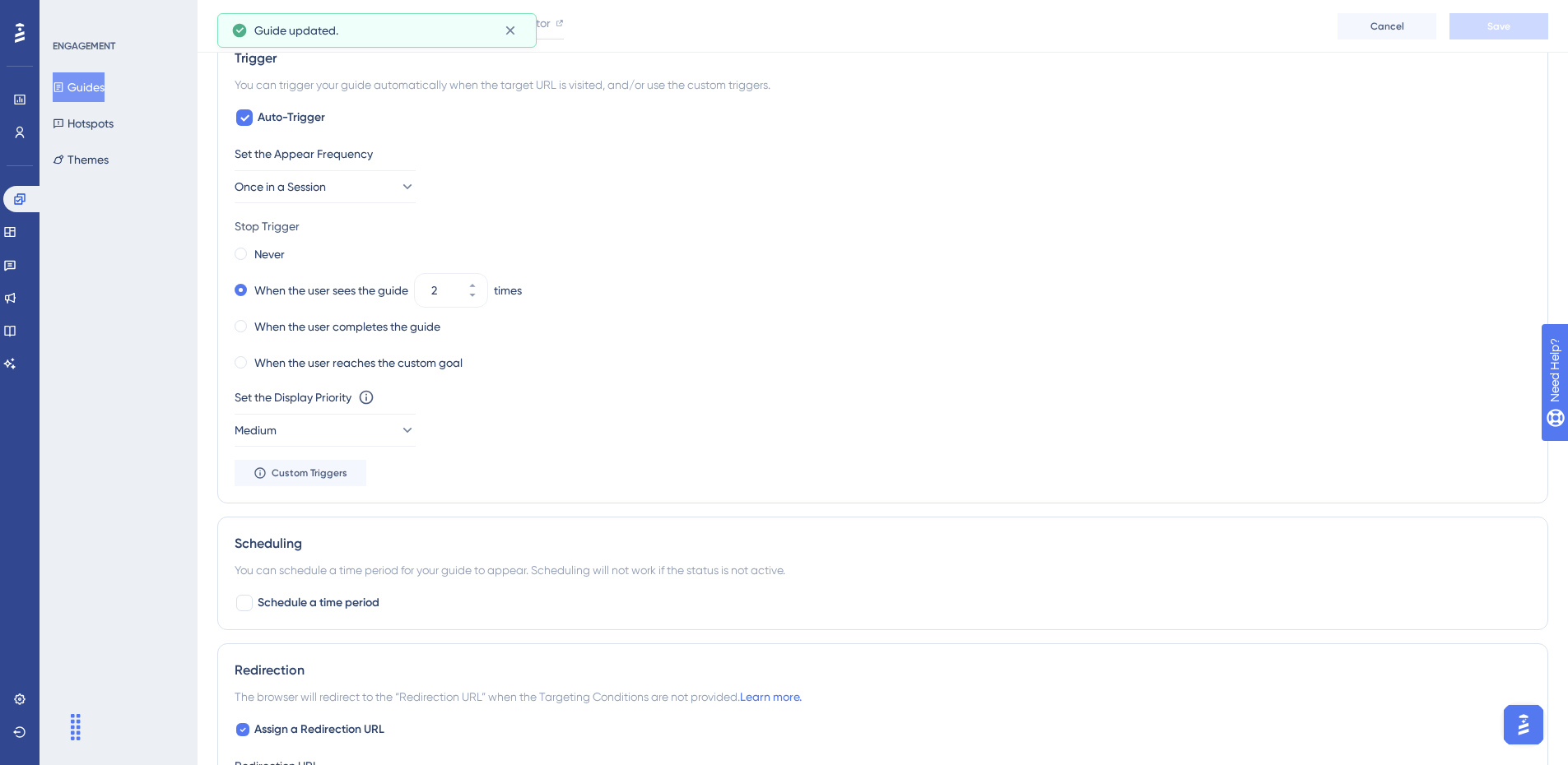 scroll, scrollTop: 753, scrollLeft: 0, axis: vertical 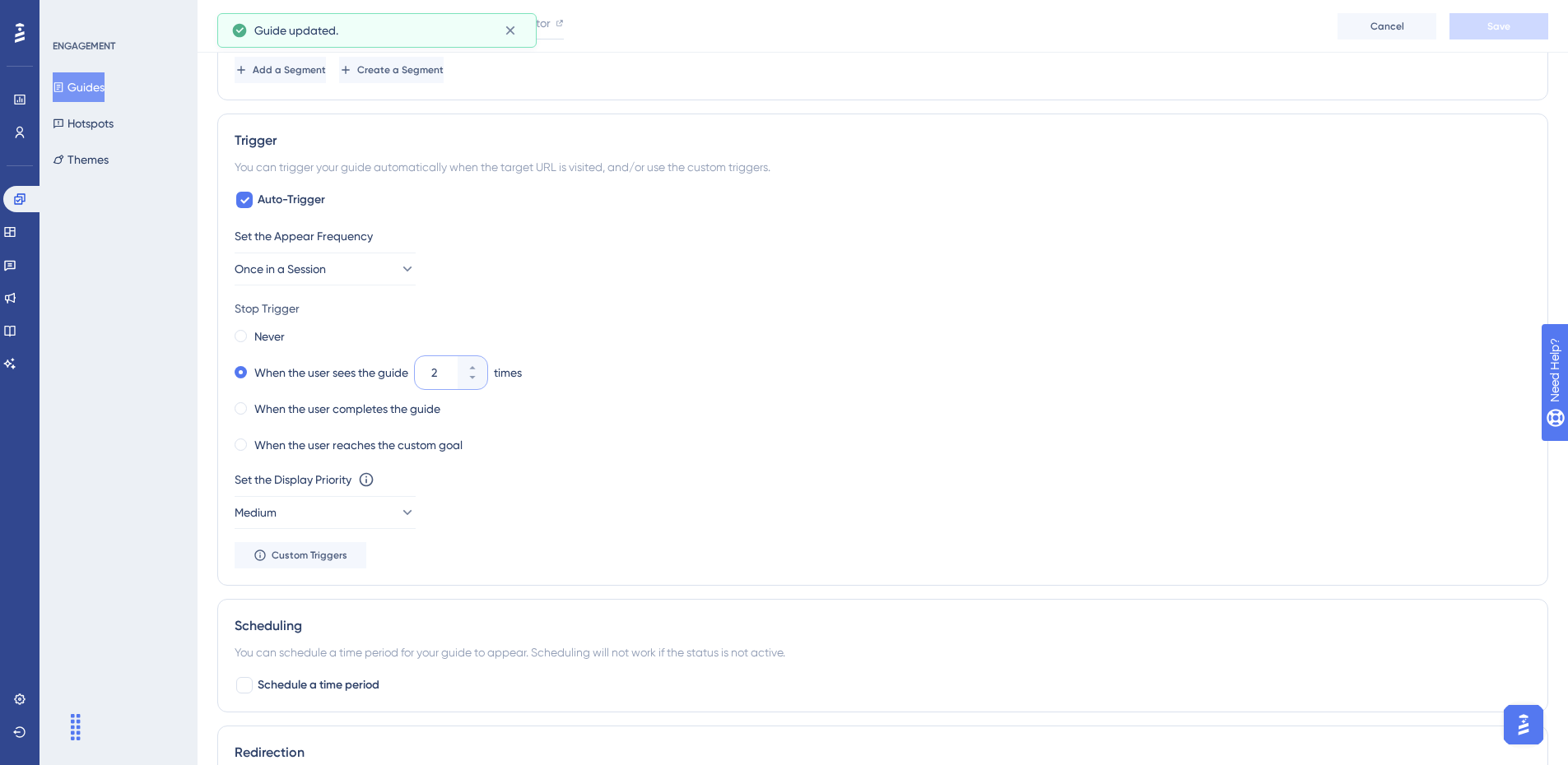 drag, startPoint x: 442, startPoint y: 371, endPoint x: 429, endPoint y: 371, distance: 13 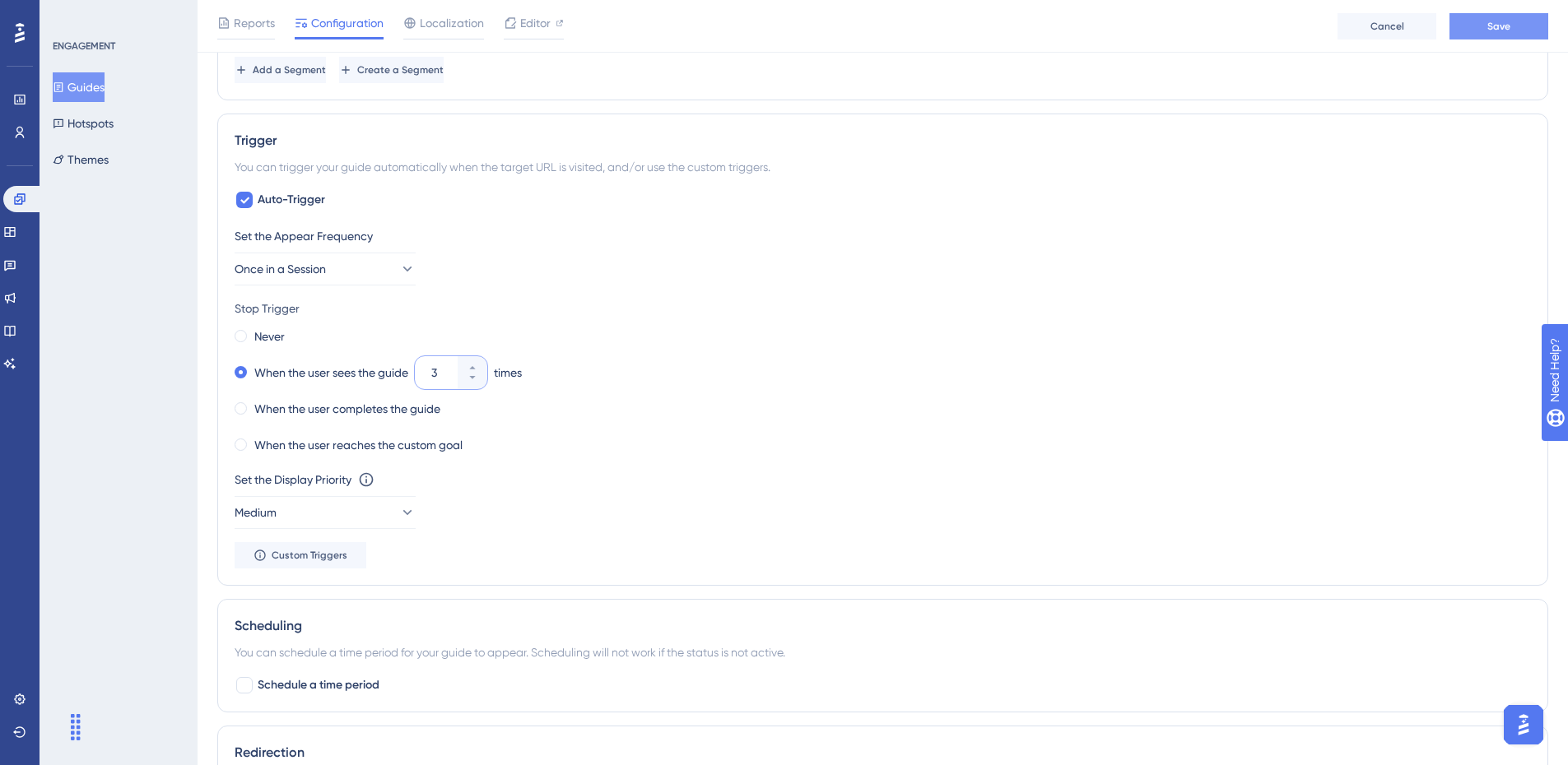 type on "3" 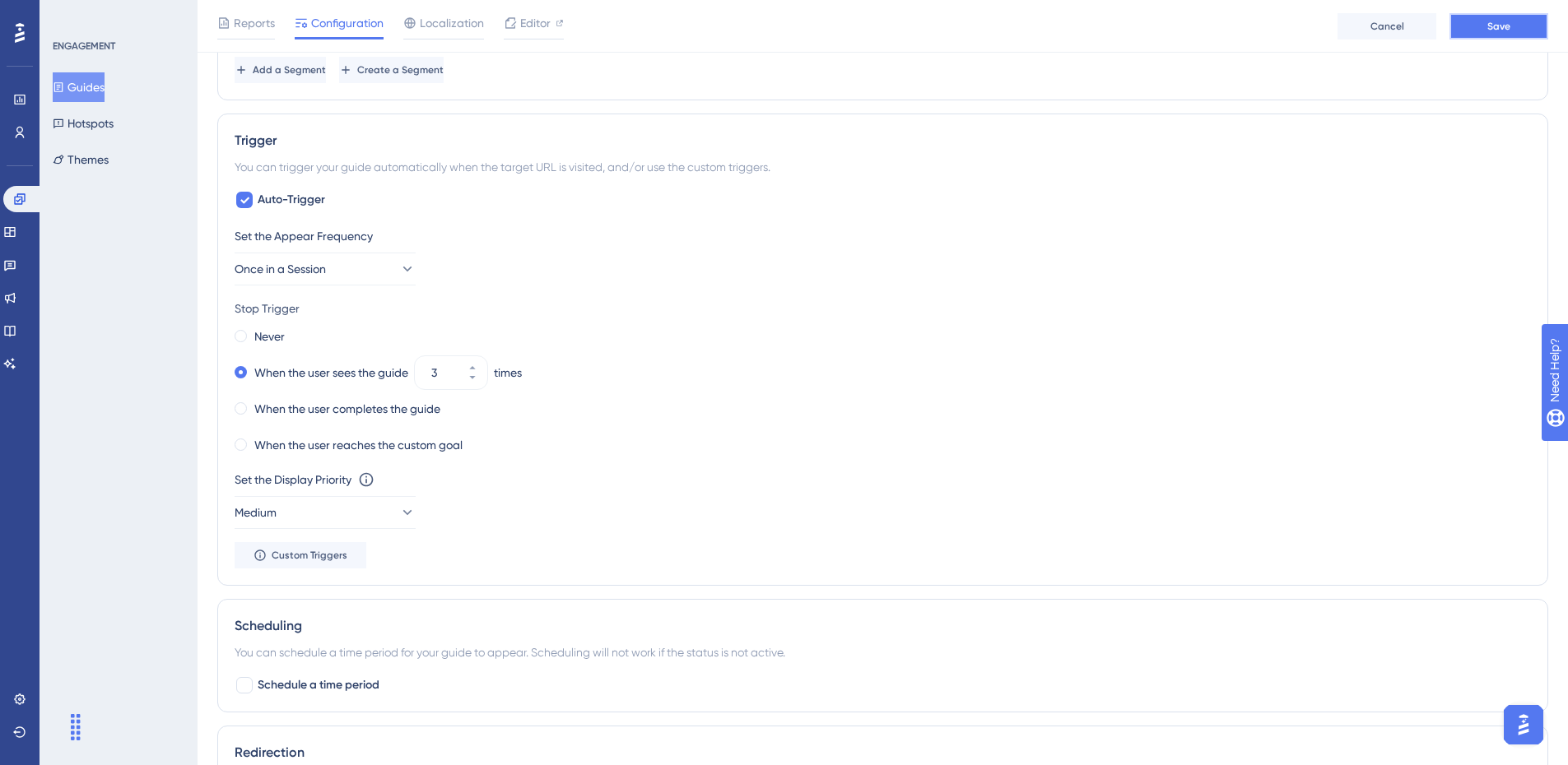 click on "Save" at bounding box center [1499, 26] 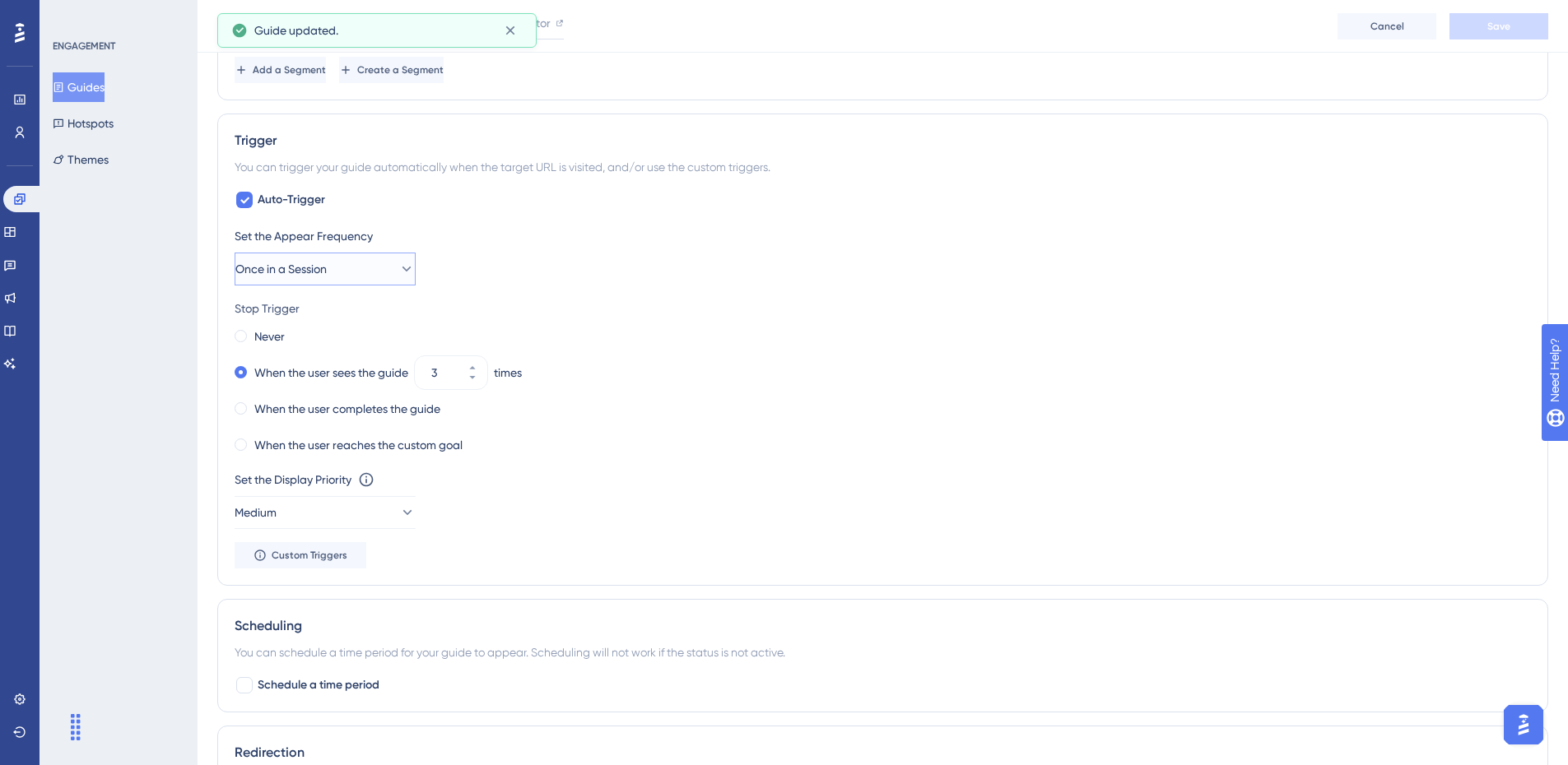 click on "Once in a Session" at bounding box center [325, 269] 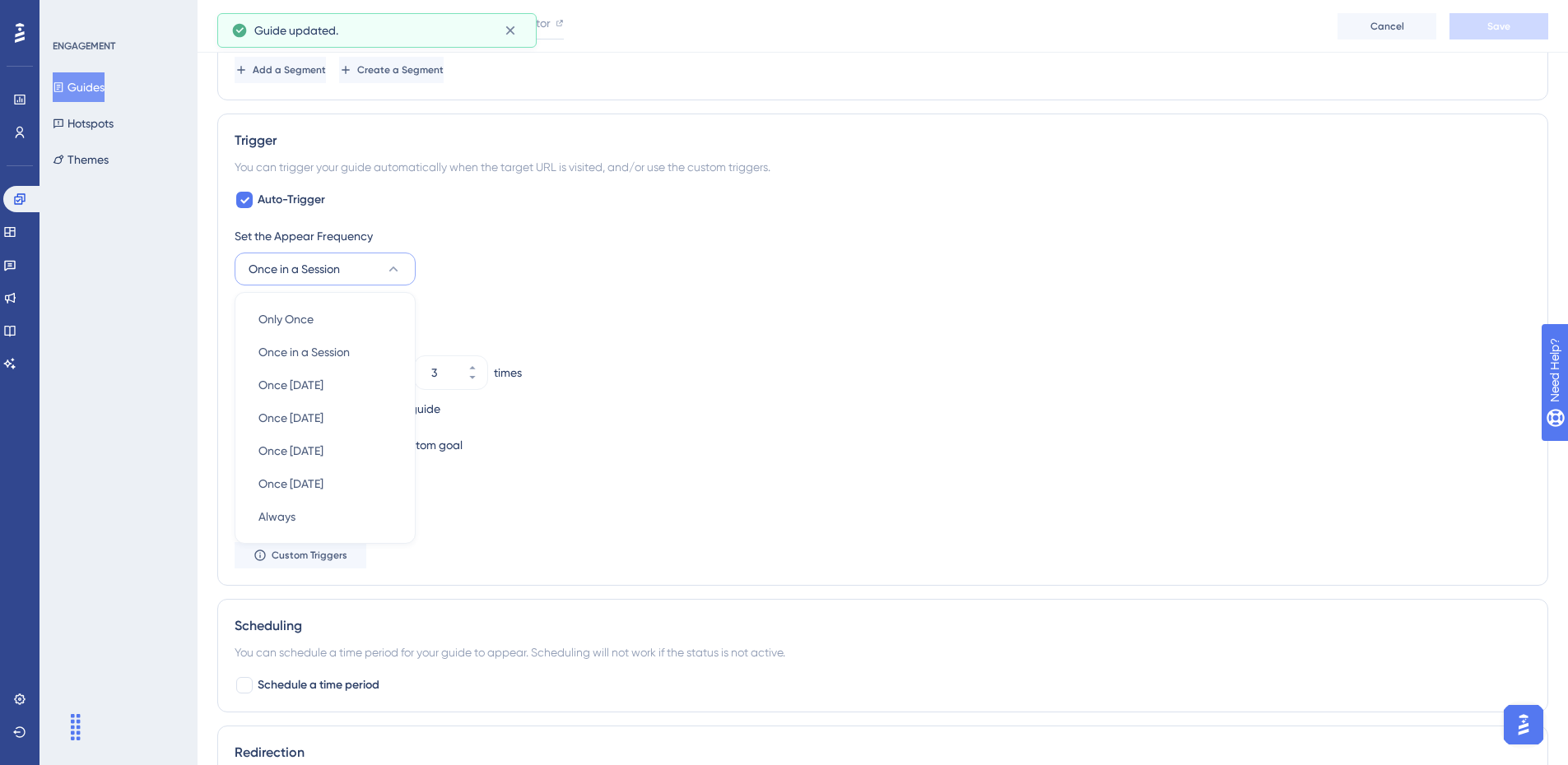 scroll, scrollTop: 786, scrollLeft: 0, axis: vertical 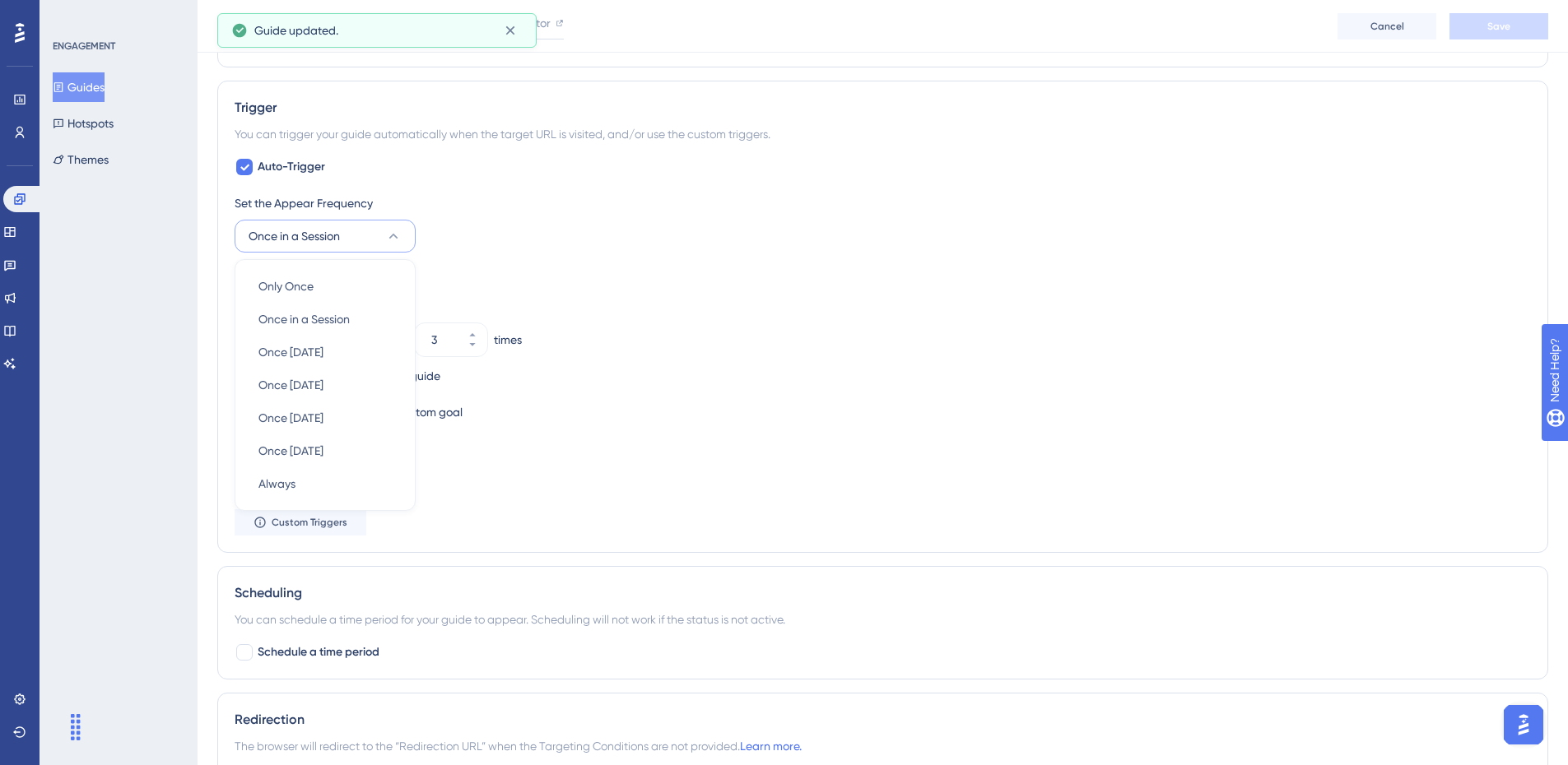 click on "Set the Appear Frequency Once in a Session Only Once Only Once Once in a Session Once in a Session Once in 1 day Once in 1 day Once in 7 days Once in 7 days Once in 30 days Once in 30 days Once in 90 days Once in 90 days Always Always Stop Trigger Never When the user sees the guide 3 times When the user completes the guide When the user reaches the custom goal Set the Display Priority This option will set the display priority between
auto-triggered materials in cases of conflicts between multiple materials Medium Custom Triggers" at bounding box center [882, 364] 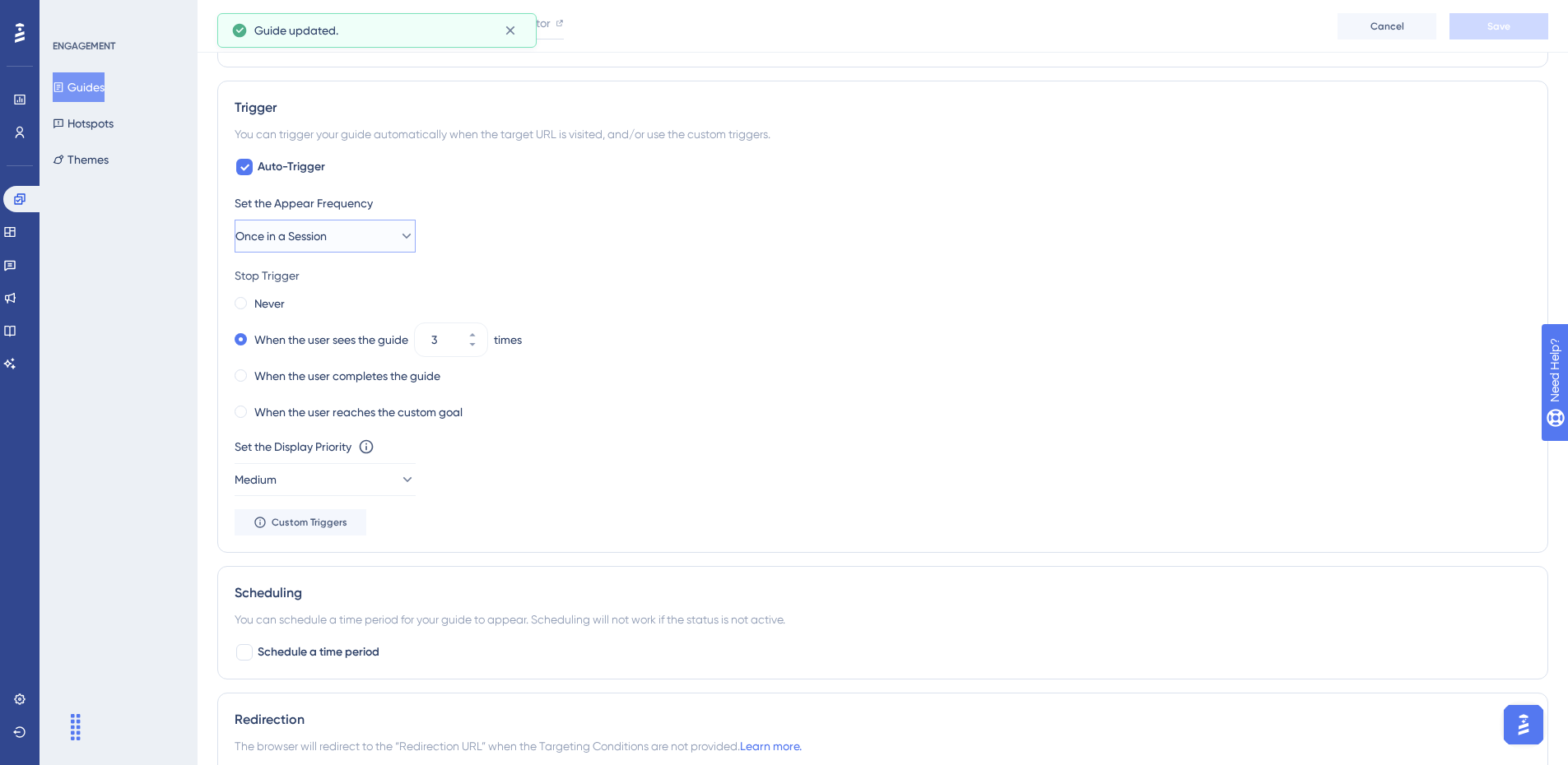click on "Once in a Session" at bounding box center (281, 236) 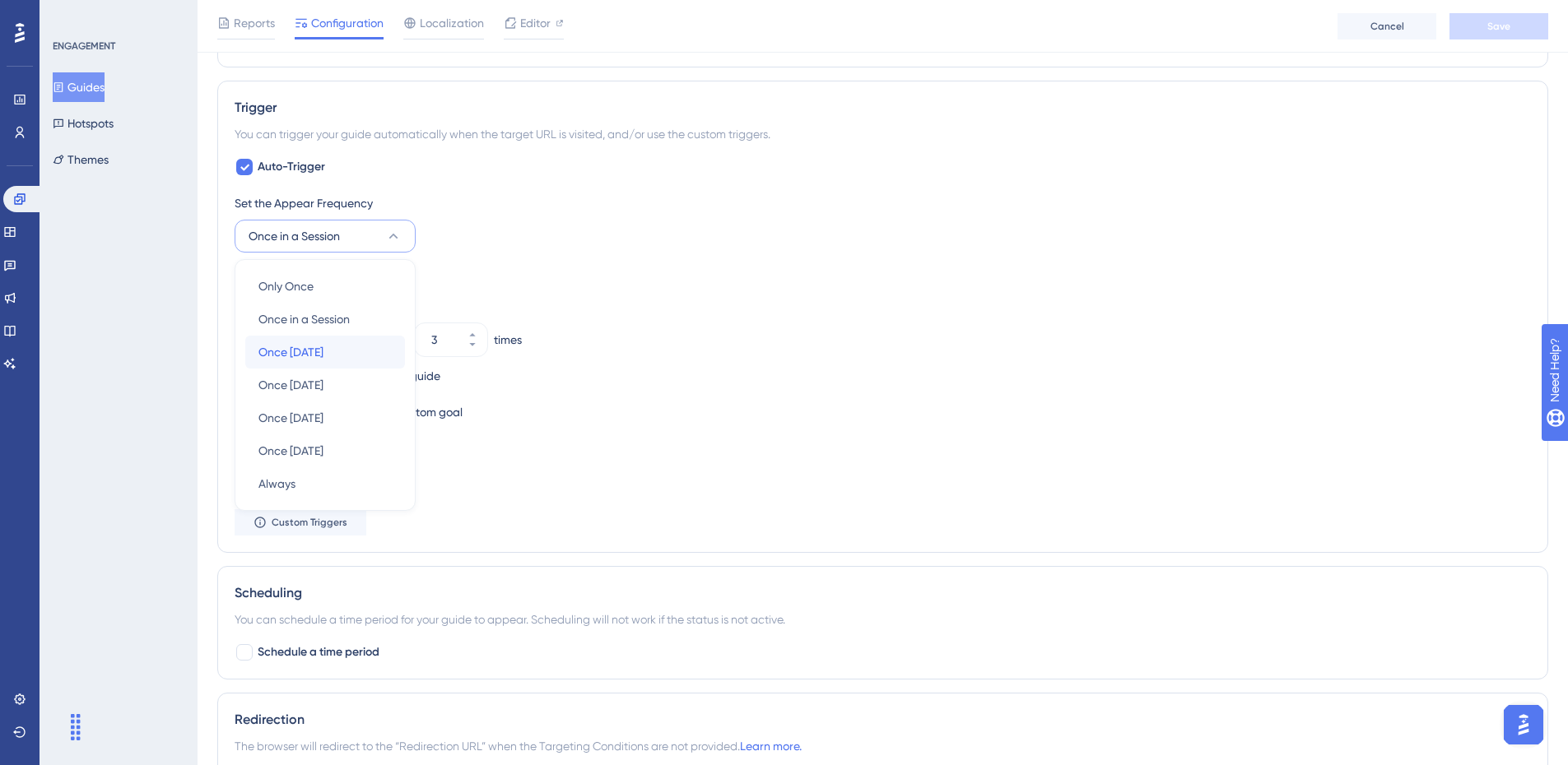 click on "Once [DATE]" at bounding box center [291, 352] 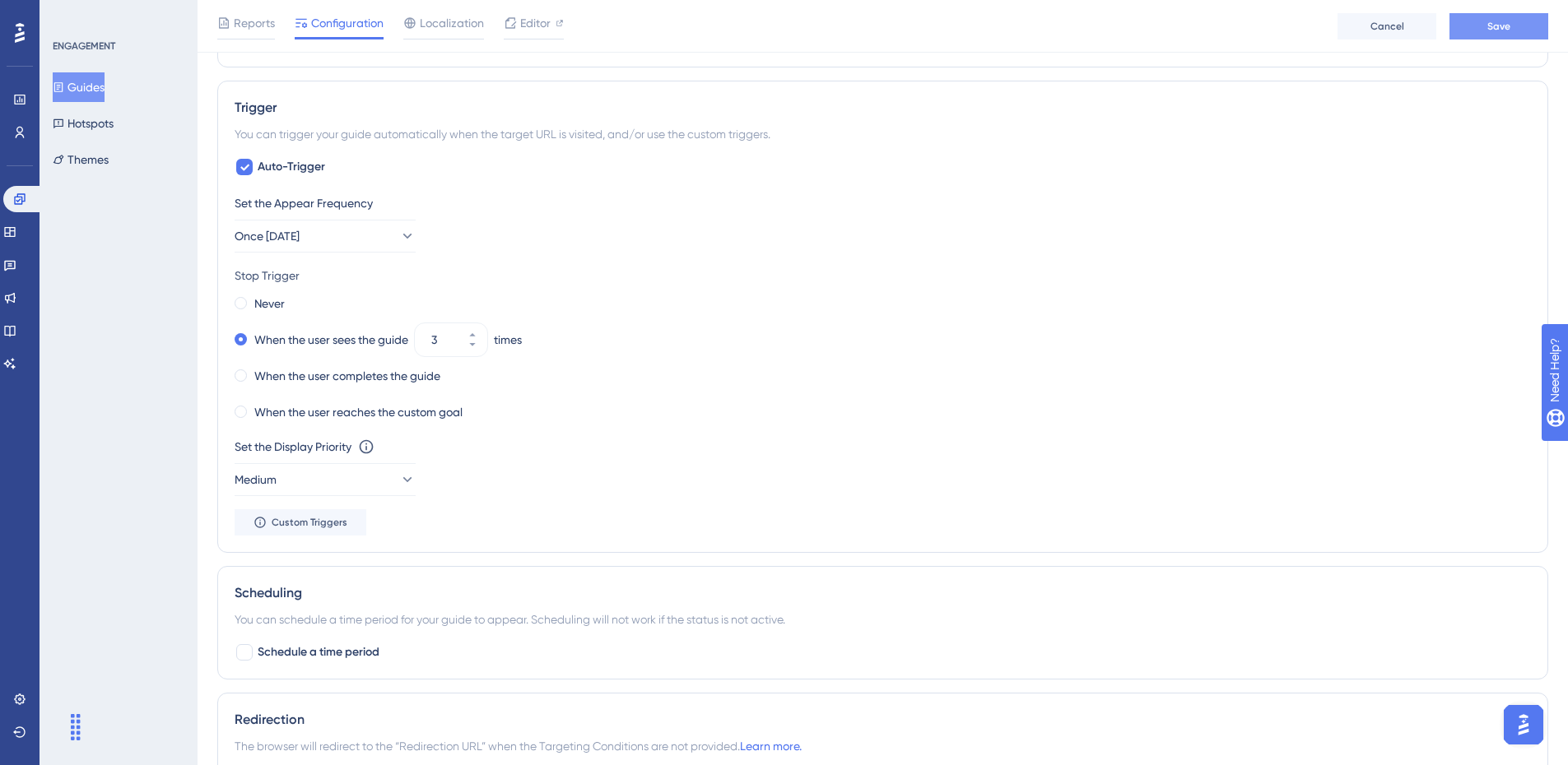 click on "Save" at bounding box center (1499, 26) 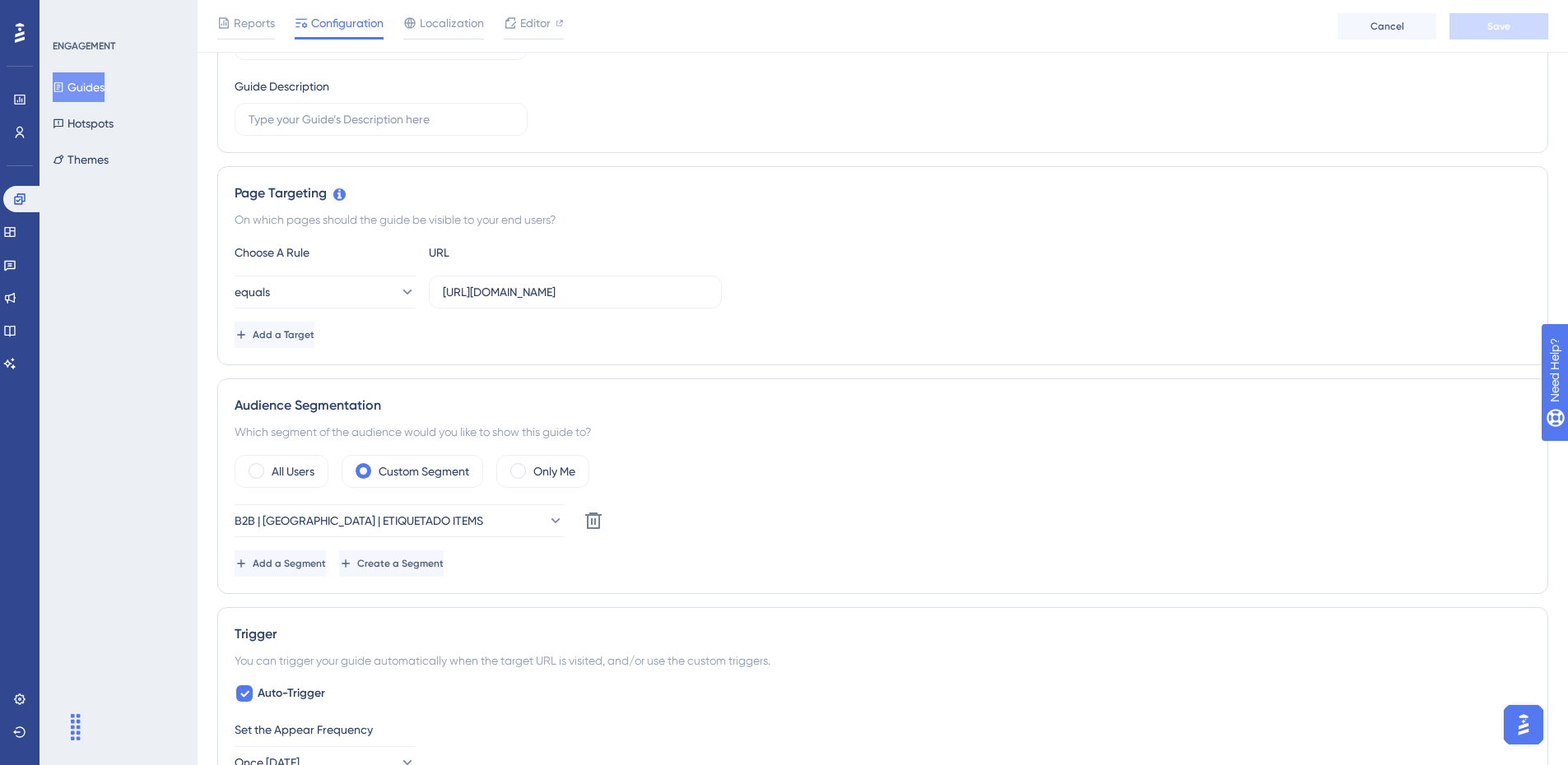 scroll, scrollTop: 0, scrollLeft: 0, axis: both 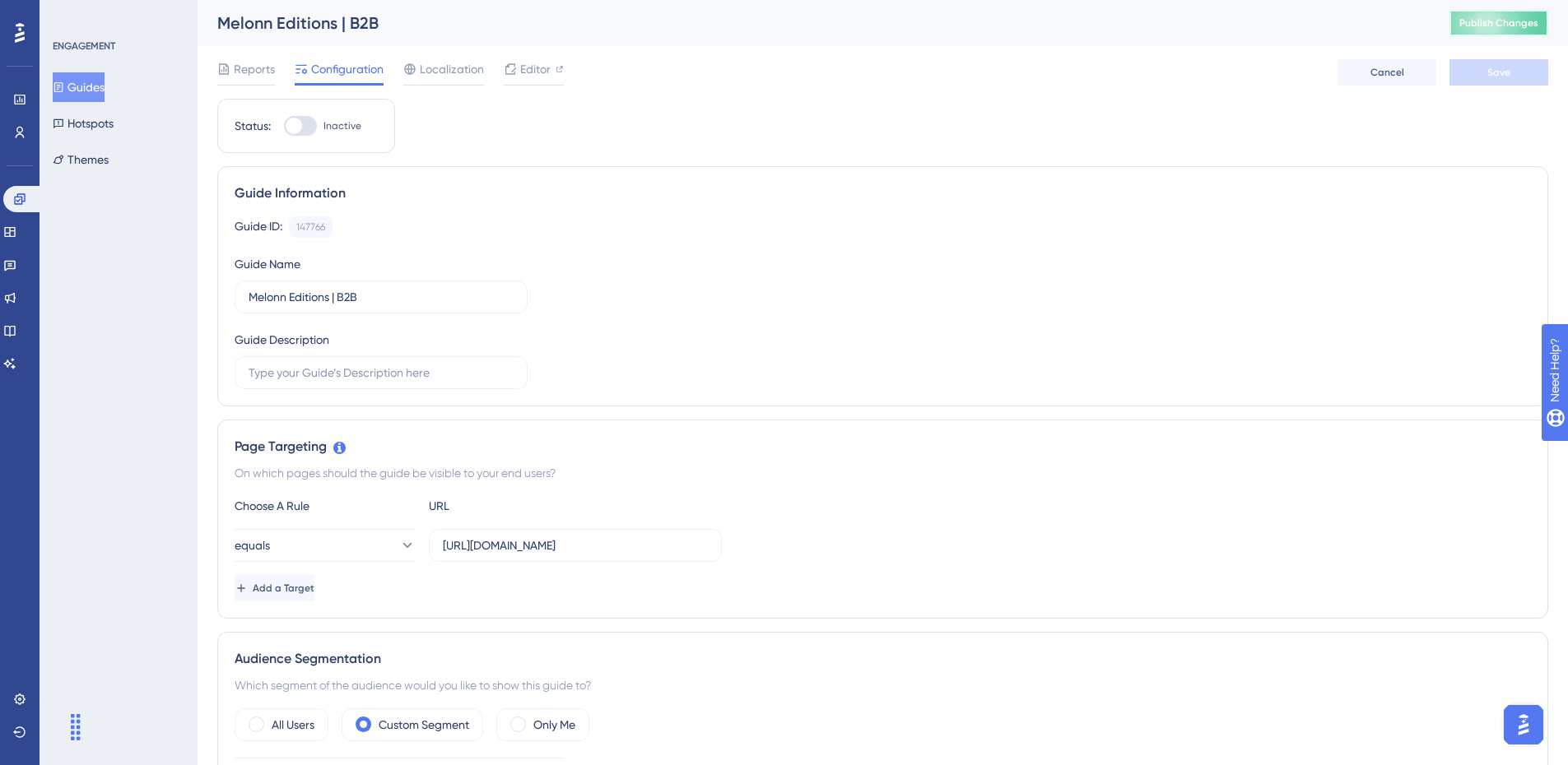 click on "Publish Changes" at bounding box center (1499, 23) 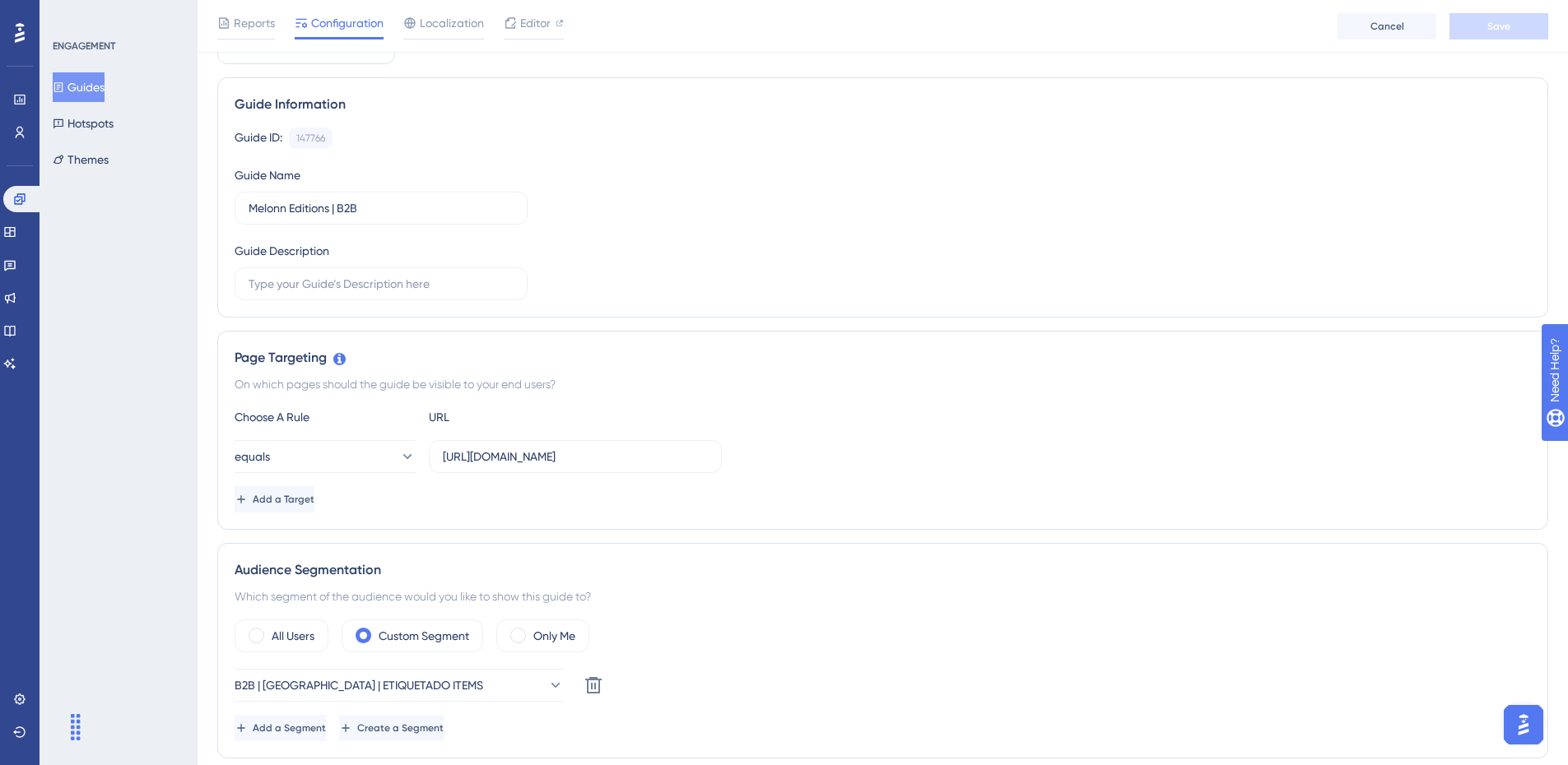 scroll, scrollTop: 0, scrollLeft: 0, axis: both 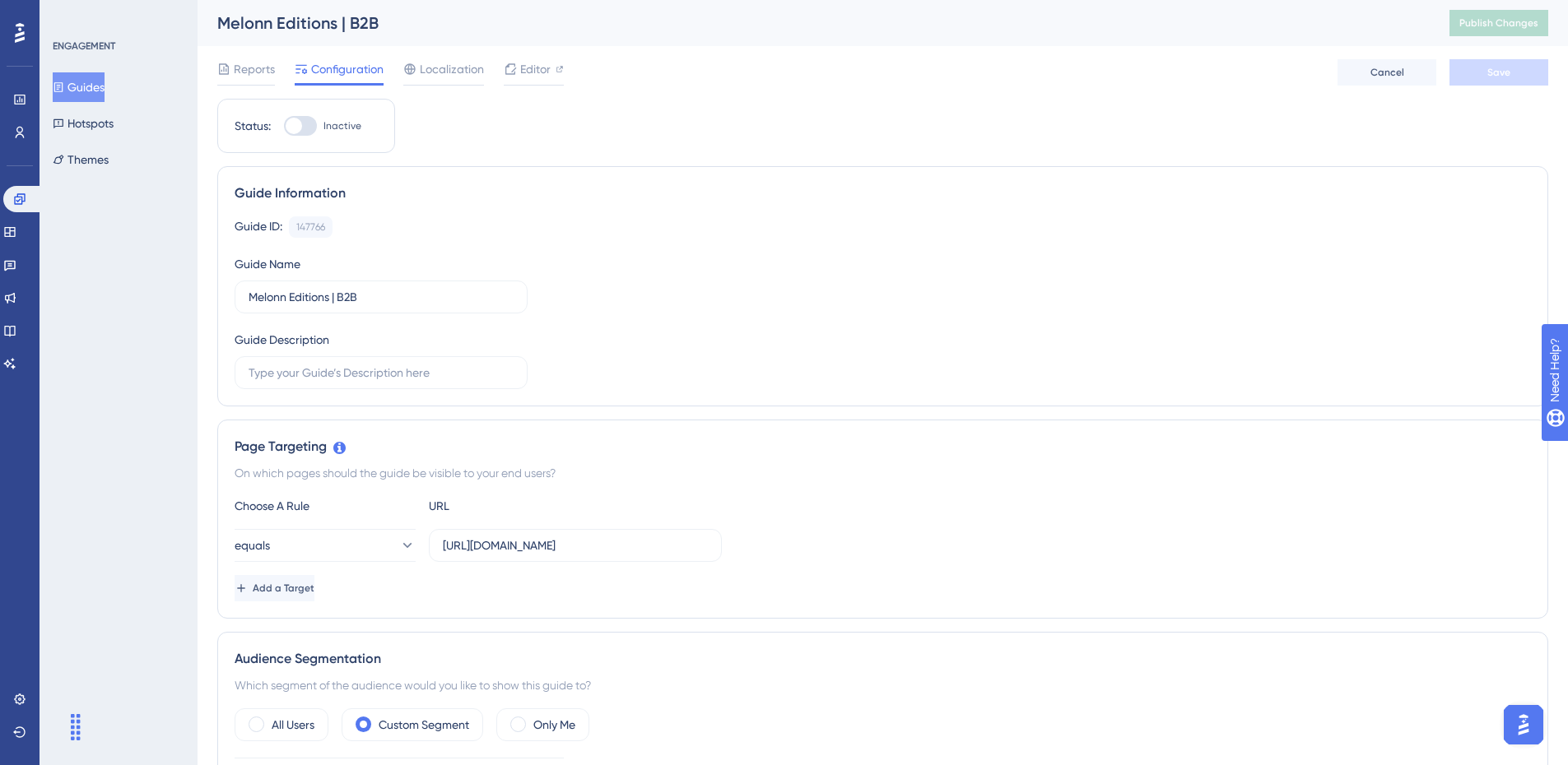 click on "Inactive" at bounding box center (323, 126) 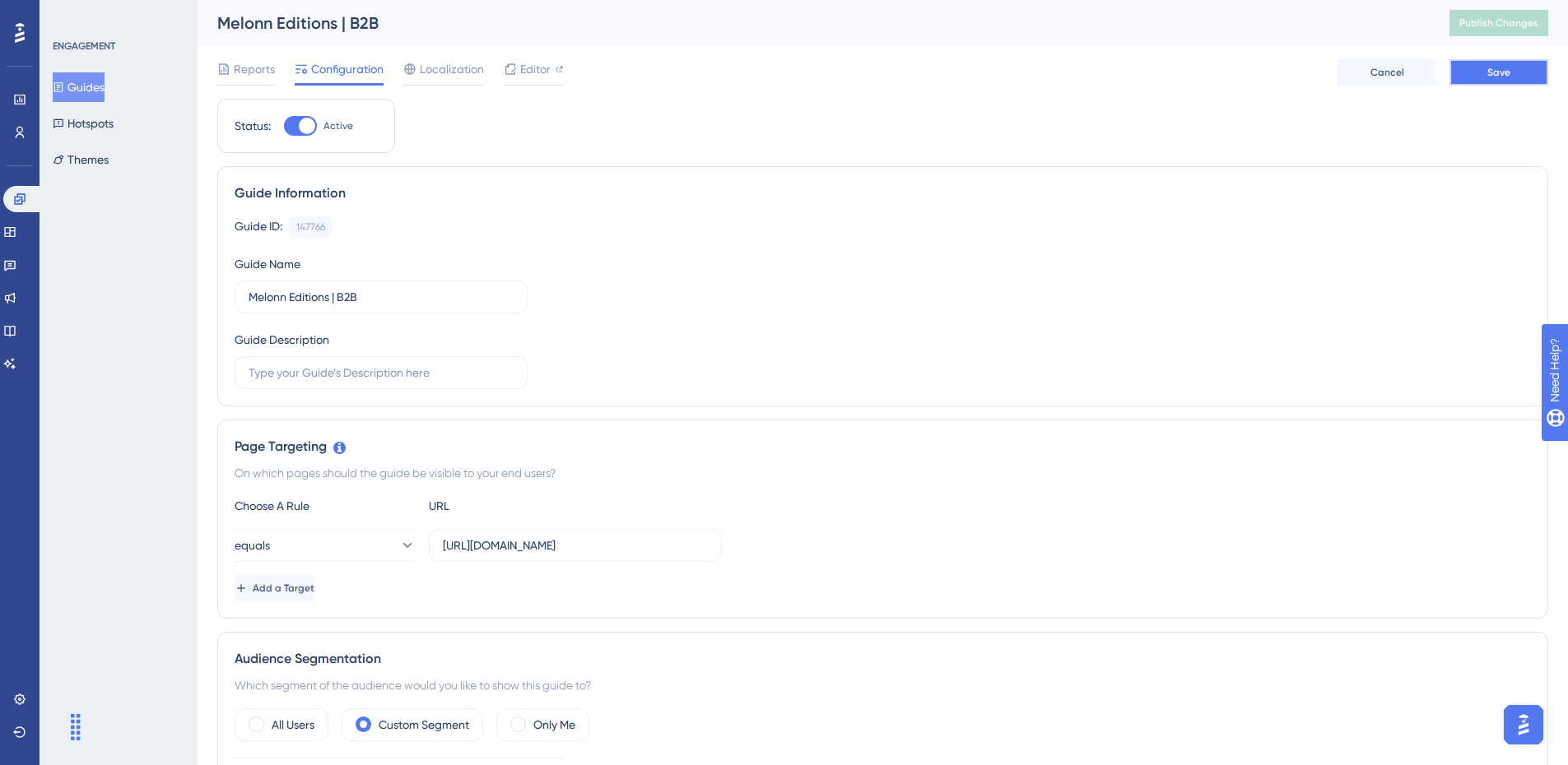click on "Save" at bounding box center (1499, 72) 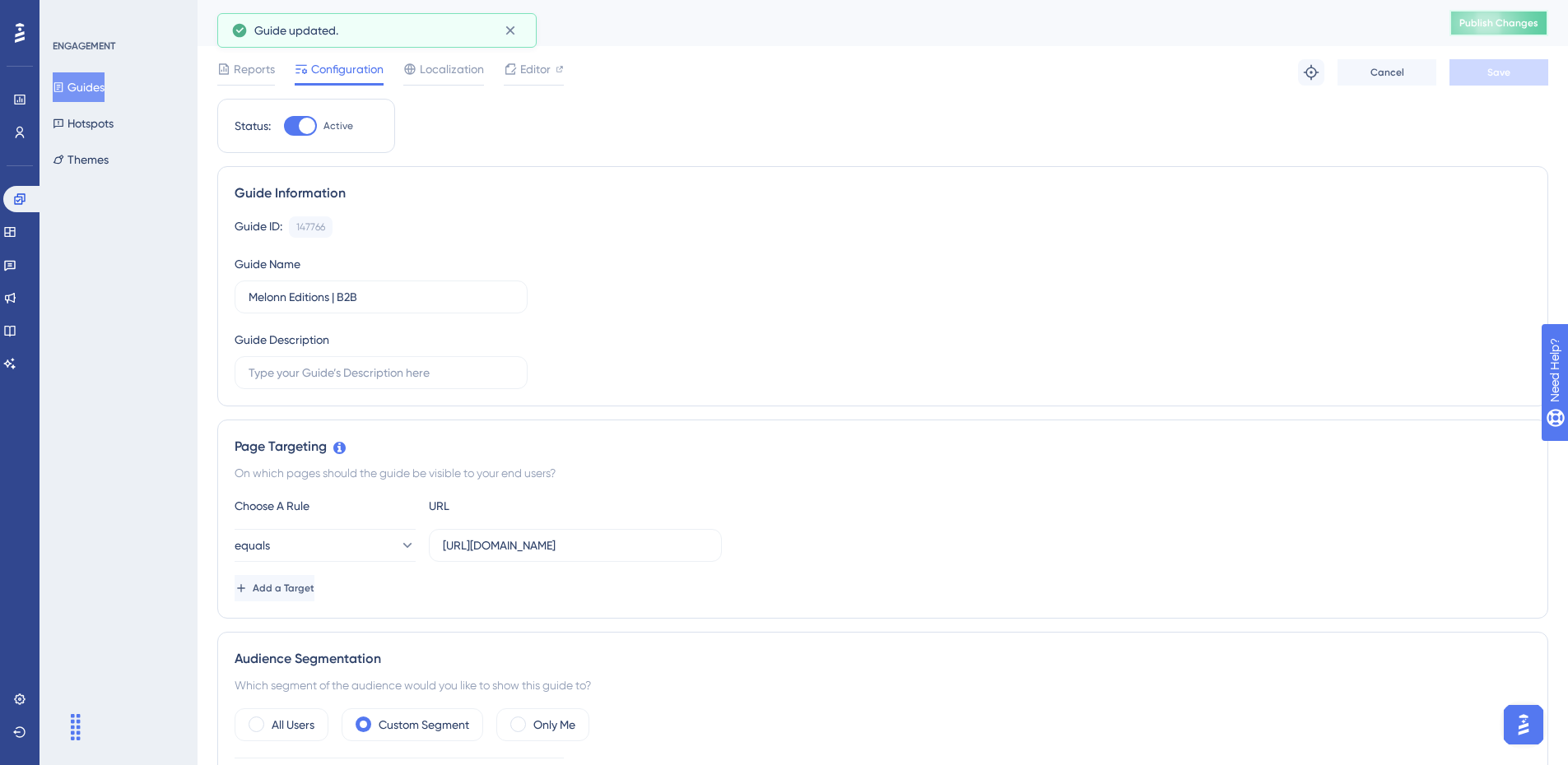 click on "Publish Changes" at bounding box center [1499, 23] 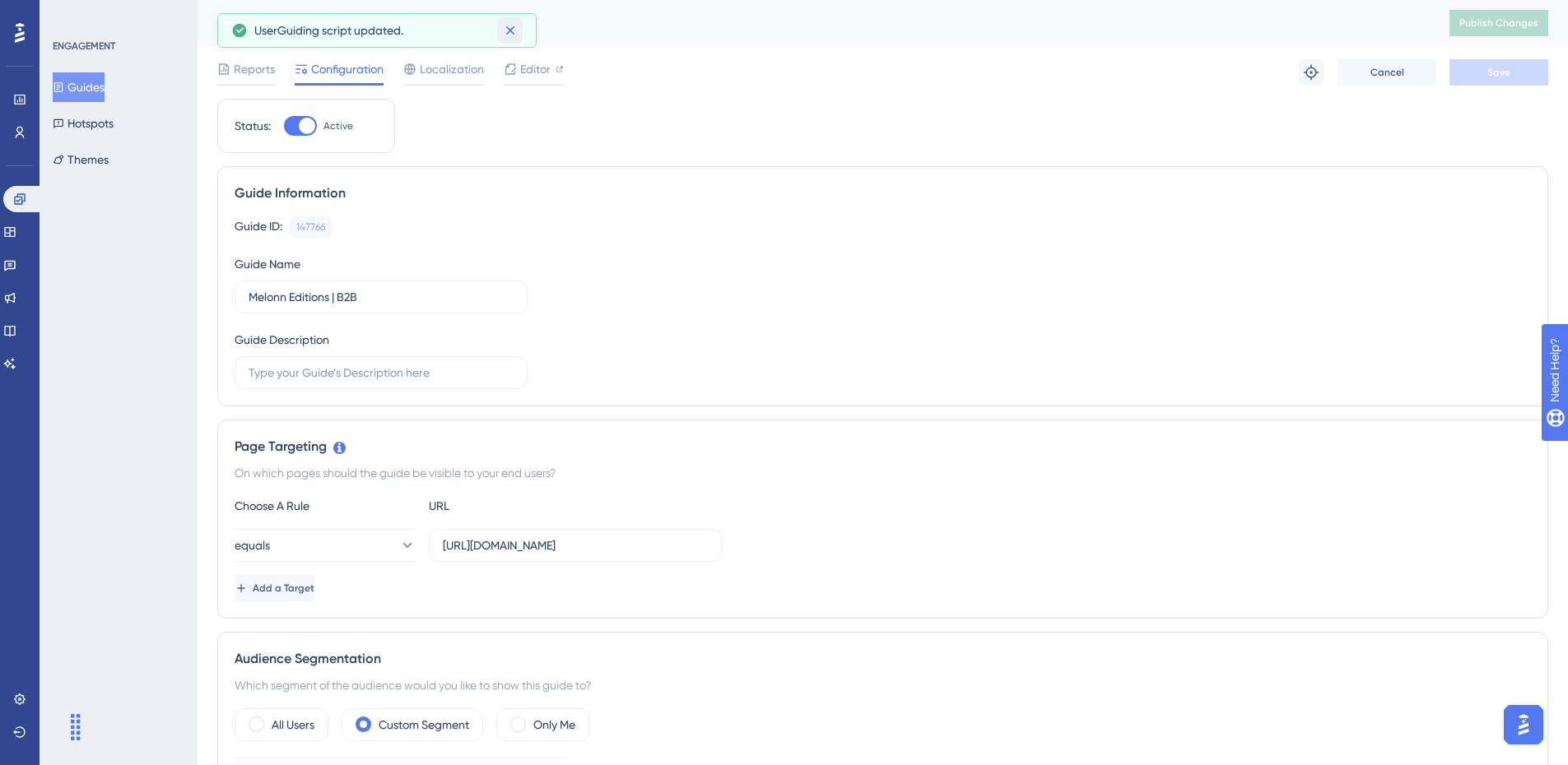 click 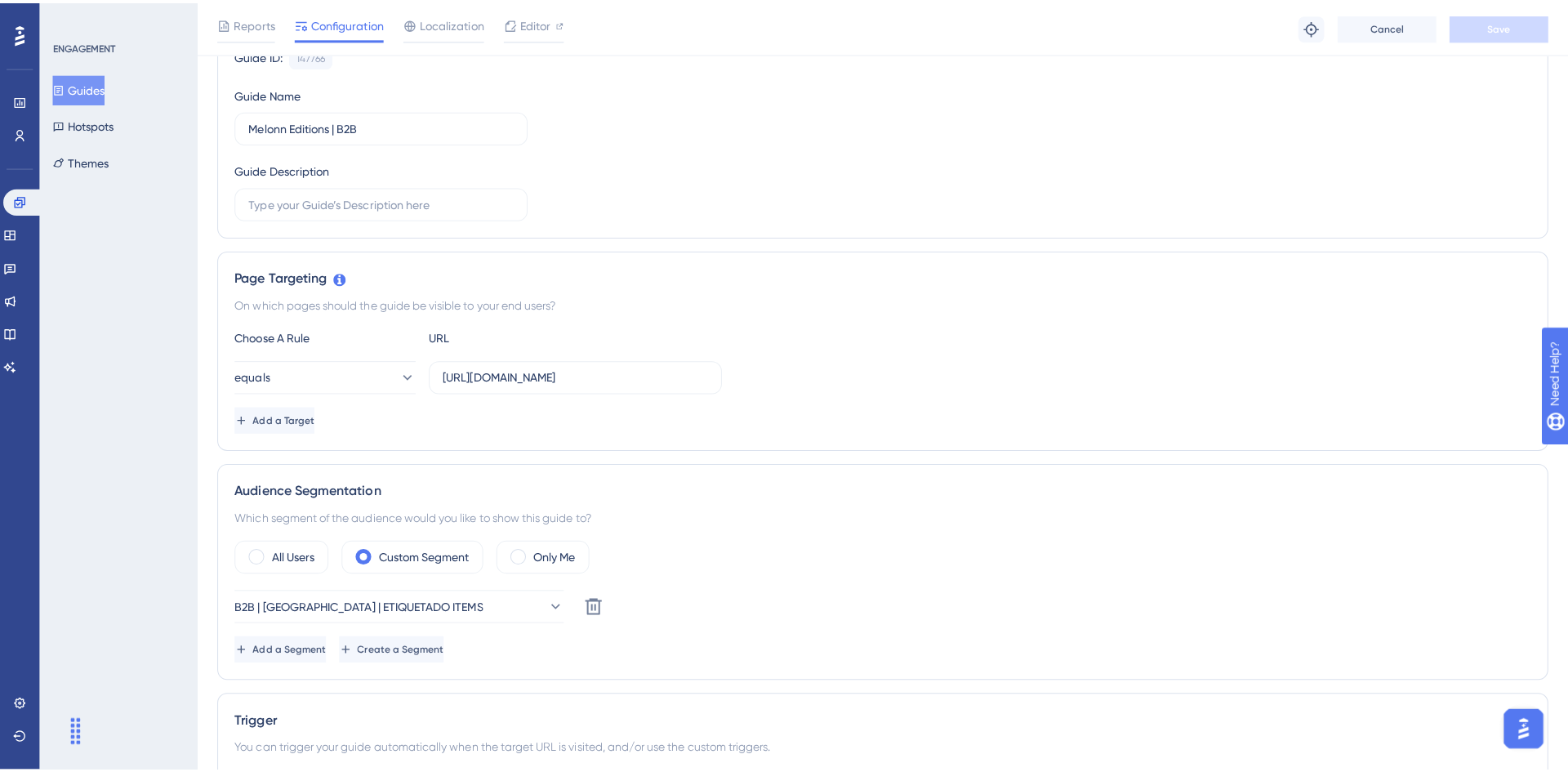 scroll, scrollTop: 0, scrollLeft: 0, axis: both 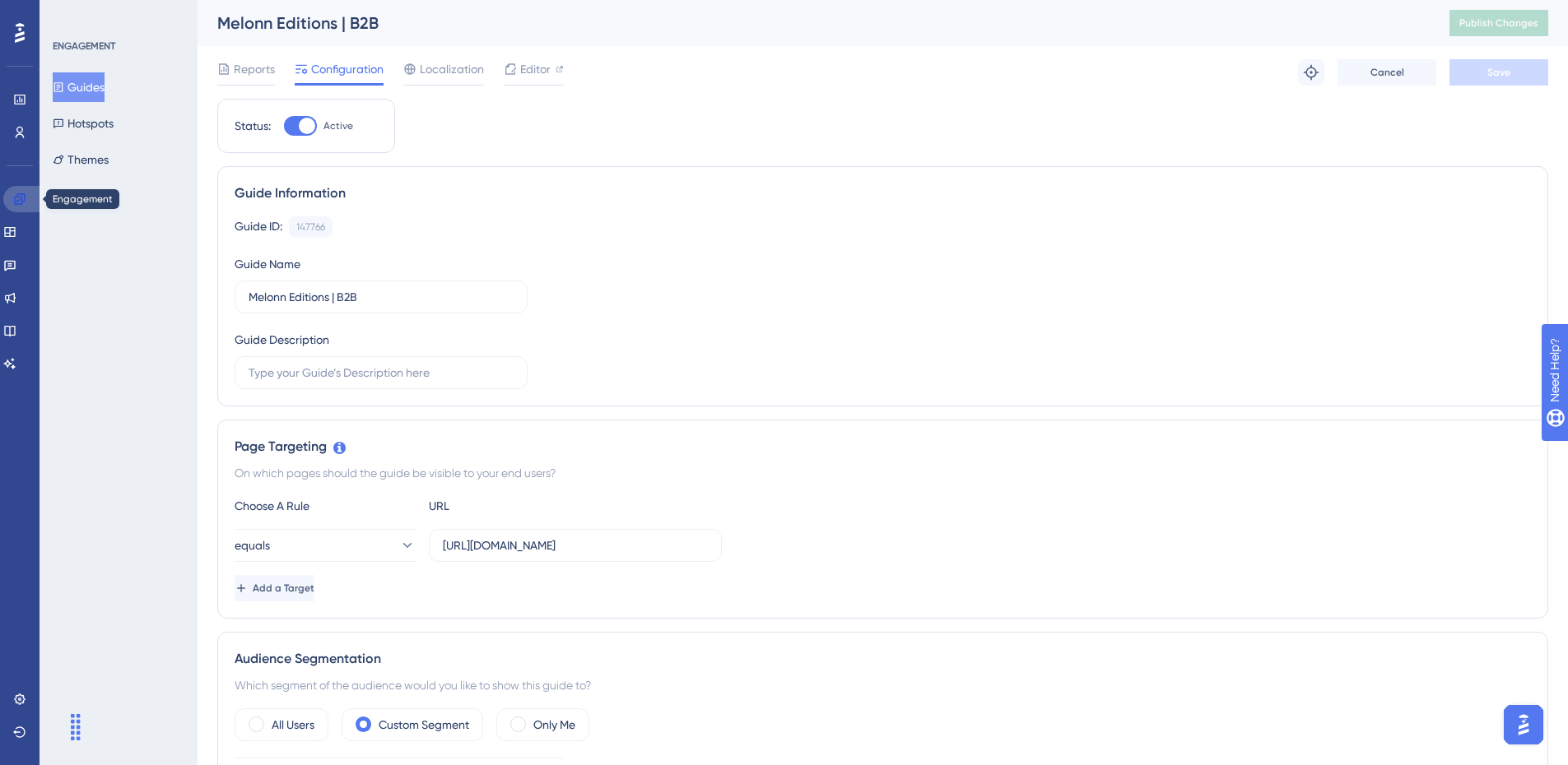 click 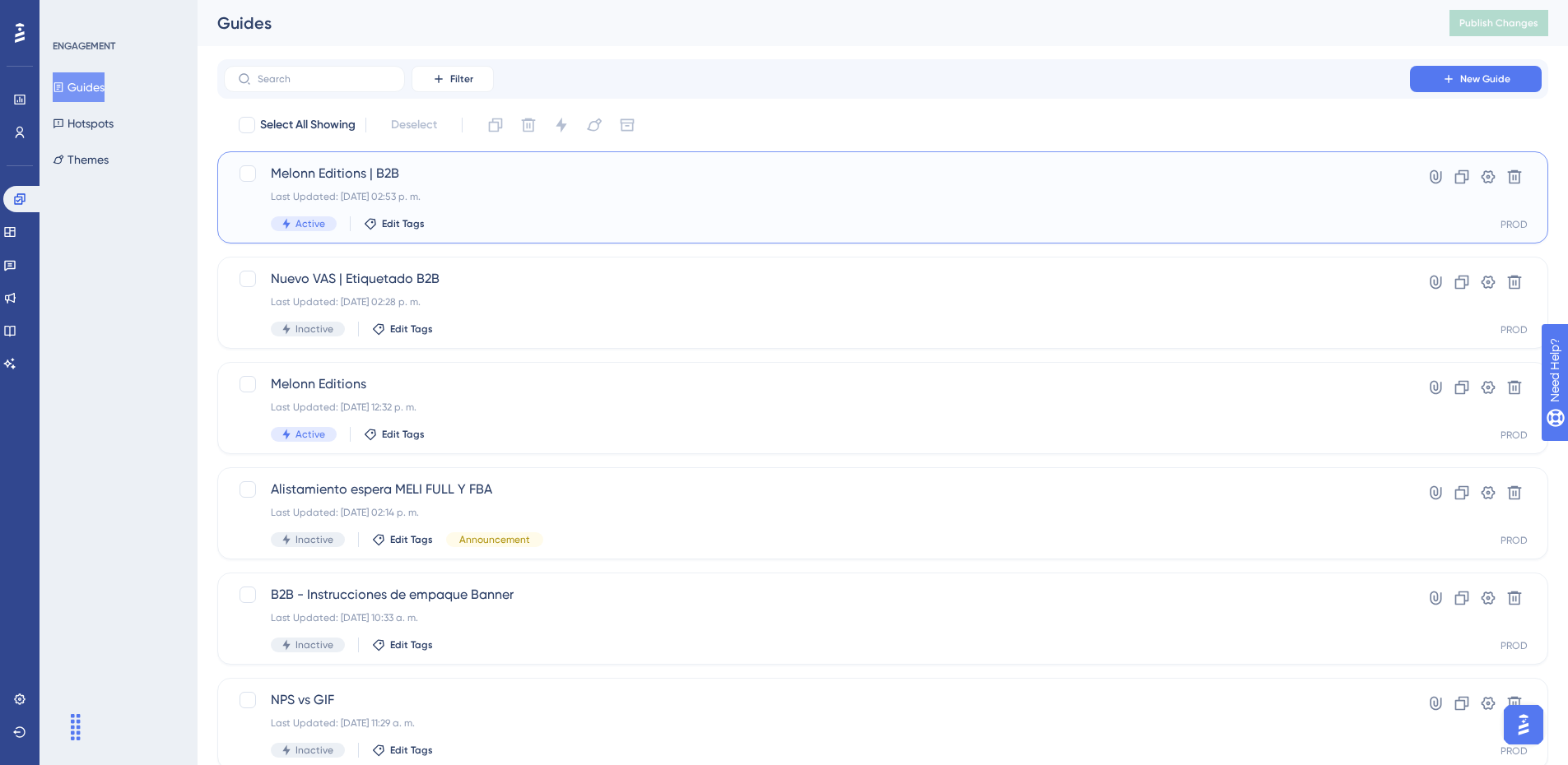 click on "Last Updated: 11 jul 2025 02:53 p. m." at bounding box center (817, 197) 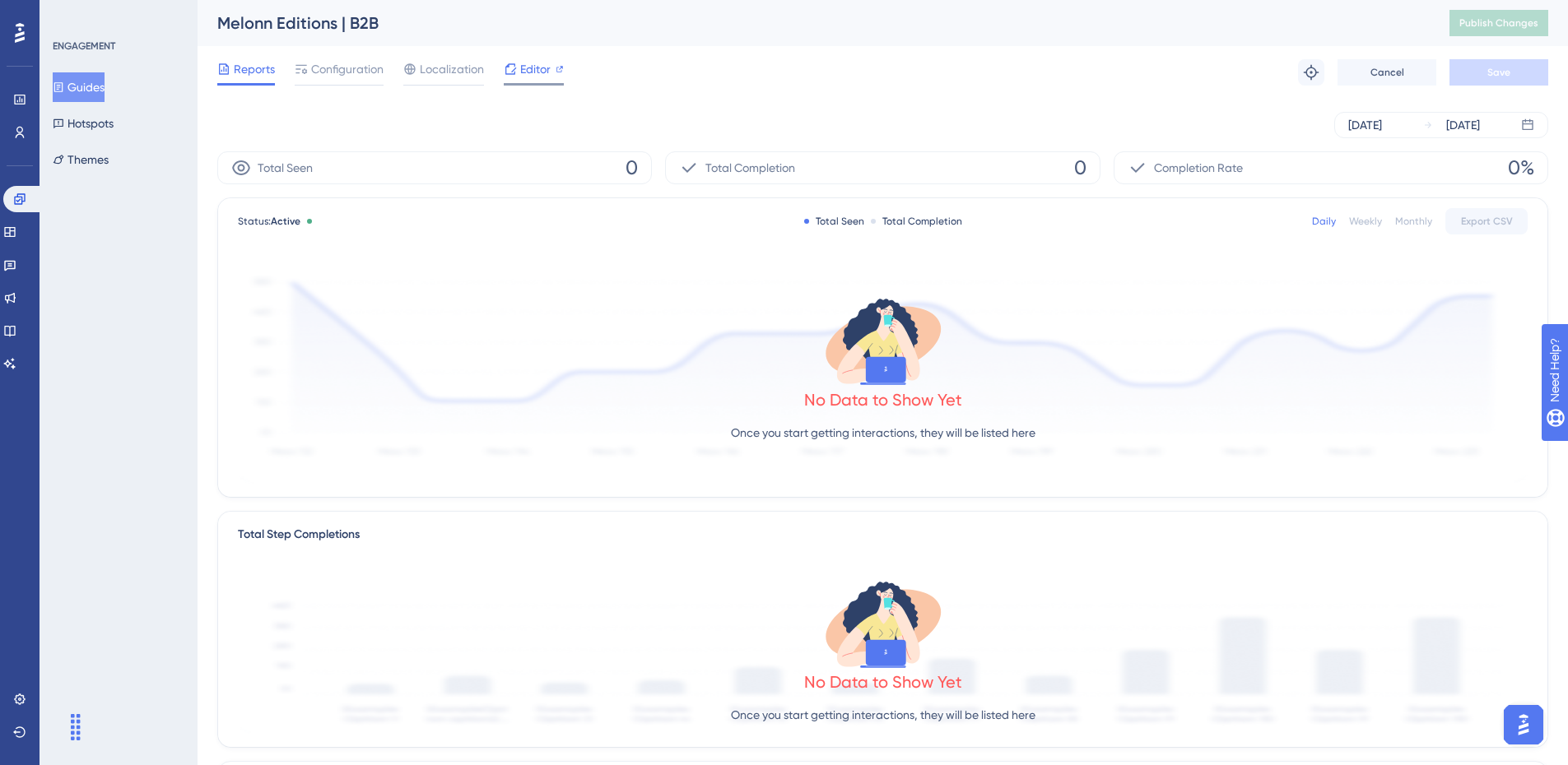 click on "Editor" at bounding box center (535, 69) 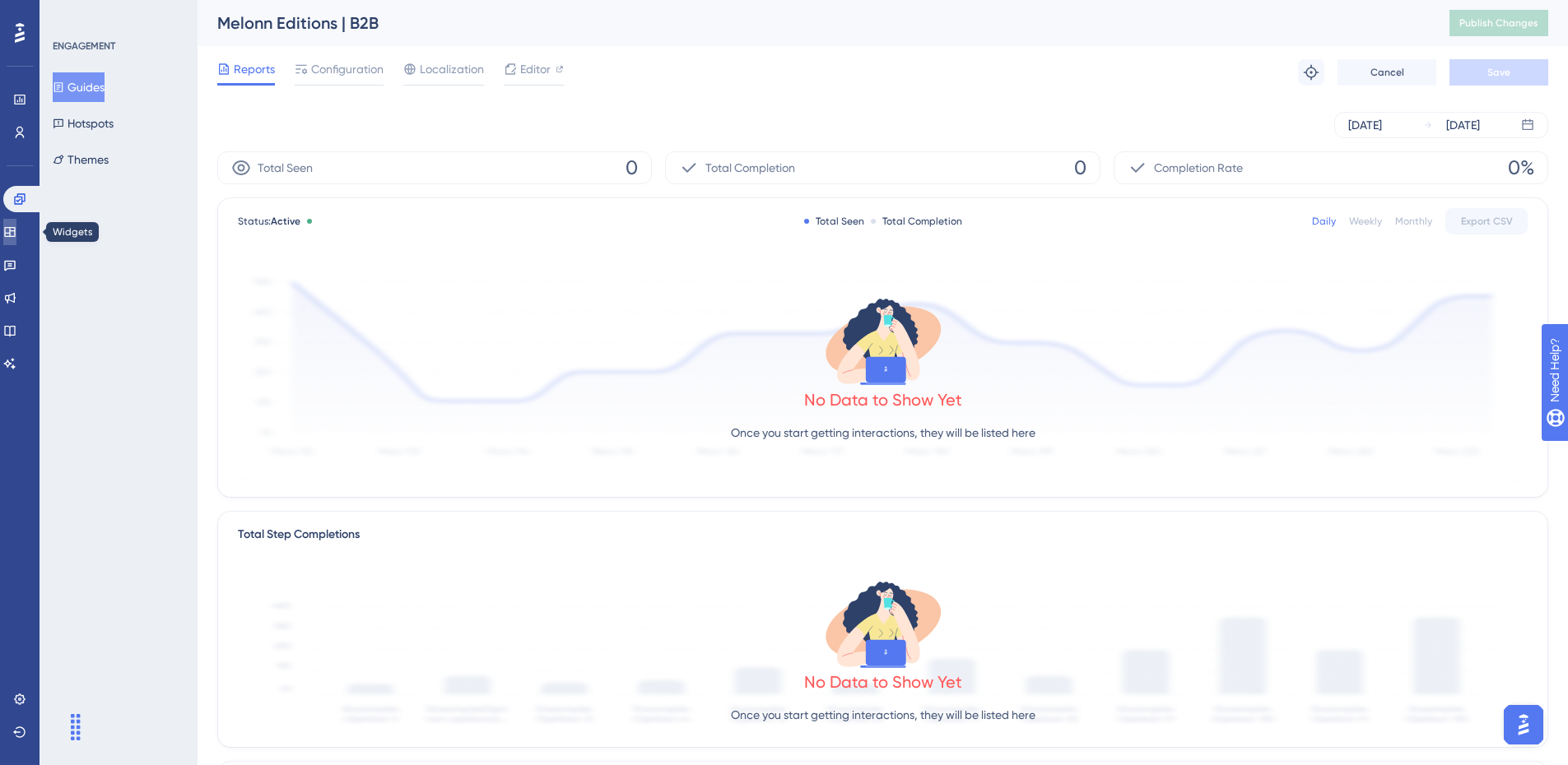 click at bounding box center [10, 232] 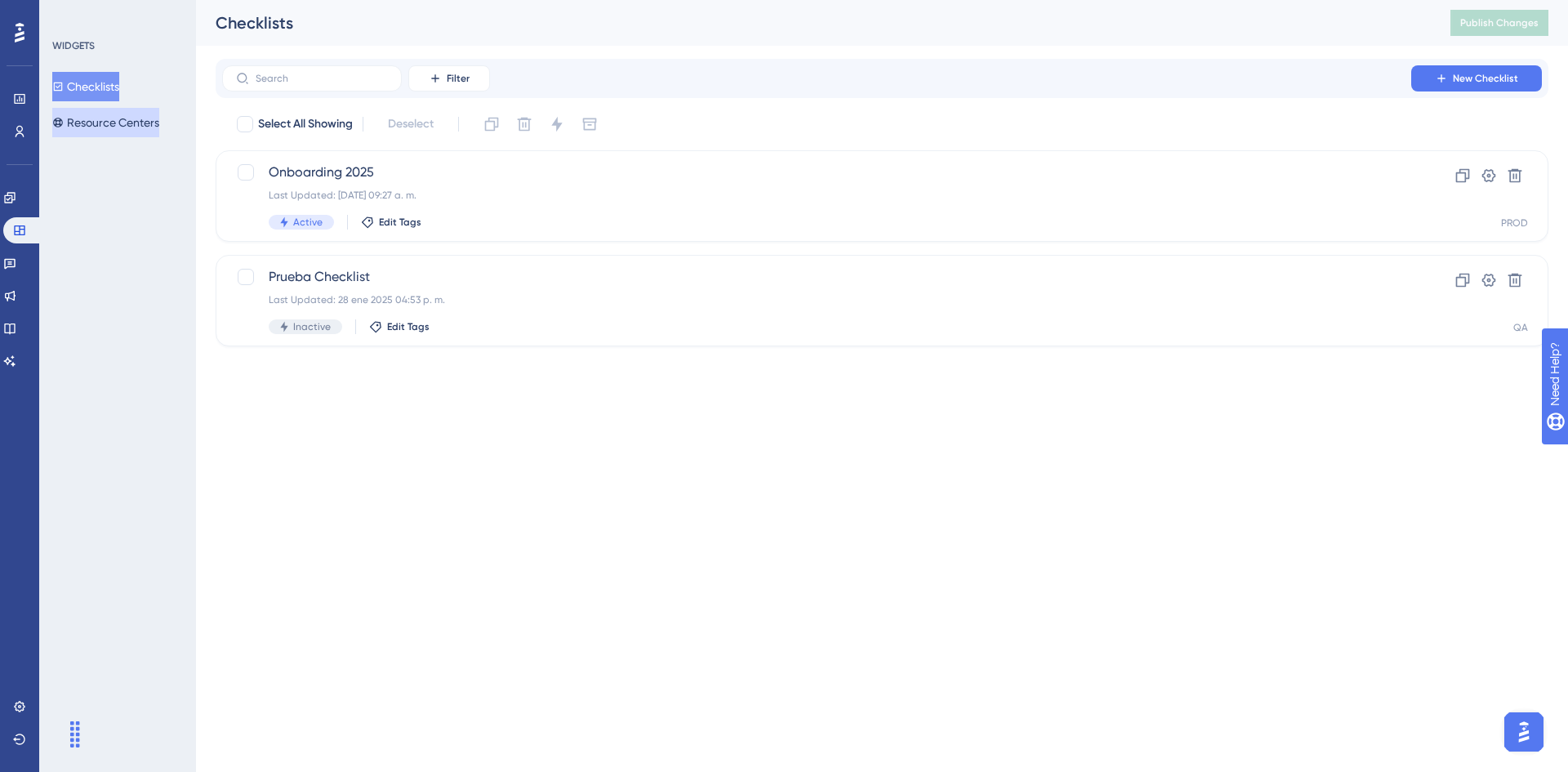 click on "Resource Centers" at bounding box center (105, 123) 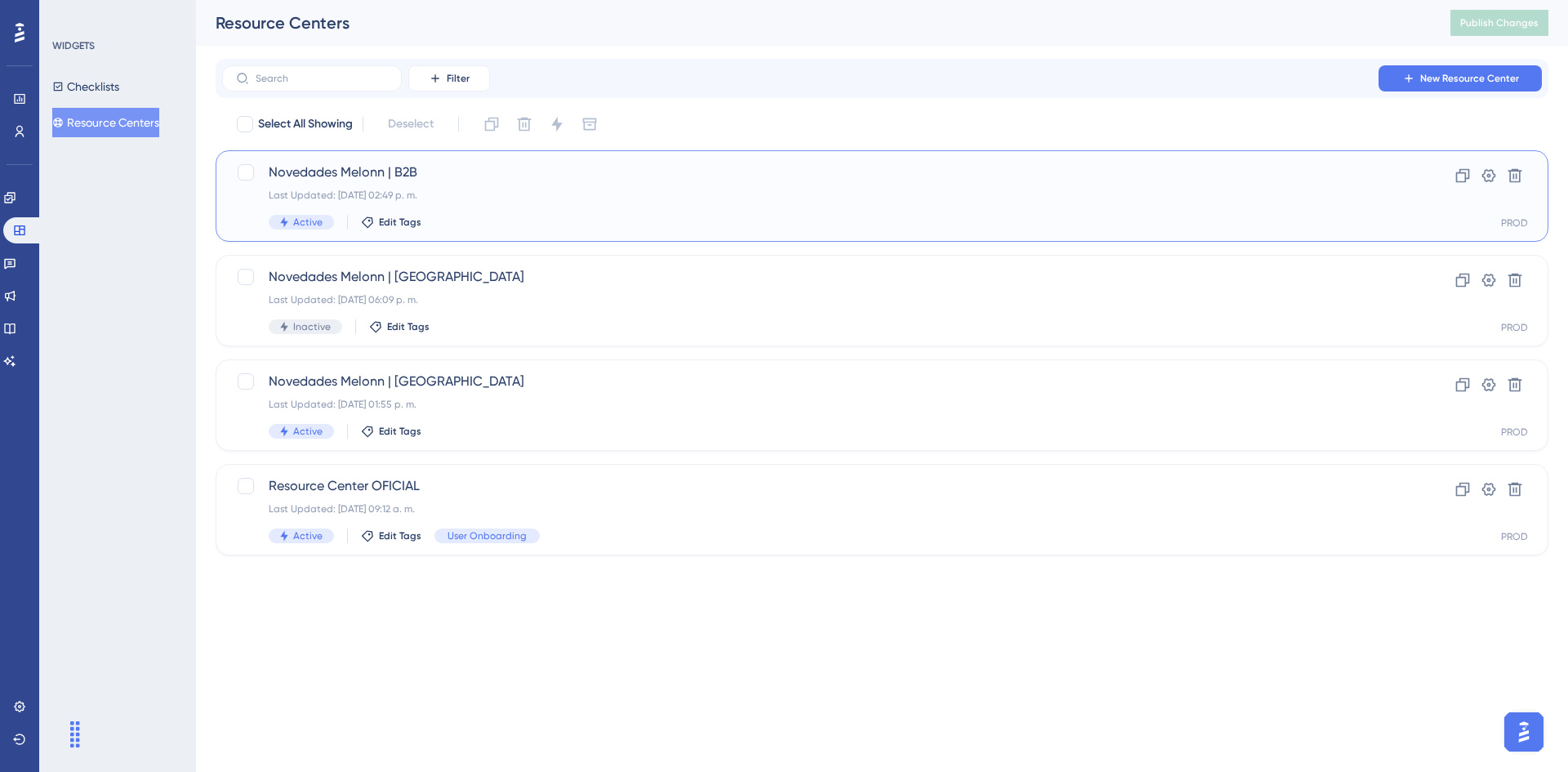 click on "Novedades Melonn | B2B" at bounding box center [817, 172] 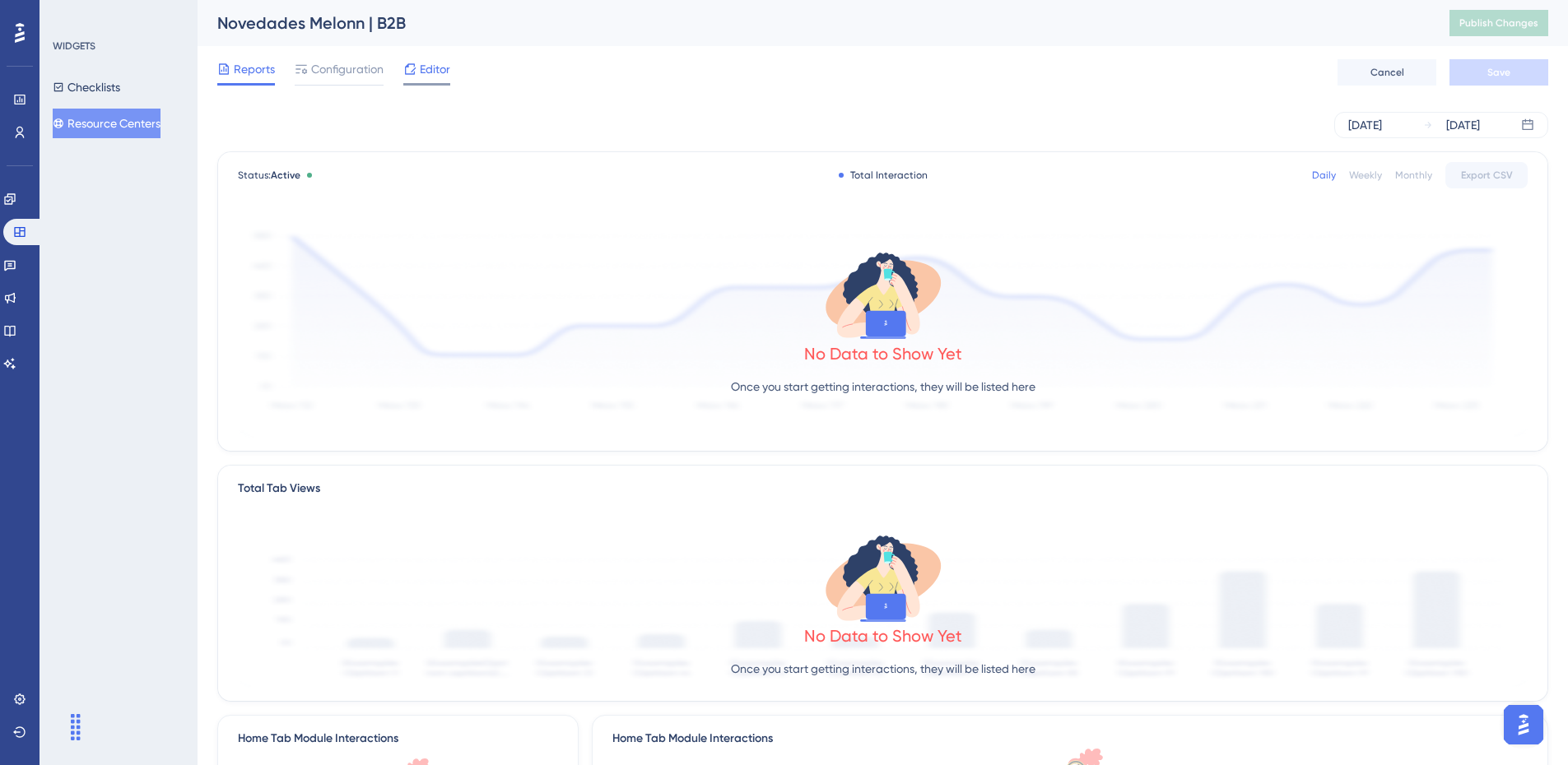 click on "Editor" at bounding box center [435, 69] 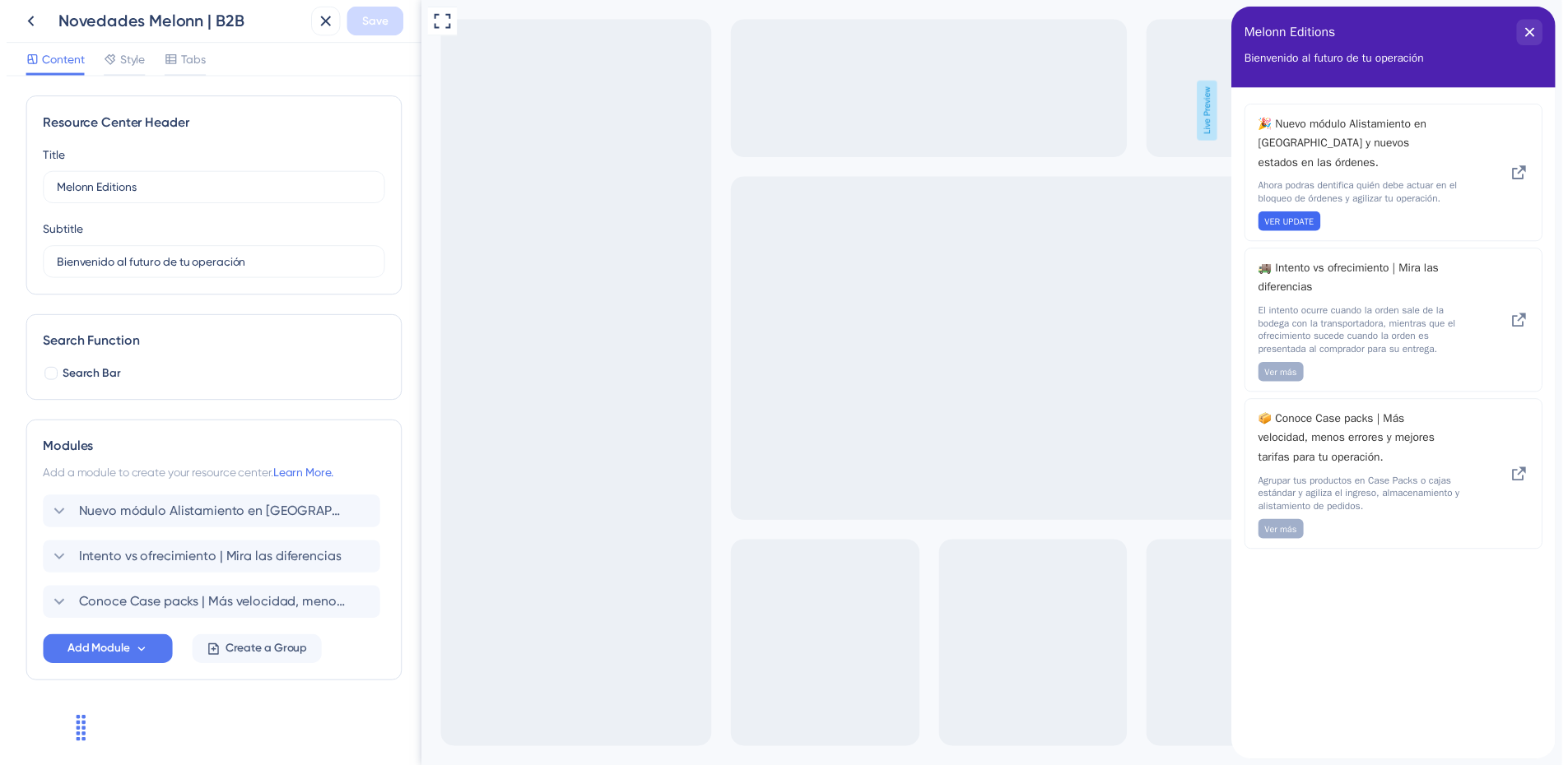 scroll, scrollTop: 0, scrollLeft: 0, axis: both 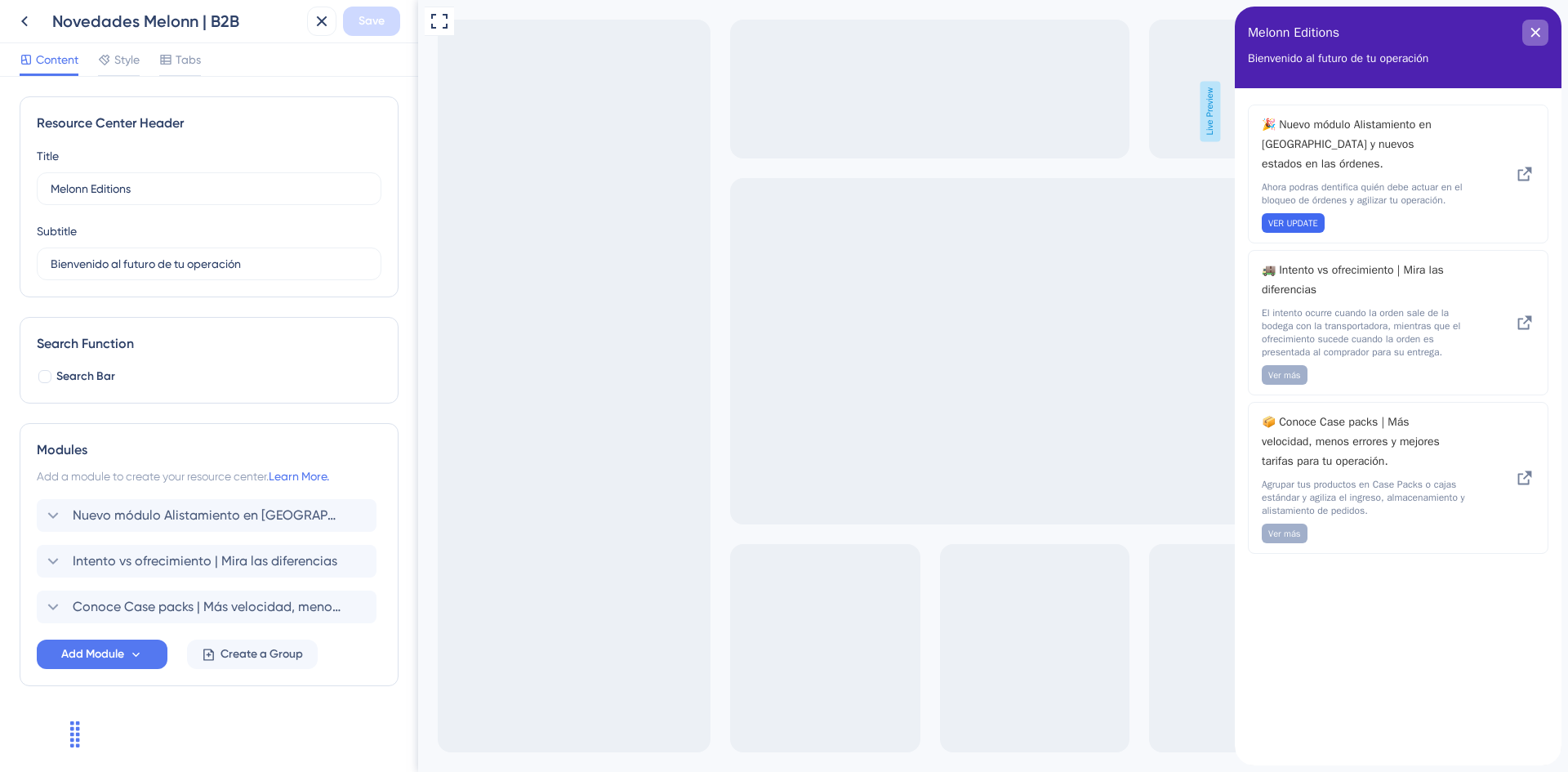 click at bounding box center [1535, 33] 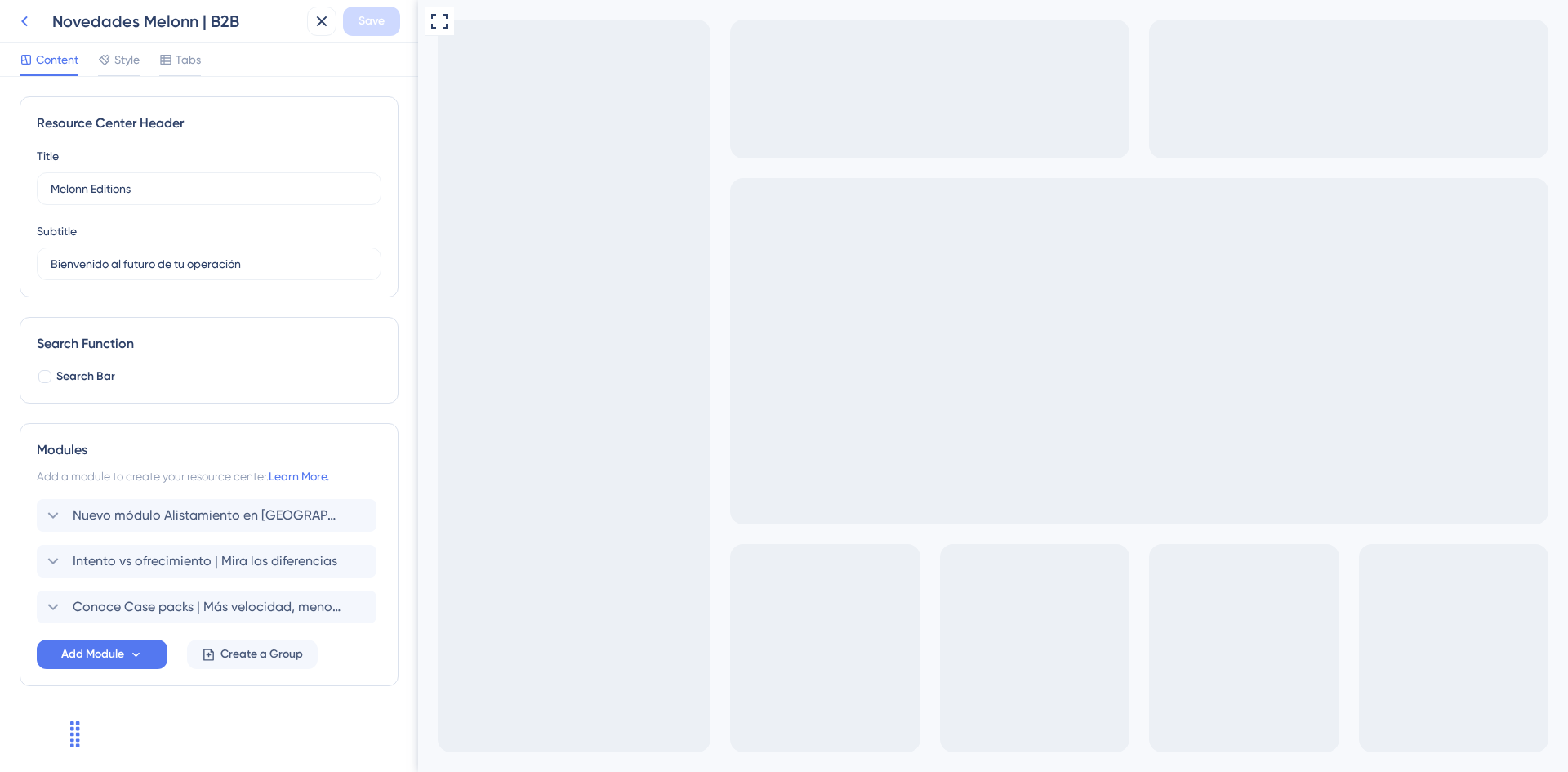 click at bounding box center [24, 21] 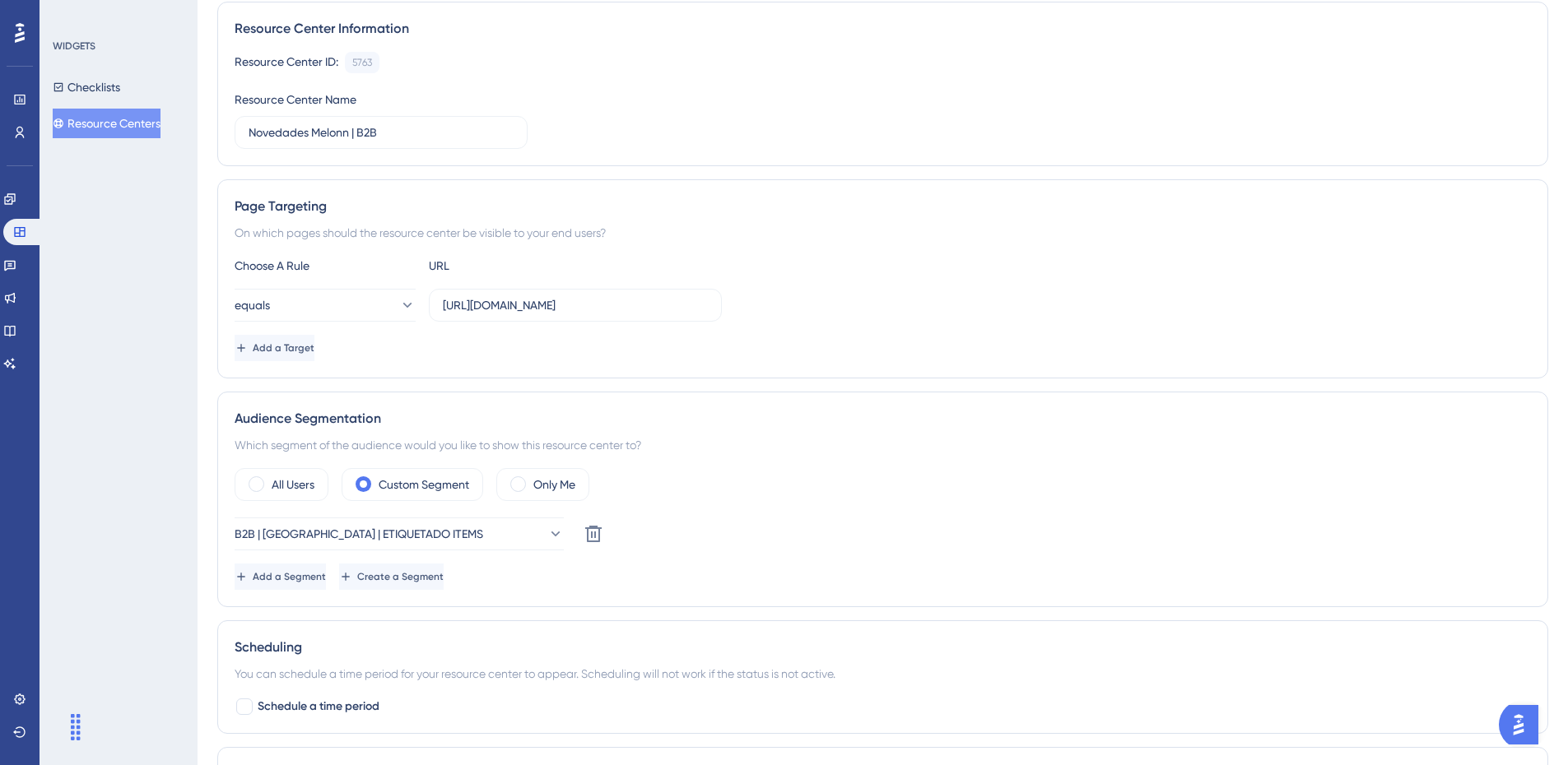 scroll, scrollTop: 0, scrollLeft: 0, axis: both 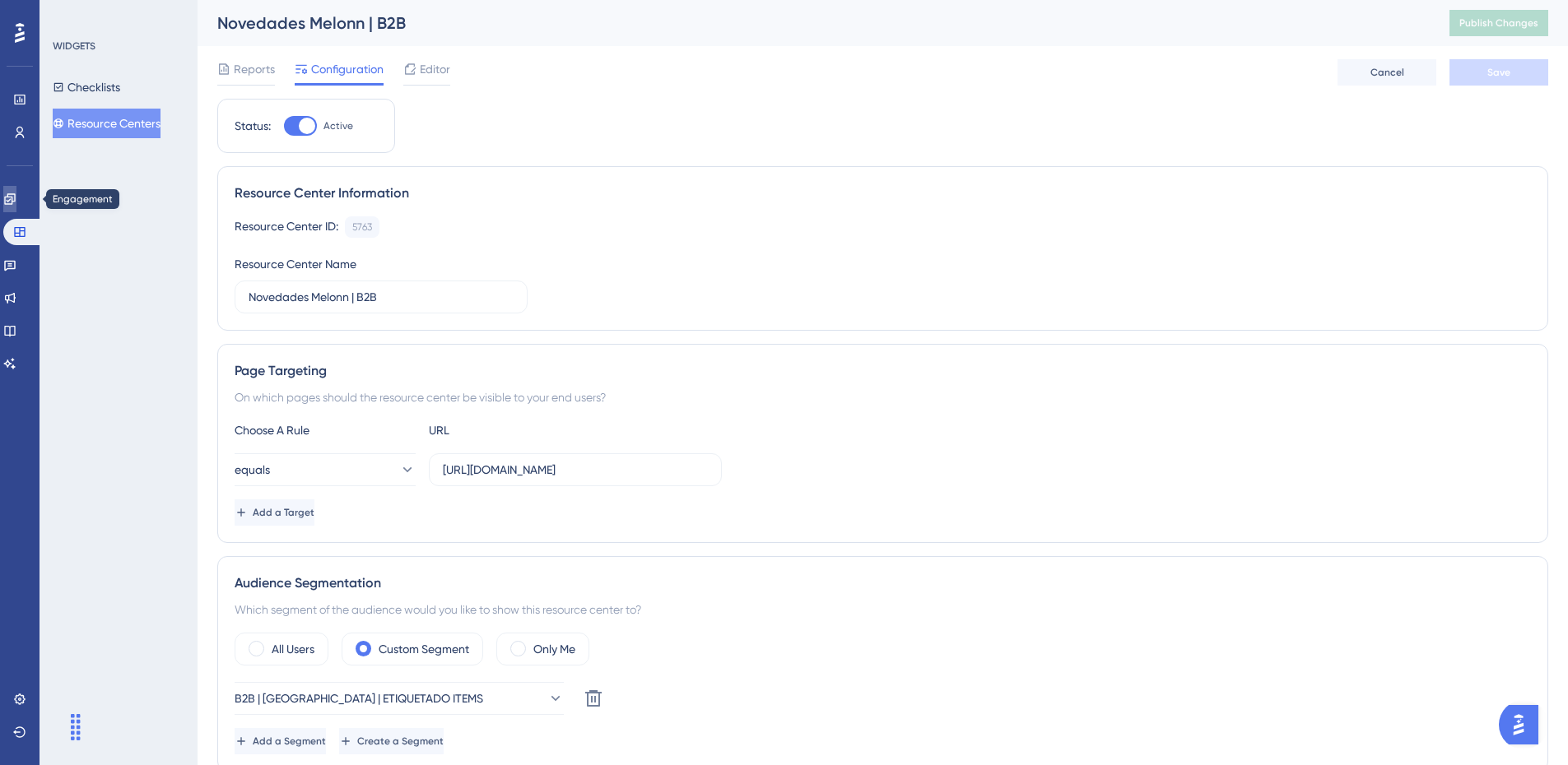 click at bounding box center (10, 199) 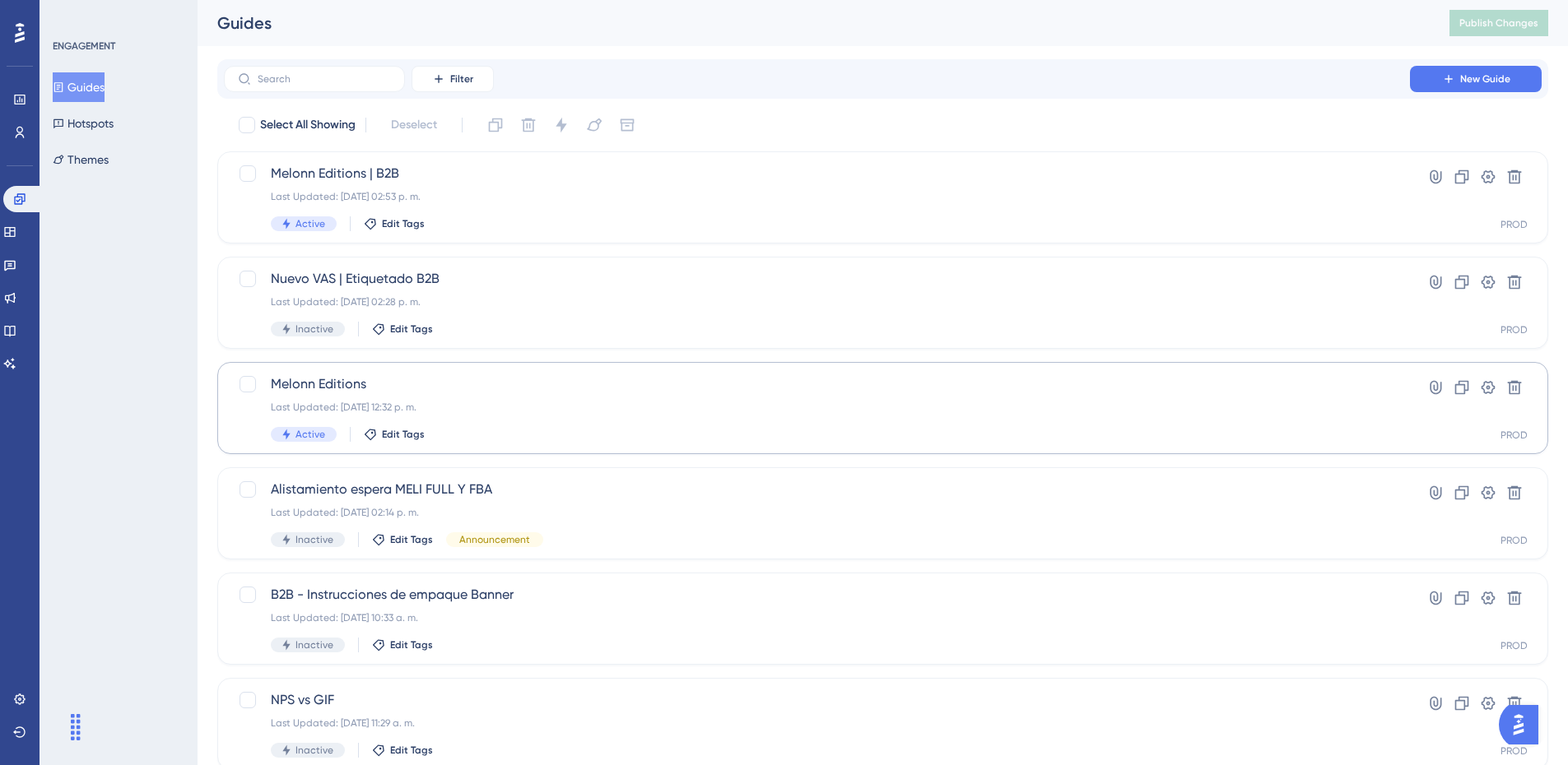 scroll, scrollTop: 0, scrollLeft: 0, axis: both 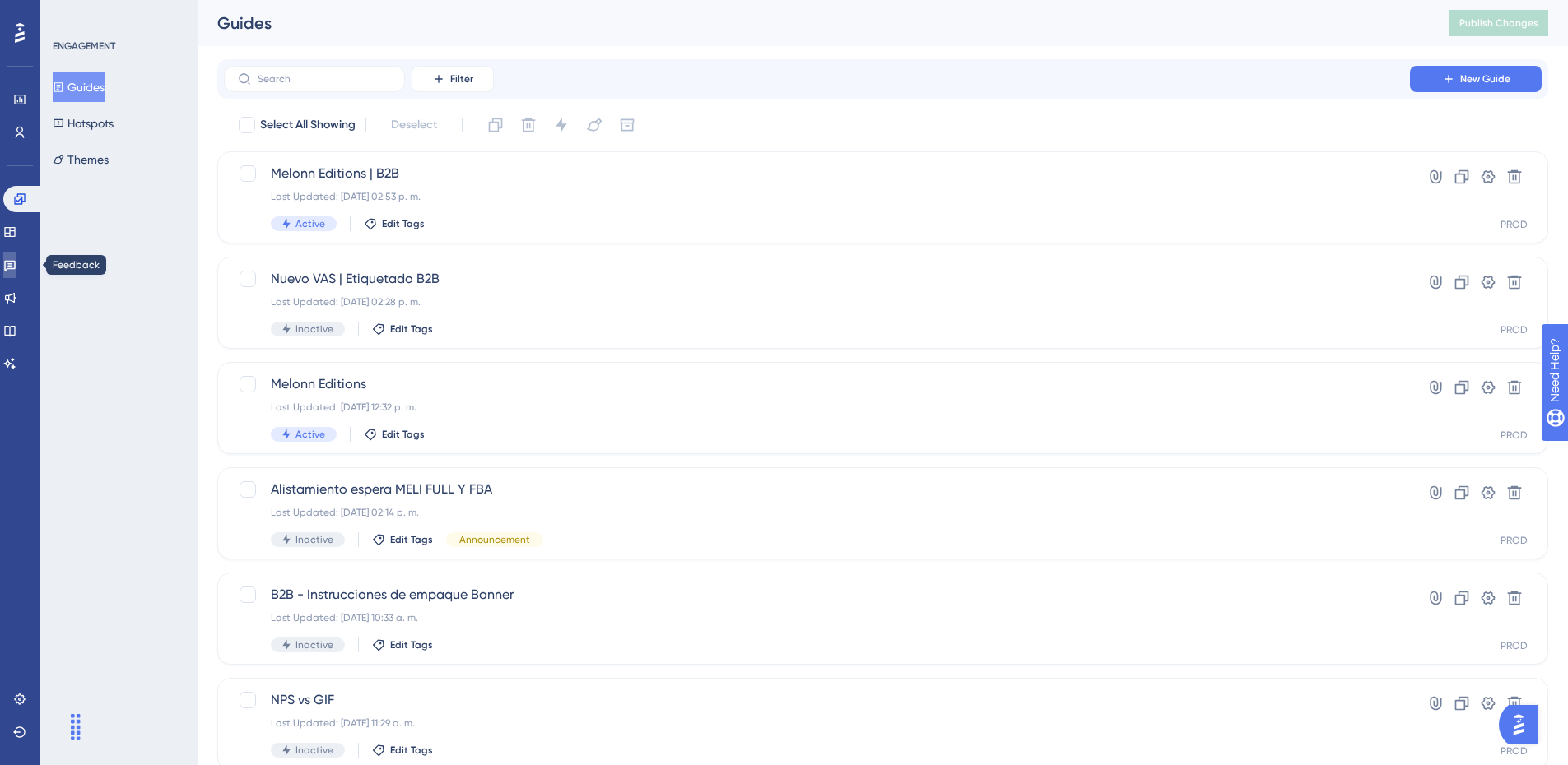 click at bounding box center [10, 265] 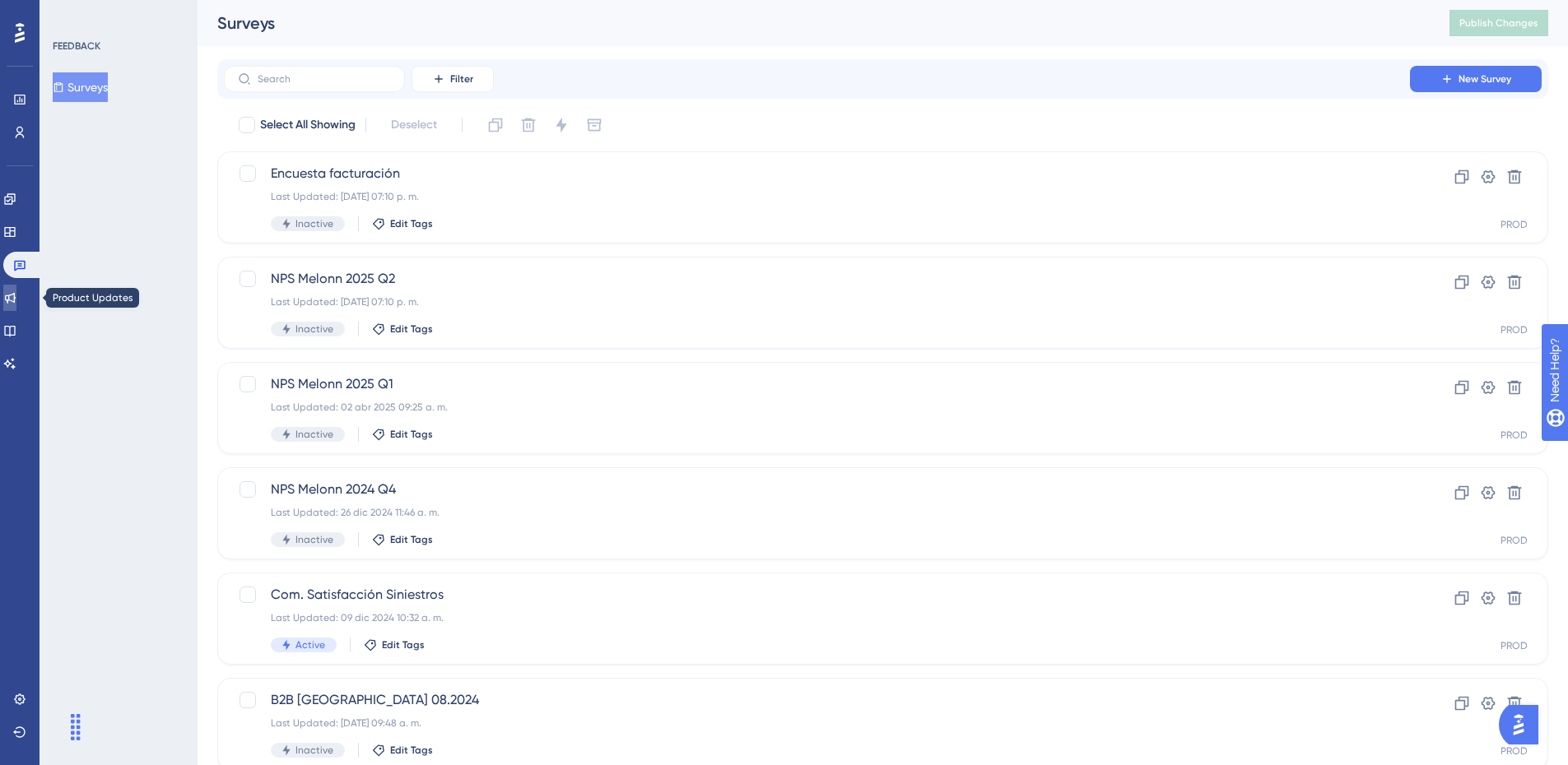 click at bounding box center (10, 298) 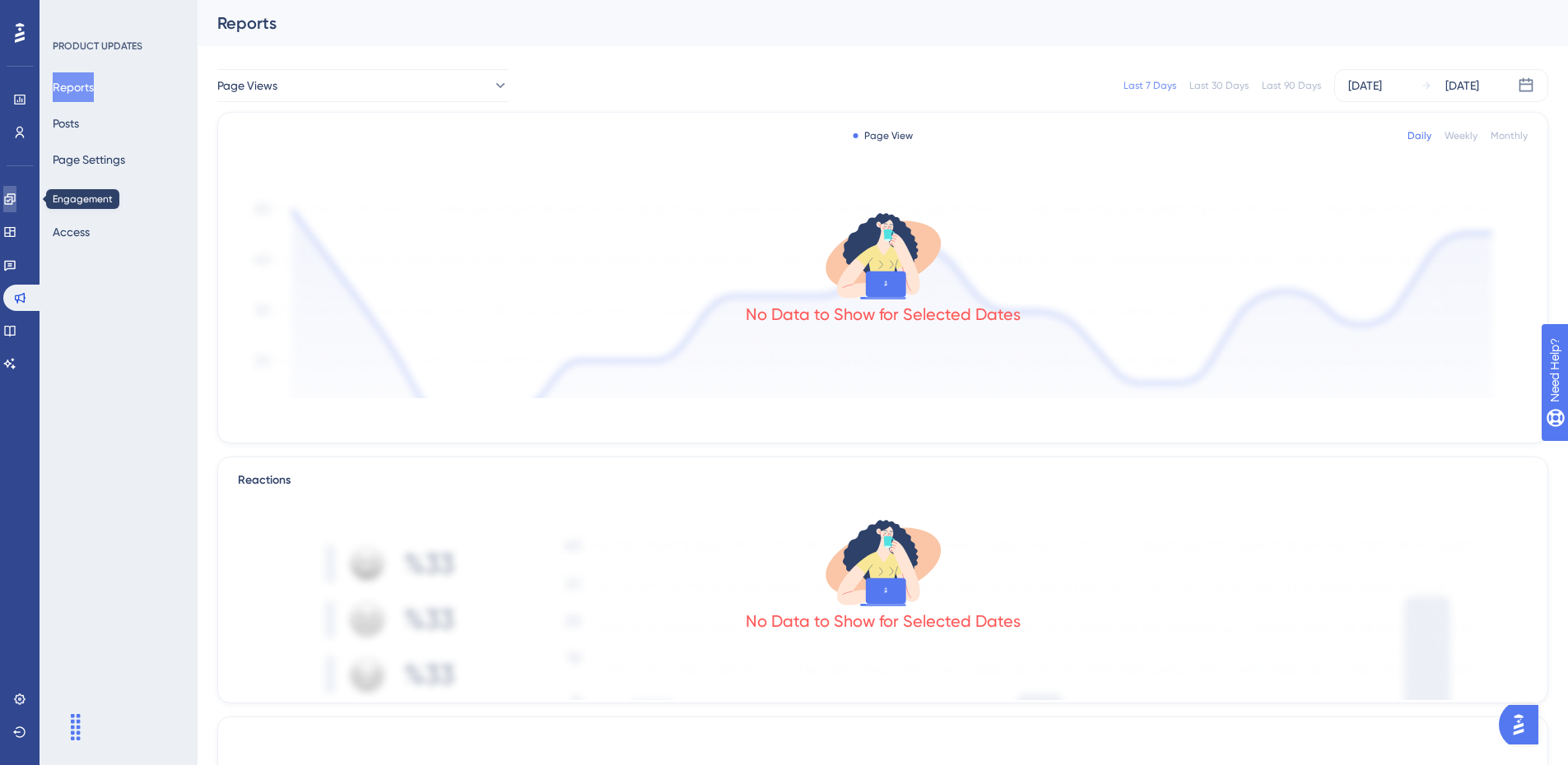 click 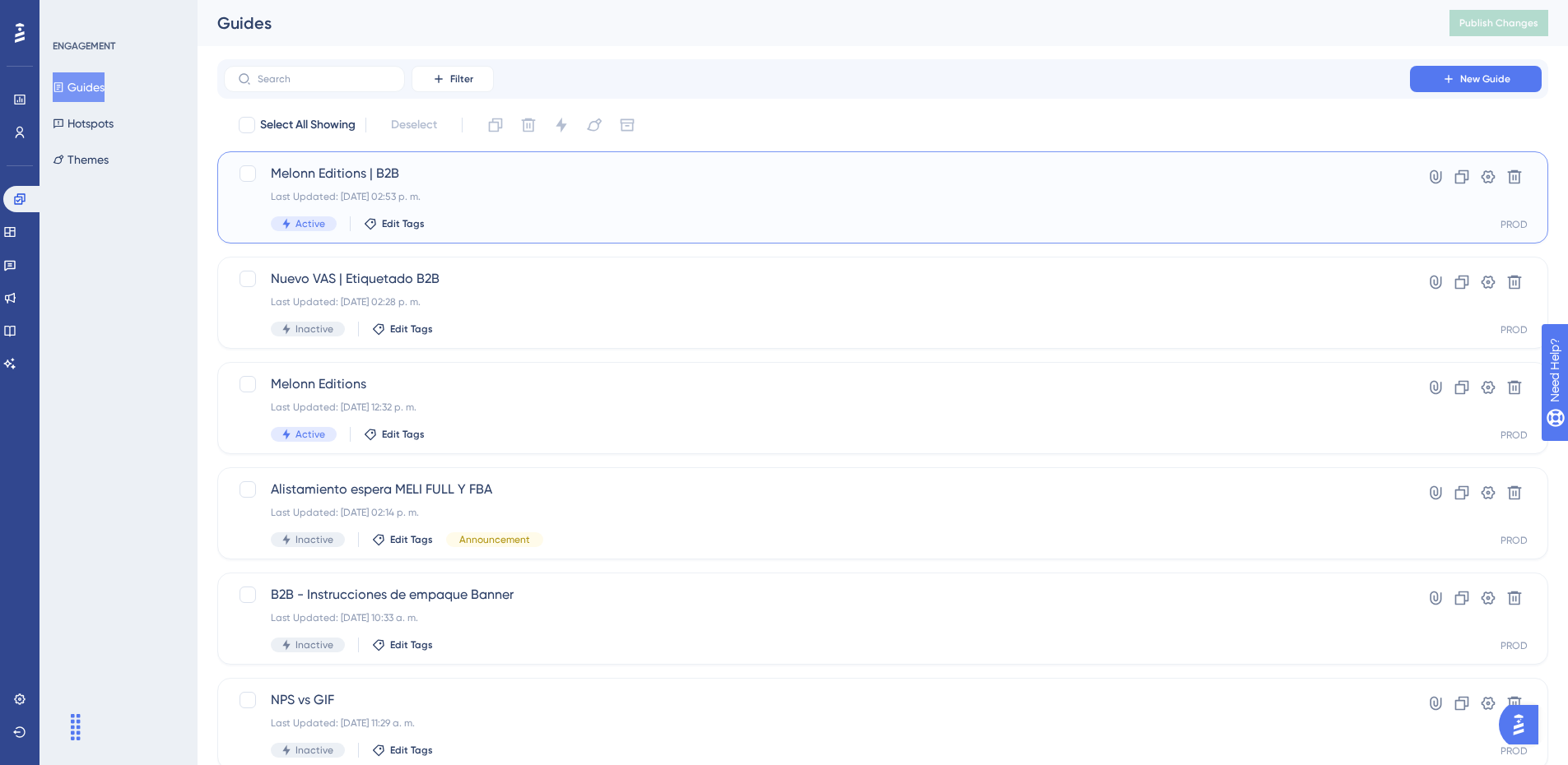 click on "Last Updated: 11 jul 2025 02:53 p. m." at bounding box center (817, 197) 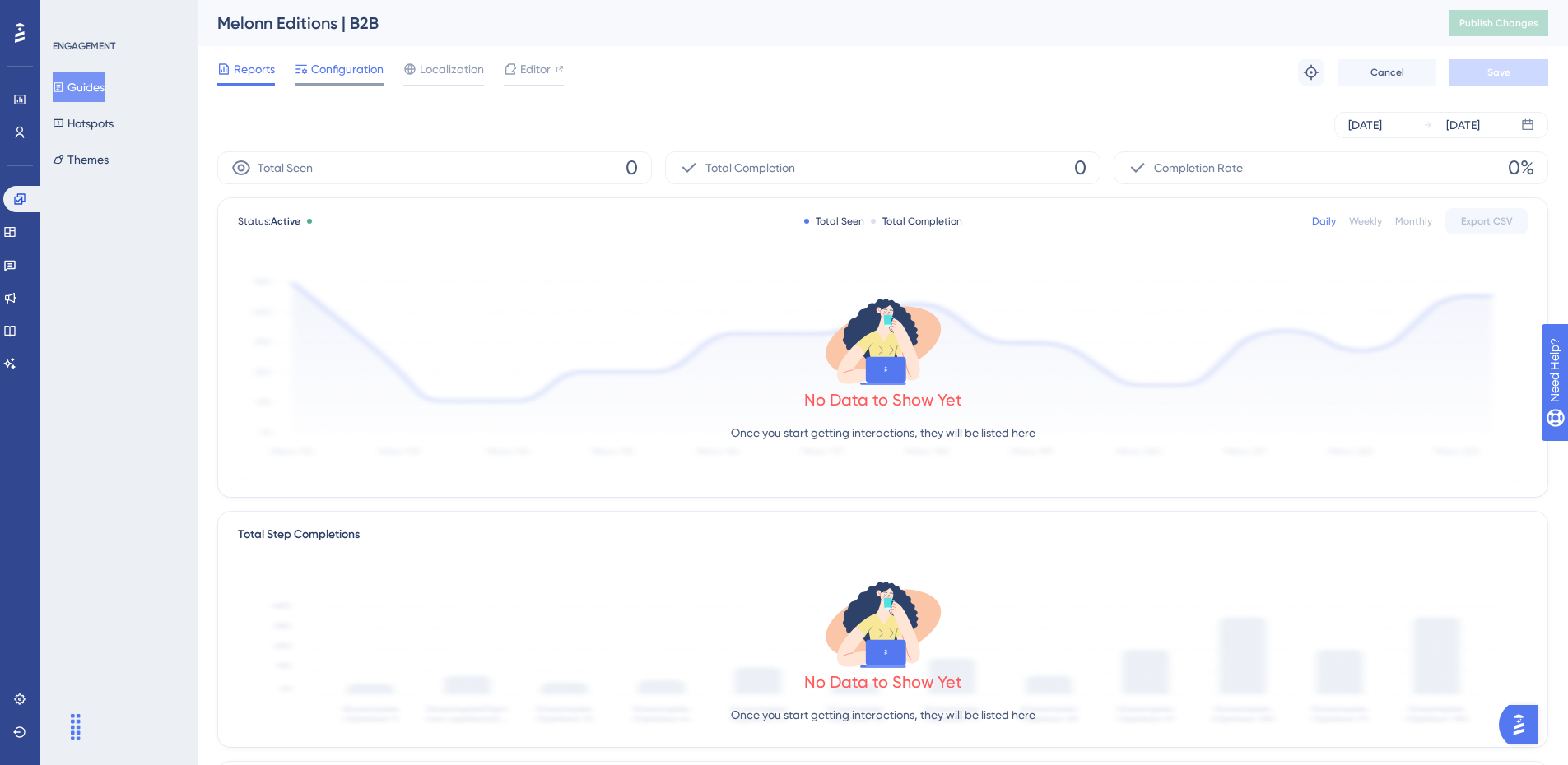 click on "Configuration" at bounding box center (347, 69) 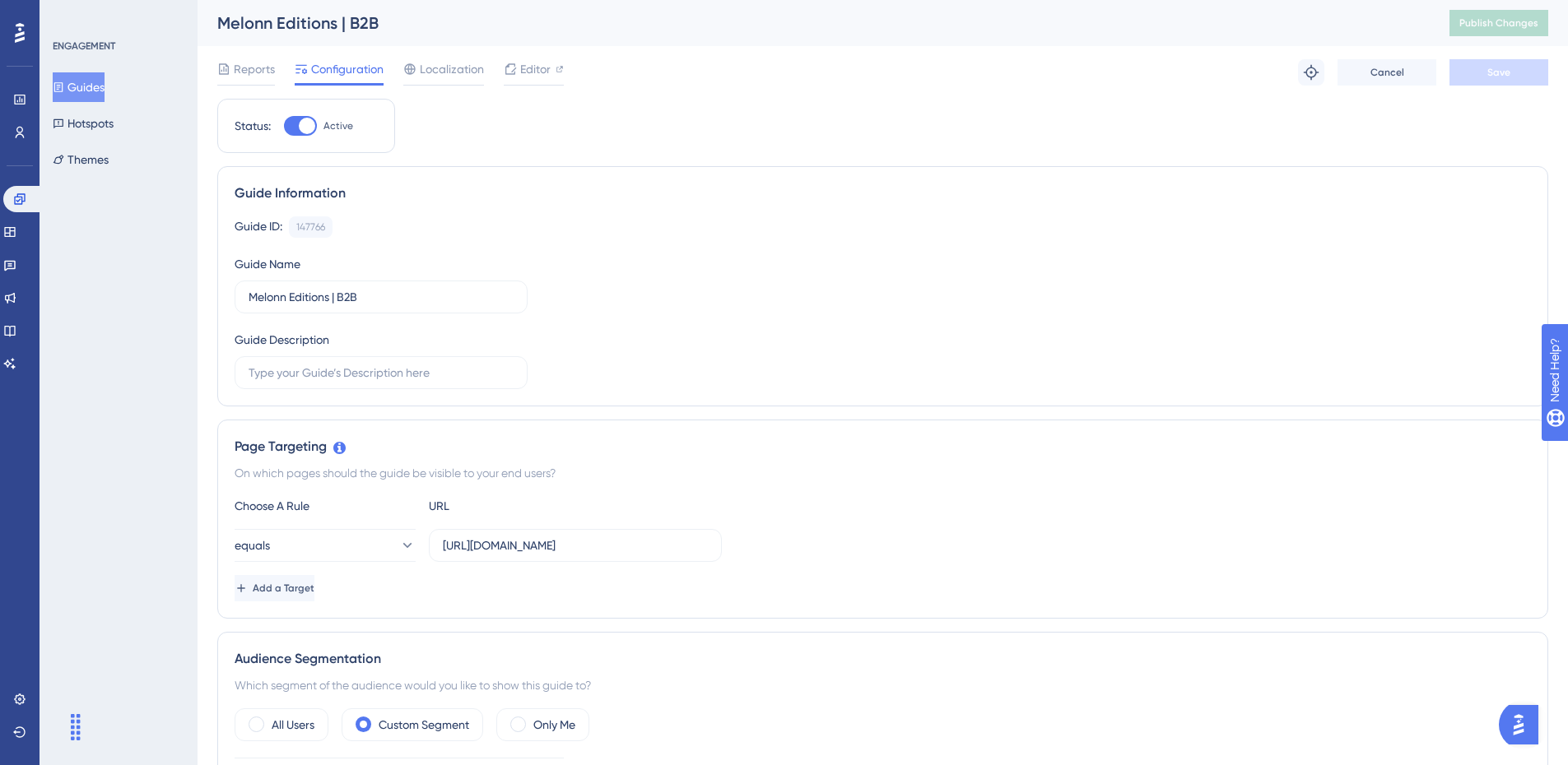 click at bounding box center [300, 126] 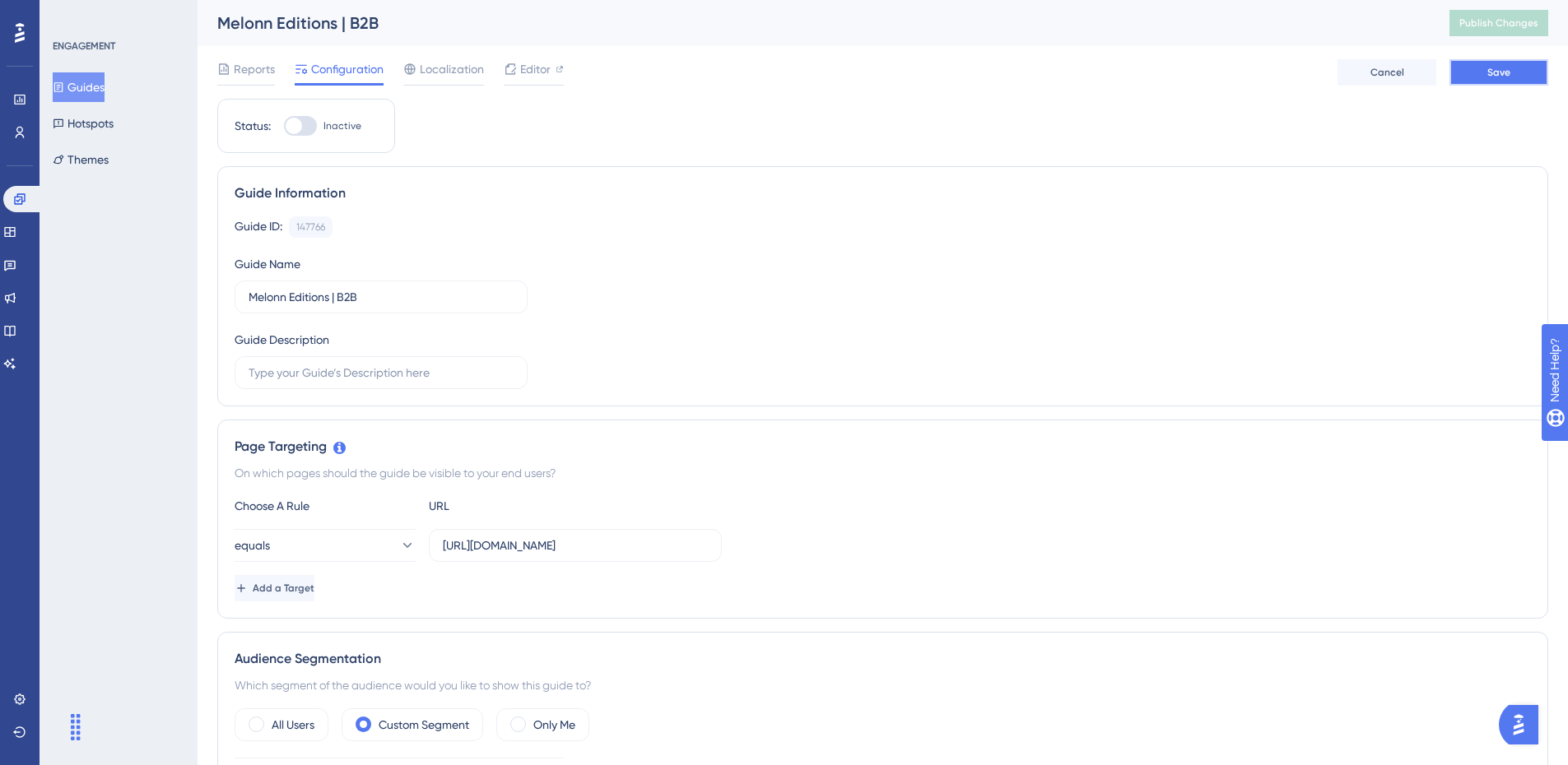 click on "Save" at bounding box center (1499, 72) 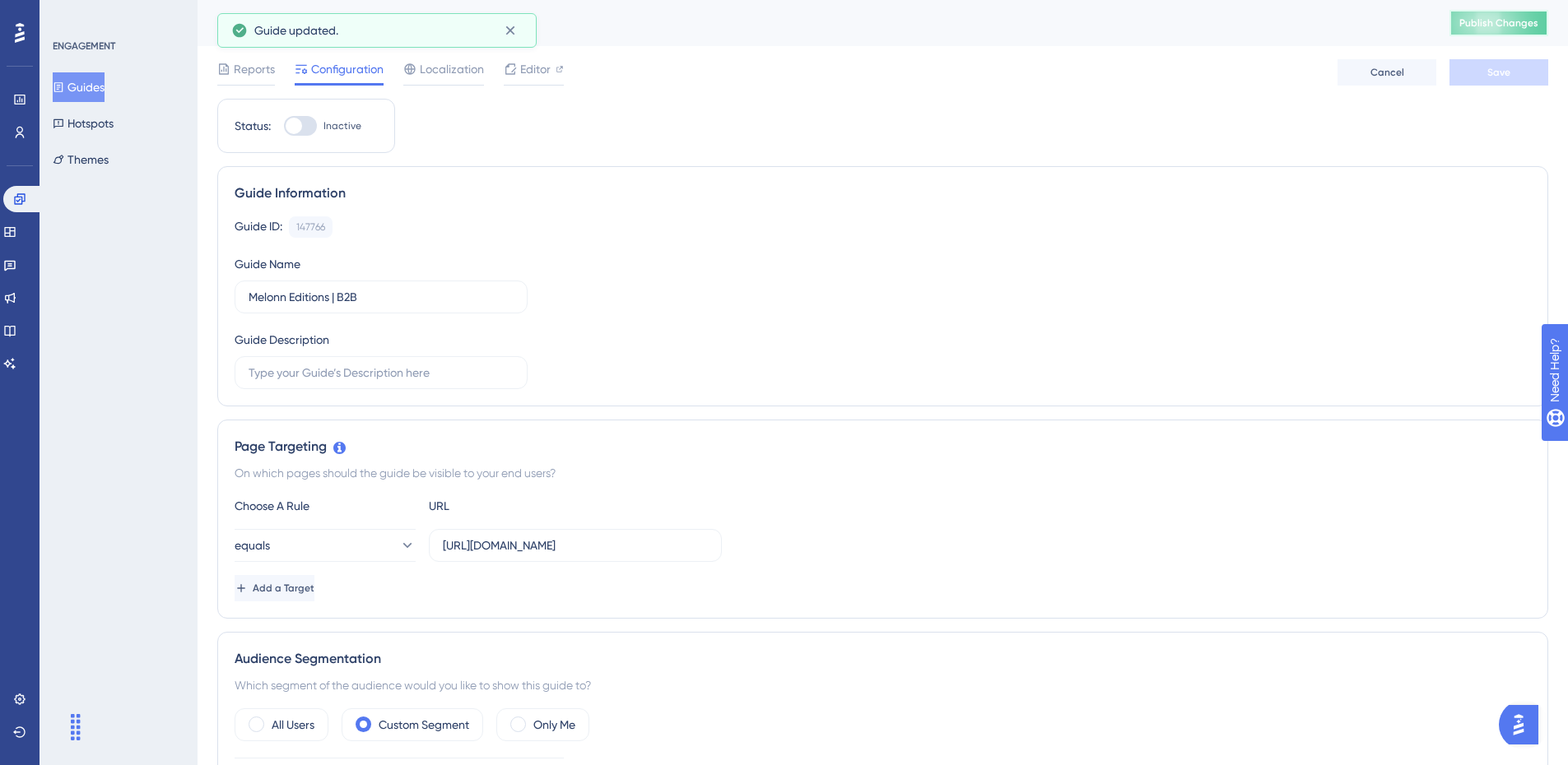 click on "Publish Changes" at bounding box center [1499, 23] 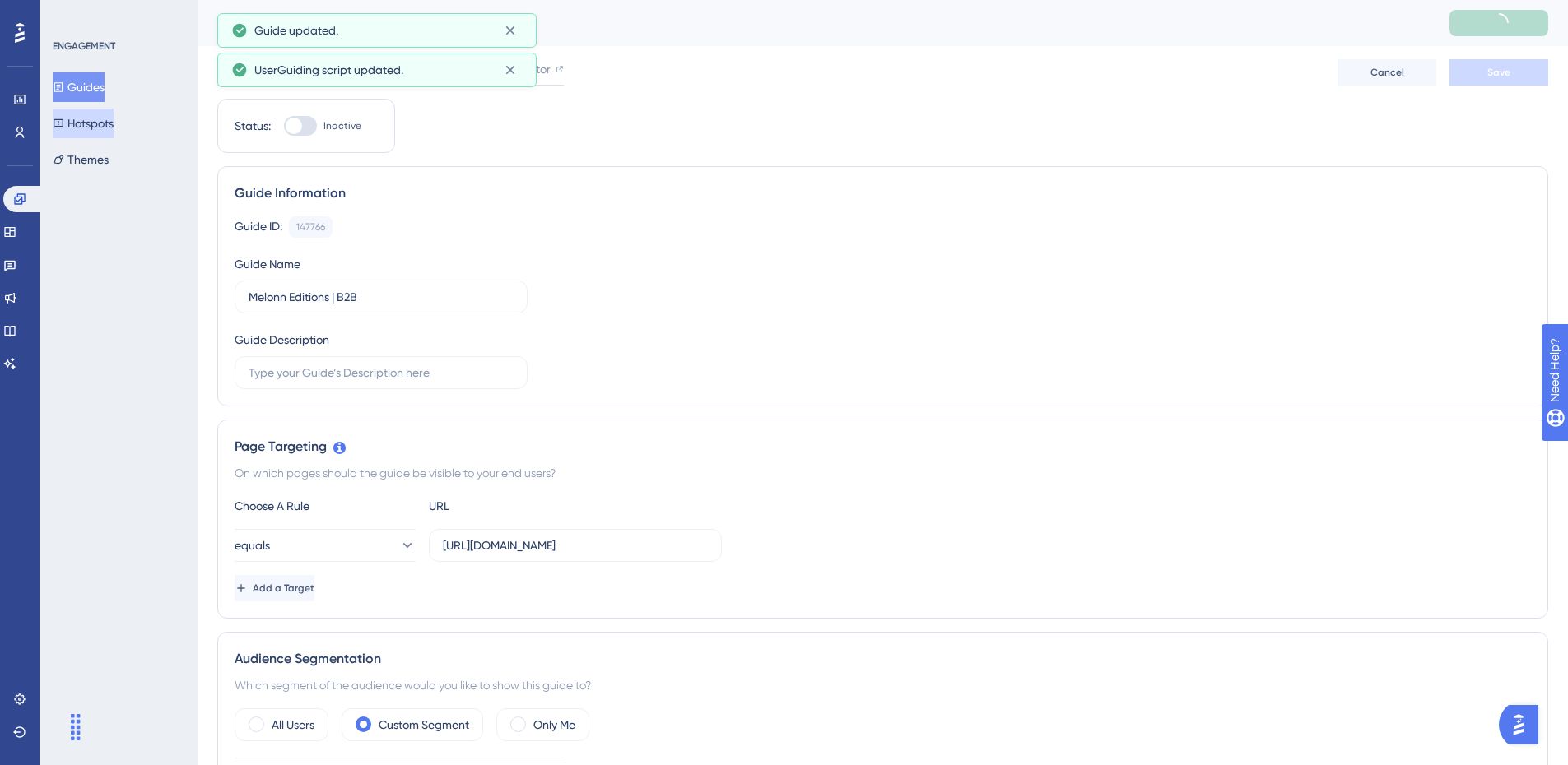 click on "Hotspots" at bounding box center (83, 123) 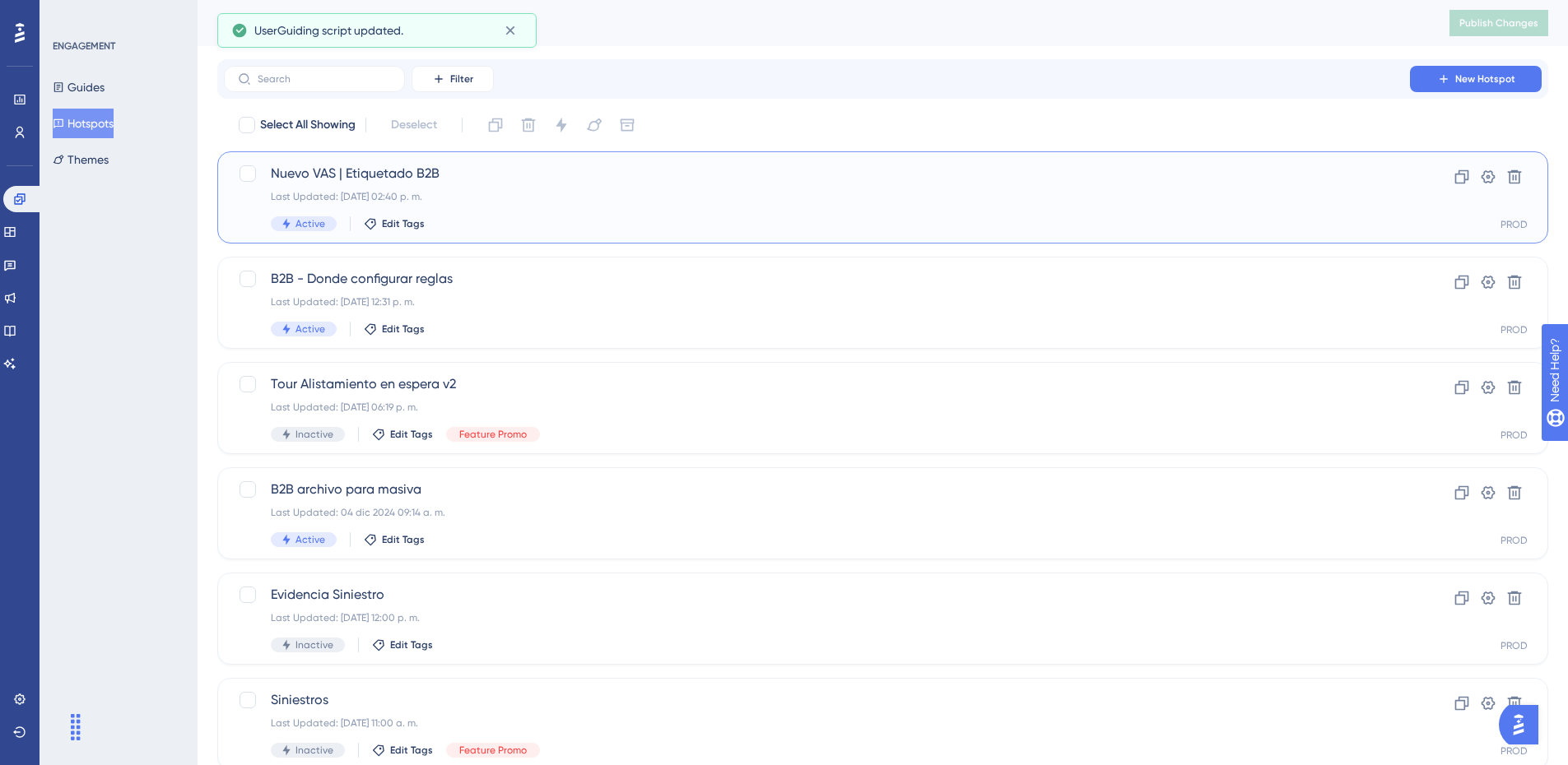 click on "Nuevo VAS | Etiquetado B2B Last Updated: 11 jul 2025 02:40 p. m. Active Edit Tags" at bounding box center [817, 197] 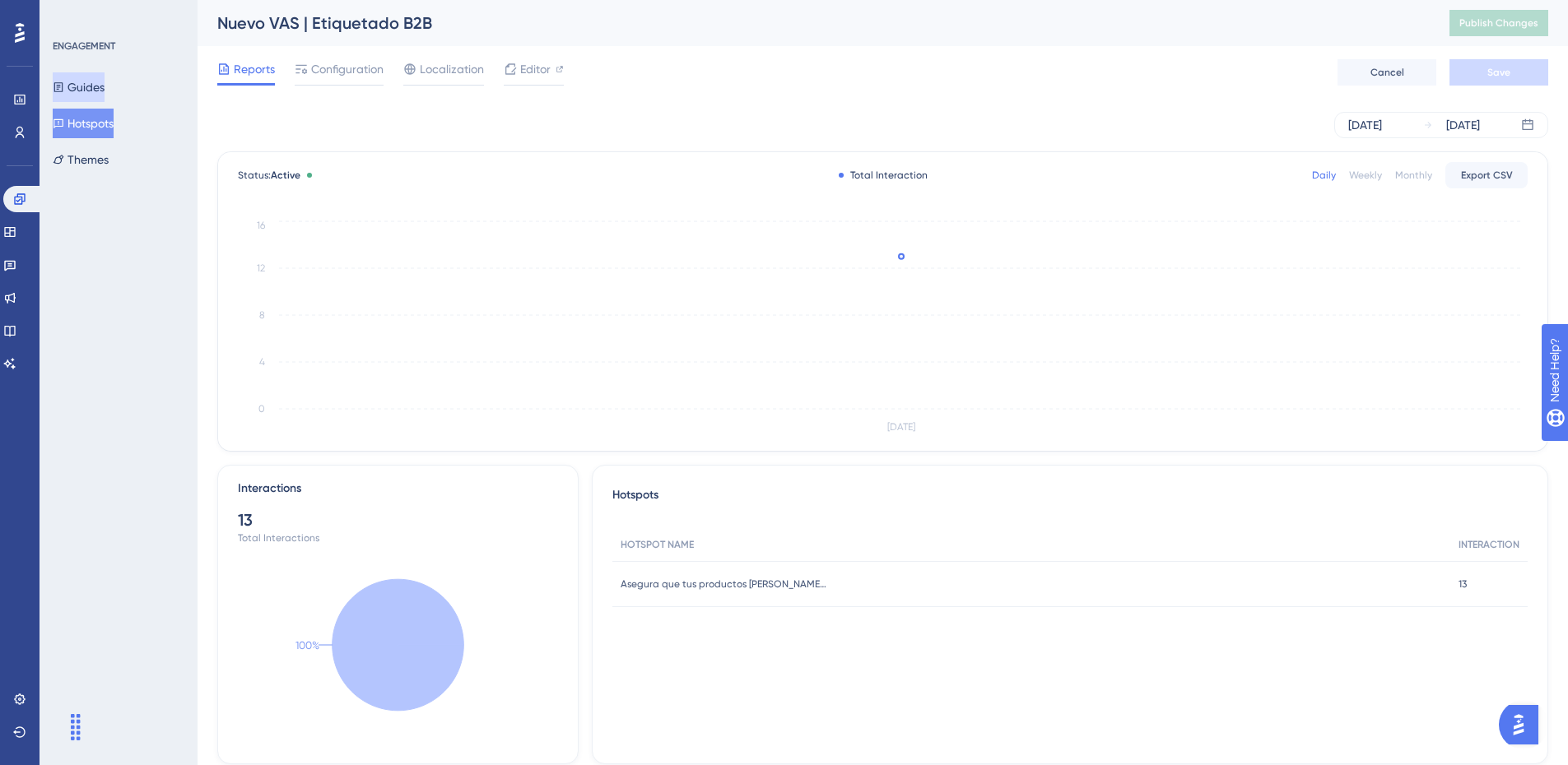 click 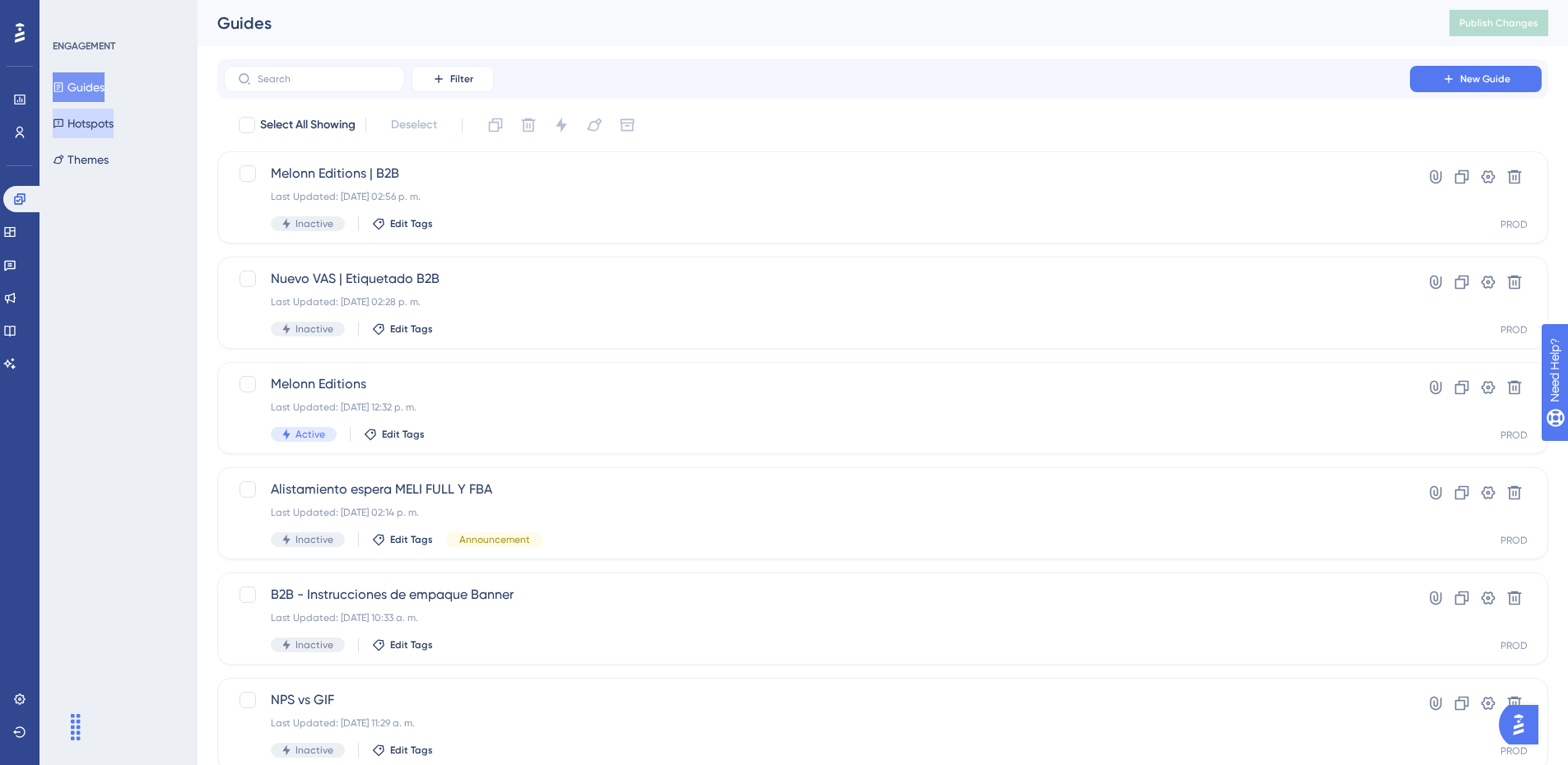 click on "Hotspots" at bounding box center [83, 123] 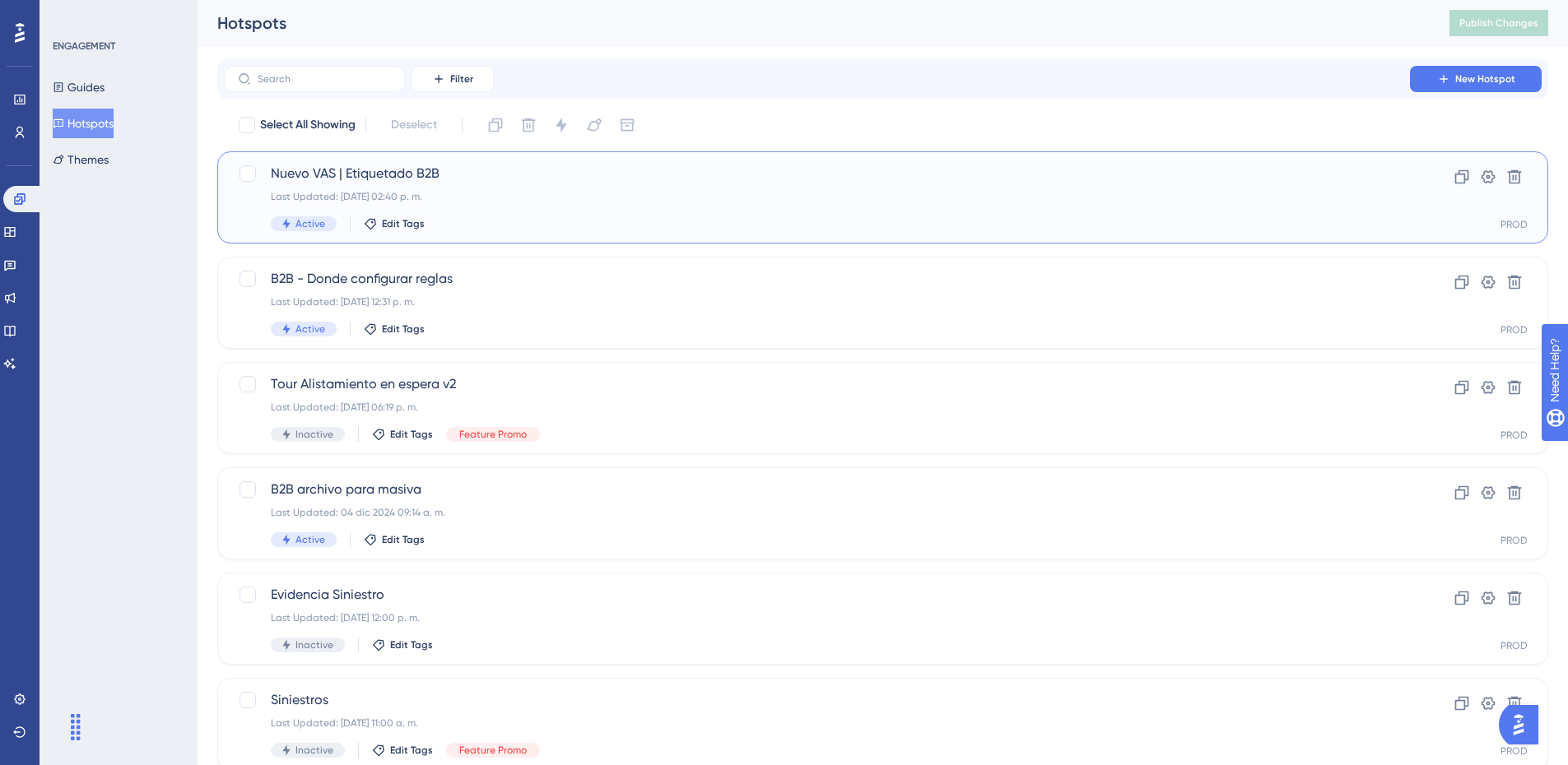 click on "Nuevo VAS | Etiquetado B2B" at bounding box center [817, 174] 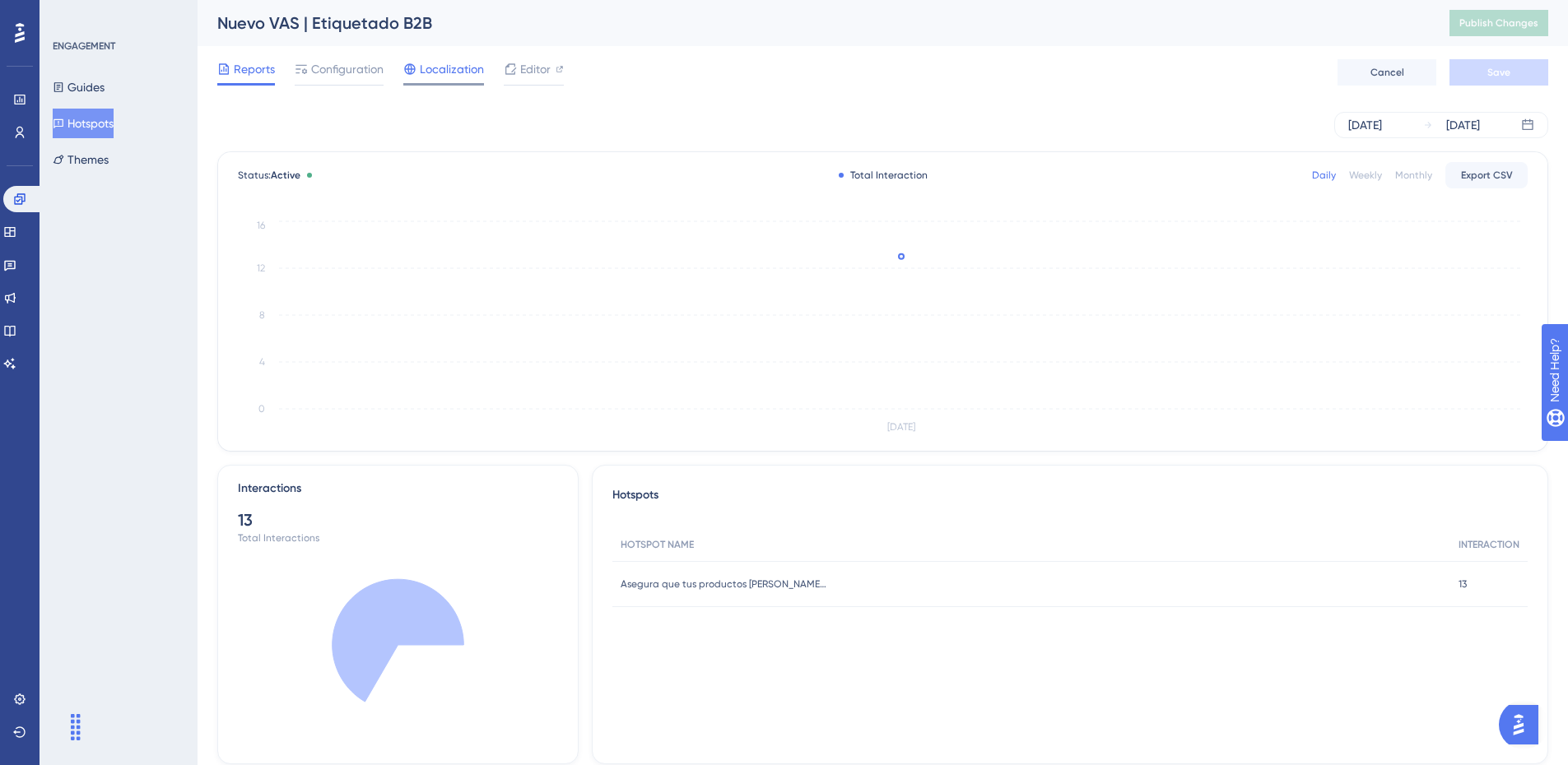 click on "Configuration" at bounding box center [347, 69] 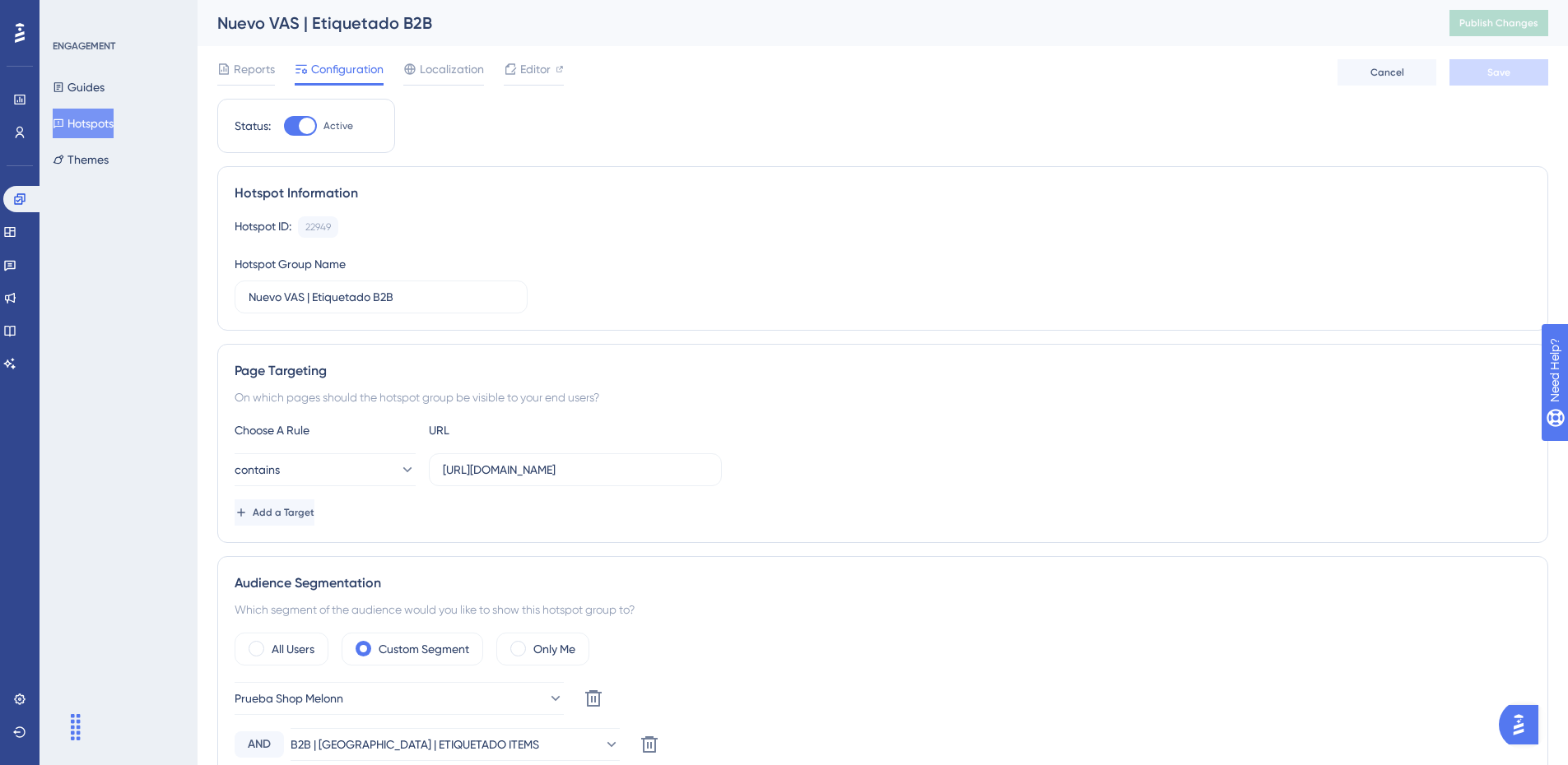 click at bounding box center [300, 126] 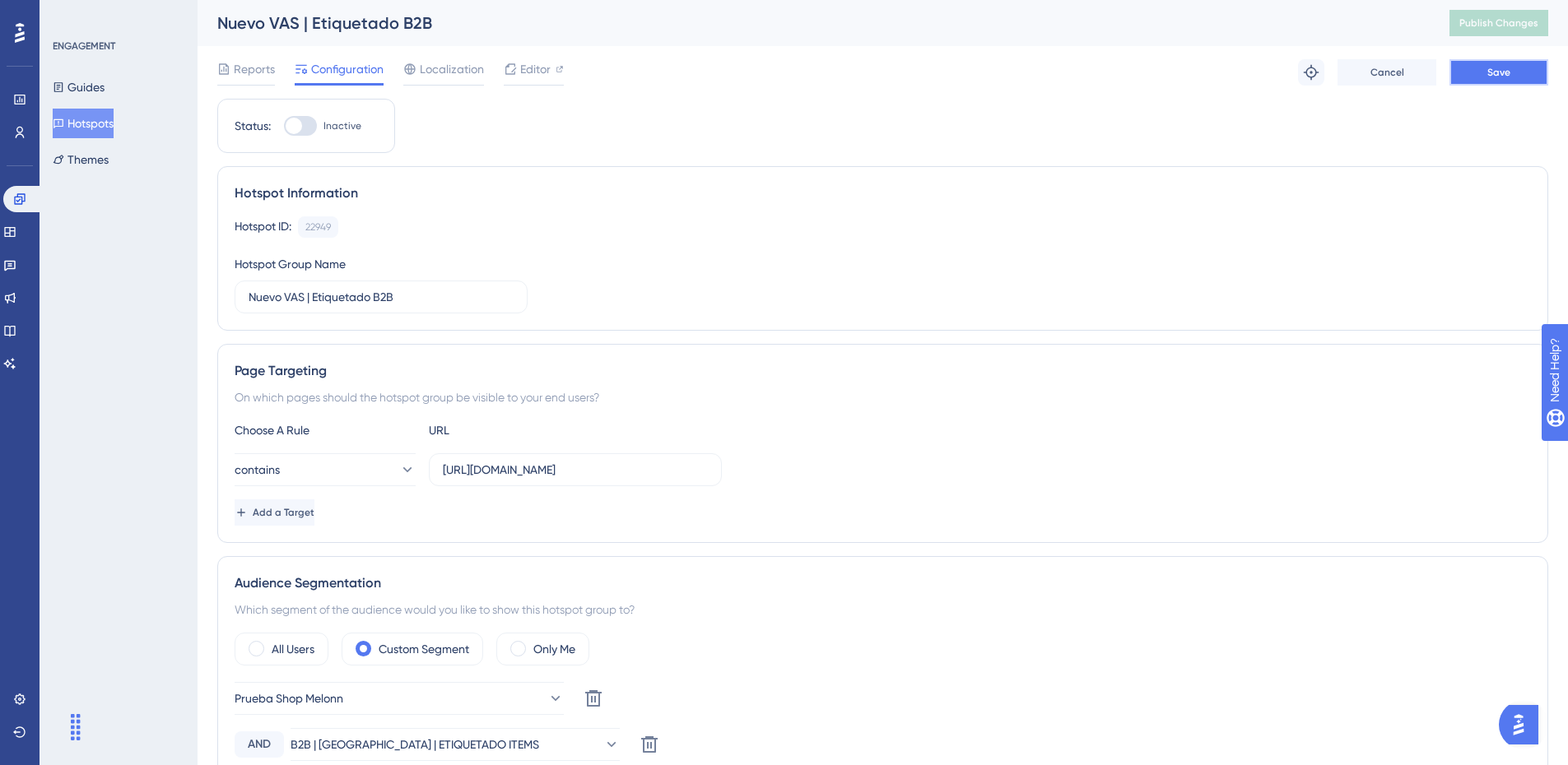 click on "Save" at bounding box center (1499, 72) 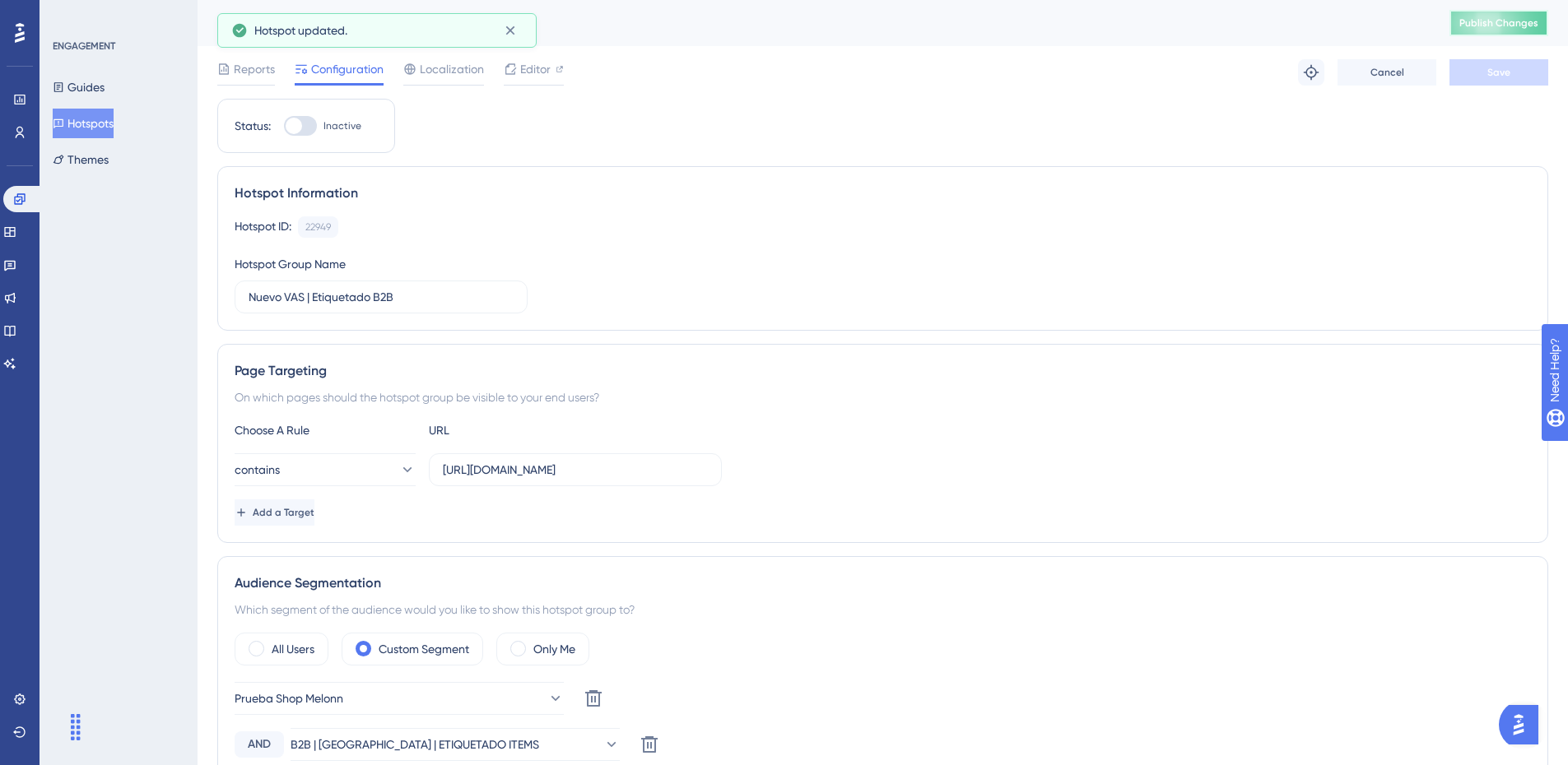drag, startPoint x: 1482, startPoint y: 21, endPoint x: 1435, endPoint y: 30, distance: 47.853944 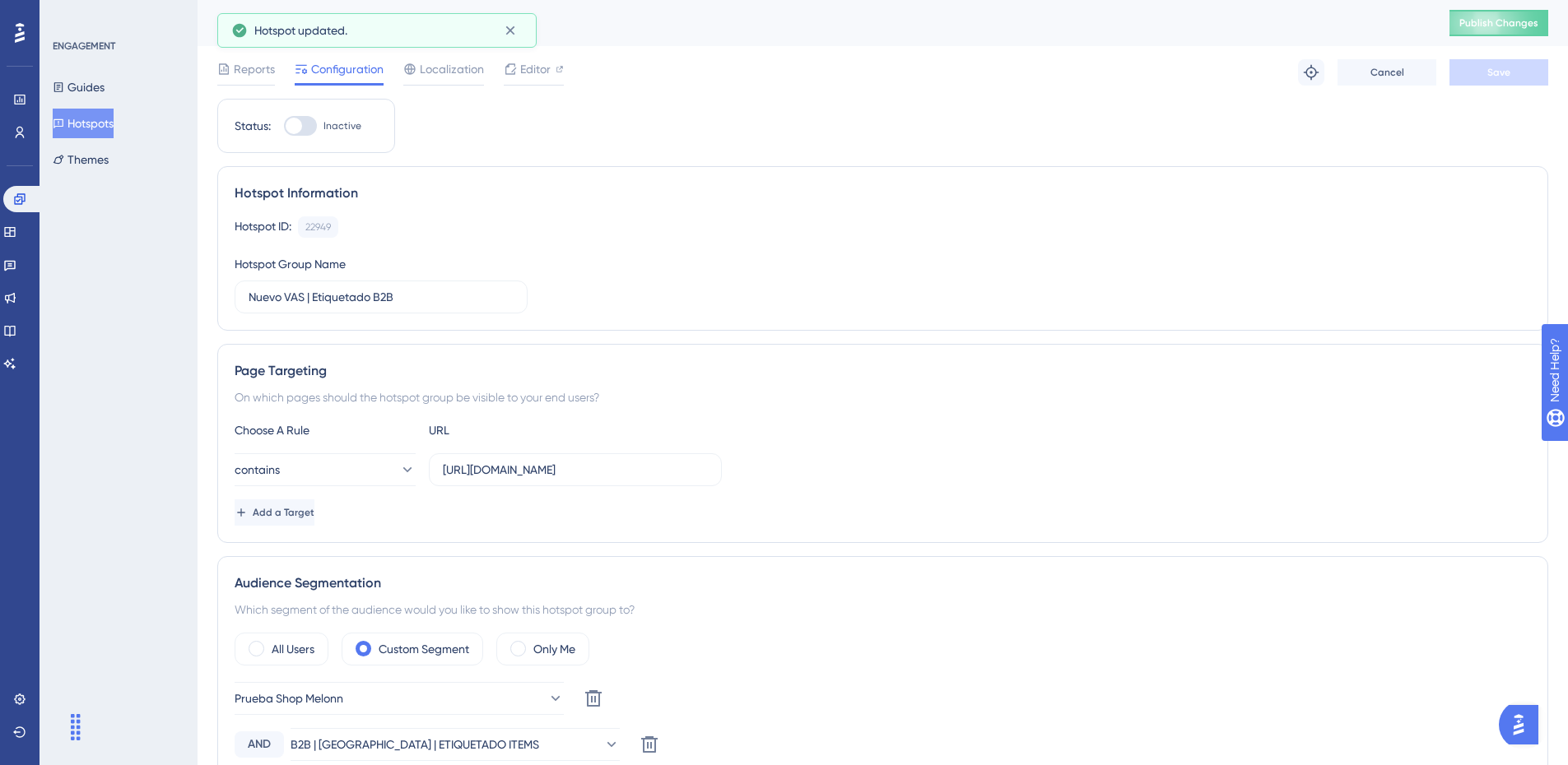 click on "Publish Changes" at bounding box center (1499, 23) 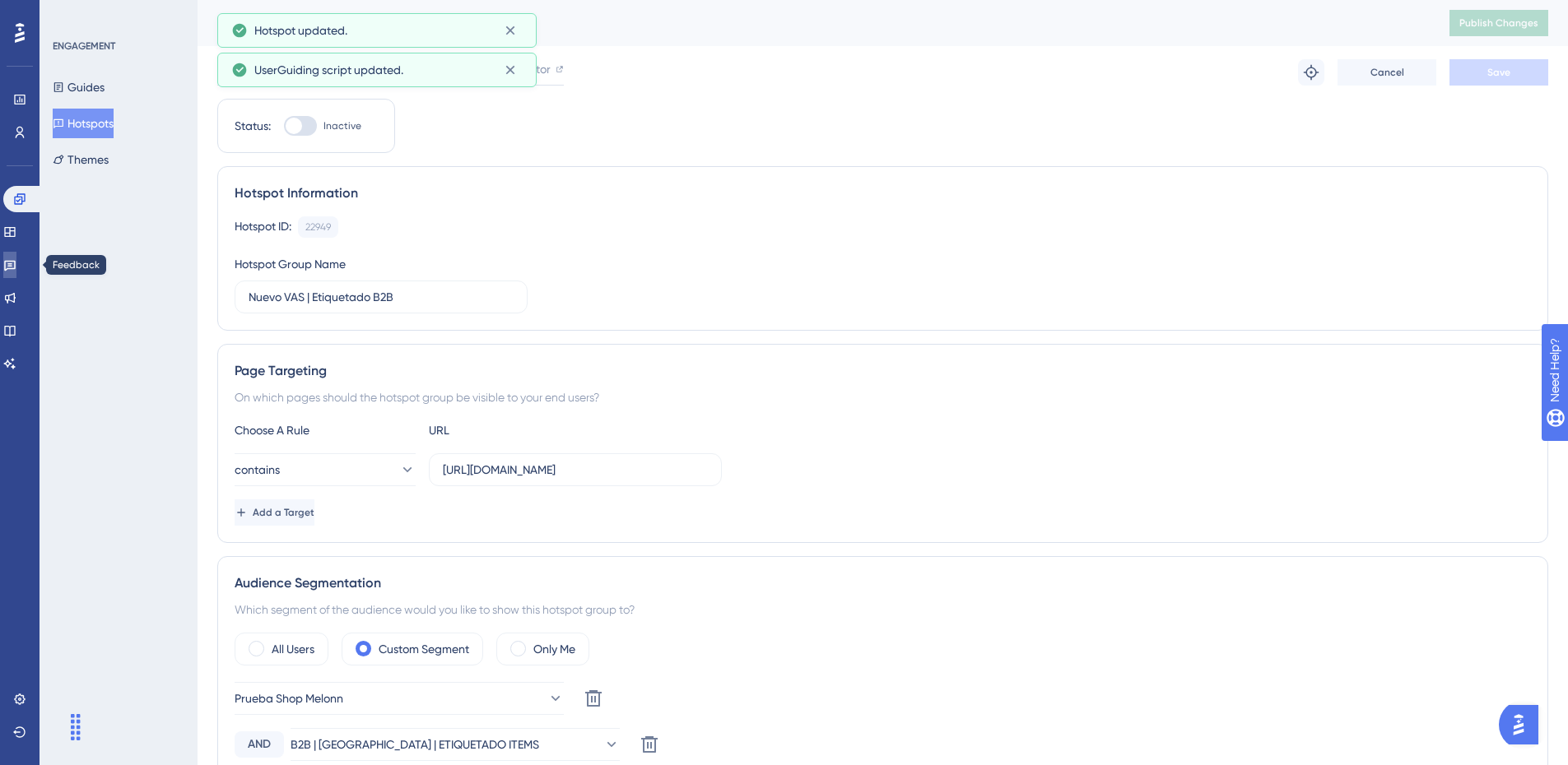 drag, startPoint x: 21, startPoint y: 260, endPoint x: 54, endPoint y: 263, distance: 33.1361 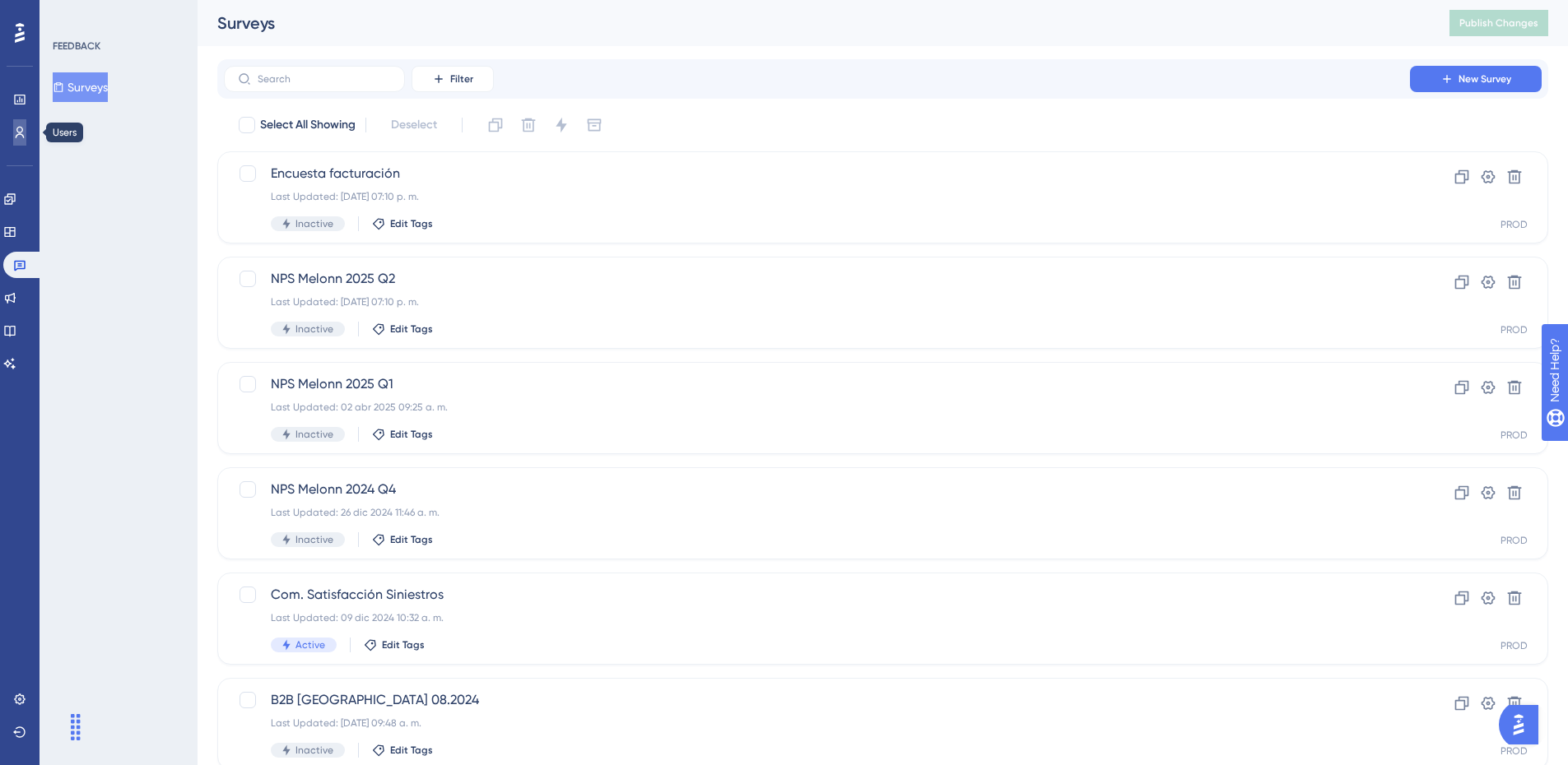 click 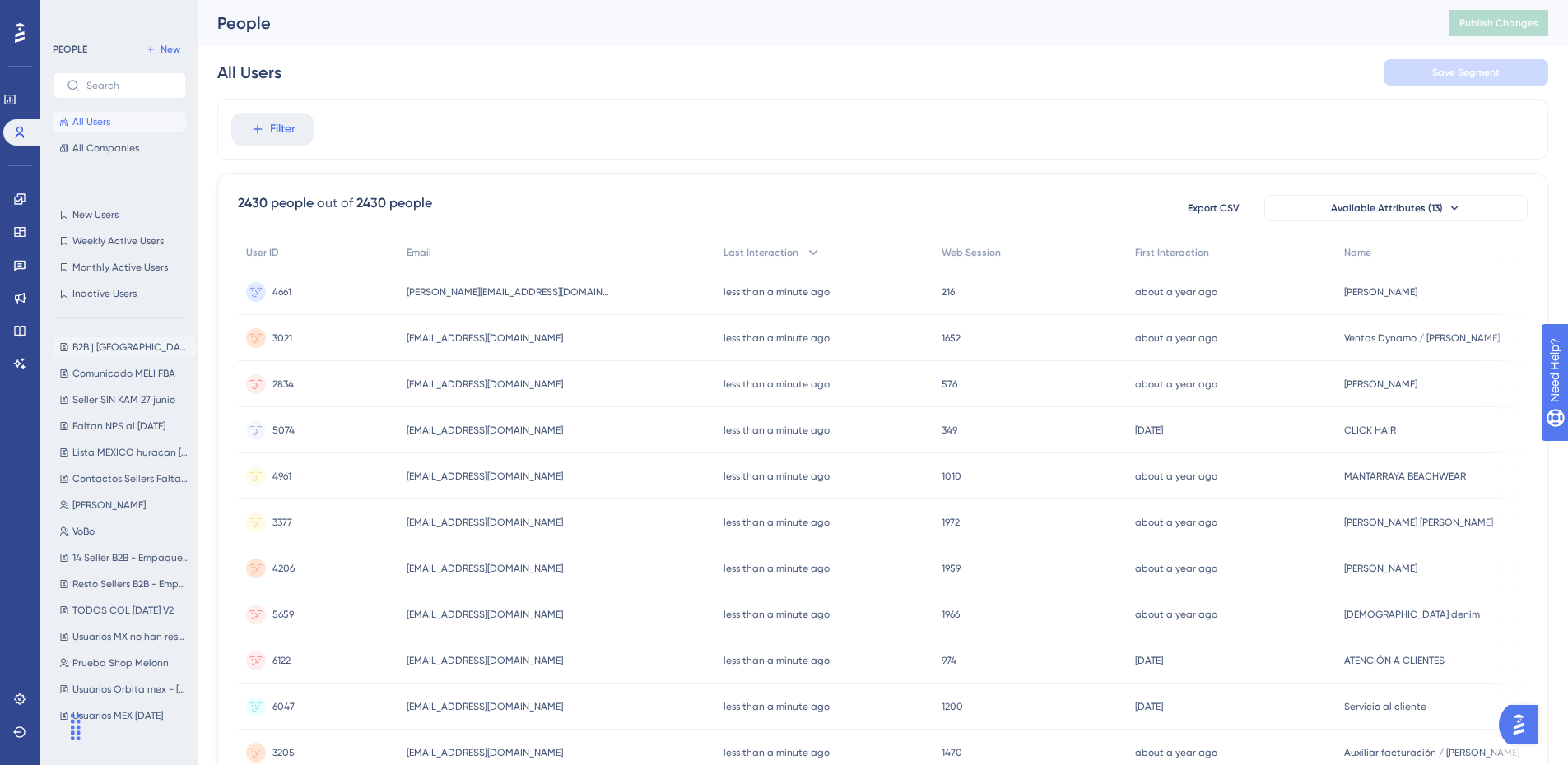 click on "B2B | COLOMBIA | ETIQUETADO ITEMS" at bounding box center [131, 347] 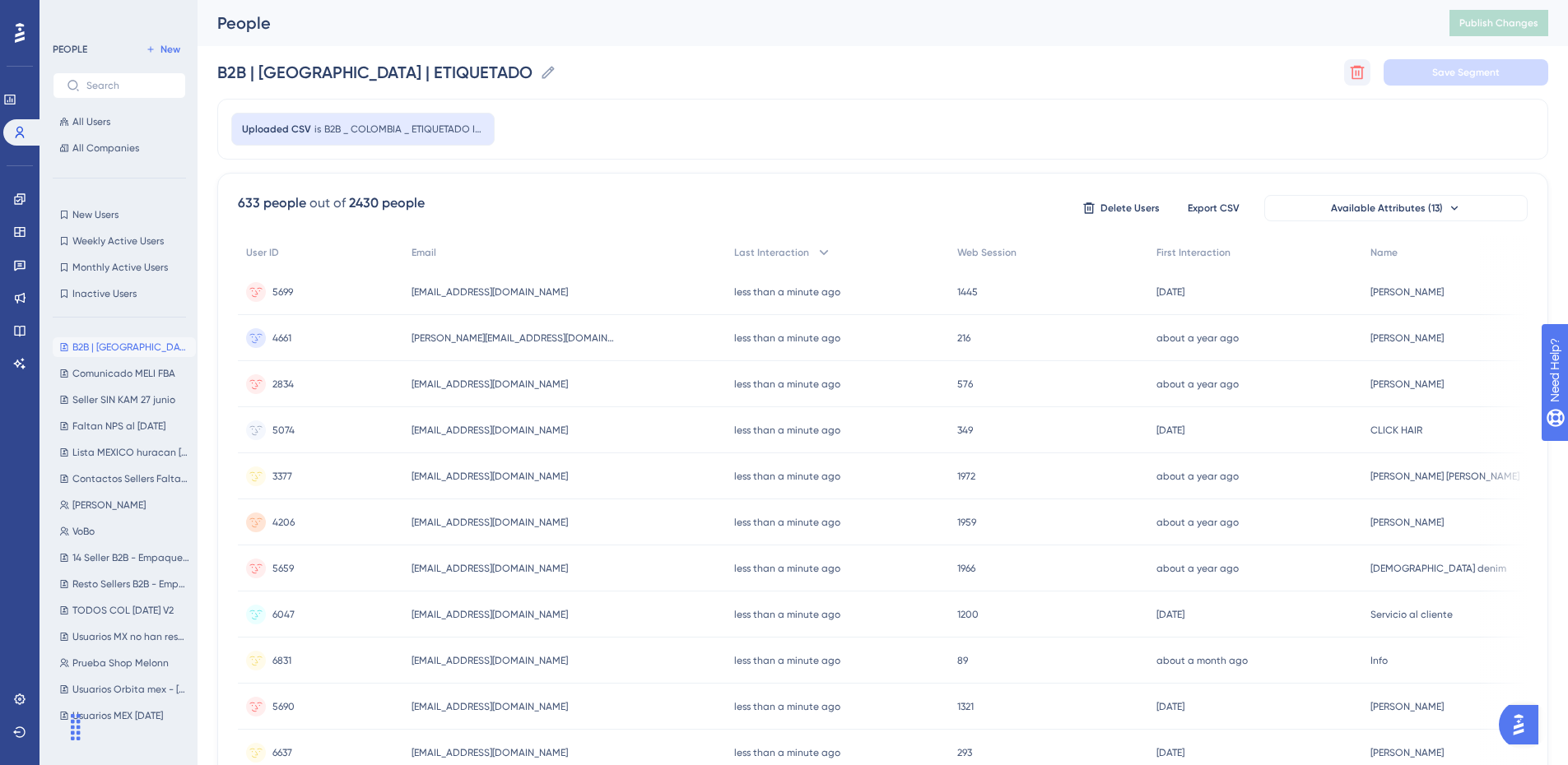 click at bounding box center (1357, 72) 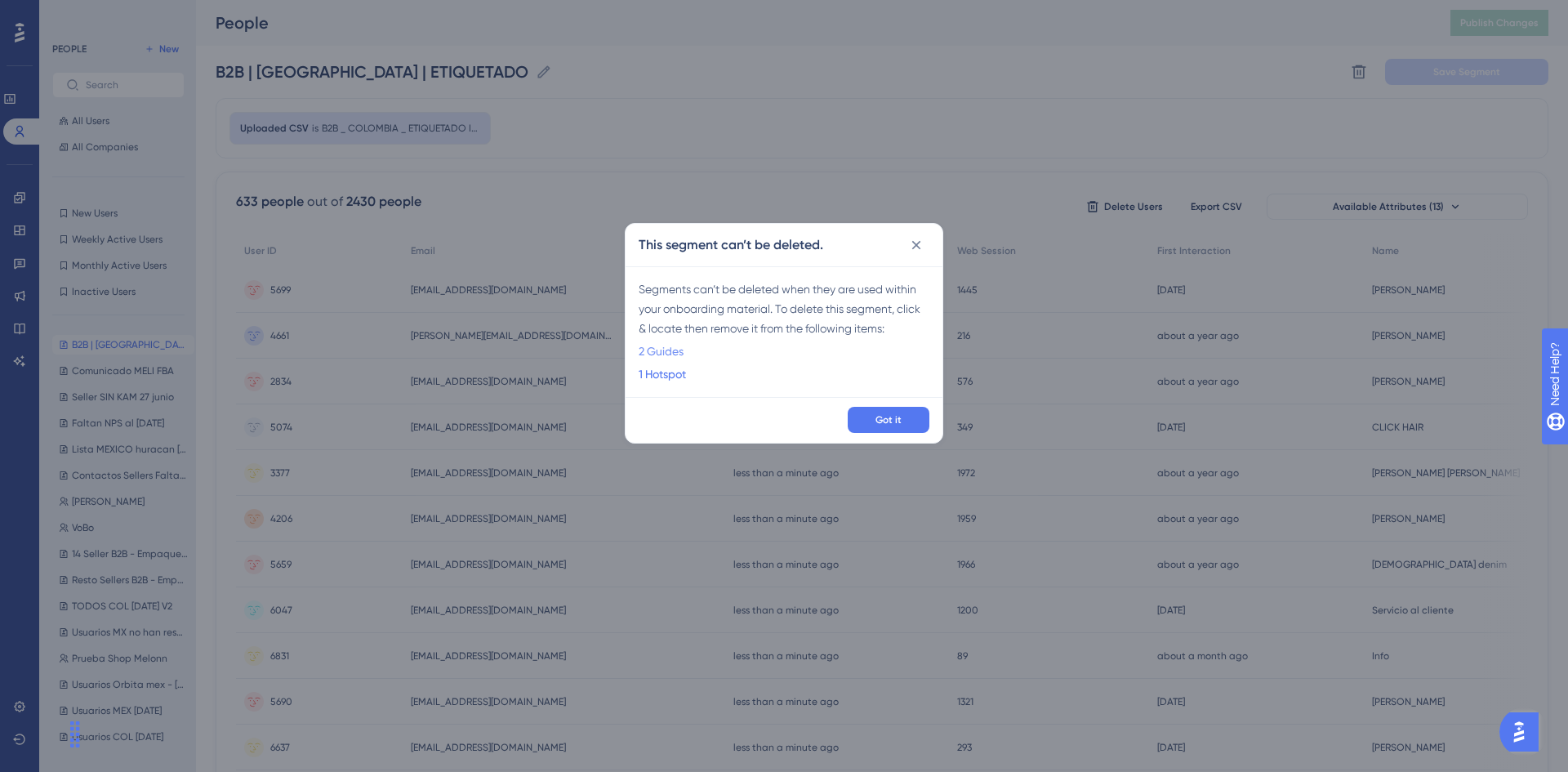 click on "2 Guides" at bounding box center (661, 351) 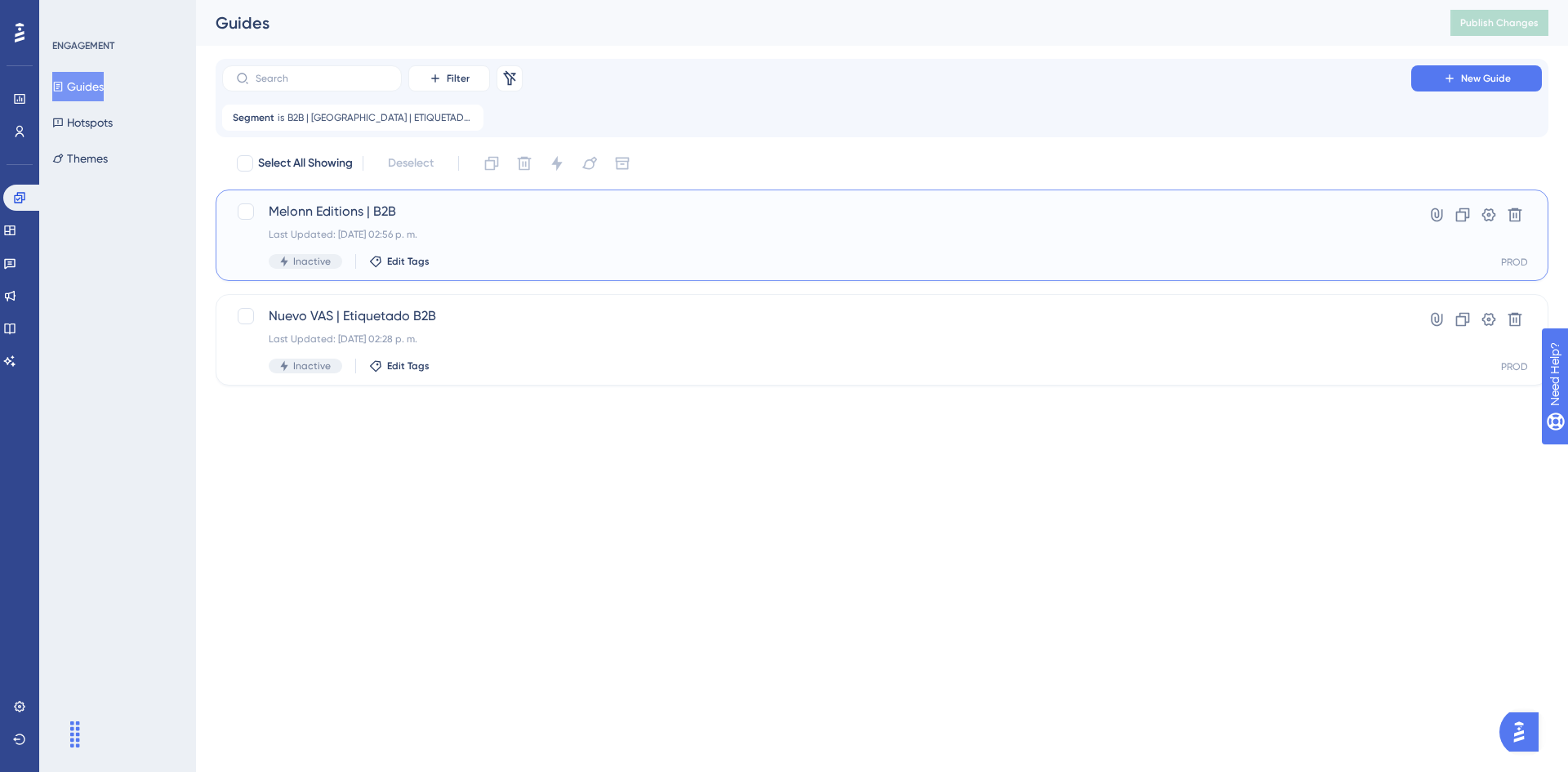 click on "Melonn Editions | B2B Last Updated: 11 jul 2025 02:56 p. m. Inactive Edit Tags" at bounding box center [817, 235] 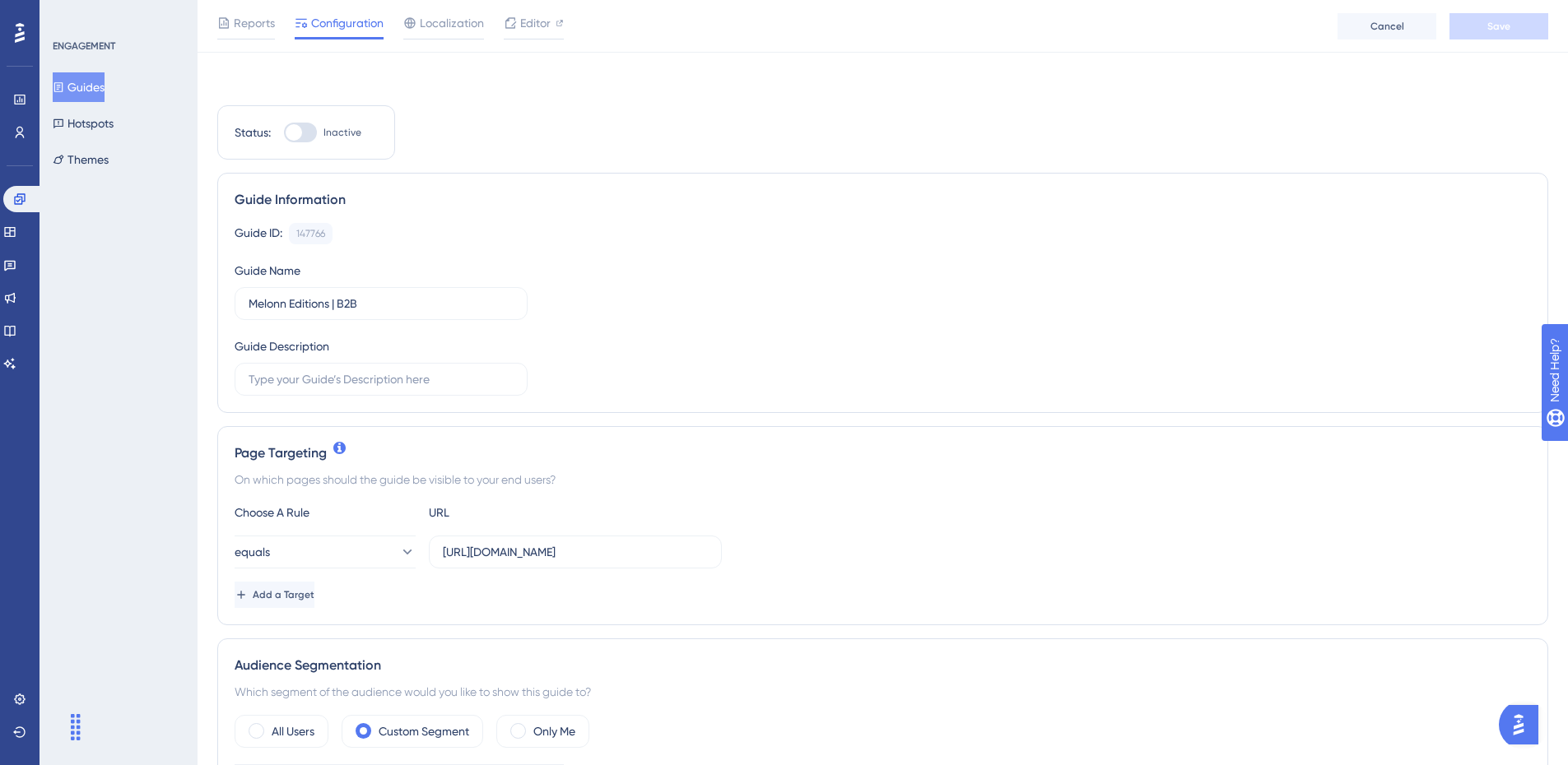 scroll, scrollTop: 247, scrollLeft: 0, axis: vertical 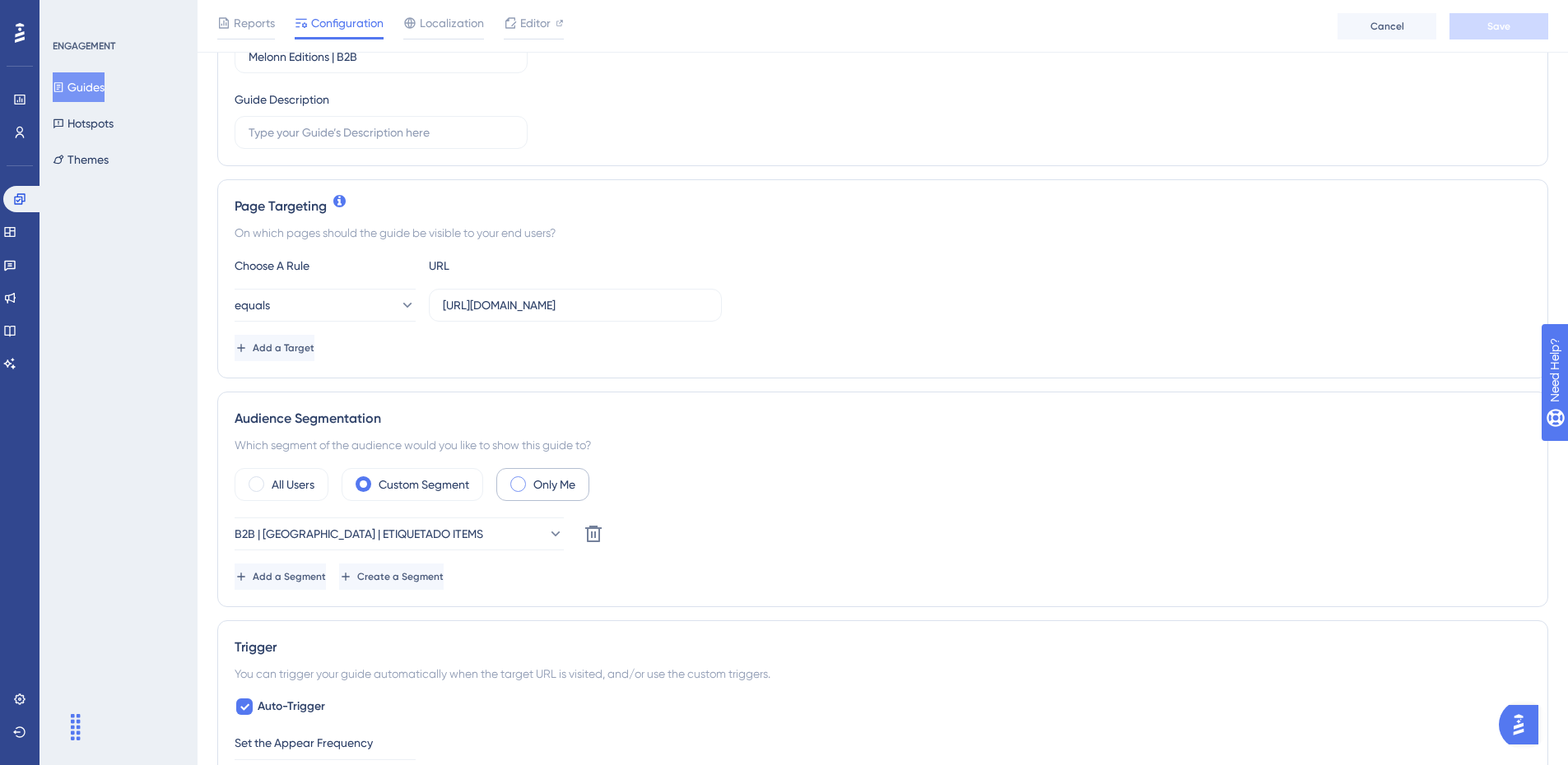 click on "Only Me" at bounding box center [542, 484] 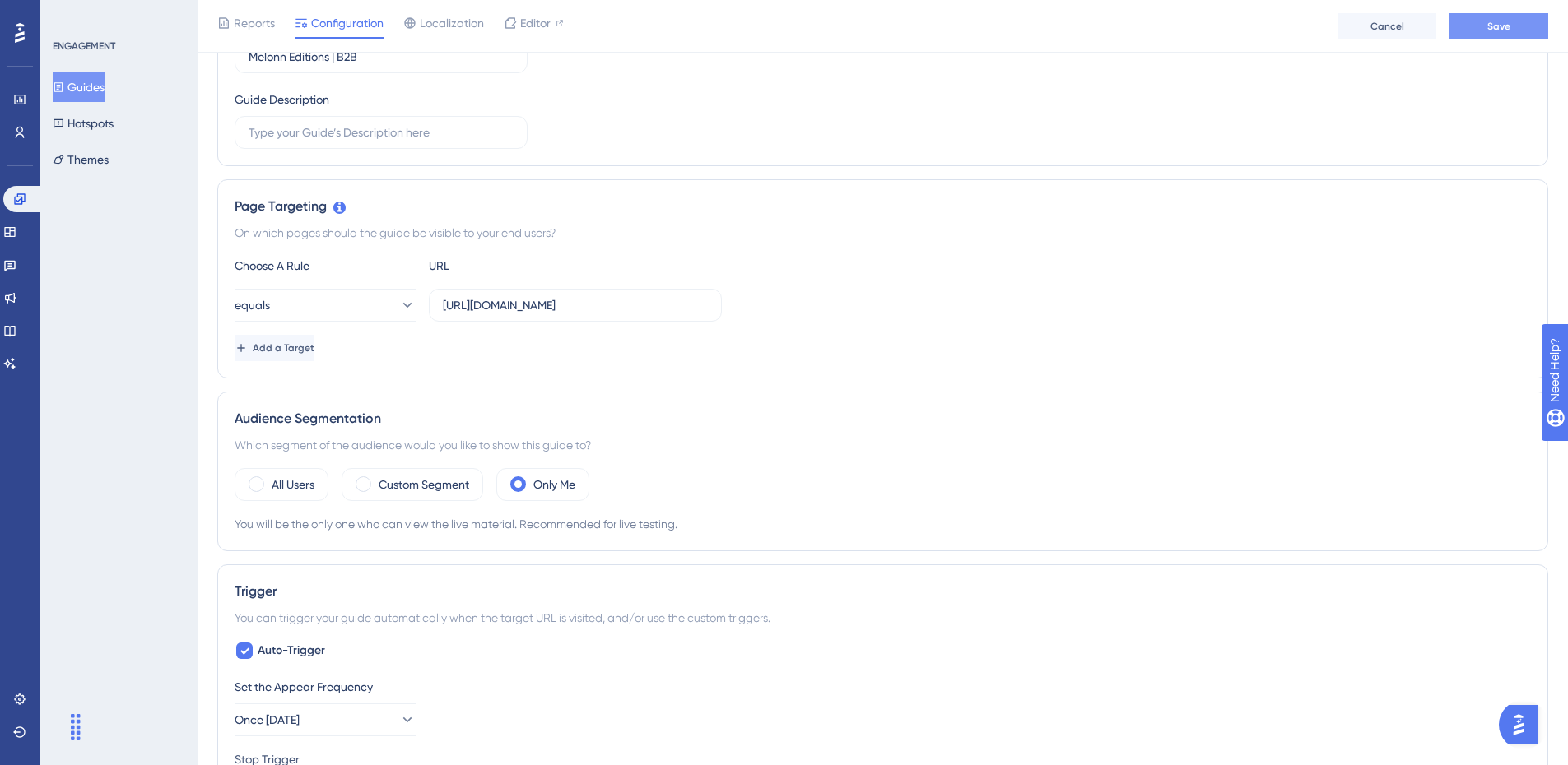 click on "Save" at bounding box center [1499, 26] 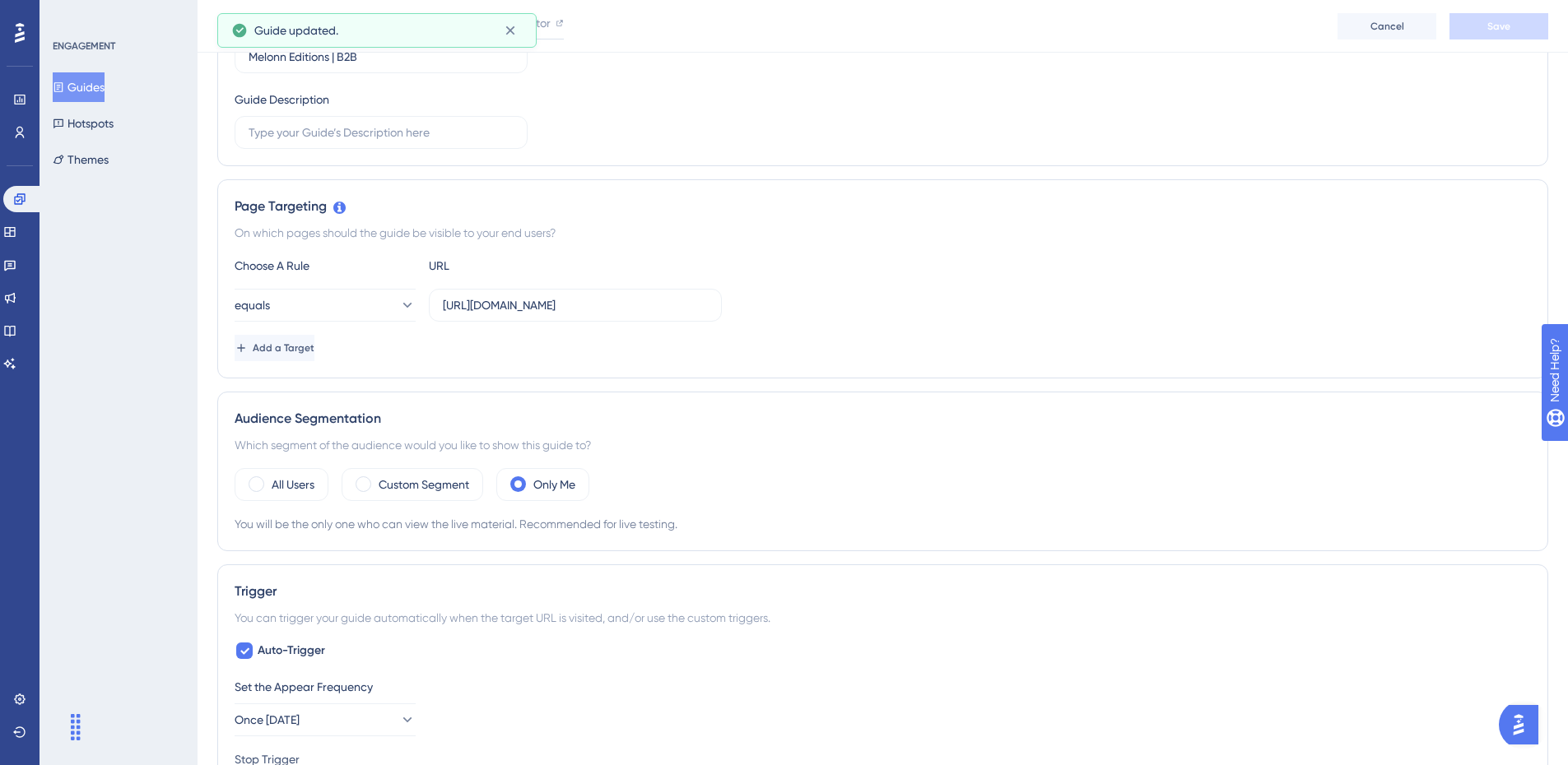scroll, scrollTop: 0, scrollLeft: 0, axis: both 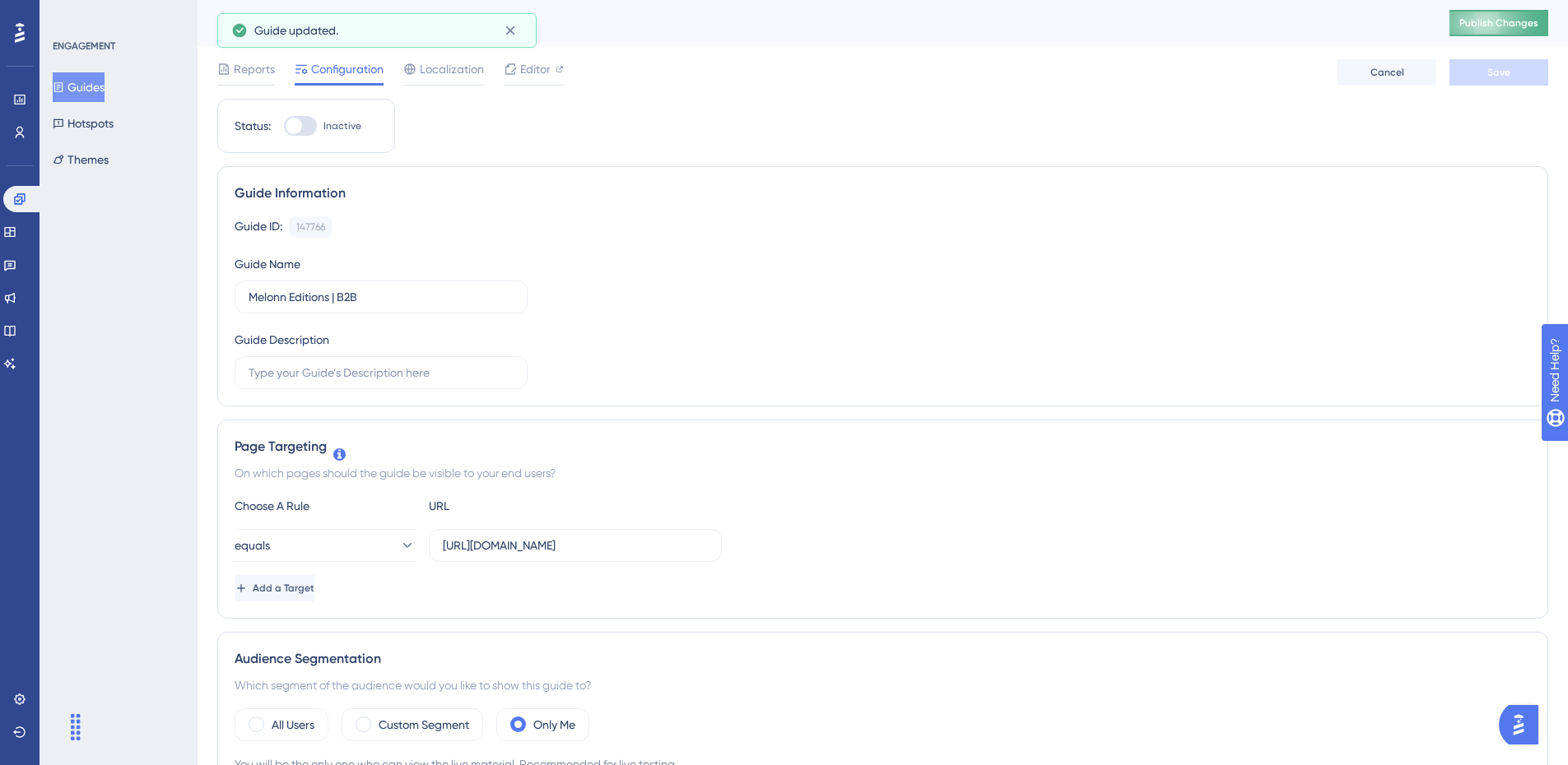 click on "Publish Changes" at bounding box center [1499, 23] 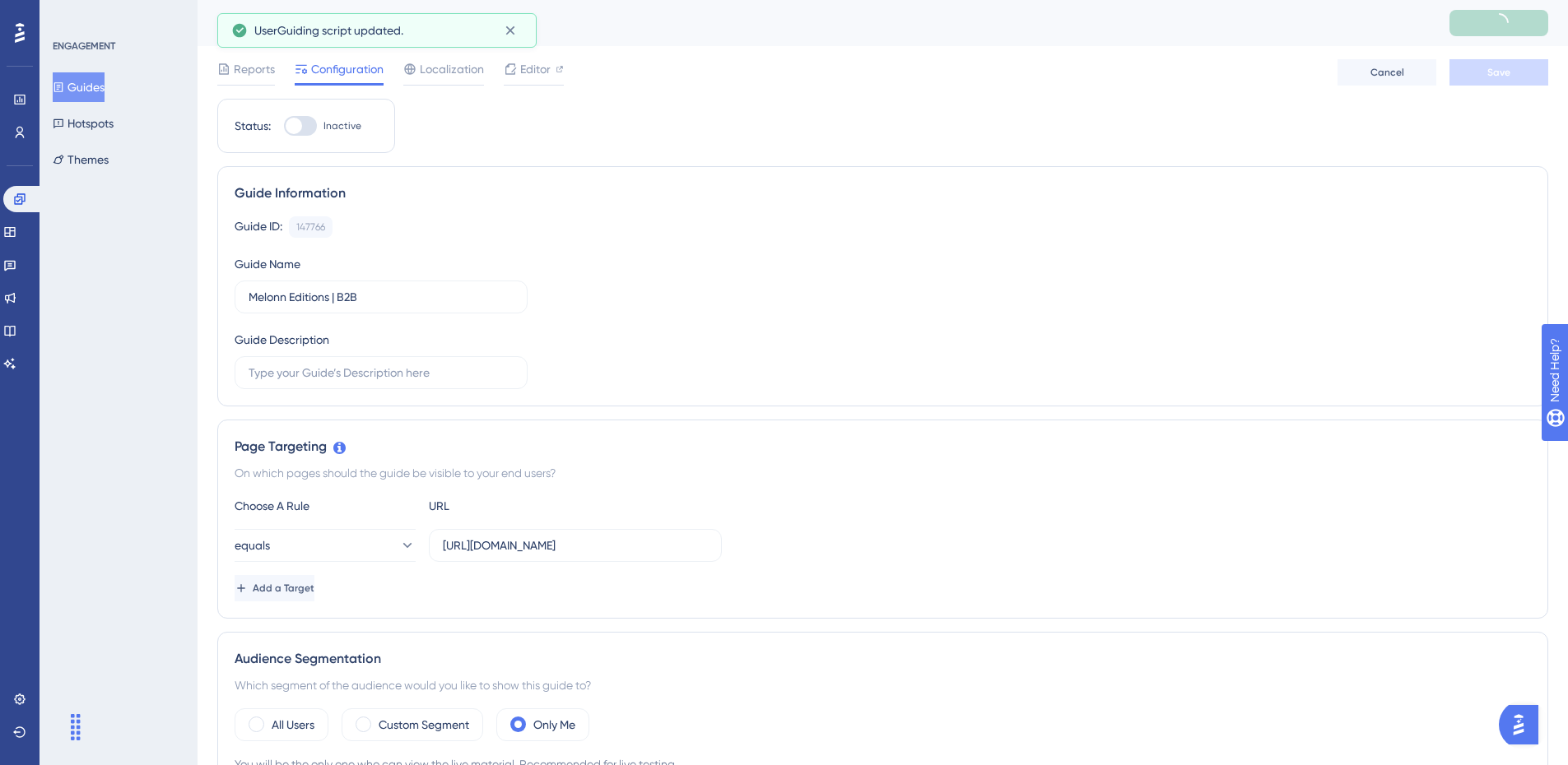 click on "Guides" at bounding box center (78, 87) 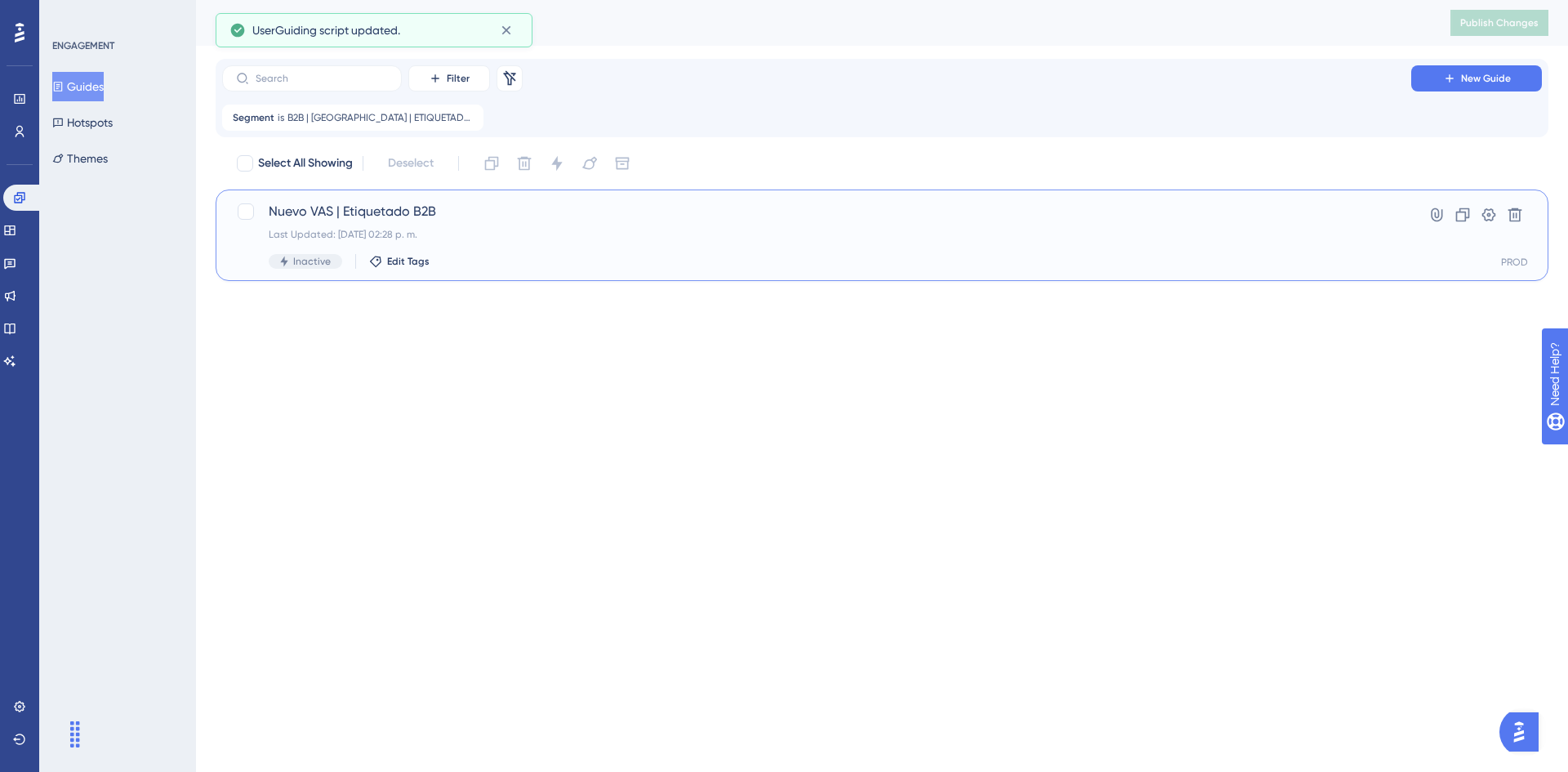 click on "Nuevo VAS | Etiquetado B2B Last Updated: 11 jul 2025 02:28 p. m. Inactive Edit Tags" at bounding box center (817, 235) 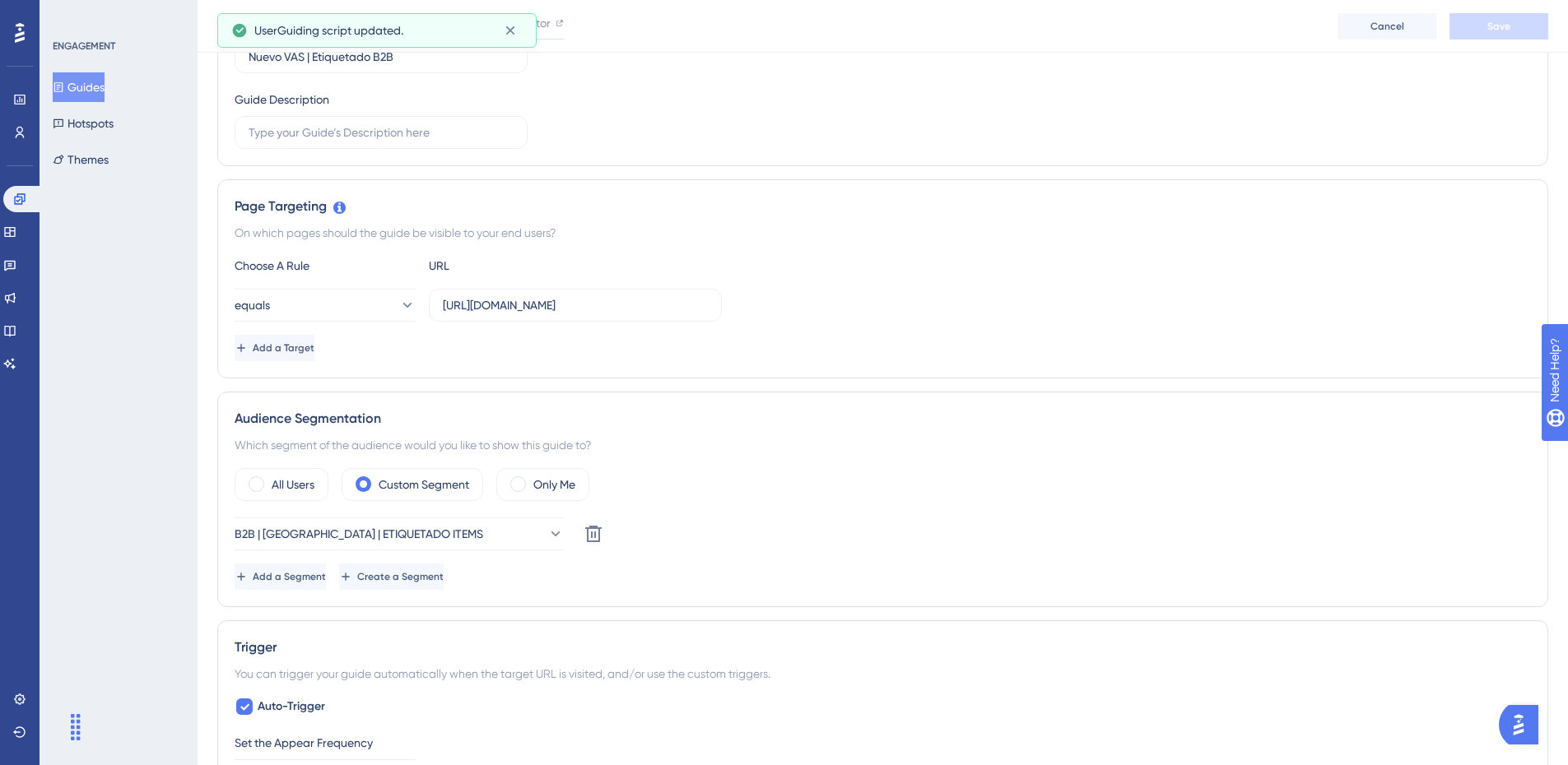 scroll, scrollTop: 329, scrollLeft: 0, axis: vertical 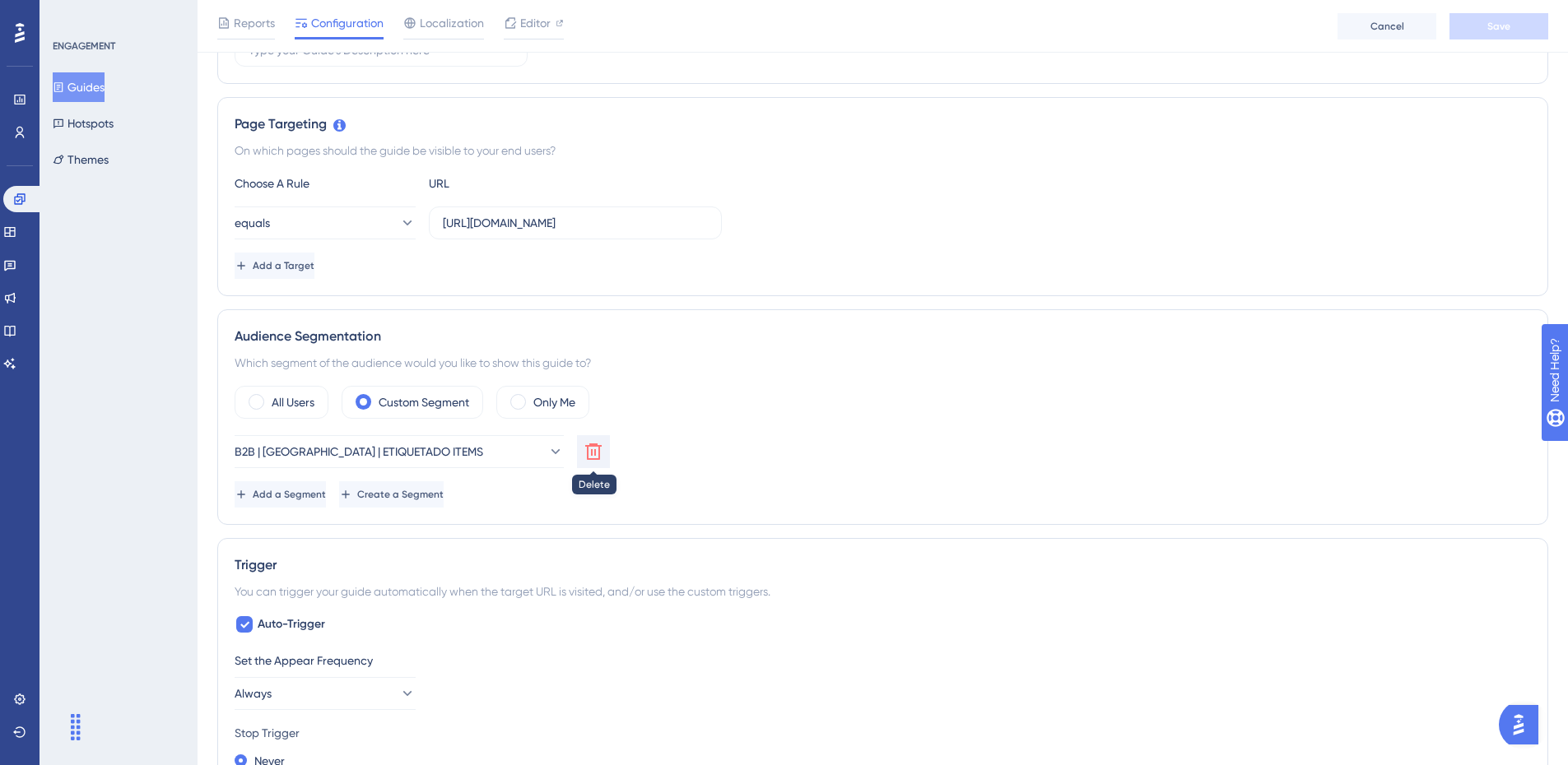 click at bounding box center [593, 452] 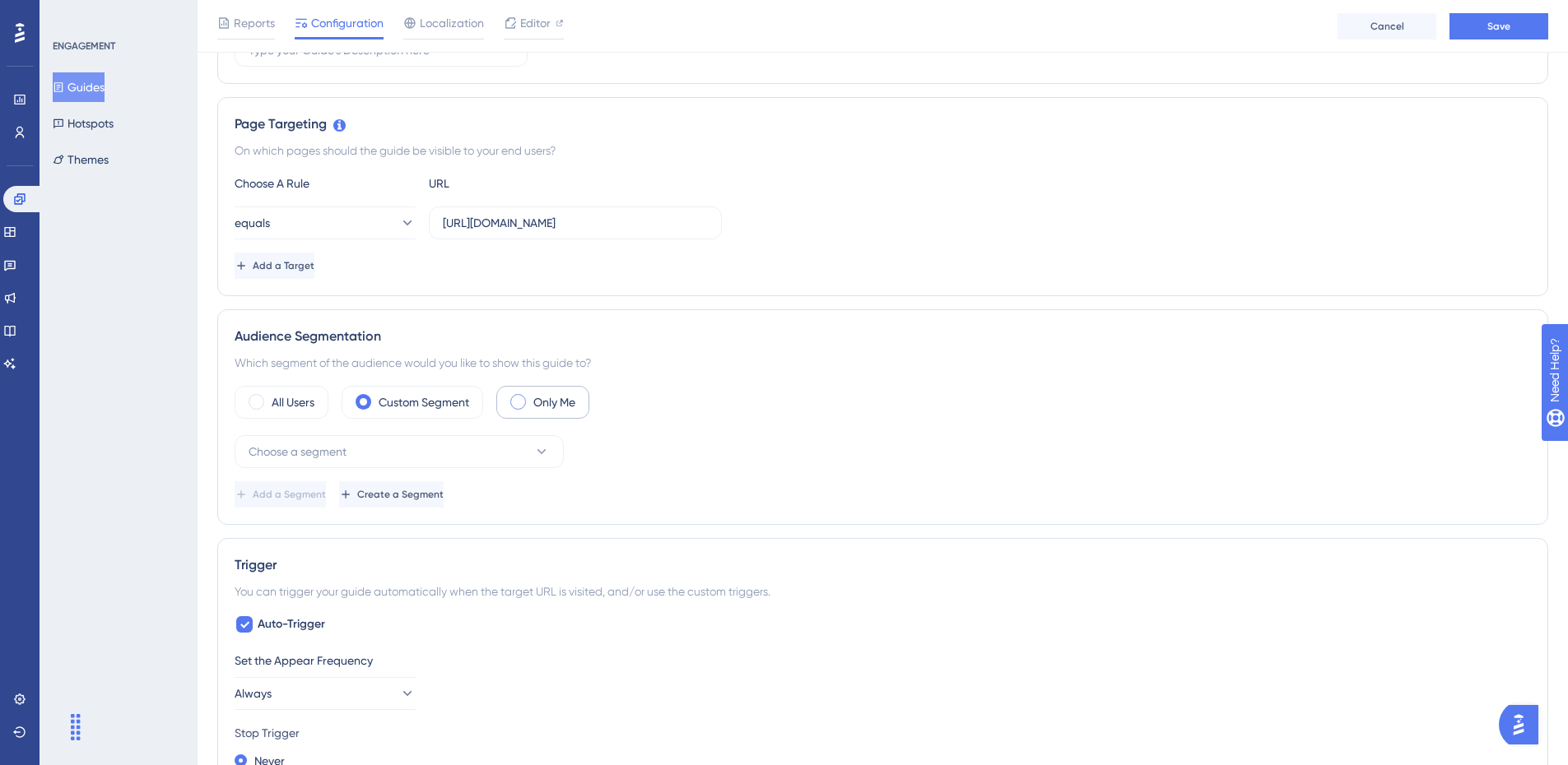 click on "Only Me" at bounding box center (554, 402) 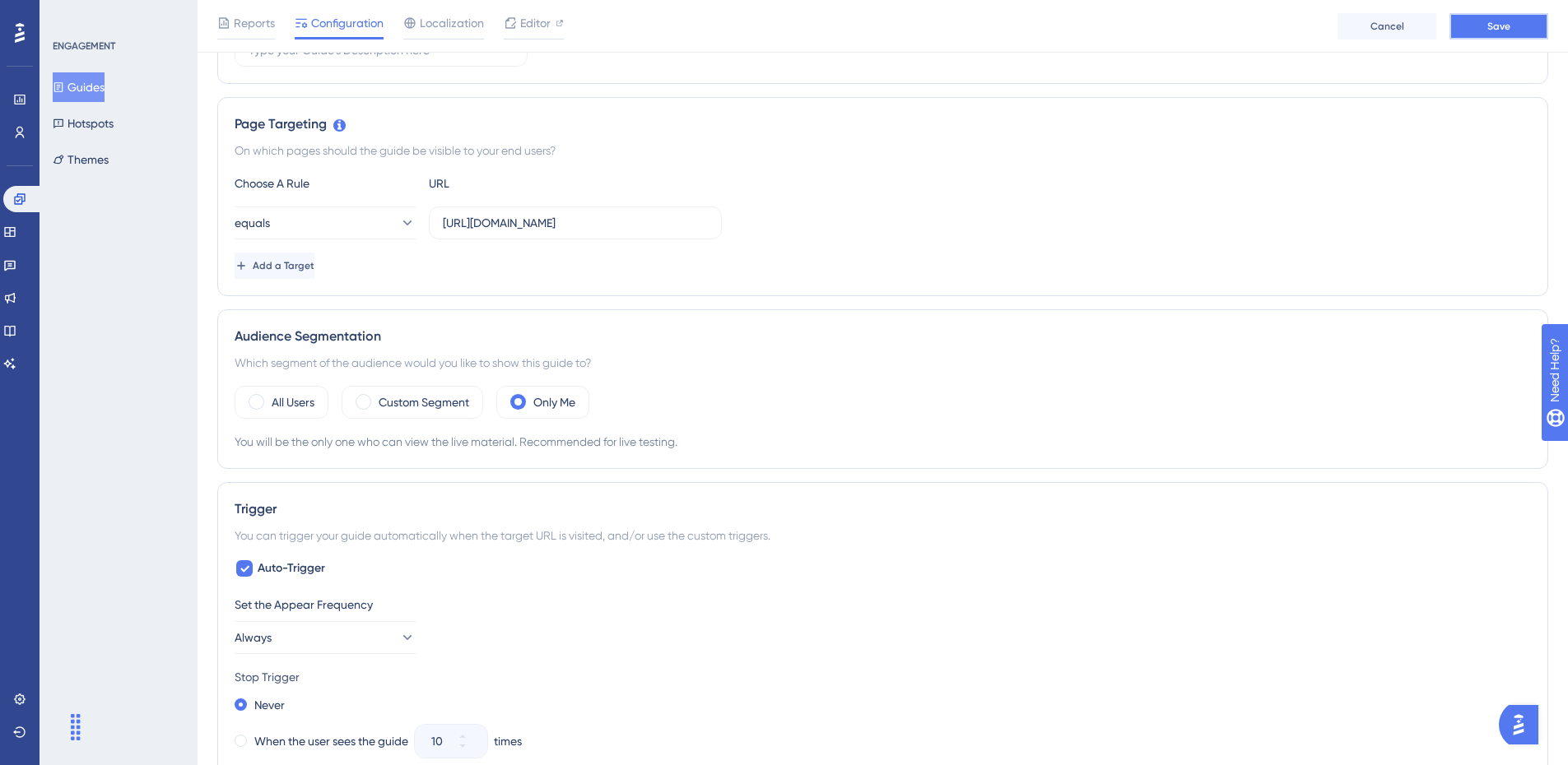 click on "Save" at bounding box center (1499, 26) 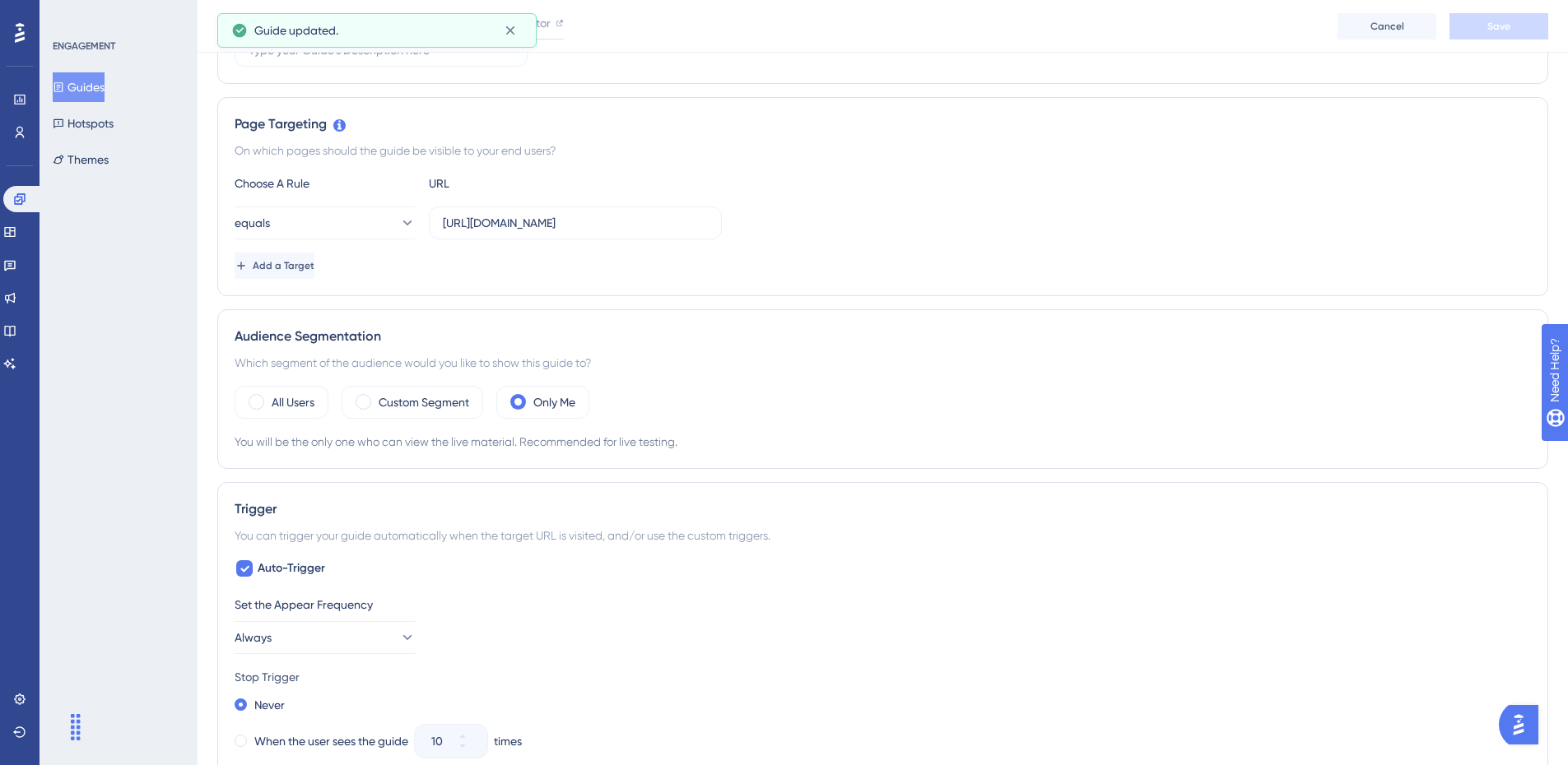 scroll, scrollTop: 0, scrollLeft: 0, axis: both 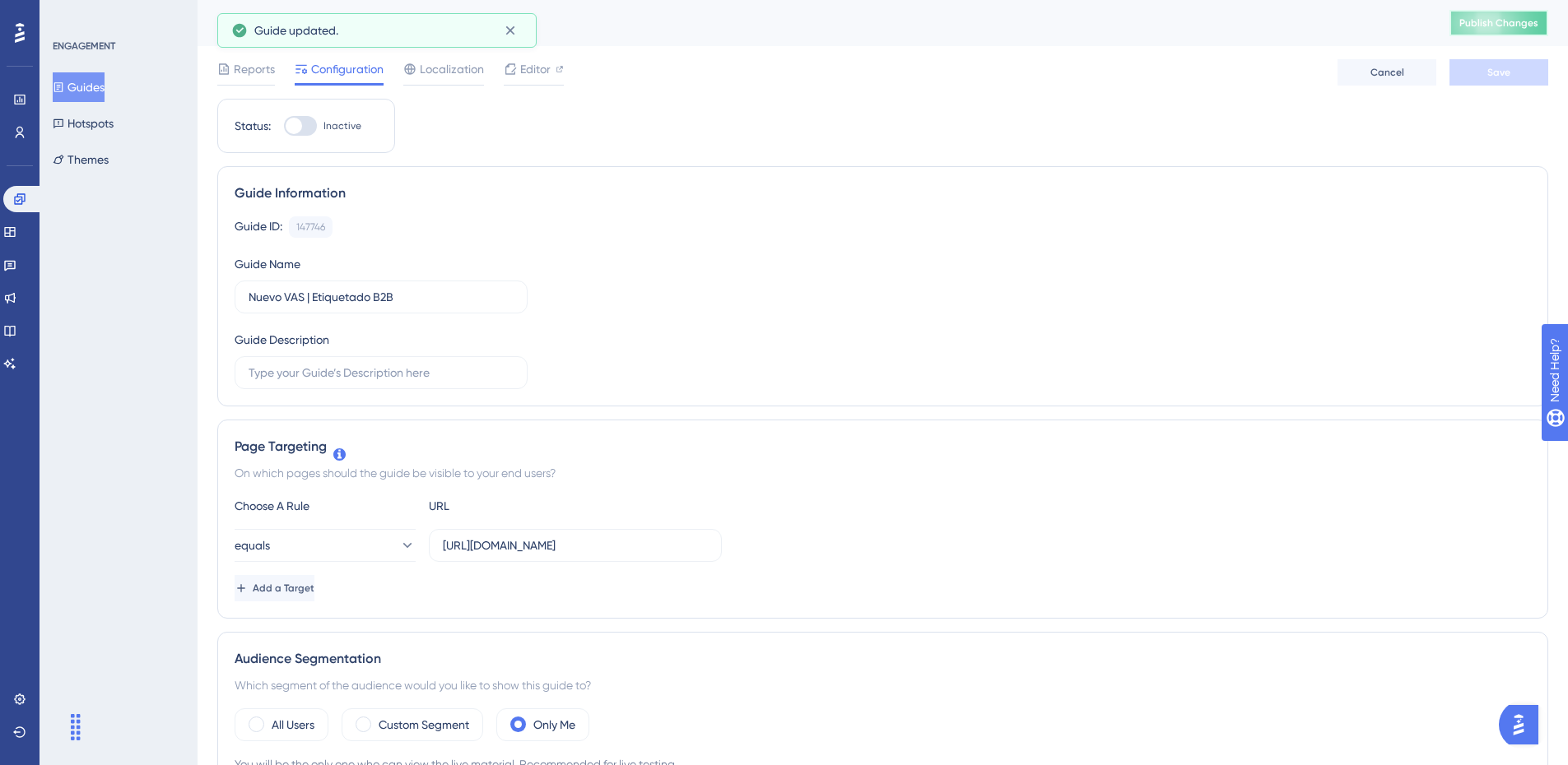 click on "Publish Changes" at bounding box center (1499, 23) 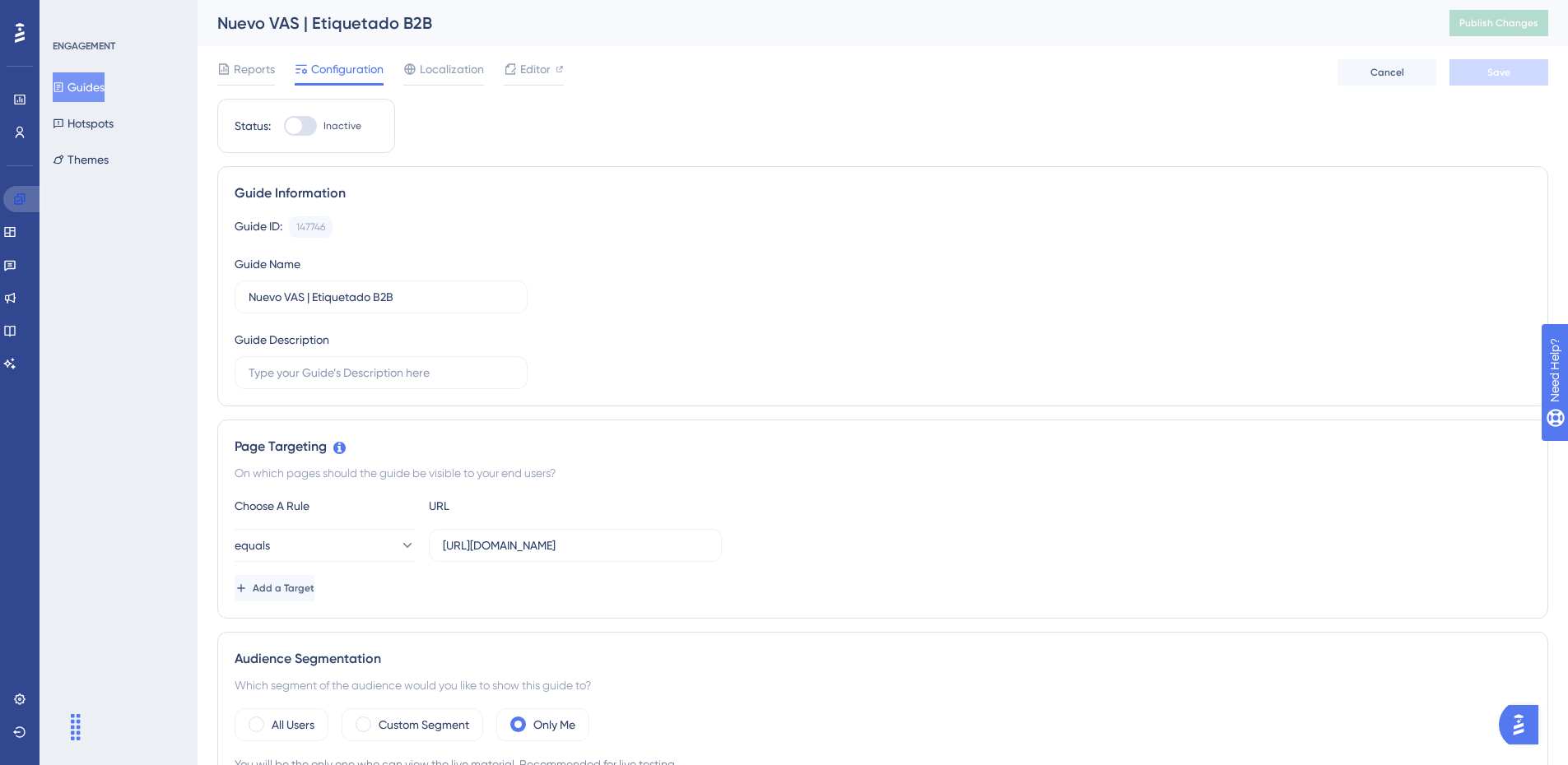 click 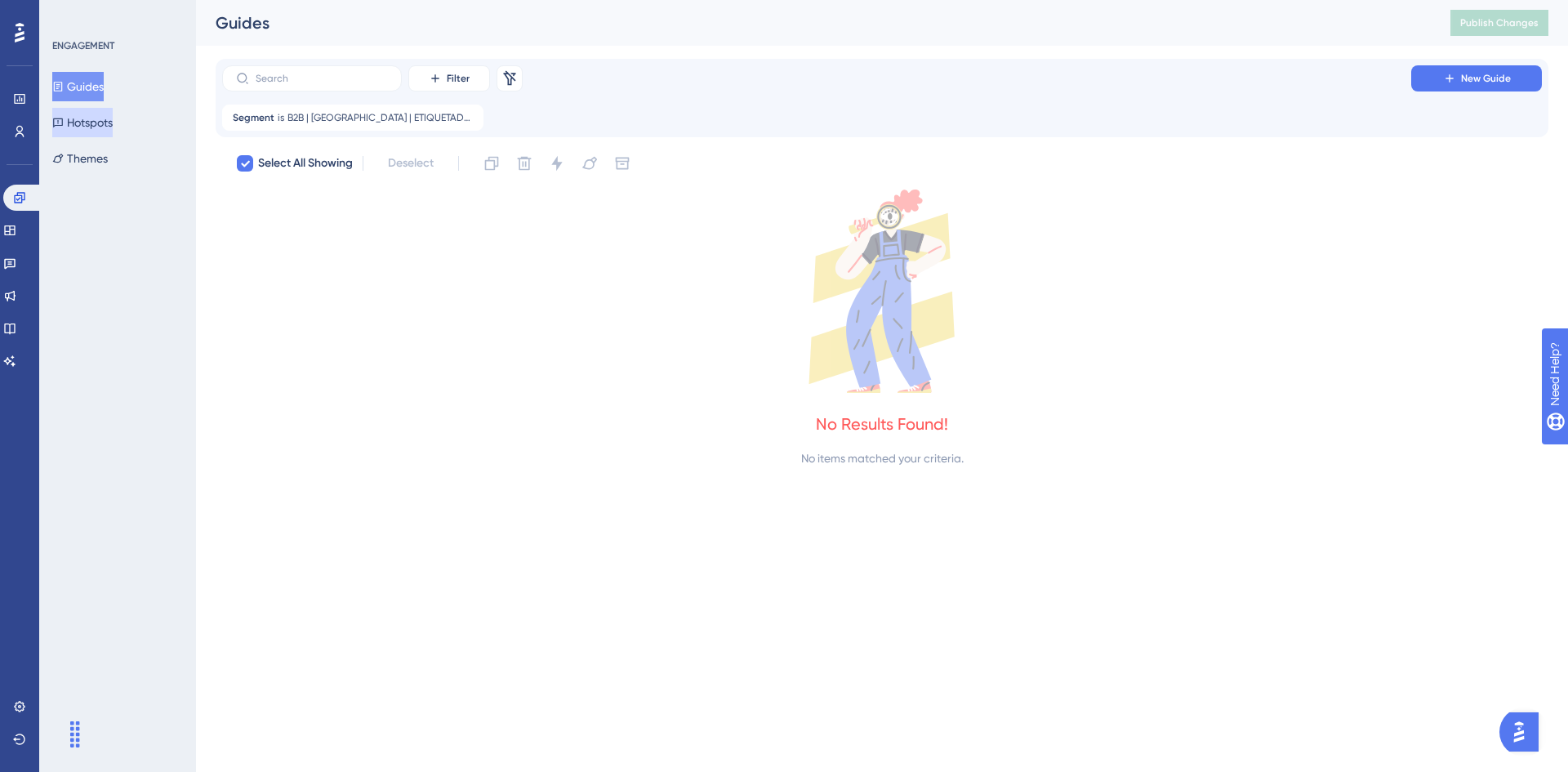 click on "Hotspots" at bounding box center (82, 123) 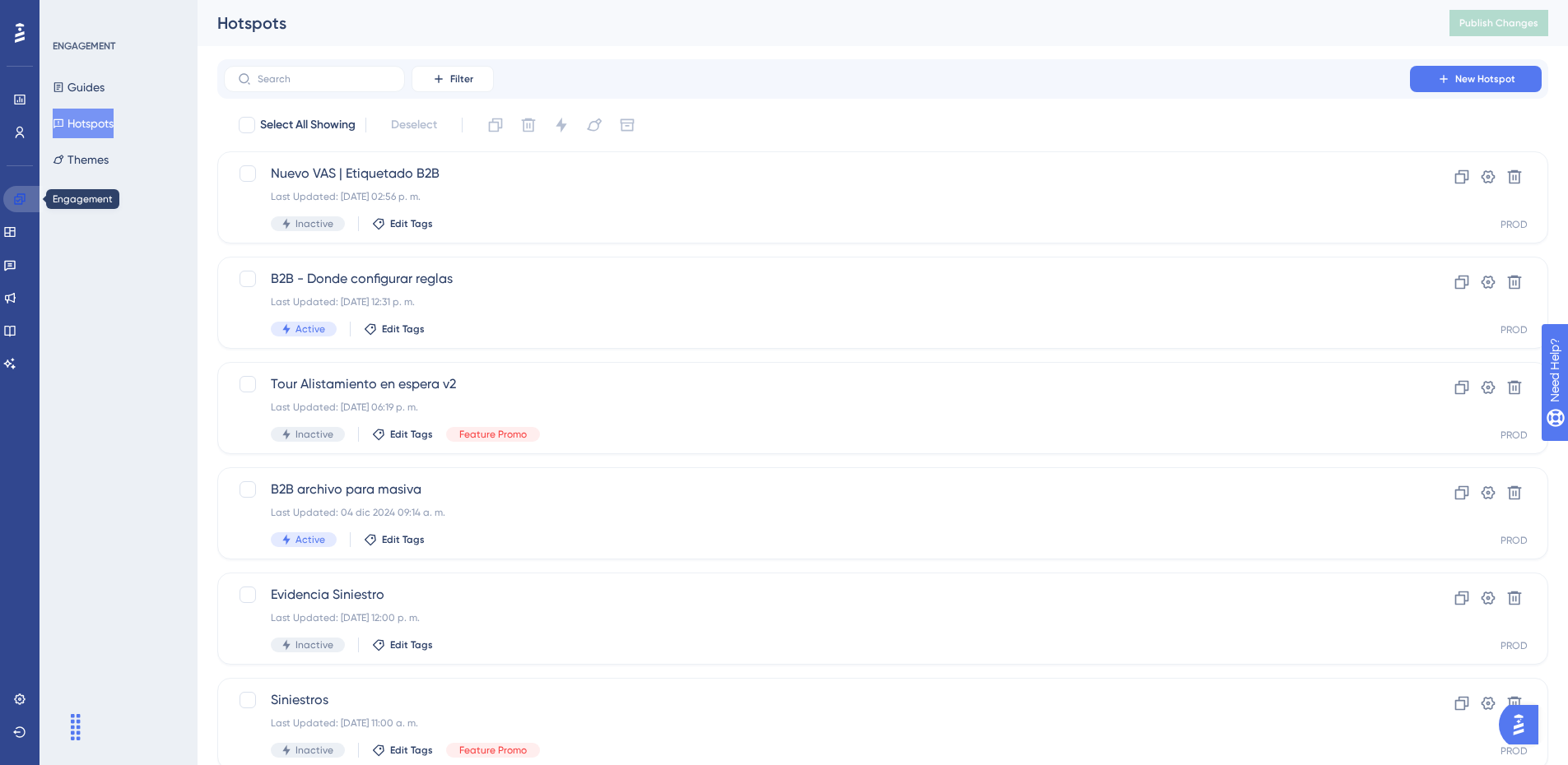 click at bounding box center (23, 199) 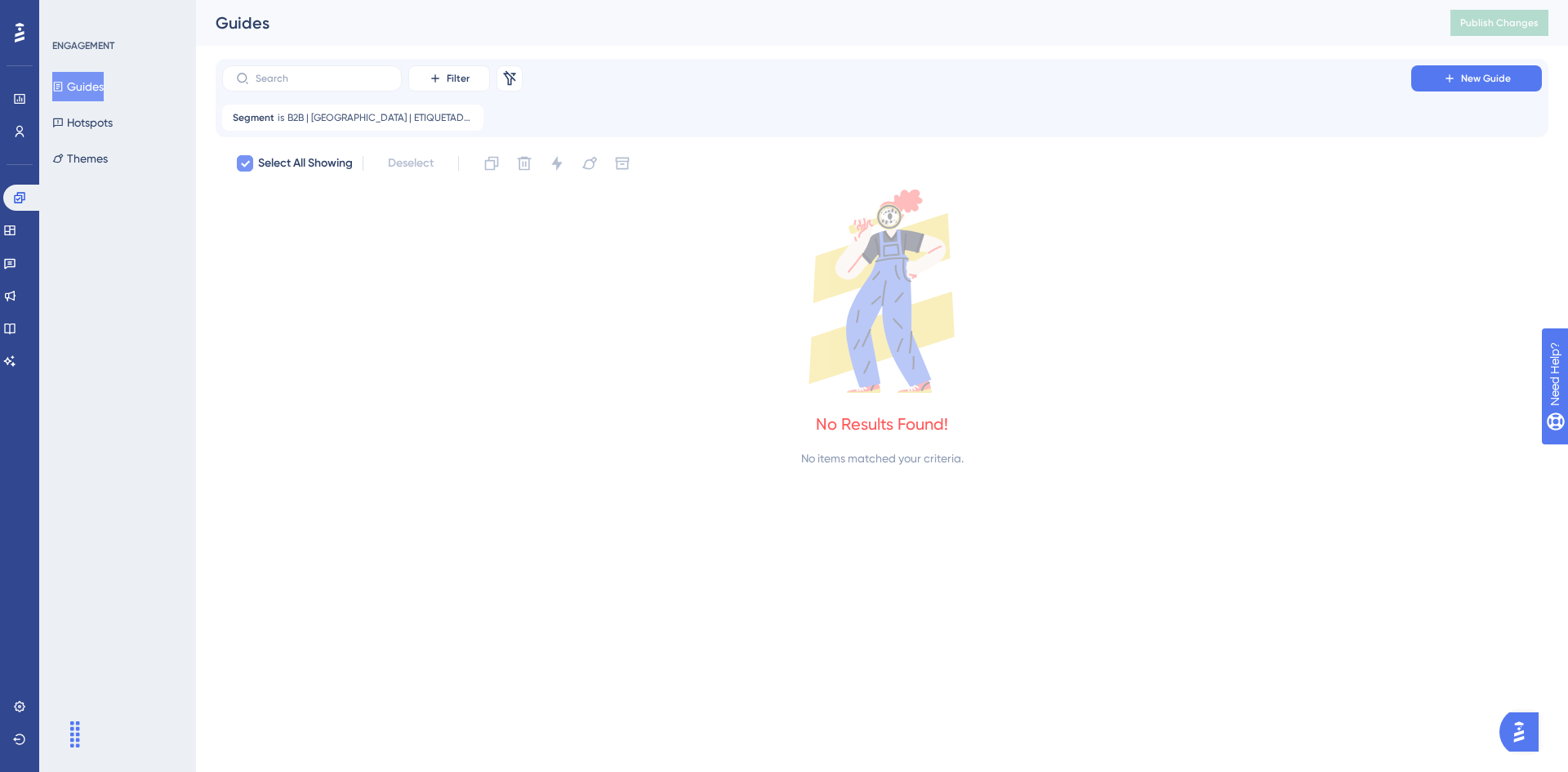 click at bounding box center [245, 163] 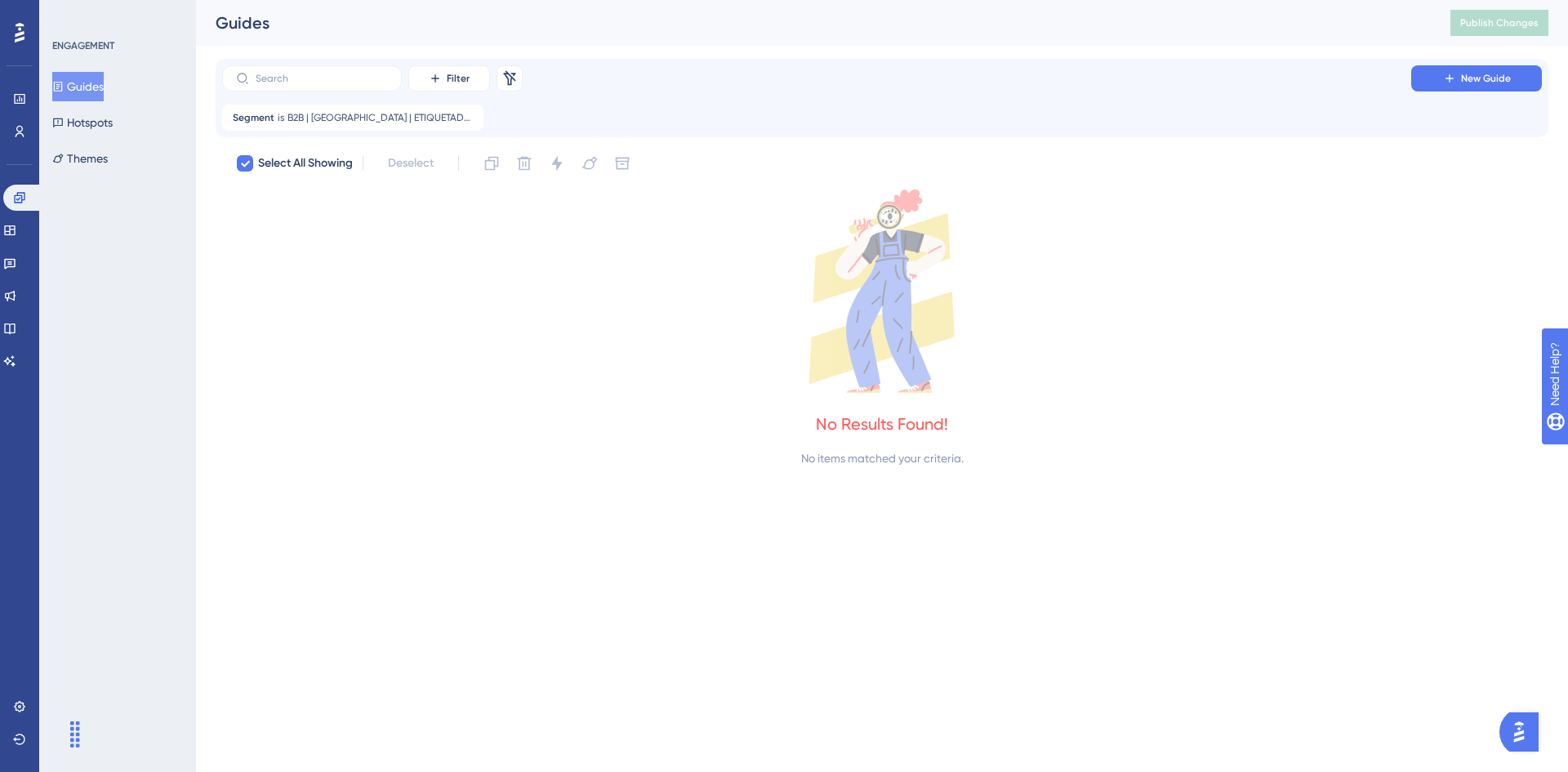 drag, startPoint x: 455, startPoint y: 113, endPoint x: 274, endPoint y: 113, distance: 181 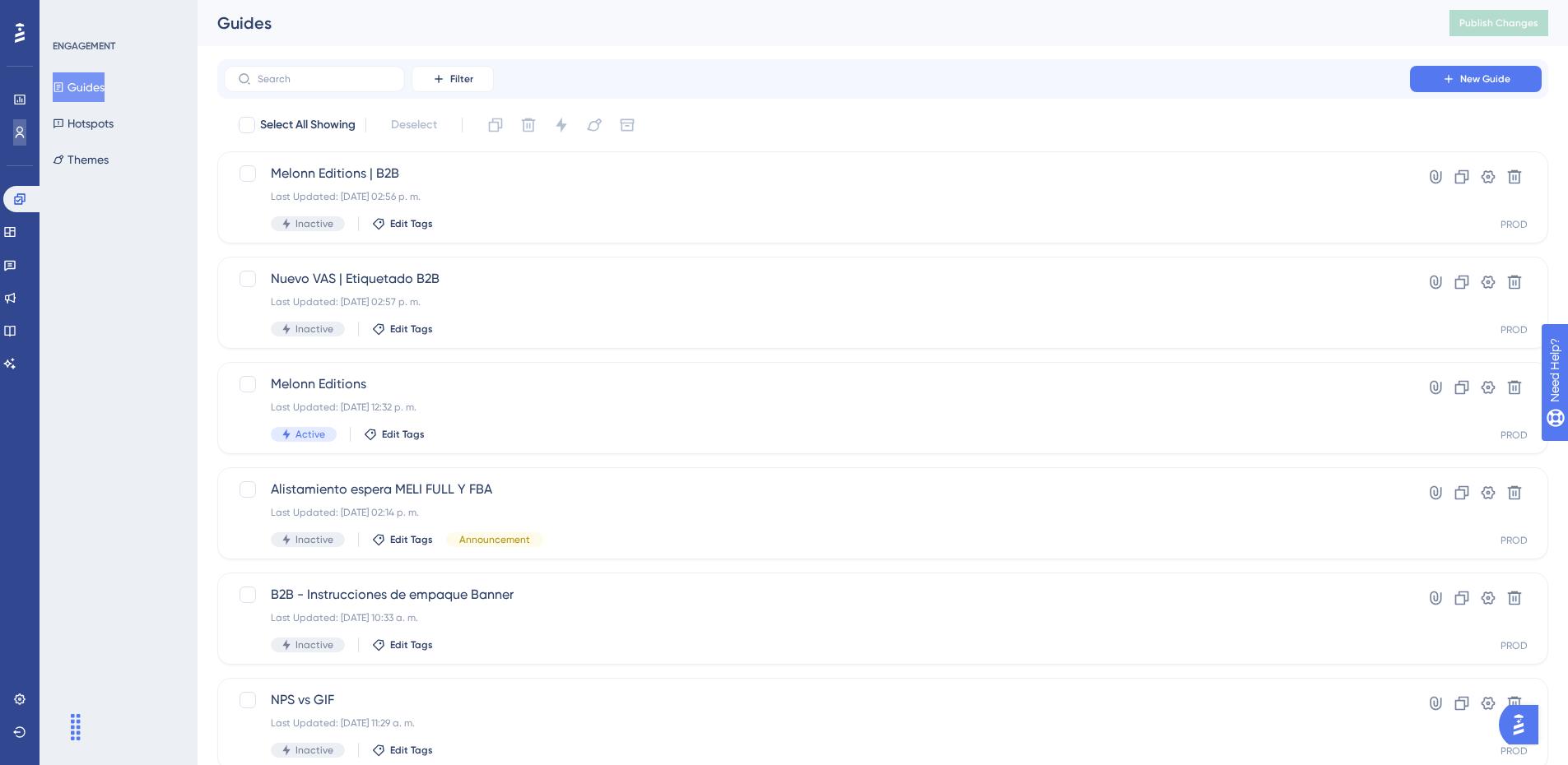 click 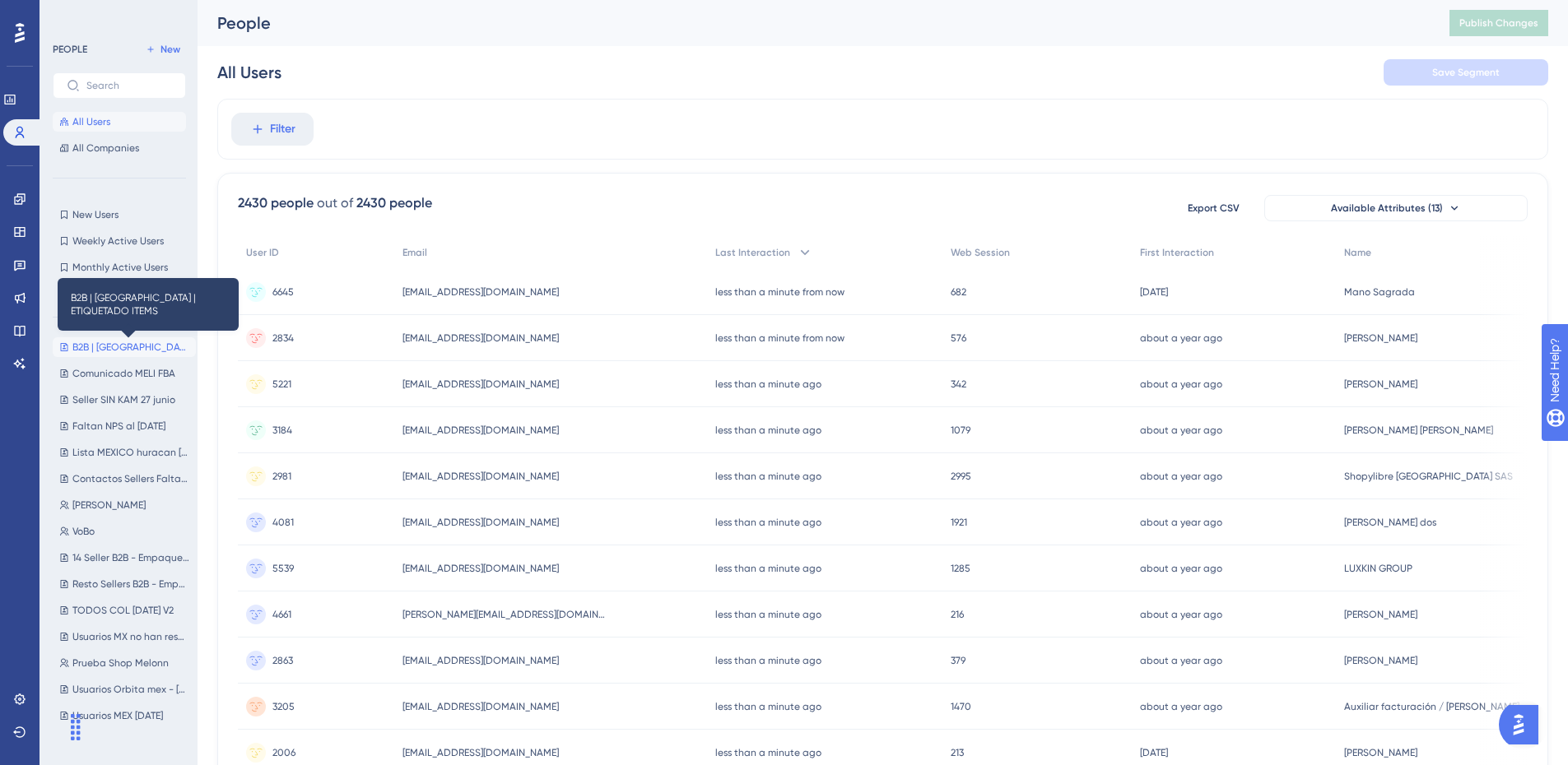 click on "B2B | COLOMBIA | ETIQUETADO ITEMS" at bounding box center (131, 347) 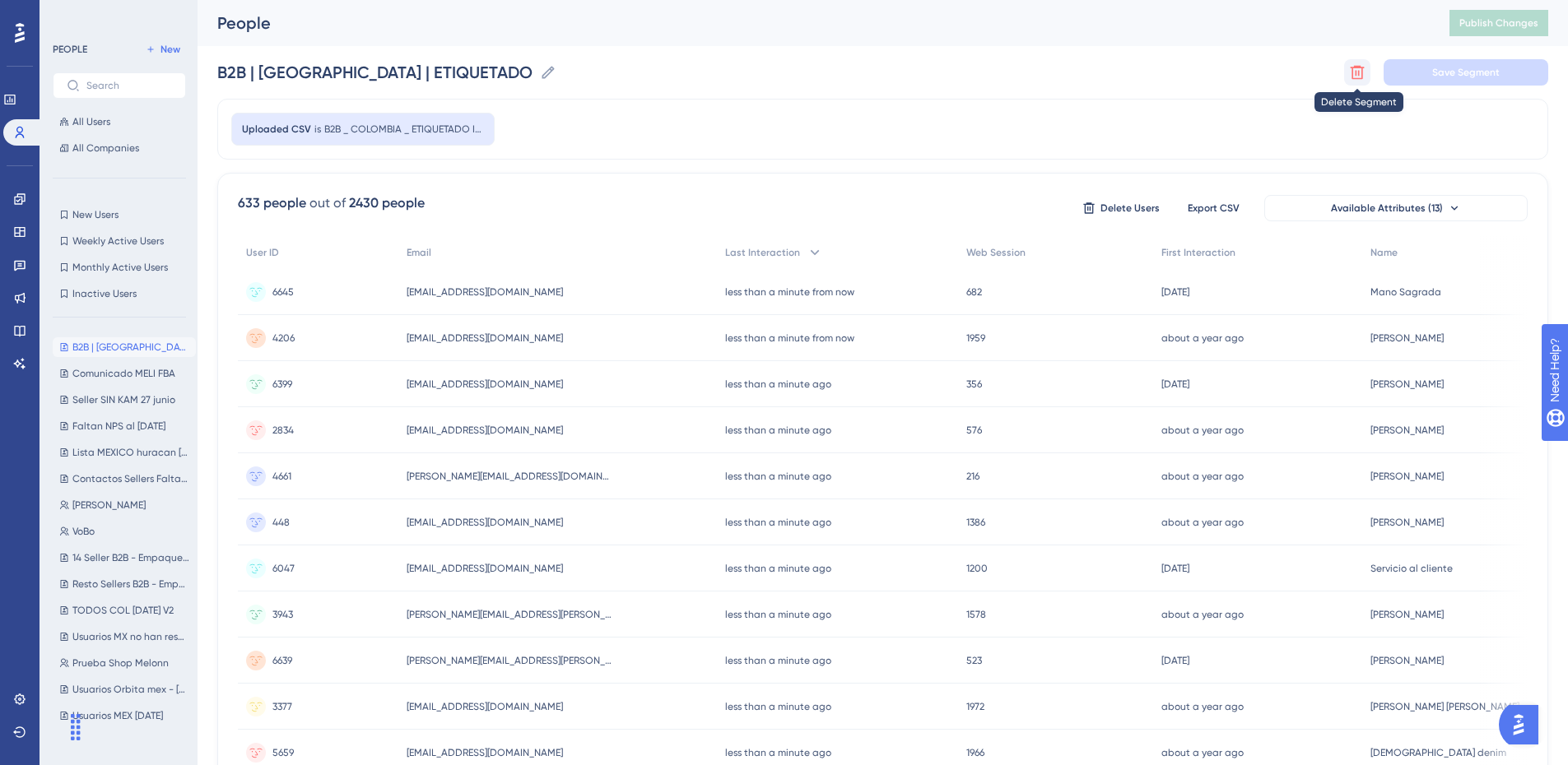 click at bounding box center (1357, 72) 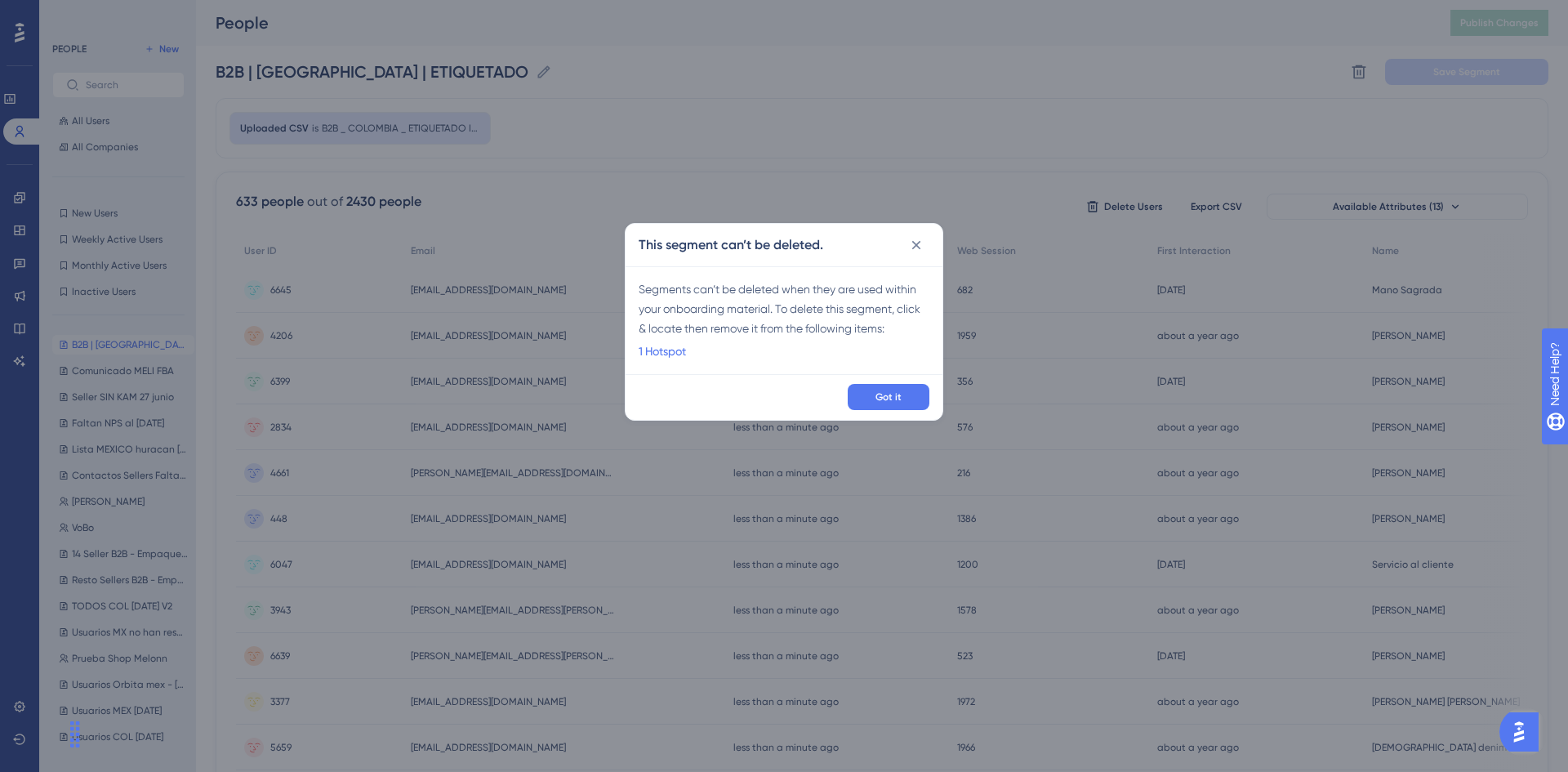 click on "1 Hotspot" at bounding box center (662, 351) 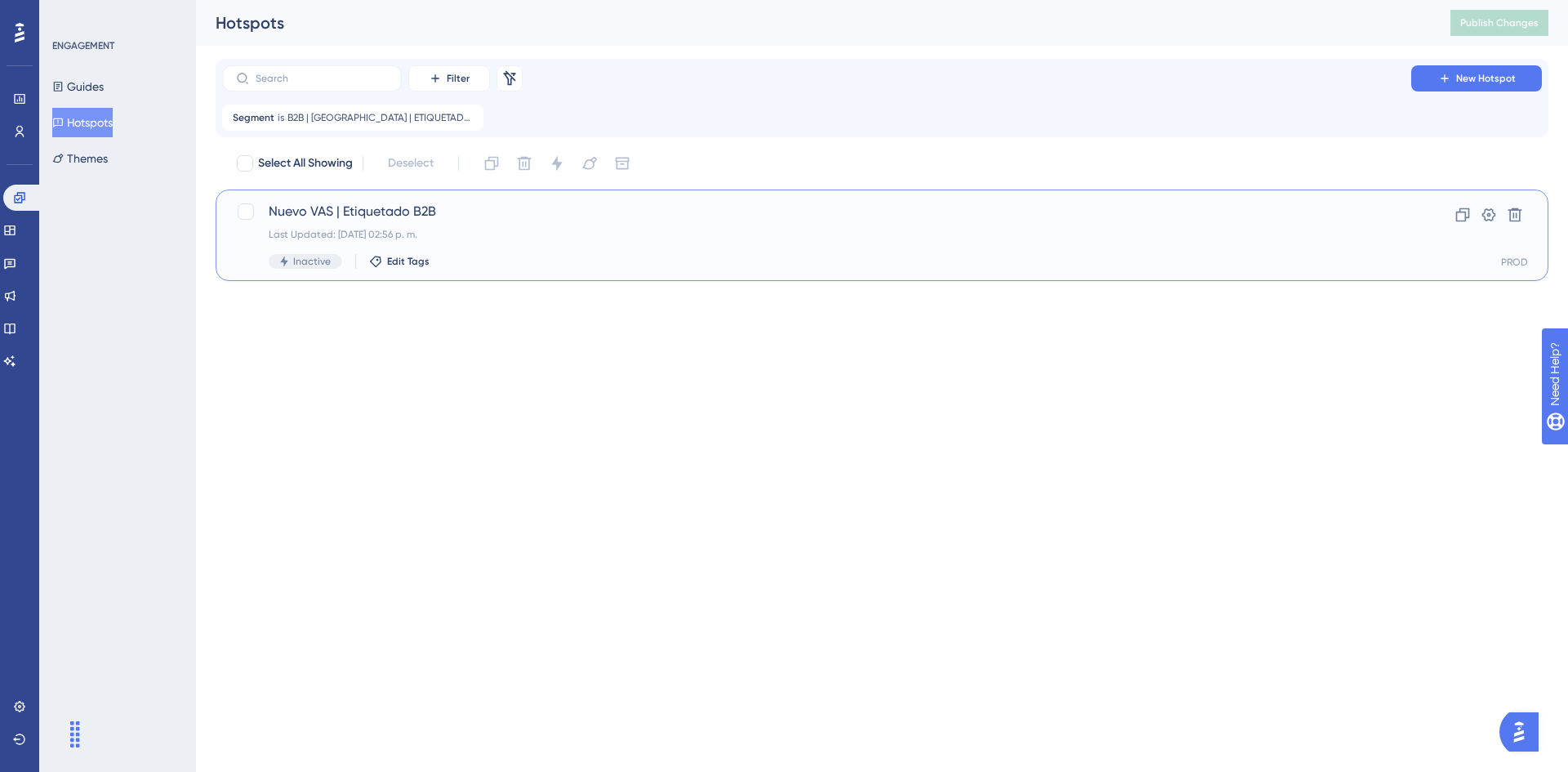 click on "Last Updated: 11 jul 2025 02:56 p. m." at bounding box center [817, 234] 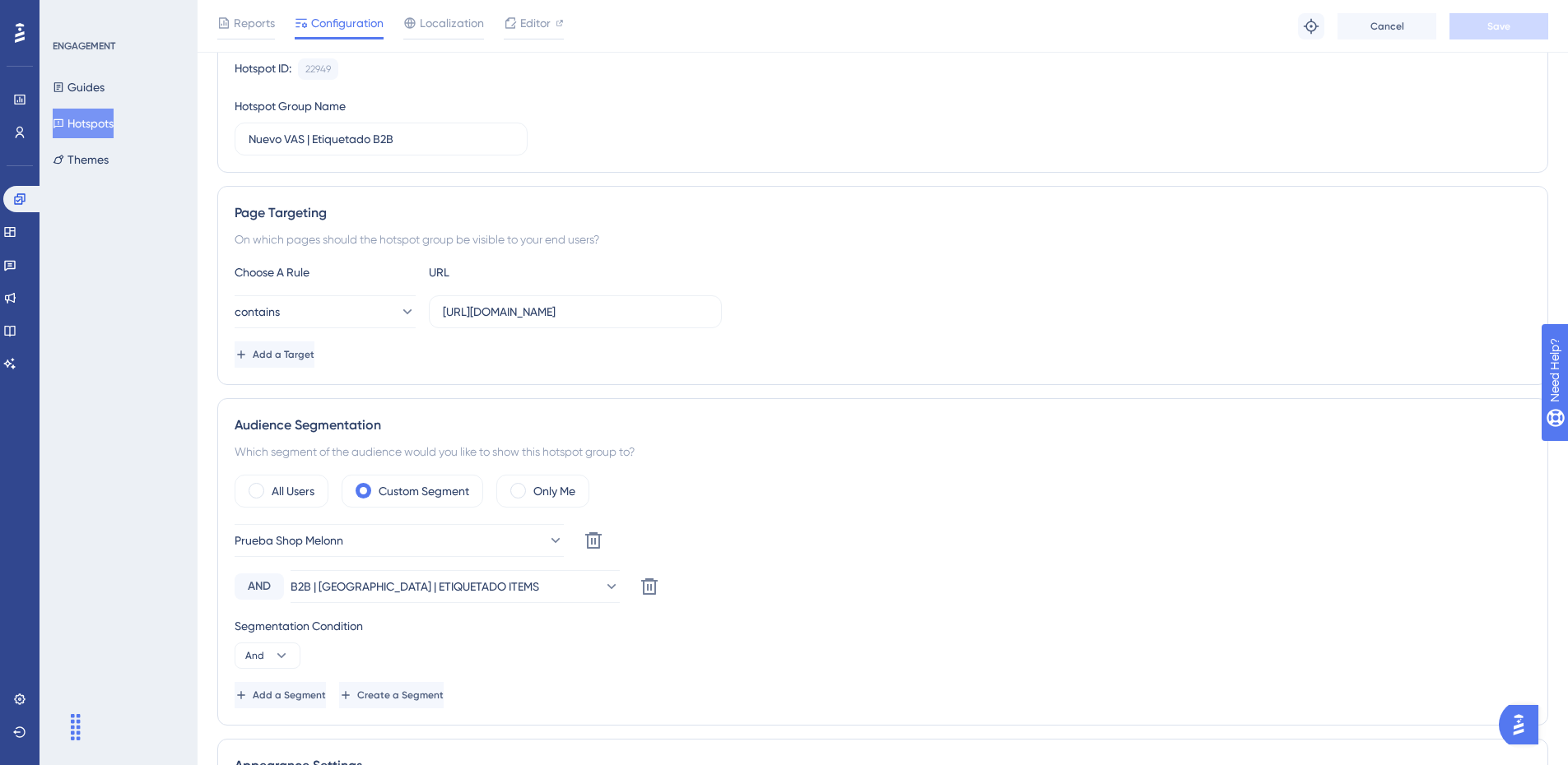 scroll, scrollTop: 329, scrollLeft: 0, axis: vertical 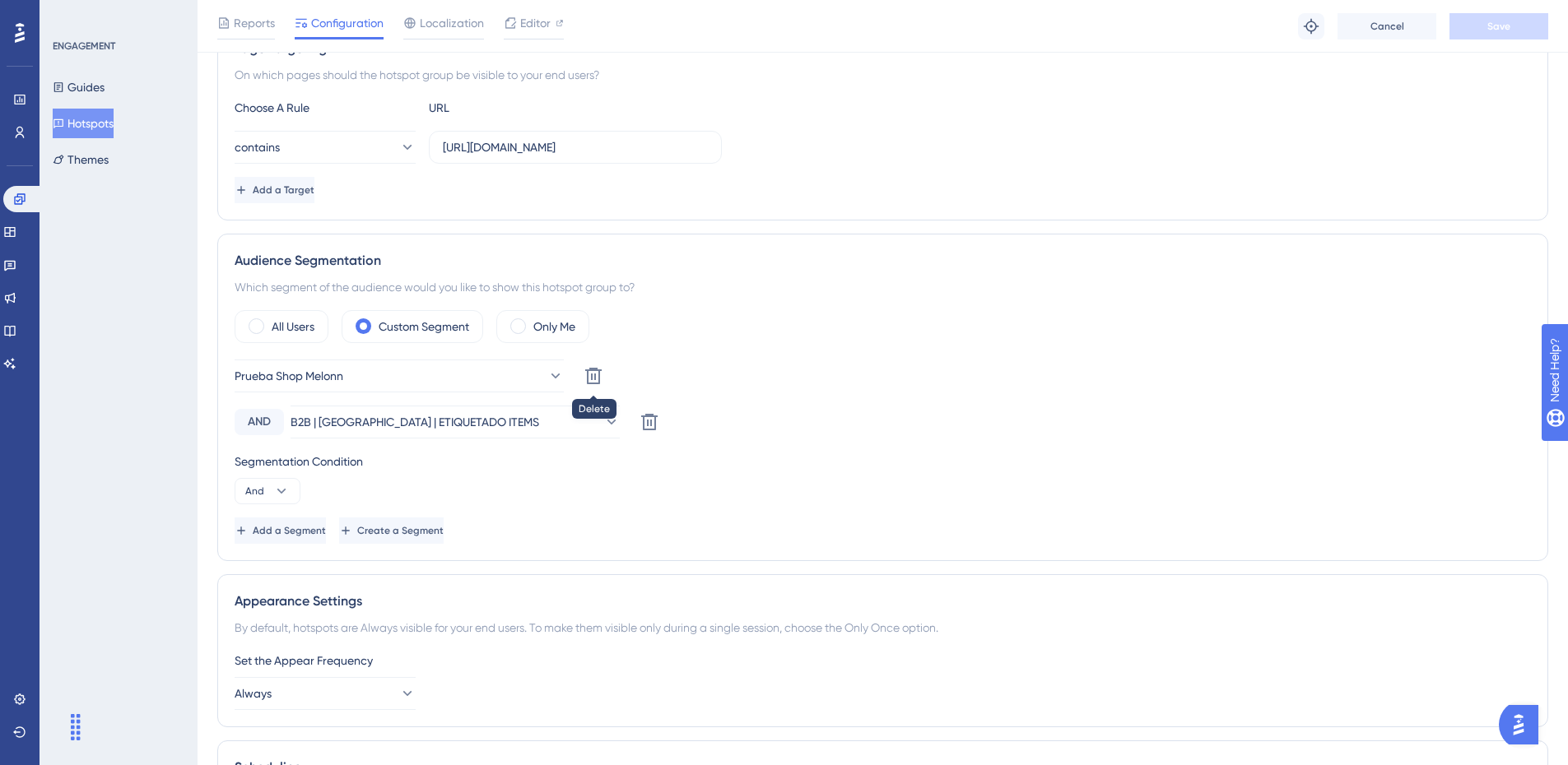 click 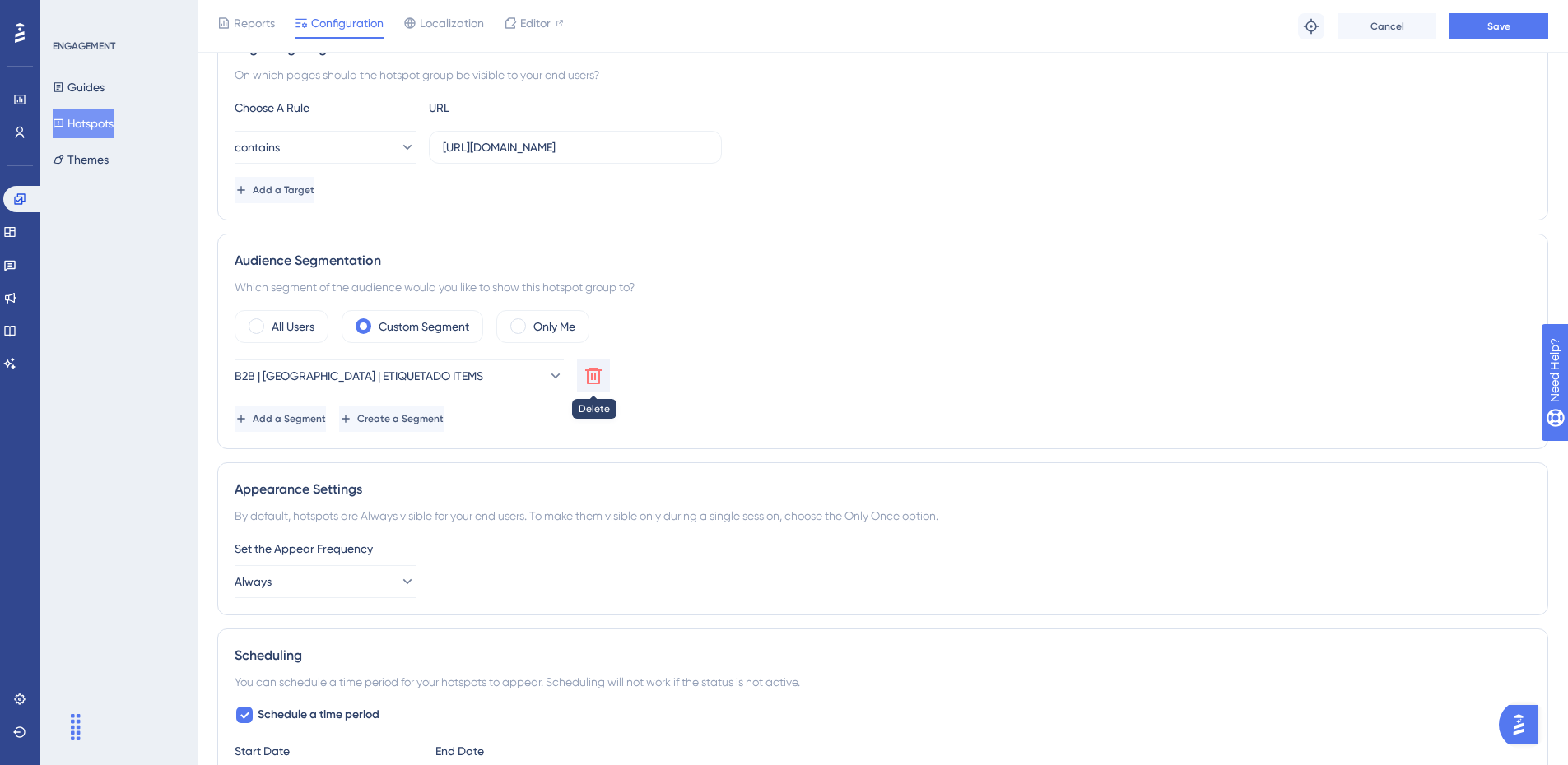 click 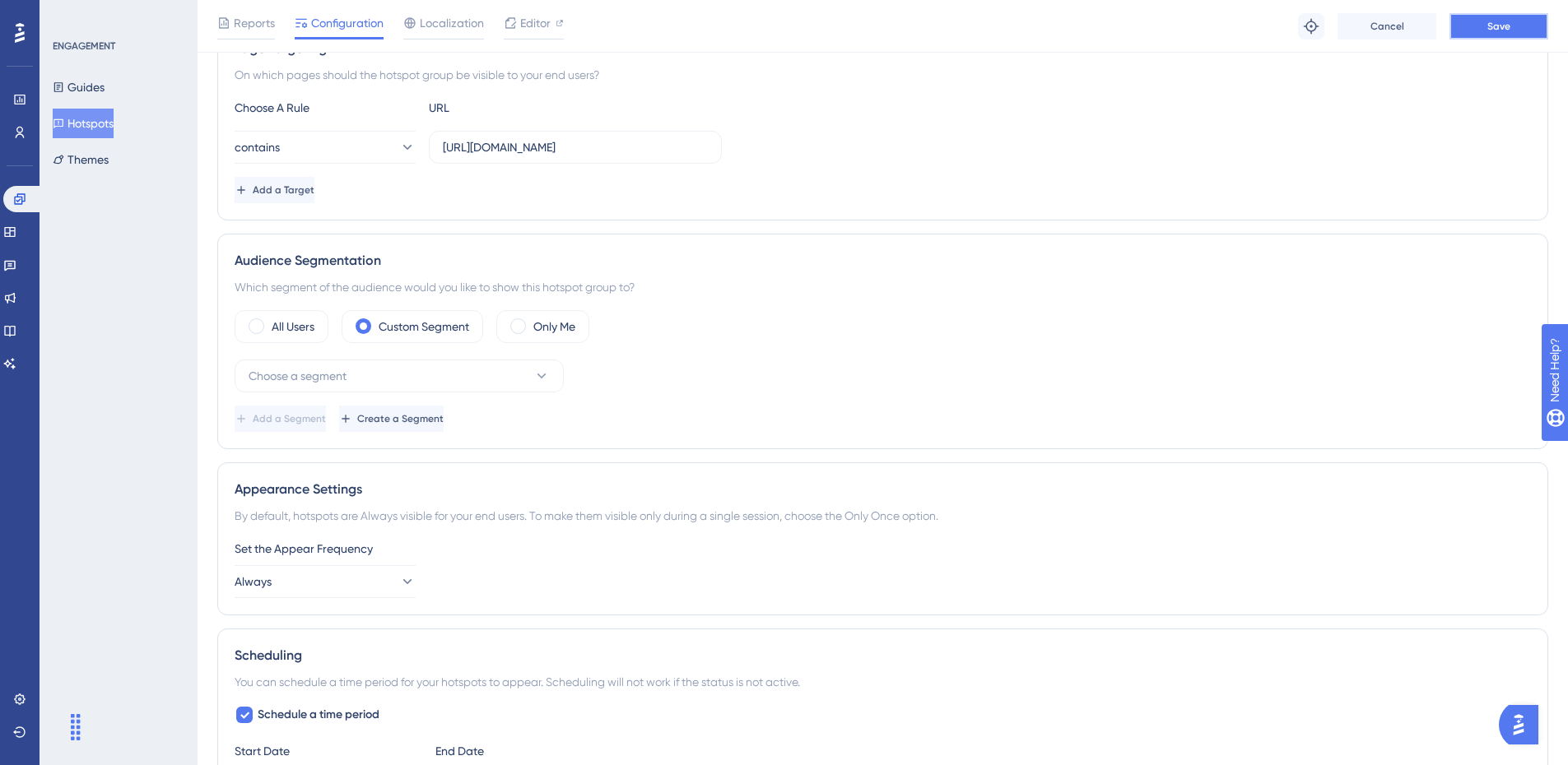 drag, startPoint x: 1505, startPoint y: 35, endPoint x: 789, endPoint y: 271, distance: 753.8912 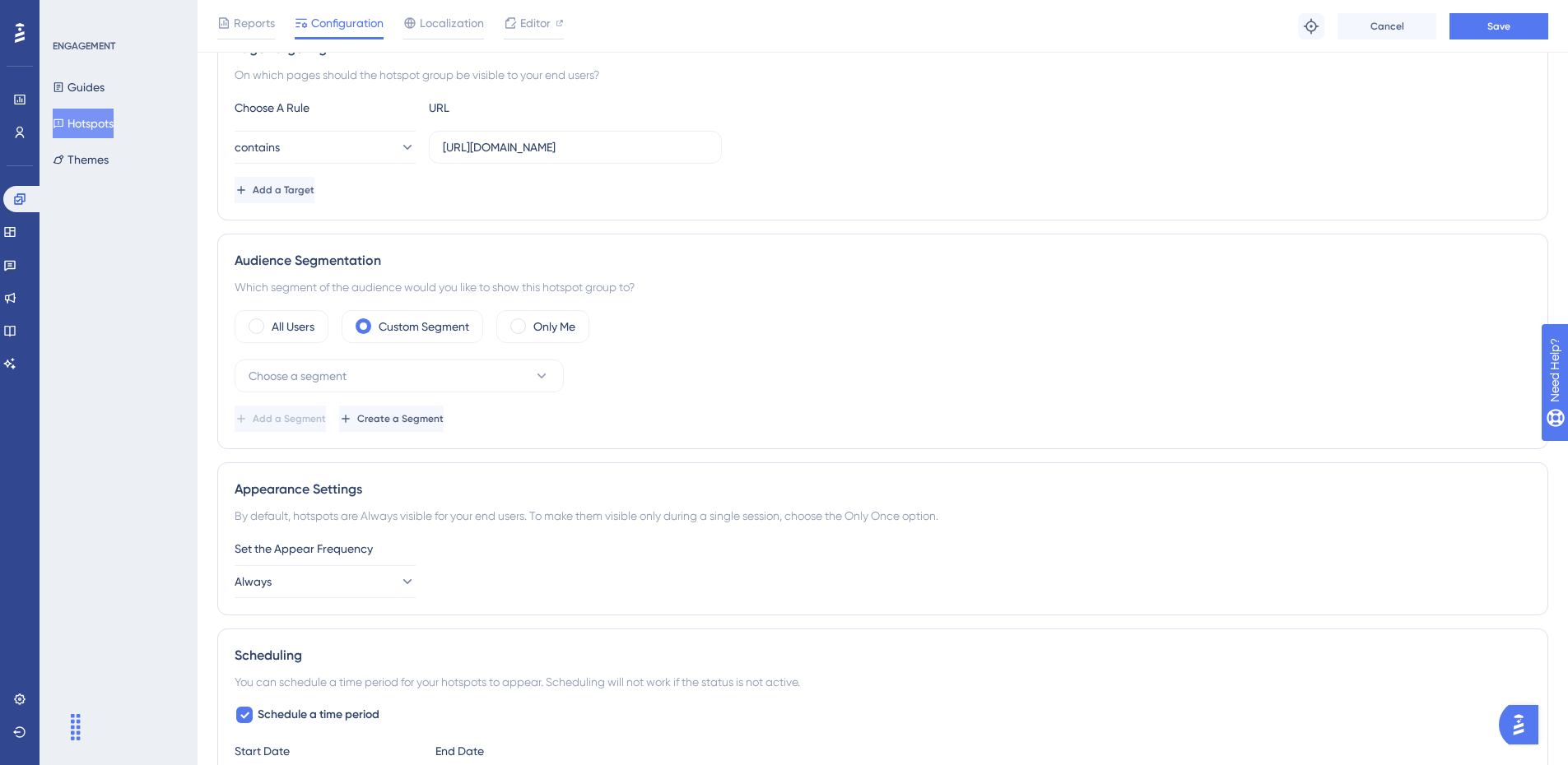 click on "Save" at bounding box center (1499, 26) 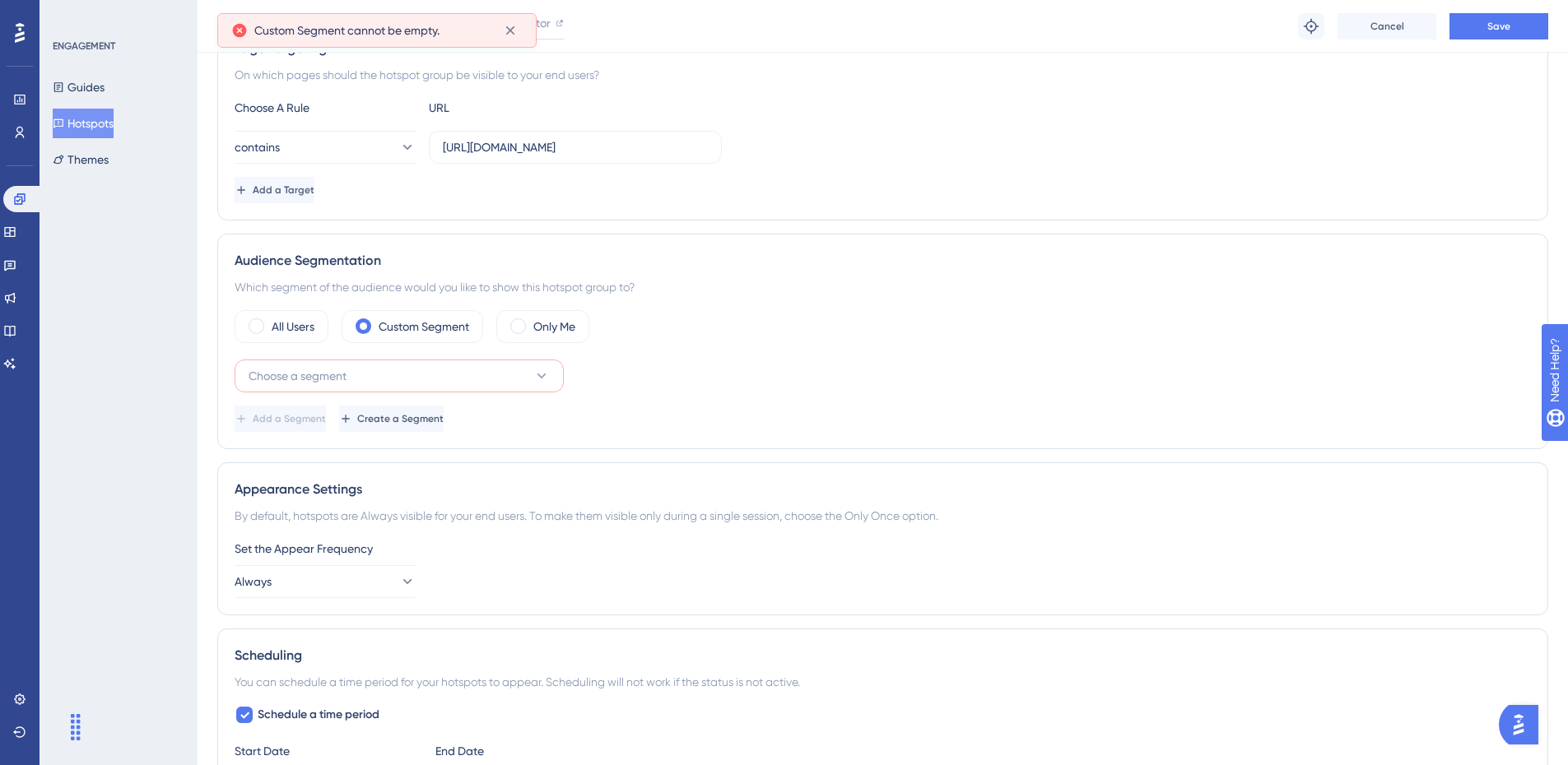 scroll, scrollTop: 322, scrollLeft: 0, axis: vertical 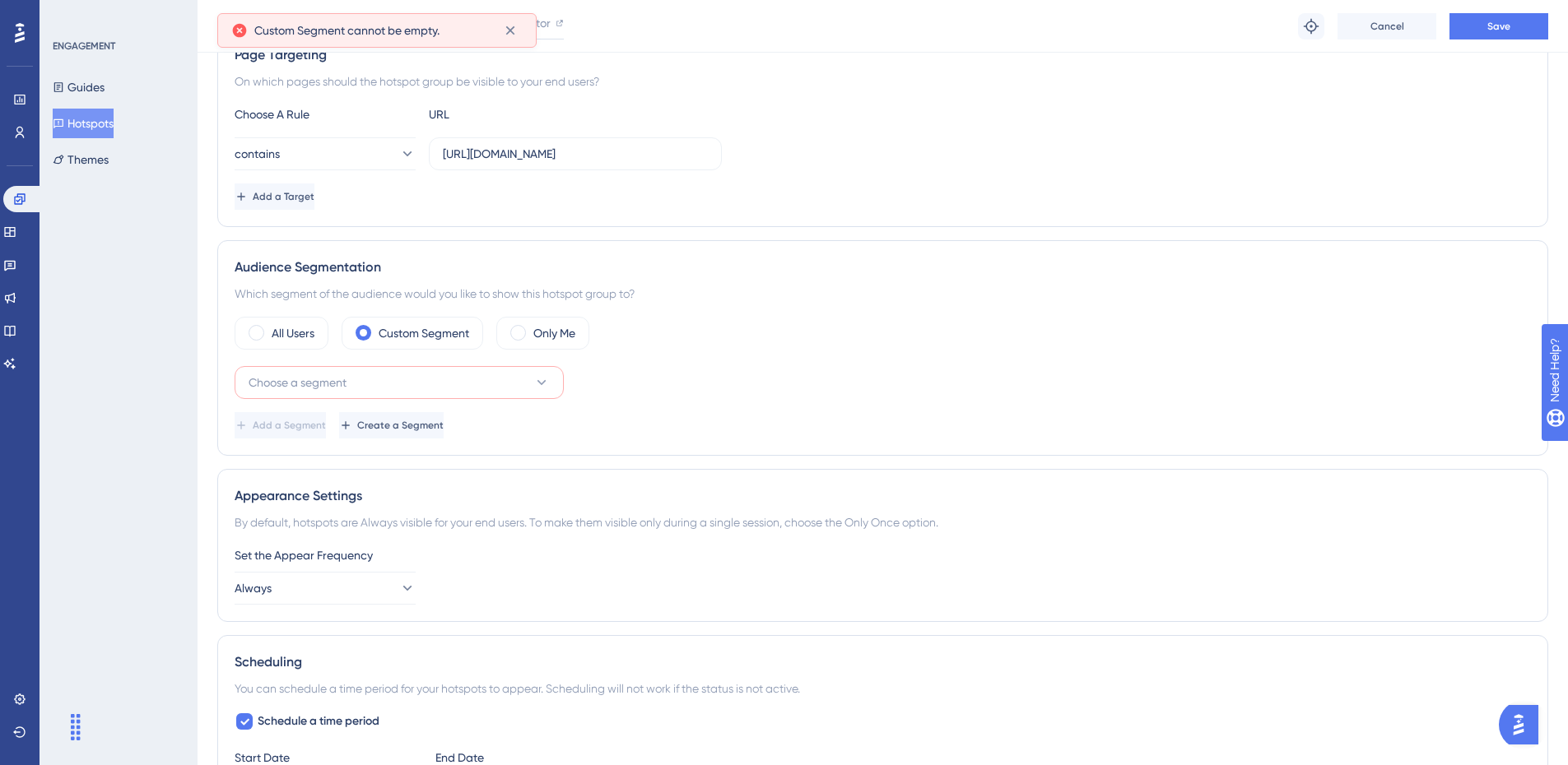 click at bounding box center (518, 332) 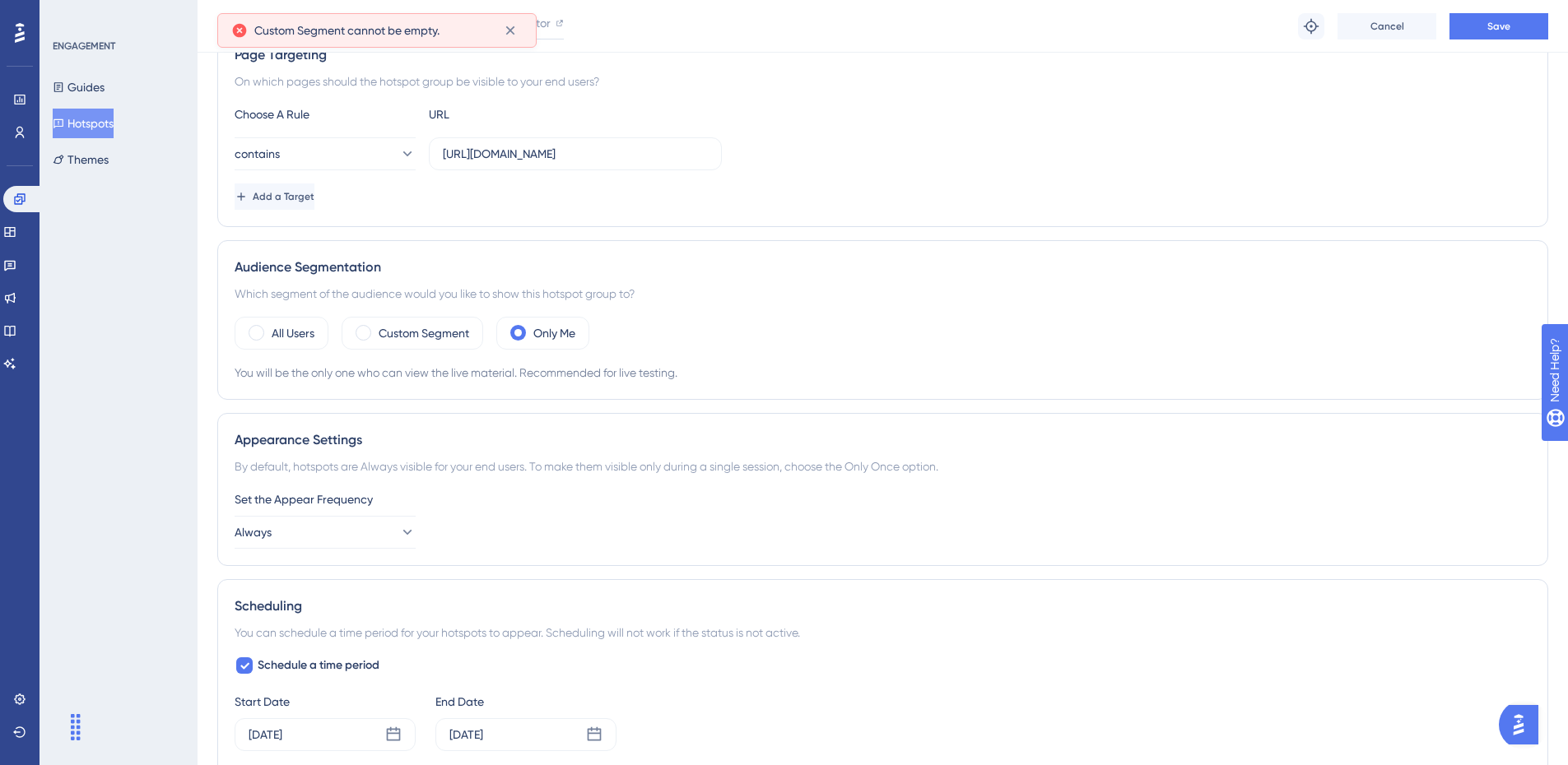 click on "Reports Configuration Localization Editor Troubleshoot Cancel Save" at bounding box center (882, 26) 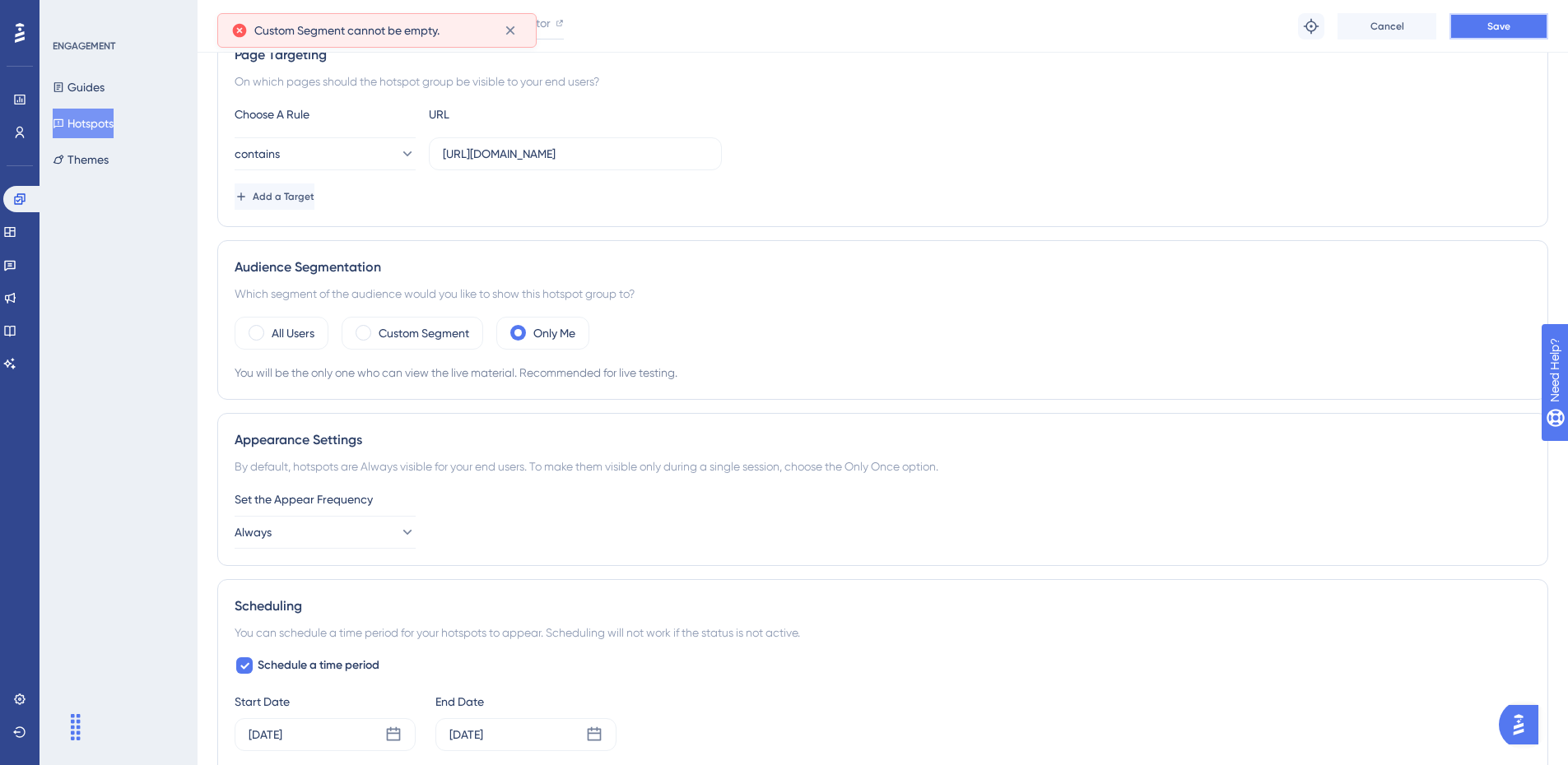 click on "Save" at bounding box center [1499, 26] 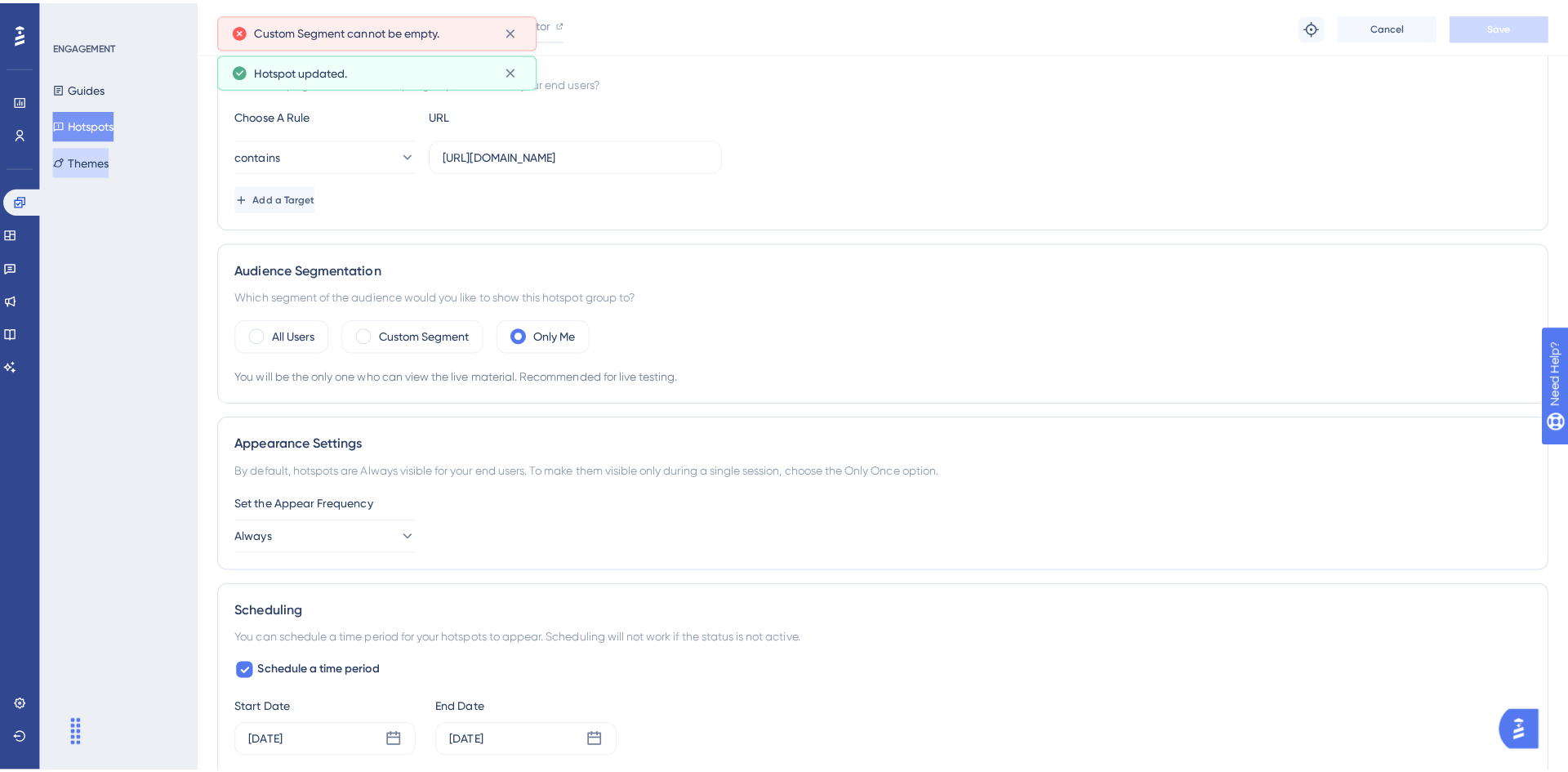 scroll, scrollTop: 0, scrollLeft: 0, axis: both 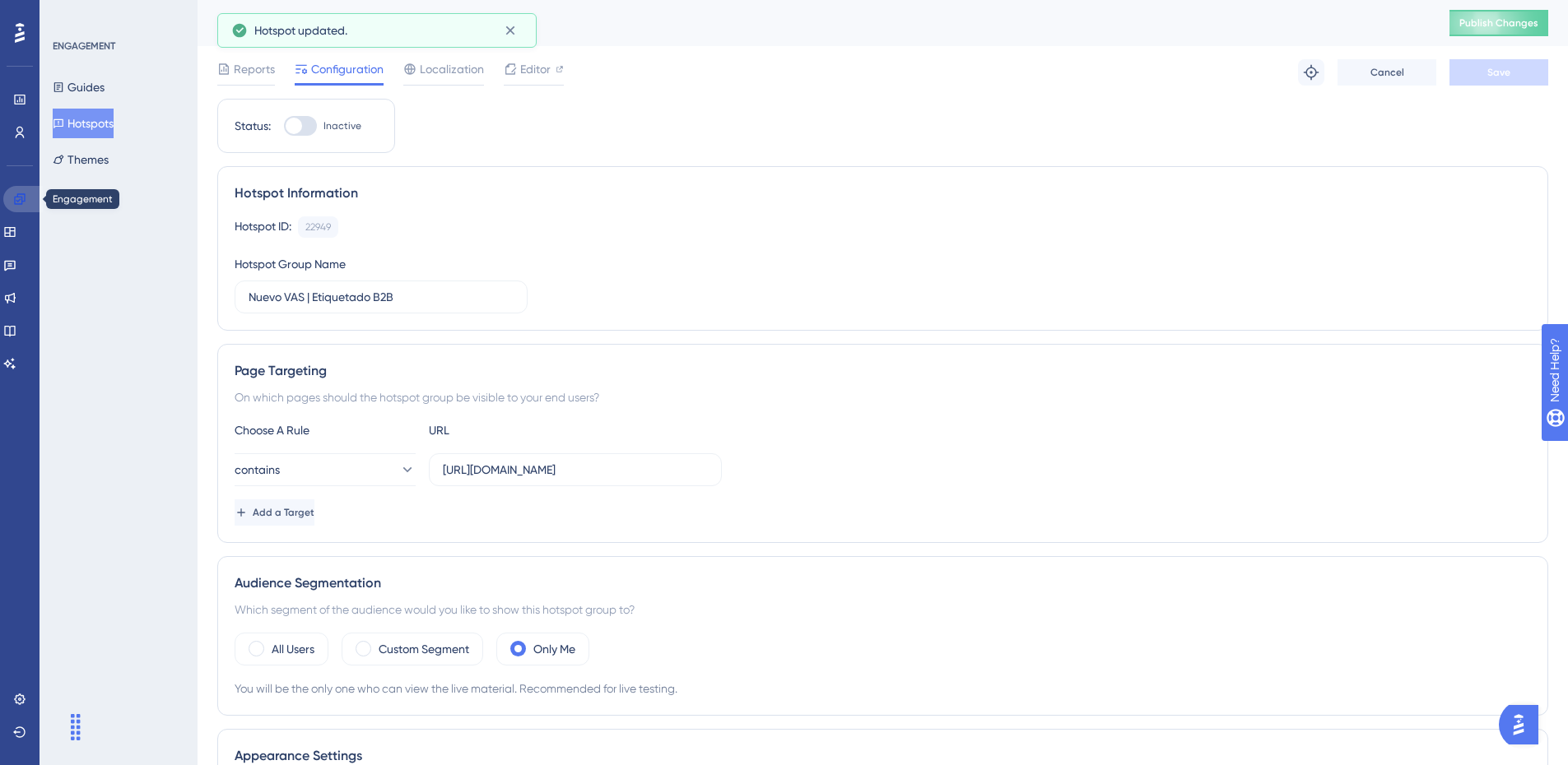 click 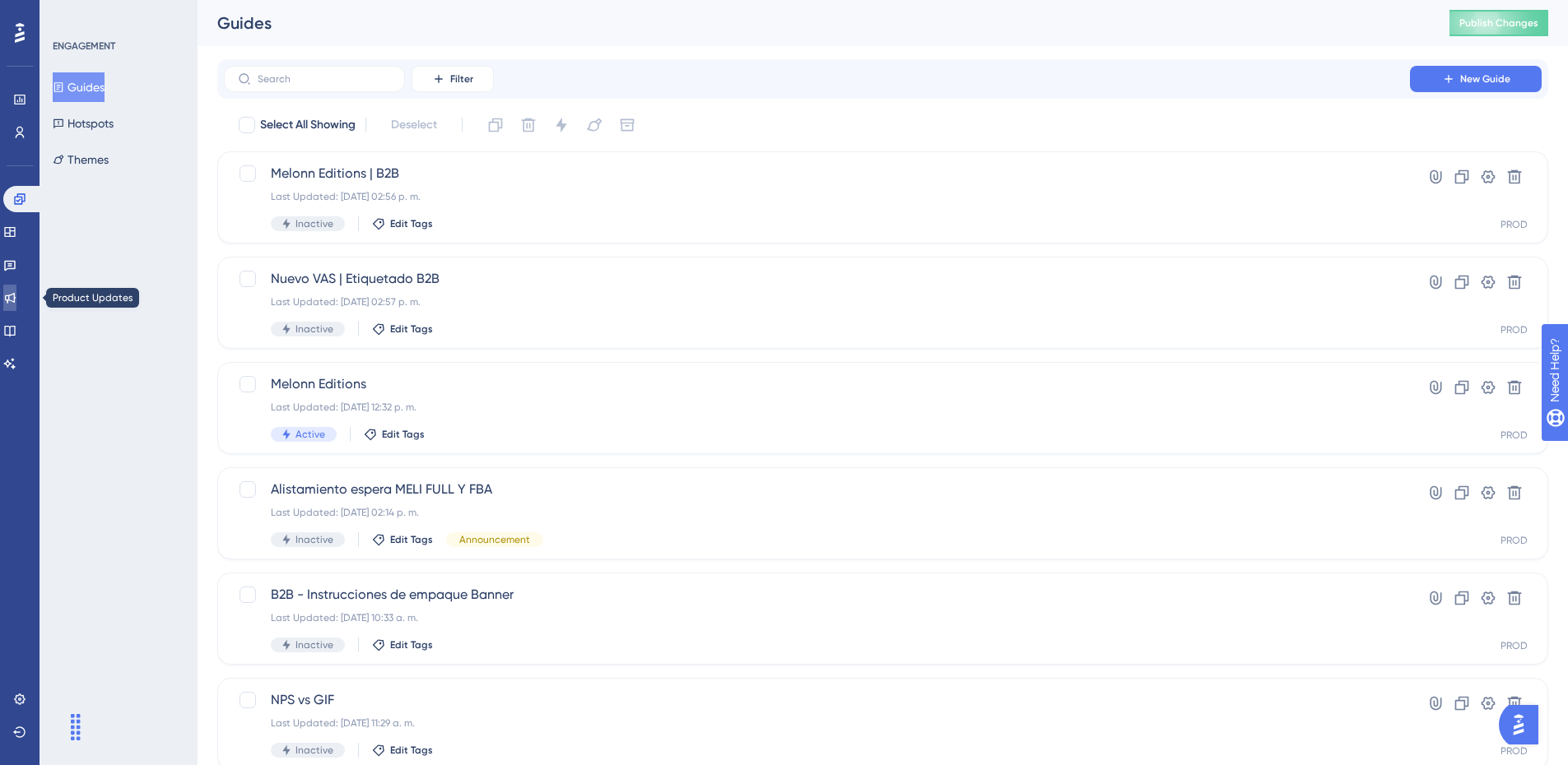 click 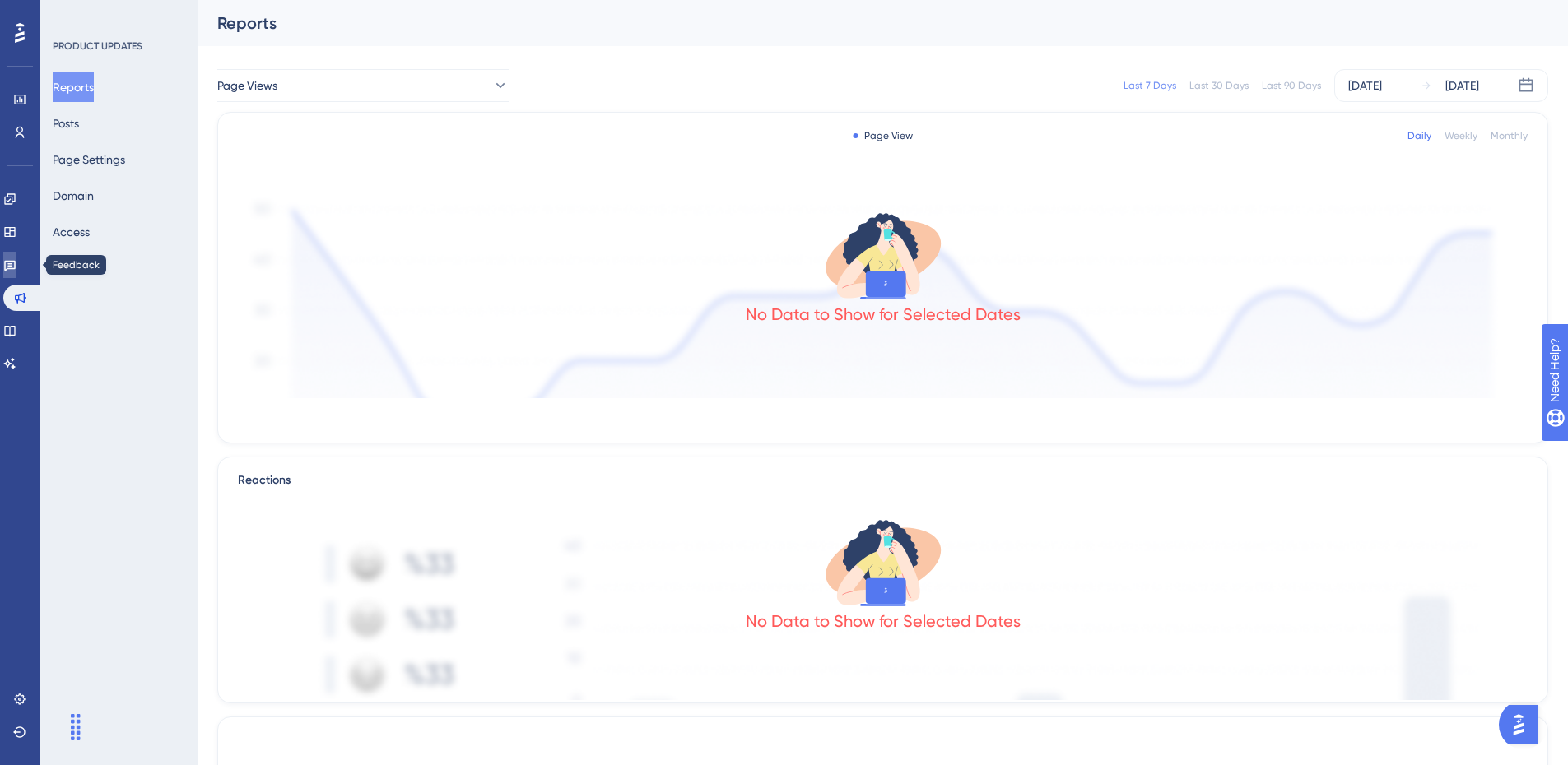drag, startPoint x: 17, startPoint y: 267, endPoint x: 135, endPoint y: 114, distance: 193.21749 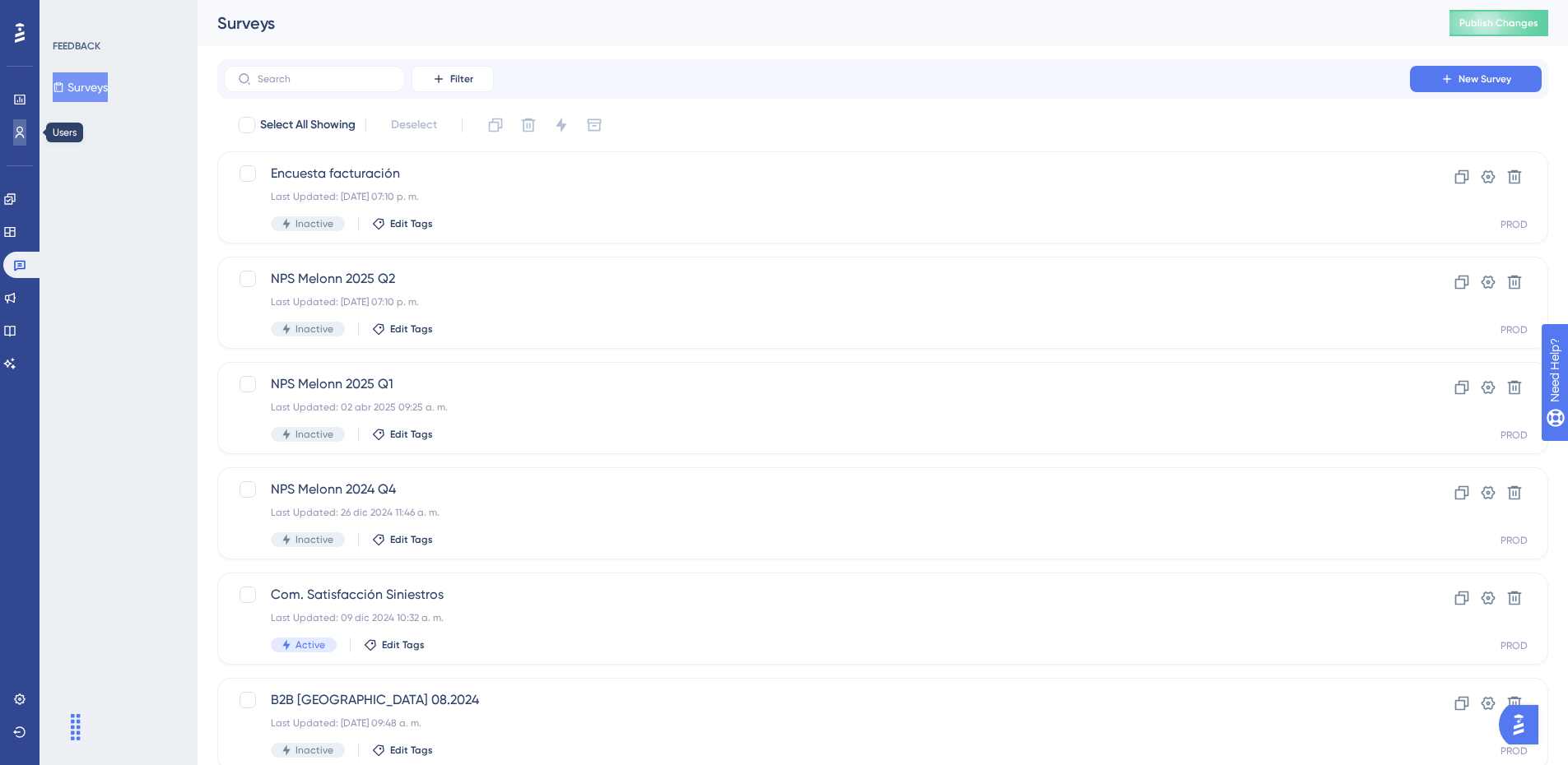 click at bounding box center [20, 132] 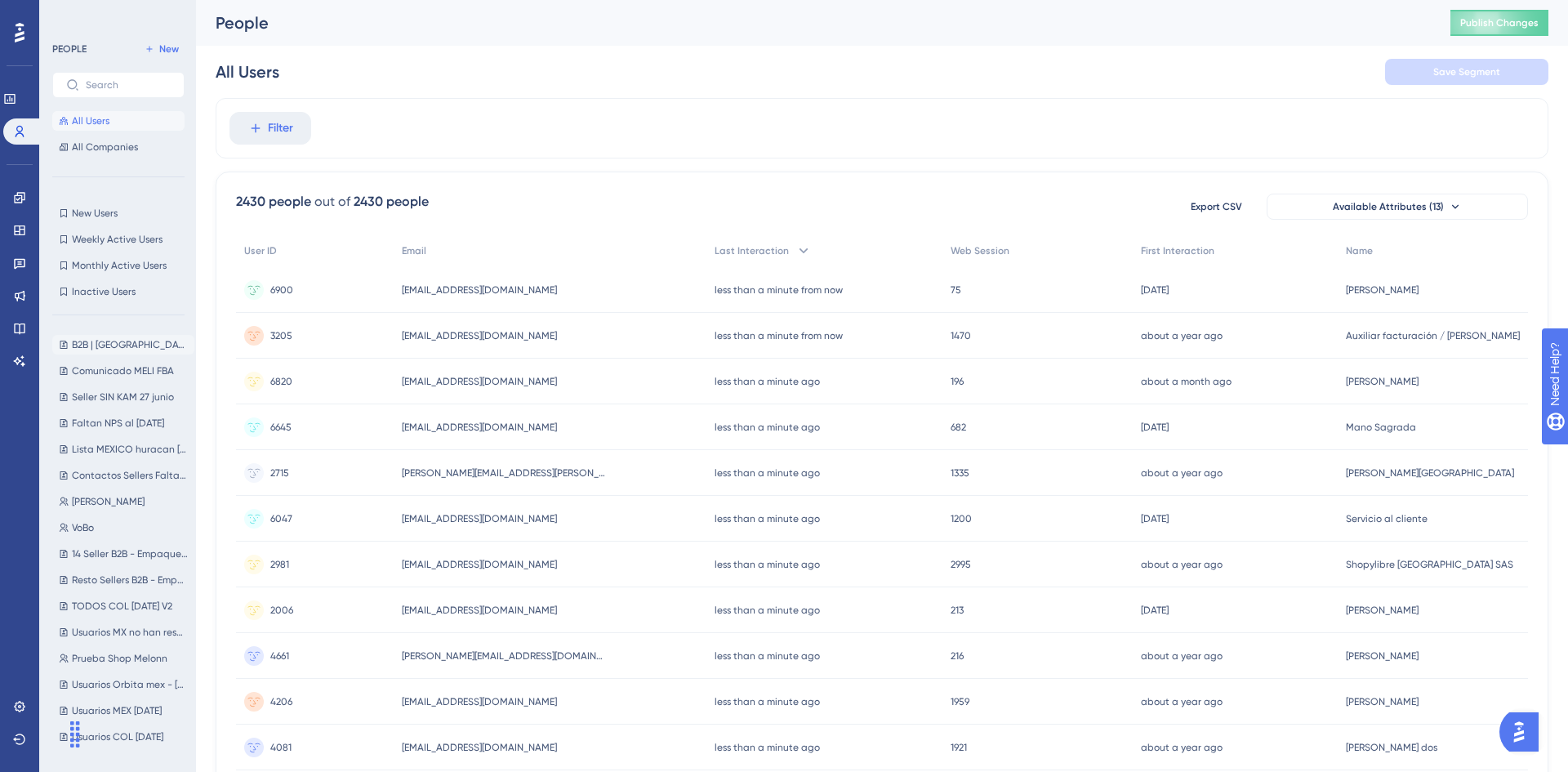 click on "B2B | COLOMBIA | ETIQUETADO ITEMS B2B | COLOMBIA | ETIQUETADO ITEMS" at bounding box center [123, 345] 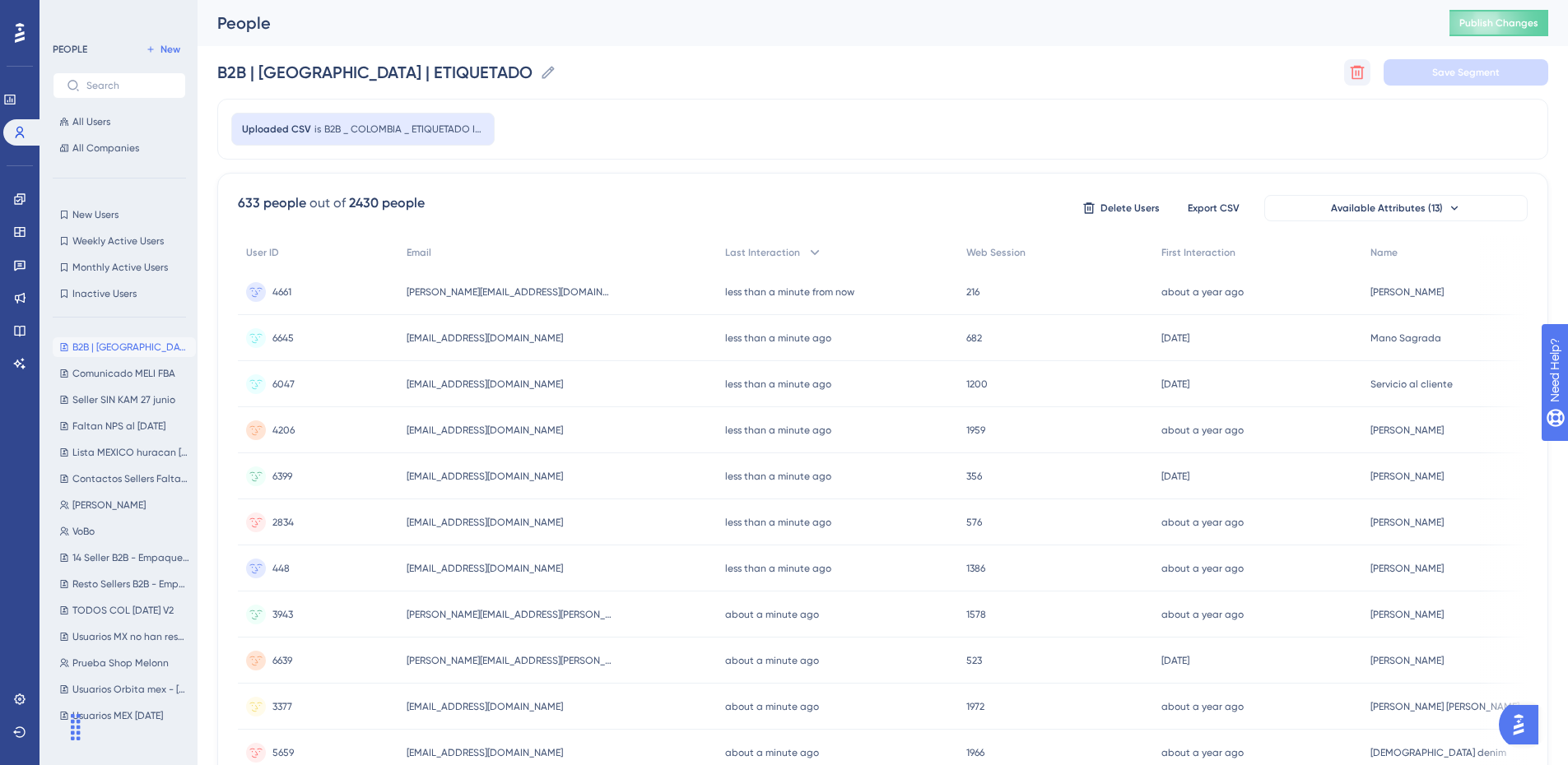 click 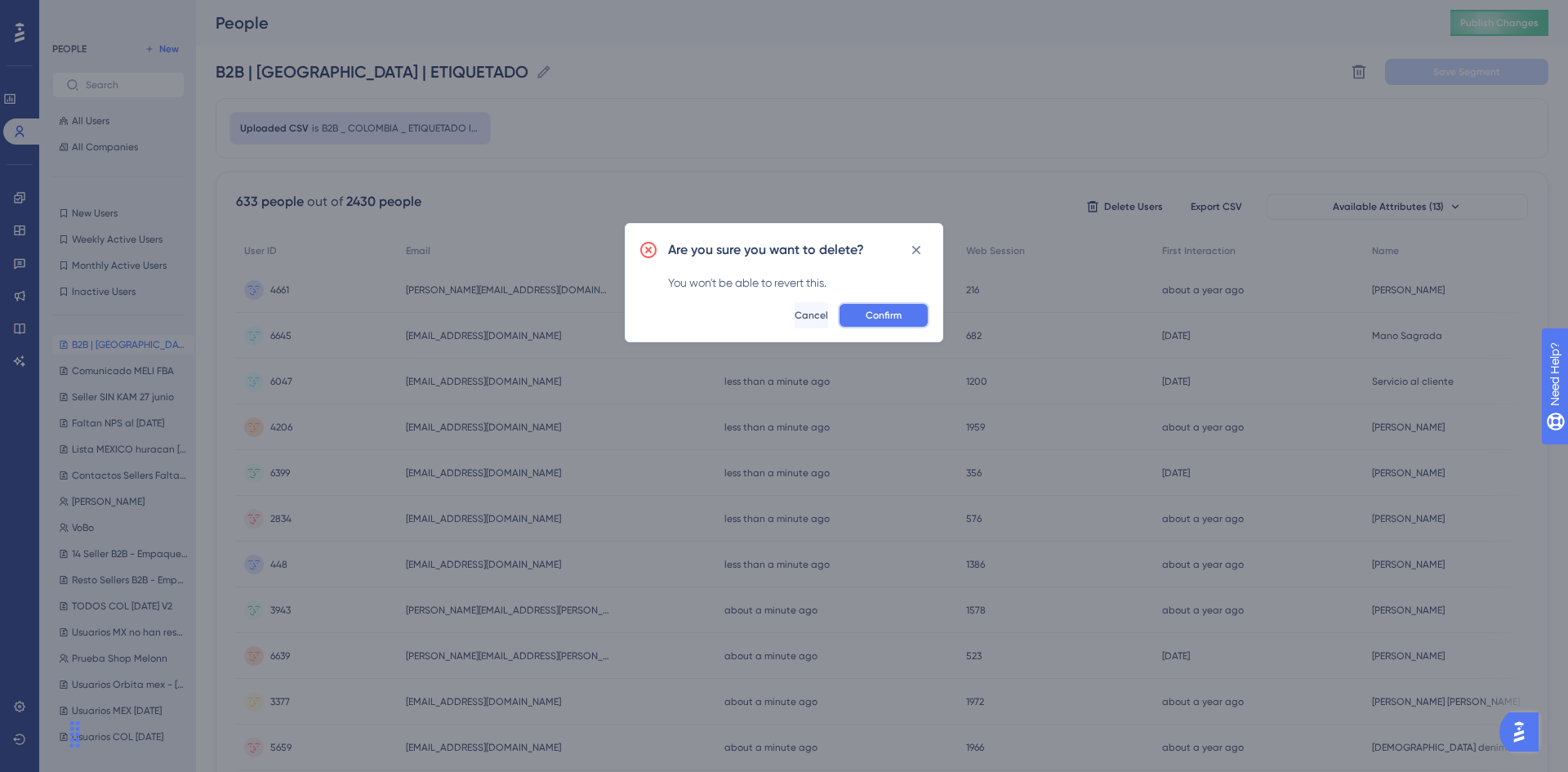 drag, startPoint x: 880, startPoint y: 311, endPoint x: 869, endPoint y: 319, distance: 13.60147 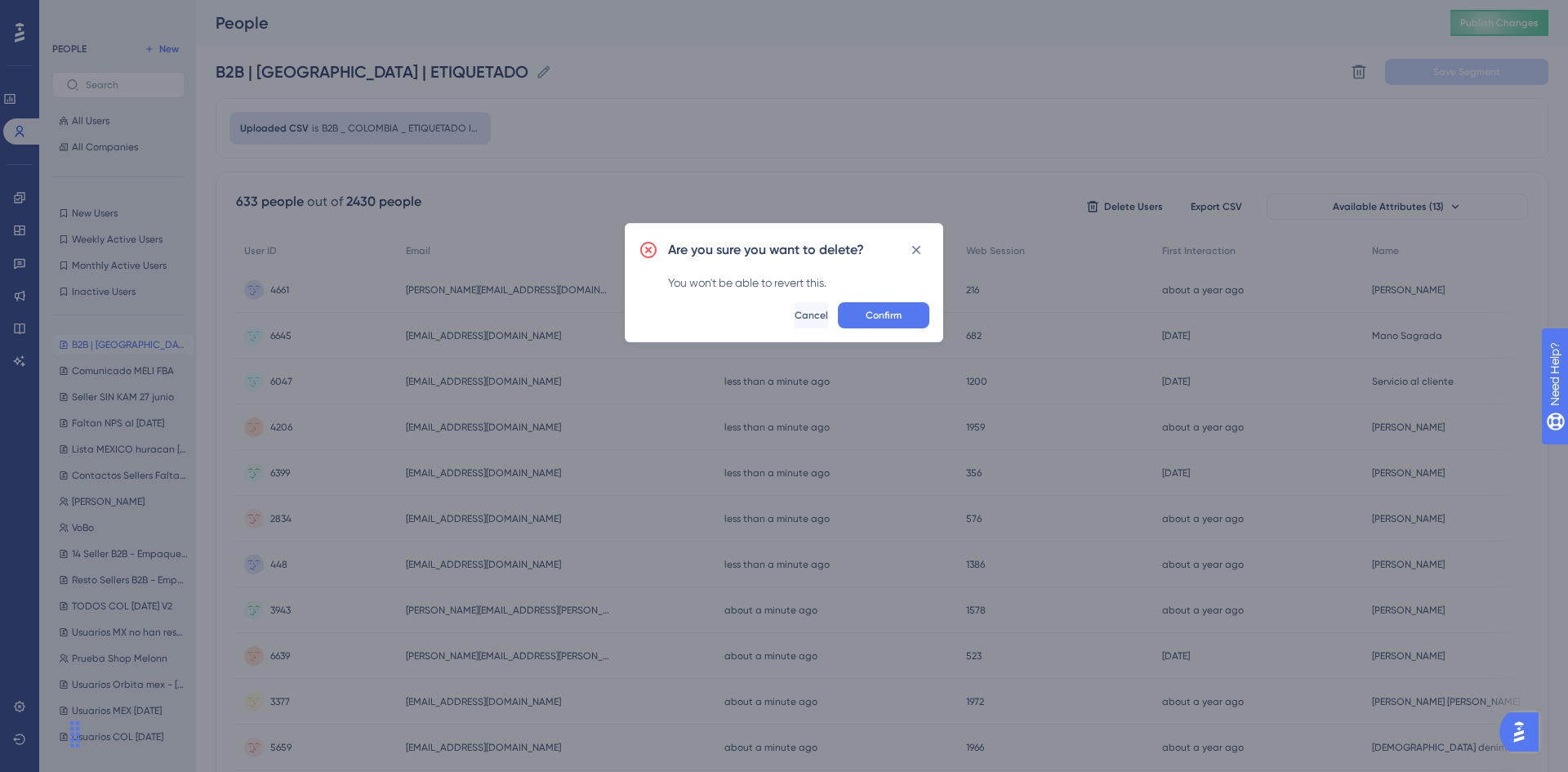 click on "Confirm" at bounding box center (884, 315) 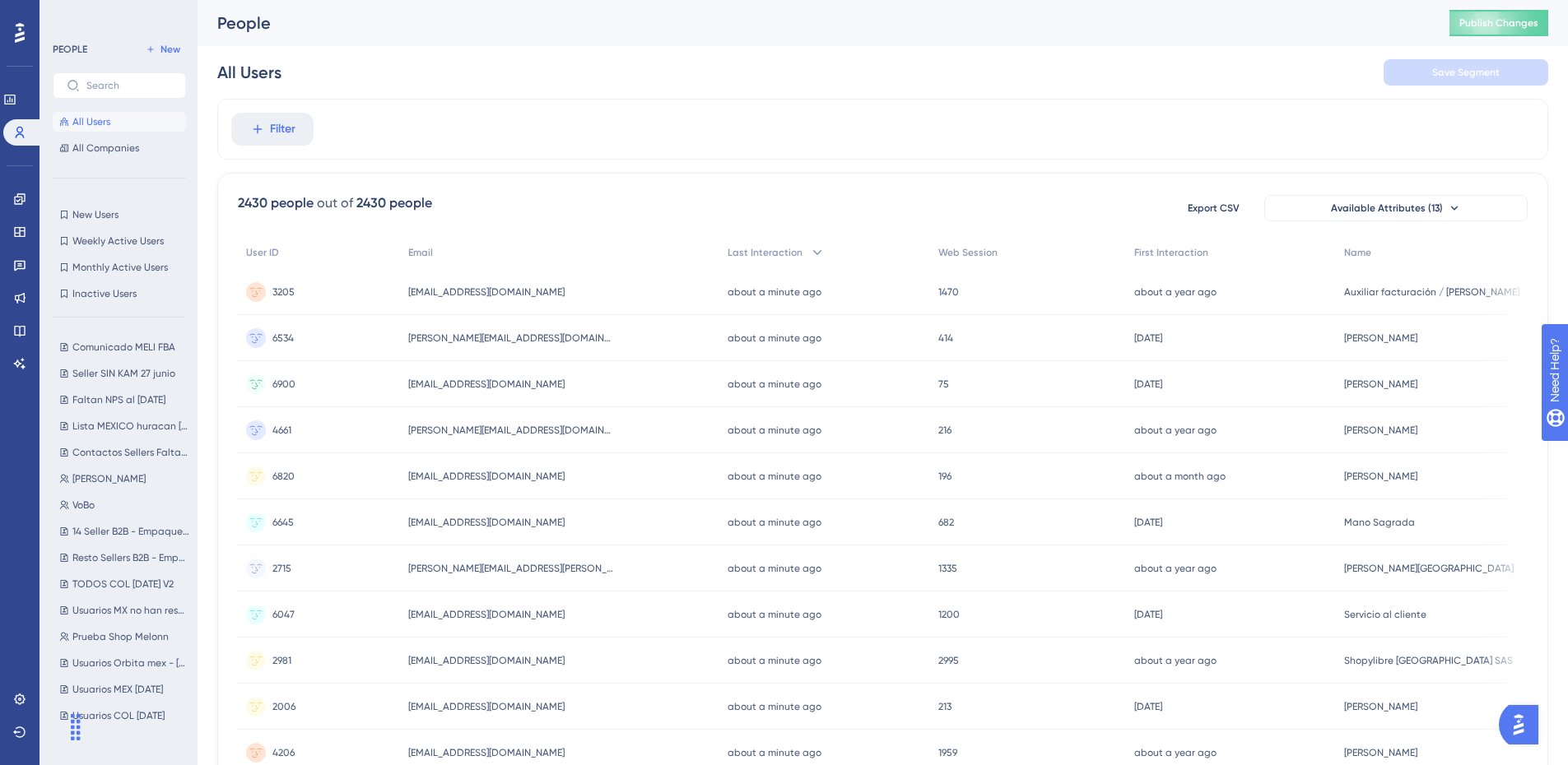 click on "Filter" at bounding box center (882, 129) 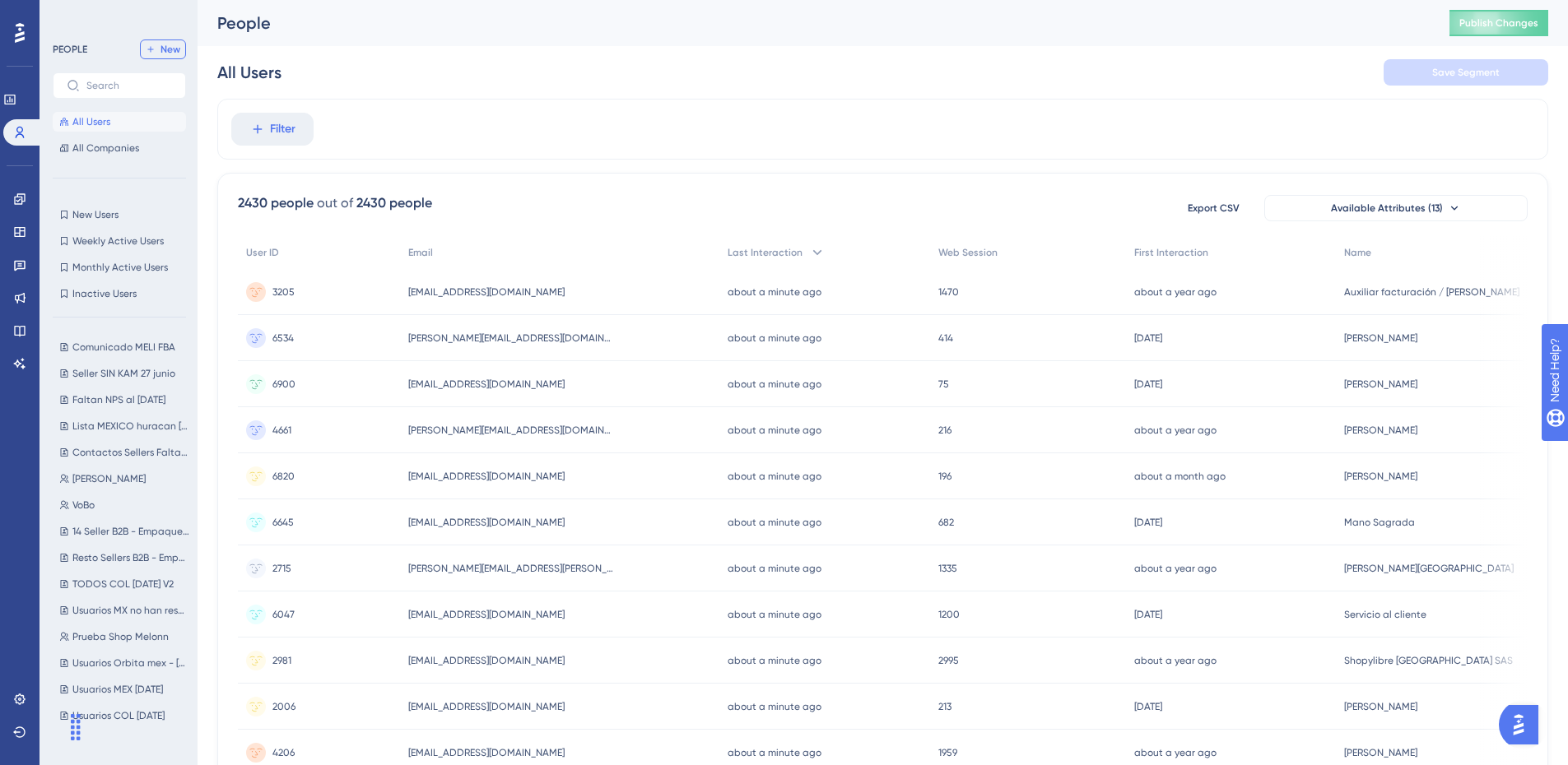 click on "New" at bounding box center (170, 49) 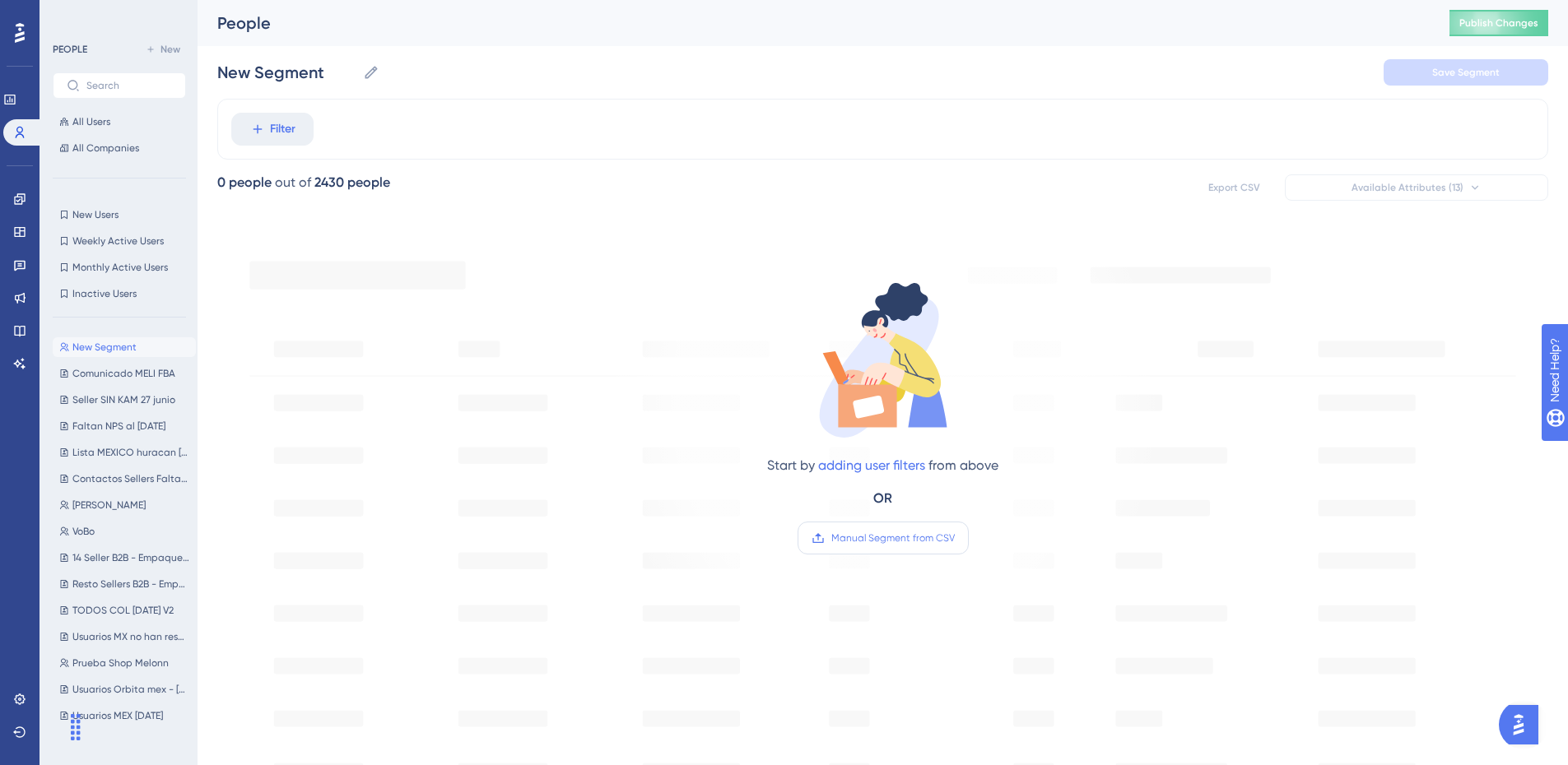 click on "Manual Segment from CSV" at bounding box center [893, 538] 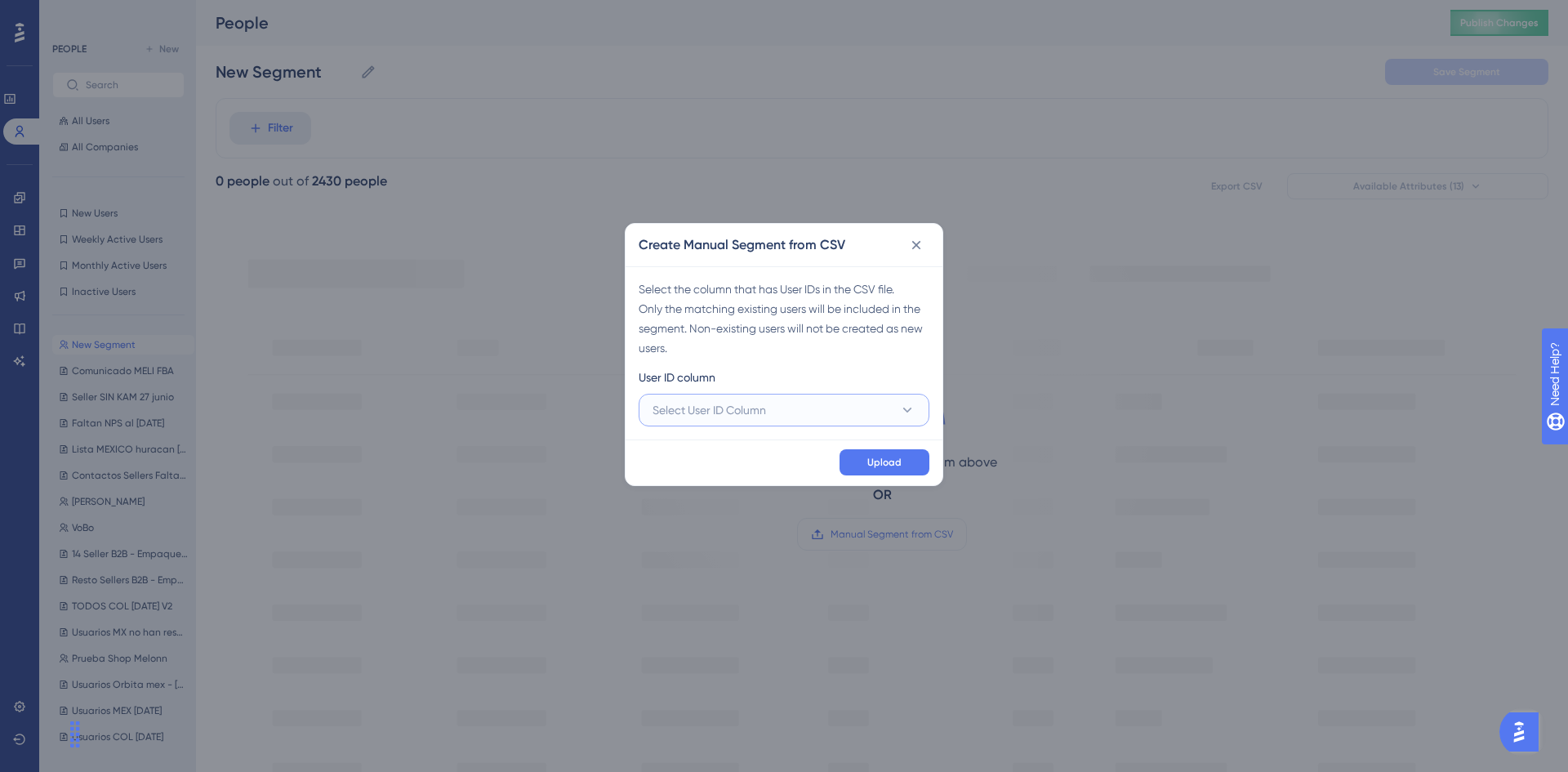 click on "Select User ID Column" at bounding box center (784, 410) 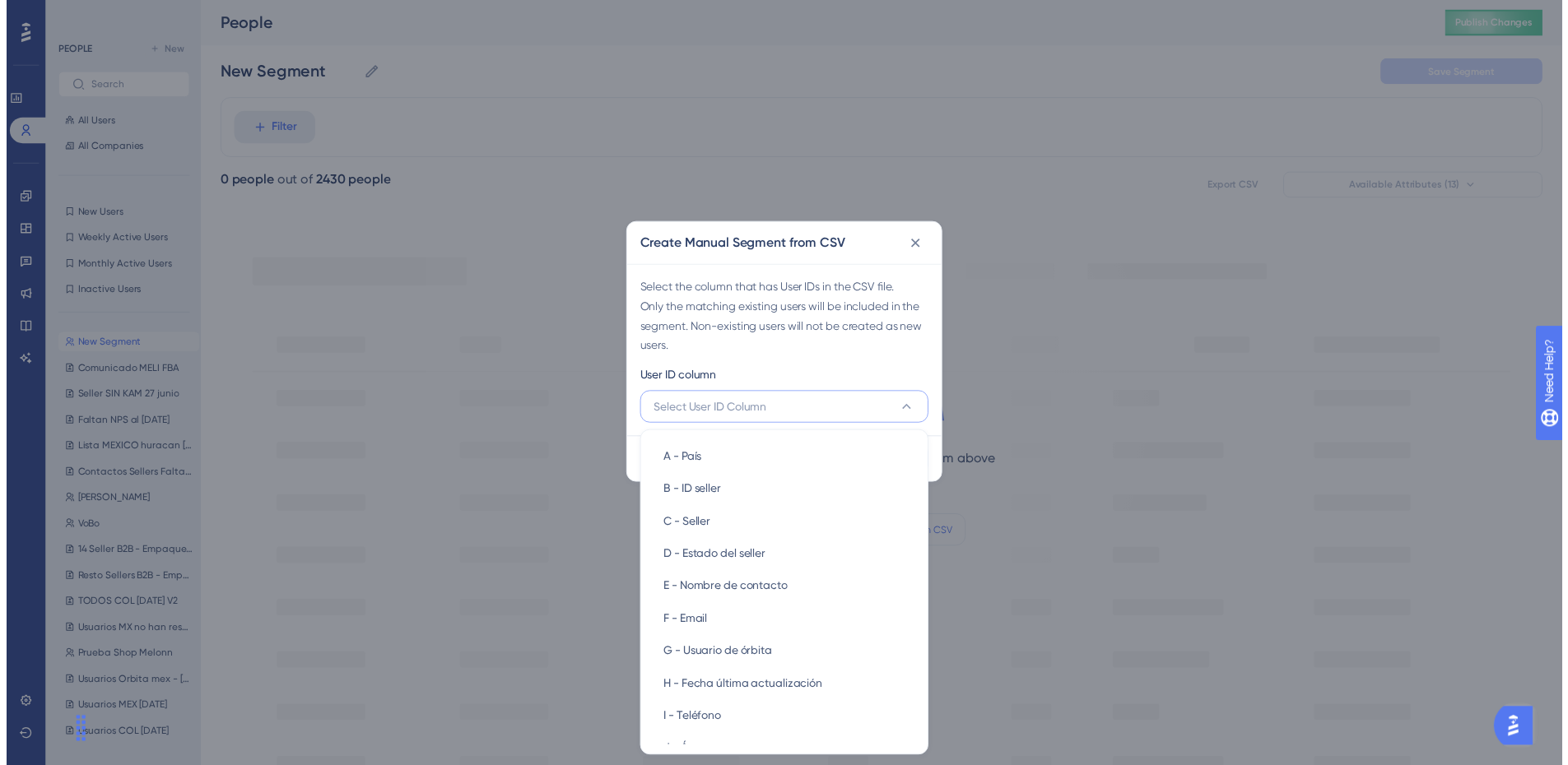scroll, scrollTop: 1, scrollLeft: 0, axis: vertical 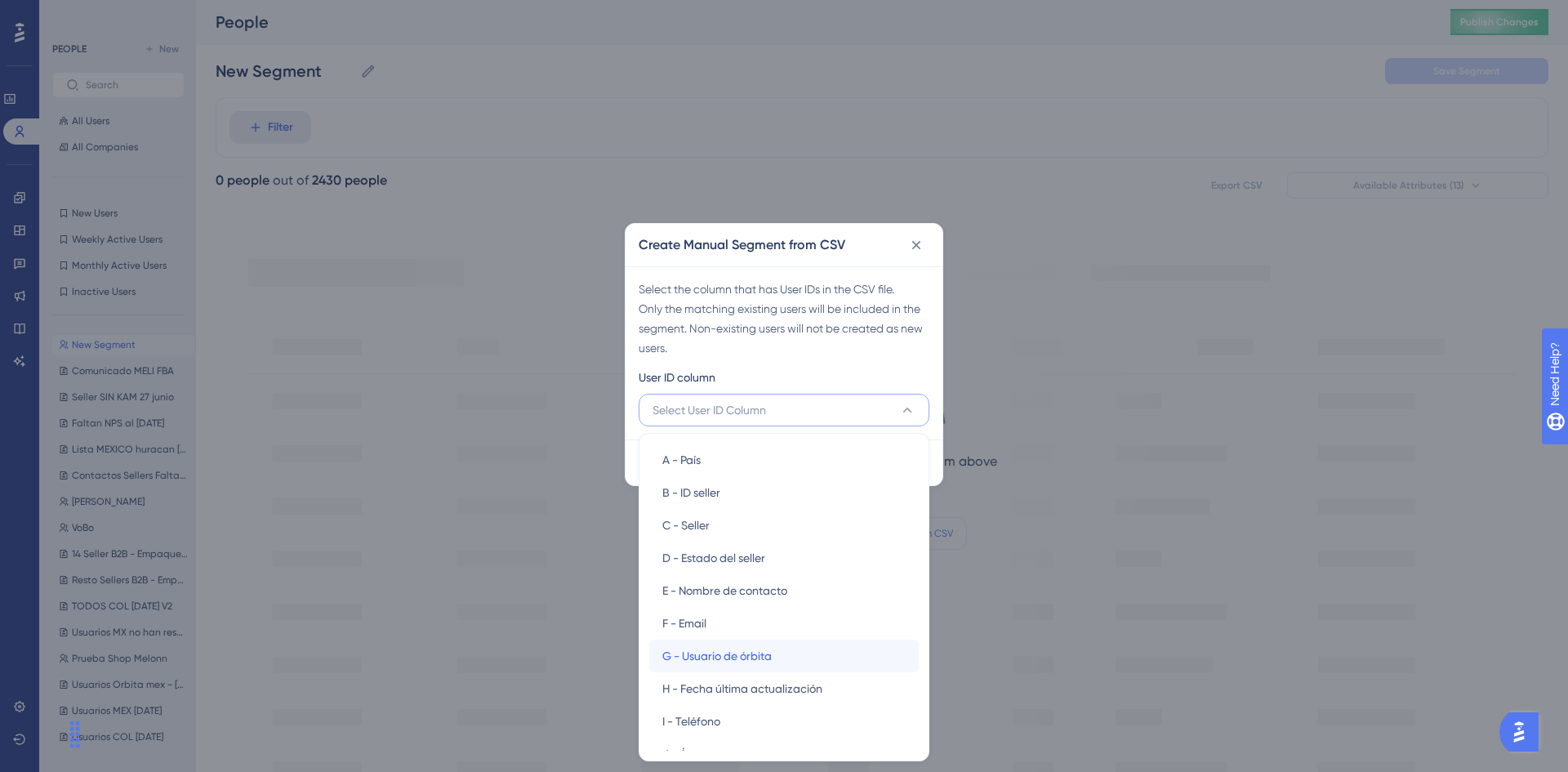 click on "G - Usuario de órbita" at bounding box center (717, 656) 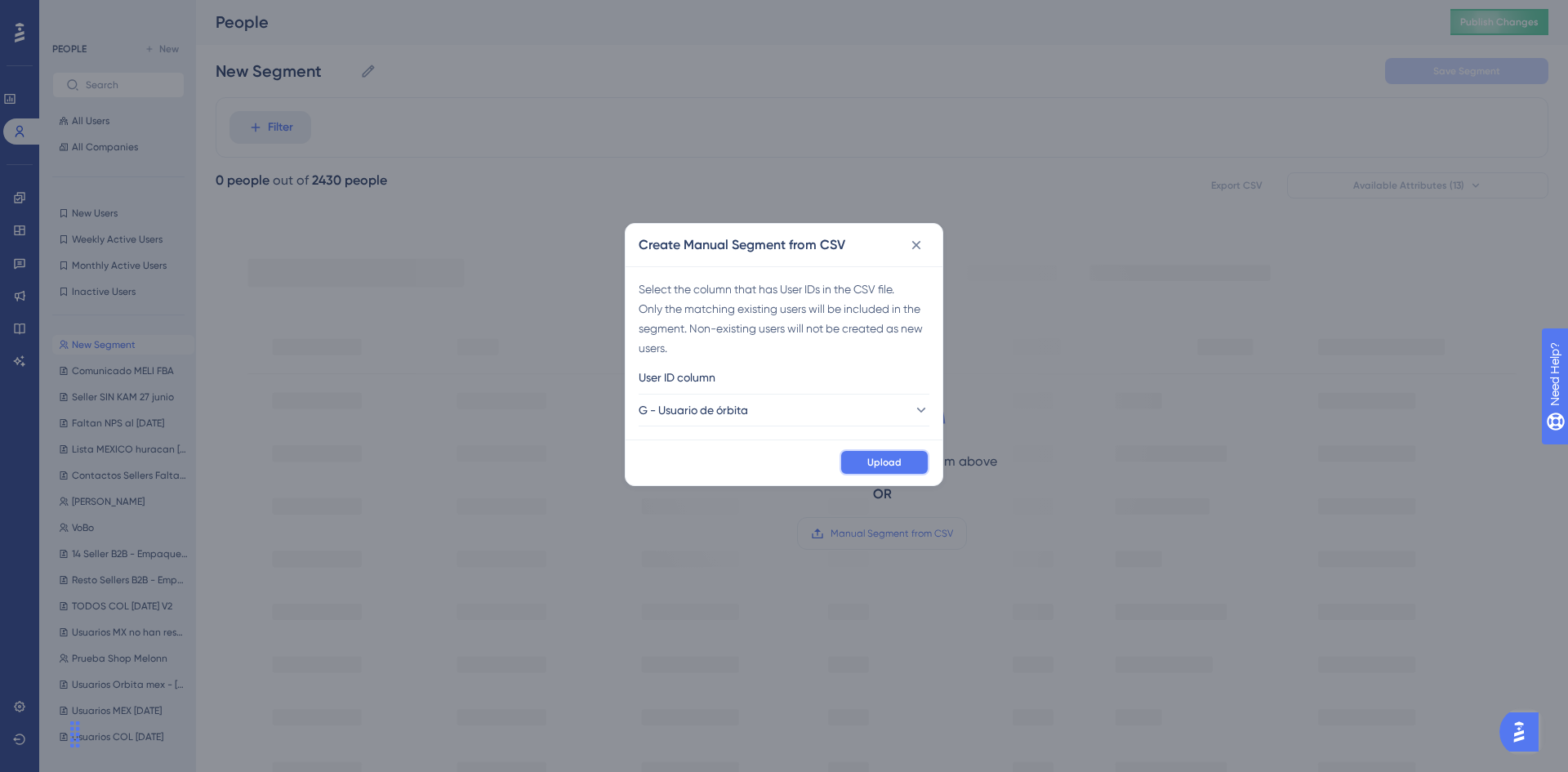 click on "Upload" at bounding box center [884, 462] 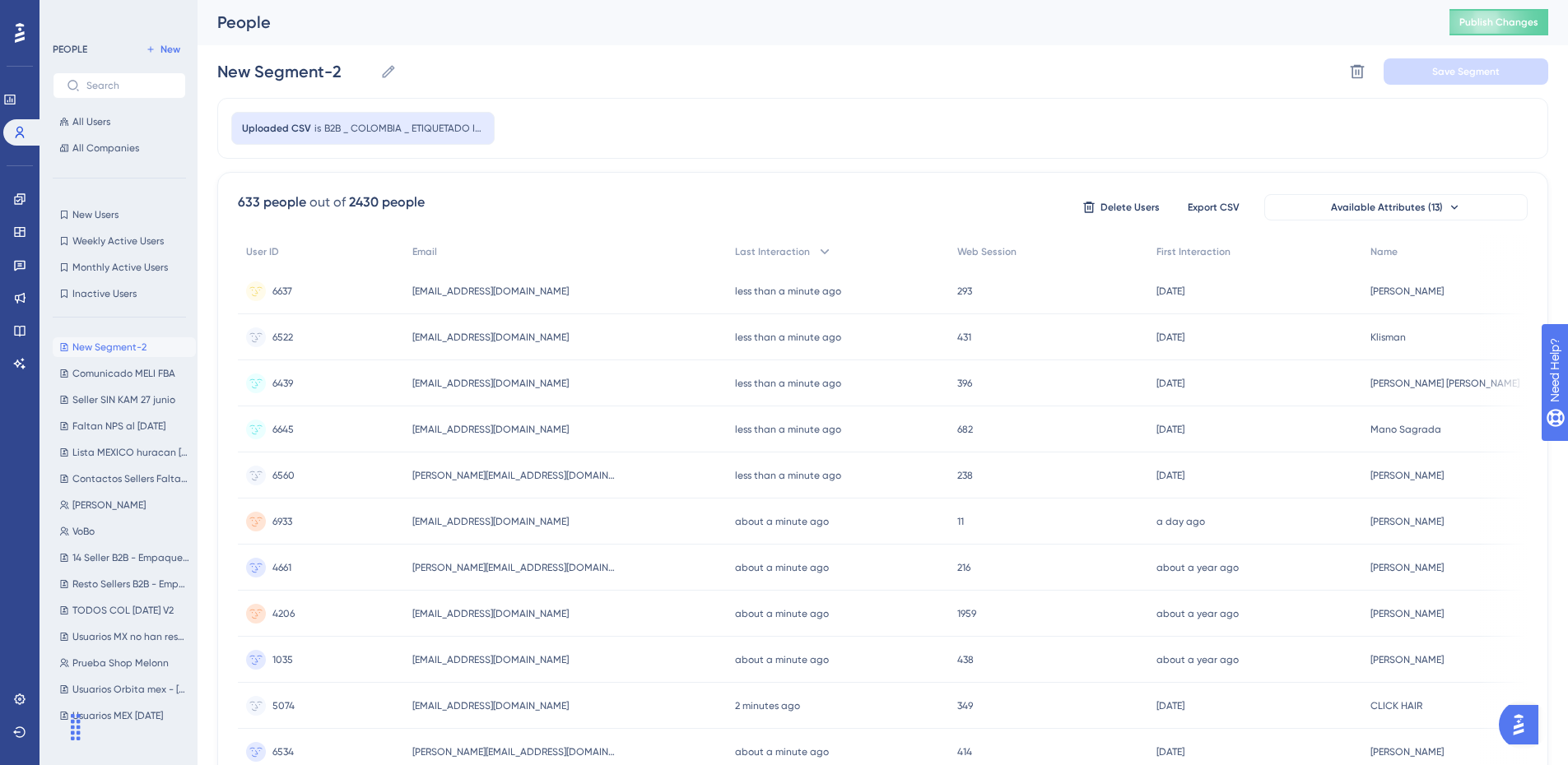 click on "633   people out of 2430   people Delete Users Export CSV Available Attributes (13) User ID Email Last Interaction Web Session First Interaction Name 6637 6637 logistica@entrelazos.co logistica@entrelazos.co less than a minute ago 11 Jul 2025, 14:59 293 293 3 months ago 09 Apr 2025, 08:52 Juan Manuel Valencia Juan Manuel Valencia 6522 6522 auxdespachos@dyv.com.co auxdespachos@dyv.com.co less than a minute ago 11 Jul 2025, 14:59 431 431 4 months ago 12 Mar 2025, 11:52 Klisman Klisman 6439 6439 ecommerce@benedictionsswimwear.com ecommerce@benedictionsswimwear.com less than a minute ago 11 Jul 2025, 14:59 396 396 5 months ago 08 Feb 2025, 12:51 Ana Maria Castañeda Ana Maria Castañeda 6645 6645 gerencia@manosagrada.com gerencia@manosagrada.com less than a minute ago 11 Jul 2025, 14:59 682 682 3 months ago 12 Apr 2025, 21:51 Mano Sagrada Mano Sagrada 6560 6560 h.reyes@vidabirdman.com h.reyes@vidabirdman.com less than a minute ago 11 Jul 2025, 14:59 238 238 4 months ago 25 Mar 2025, 17:29 Hugo Núñez 6933 6933 1" at bounding box center (882, 717) 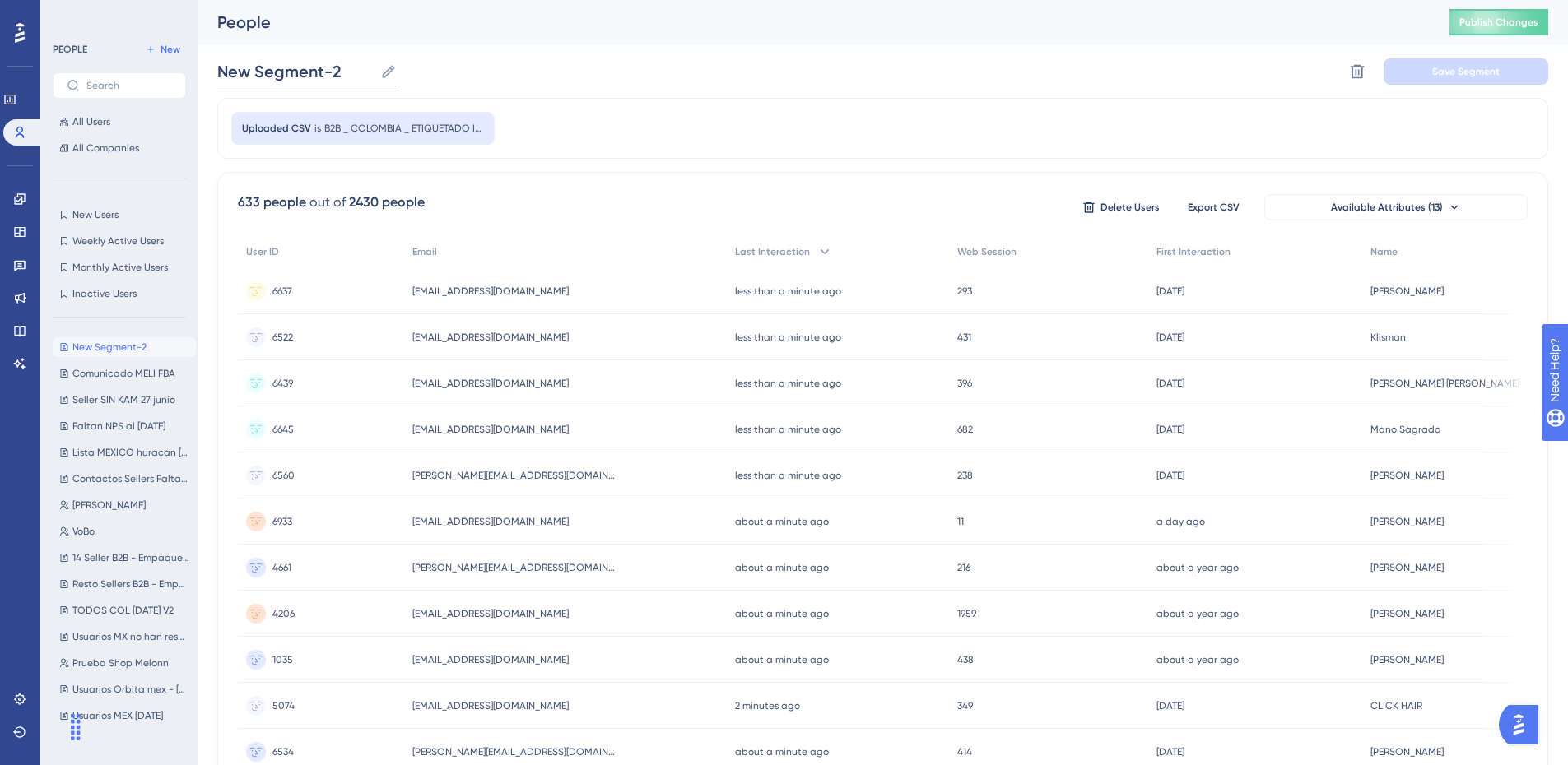 click on "New Segment-2" at bounding box center (295, 72) 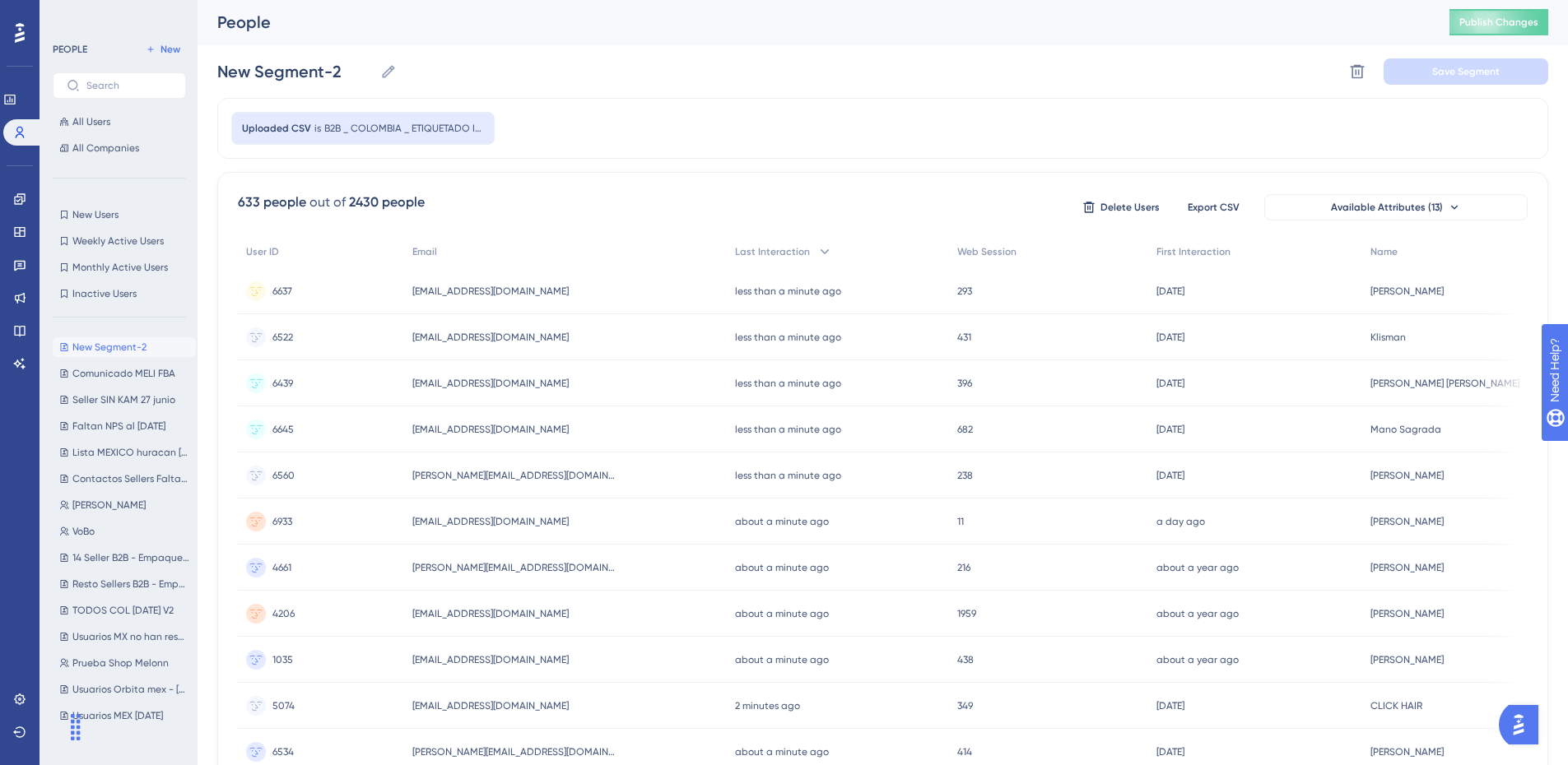 click on "B2B _ COLOMBIA _ ETIQUETADO ITEMS - Hoja 1" at bounding box center [404, 128] 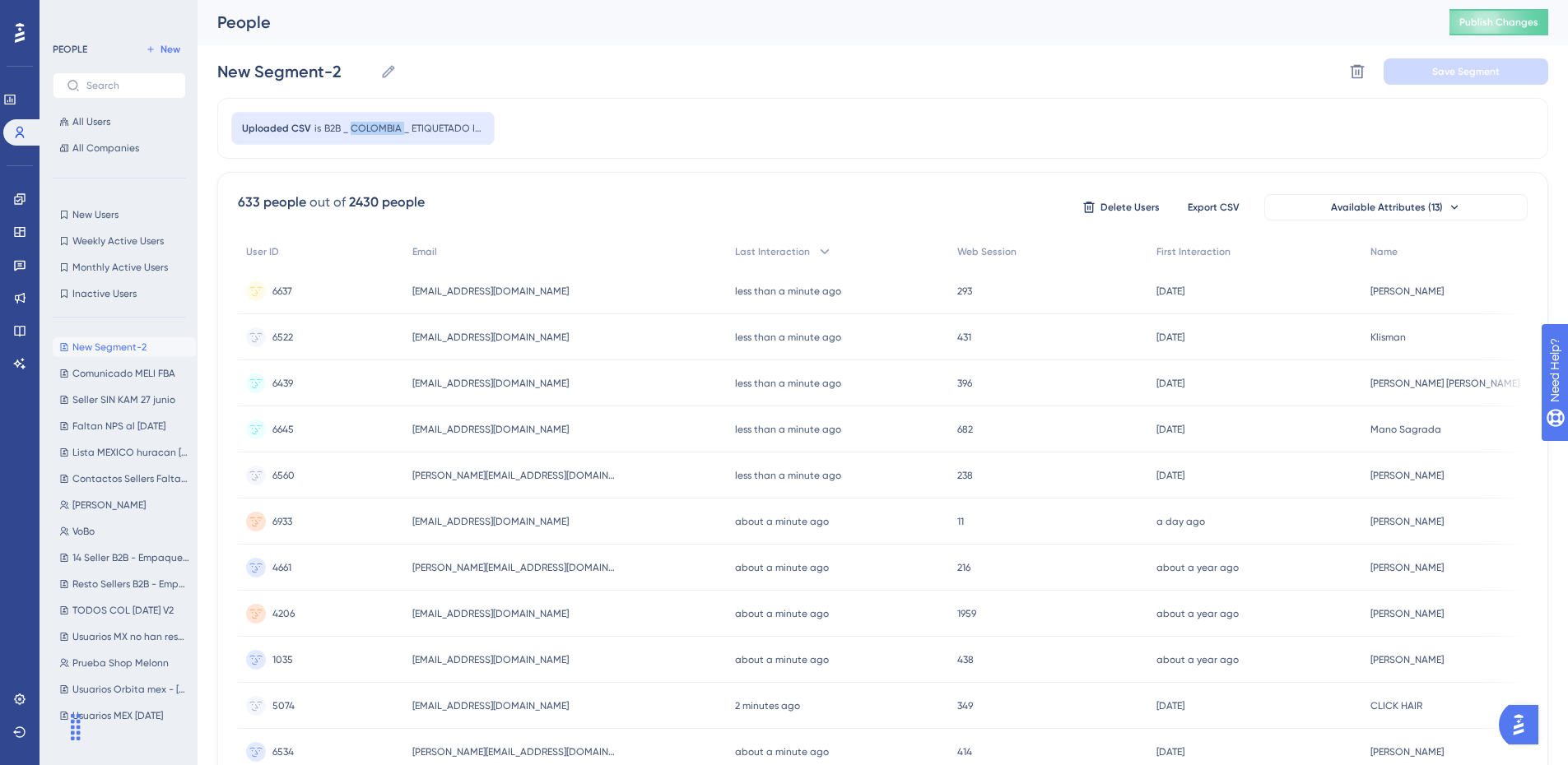 click on "B2B _ COLOMBIA _ ETIQUETADO ITEMS - Hoja 1" at bounding box center (404, 128) 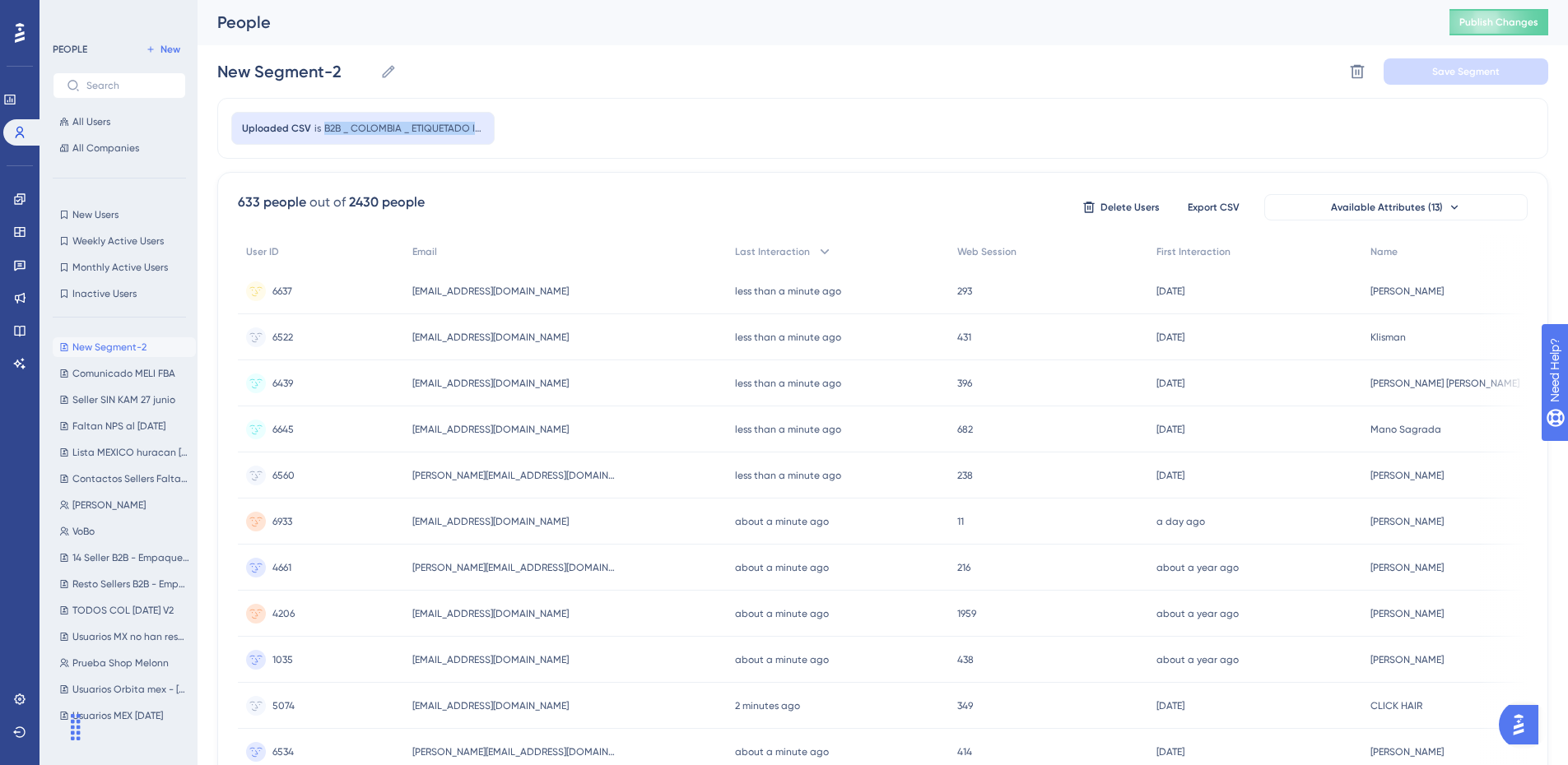 click on "B2B _ COLOMBIA _ ETIQUETADO ITEMS - Hoja 1" at bounding box center (404, 128) 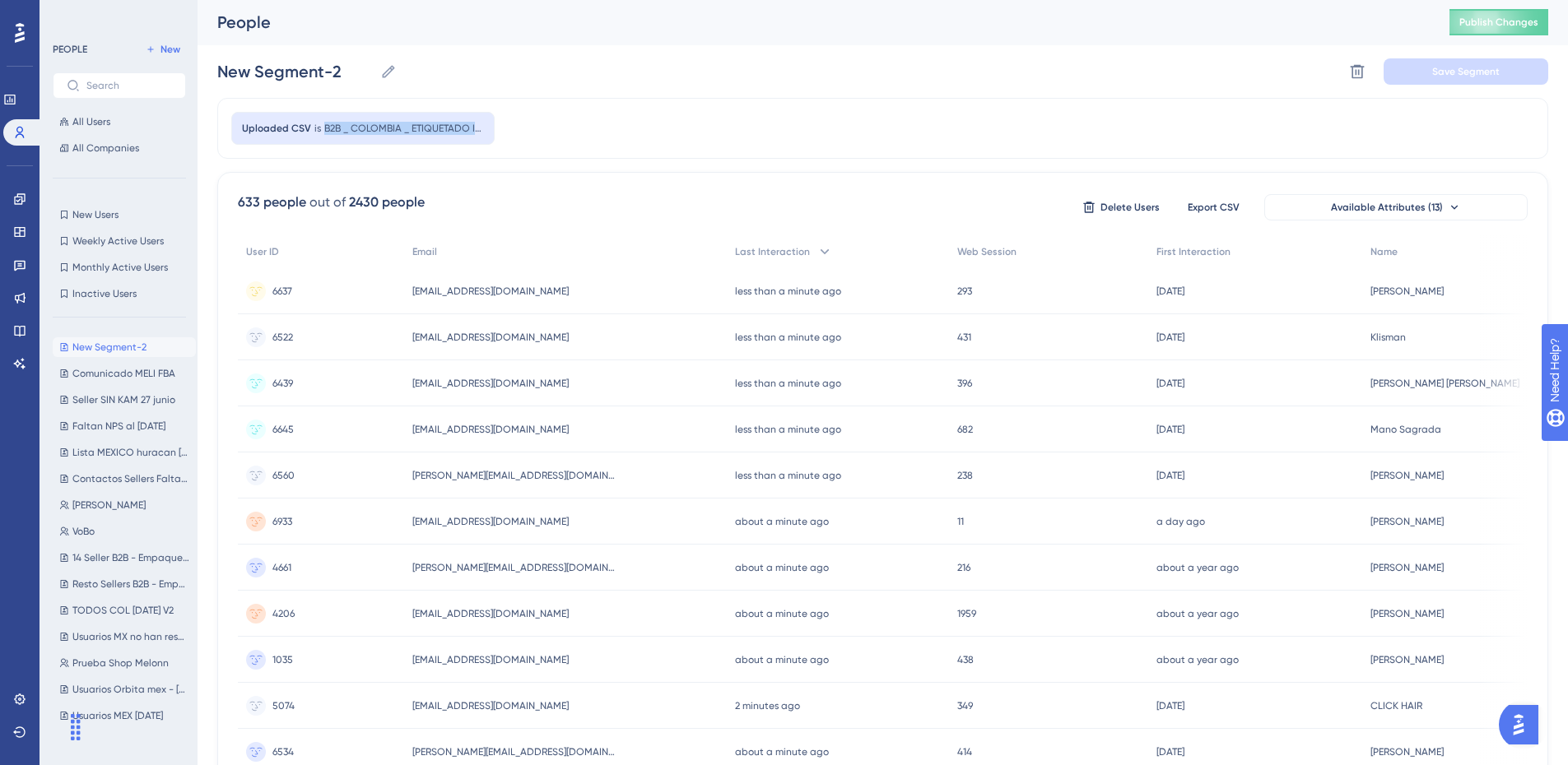 copy on "B2B _ COLOMBIA _ ETIQUETADO ITEMS - Hoja 1" 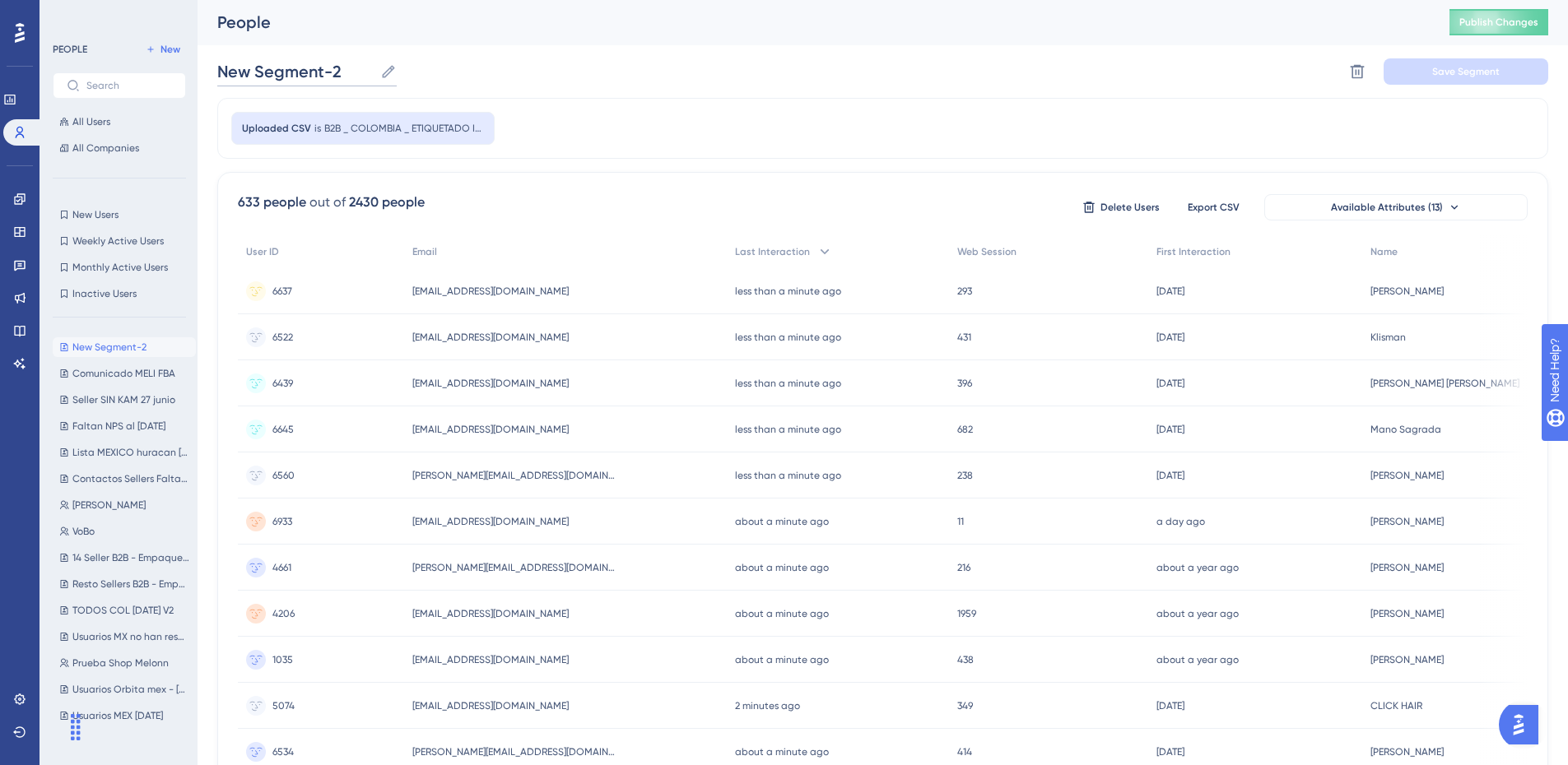 click on "New Segment-2" at bounding box center (295, 72) 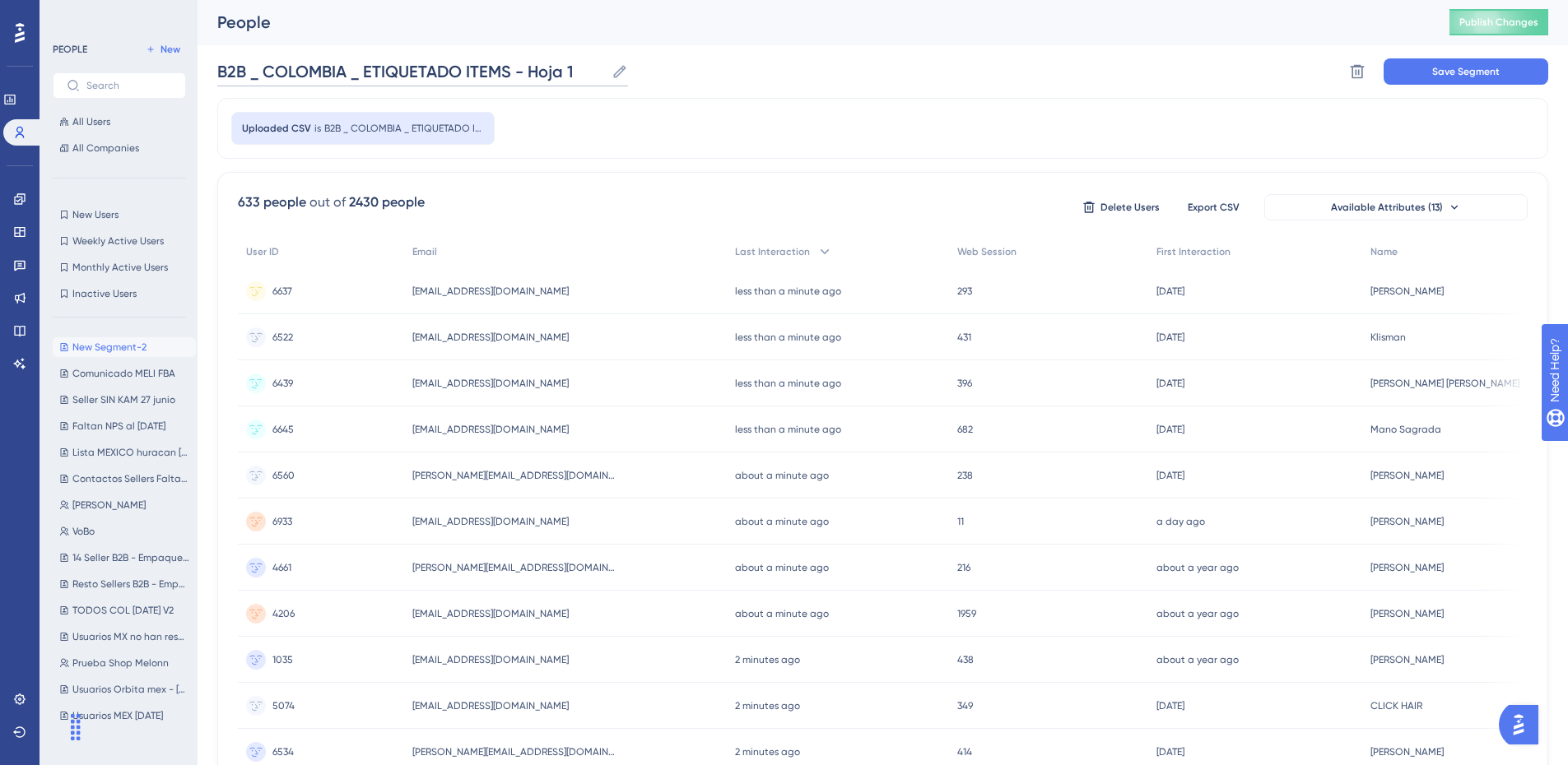 scroll, scrollTop: 0, scrollLeft: 0, axis: both 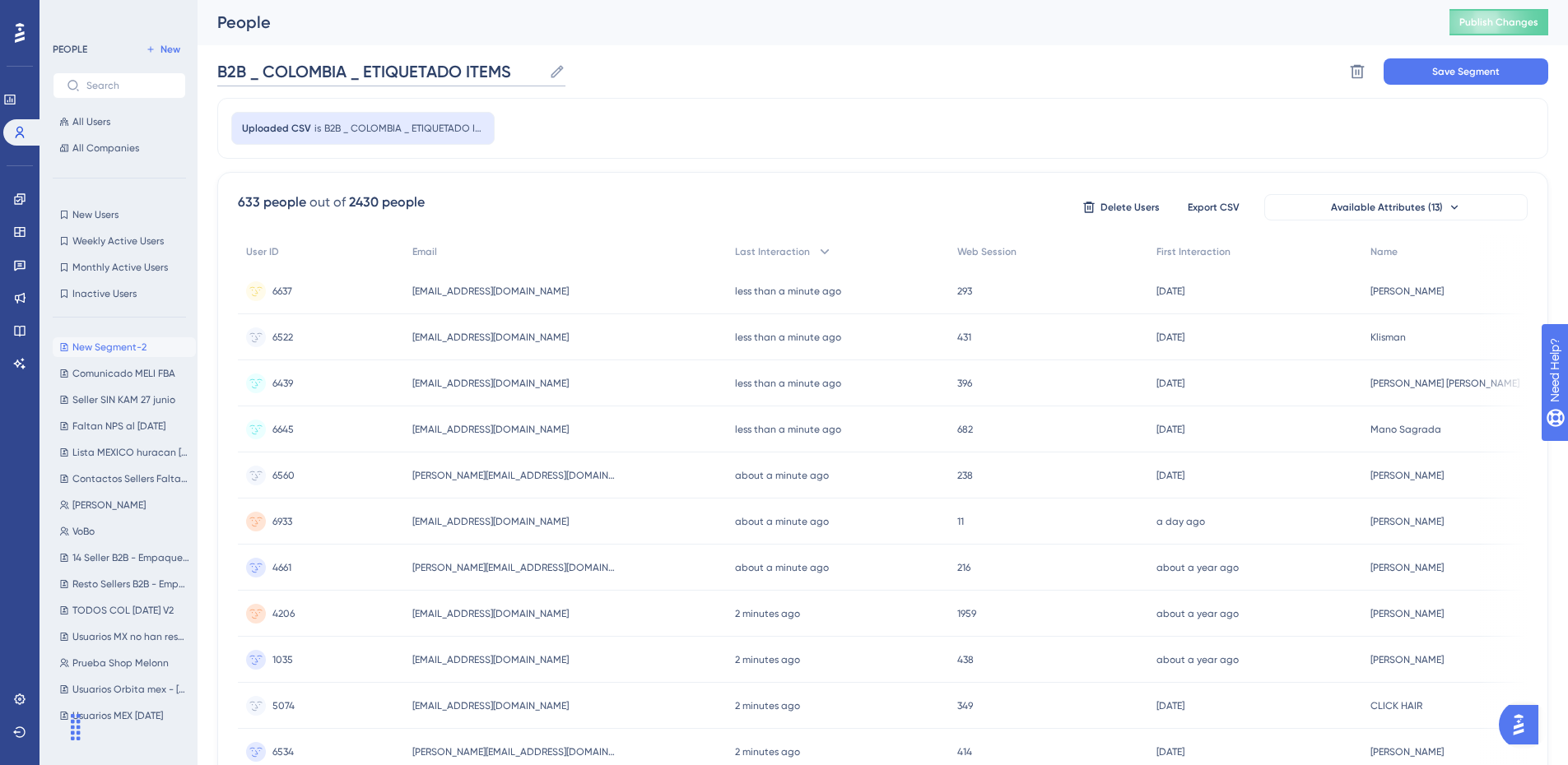 type on "B2B _ COLOMBIA _ ETIQUETADO ITEMS" 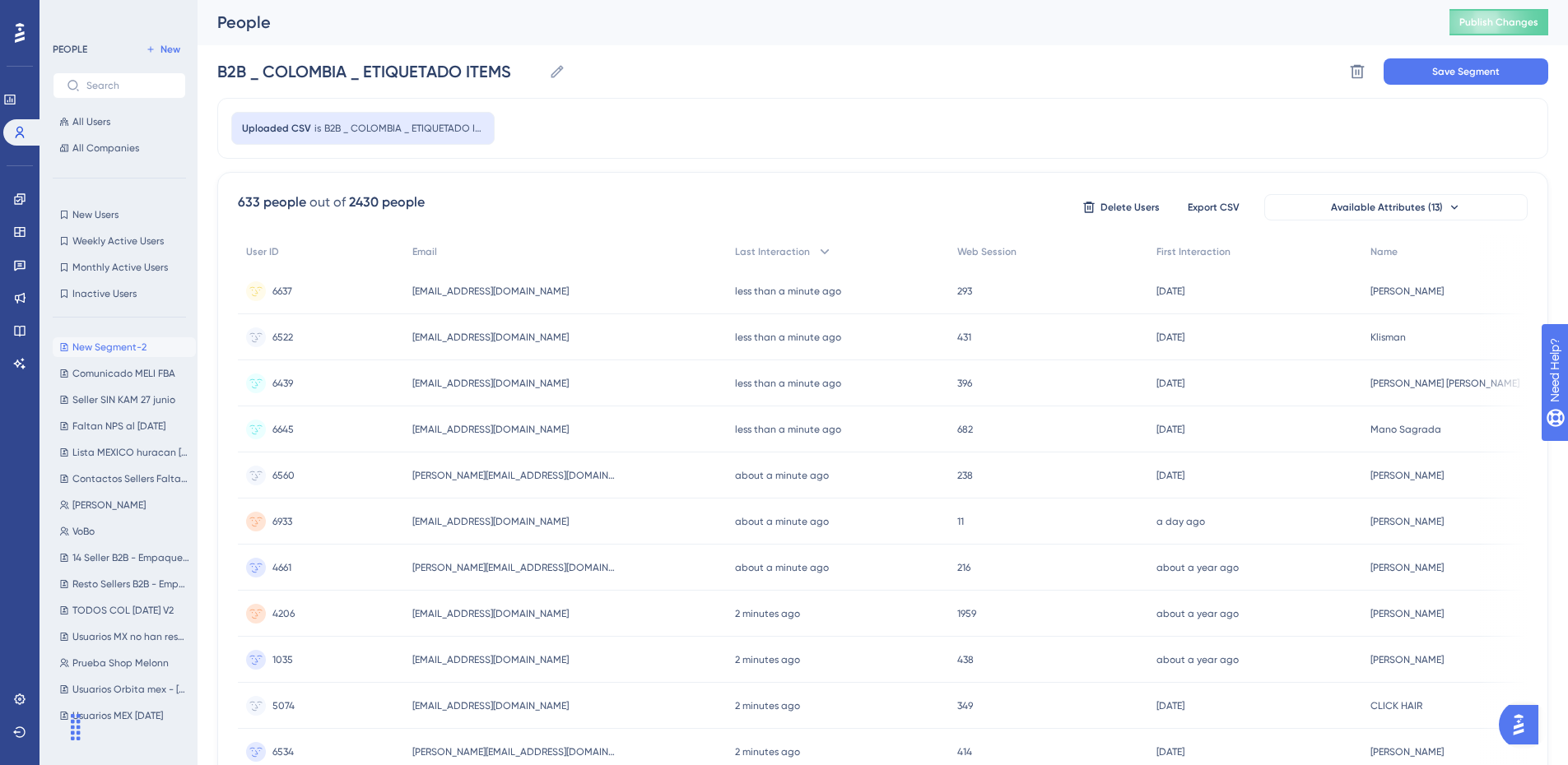click on "B2B _ COLOMBIA _ ETIQUETADO ITEMS B2B _ COLOMBIA _ ETIQUETADO ITEMS Delete Segment Save Segment" at bounding box center [882, 72] 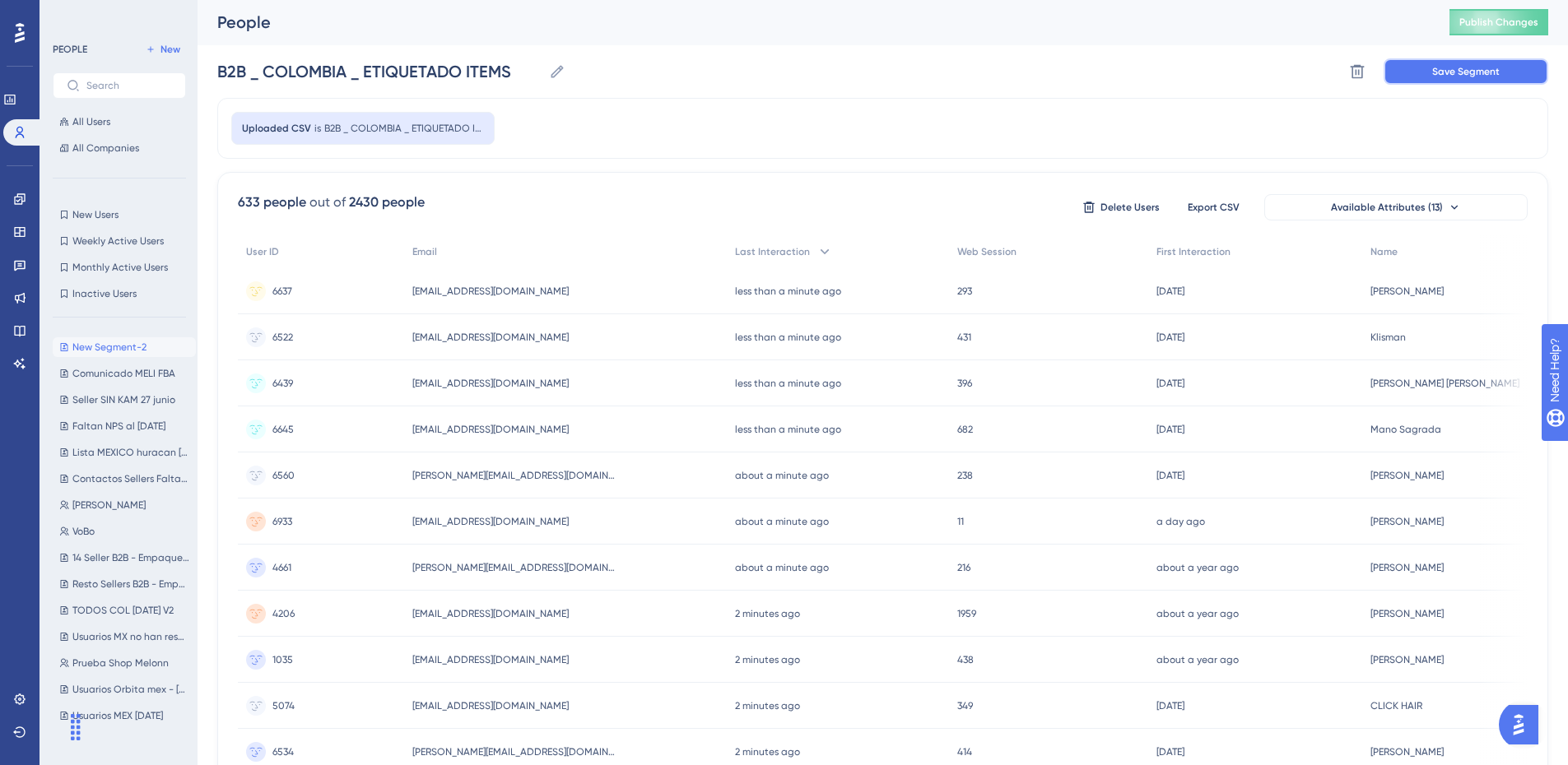 click on "Save Segment" at bounding box center (1466, 72) 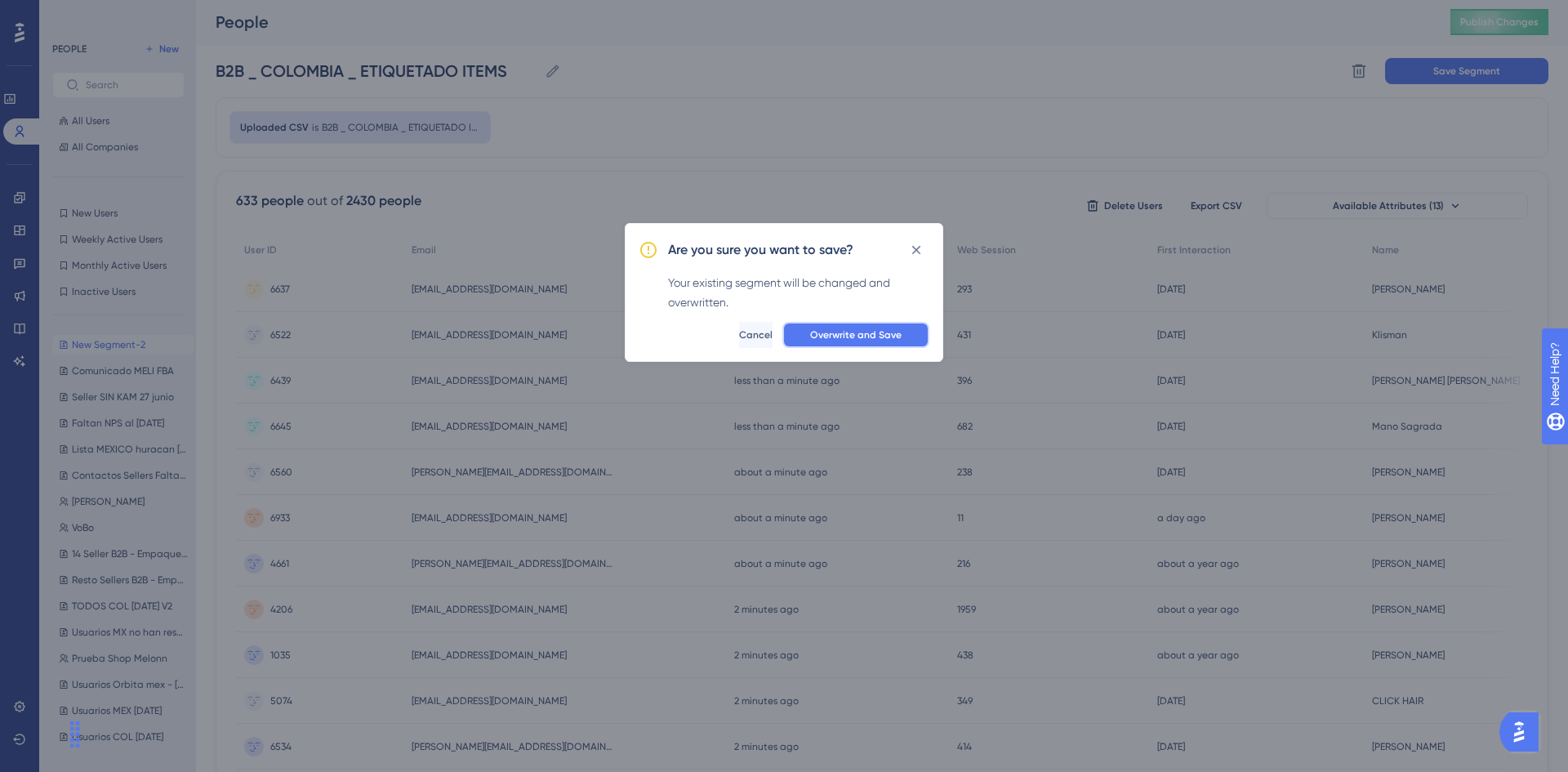 click on "Overwrite and Save" at bounding box center (856, 335) 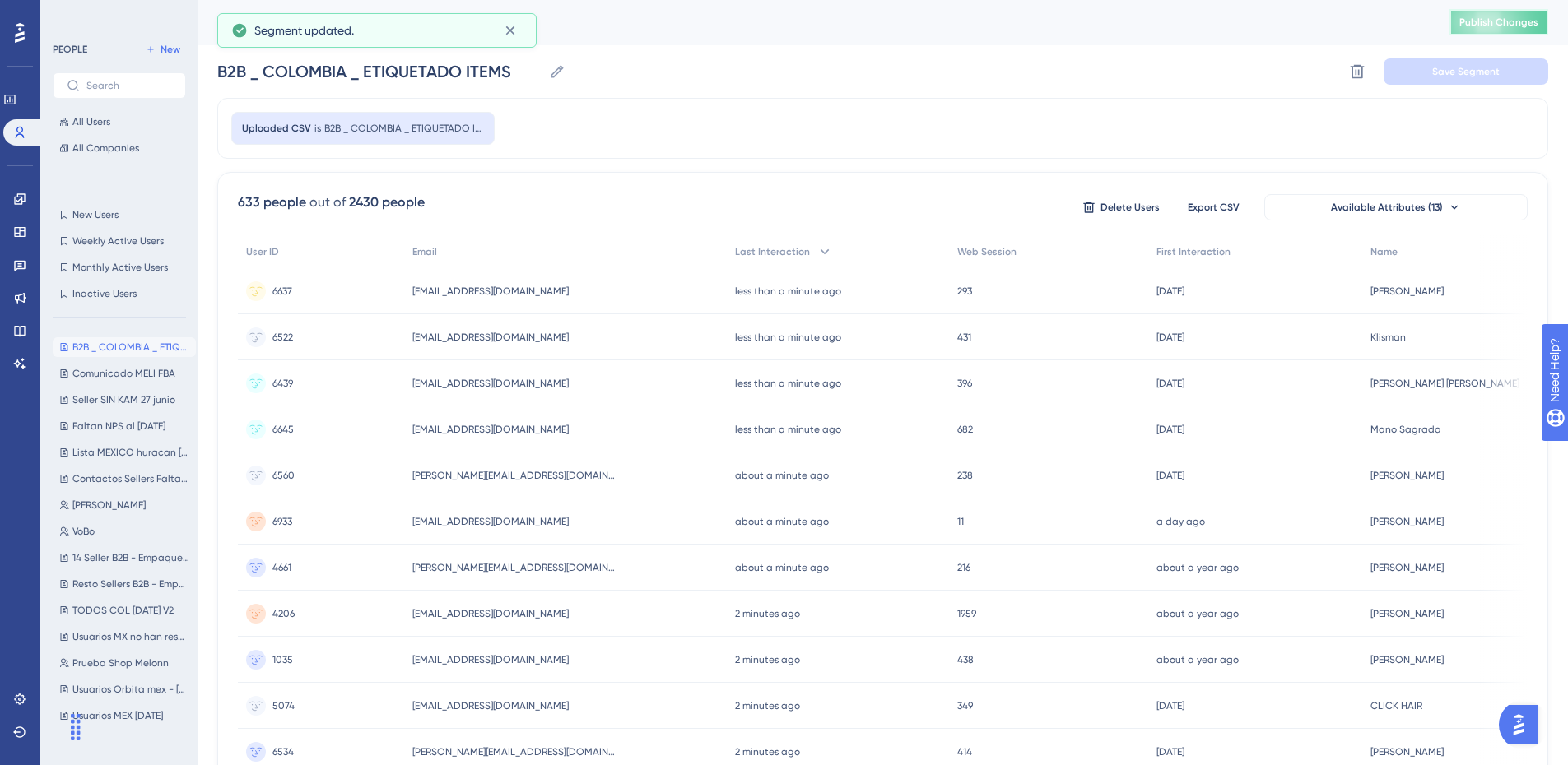 click on "Publish Changes" at bounding box center [1499, 22] 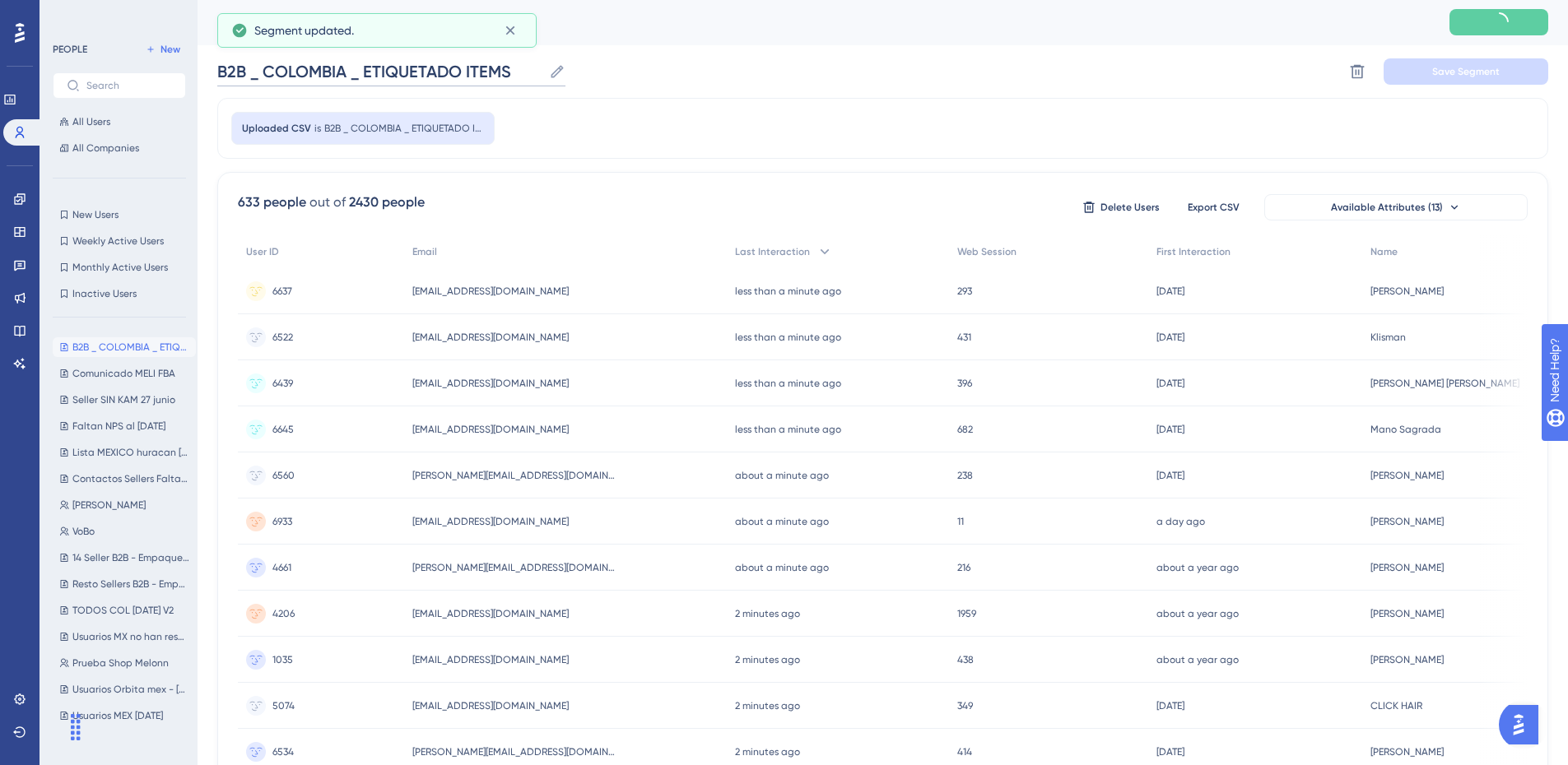 click on "B2B _ COLOMBIA _ ETIQUETADO ITEMS" at bounding box center (379, 72) 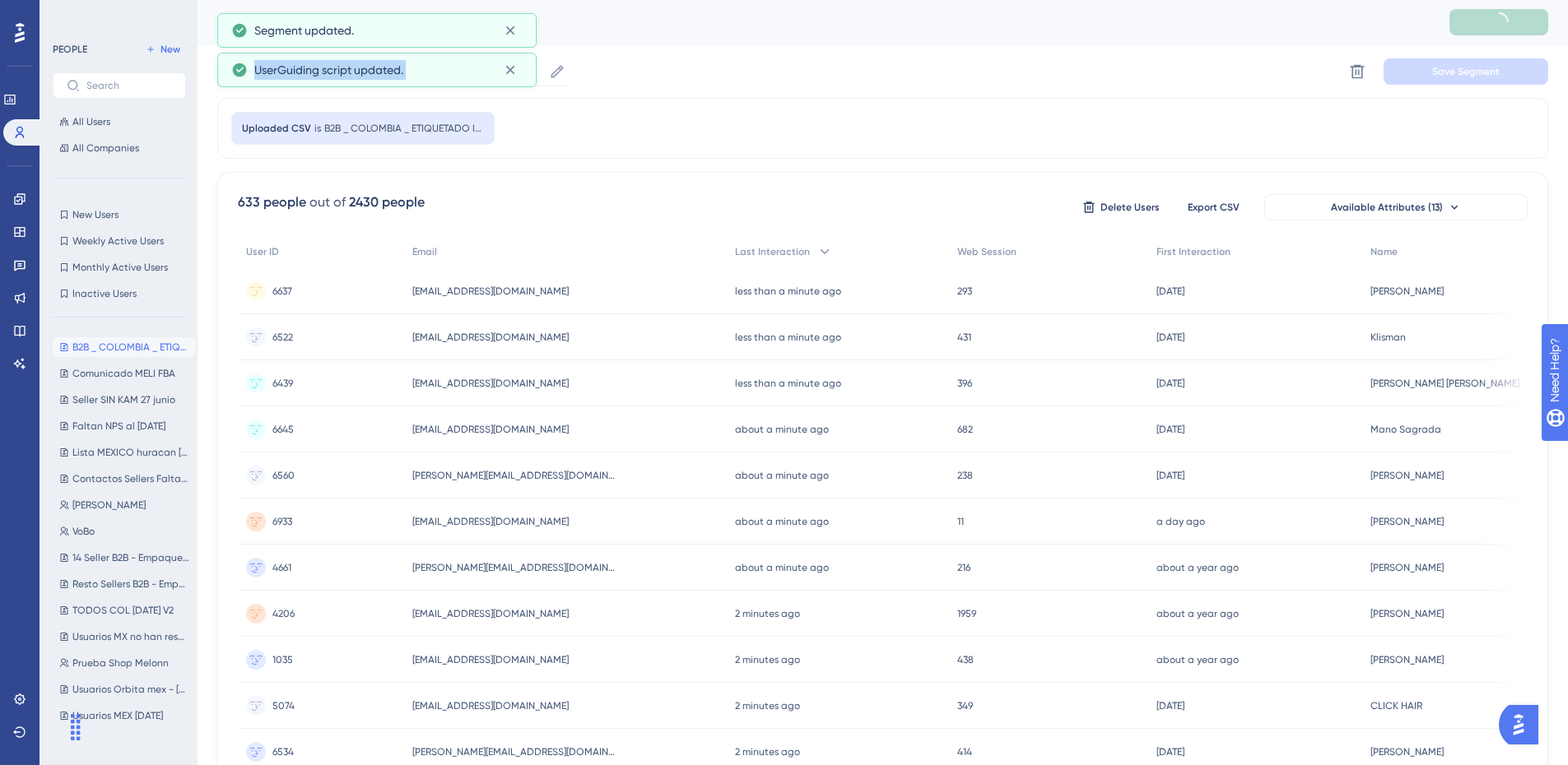 click on "UserGuiding script updated." at bounding box center [377, 70] 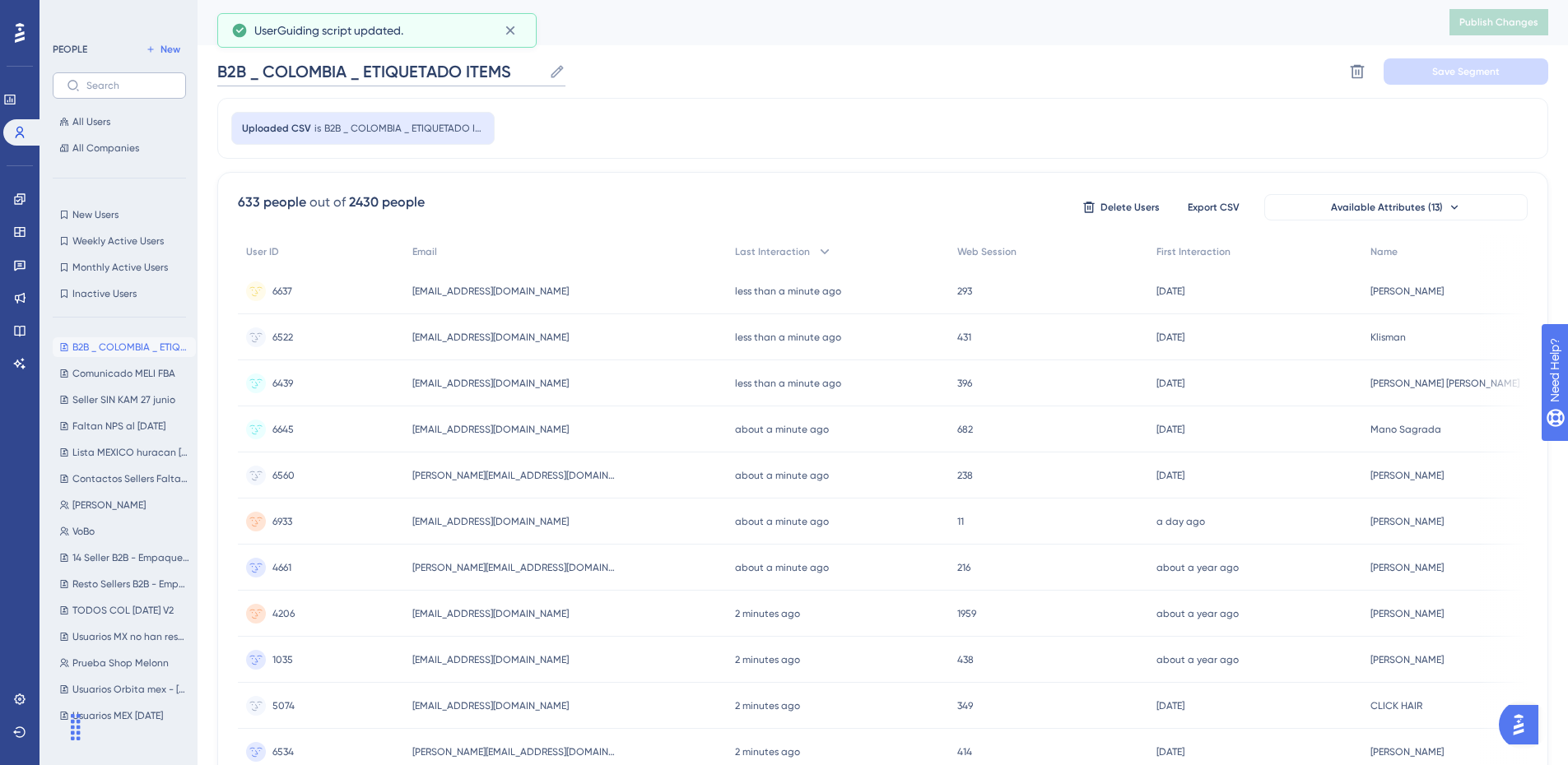 drag, startPoint x: 519, startPoint y: 72, endPoint x: 181, endPoint y: 72, distance: 338 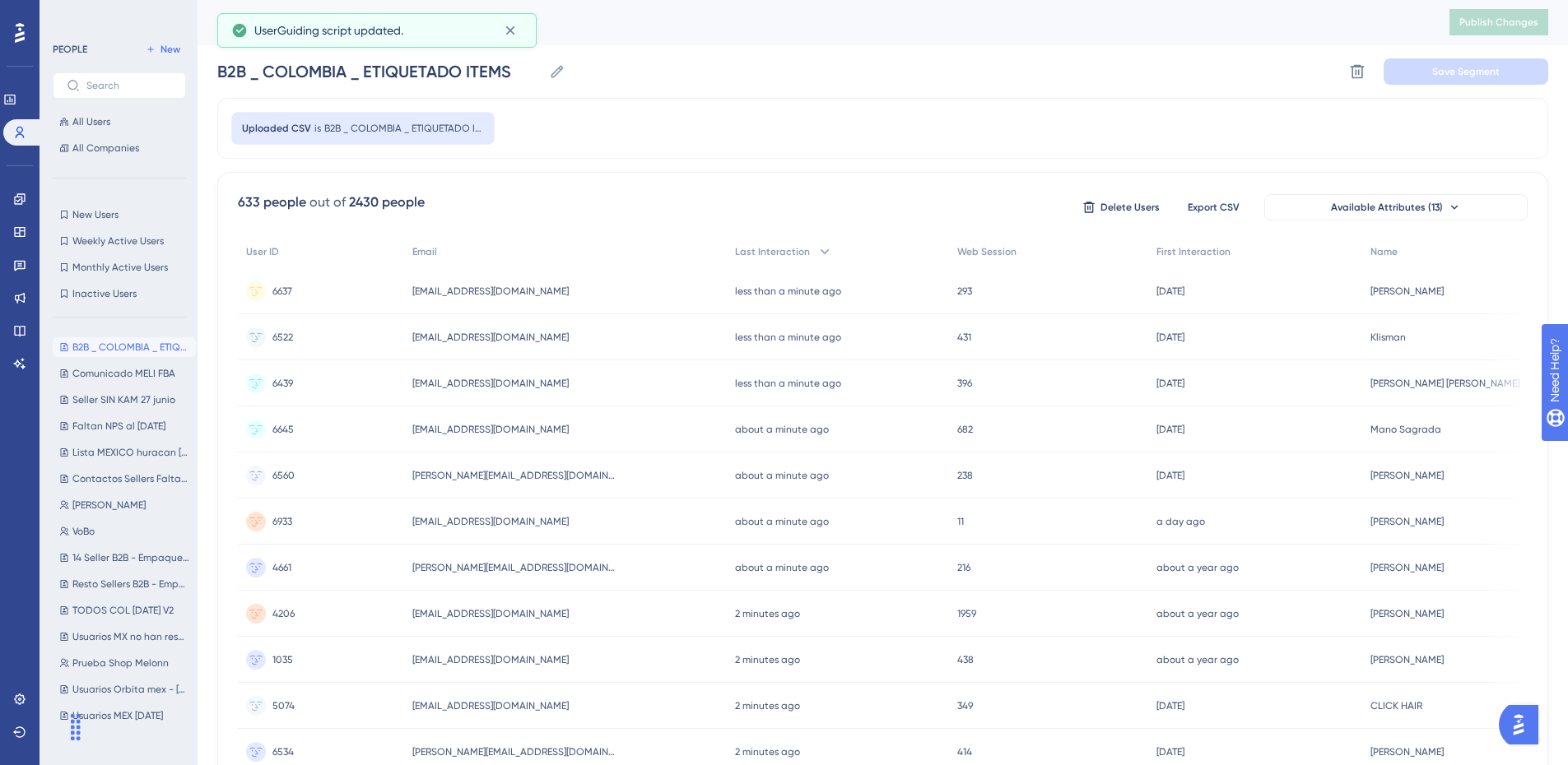 click on "Uploaded CSV is B2B _ COLOMBIA _ ETIQUETADO ITEMS - Hoja 1" at bounding box center [882, 128] 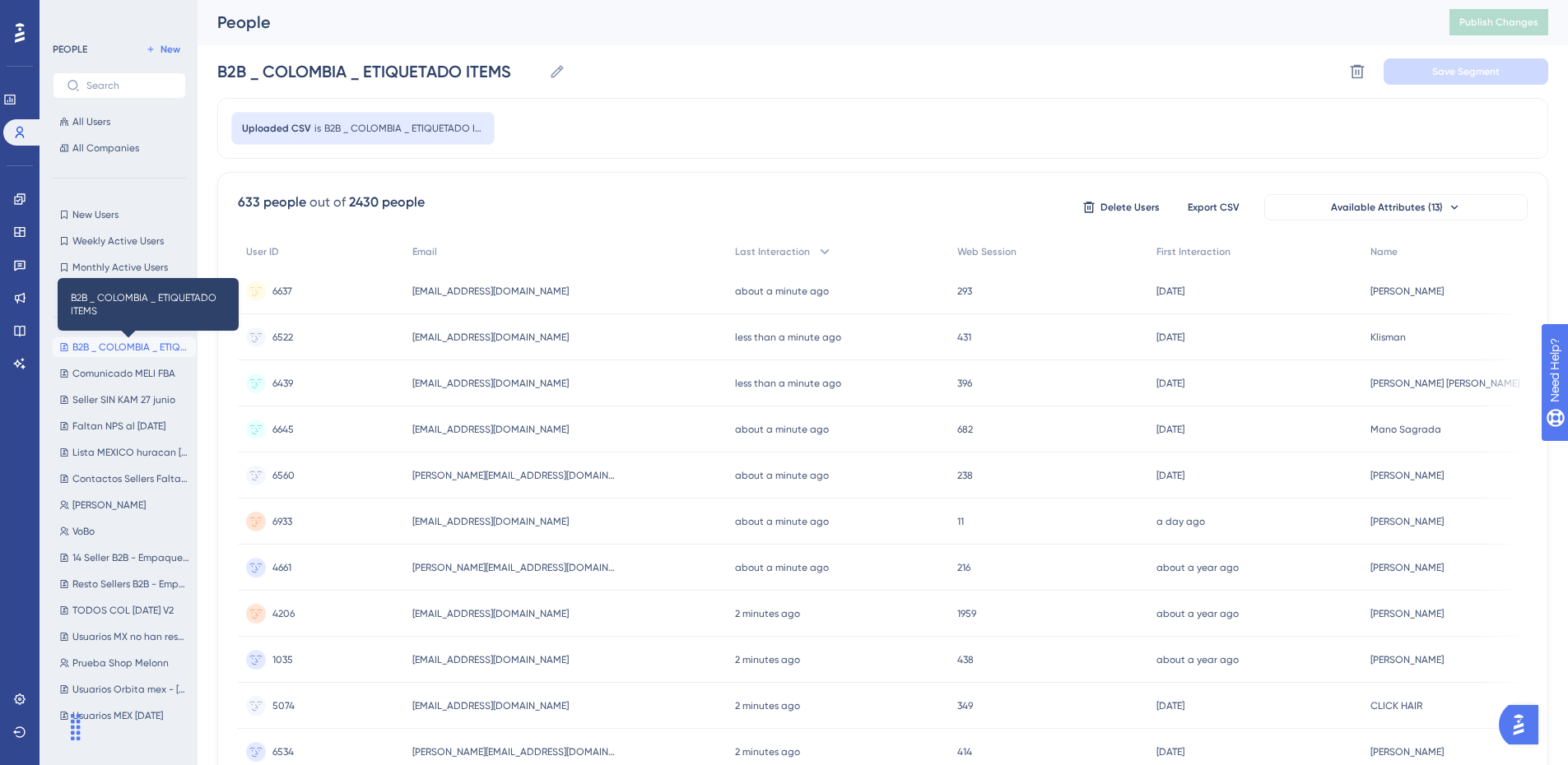 click on "B2B _ COLOMBIA _ ETIQUETADO ITEMS" at bounding box center [131, 347] 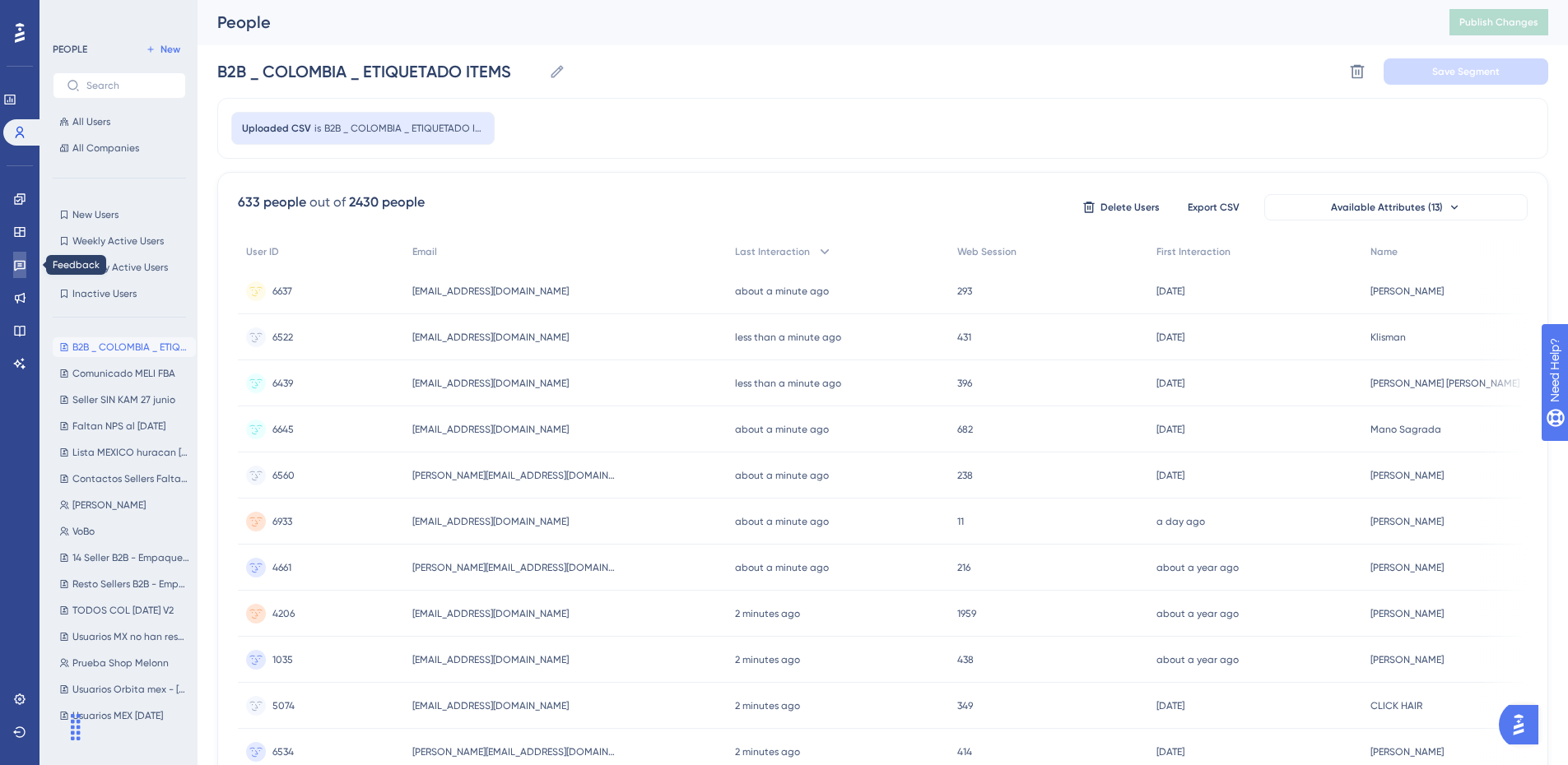 click 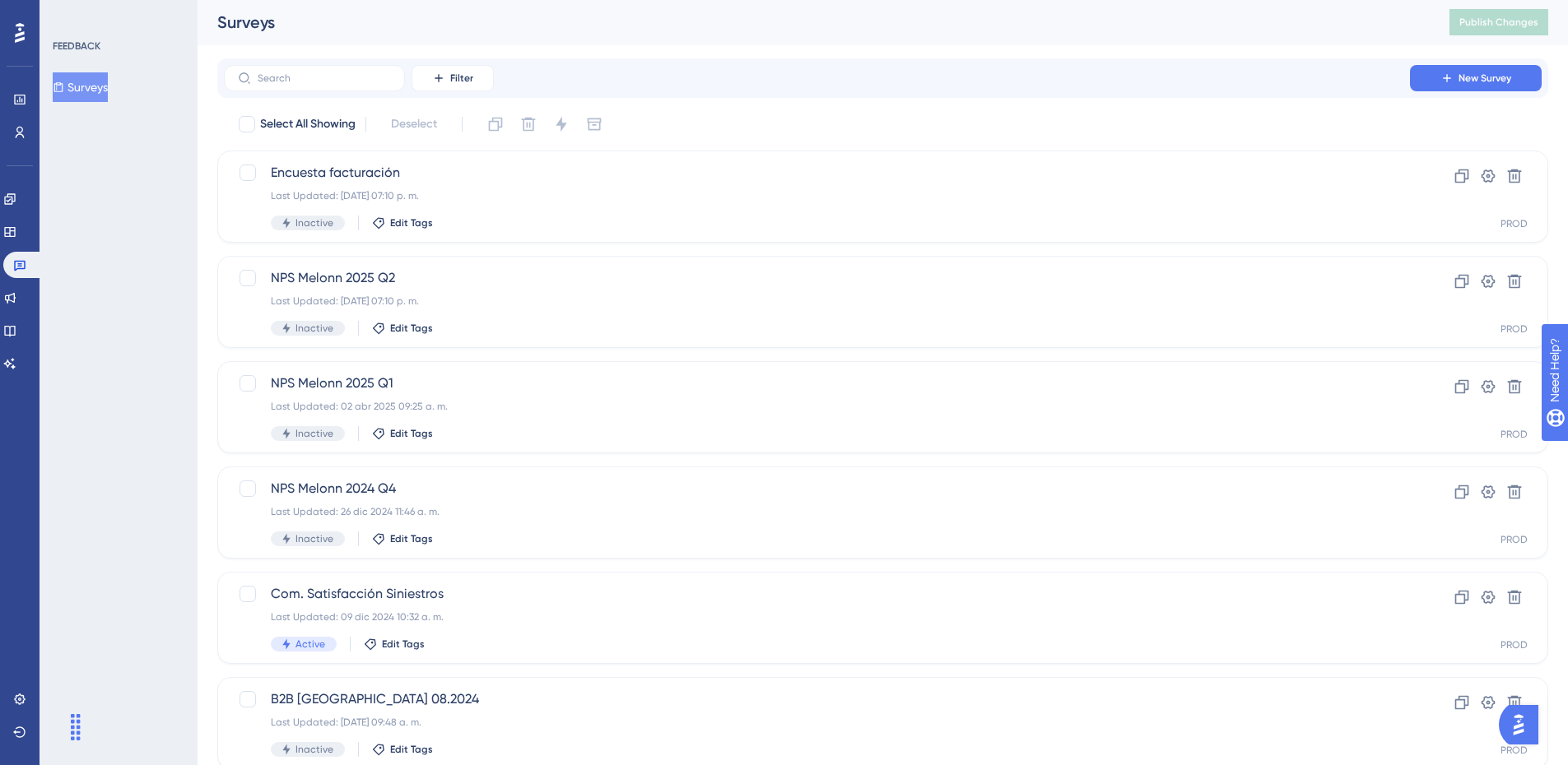 scroll, scrollTop: 0, scrollLeft: 0, axis: both 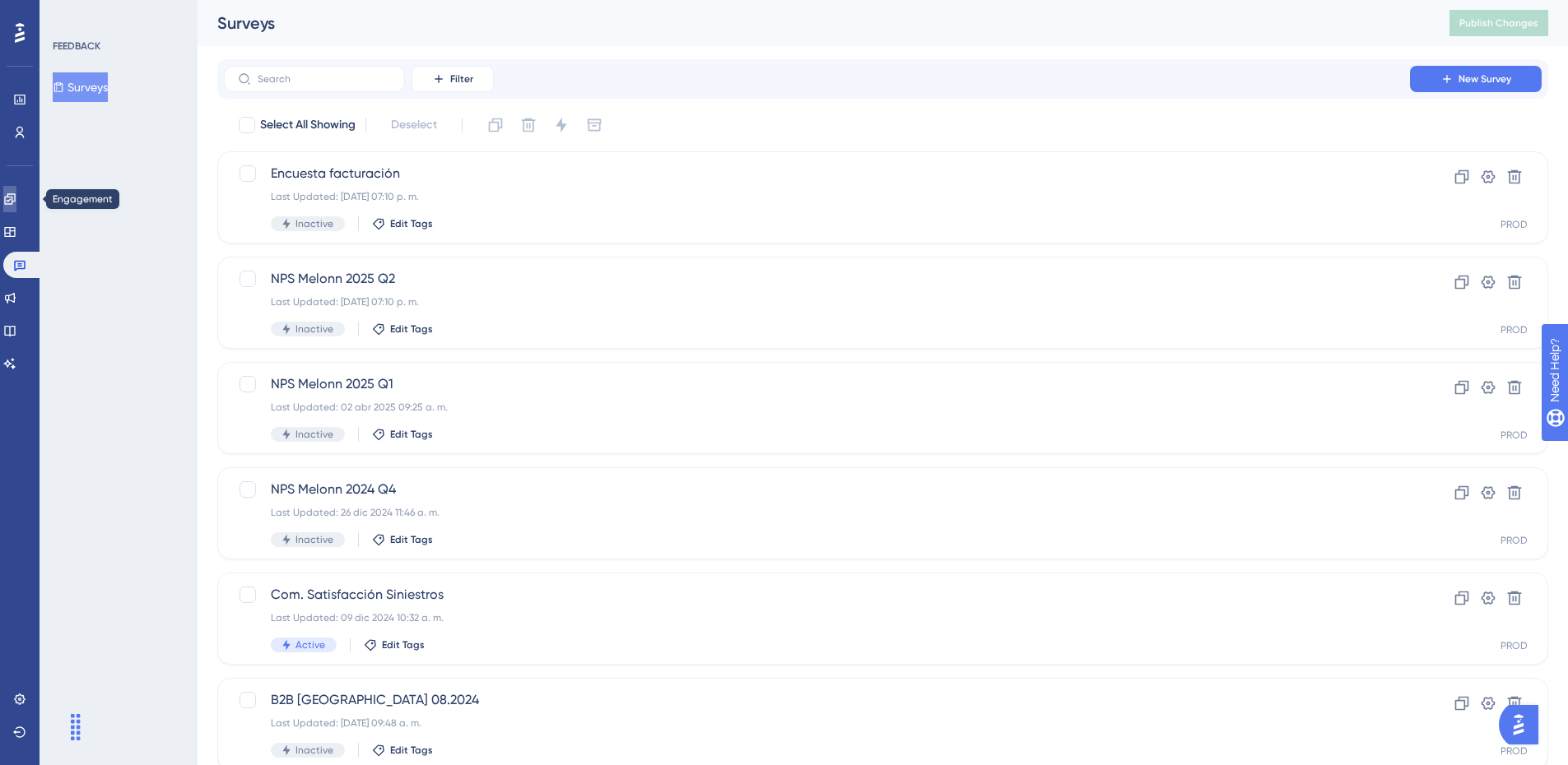 click 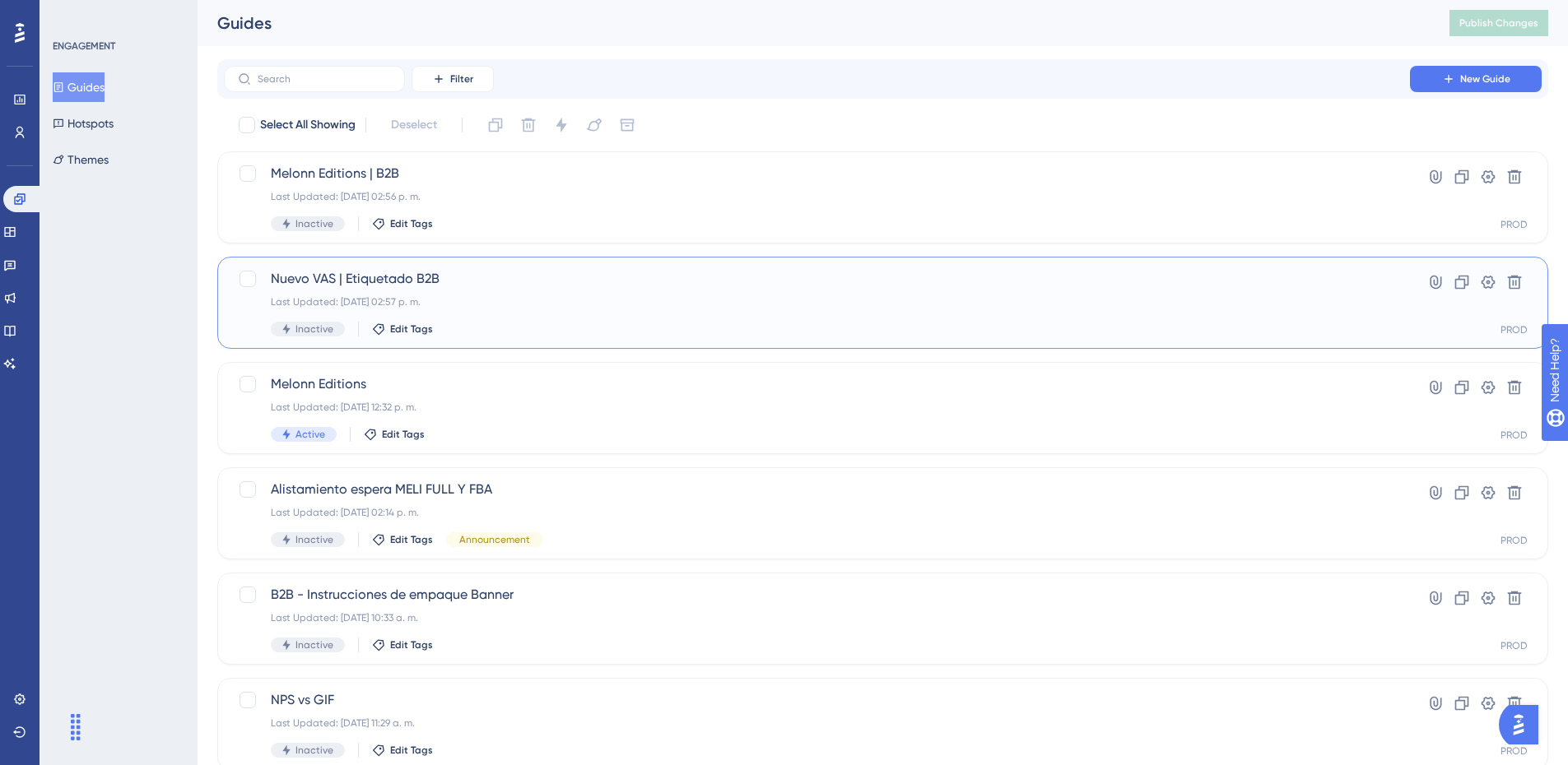 click on "Last Updated: 11 jul 2025 02:57 p. m." at bounding box center (817, 302) 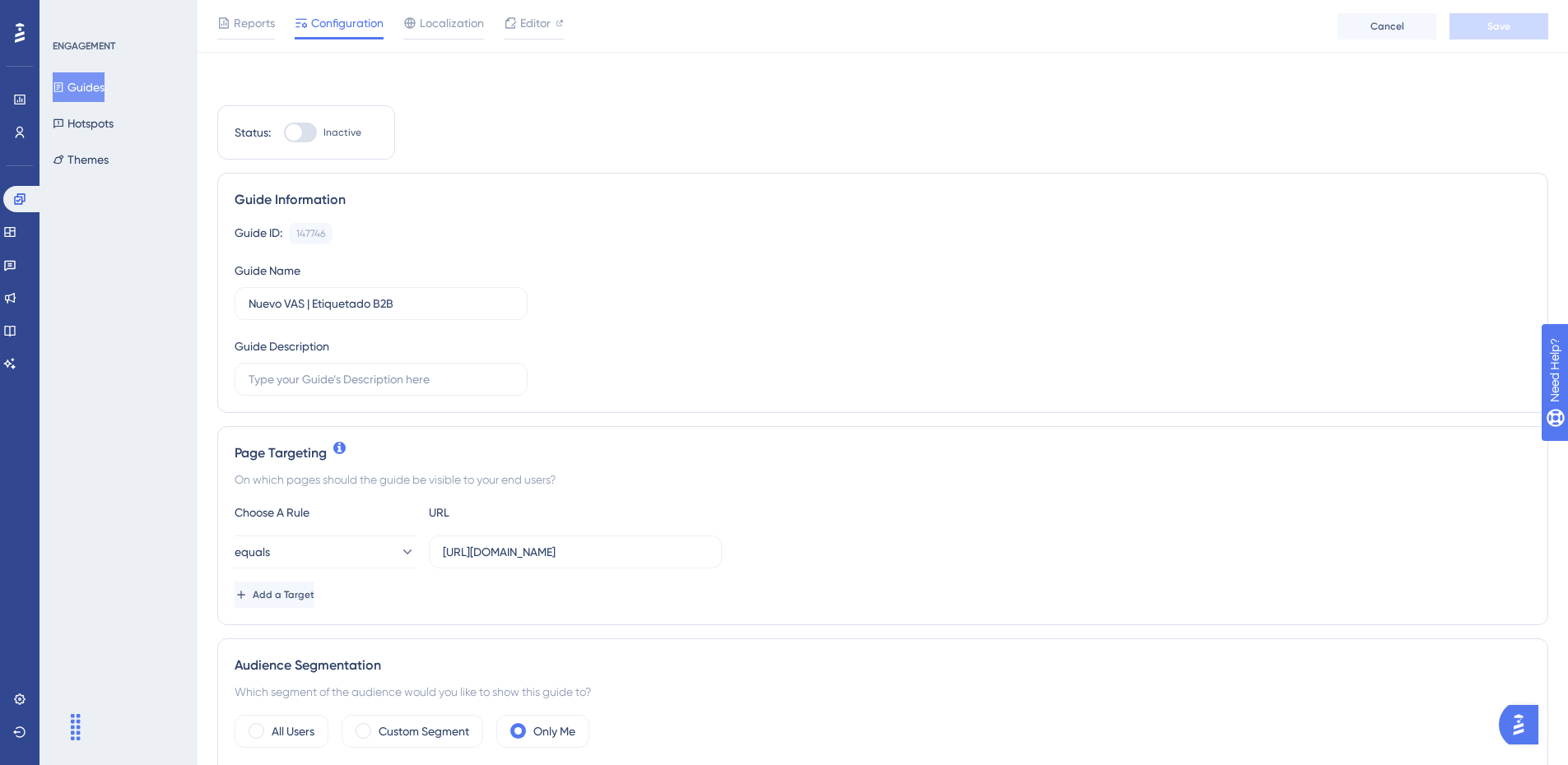 scroll, scrollTop: 247, scrollLeft: 0, axis: vertical 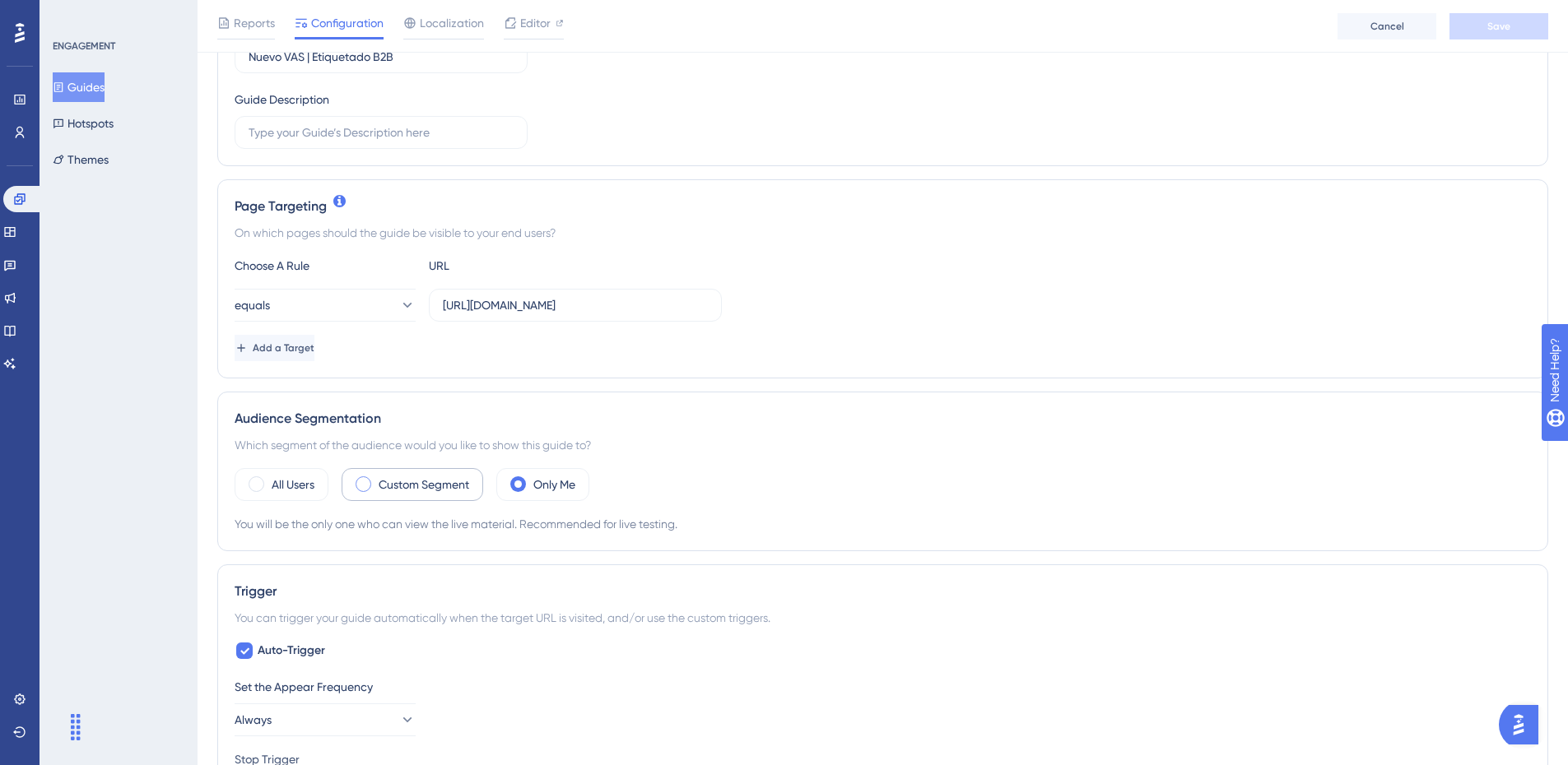 click on "Custom Segment" at bounding box center [424, 484] 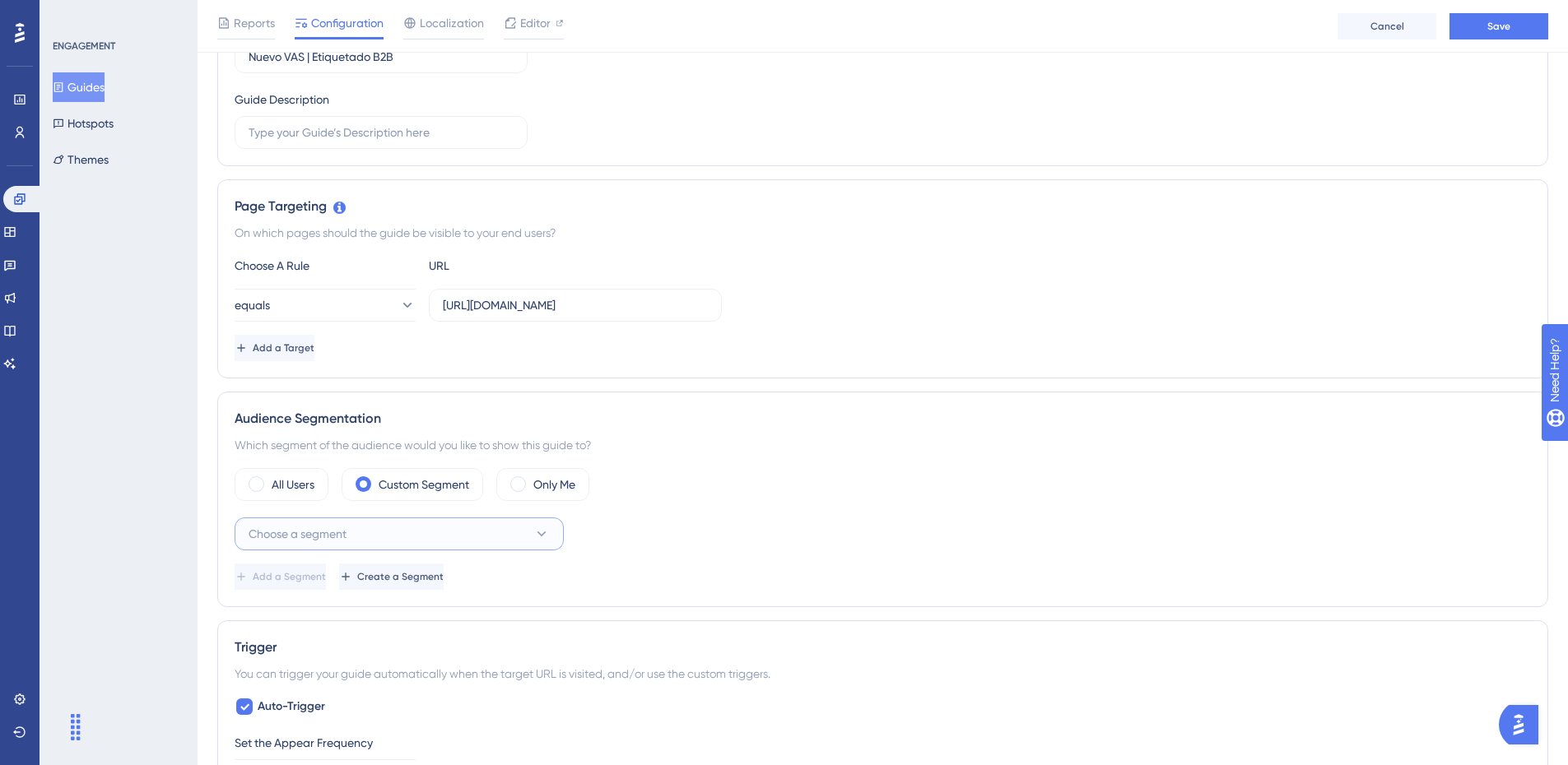 click on "Choose a segment" at bounding box center [399, 534] 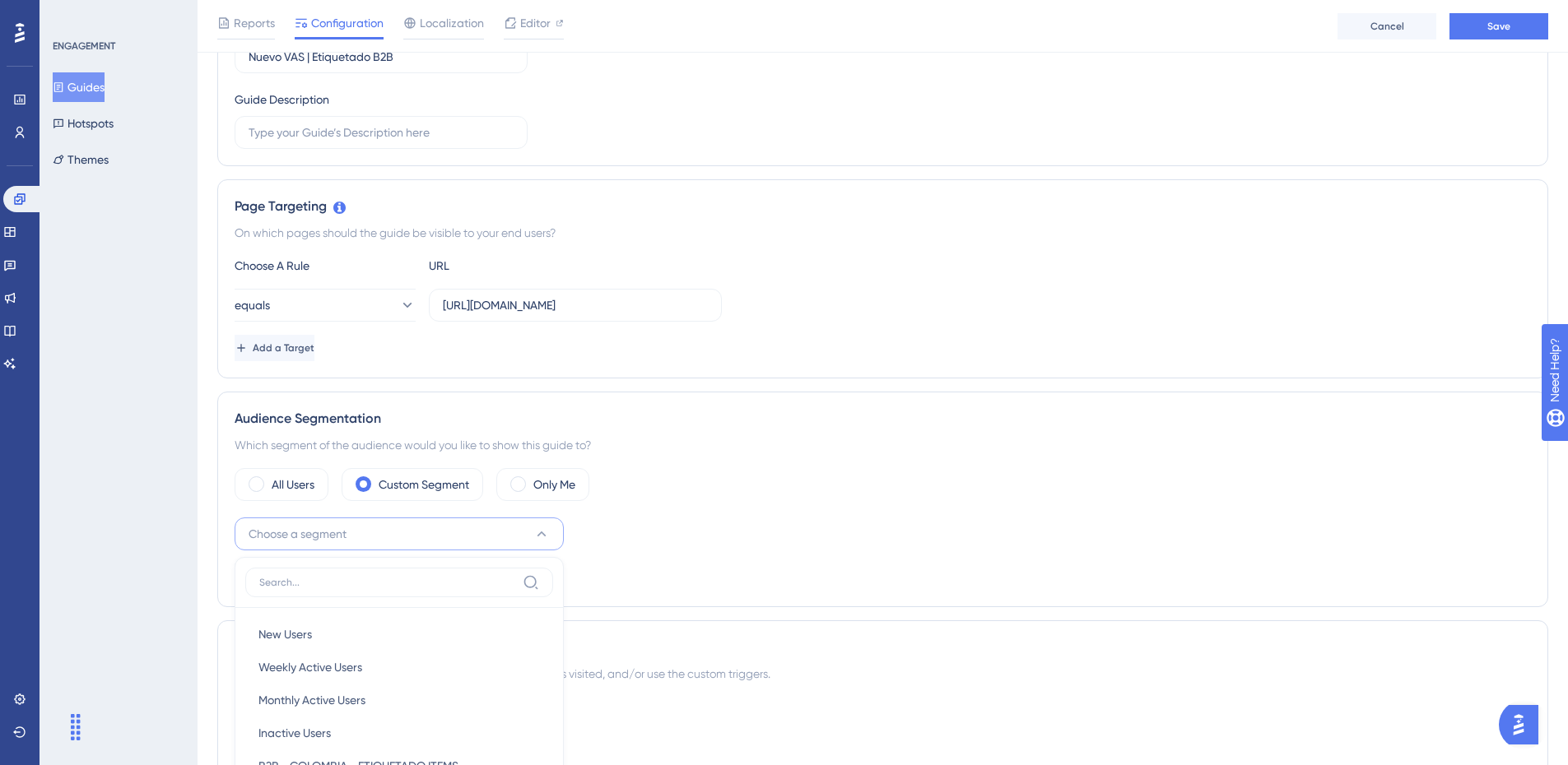 scroll, scrollTop: 554, scrollLeft: 0, axis: vertical 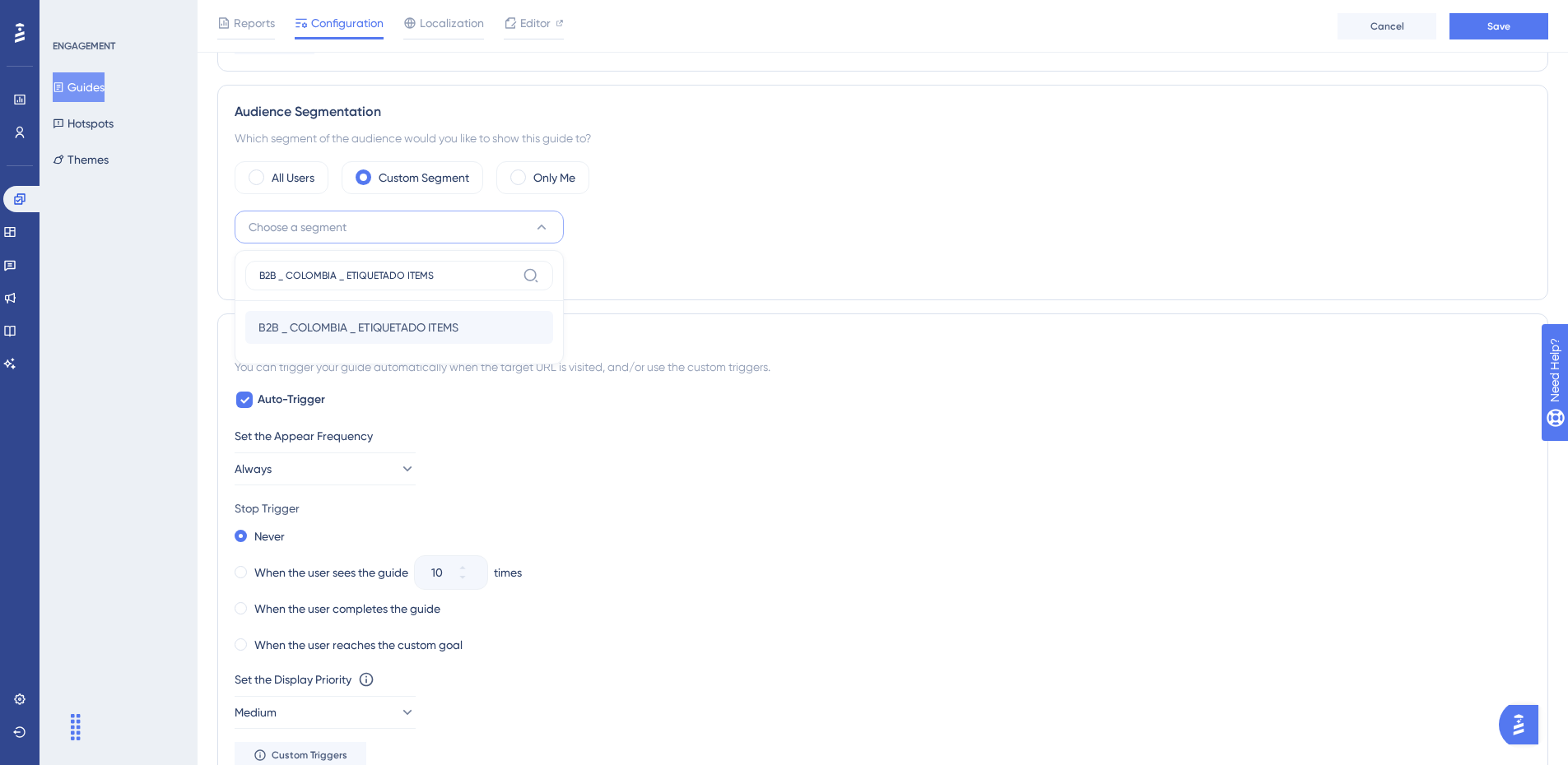type on "B2B _ COLOMBIA _ ETIQUETADO ITEMS" 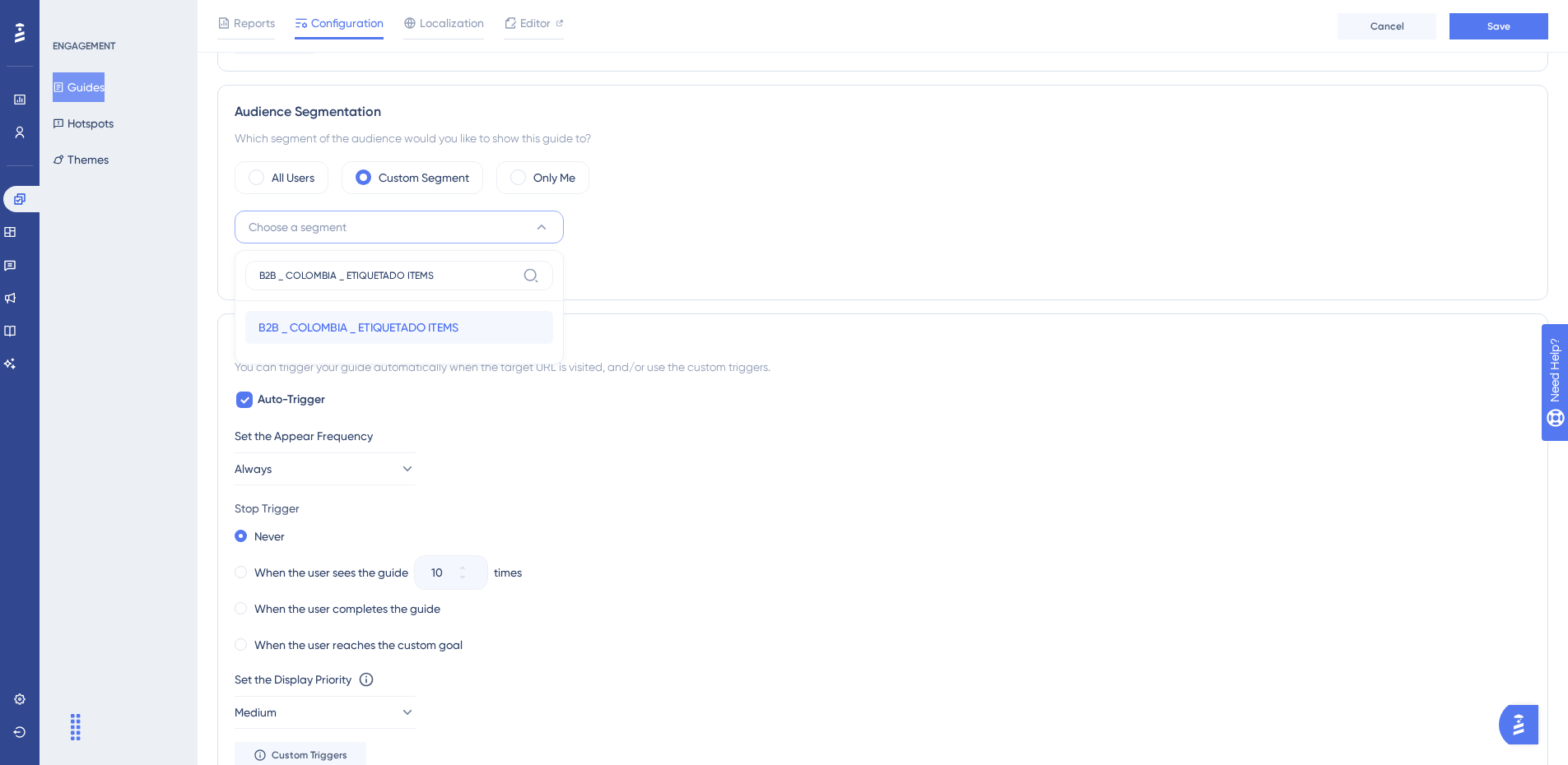 click on "B2B _ COLOMBIA _ ETIQUETADO ITEMS B2B _ COLOMBIA _ ETIQUETADO ITEMS" at bounding box center [399, 327] 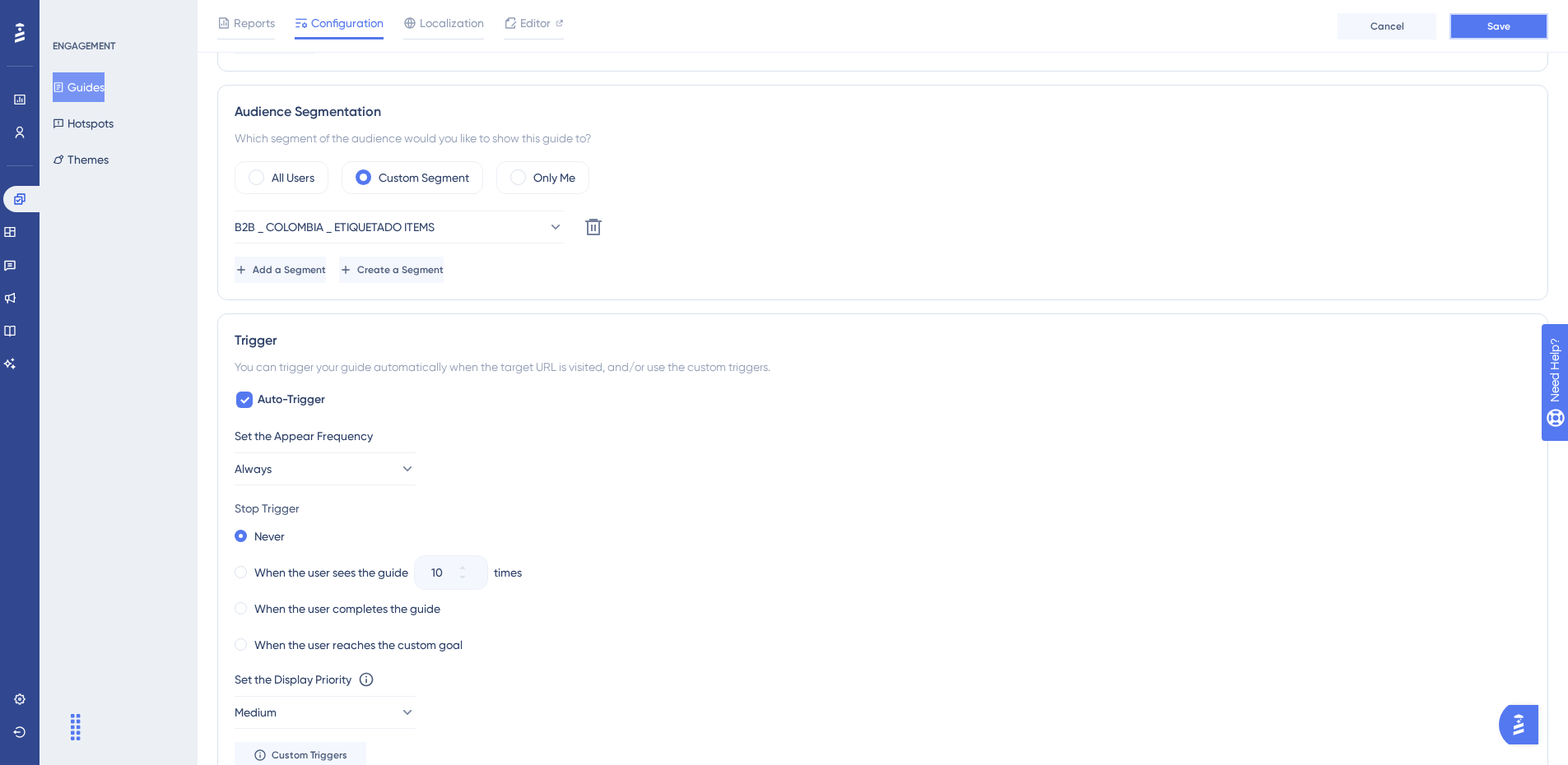 click on "Save" at bounding box center [1499, 26] 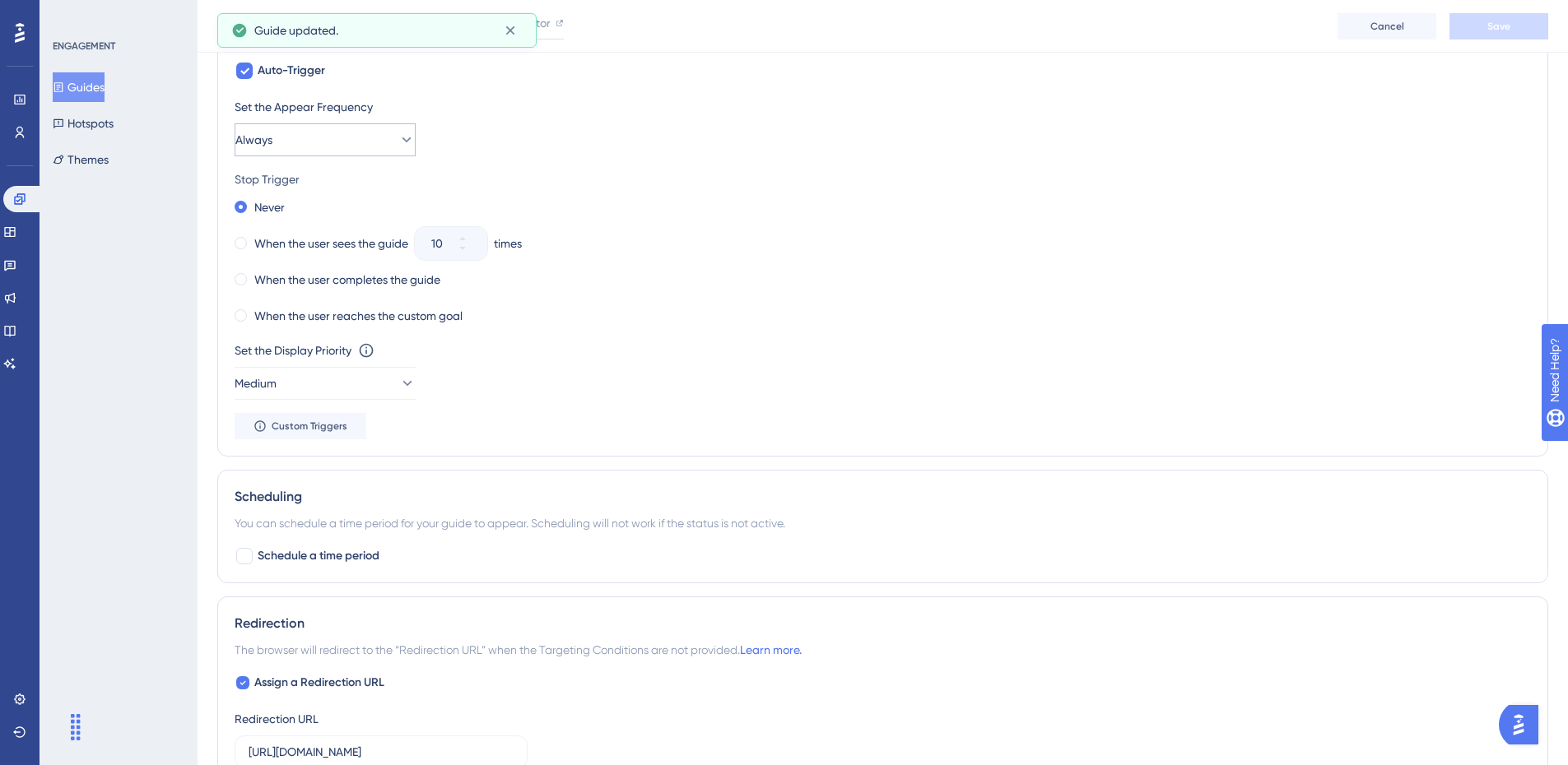 scroll, scrollTop: 800, scrollLeft: 0, axis: vertical 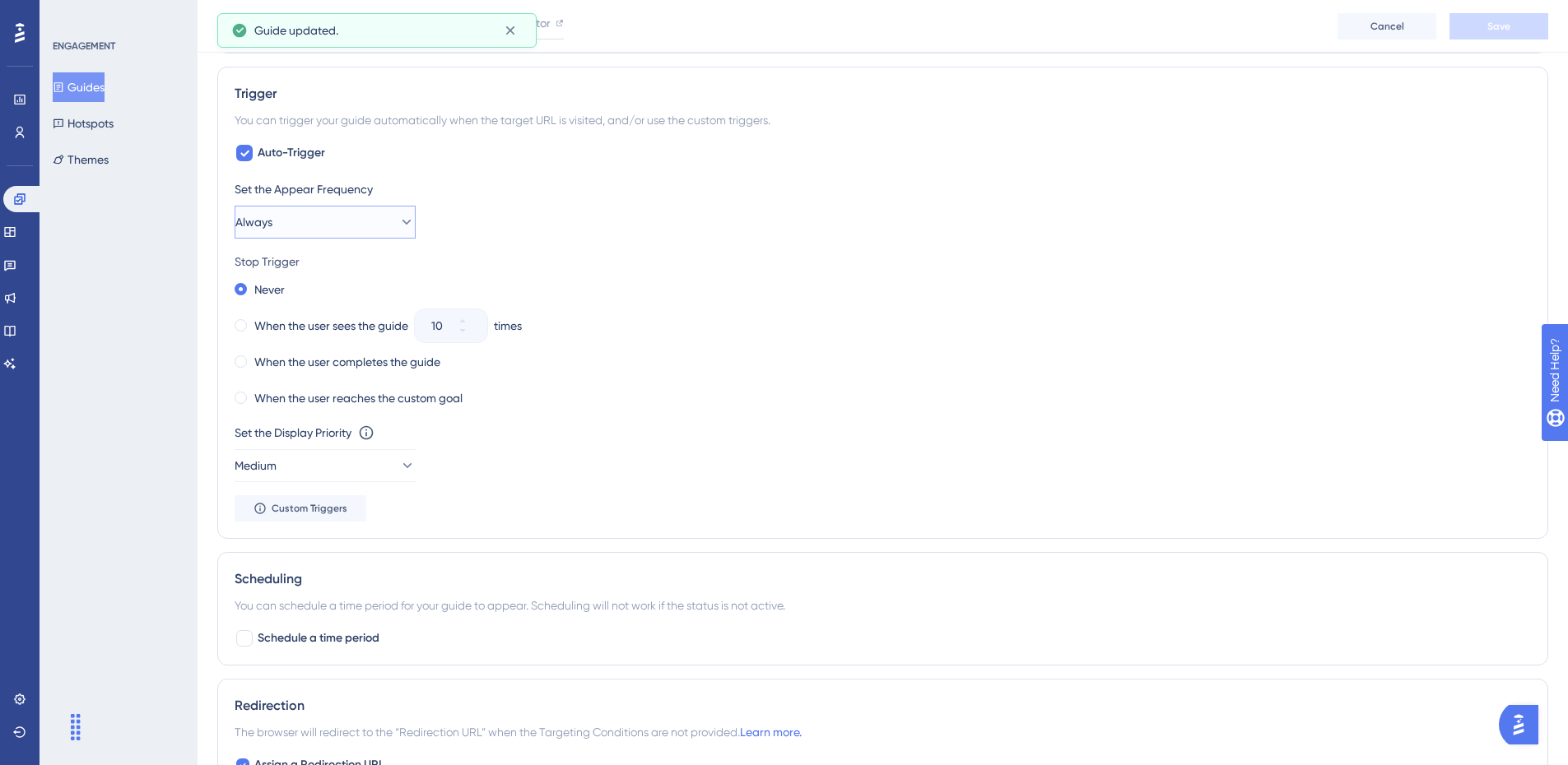 click on "Always" at bounding box center (325, 222) 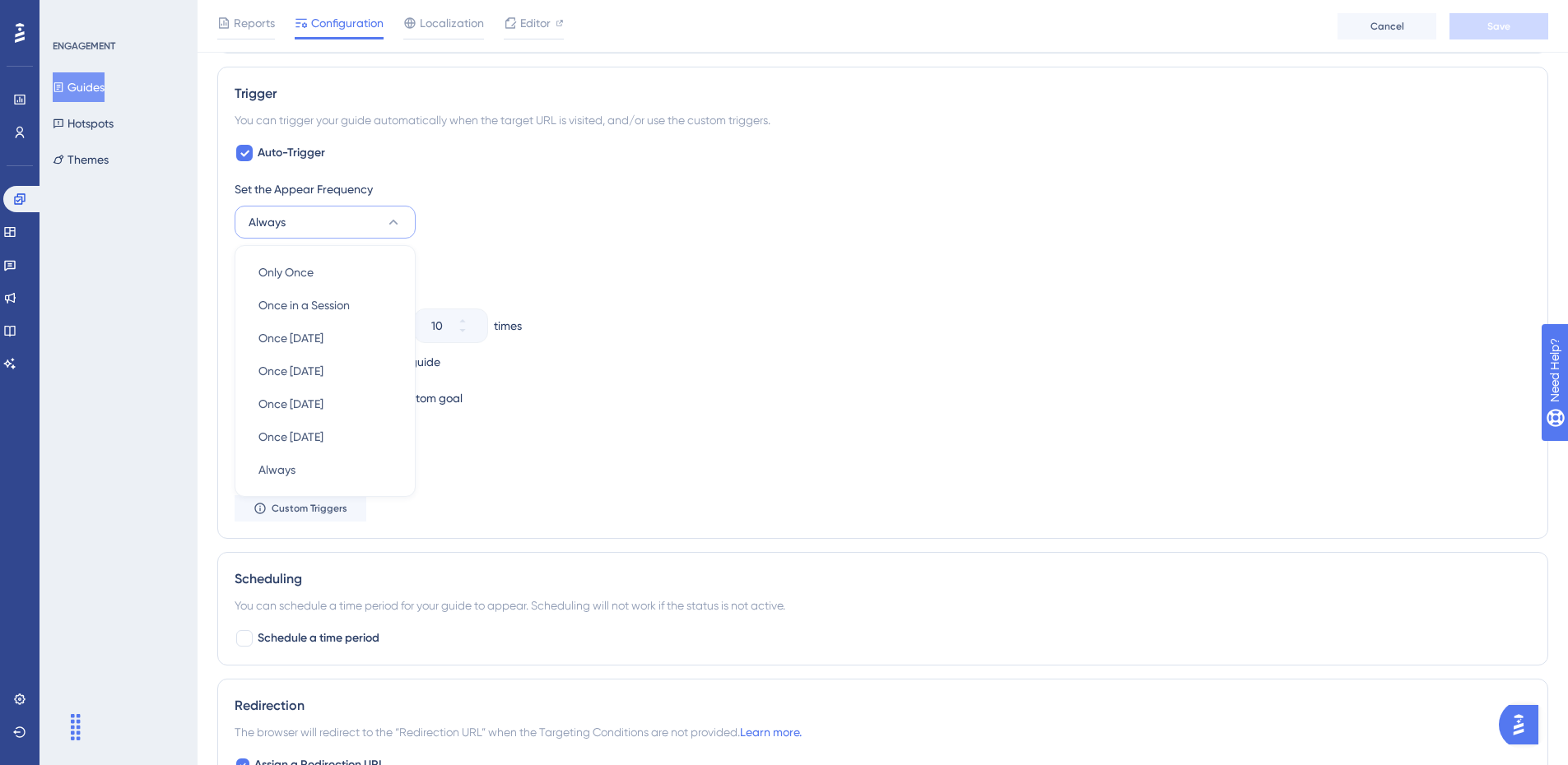 click on "Set the Appear Frequency Always Only Once Only Once Once in a Session Once in a Session Once in 1 day Once in 1 day Once in 7 days Once in 7 days Once in 30 days Once in 30 days Once in 90 days Once in 90 days Always Always" at bounding box center (882, 209) 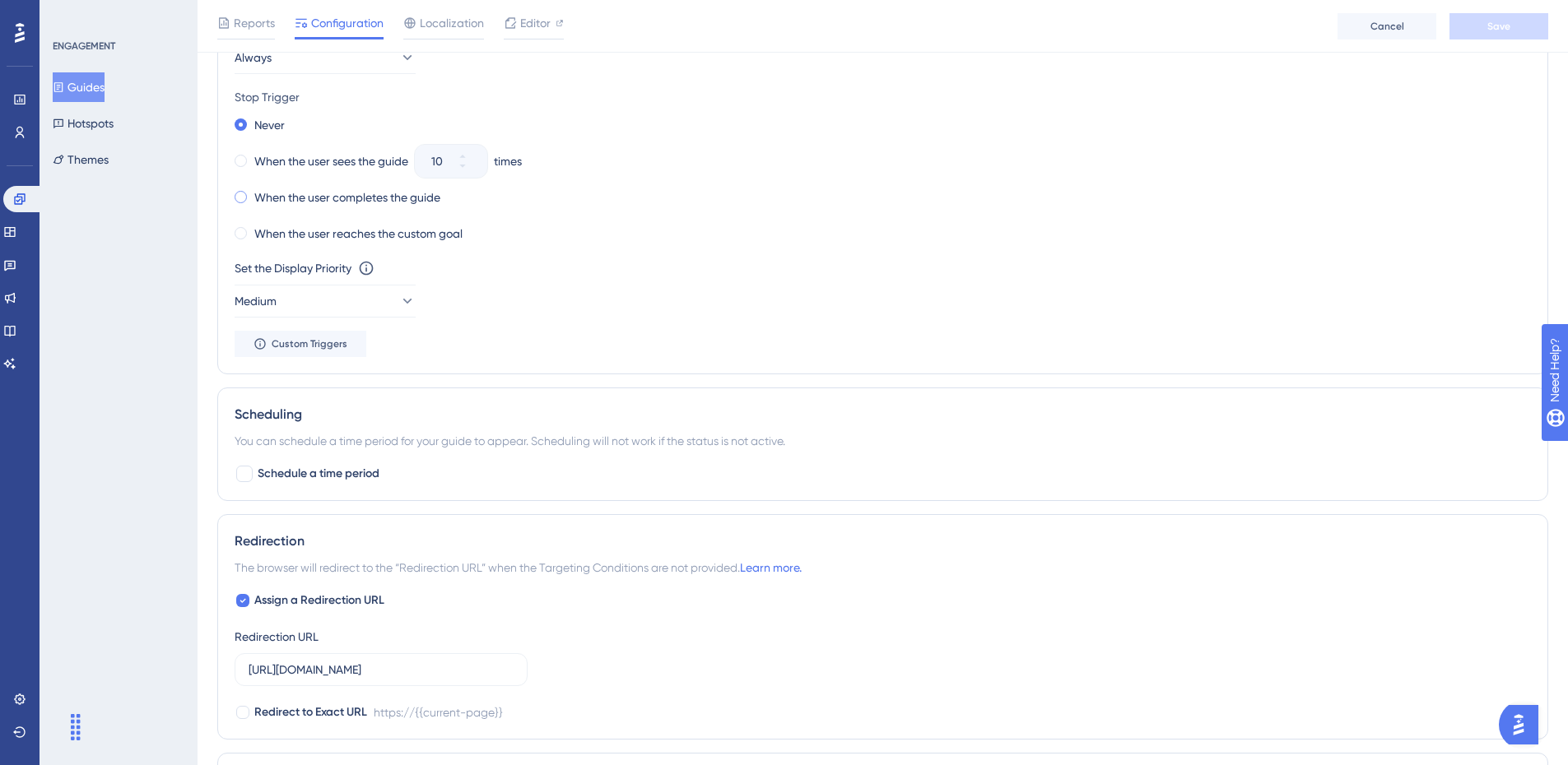 scroll, scrollTop: 1047, scrollLeft: 0, axis: vertical 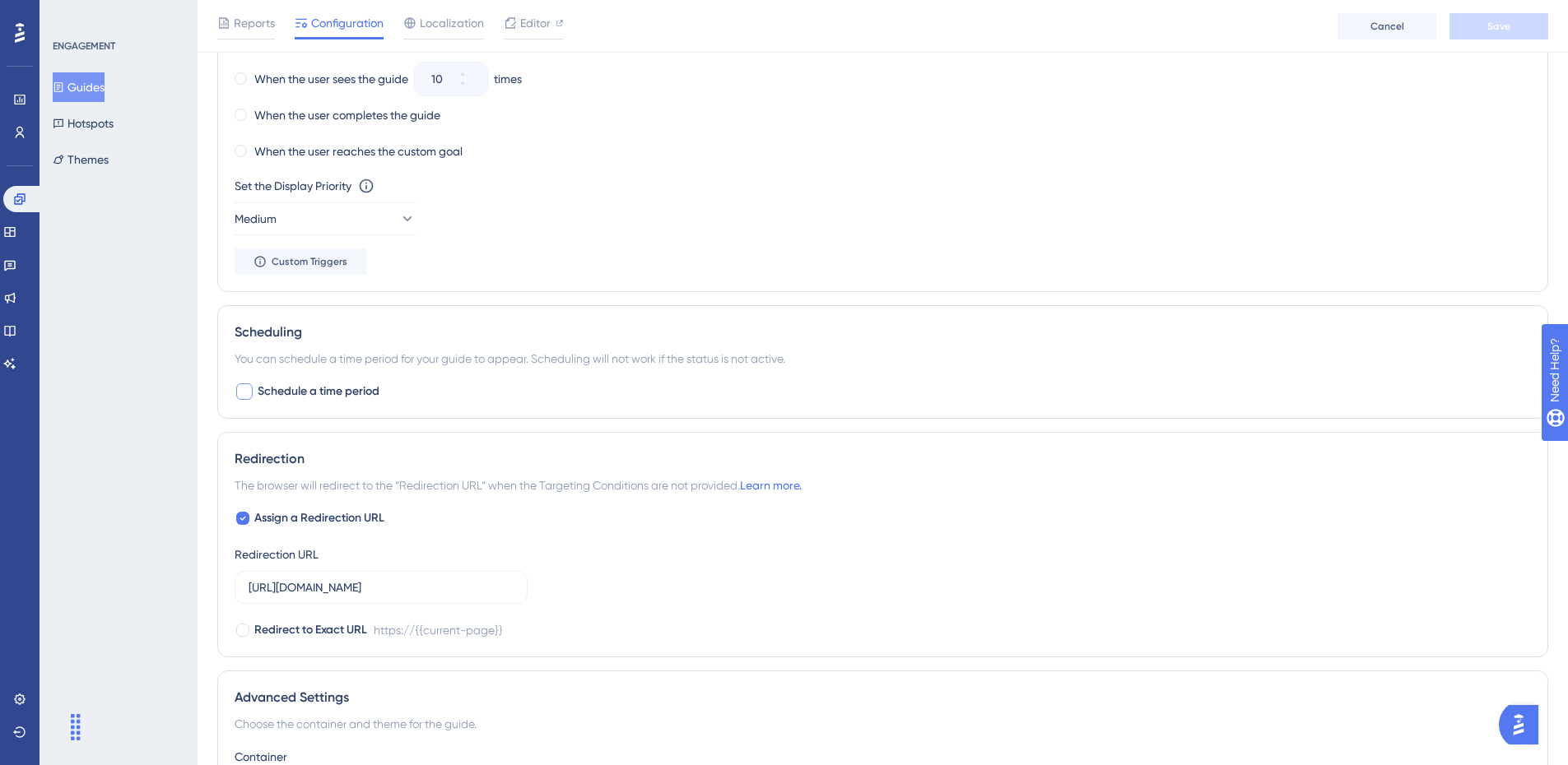 click on "Schedule a time period" at bounding box center [319, 392] 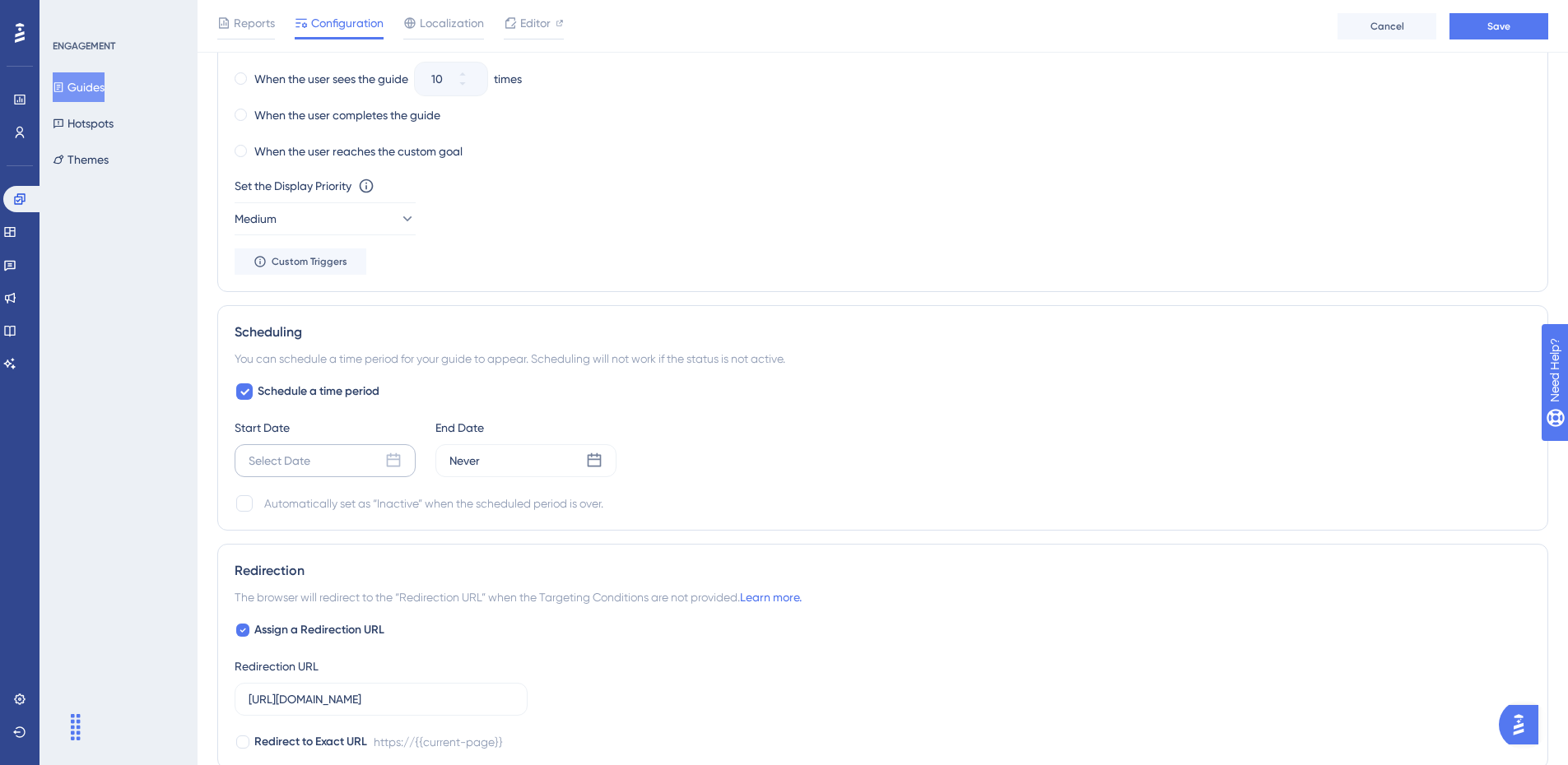 click on "Select Date" at bounding box center [279, 461] 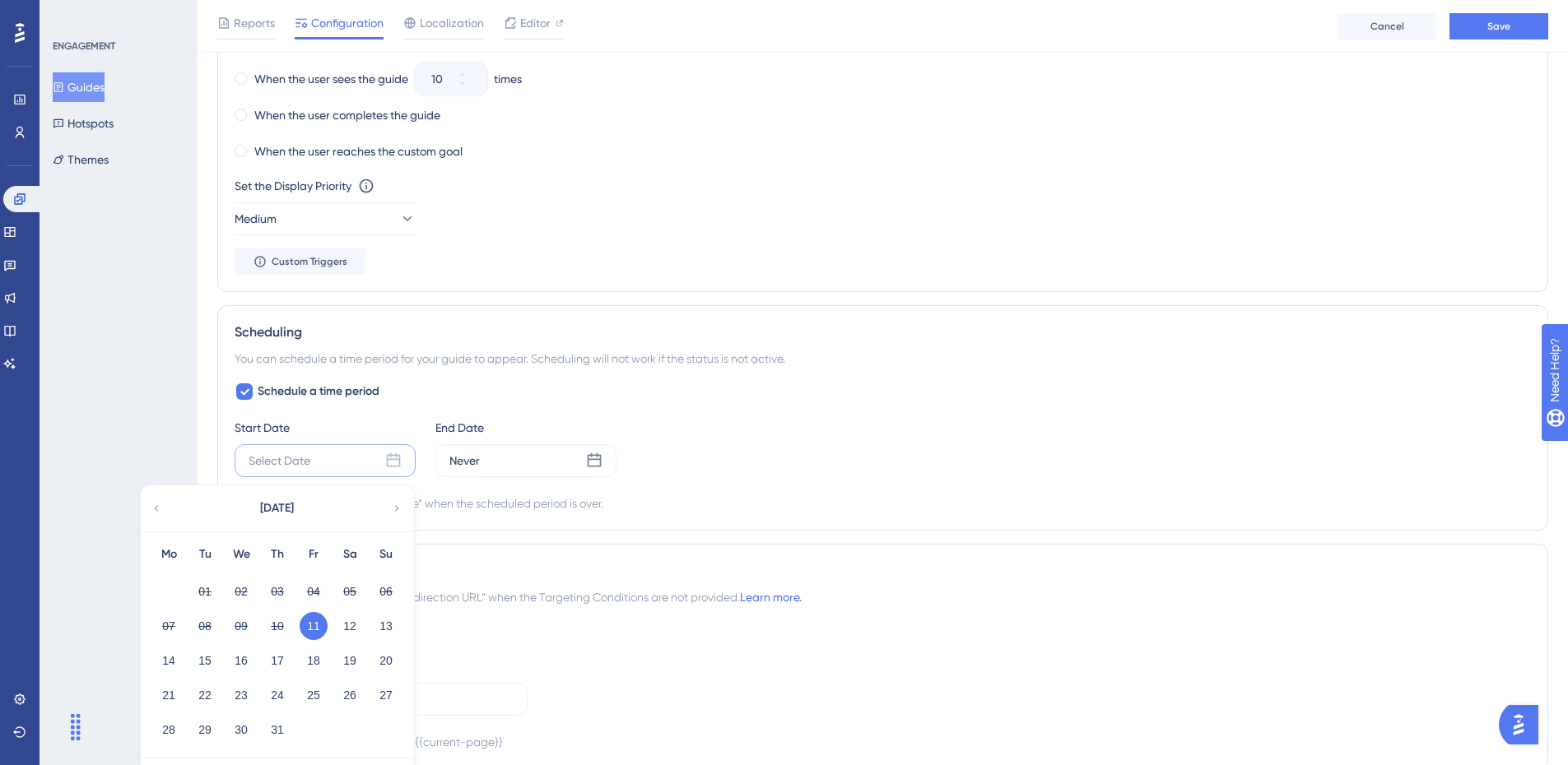 click on "11" at bounding box center [314, 626] 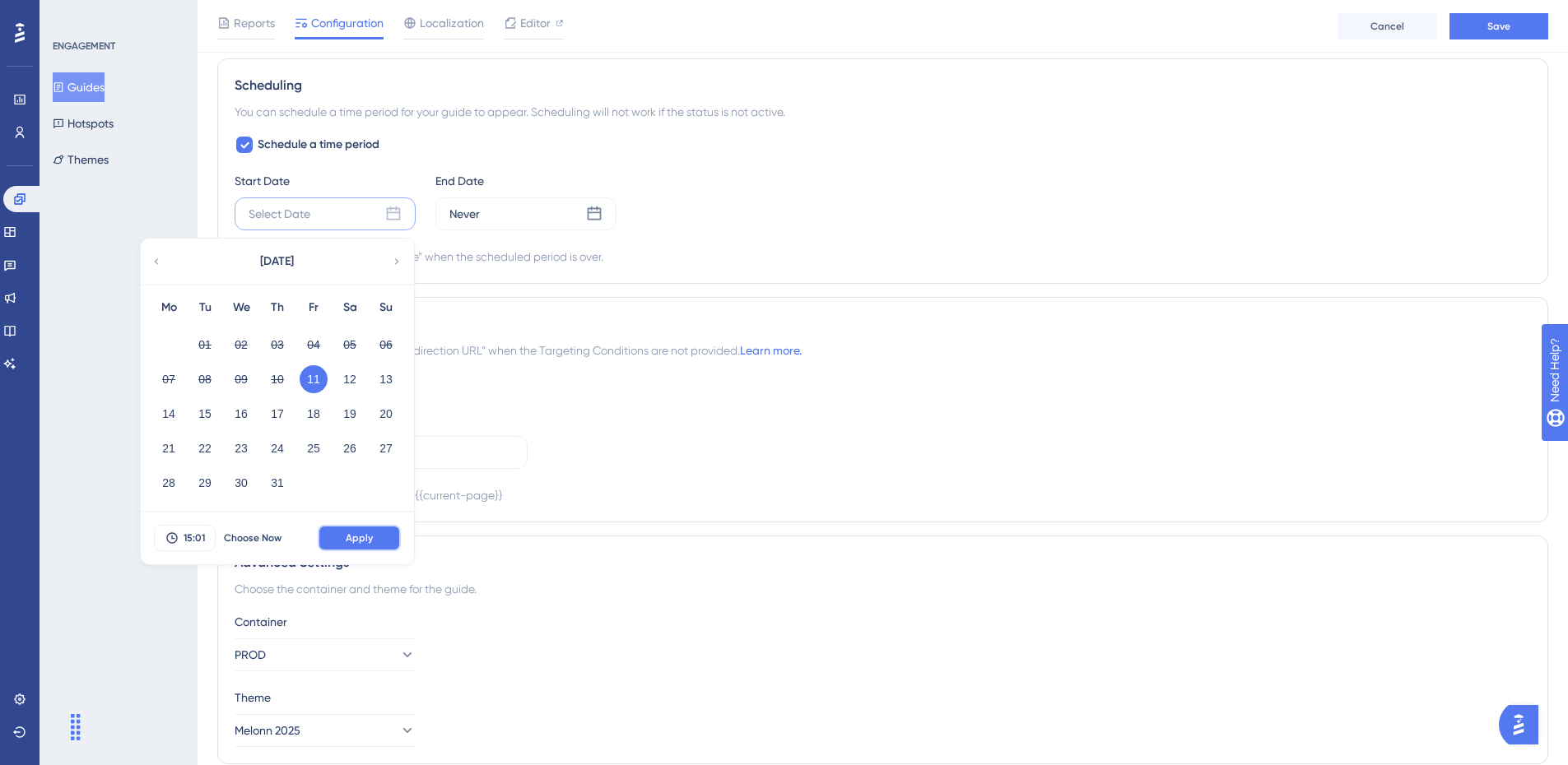 click on "Apply" at bounding box center (359, 538) 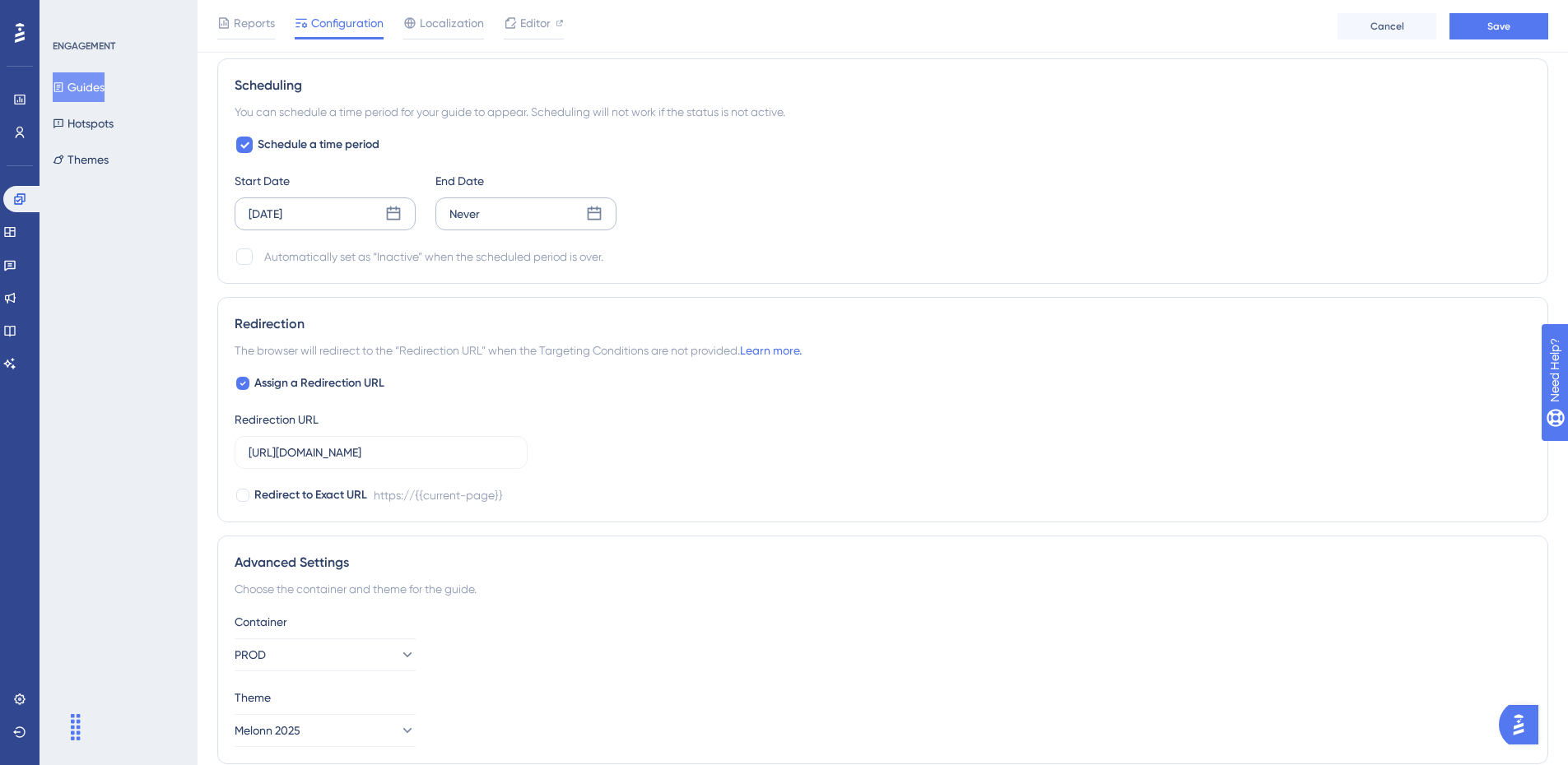 click on "Never" at bounding box center (526, 214) 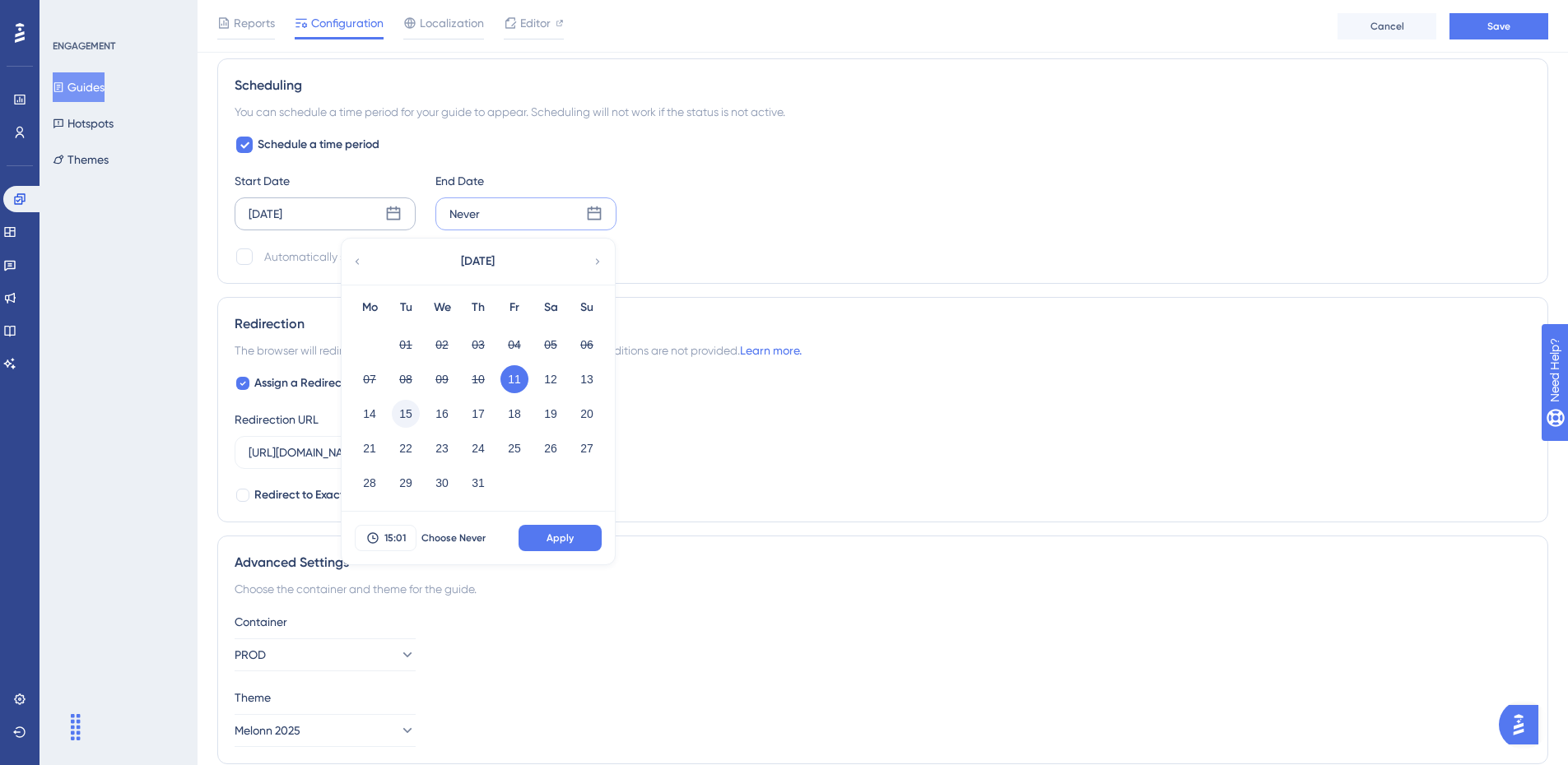 click on "15" at bounding box center [406, 414] 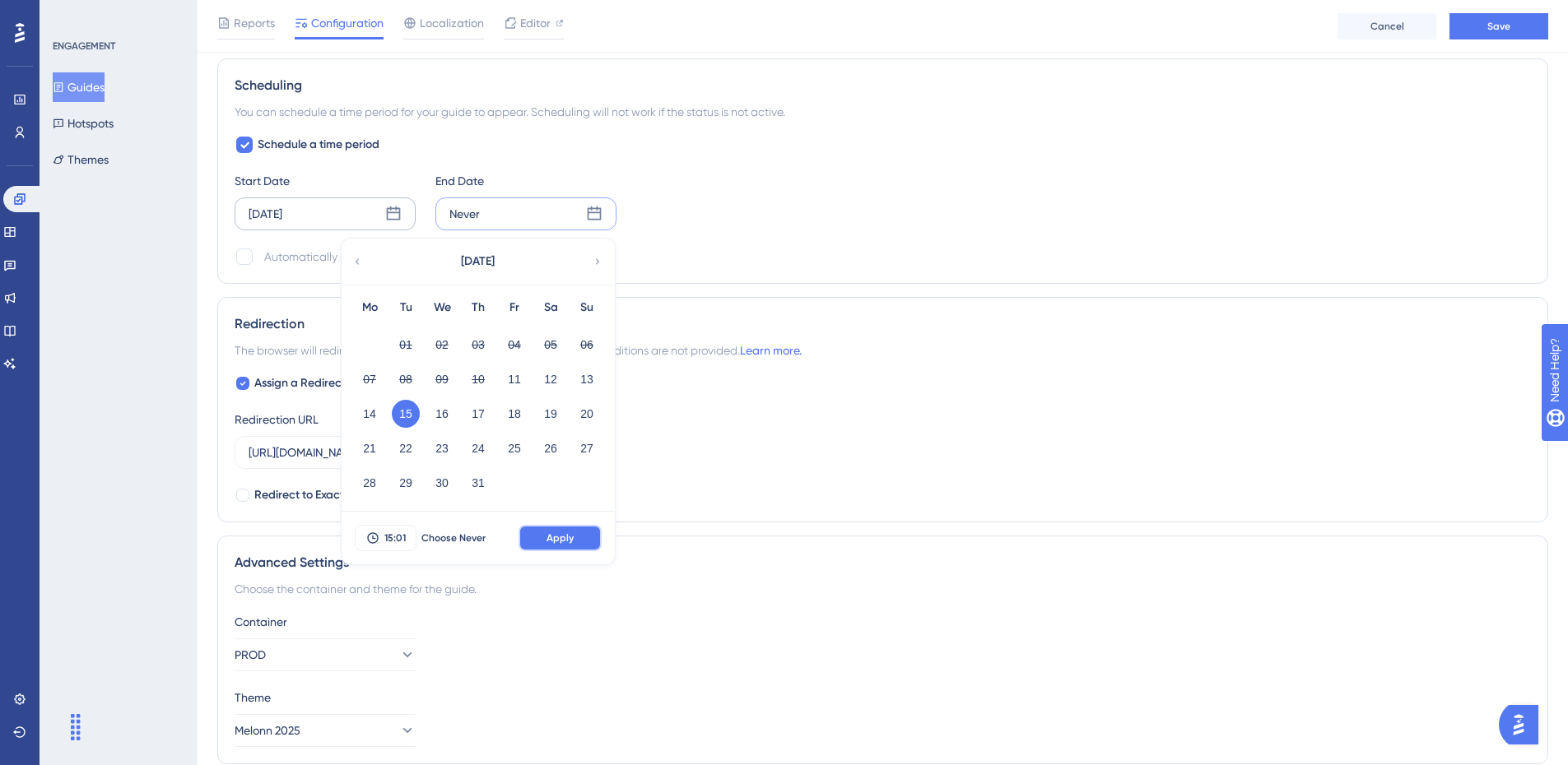 click on "Apply" at bounding box center (560, 538) 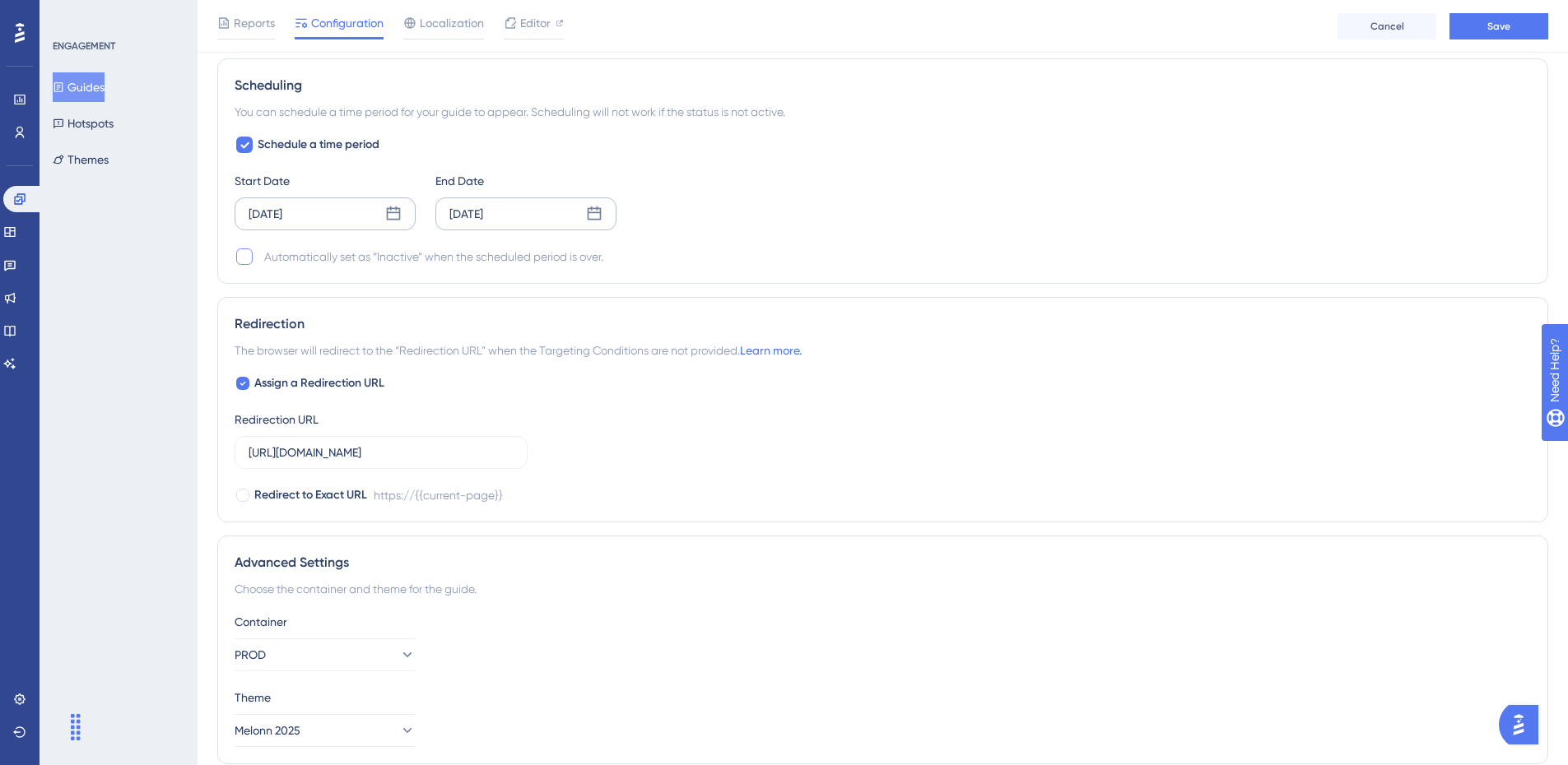 click at bounding box center (244, 257) 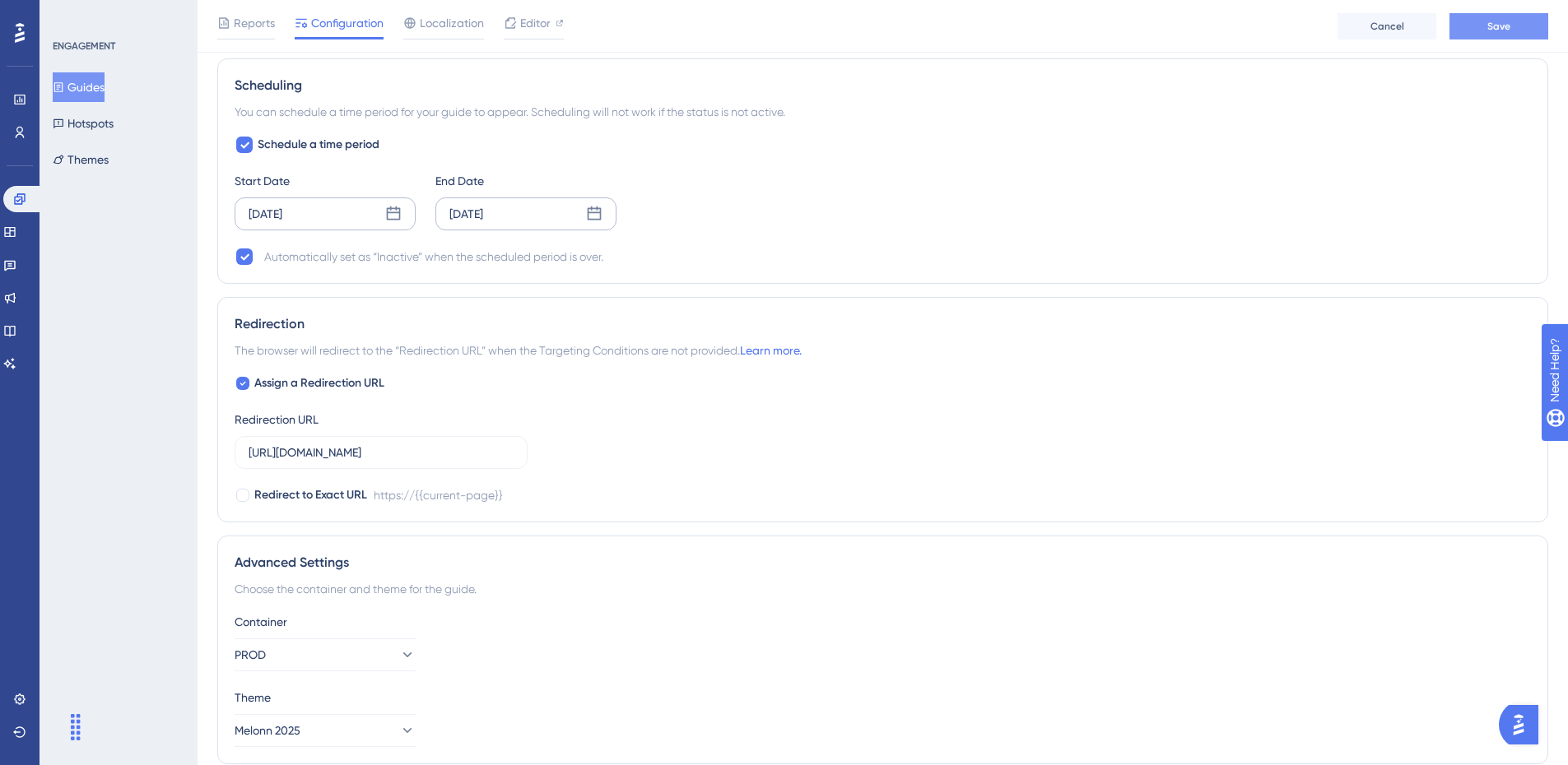 click on "Save" at bounding box center (1499, 26) 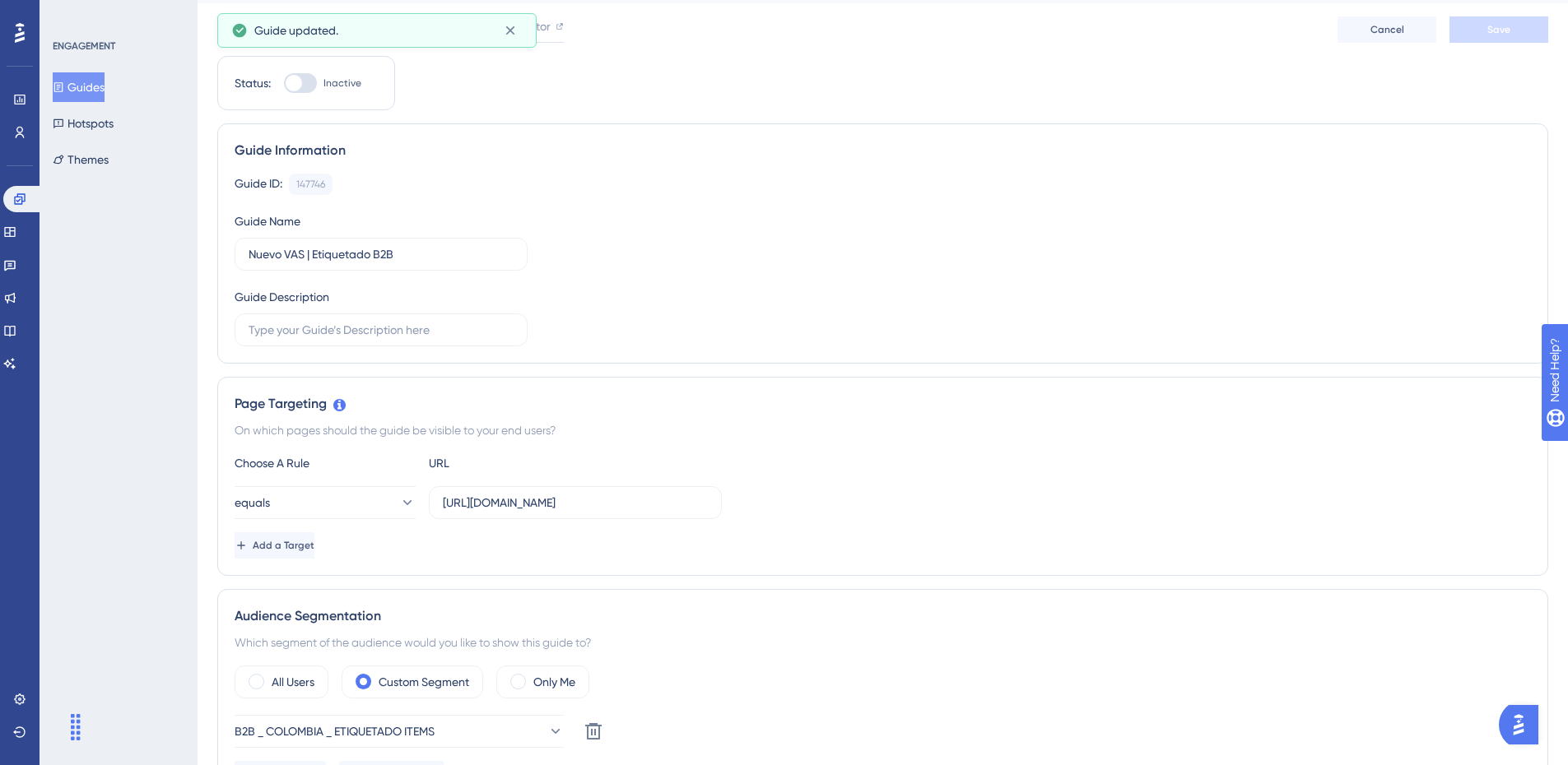 scroll, scrollTop: 0, scrollLeft: 0, axis: both 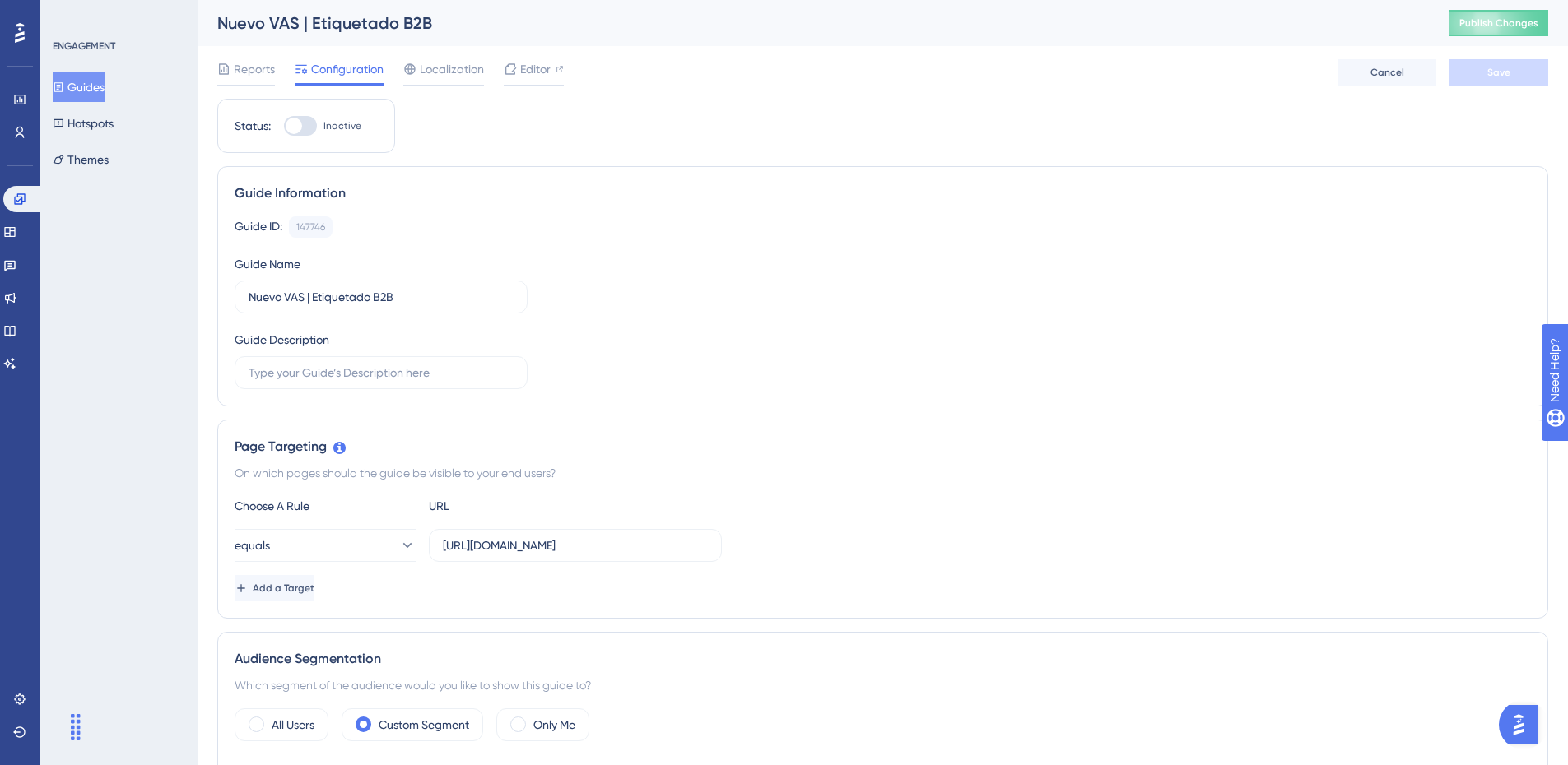 click at bounding box center (300, 126) 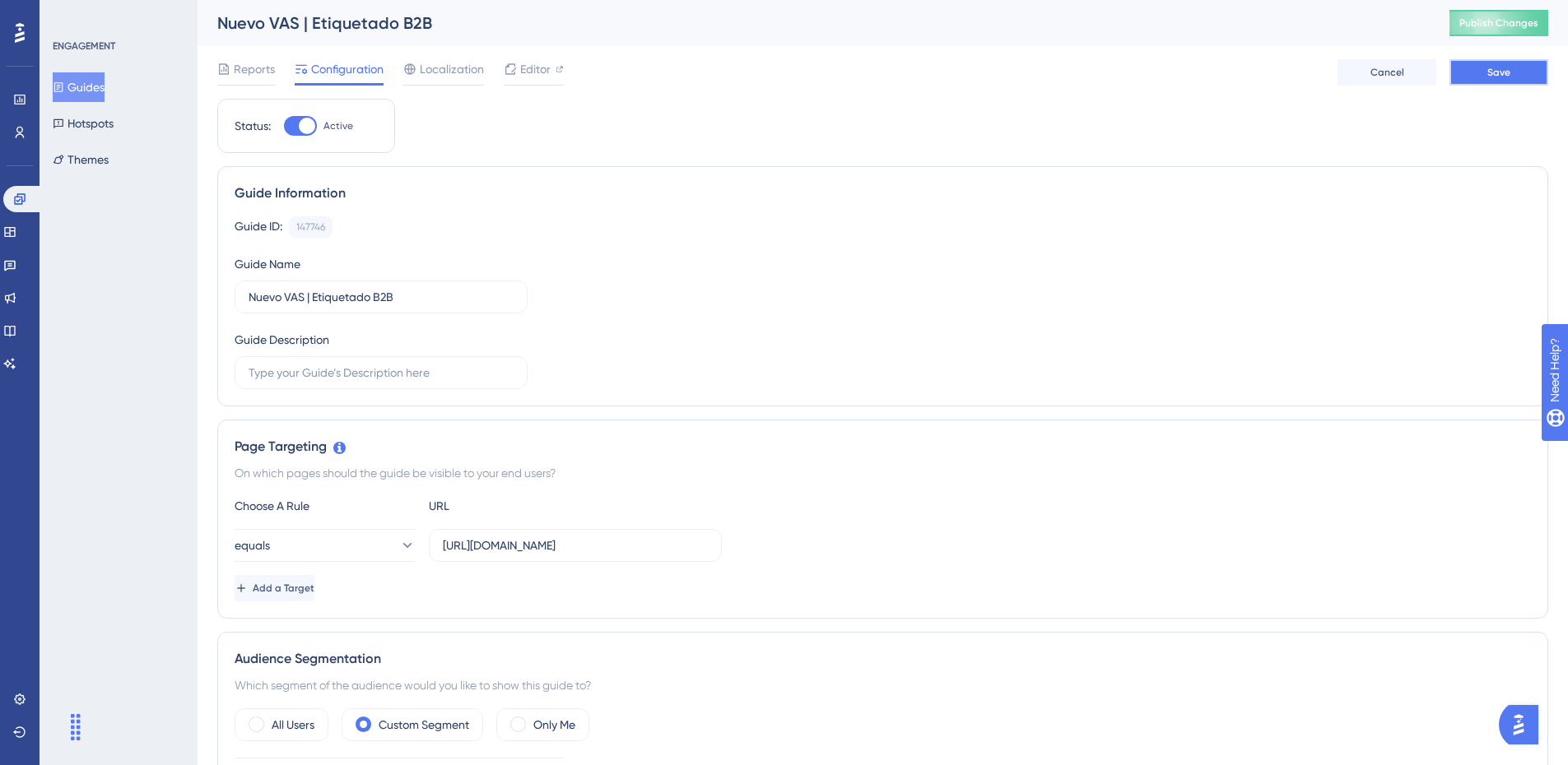 click on "Save" at bounding box center (1499, 72) 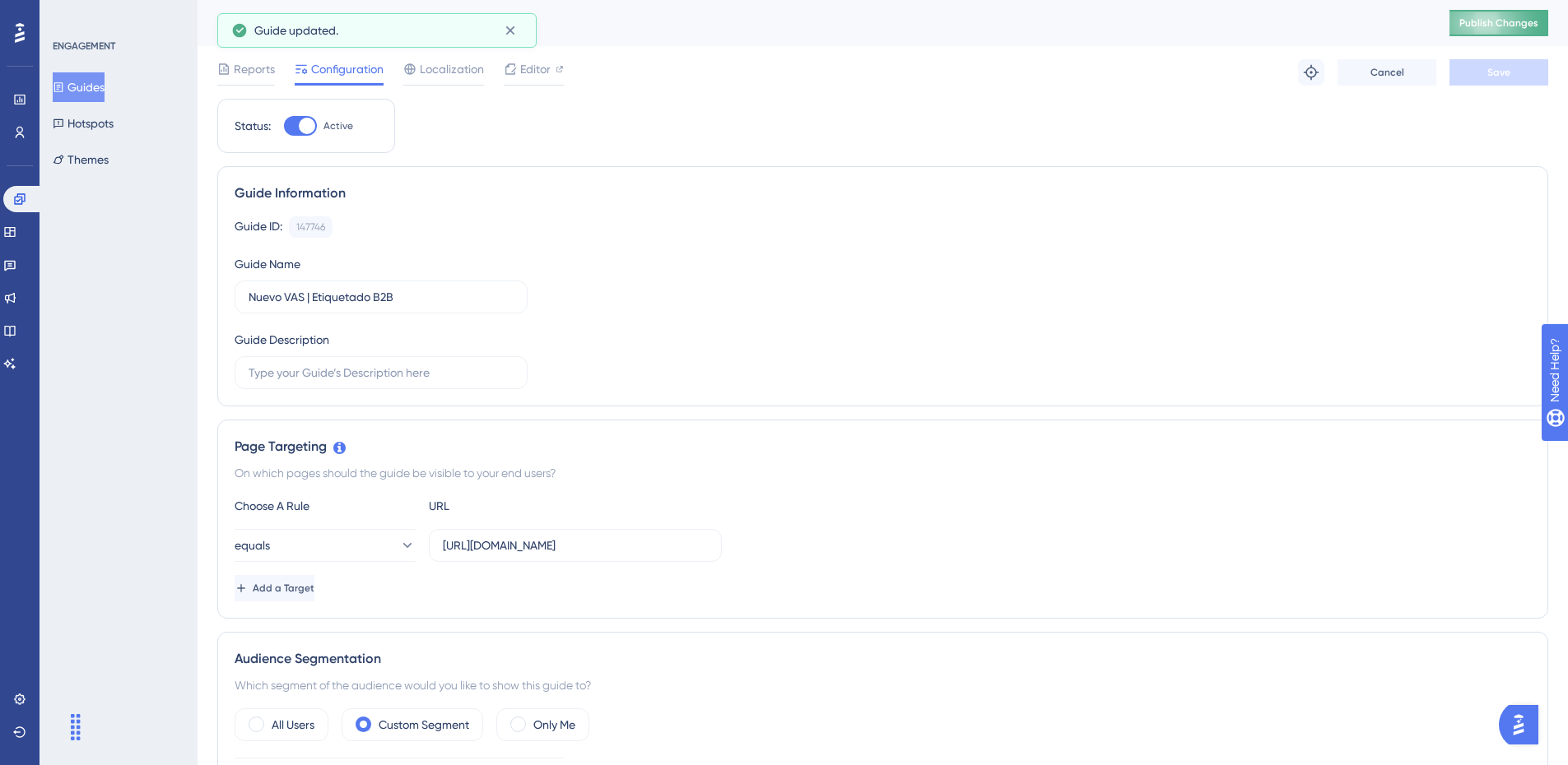 click on "Publish Changes" at bounding box center (1499, 23) 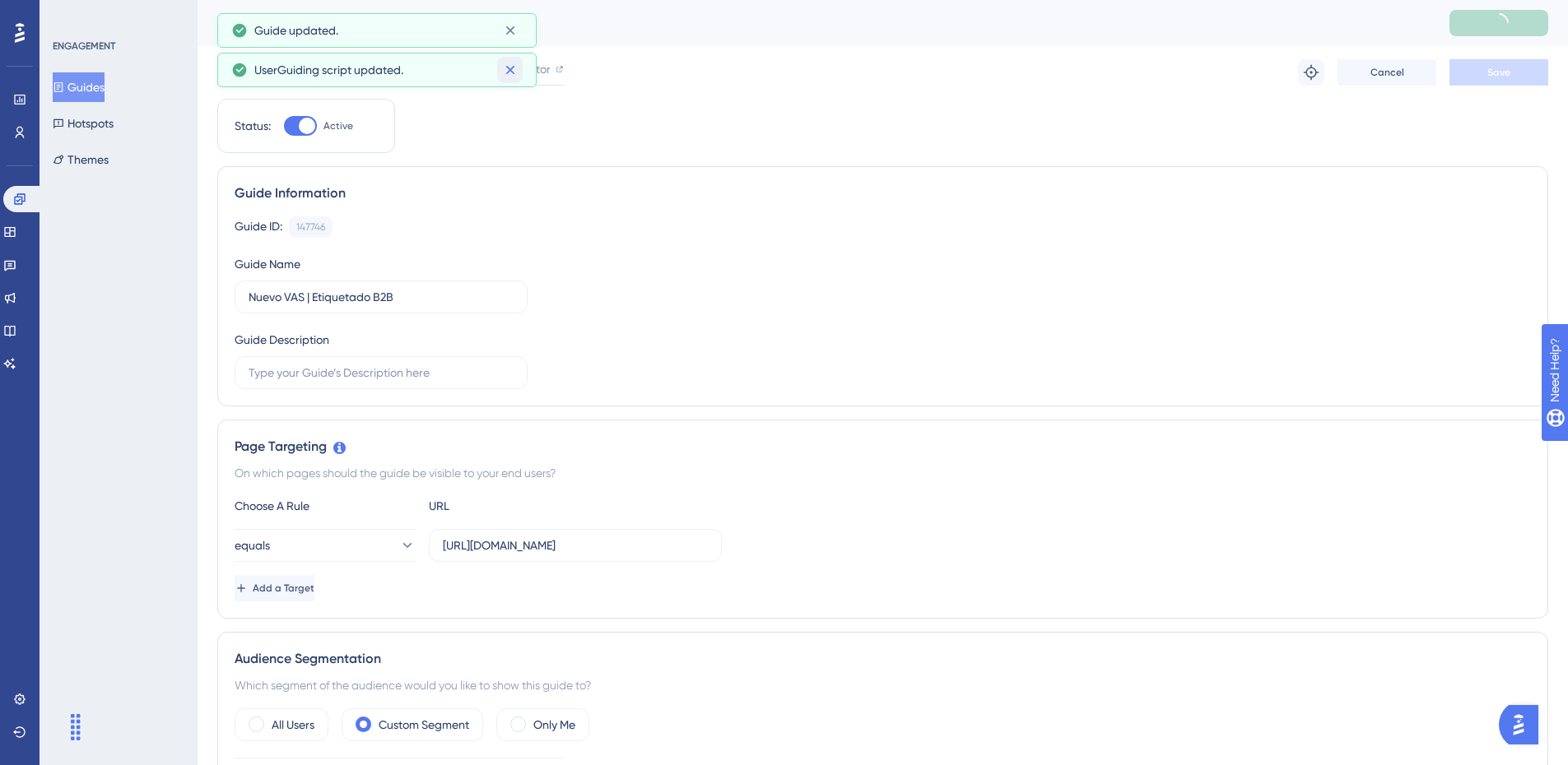click 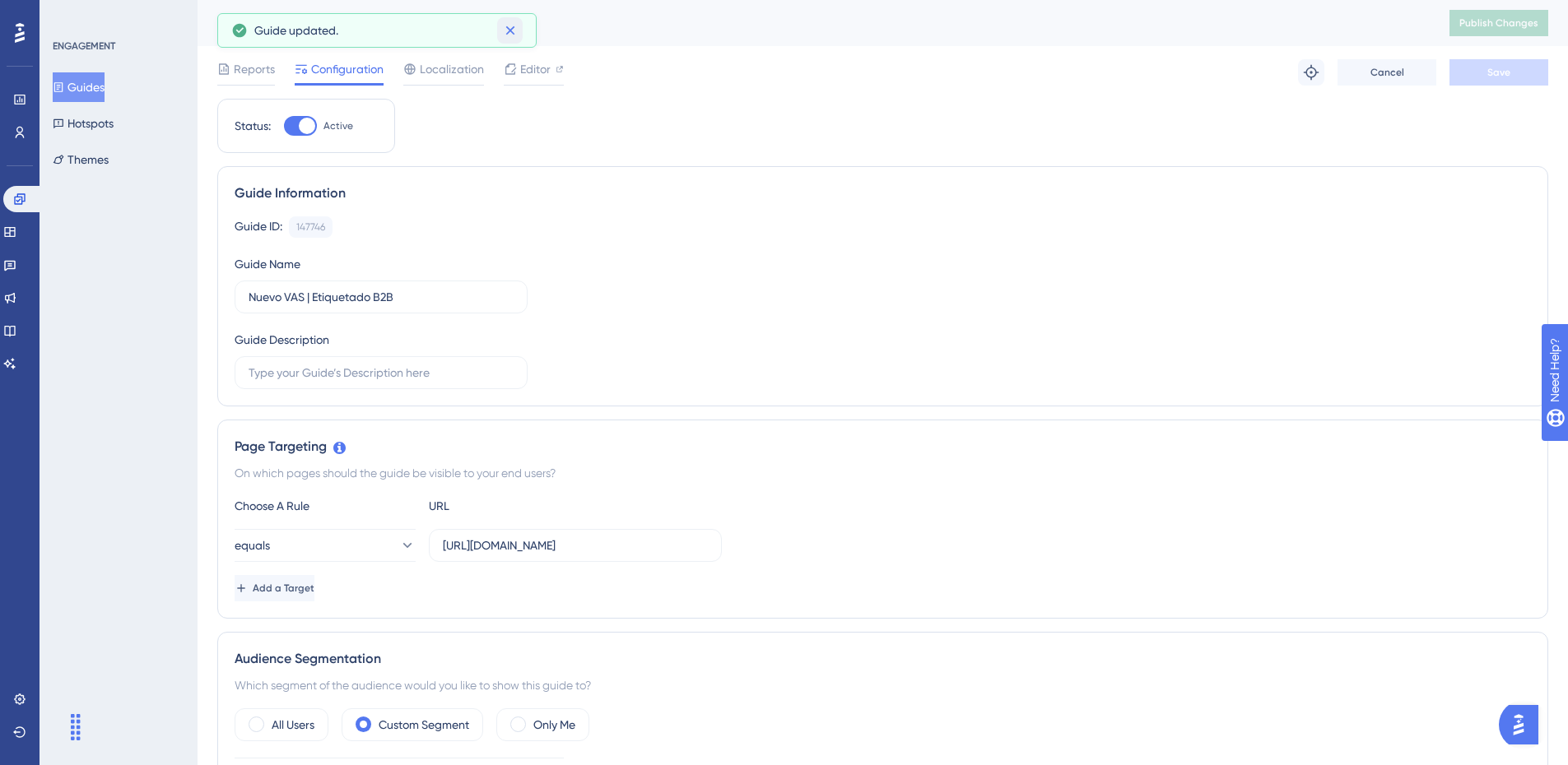 click at bounding box center (509, 30) 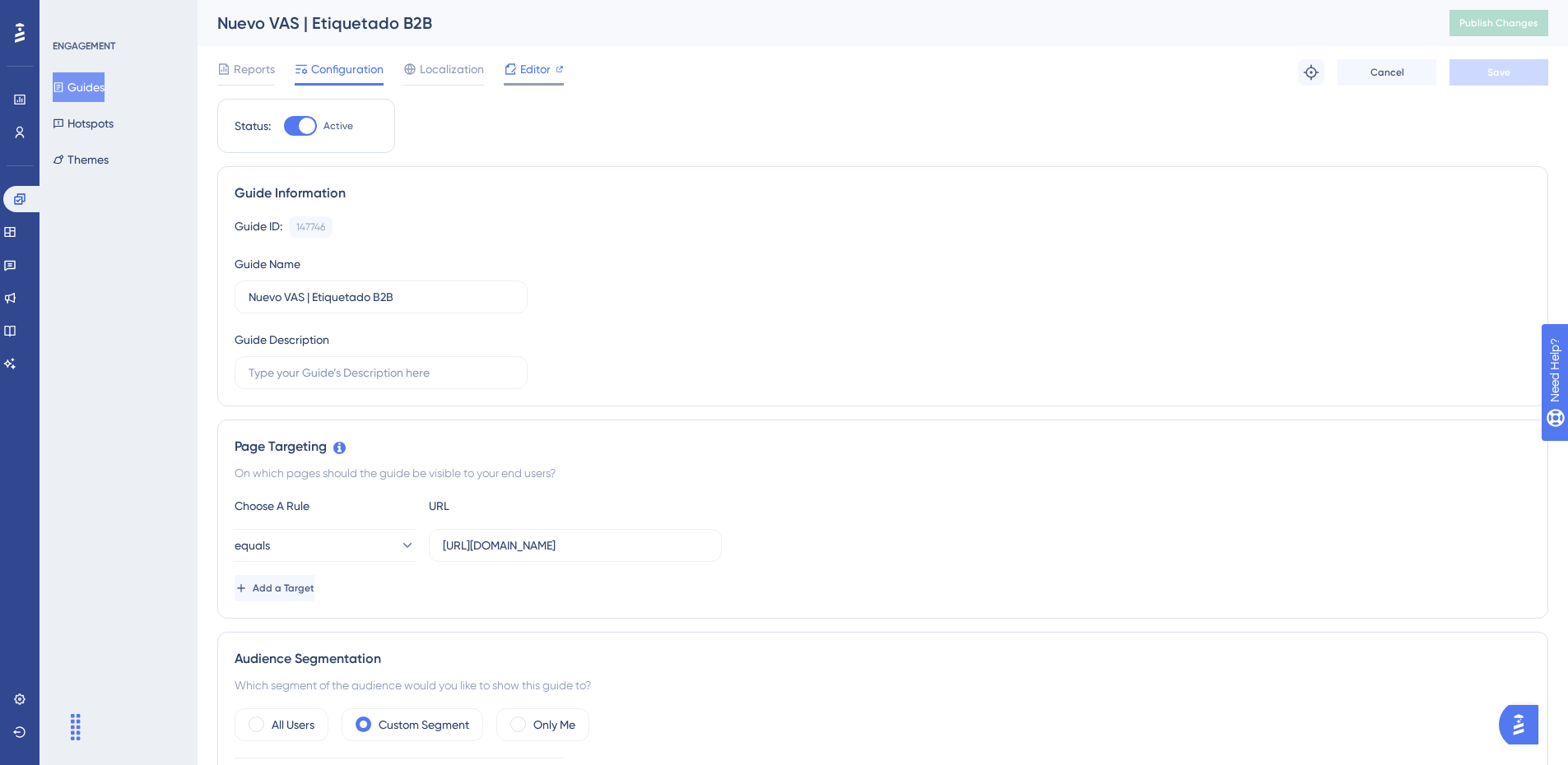 click on "Editor" at bounding box center (535, 69) 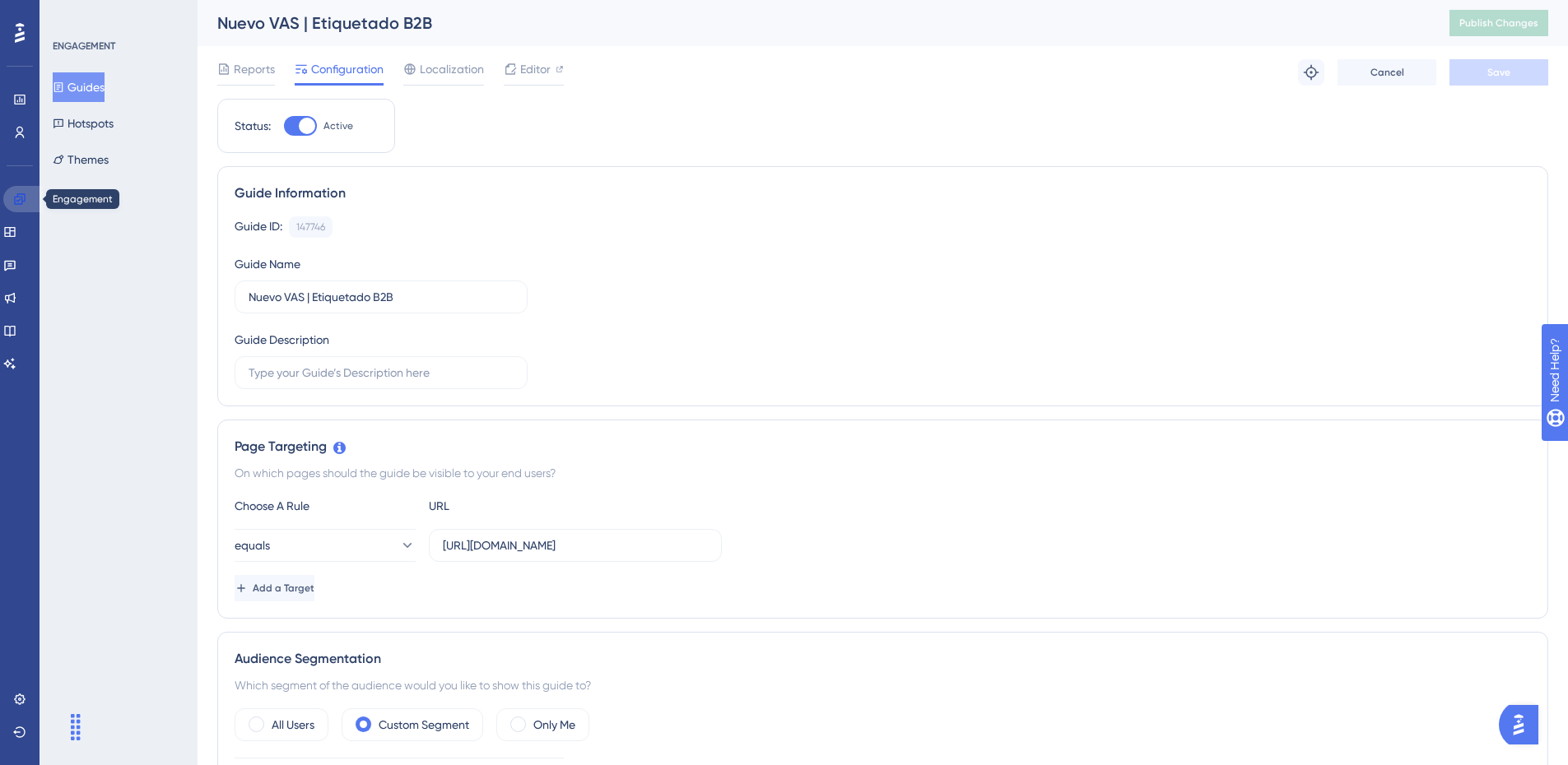 click 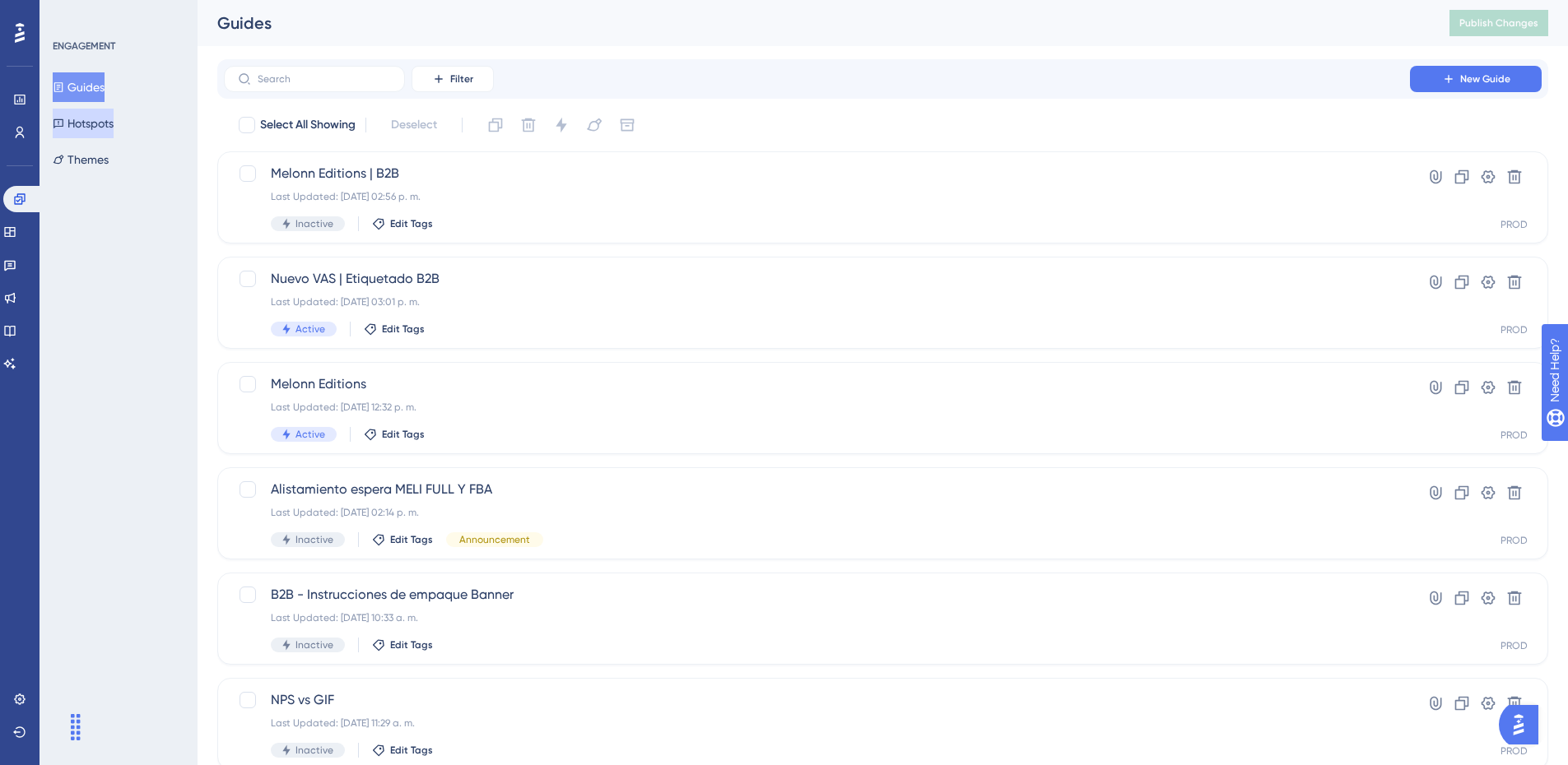 click on "Hotspots" at bounding box center (83, 123) 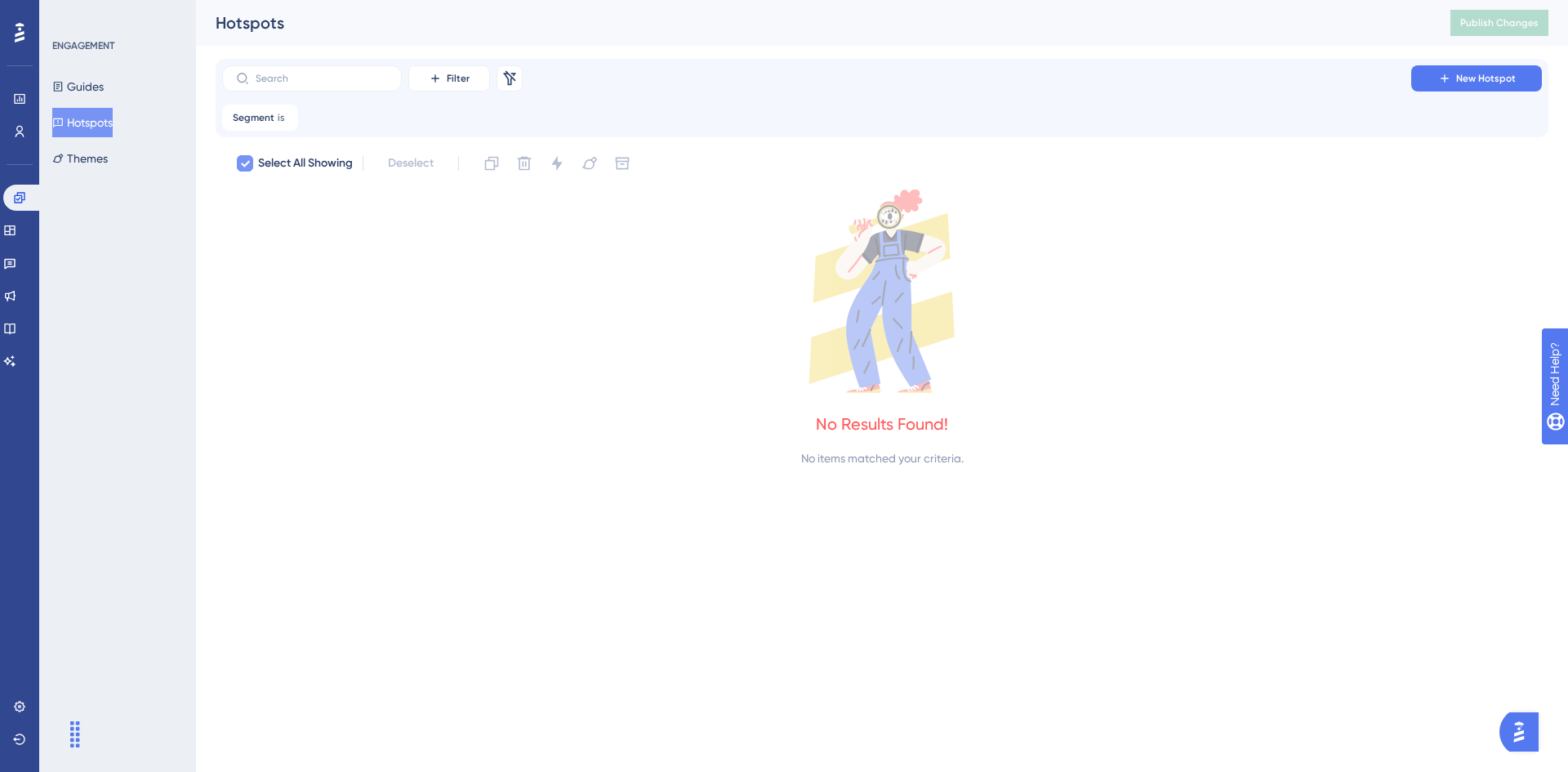 click at bounding box center [245, 163] 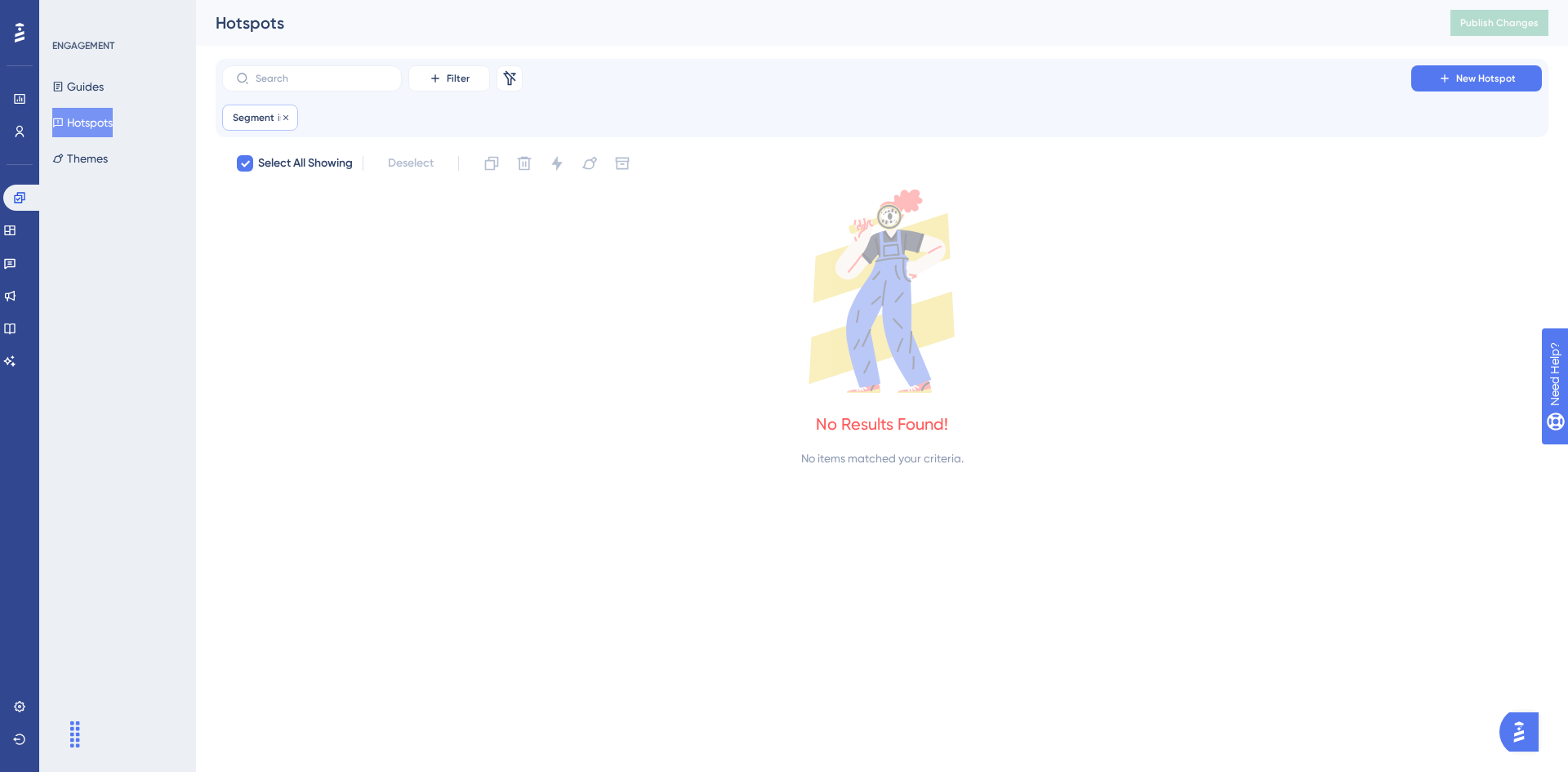 click at bounding box center [286, 118] 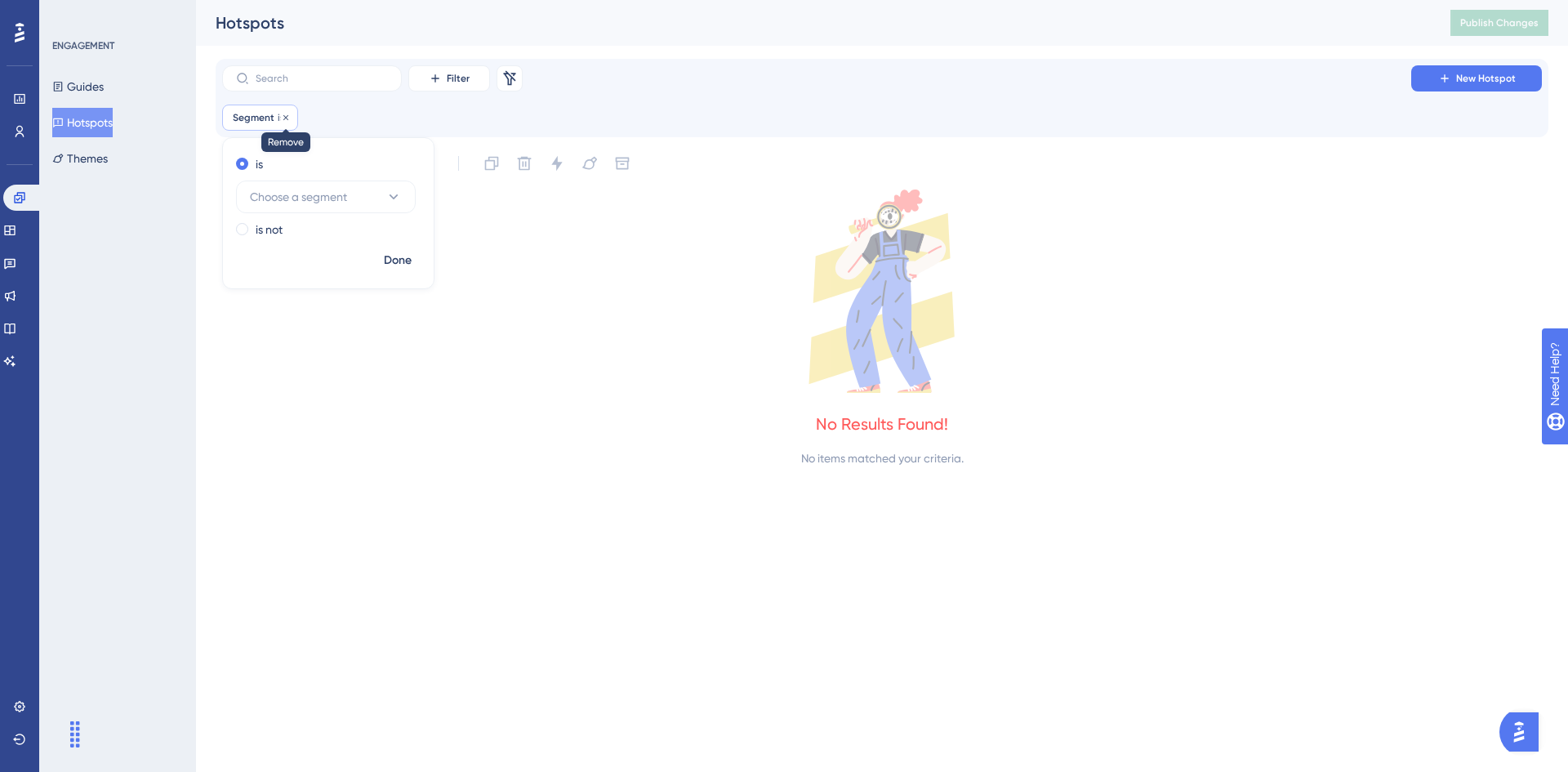 click 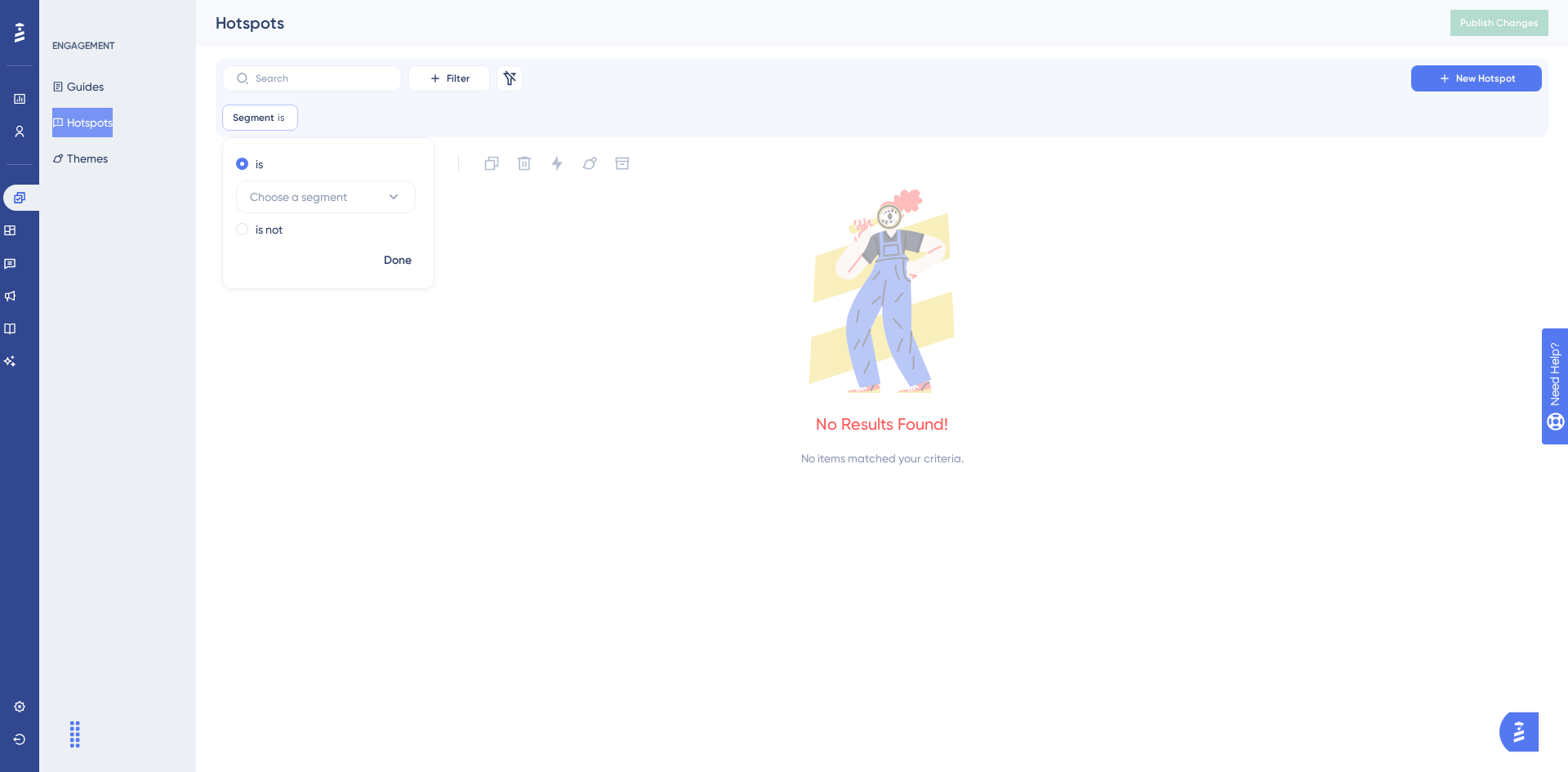 click on "Select All Showing" at bounding box center [305, 163] 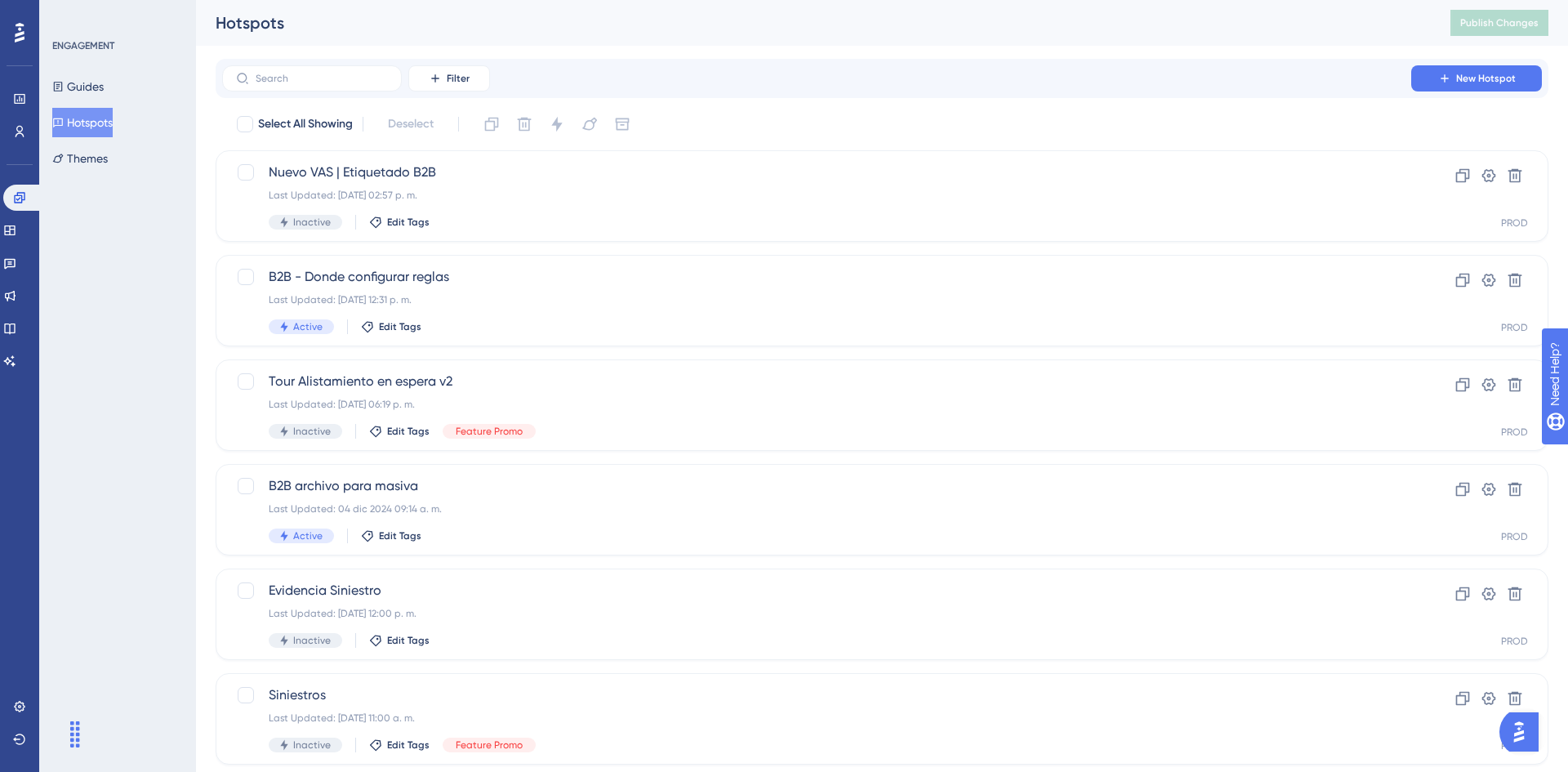 checkbox on "false" 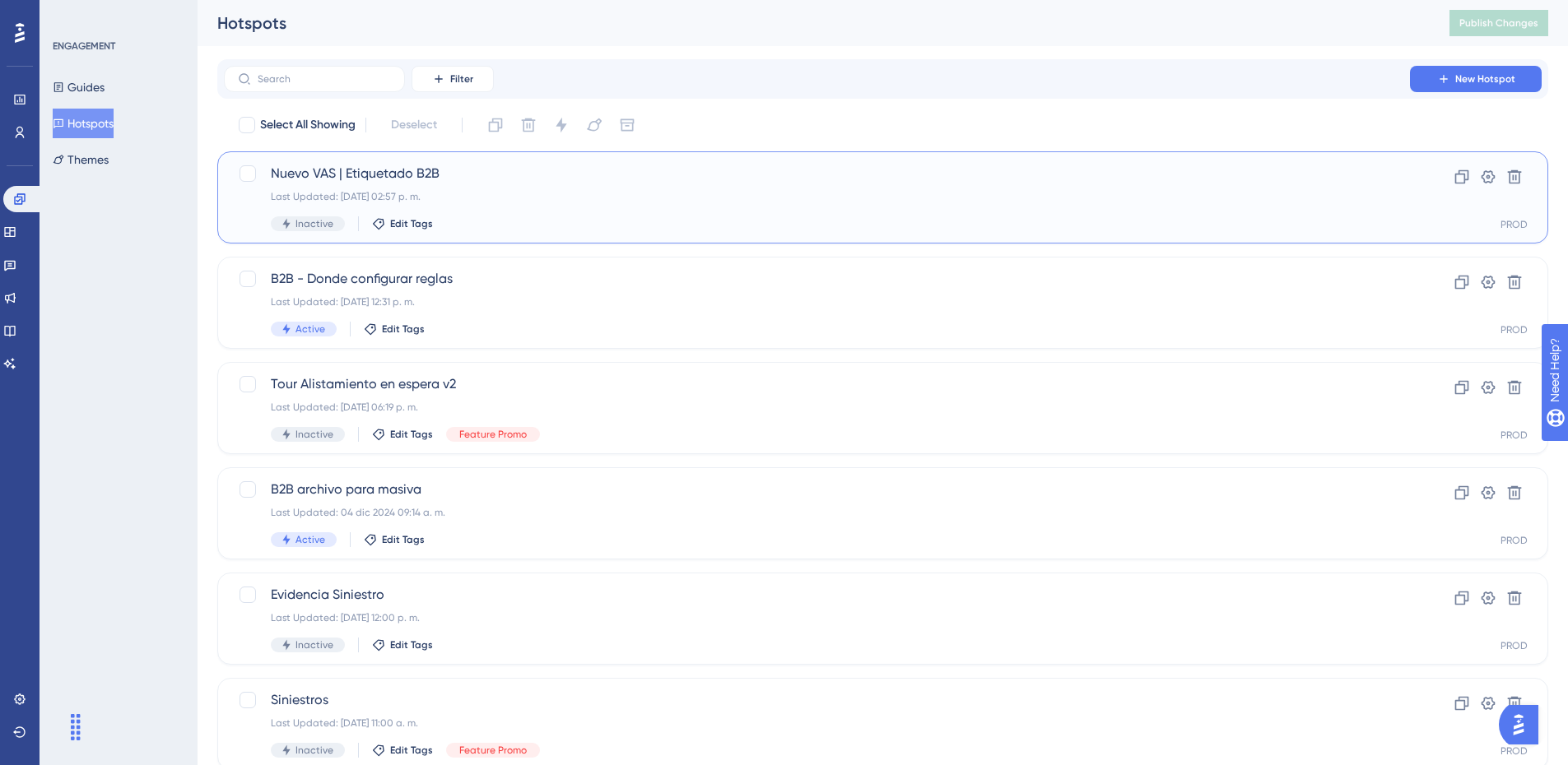 click on "Last Updated: 11 jul 2025 02:57 p. m." at bounding box center [817, 197] 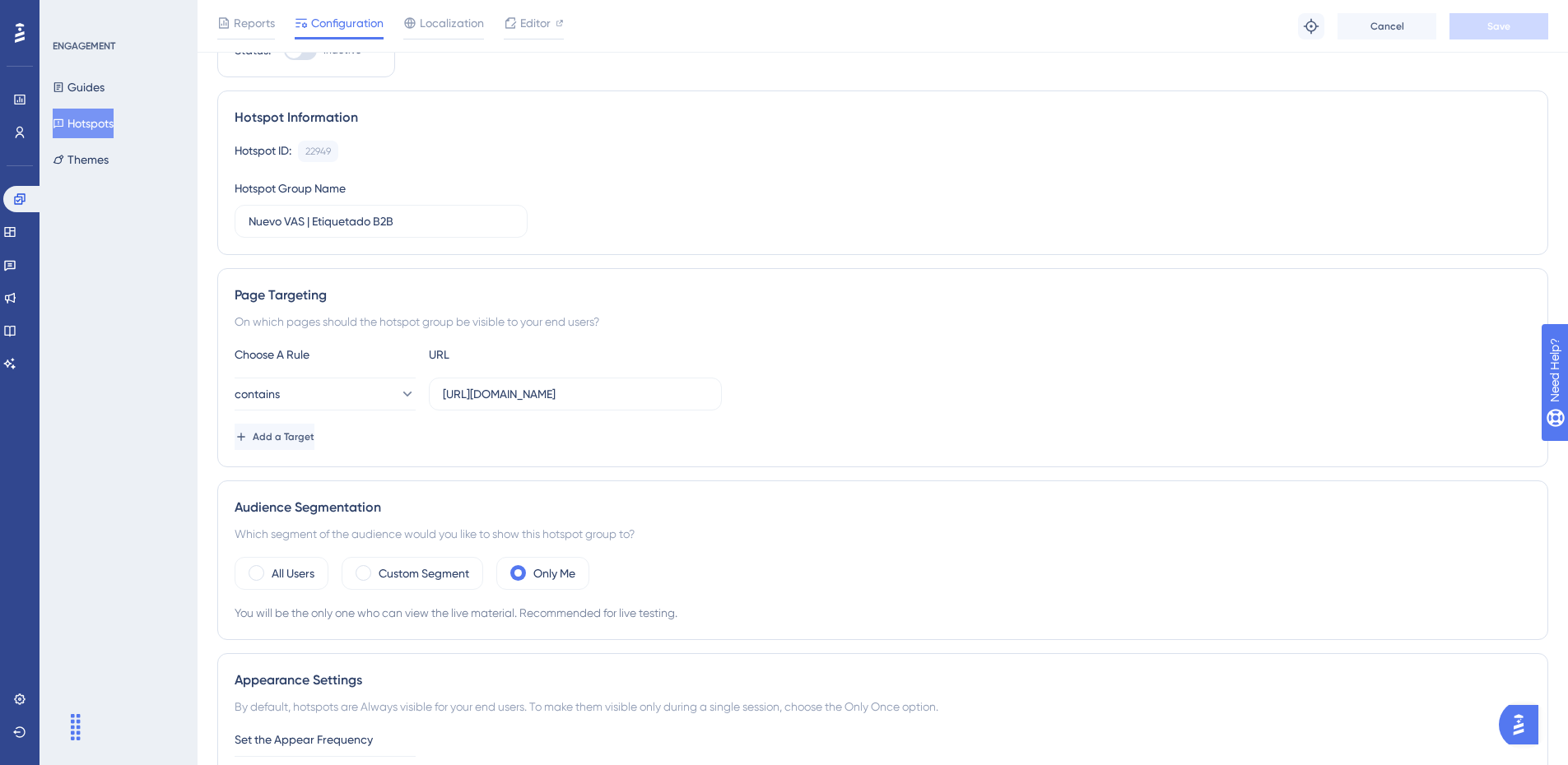 scroll, scrollTop: 165, scrollLeft: 0, axis: vertical 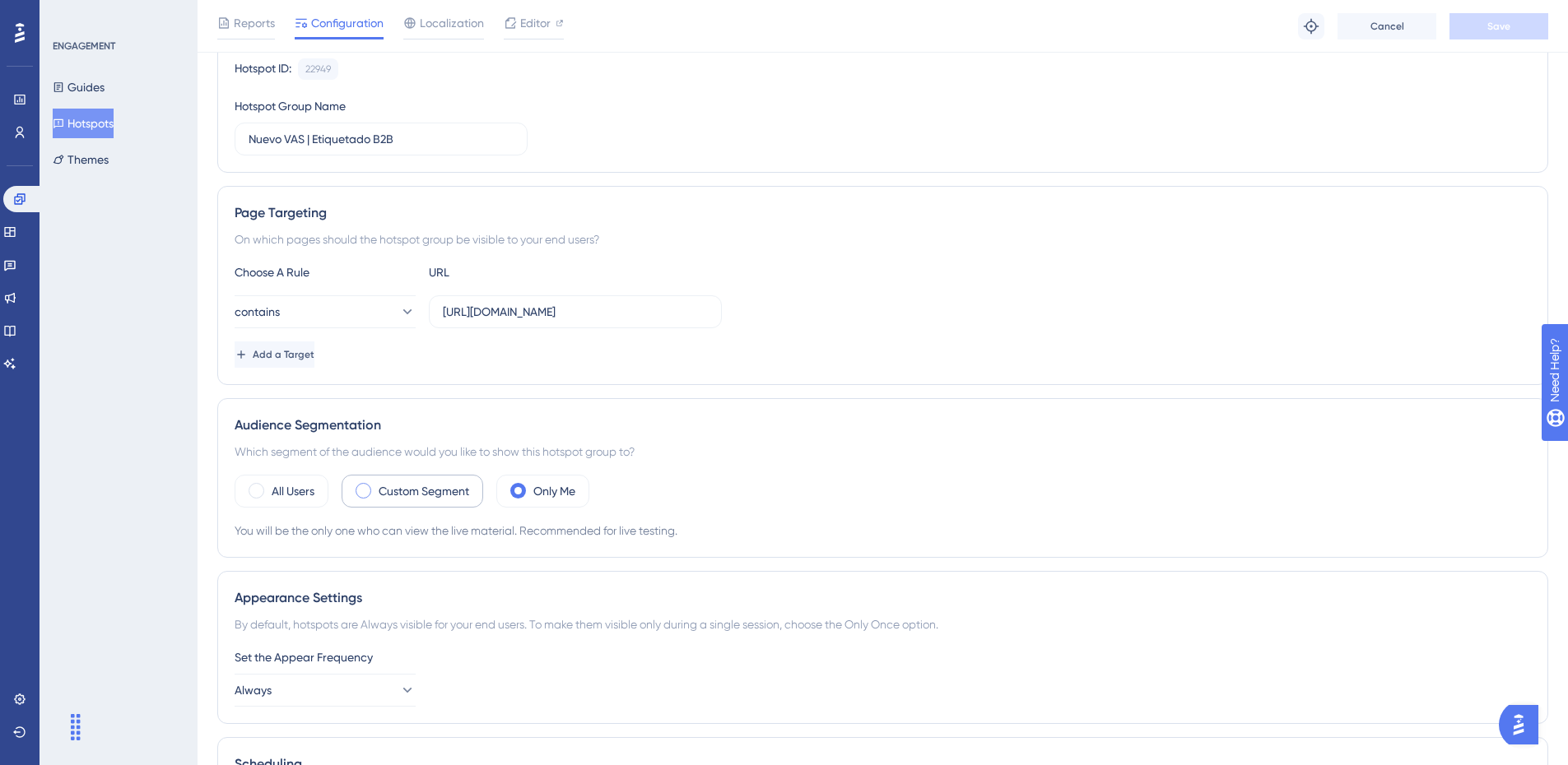 click on "Custom Segment" at bounding box center [424, 491] 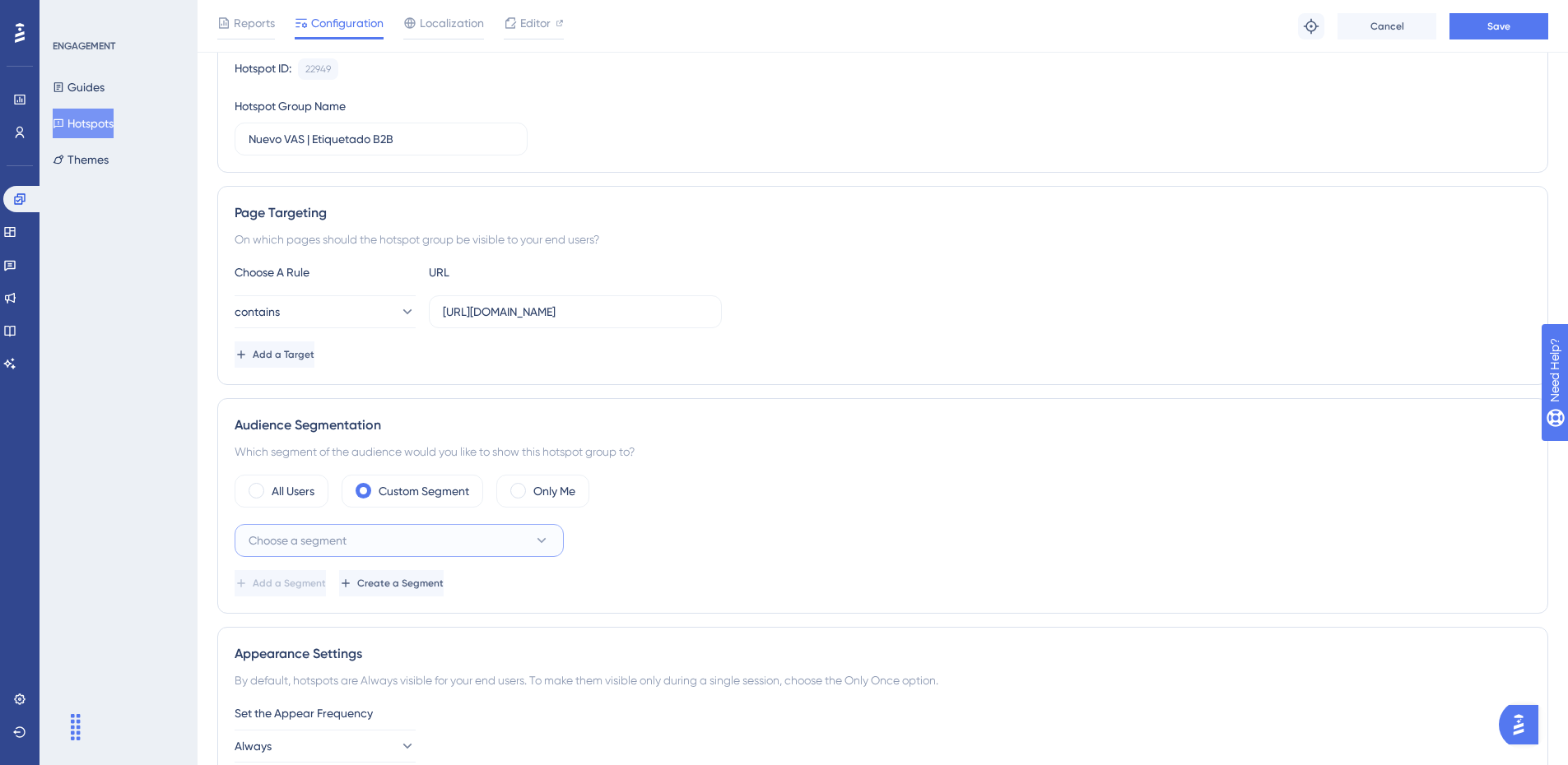 click on "Choose a segment" at bounding box center [399, 540] 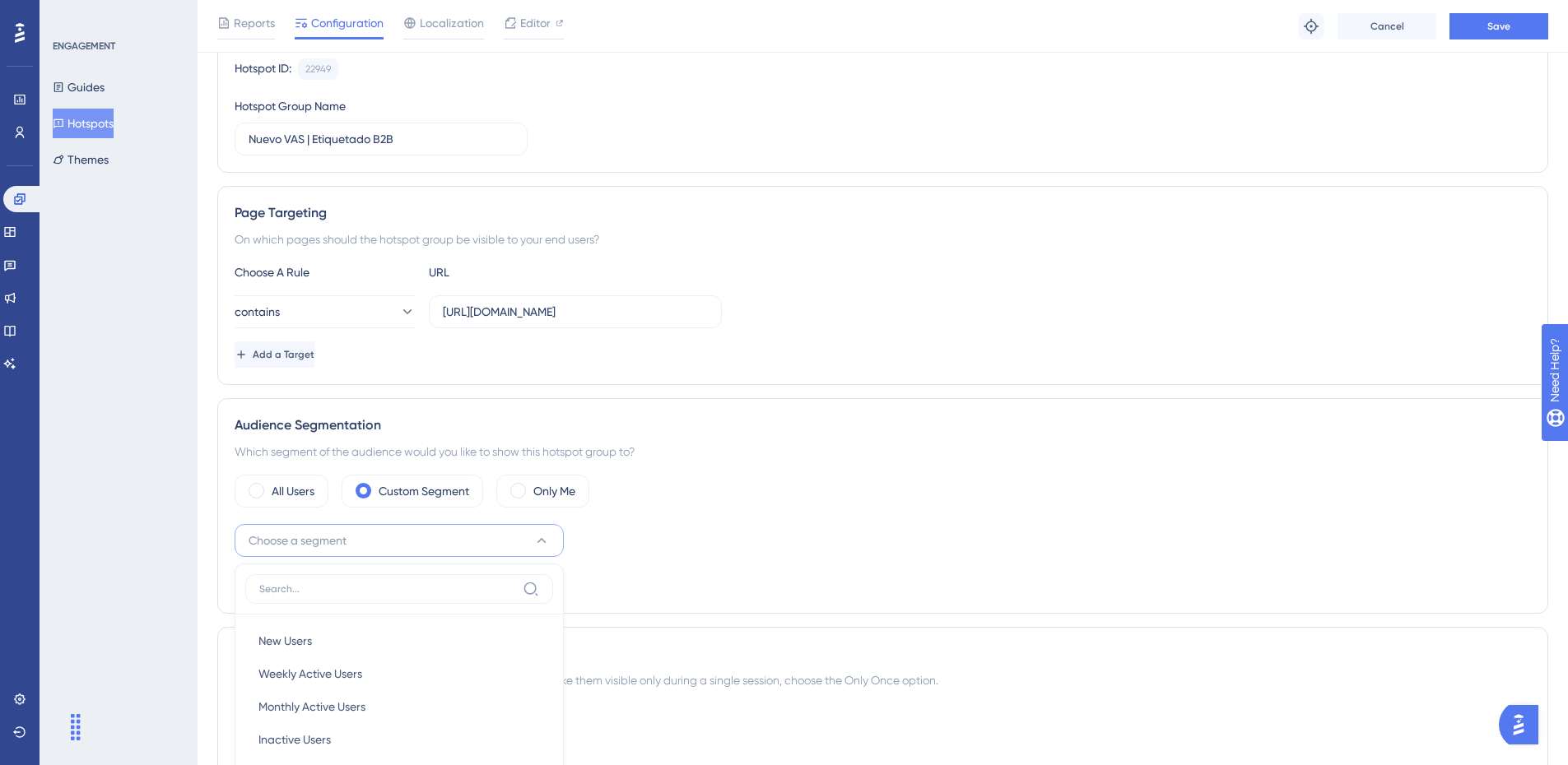 scroll, scrollTop: 478, scrollLeft: 0, axis: vertical 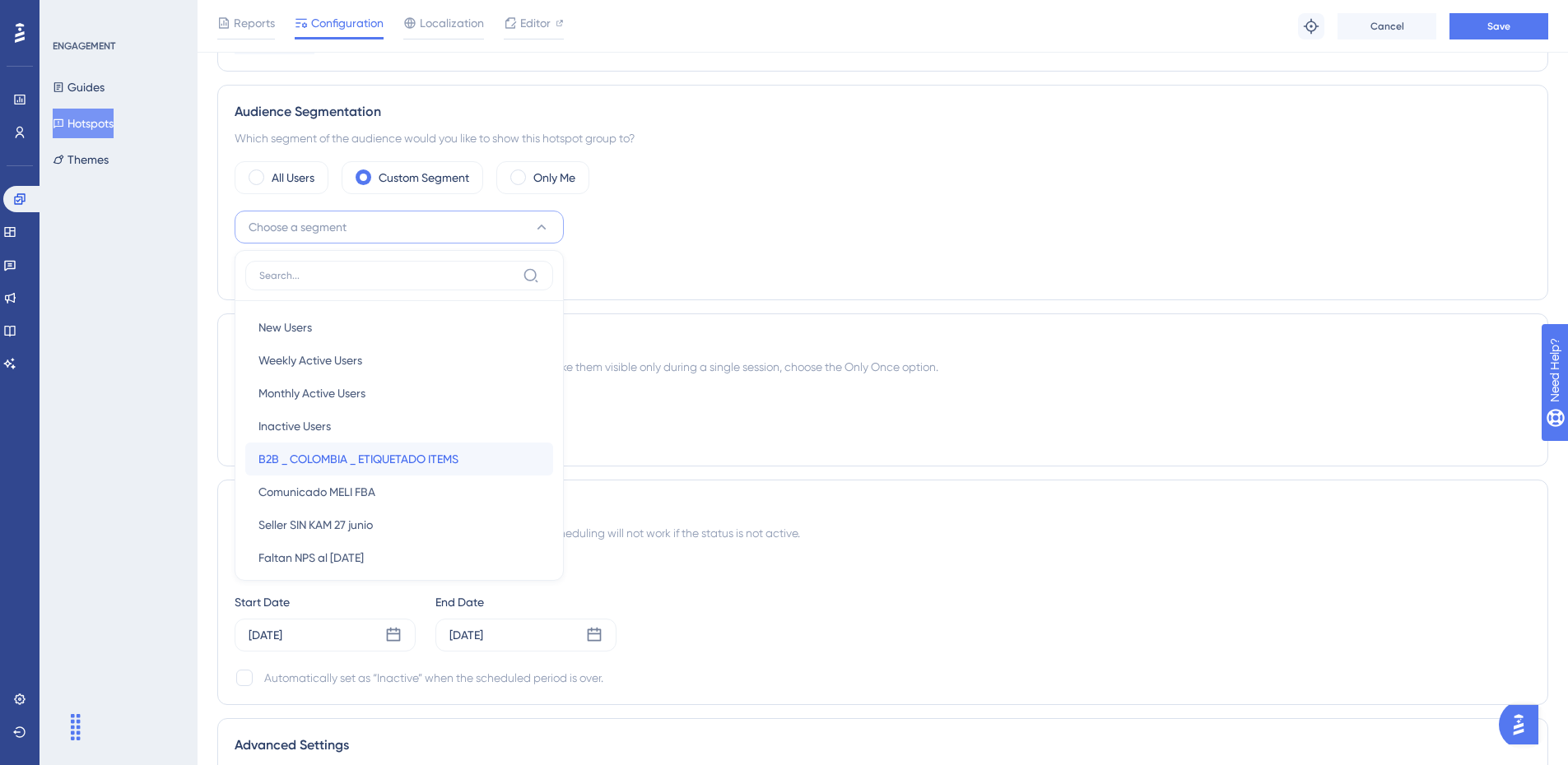click on "B2B _ COLOMBIA _ ETIQUETADO ITEMS" at bounding box center (358, 459) 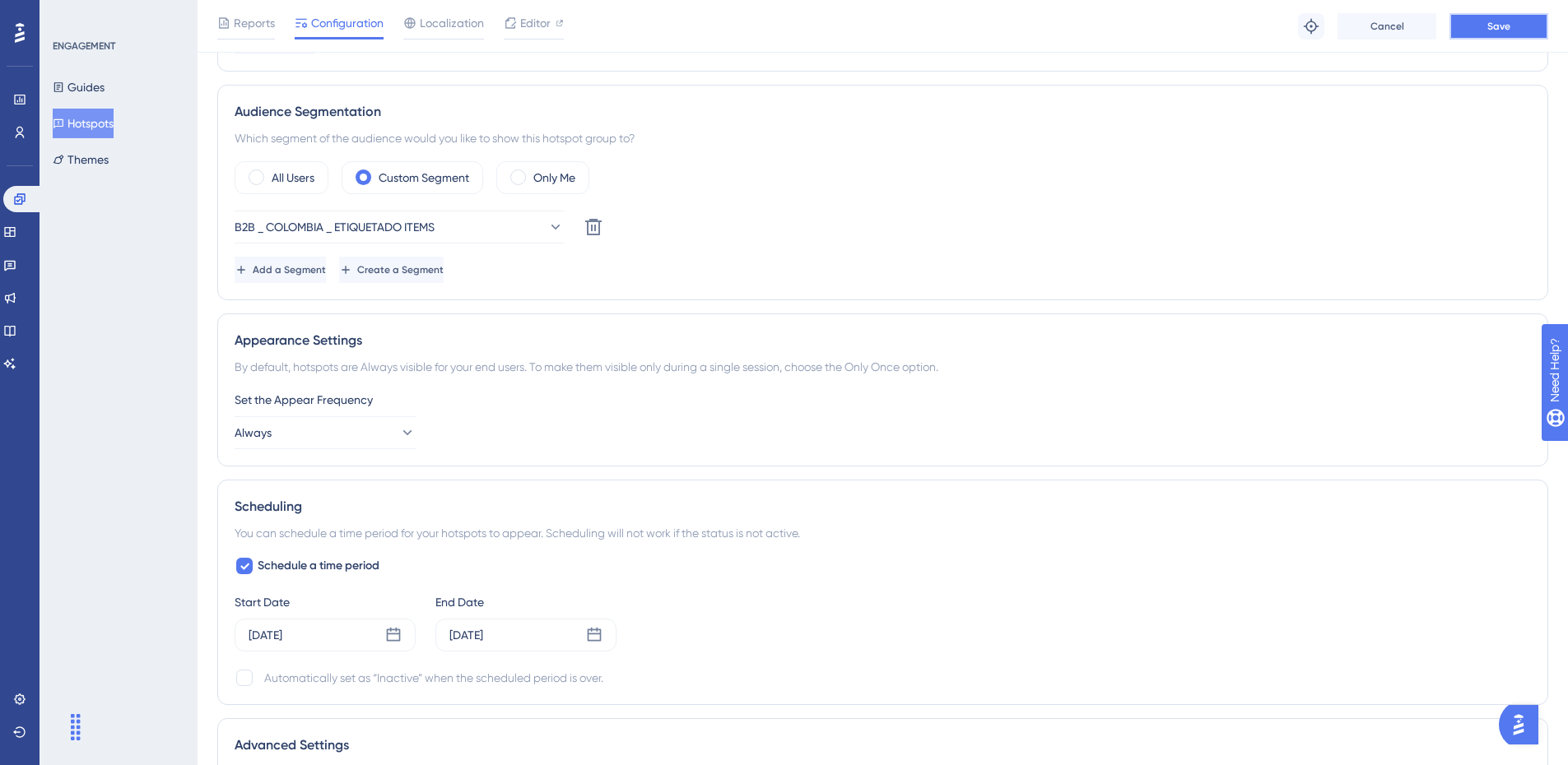 click on "Save" at bounding box center [1499, 26] 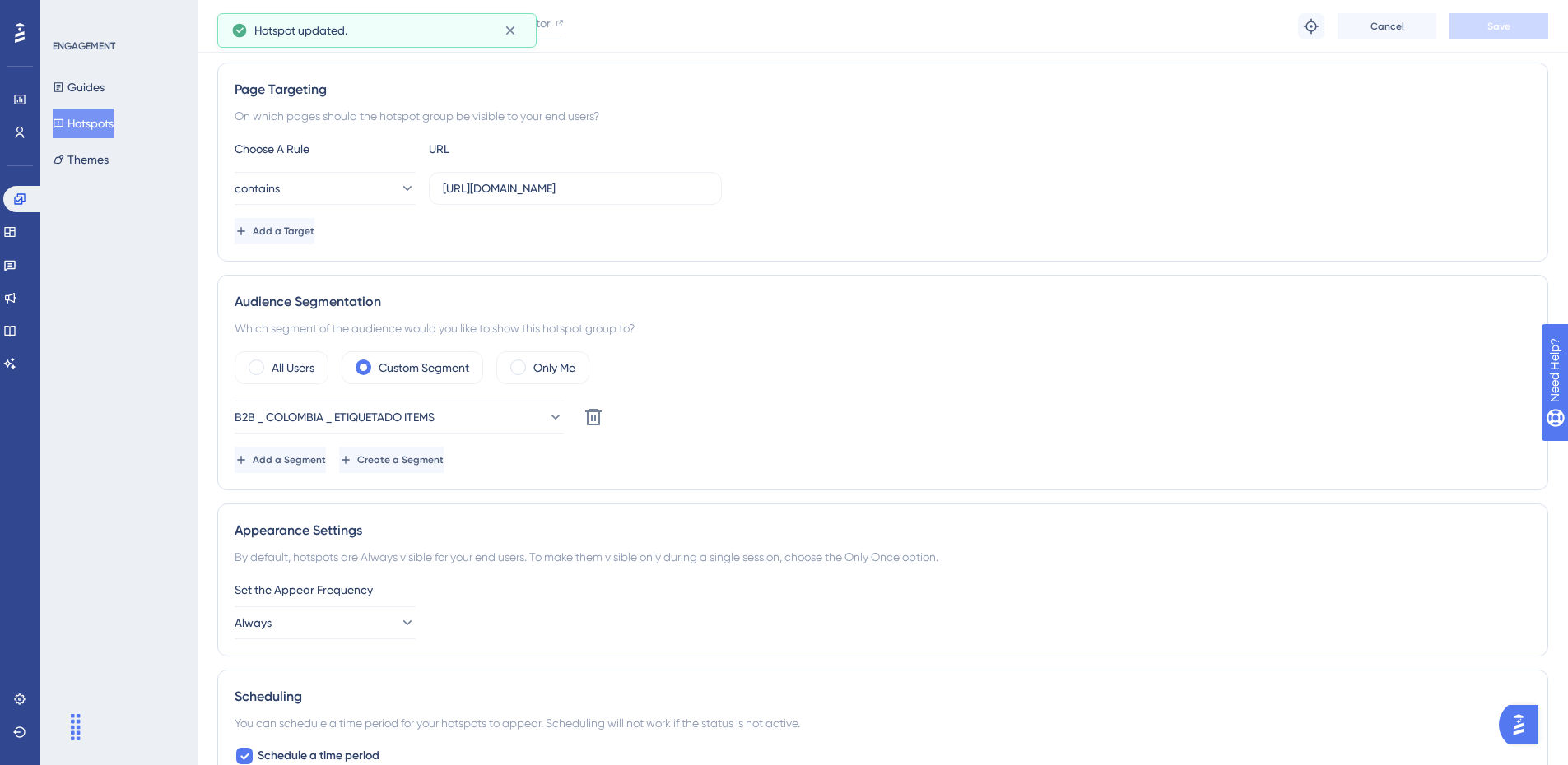 scroll, scrollTop: 0, scrollLeft: 0, axis: both 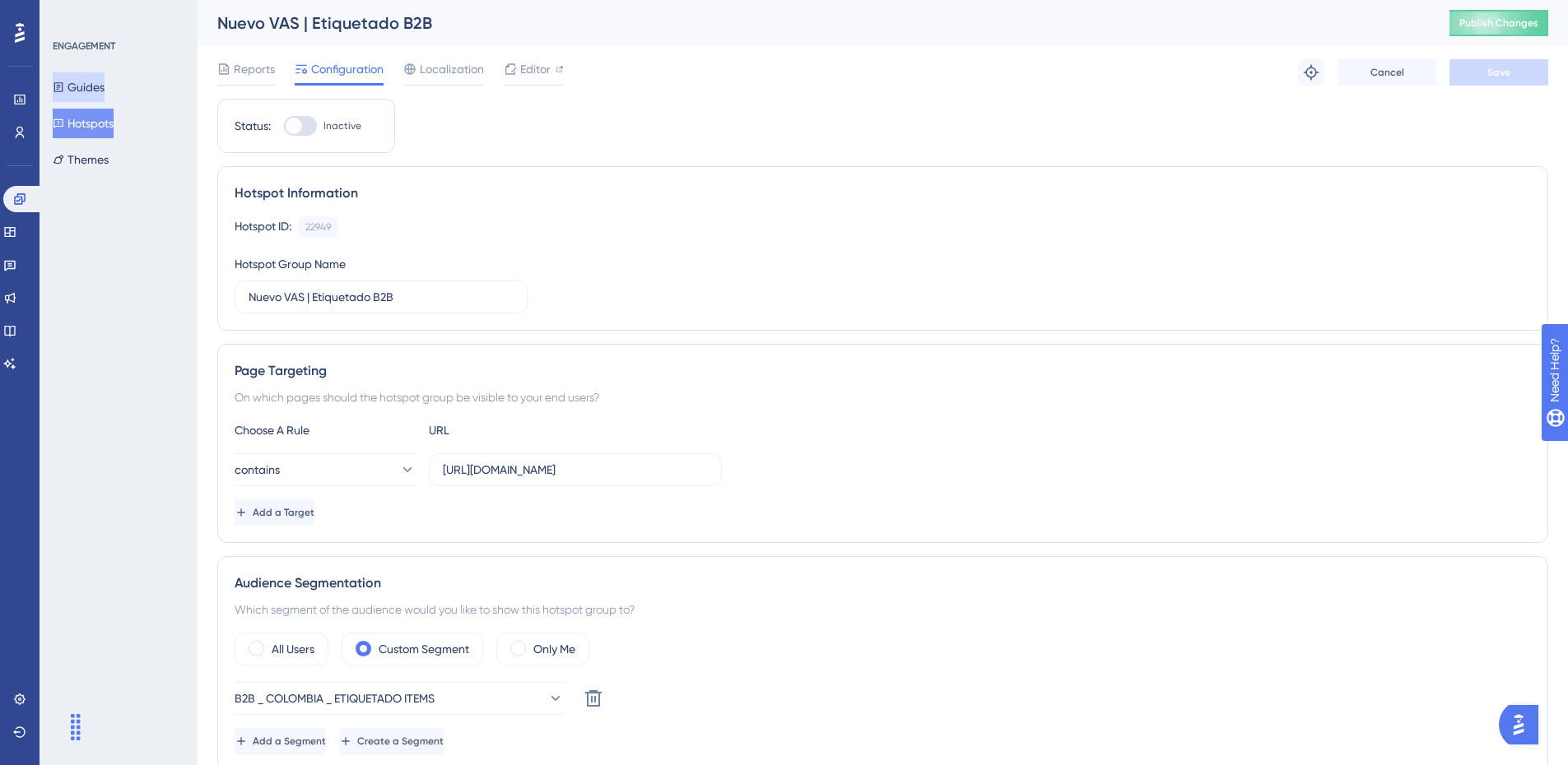 drag, startPoint x: 67, startPoint y: 86, endPoint x: 179, endPoint y: 123, distance: 117.95338 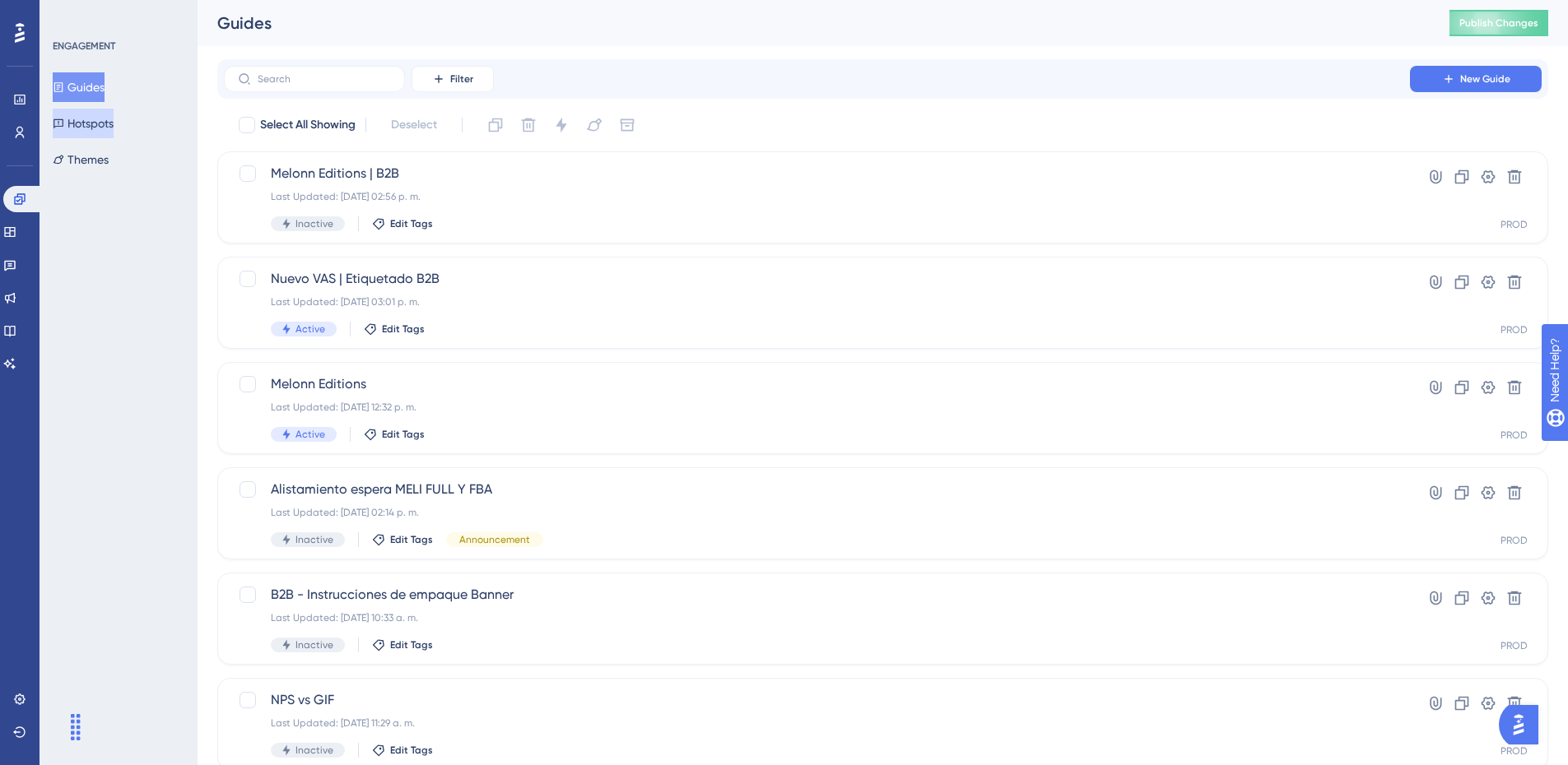 click on "Hotspots" at bounding box center [83, 123] 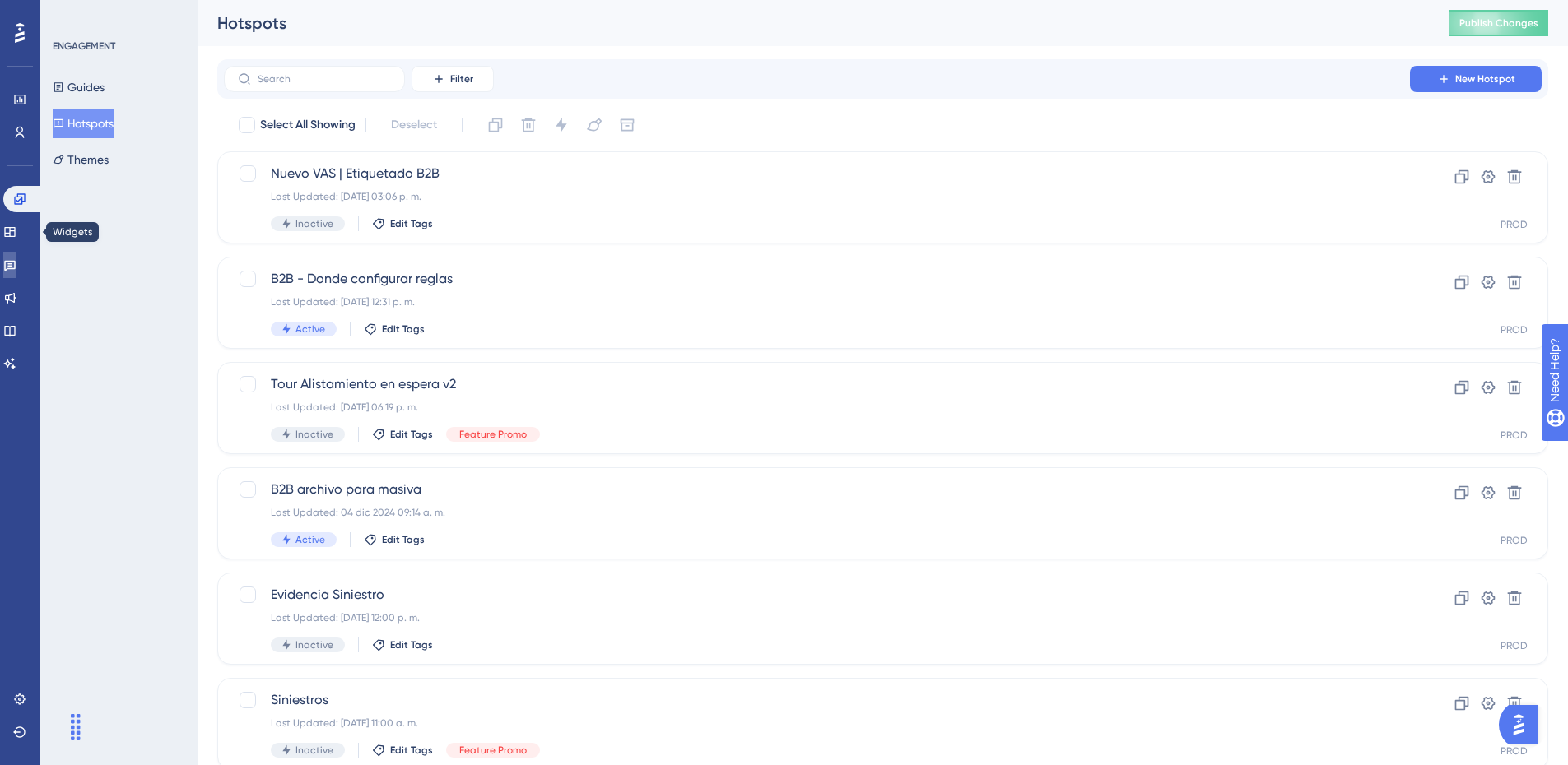 click at bounding box center (10, 265) 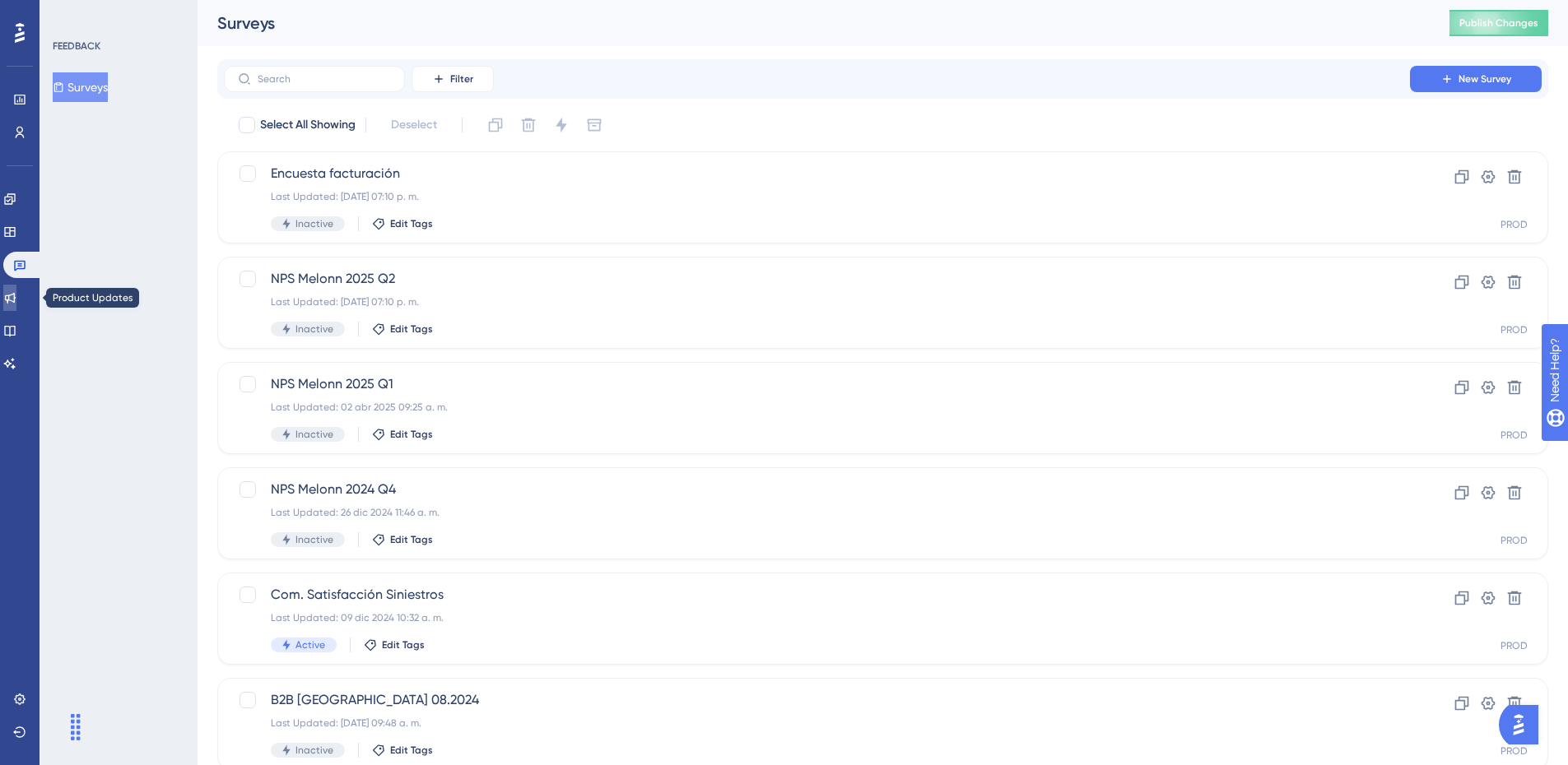 click at bounding box center [10, 298] 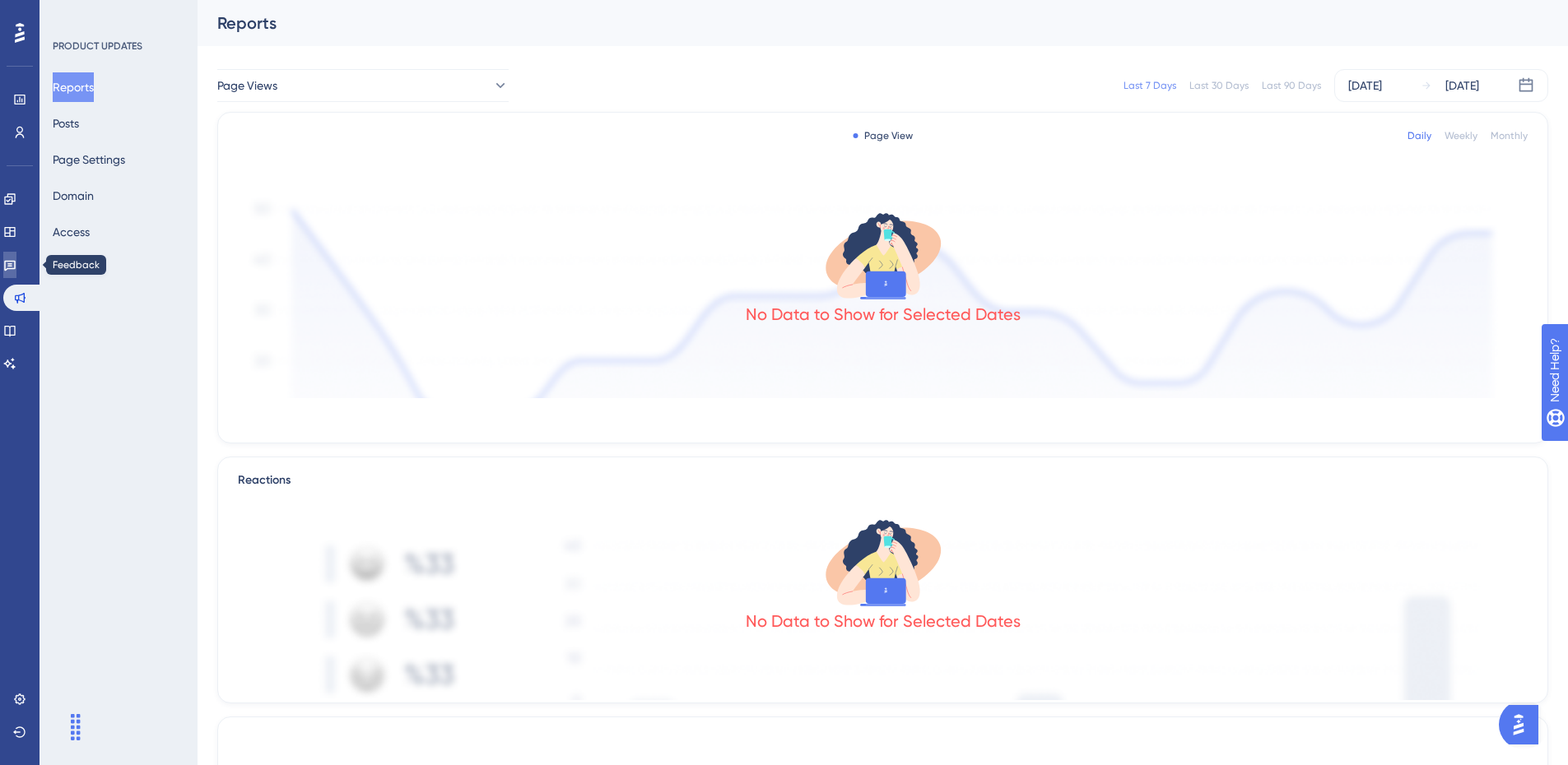 click 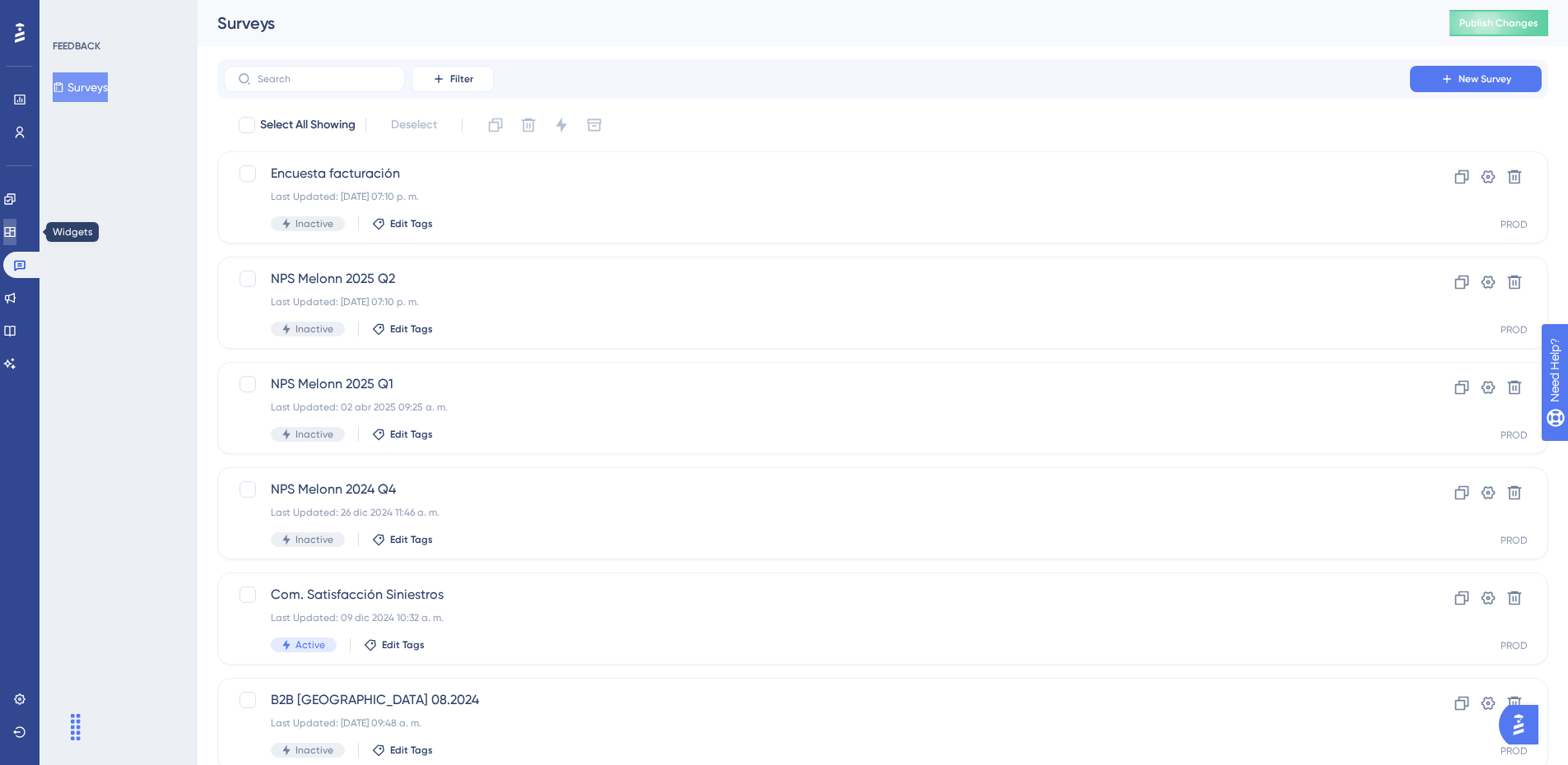 click 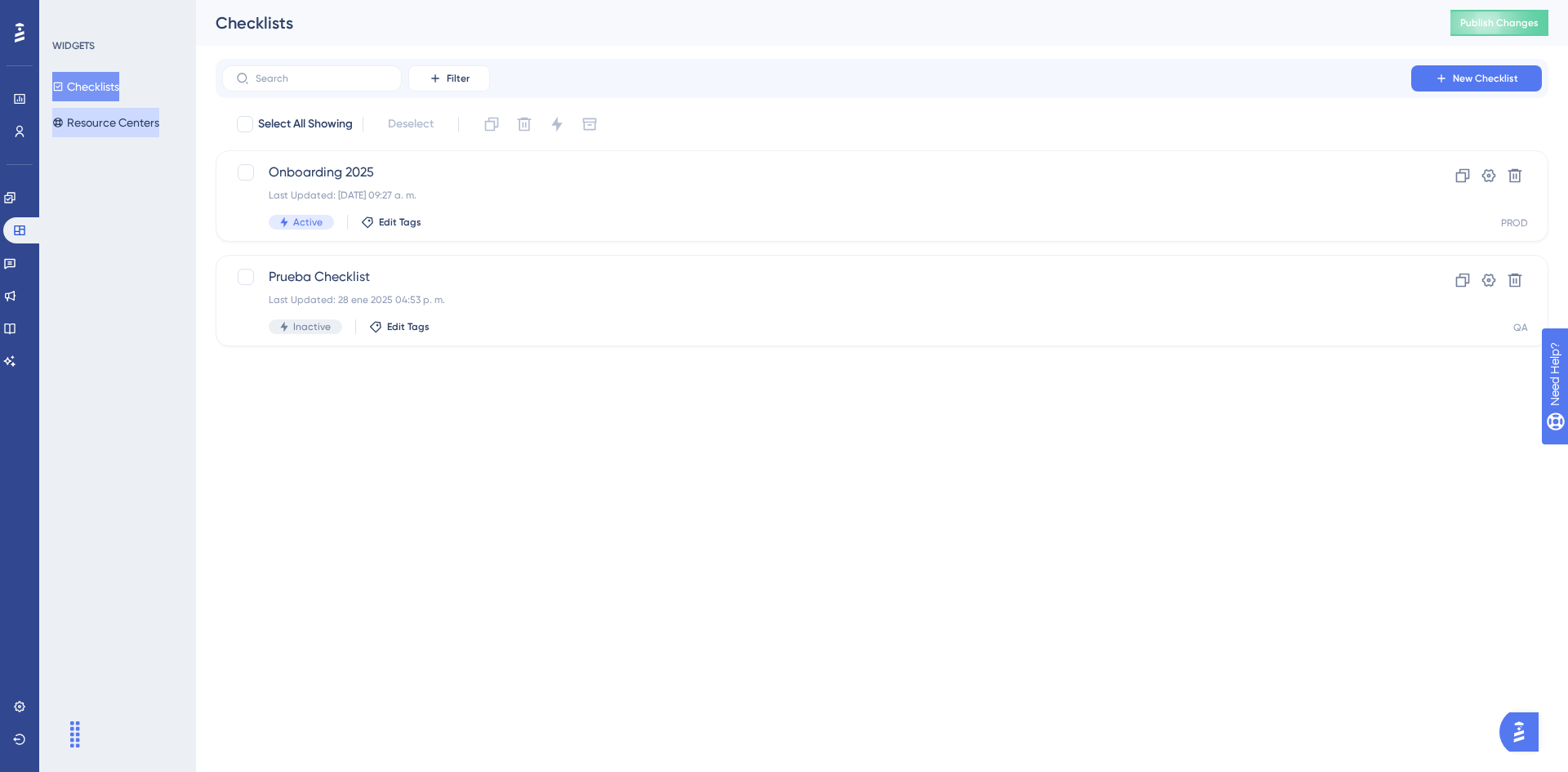 click on "Resource Centers" at bounding box center [105, 123] 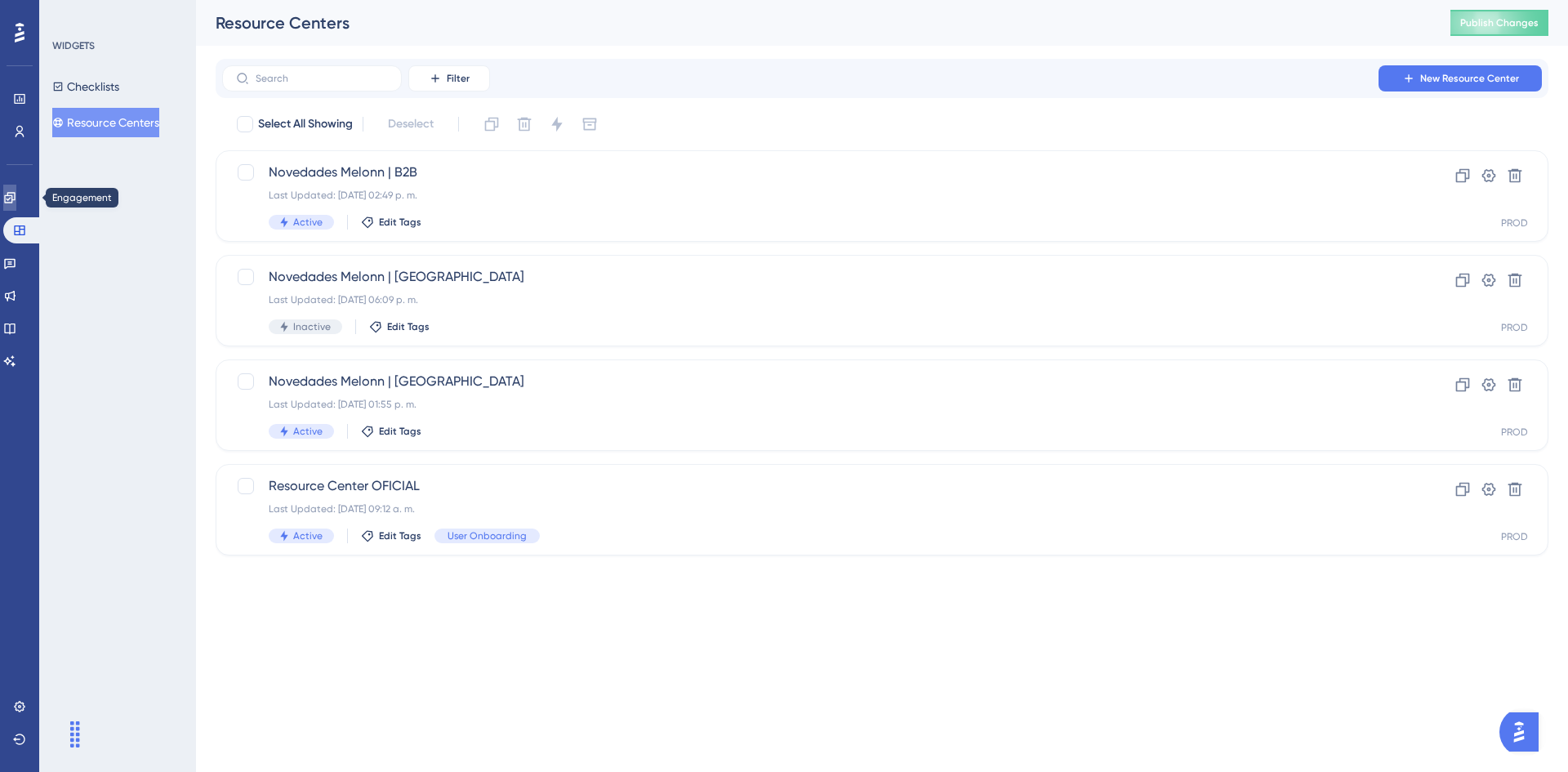 click 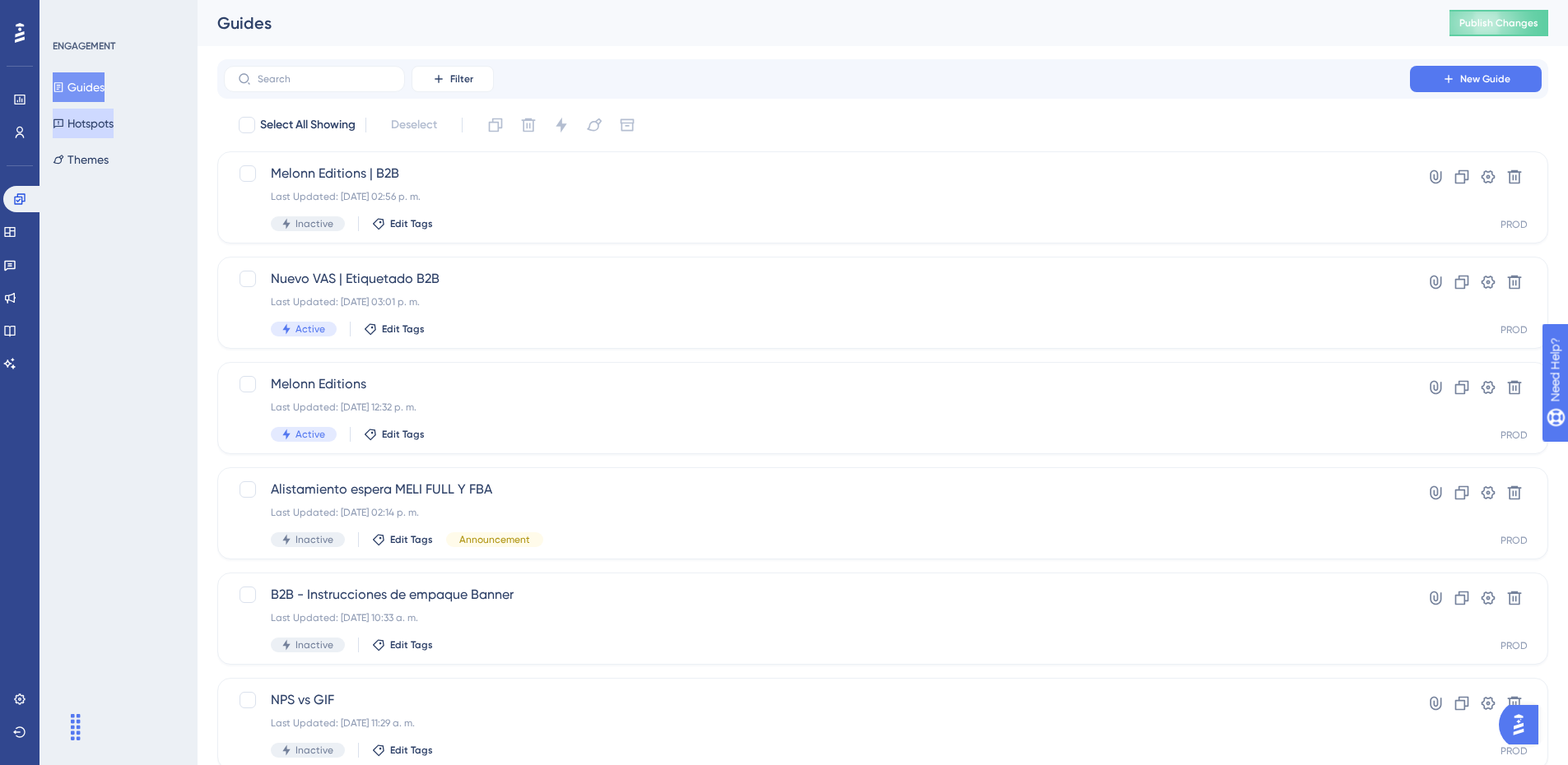 scroll, scrollTop: 0, scrollLeft: 0, axis: both 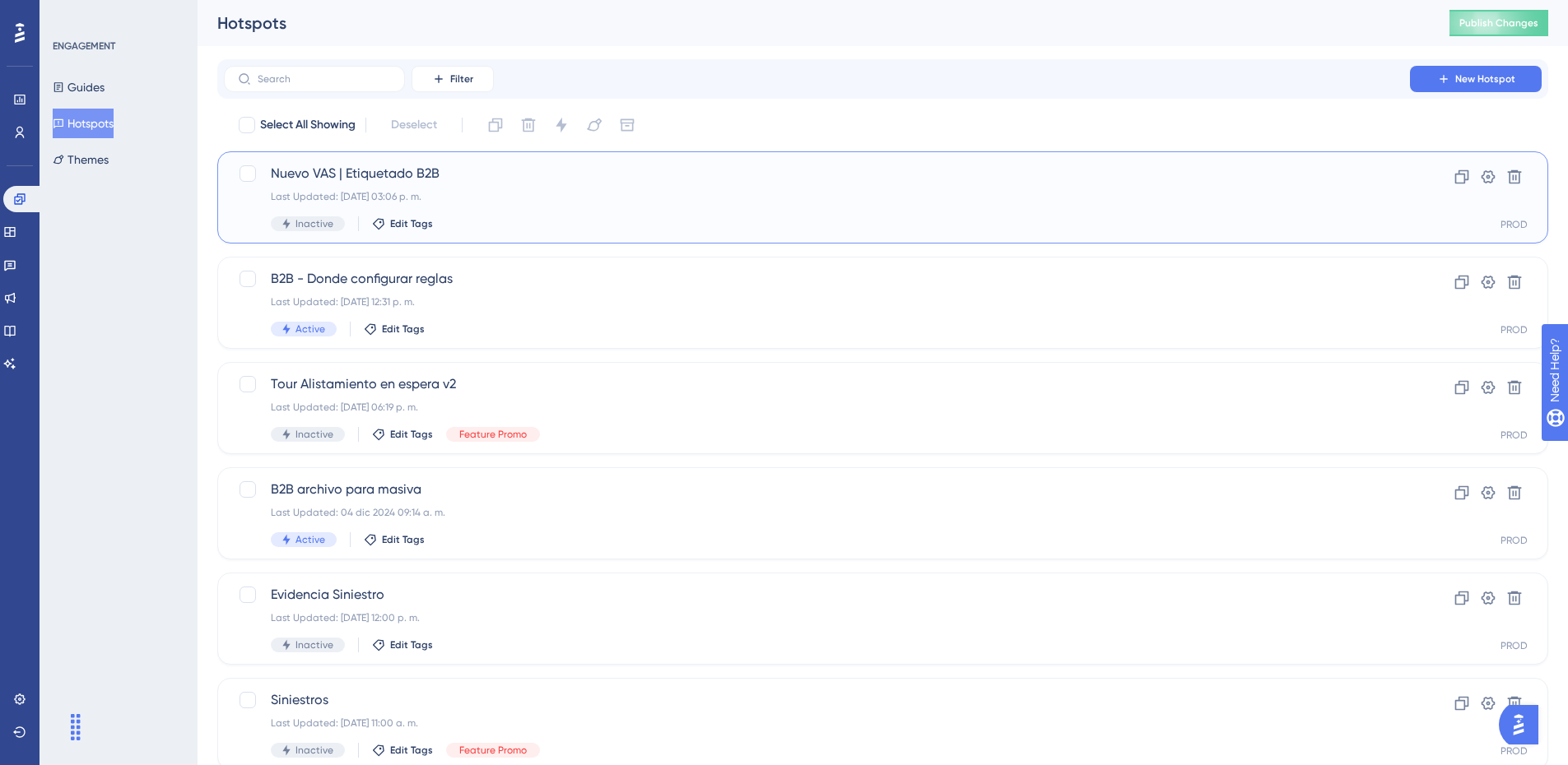 click on "Last Updated: [DATE] 03:06 p. m." at bounding box center [817, 197] 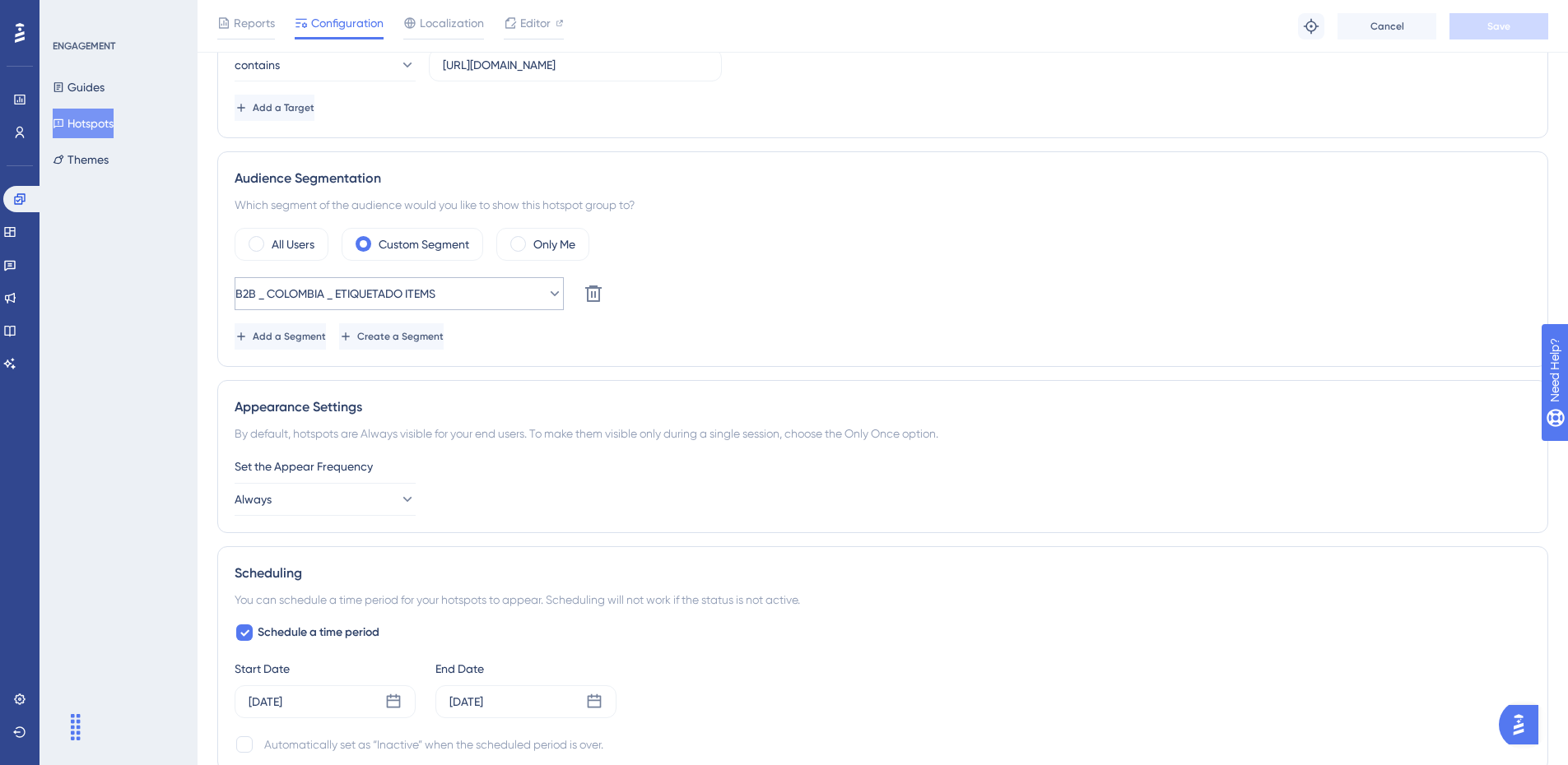 scroll, scrollTop: 576, scrollLeft: 0, axis: vertical 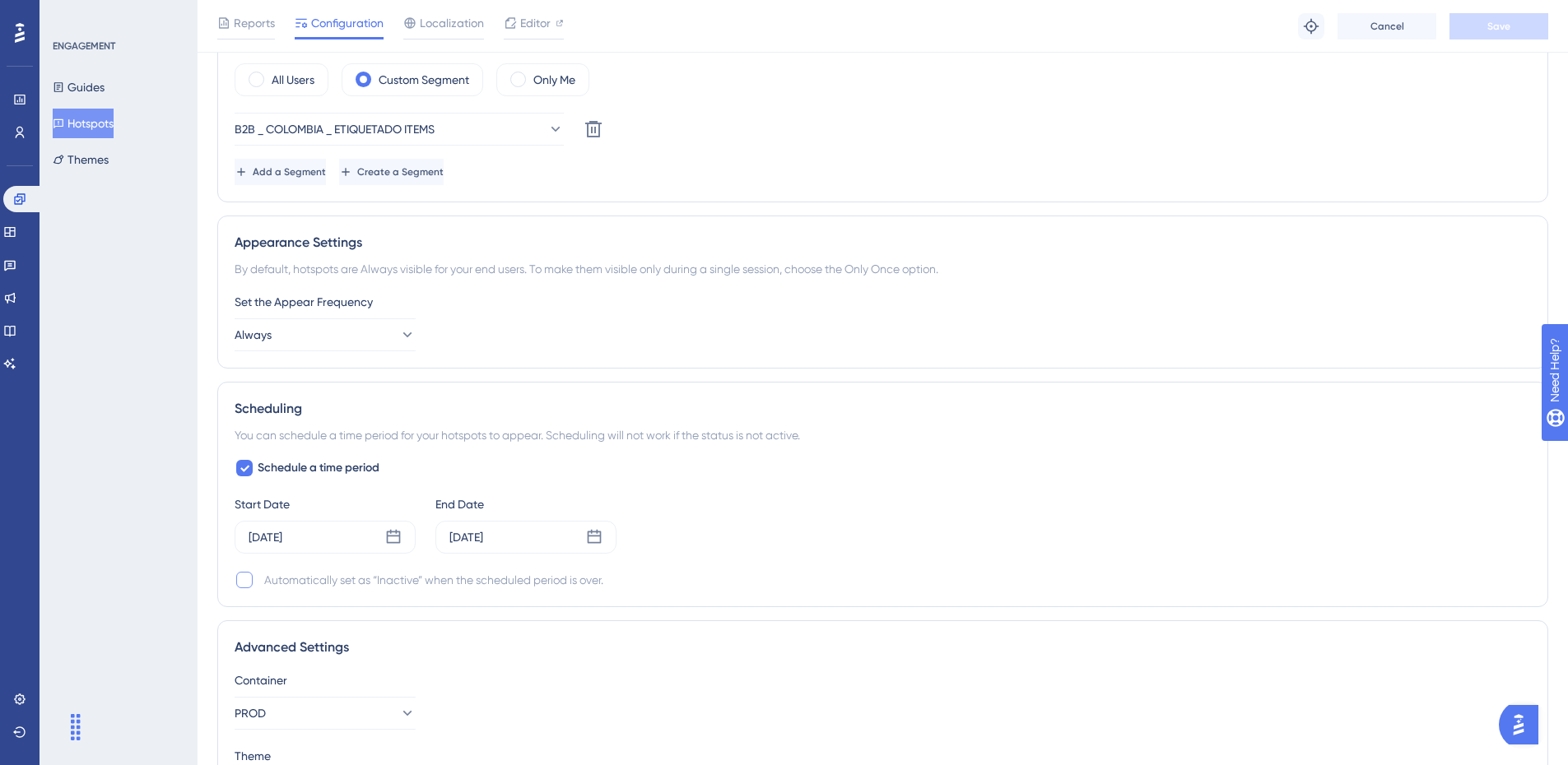 click at bounding box center (244, 580) 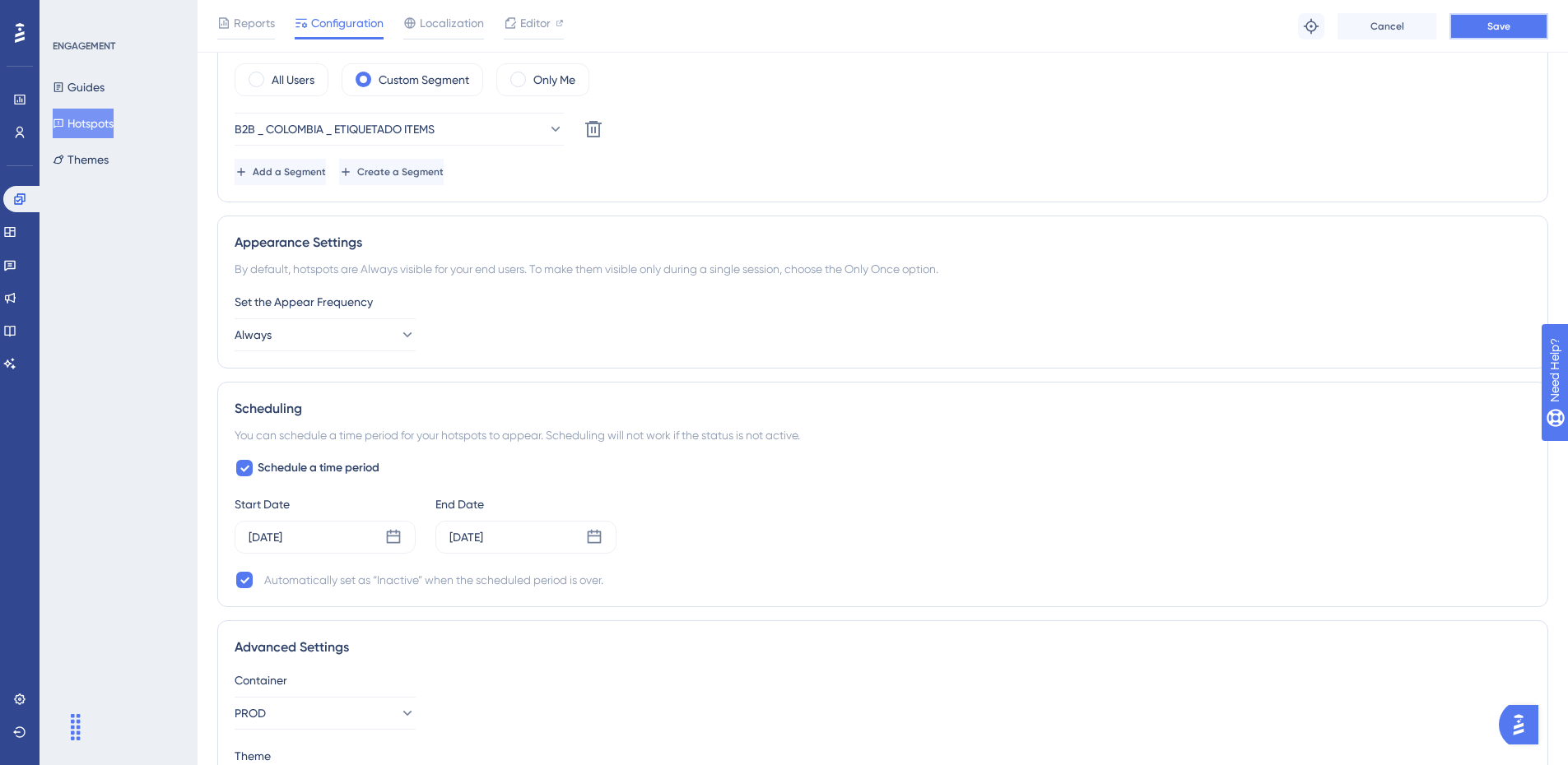 scroll, scrollTop: 699, scrollLeft: 0, axis: vertical 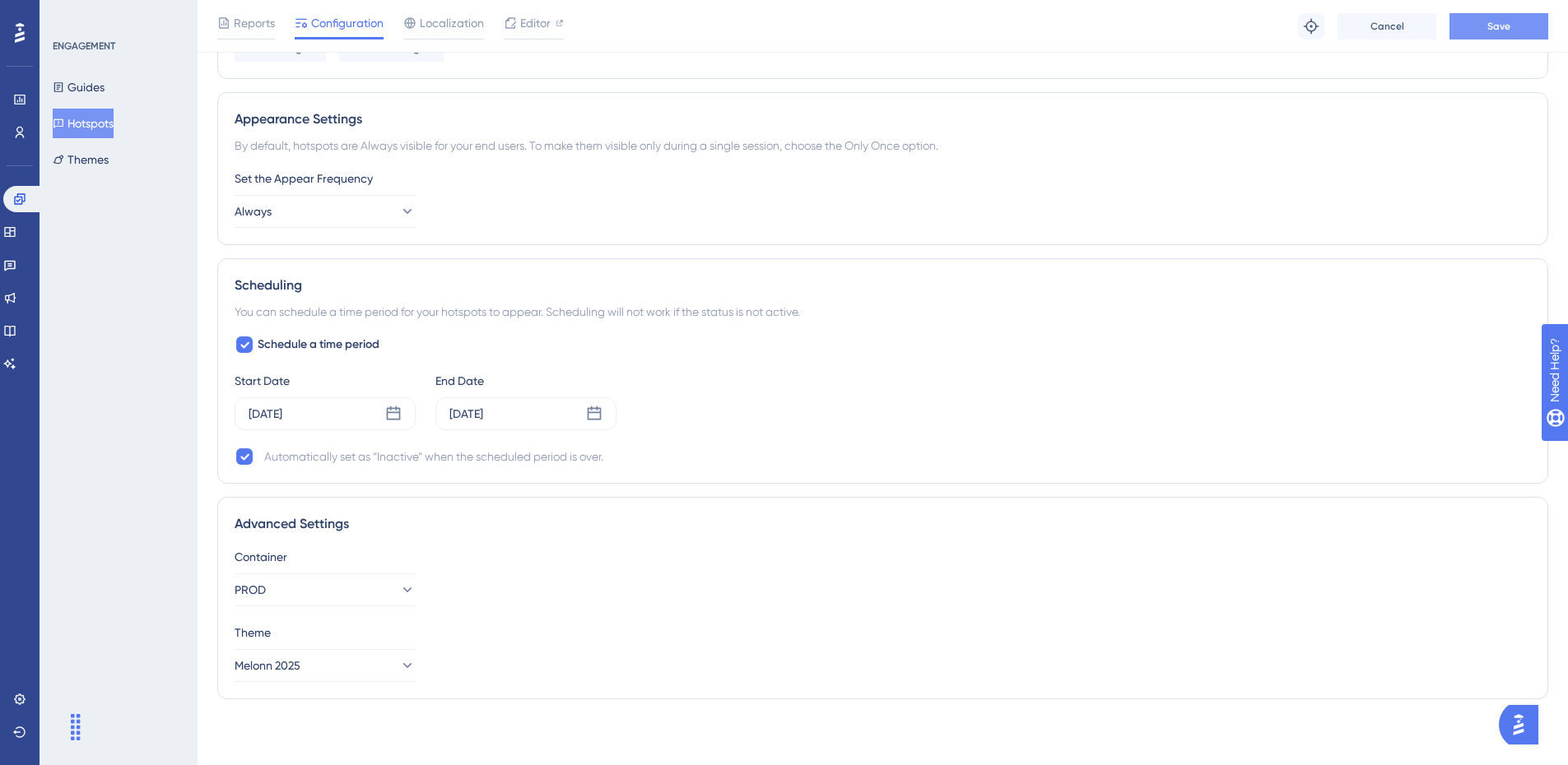 click on "Save" at bounding box center (1499, 26) 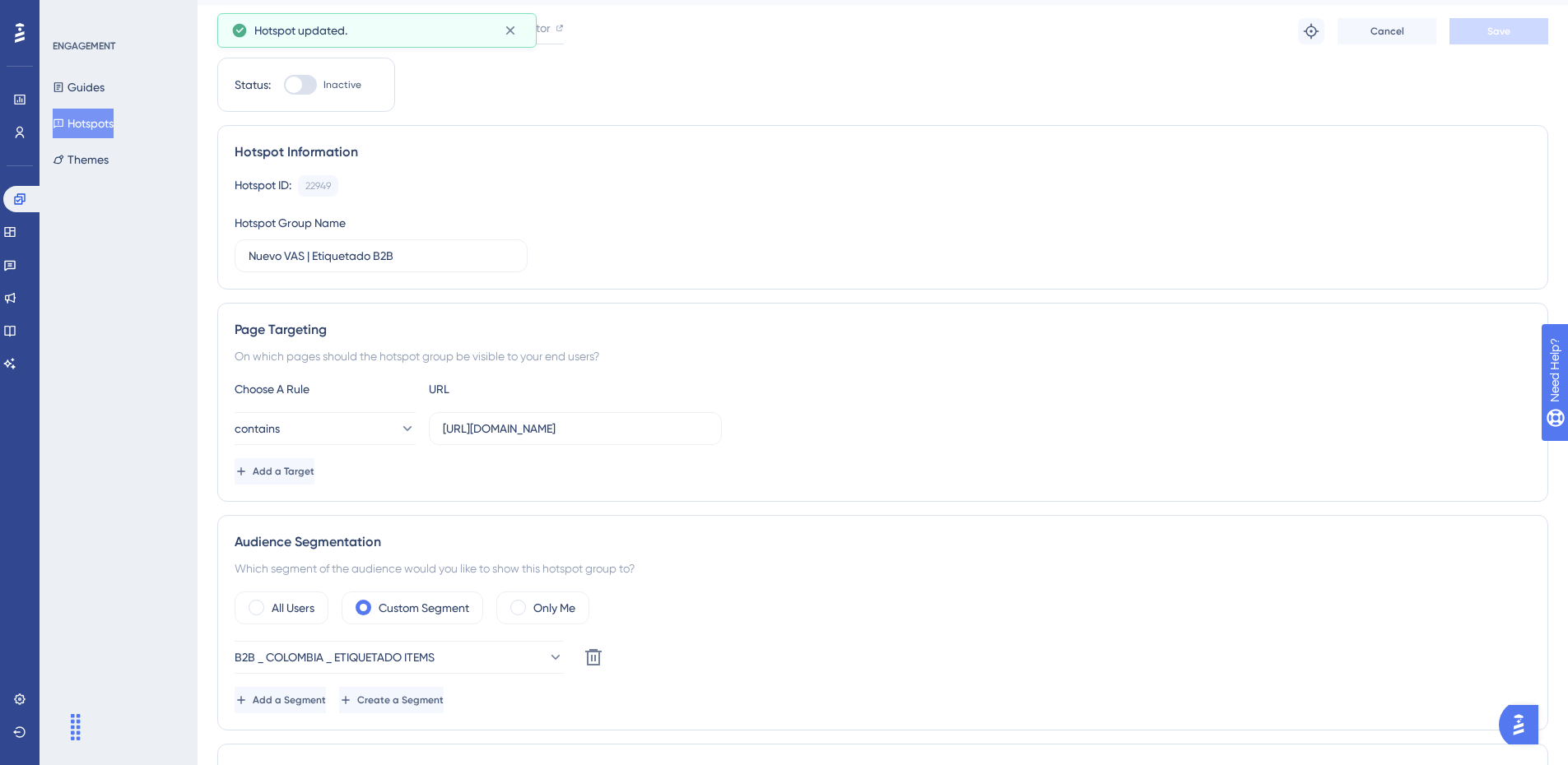 scroll, scrollTop: 0, scrollLeft: 0, axis: both 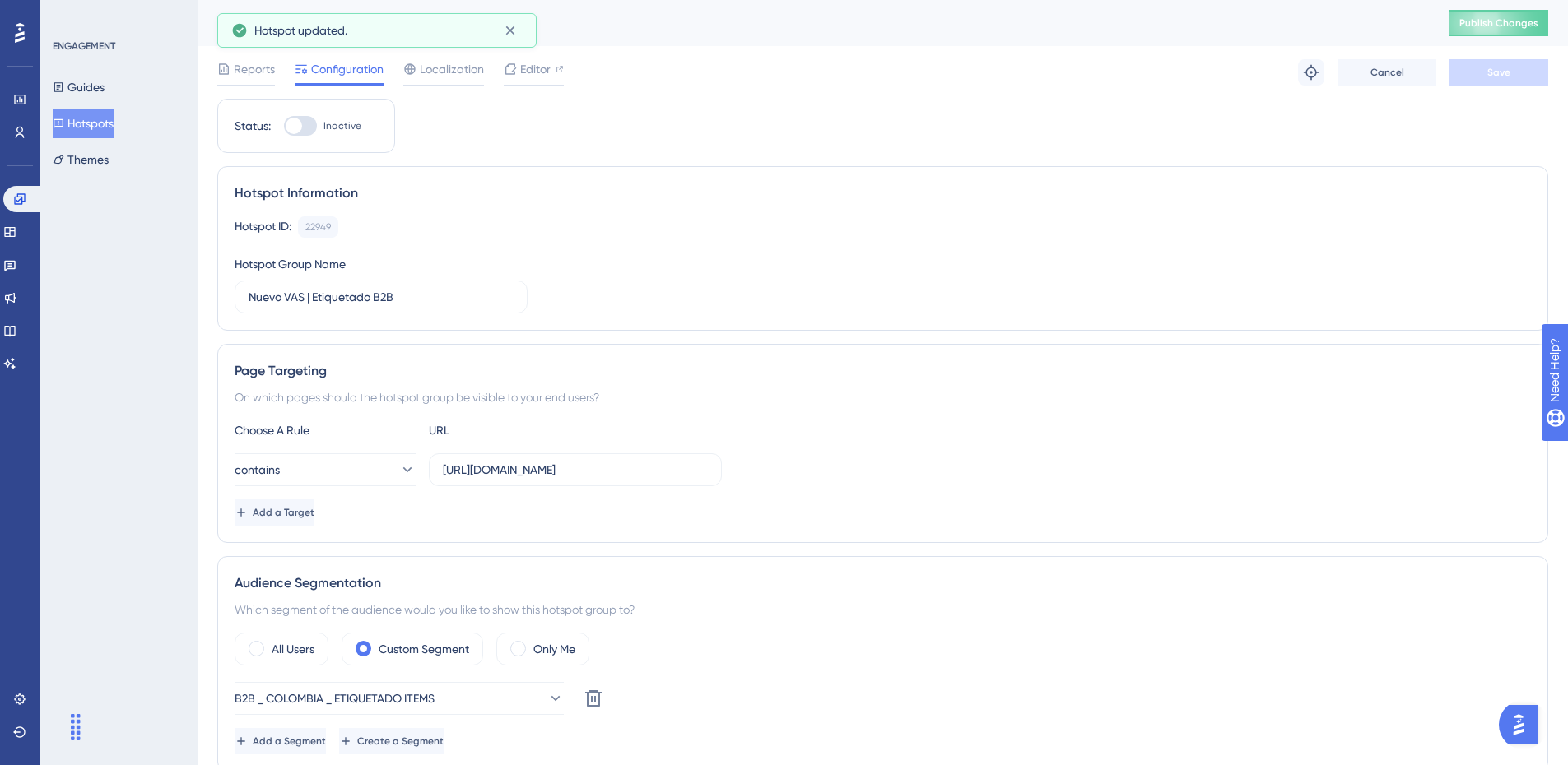 click at bounding box center (300, 126) 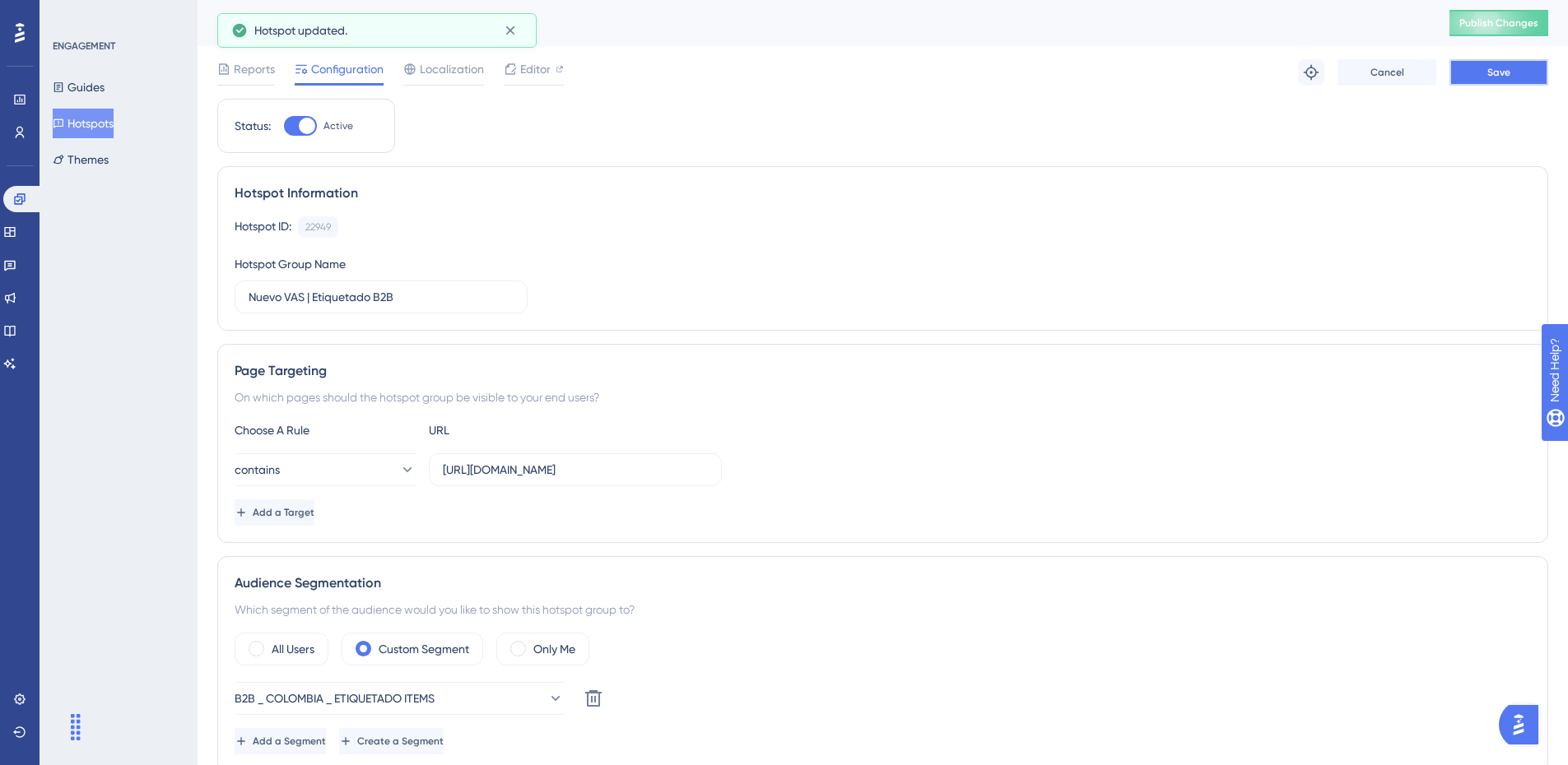 click on "Save" at bounding box center (1499, 72) 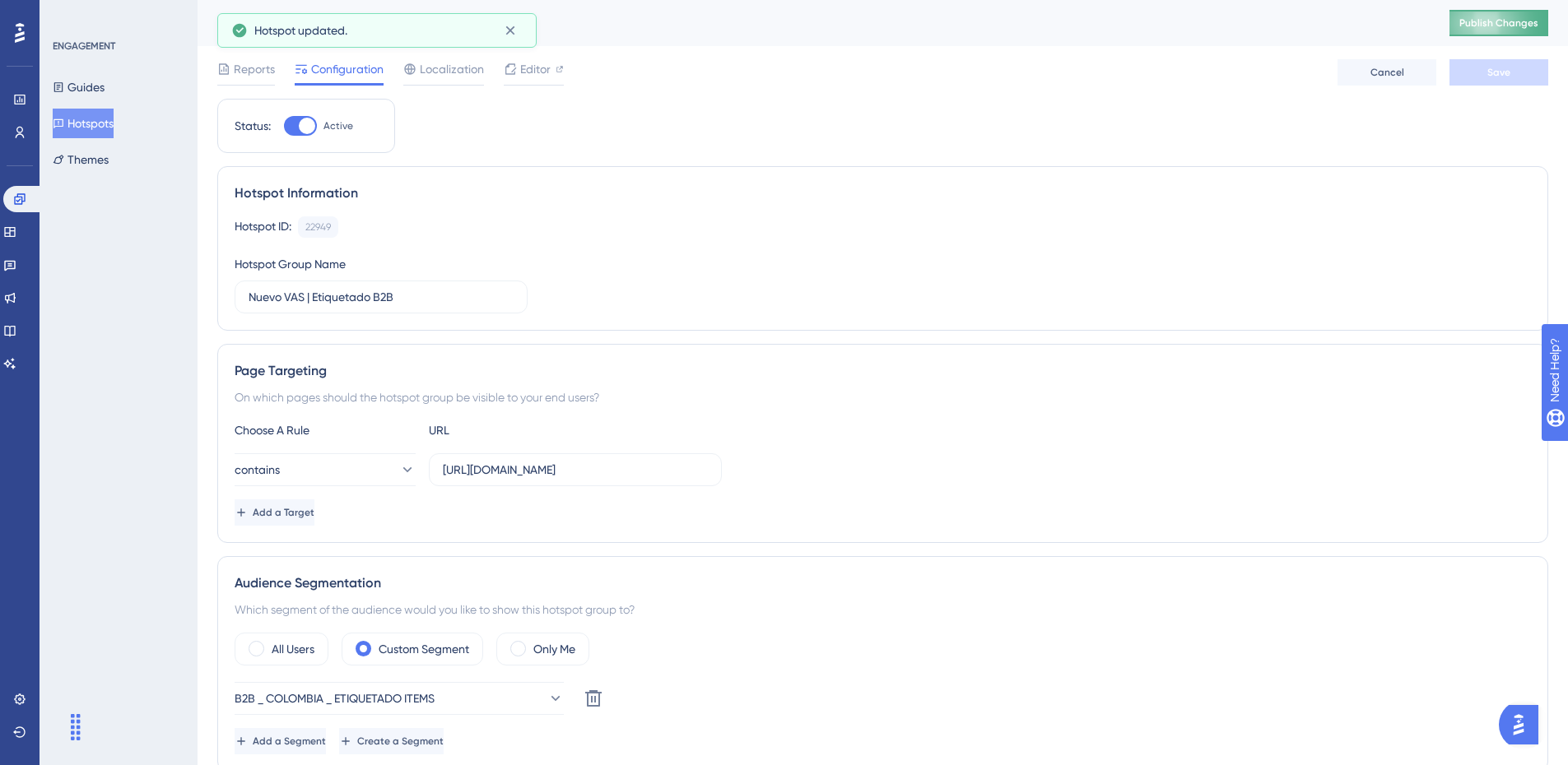 click on "Publish Changes" at bounding box center [1499, 23] 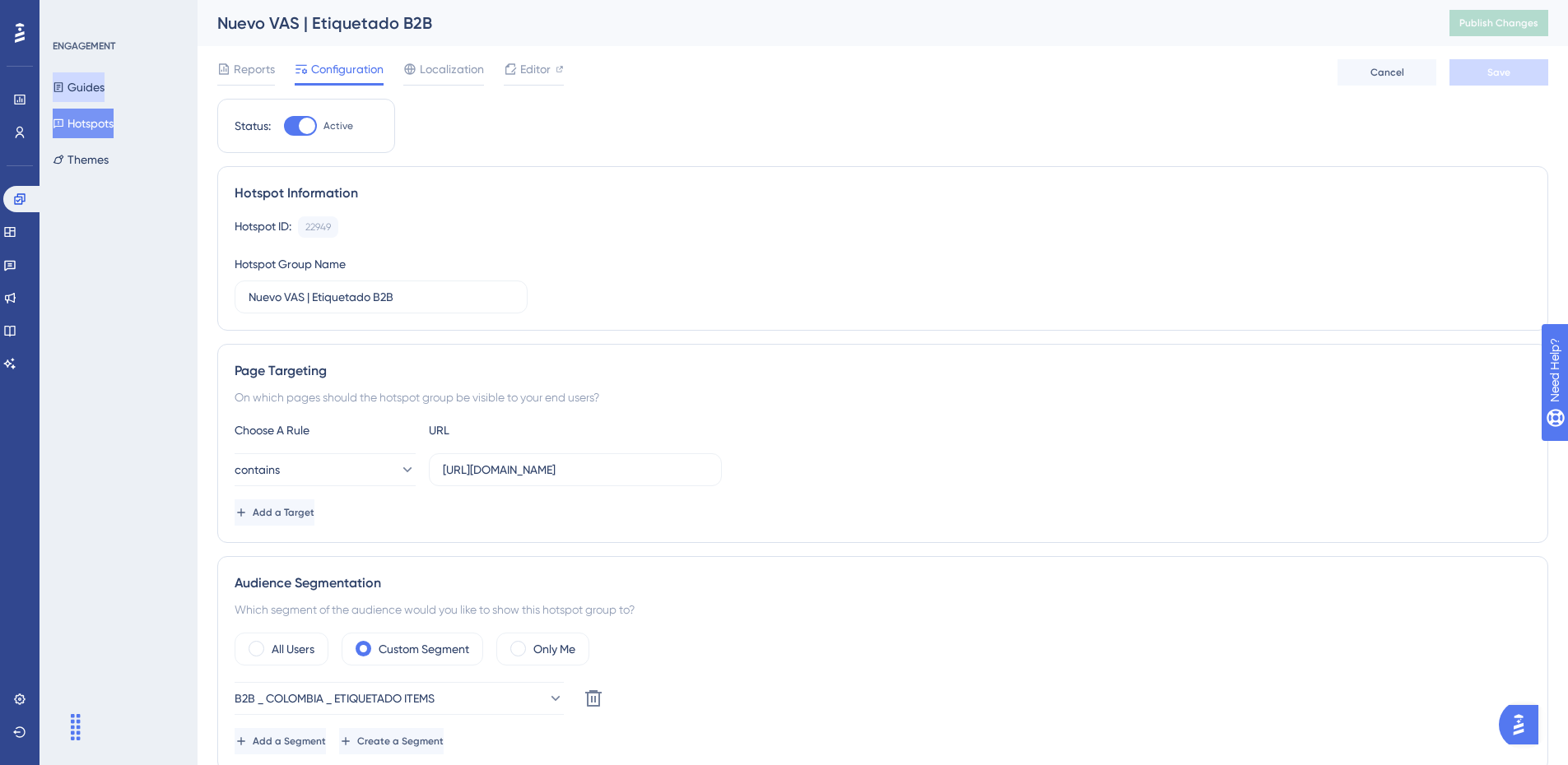 click on "Guides" at bounding box center (78, 87) 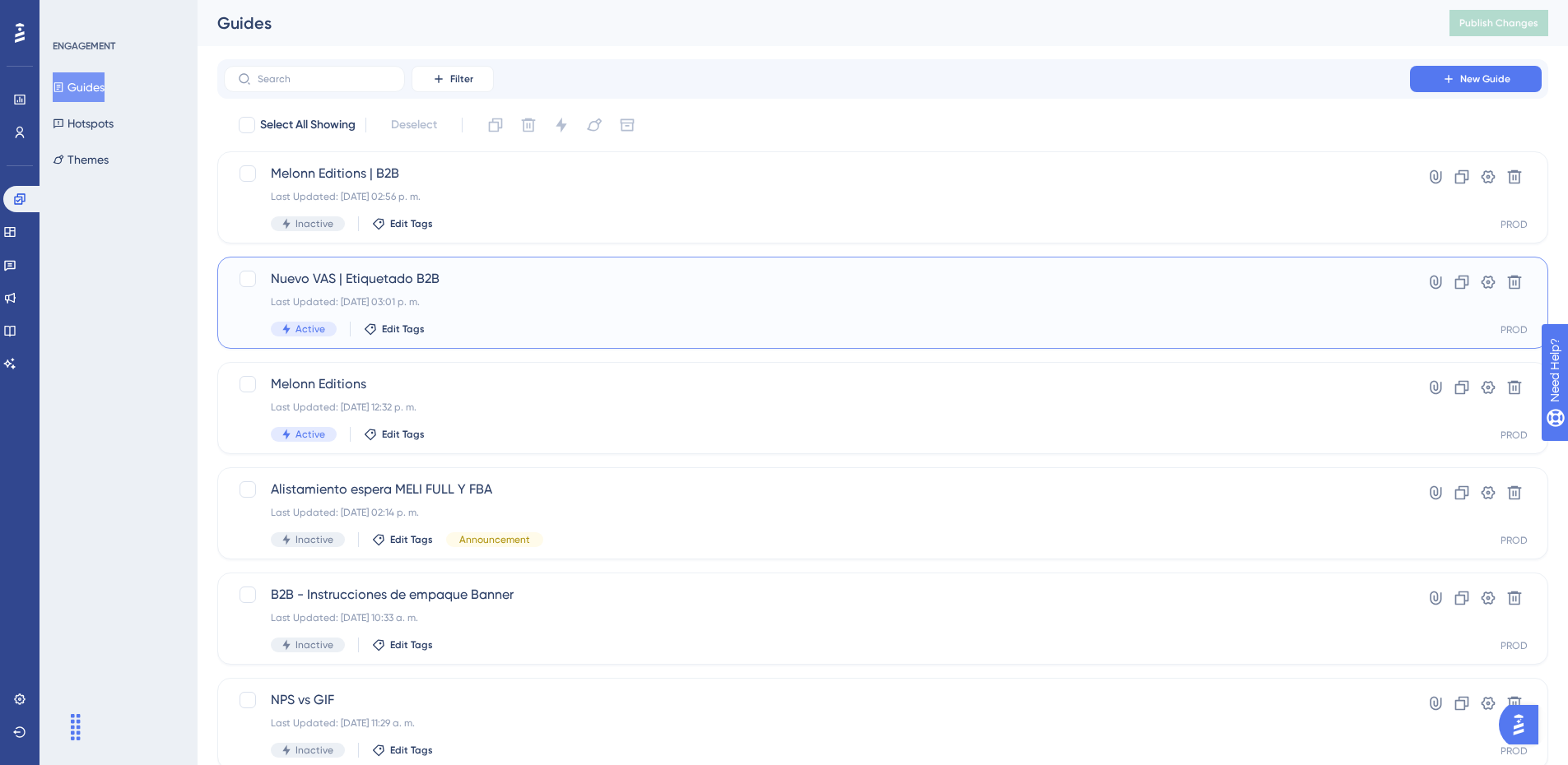 click on "Last Updated: 11 jul 2025 03:01 p. m." at bounding box center [817, 302] 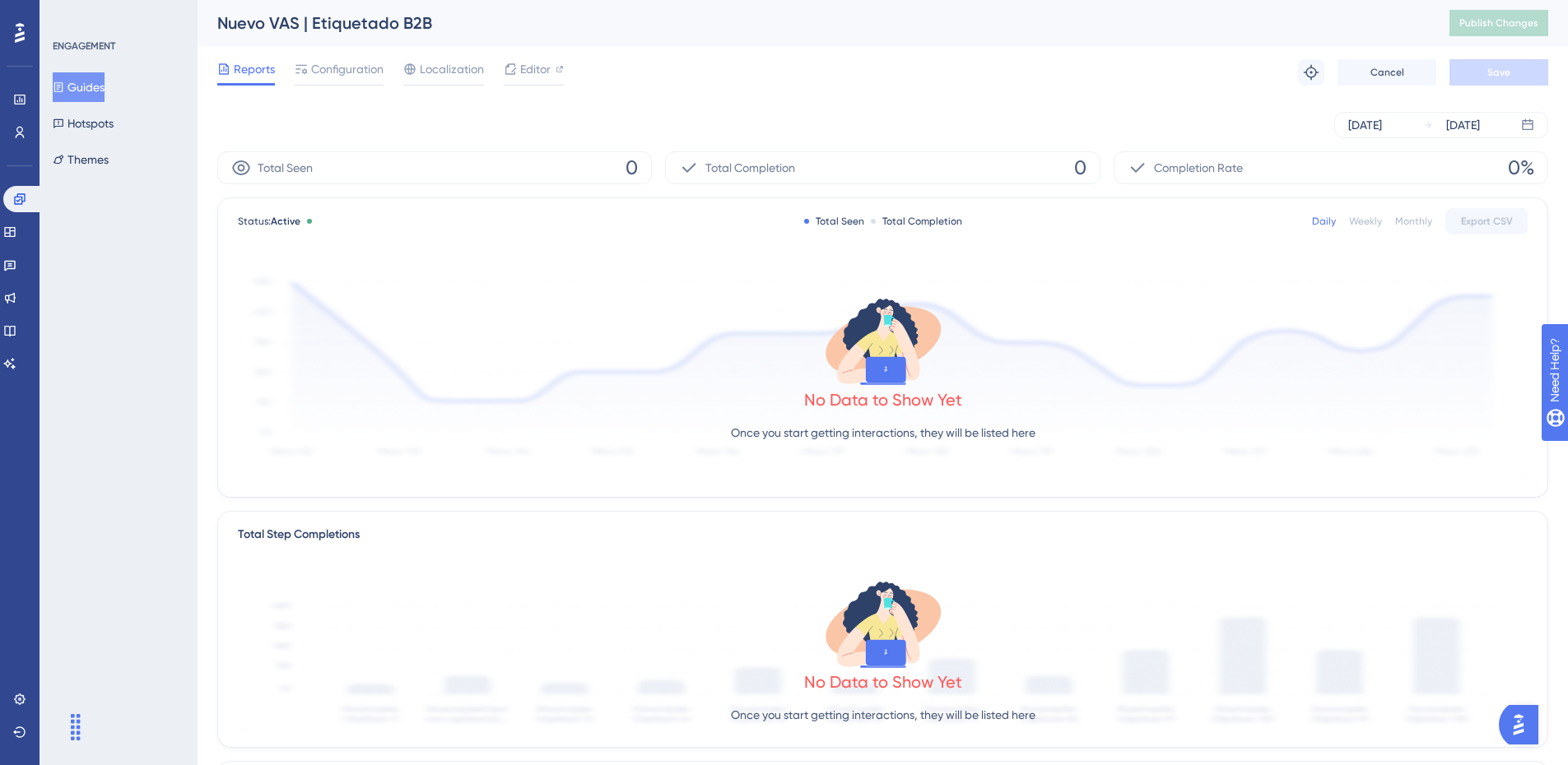 click on "Guides" at bounding box center [78, 87] 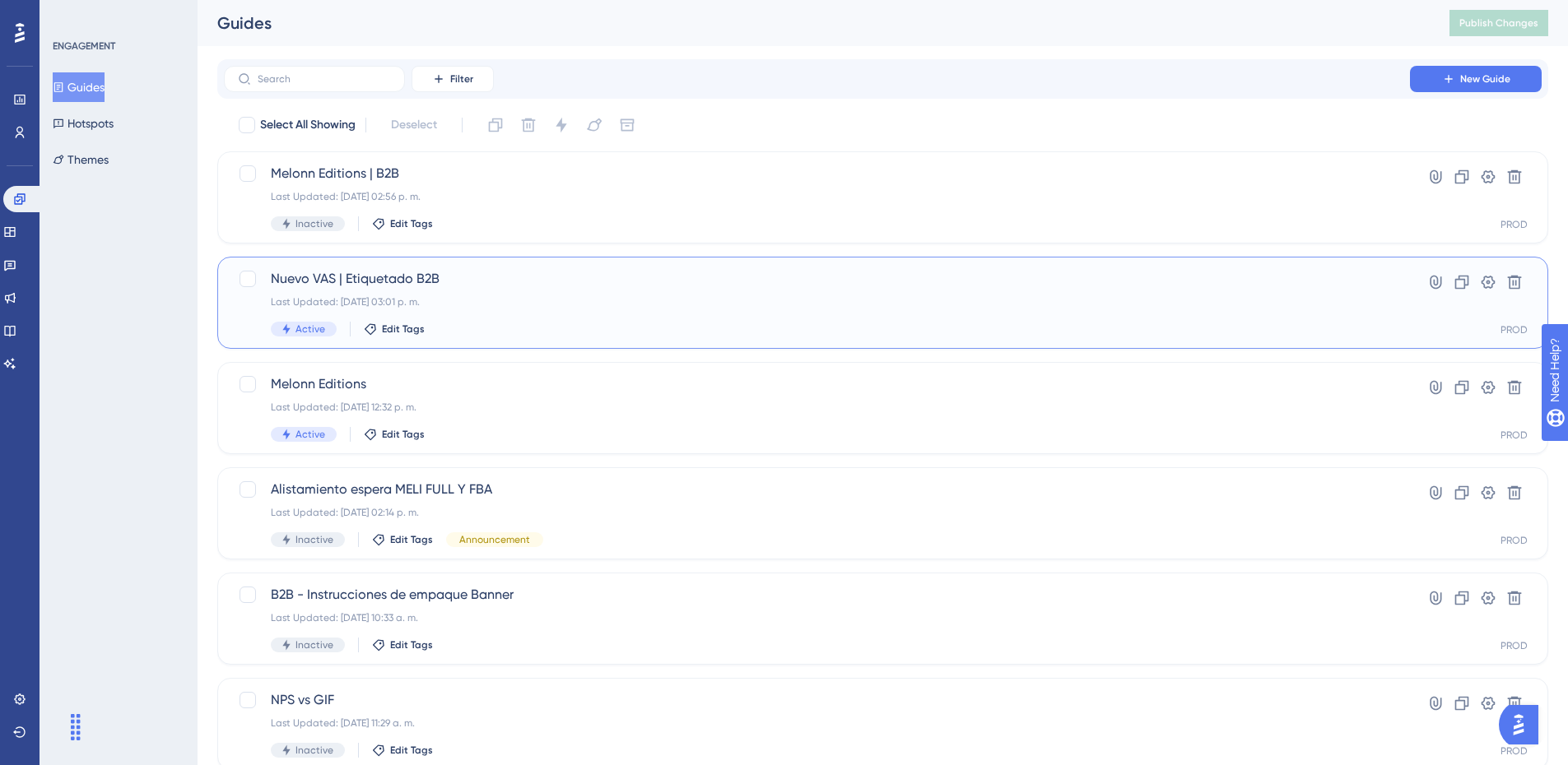 click on "Last Updated: 11 jul 2025 03:01 p. m." at bounding box center [817, 302] 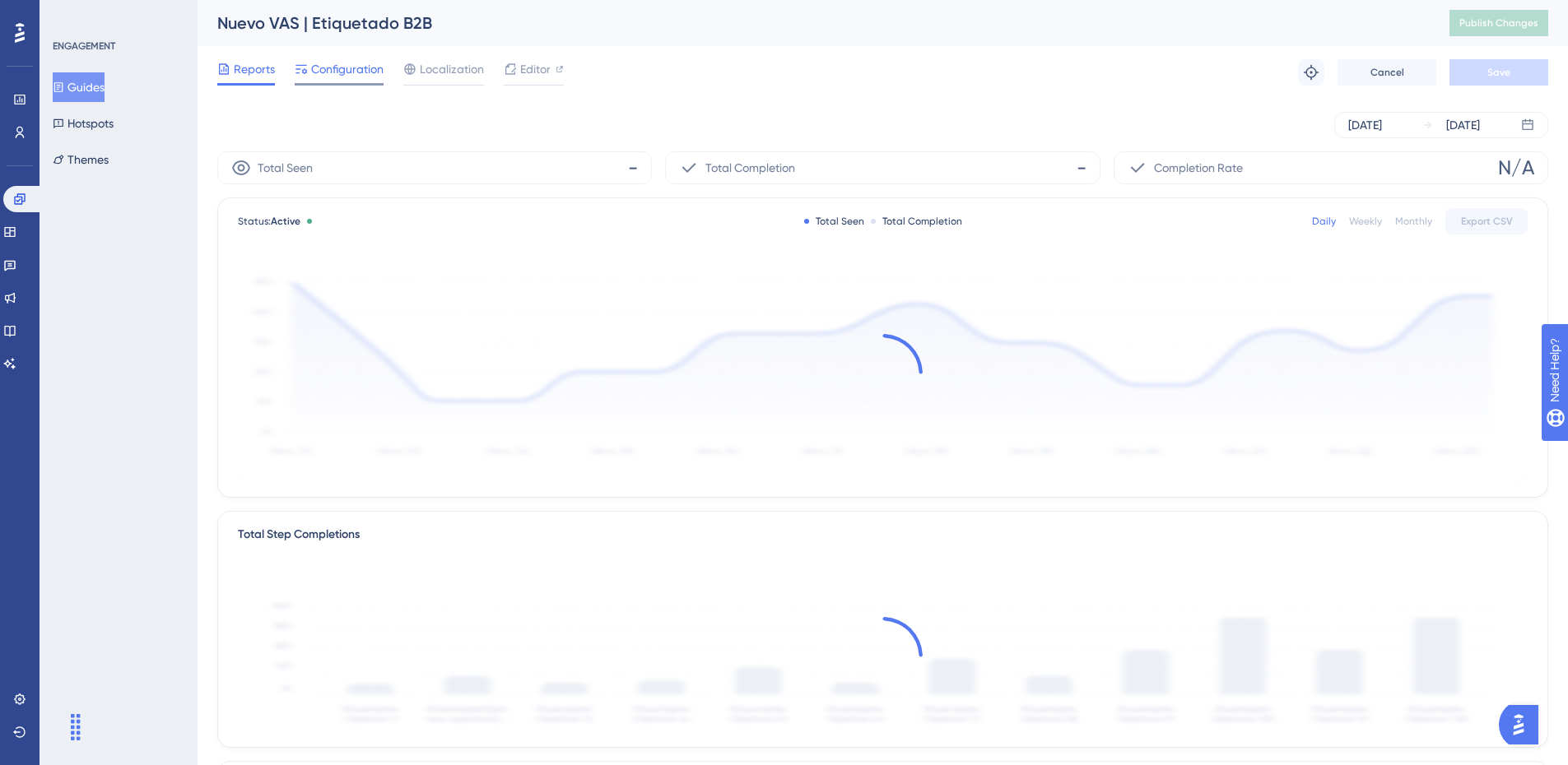 click on "Configuration" at bounding box center [347, 69] 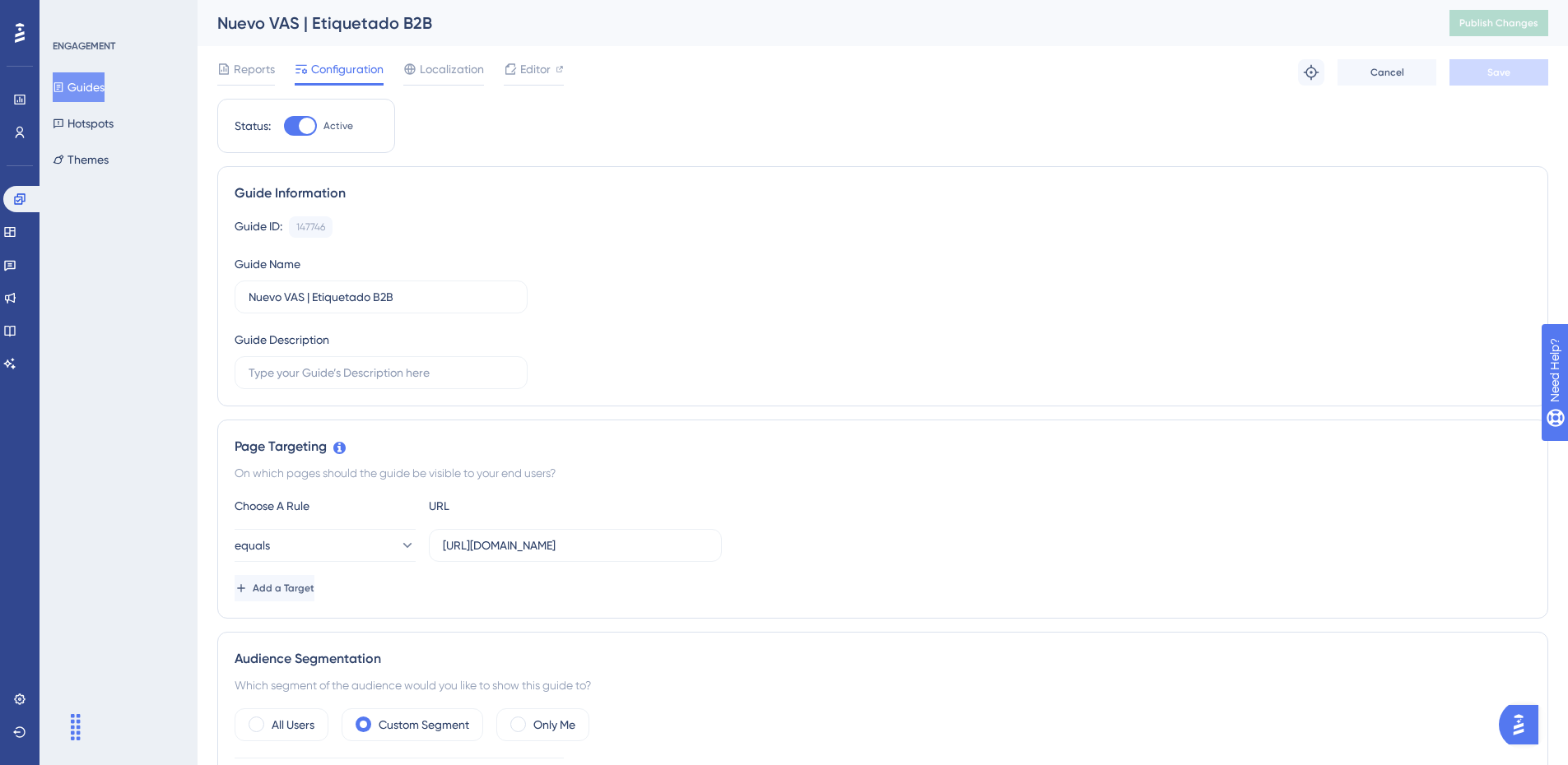 click at bounding box center (307, 126) 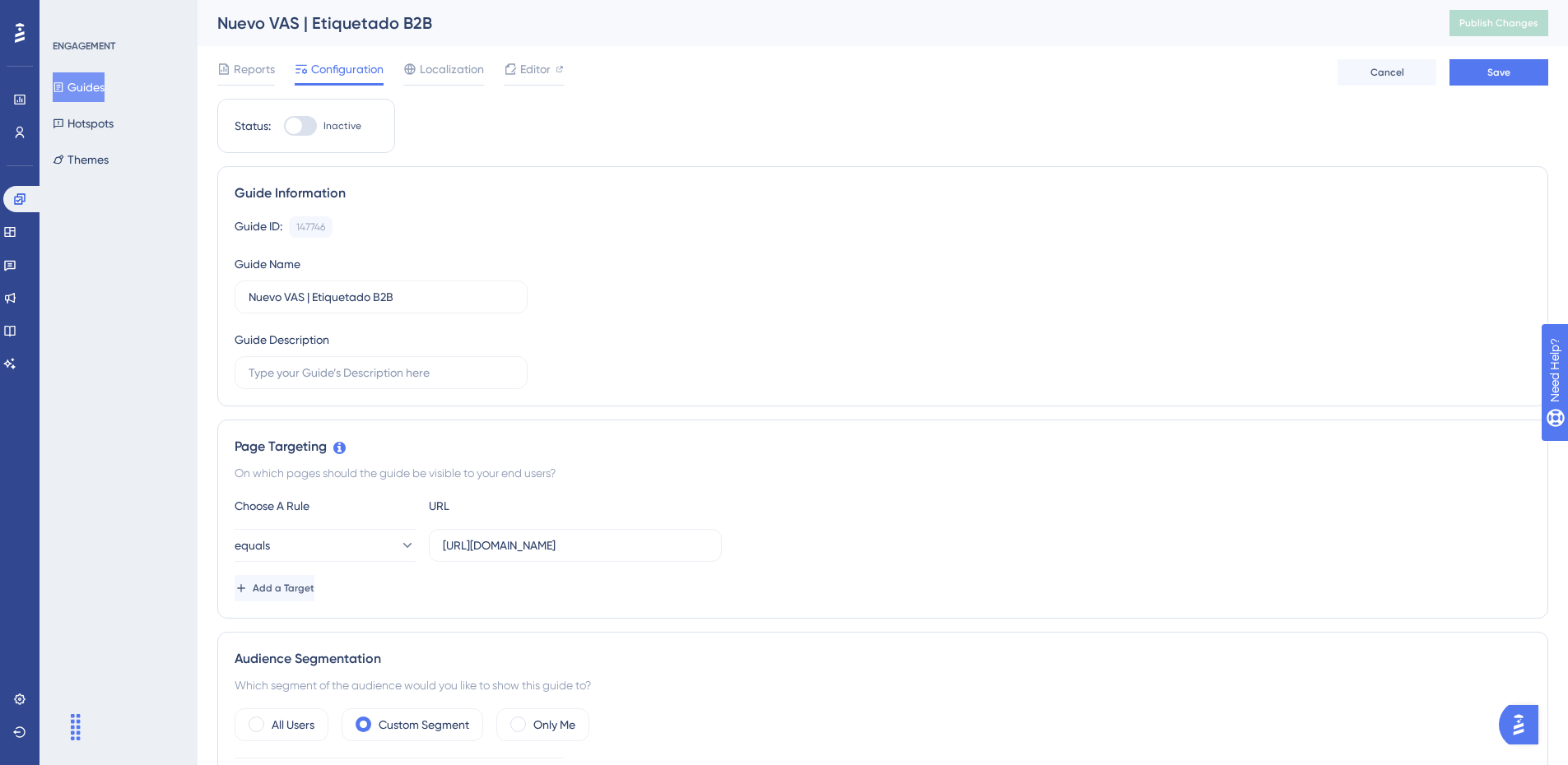 click on "Reports Configuration Localization Editor Cancel Save" at bounding box center (882, 72) 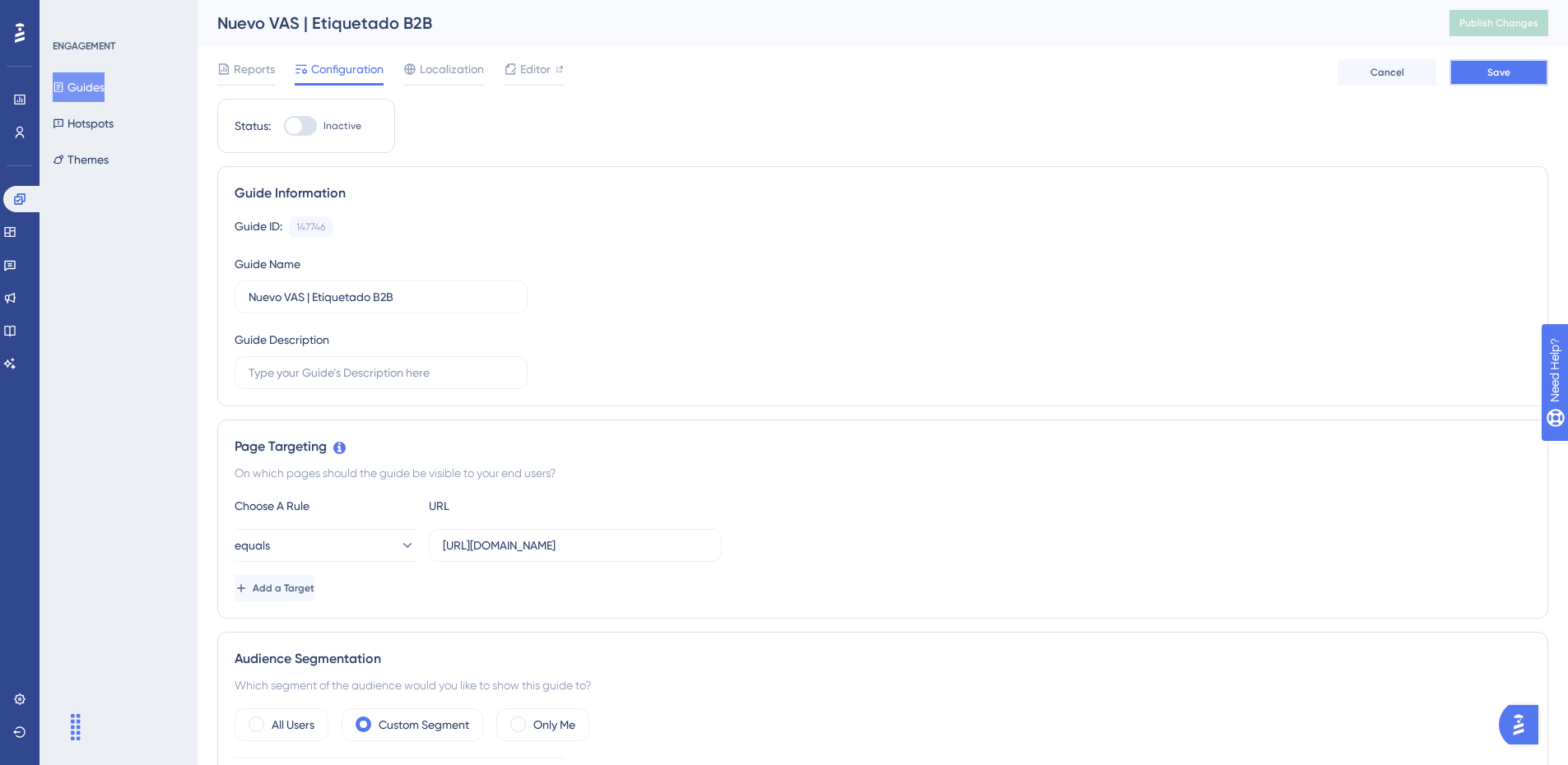 click on "Save" at bounding box center [1499, 72] 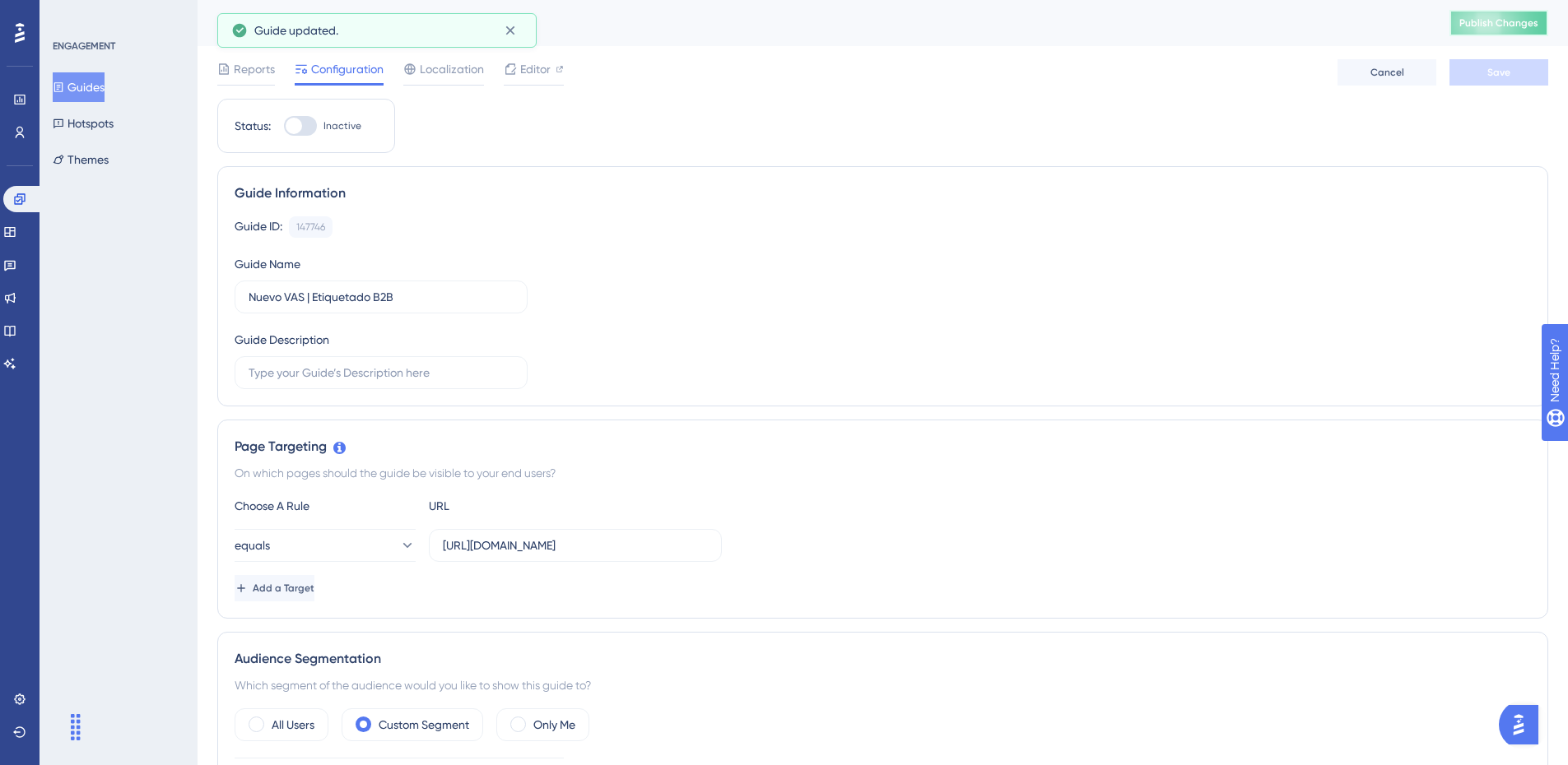 click on "Publish Changes" at bounding box center (1499, 23) 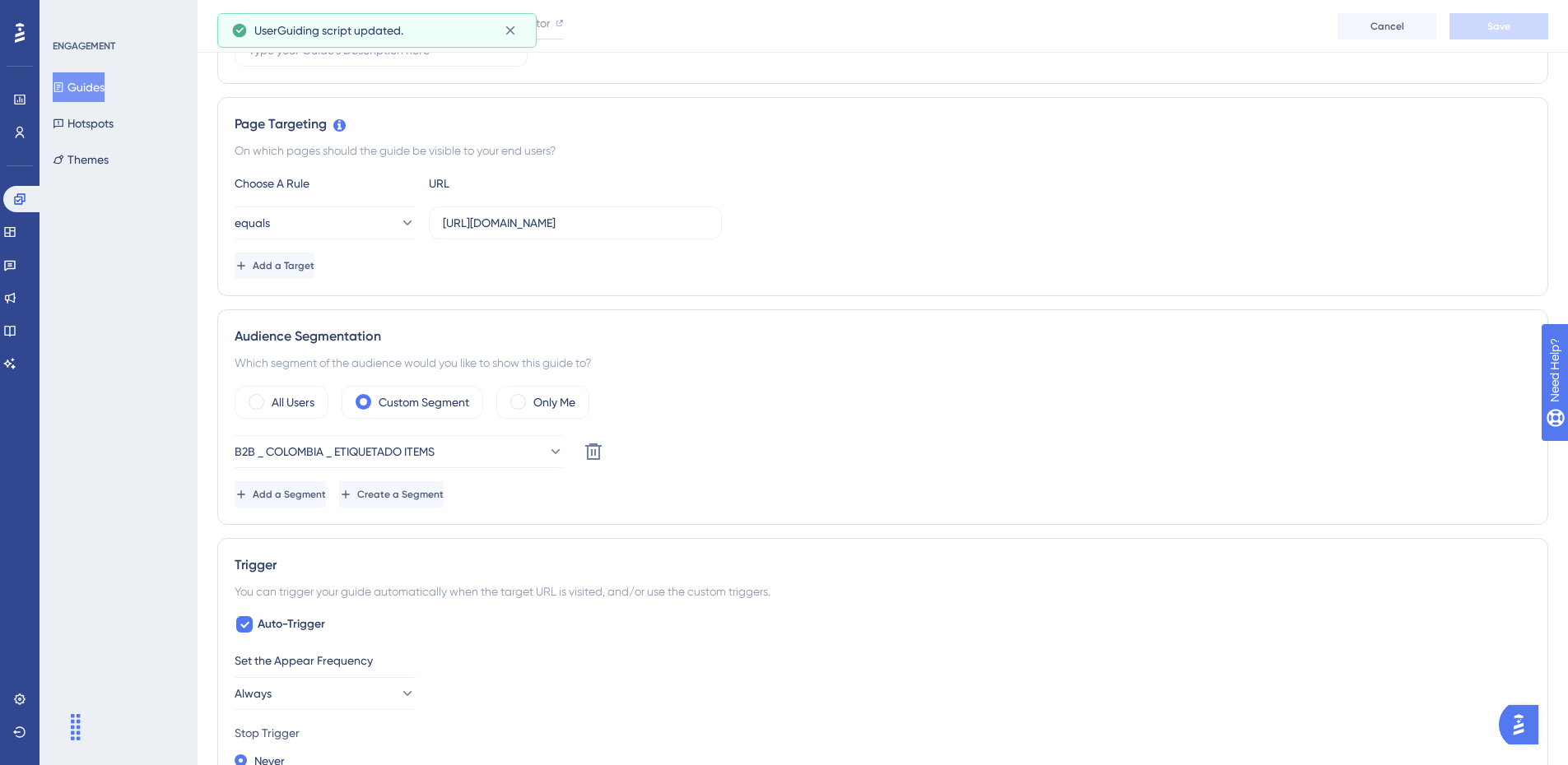 scroll, scrollTop: 0, scrollLeft: 0, axis: both 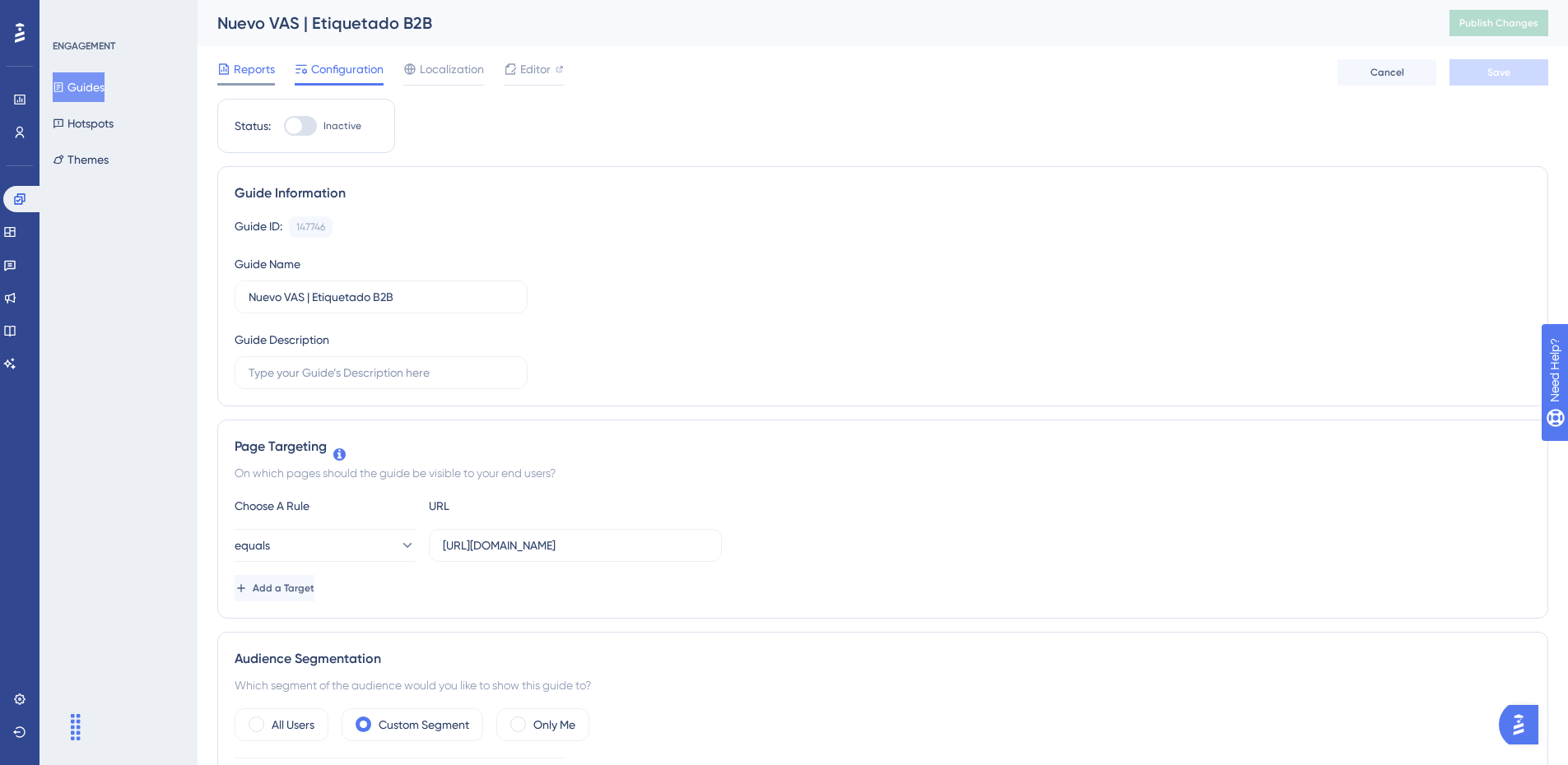 click on "Reports" at bounding box center [246, 69] 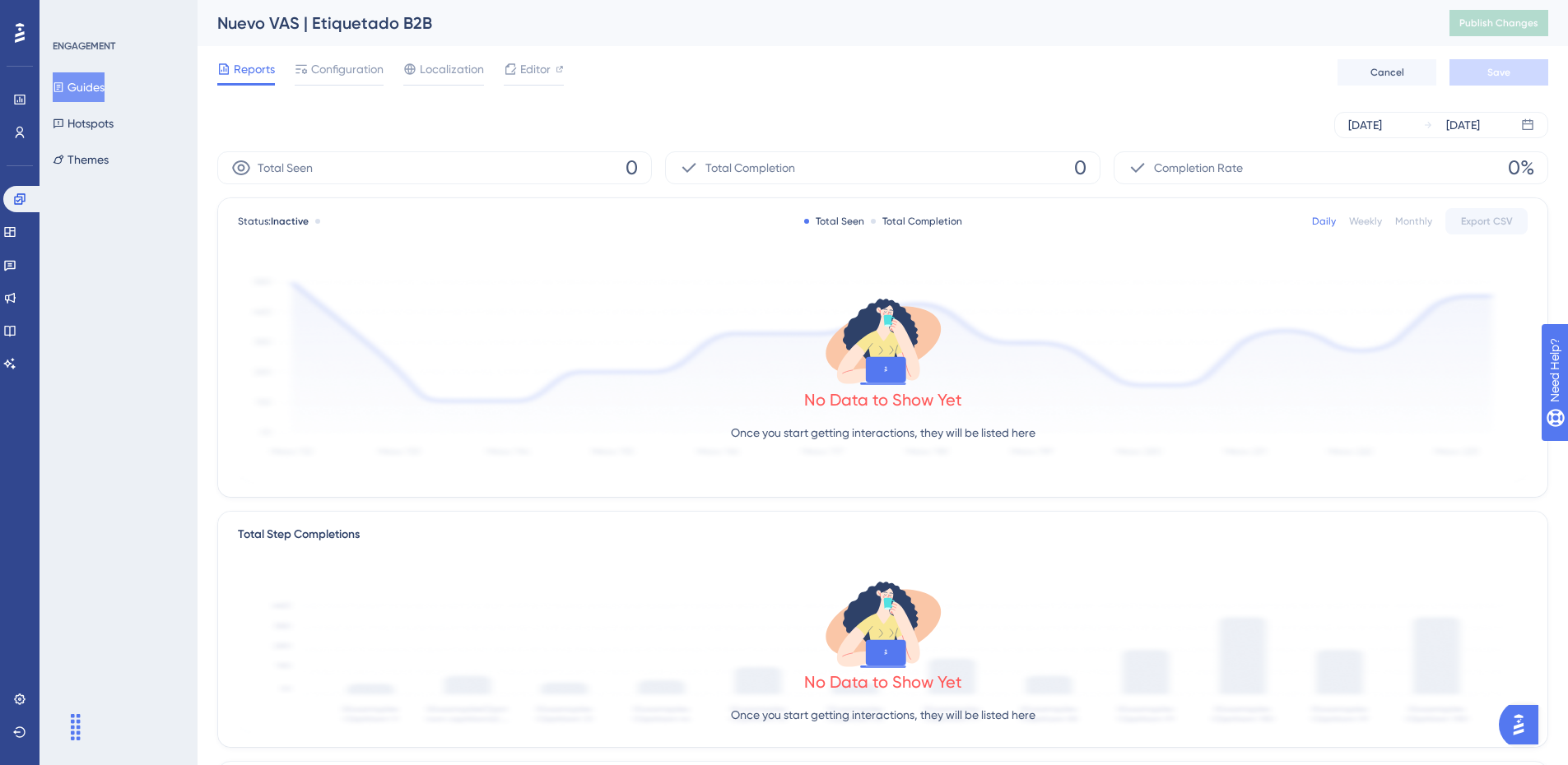 click on "Guides" at bounding box center [78, 87] 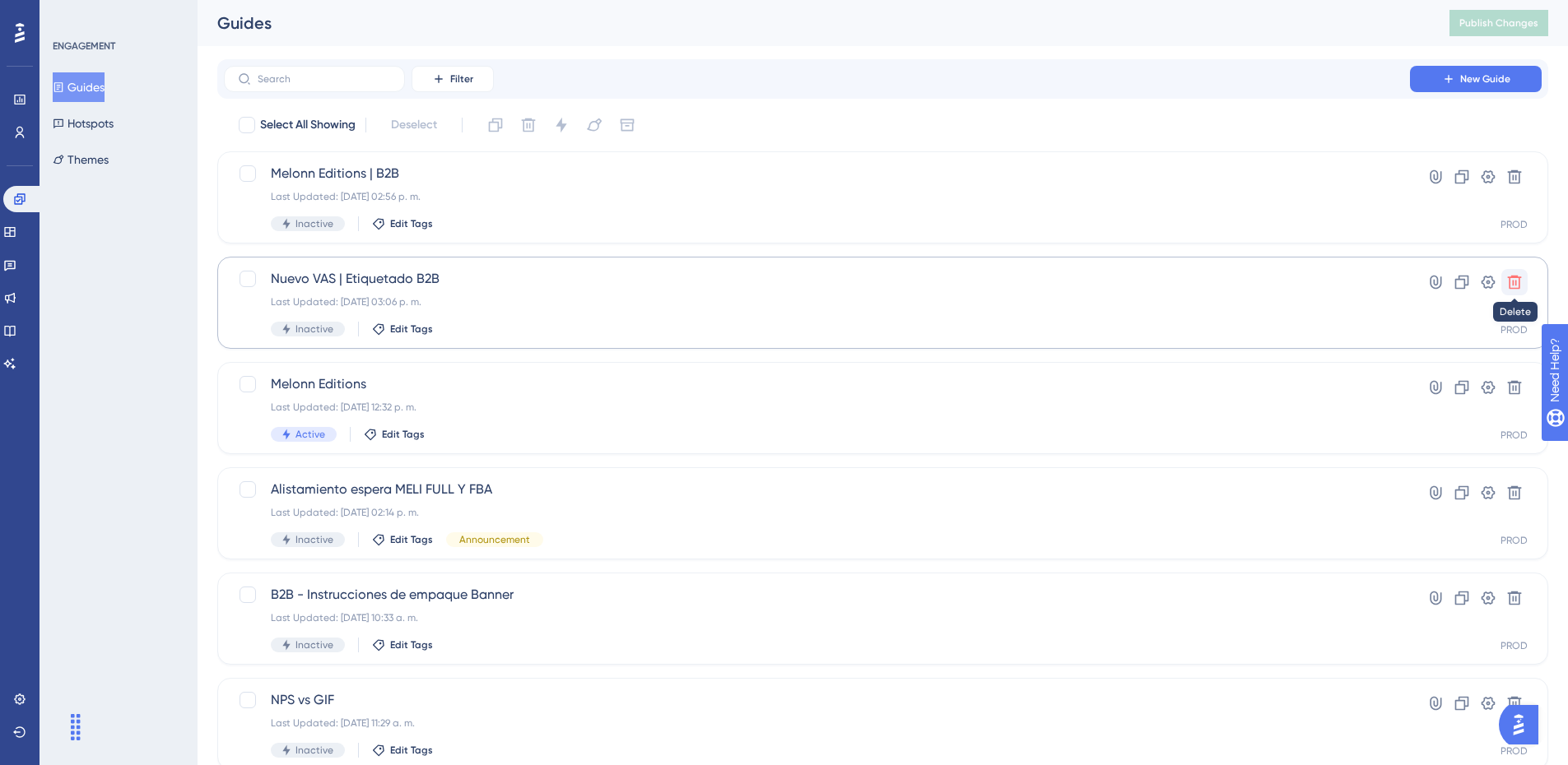 click 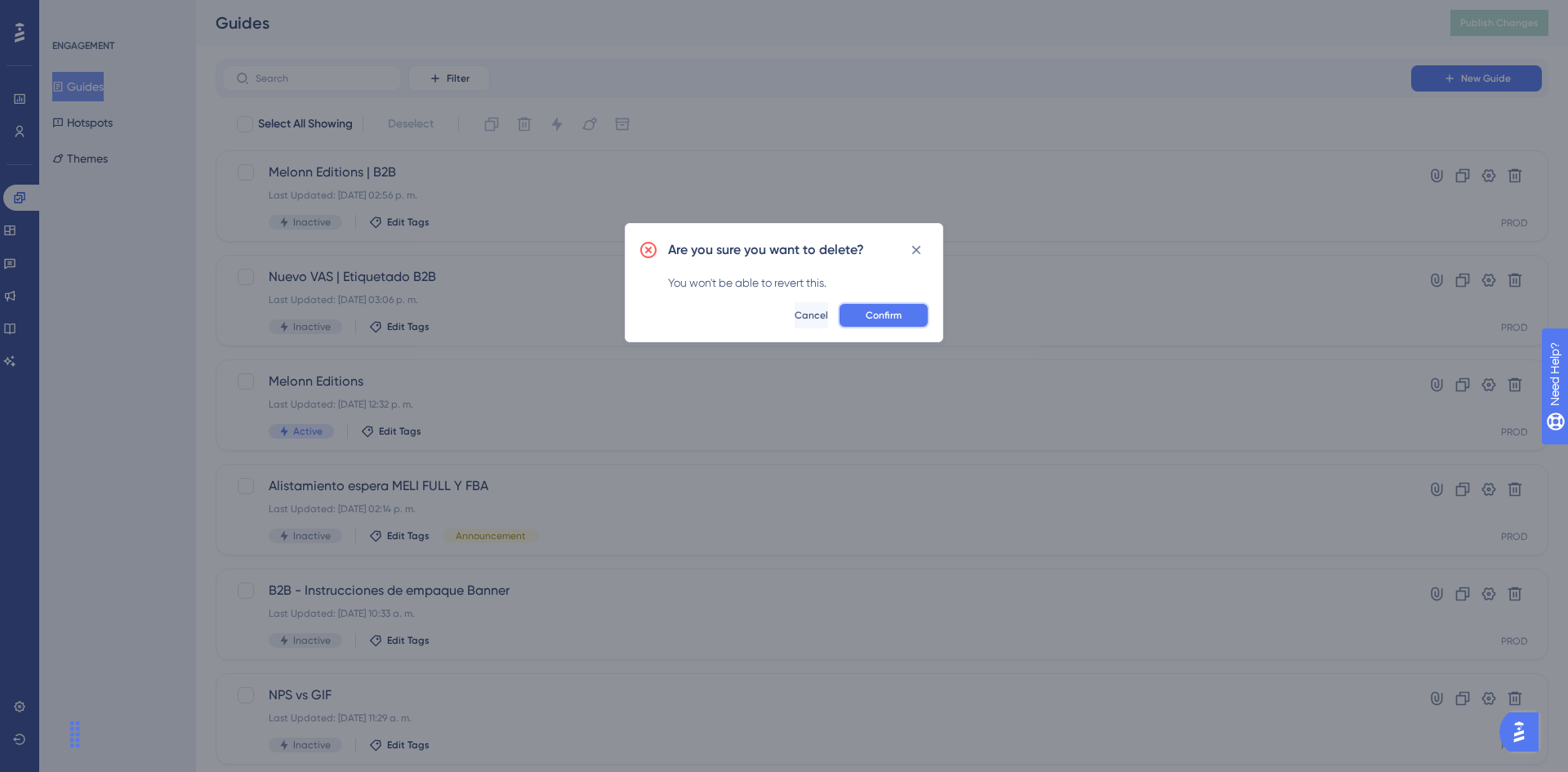 click on "Confirm" at bounding box center [884, 315] 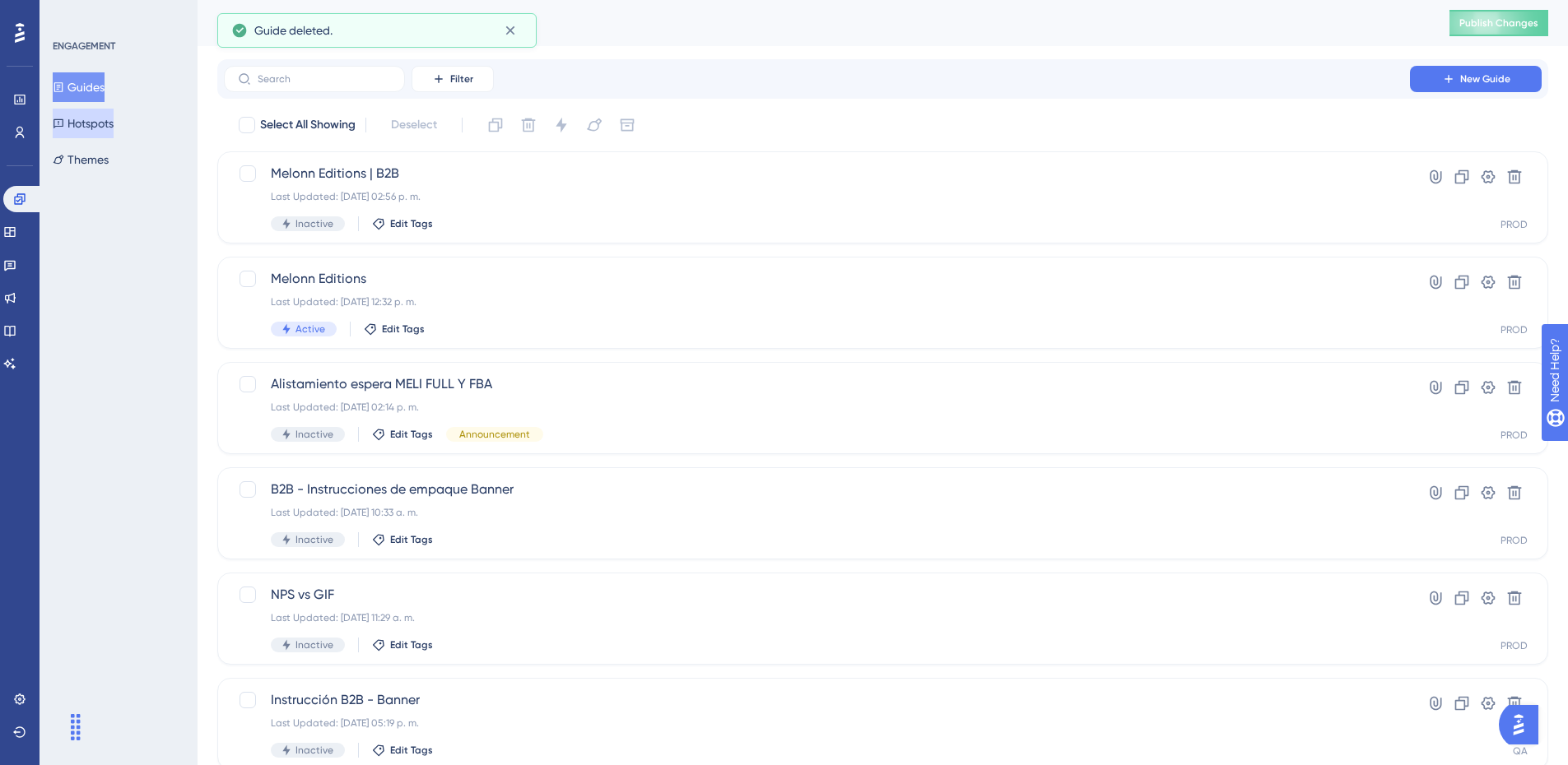 click on "Hotspots" at bounding box center (83, 123) 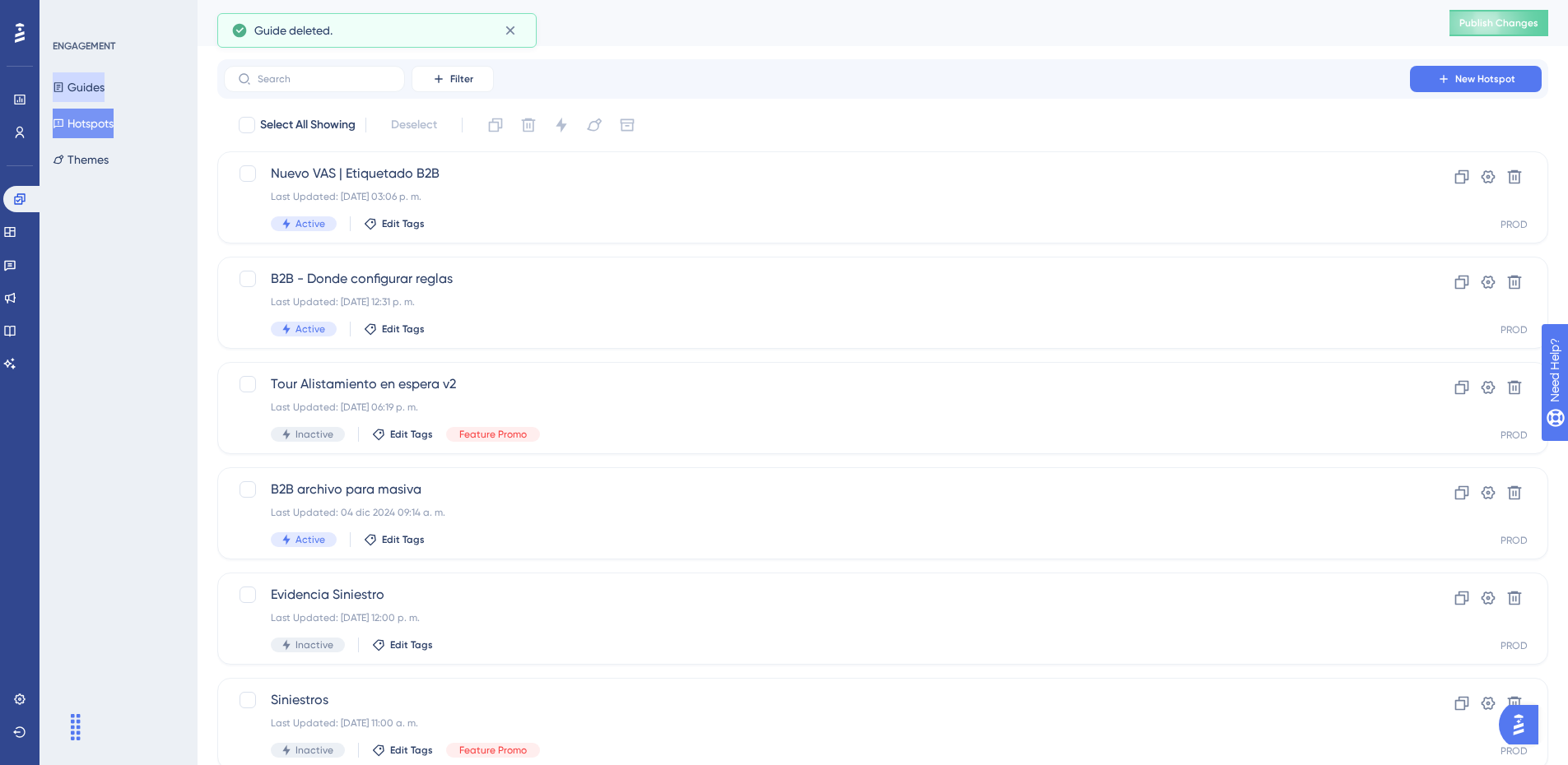 click on "Guides" at bounding box center (78, 87) 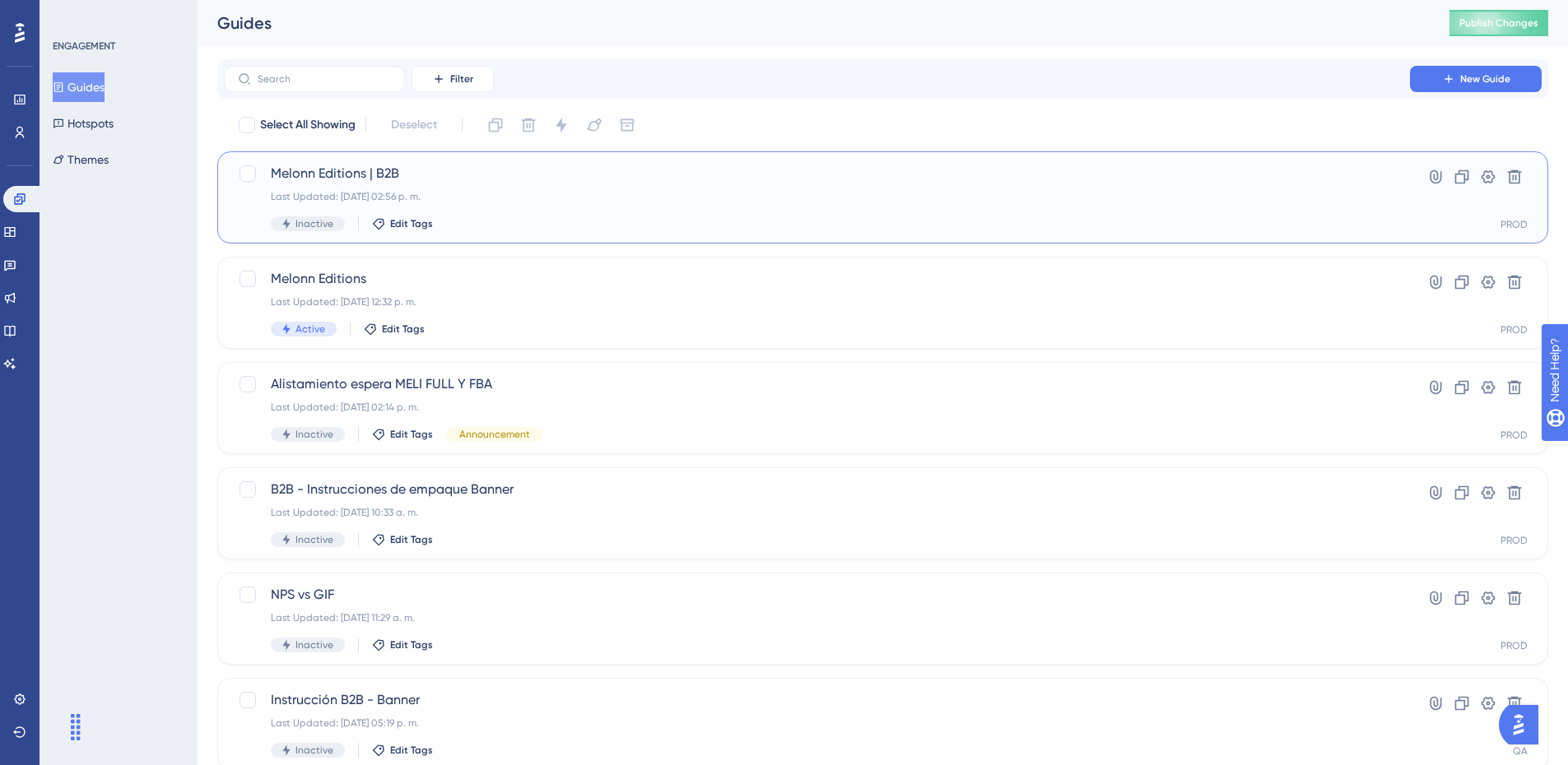 click on "Last Updated: 11 jul 2025 02:56 p. m." at bounding box center (817, 197) 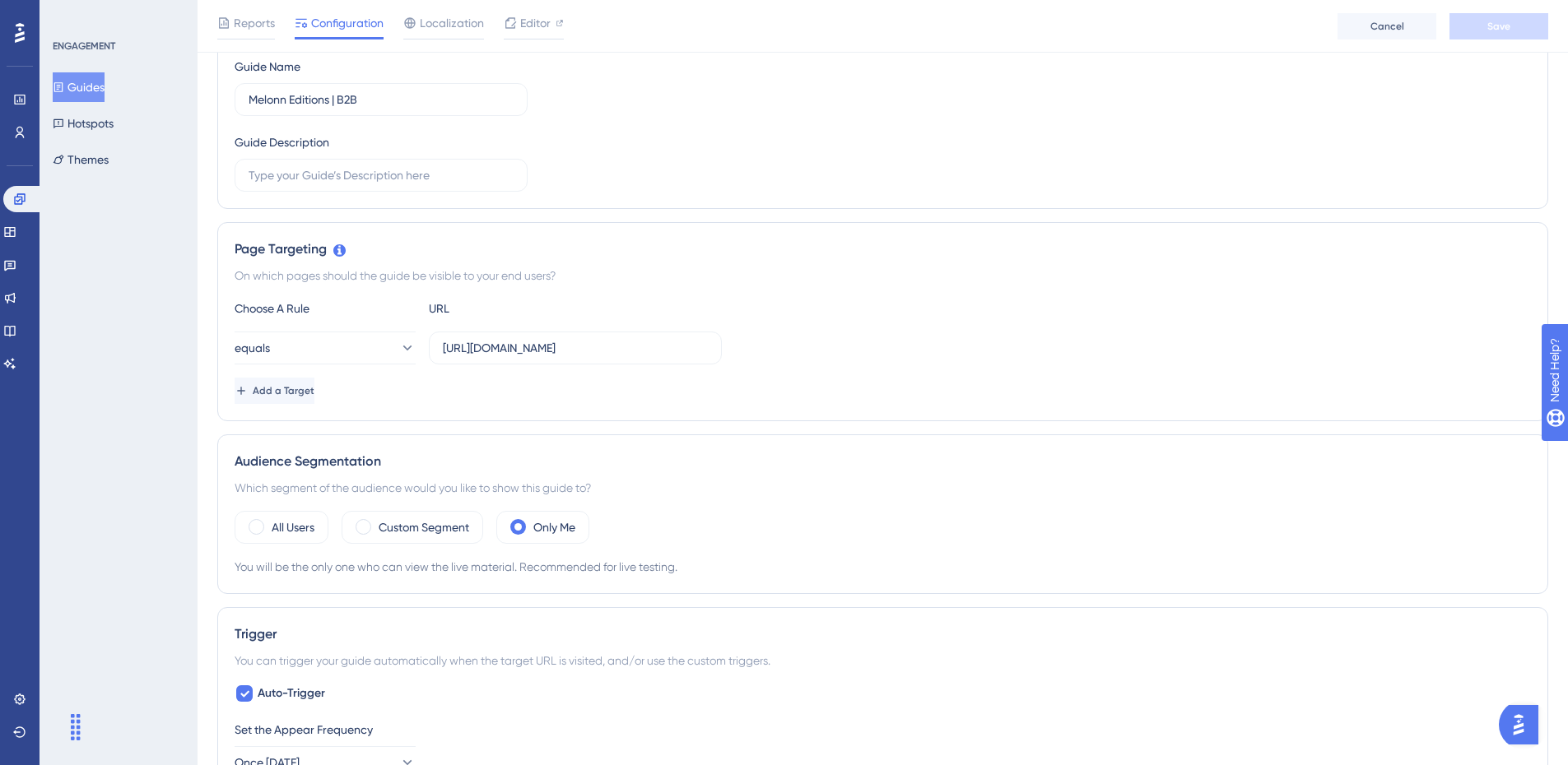 scroll, scrollTop: 0, scrollLeft: 0, axis: both 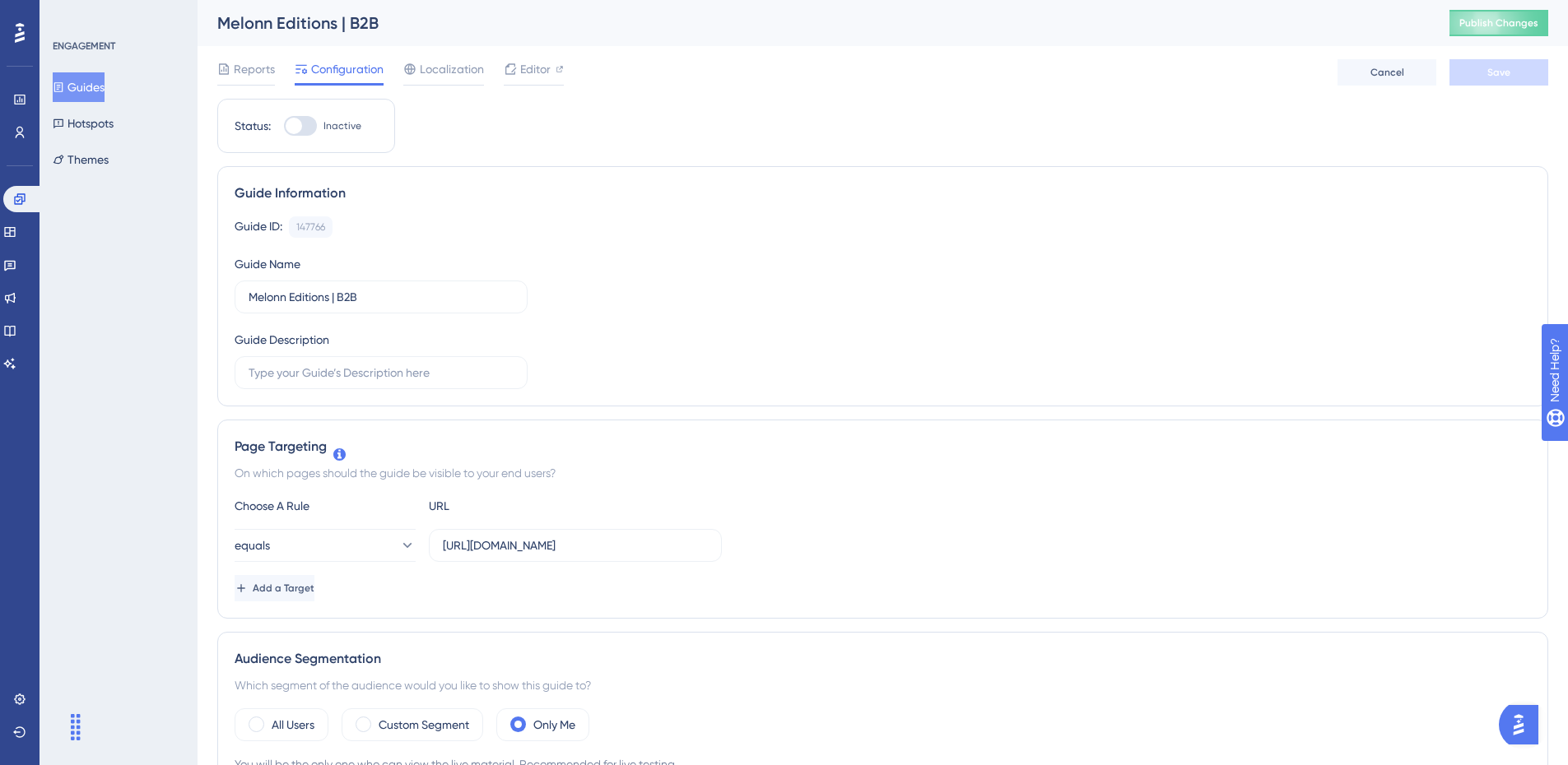 click at bounding box center (300, 126) 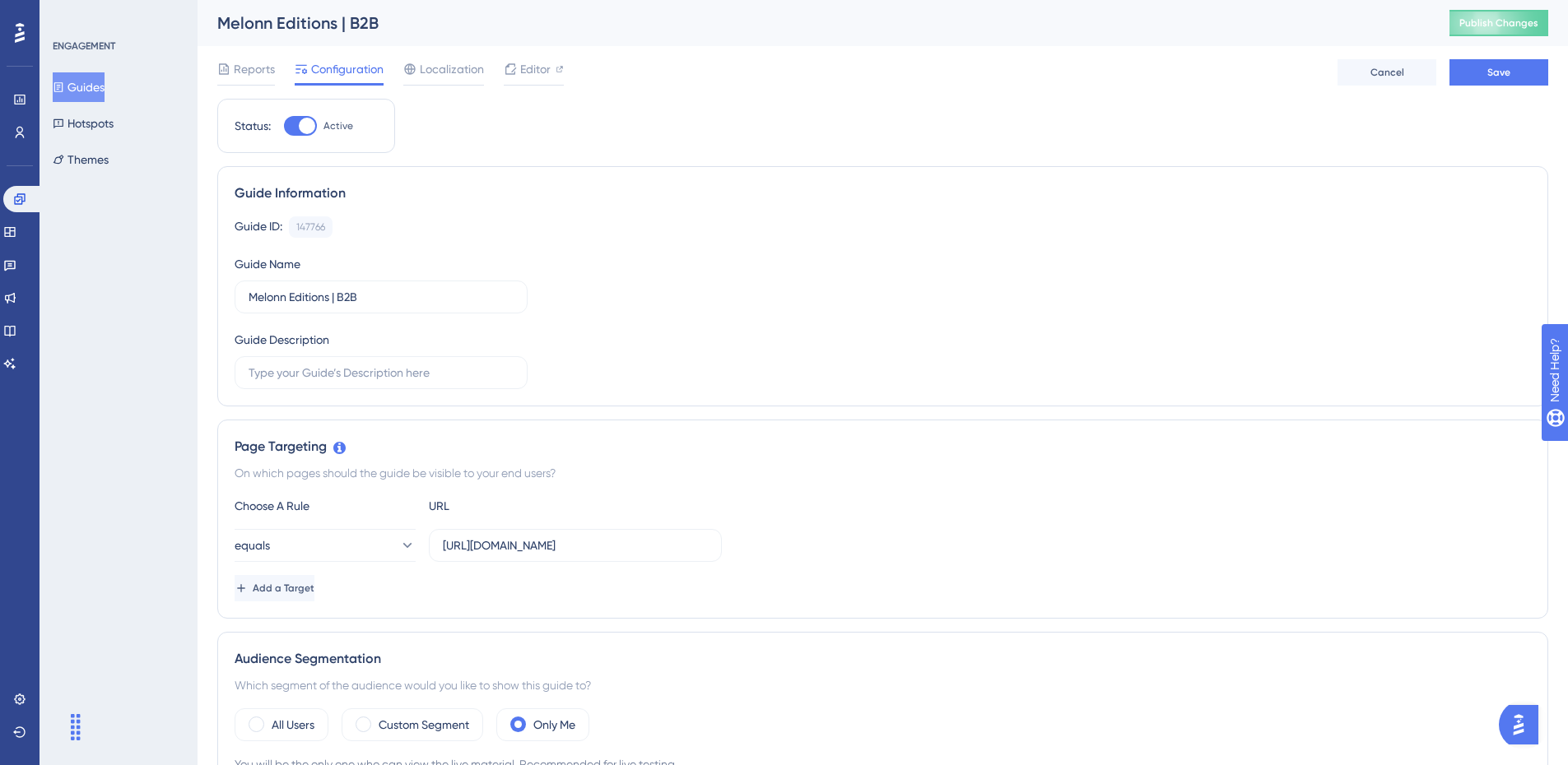 scroll, scrollTop: 165, scrollLeft: 0, axis: vertical 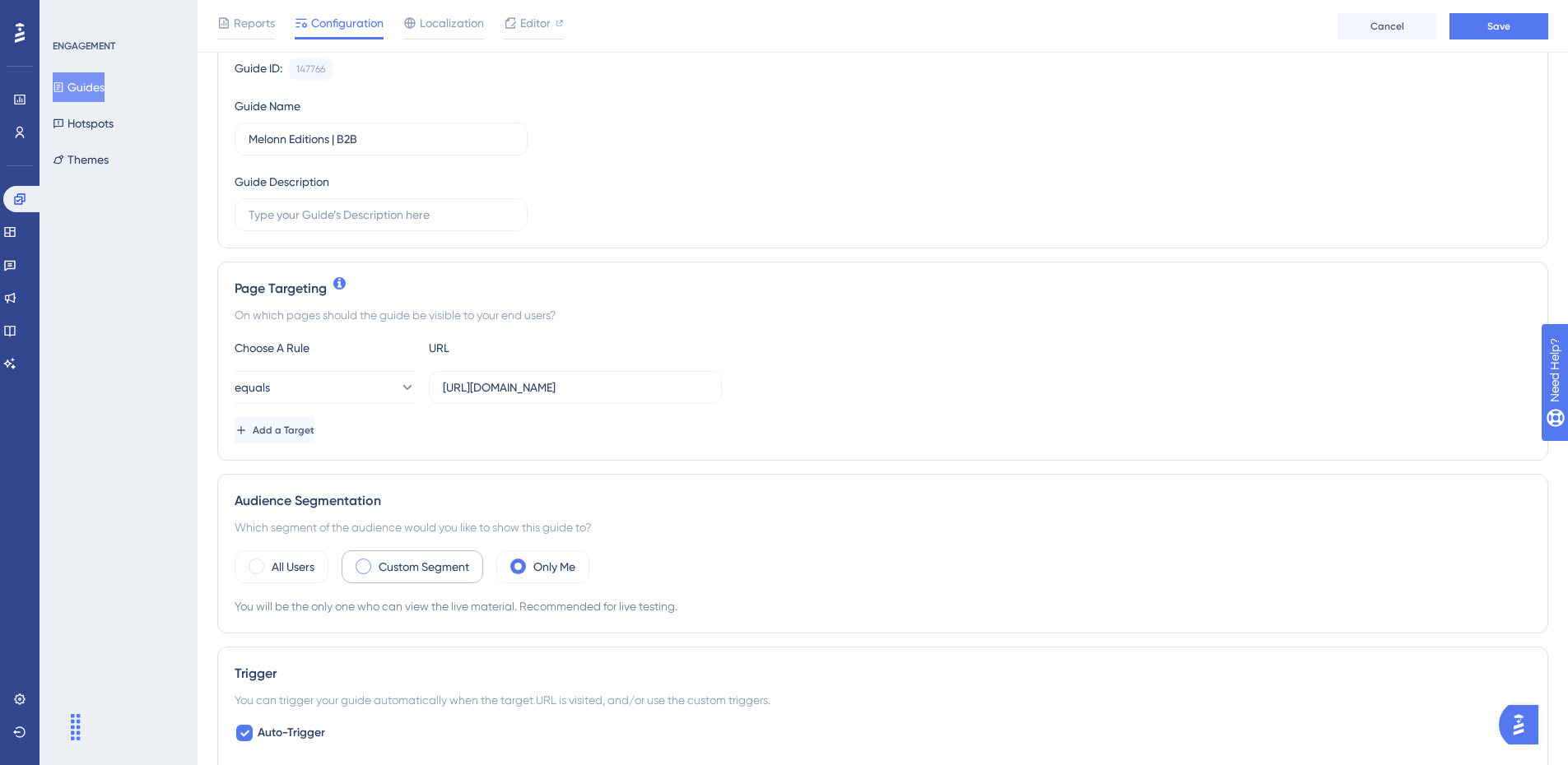 click on "Custom Segment" at bounding box center [424, 567] 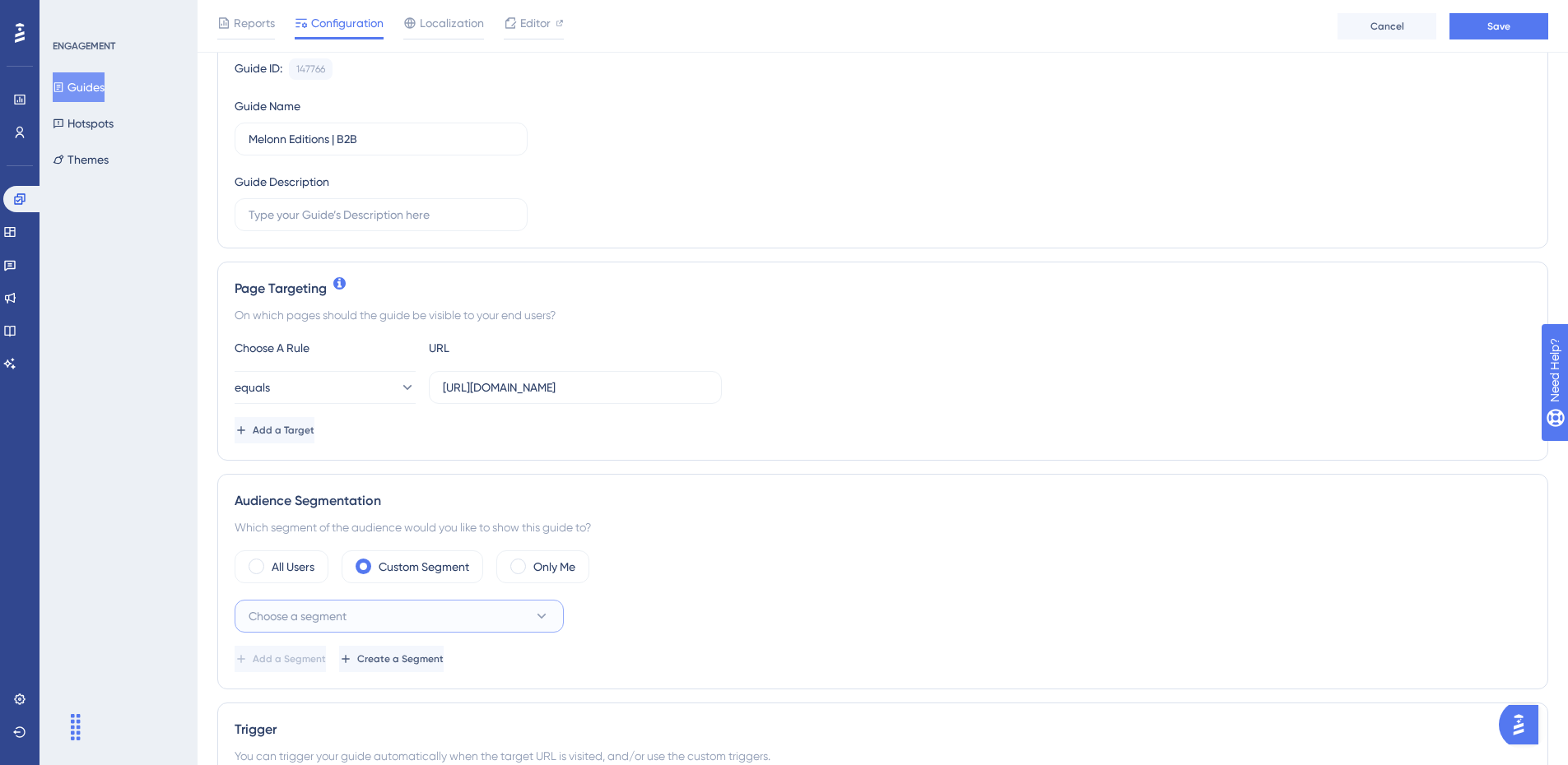 click on "Choose a segment" at bounding box center (297, 616) 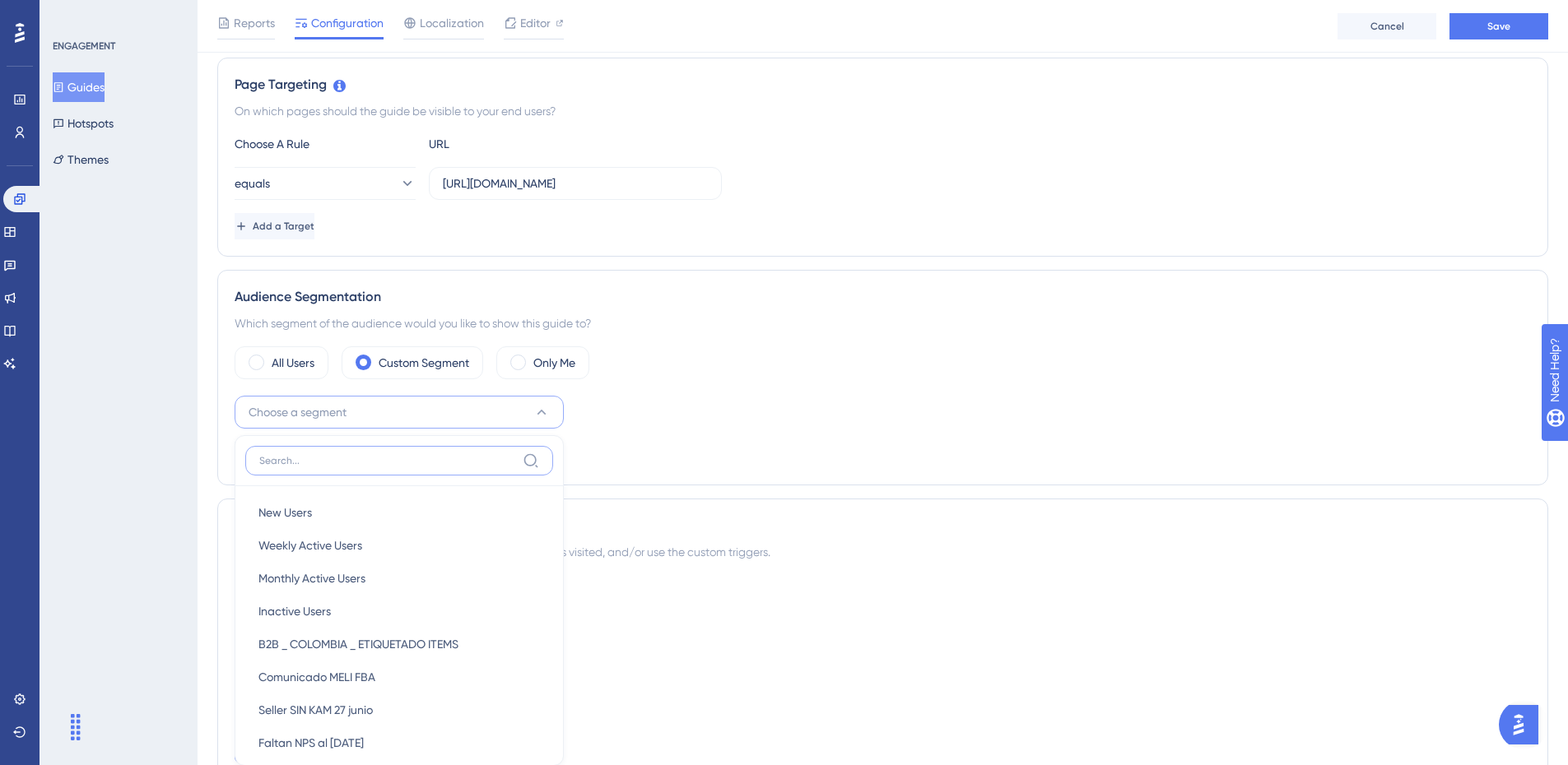 scroll, scrollTop: 586, scrollLeft: 0, axis: vertical 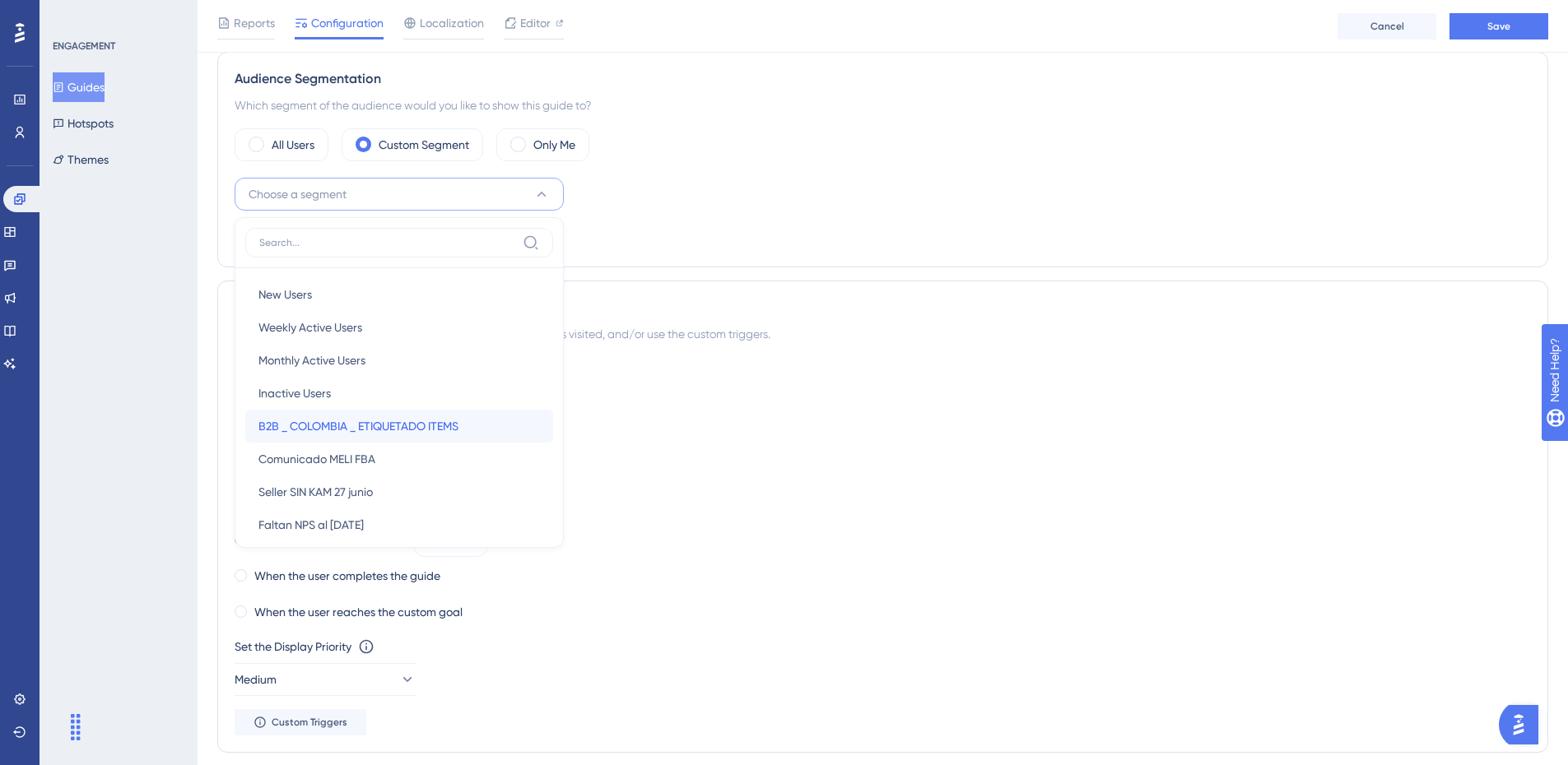 click on "B2B _ COLOMBIA _ ETIQUETADO ITEMS" at bounding box center [358, 426] 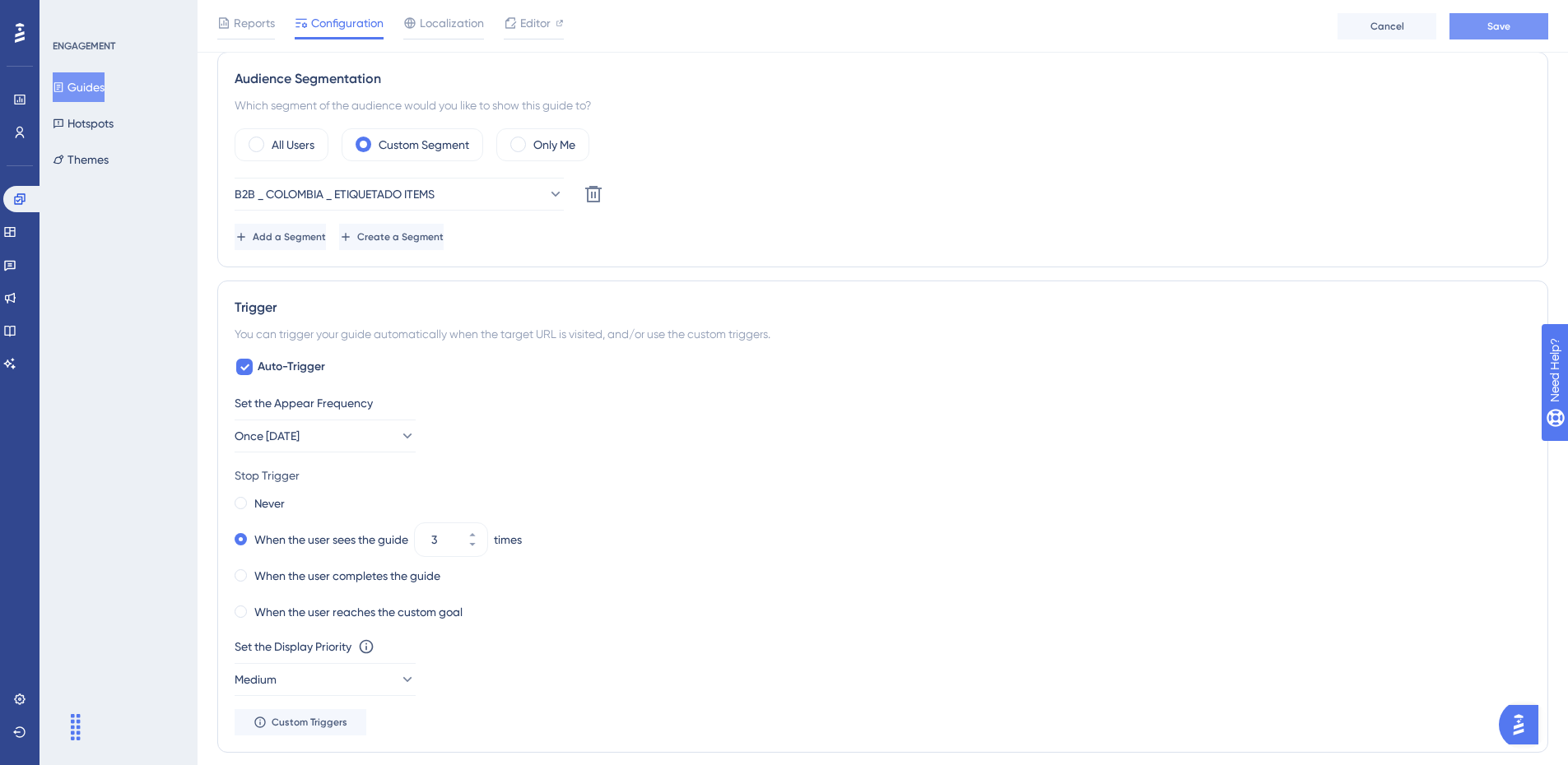 click on "Save" at bounding box center (1499, 26) 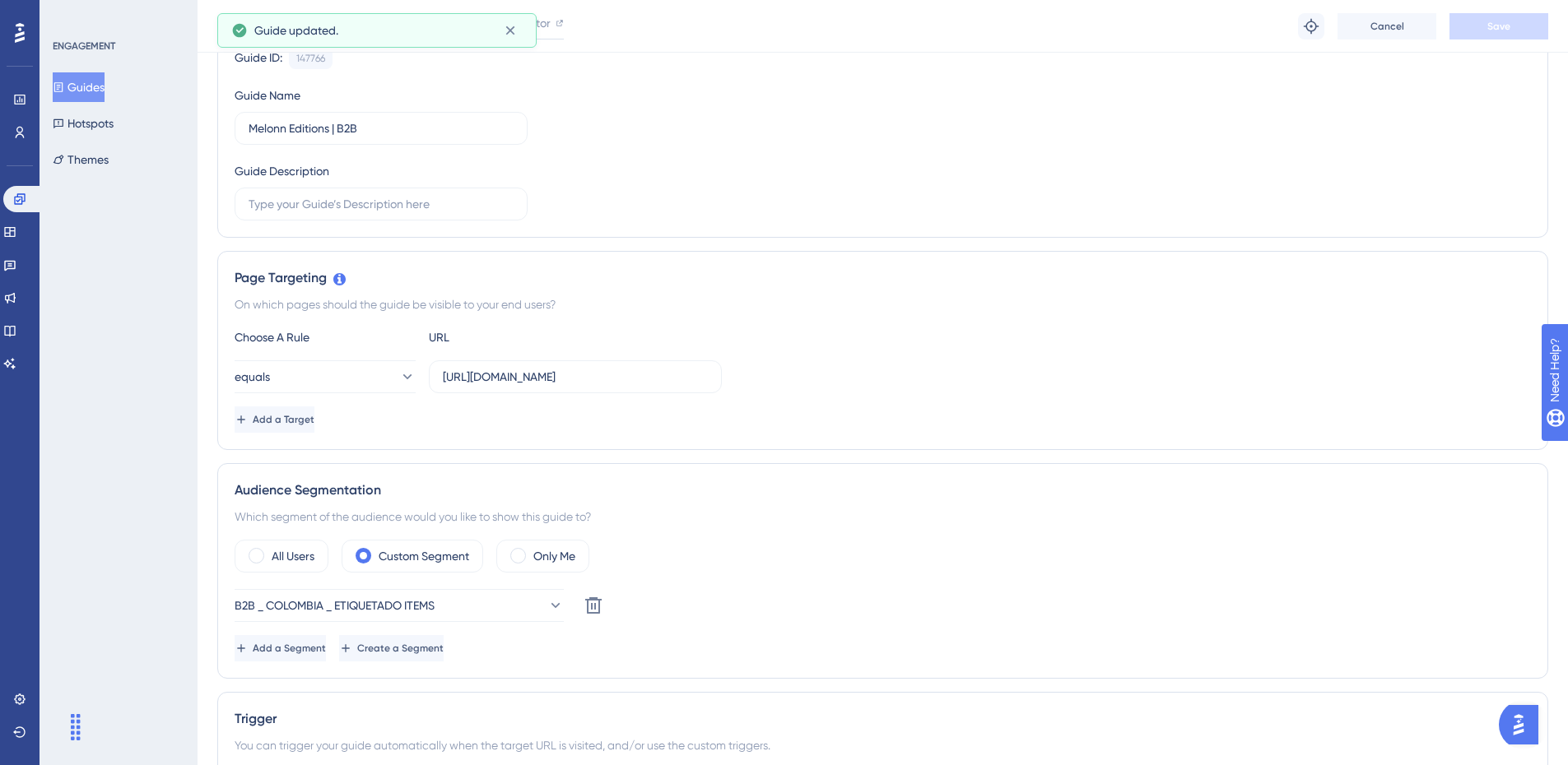 scroll, scrollTop: 0, scrollLeft: 0, axis: both 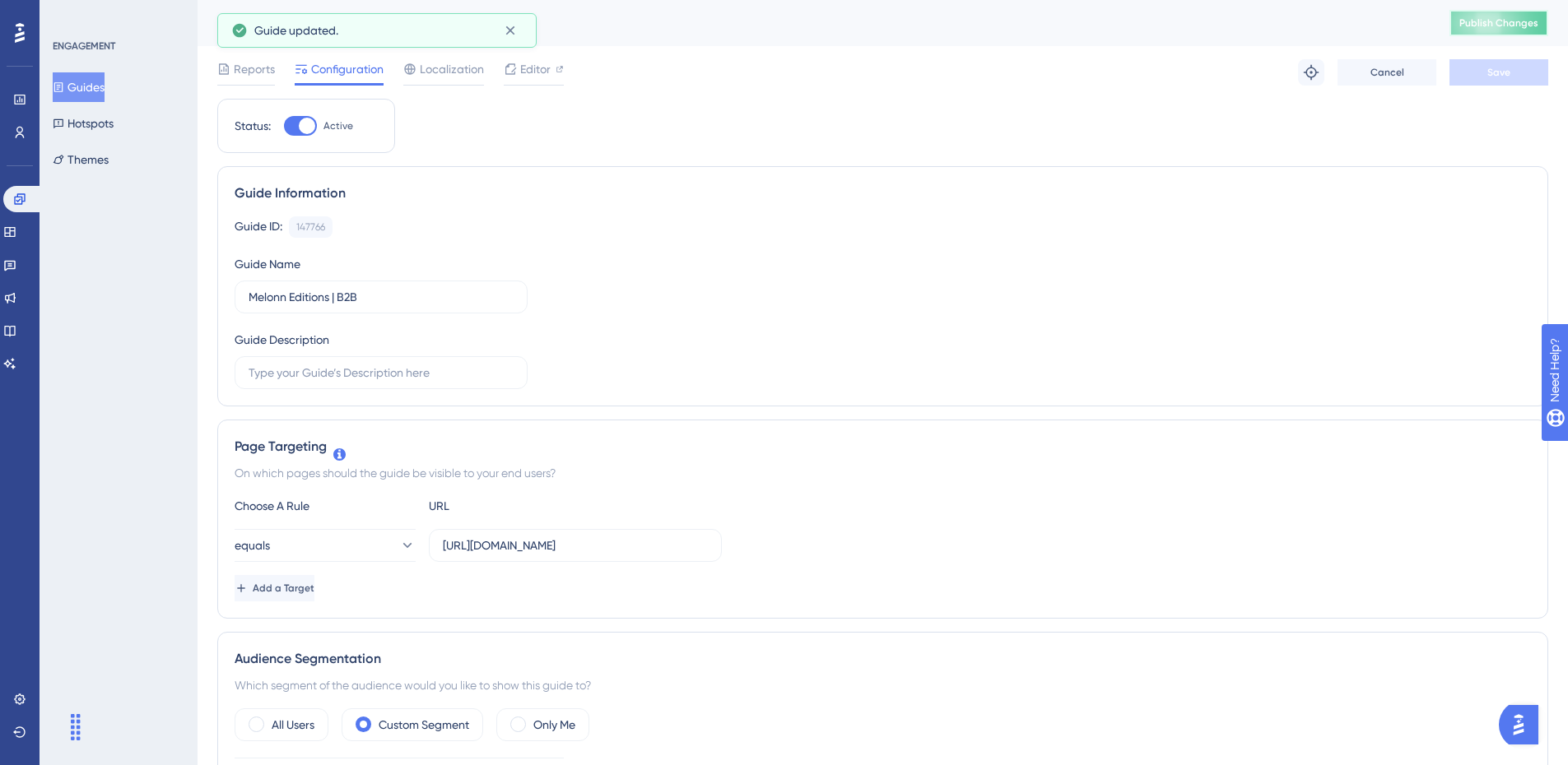 click on "Publish Changes" at bounding box center (1499, 23) 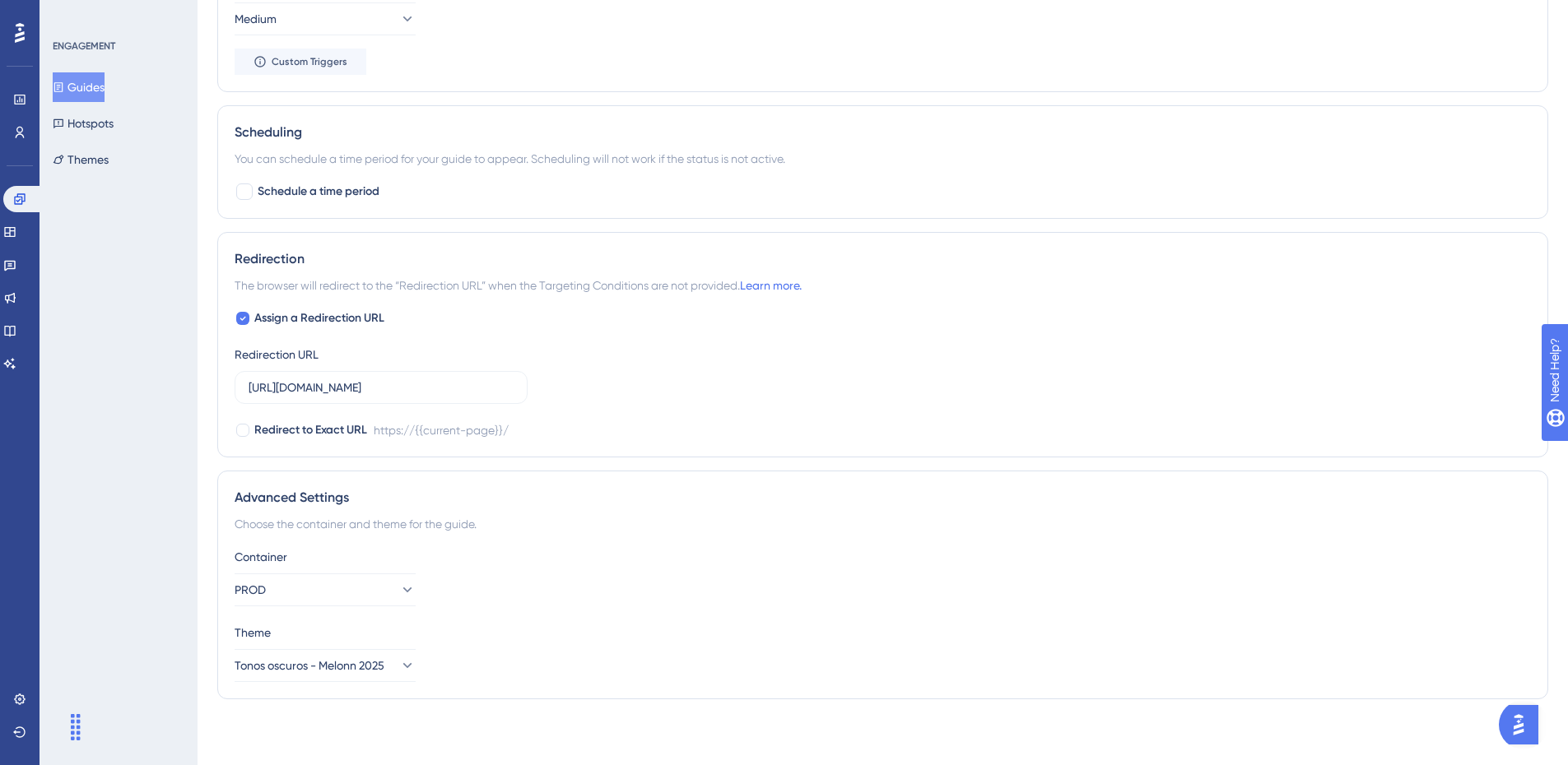 scroll, scrollTop: 0, scrollLeft: 0, axis: both 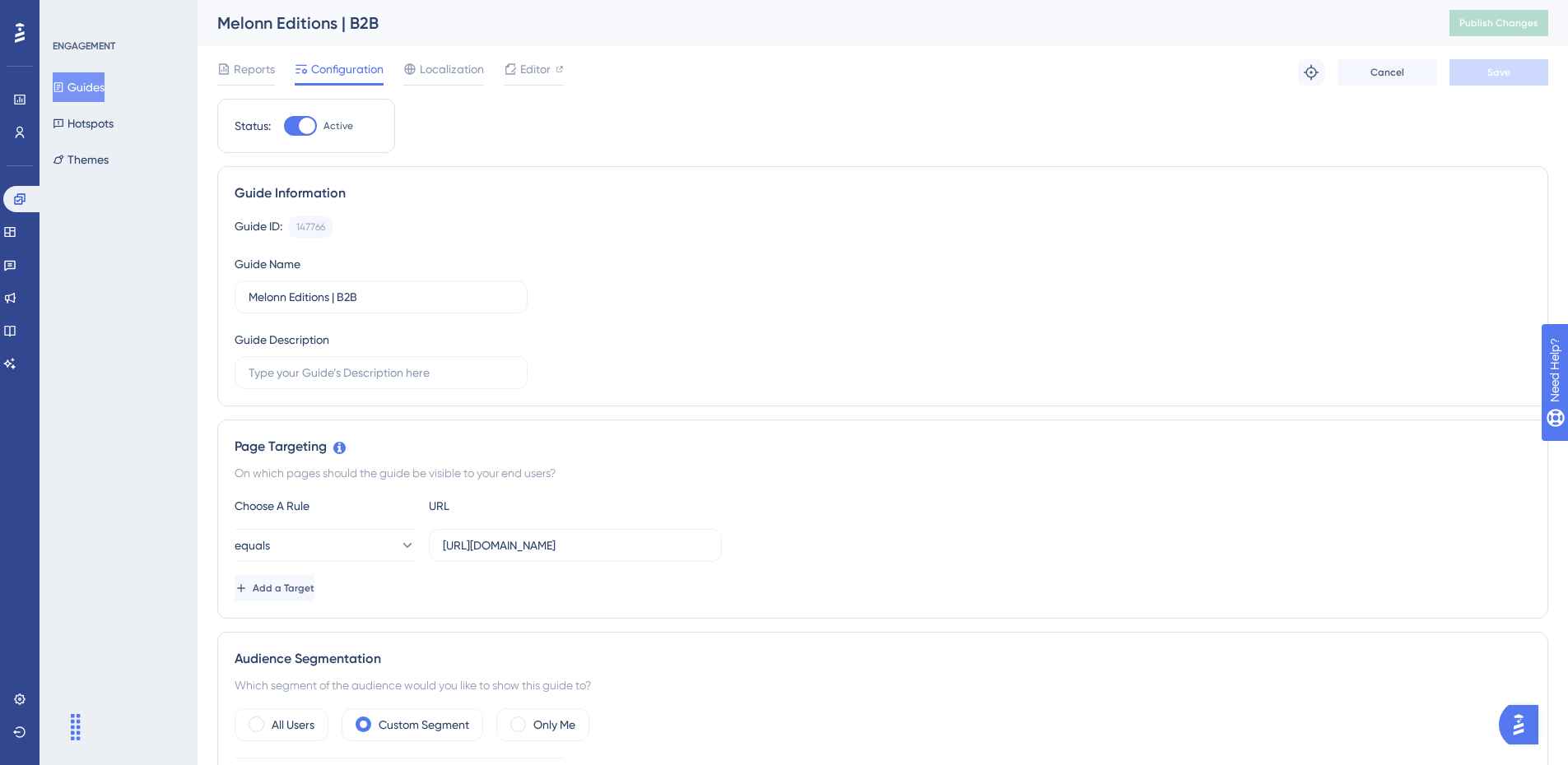 click on "Status: Active Guide Information Guide ID: 147766 Copy Guide Name Melonn Editions | B2B Guide Description Page Targeting
On which pages should the guide be visible to your end users?
Choose A Rule URL equals https://admin.melonn.com/ Add a Target Audience Segmentation Which segment of the audience would you like to show this guide to? All Users Custom Segment Only Me B2B _ COLOMBIA _ ETIQUETADO ITEMS Delete Add a Segment Create a Segment Trigger You can trigger your guide automatically when the target URL is visited,
and/or use the custom triggers. Auto-Trigger Set the Appear Frequency Once in 1 day Stop Trigger Never When the user sees the guide 3 times When the user completes the guide When the user reaches the custom goal Set the Display Priority This option will set the display priority between
auto-triggered materials in cases of conflicts between multiple materials Medium Custom Triggers Scheduling Schedule a time period Redirection Learn more. Assign a Redirection URL Container" at bounding box center (882, 1026) 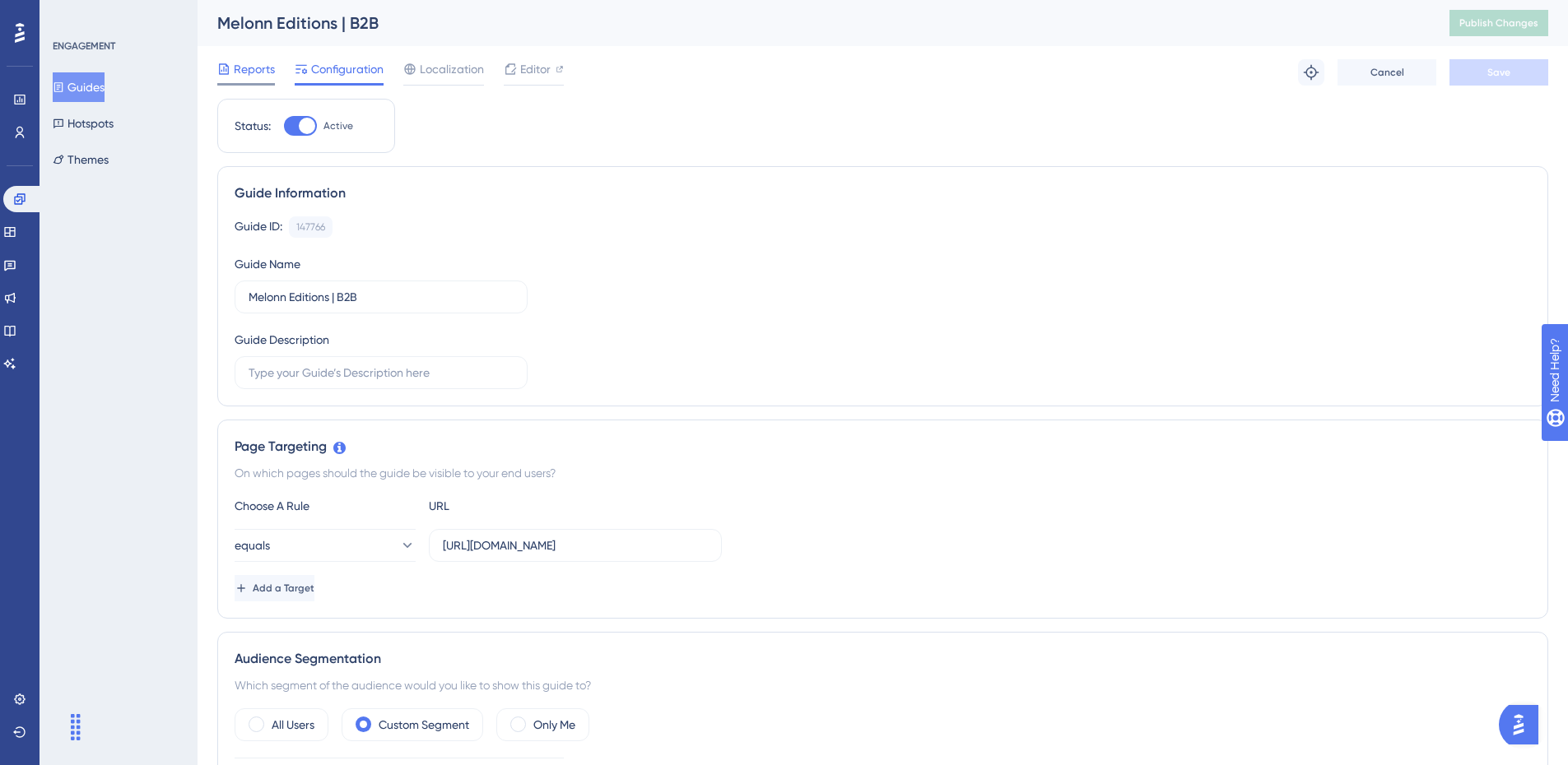 click on "Reports" at bounding box center (254, 69) 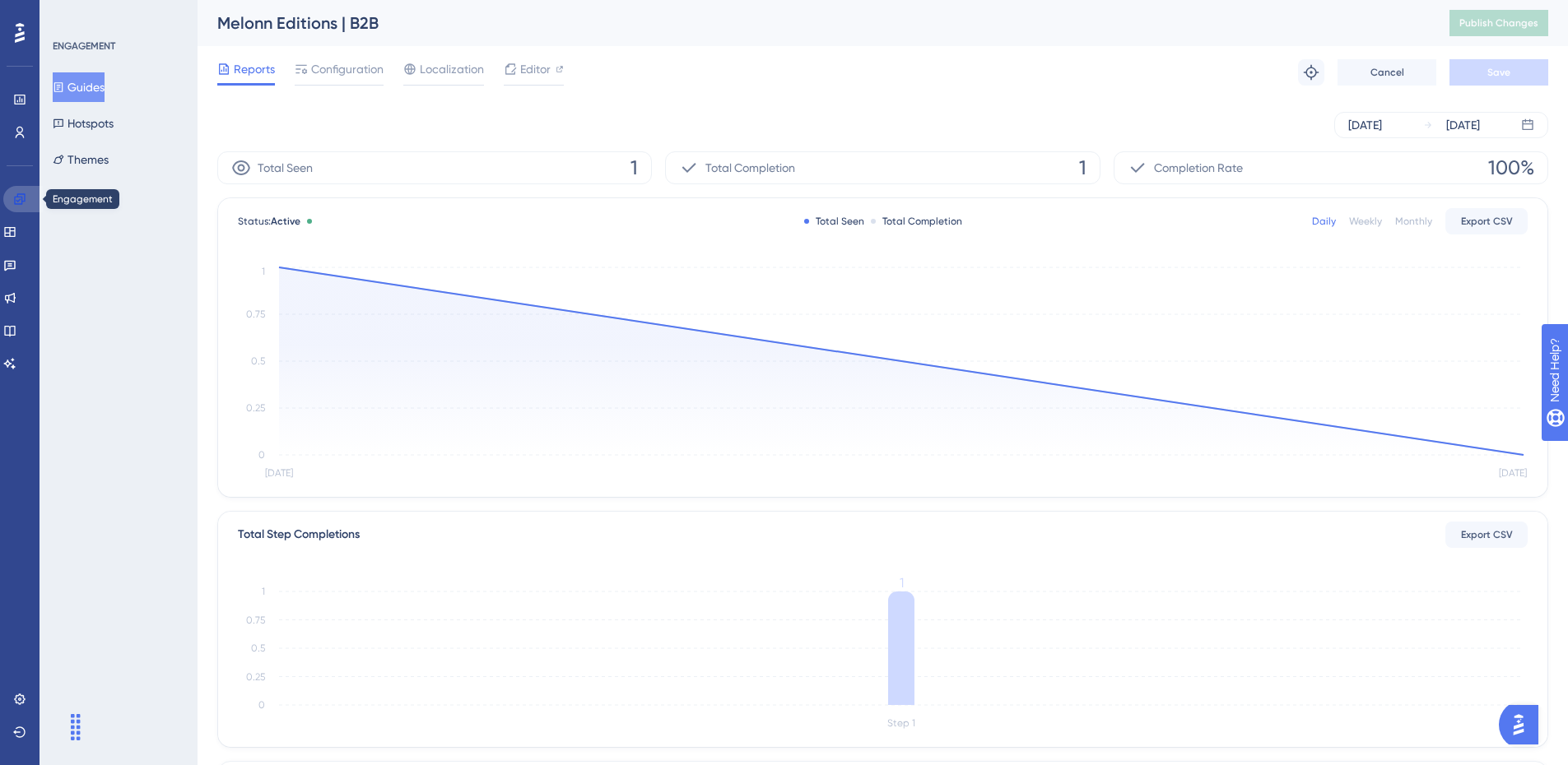 click 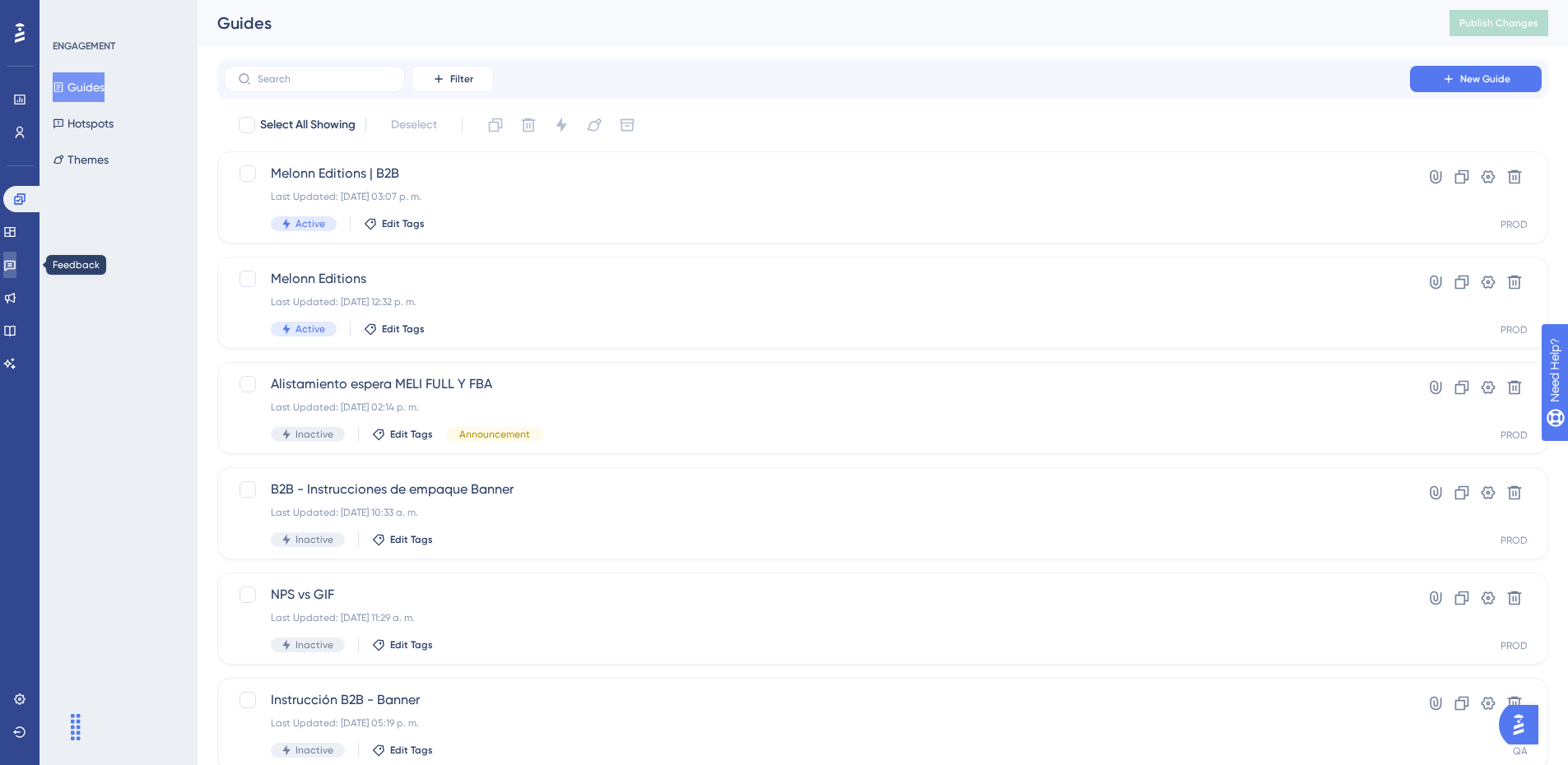 drag, startPoint x: 22, startPoint y: 269, endPoint x: 1285, endPoint y: 11, distance: 1289.0822 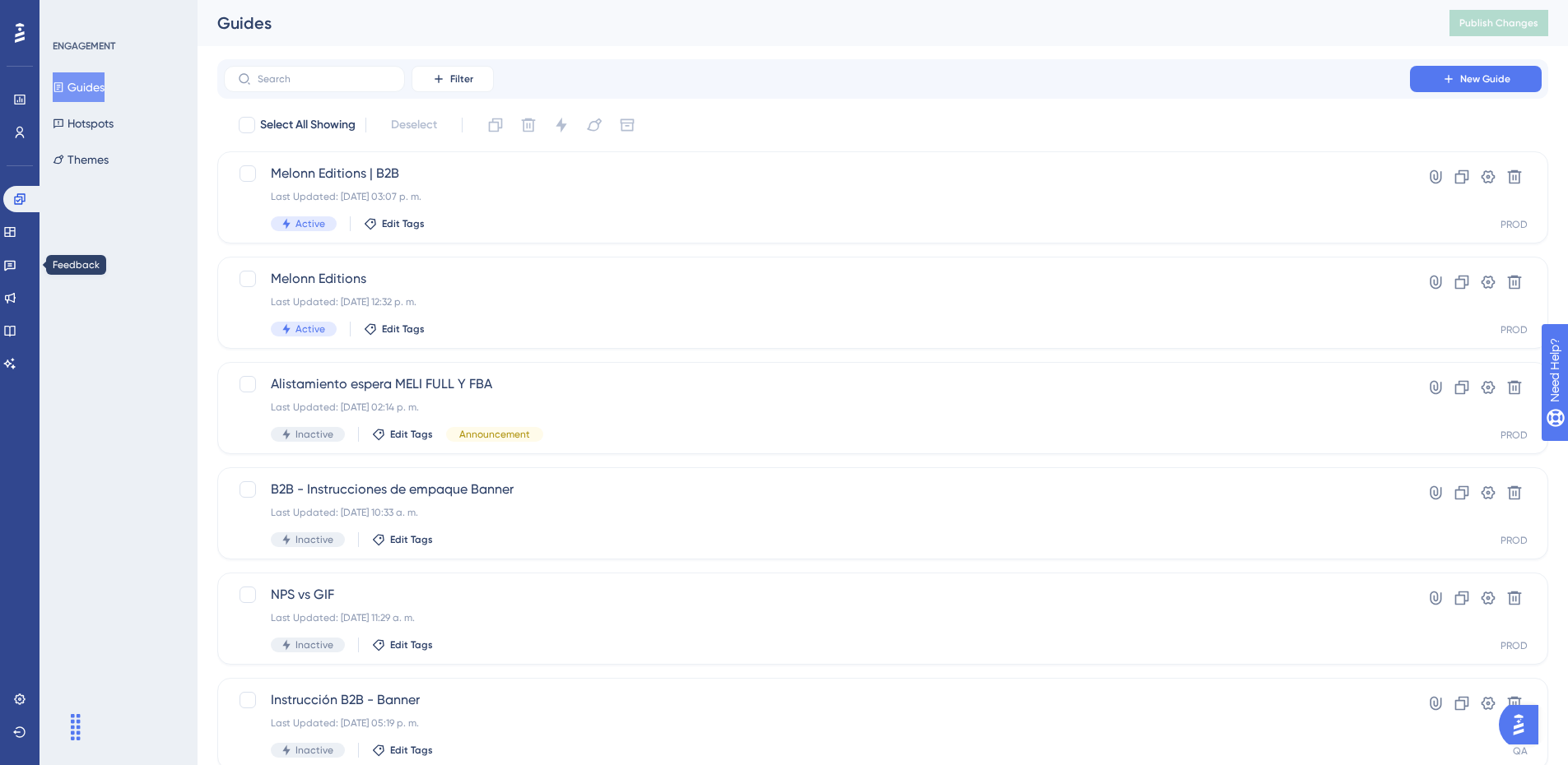 click on "ENGAGEMENT Guides Hotspots Themes" at bounding box center [119, 382] 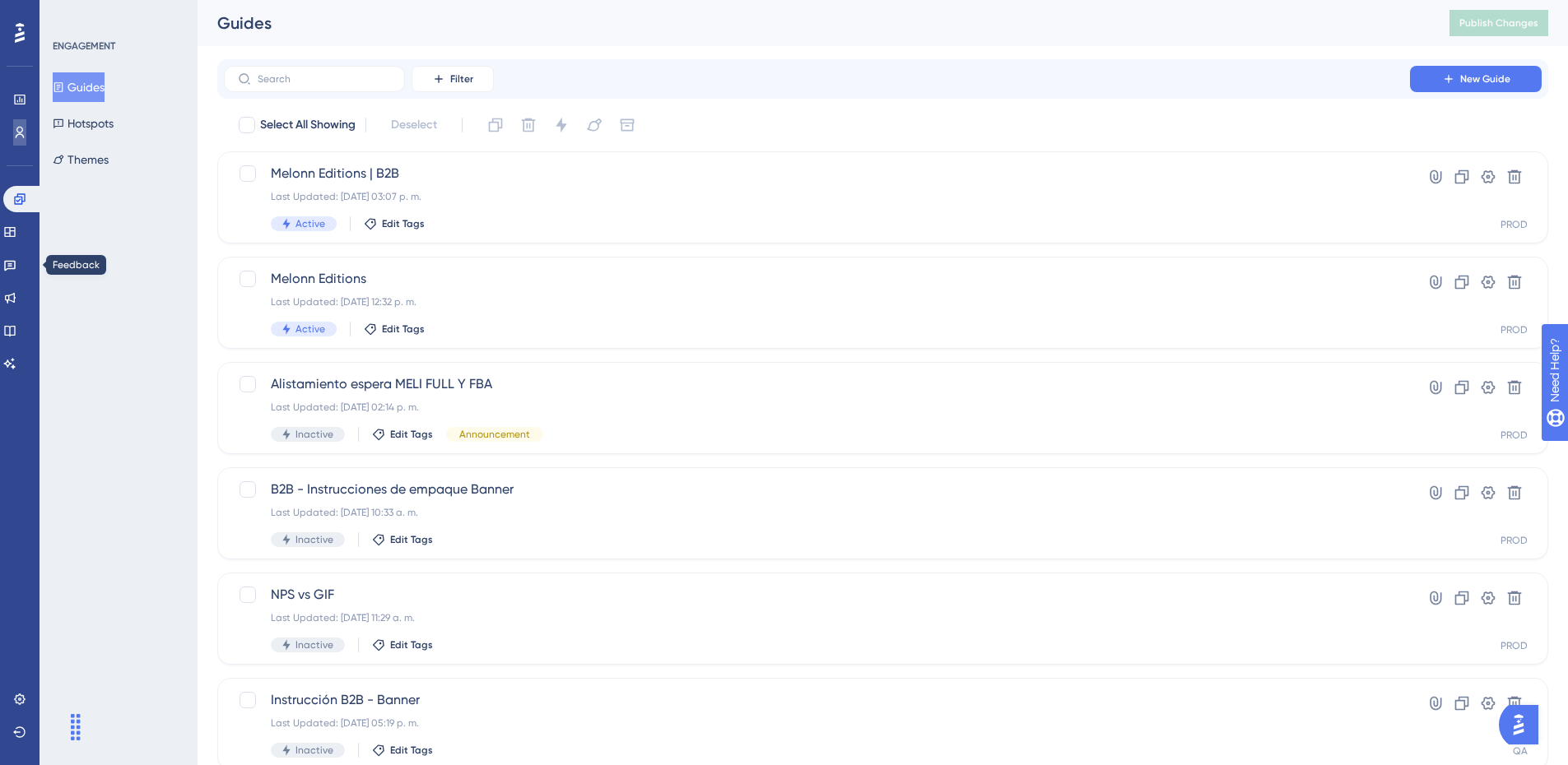 click 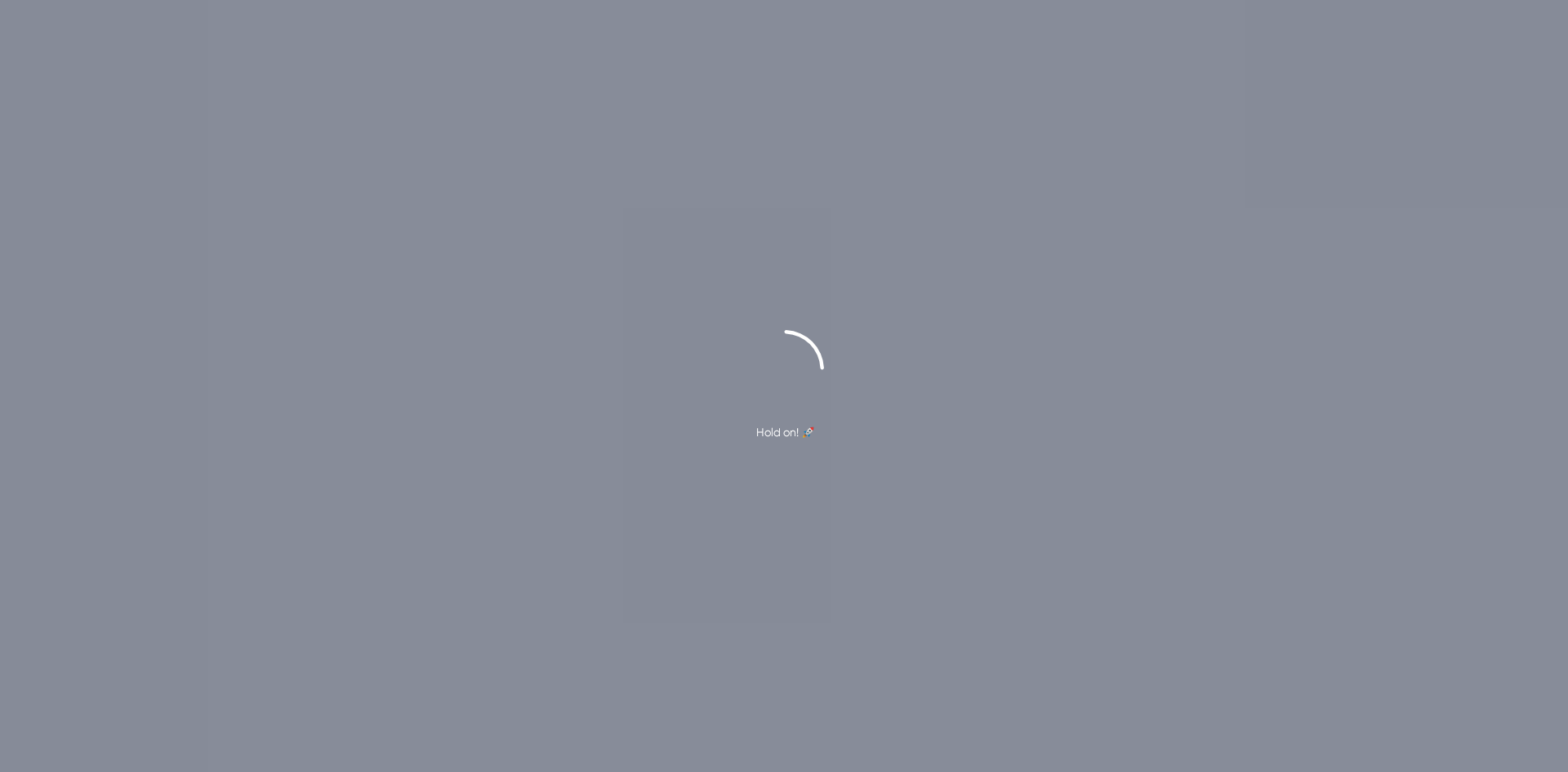 scroll, scrollTop: 0, scrollLeft: 0, axis: both 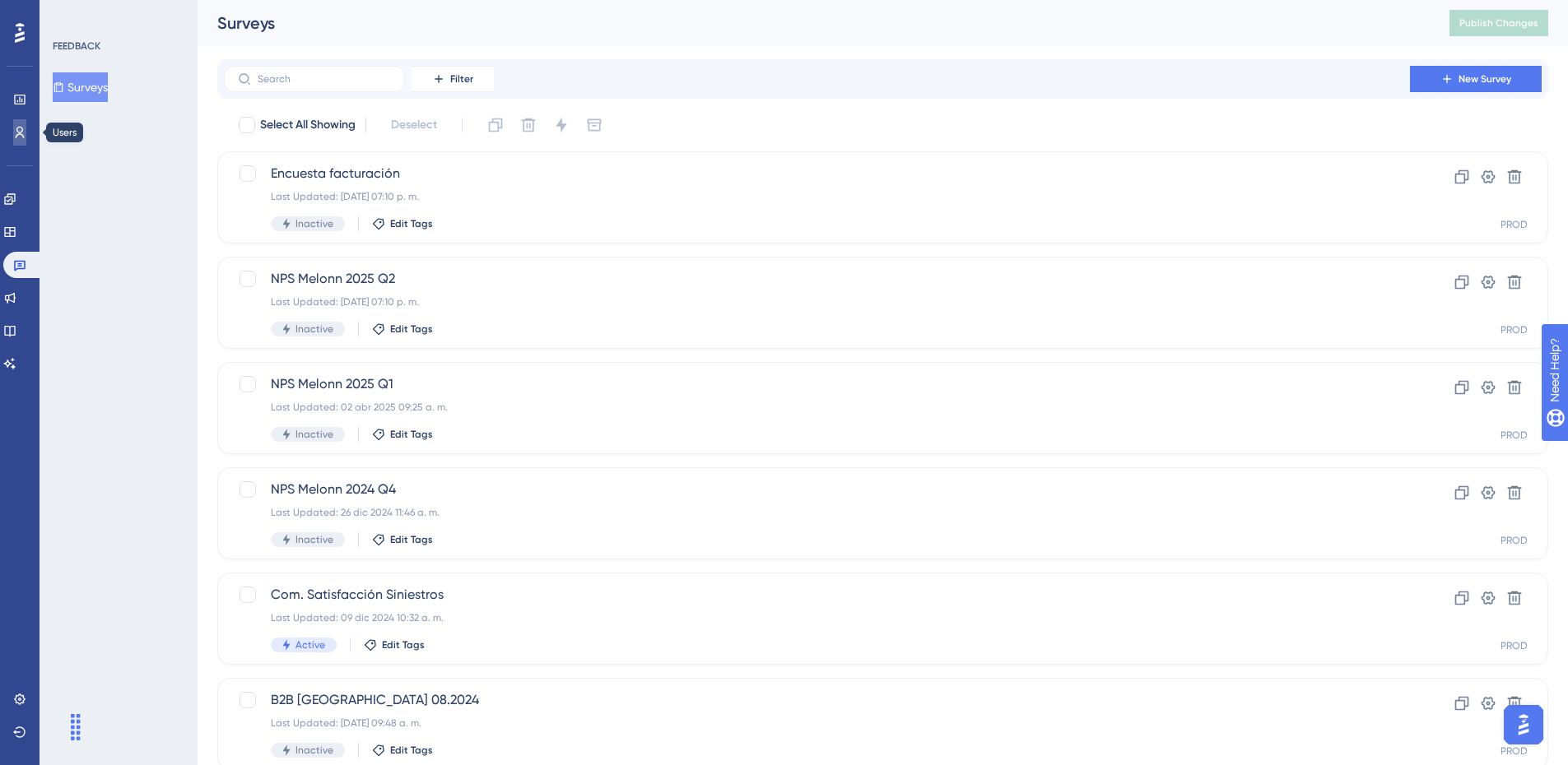 click 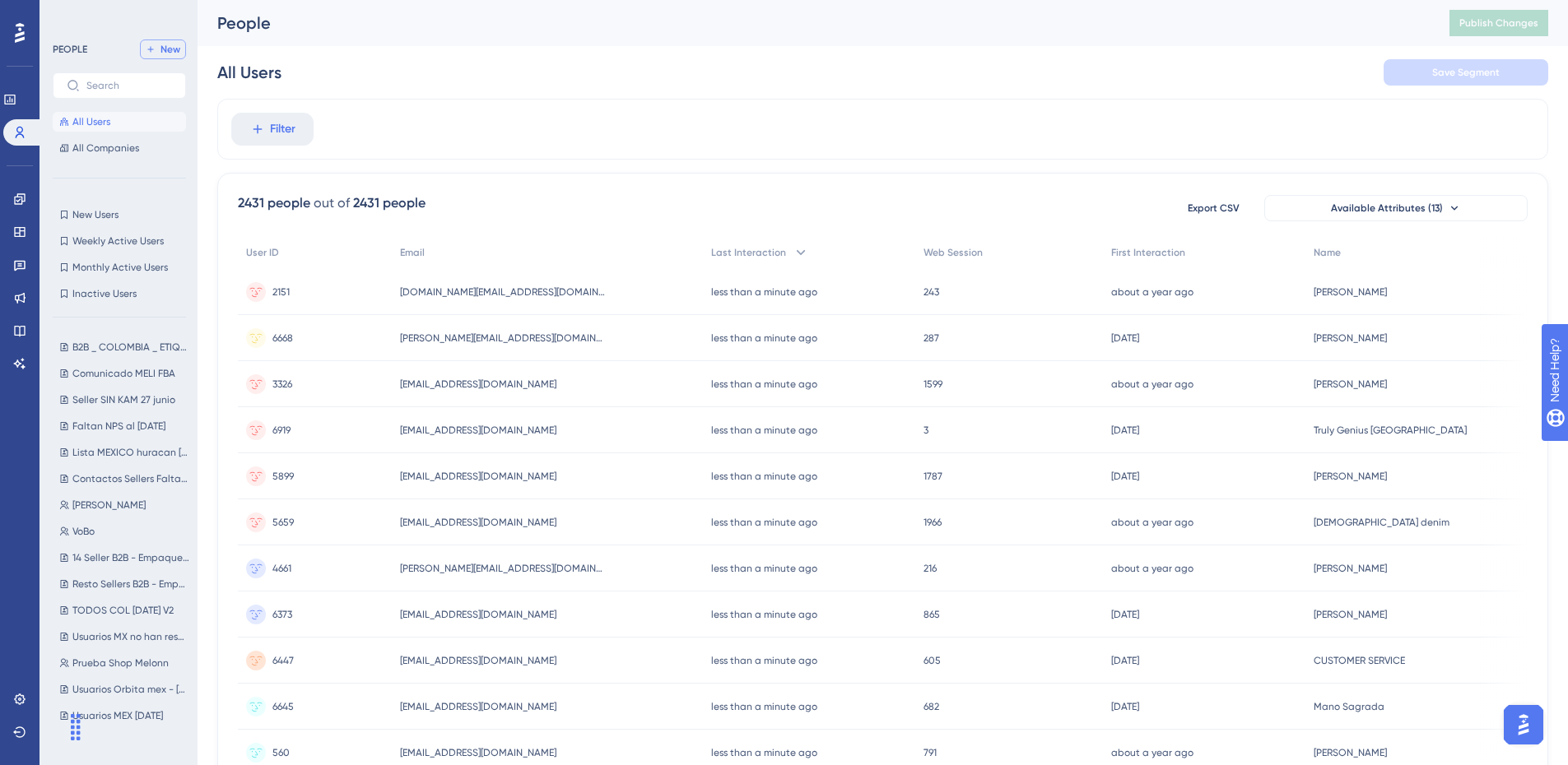 click on "New" at bounding box center (170, 49) 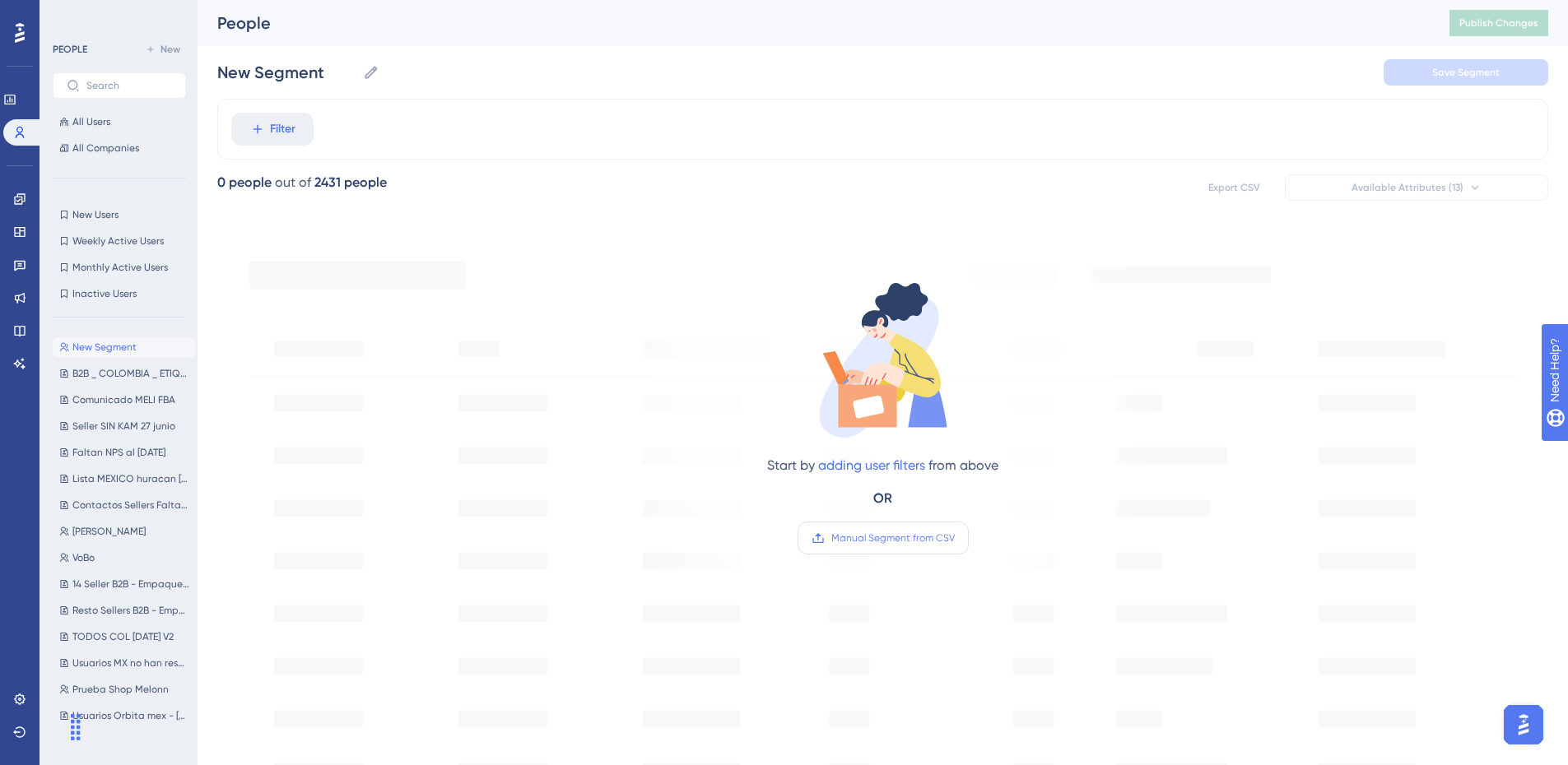 click on "Manual Segment from CSV" at bounding box center [893, 538] 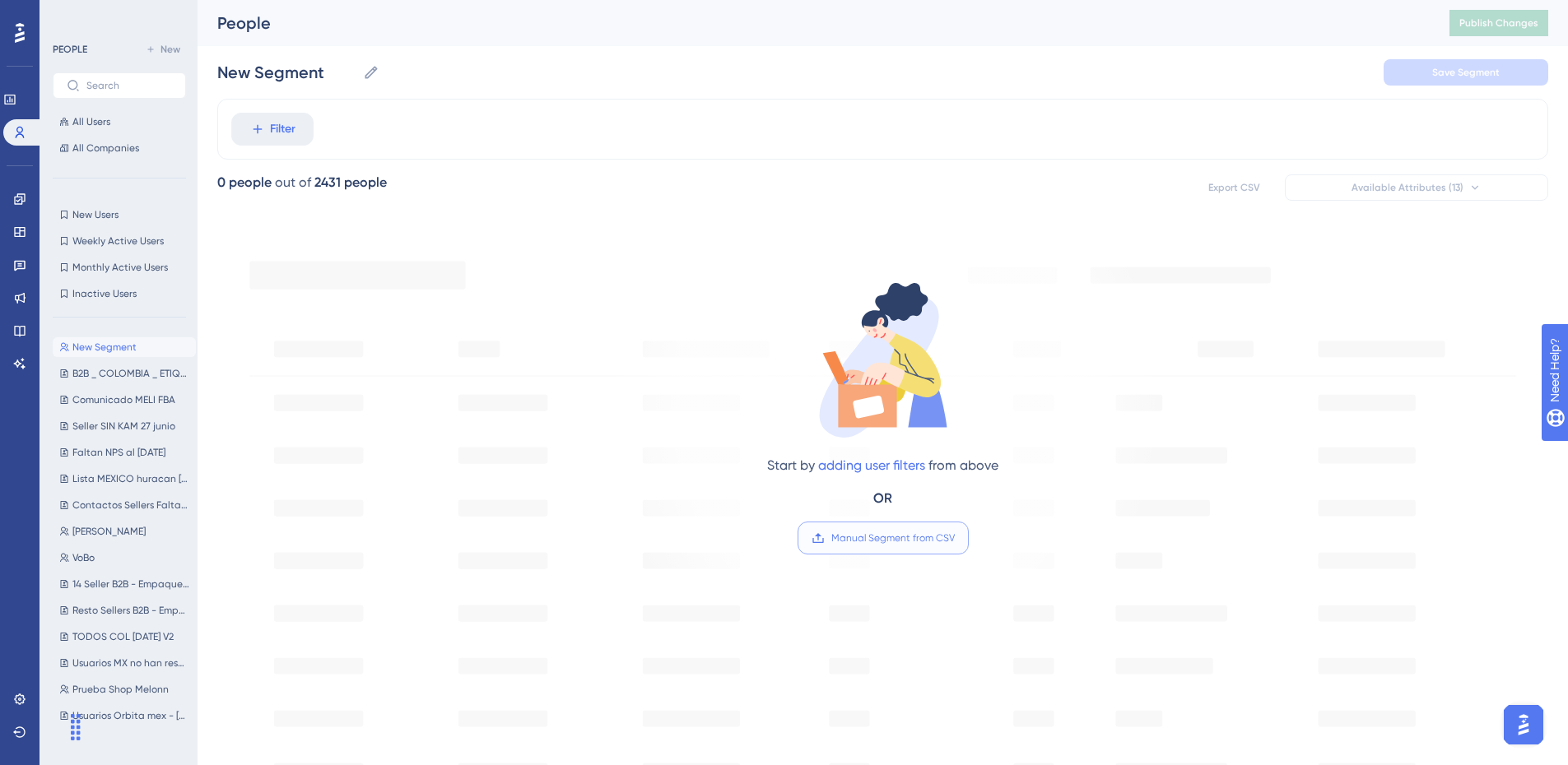 click on "Manual Segment from CSV" at bounding box center [955, 538] 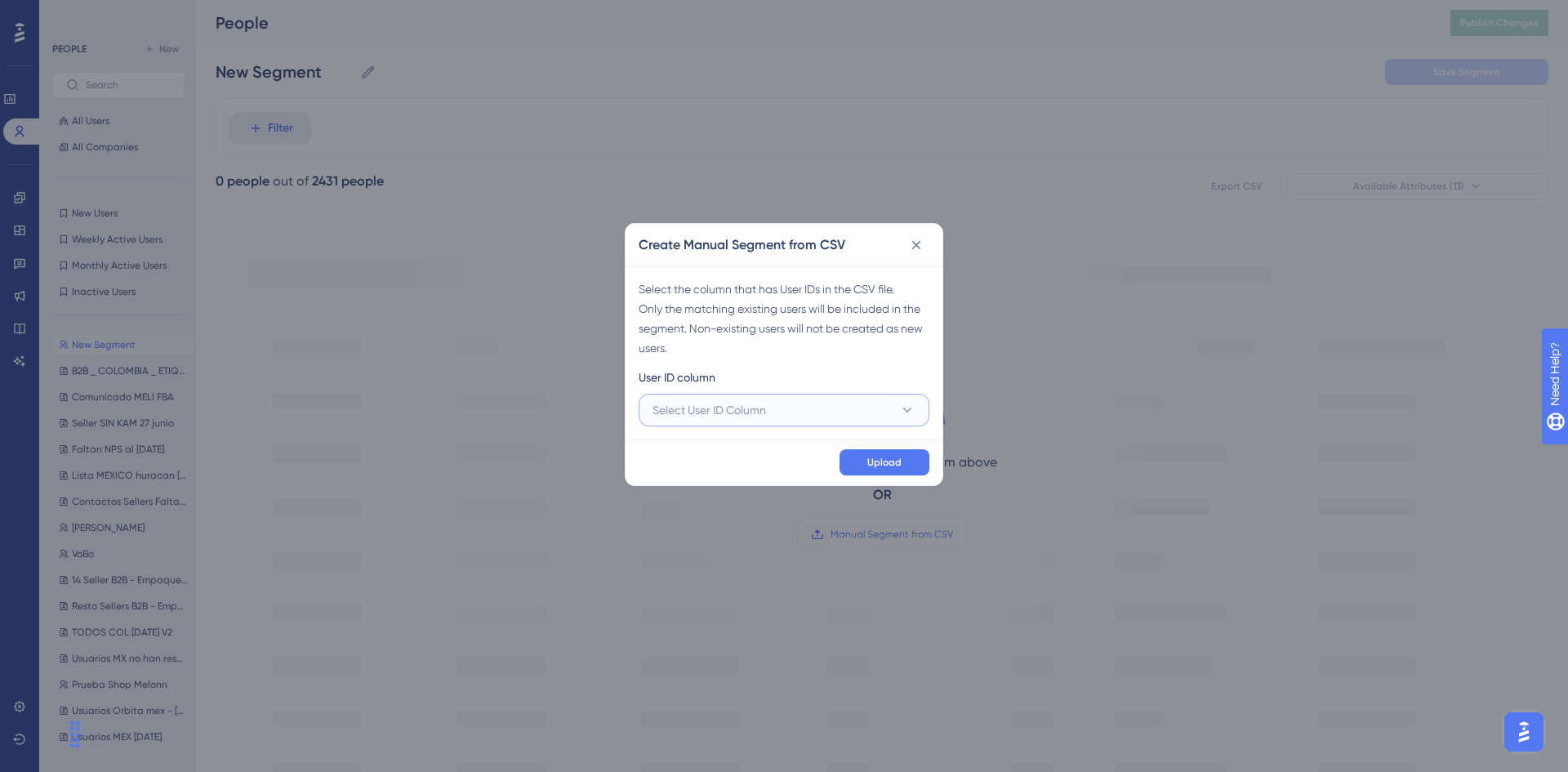 click on "Select User ID Column" at bounding box center [709, 410] 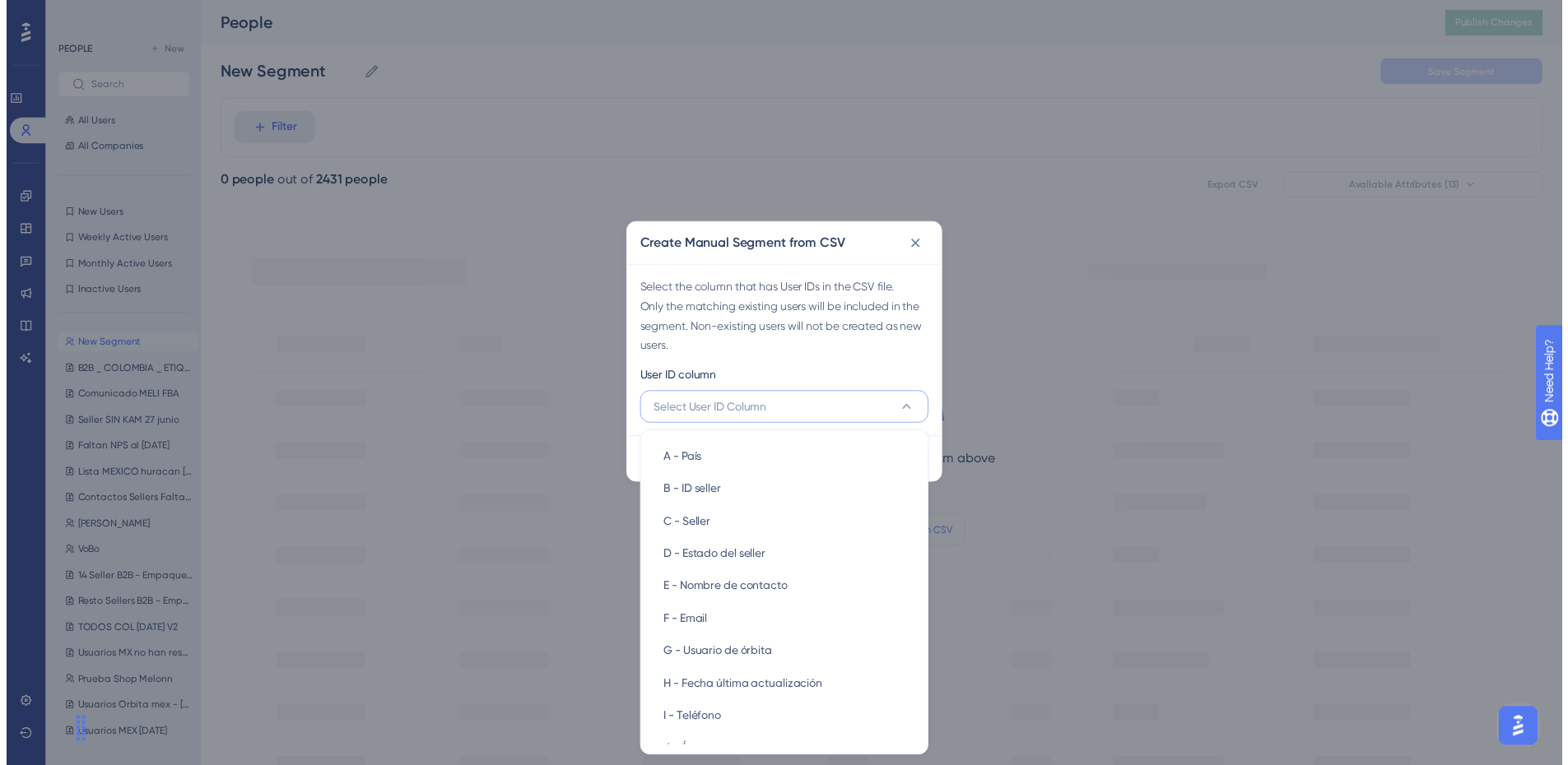 scroll, scrollTop: 1, scrollLeft: 0, axis: vertical 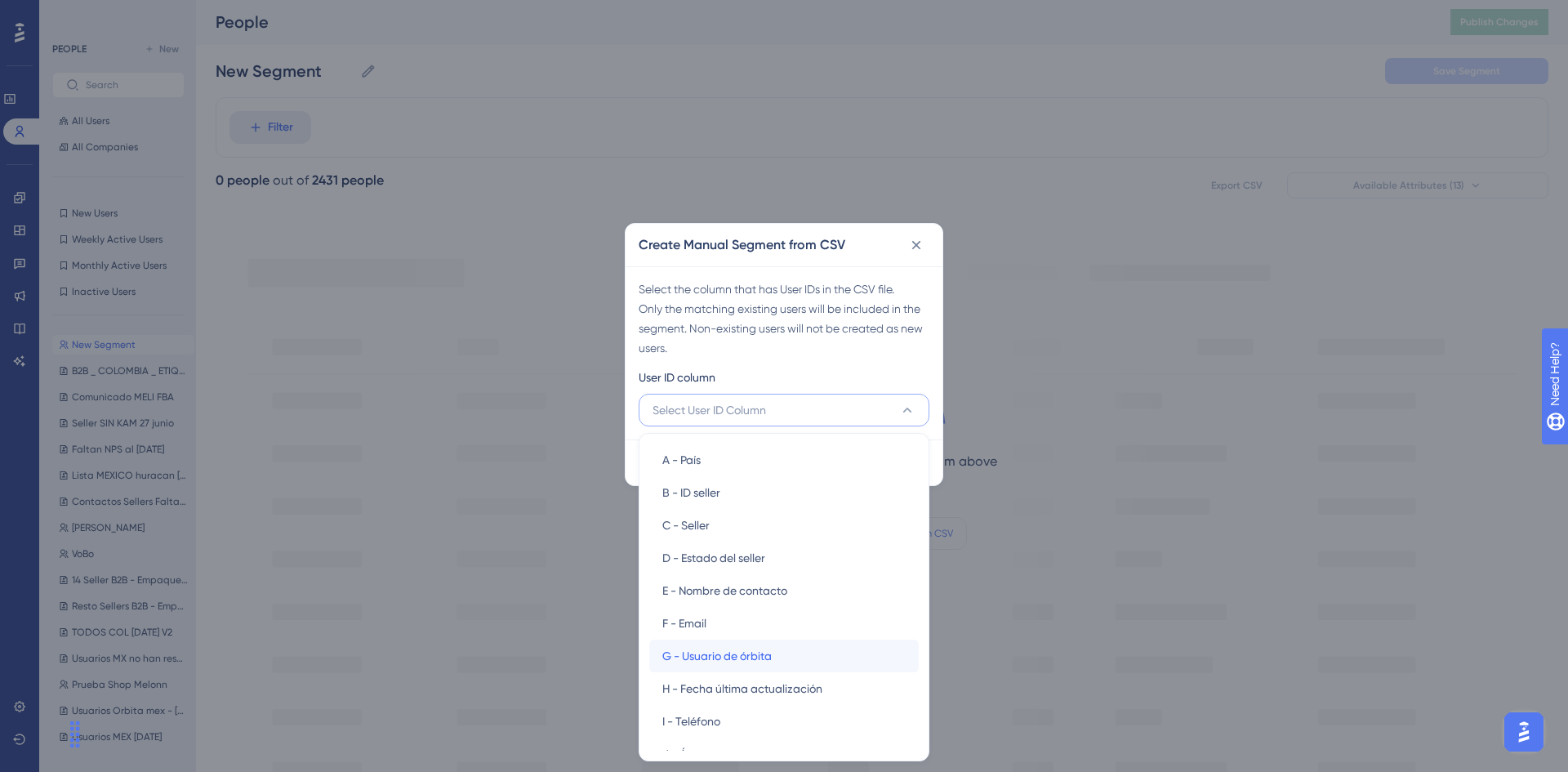 click on "G - Usuario de órbita" at bounding box center [717, 656] 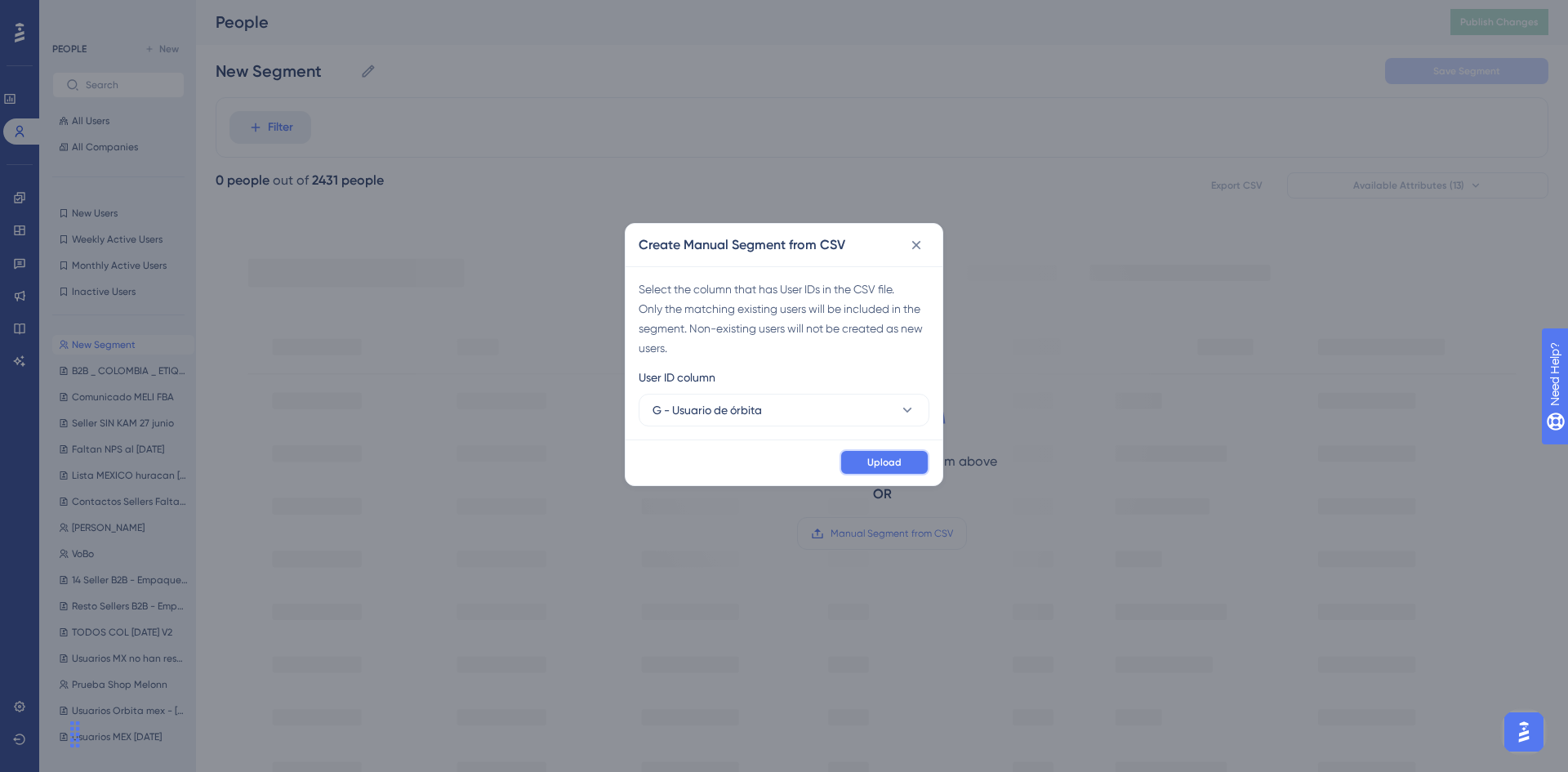 click on "Upload" at bounding box center [884, 462] 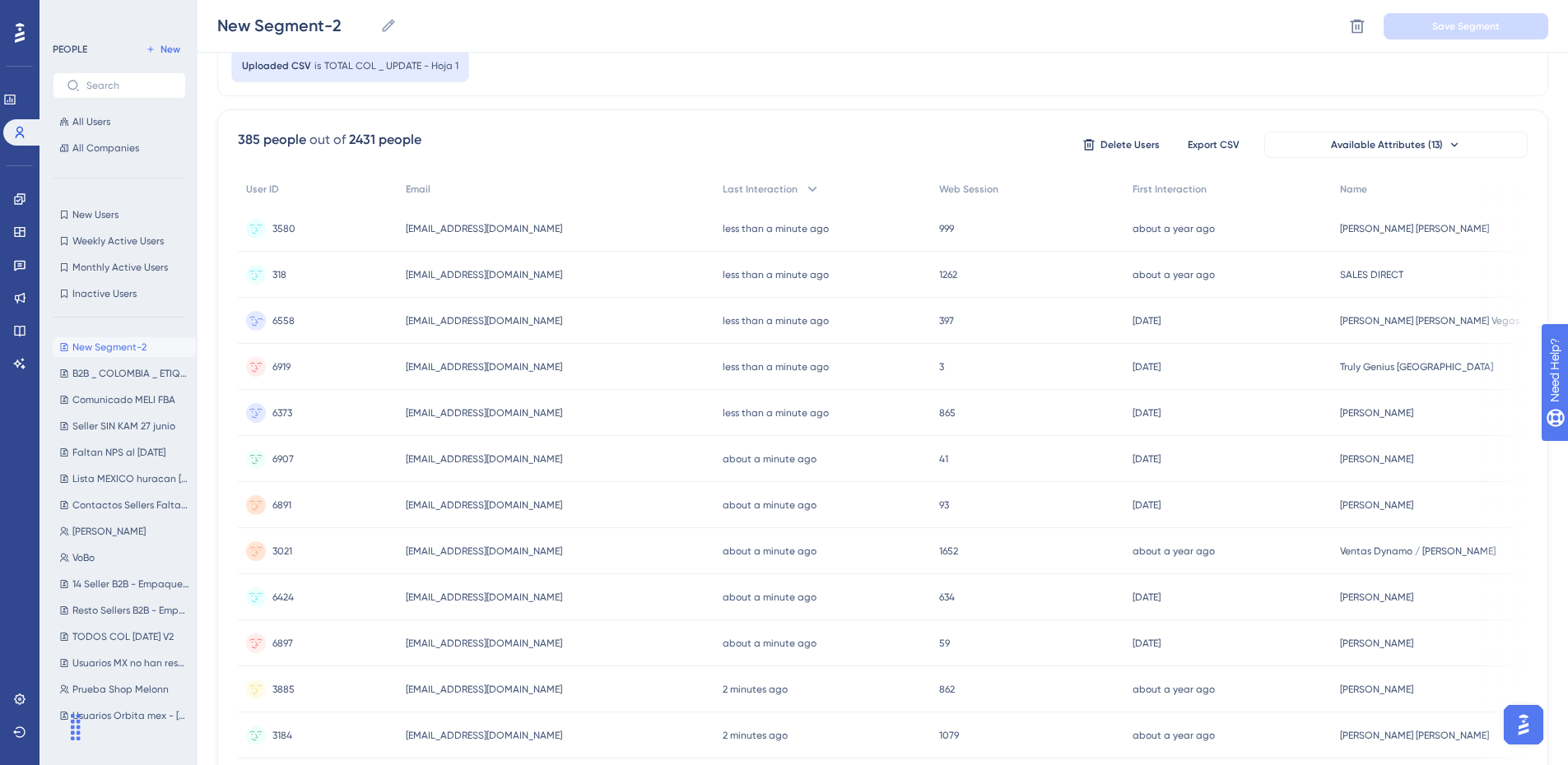 scroll, scrollTop: 0, scrollLeft: 0, axis: both 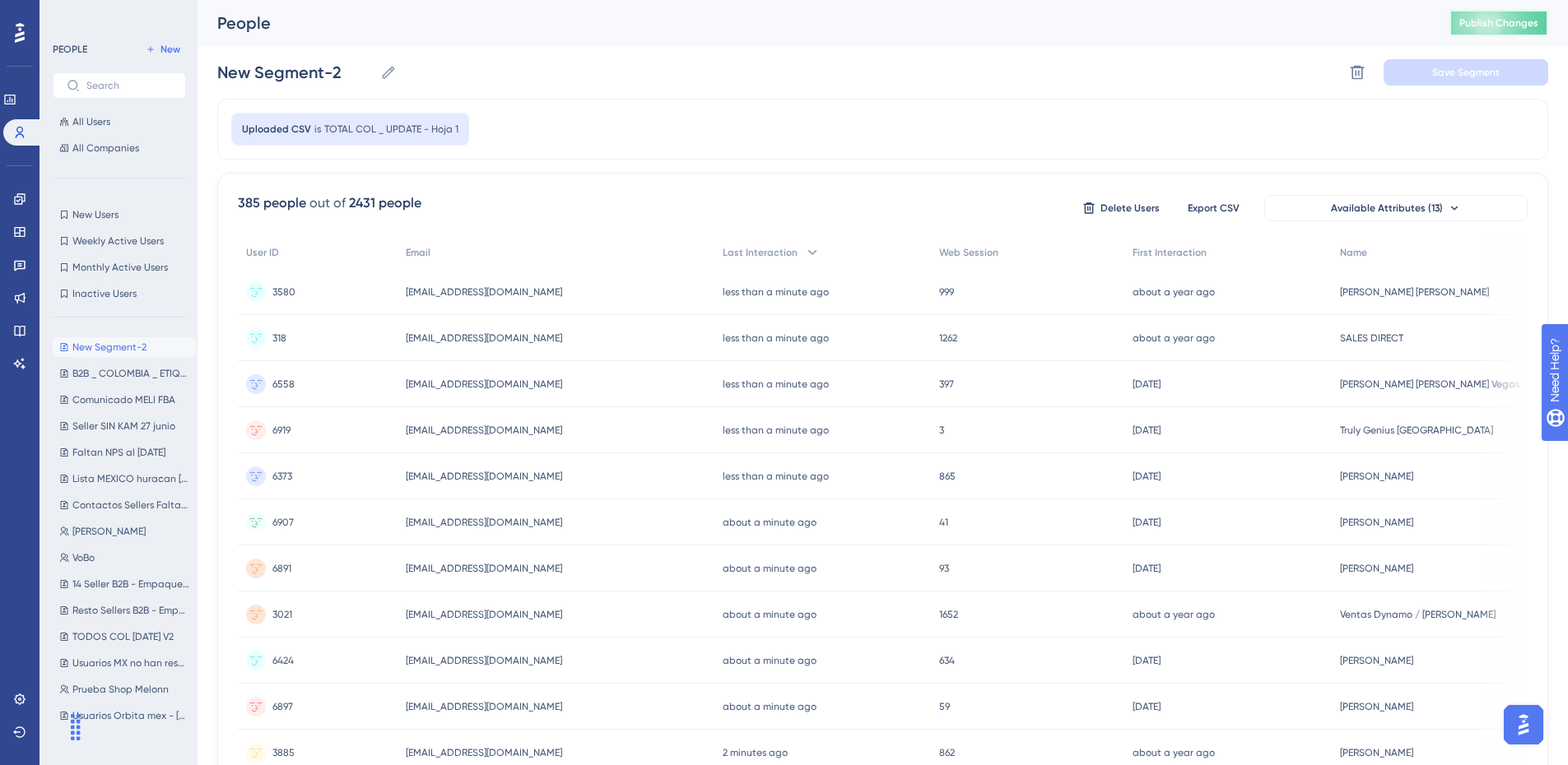 click on "Publish Changes" at bounding box center (1499, 23) 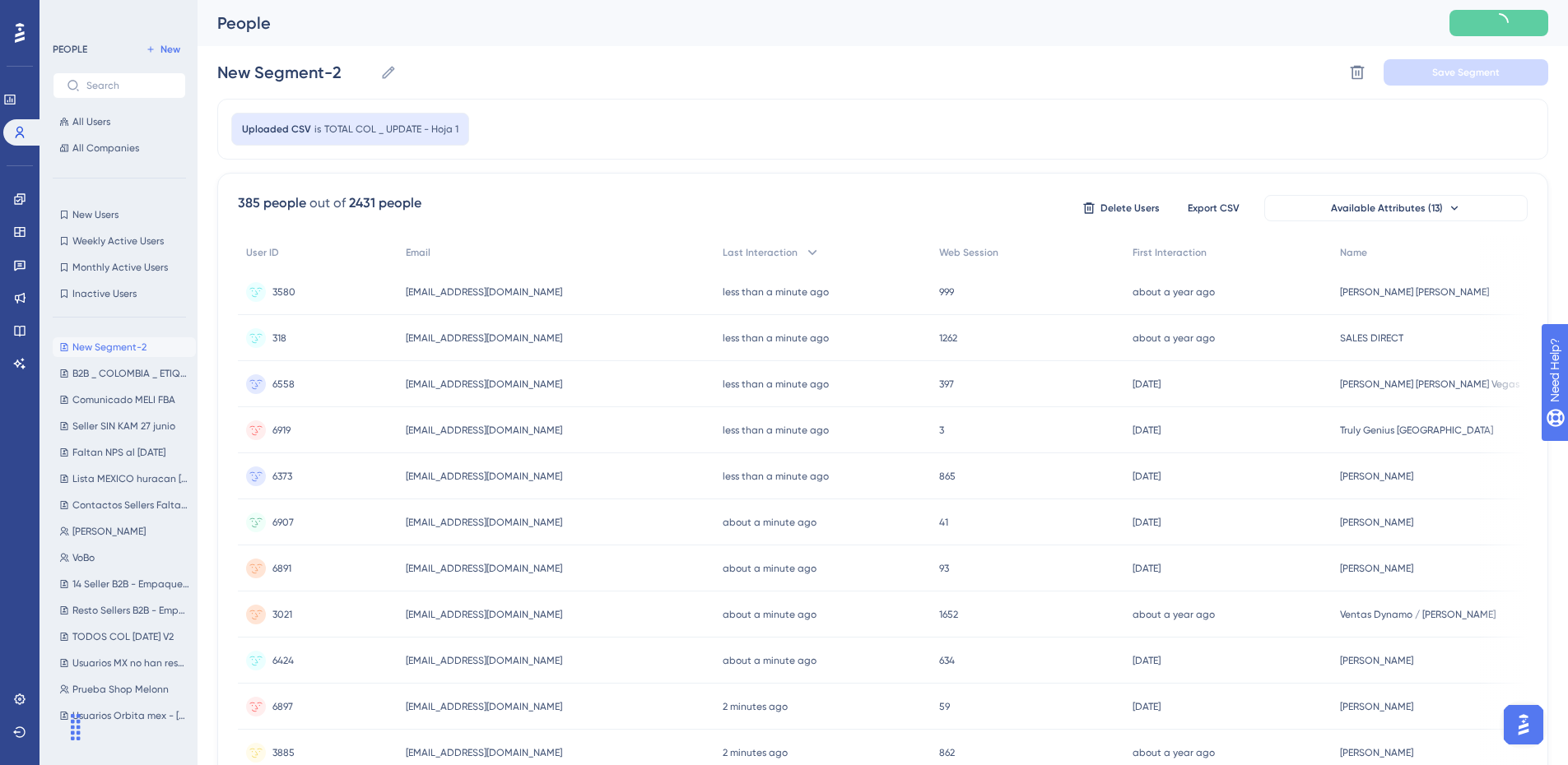 click on "TOTAL COL _ UPDATE - Hoja 1" at bounding box center (391, 129) 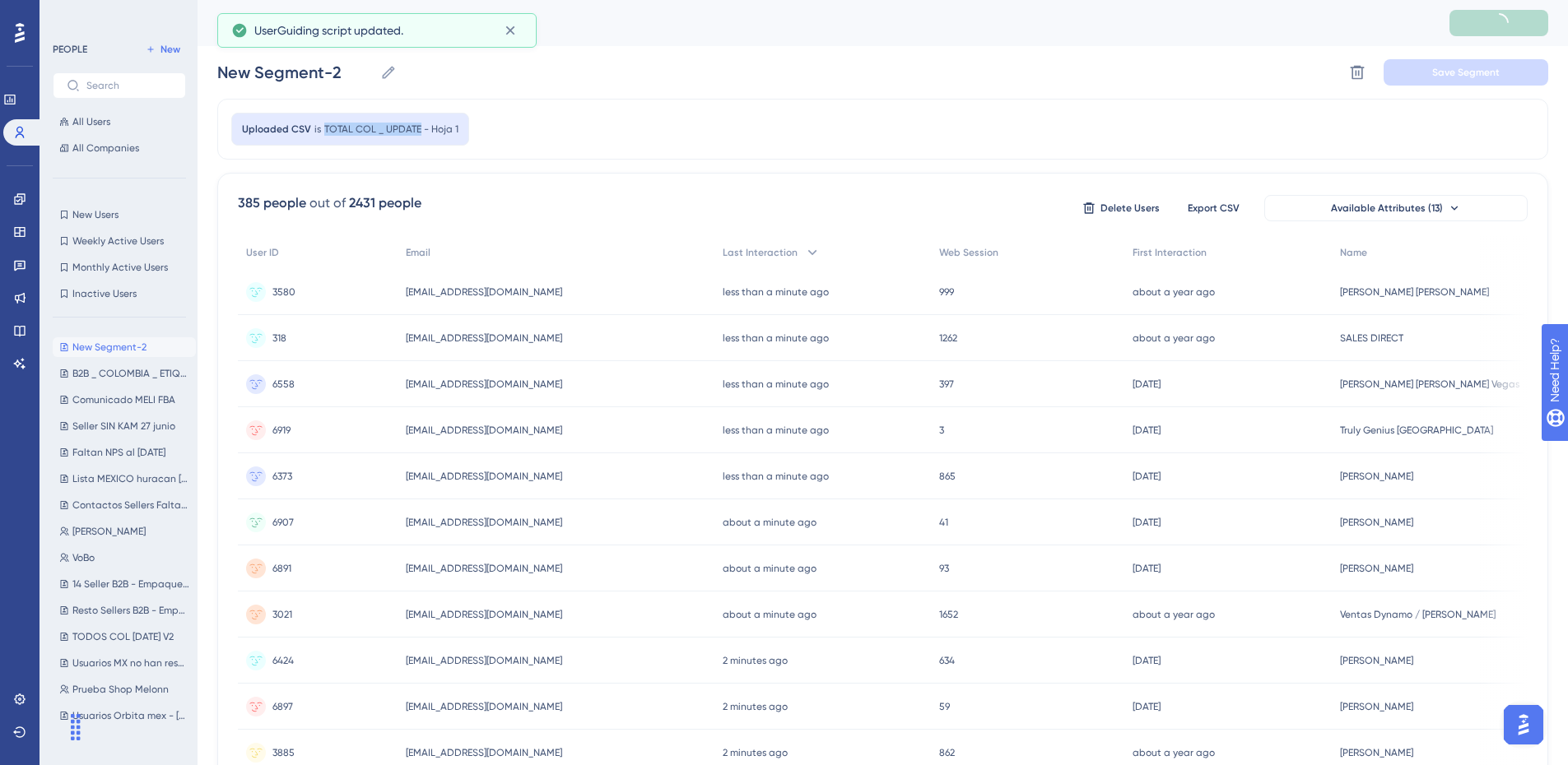 drag, startPoint x: 324, startPoint y: 125, endPoint x: 418, endPoint y: 132, distance: 94.26028 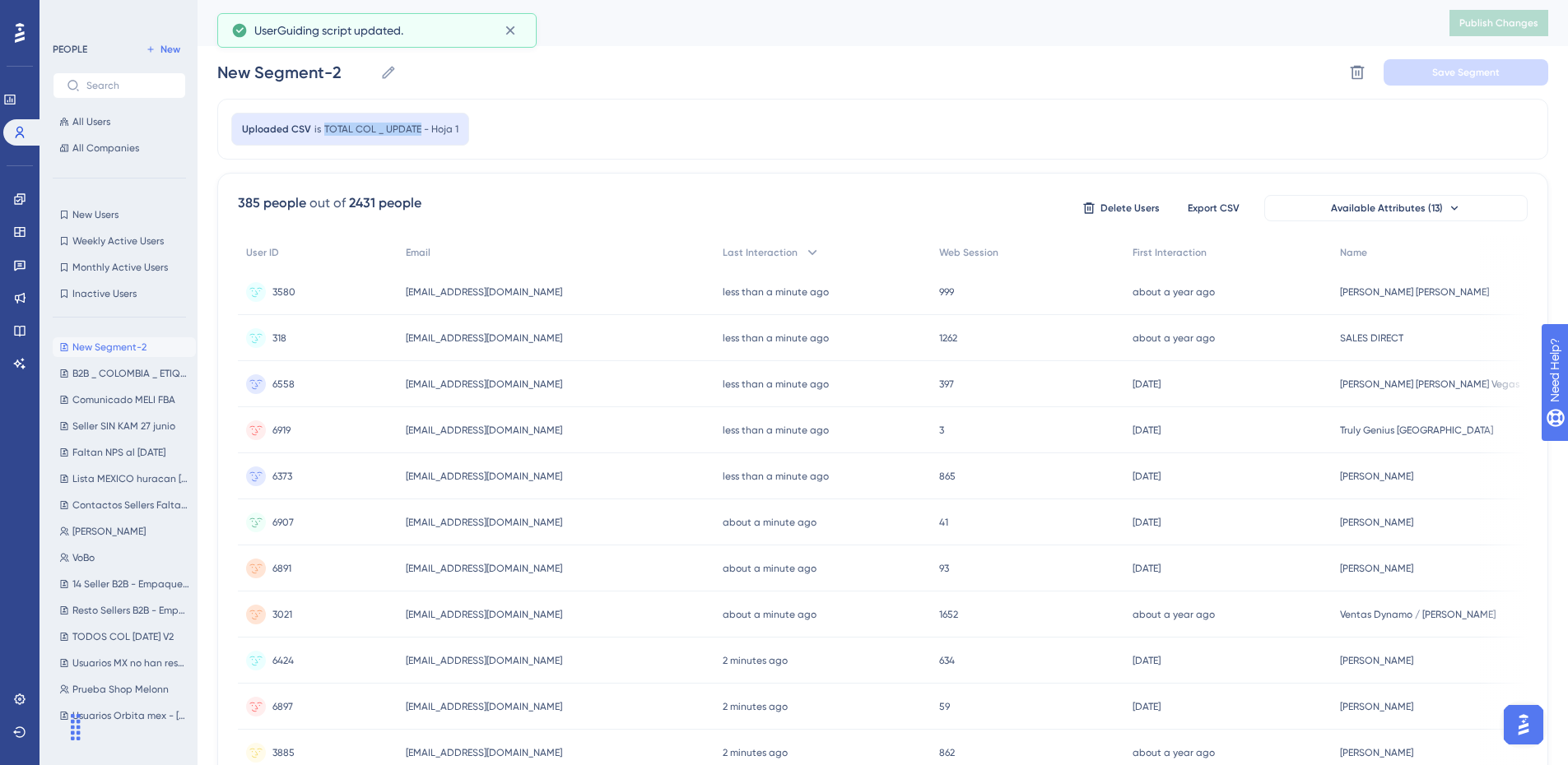 copy on "TOTAL COL _ UPDATE" 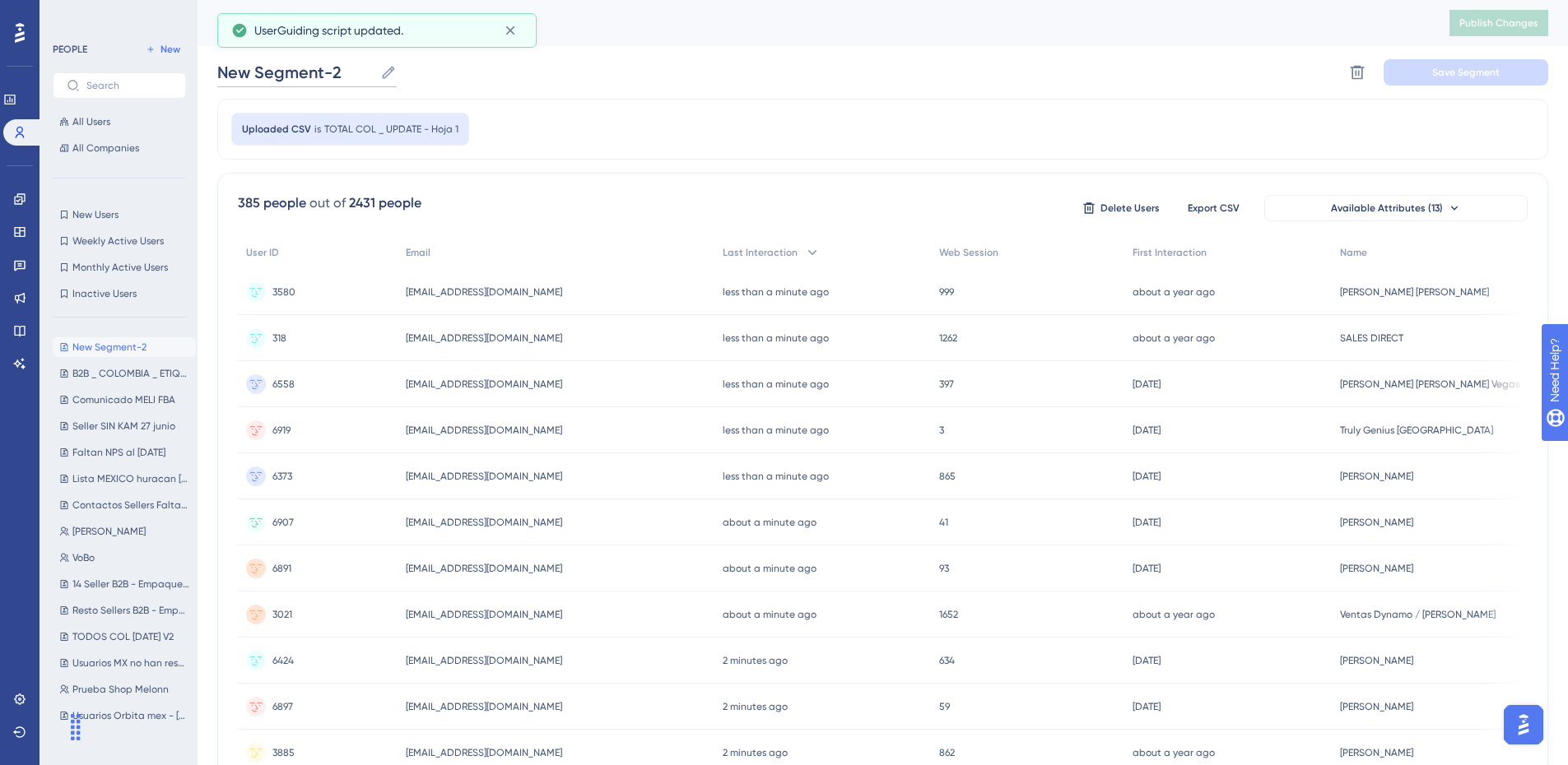 click on "New Segment-2" at bounding box center (295, 72) 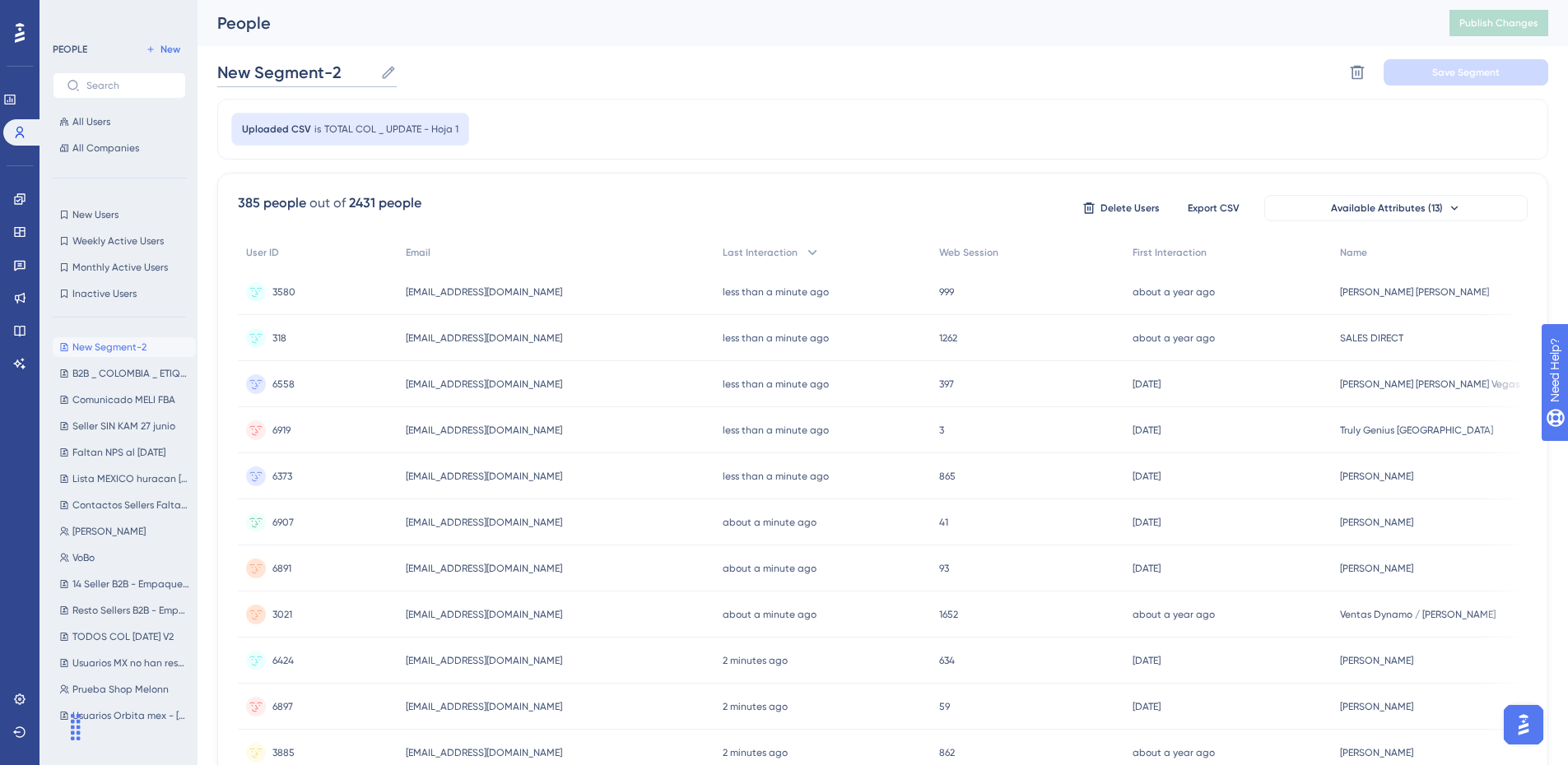 paste on "TOTAL COL _ UPDATE" 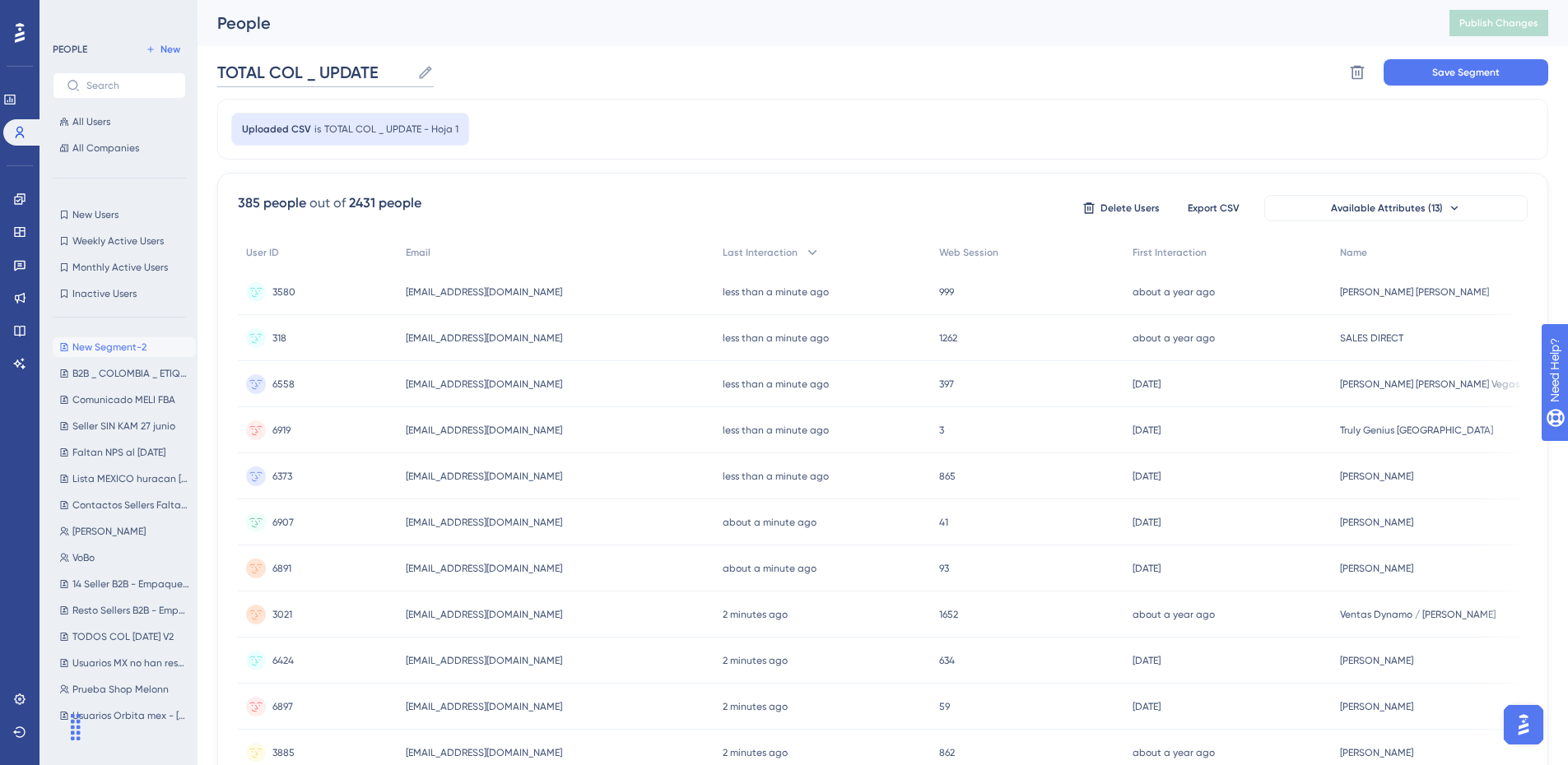 scroll, scrollTop: 0, scrollLeft: 0, axis: both 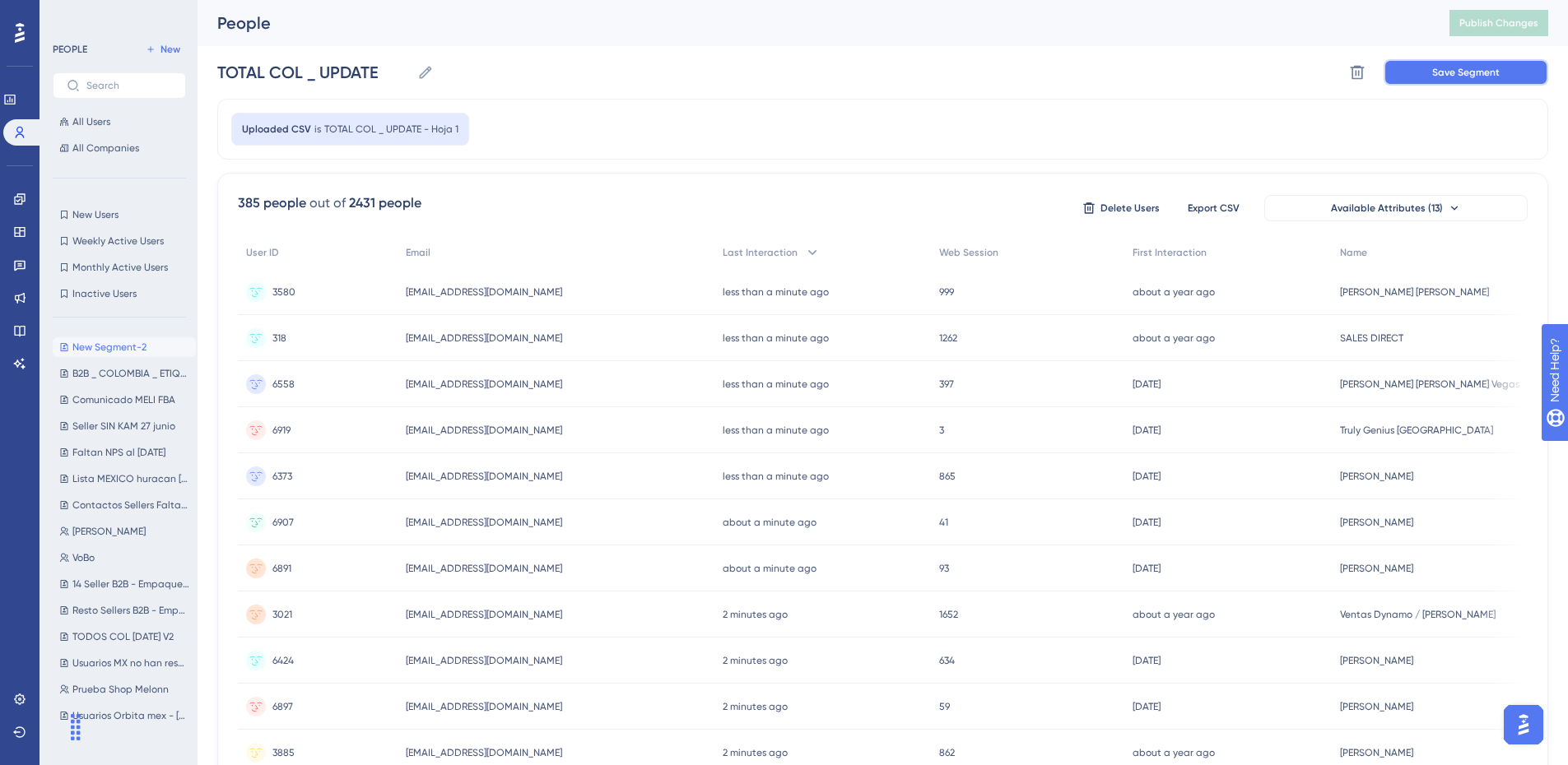 click on "Save Segment" at bounding box center (1466, 72) 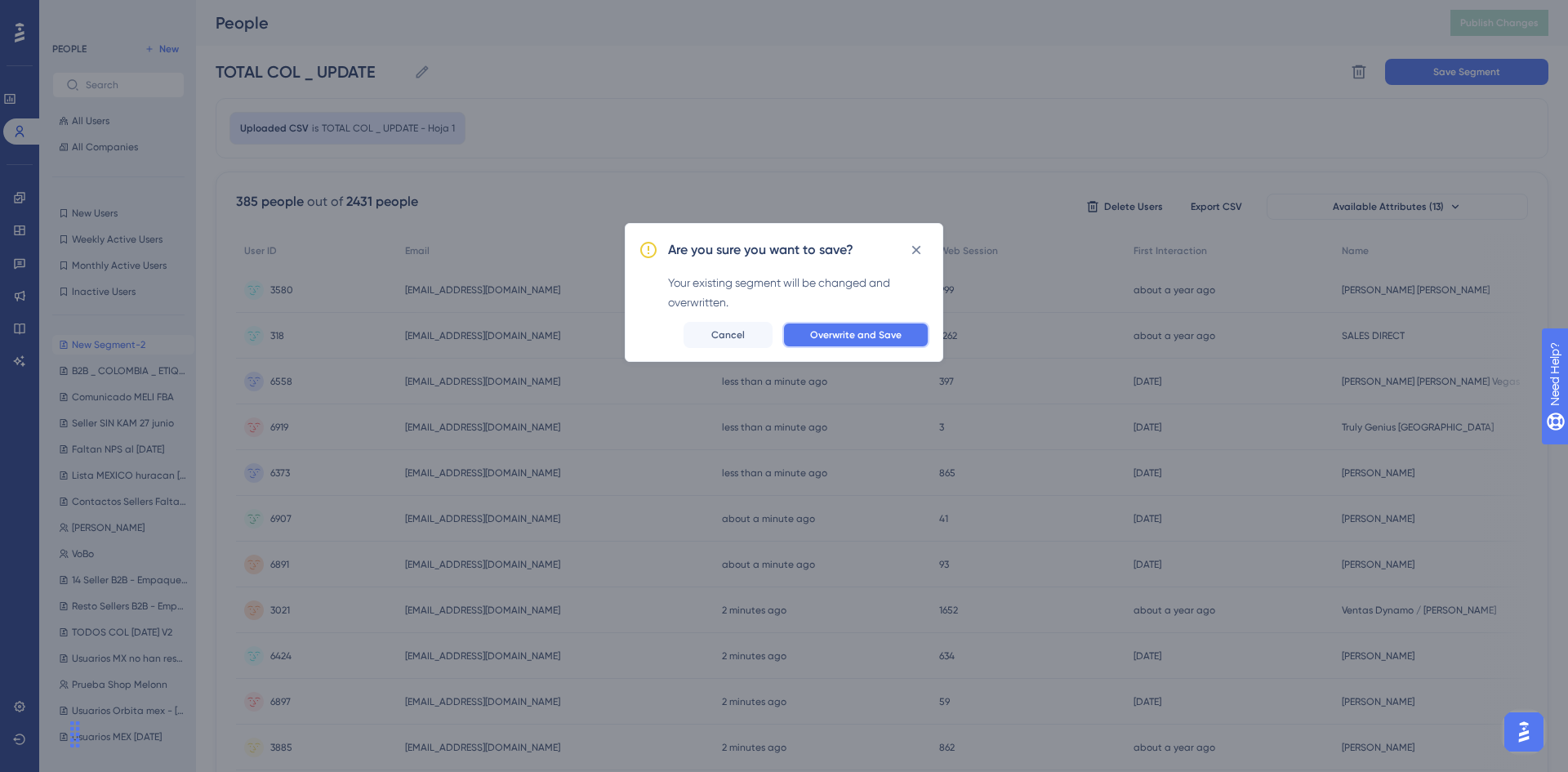 click on "Overwrite and Save" at bounding box center [856, 335] 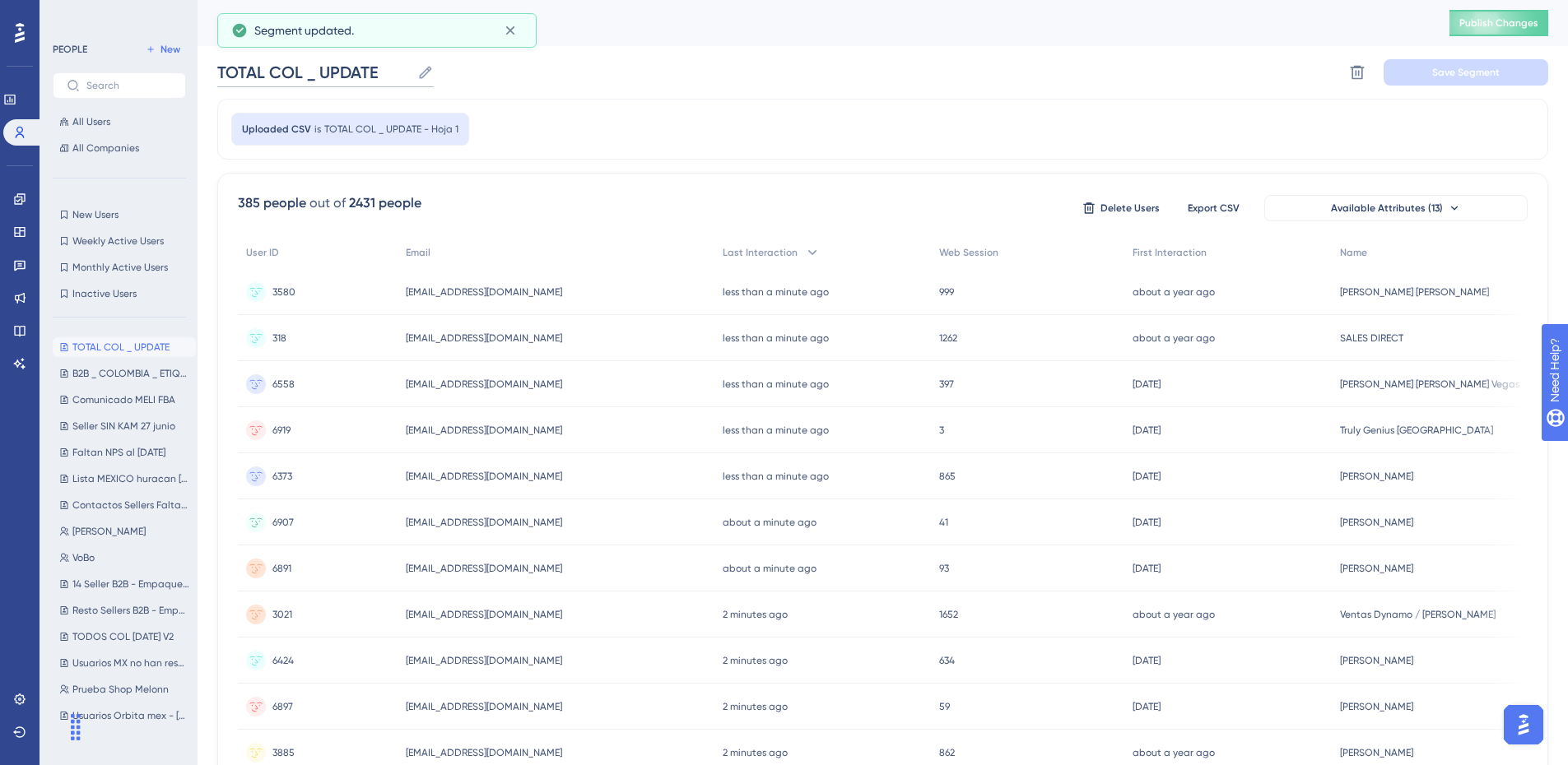 click on "TOTAL COL _ UPDATE" at bounding box center (314, 72) 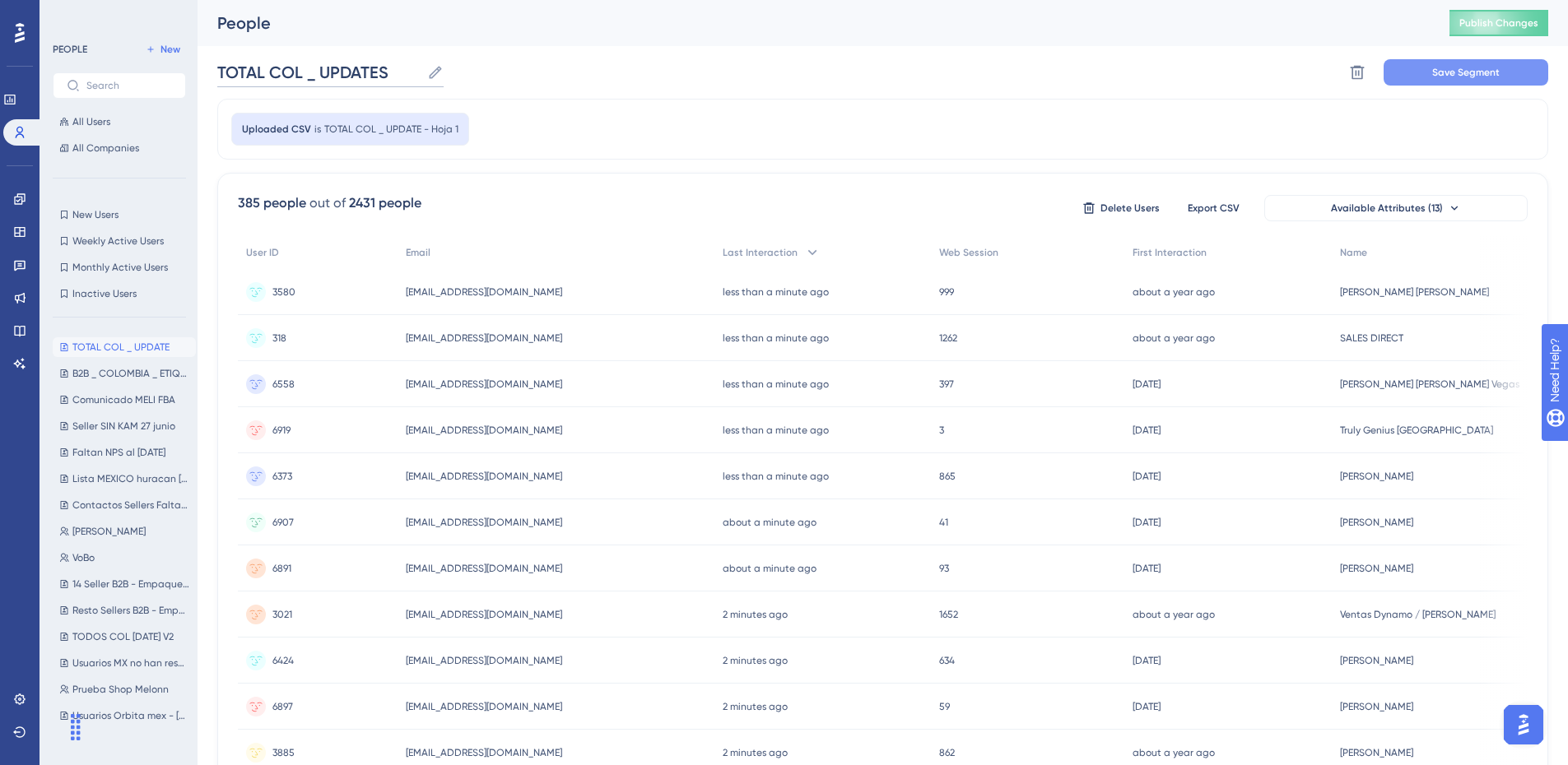 type on "TOTAL COL _ UPDATES" 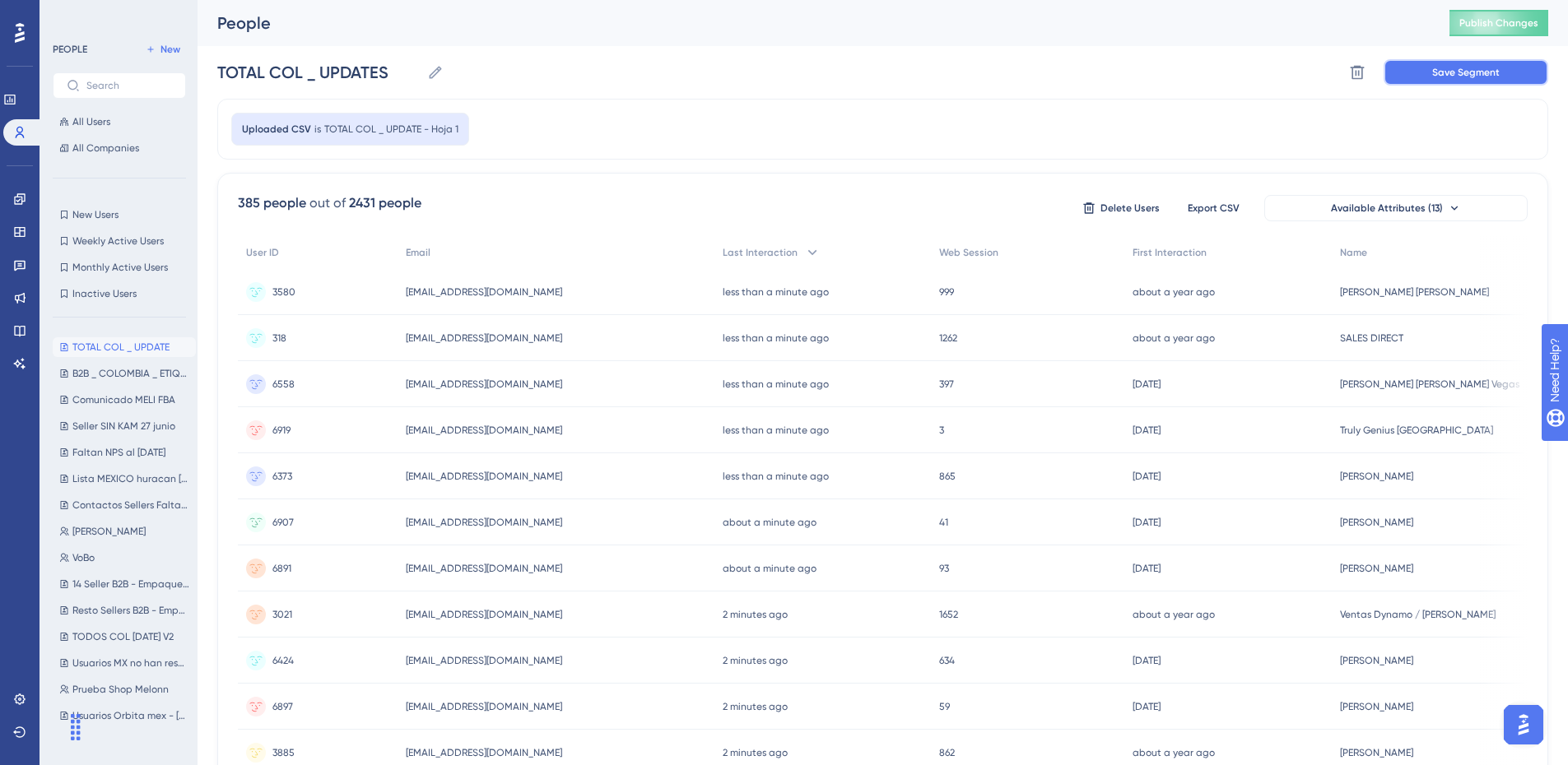 click on "Save Segment" at bounding box center [1466, 72] 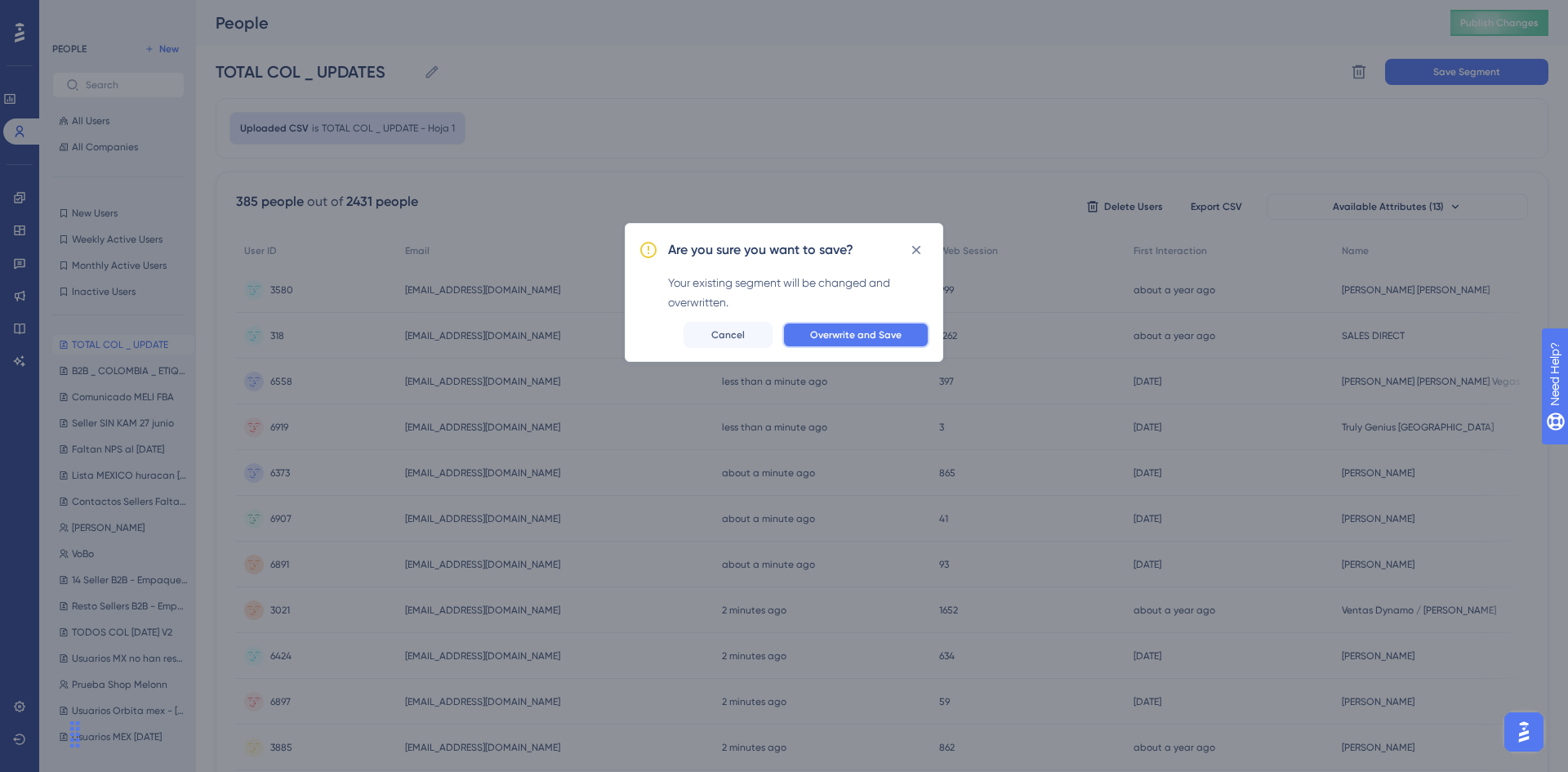 click on "Overwrite and Save" at bounding box center (856, 335) 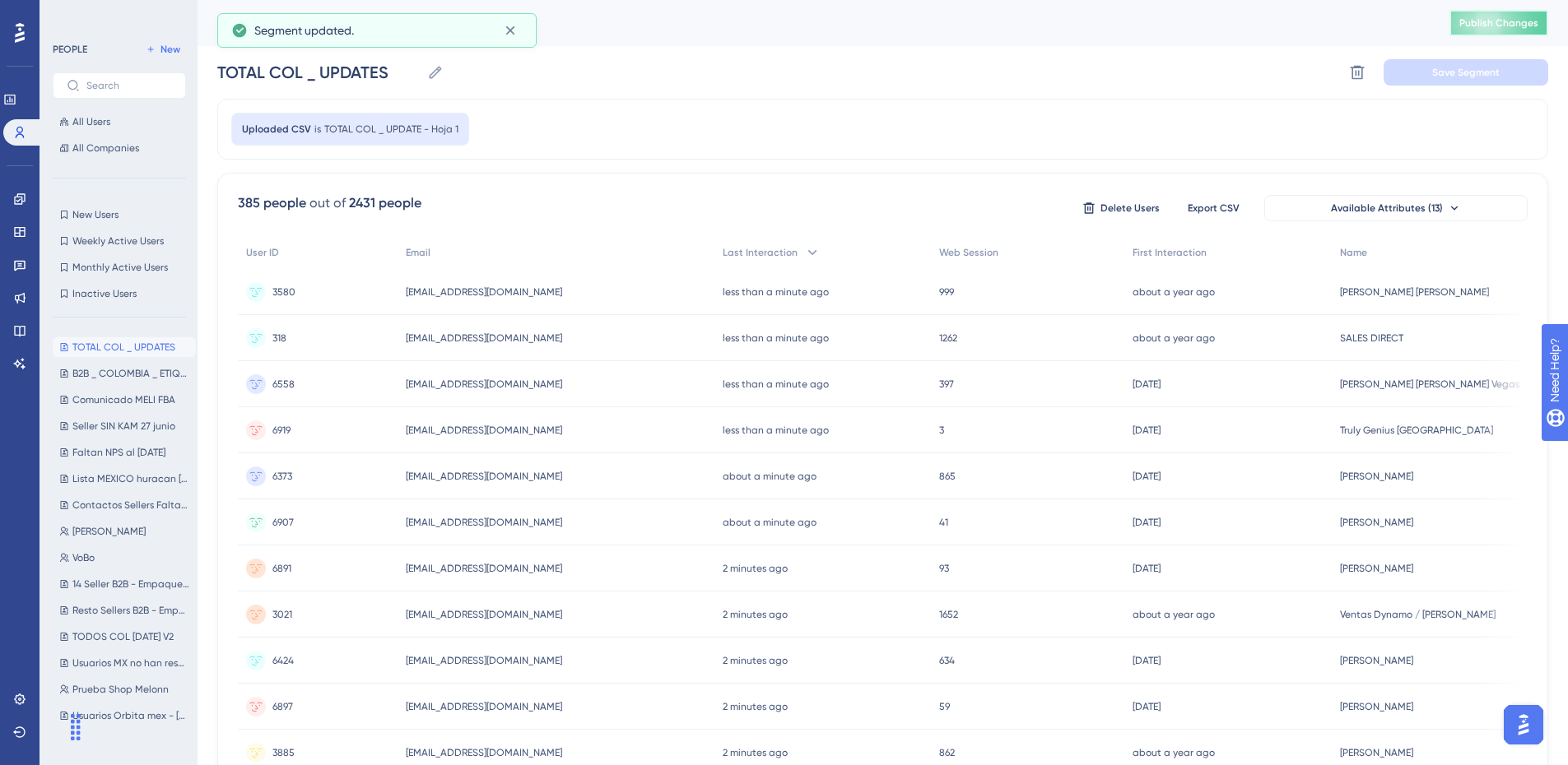 click on "Publish Changes" at bounding box center [1499, 23] 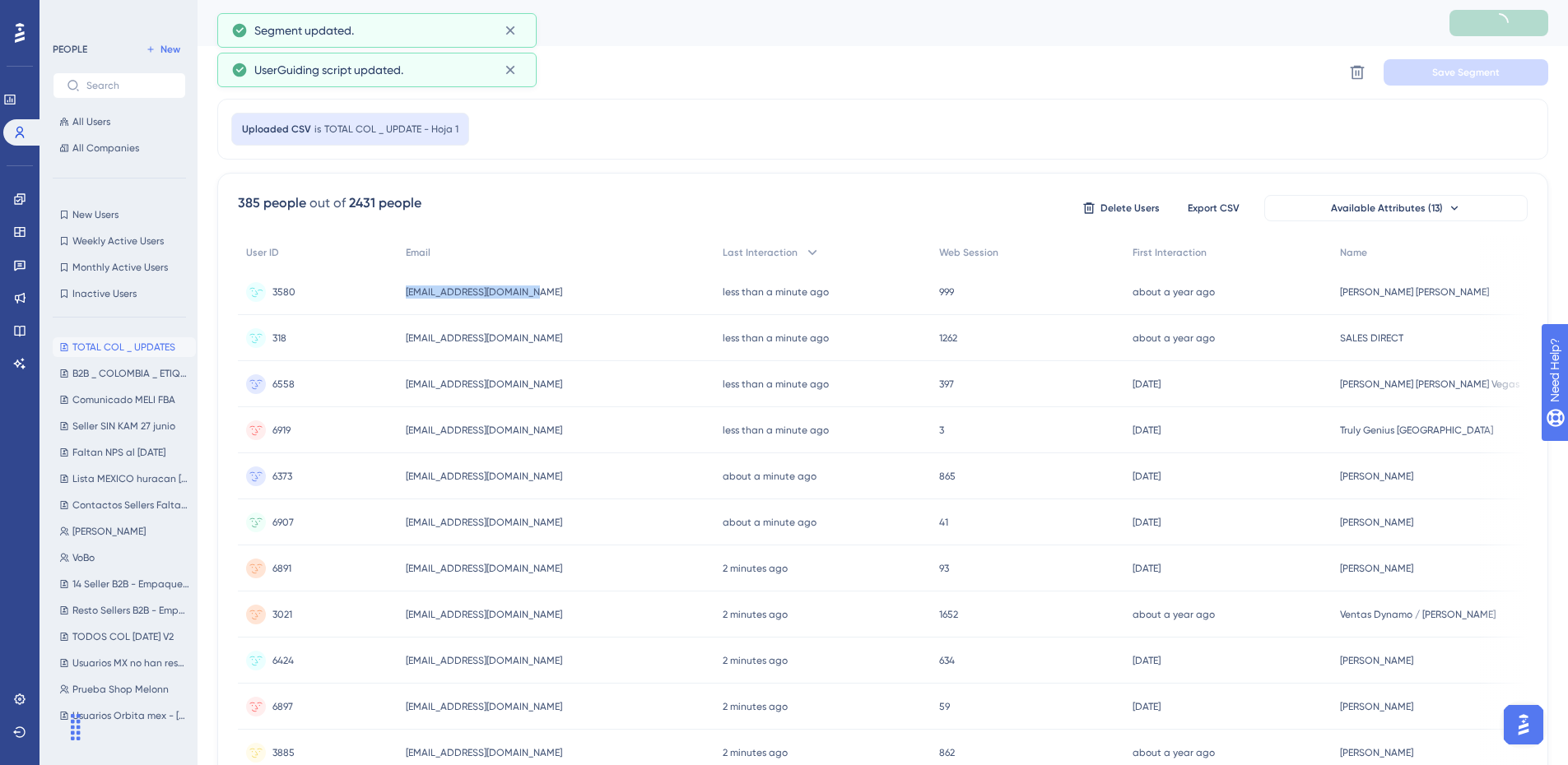 drag, startPoint x: 554, startPoint y: 296, endPoint x: 405, endPoint y: 307, distance: 149.40549 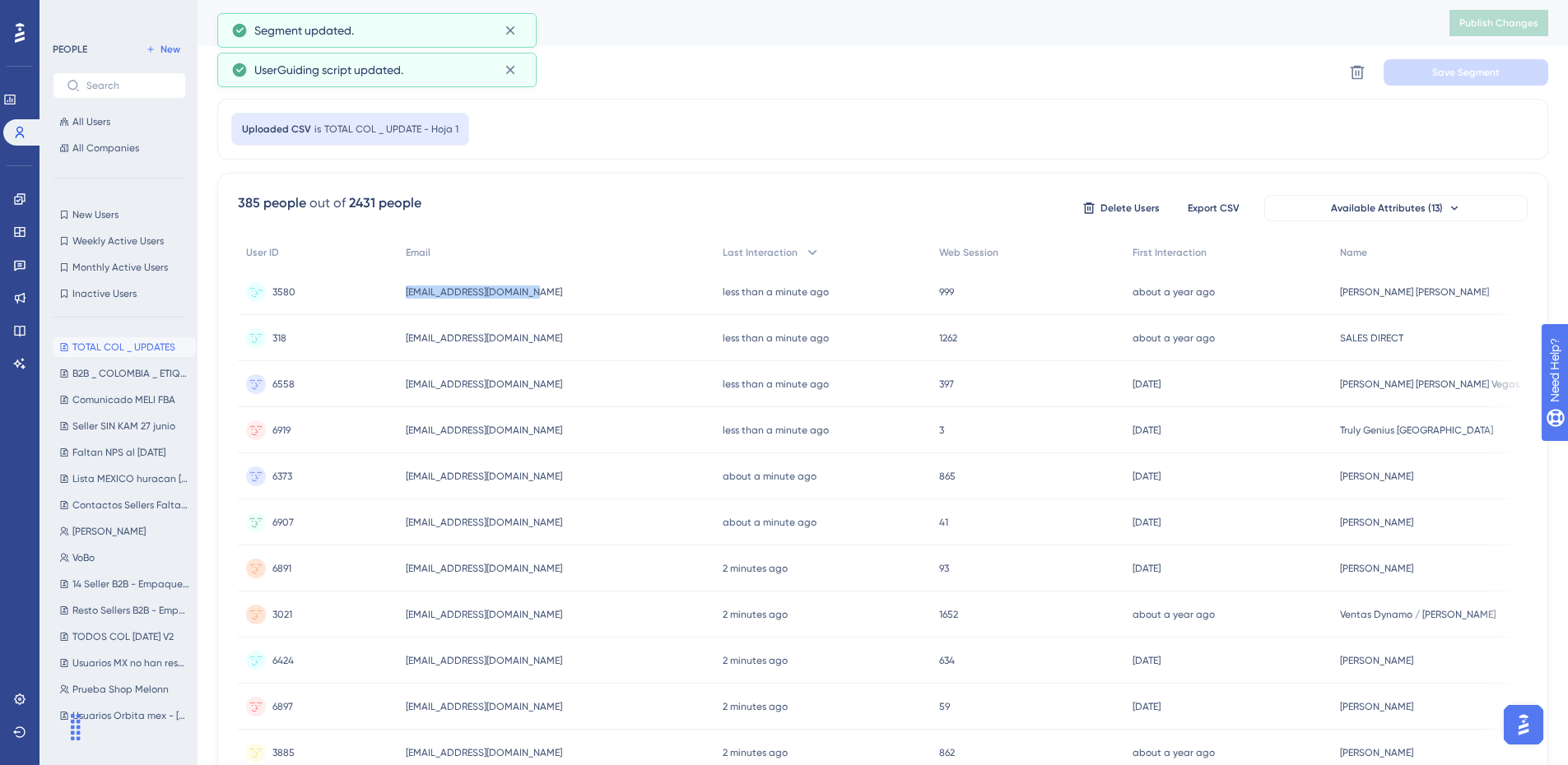 copy on "3580 [EMAIL_ADDRESS][DOMAIN_NAME]" 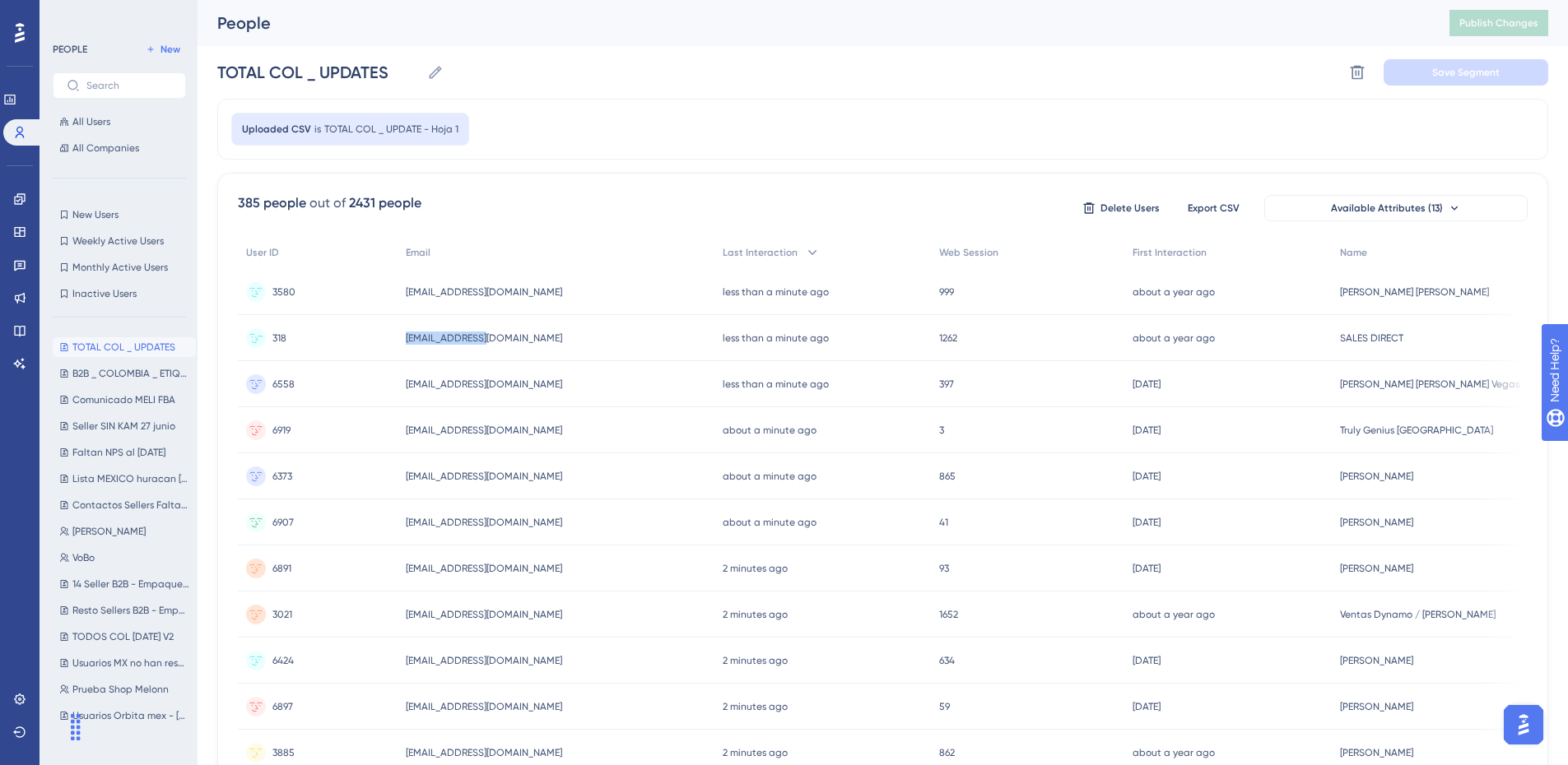 drag, startPoint x: 448, startPoint y: 345, endPoint x: 415, endPoint y: 346, distance: 33.015148 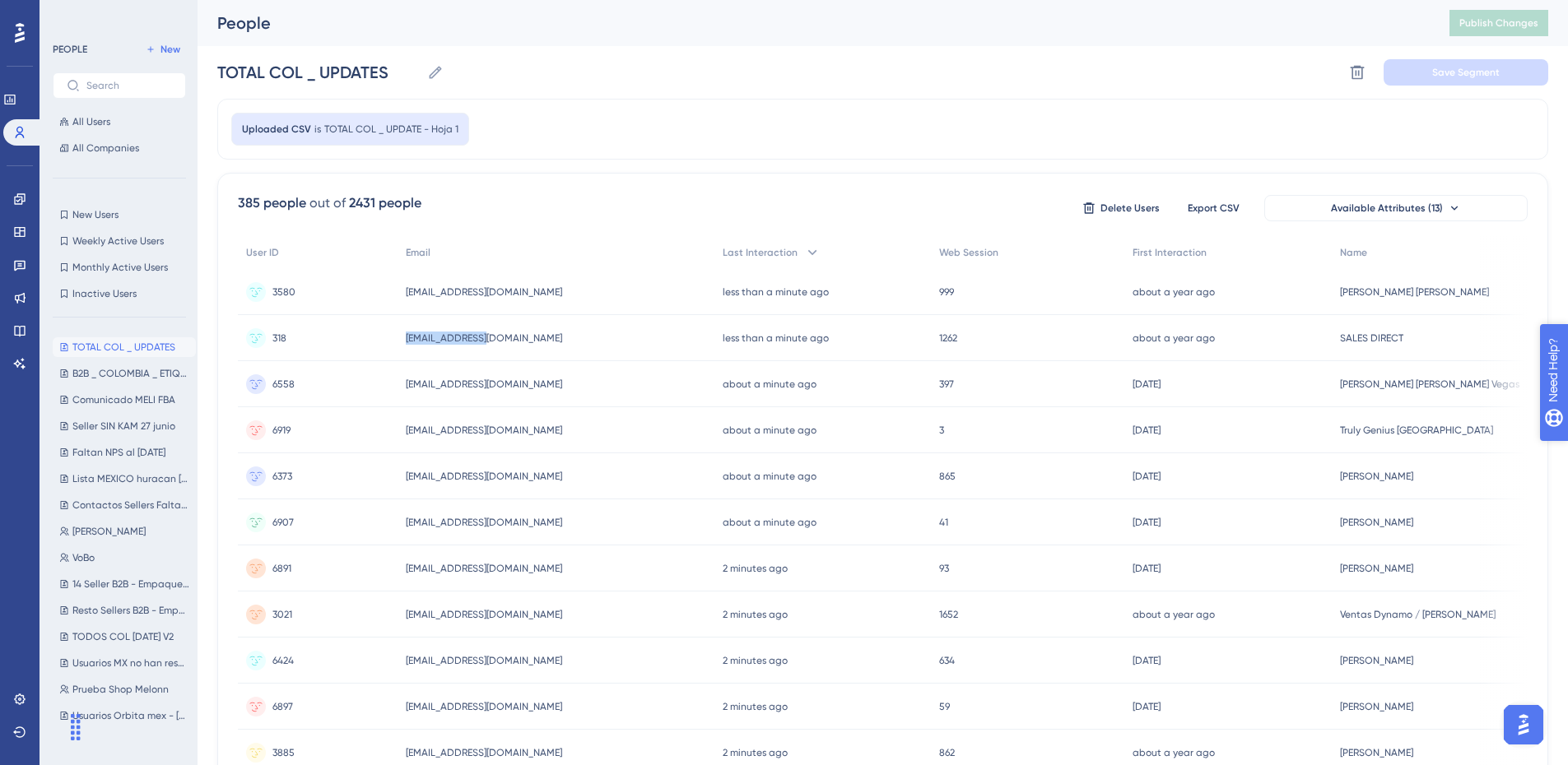 copy on "[EMAIL_ADDRESS][DOMAIN_NAME]" 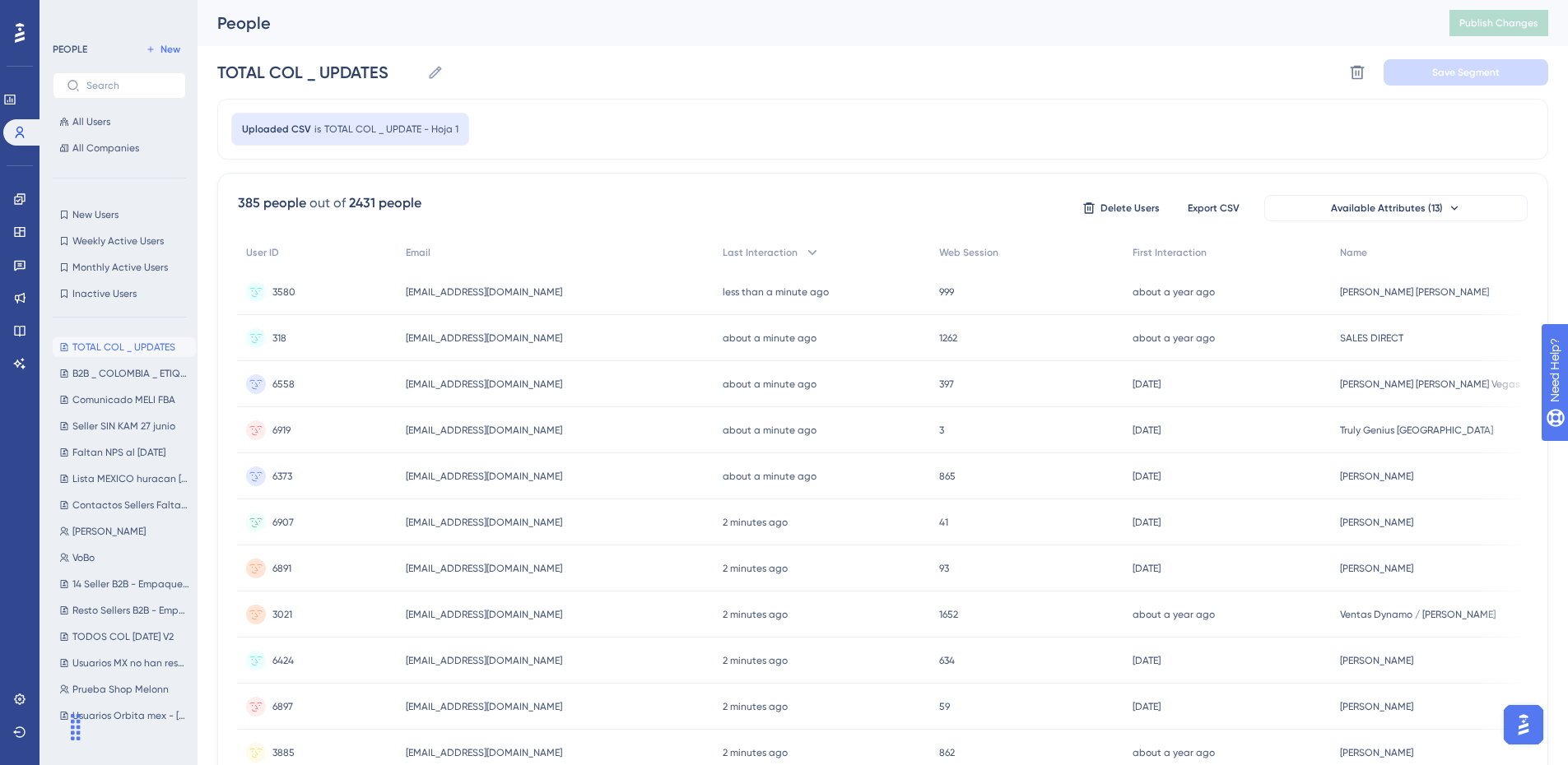 click on "Uploaded CSV is TOTAL COL _ UPDATE - Hoja 1 385   people out of 2431   people Delete Users Export CSV Available Attributes (13) User ID Email Last Interaction Web Session First Interaction Name 3580 3580 [PERSON_NAME][EMAIL_ADDRESS][DOMAIN_NAME] [EMAIL_ADDRESS][DOMAIN_NAME] less than a minute ago [DATE] 15:23 999 999 about a year ago [DATE] 12:27 [PERSON_NAME] G [PERSON_NAME] [PERSON_NAME] 318 318 [EMAIL_ADDRESS][DOMAIN_NAME] [EMAIL_ADDRESS][DOMAIN_NAME] about a minute ago [DATE] 15:23 1262 1262 about a year ago [DATE] 08:51 SALES DIRECT SALES DIRECT 6558 6558 [EMAIL_ADDRESS][DOMAIN_NAME] [EMAIL_ADDRESS][DOMAIN_NAME] about a minute ago [DATE] 15:23 397 397 [DATE] [DATE] 10:06 [PERSON_NAME] [PERSON_NAME] Vegas [PERSON_NAME] [PERSON_NAME] Vegas 6919 6919 [EMAIL_ADDRESS][DOMAIN_NAME] [EMAIL_ADDRESS][DOMAIN_NAME] about a minute ago [DATE] 15:23 3 3 [DATE] [DATE] 13:02 Truly Genius Colombia Truly Genius [GEOGRAPHIC_DATA] 6373 6373 [EMAIL_ADDRESS][DOMAIN_NAME] [EMAIL_ADDRESS][DOMAIN_NAME] about a minute ago [DATE] 15:23 865 865 [DATE]" at bounding box center [882, 681] 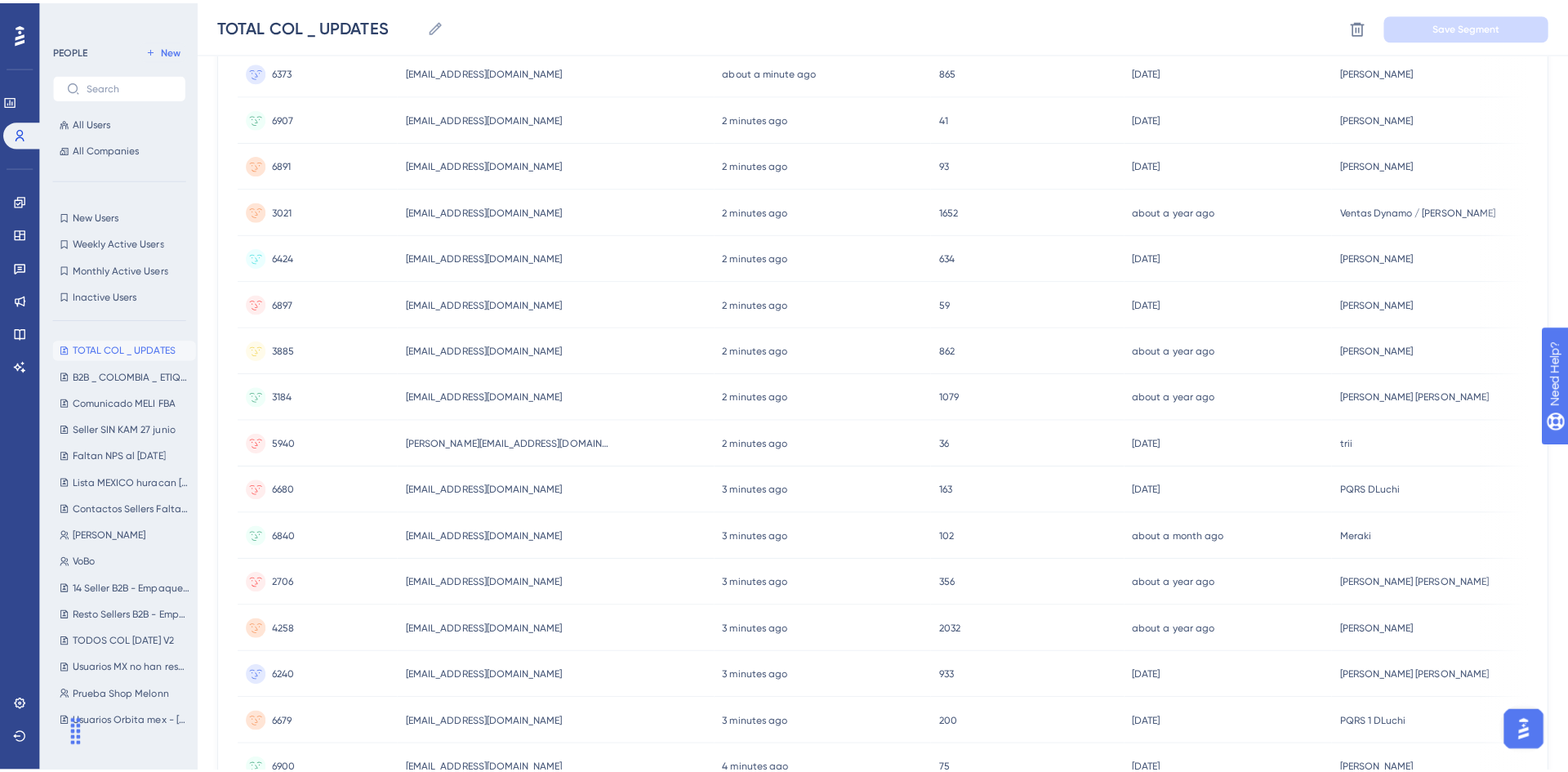 scroll, scrollTop: 0, scrollLeft: 0, axis: both 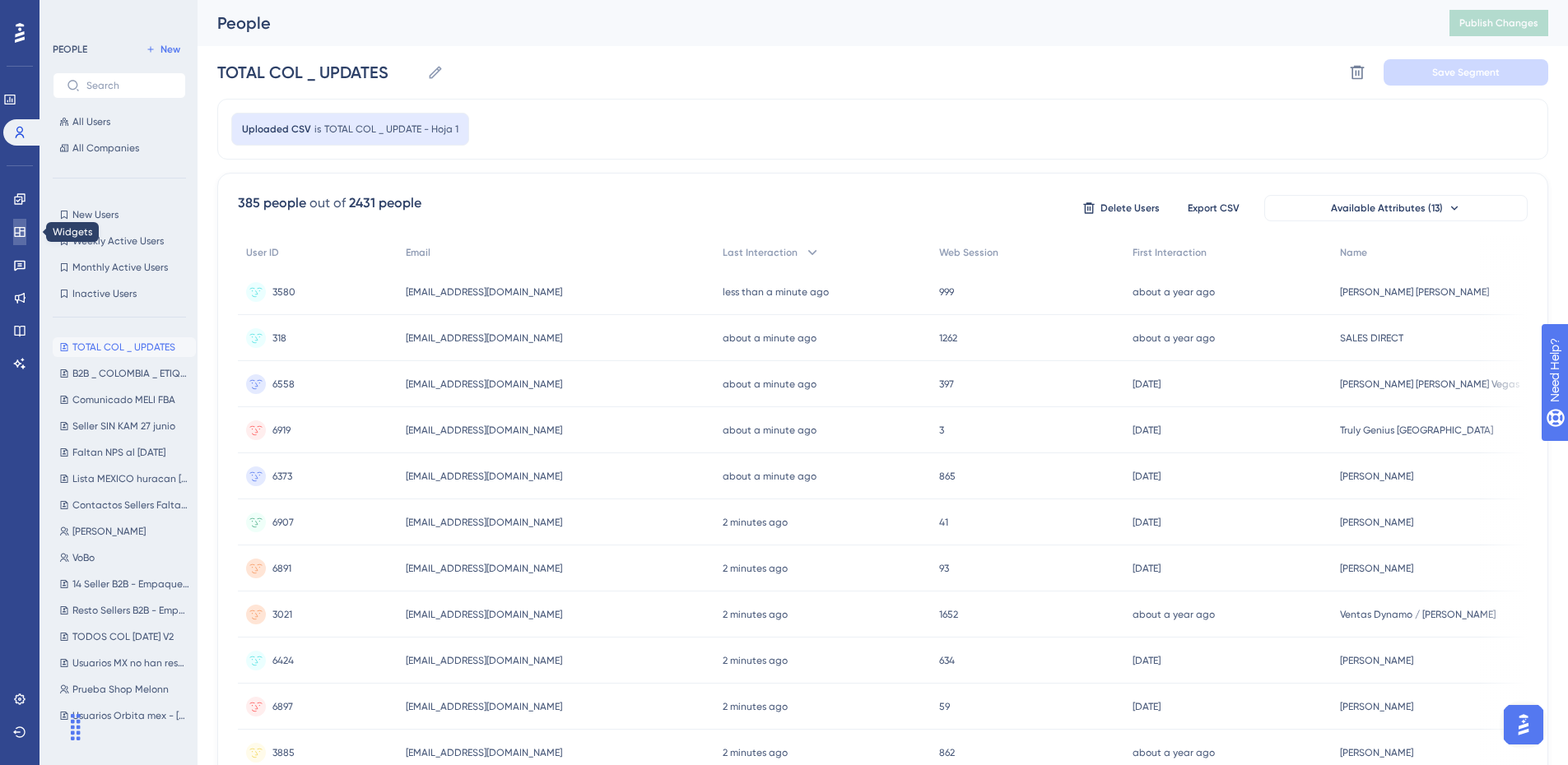 click 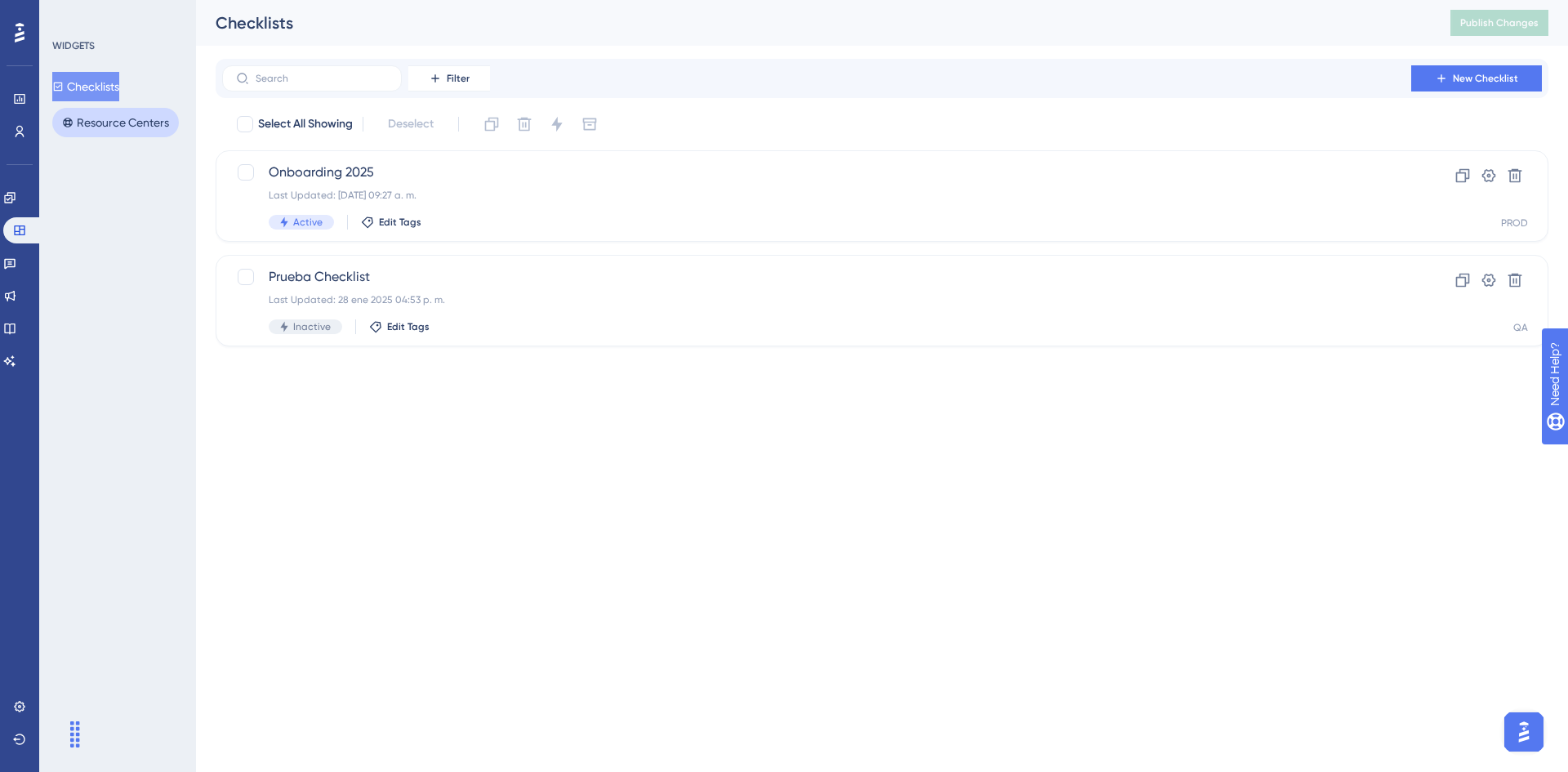 click on "Resource Centers" at bounding box center (115, 123) 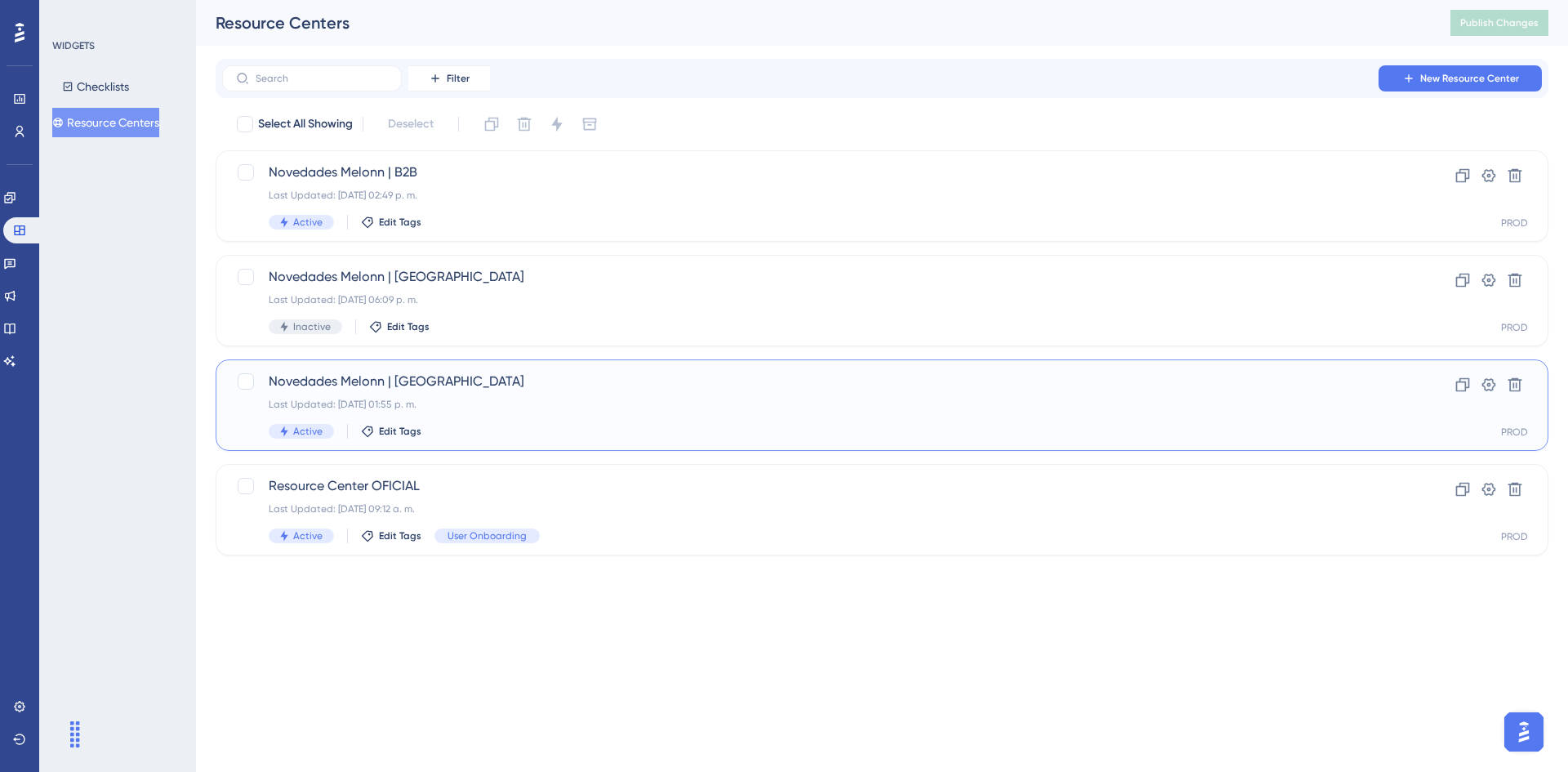 click on "Novedades Melonn | COLOMBIA Last Updated: 11 jul 2025 01:55 p. m. Active Edit Tags" at bounding box center (817, 405) 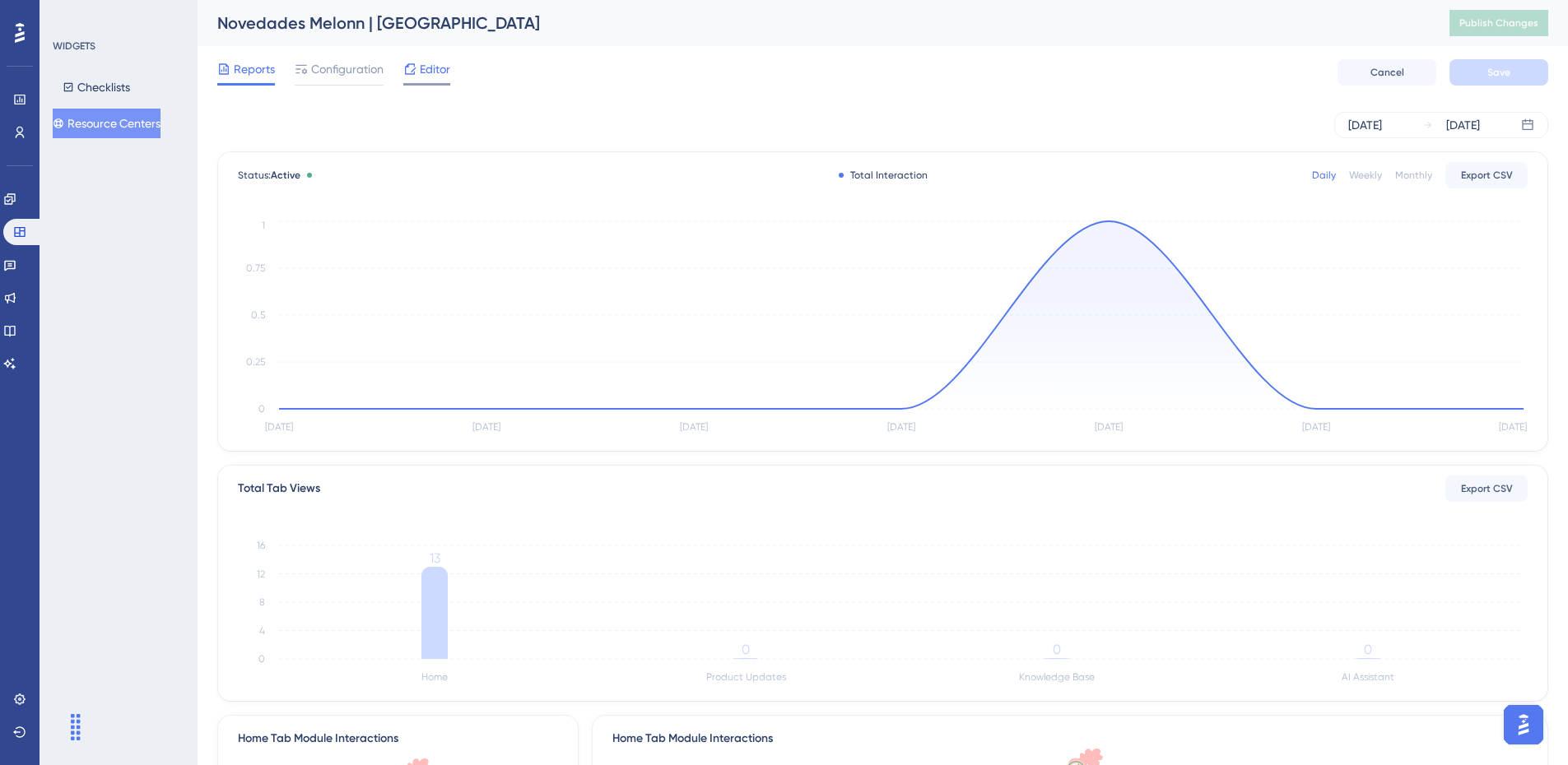 click on "Editor" at bounding box center [435, 69] 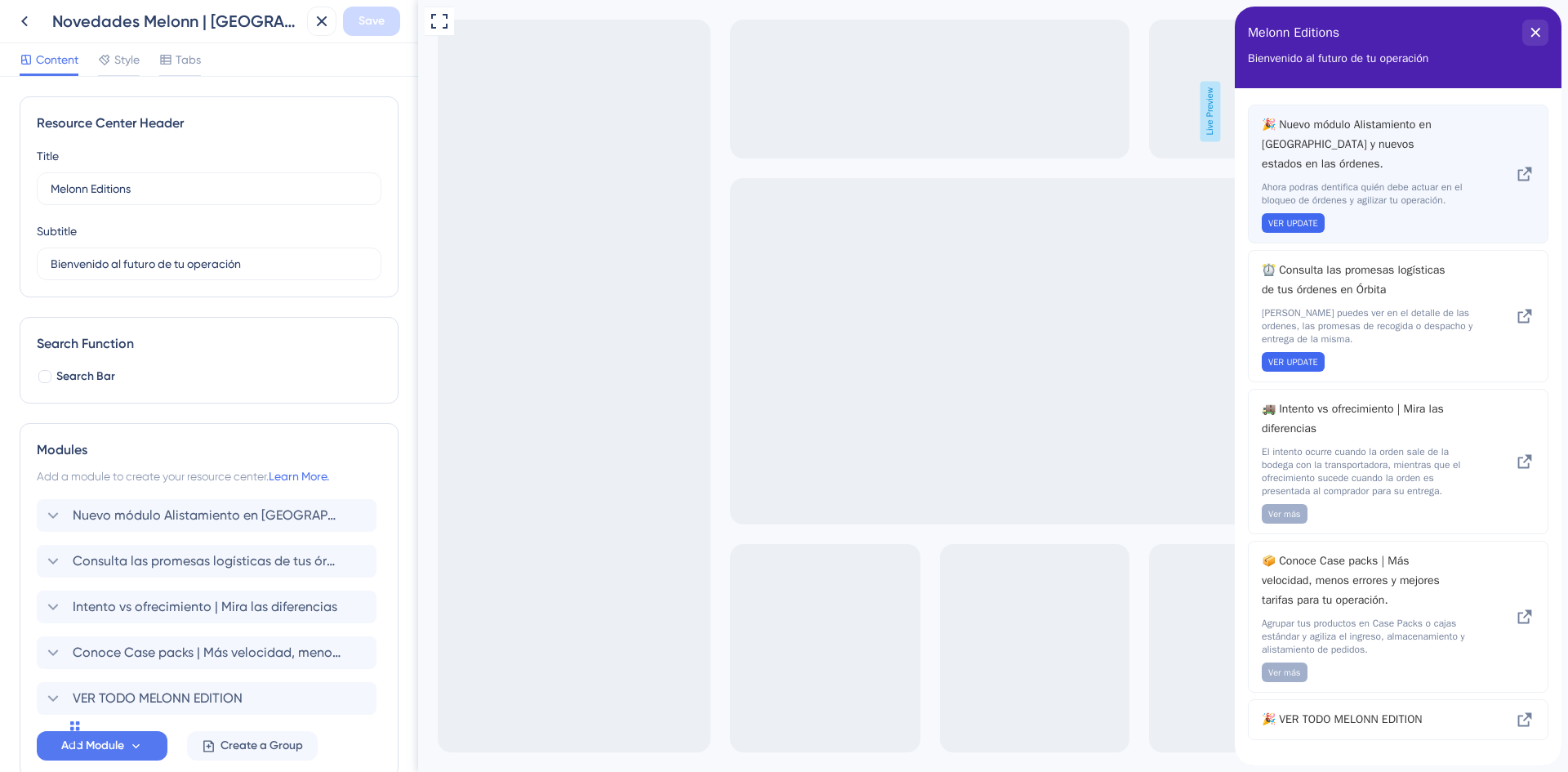 scroll, scrollTop: 0, scrollLeft: 0, axis: both 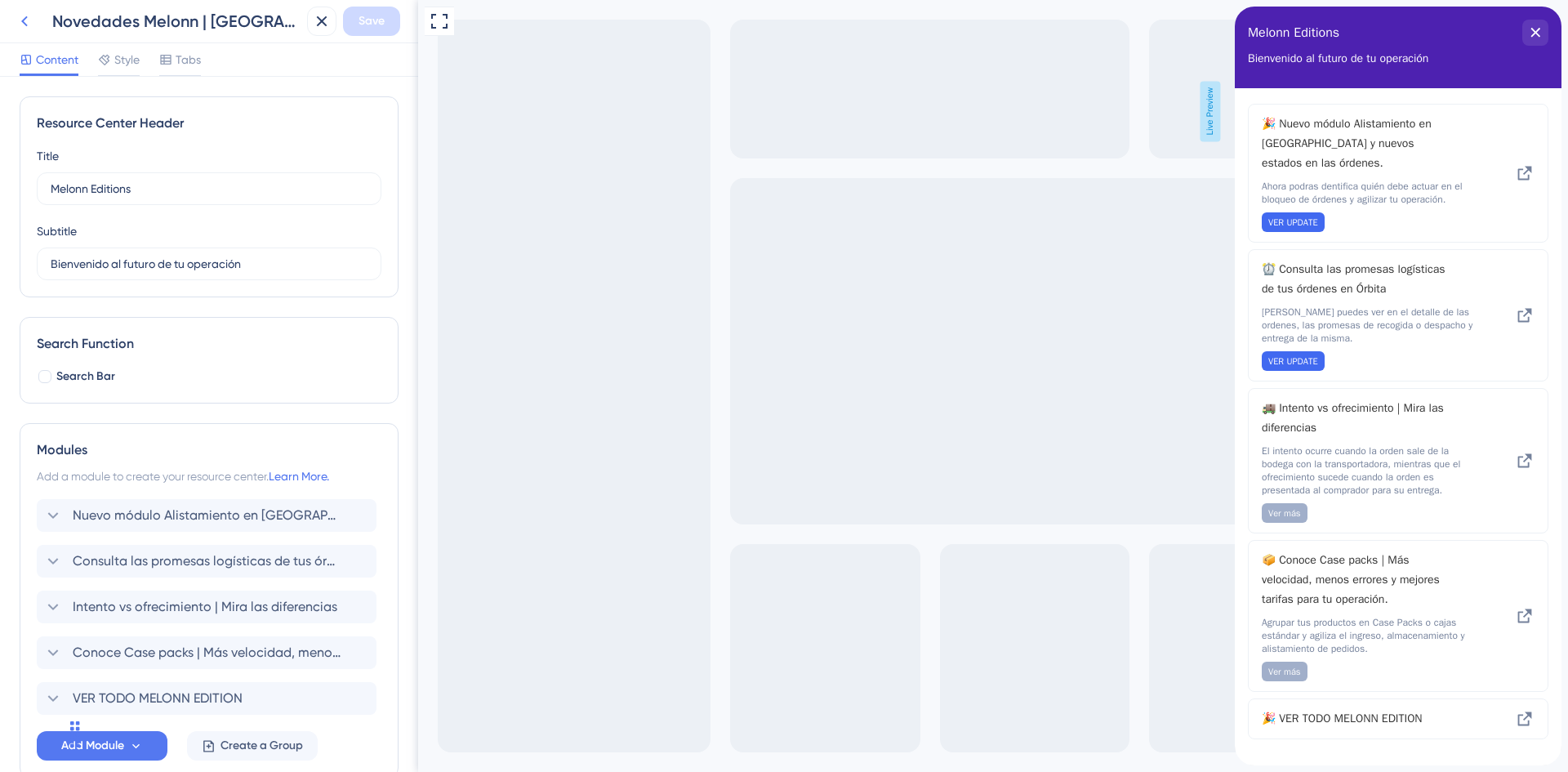 click 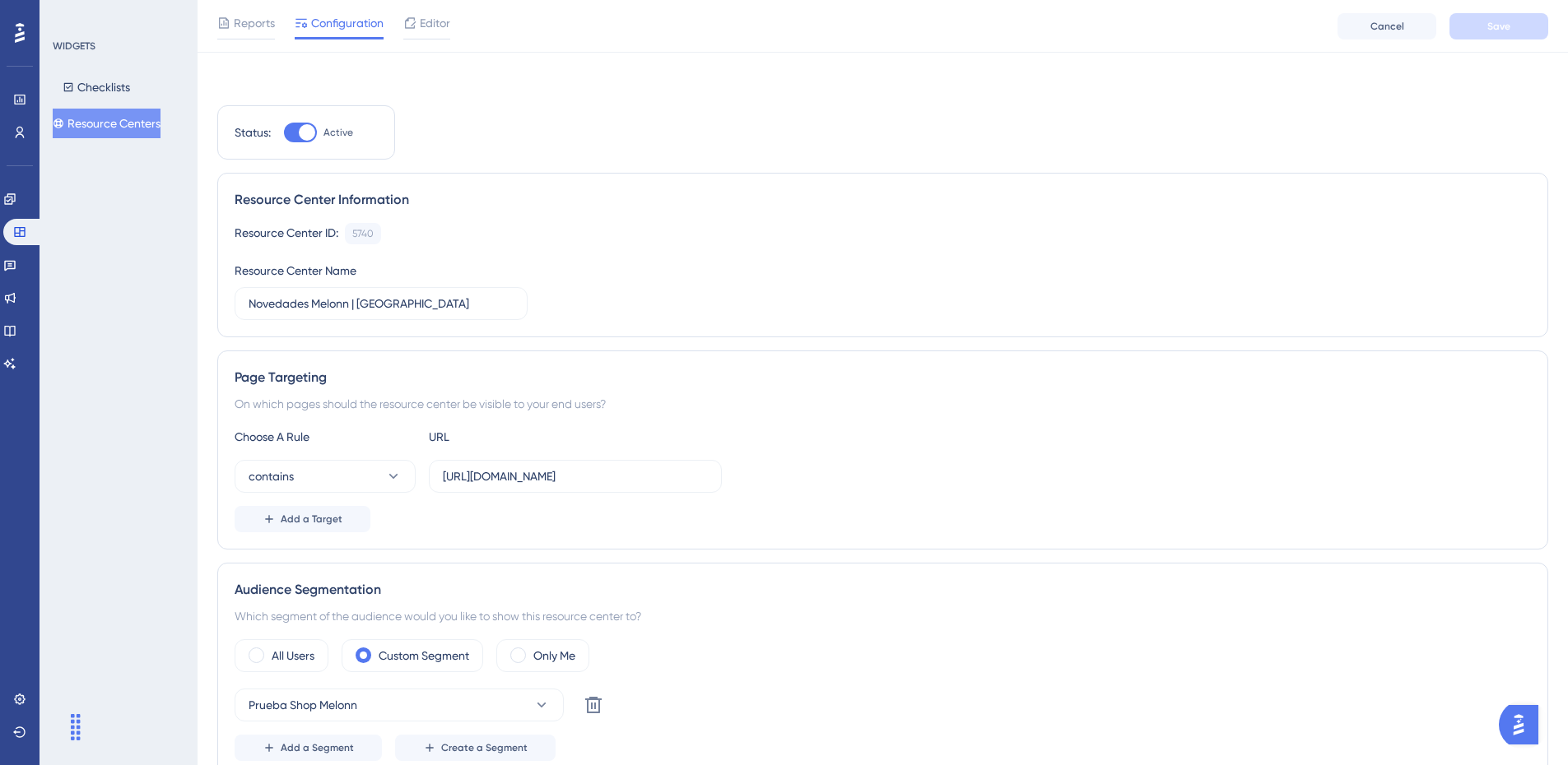 scroll, scrollTop: 247, scrollLeft: 0, axis: vertical 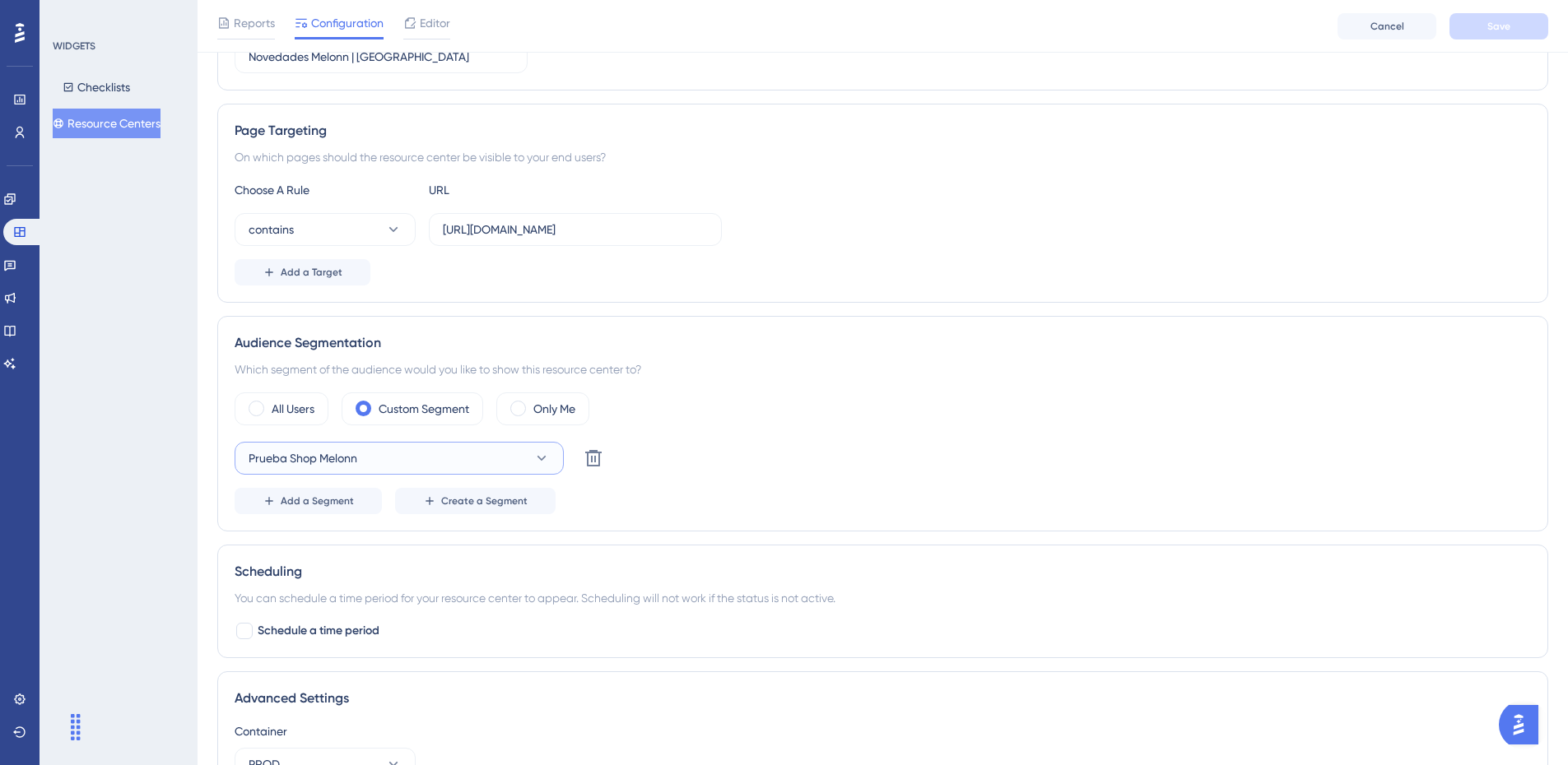 click on "Prueba Shop Melonn" at bounding box center [399, 458] 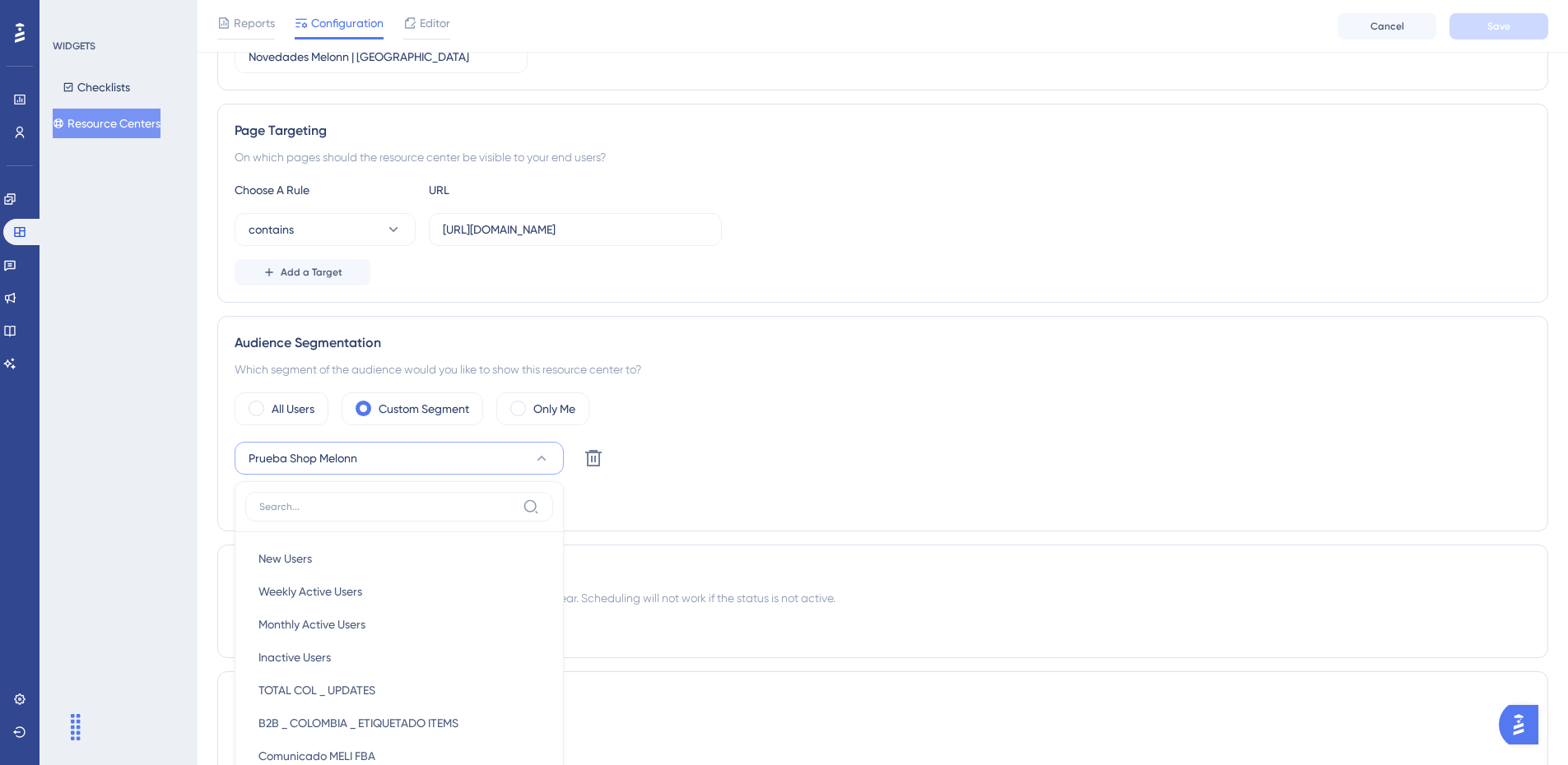 scroll, scrollTop: 498, scrollLeft: 0, axis: vertical 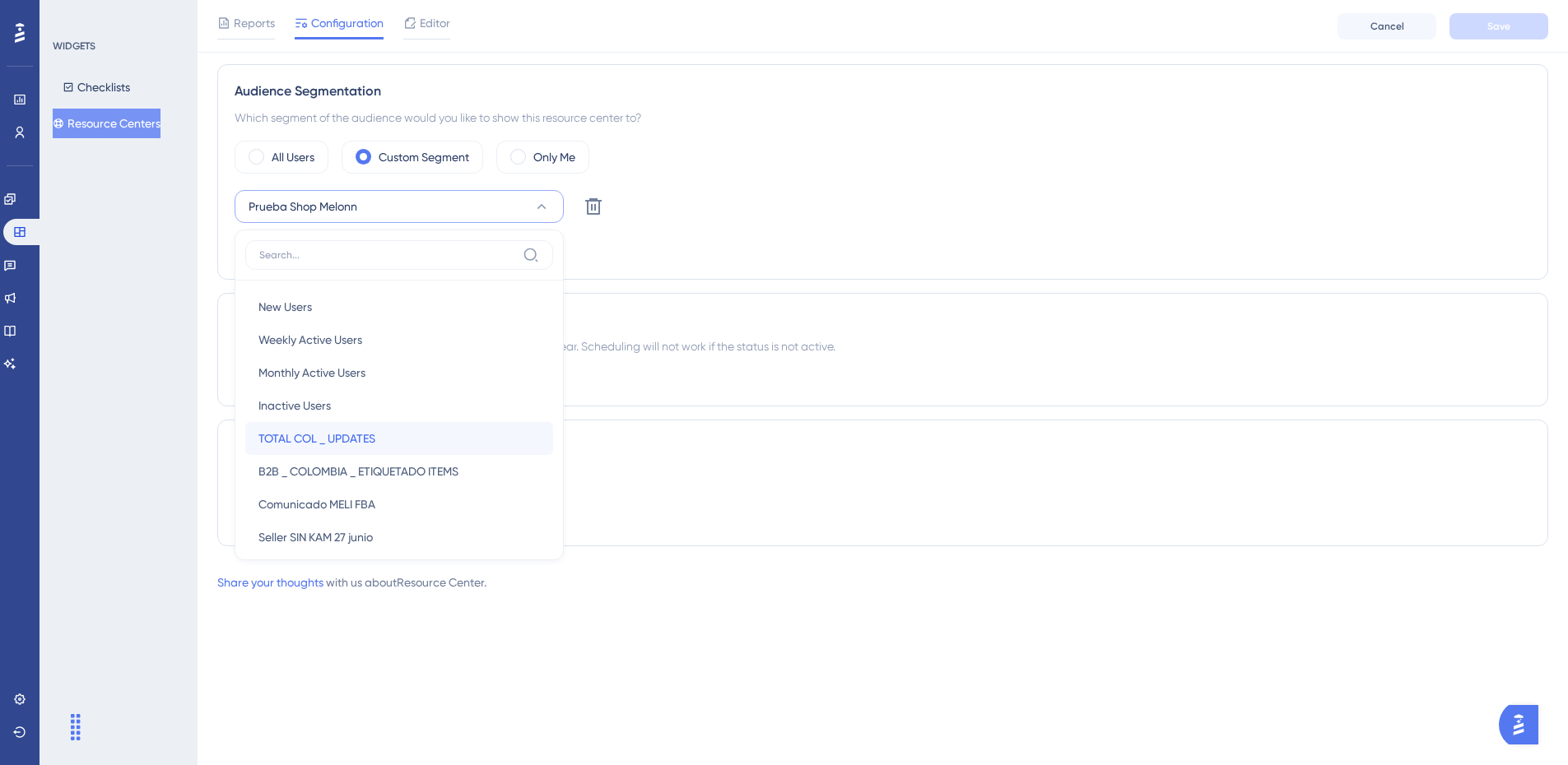 click on "TOTAL COL _ UPDATES" at bounding box center [317, 438] 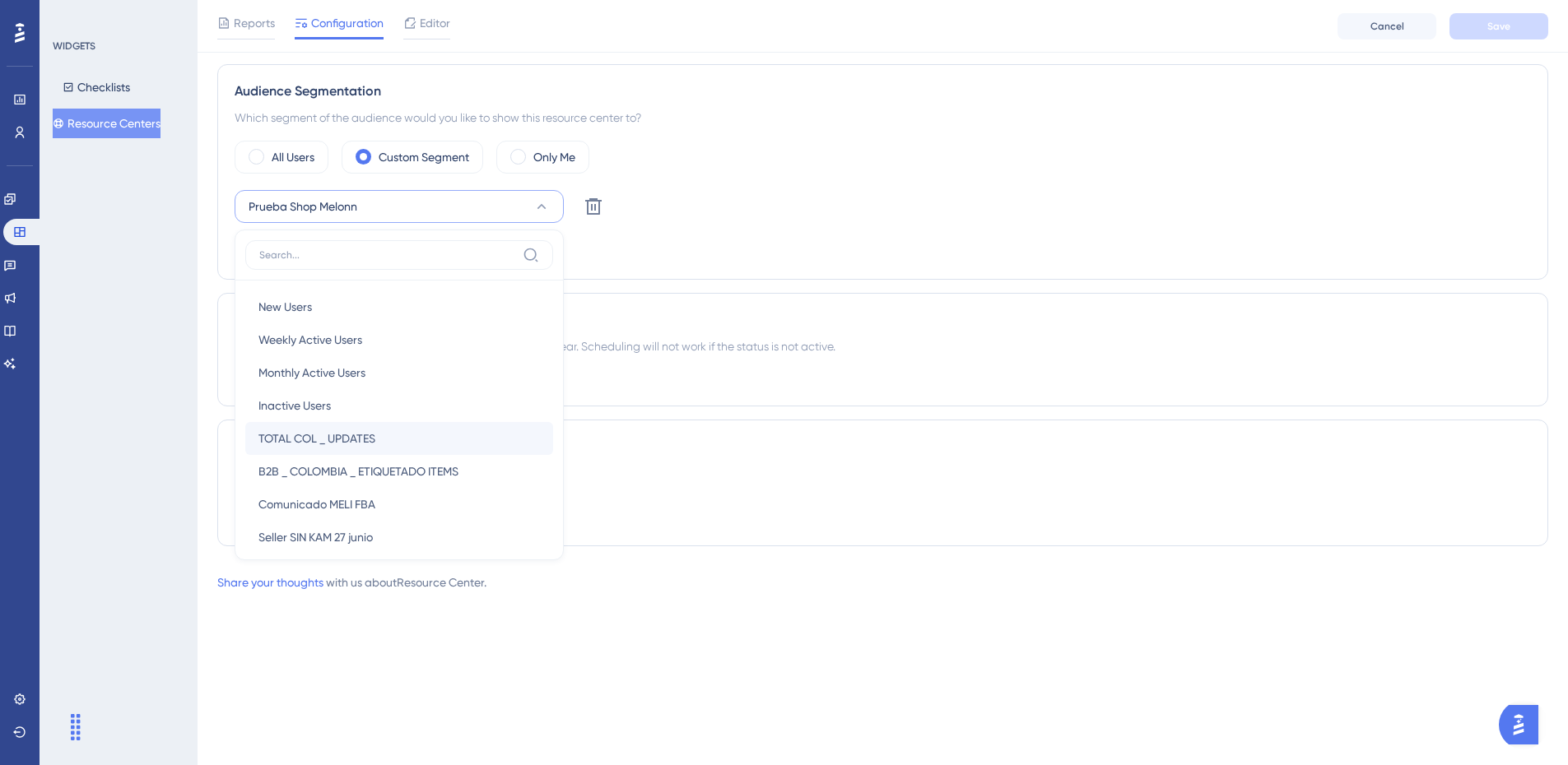 scroll, scrollTop: 378, scrollLeft: 0, axis: vertical 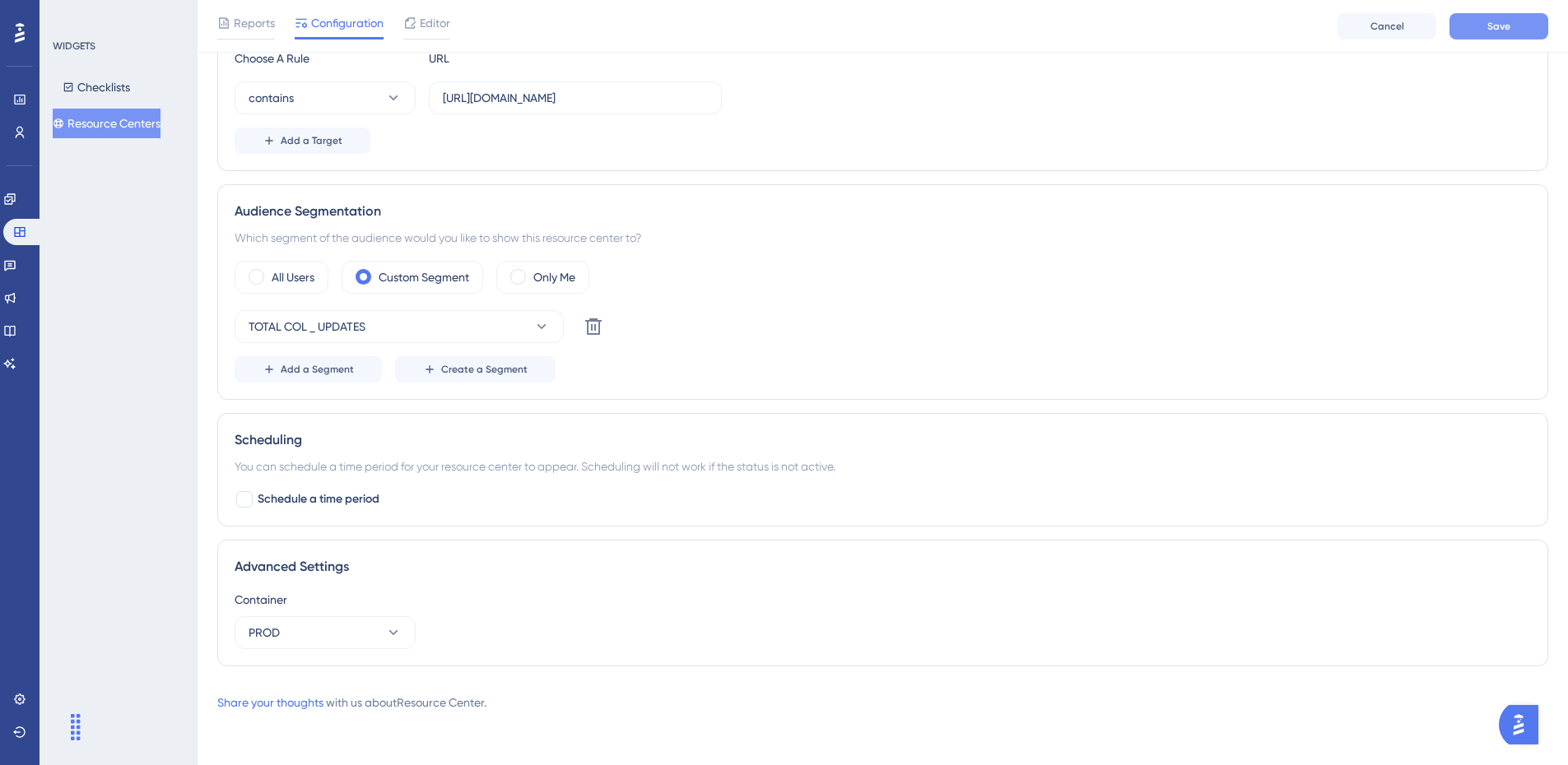 click on "Save" at bounding box center (1499, 26) 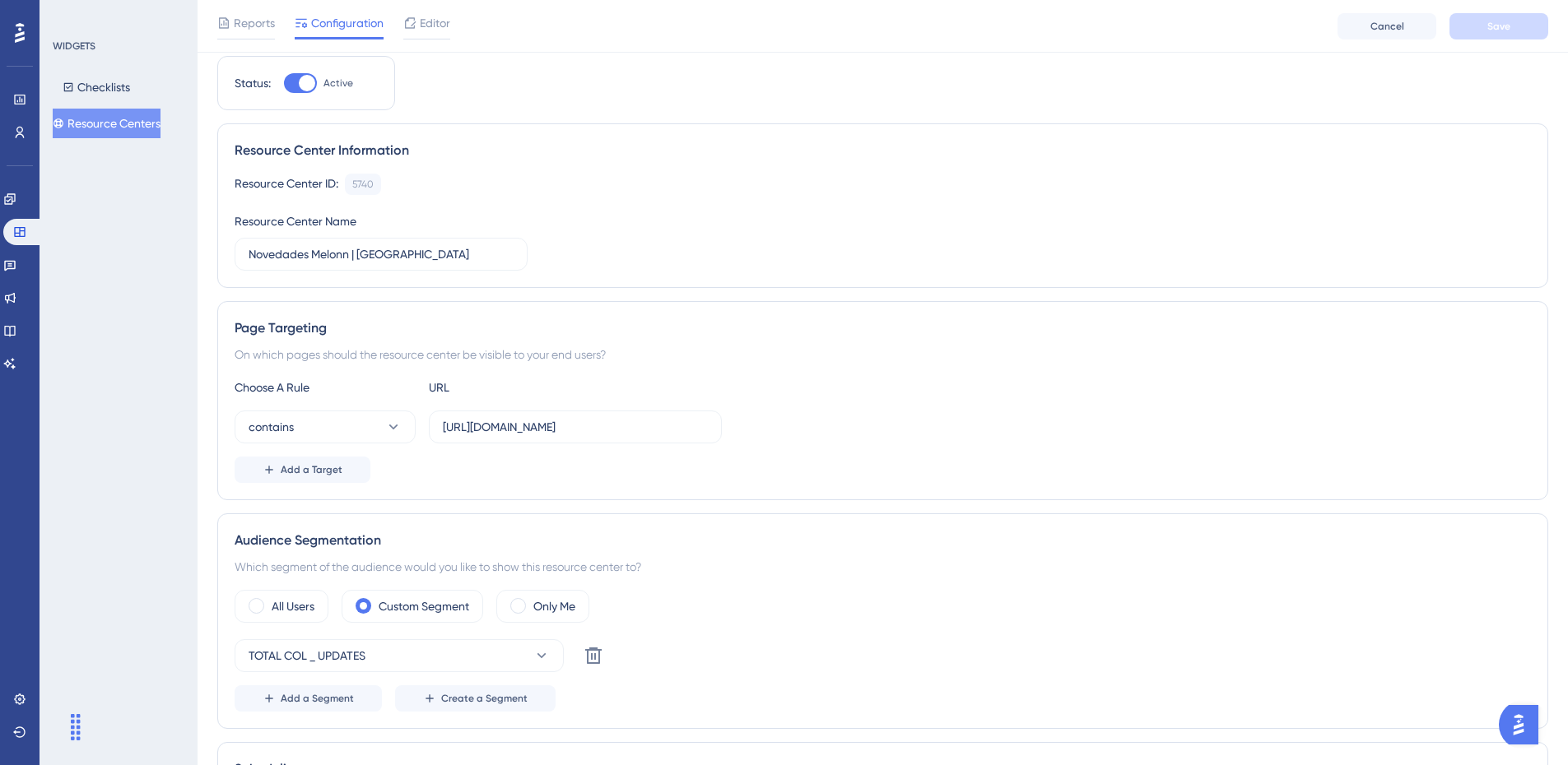 scroll, scrollTop: 0, scrollLeft: 0, axis: both 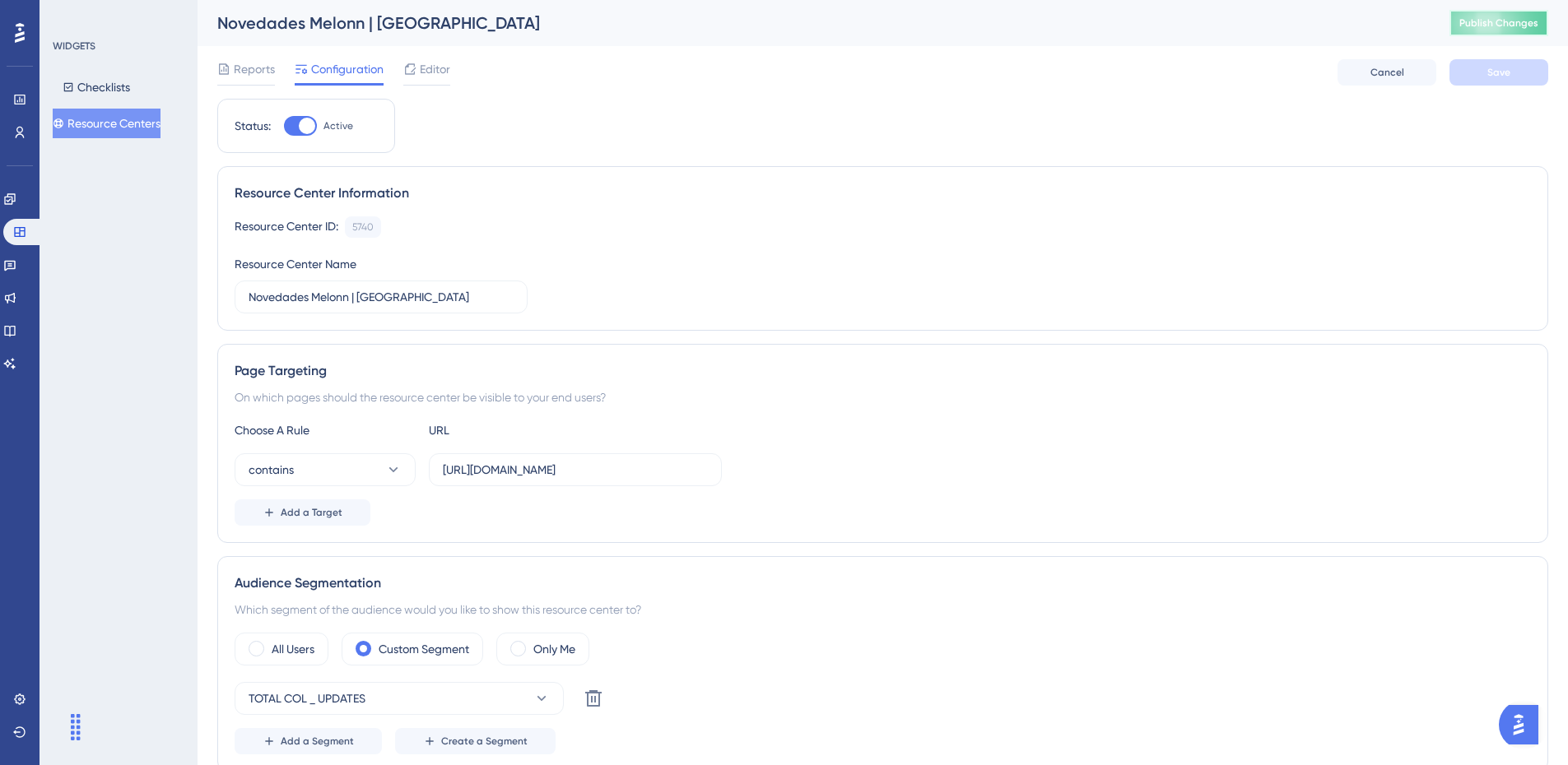click on "Publish Changes" at bounding box center [1499, 23] 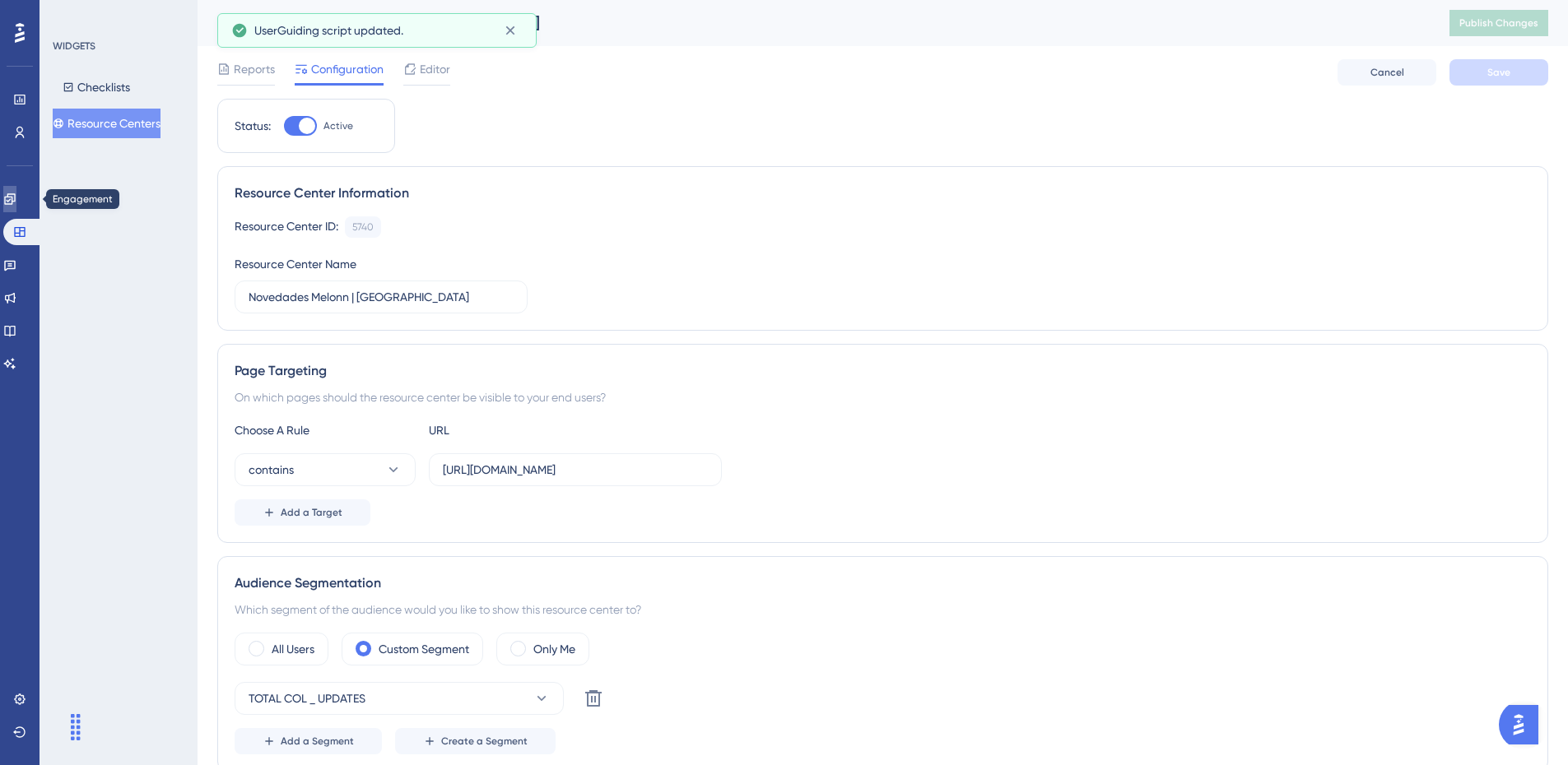 click 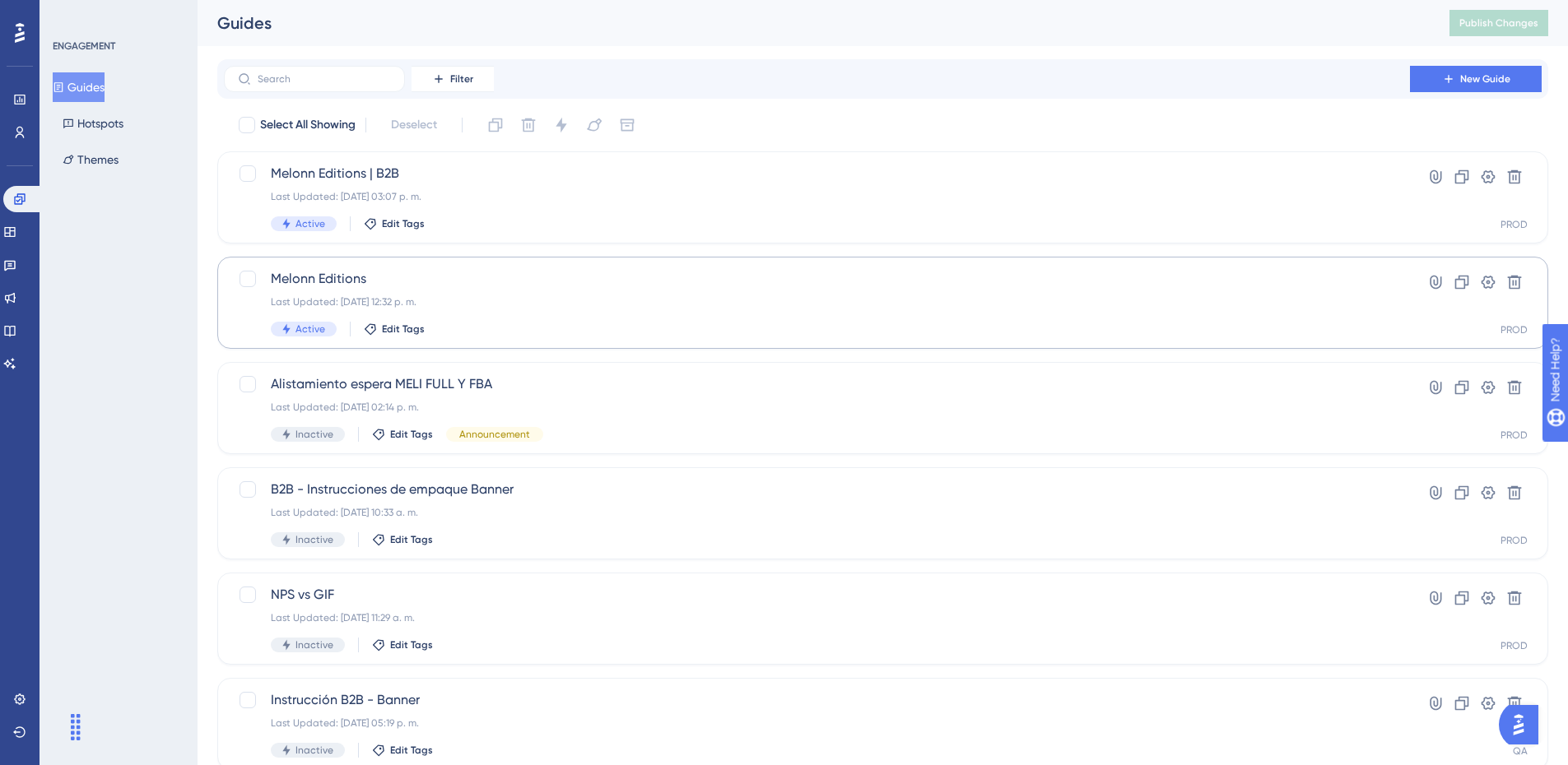 scroll, scrollTop: 0, scrollLeft: 0, axis: both 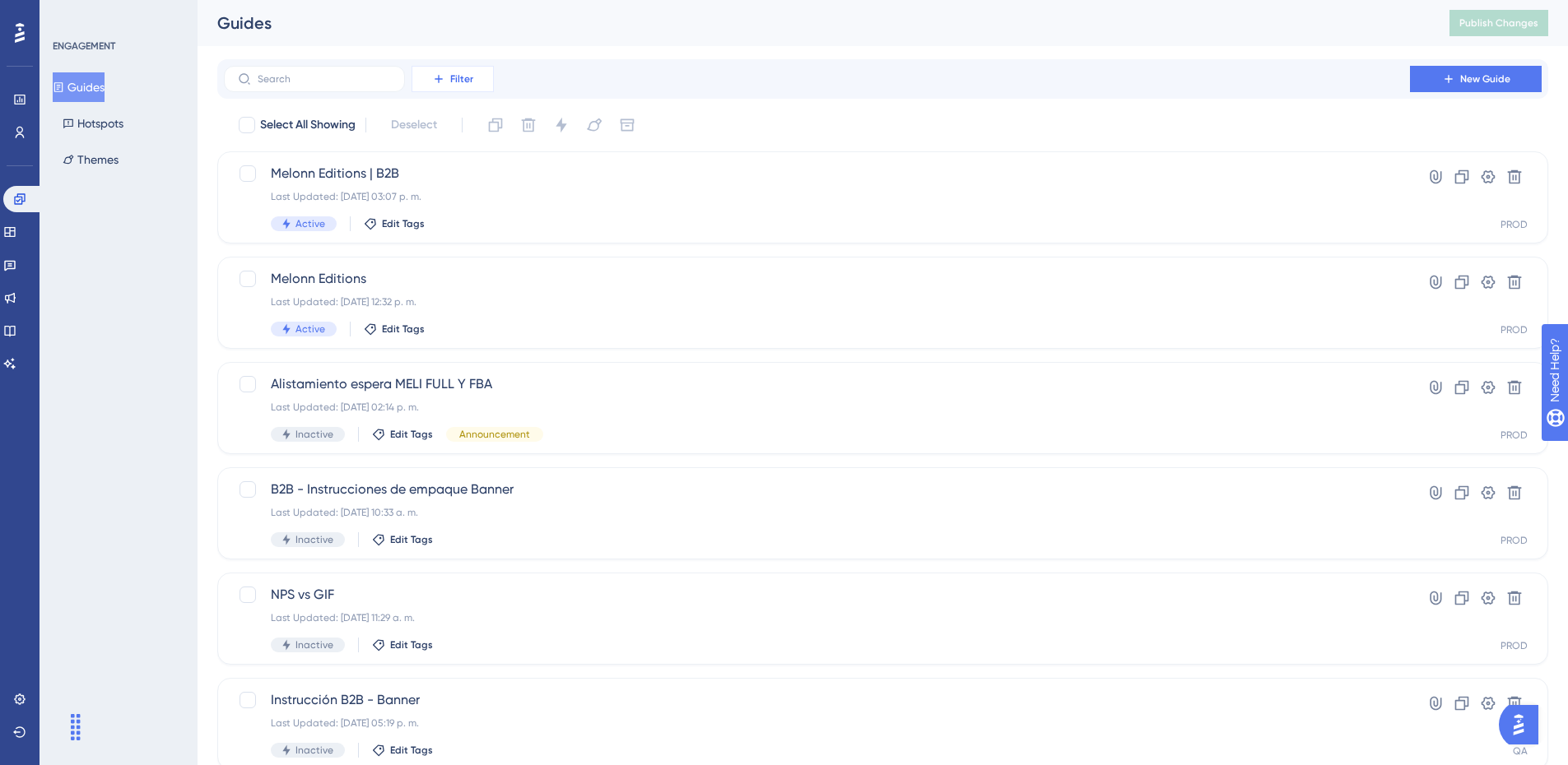 click on "Filter" at bounding box center [453, 79] 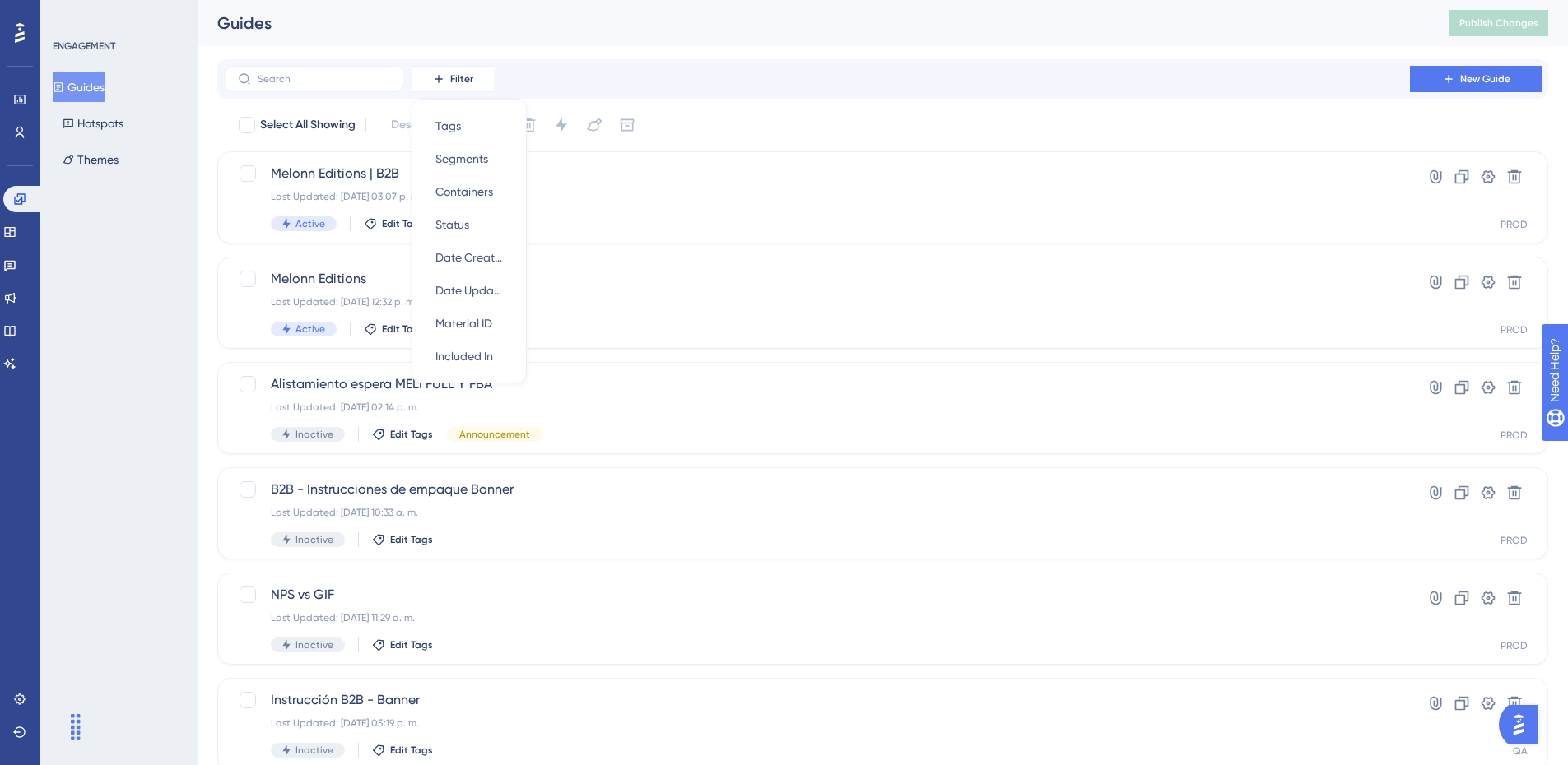 click on "Filter Tags Tags Segments Segments Containers Containers Status Status Date Created Date Created Date Updated Date Updated Material ID Material ID Included In Included In New Guide Select All Showing Deselect Melonn Editions | B2B Last Updated: 11 jul 2025 03:07 p. m. Active Edit Tags Hyperlink Clone Settings Delete PROD Melonn Editions Last Updated: 11 jul 2025 12:32 p. m. Active Edit Tags Hyperlink Clone Settings Delete PROD Alistamiento espera MELI FULL Y FBA Last Updated: 04 jul 2025 02:14 p. m. Inactive Edit Tags Announcement Hyperlink Clone Settings Delete PROD B2B  - Instrucciones de empaque Banner Last Updated: 24 jun 2025 10:33 a. m. Inactive Edit Tags Hyperlink Clone Settings Delete PROD NPS vs GIF Last Updated: 04 jul 2025 11:29 a. m. Inactive Edit Tags Hyperlink Clone Settings Delete PROD Instrucción B2B - Banner Last Updated: 12 jun 2025 05:19 p. m. Inactive Edit Tags Hyperlink Clone Settings Delete QA COM. Orden publico CALI | COL Last Updated: 12 jun 2025 04:55 p. m. Inactive Edit Tags" at bounding box center [882, 642] 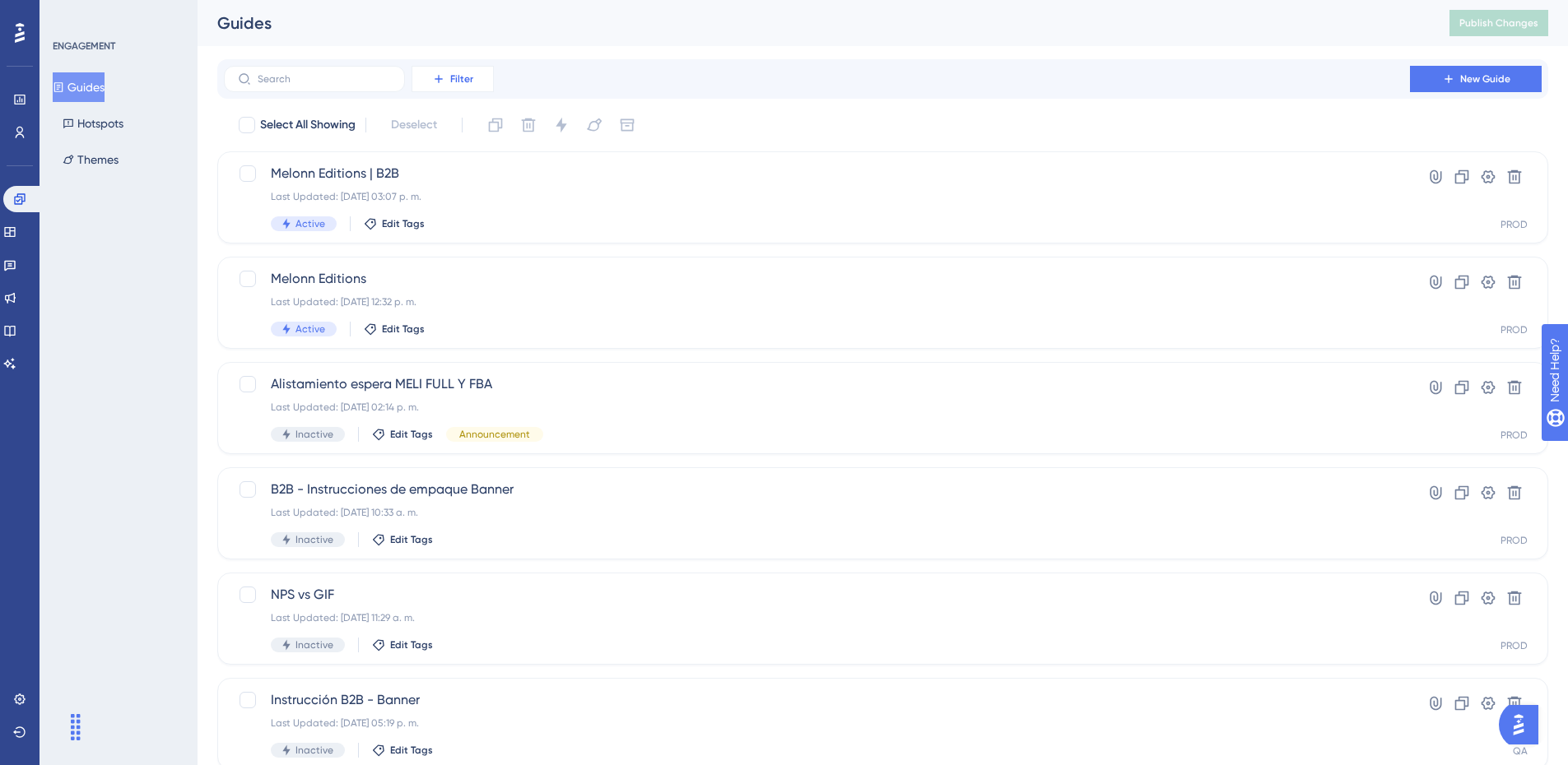 click 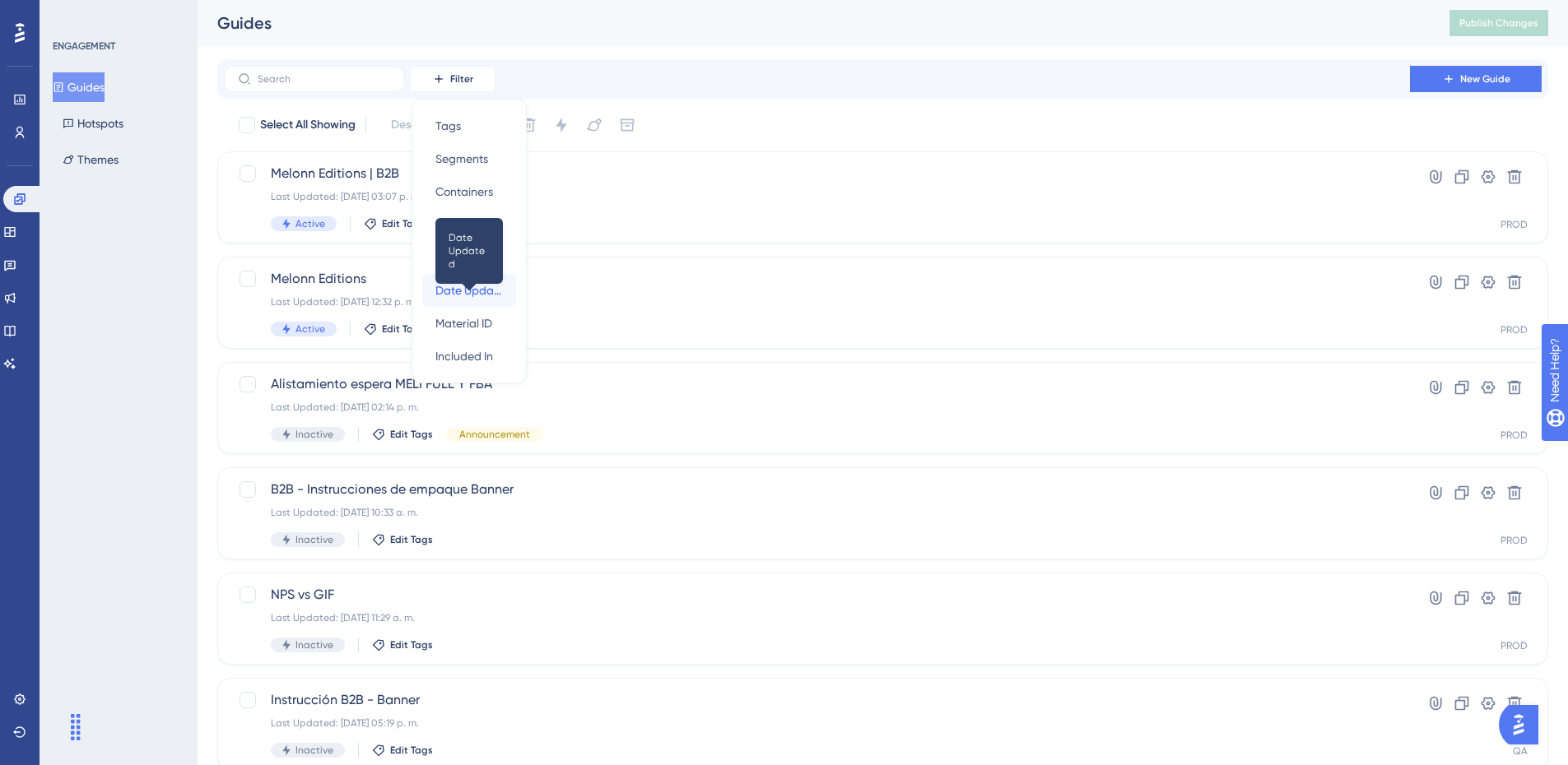 click on "Date Updated" at bounding box center [469, 290] 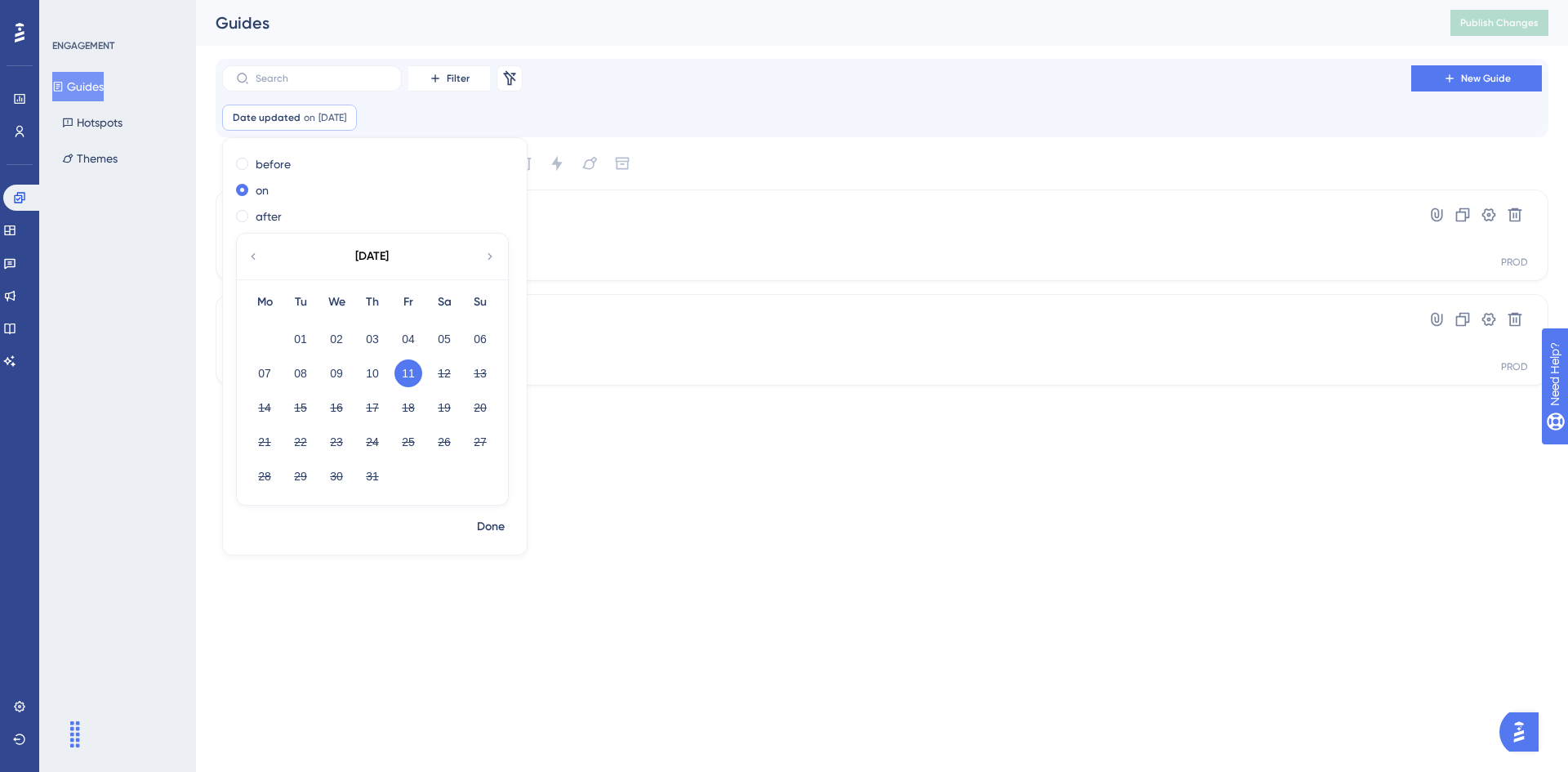 click on "Date updated on 11 Jul, 2025 11 Jul, 2025 Remove before on after July 2025 Mo Tu We Th Fr Sa Su 01 02 03 04 05 06 07 08 09 10 11 12 13 14 15 16 17 18 19 20 21 22 23 24 25 26 27 28 29 30 31 Done" at bounding box center (882, 118) 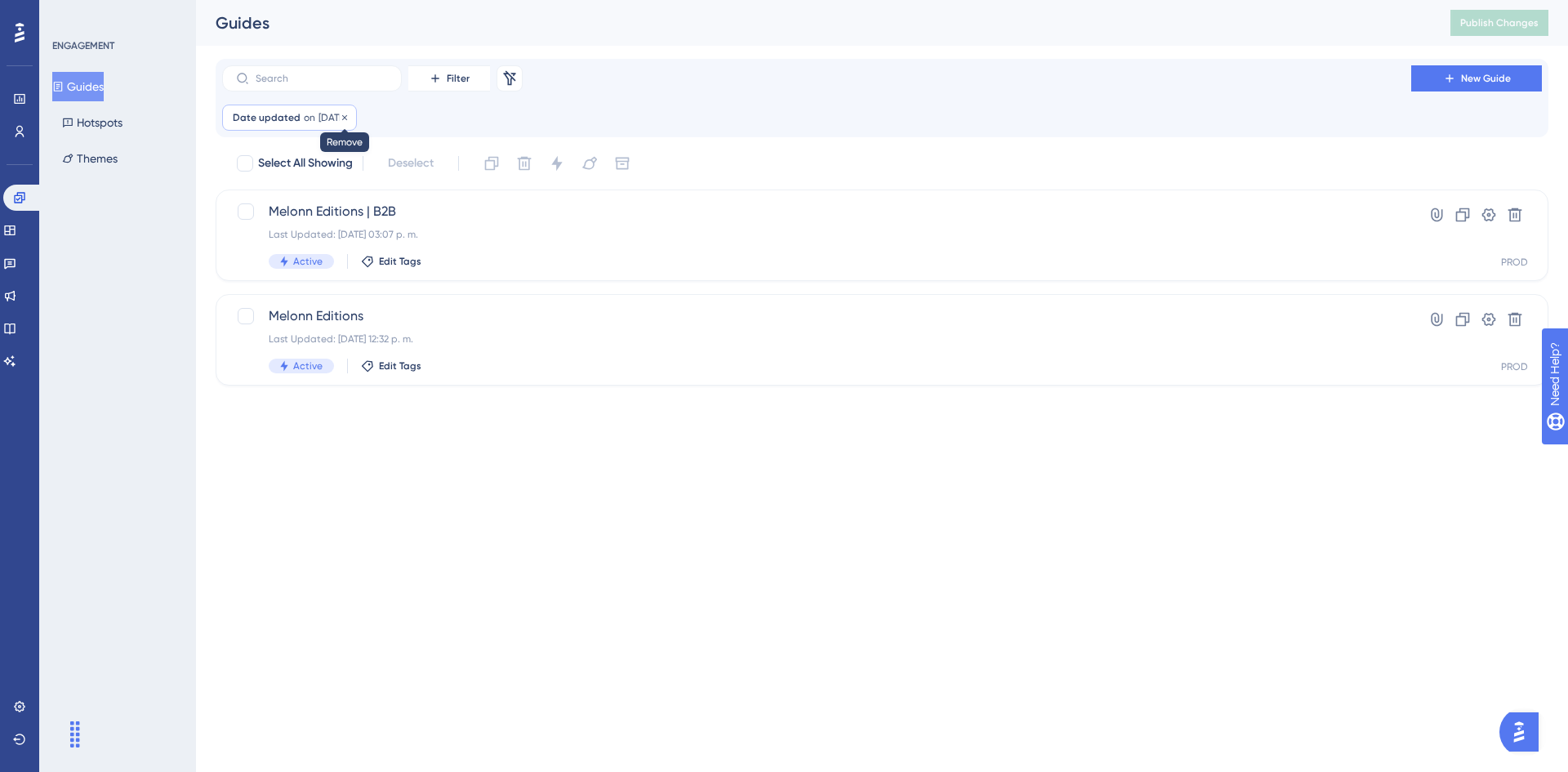 click 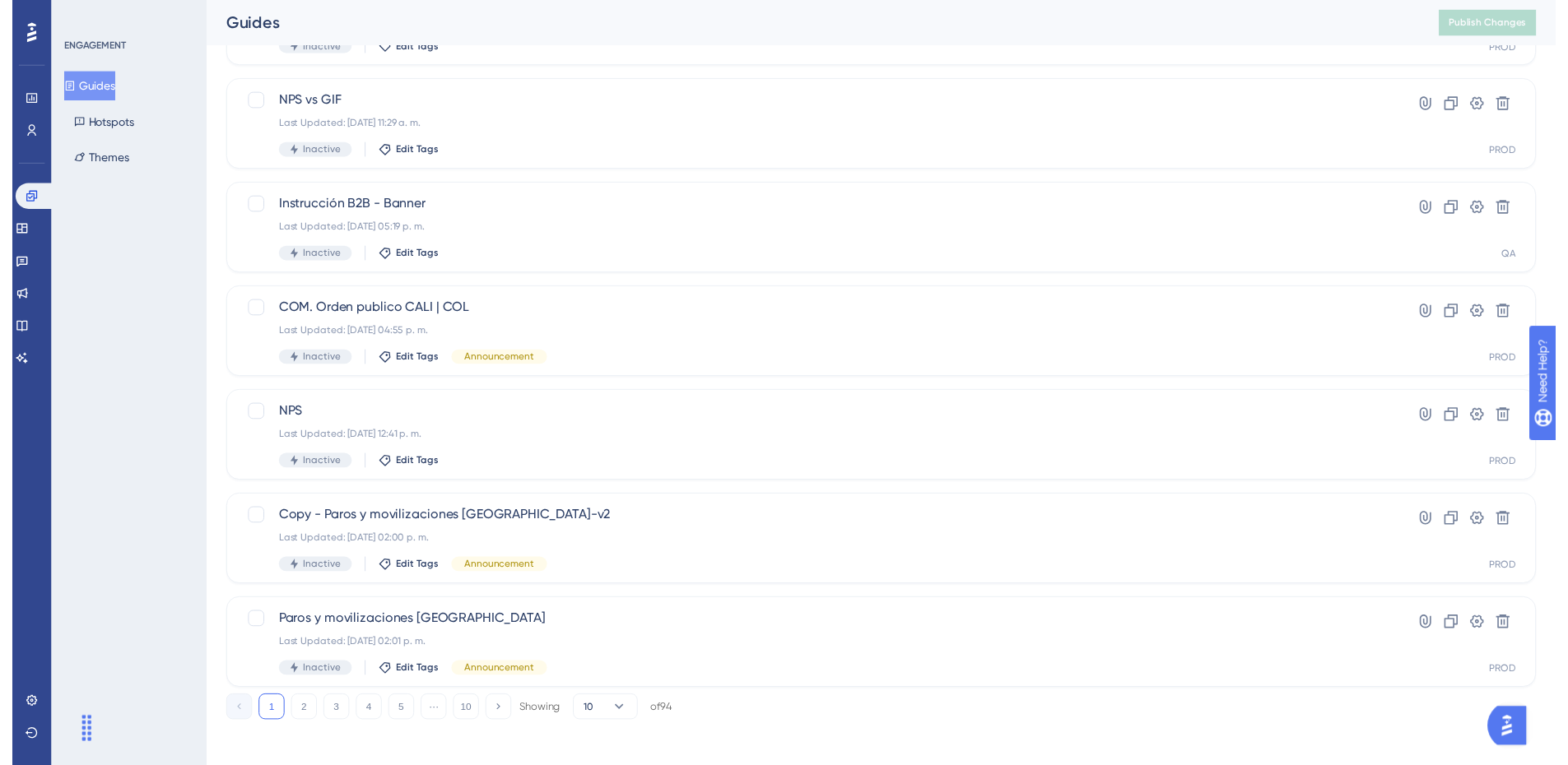 scroll, scrollTop: 0, scrollLeft: 0, axis: both 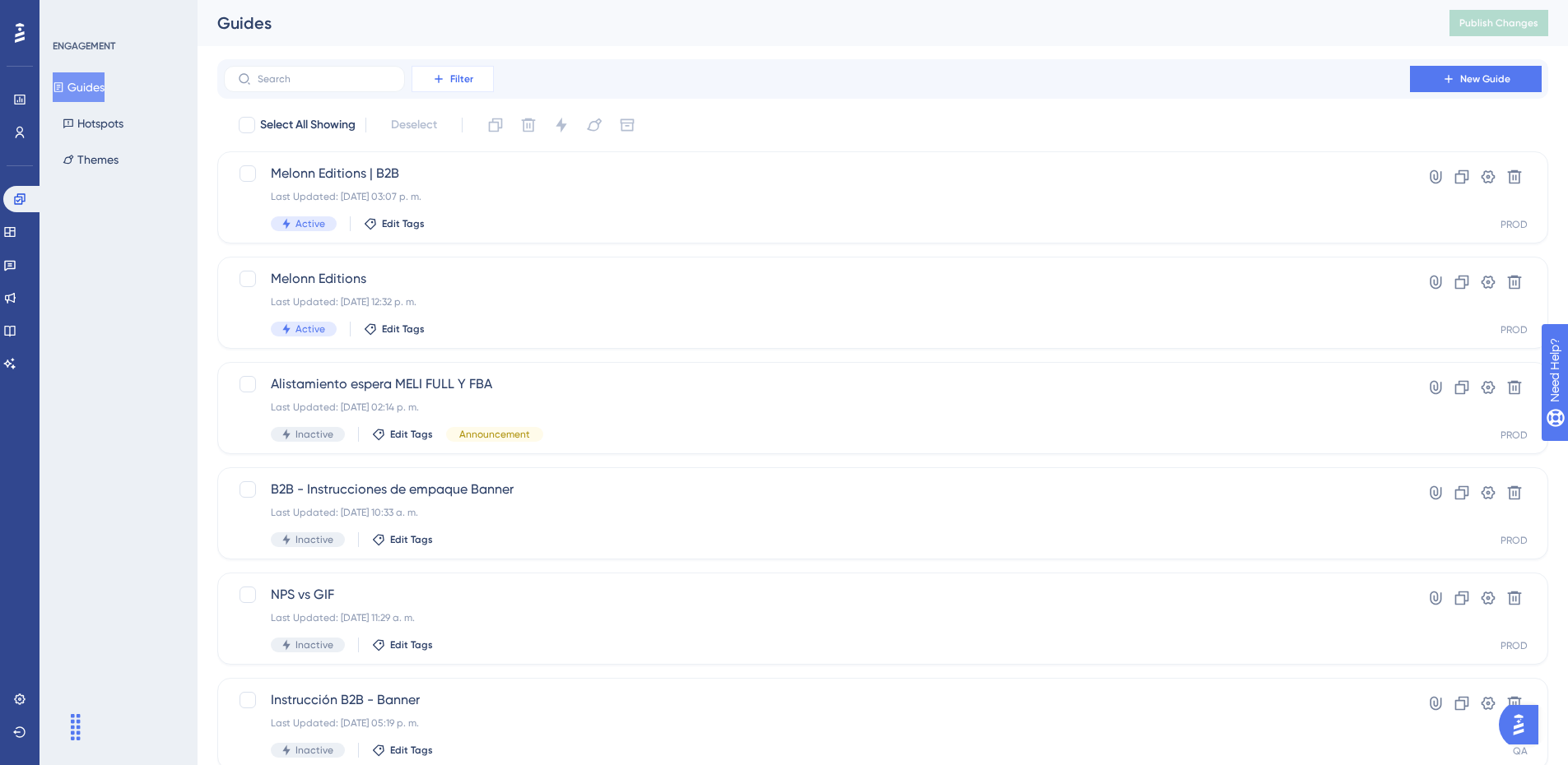 click on "Filter" at bounding box center (453, 79) 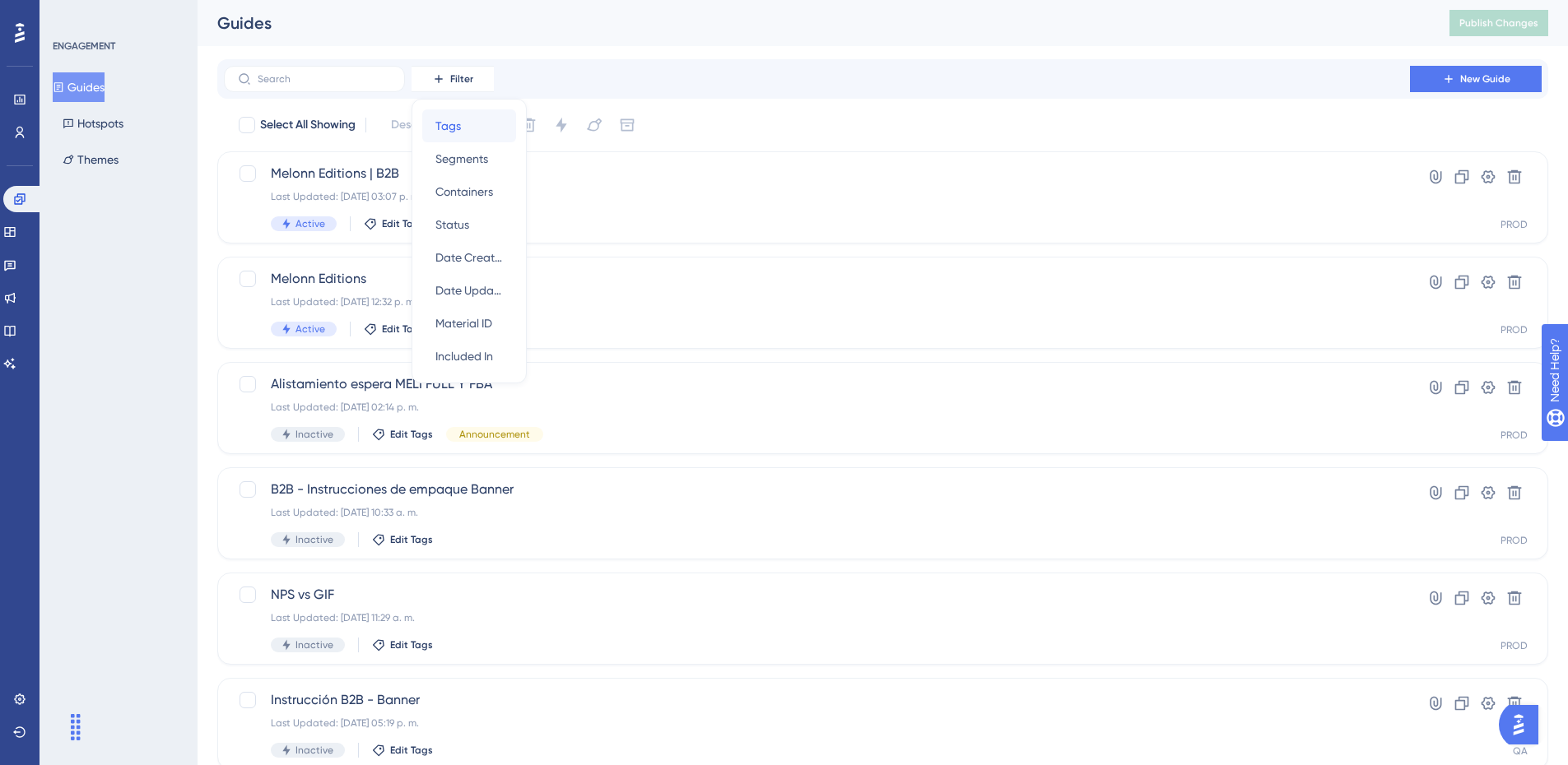 click on "Tags" at bounding box center [448, 126] 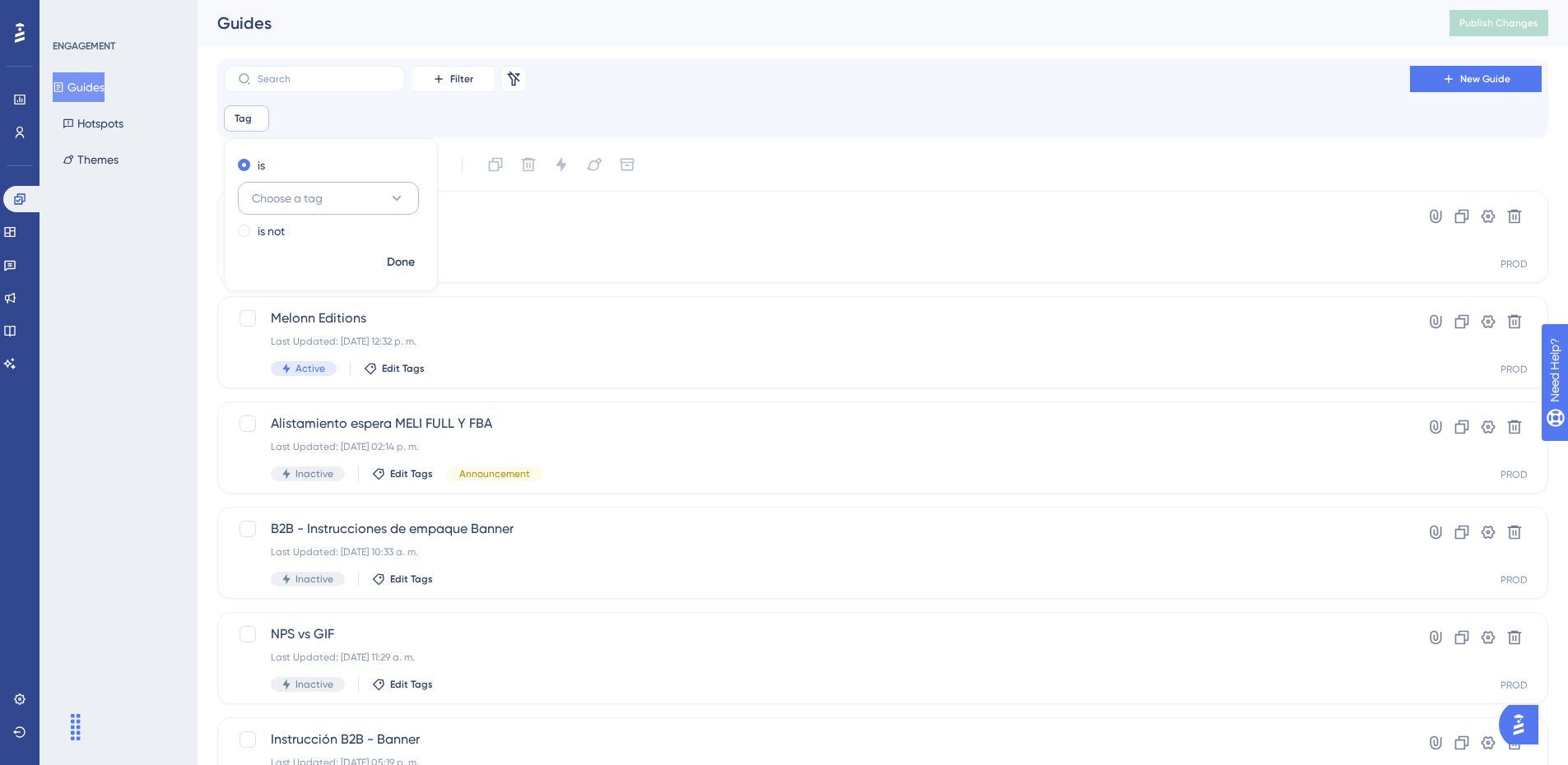 click on "Choose a tag" at bounding box center (328, 198) 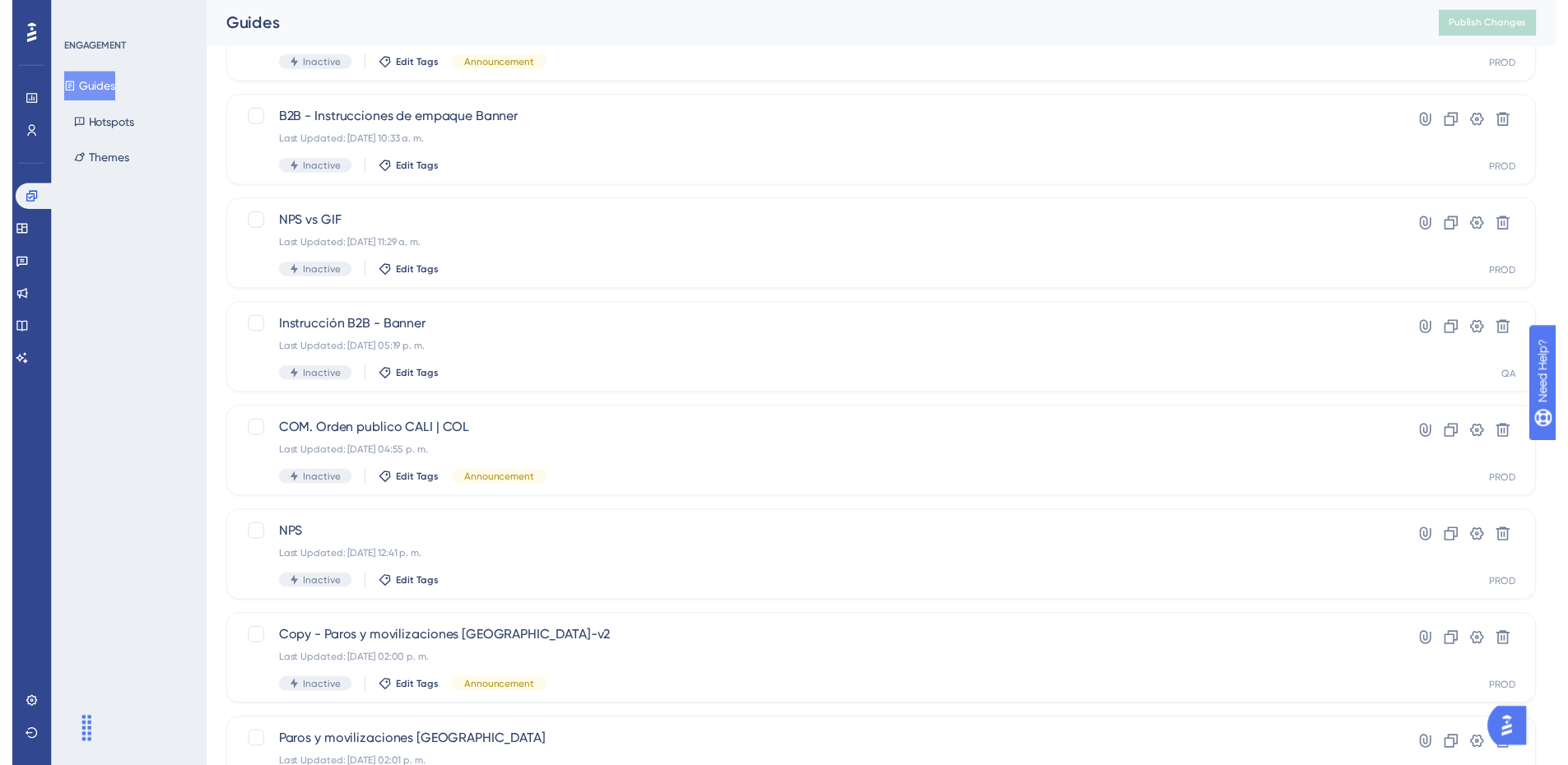 scroll, scrollTop: 0, scrollLeft: 0, axis: both 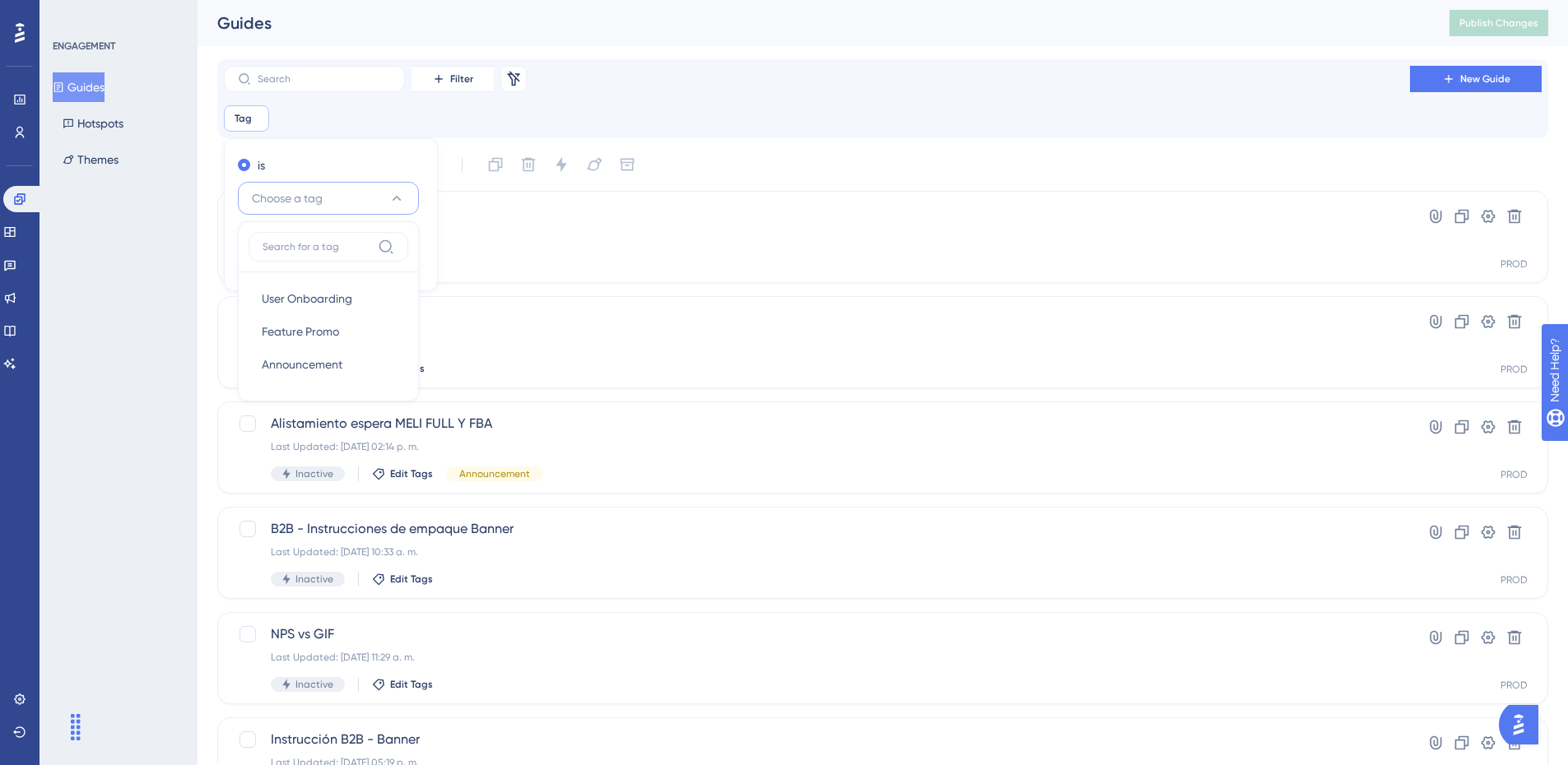 click on "Tag Remove is Choose a tag User Onboarding User Onboarding Feature Promo Feature Promo Announcement Announcement is not Done" at bounding box center [882, 118] 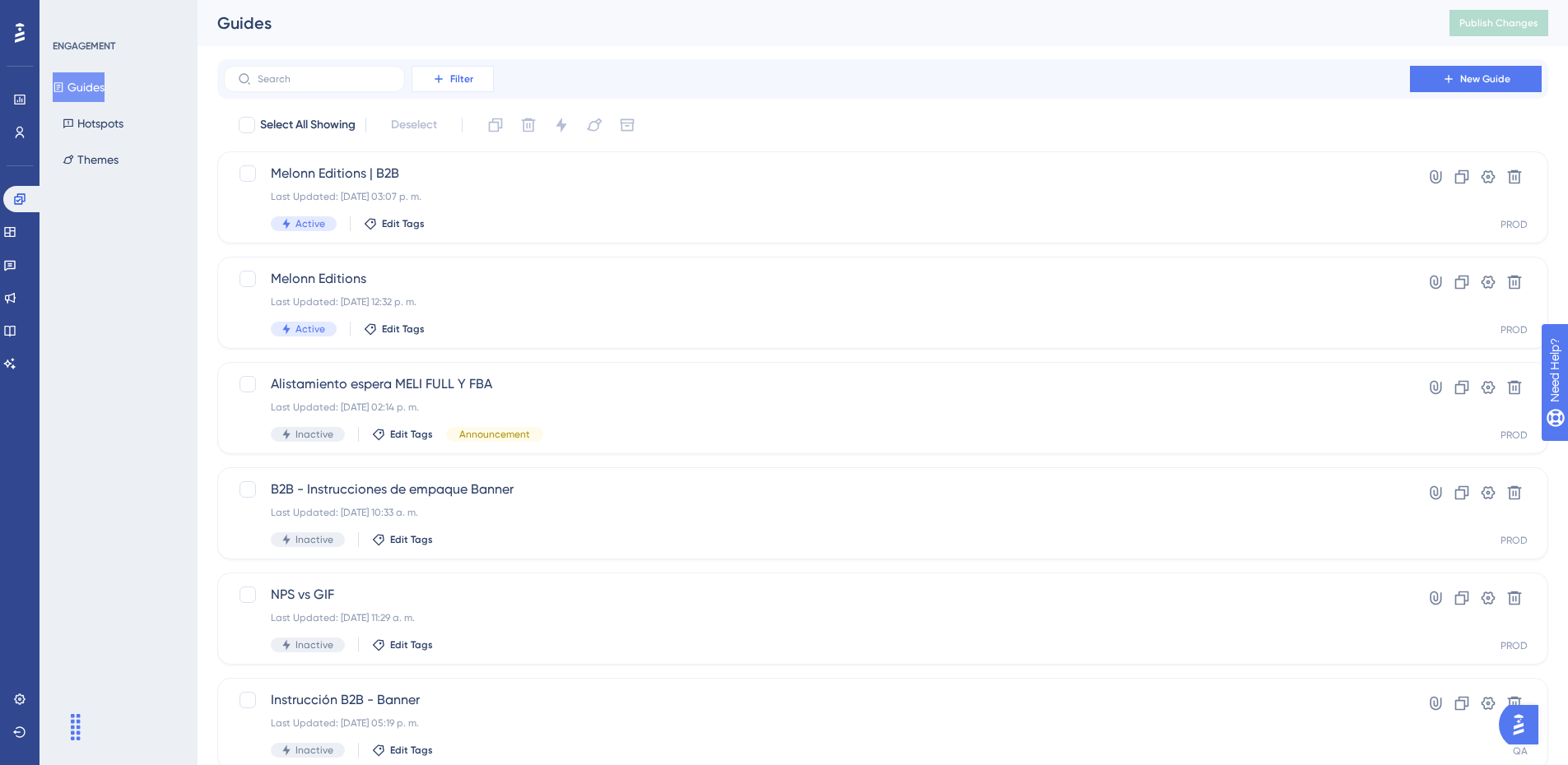 click on "Filter" at bounding box center (453, 79) 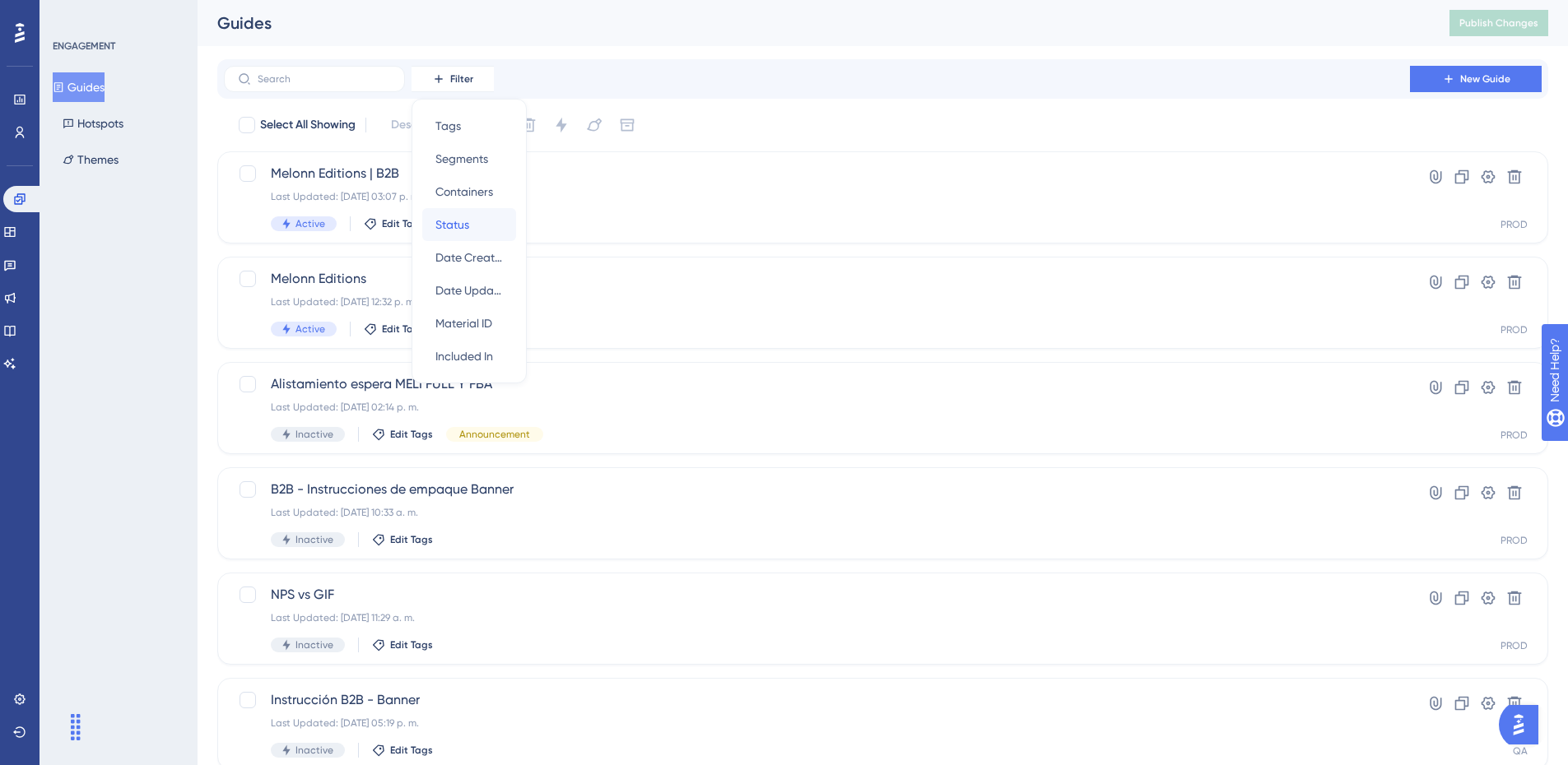 click on "Status" at bounding box center (452, 225) 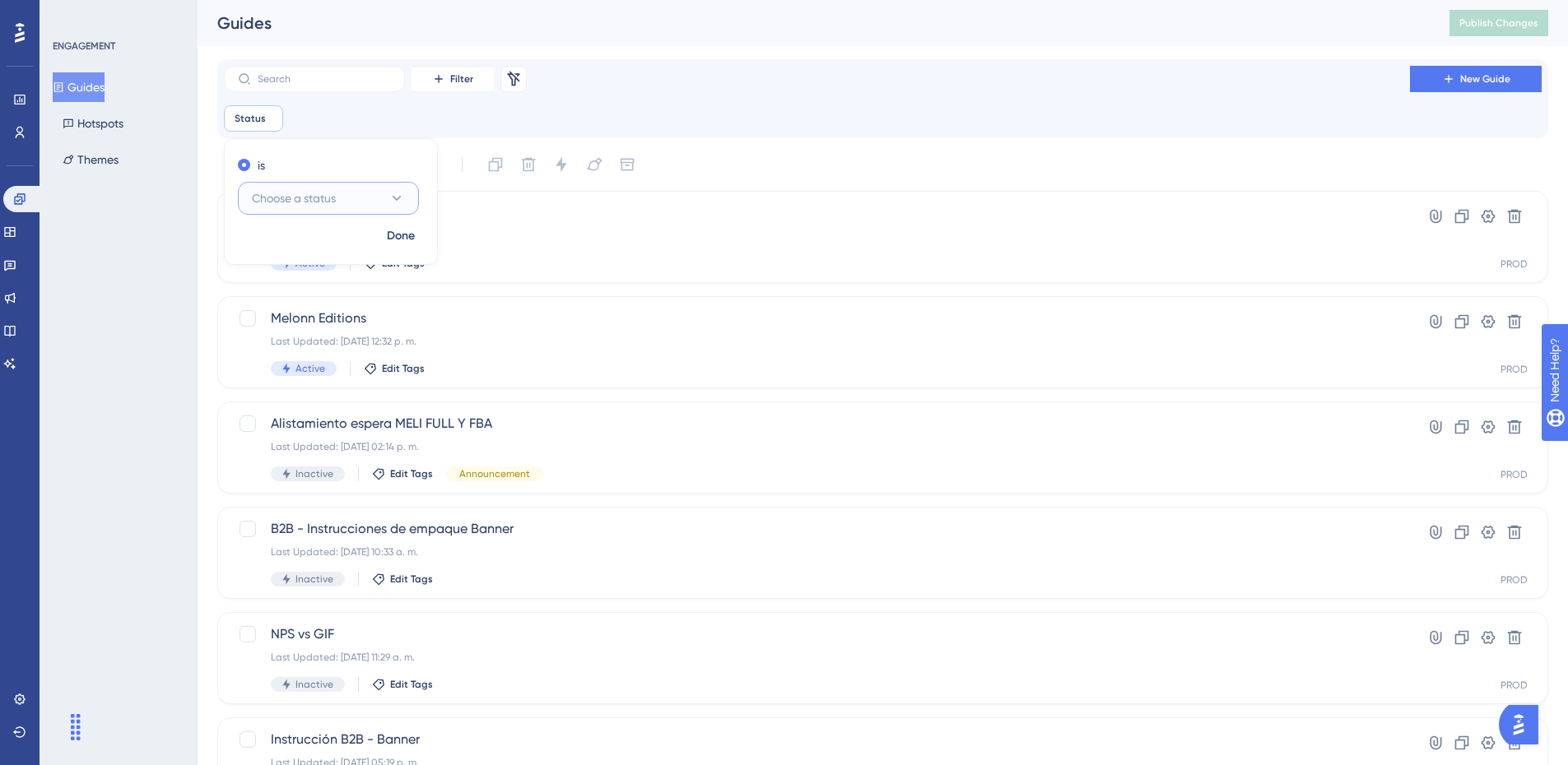 click on "Choose a status" at bounding box center (294, 198) 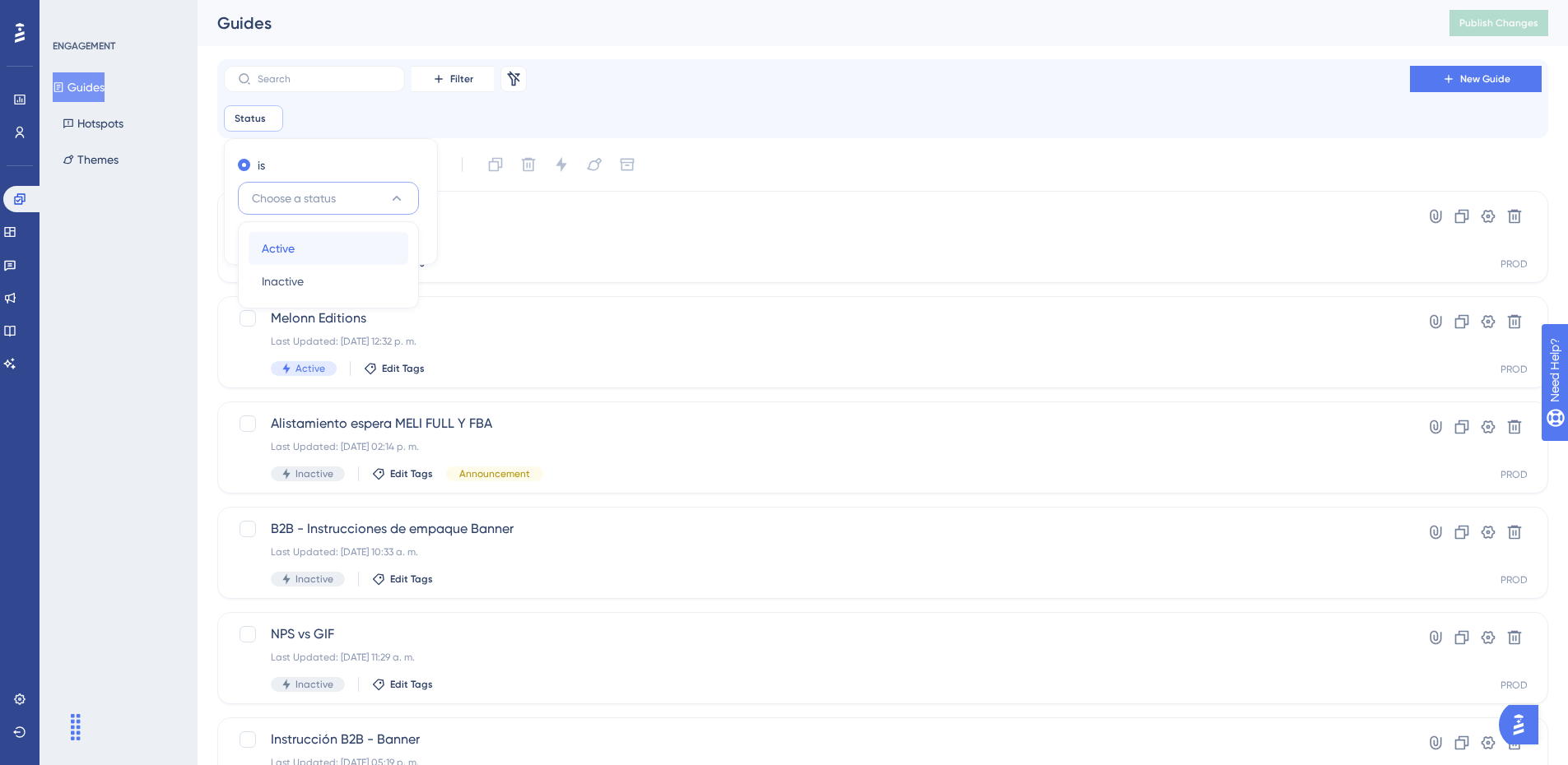 click on "Active Active" at bounding box center [328, 248] 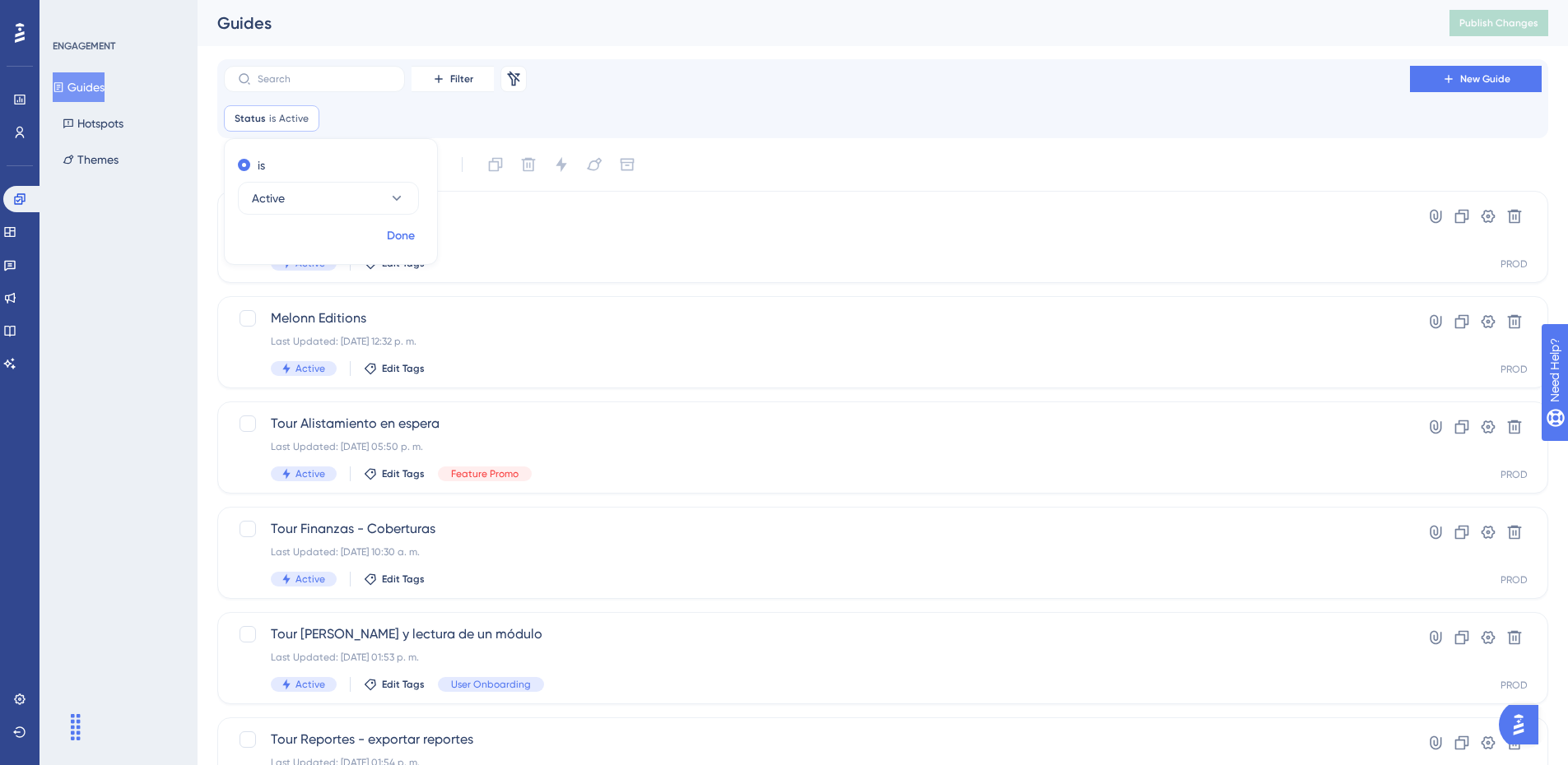 click on "Done" at bounding box center [401, 236] 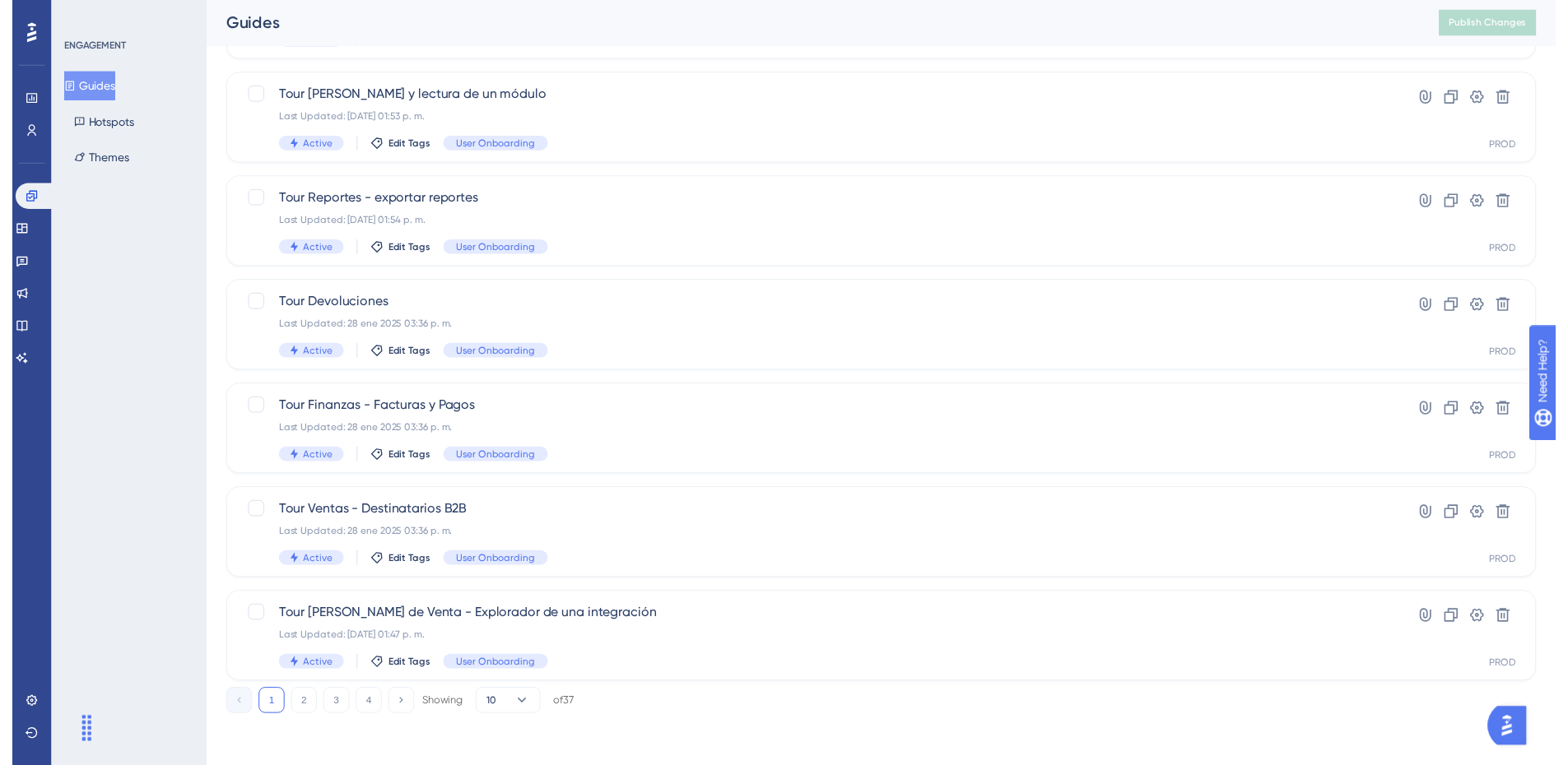 scroll, scrollTop: 0, scrollLeft: 0, axis: both 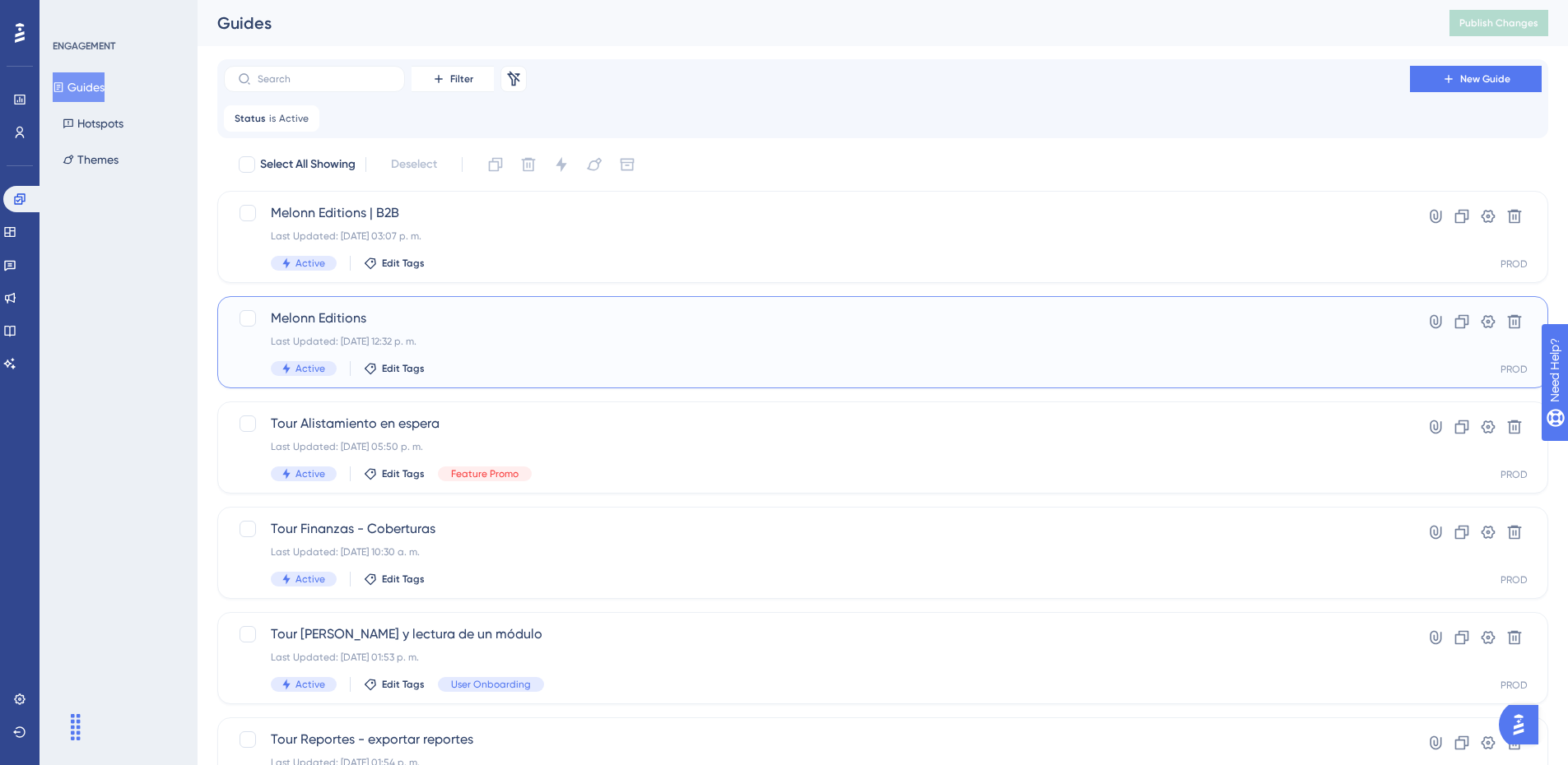 click on "Active Edit Tags" at bounding box center (817, 369) 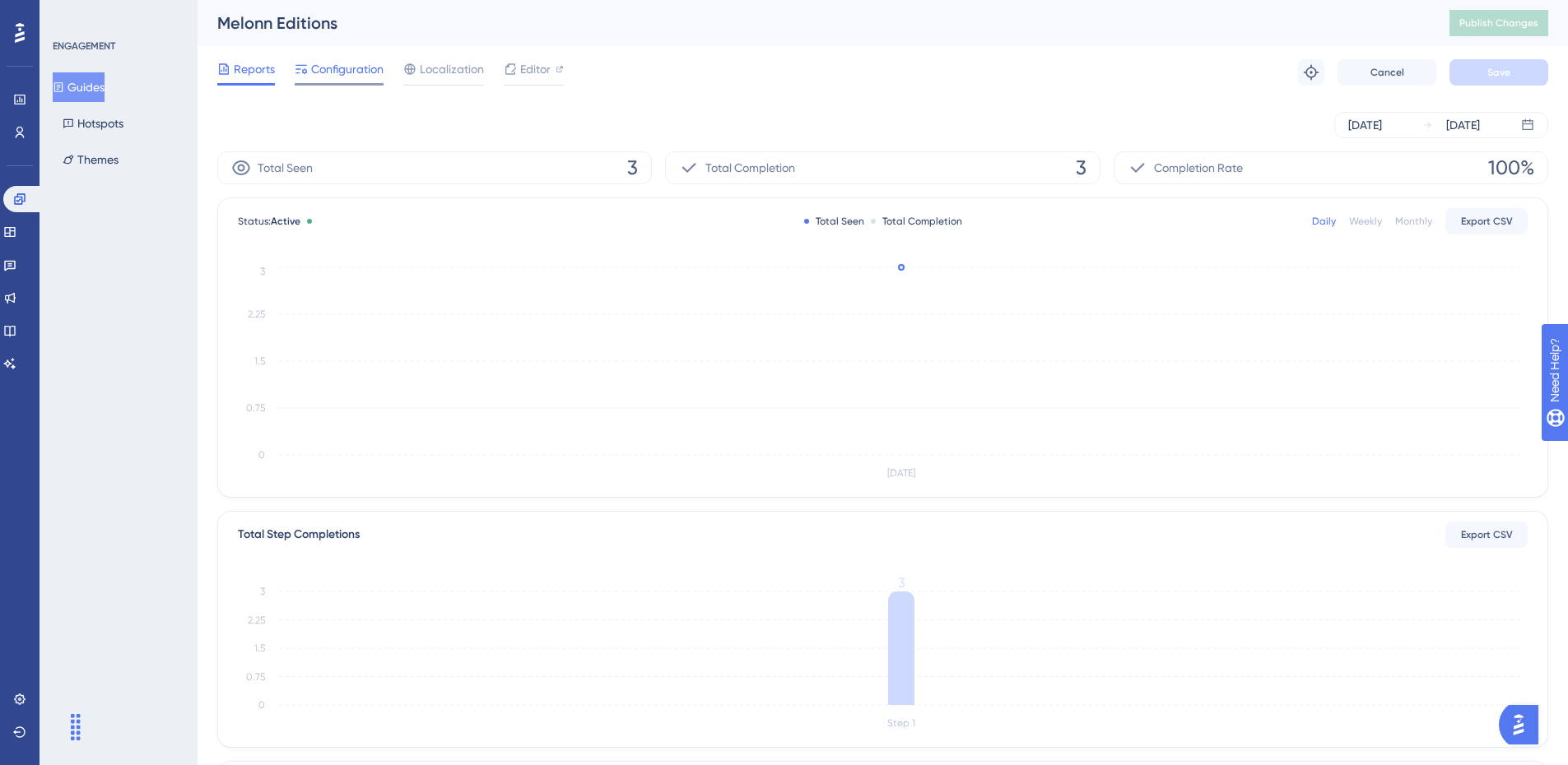 click on "Configuration" at bounding box center [347, 69] 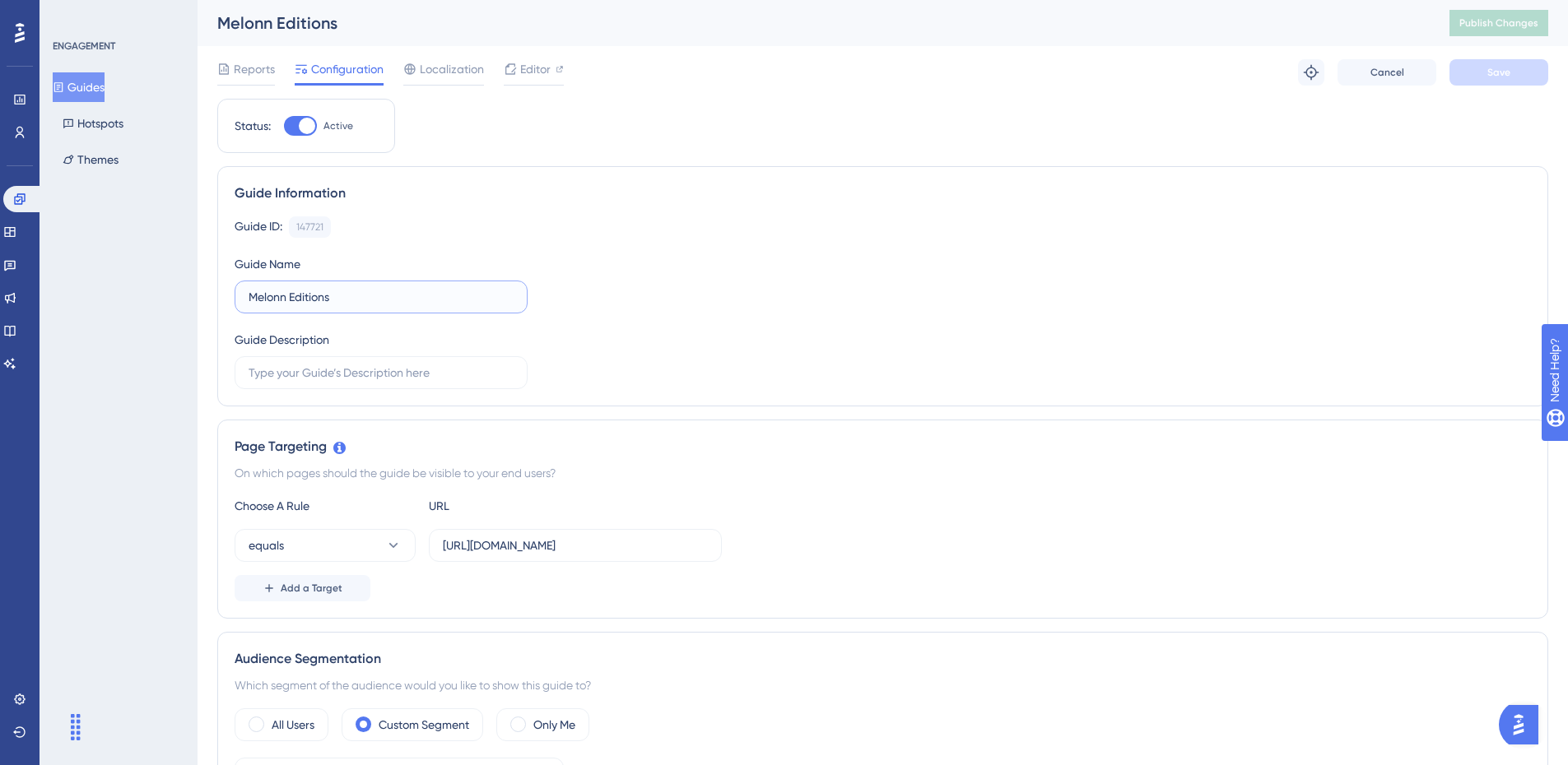 click on "Melonn Editions" at bounding box center [381, 297] 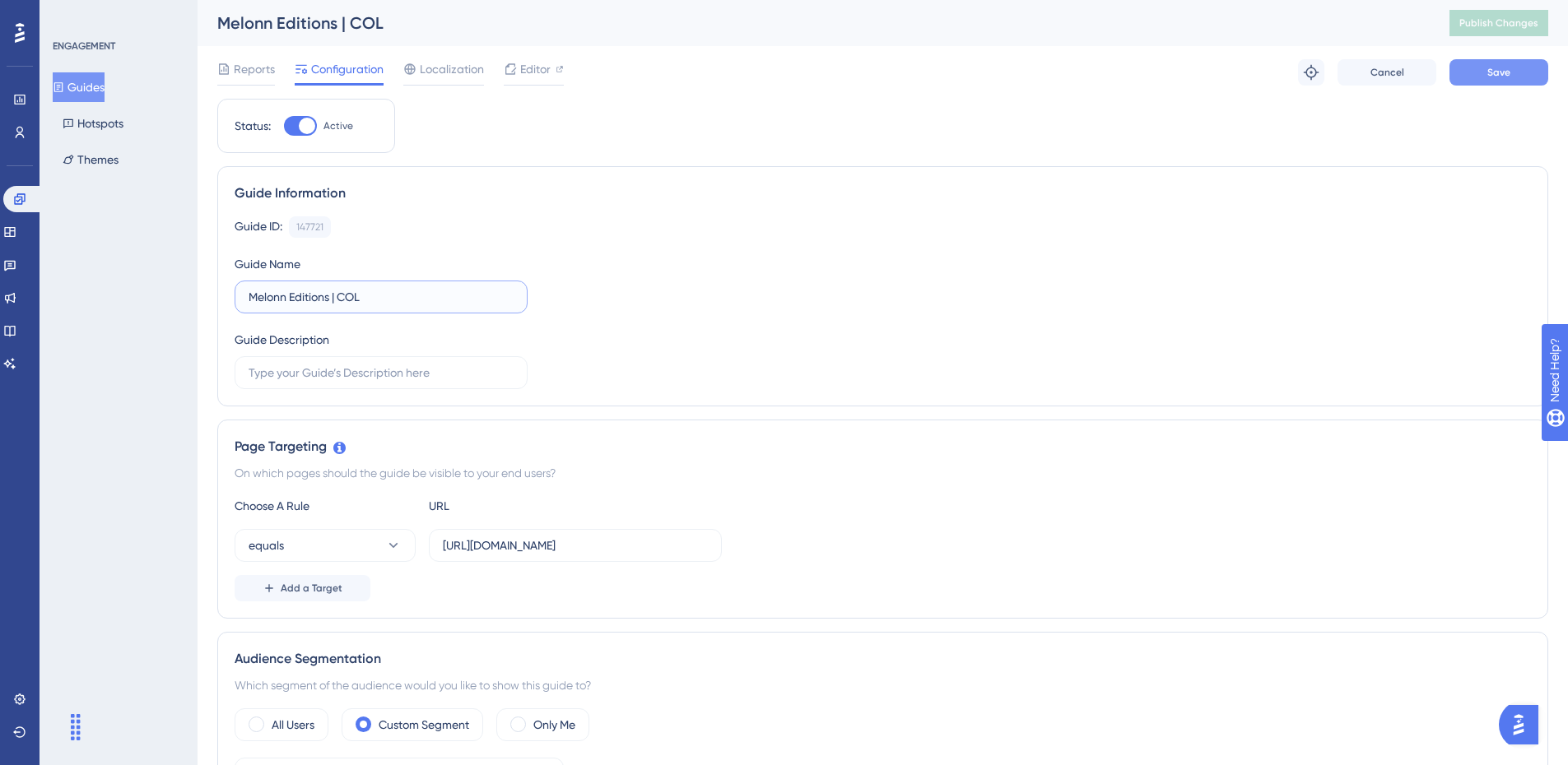 type on "Melonn Editions | COL" 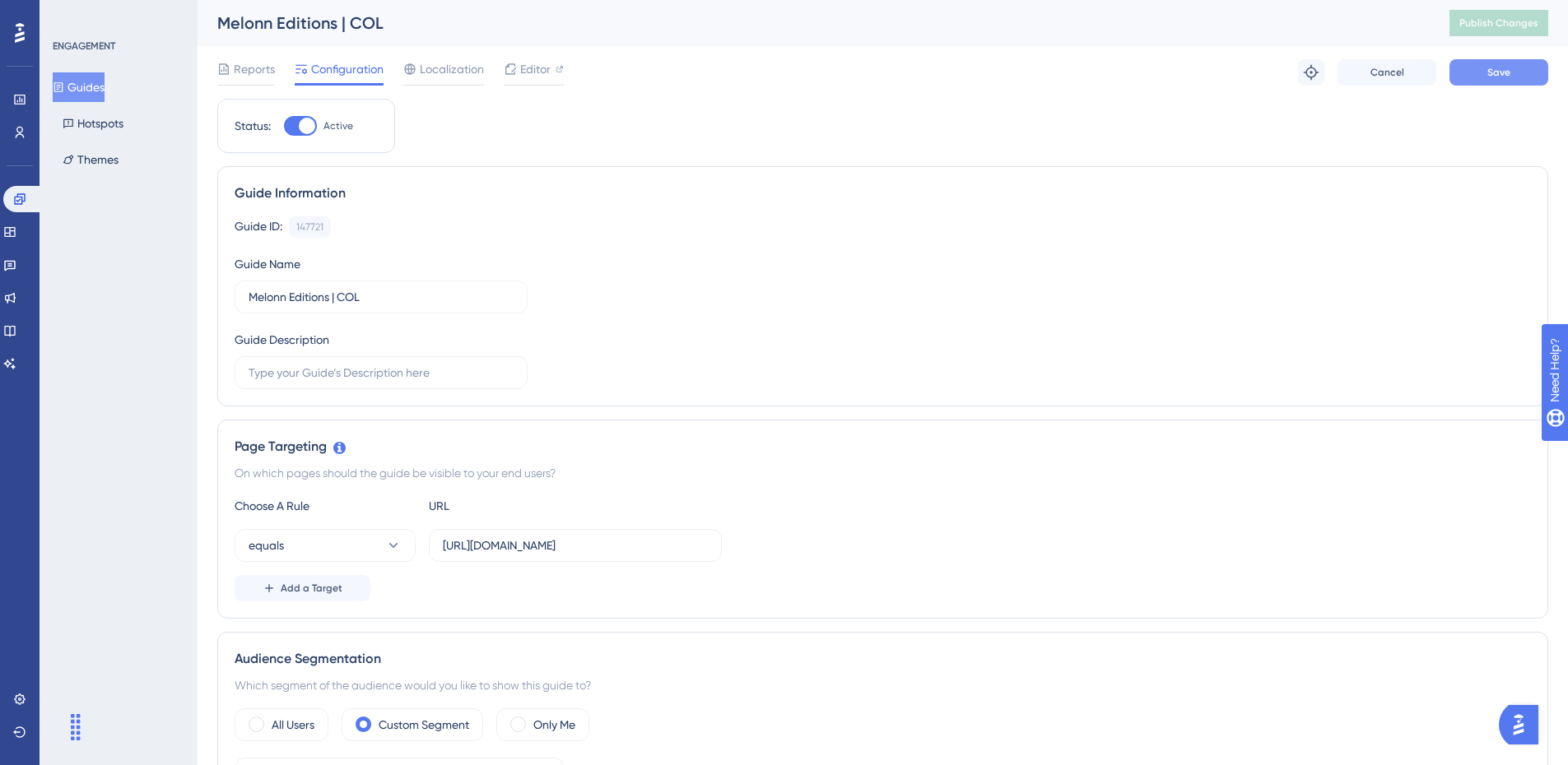 click on "Save" at bounding box center (1499, 72) 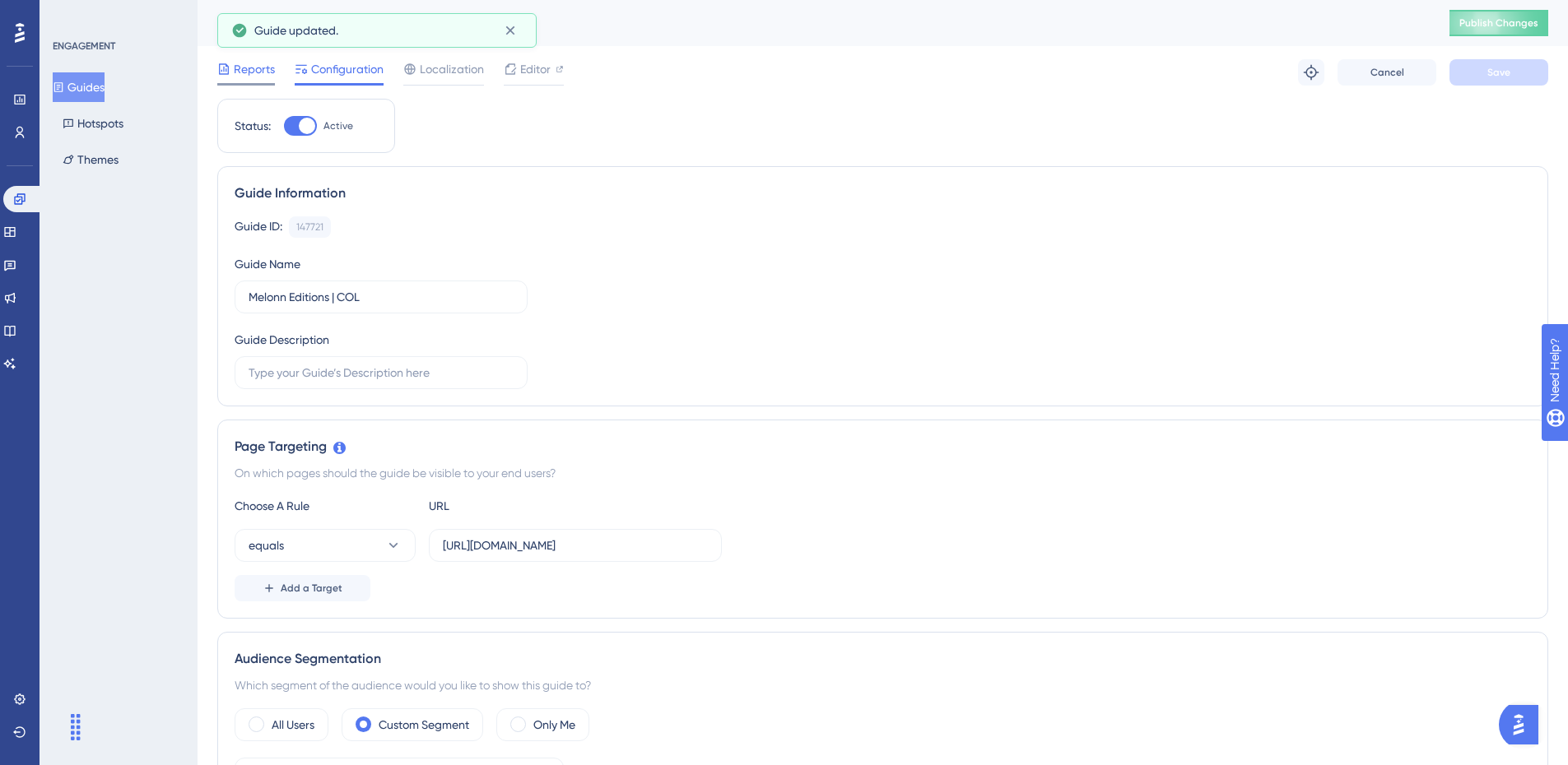 click on "Reports" at bounding box center [254, 69] 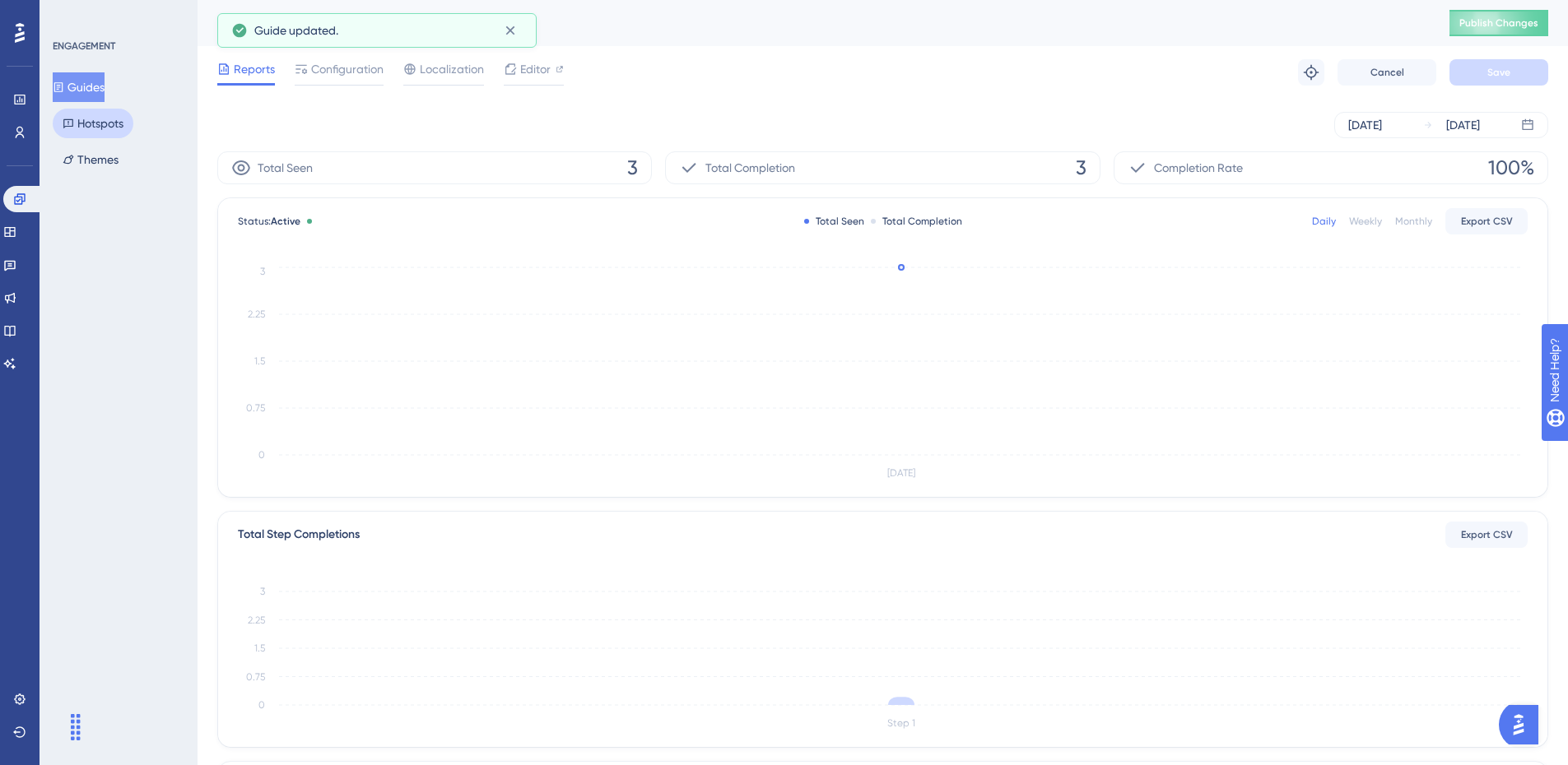 click on "Hotspots" at bounding box center [93, 123] 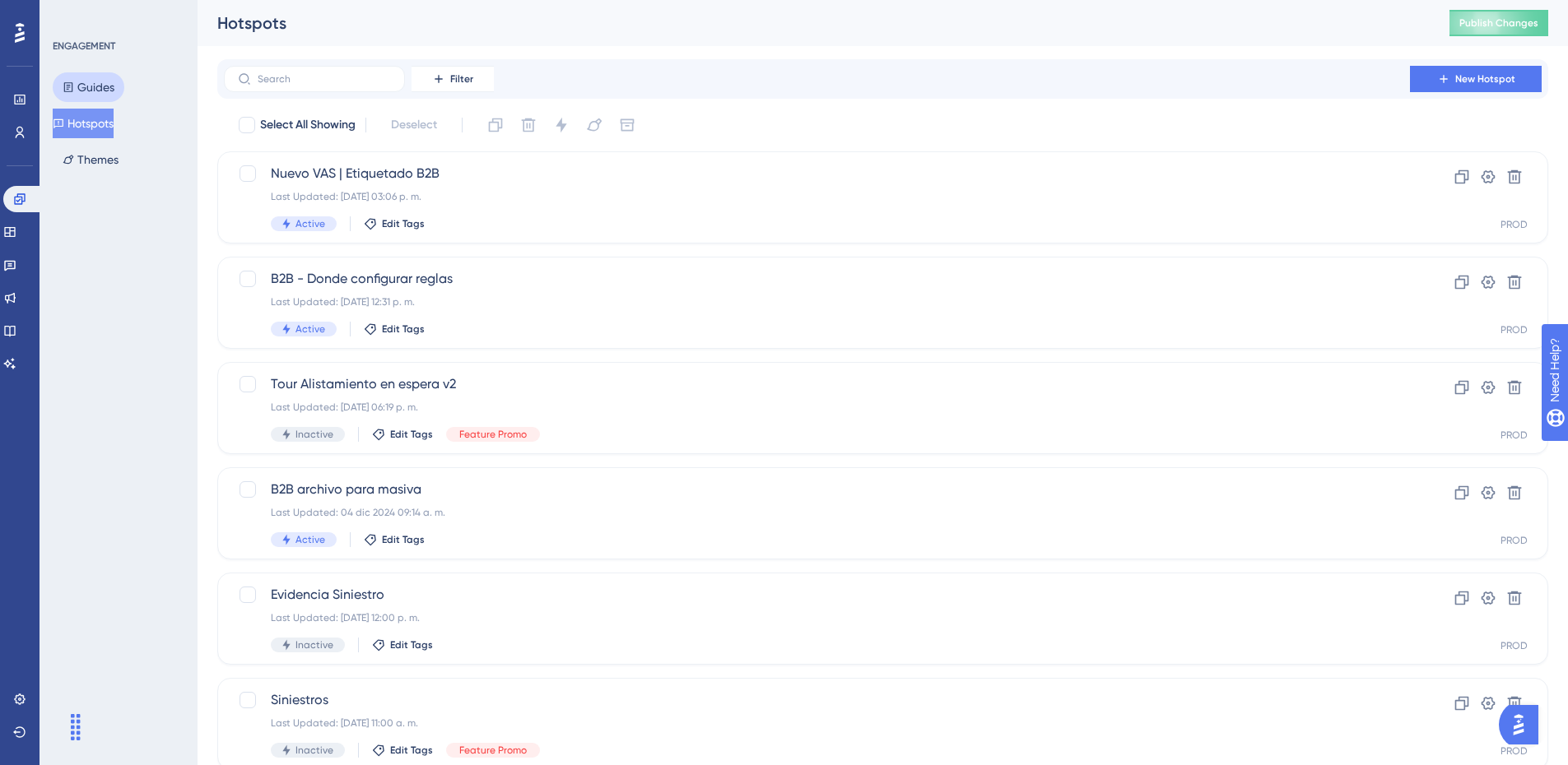 click on "Guides" at bounding box center [88, 87] 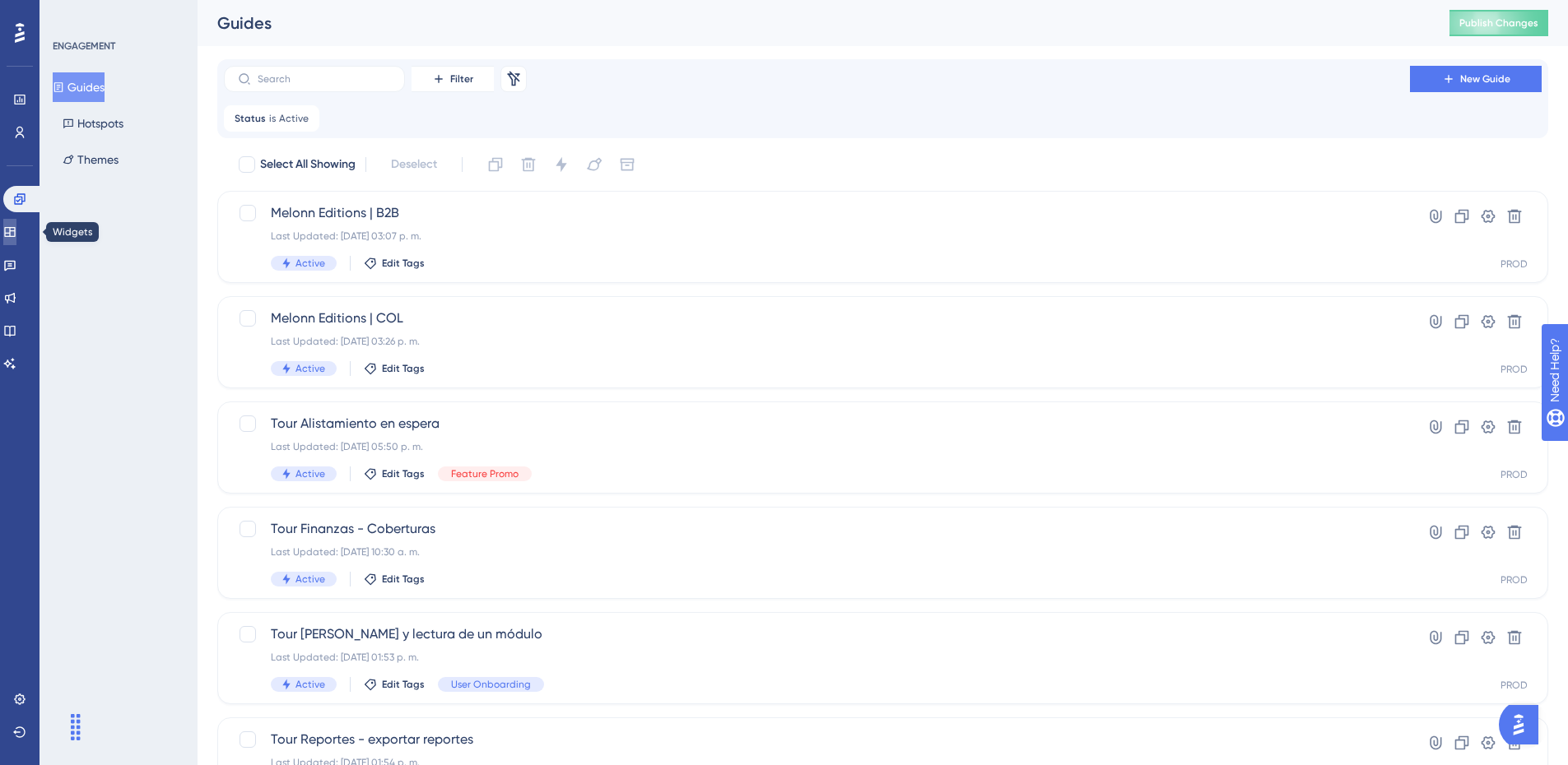 click 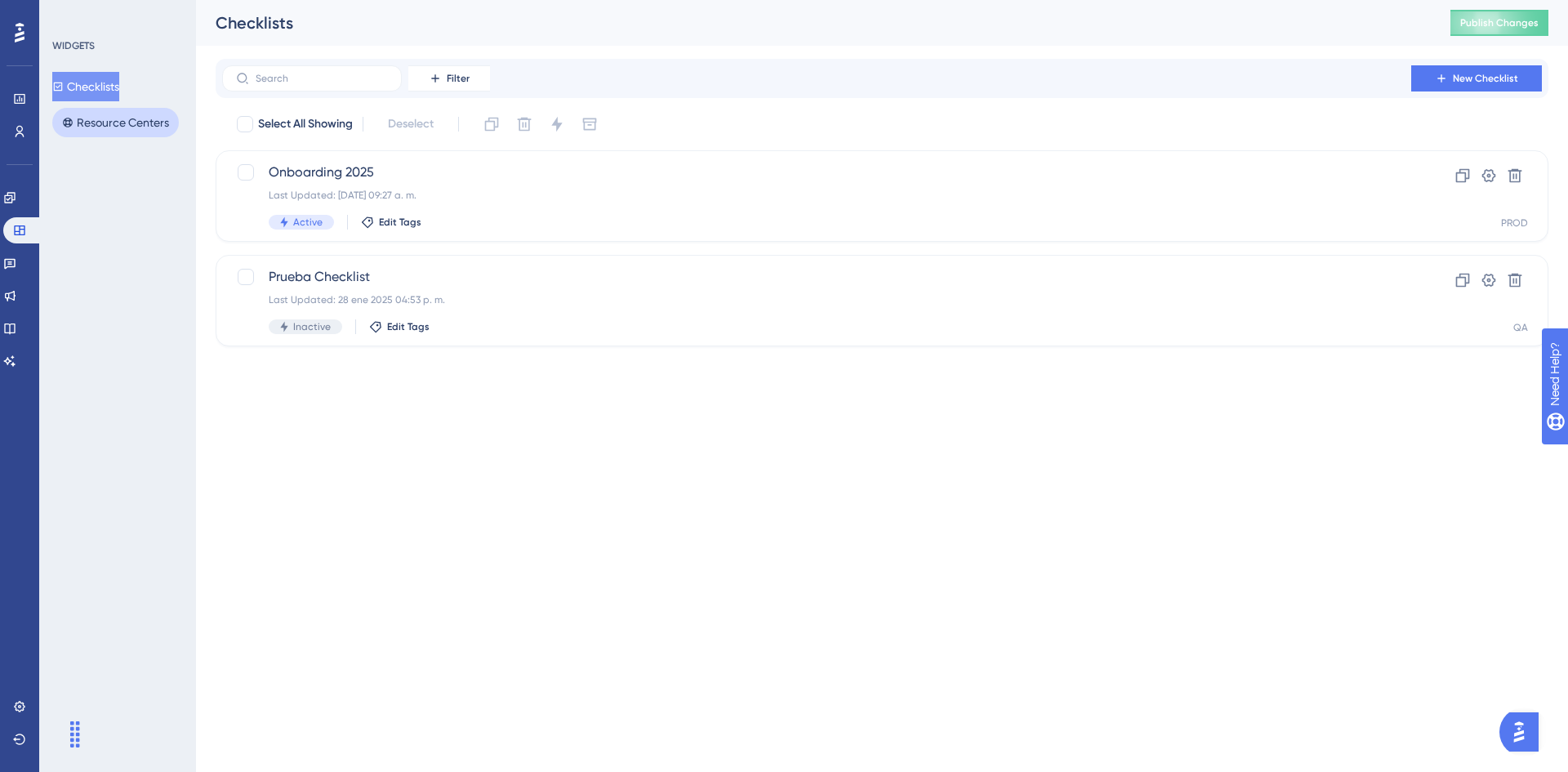 click on "Resource Centers" at bounding box center [115, 123] 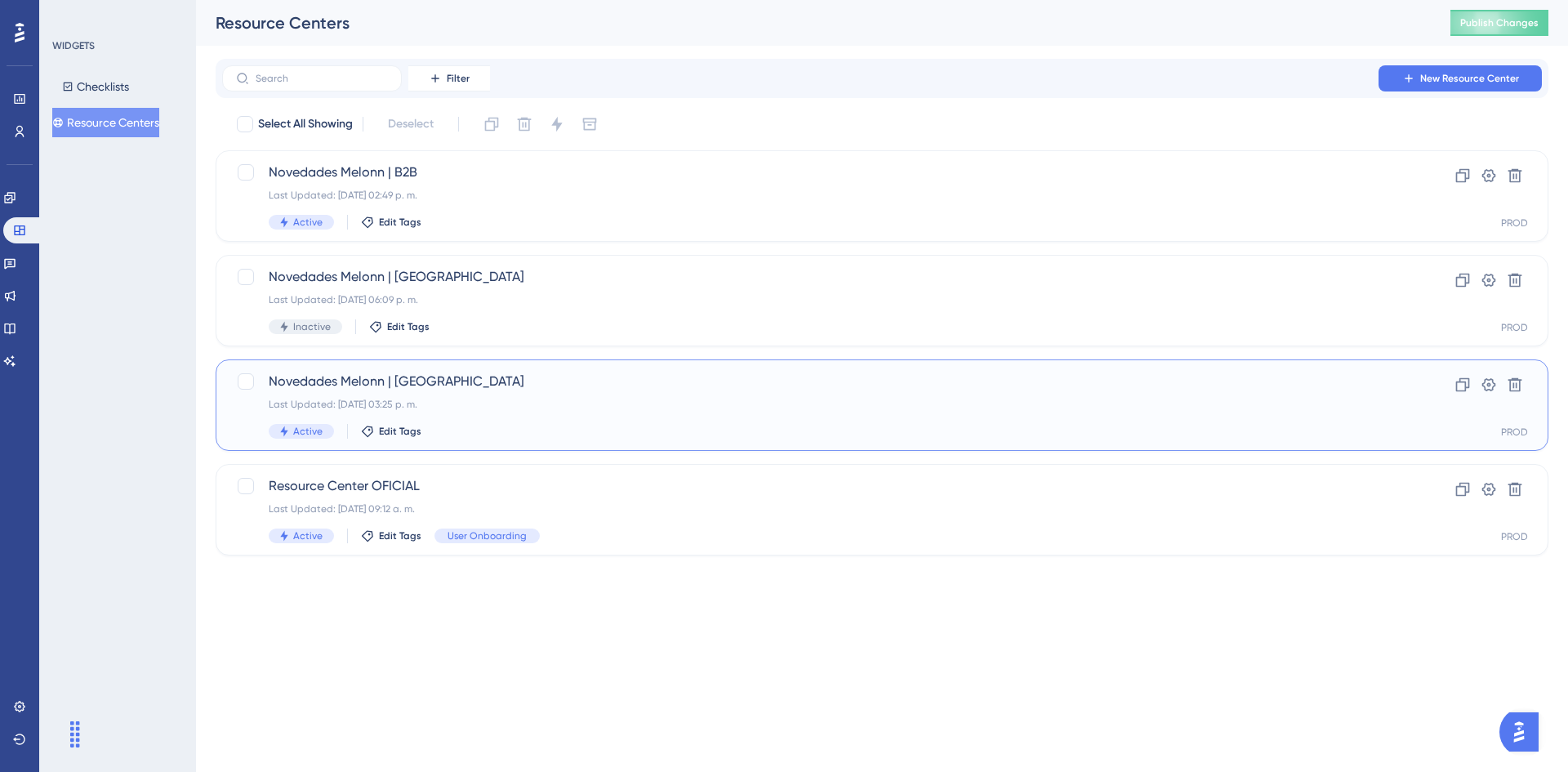click on "Novedades Melonn | [GEOGRAPHIC_DATA]" at bounding box center [817, 382] 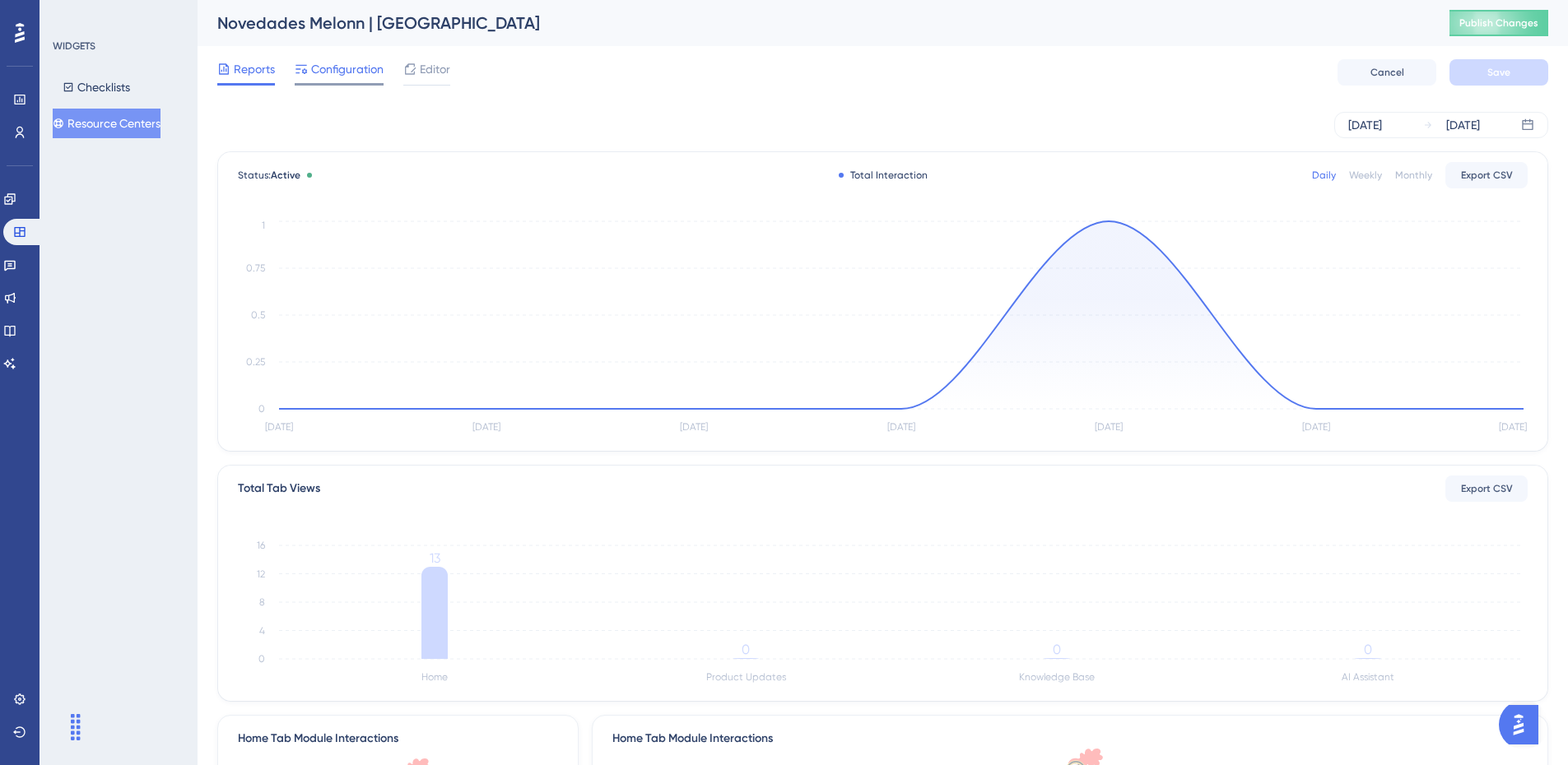 click on "Configuration" at bounding box center [347, 69] 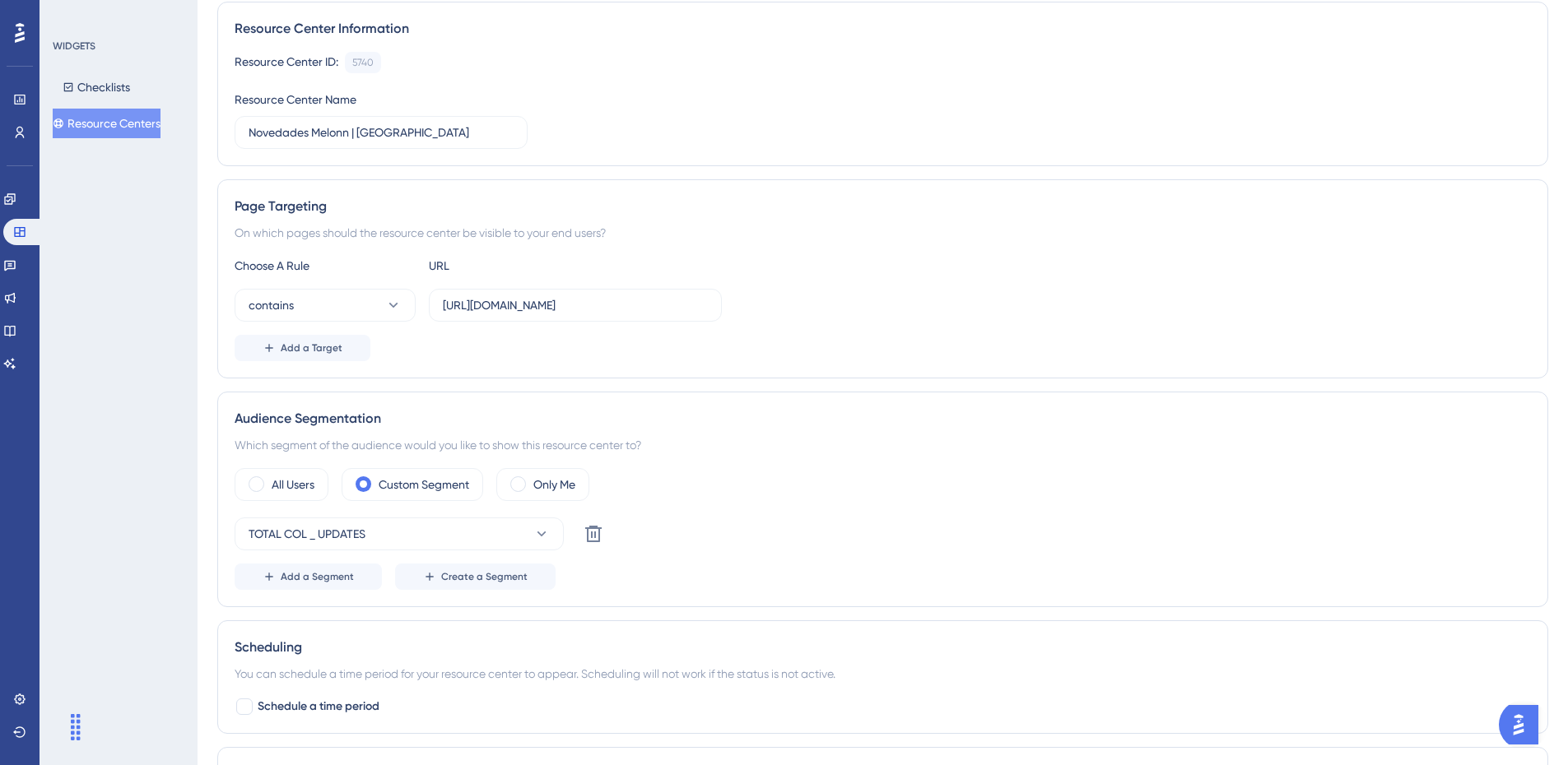 scroll, scrollTop: 0, scrollLeft: 0, axis: both 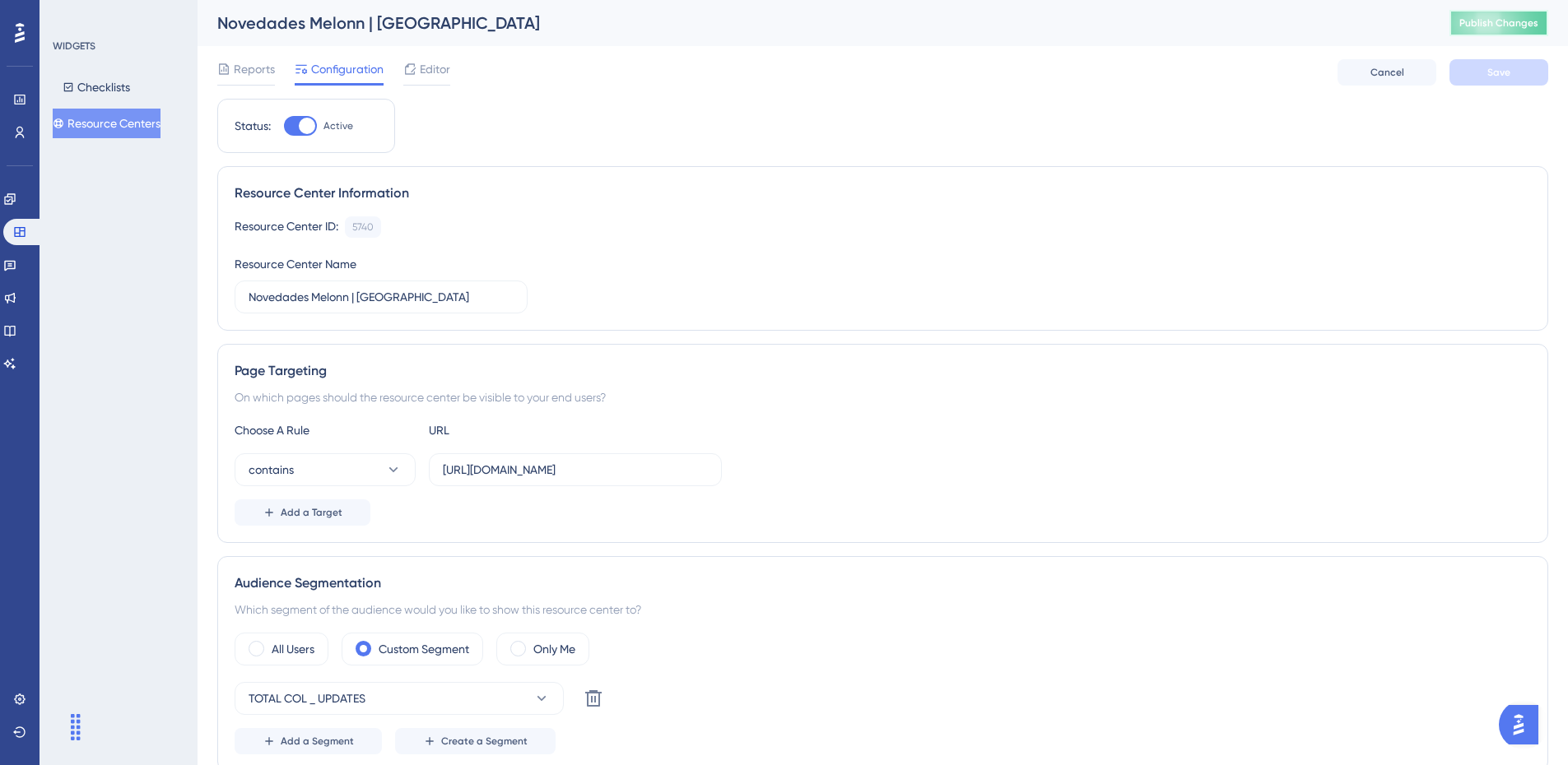 click on "Publish Changes" at bounding box center (1499, 23) 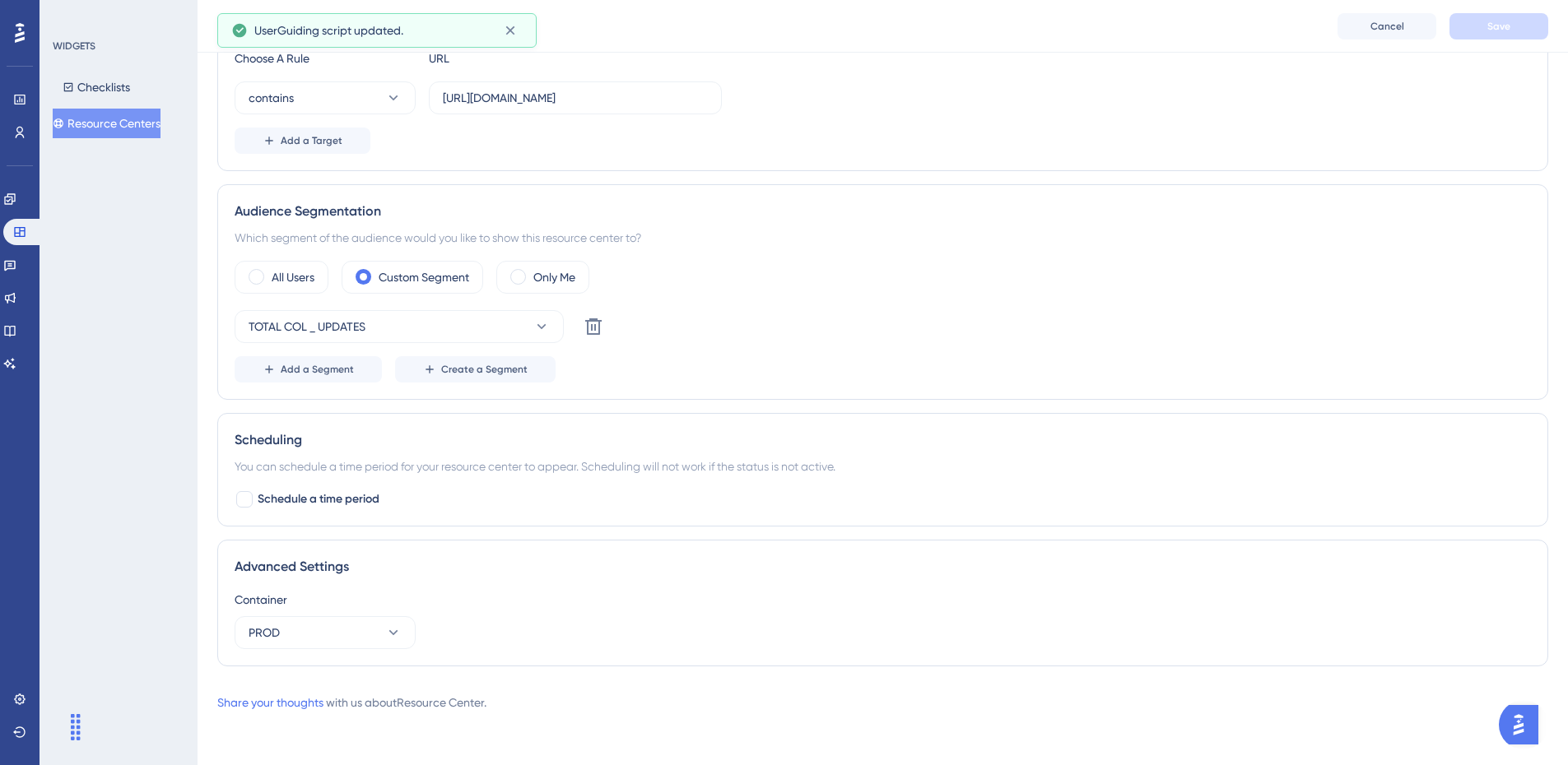 scroll, scrollTop: 0, scrollLeft: 0, axis: both 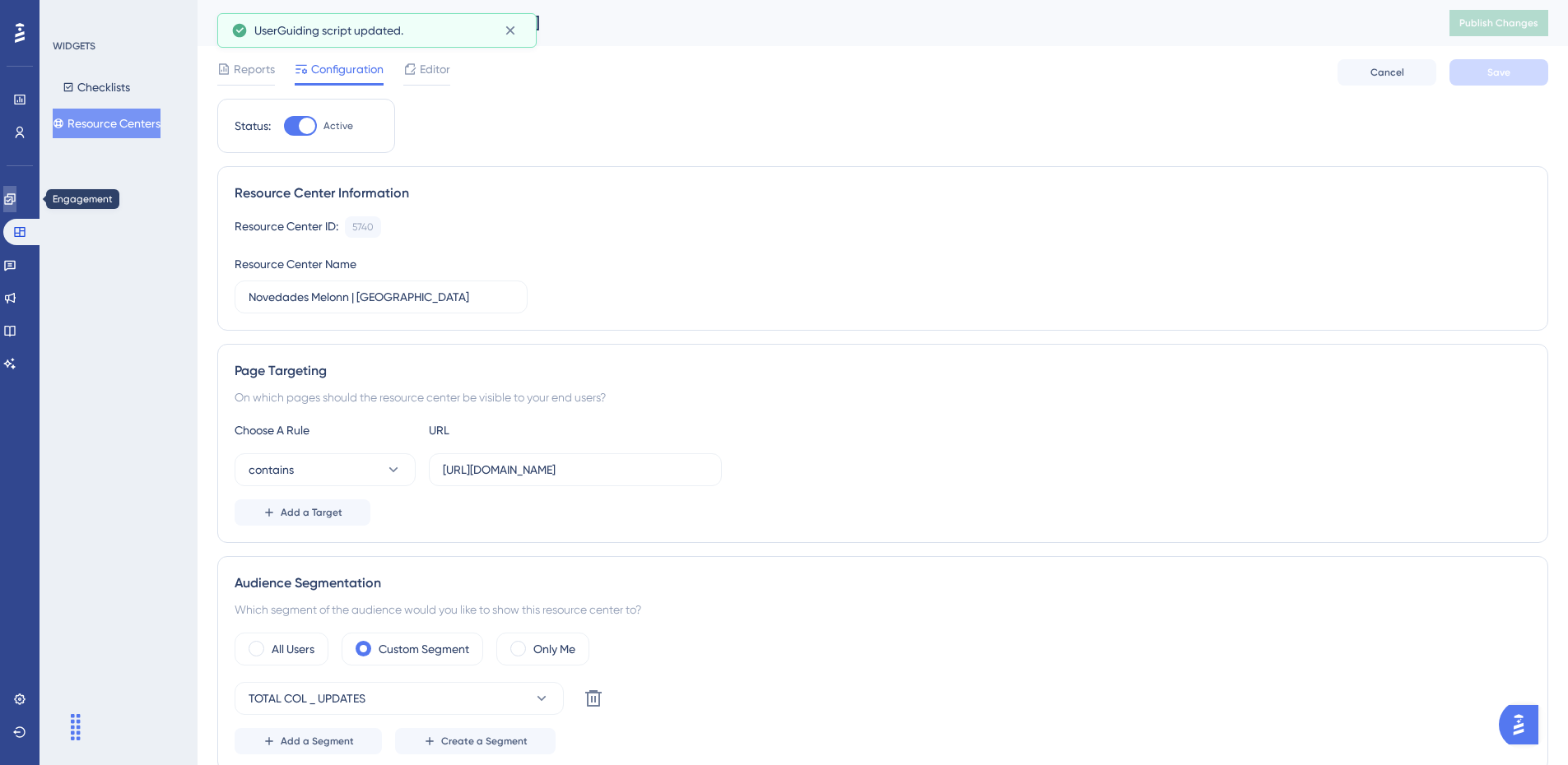 click 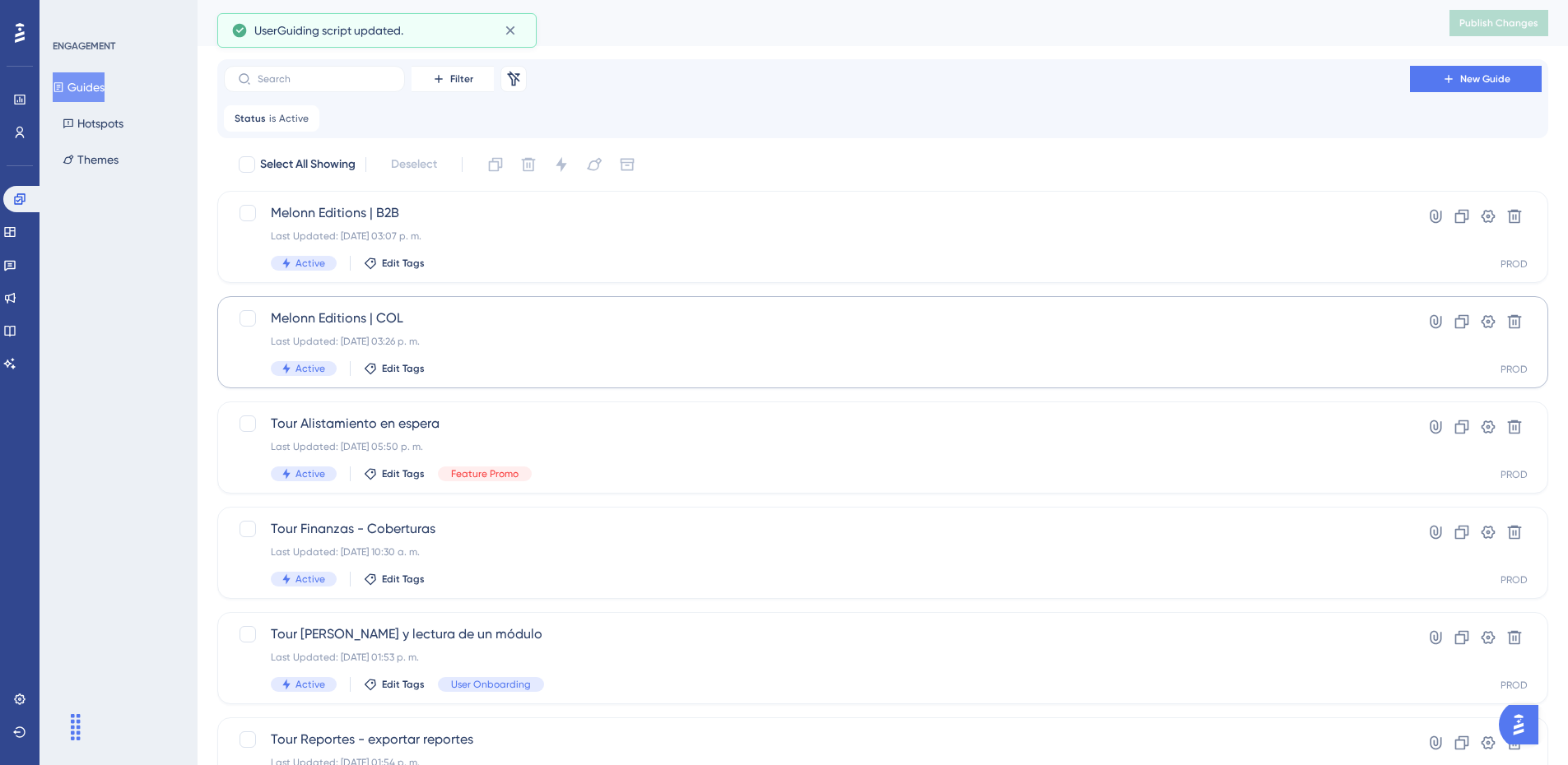 scroll, scrollTop: 0, scrollLeft: 0, axis: both 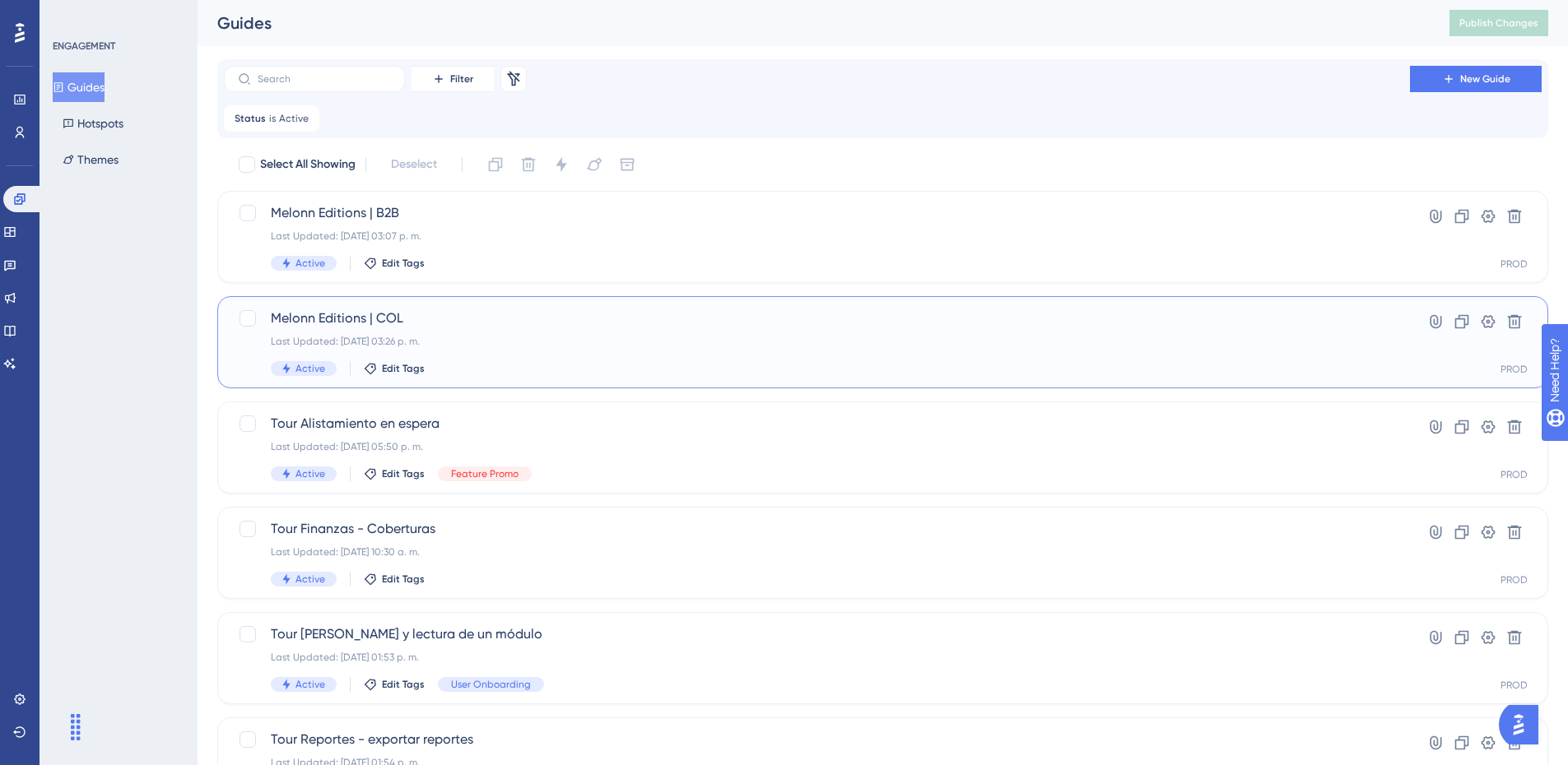 click on "Melonn Editions | COL Last Updated: 11 jul 2025 03:26 p. m. Active Edit Tags" at bounding box center (817, 342) 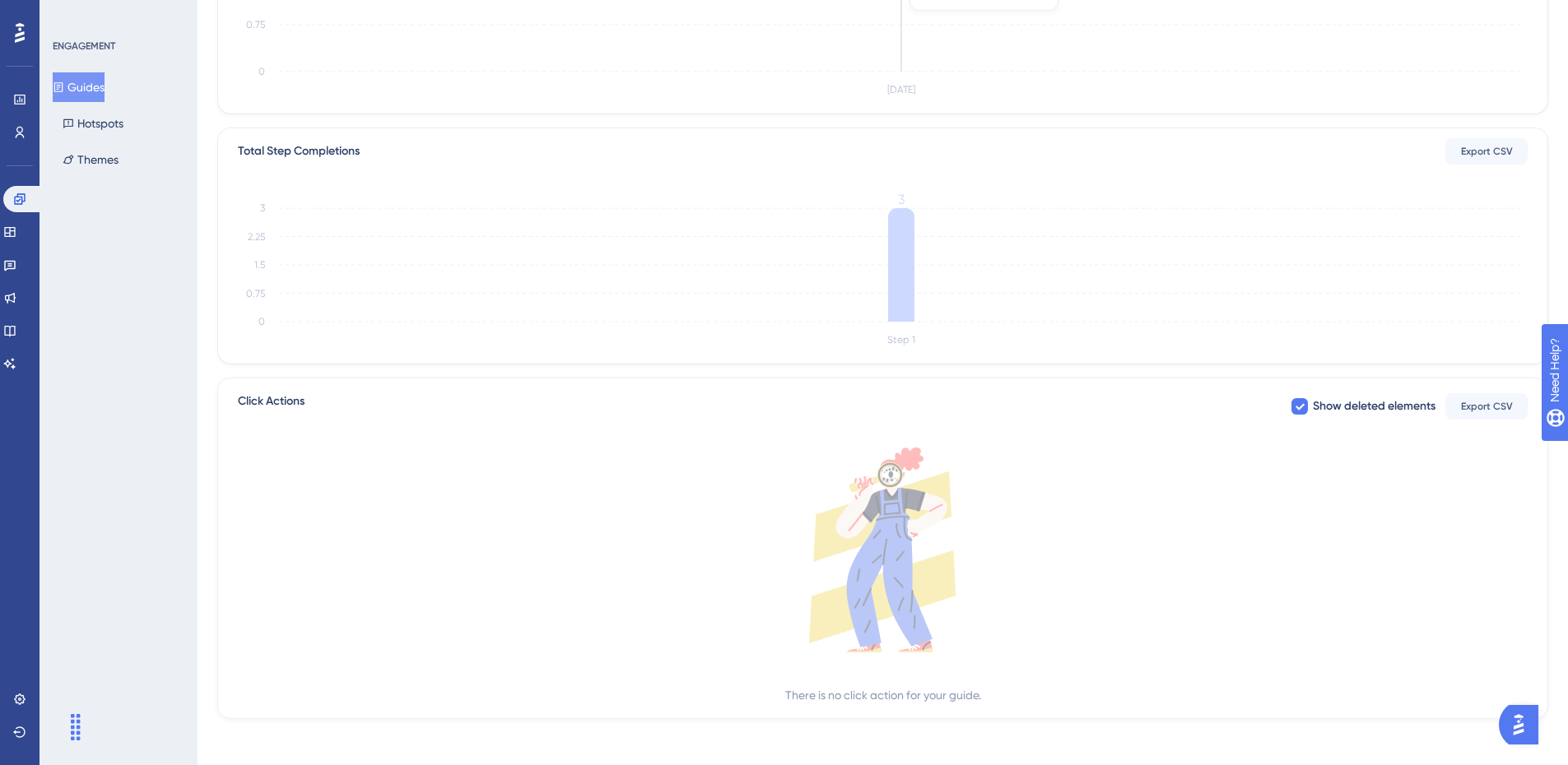 scroll, scrollTop: 0, scrollLeft: 0, axis: both 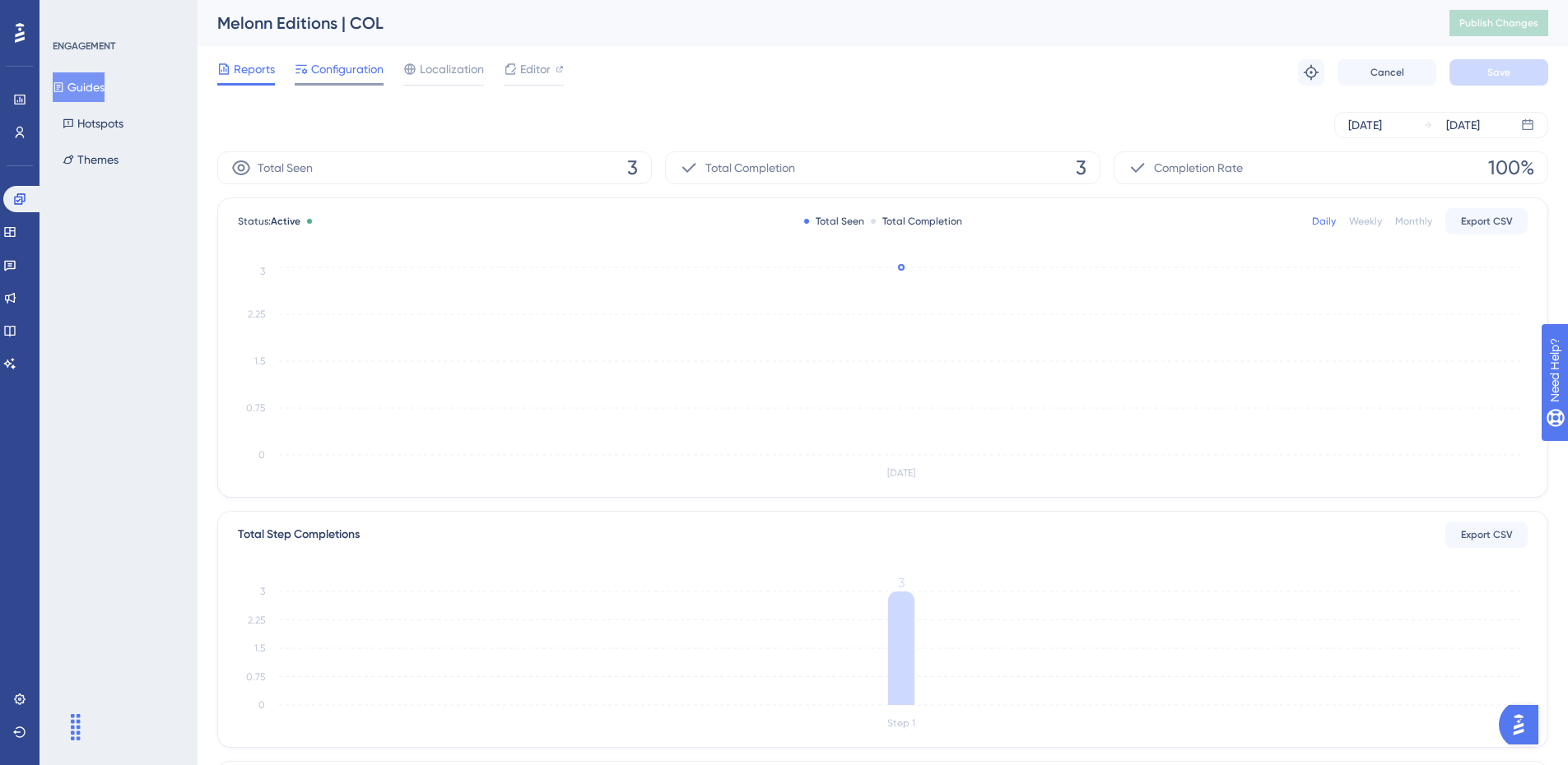 click on "Configuration" at bounding box center (347, 69) 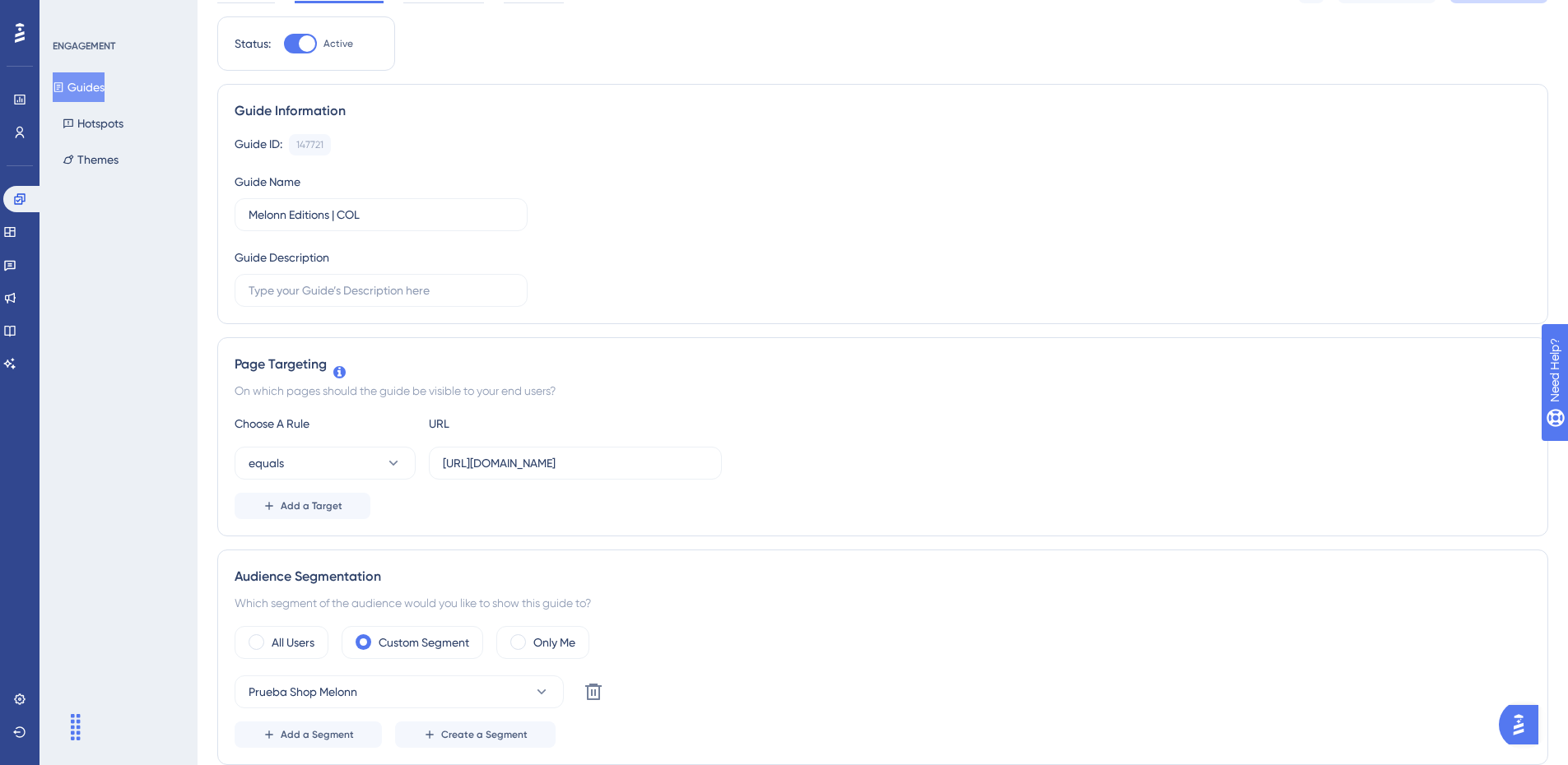 scroll, scrollTop: 0, scrollLeft: 0, axis: both 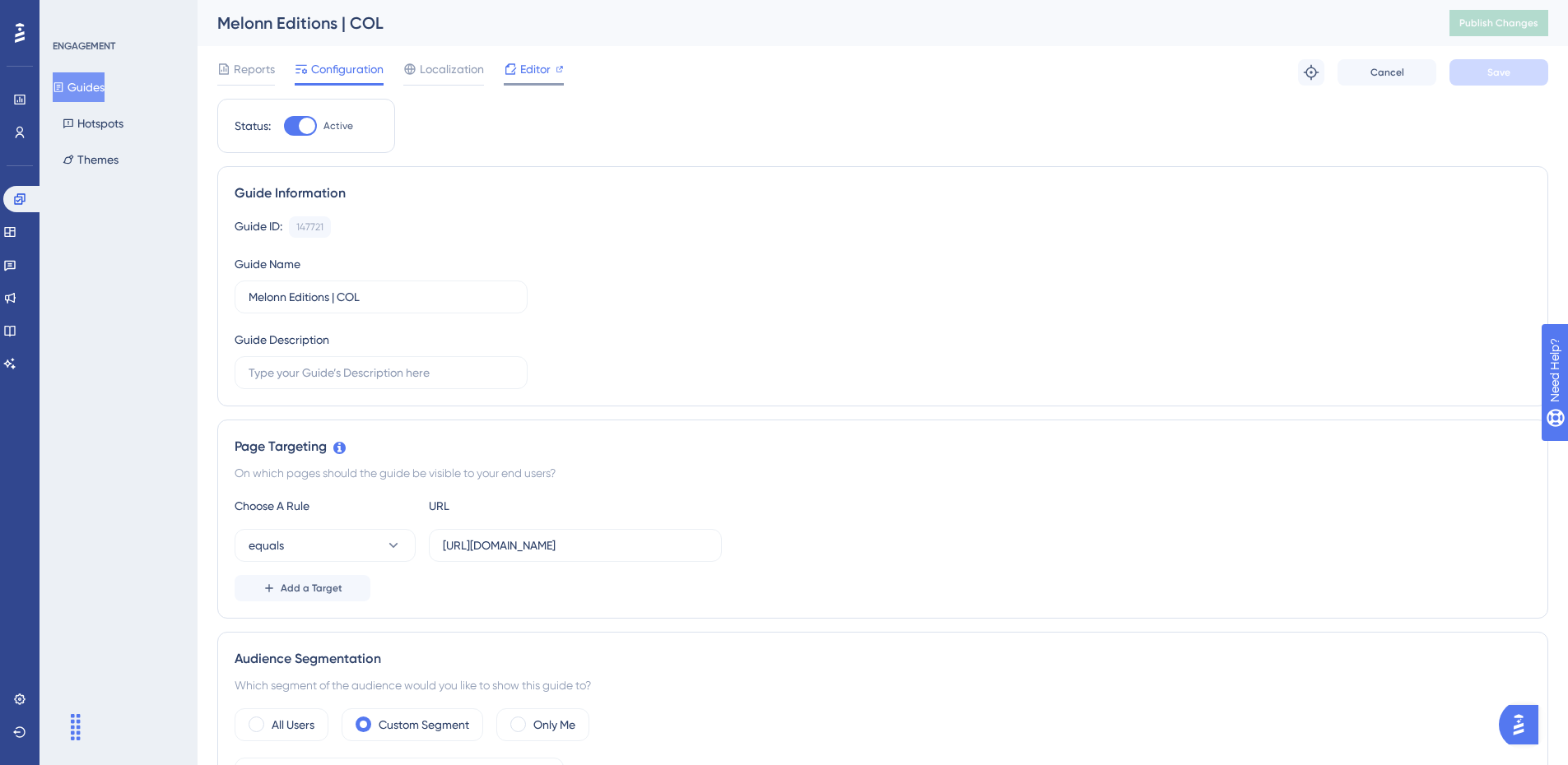 click 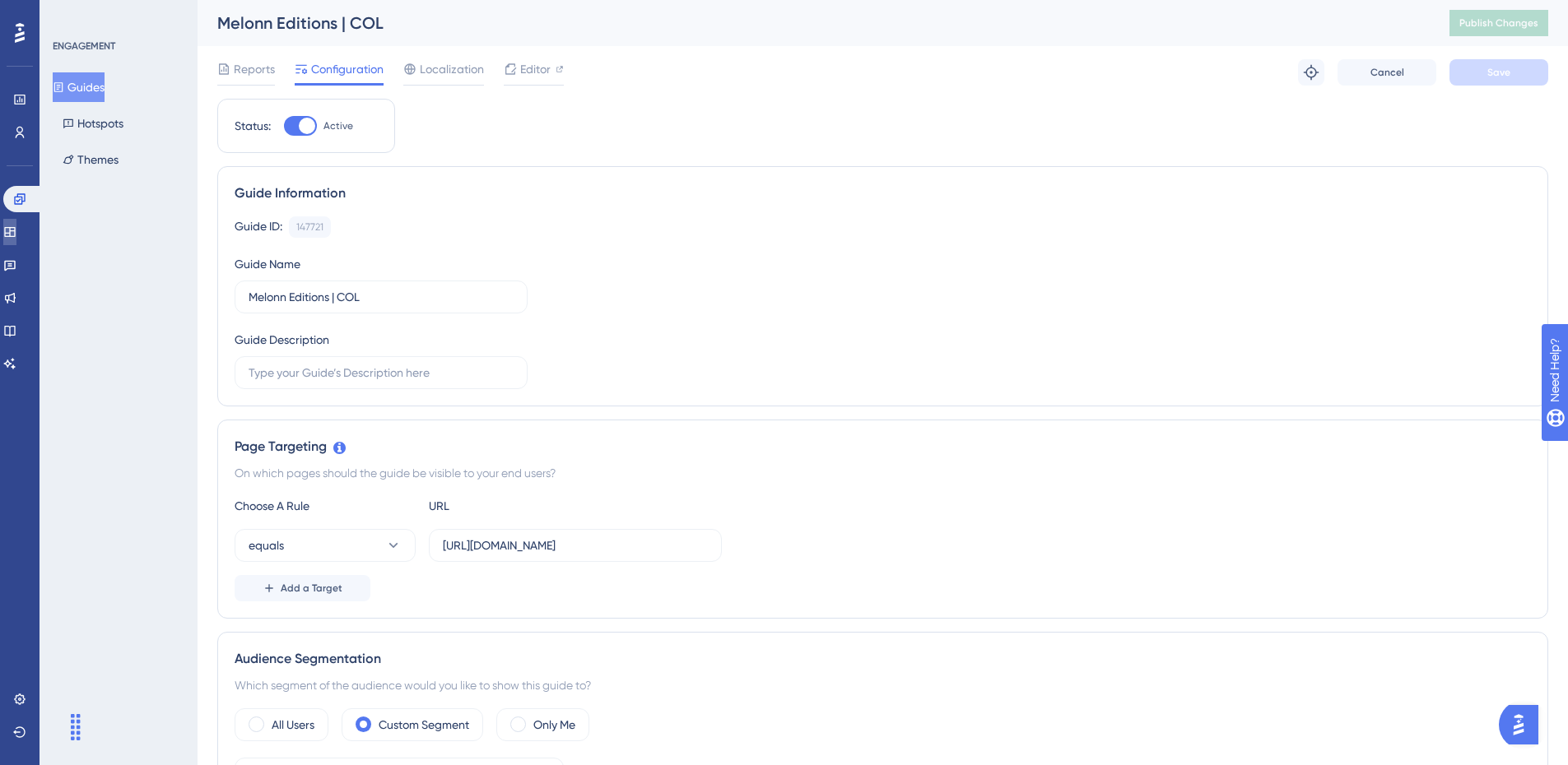 click 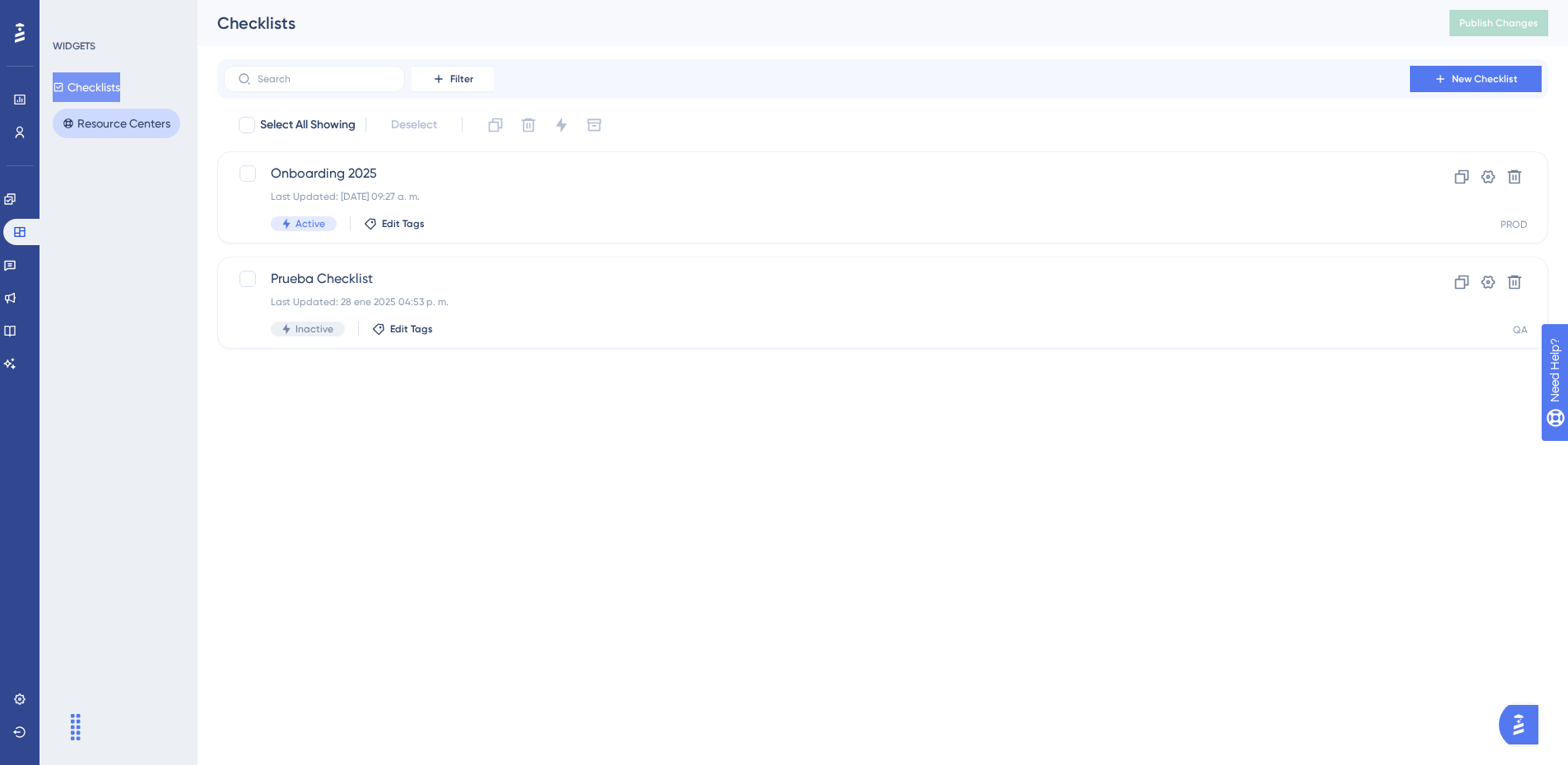 click on "Resource Centers" at bounding box center [116, 123] 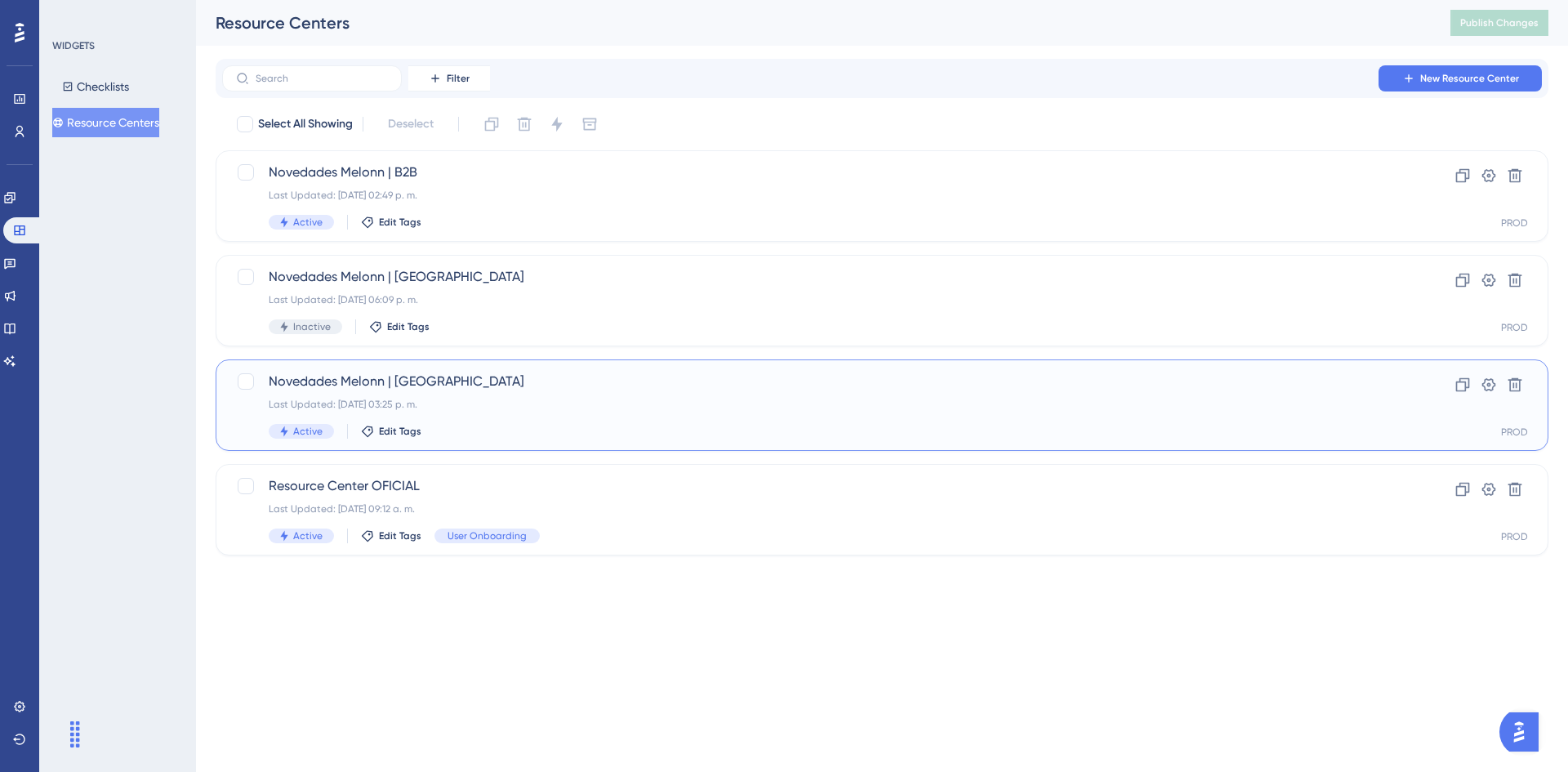 click on "Novedades Melonn | [GEOGRAPHIC_DATA]" at bounding box center [817, 382] 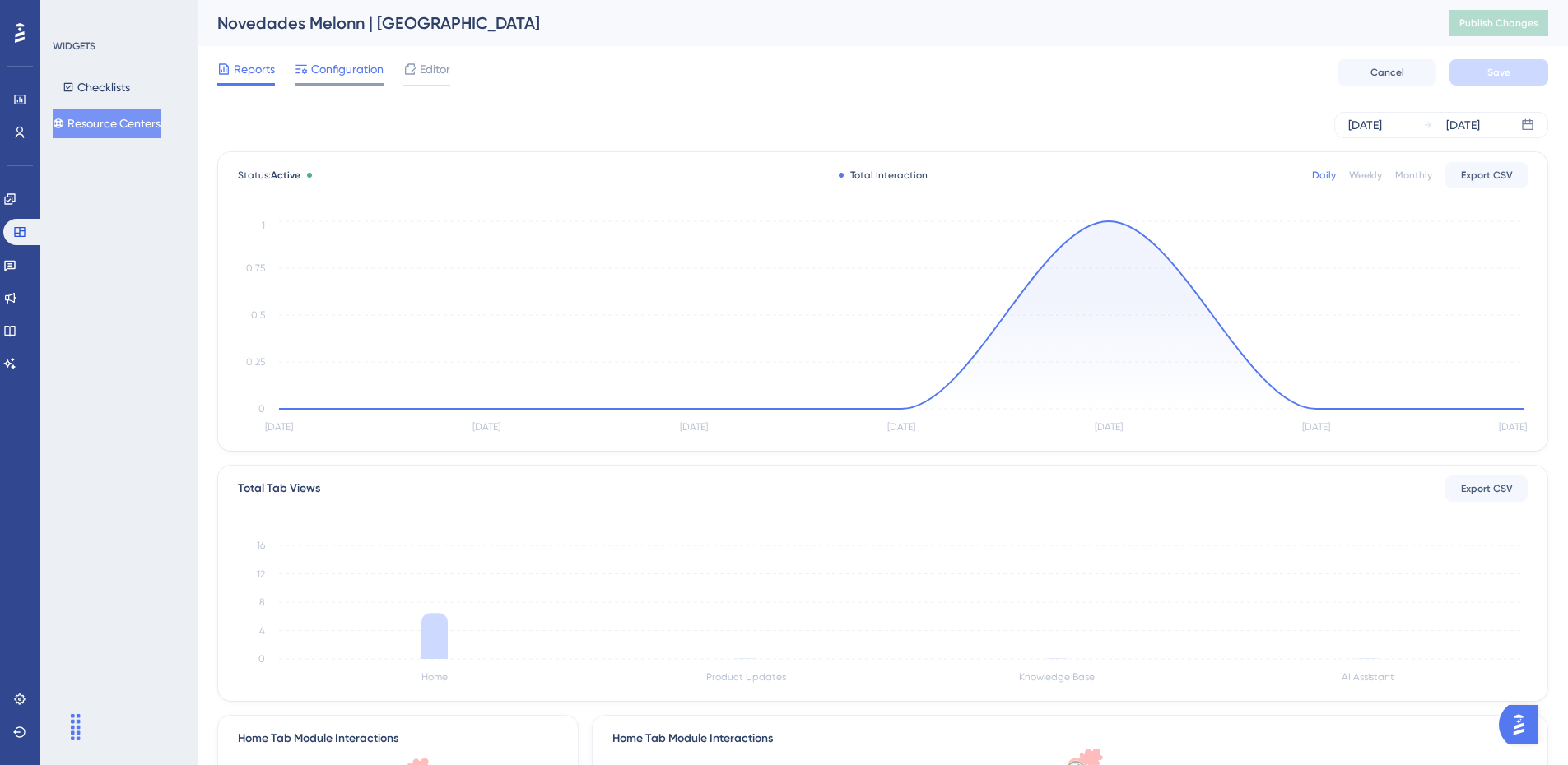 click on "Configuration" at bounding box center (347, 69) 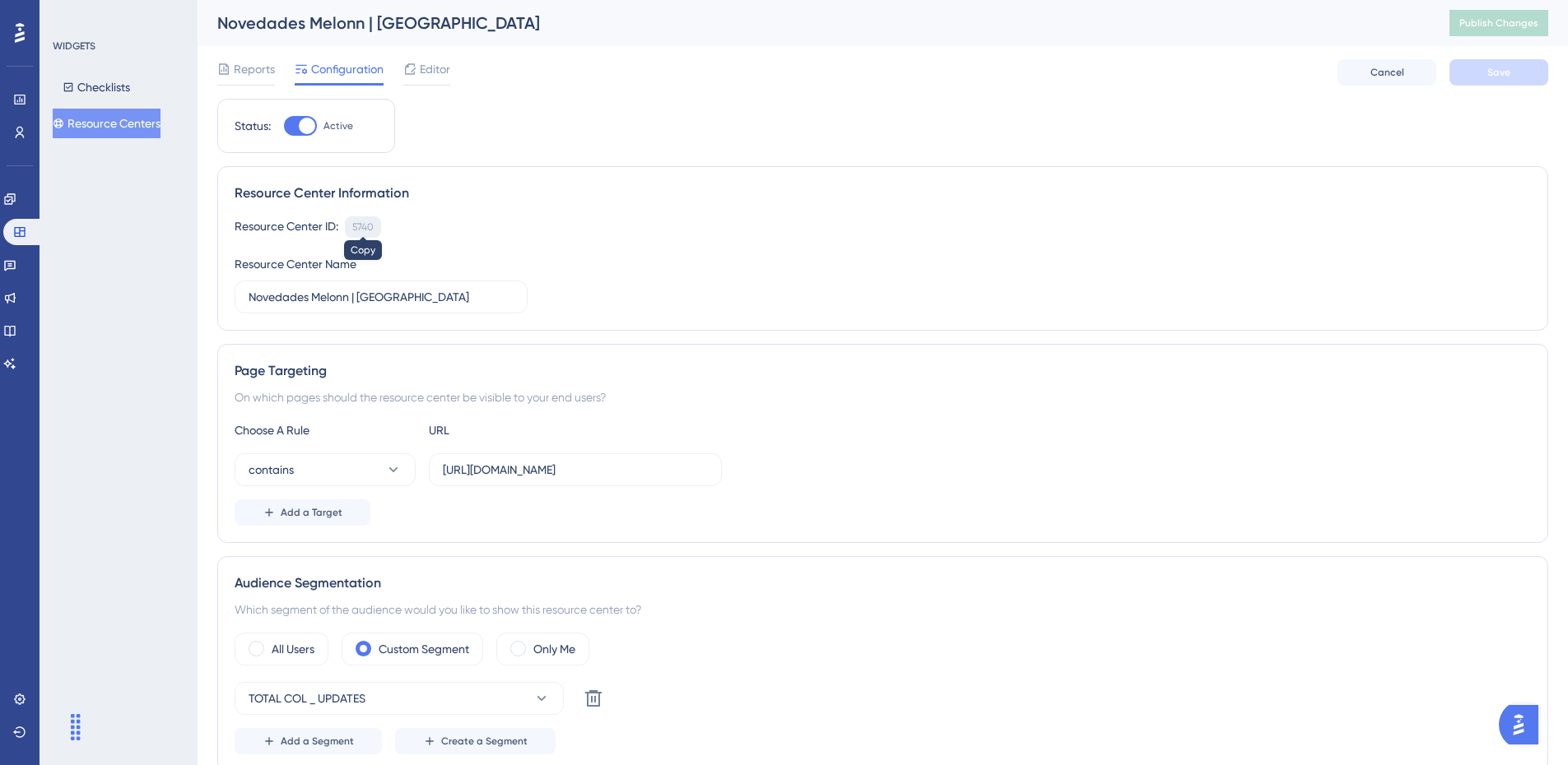 click on "5740" at bounding box center (363, 227) 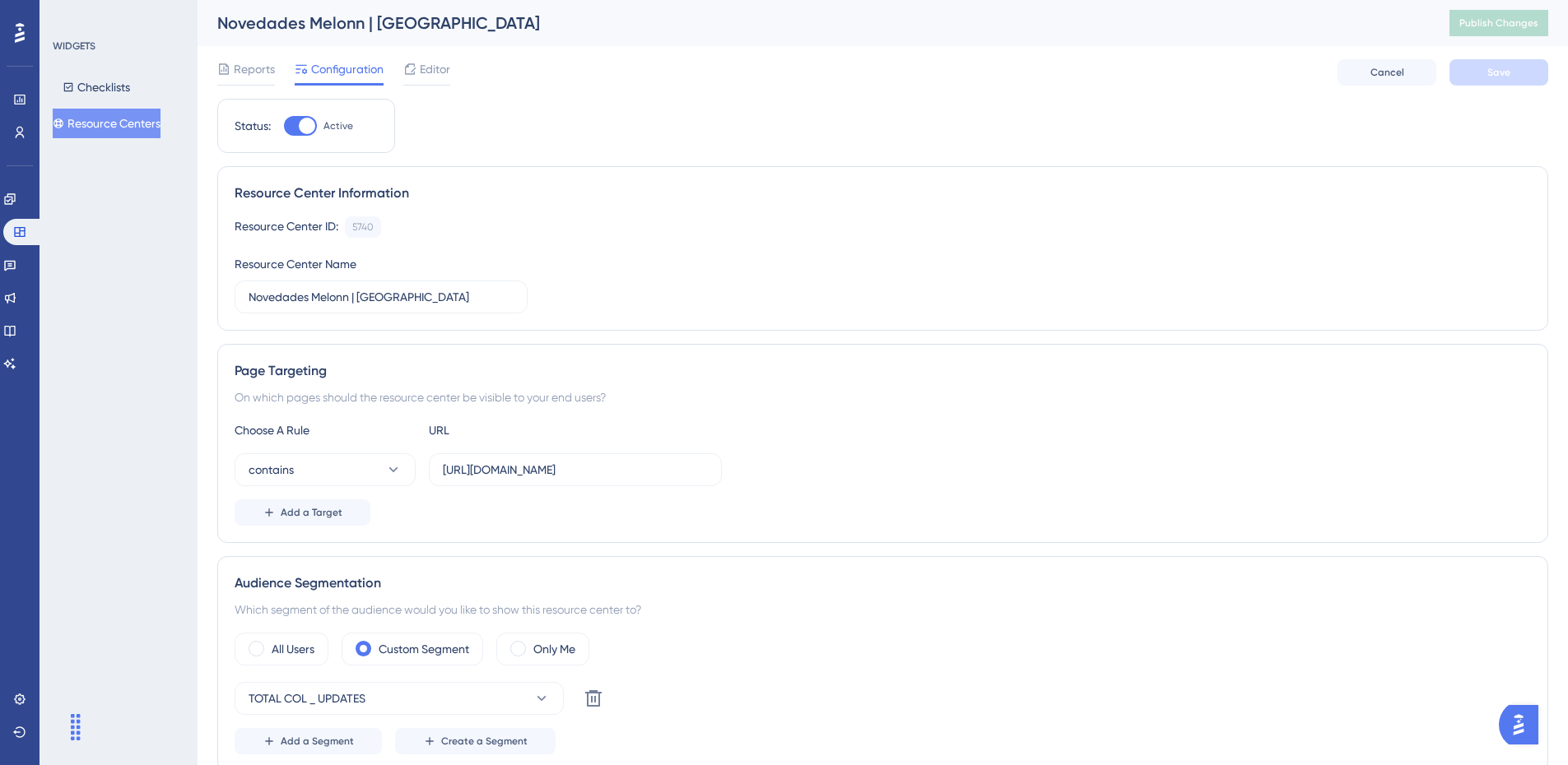 click on "Novedades Melonn | COLOMBIA Publish Changes" at bounding box center (882, 23) 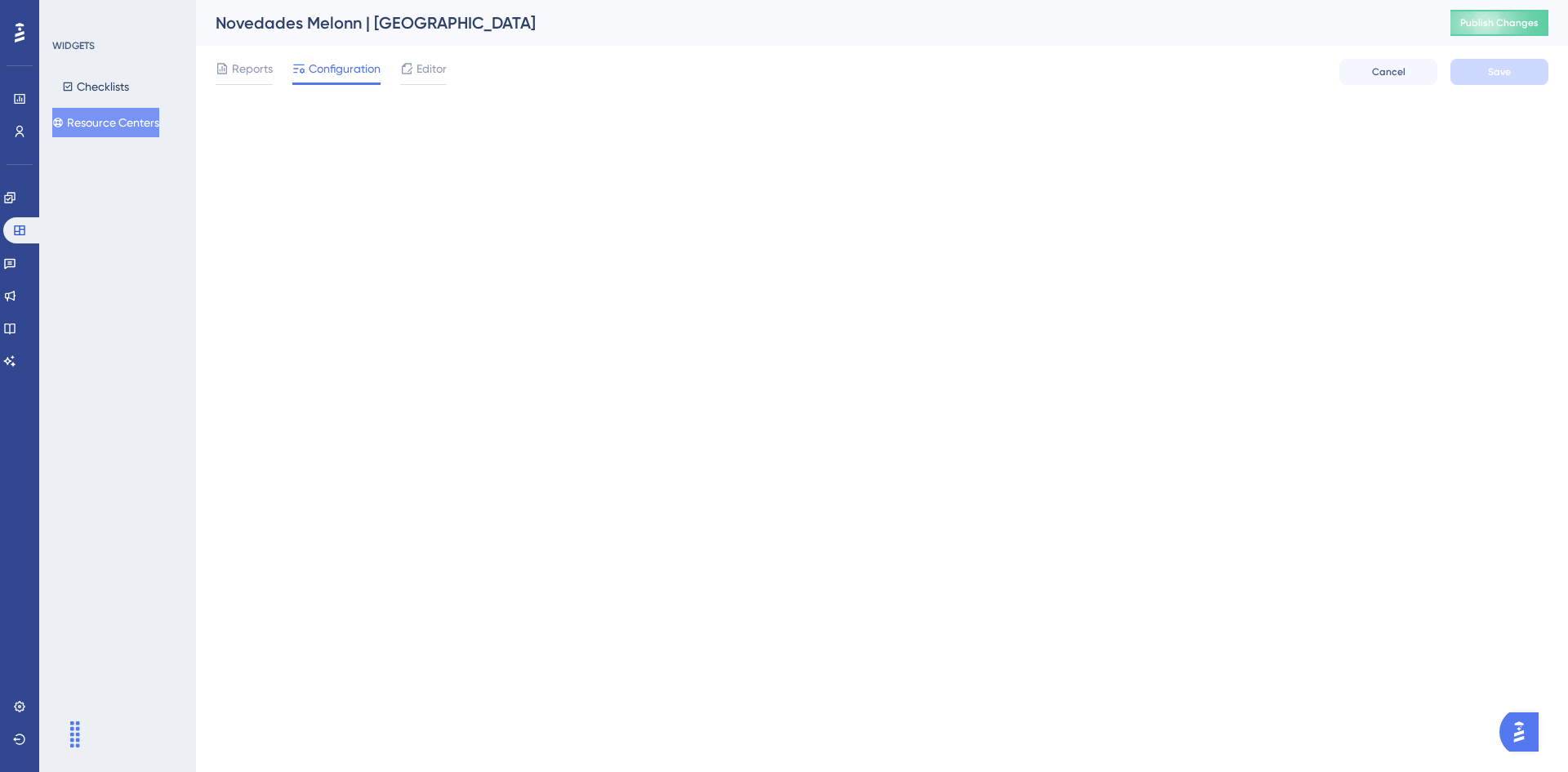 click on "Performance Users Engagement Widgets Feedback Product Updates Knowledge Base AI Assistant Settings Logout WIDGETS Checklists Resource Centers Novedades Melonn | COLOMBIA Publish Changes Reports Configuration Editor Cancel Save" at bounding box center [784, 75] 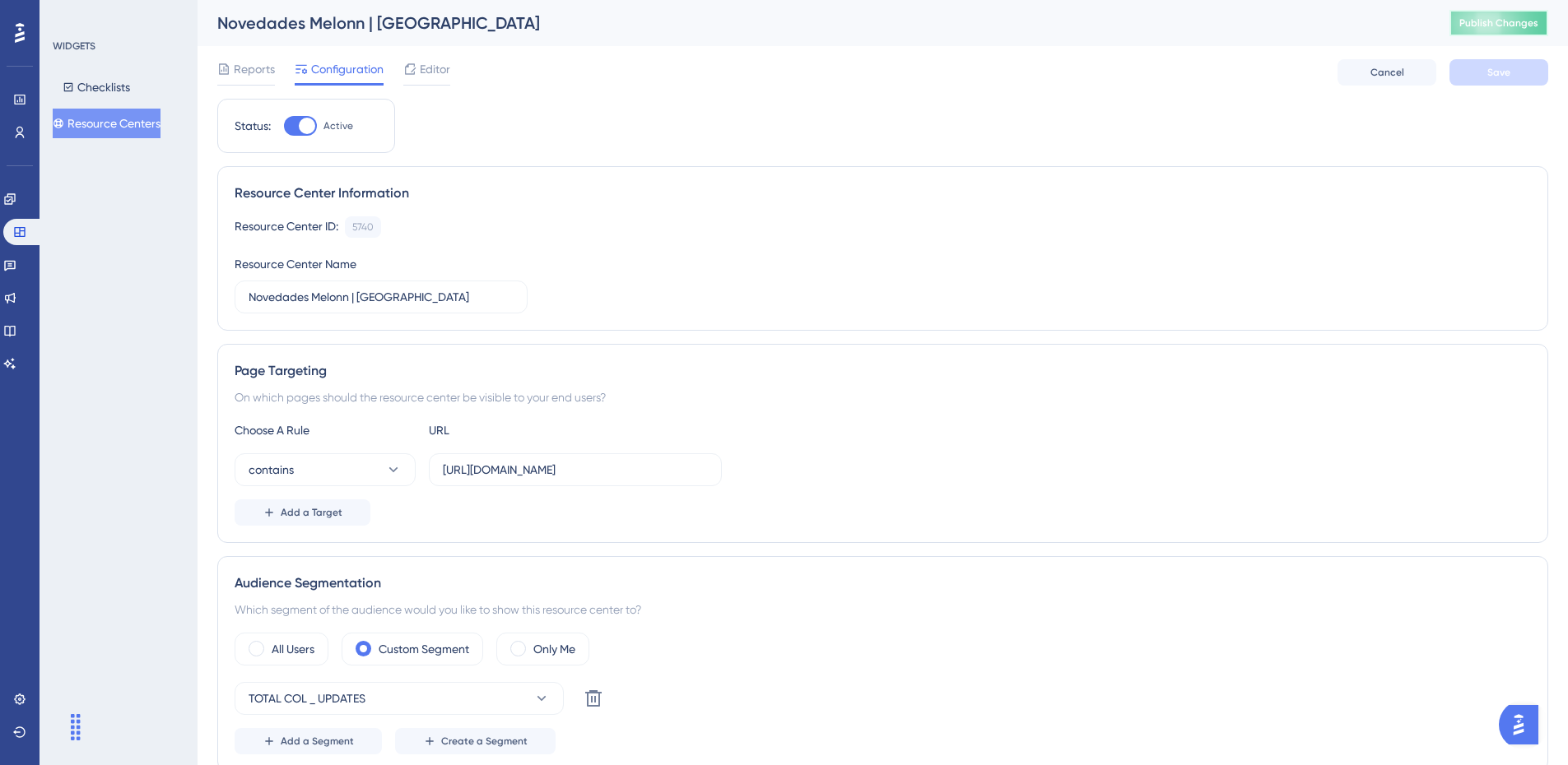 click on "Publish Changes" at bounding box center [1499, 23] 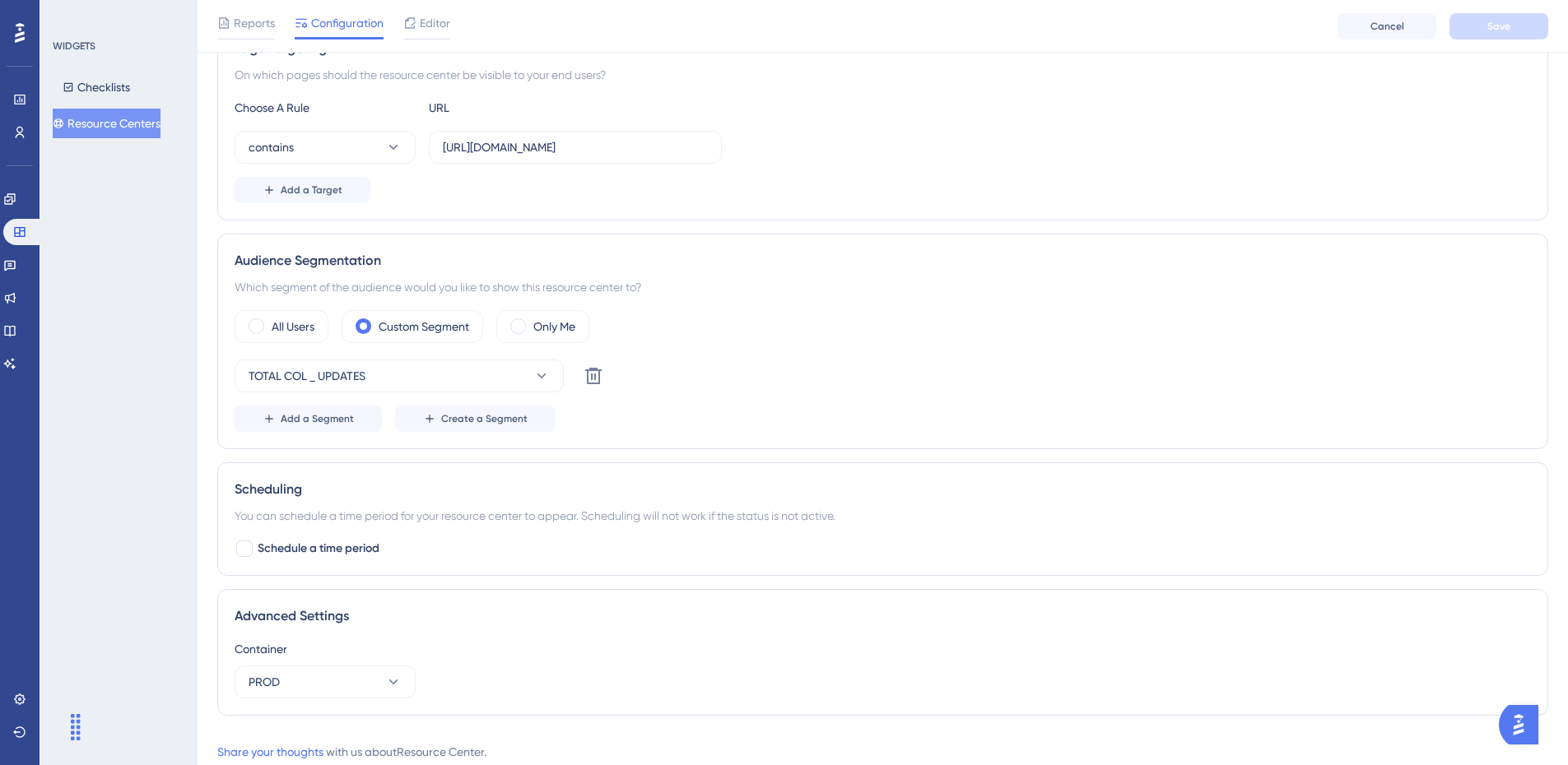 scroll, scrollTop: 378, scrollLeft: 0, axis: vertical 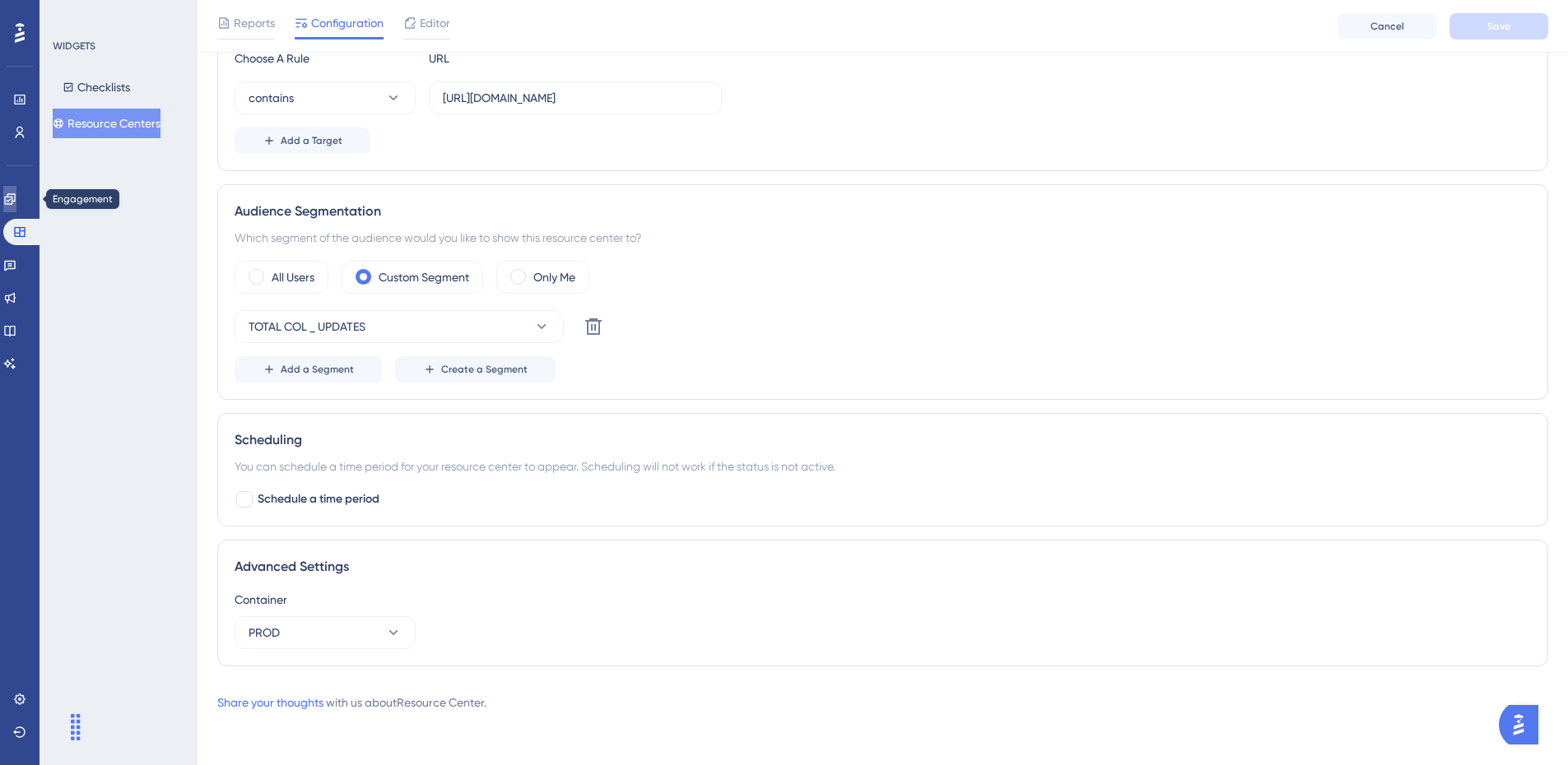 click at bounding box center [10, 199] 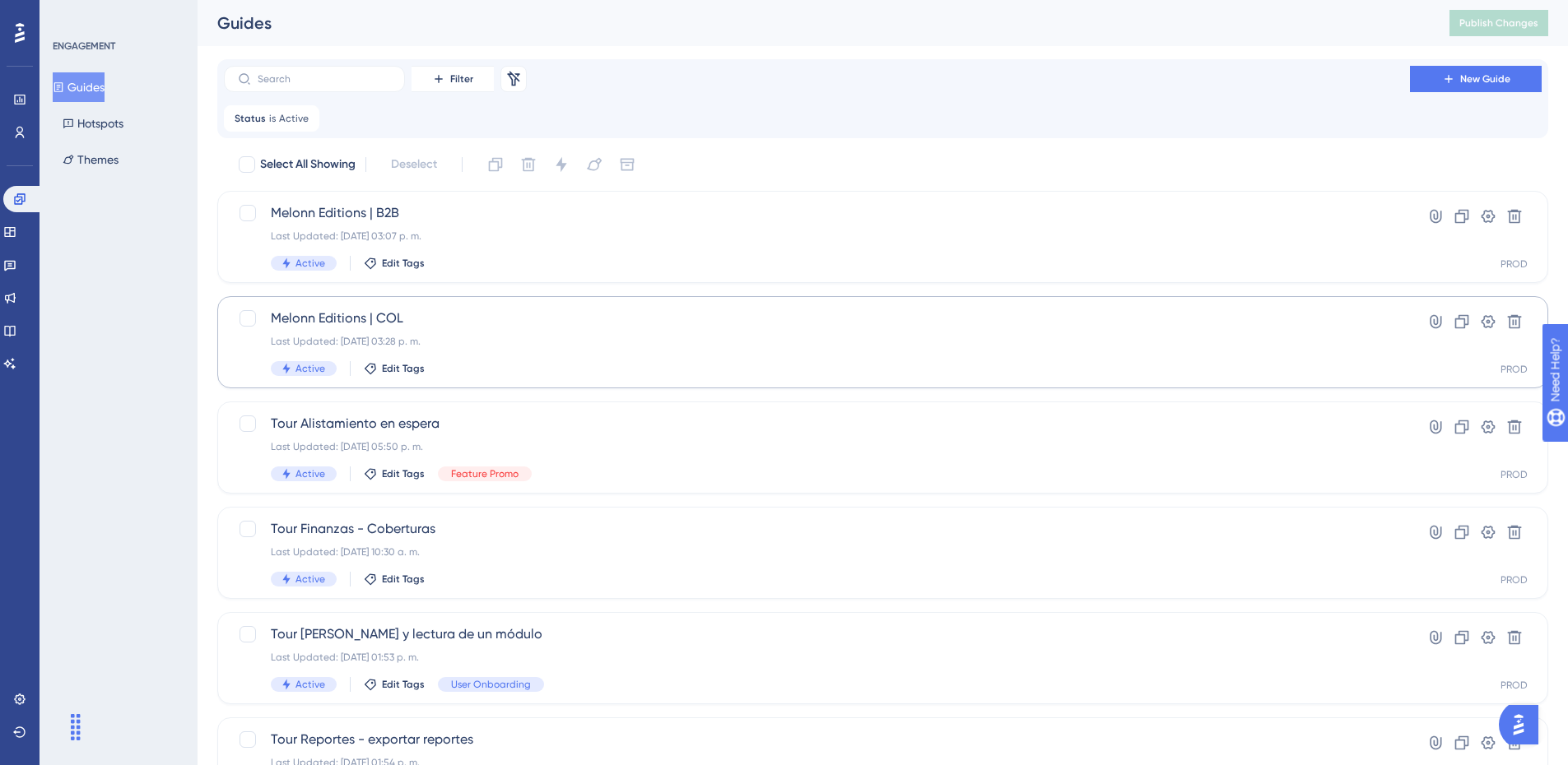 scroll, scrollTop: 0, scrollLeft: 0, axis: both 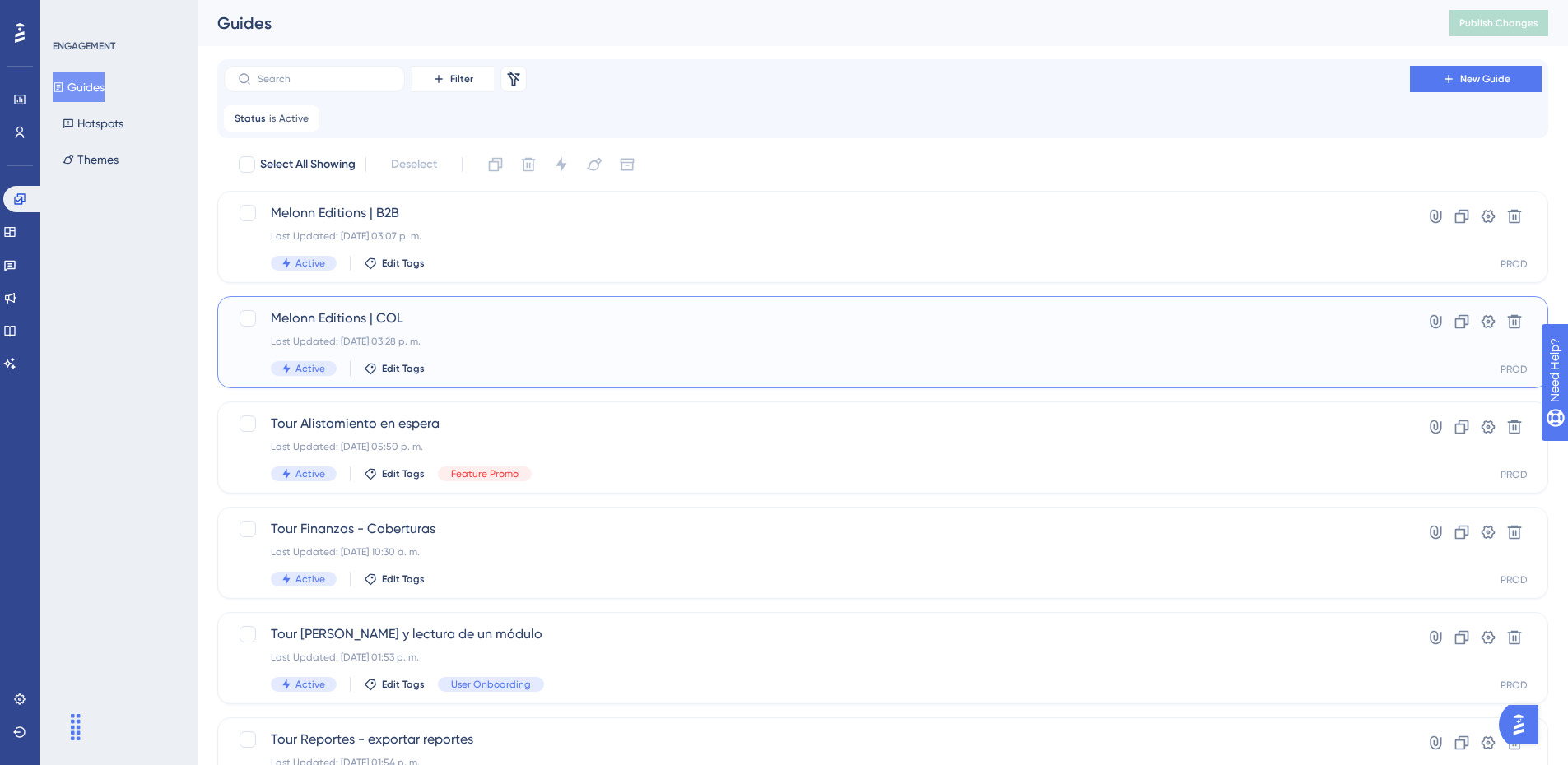 click on "Melonn Editions | COL Last Updated: 11 jul 2025 03:28 p. m. Active Edit Tags" at bounding box center (817, 342) 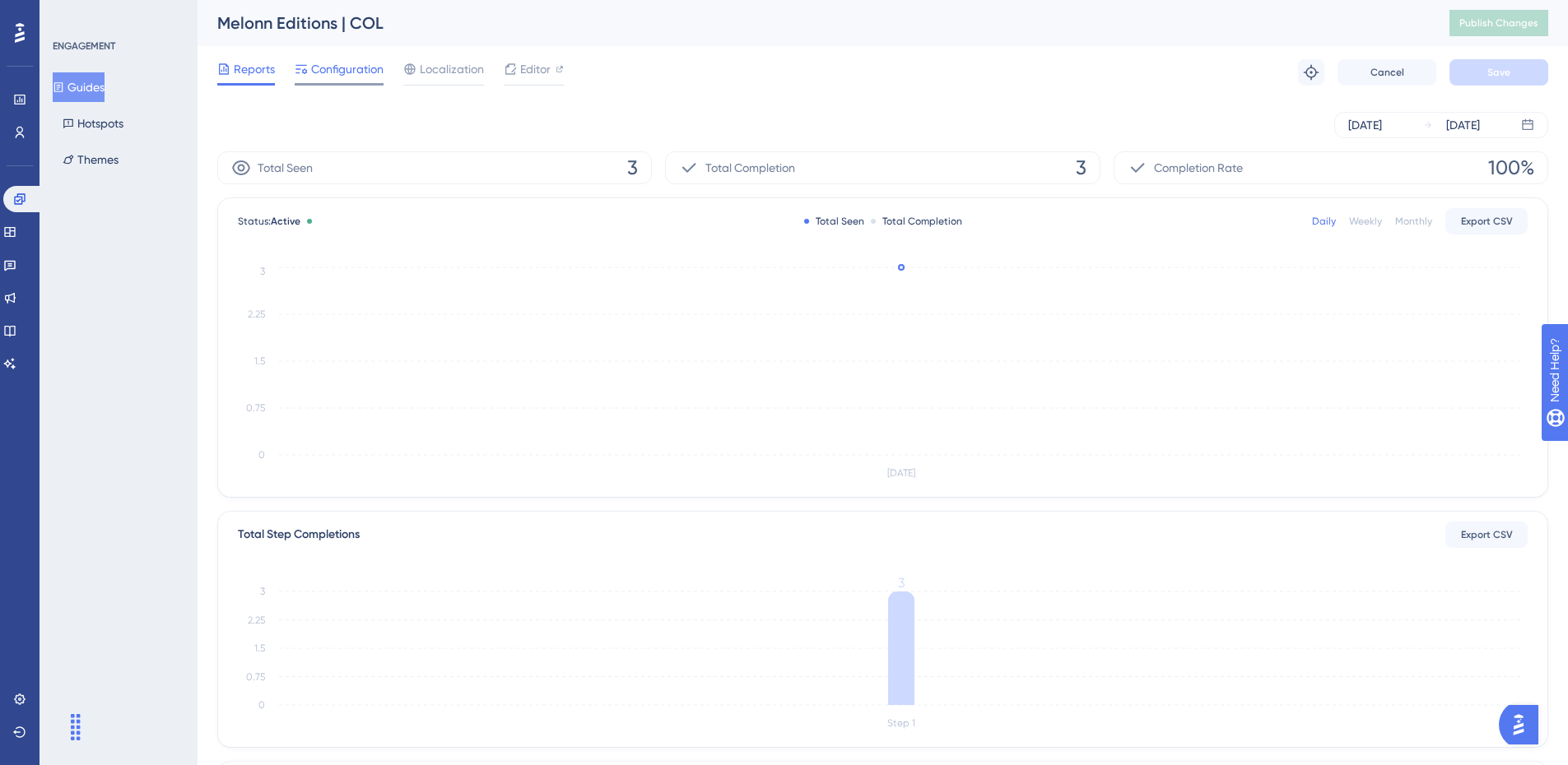 click on "Configuration" at bounding box center (347, 69) 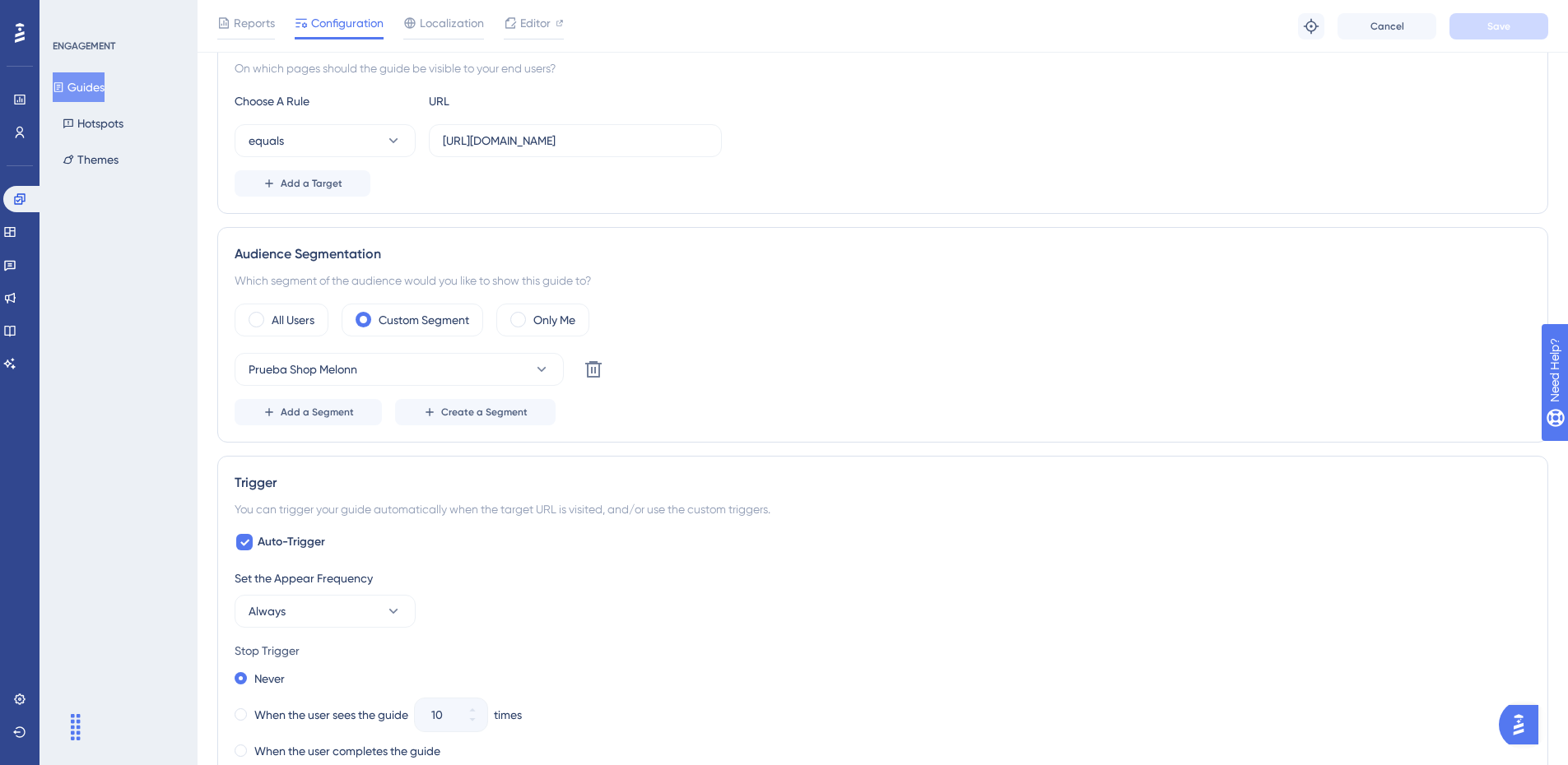 scroll, scrollTop: 576, scrollLeft: 0, axis: vertical 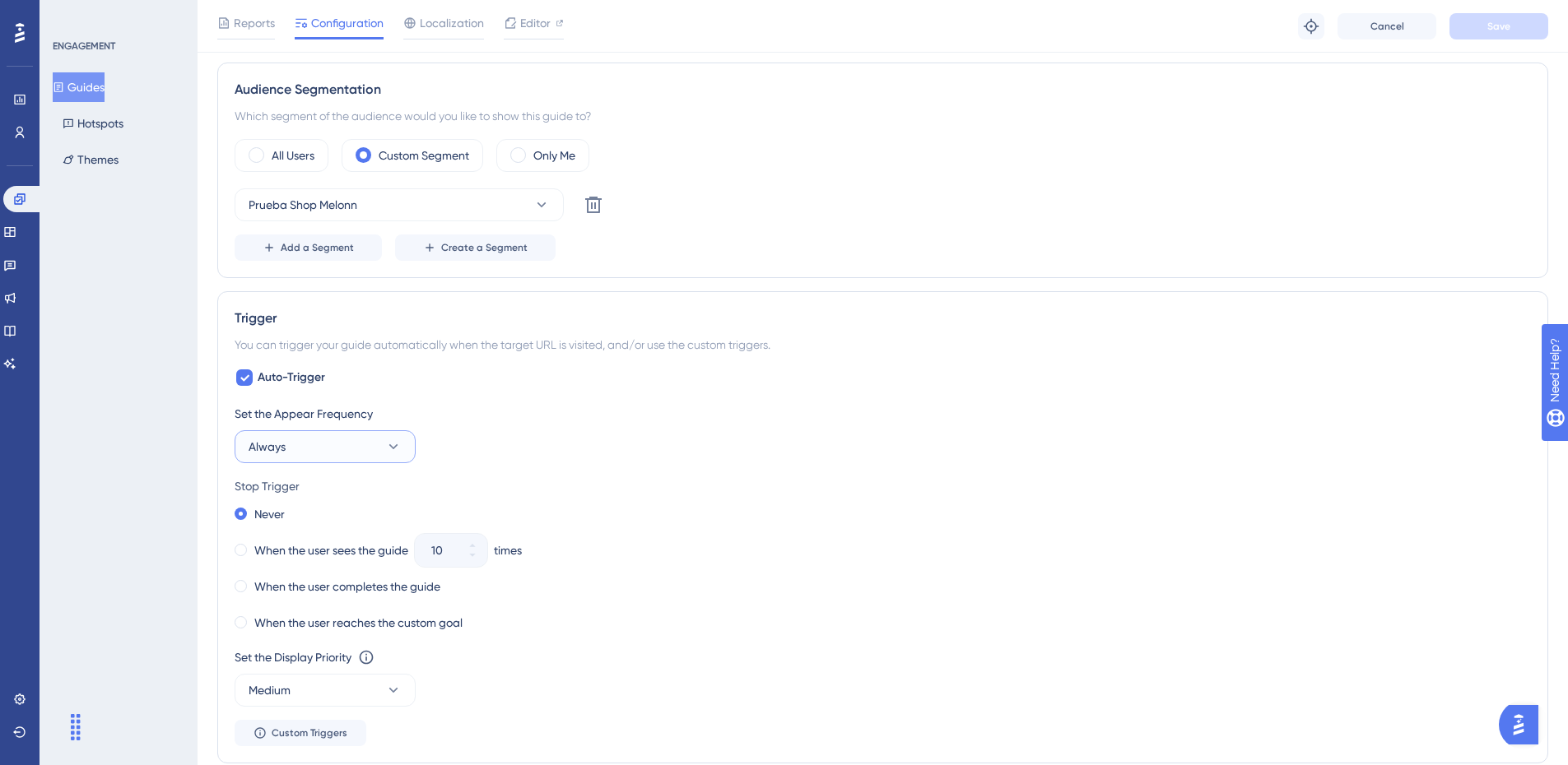 click on "Always" at bounding box center (325, 447) 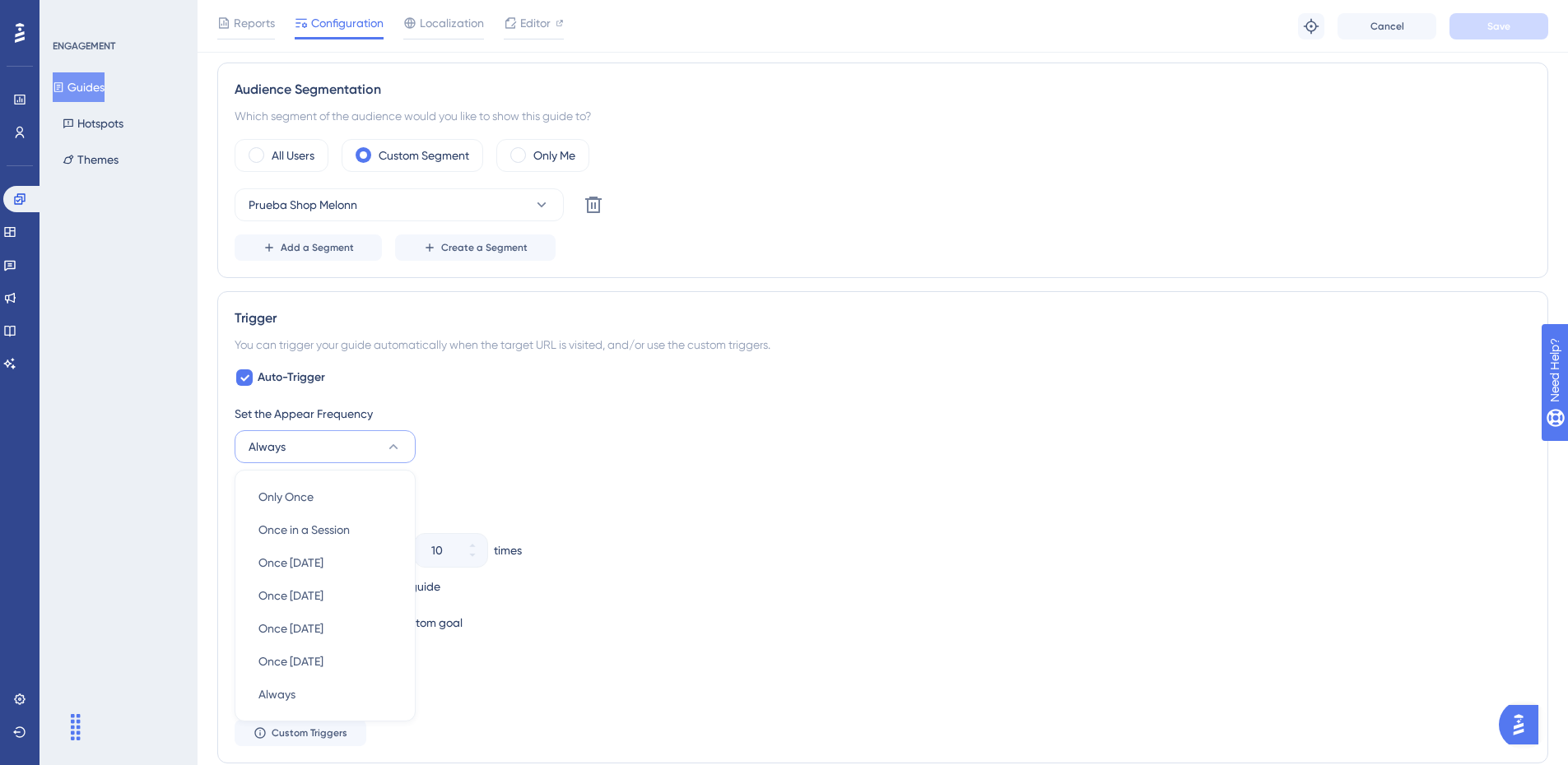 scroll, scrollTop: 789, scrollLeft: 0, axis: vertical 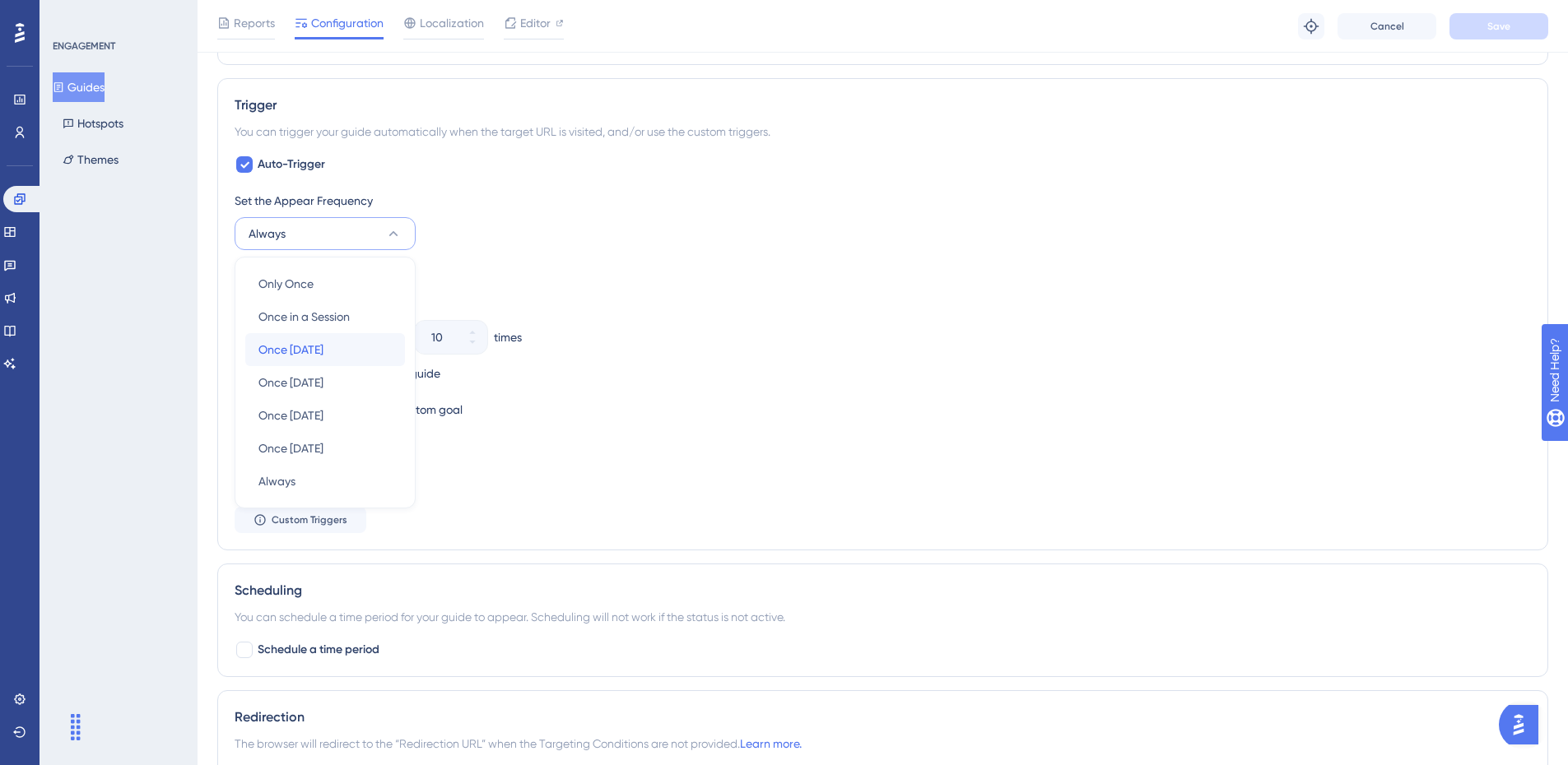 click on "Once [DATE]" at bounding box center (291, 350) 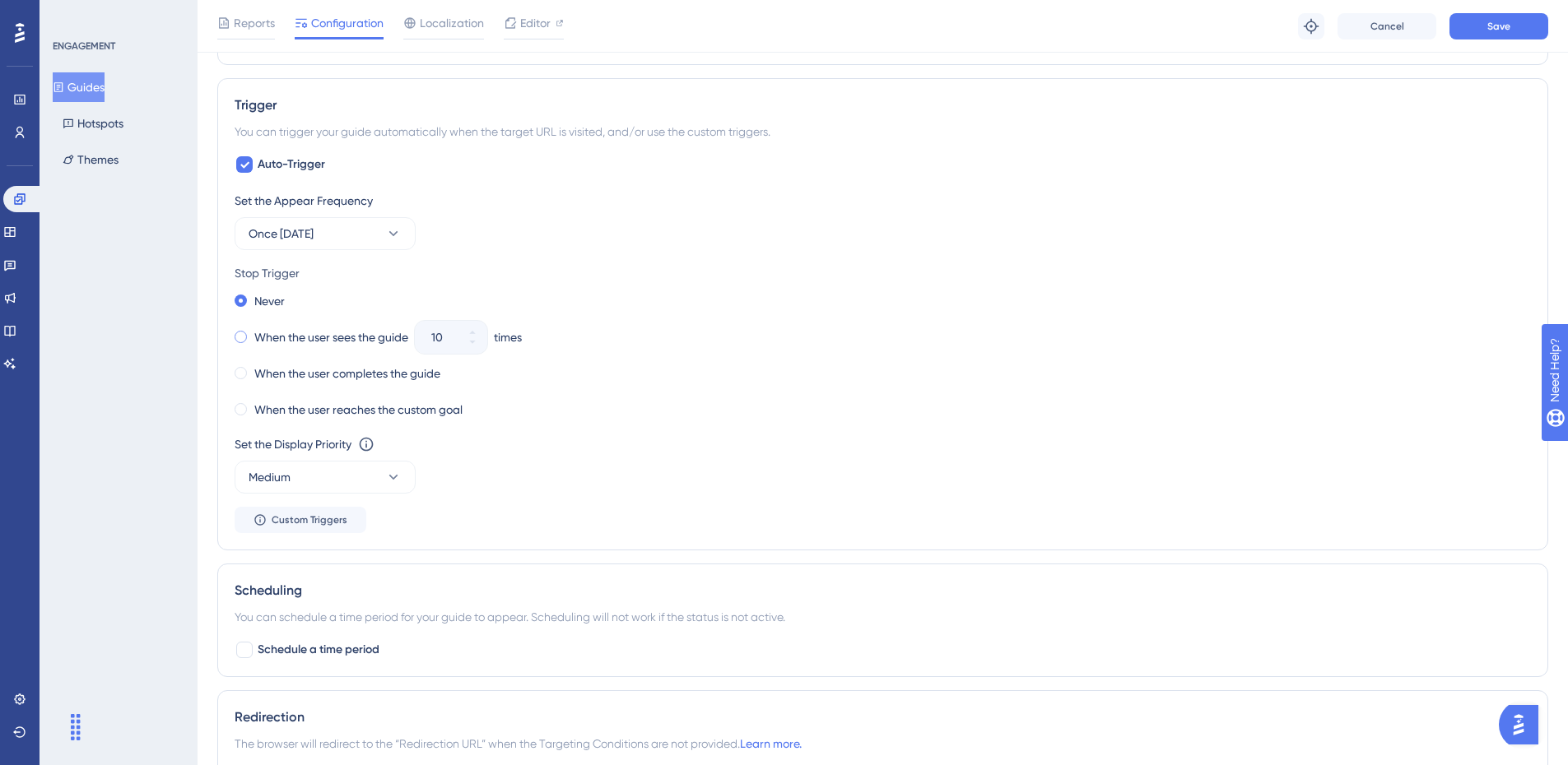 click on "When the user sees the guide" at bounding box center [331, 337] 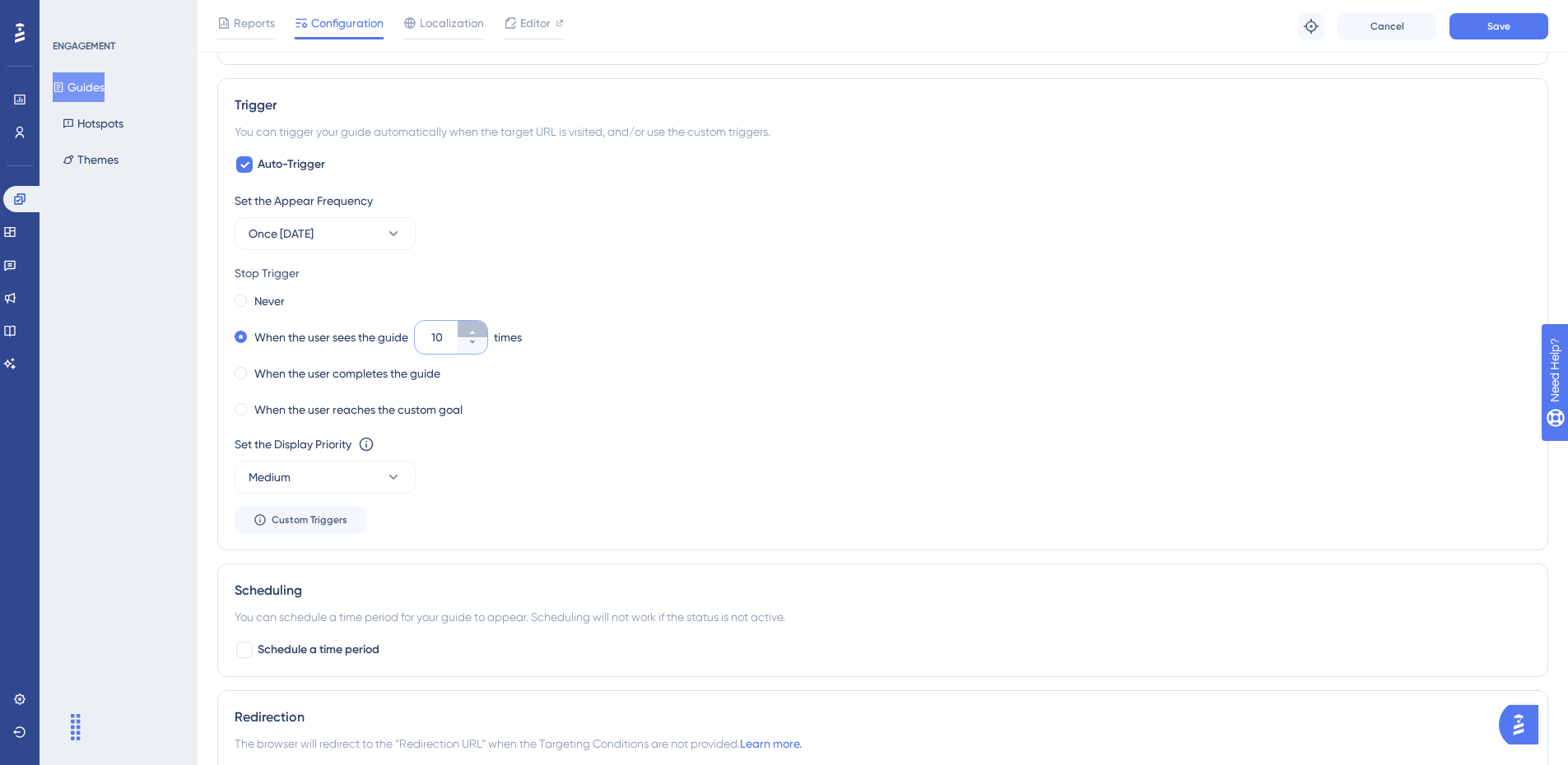 click 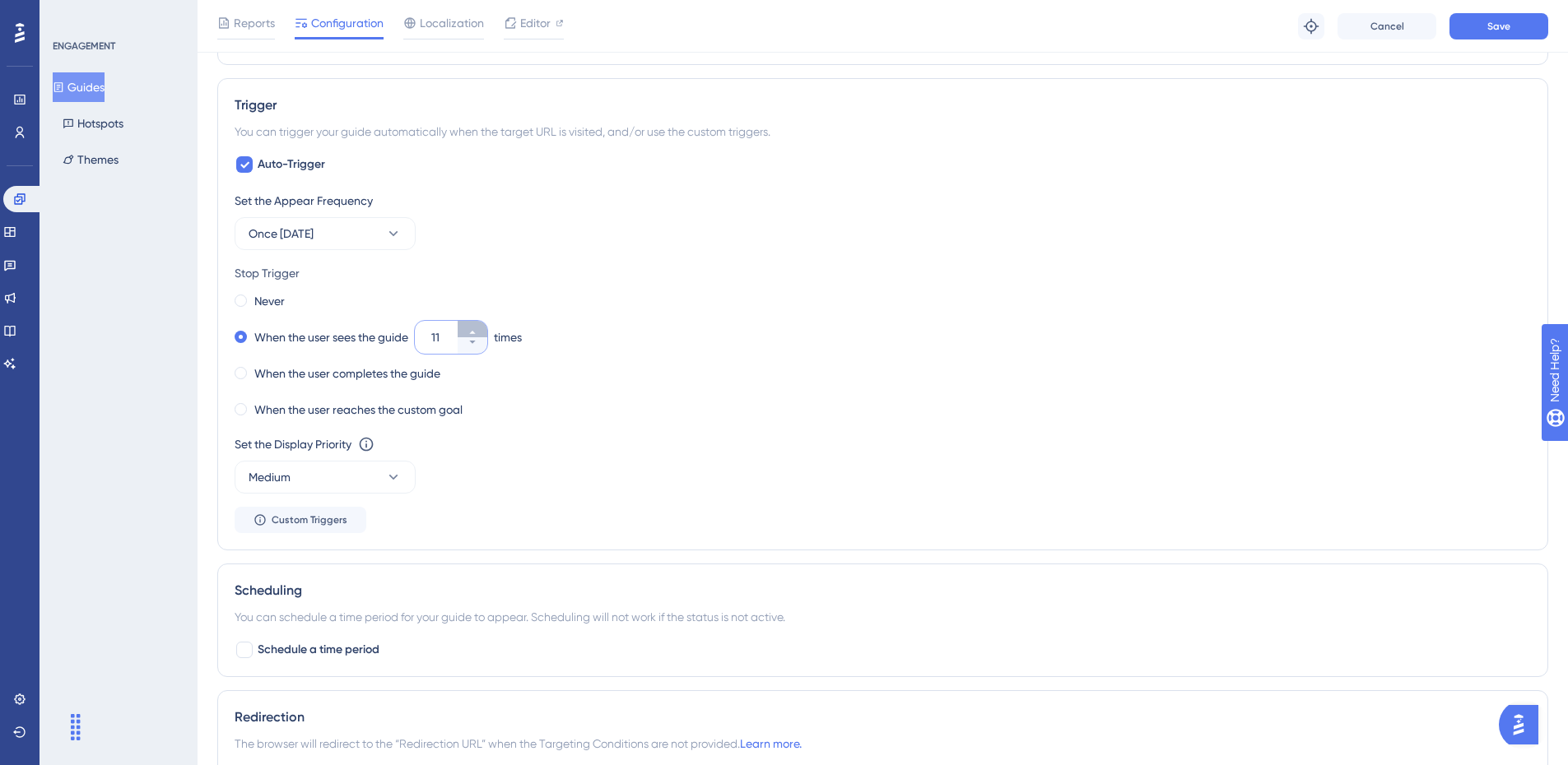 click 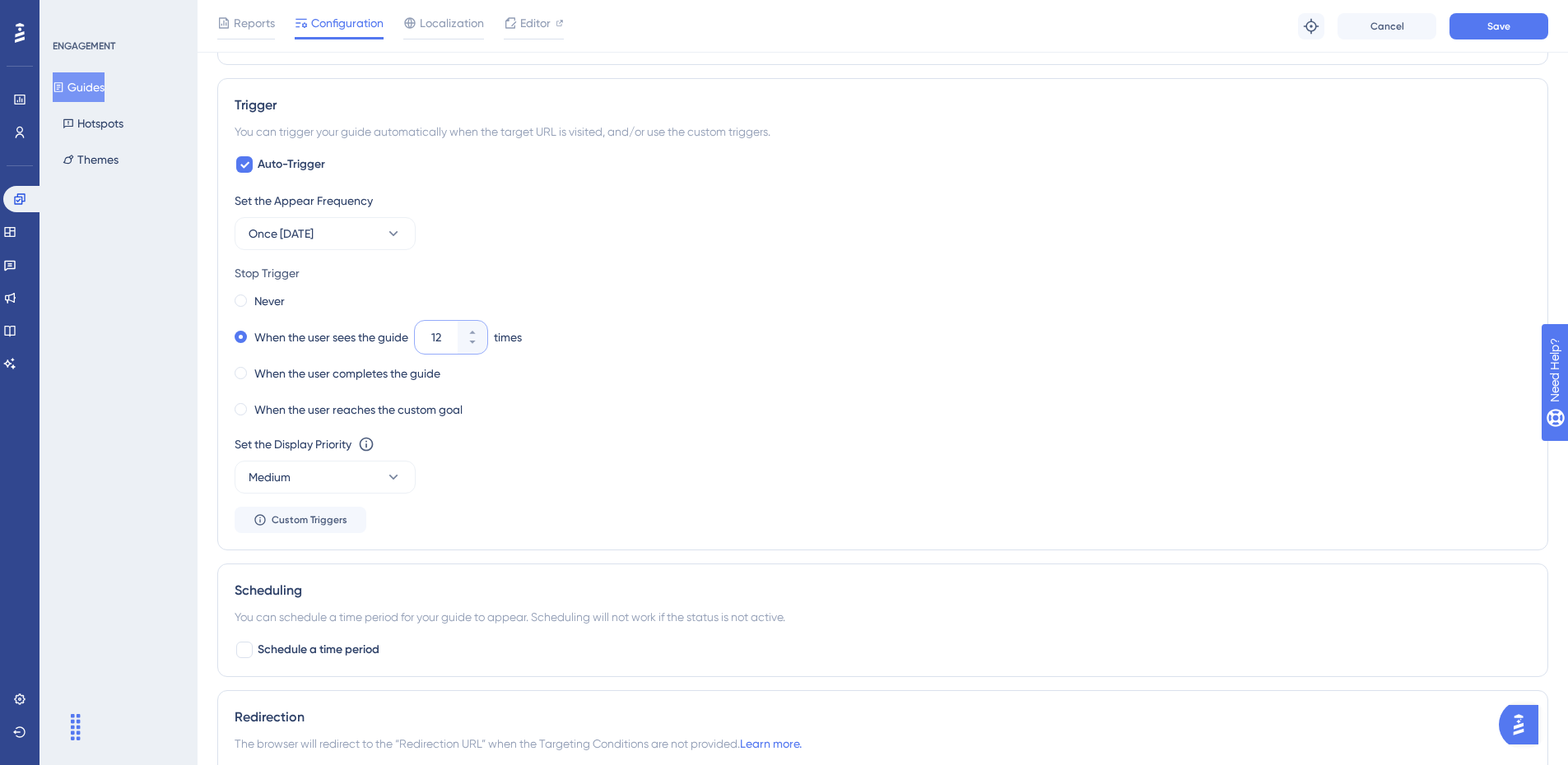 drag, startPoint x: 440, startPoint y: 339, endPoint x: 426, endPoint y: 339, distance: 14 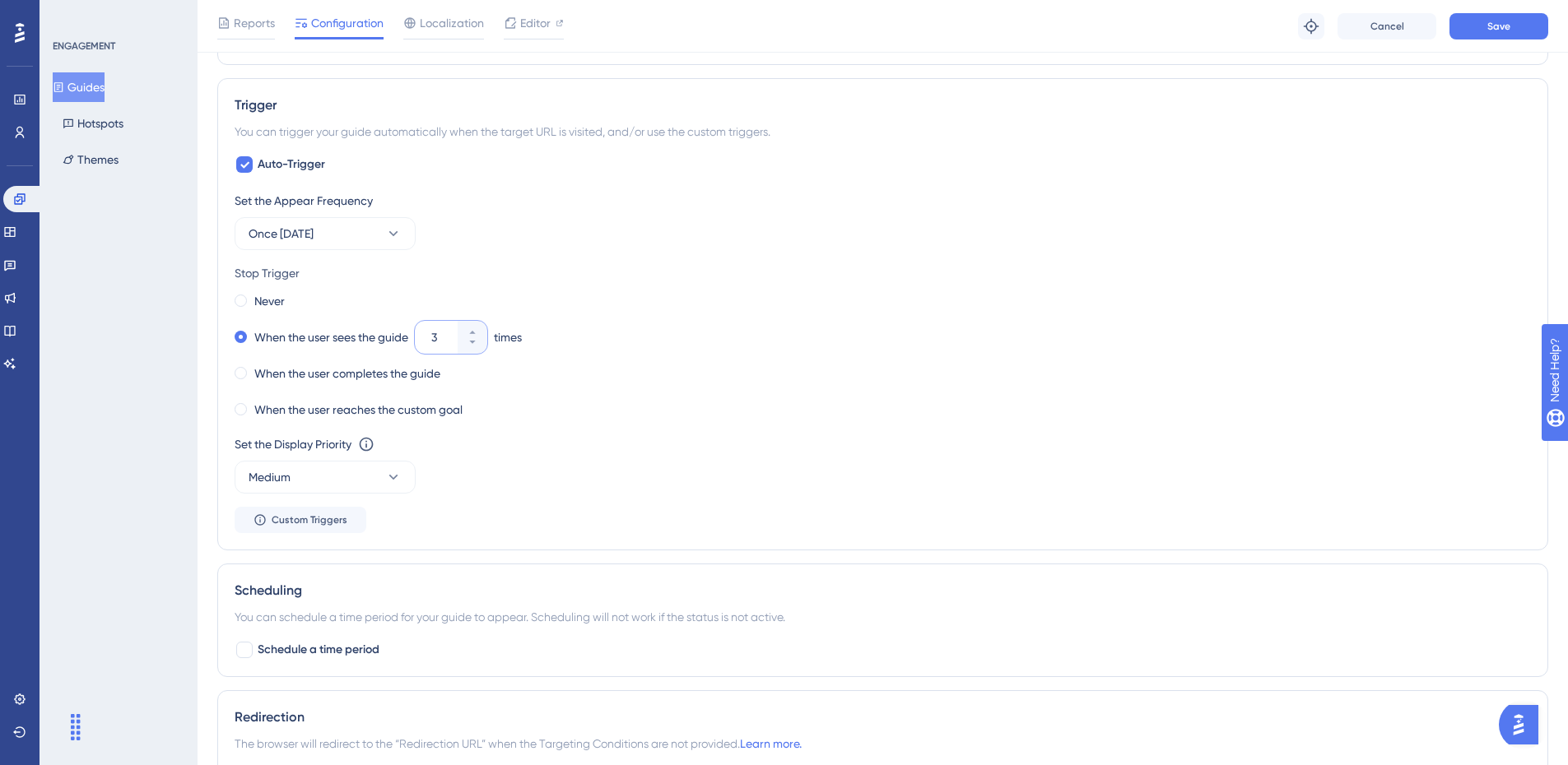 type on "3" 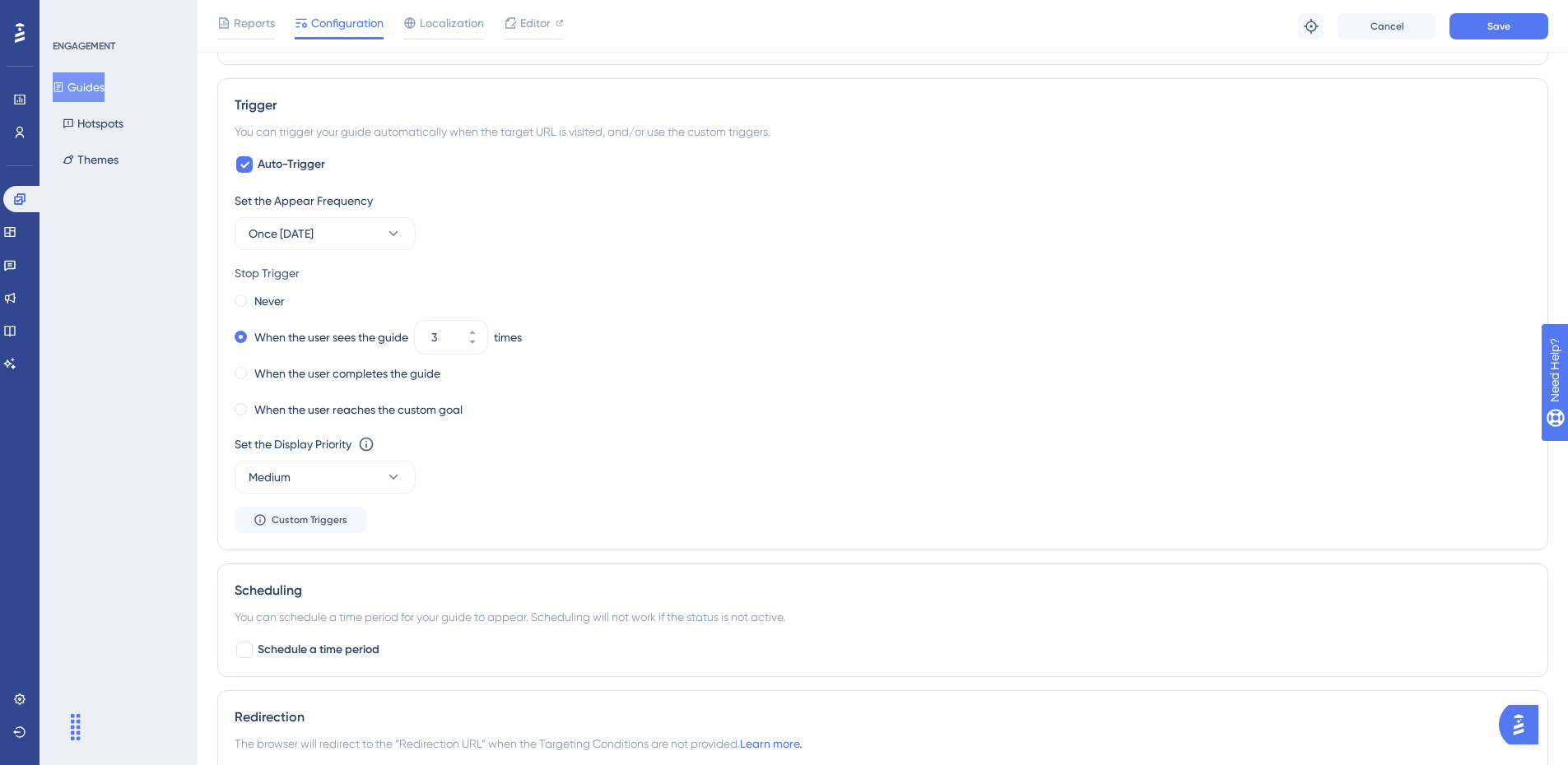 click on "Reports Configuration Localization Editor Troubleshoot Cancel Save" at bounding box center (882, 26) 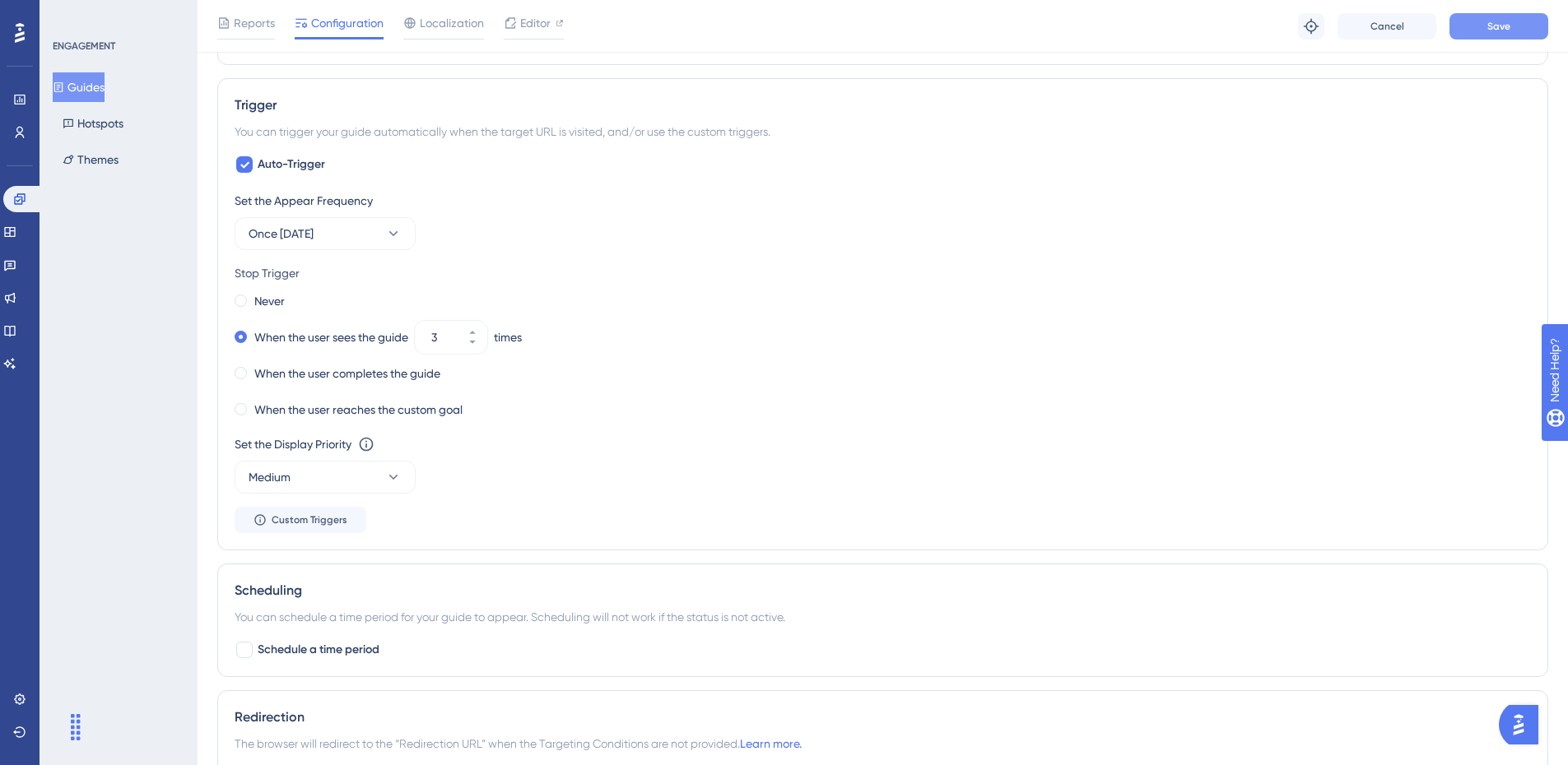 click on "Save" at bounding box center (1499, 26) 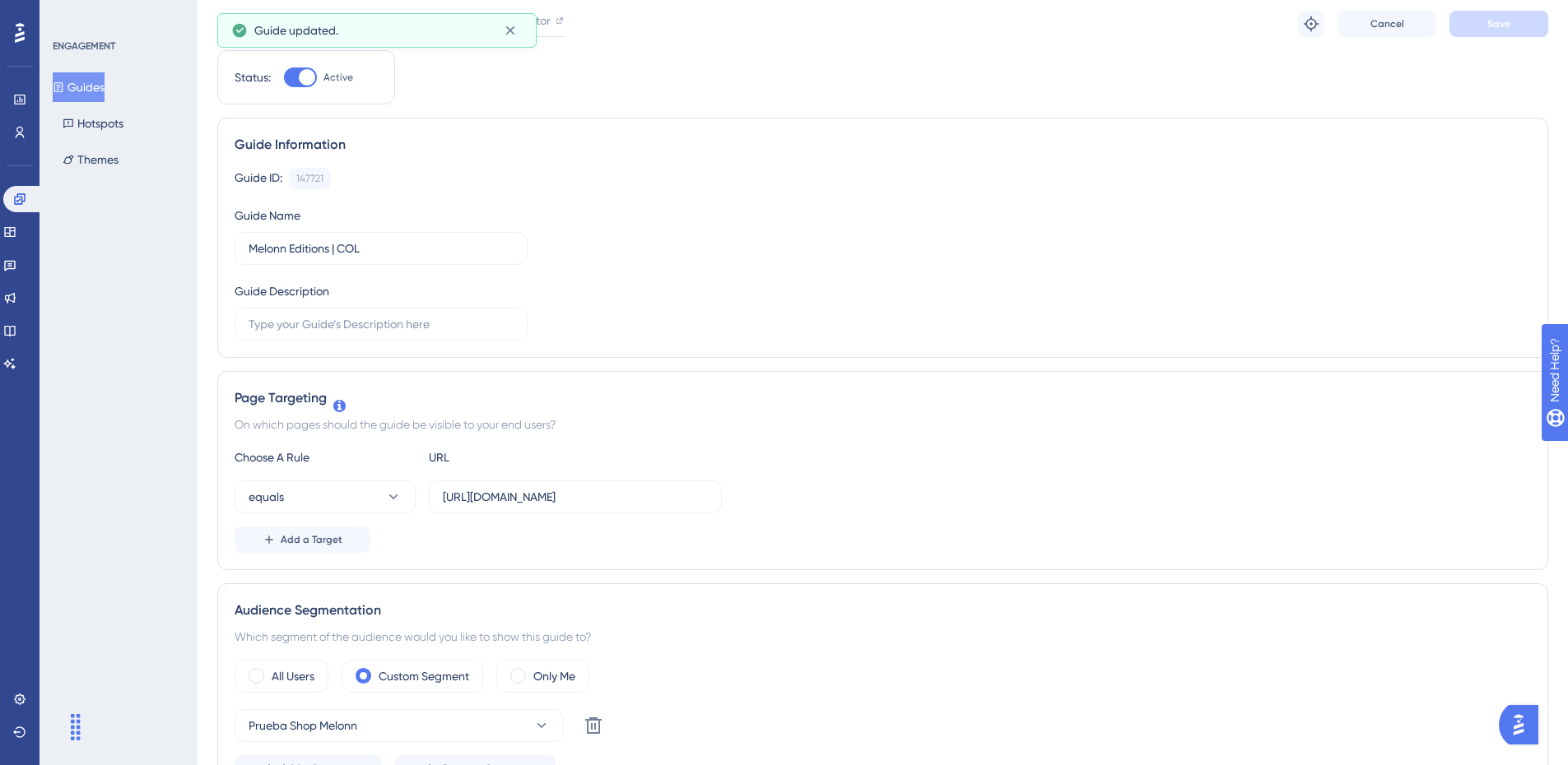 scroll, scrollTop: 0, scrollLeft: 0, axis: both 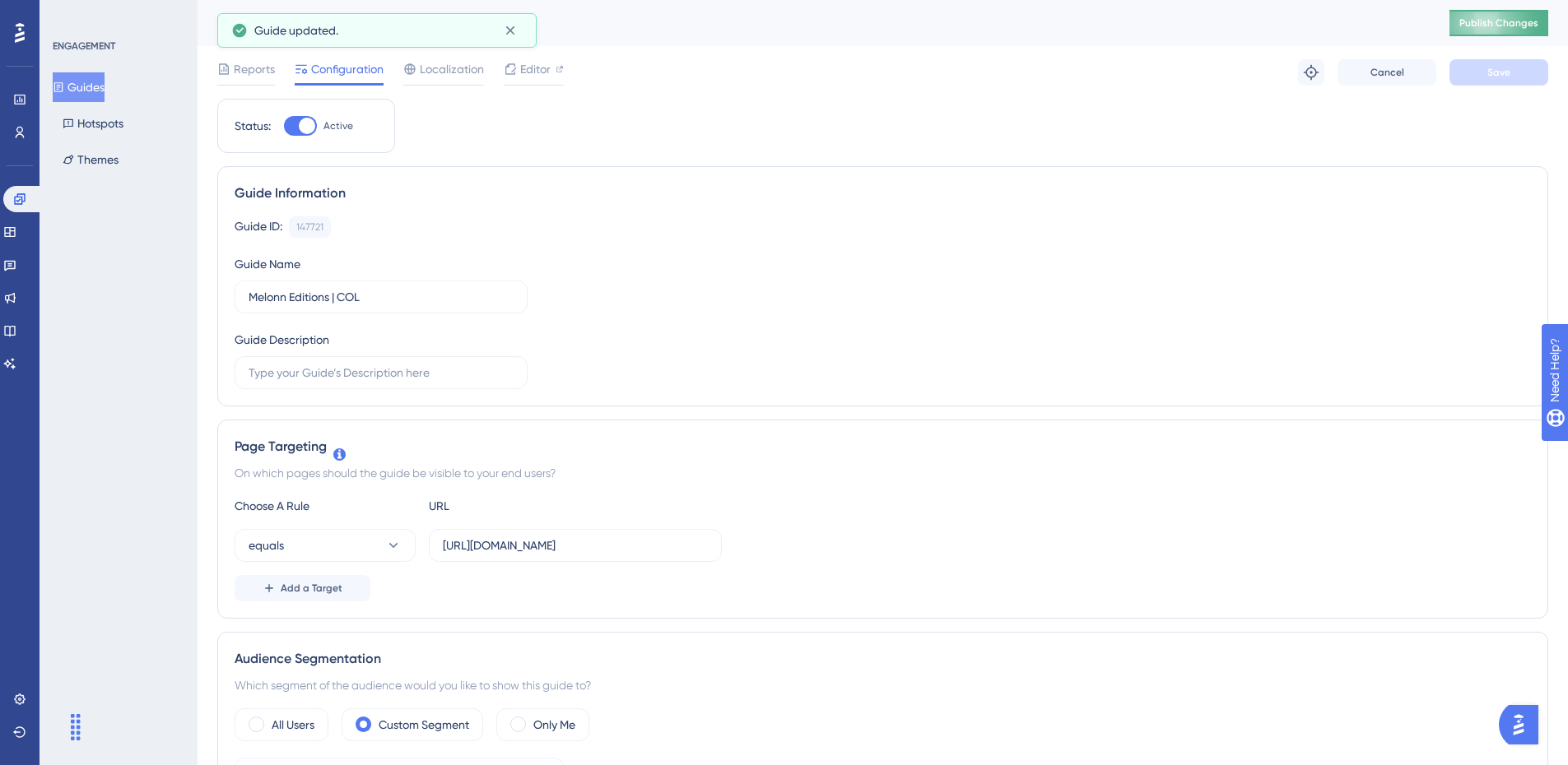 click on "Publish Changes" at bounding box center (1499, 23) 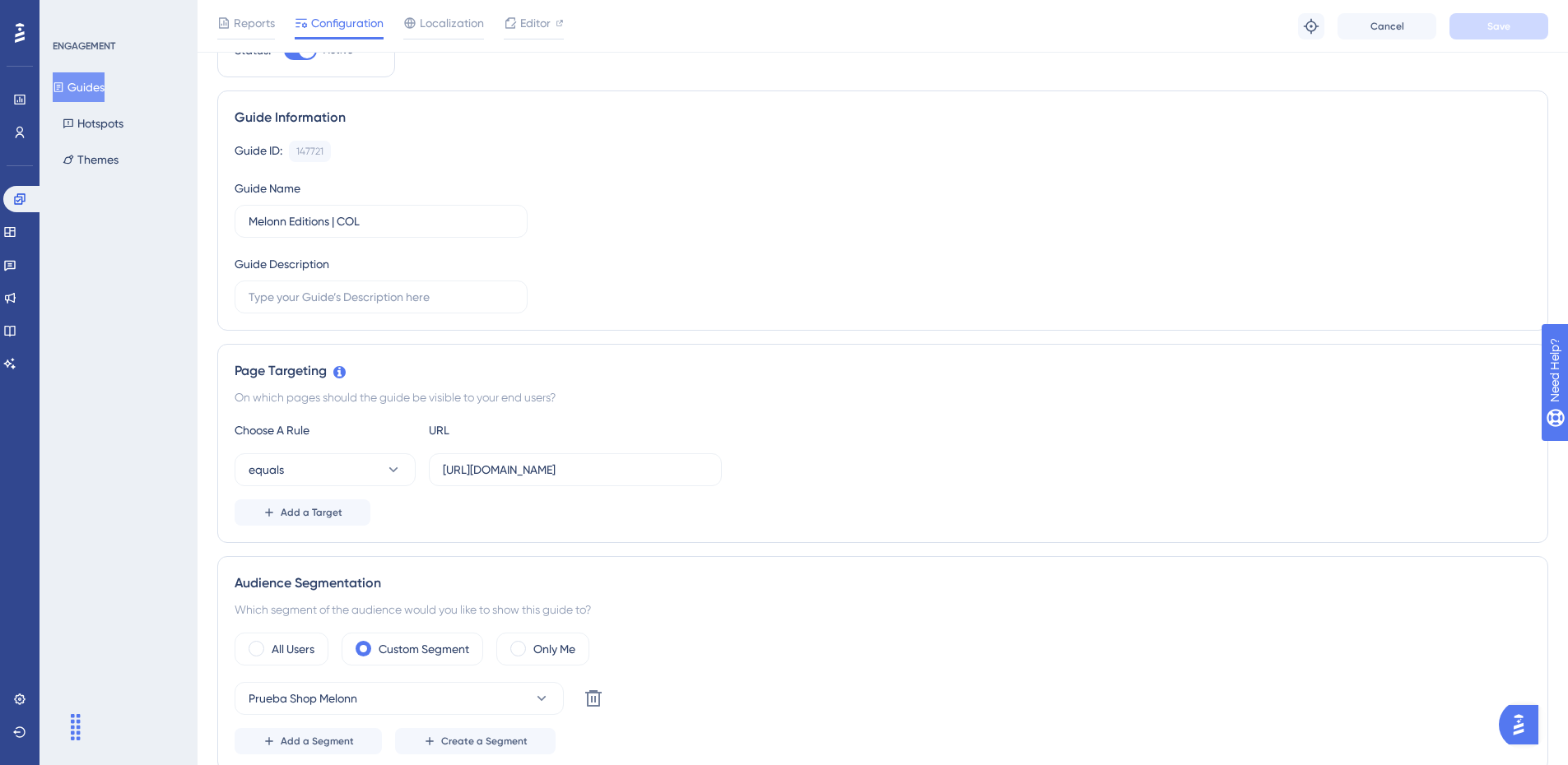 scroll, scrollTop: 0, scrollLeft: 0, axis: both 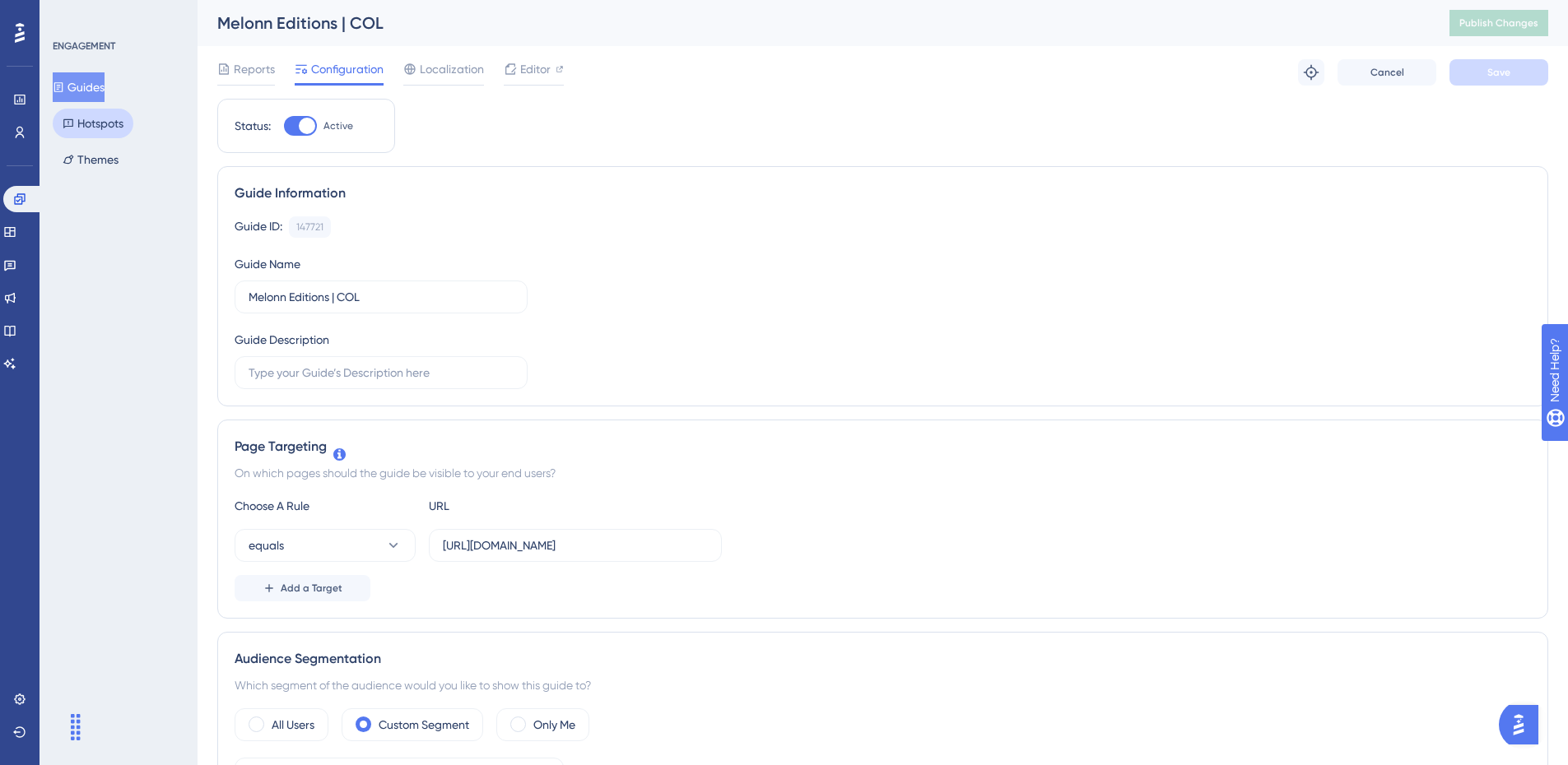 click on "Hotspots" at bounding box center [93, 123] 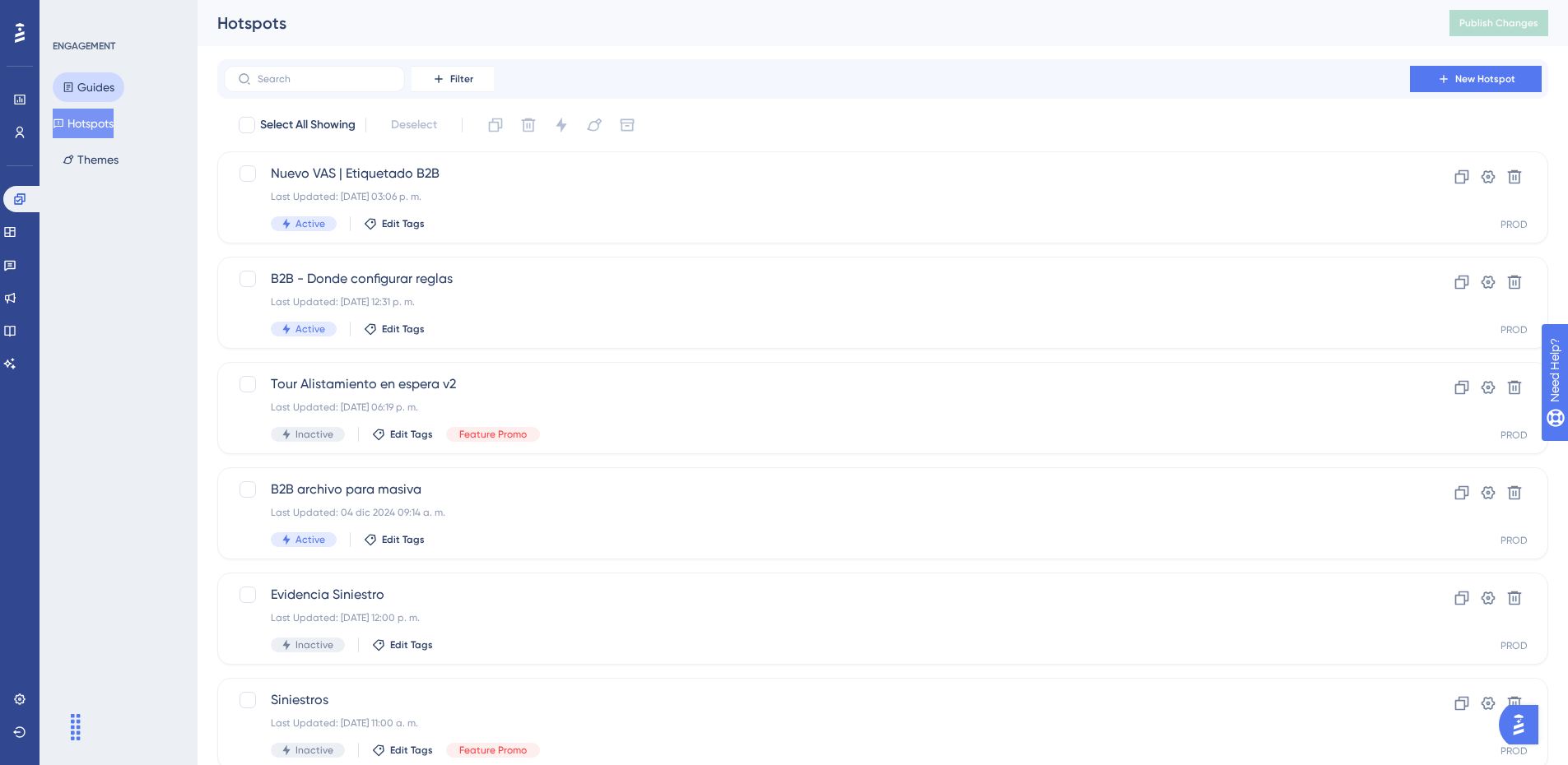 click on "Guides" at bounding box center (88, 87) 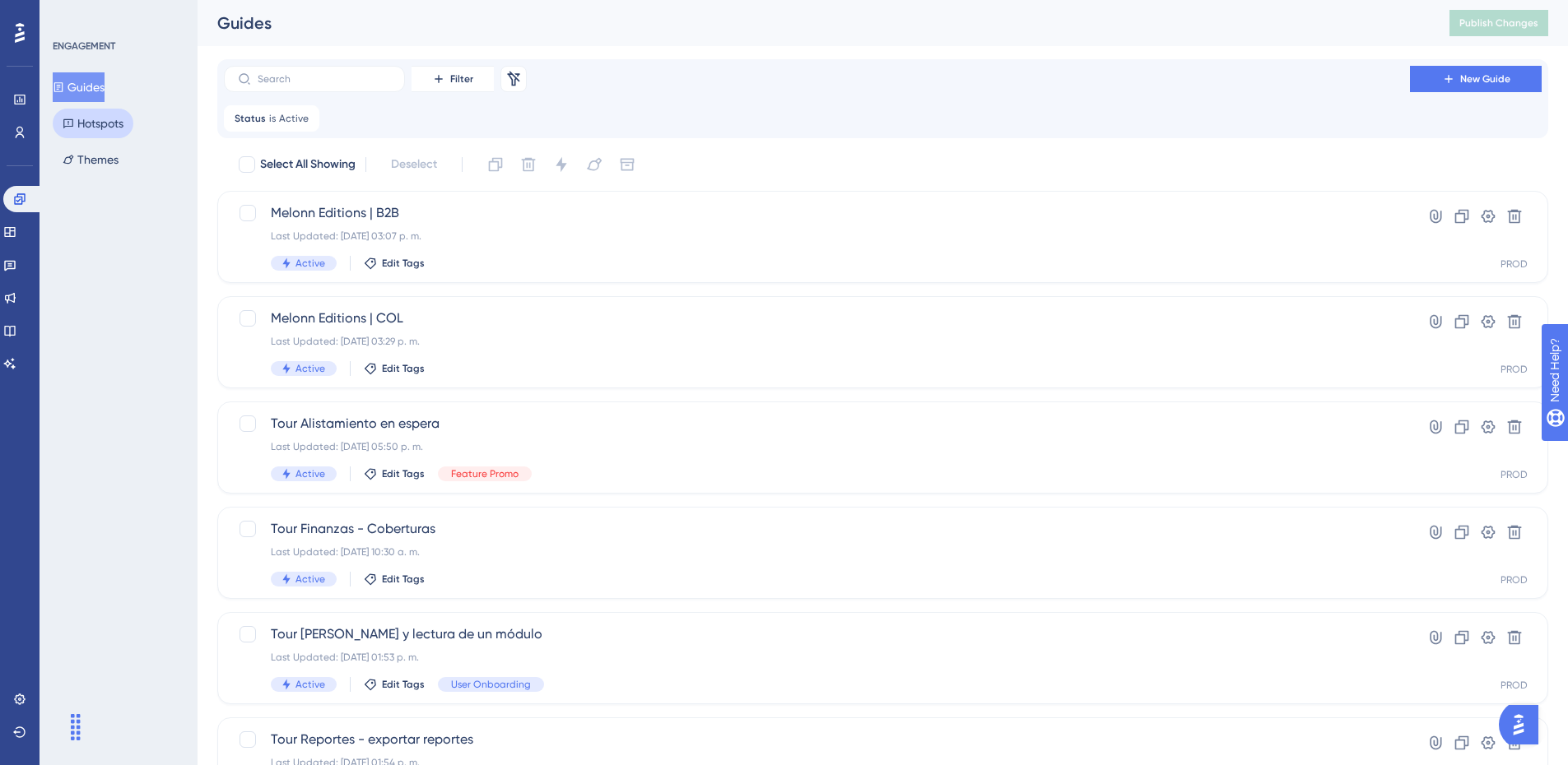 click on "Hotspots" at bounding box center [93, 123] 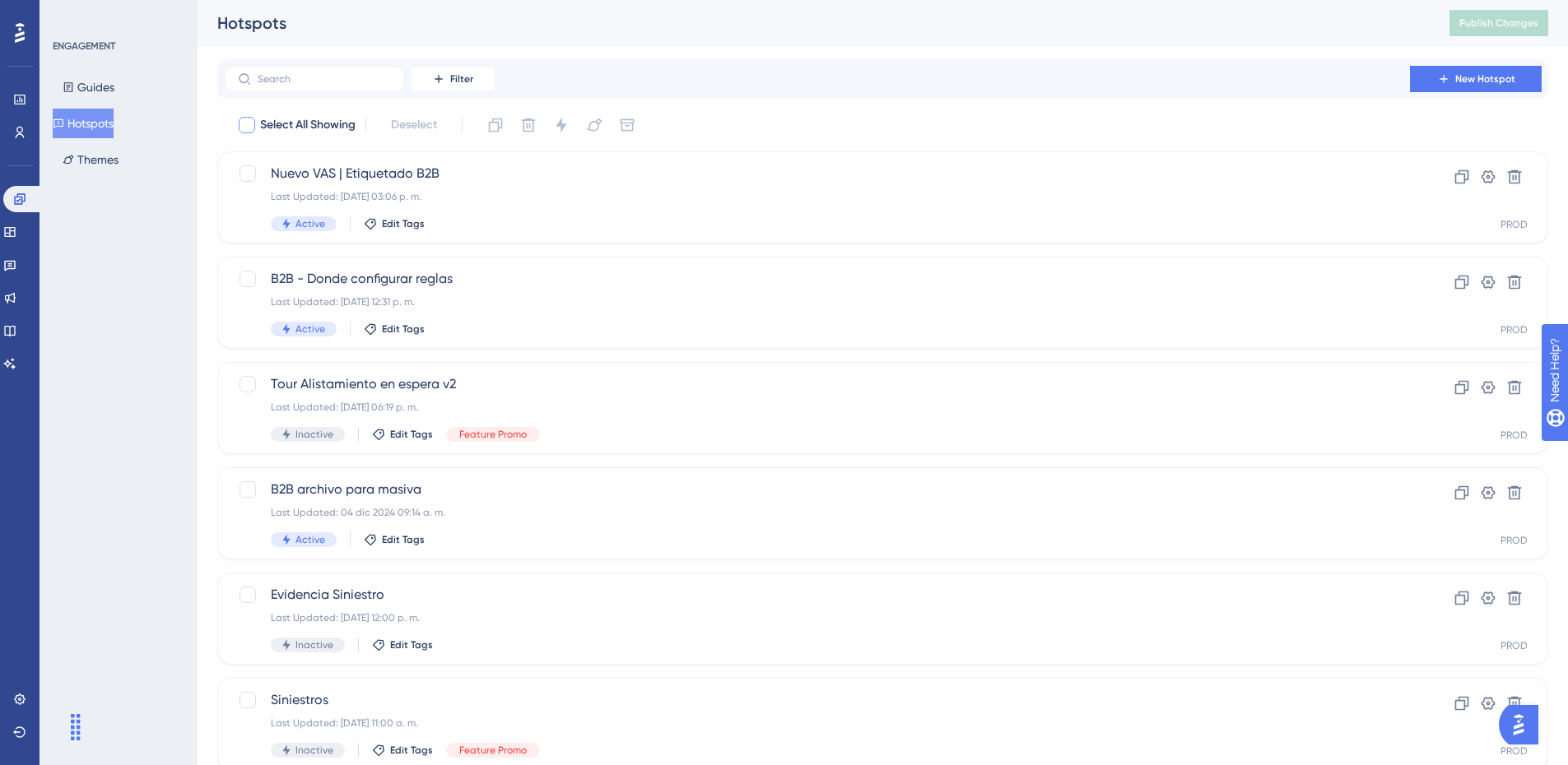 click on "Select All Showing" at bounding box center (308, 125) 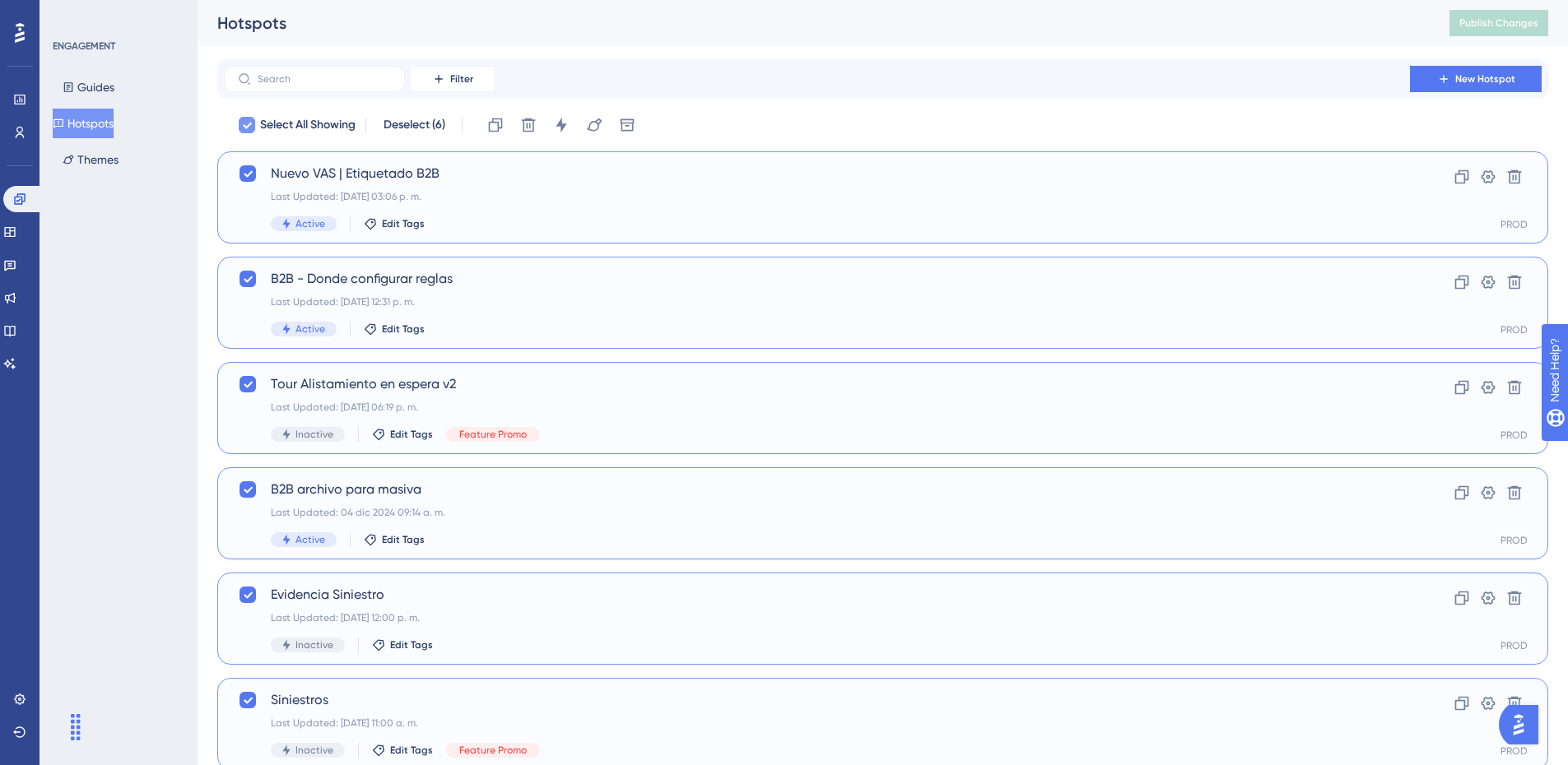 click on "Select All Showing" at bounding box center (308, 125) 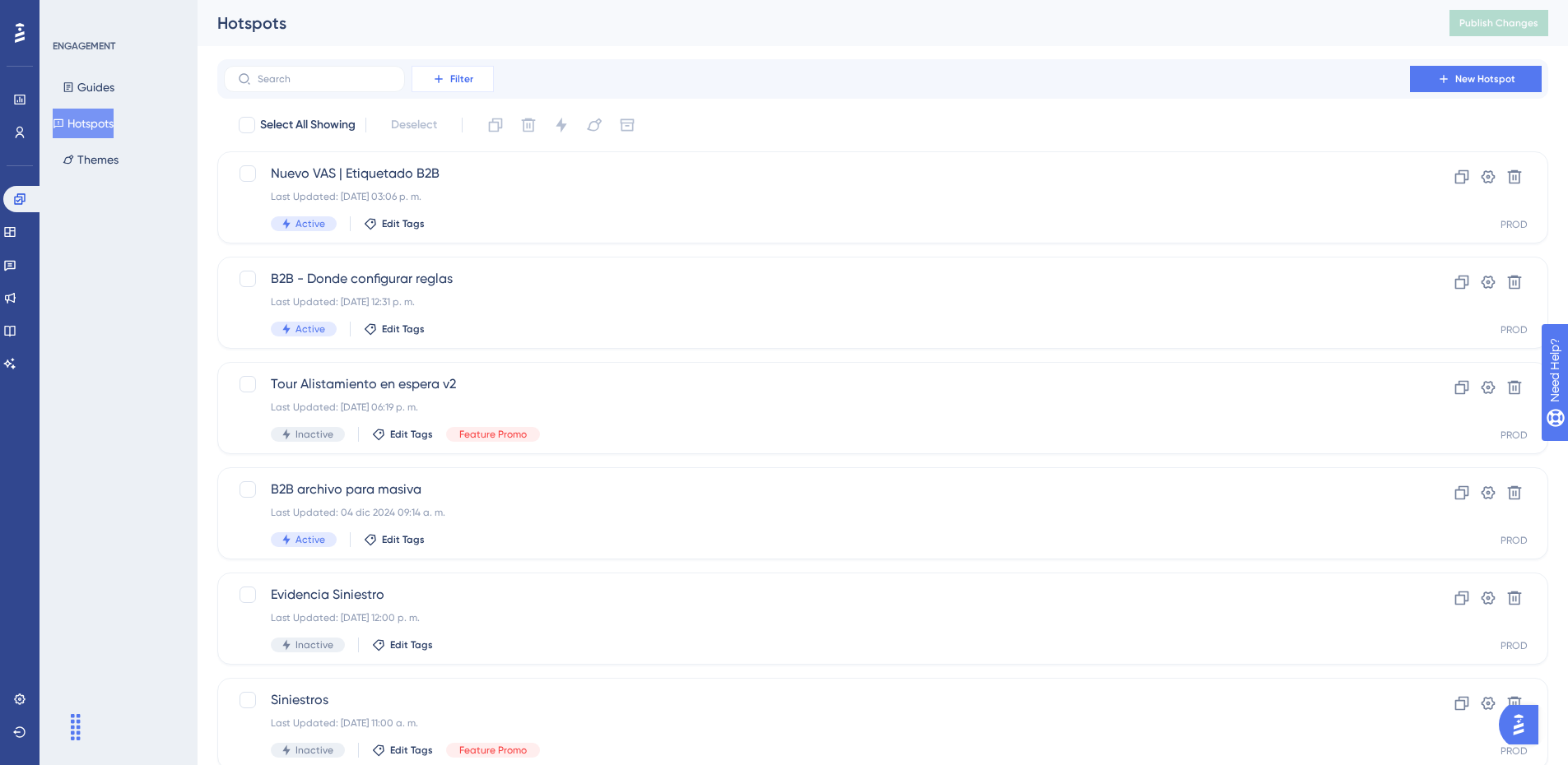 click 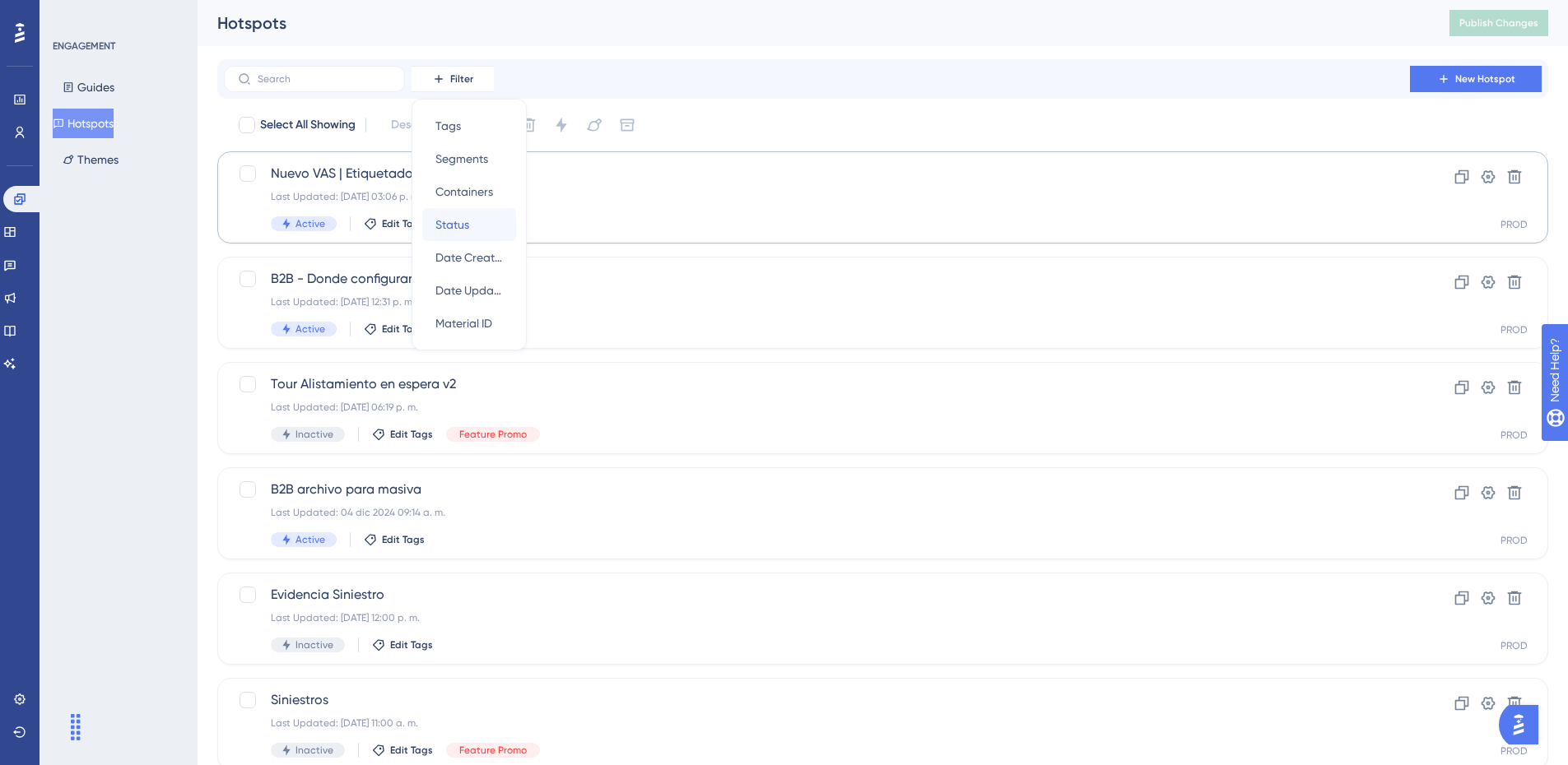 drag, startPoint x: 463, startPoint y: 228, endPoint x: 455, endPoint y: 226, distance: 8.246211 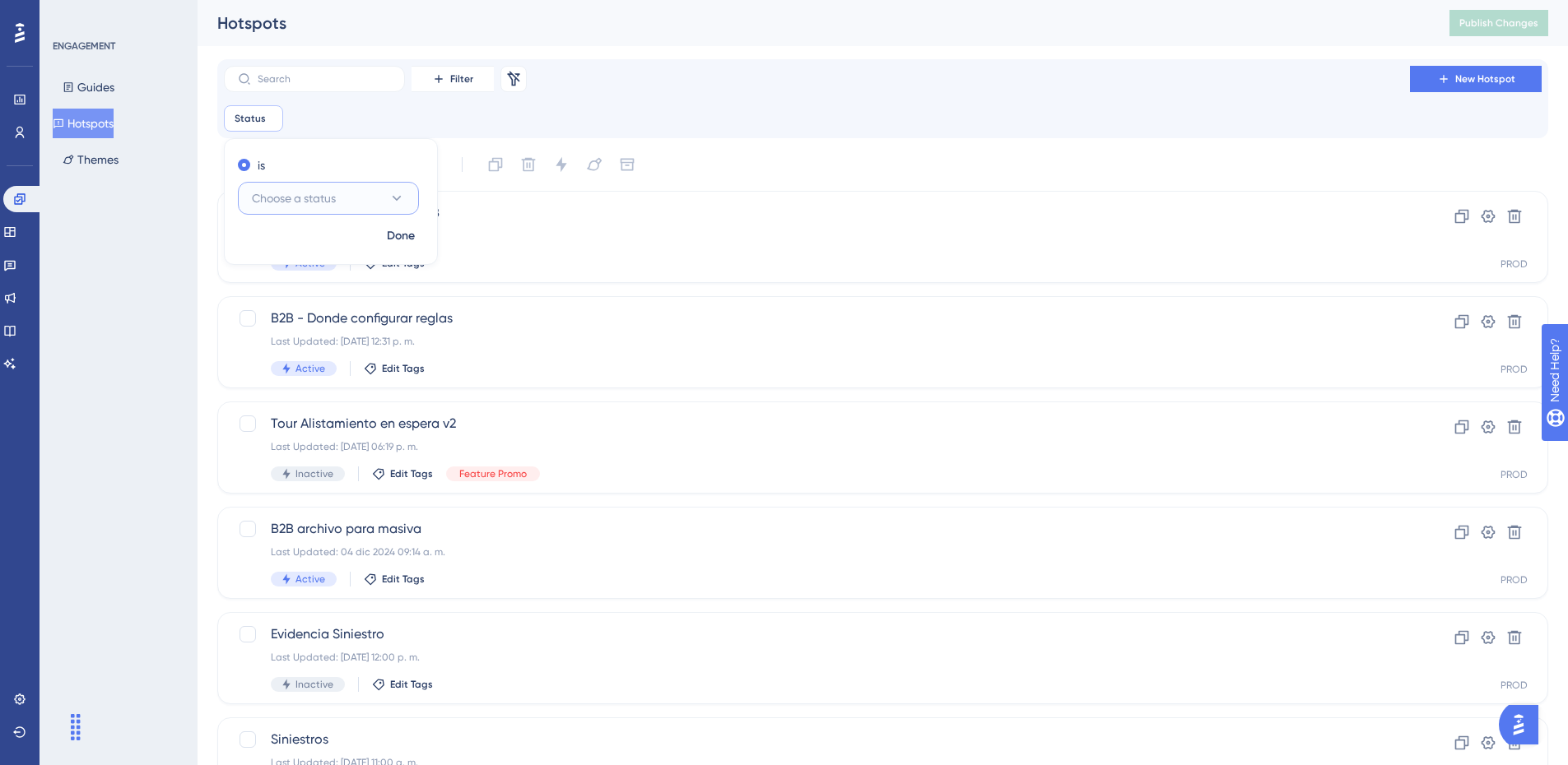 click on "Choose a status" at bounding box center [294, 198] 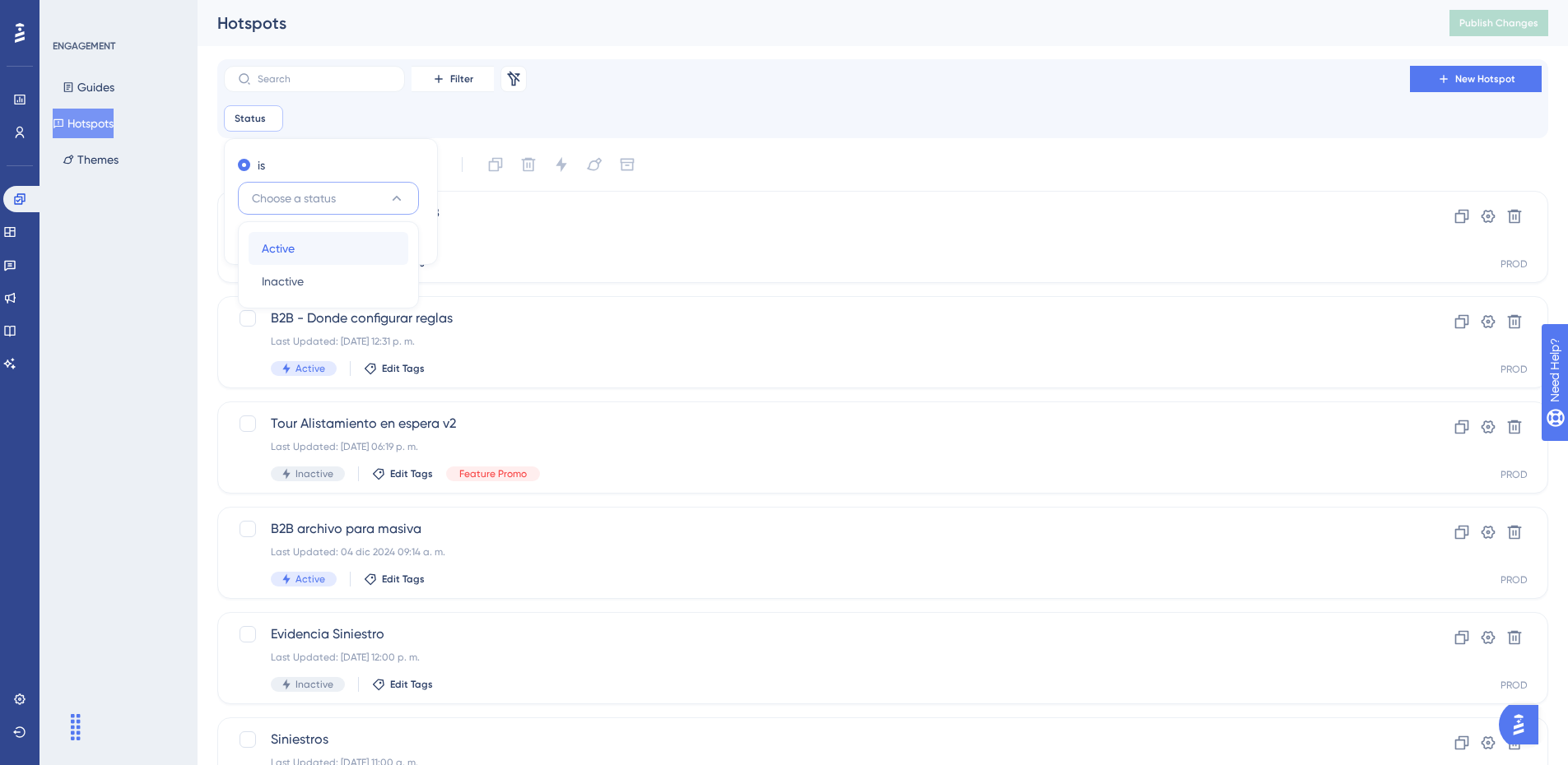 click on "Active Active" at bounding box center [328, 248] 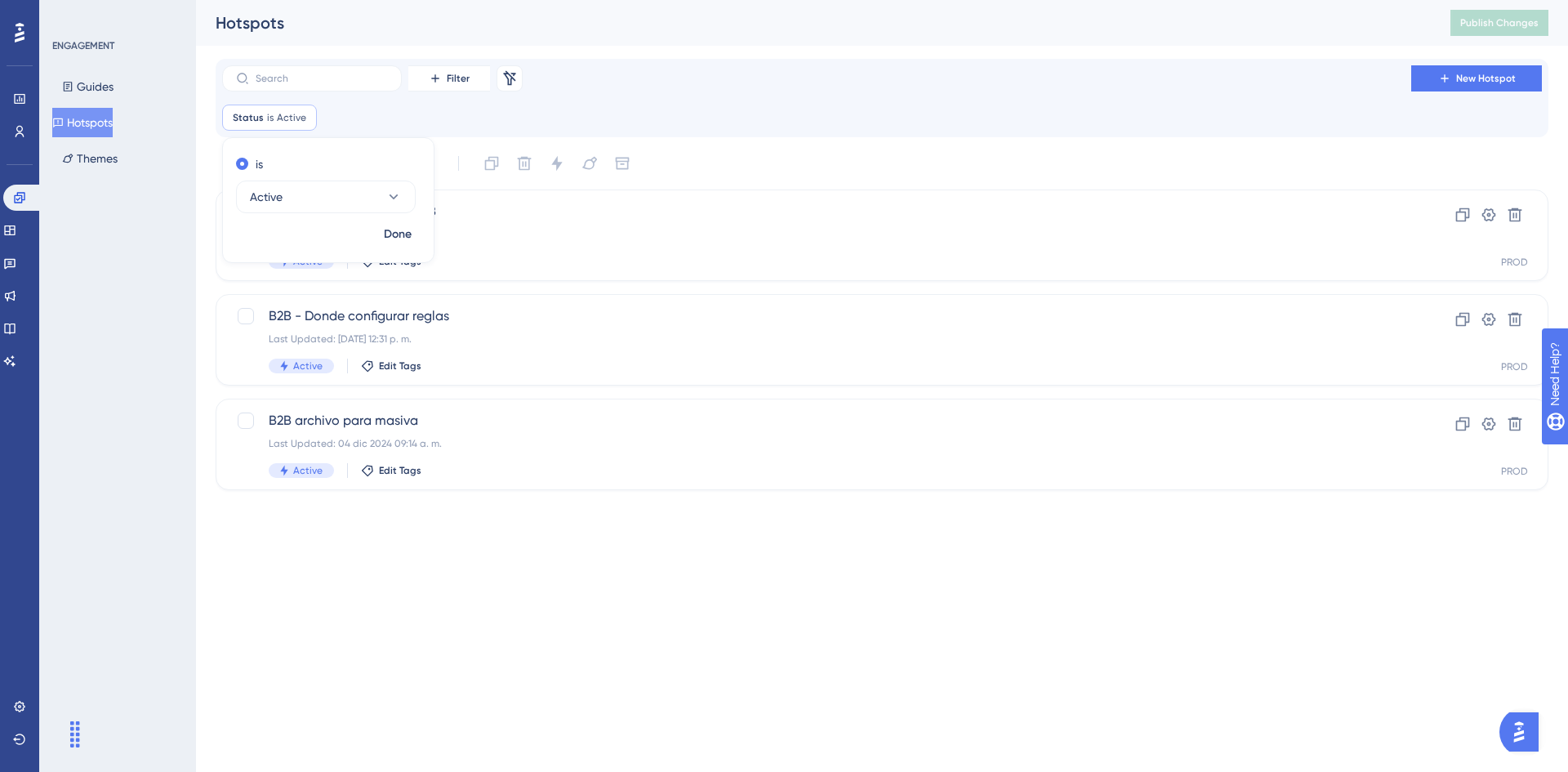 click on "Done" at bounding box center (328, 241) 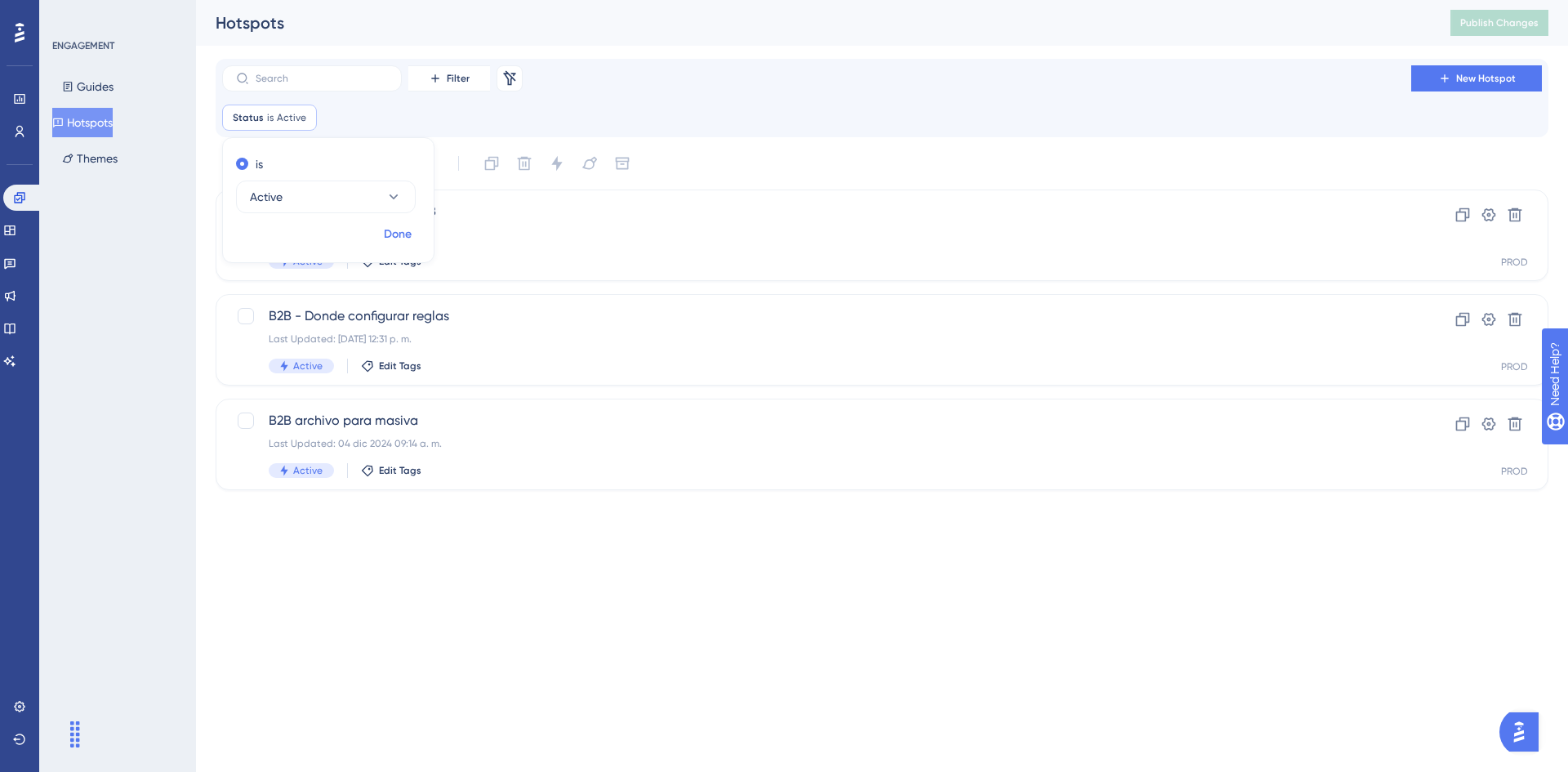 click on "Done" at bounding box center [398, 234] 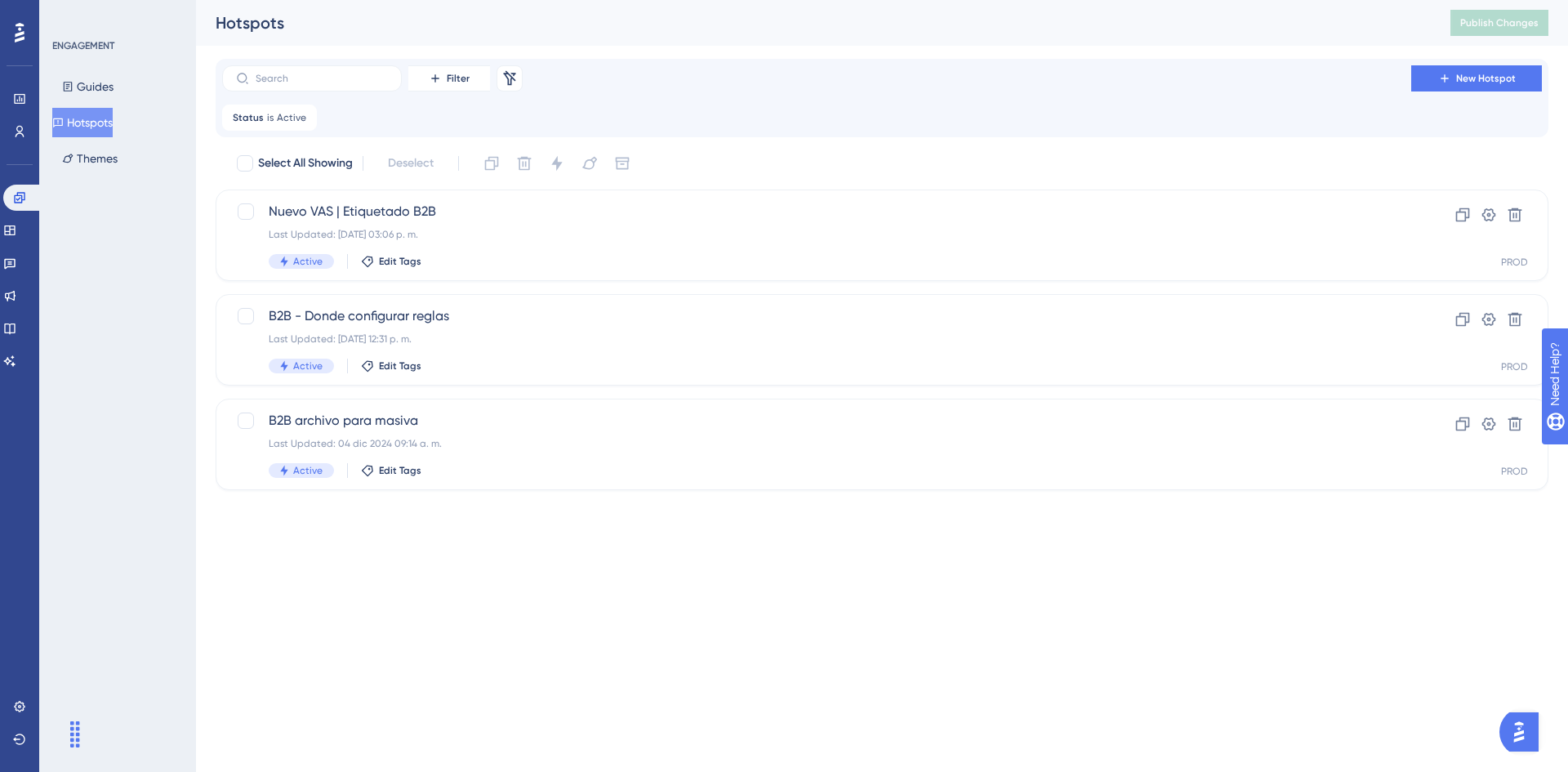 click on "Hotspots" at bounding box center (82, 123) 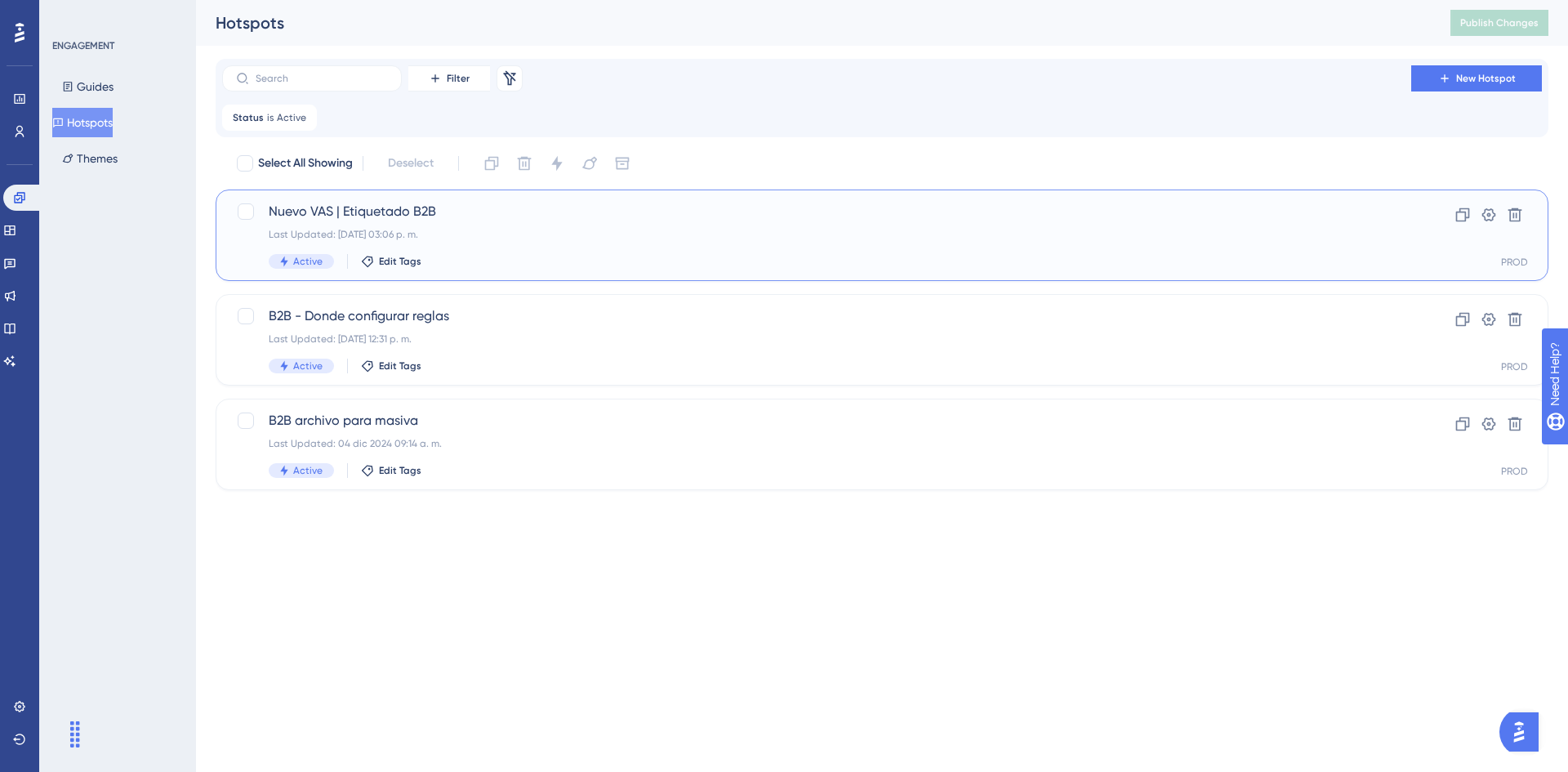 click on "Nuevo VAS | Etiquetado B2B Last Updated: [DATE] 03:06 p. m. Active Edit Tags" at bounding box center [817, 235] 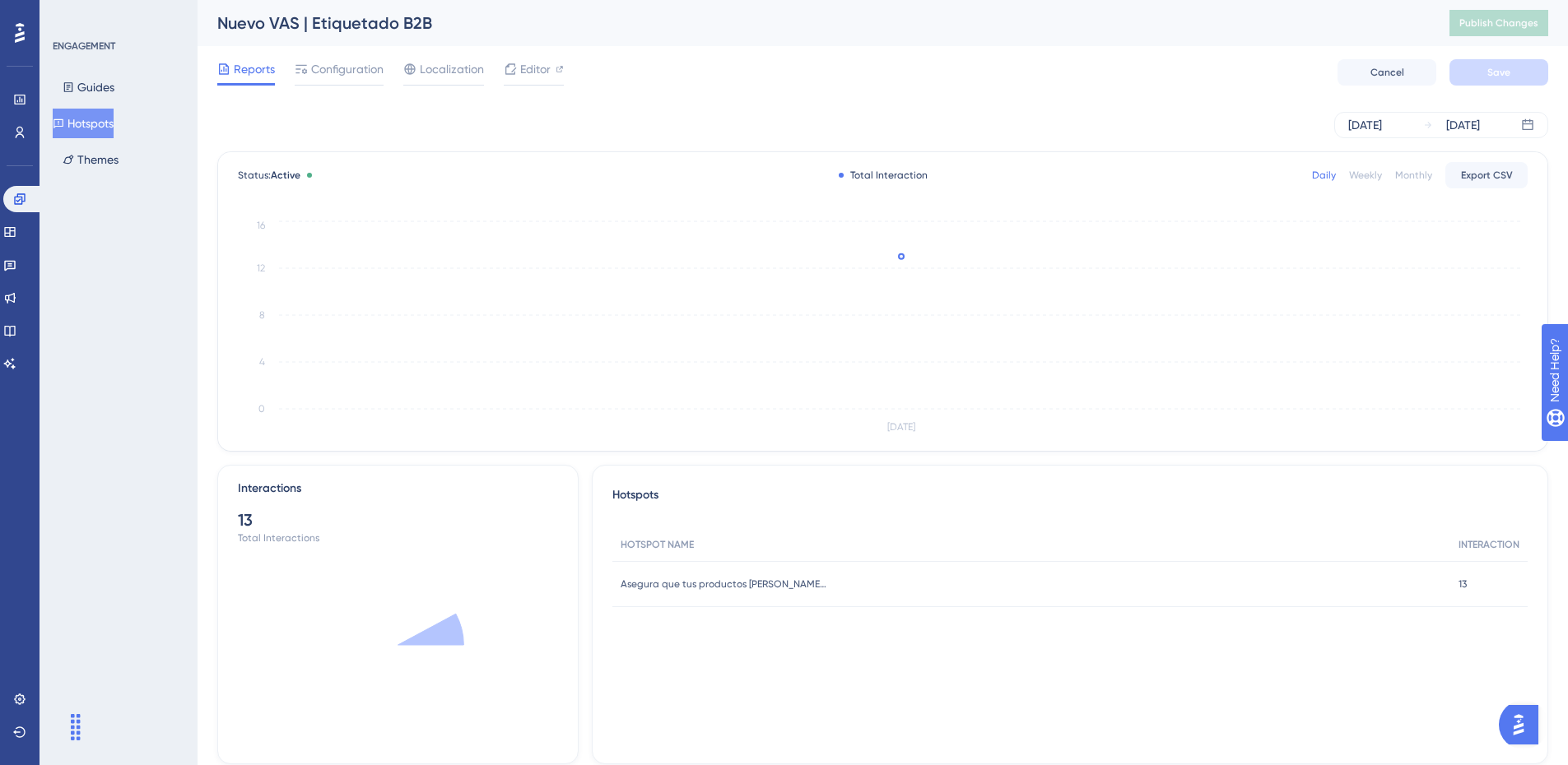 click on "Reports Configuration Localization Editor Cancel Save" at bounding box center (882, 72) 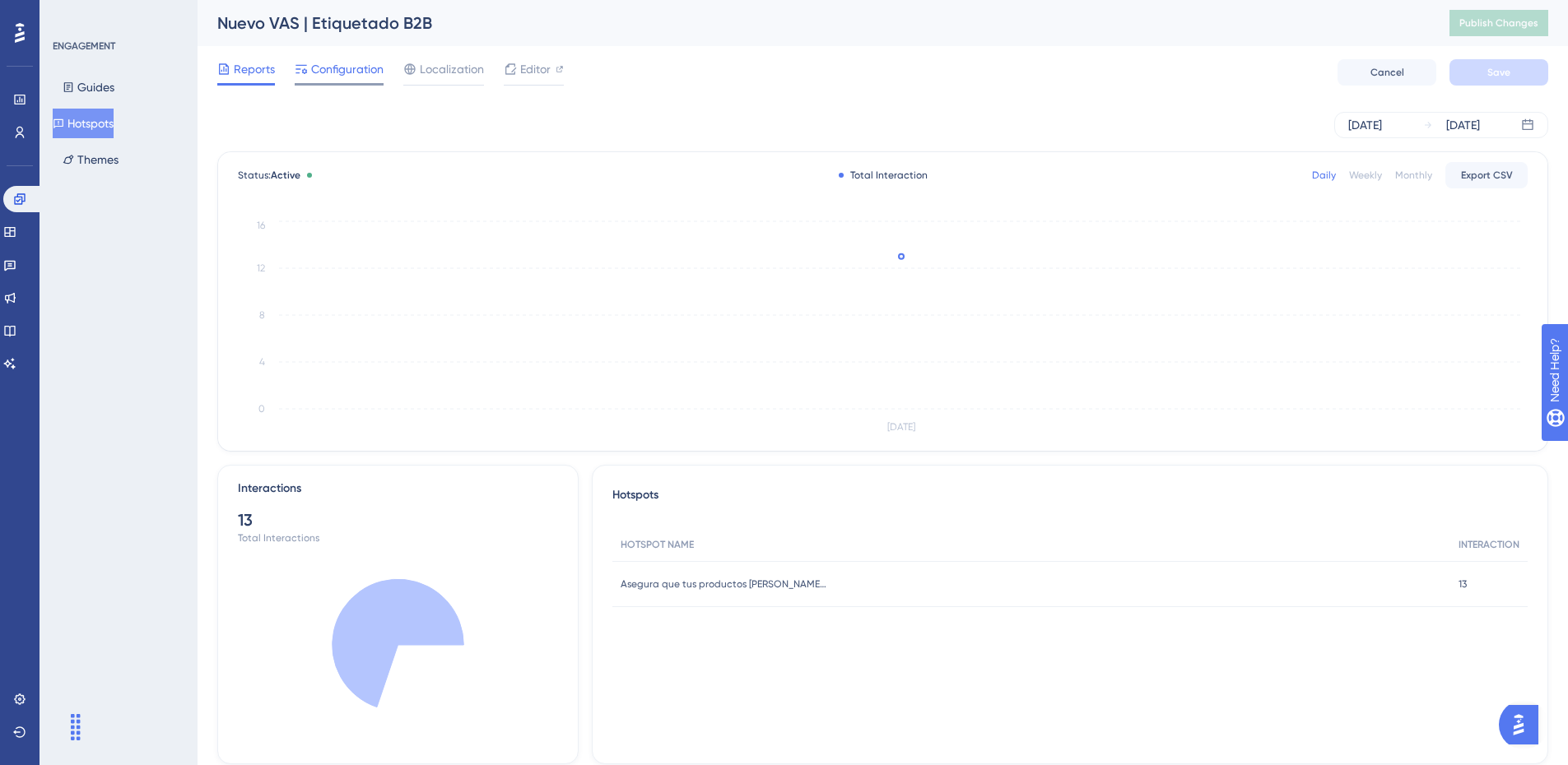 click on "Configuration" at bounding box center [347, 69] 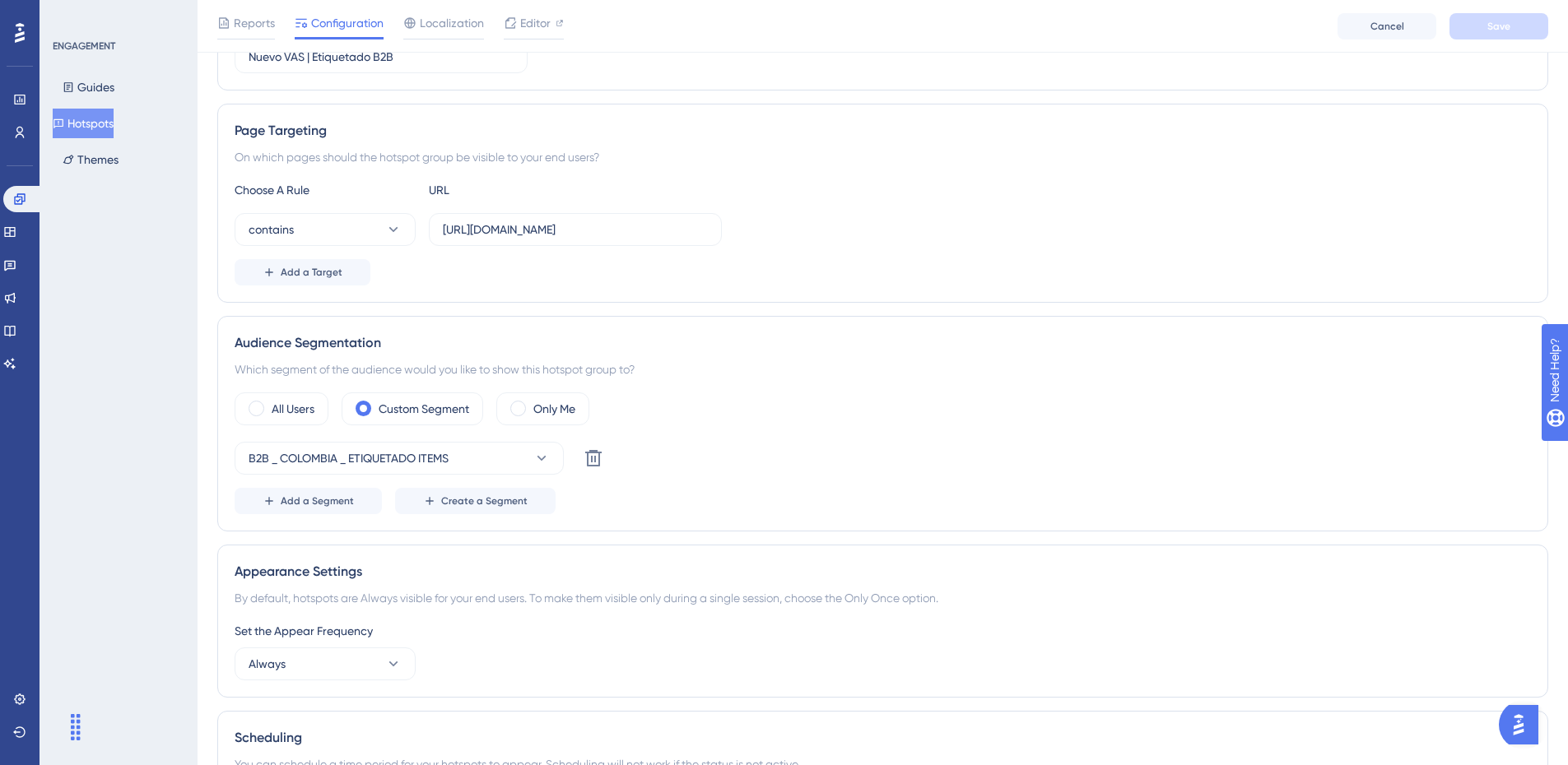 scroll, scrollTop: 494, scrollLeft: 0, axis: vertical 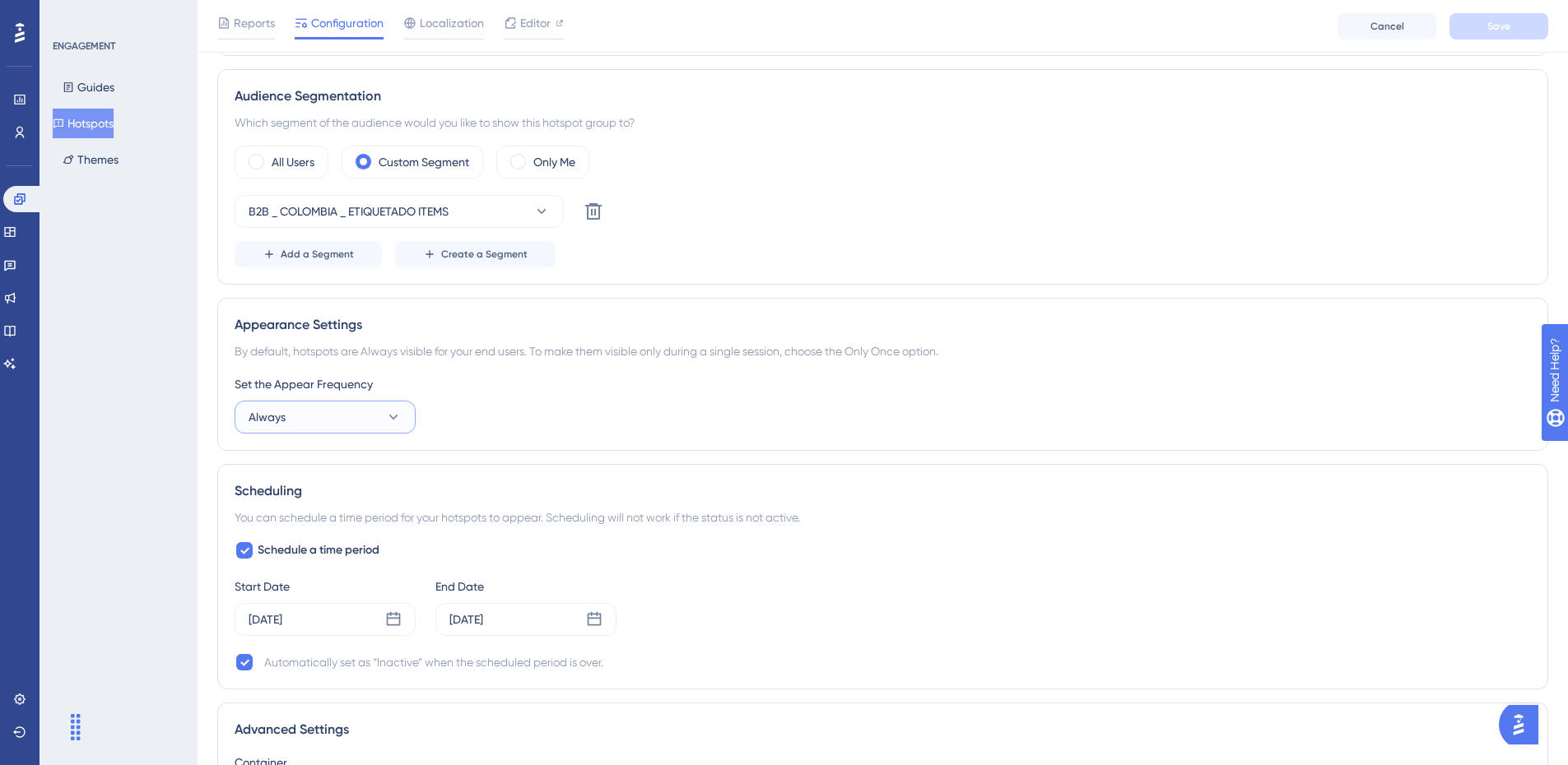click on "Always" at bounding box center (325, 417) 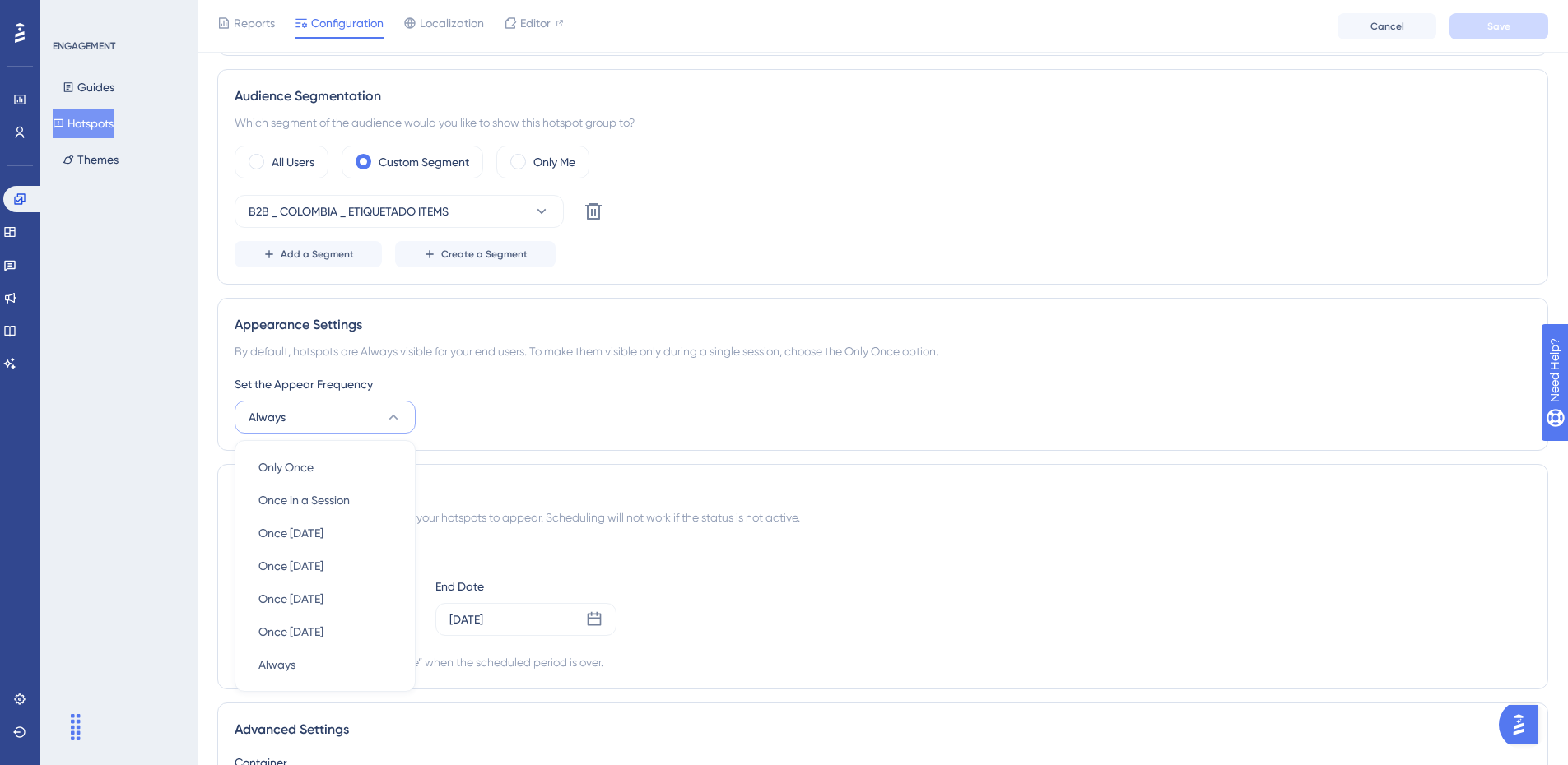 scroll, scrollTop: 677, scrollLeft: 0, axis: vertical 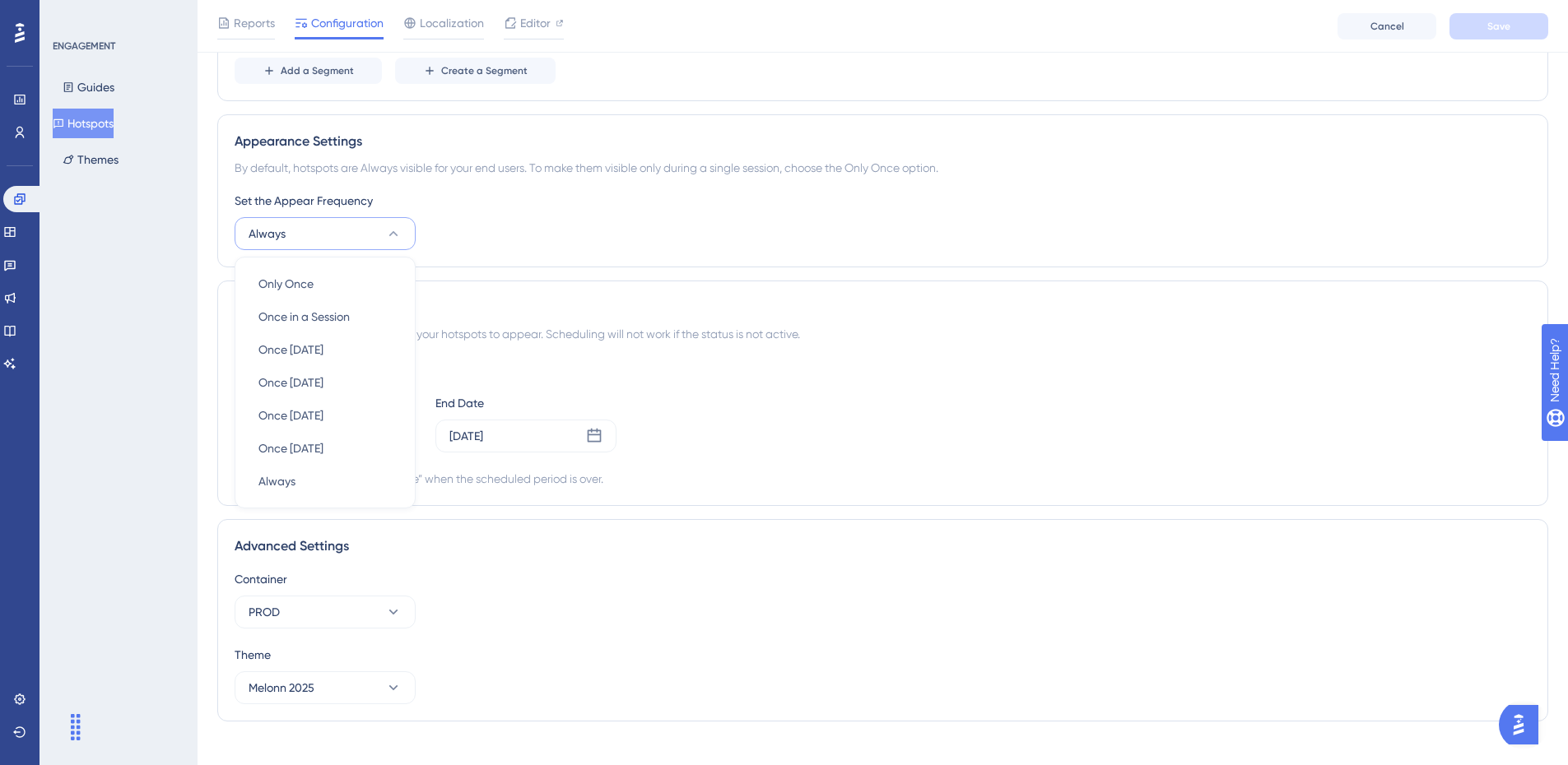 click on "Set the Appear Frequency Always Only Once Only Once Once in a Session Once in a Session Once in 1 day Once in 1 day Once in 7 days Once in 7 days Once in 30 days Once in 30 days Once in 90 days Once in 90 days Always Always" at bounding box center (882, 220) 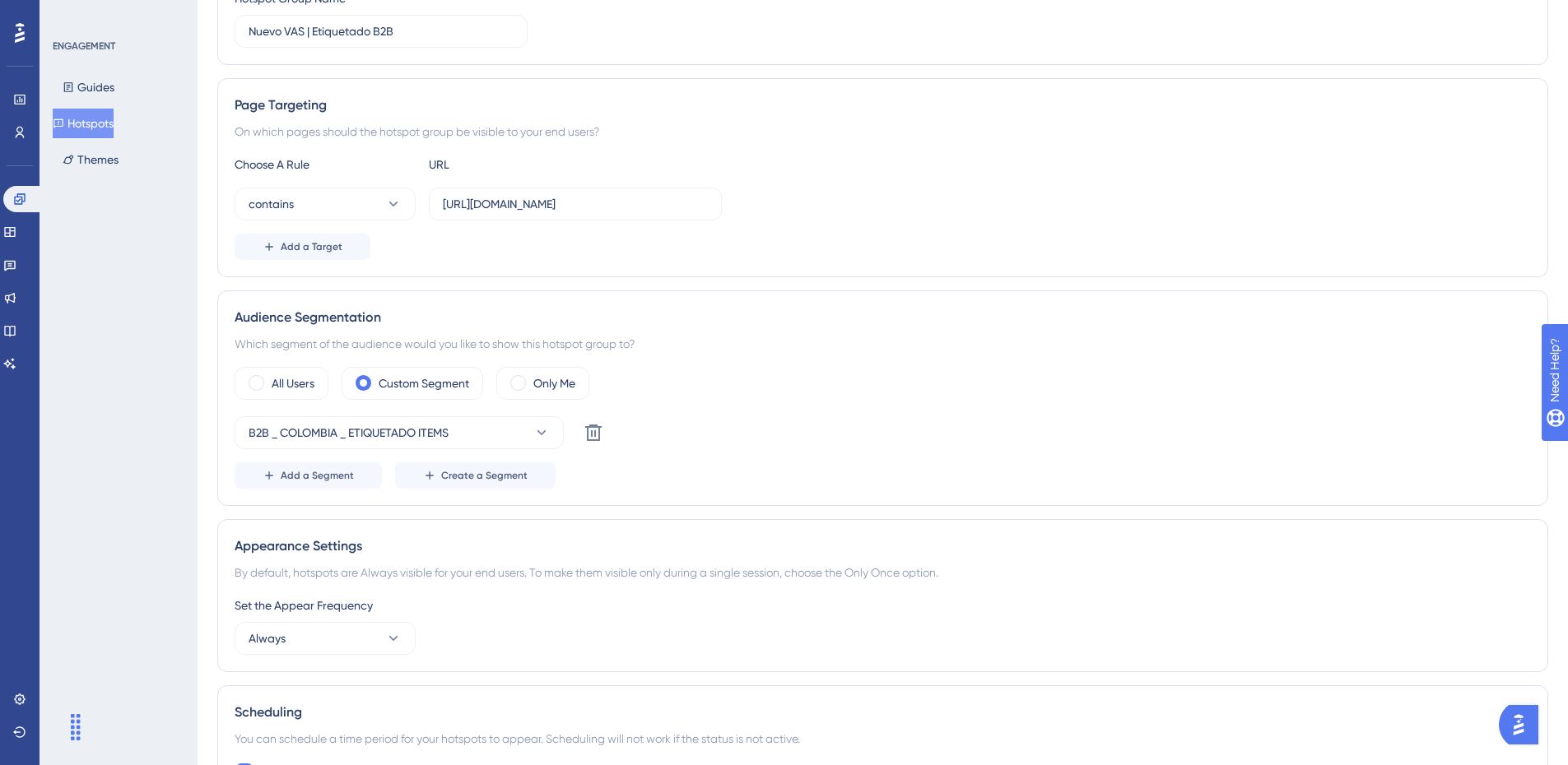 scroll, scrollTop: 0, scrollLeft: 0, axis: both 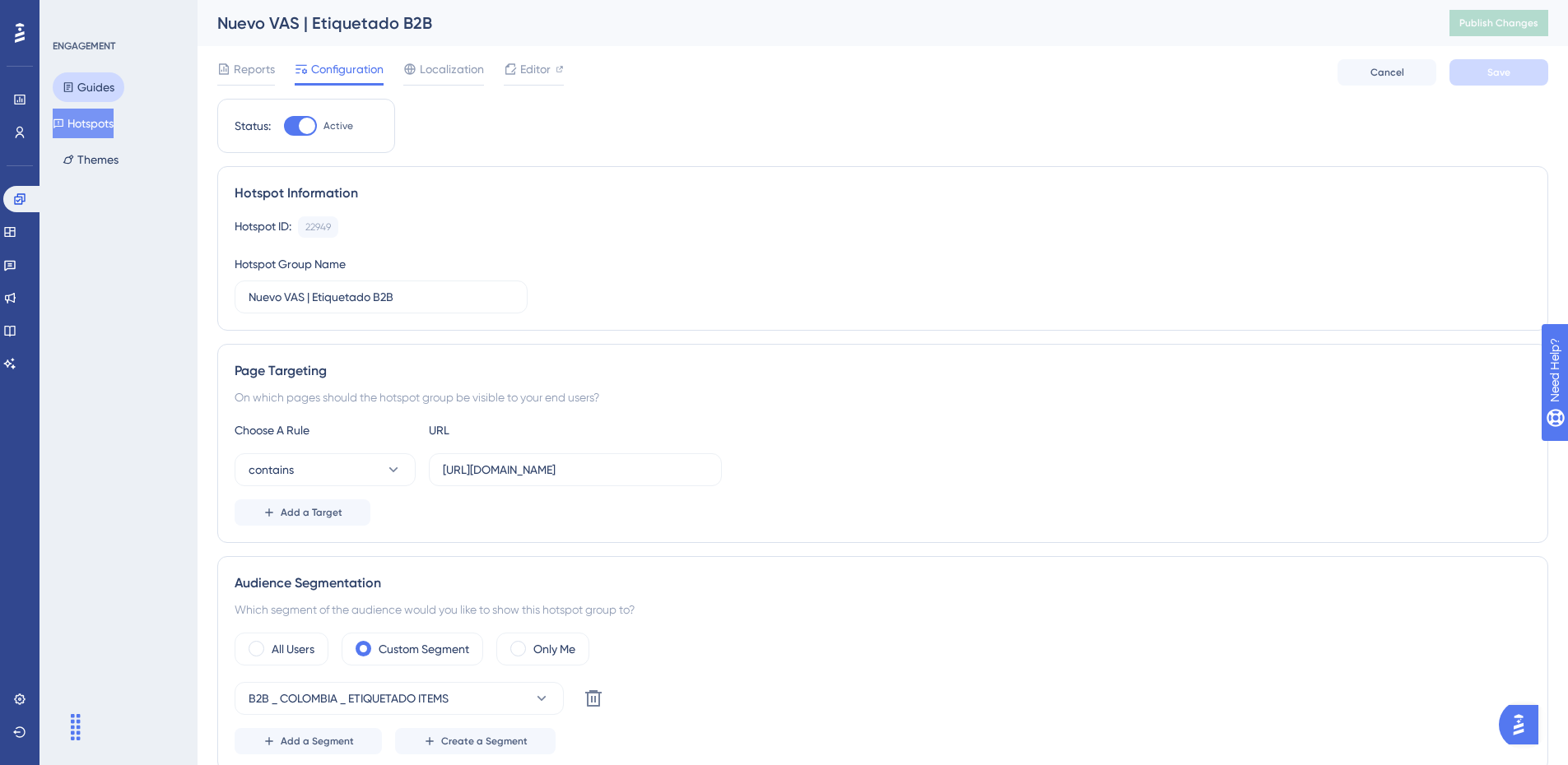 click on "Guides" at bounding box center (88, 87) 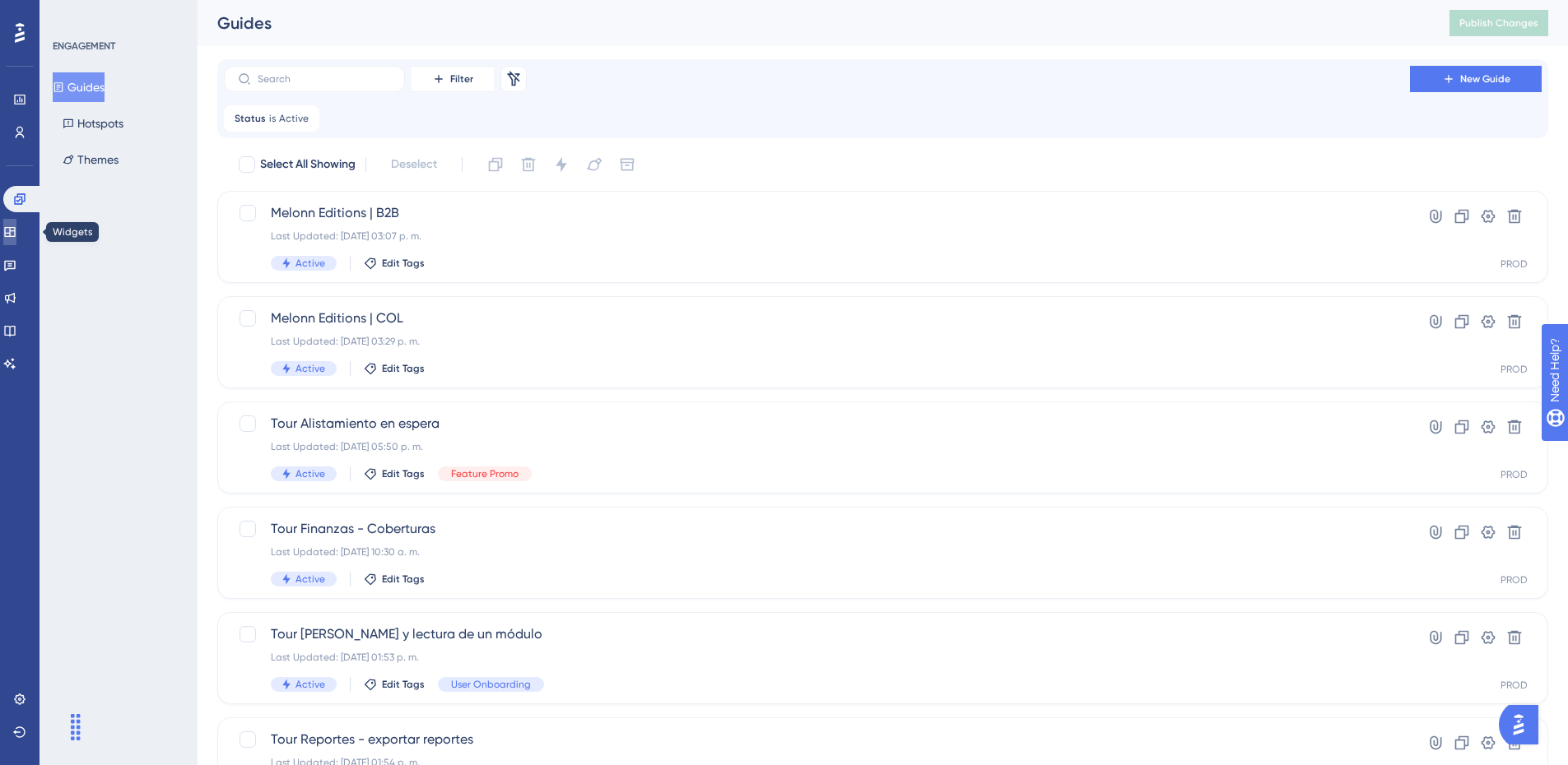 click 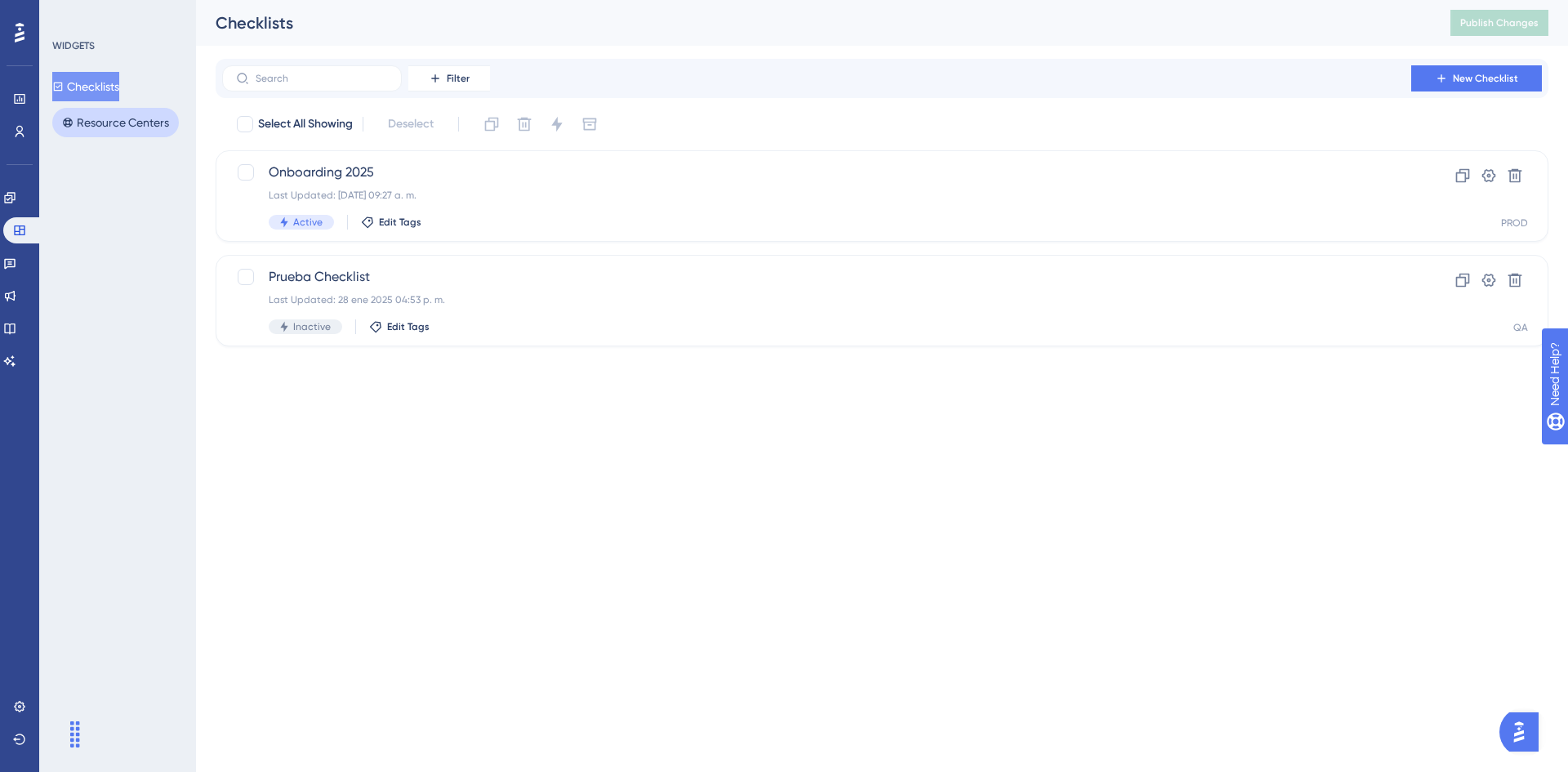 click on "Resource Centers" at bounding box center [115, 123] 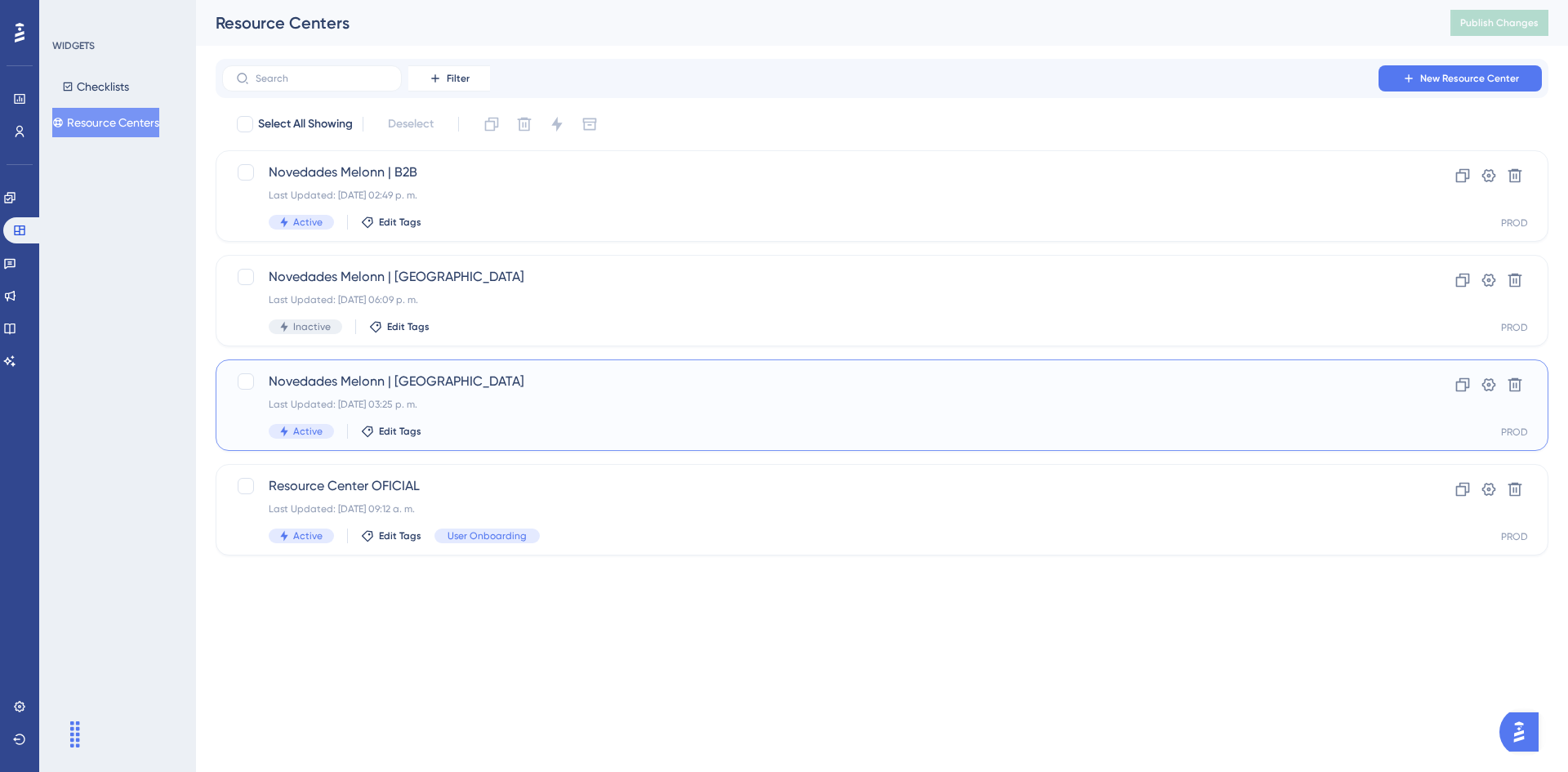 click on "Novedades Melonn | COLOMBIA Last Updated: 11 jul 2025 03:25 p. m. Active Edit Tags Clone Settings Delete PROD" at bounding box center (882, 405) 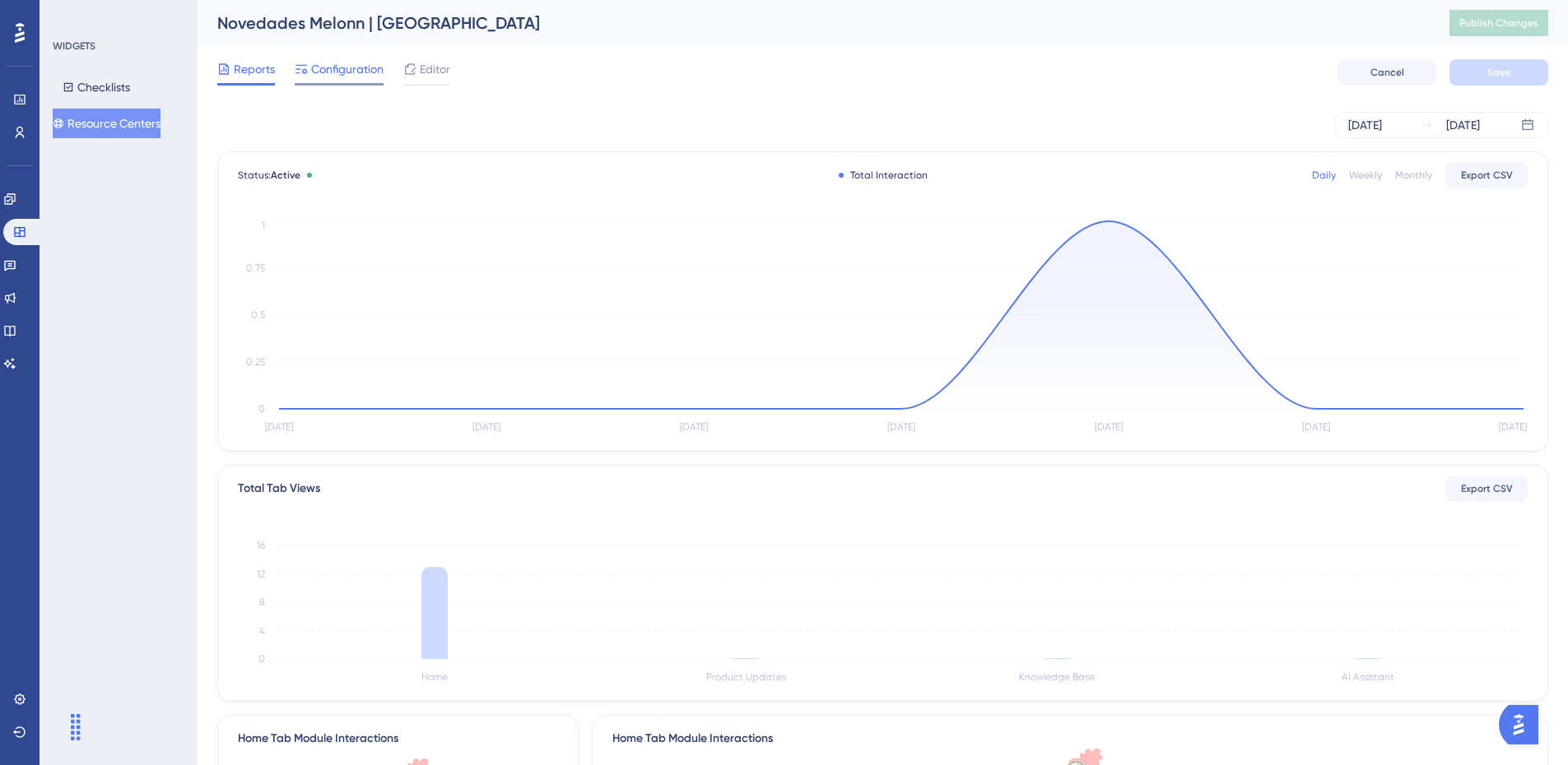 click on "Configuration" at bounding box center [347, 69] 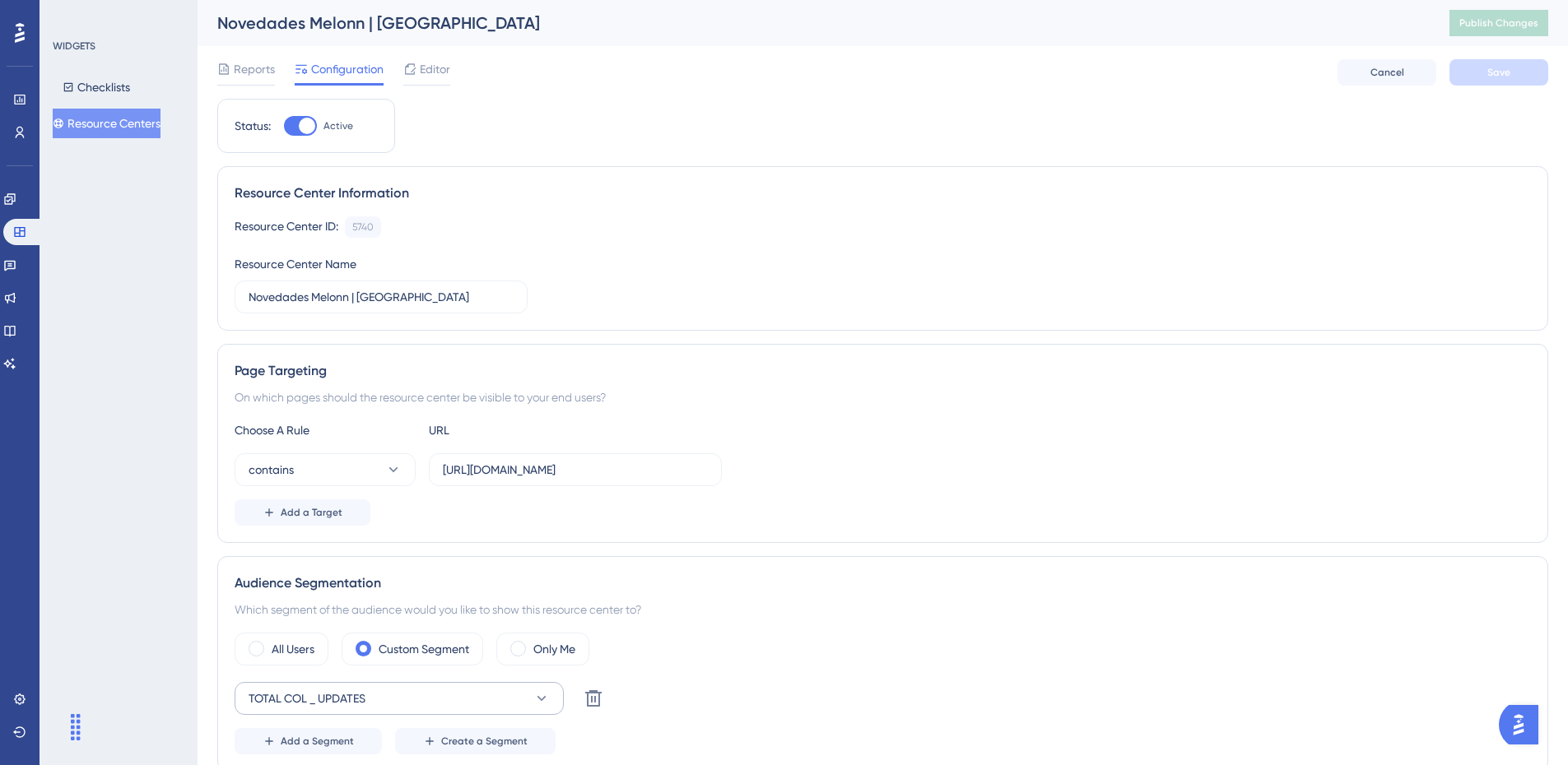 scroll, scrollTop: 378, scrollLeft: 0, axis: vertical 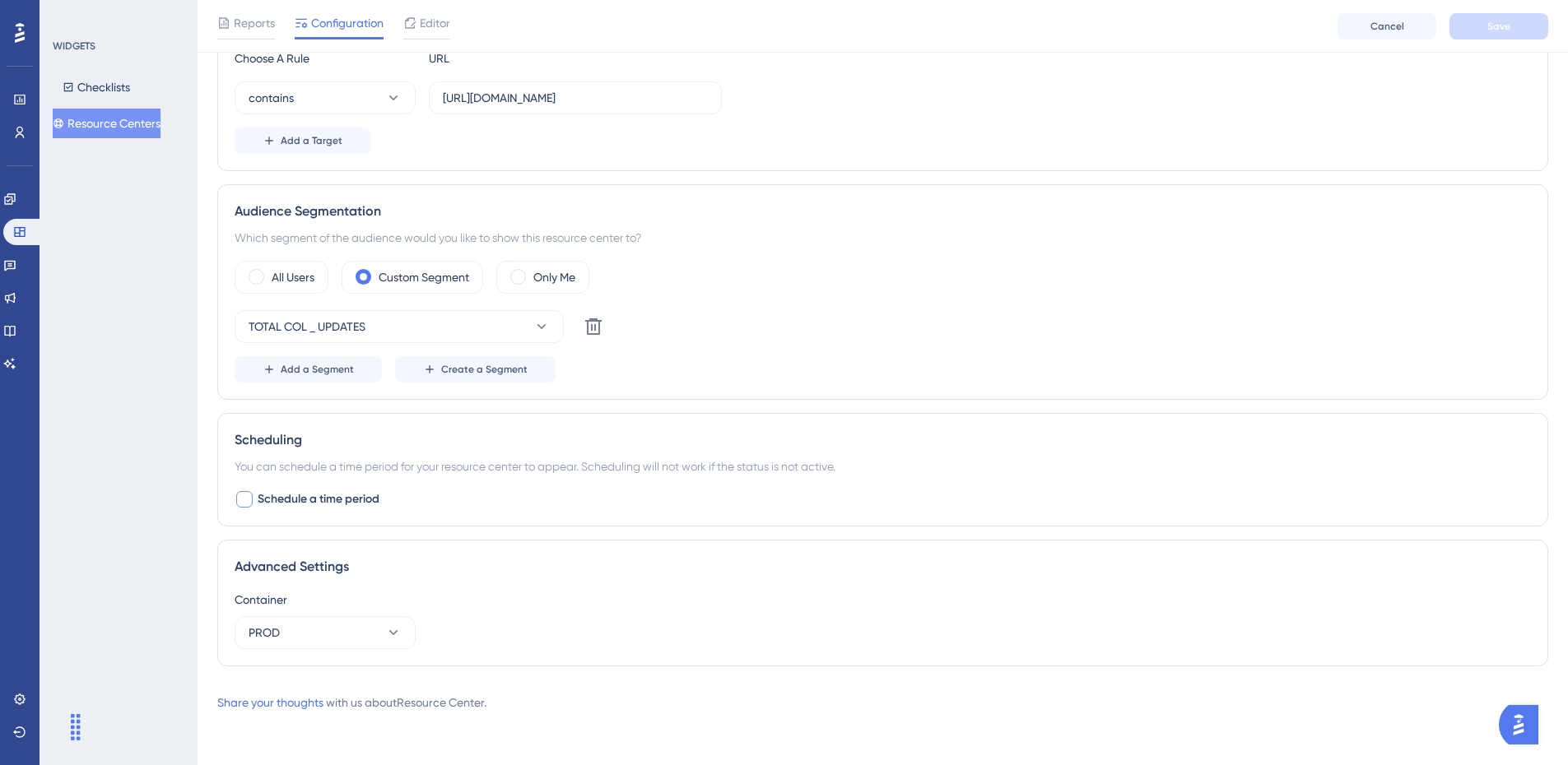 click on "Schedule a time period" at bounding box center [319, 499] 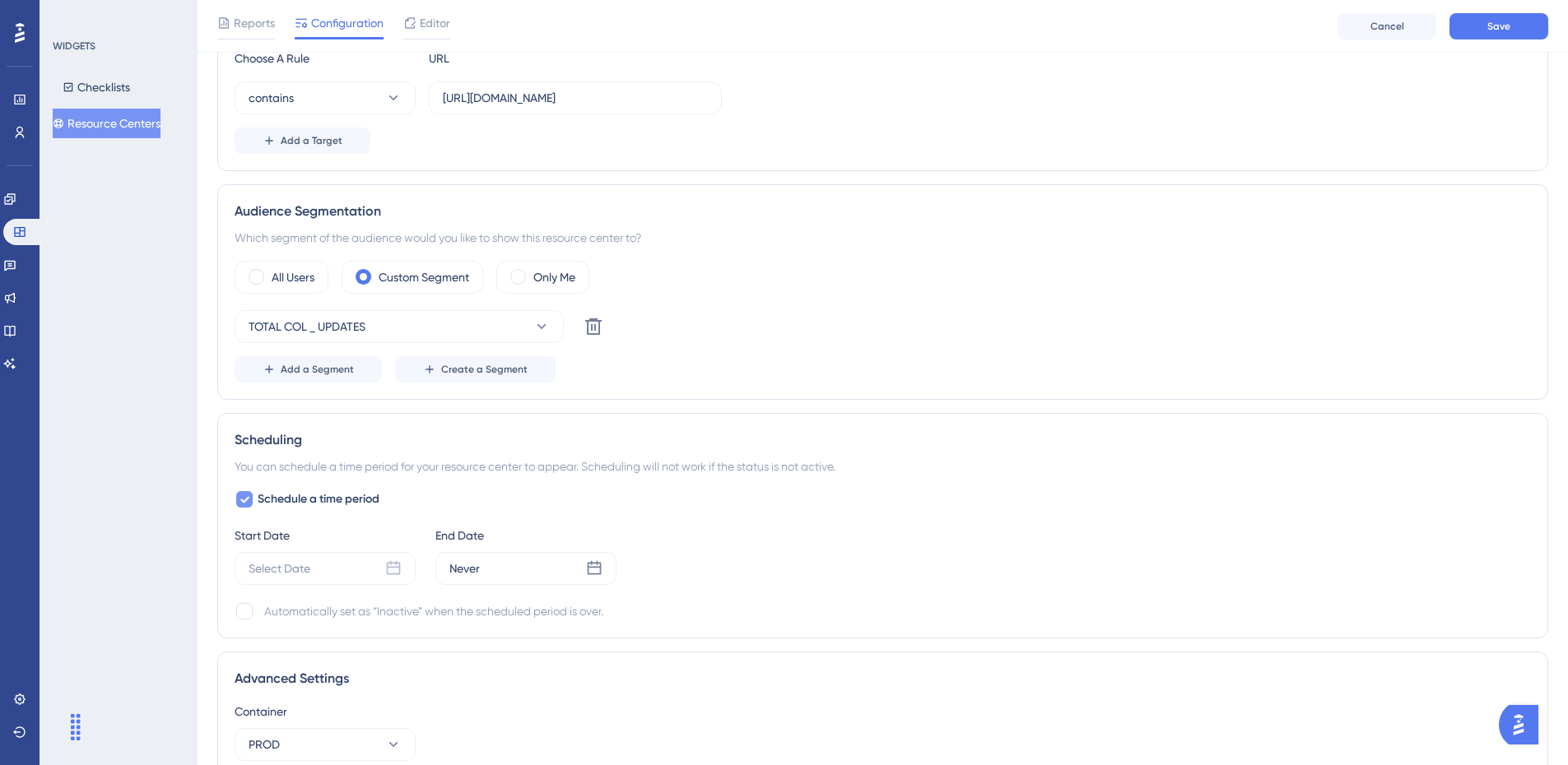 click on "Schedule a time period" at bounding box center [319, 499] 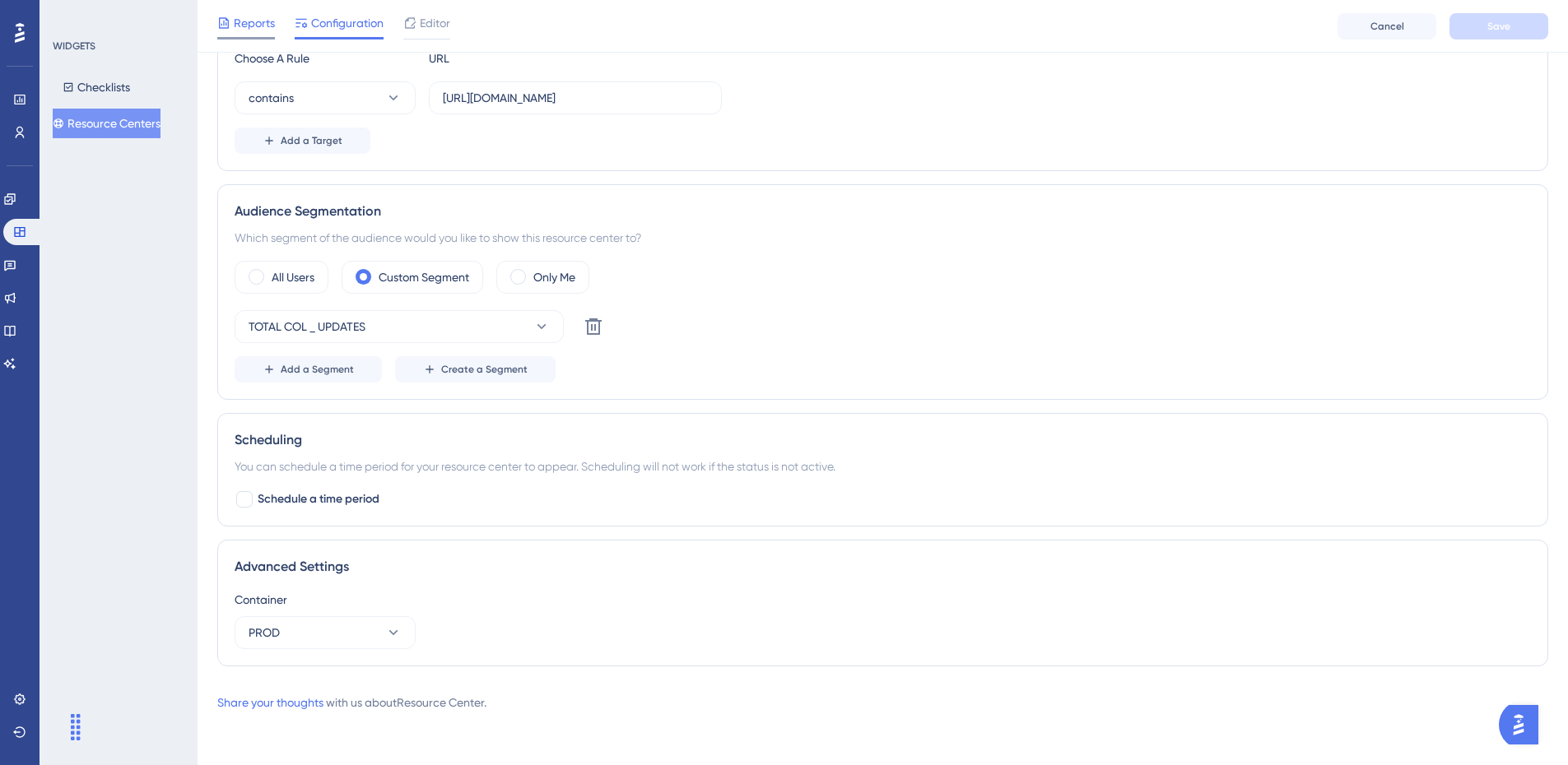 click on "Reports" at bounding box center (254, 23) 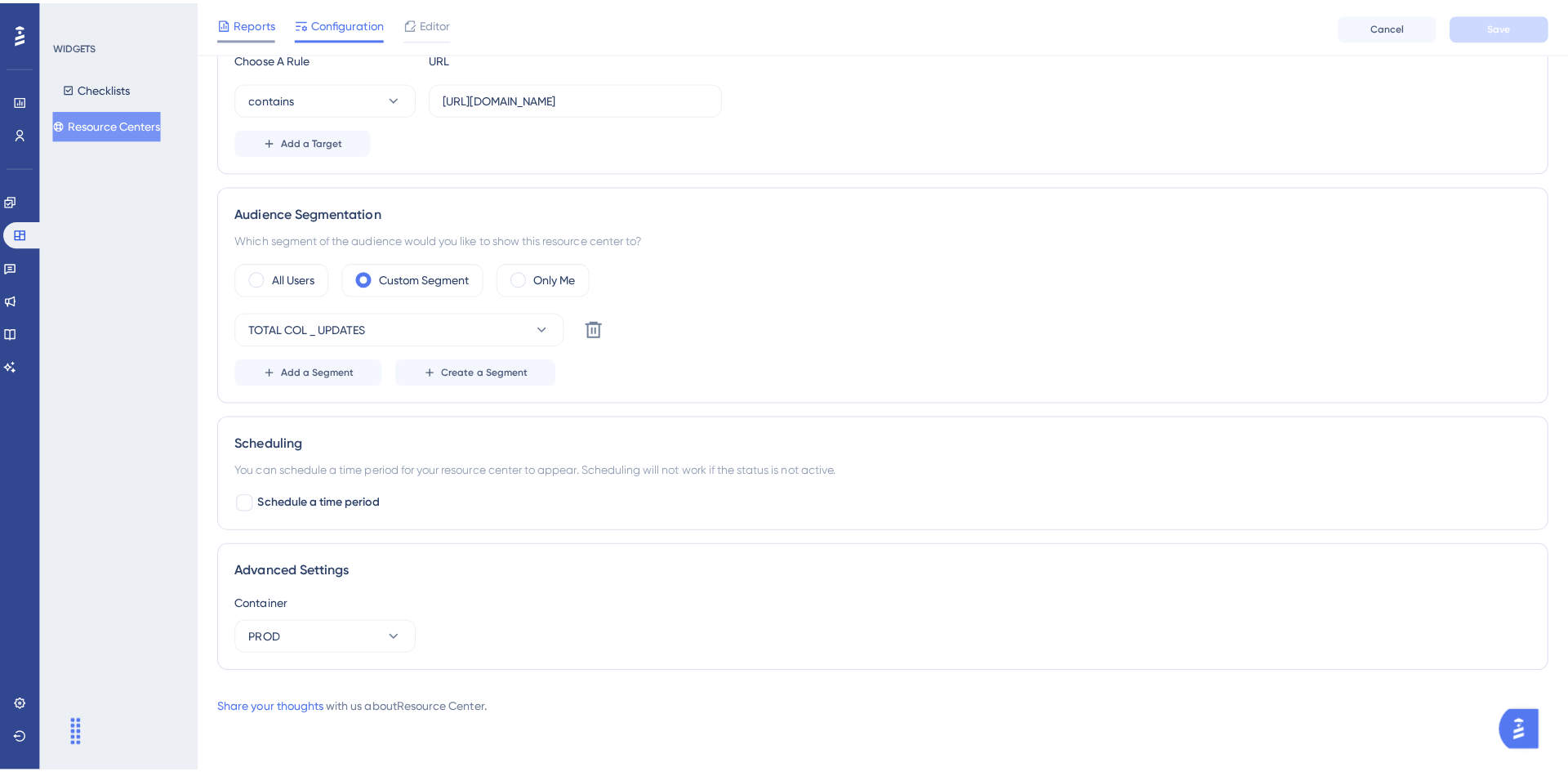 scroll, scrollTop: 0, scrollLeft: 0, axis: both 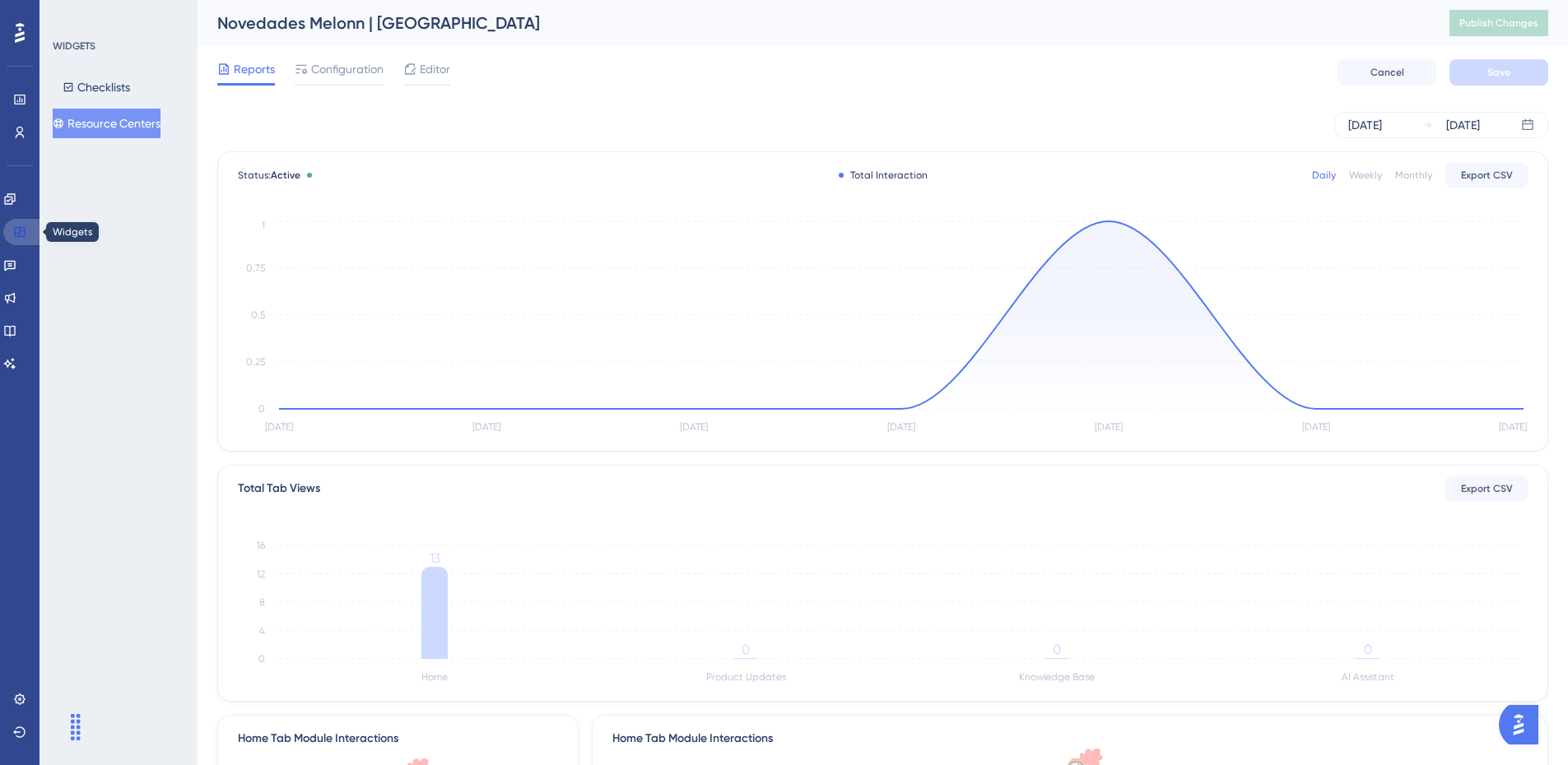 click at bounding box center (23, 232) 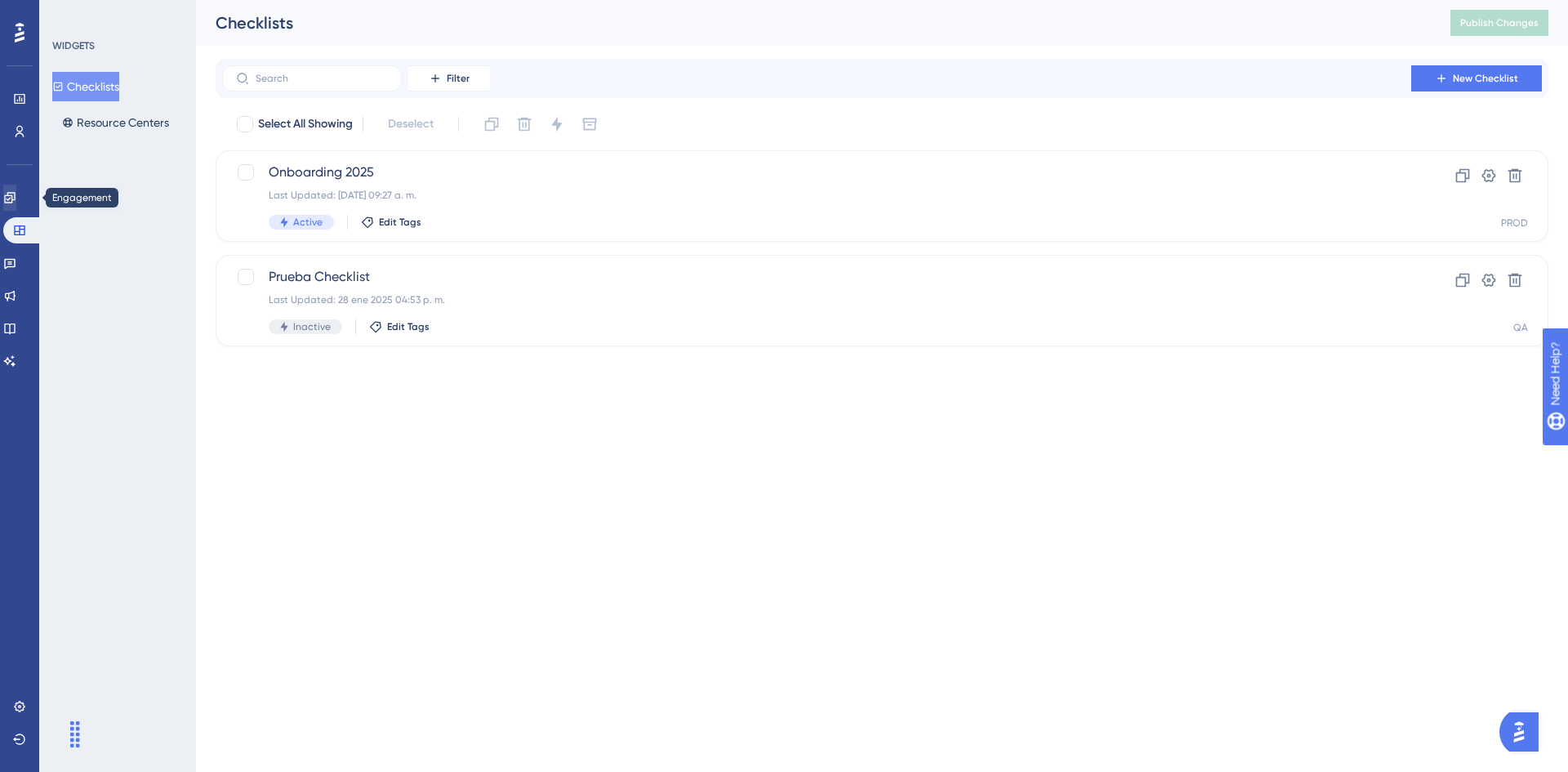 scroll, scrollTop: 0, scrollLeft: 0, axis: both 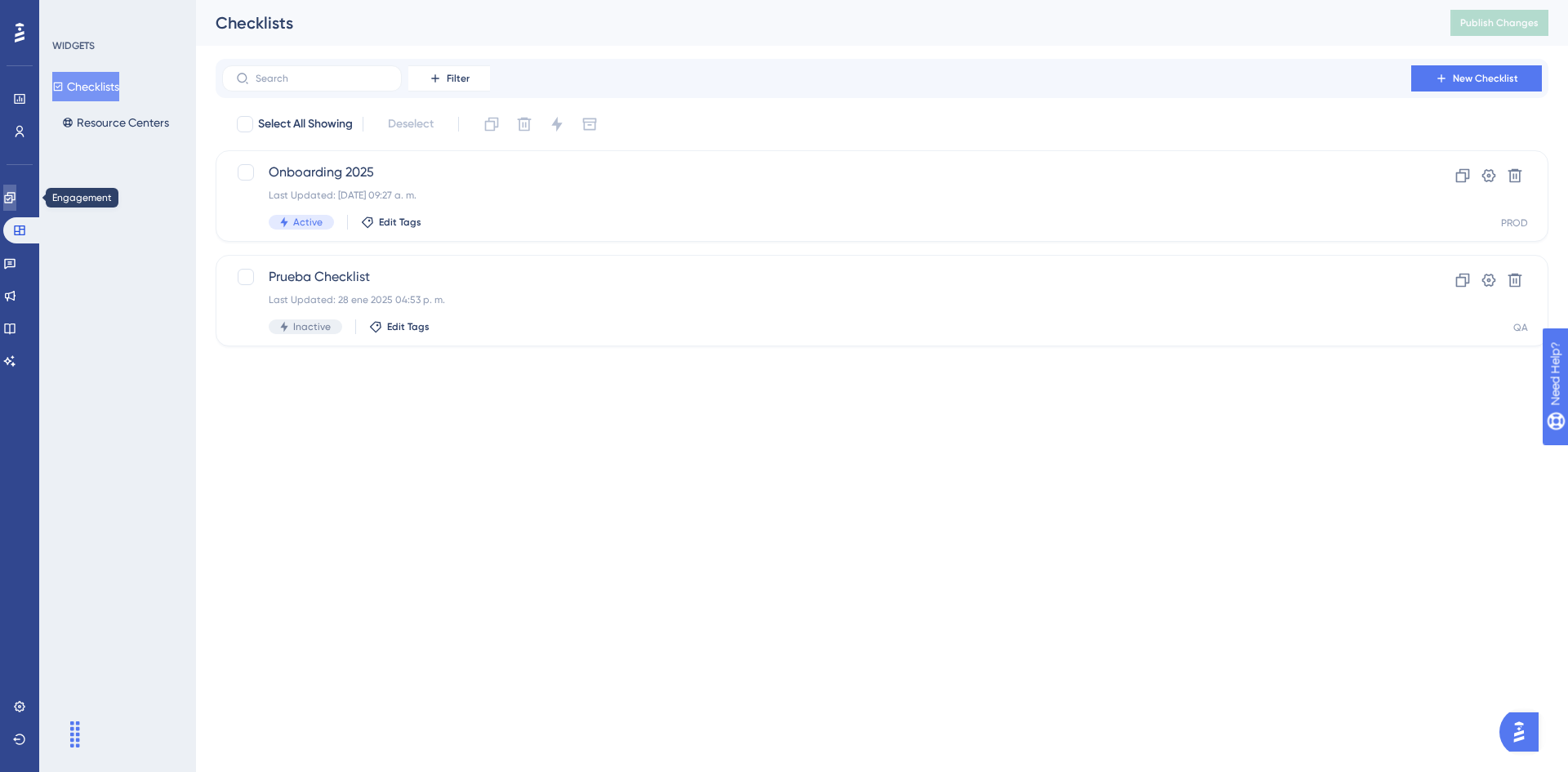 click at bounding box center (10, 198) 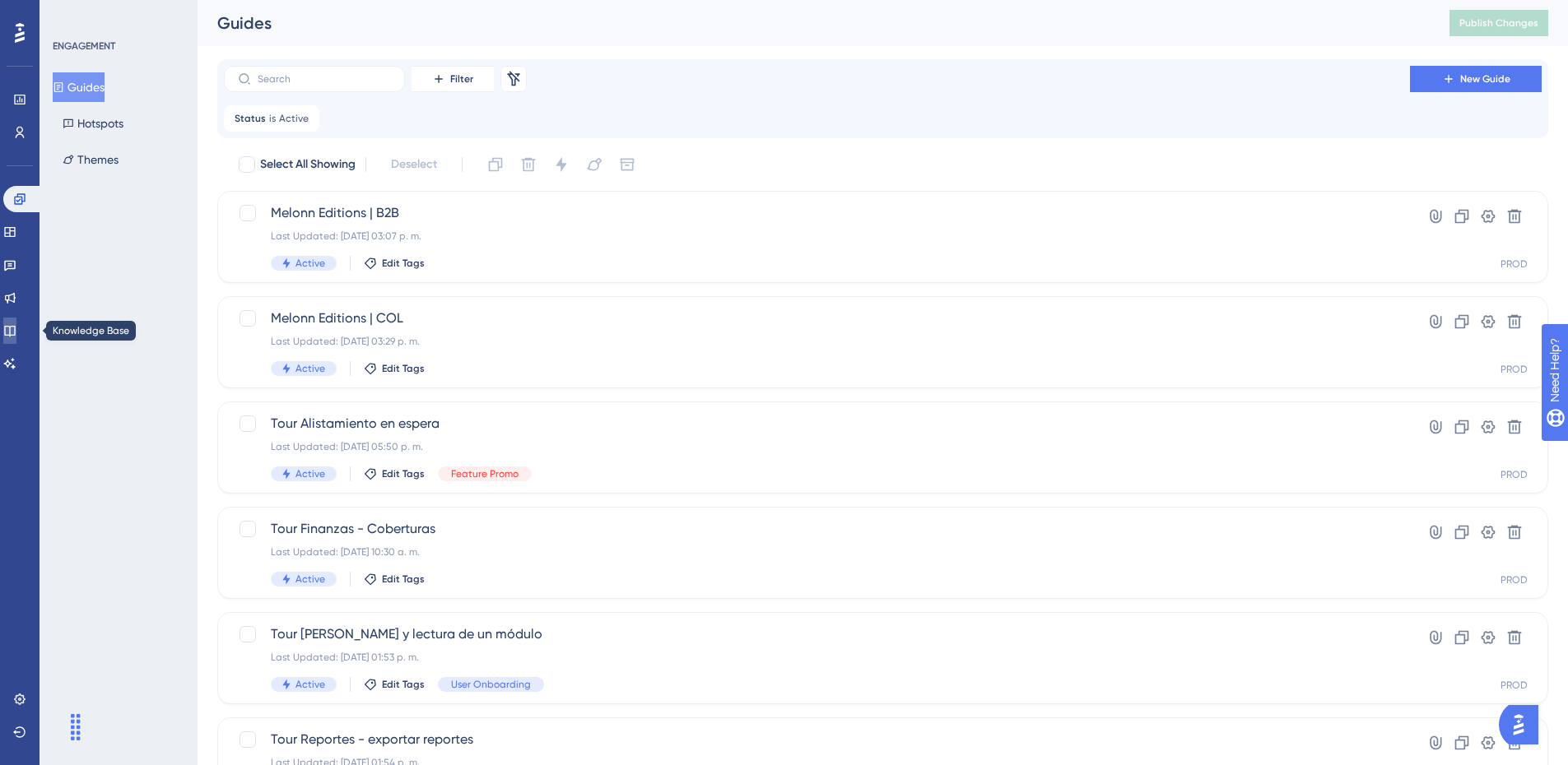 click at bounding box center [10, 331] 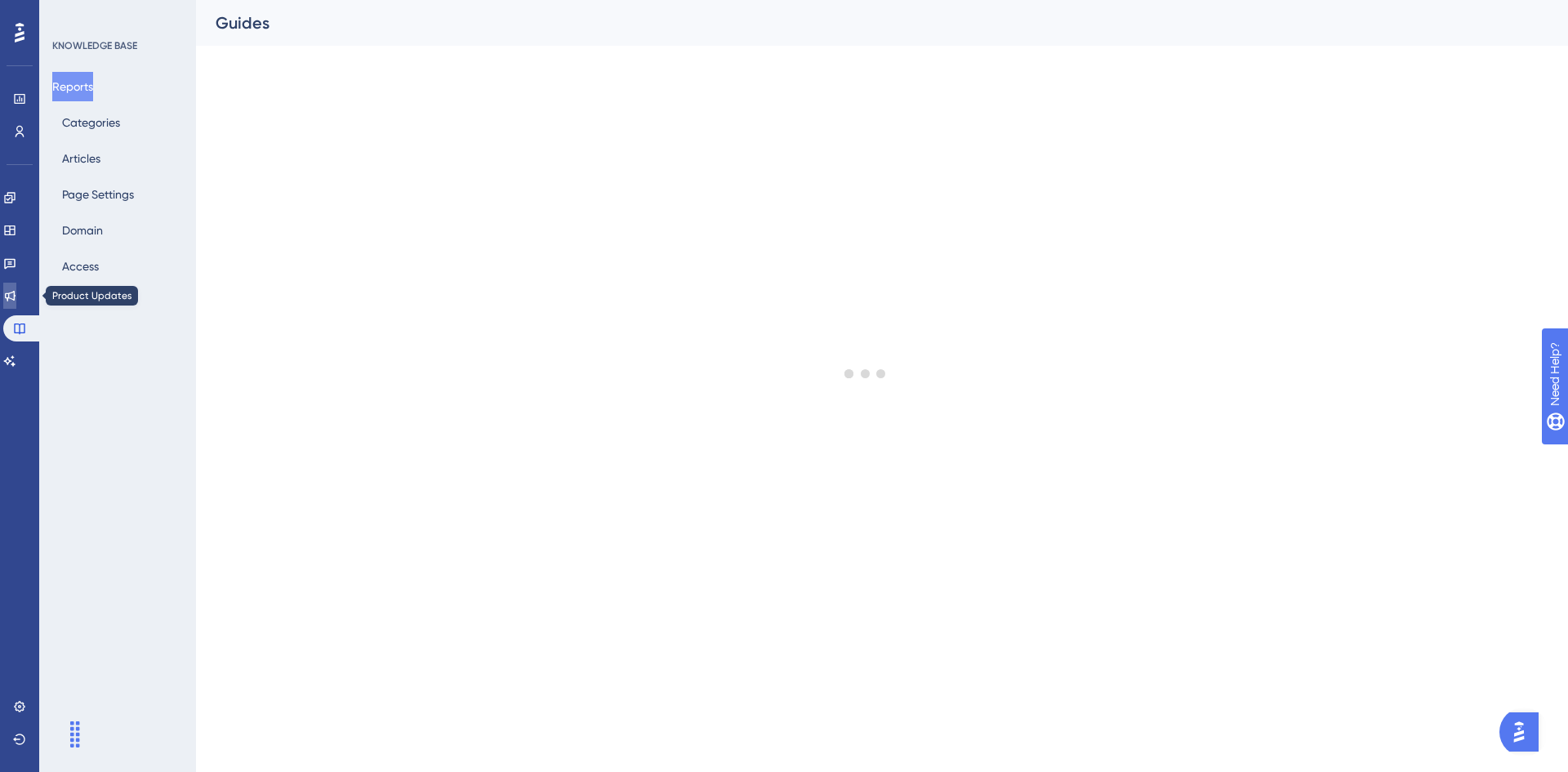 click 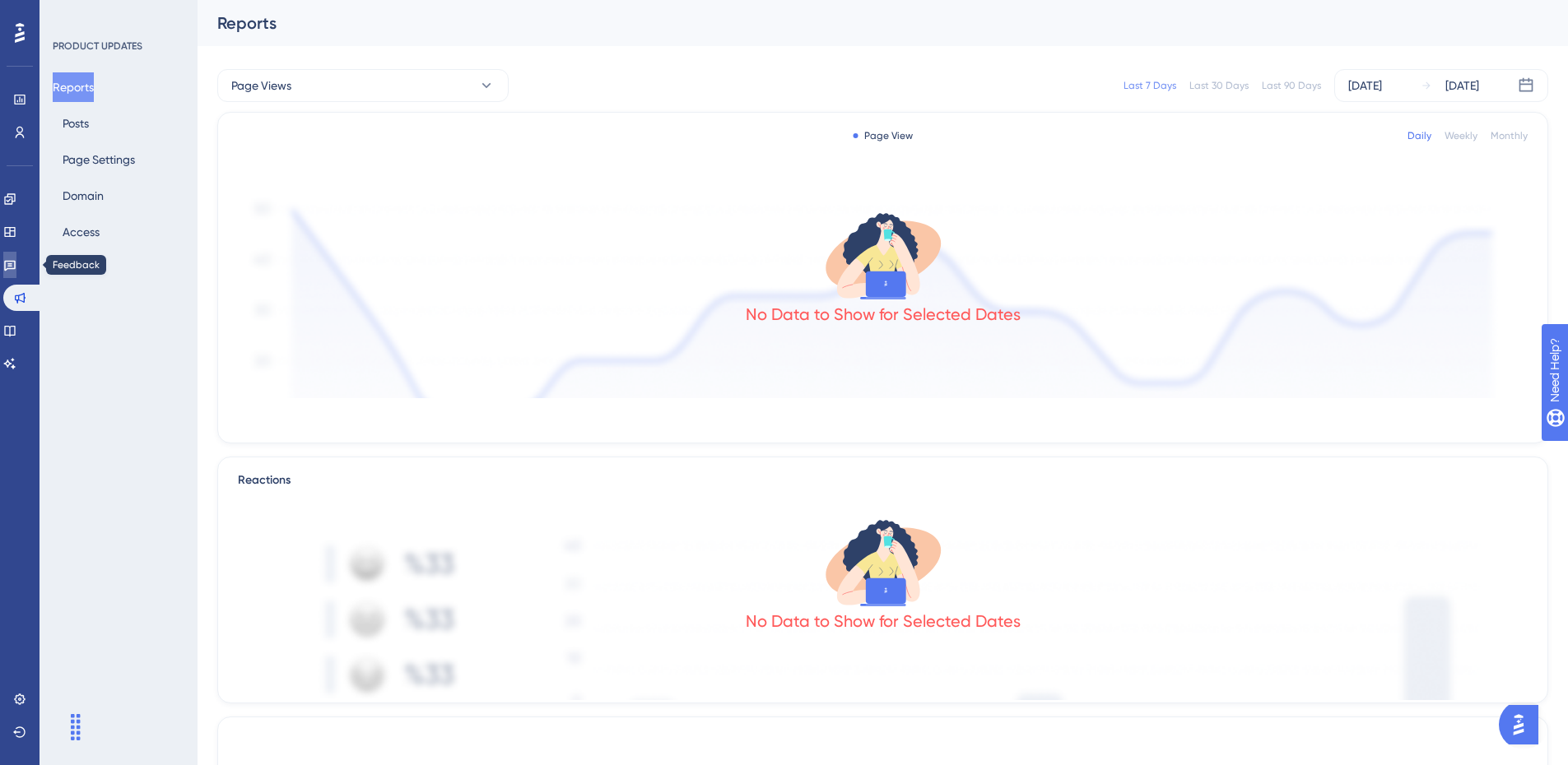 click 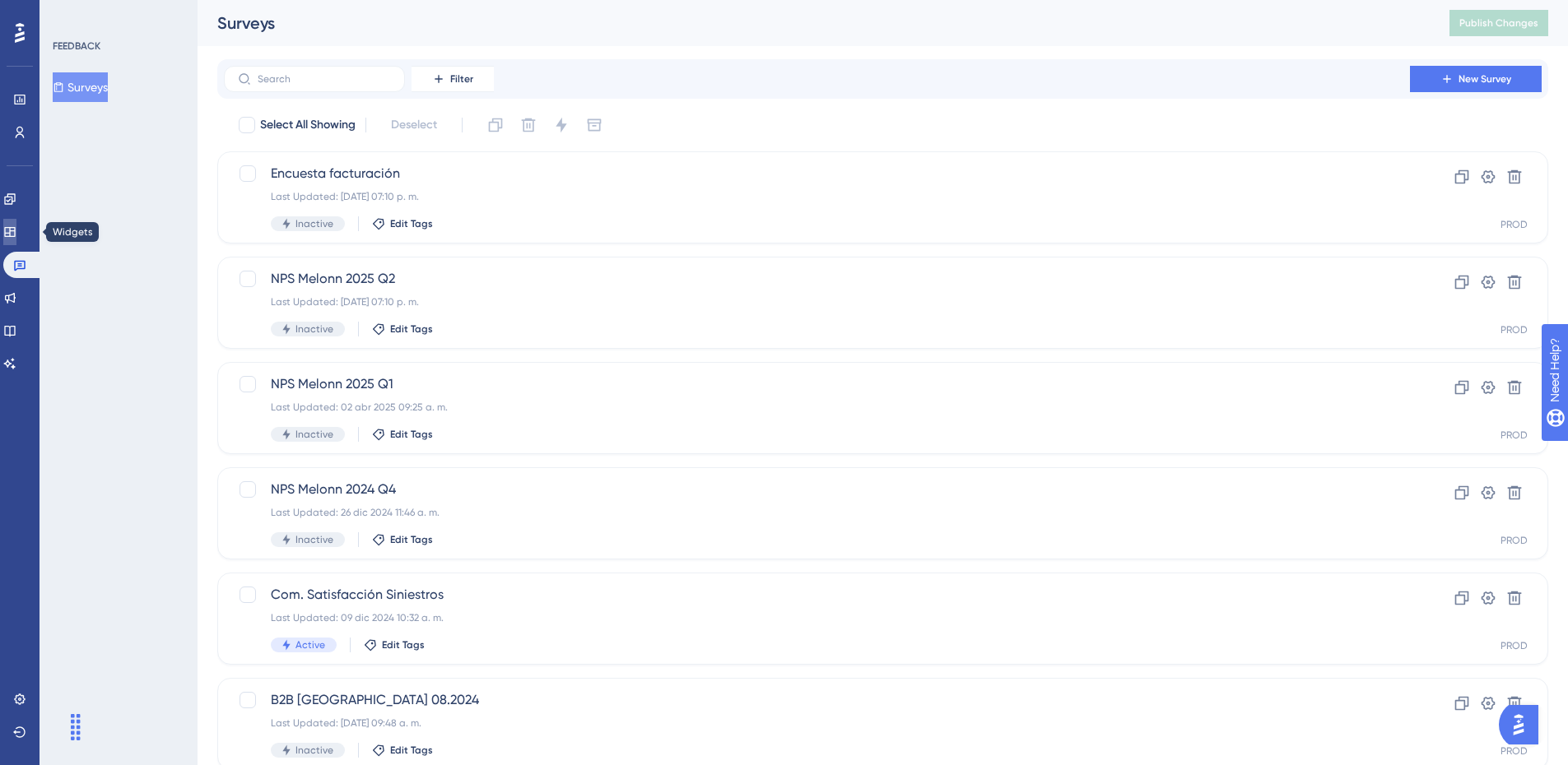 click 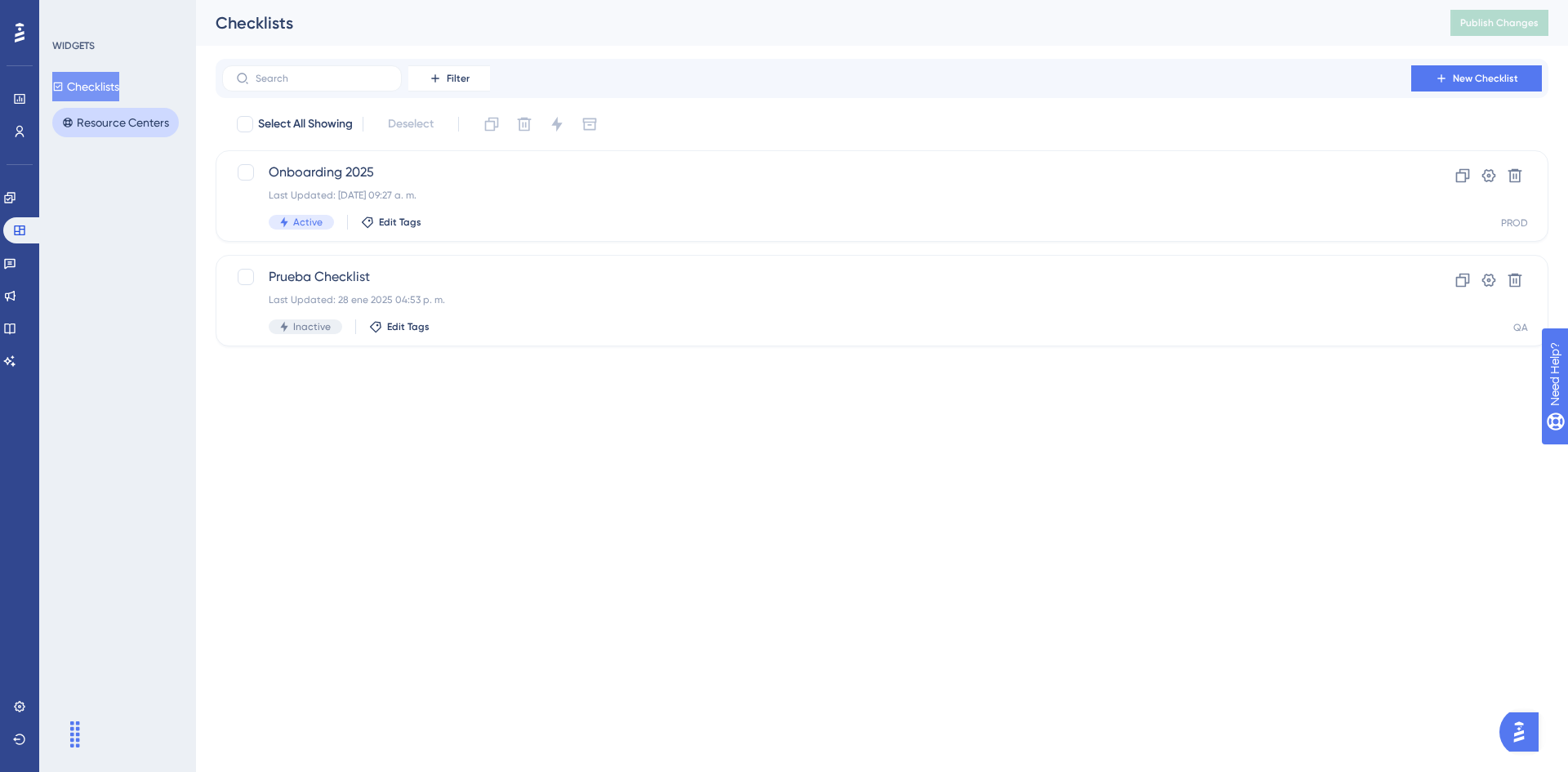 click on "Resource Centers" at bounding box center [115, 123] 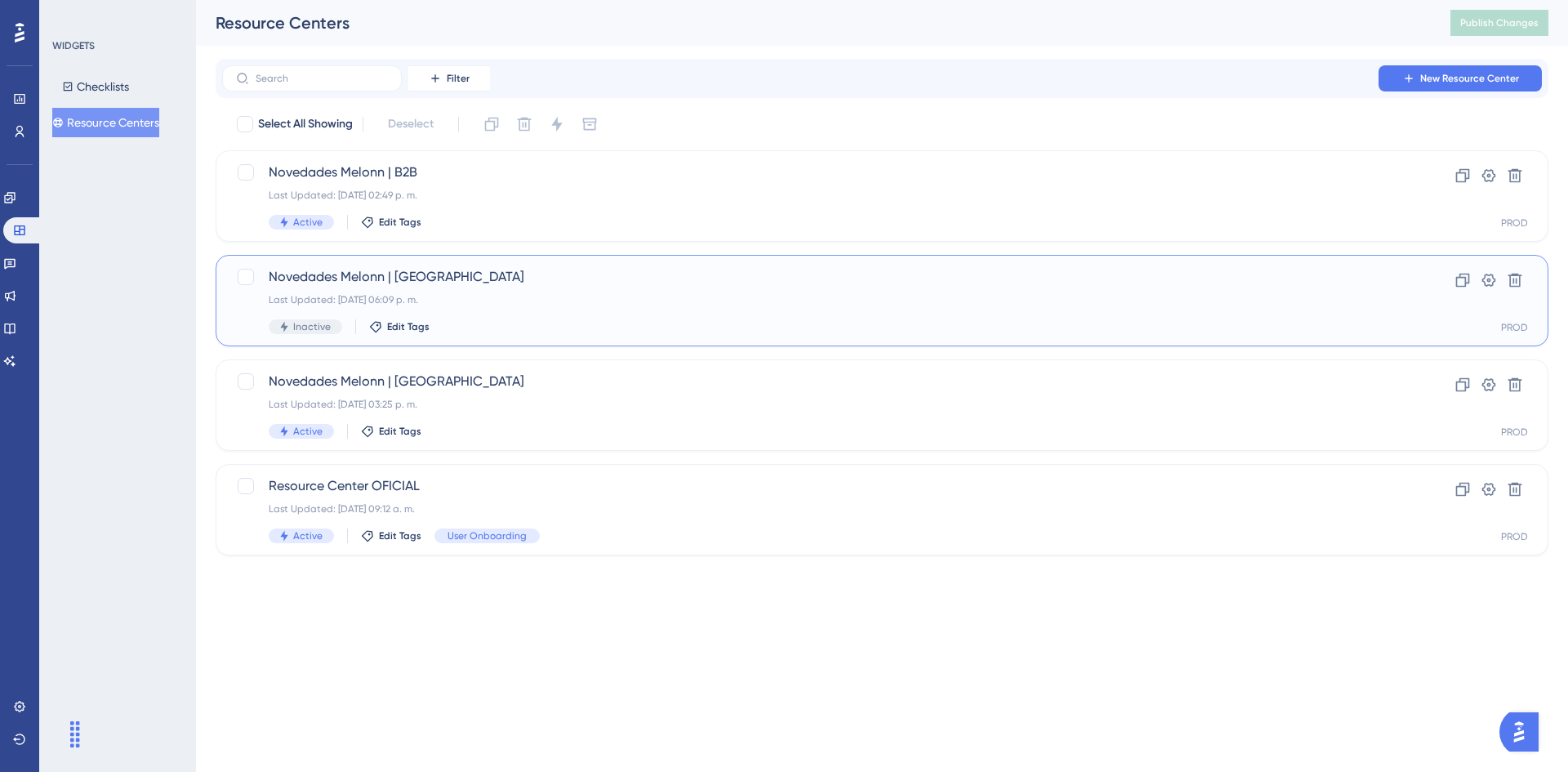 click on "Novedades Melonn | [GEOGRAPHIC_DATA]" at bounding box center [817, 277] 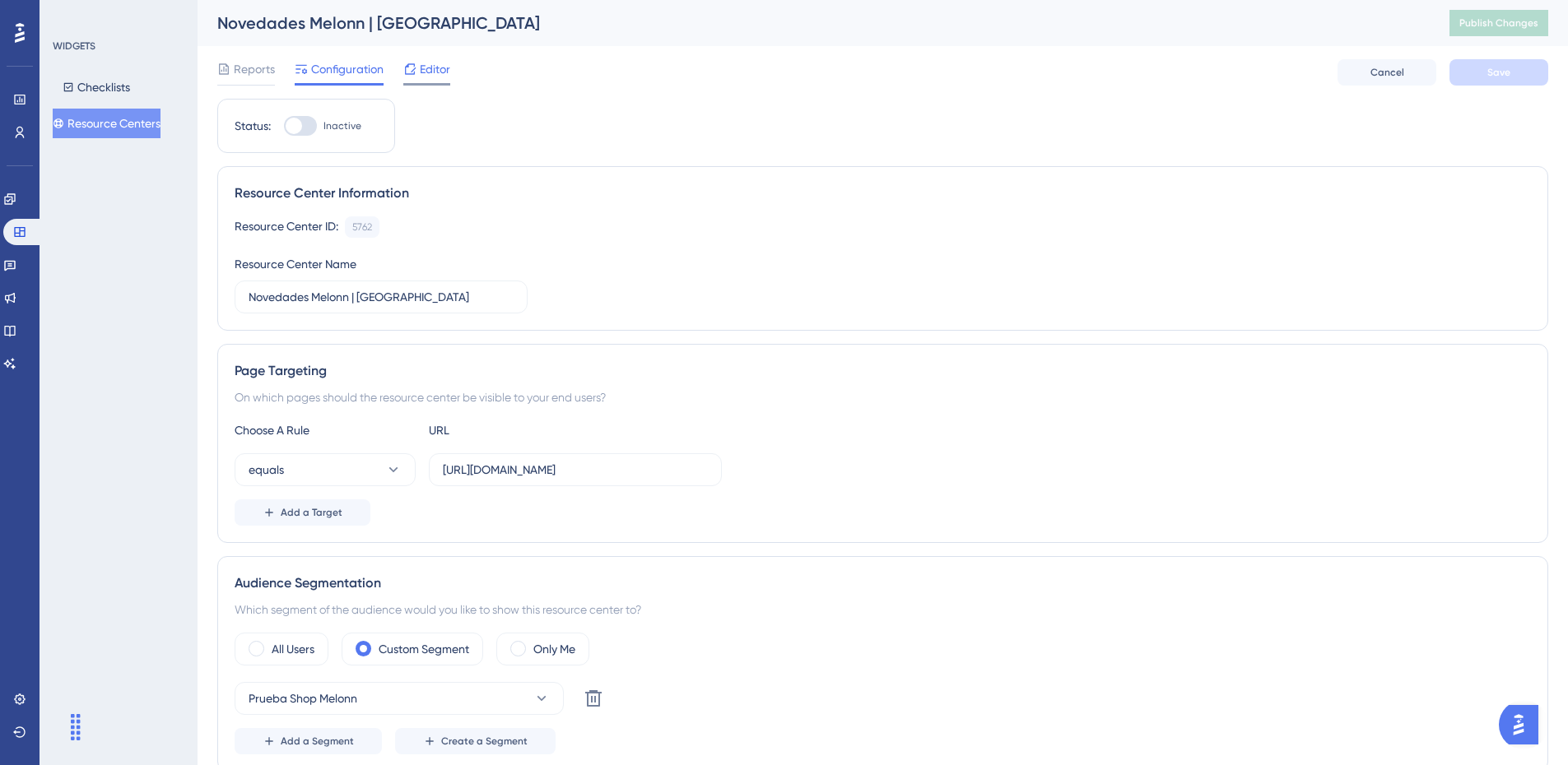 click on "Editor" at bounding box center [435, 69] 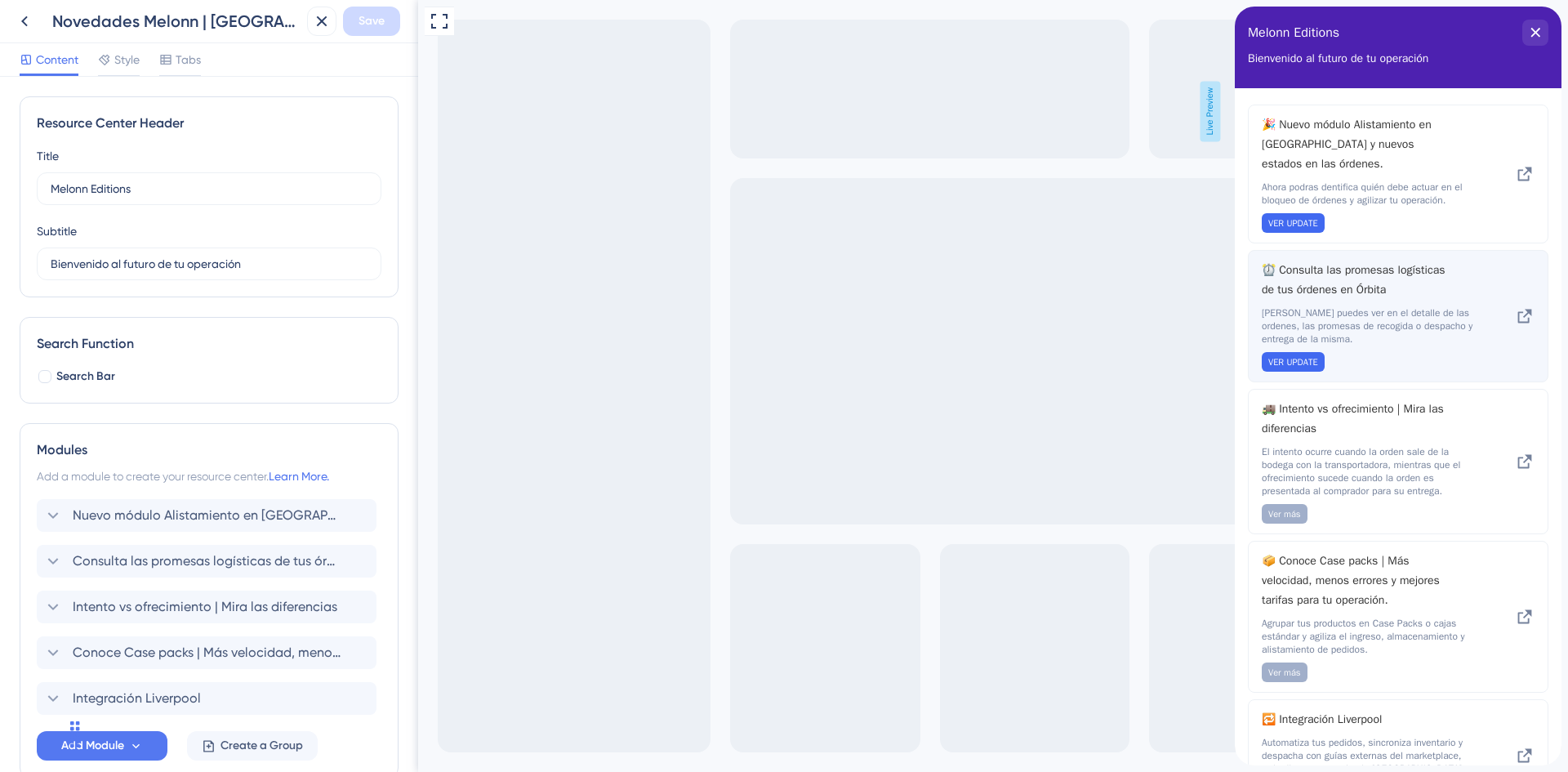 scroll, scrollTop: 0, scrollLeft: 0, axis: both 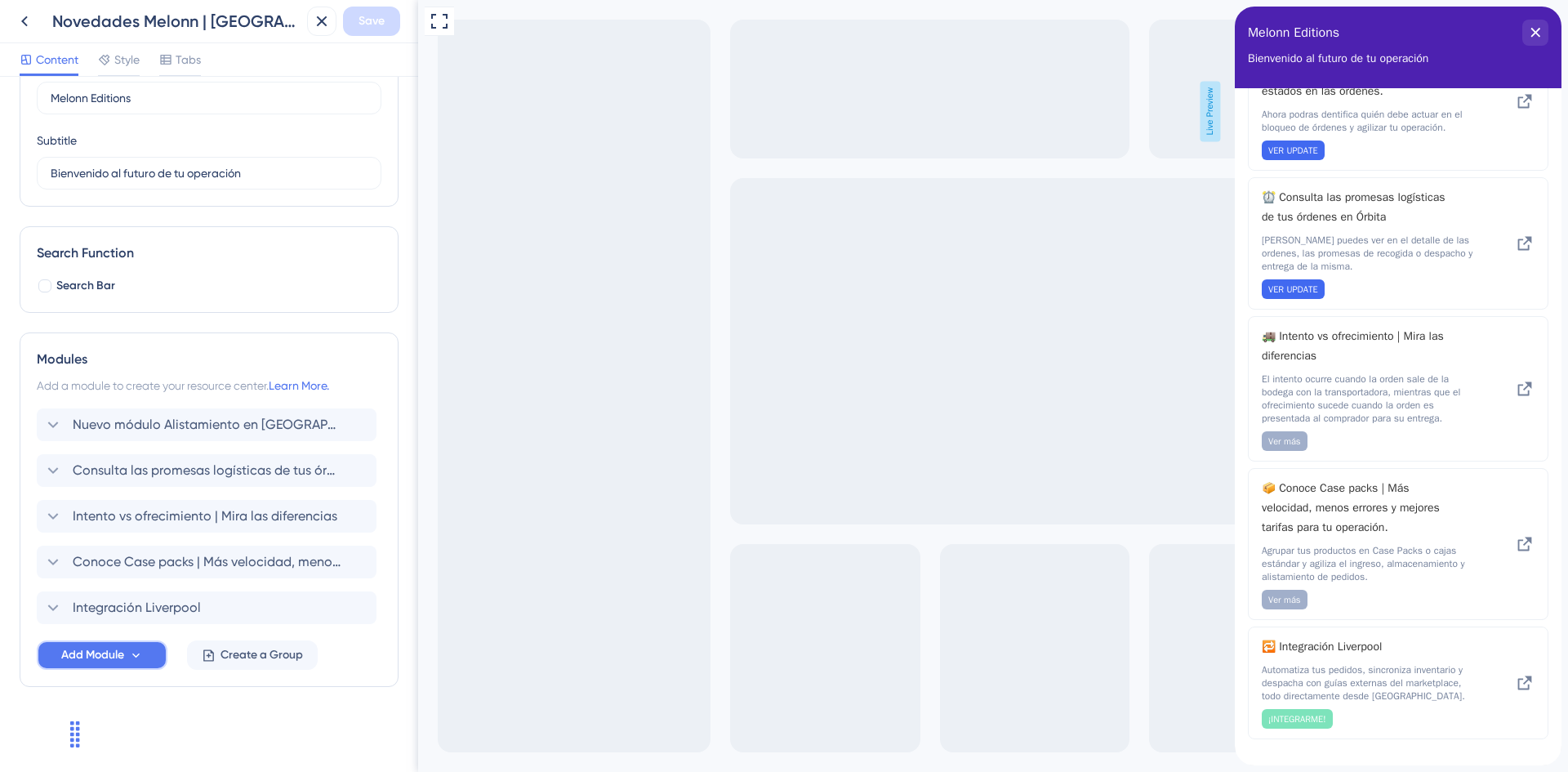 click on "Add Module" at bounding box center (92, 655) 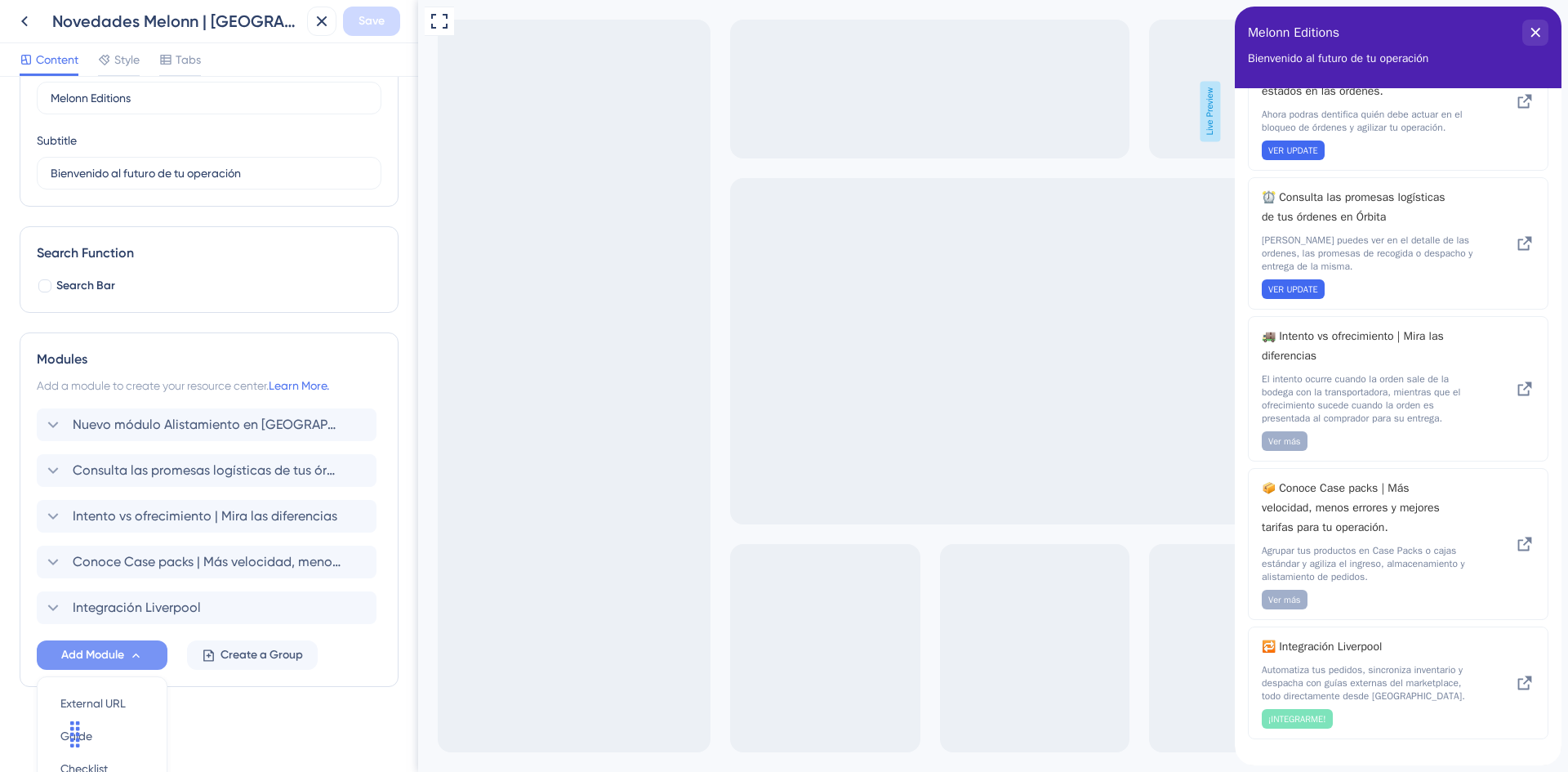 scroll, scrollTop: 245, scrollLeft: 0, axis: vertical 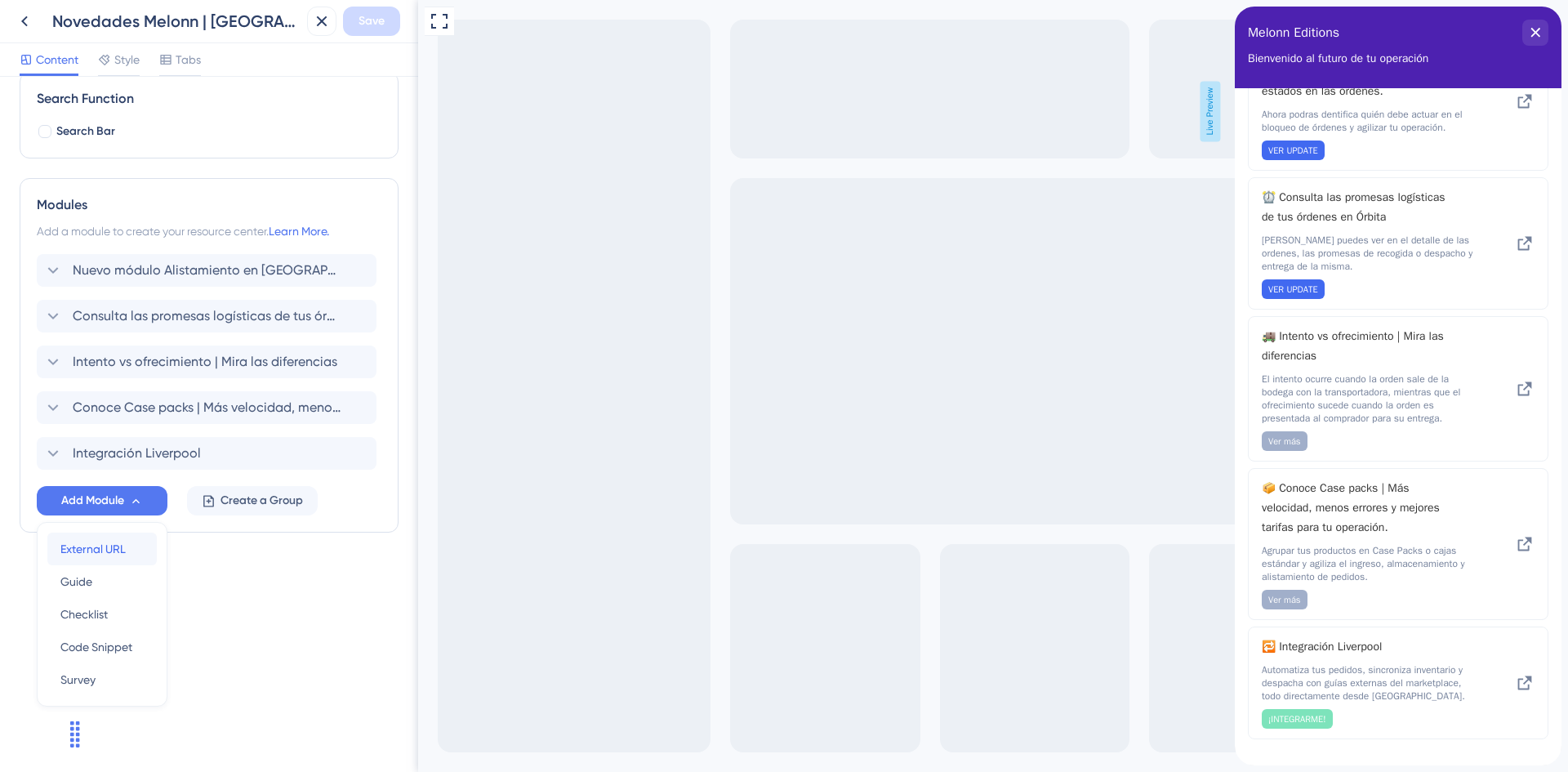 click on "External URL" at bounding box center (93, 549) 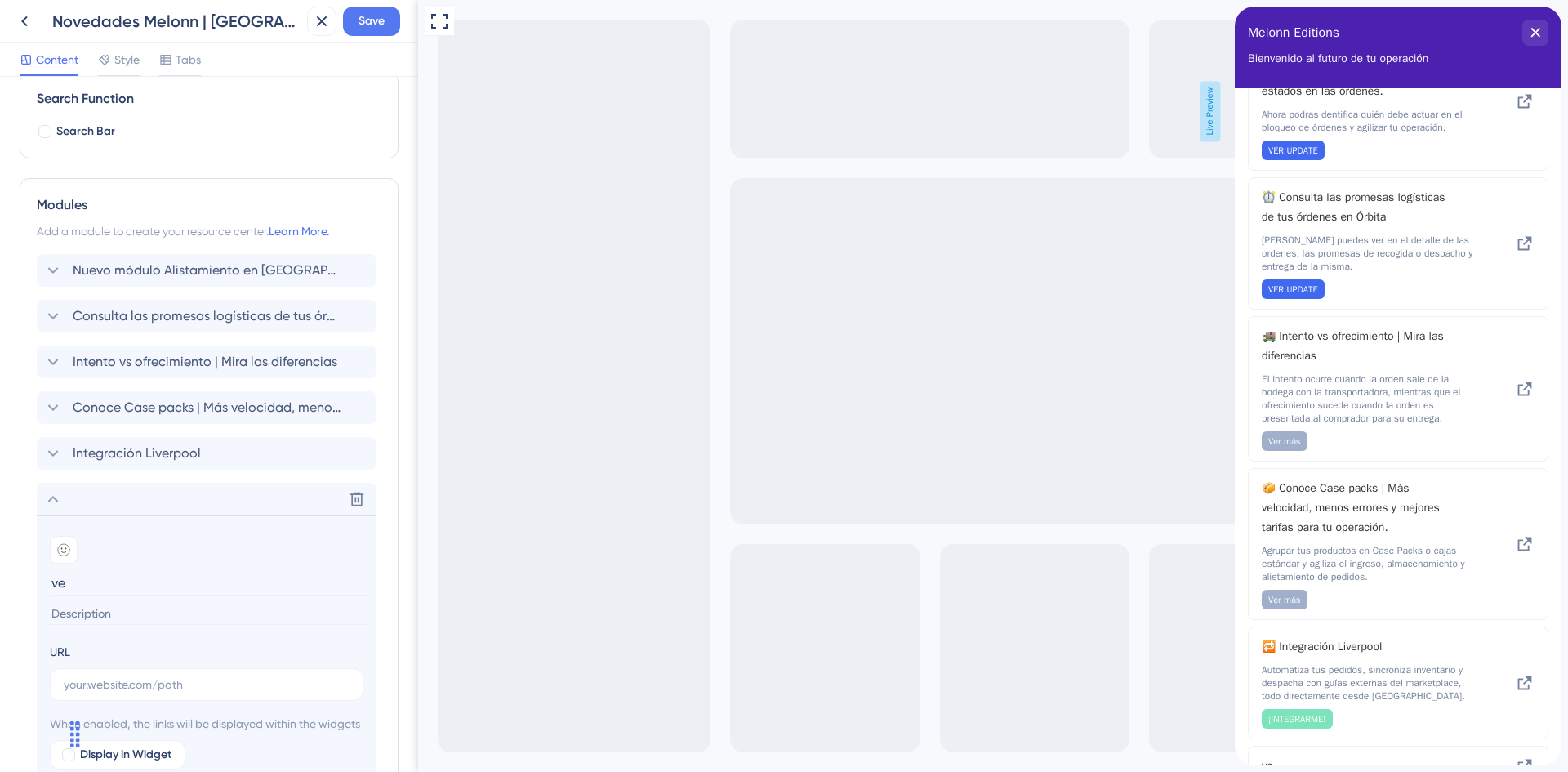 type on "v" 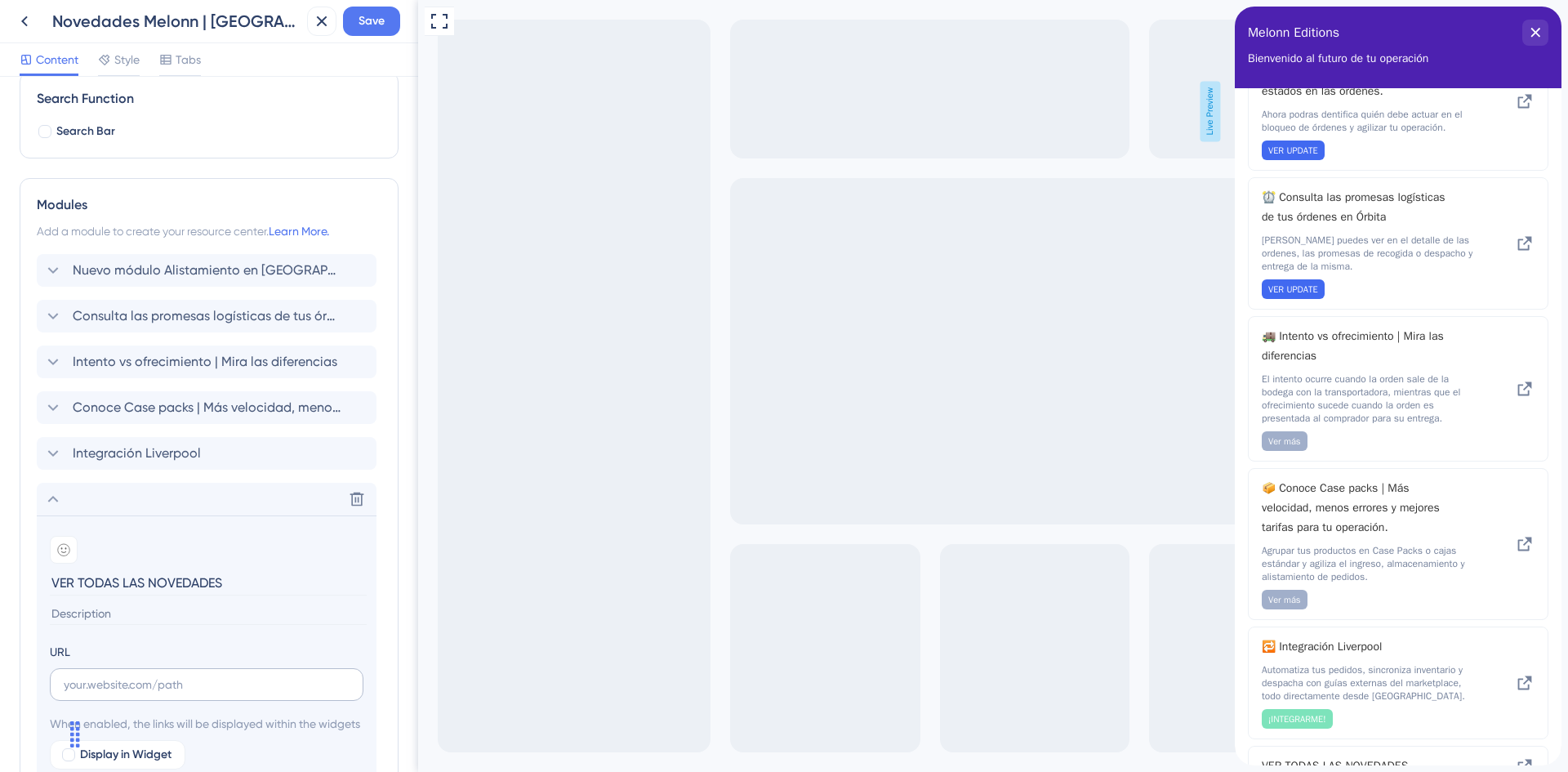 type on "VER TODAS LAS NOVEDADES" 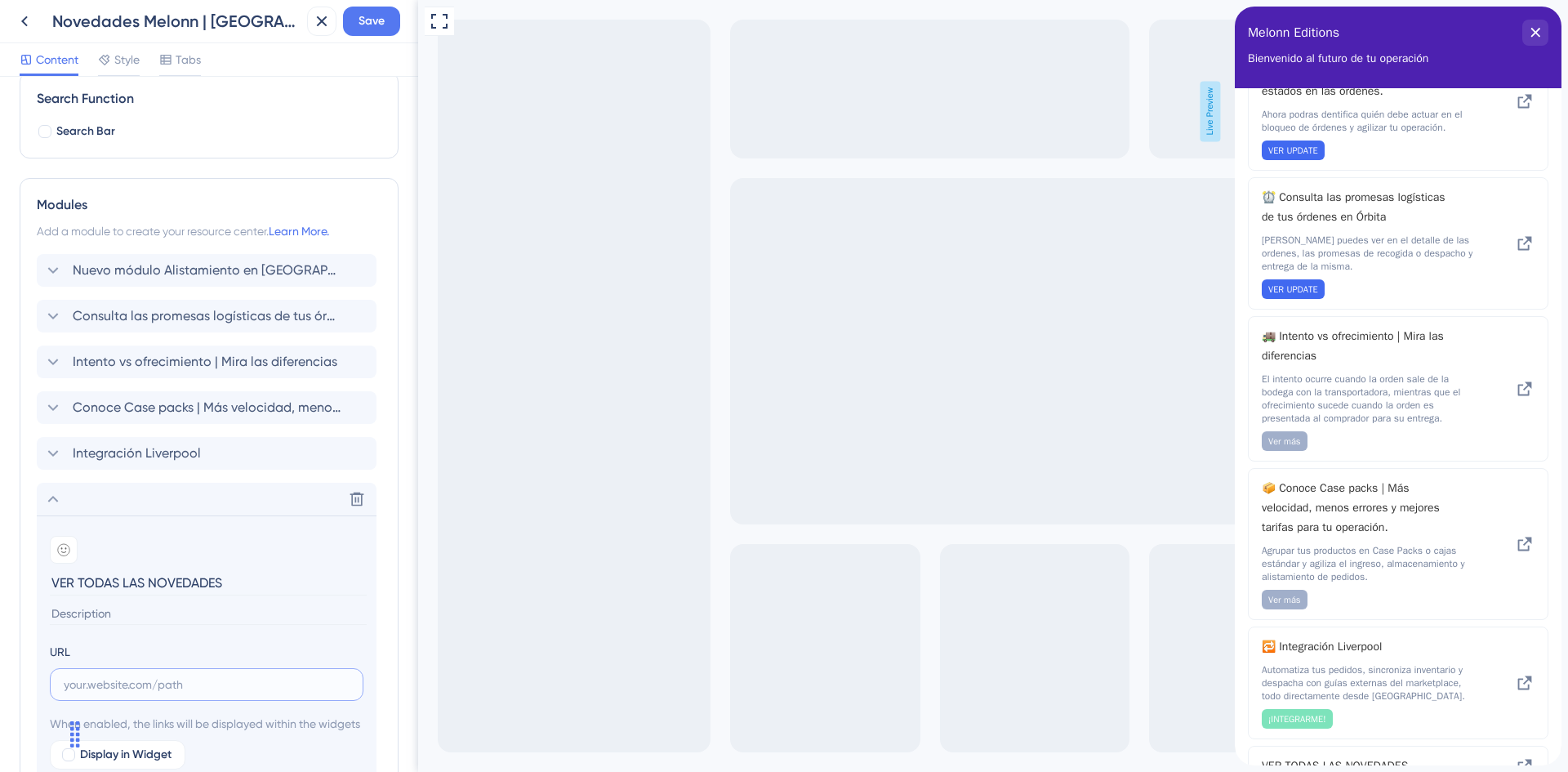 click at bounding box center (207, 685) 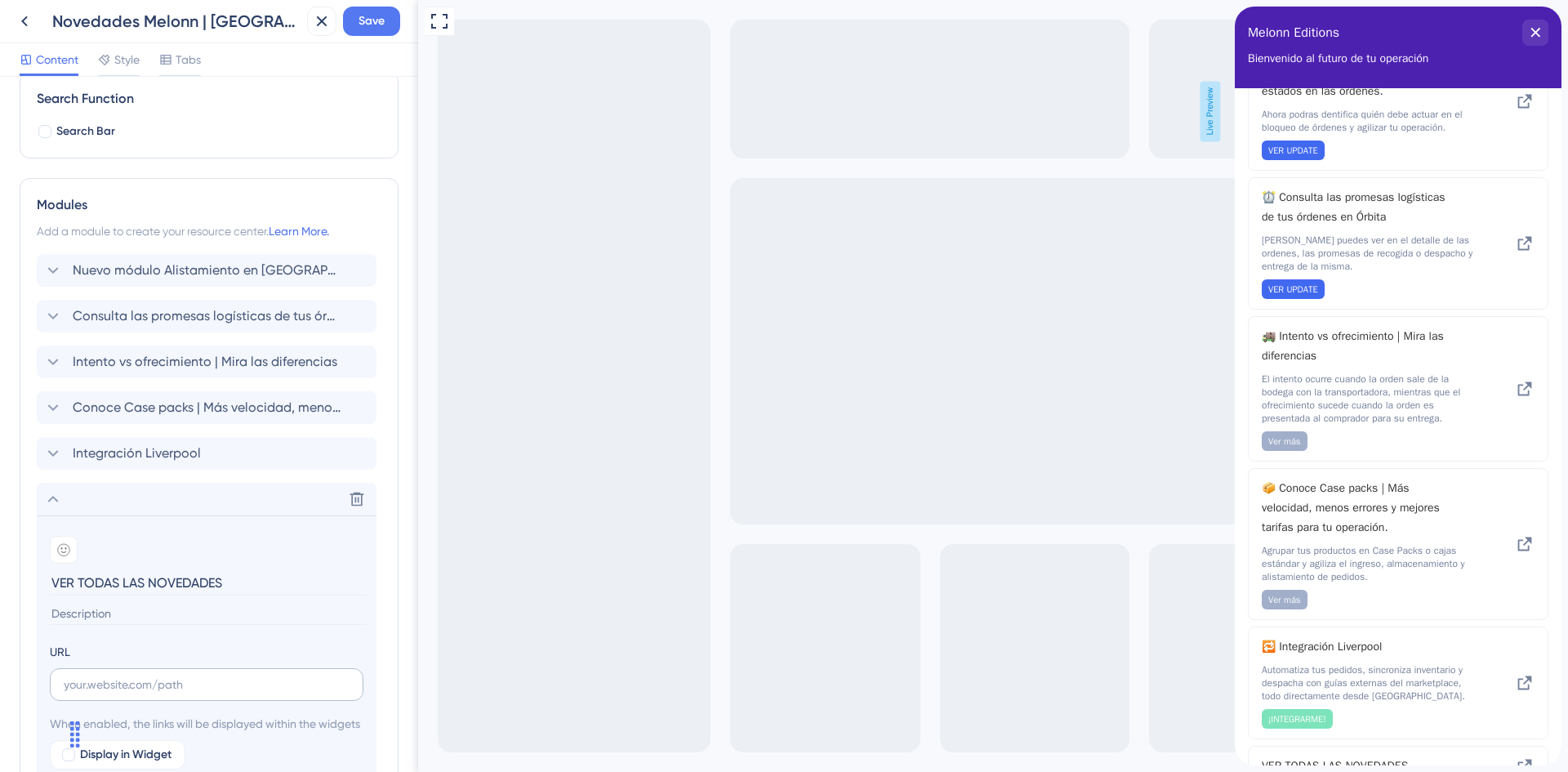 click at bounding box center (207, 685) 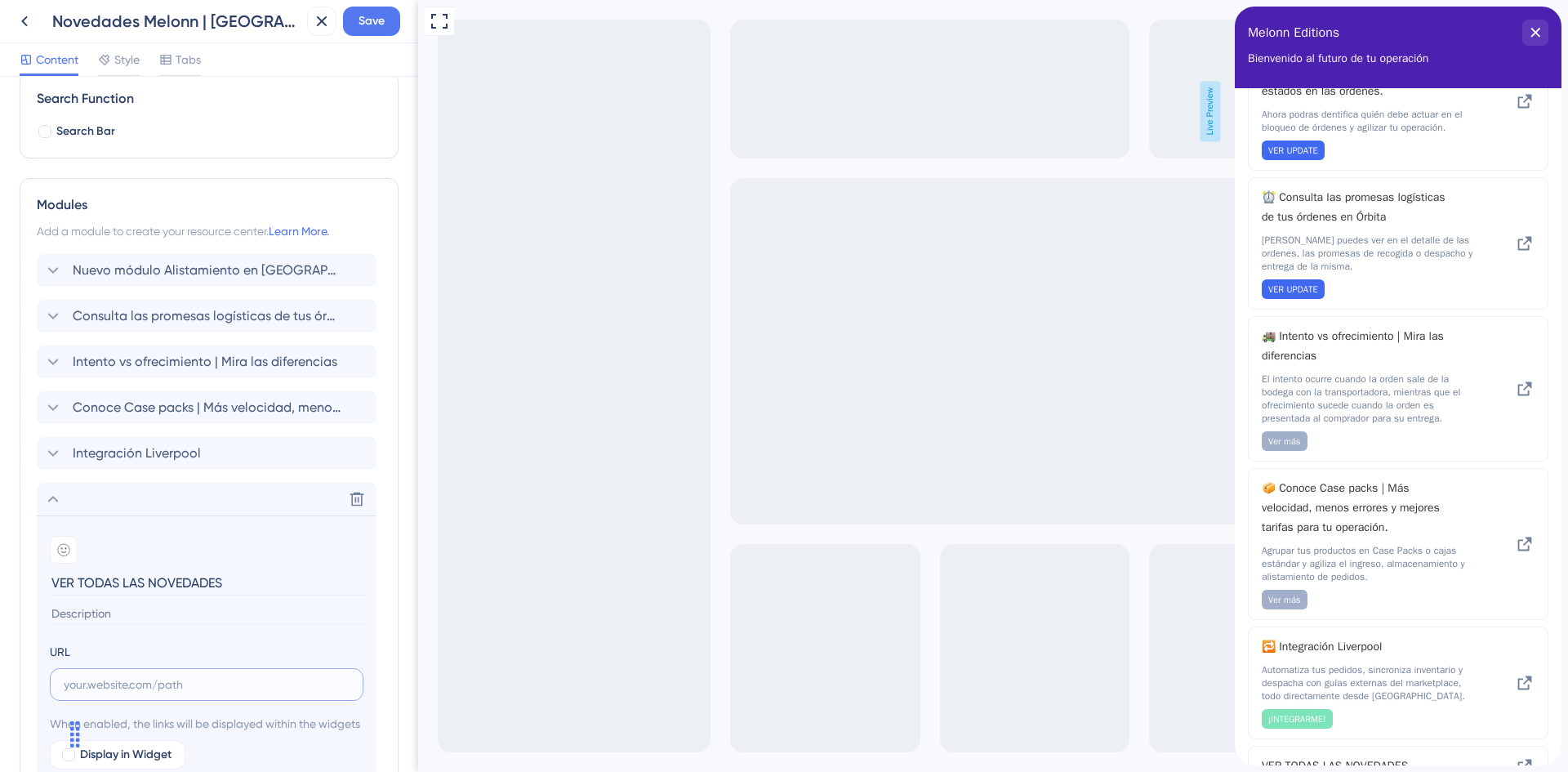 click at bounding box center [207, 685] 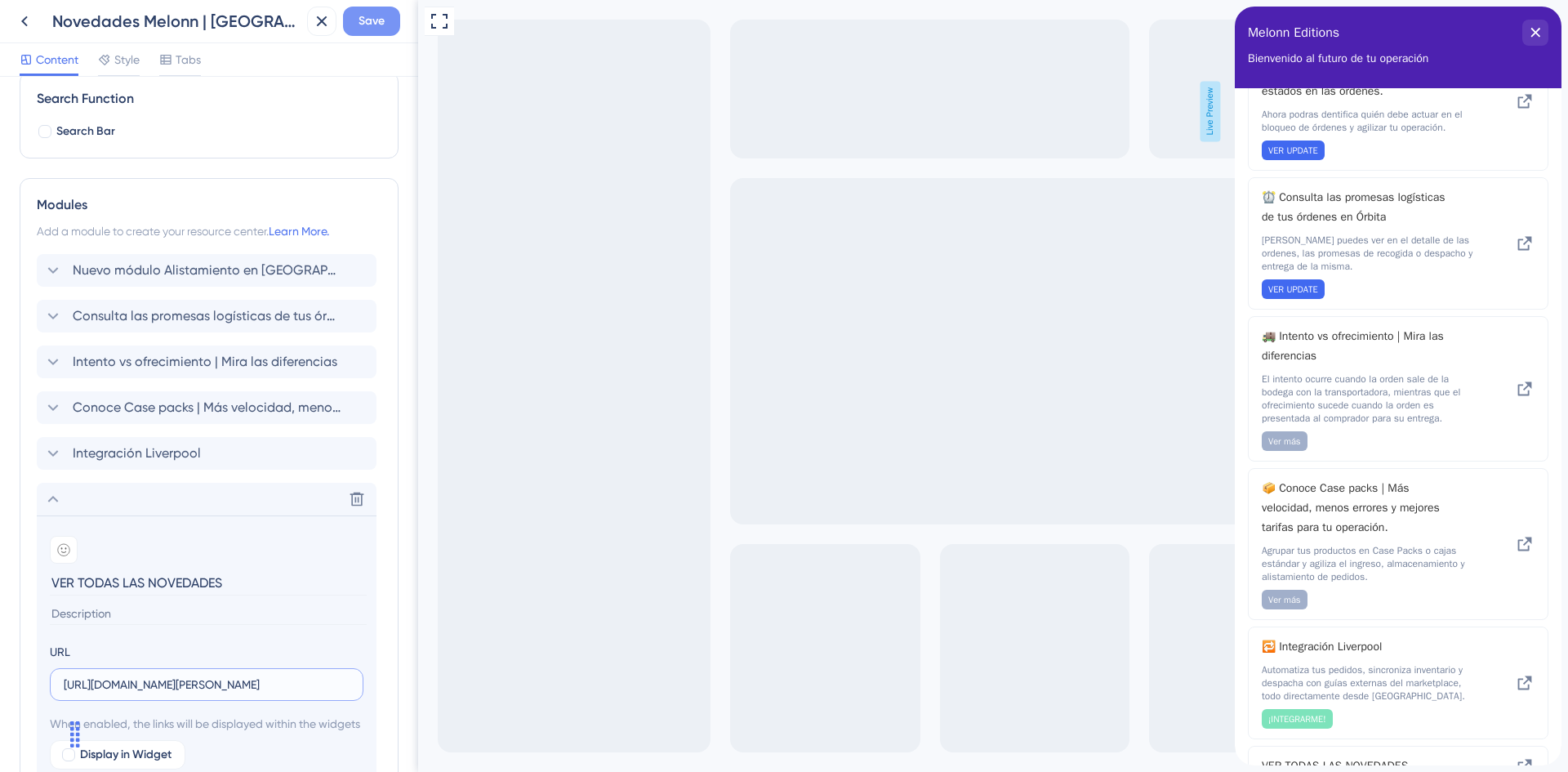 type on "https://melonn.com/julio-2025/" 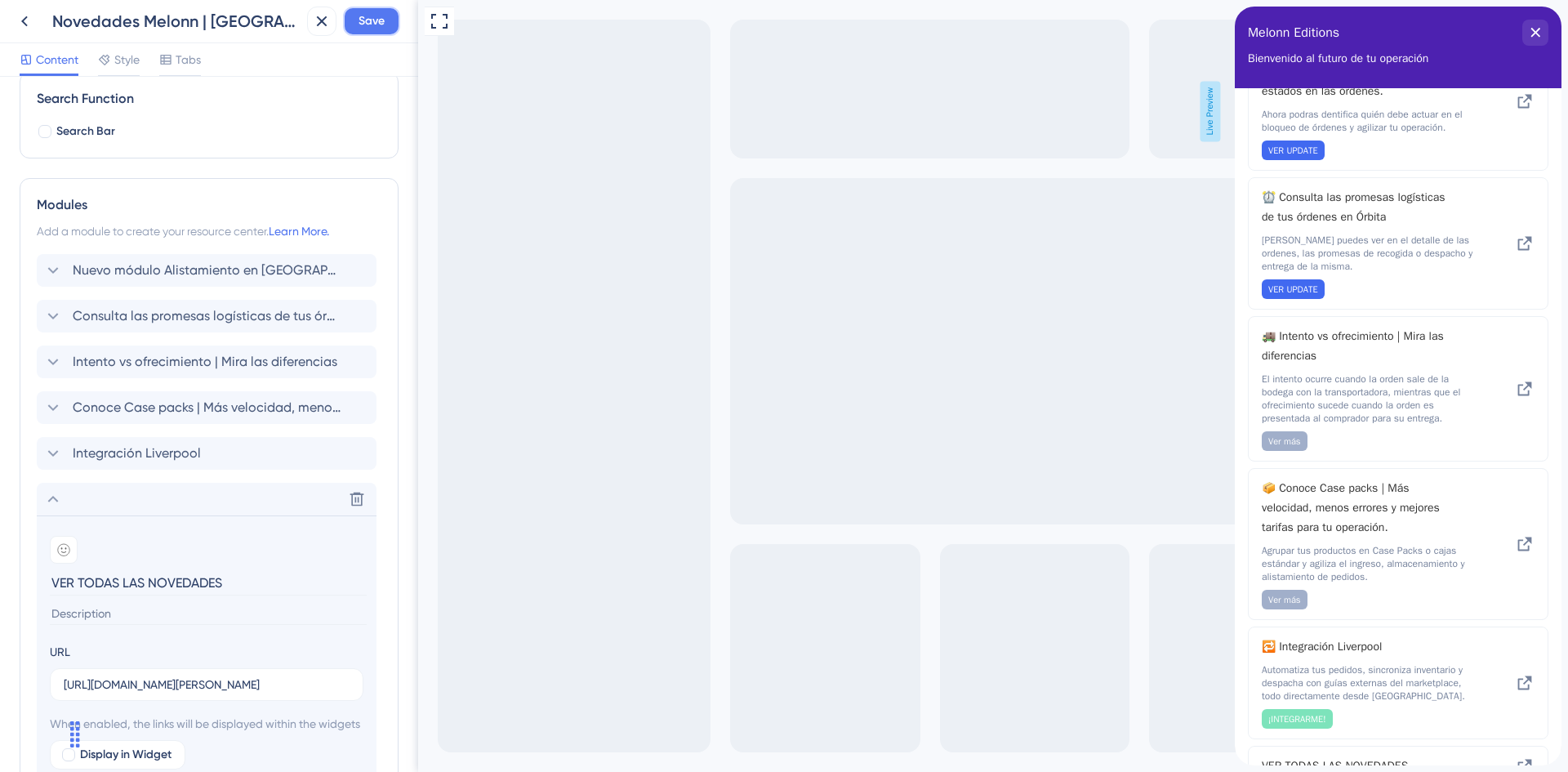 click on "Save" at bounding box center [372, 21] 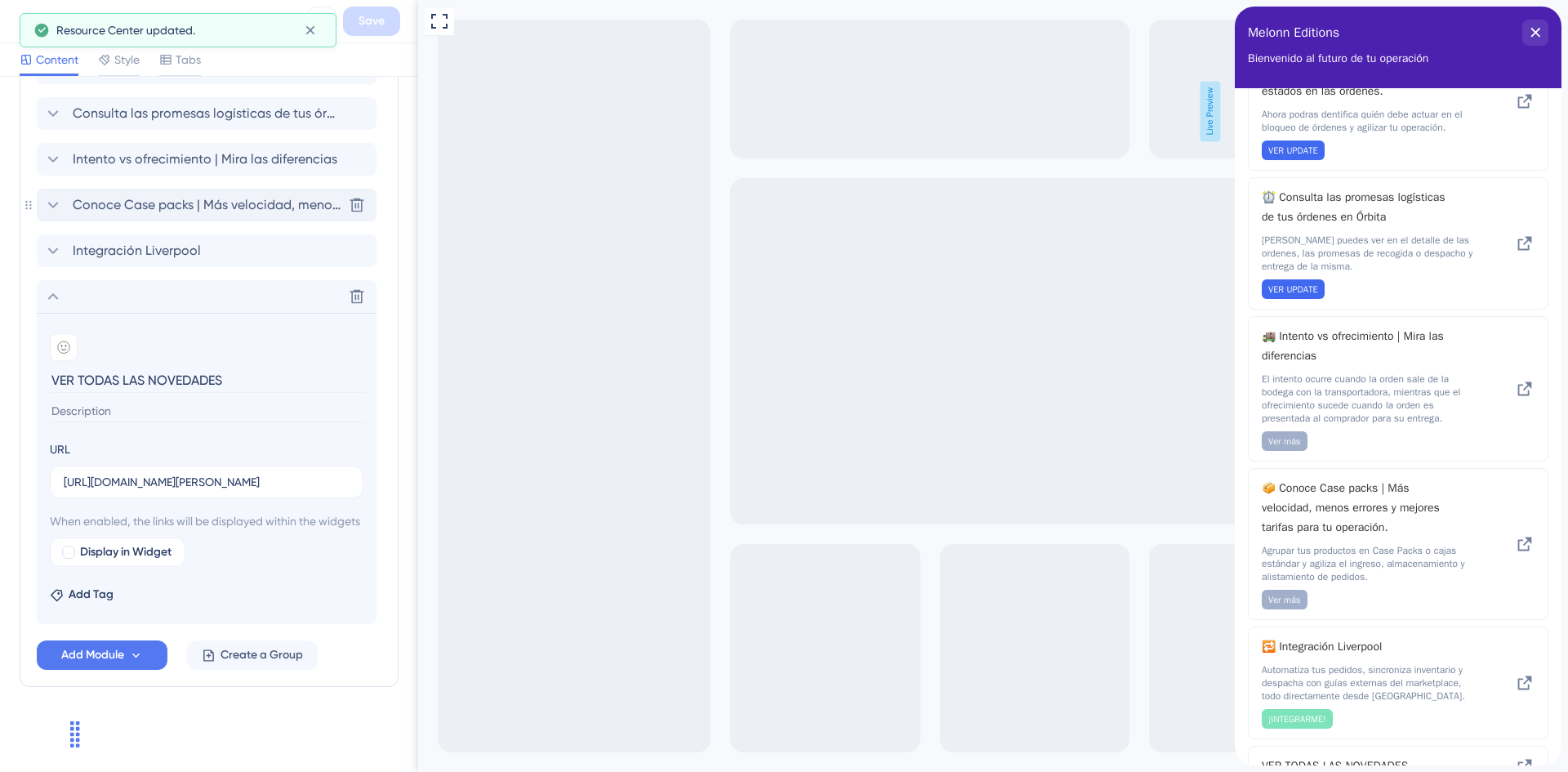scroll, scrollTop: 386, scrollLeft: 0, axis: vertical 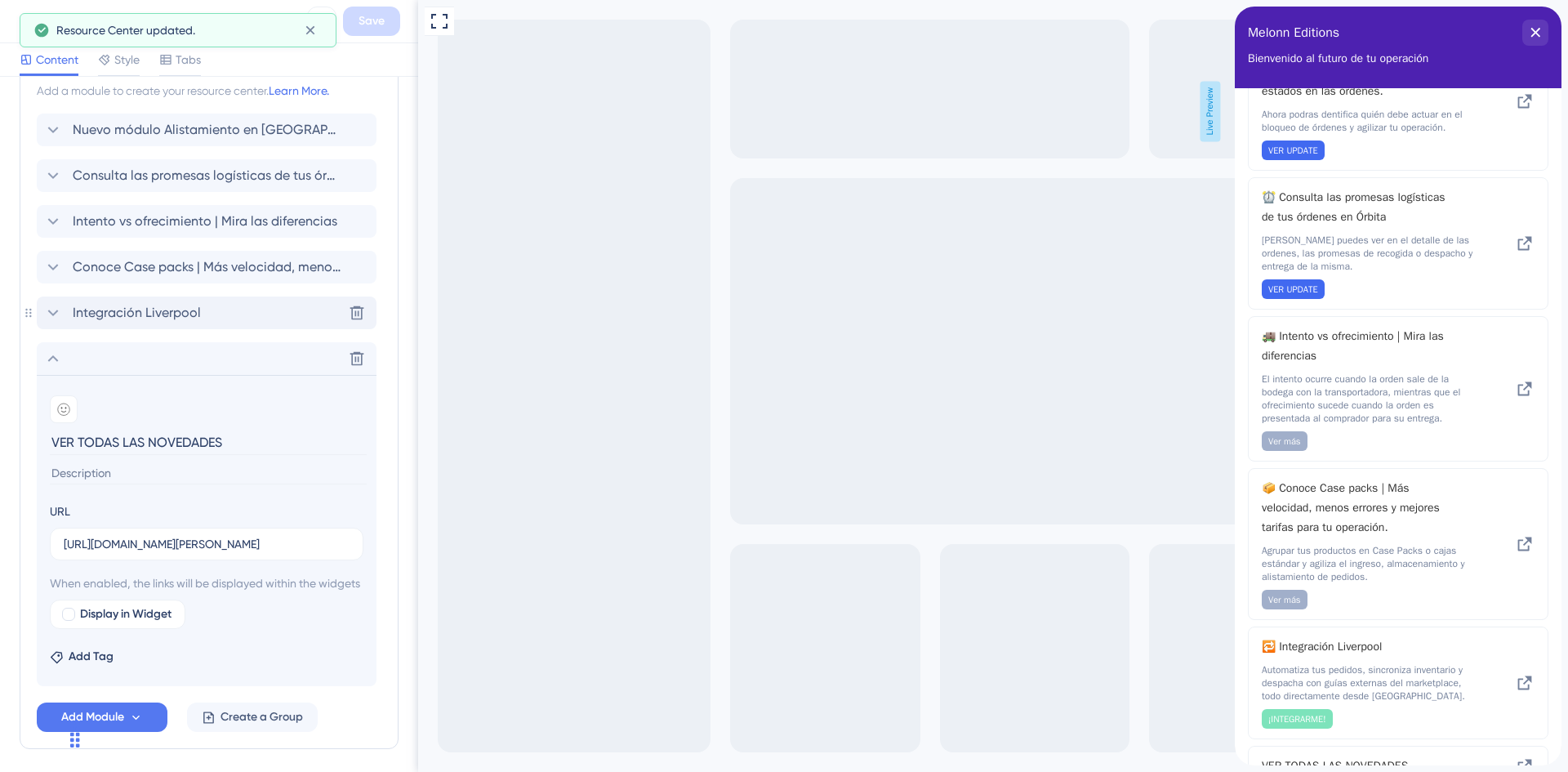 click on "Integración Liverpool" at bounding box center (136, 313) 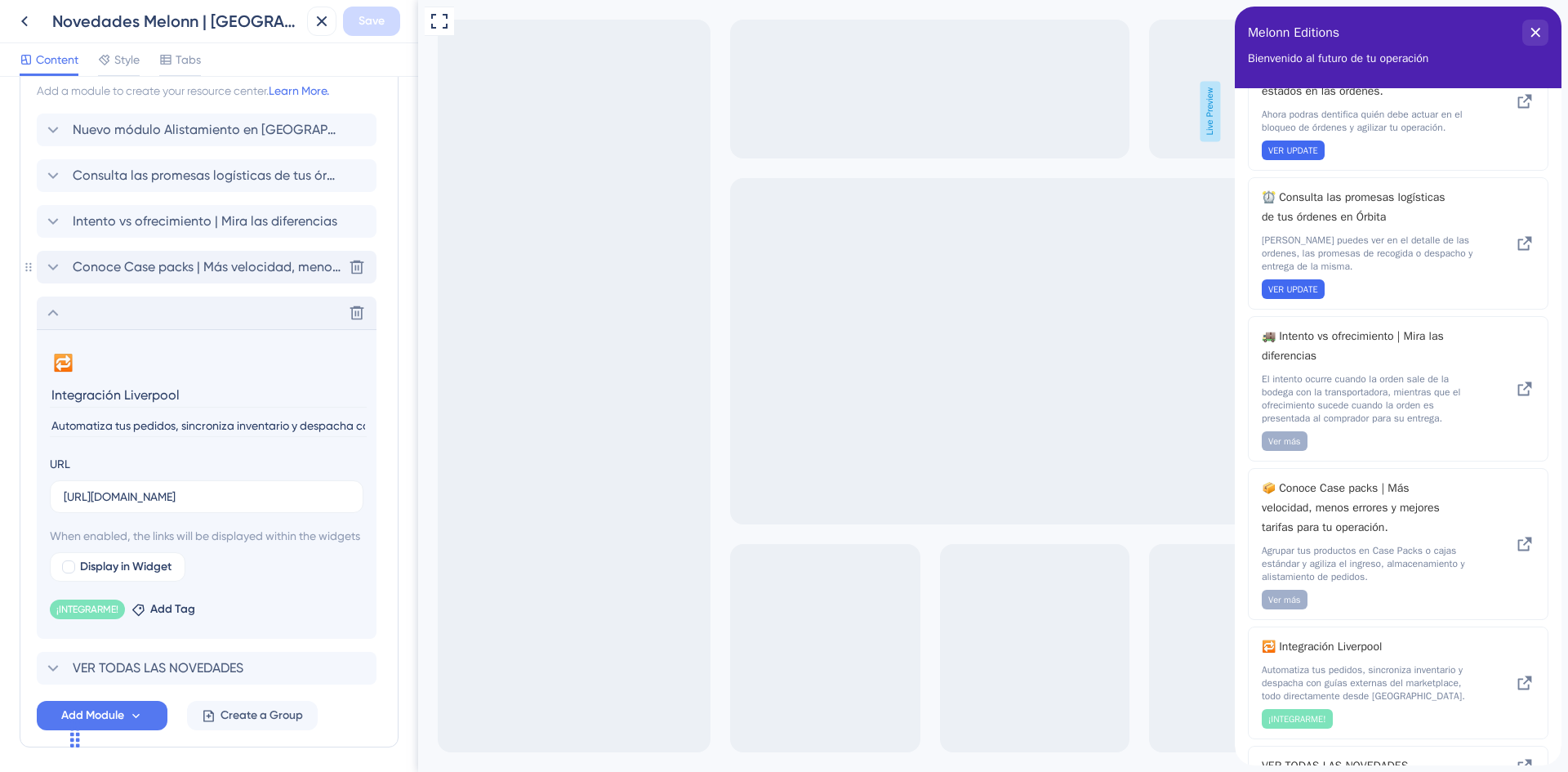 click on "Conoce Case packs | Más velocidad, menos errores y mejores tarifas para tu operación." at bounding box center [207, 267] 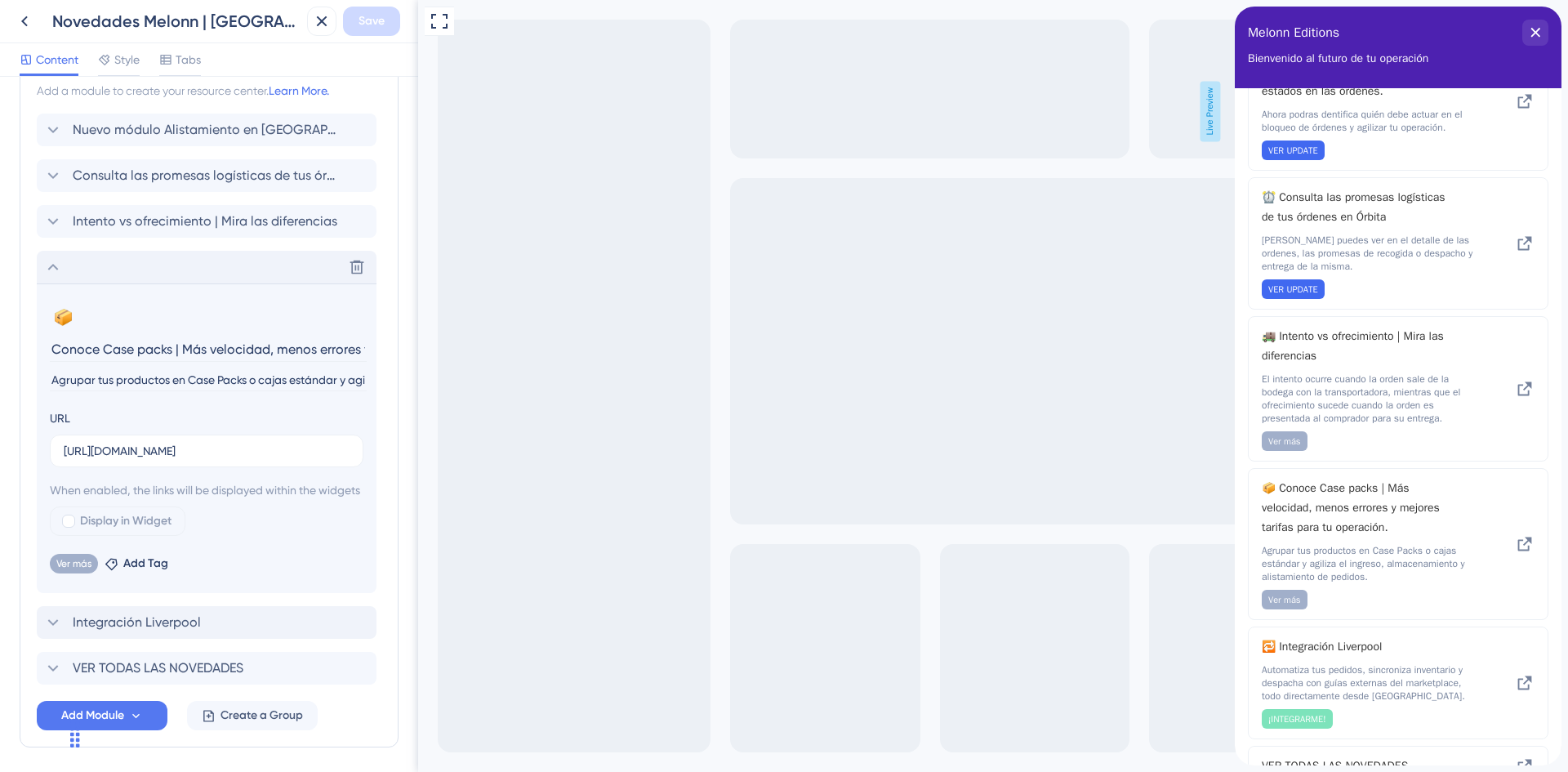 scroll, scrollTop: 0, scrollLeft: 219, axis: horizontal 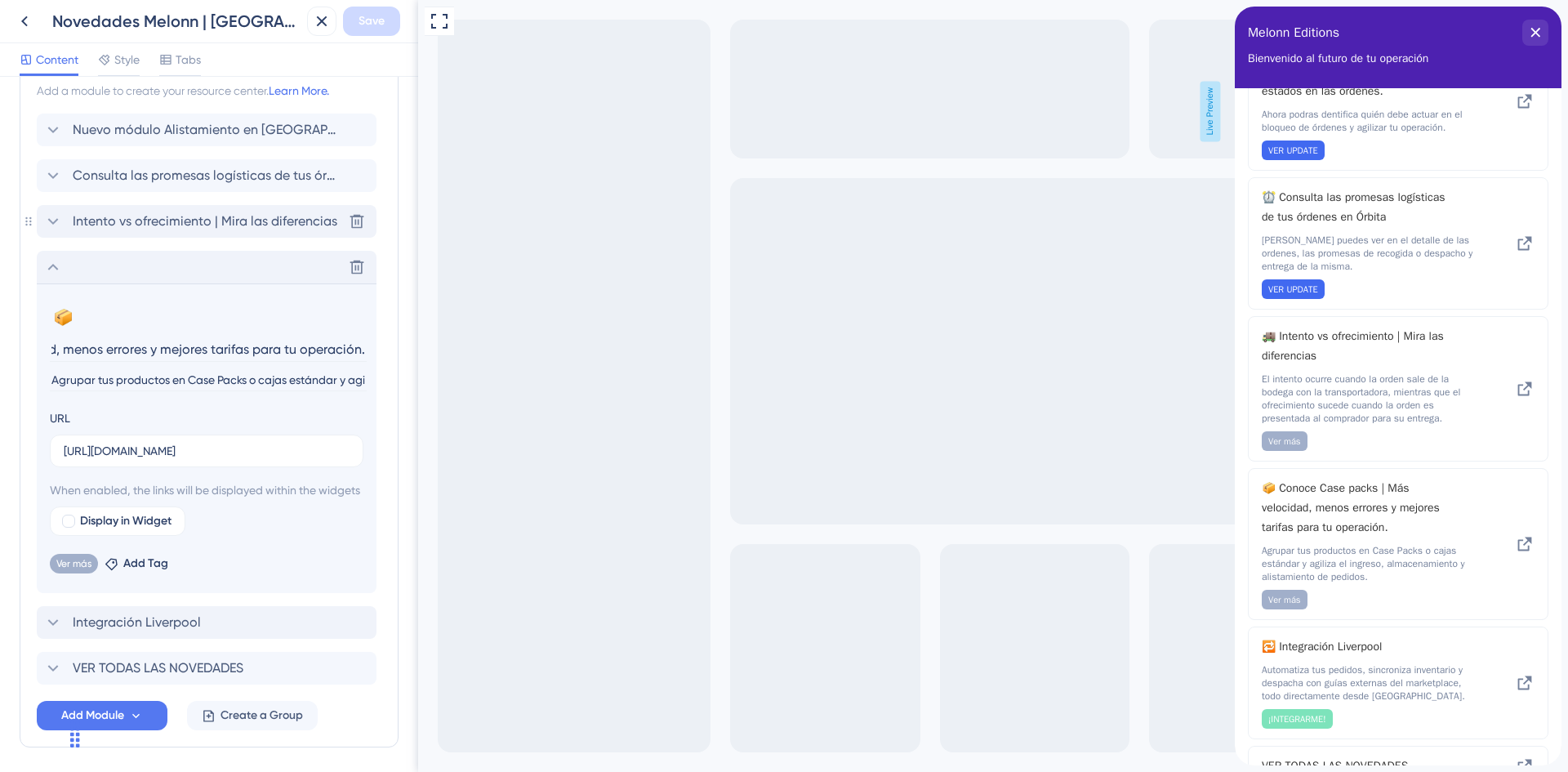 click on "Intento vs ofrecimiento | Mira las diferencias" at bounding box center [205, 221] 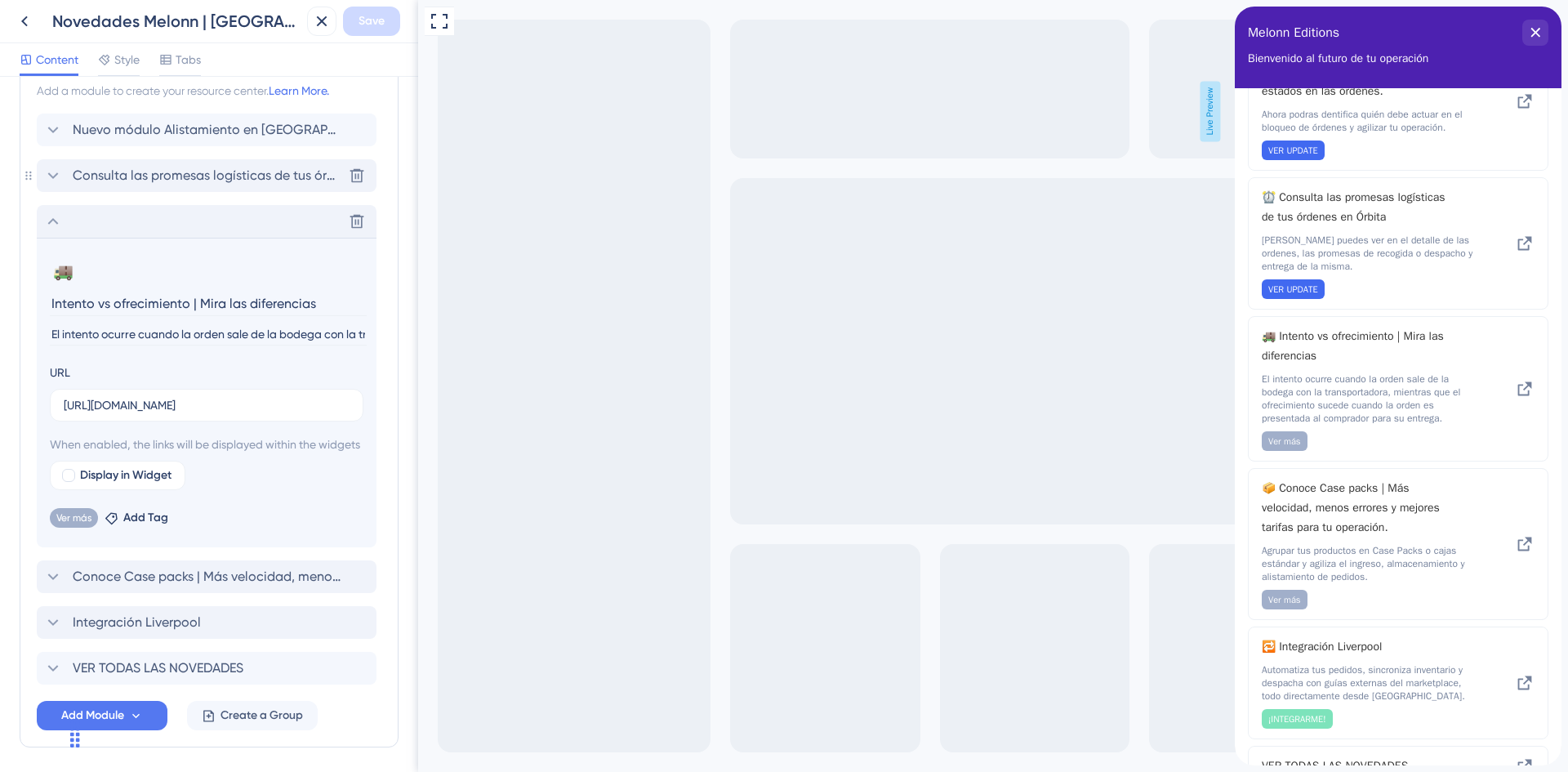 click on "Consulta las promesas logísticas de tus órdenes en Órbita" at bounding box center [207, 176] 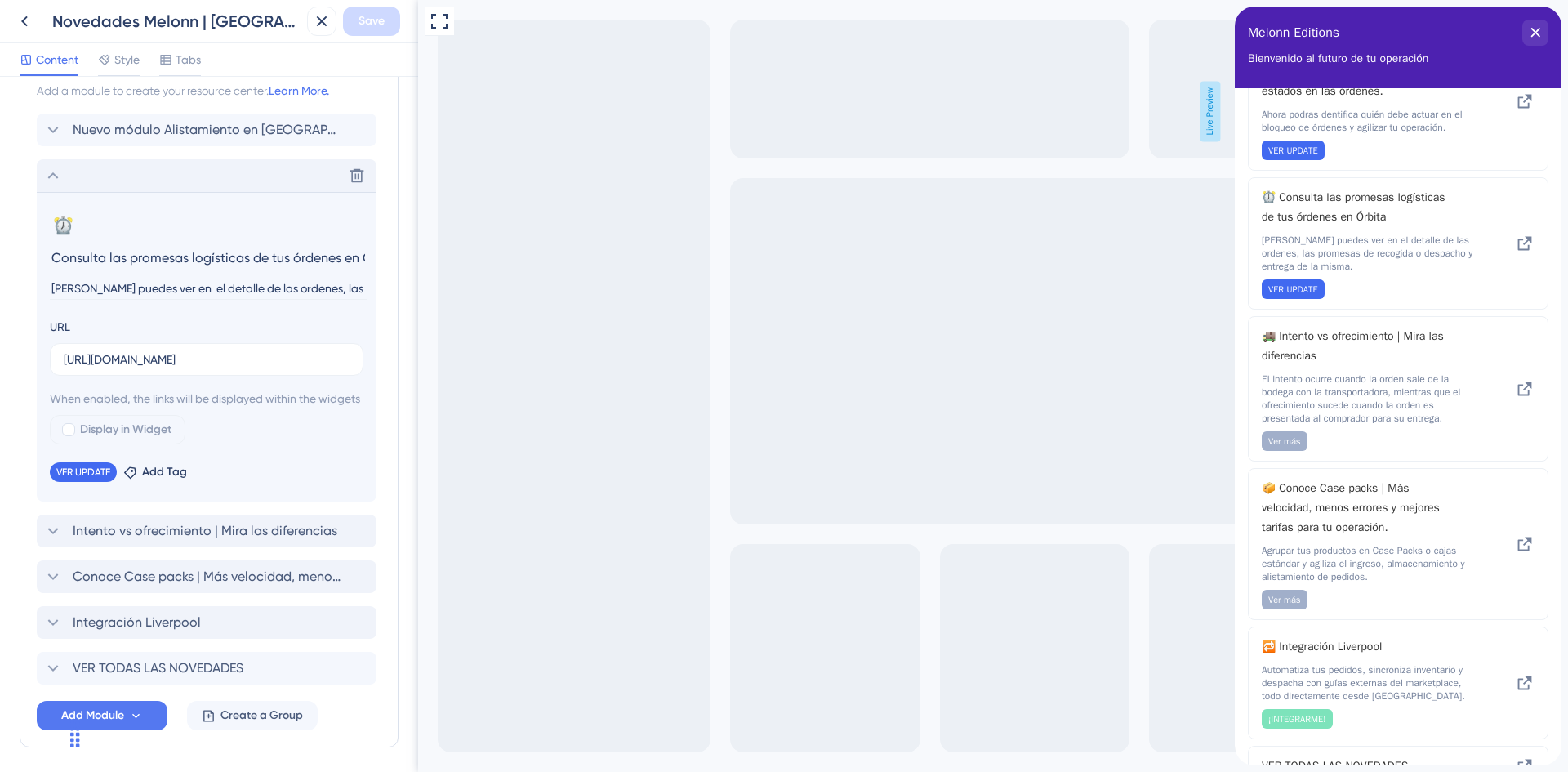 scroll, scrollTop: 0, scrollLeft: 35, axis: horizontal 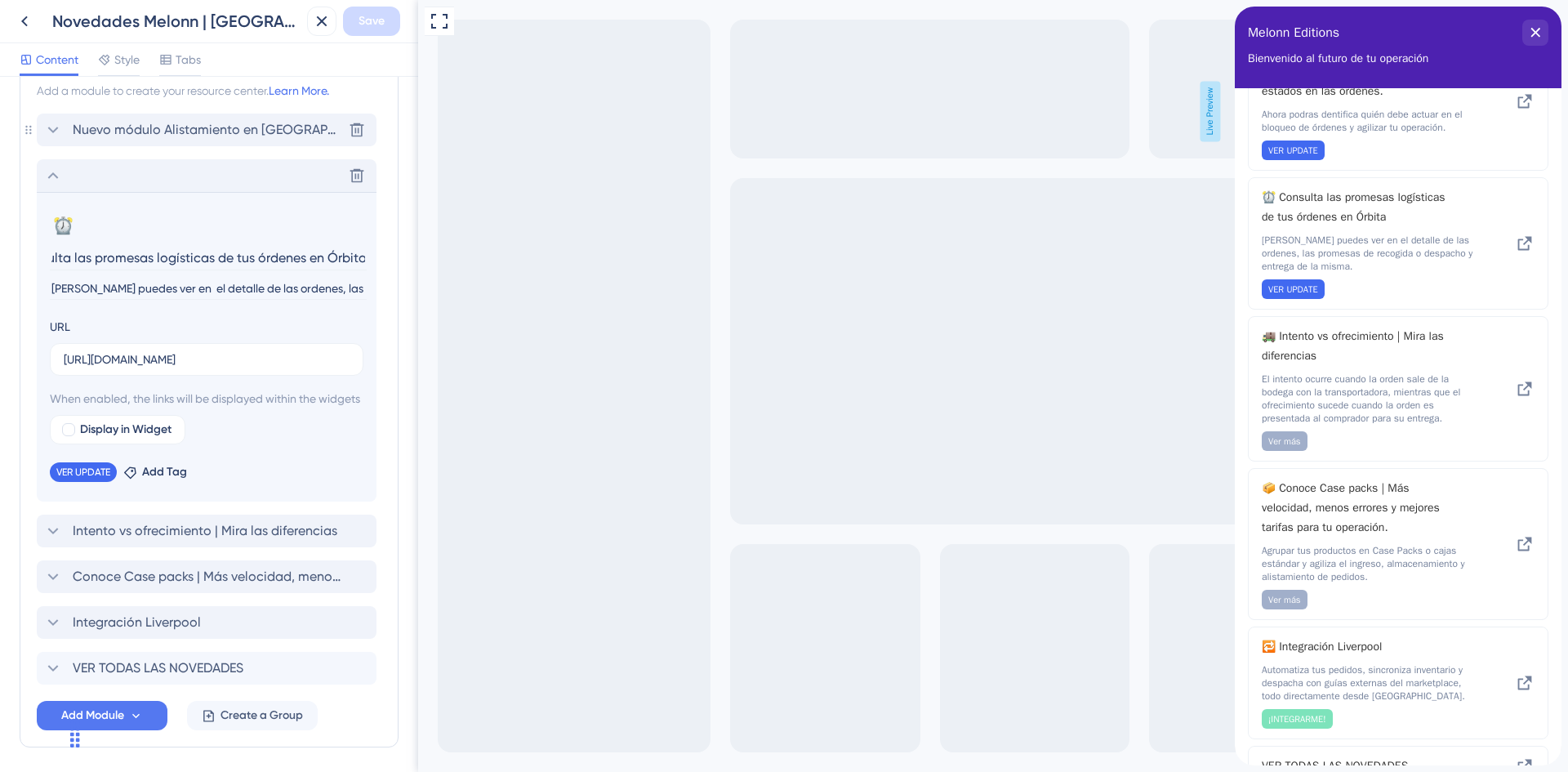 click on "Nuevo módulo Alistamiento en [GEOGRAPHIC_DATA] y nuevos estados en las órdenes." at bounding box center (207, 130) 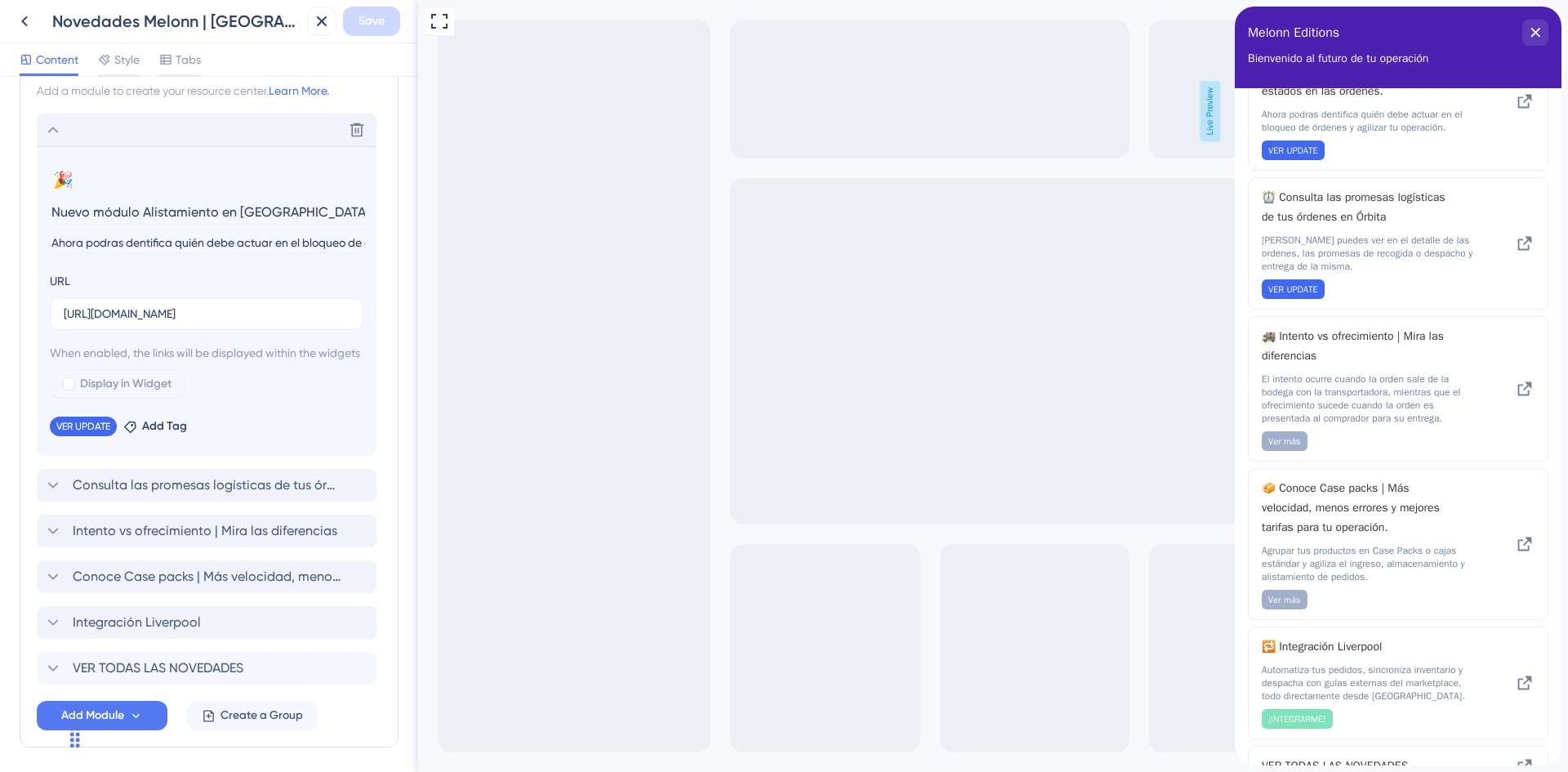 scroll, scrollTop: 0, scrollLeft: 113, axis: horizontal 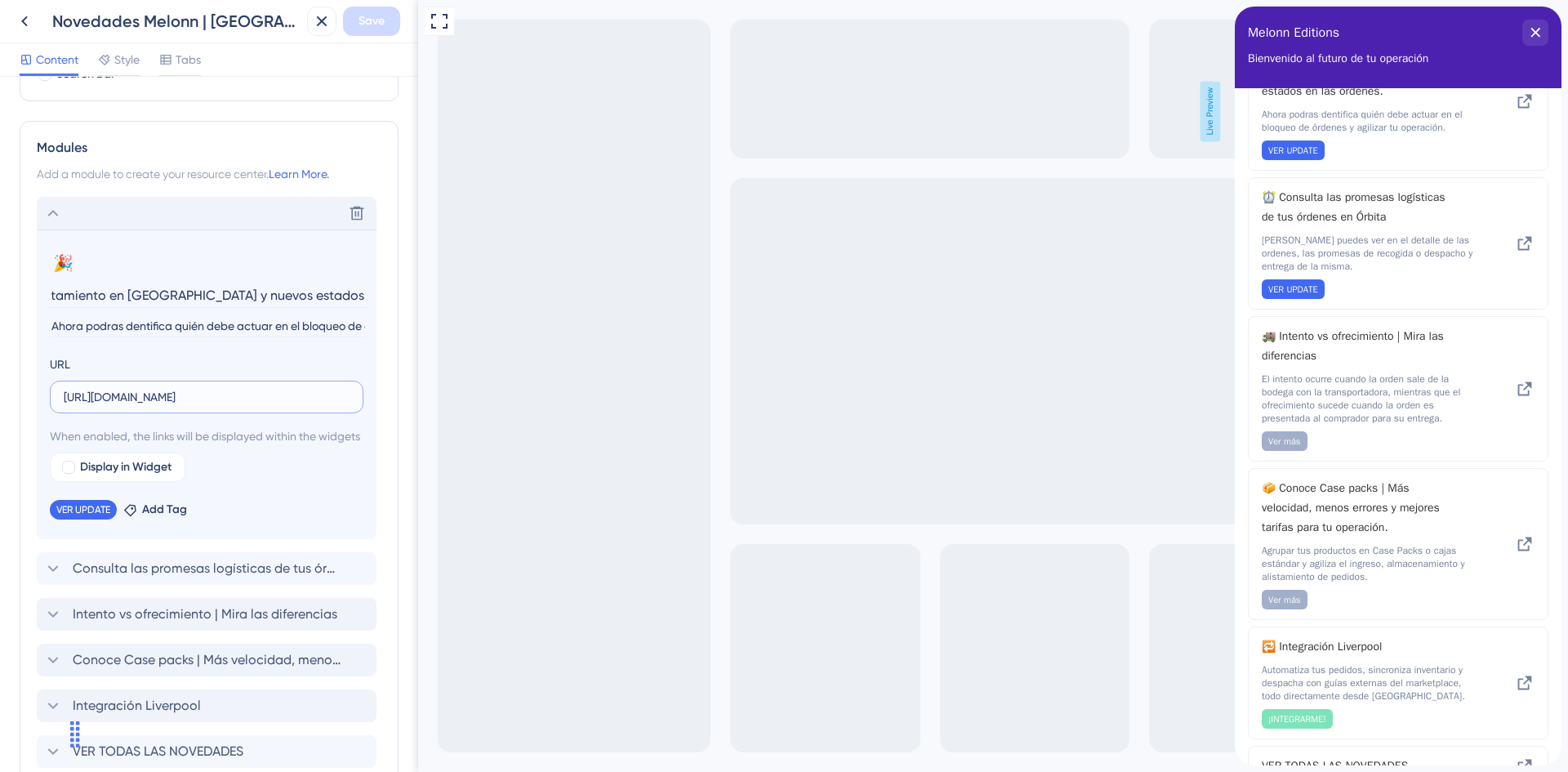 click on "https://melonn.notion.site/Liverpool-1f33bfd6145d80b8b4a6ee94a88c25e6" at bounding box center [207, 397] 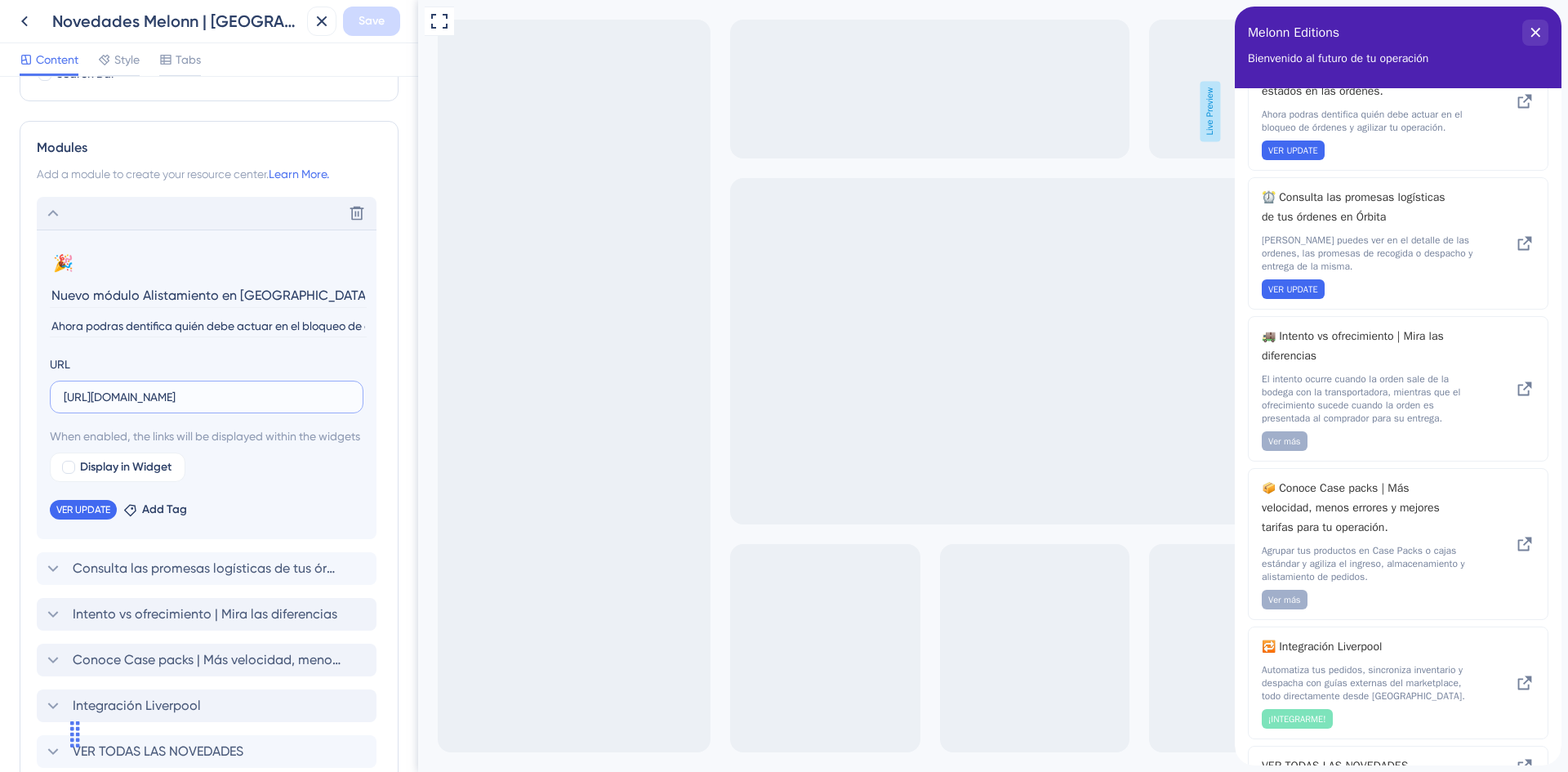 click on "https://melonn.notion.site/Liverpool-1f33bfd6145d80b8b4a6ee94a88c25e6" at bounding box center [207, 397] 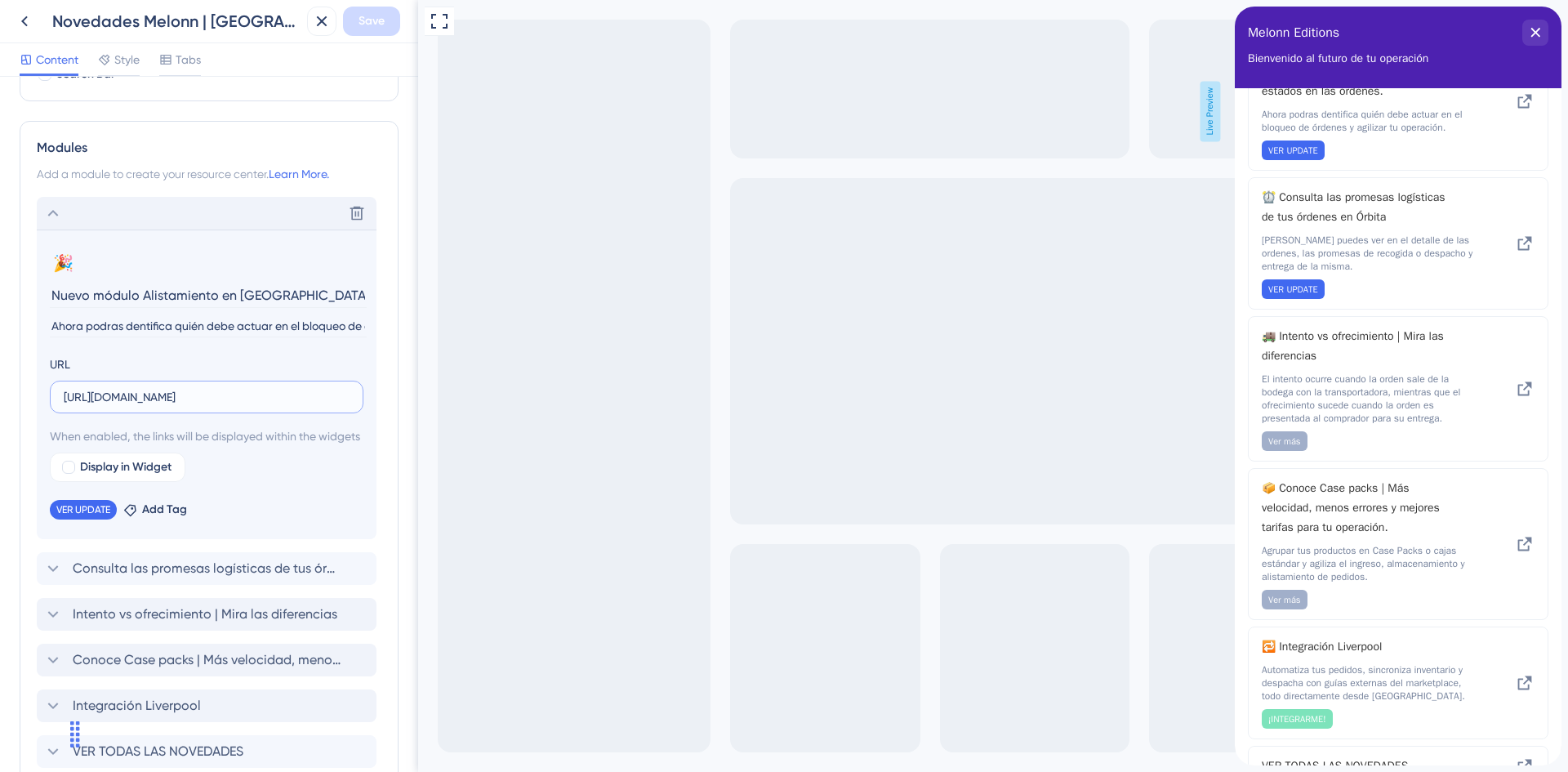 paste on "rdenes-en-Estados-con-Alistamiento-en-Espera-1f83bfd6145d8054bdcdd350ae3b917c" 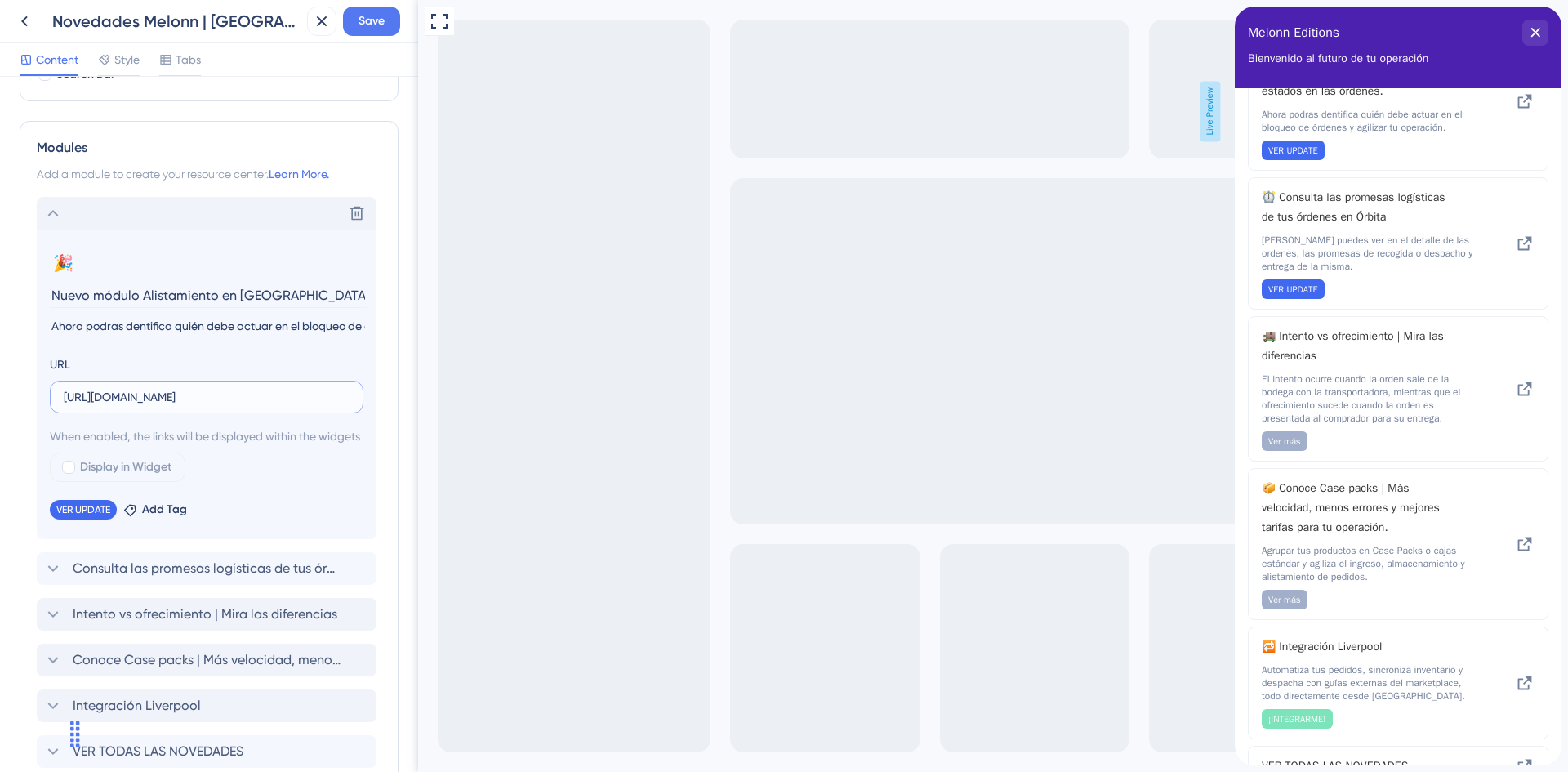 scroll, scrollTop: 0, scrollLeft: 318, axis: horizontal 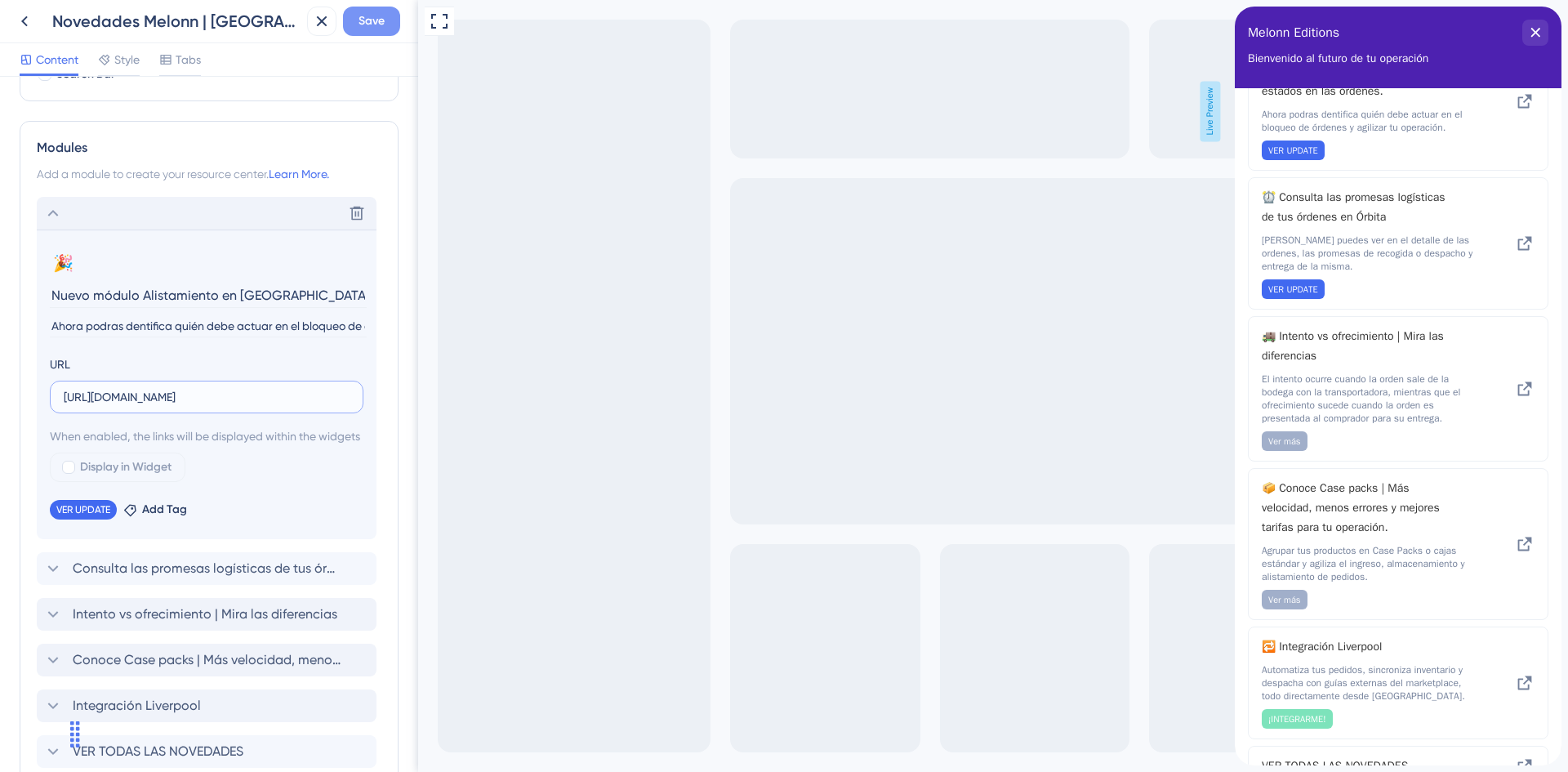 type on "https://melonn.notion.site/rdenes-en-Estados-con-Alistamiento-en-Espera-1f83bfd6145d8054bdcdd350ae3b917c" 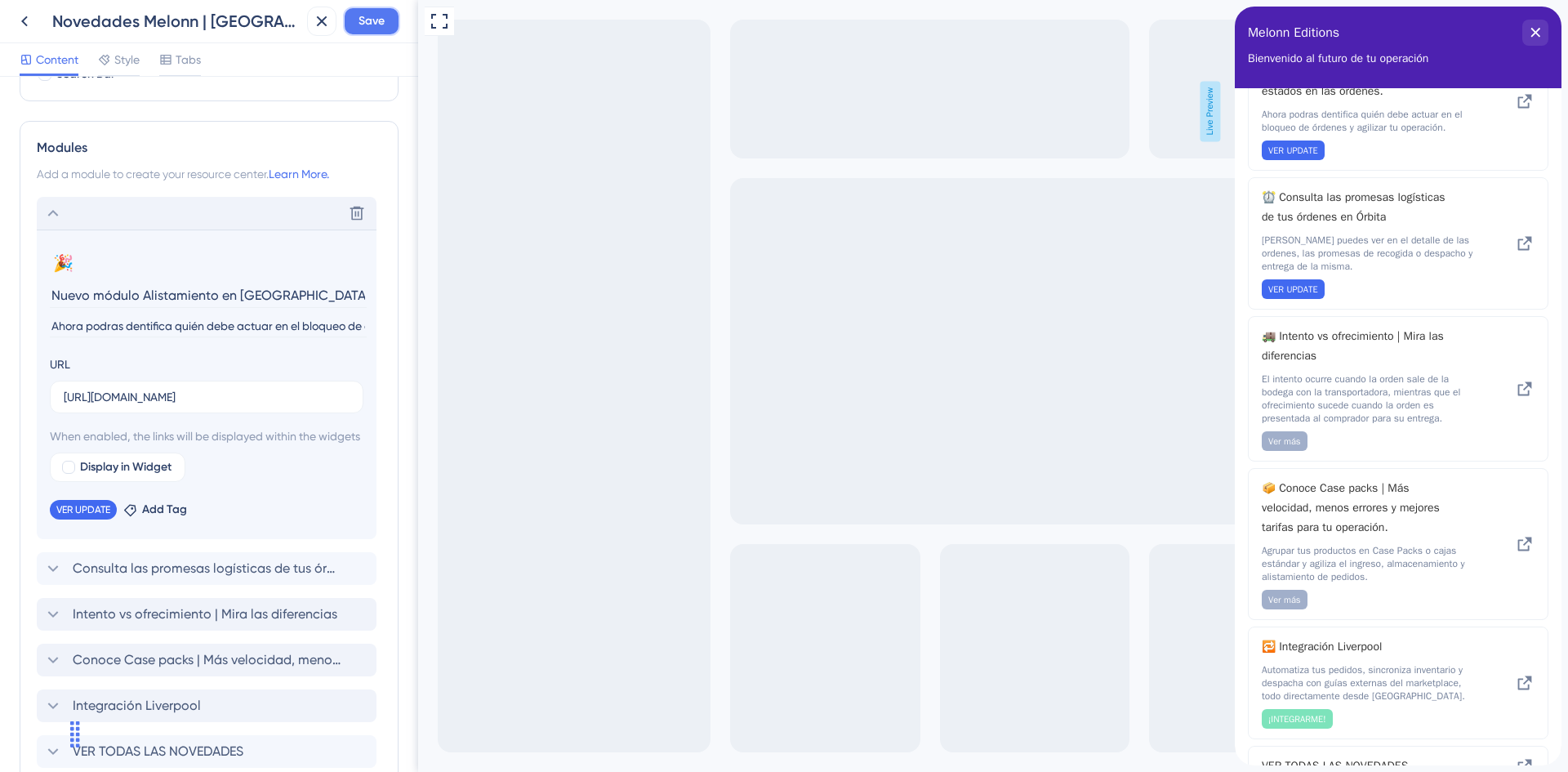 click on "Save" at bounding box center (372, 21) 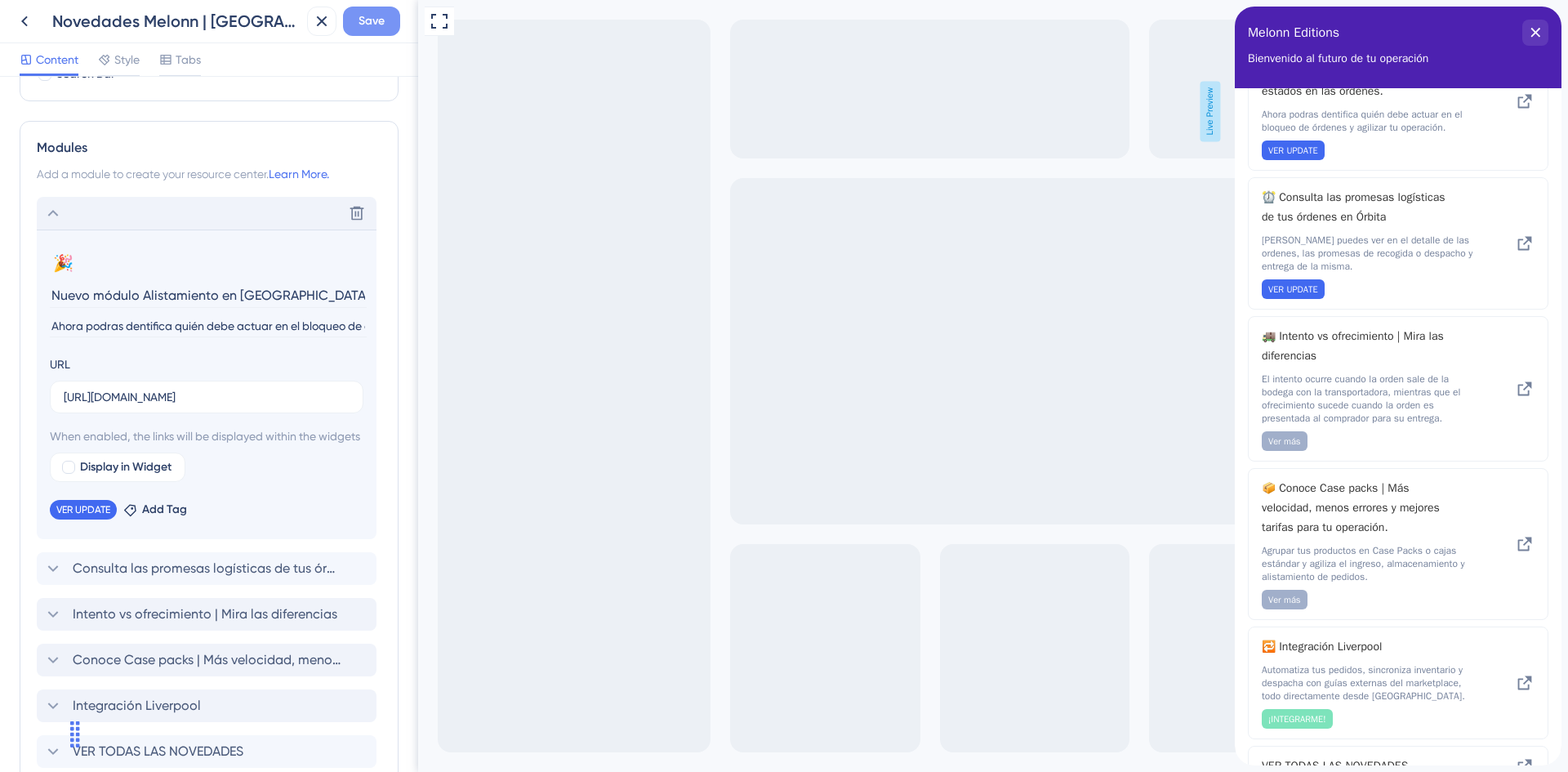 scroll, scrollTop: 0, scrollLeft: 0, axis: both 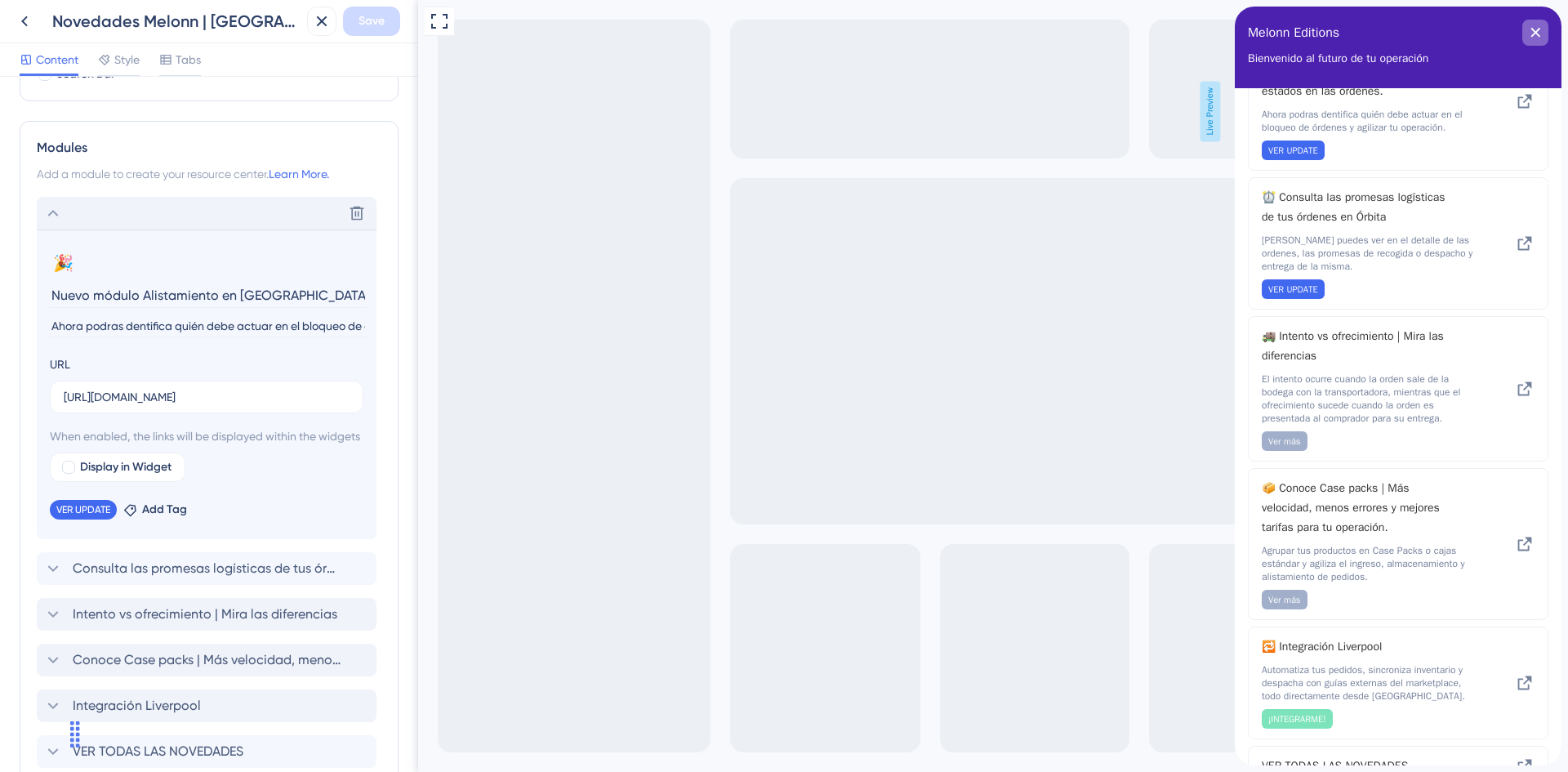 click 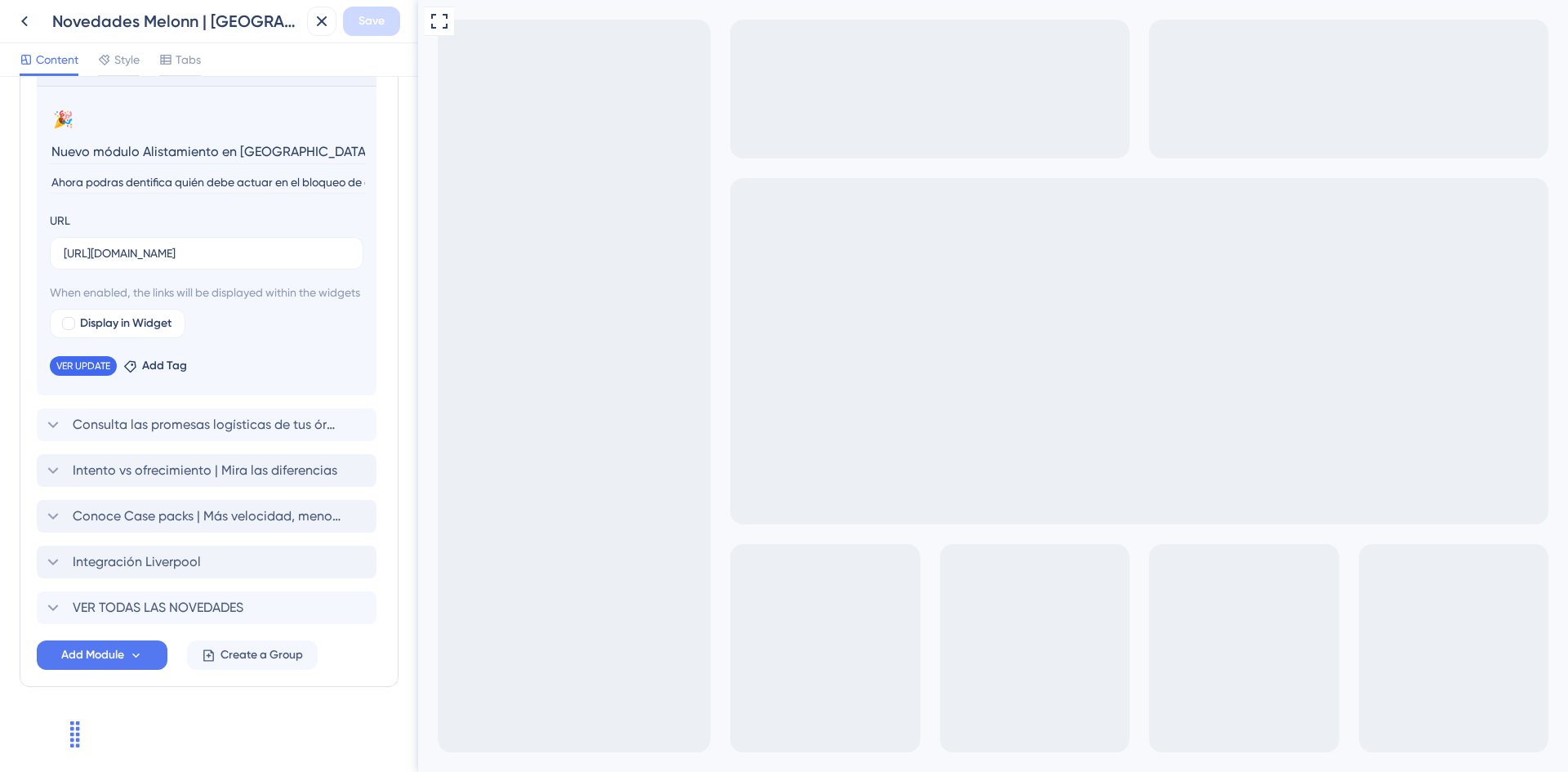 scroll, scrollTop: 221, scrollLeft: 0, axis: vertical 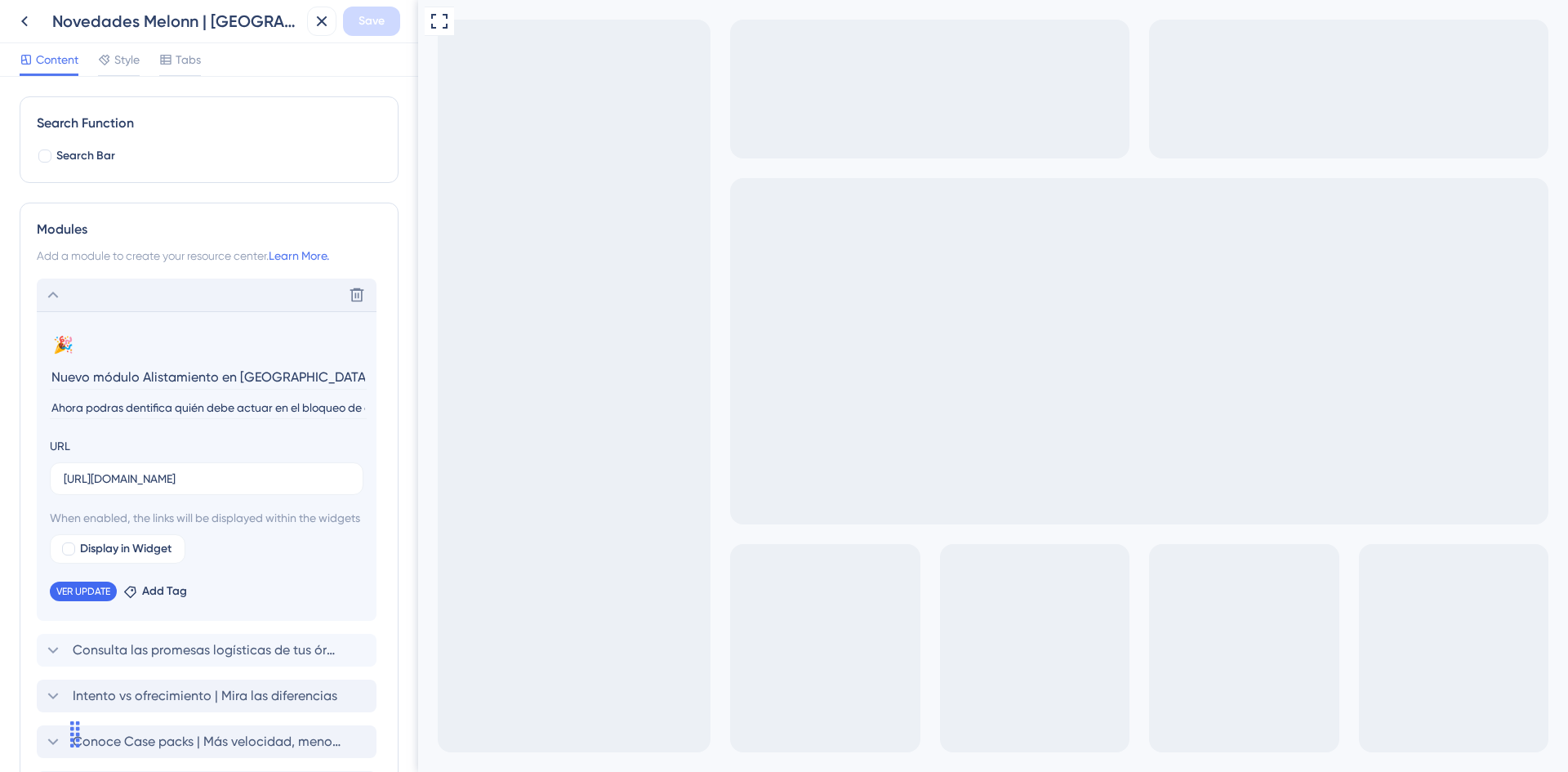 click on "Delete" at bounding box center (207, 295) 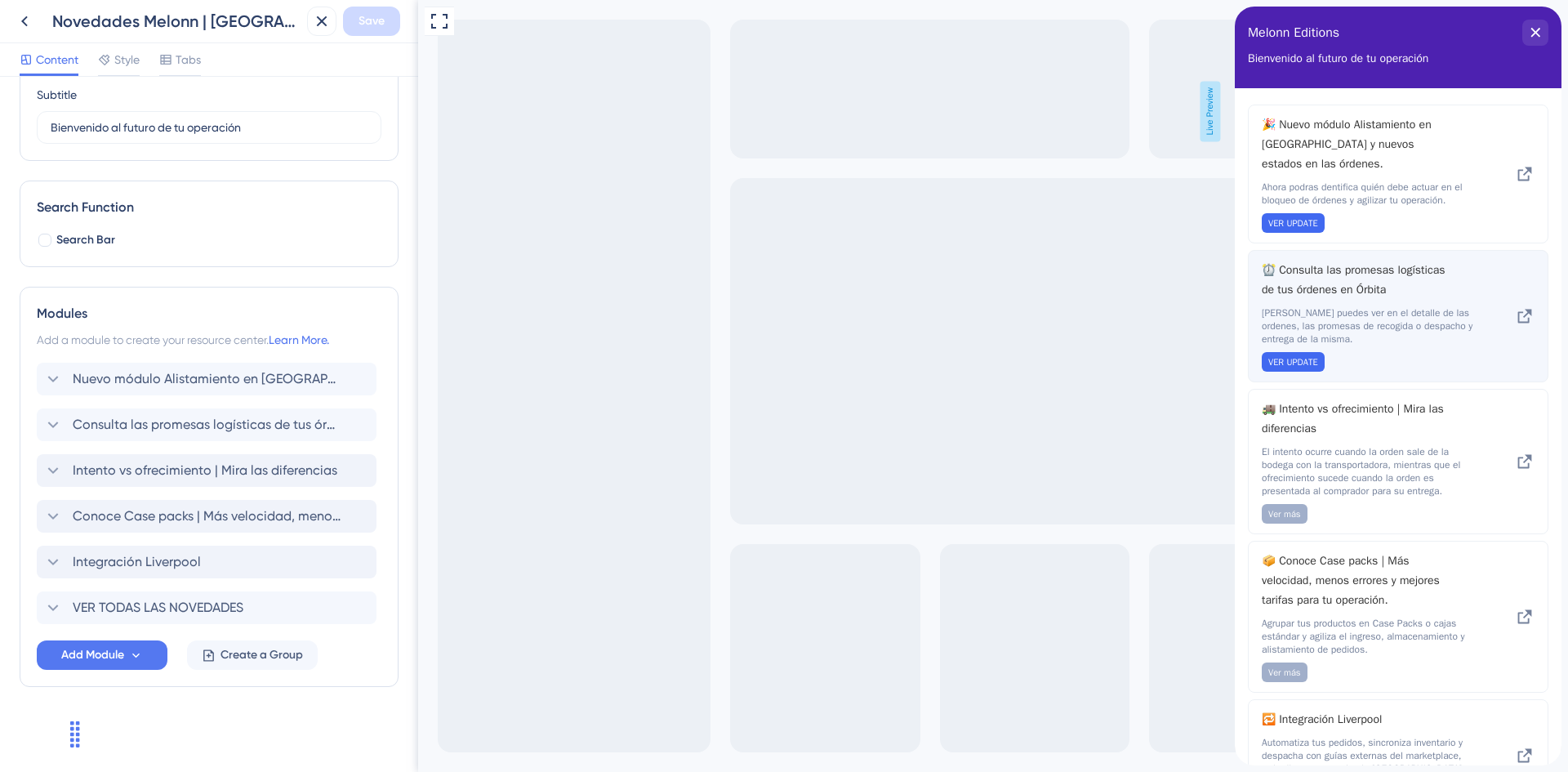 click on "⏰   Consulta las promesas logísticas de tus órdenes en Órbita" at bounding box center [1357, 280] 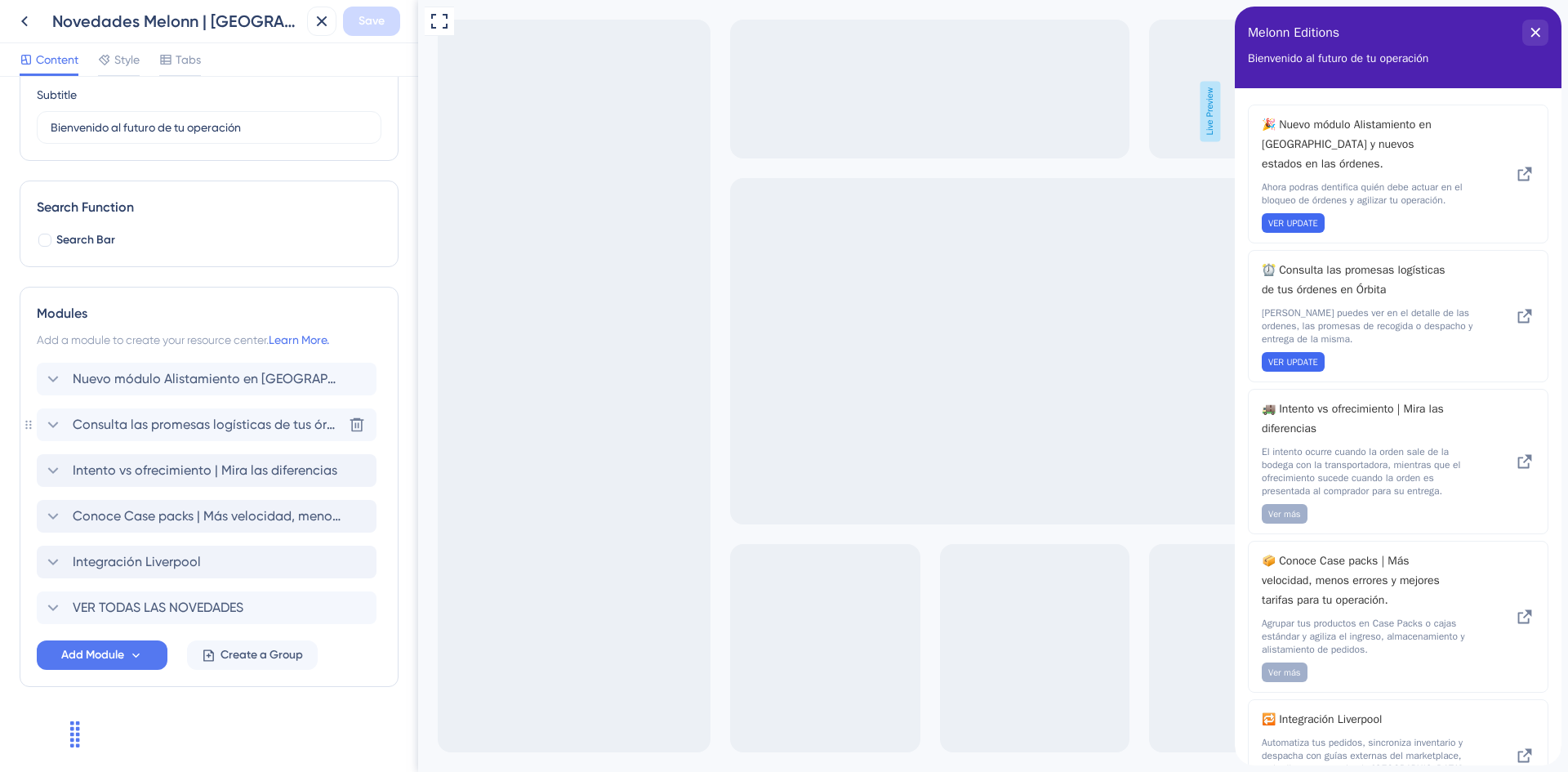 click on "Consulta las promesas logísticas de tus órdenes en Órbita" at bounding box center [207, 425] 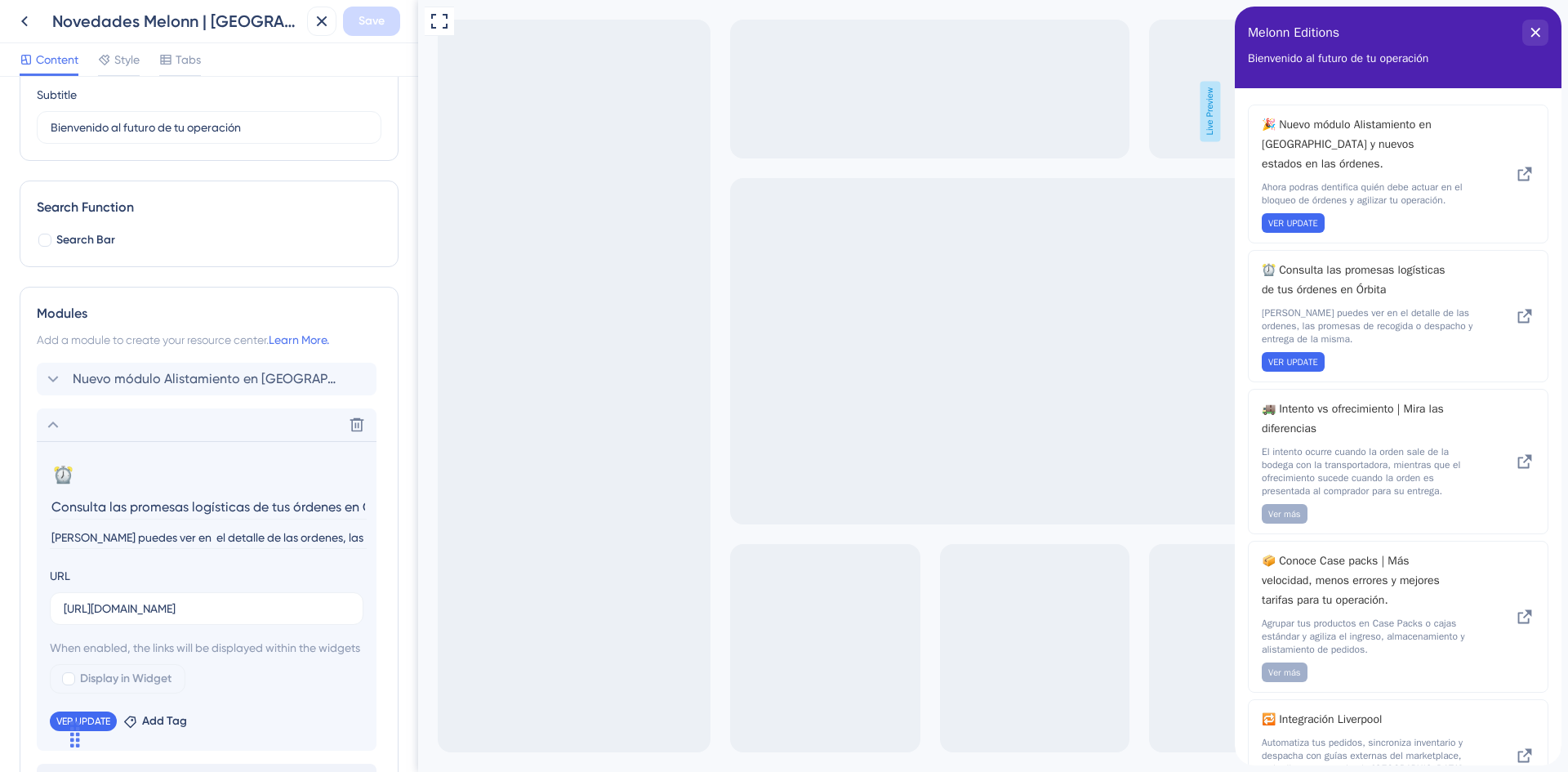scroll, scrollTop: 221, scrollLeft: 0, axis: vertical 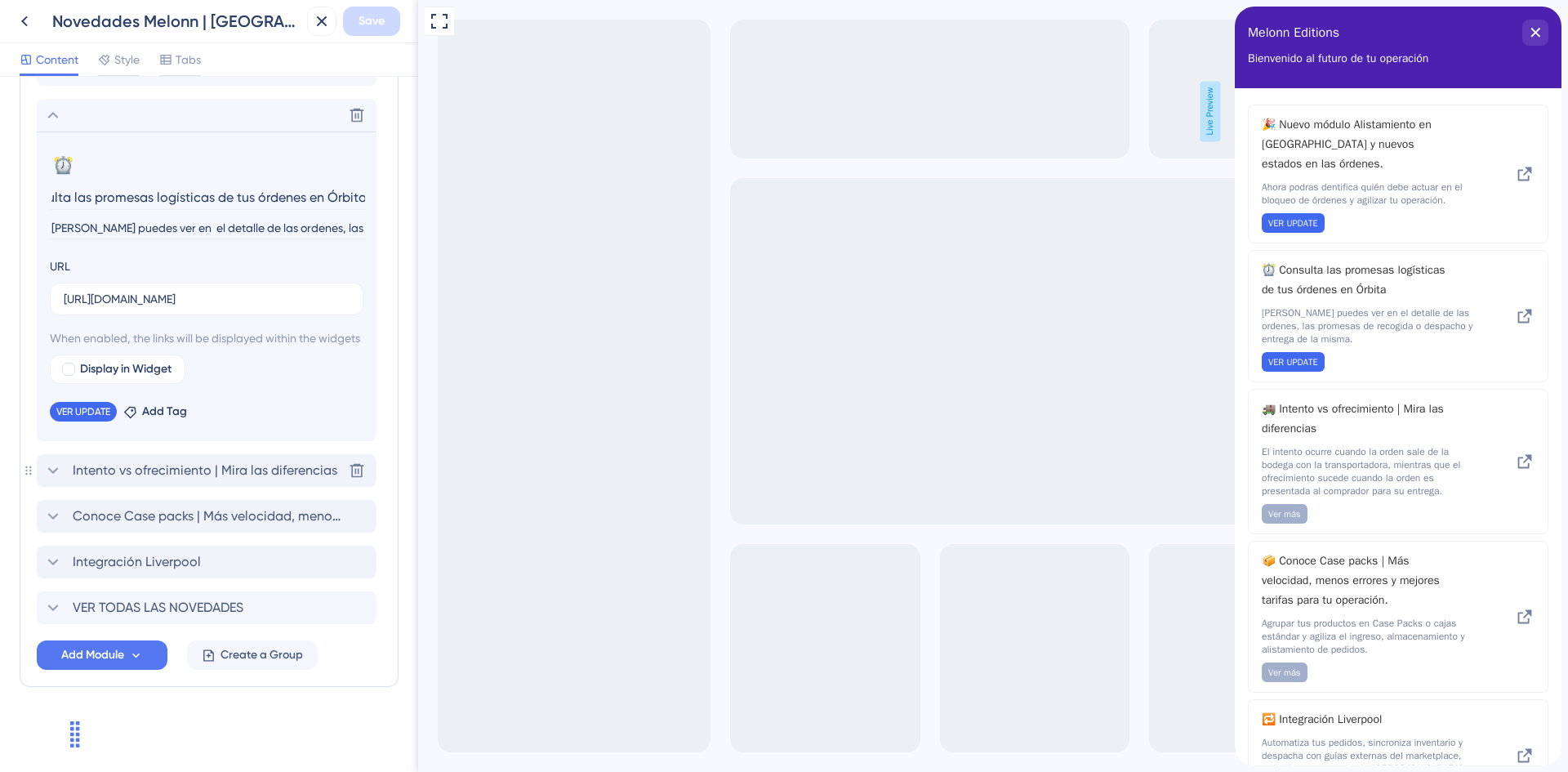 click on "Intento vs ofrecimiento | Mira las diferencias" at bounding box center [205, 471] 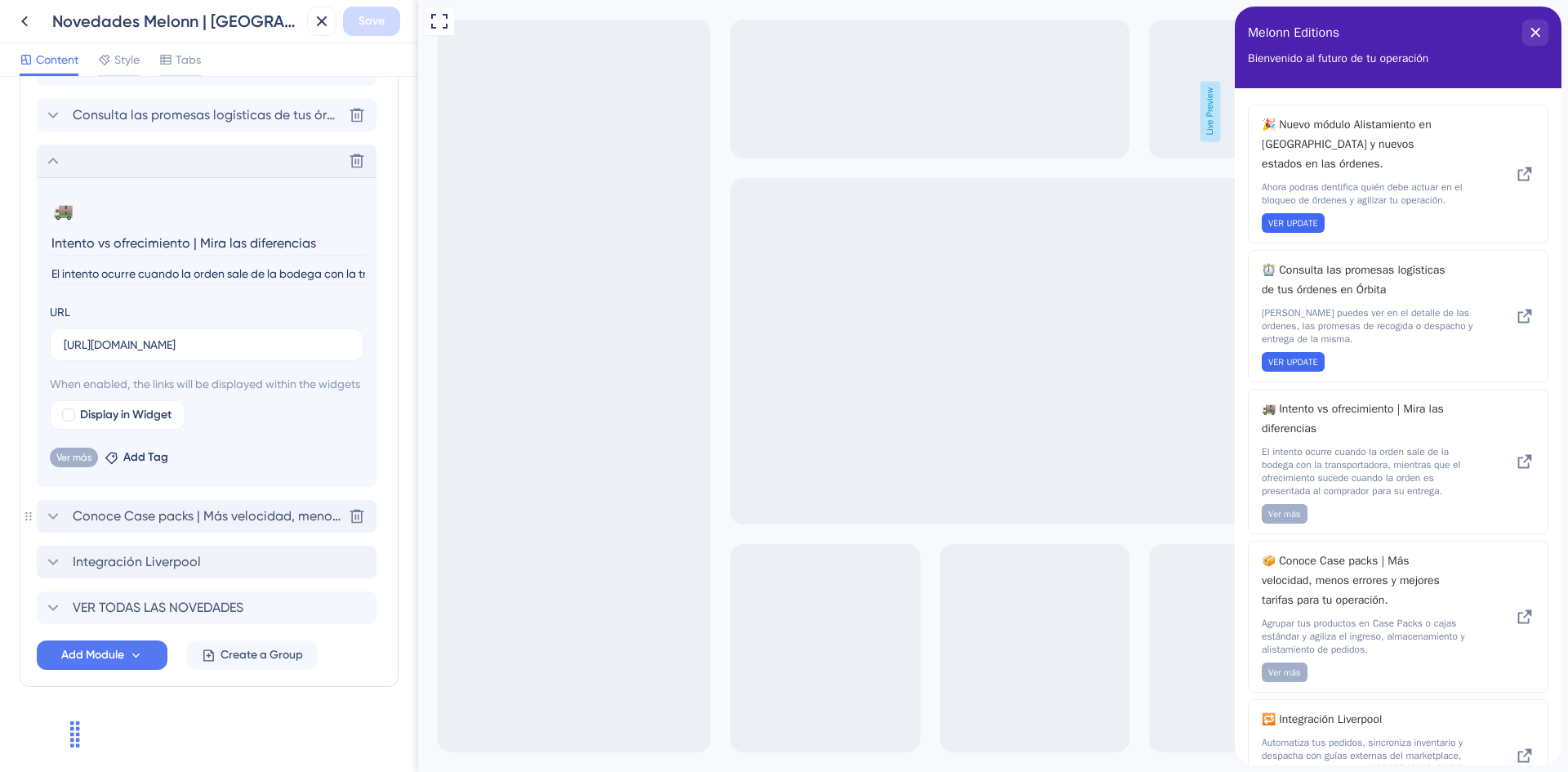 click on "Conoce Case packs | Más velocidad, menos errores y mejores tarifas para tu operación." at bounding box center [207, 516] 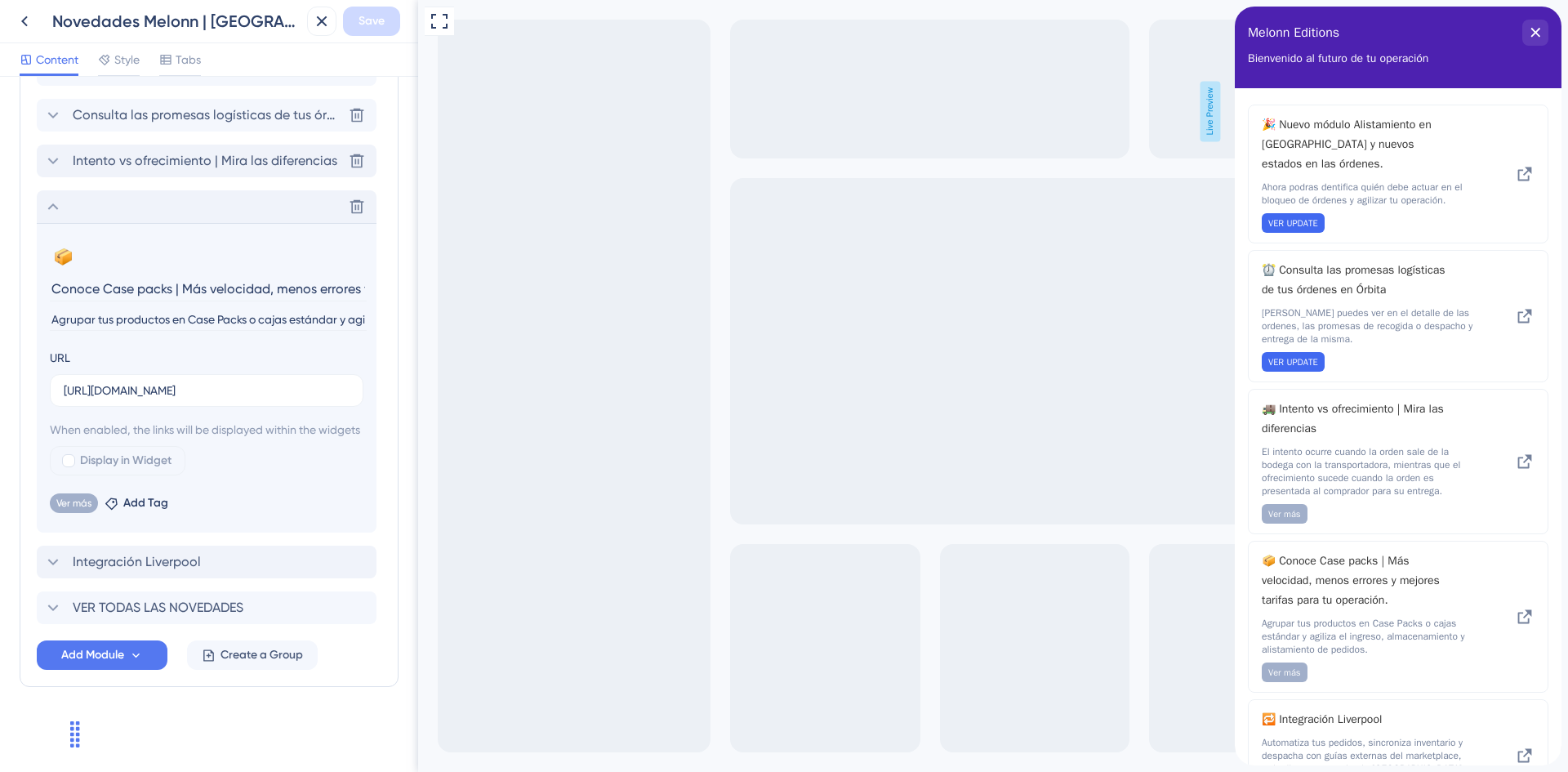 scroll, scrollTop: 0, scrollLeft: 219, axis: horizontal 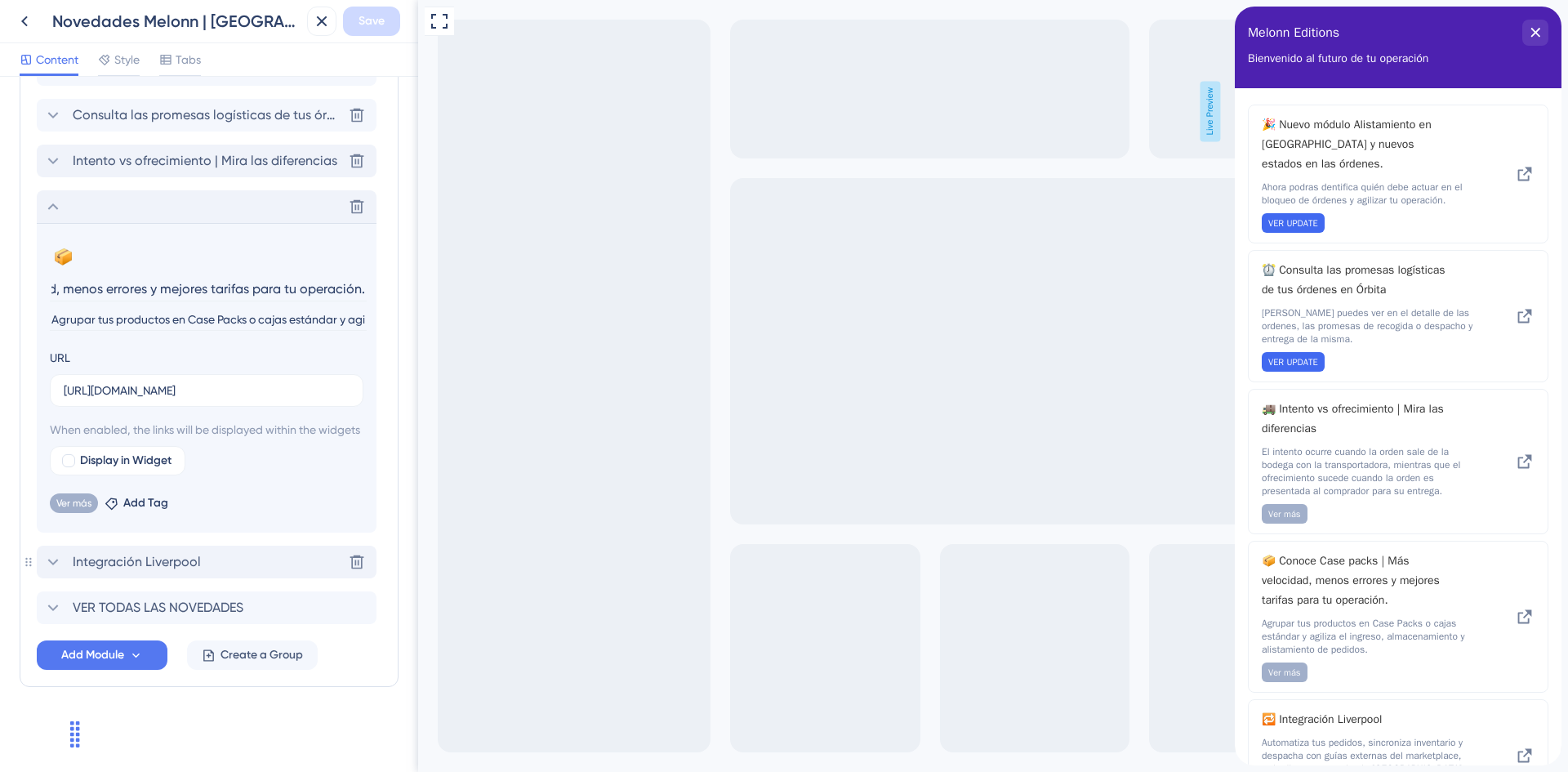 click on "Integración Liverpool" at bounding box center (136, 562) 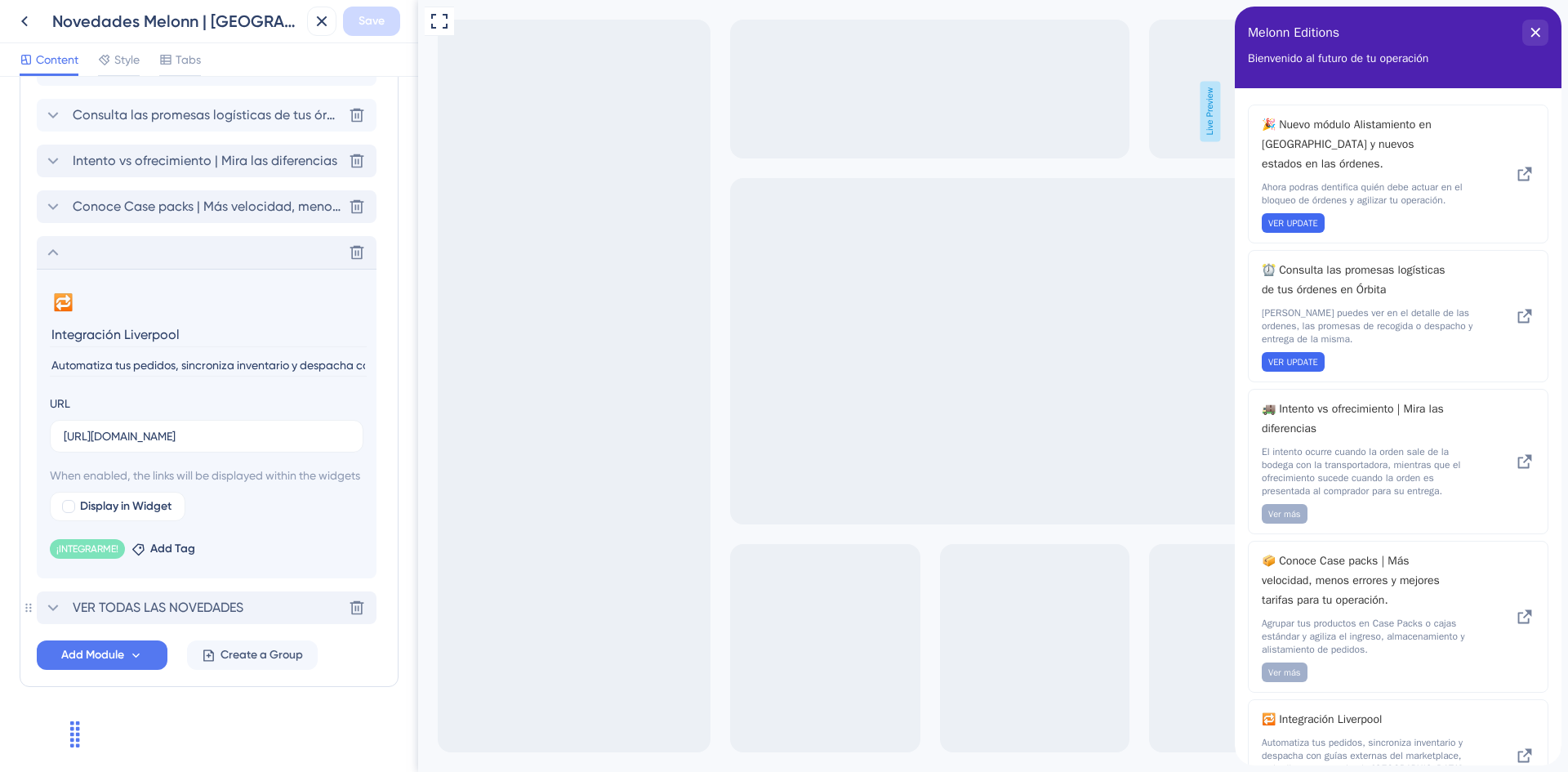 click on "VER TODAS LAS NOVEDADES Delete" at bounding box center (207, 608) 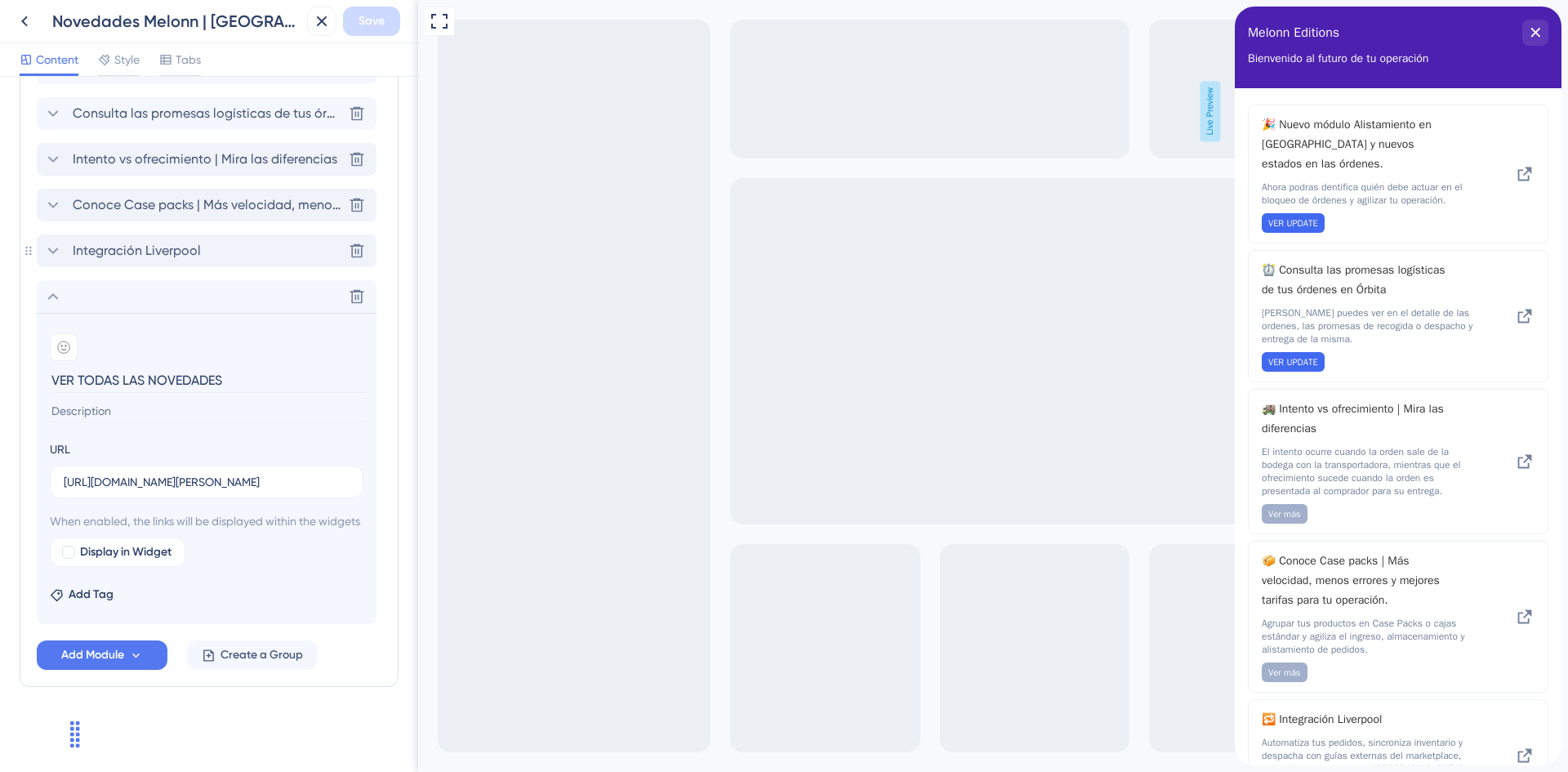 click on "Integración Liverpool" at bounding box center (136, 251) 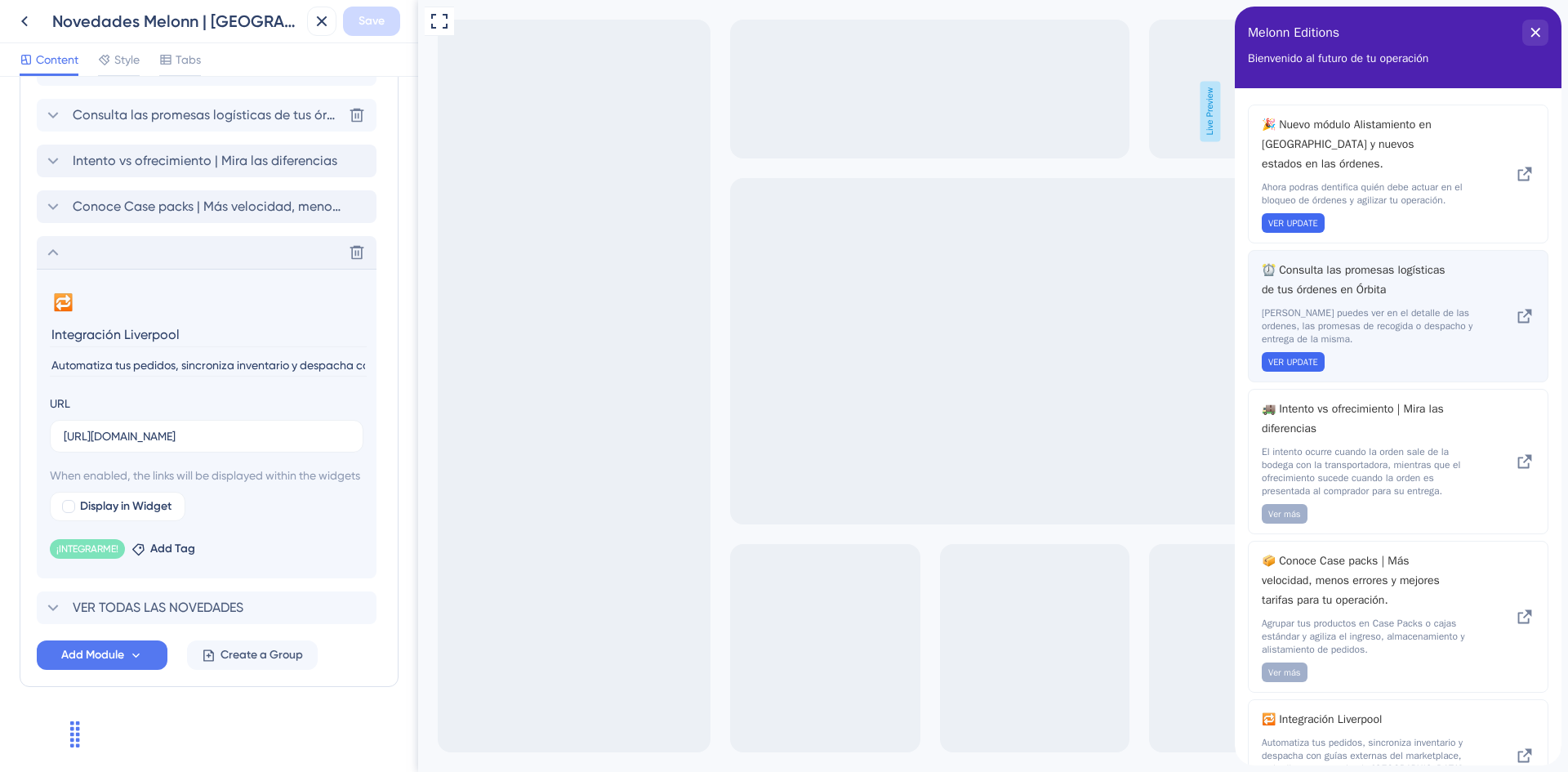 drag, startPoint x: 1535, startPoint y: 27, endPoint x: 1325, endPoint y: 258, distance: 312.19 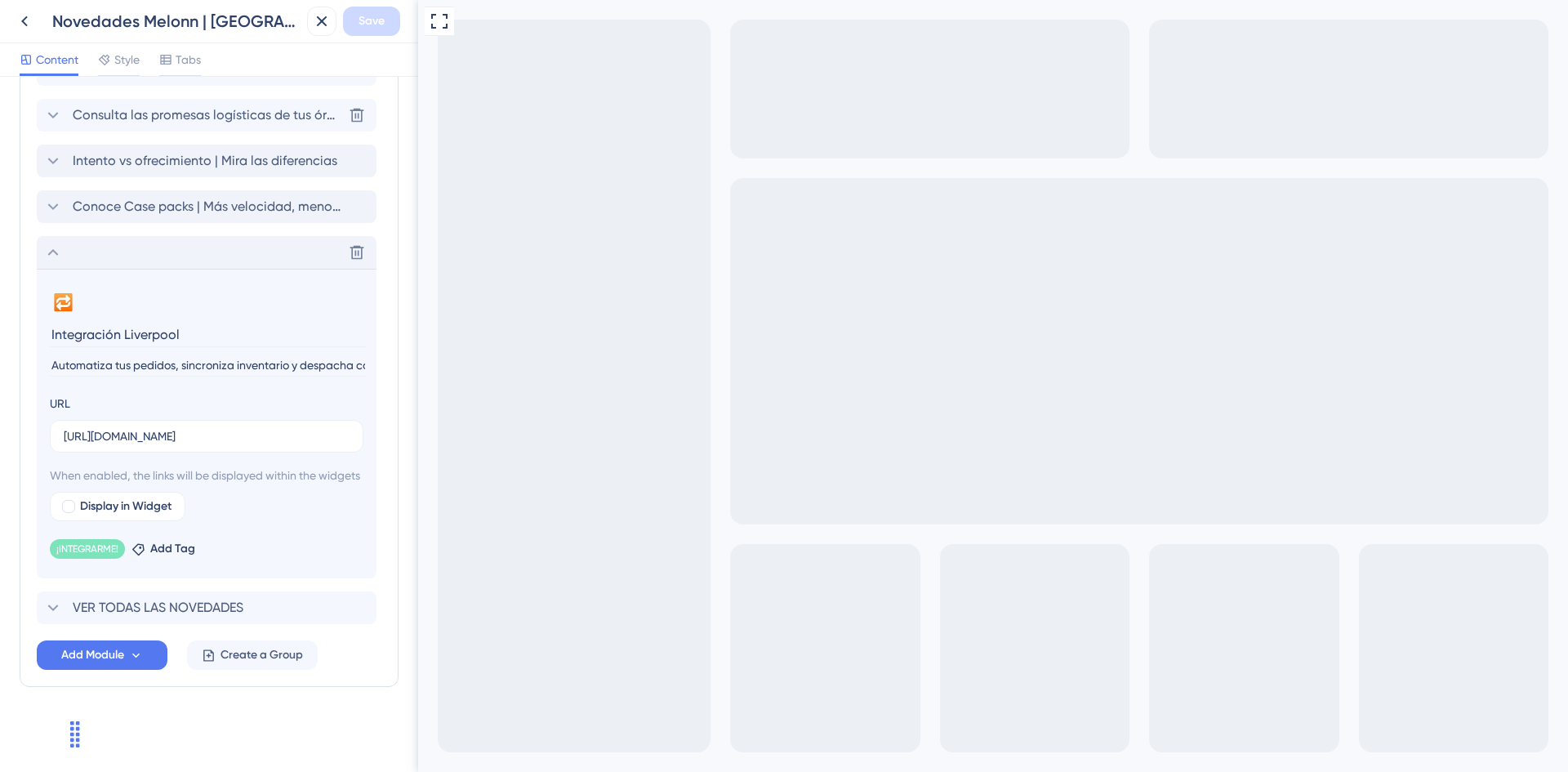 scroll, scrollTop: 221, scrollLeft: 0, axis: vertical 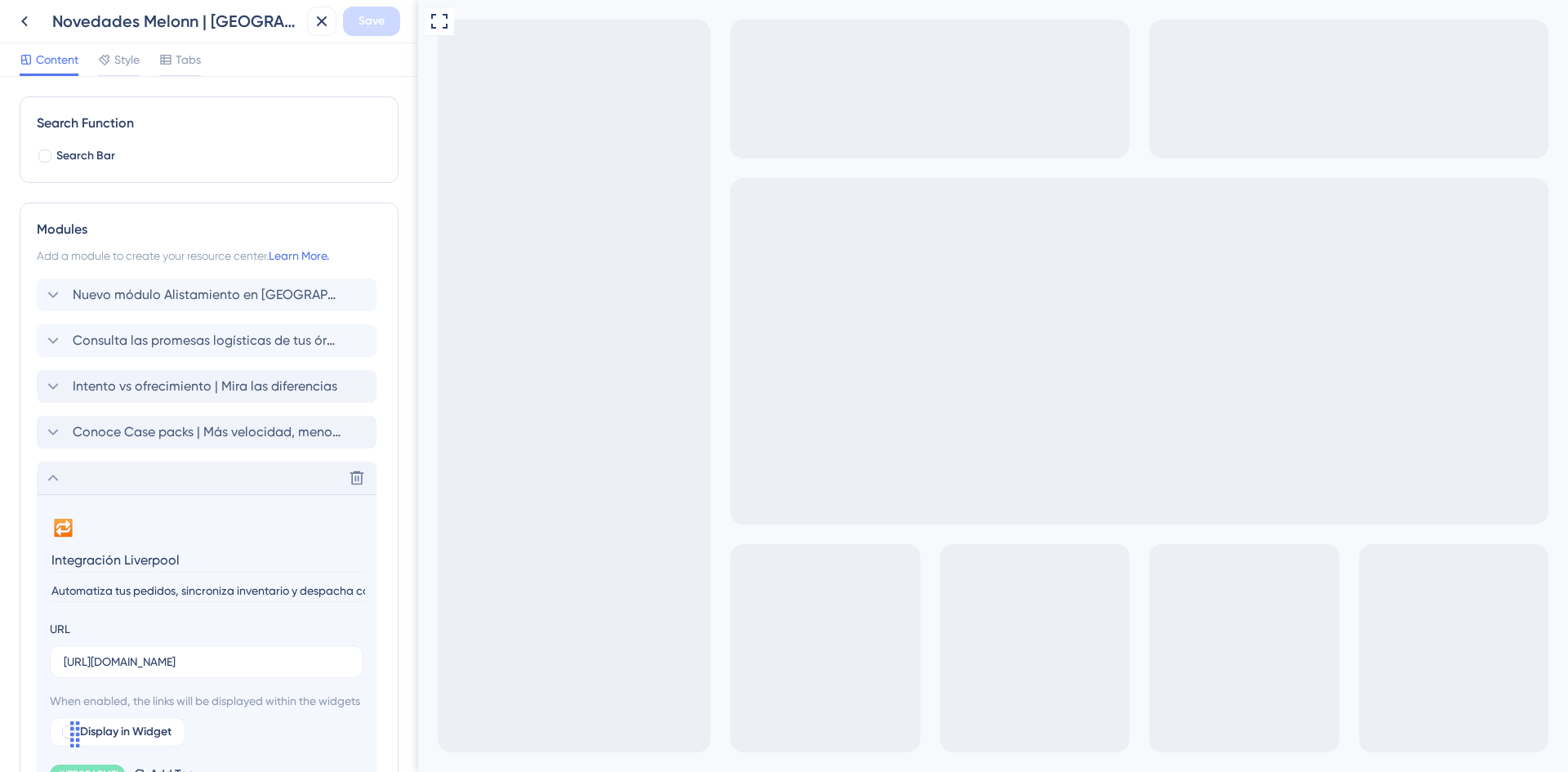 click 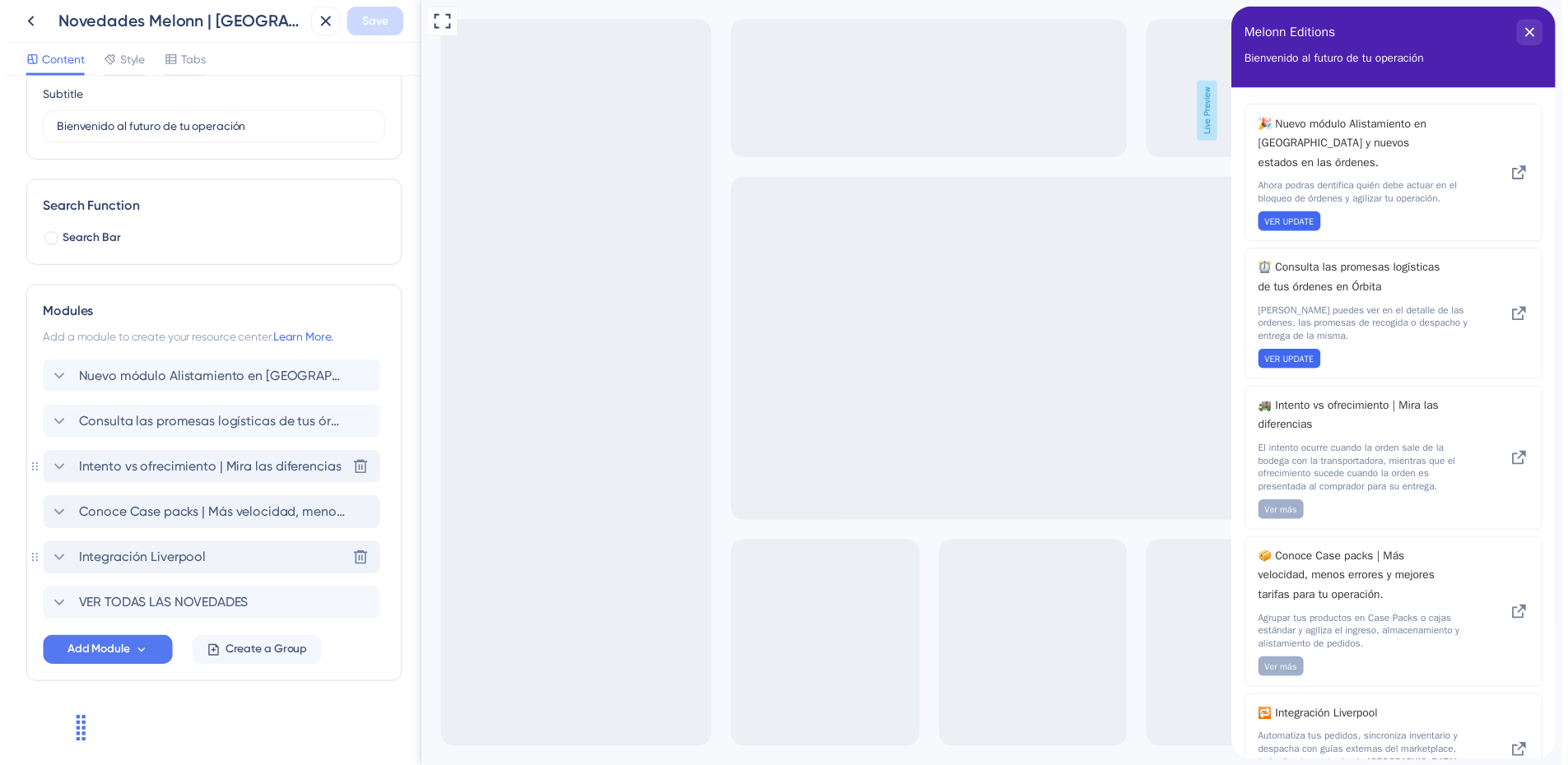 scroll, scrollTop: 0, scrollLeft: 0, axis: both 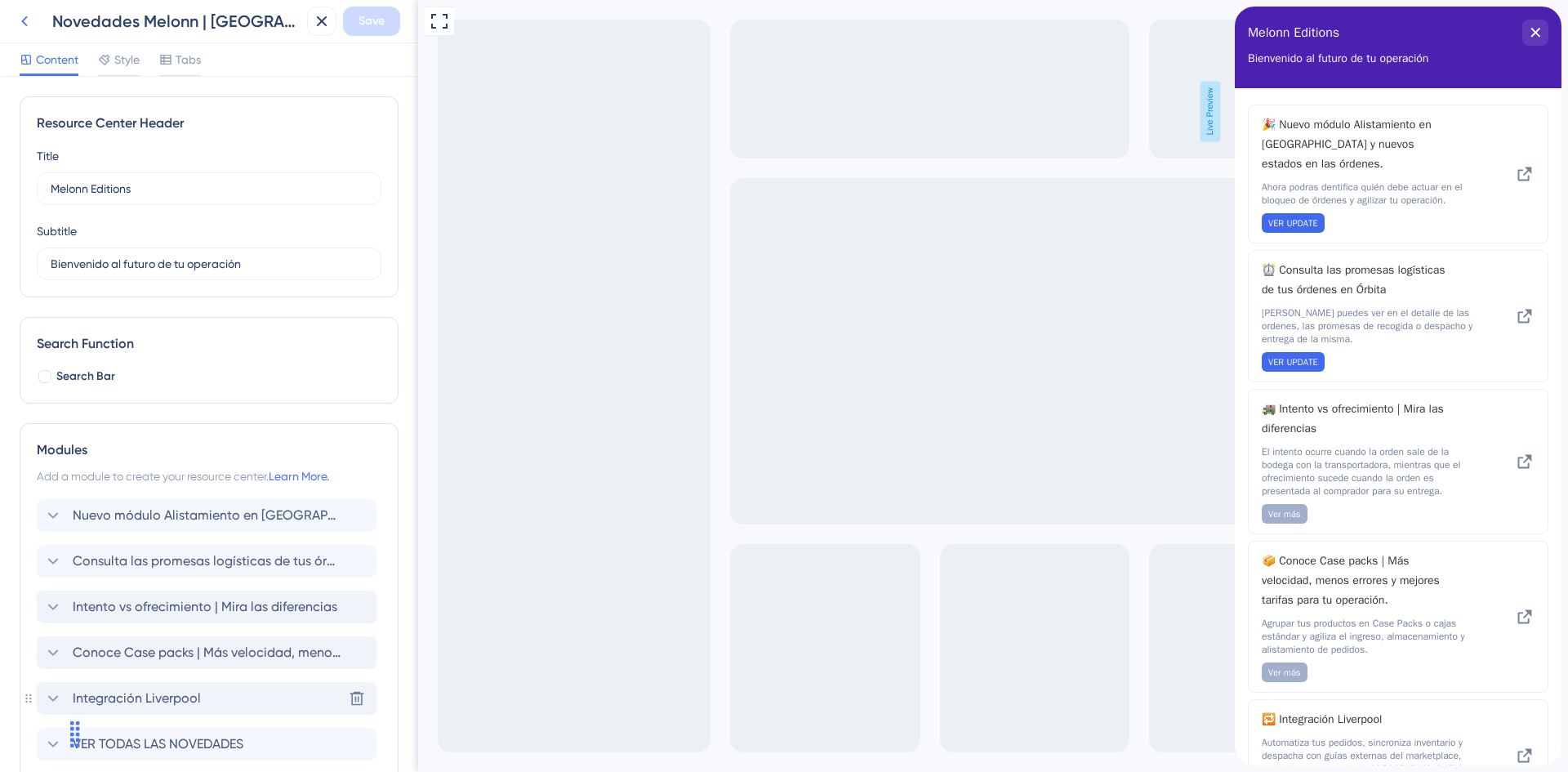 click 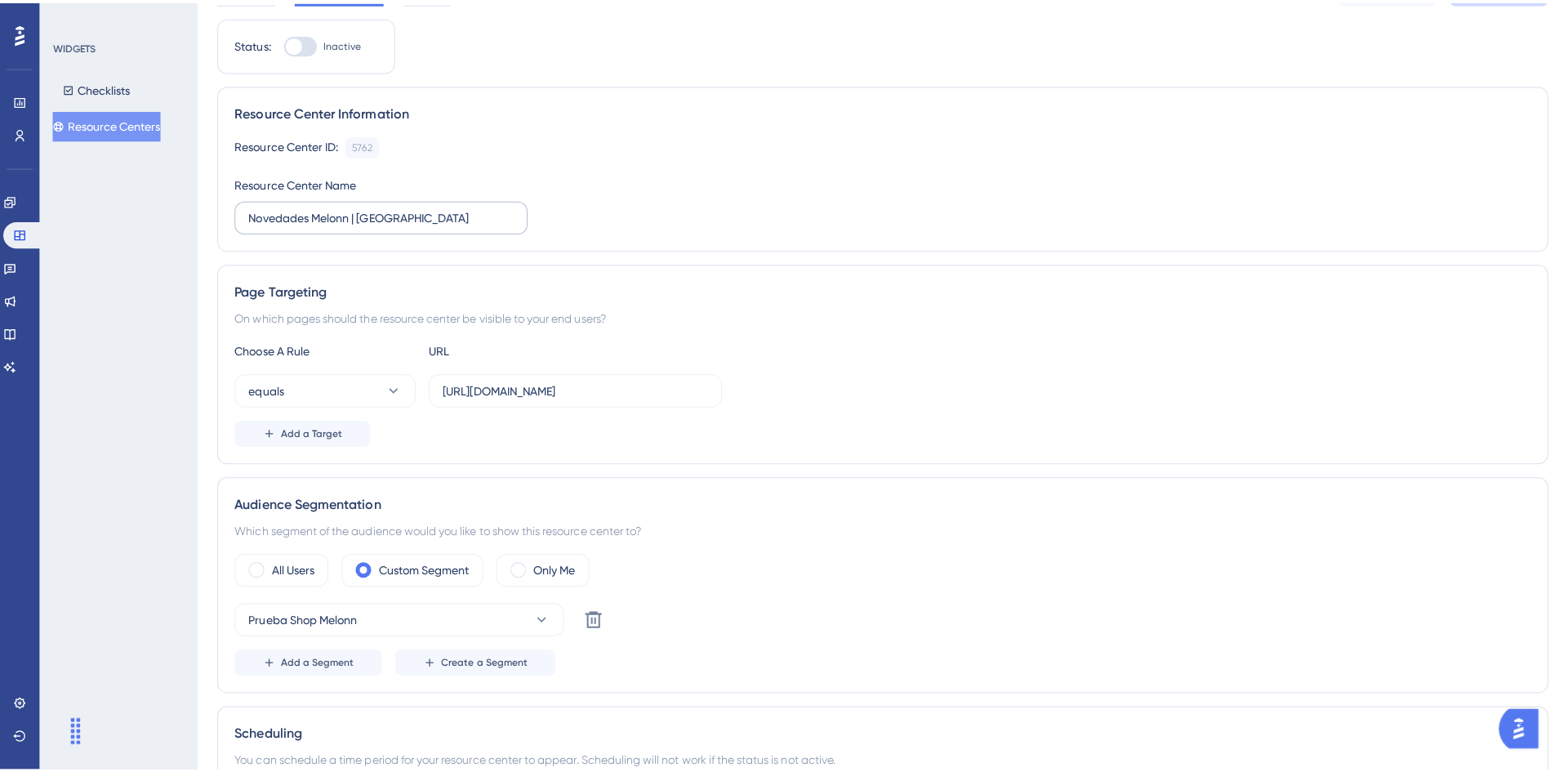 scroll, scrollTop: 0, scrollLeft: 0, axis: both 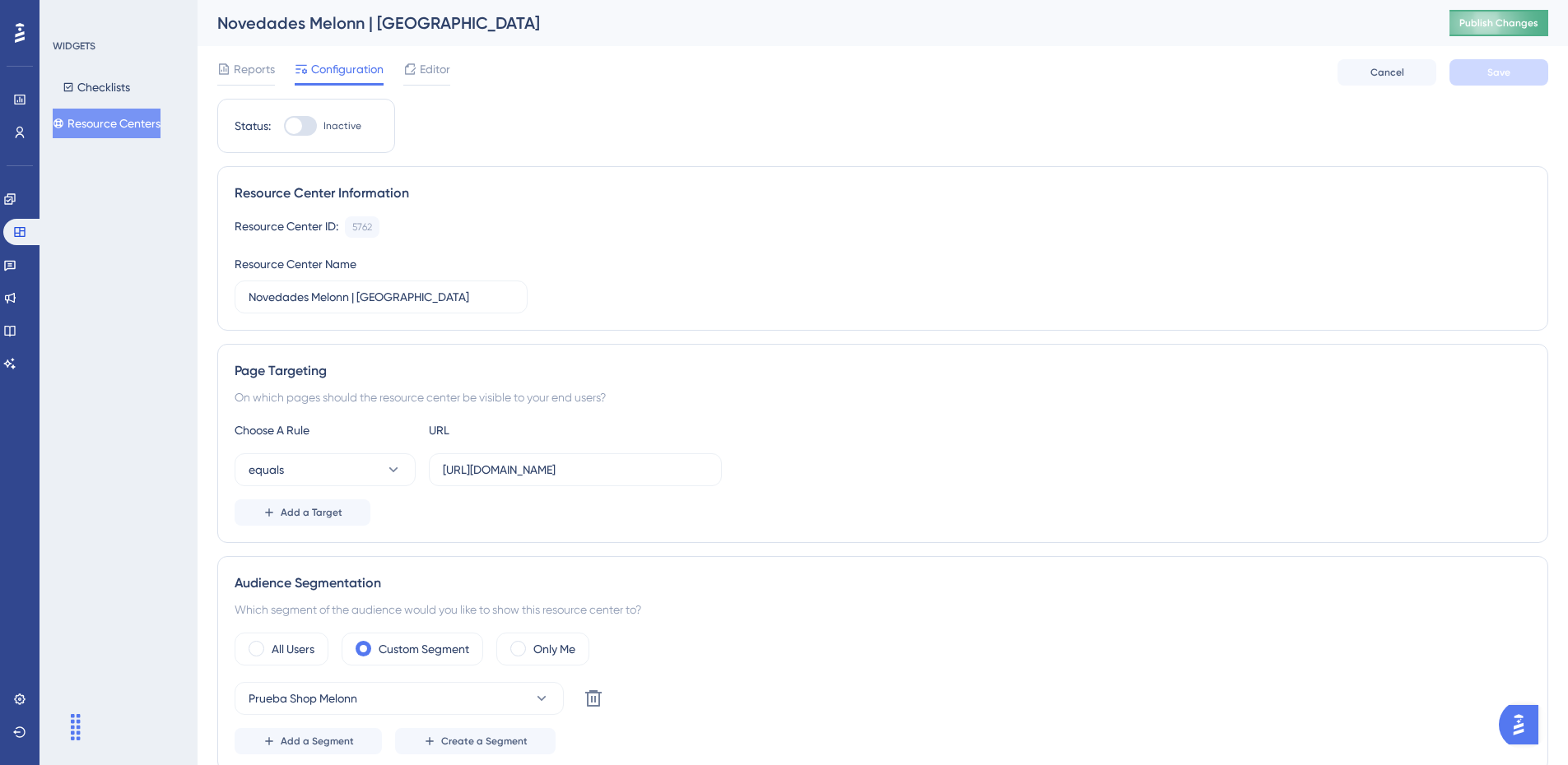 click on "Publish Changes" at bounding box center (1499, 23) 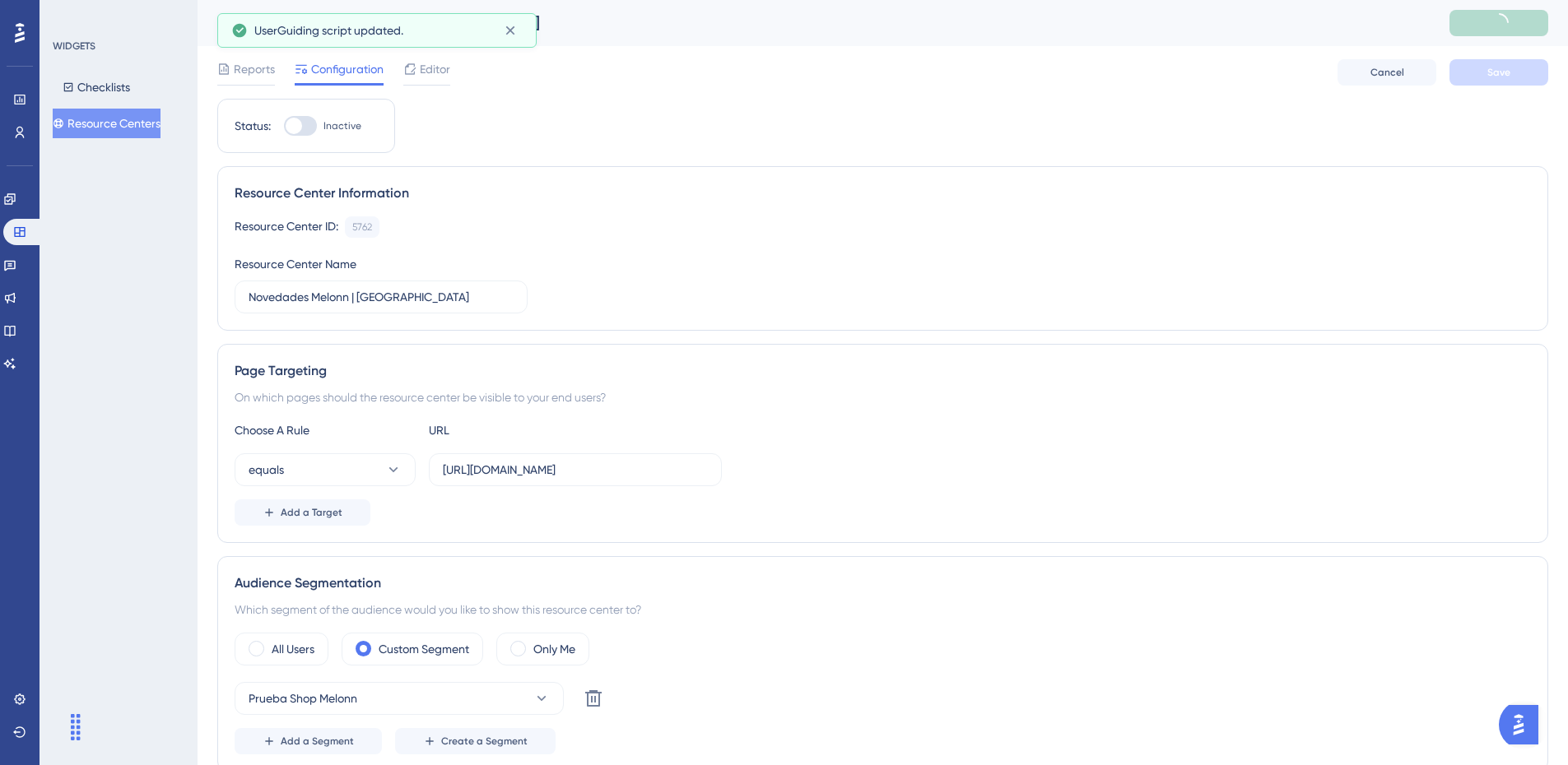 click on "Resource Centers" at bounding box center [106, 123] 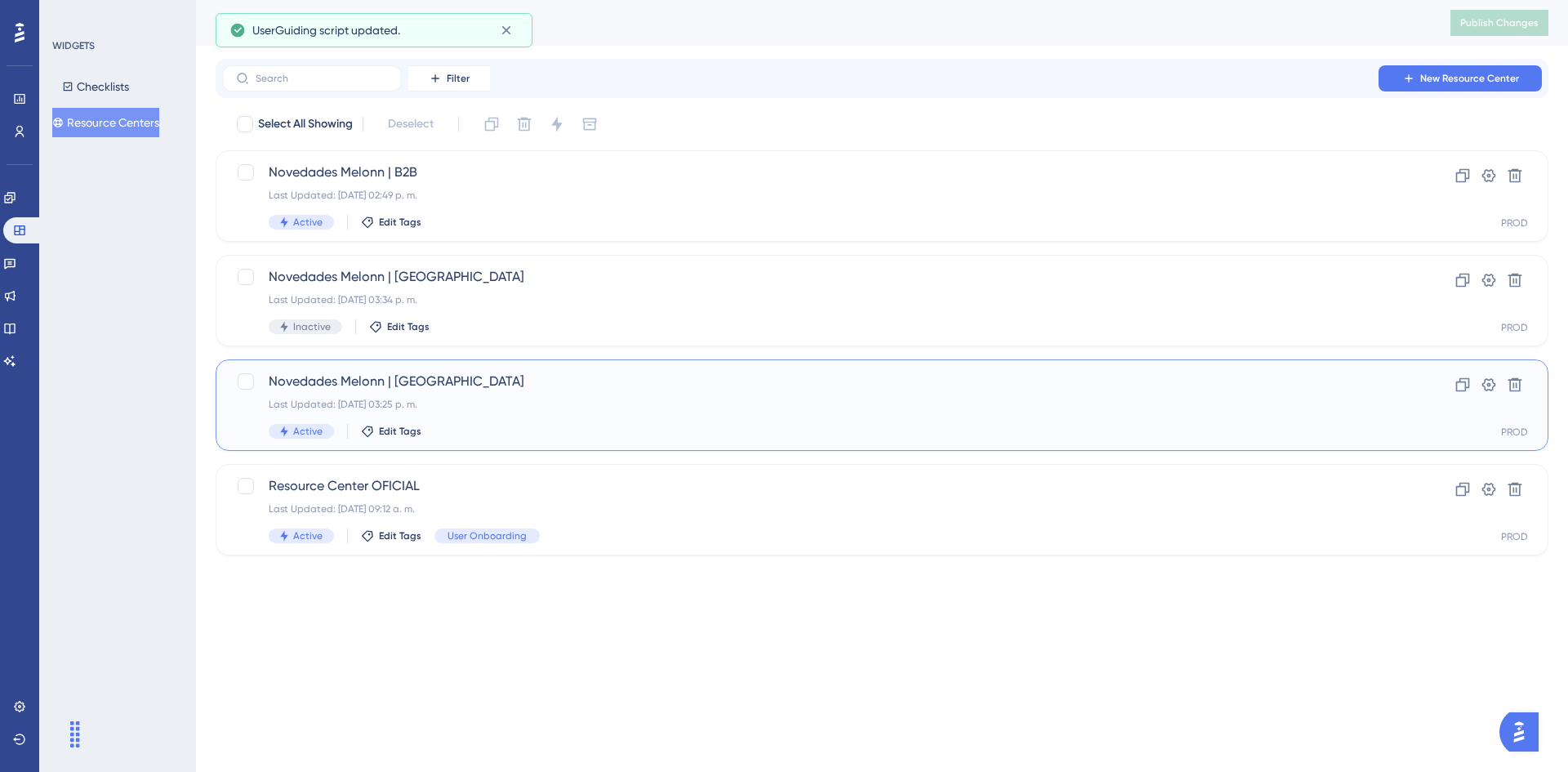 click on "Novedades Melonn | COLOMBIA Last Updated: 11 jul 2025 03:25 p. m. Active Edit Tags" at bounding box center (817, 405) 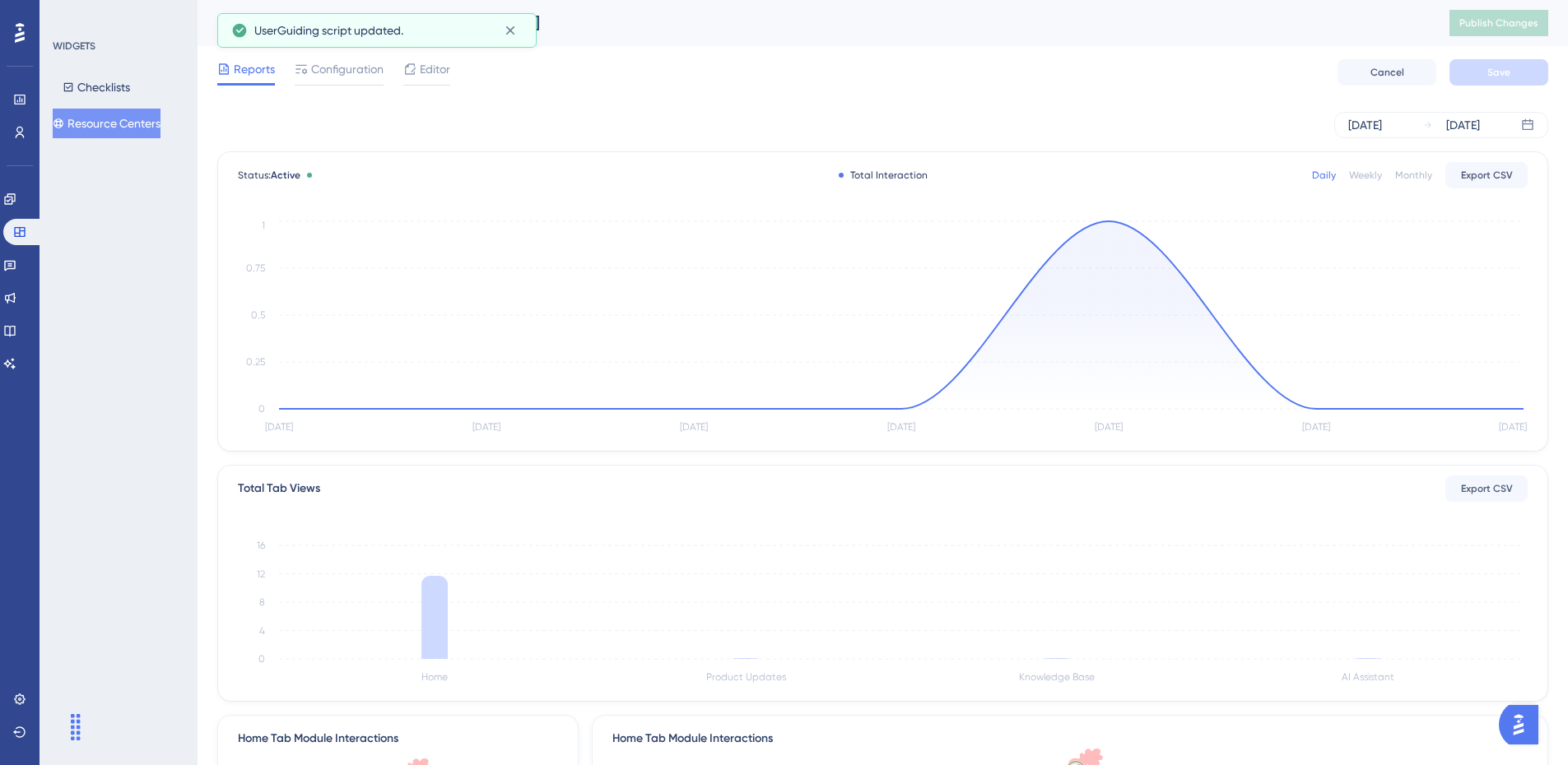 click on "Reports Configuration Editor Cancel Save" at bounding box center (882, 72) 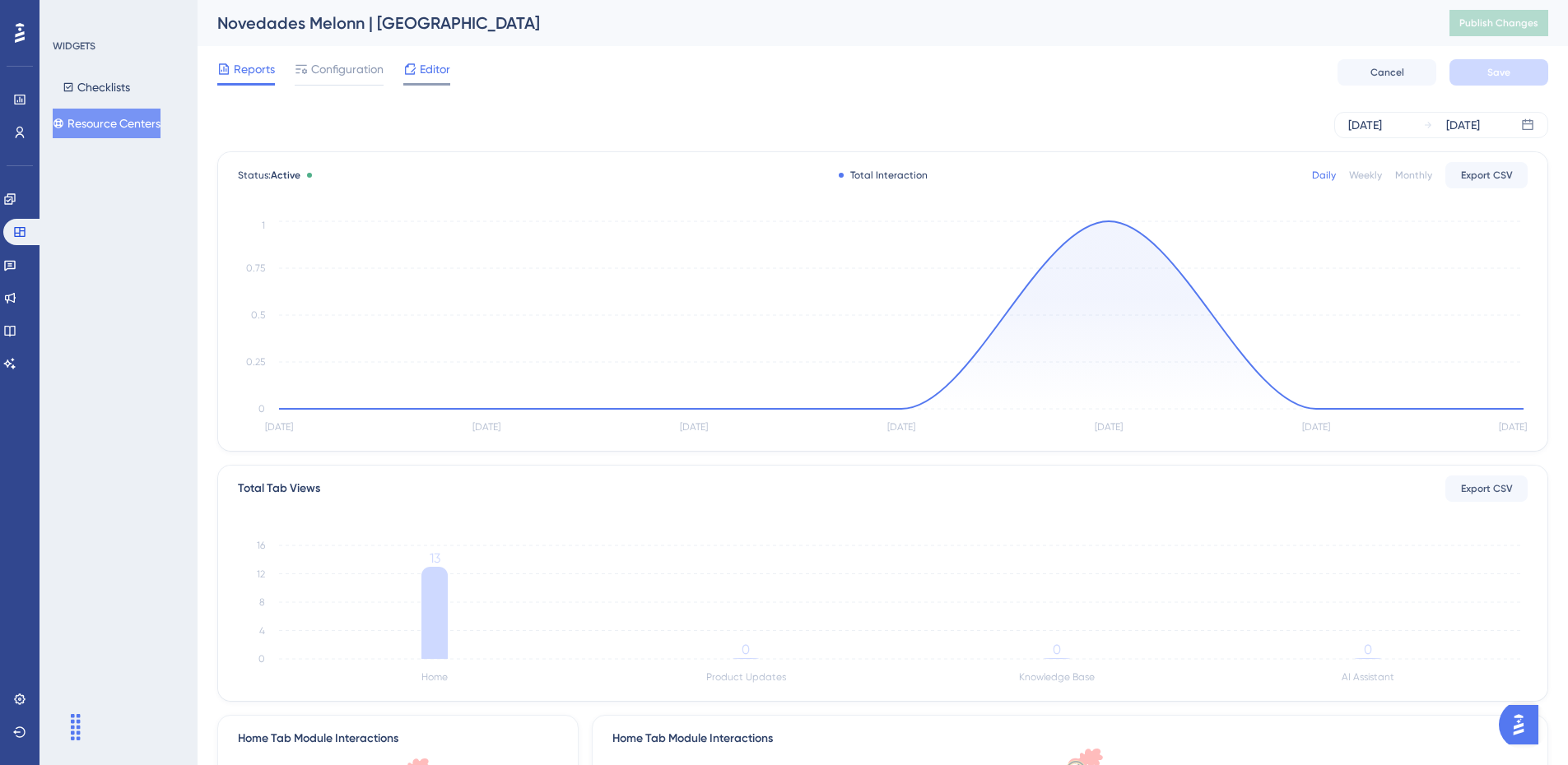 click on "Editor" at bounding box center [426, 72] 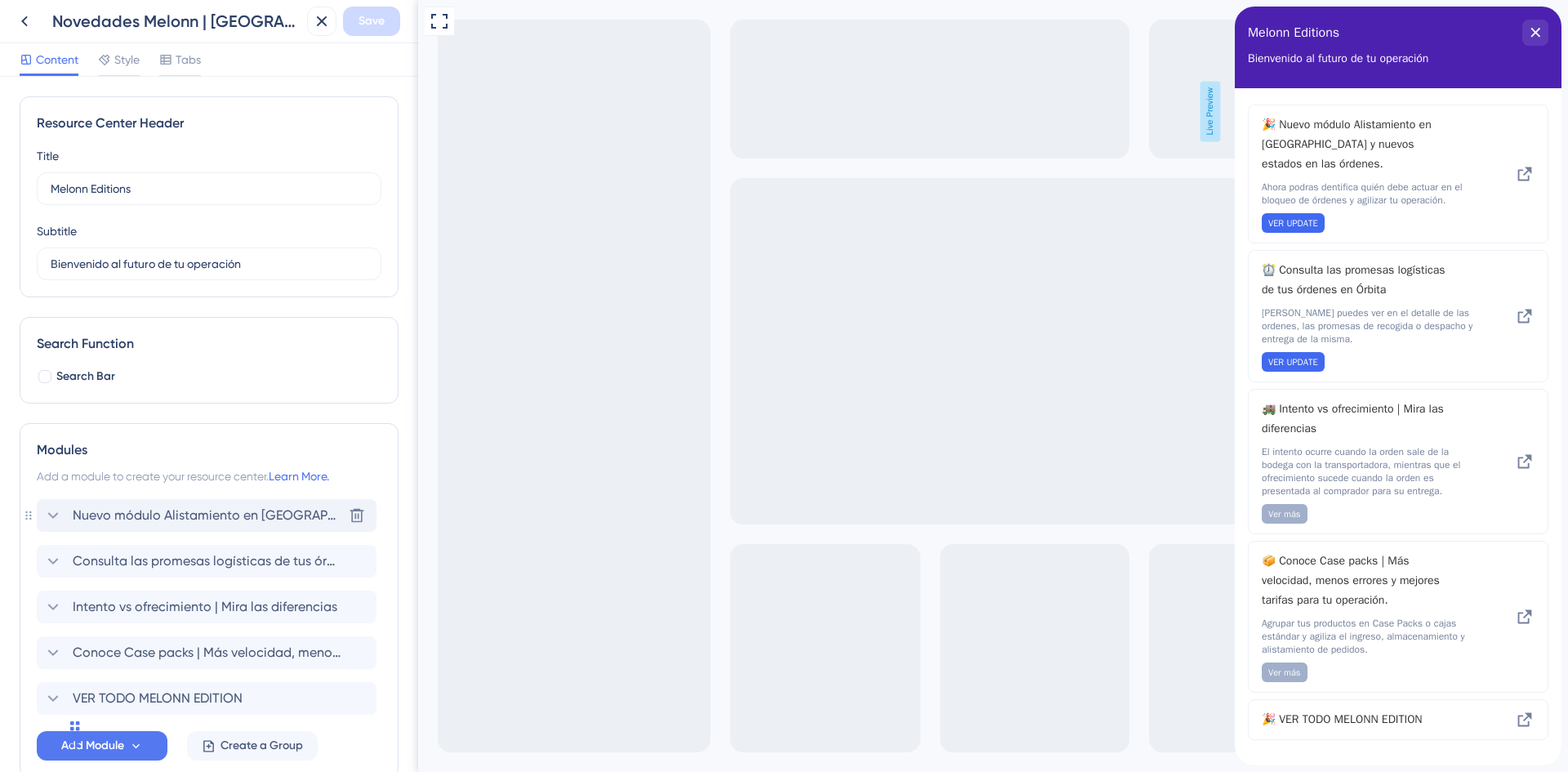 scroll, scrollTop: 0, scrollLeft: 0, axis: both 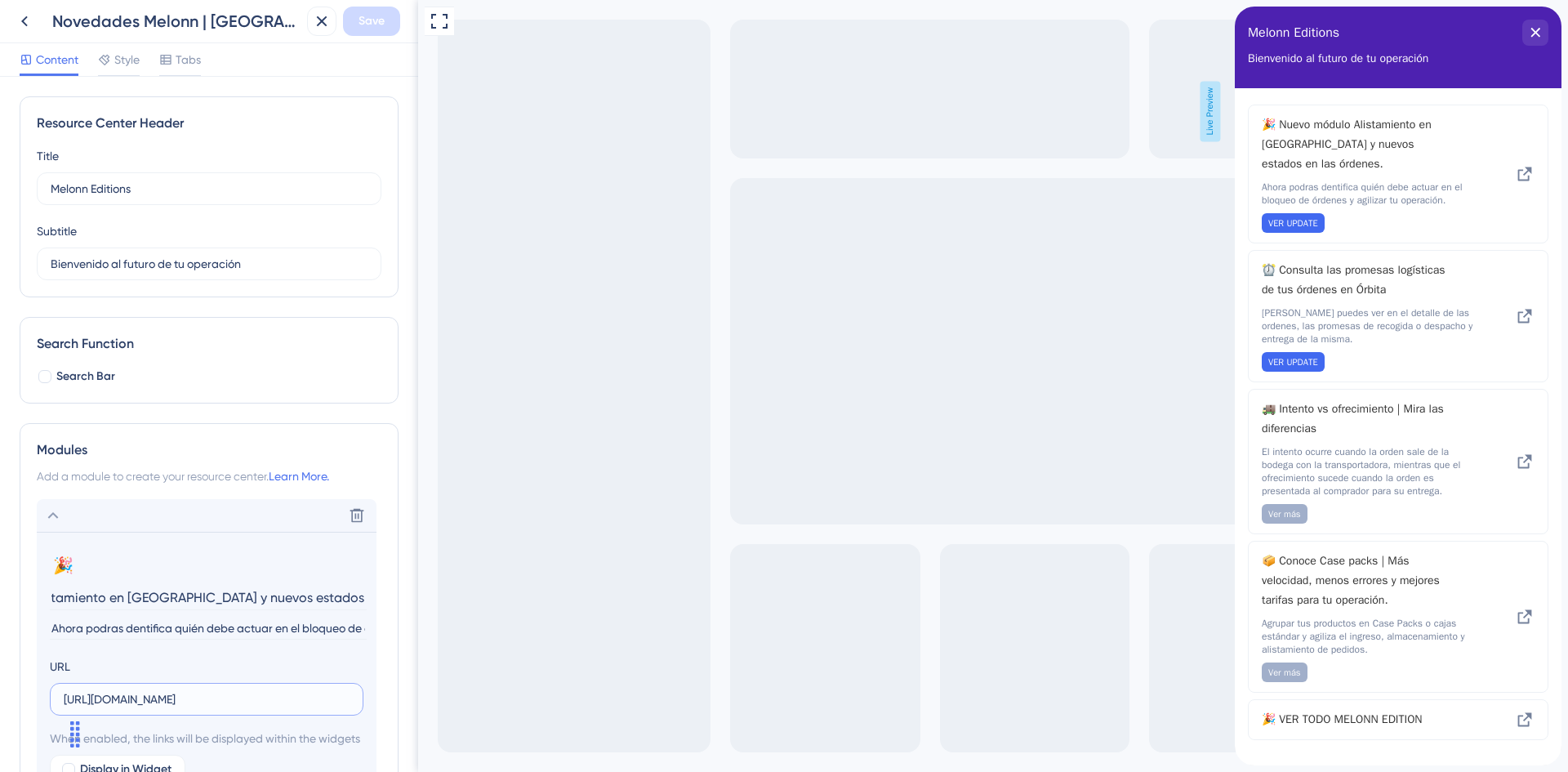 click on "https://melonn.notion.site/Liverpool-1f33bfd6145d80b8b4a6ee94a88c25e6" at bounding box center [207, 699] 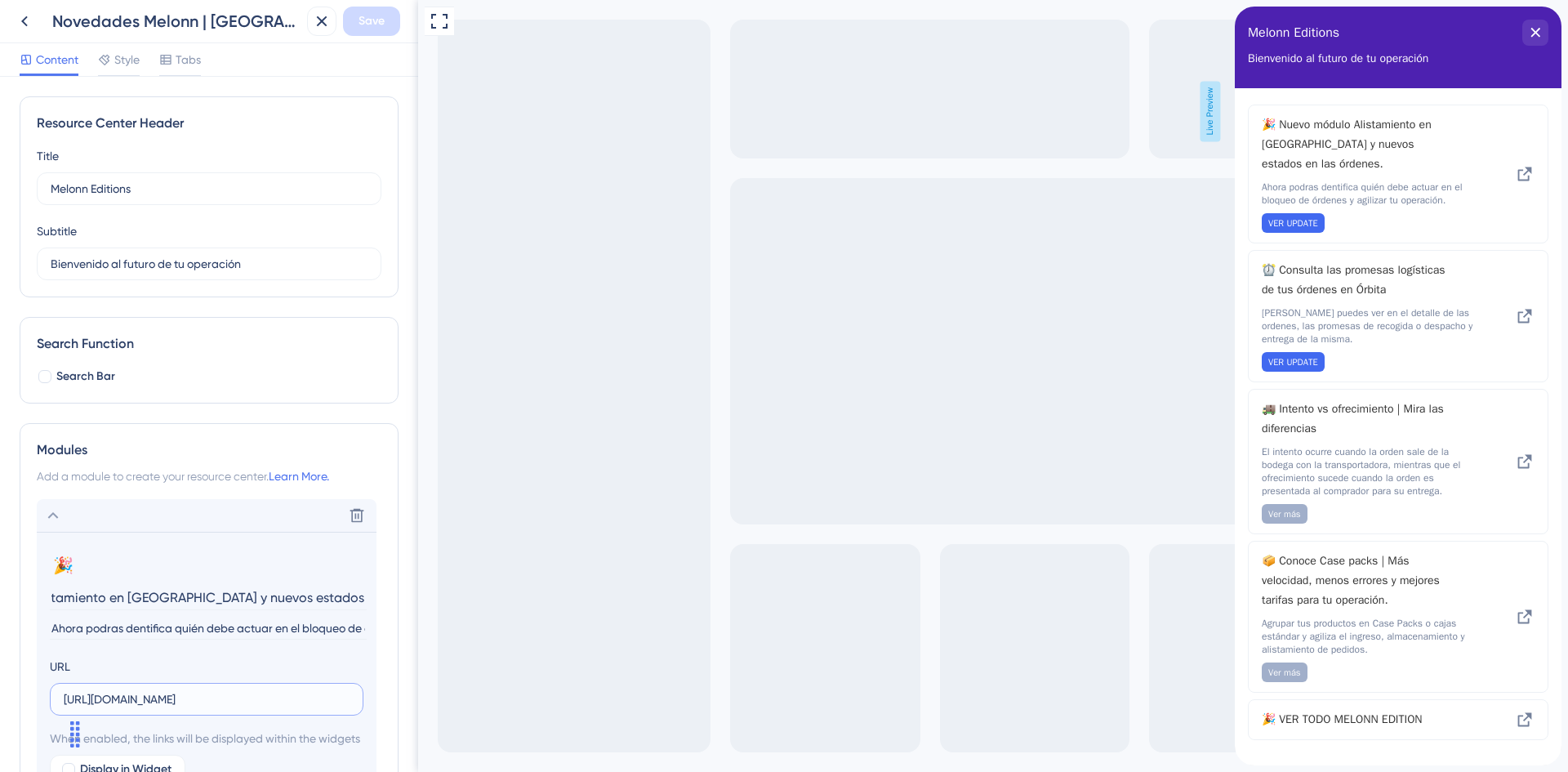 scroll, scrollTop: 0, scrollLeft: 0, axis: both 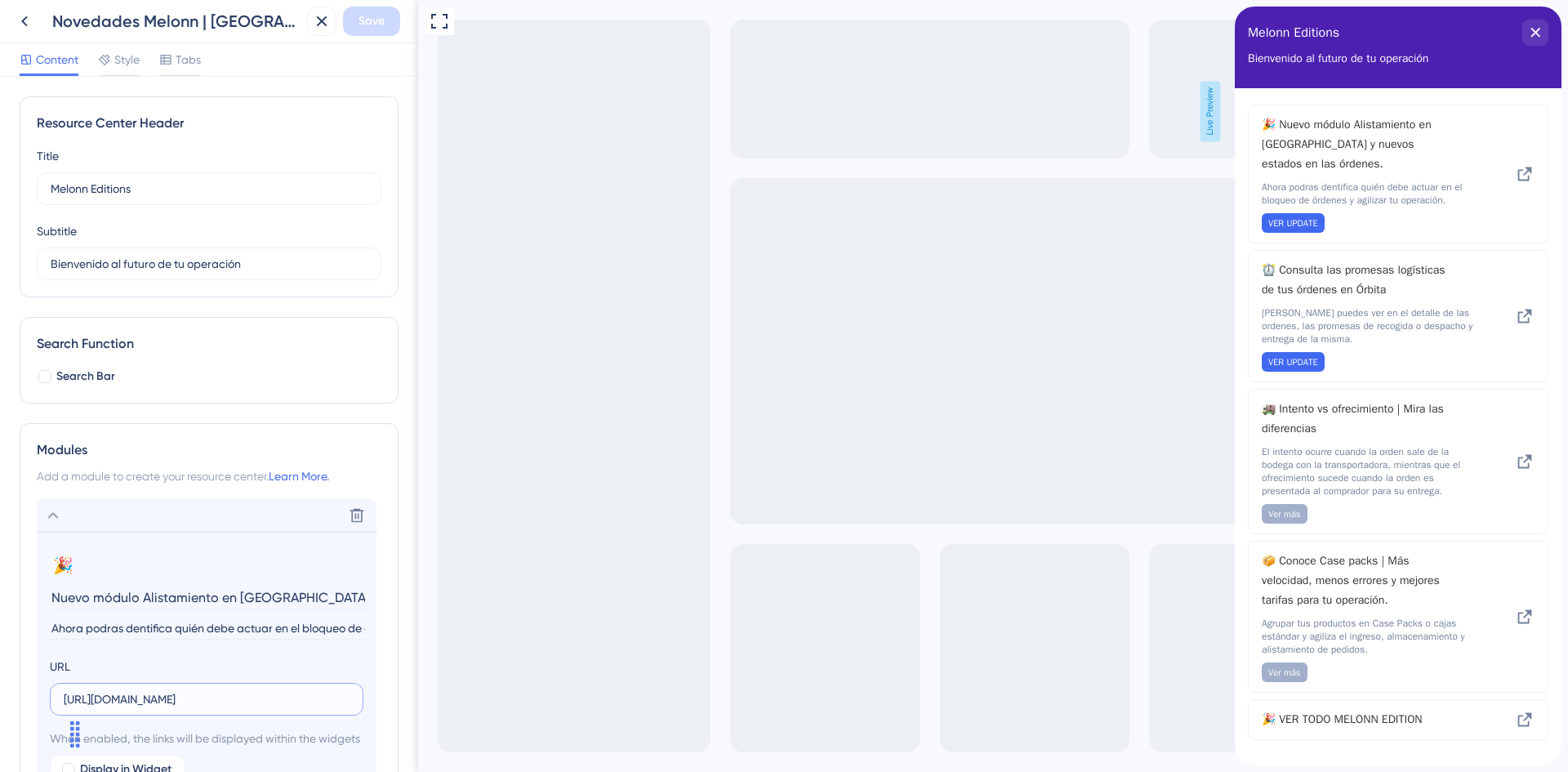 click on "https://melonn.notion.site/Liverpool-1f33bfd6145d80b8b4a6ee94a88c25e6" at bounding box center [207, 699] 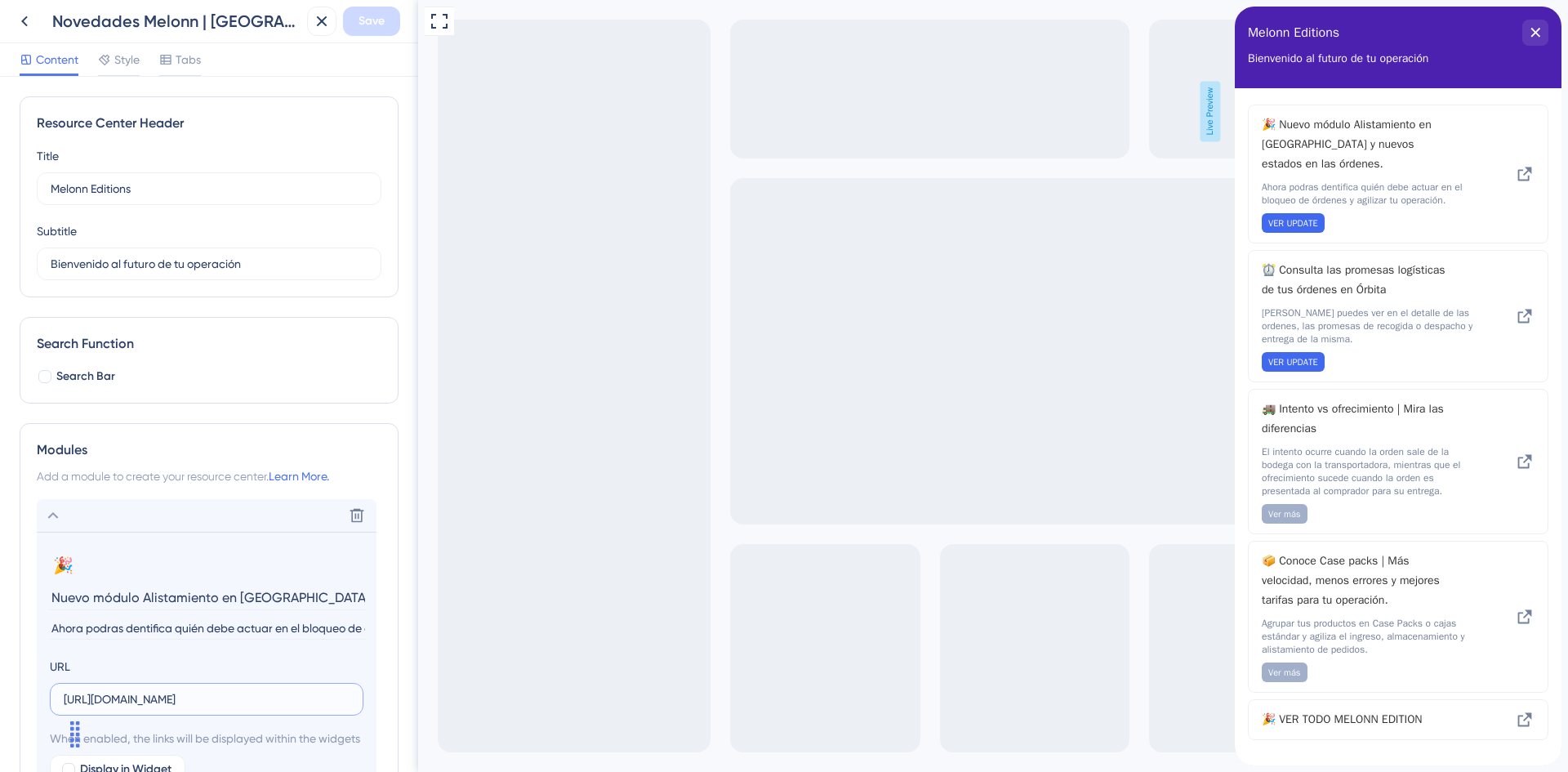 click on "https://melonn.notion.site/Liverpool-1f33bfd6145d80b8b4a6ee94a88c25e6" at bounding box center [207, 699] 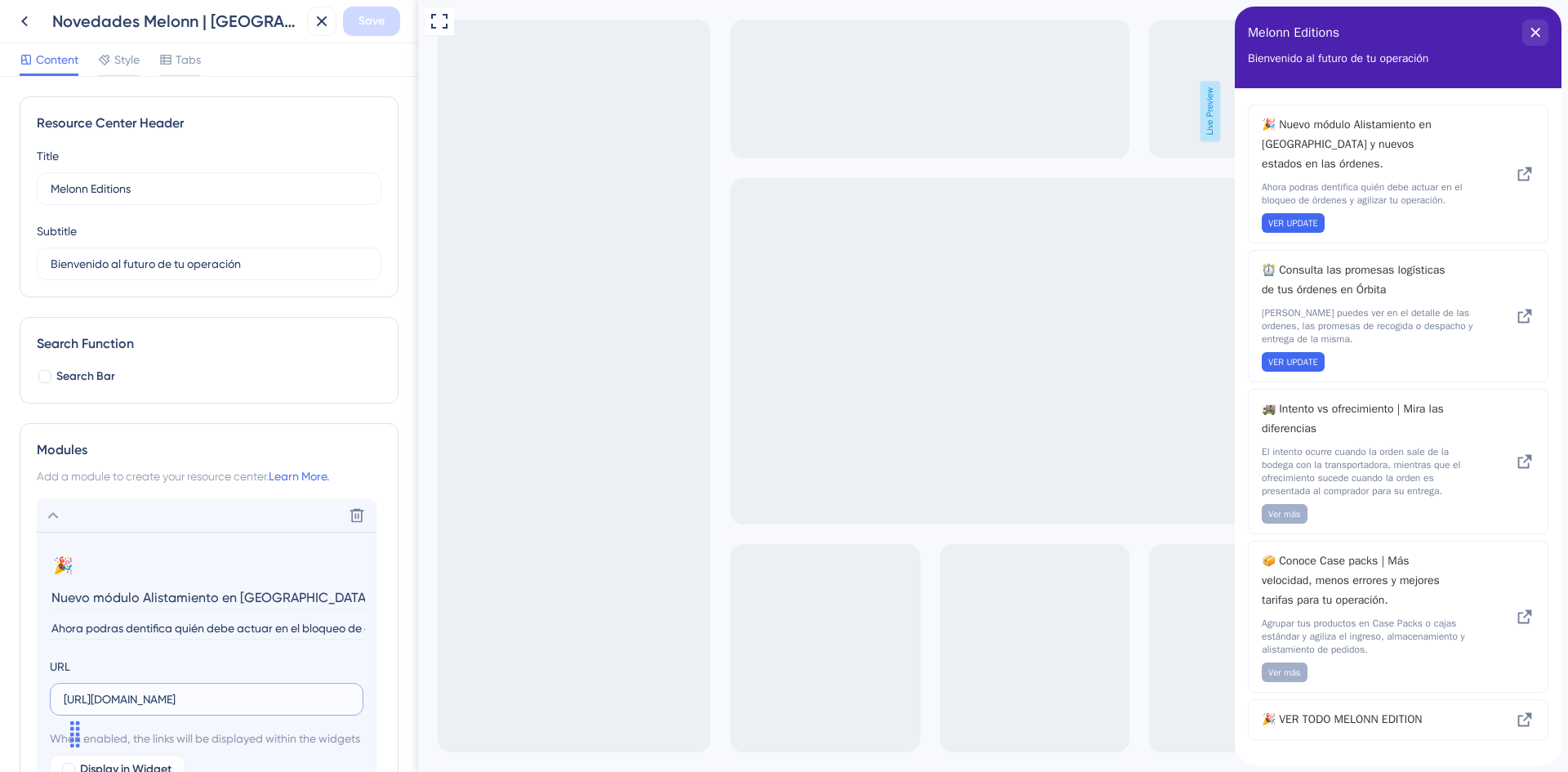 paste on "rdenes-en-Estados-con-Alistamiento-en-Espera-1f83bfd6145d8054bdcdd350ae3b917c" 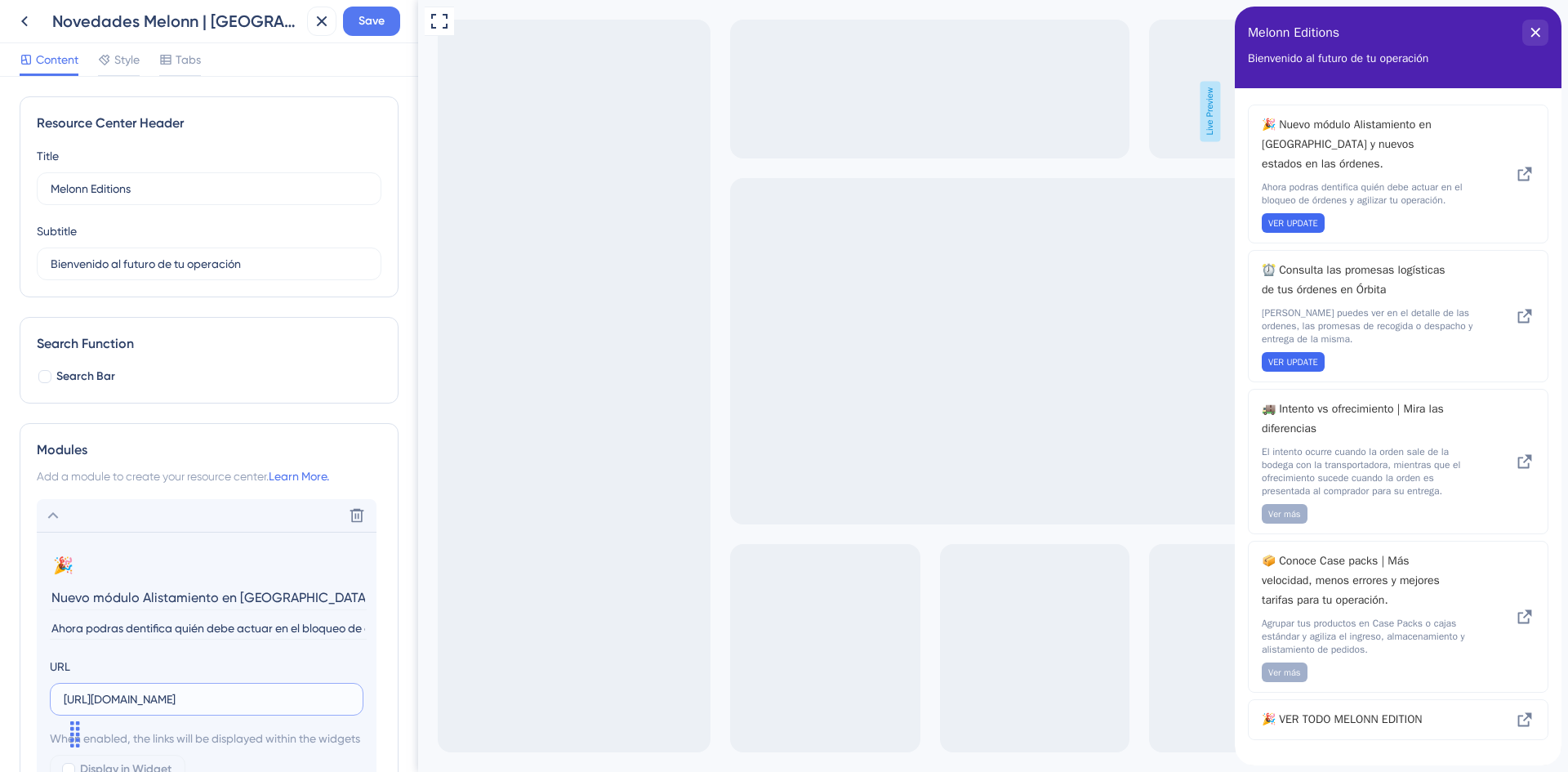 scroll, scrollTop: 0, scrollLeft: 318, axis: horizontal 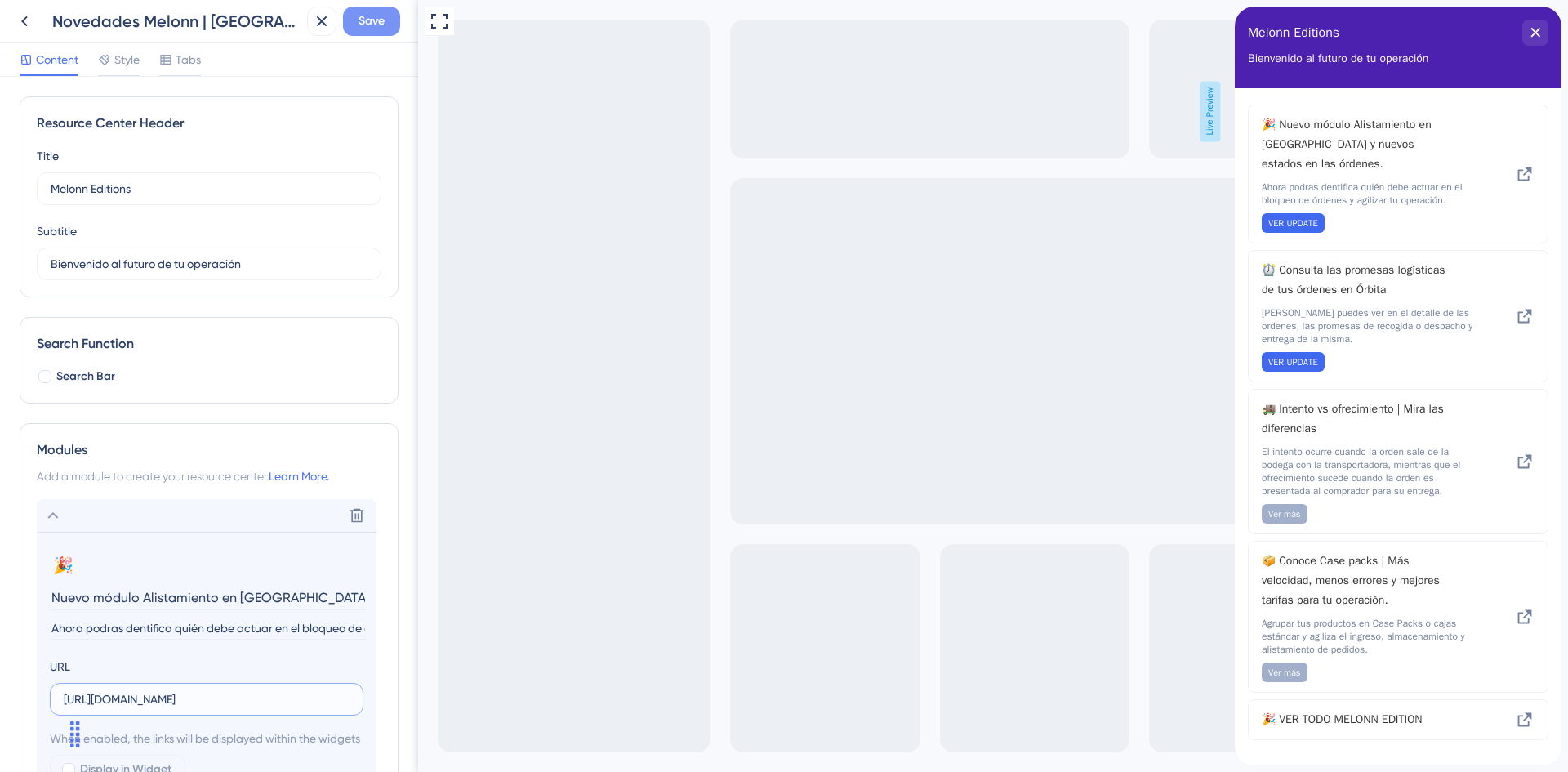 type on "https://melonn.notion.site/rdenes-en-Estados-con-Alistamiento-en-Espera-1f83bfd6145d8054bdcdd350ae3b917c" 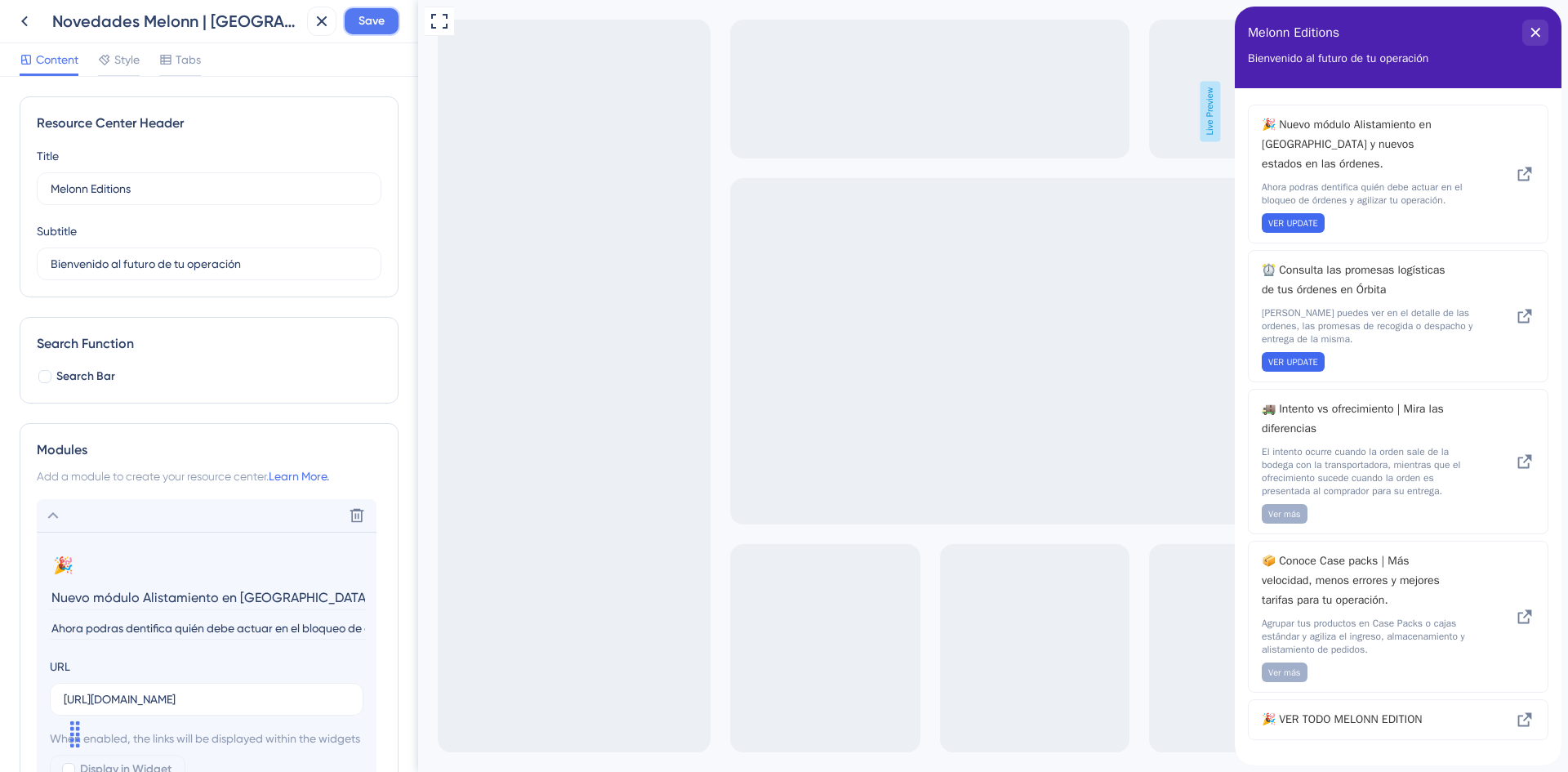 click on "Save" at bounding box center [372, 21] 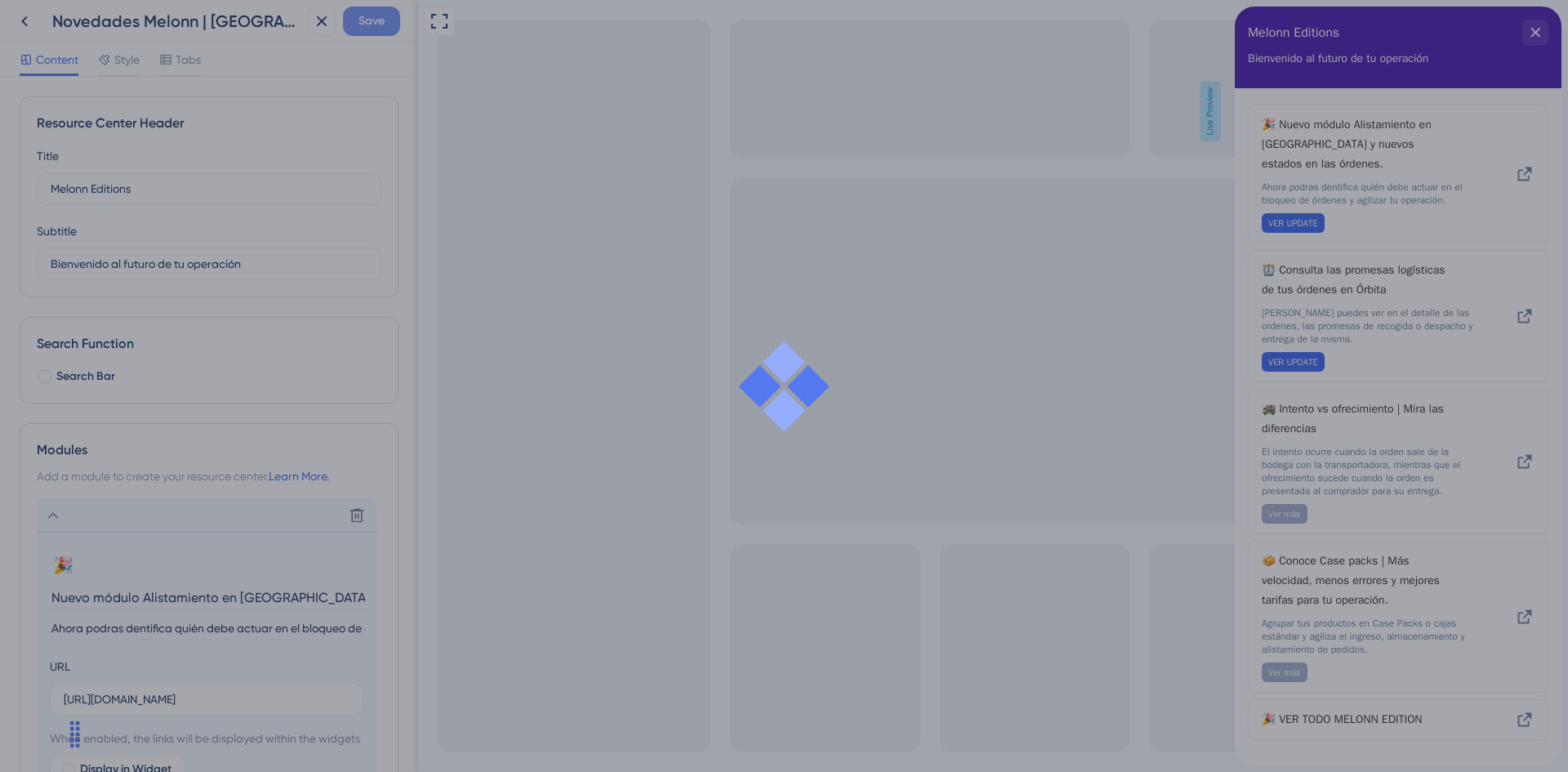scroll, scrollTop: 0, scrollLeft: 0, axis: both 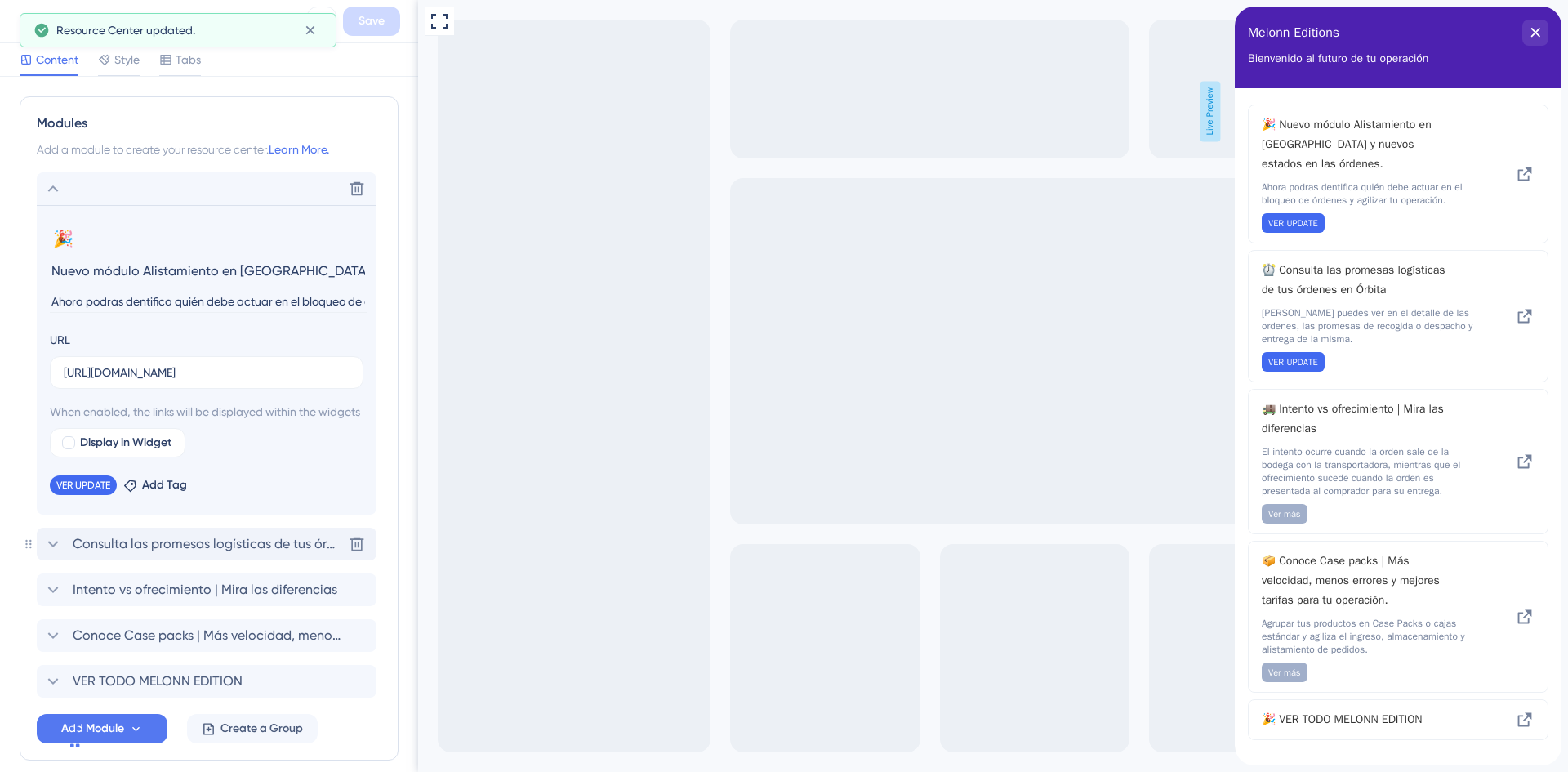 click on "Consulta las promesas logísticas de tus órdenes en Órbita Delete" at bounding box center [207, 544] 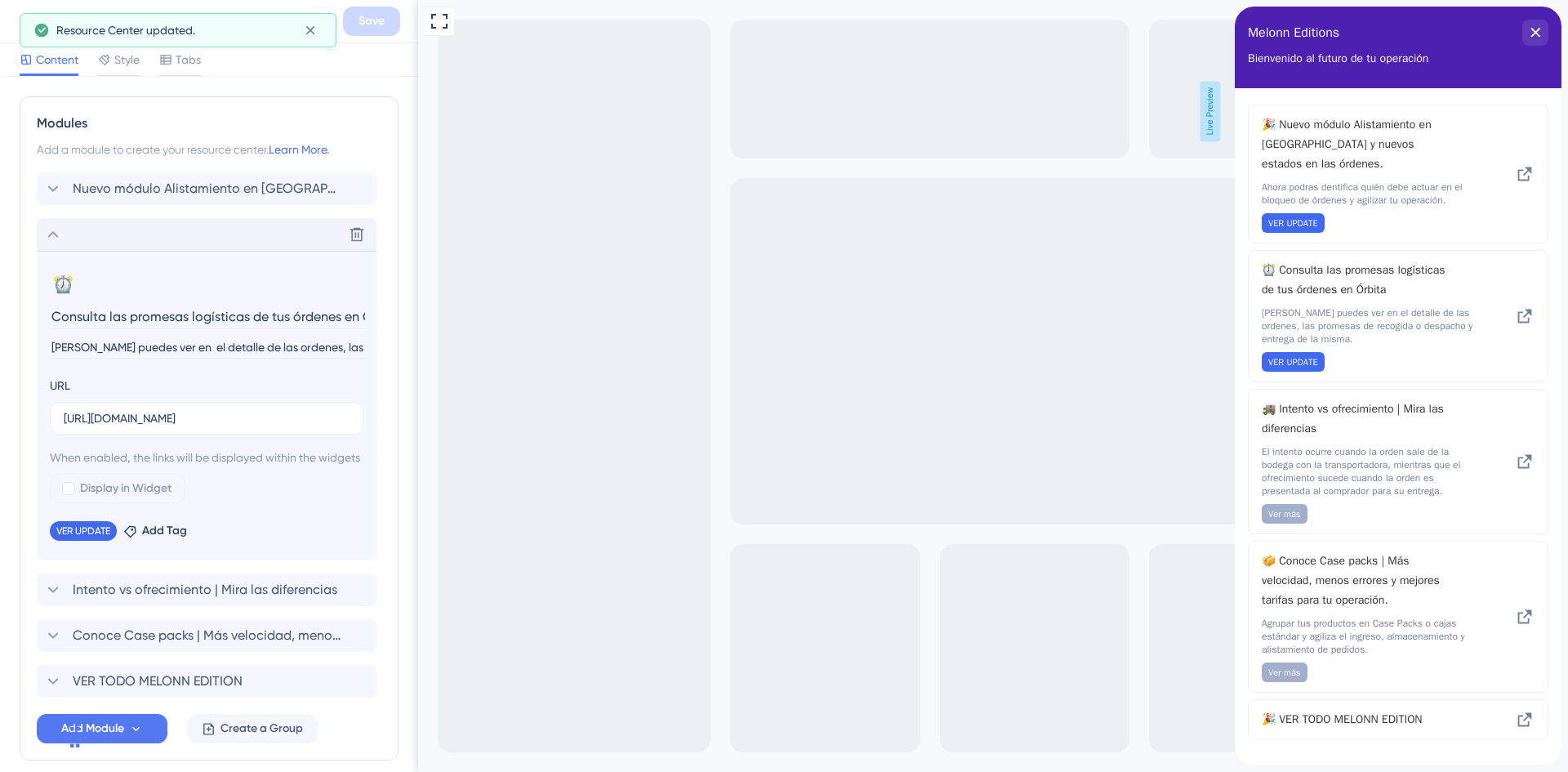 scroll, scrollTop: 0, scrollLeft: 35, axis: horizontal 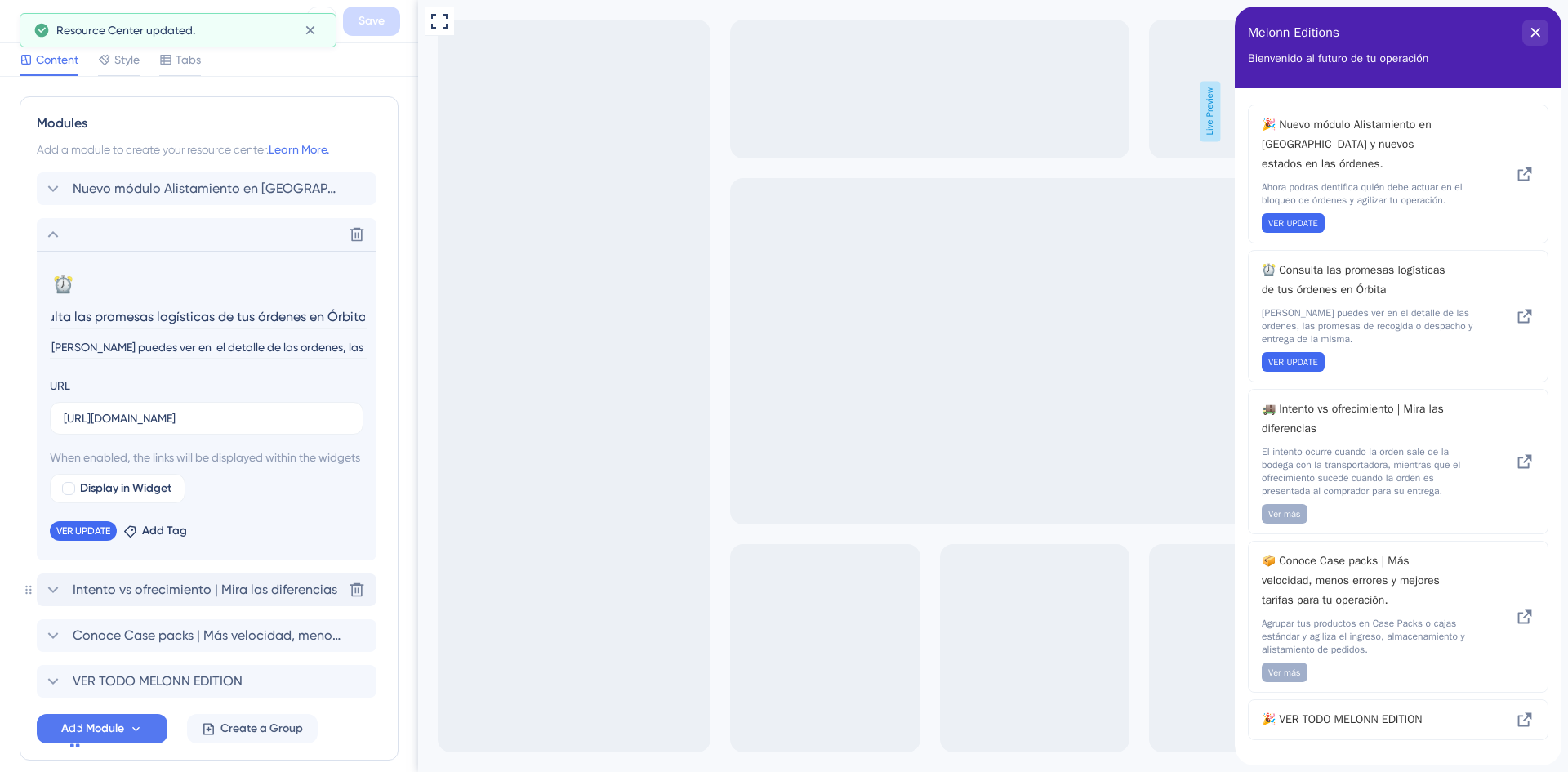click on "Intento vs ofrecimiento | Mira las diferencias" at bounding box center (205, 590) 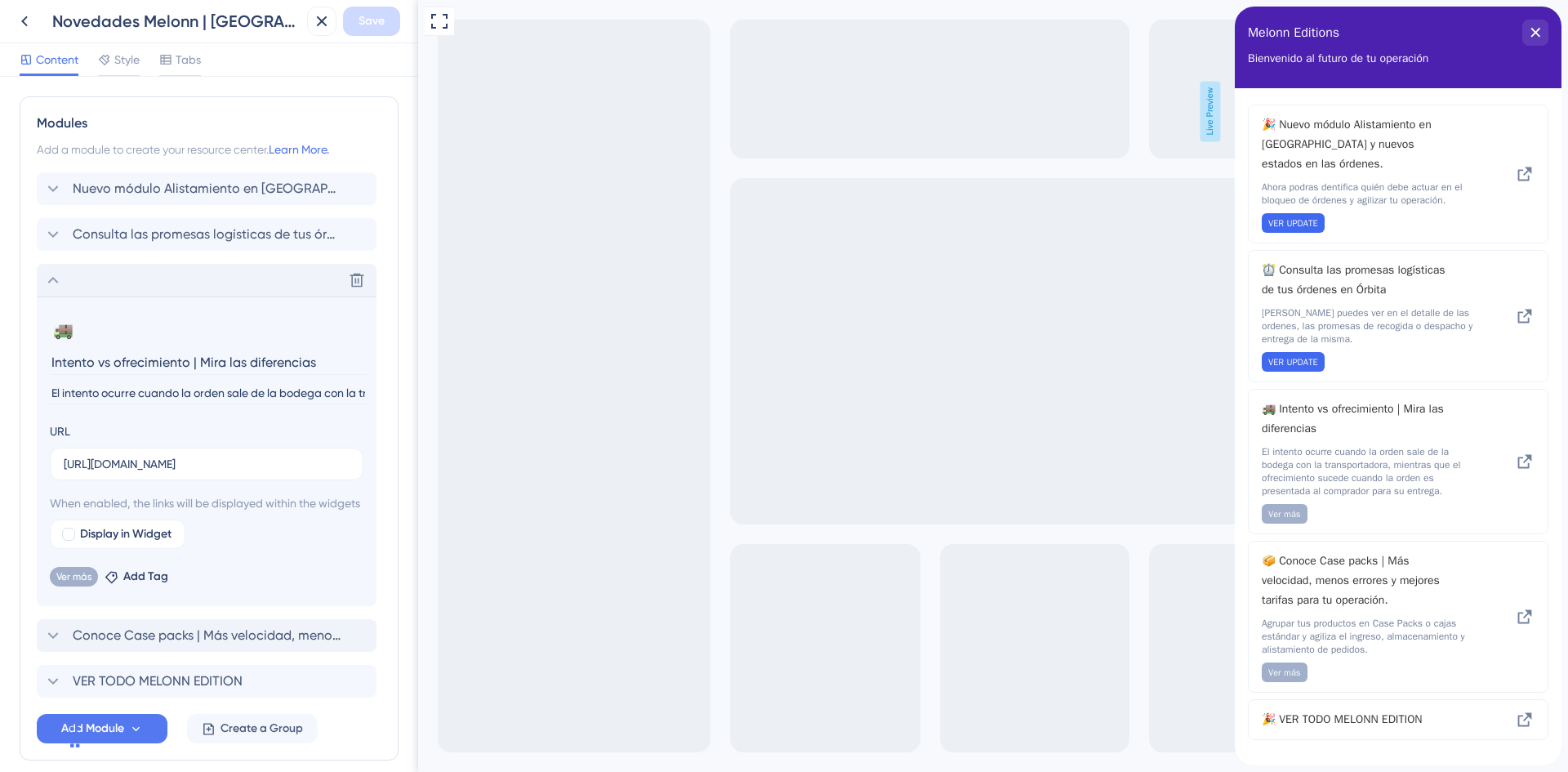 scroll, scrollTop: 420, scrollLeft: 0, axis: vertical 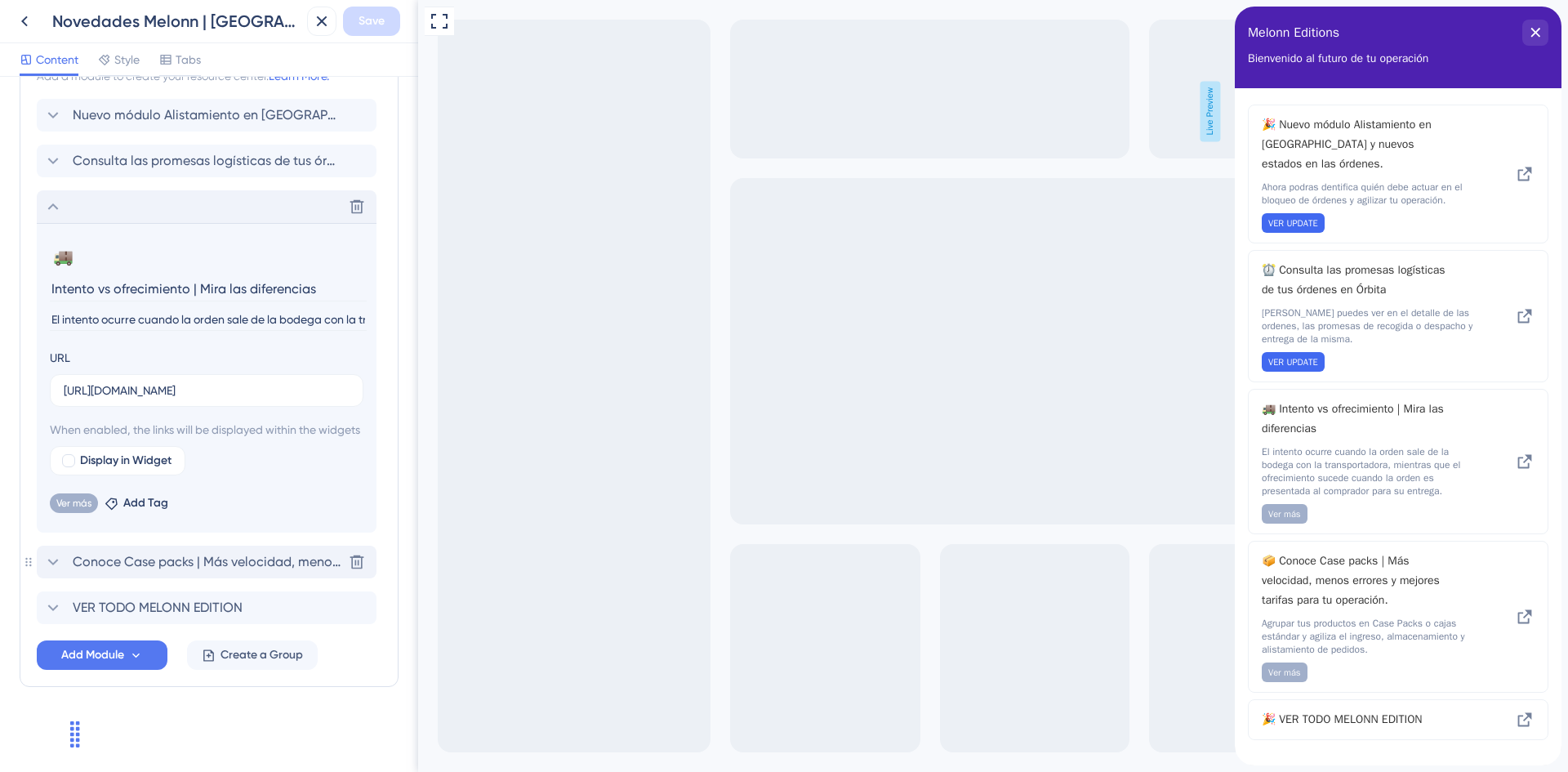click on "Conoce Case packs | Más velocidad, menos errores y mejores tarifas para tu operación.   Delete" at bounding box center (207, 562) 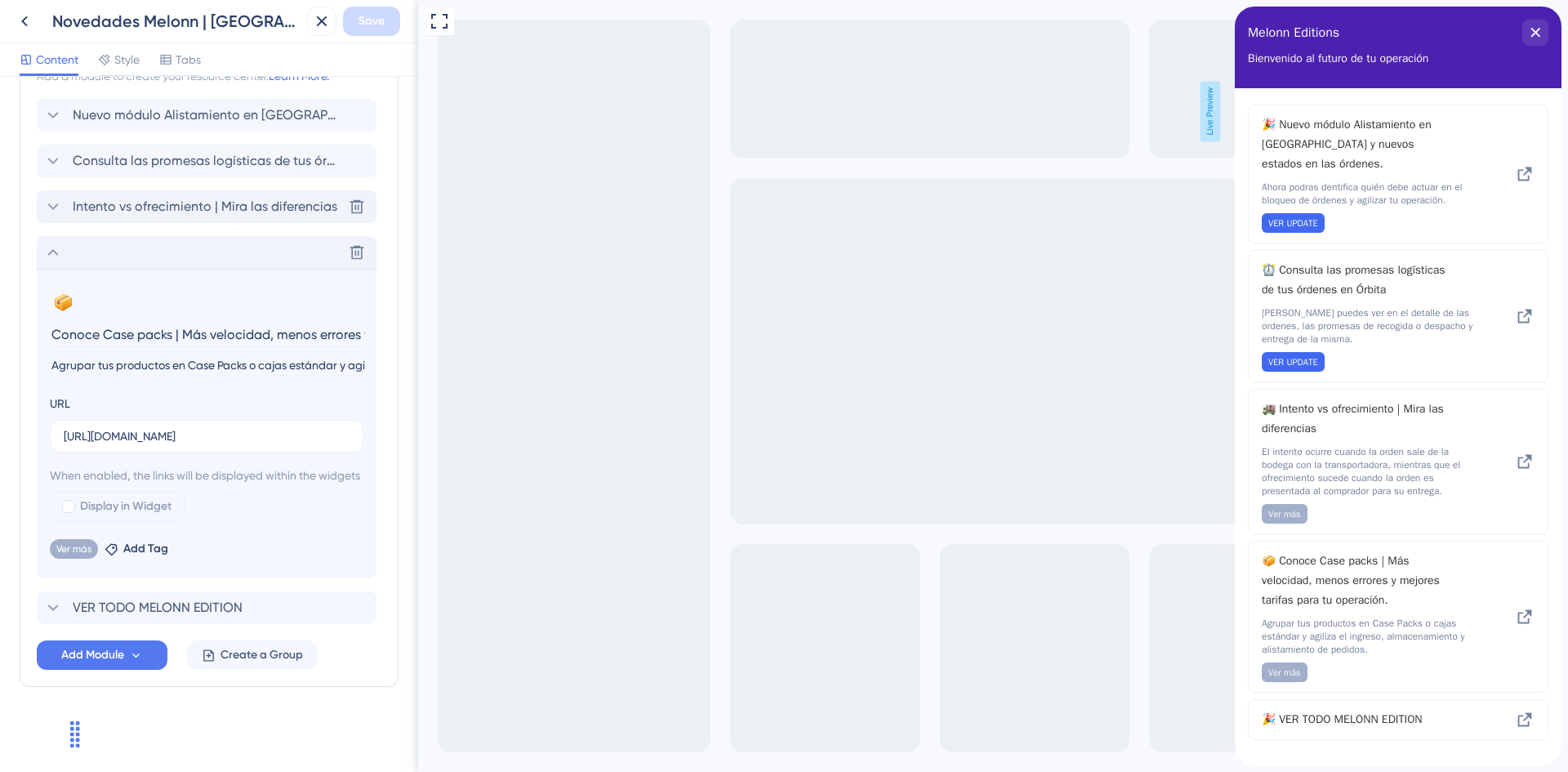 scroll, scrollTop: 0, scrollLeft: 219, axis: horizontal 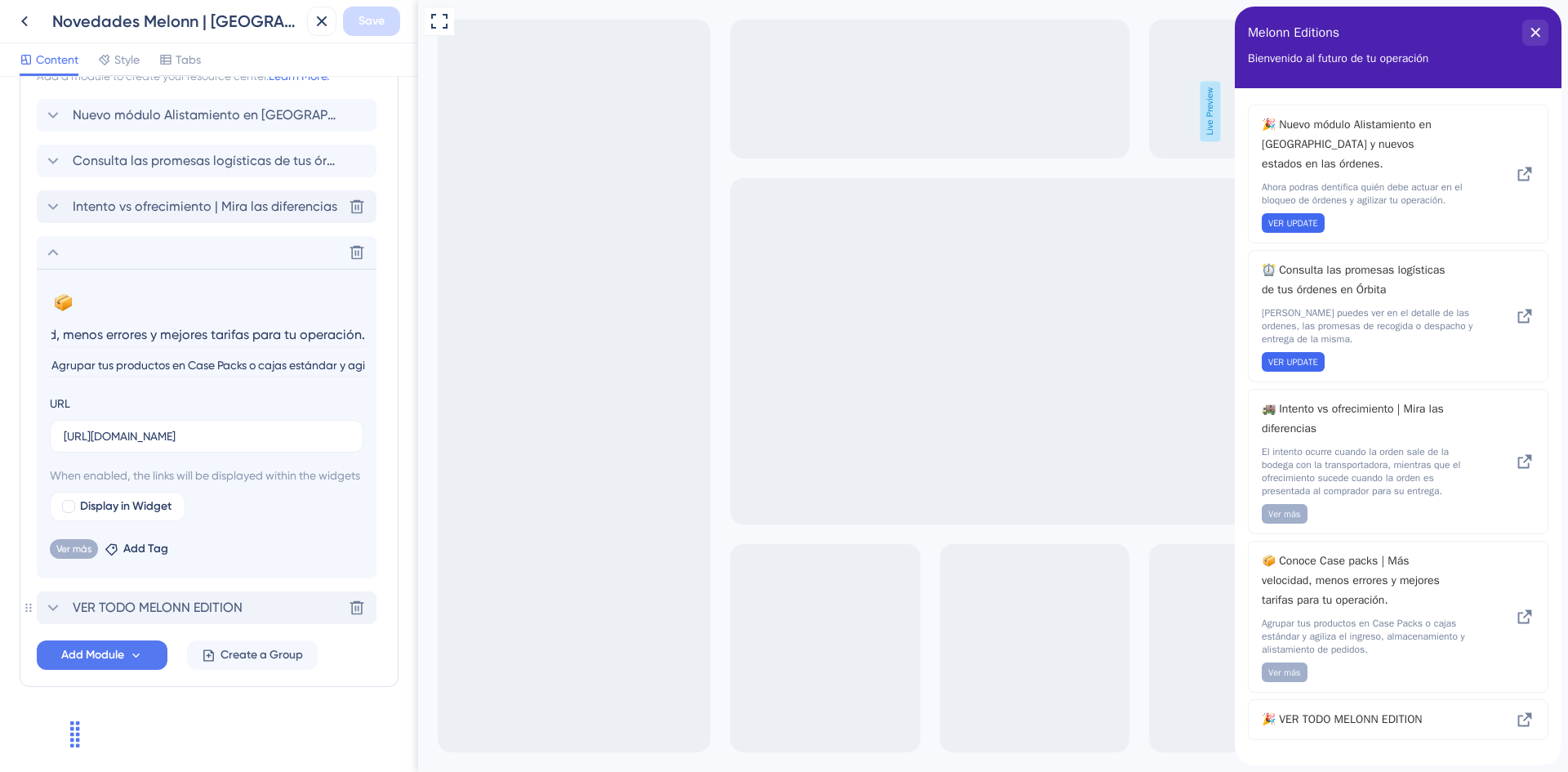 click on "VER TODO MELONN EDITION" at bounding box center (158, 608) 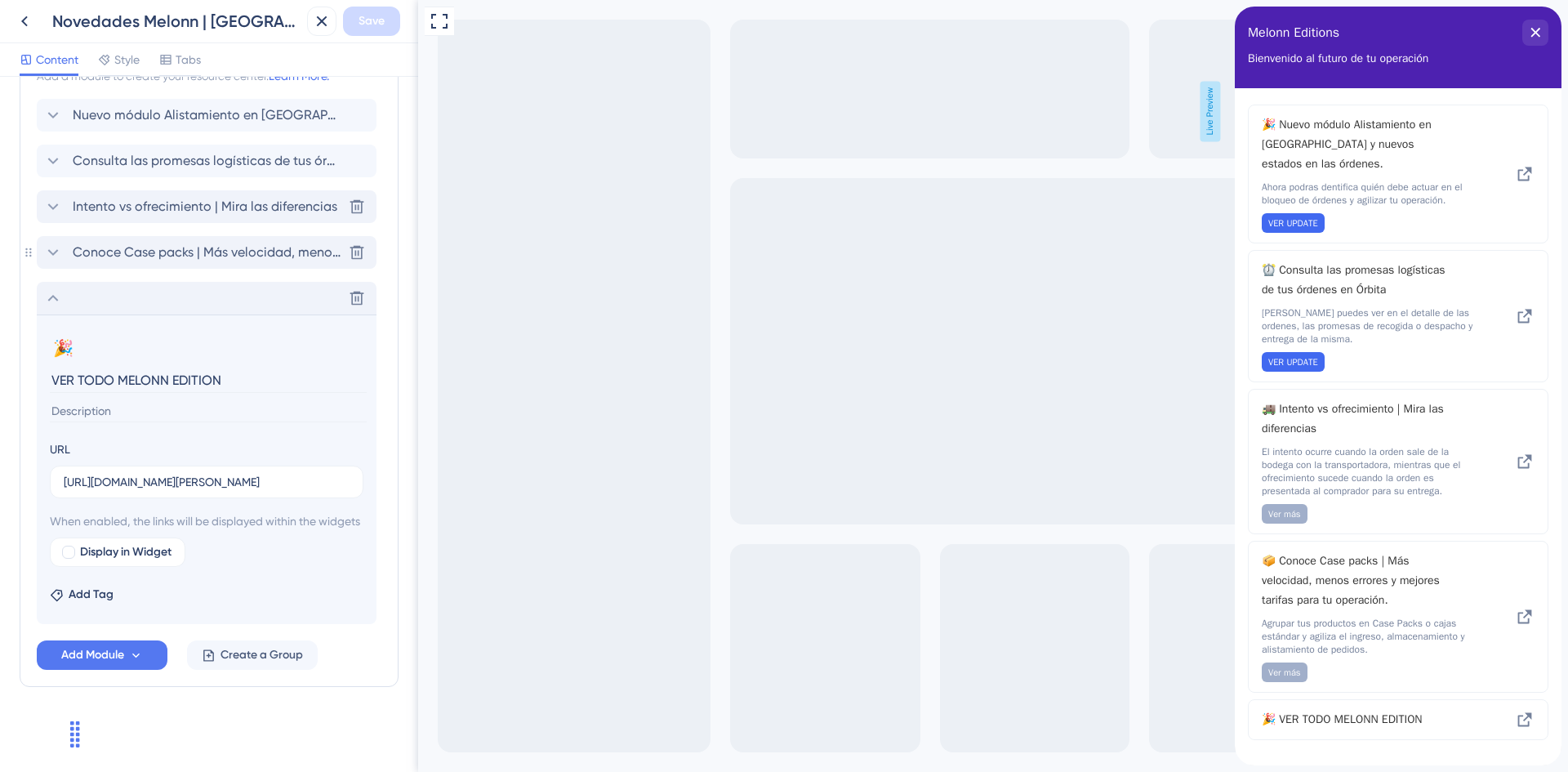click on "Conoce Case packs | Más velocidad, menos errores y mejores tarifas para tu operación." at bounding box center [207, 252] 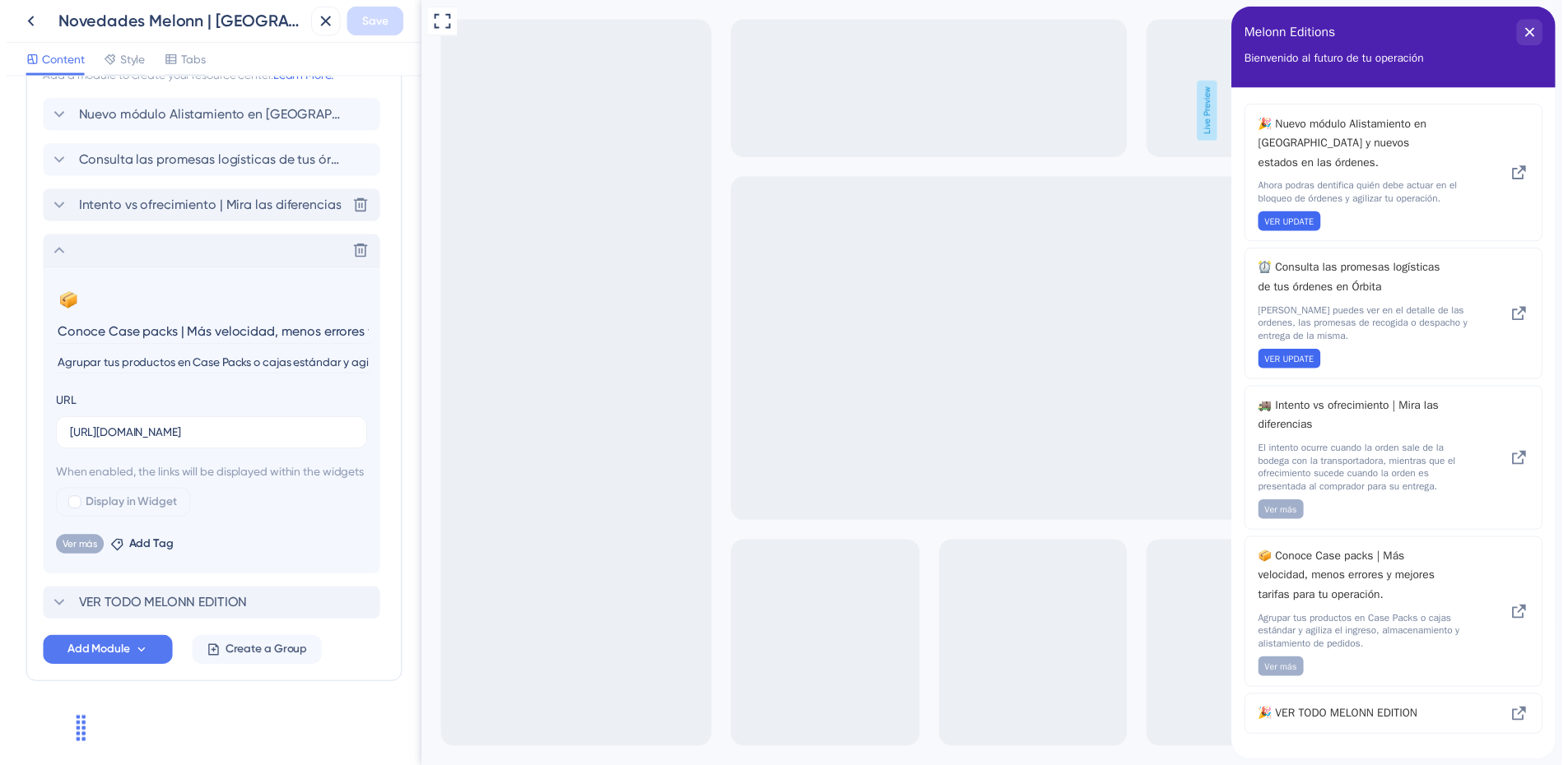 scroll, scrollTop: 0, scrollLeft: 221, axis: horizontal 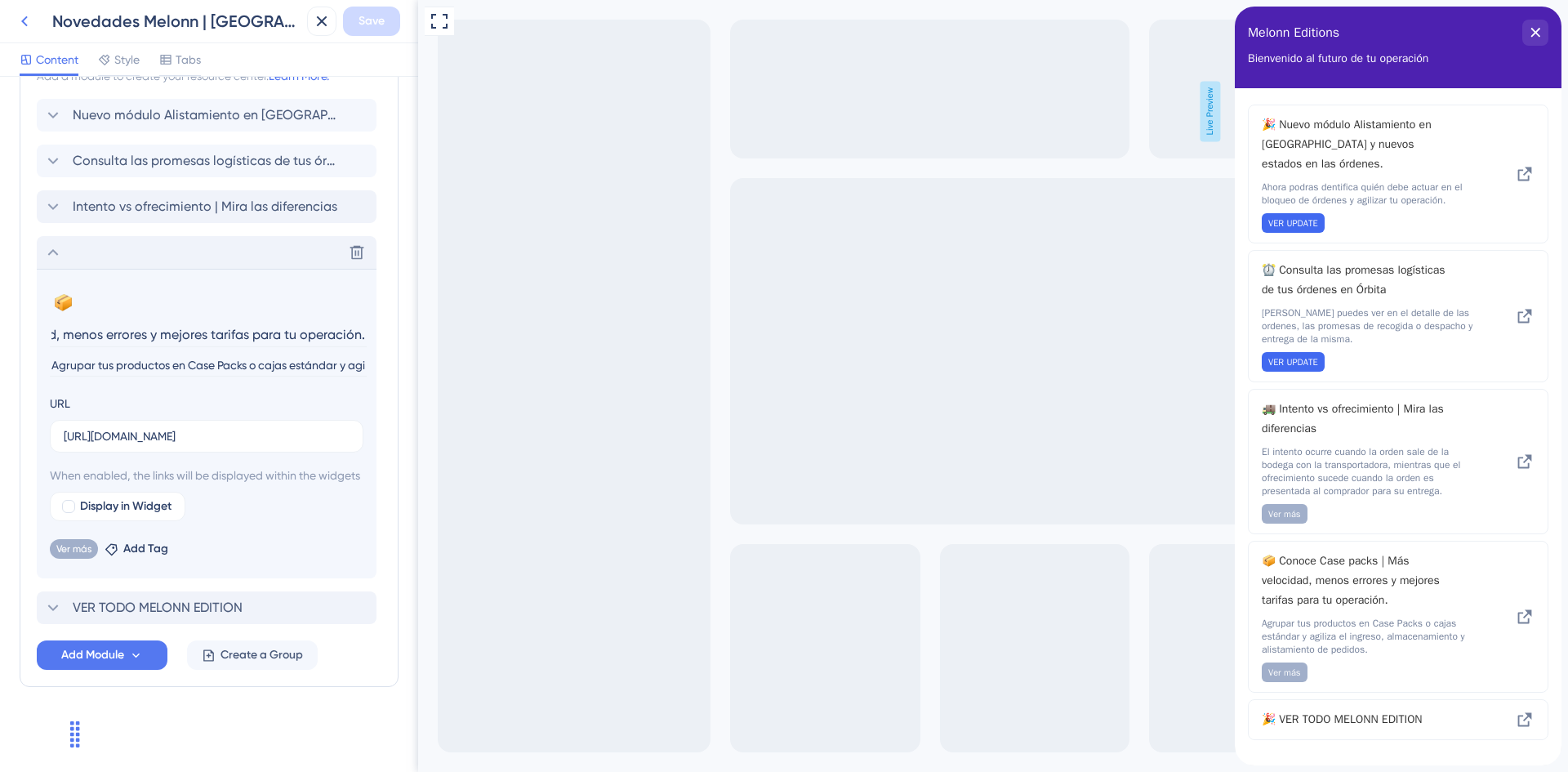 click 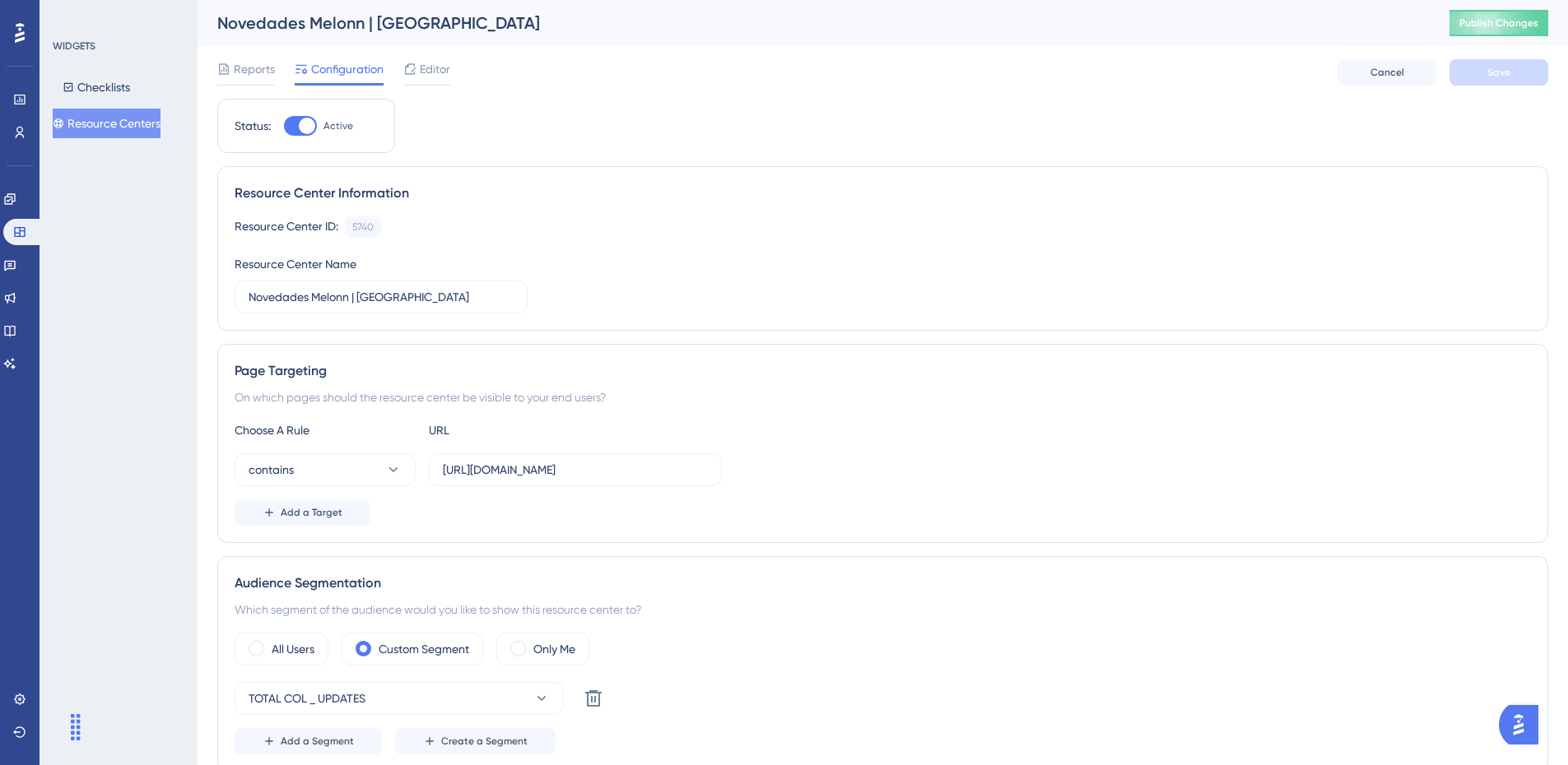 click on "Novedades Melonn | COLOMBIA Publish Changes" at bounding box center (882, 23) 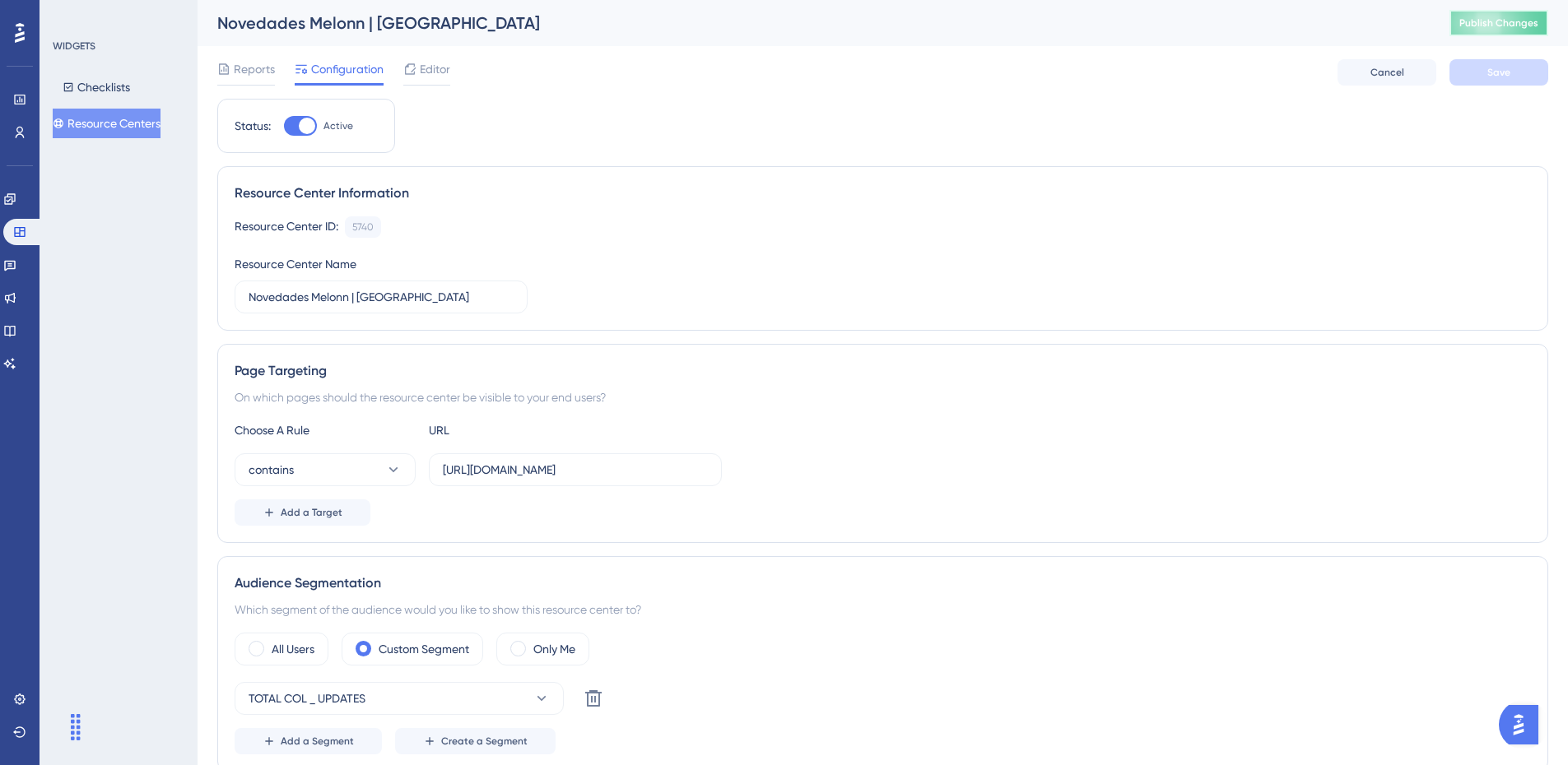 click on "Publish Changes" at bounding box center [1499, 23] 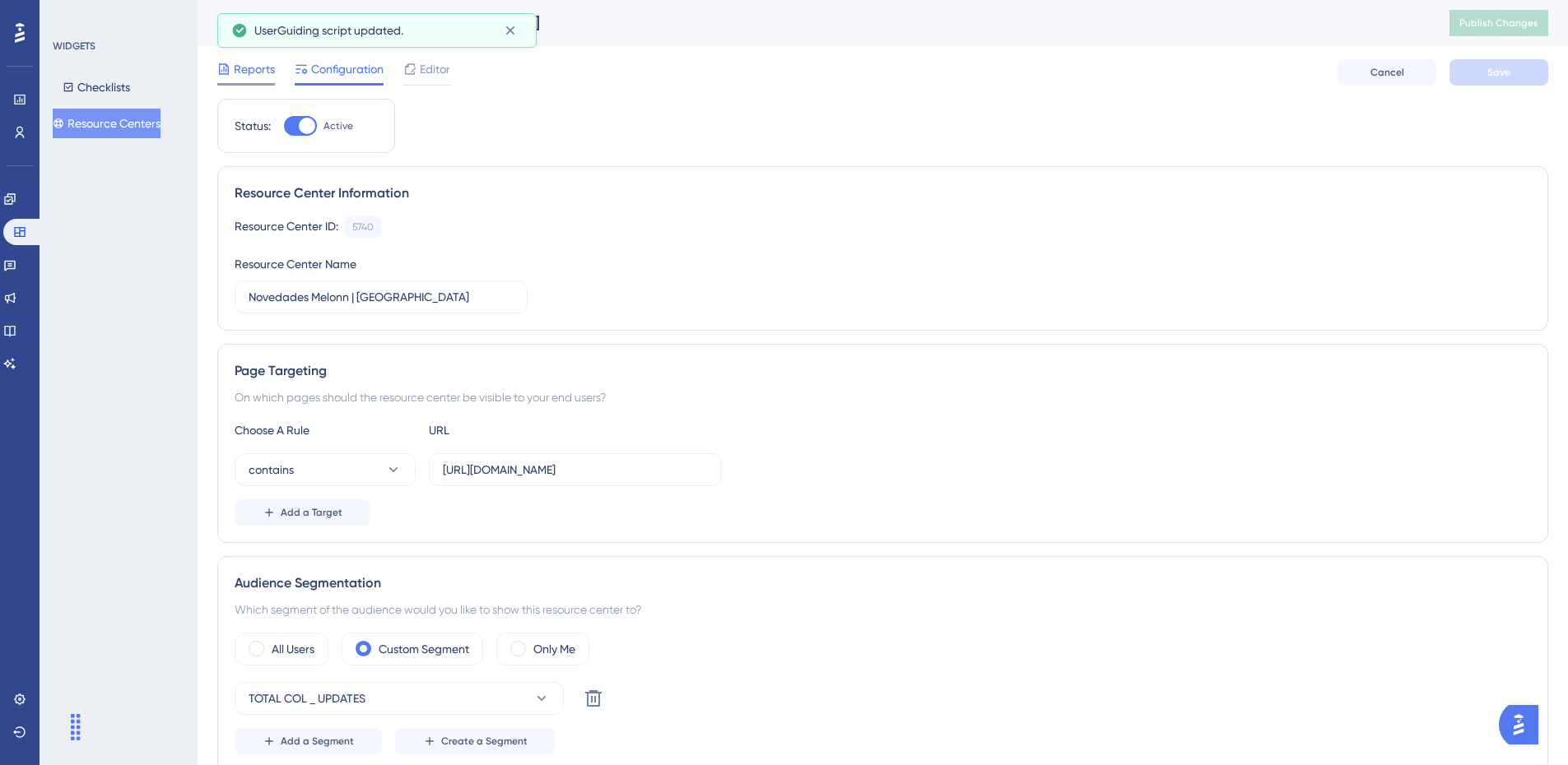 click on "Reports" at bounding box center [254, 69] 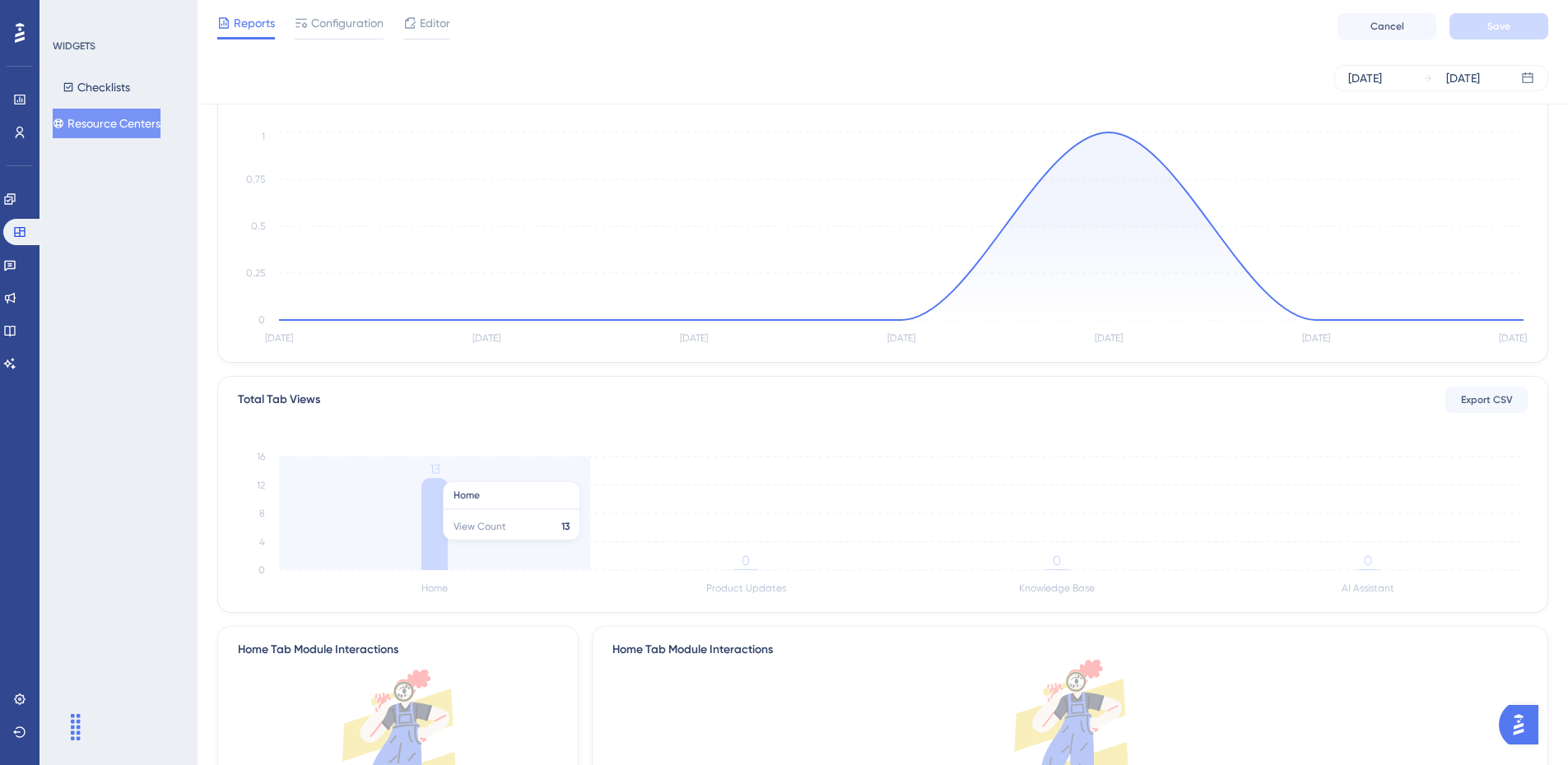 scroll, scrollTop: 0, scrollLeft: 0, axis: both 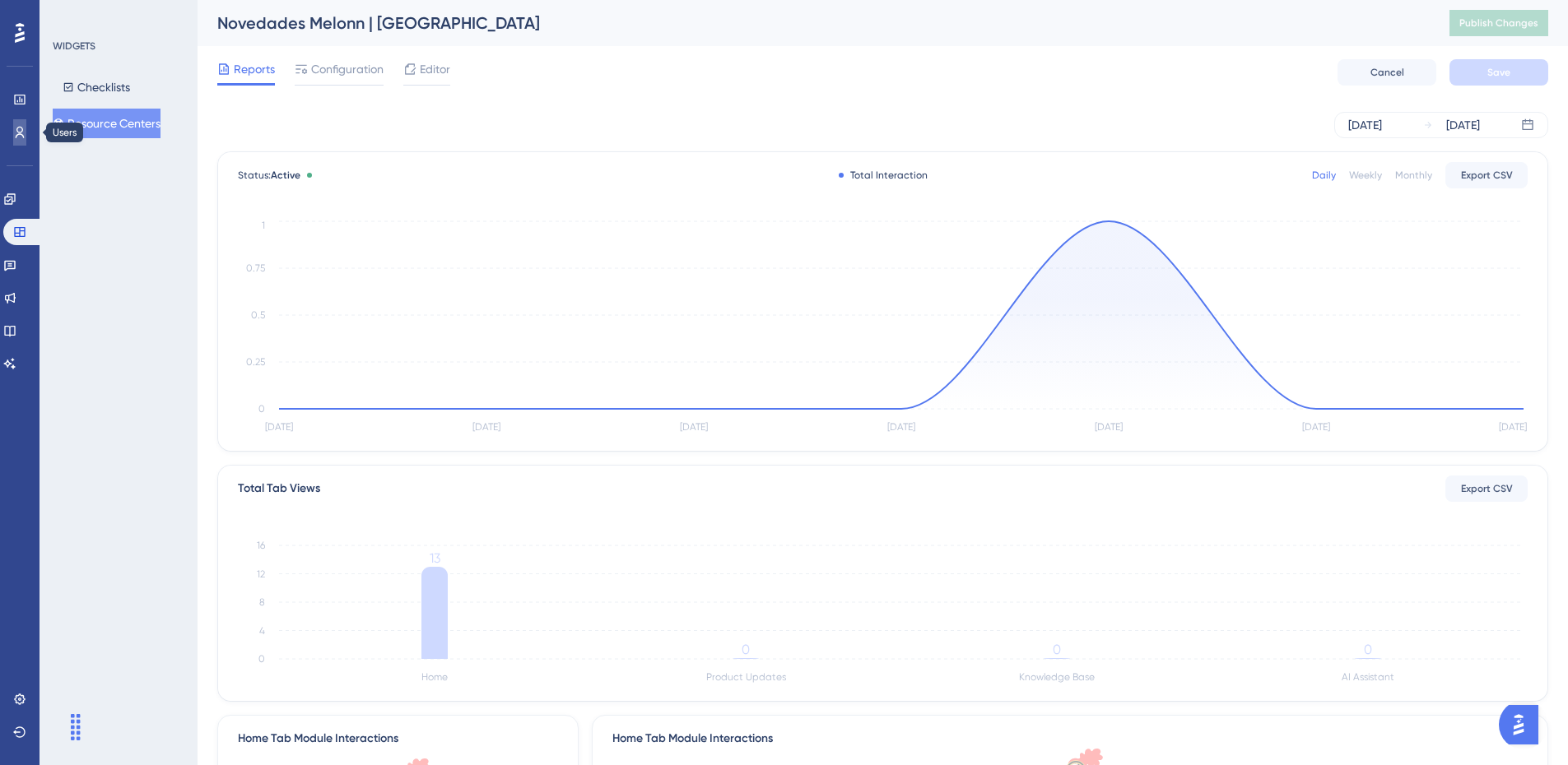 click 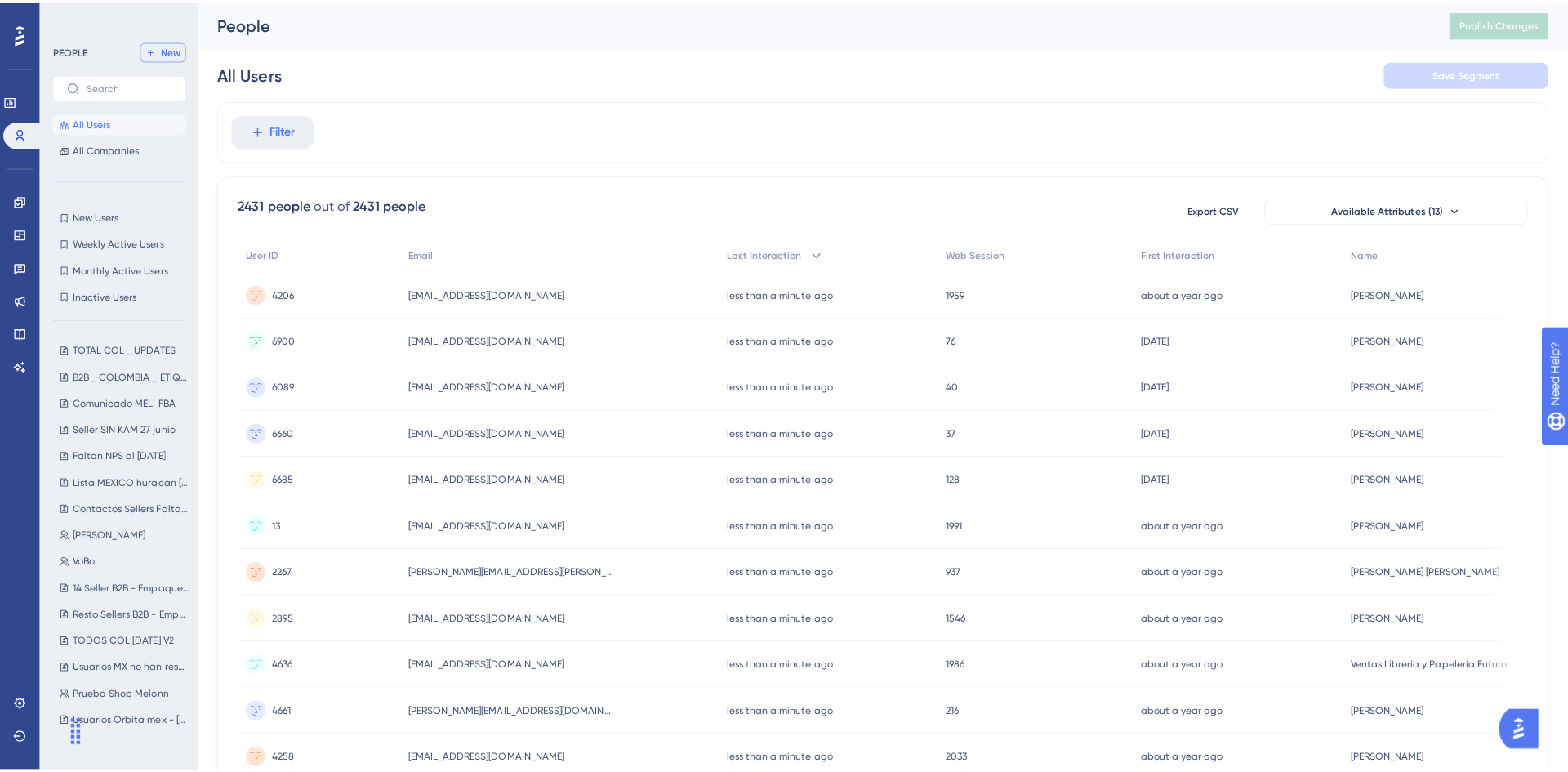 scroll, scrollTop: 0, scrollLeft: 0, axis: both 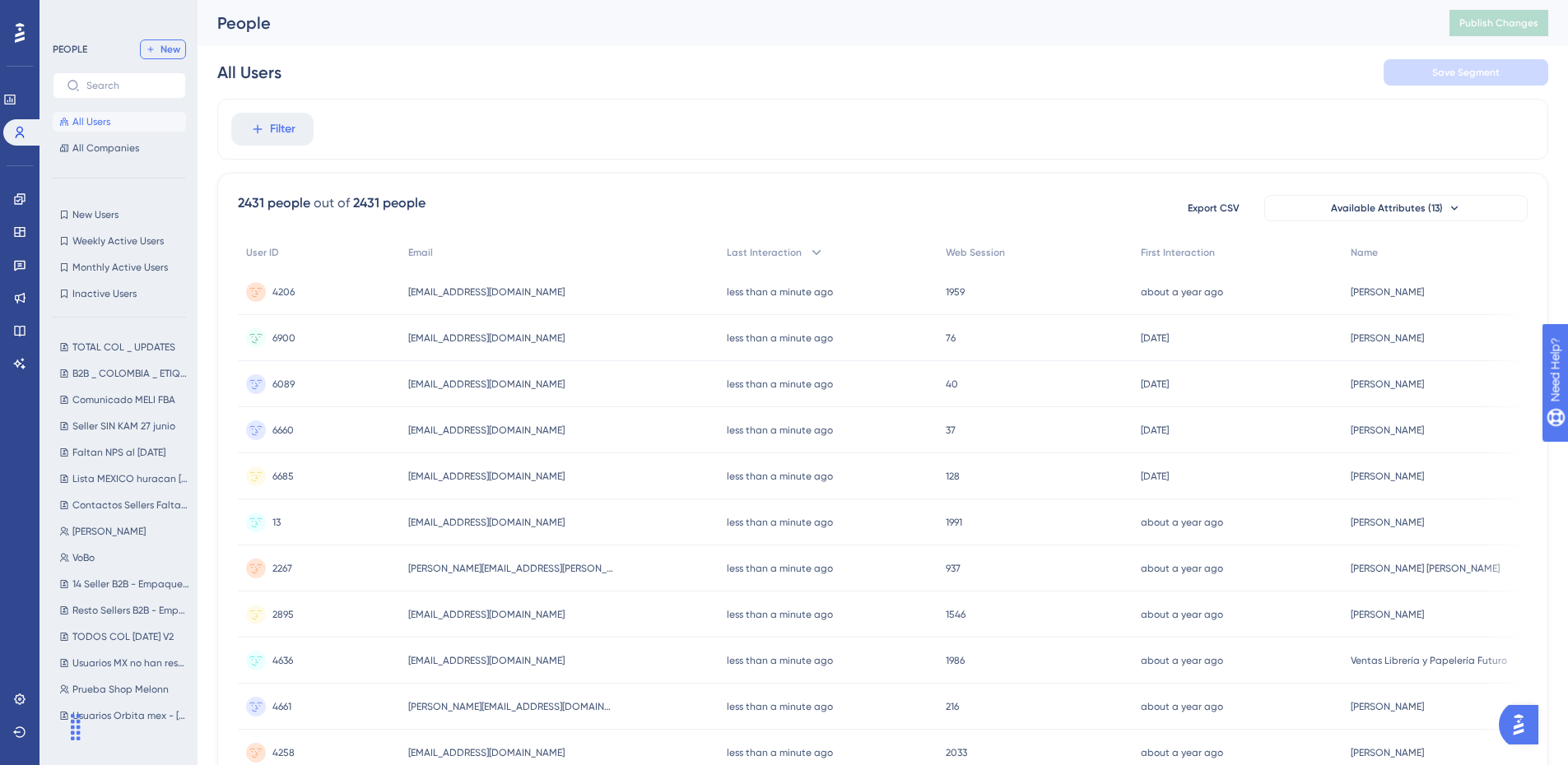 click on "New" at bounding box center [170, 49] 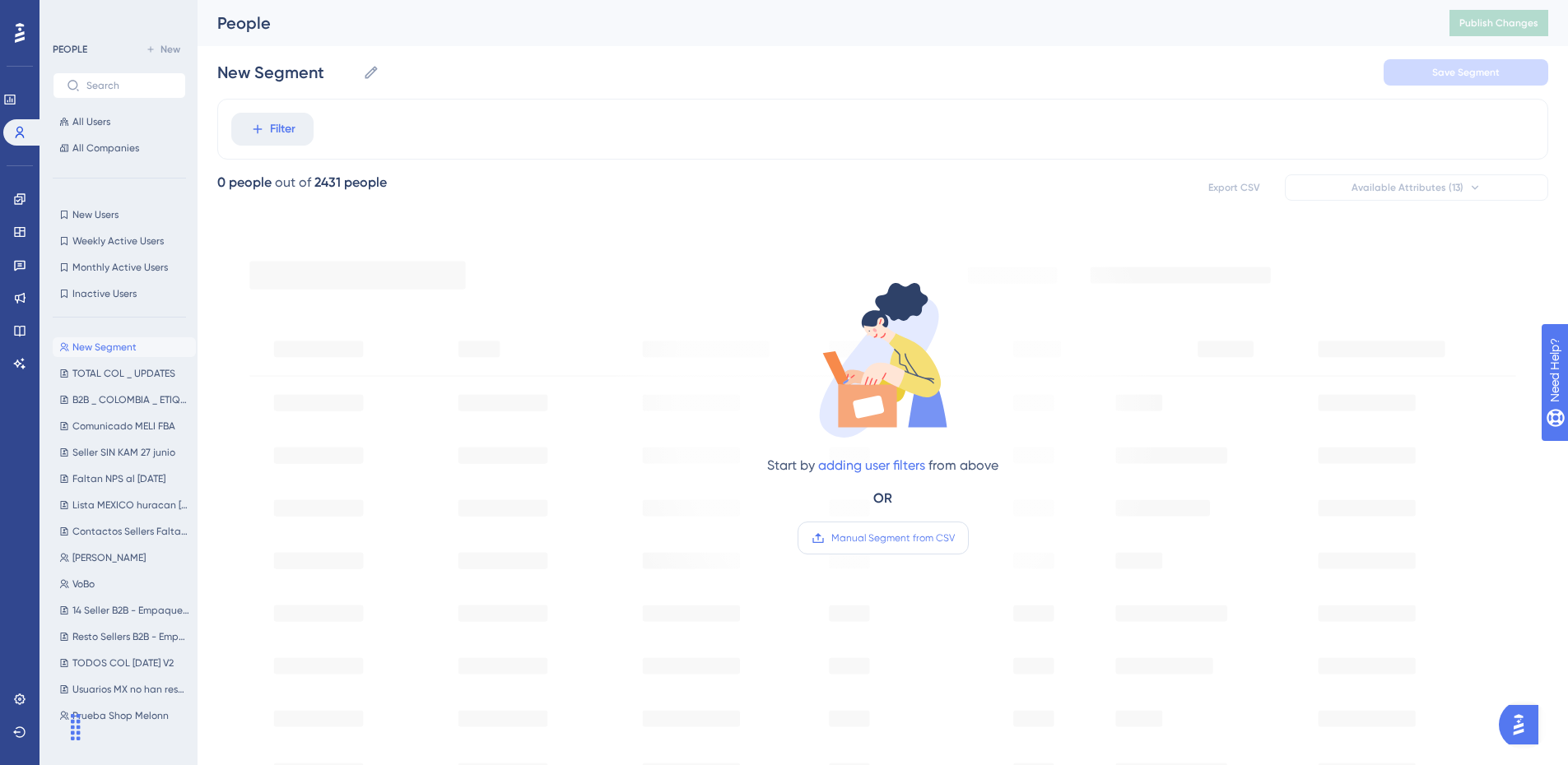 click on "Manual Segment from CSV" at bounding box center (893, 538) 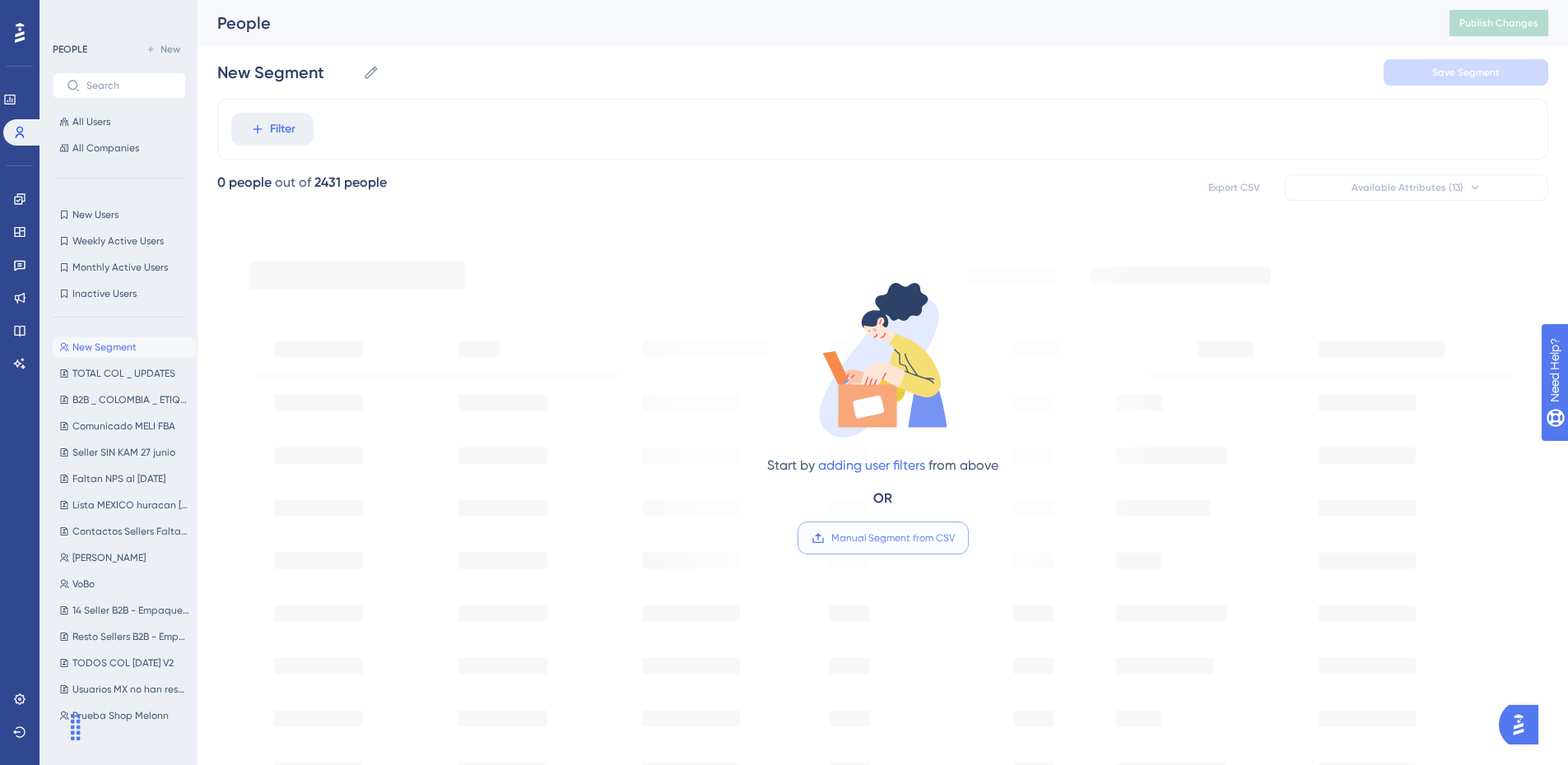 click on "Manual Segment from CSV" at bounding box center (955, 538) 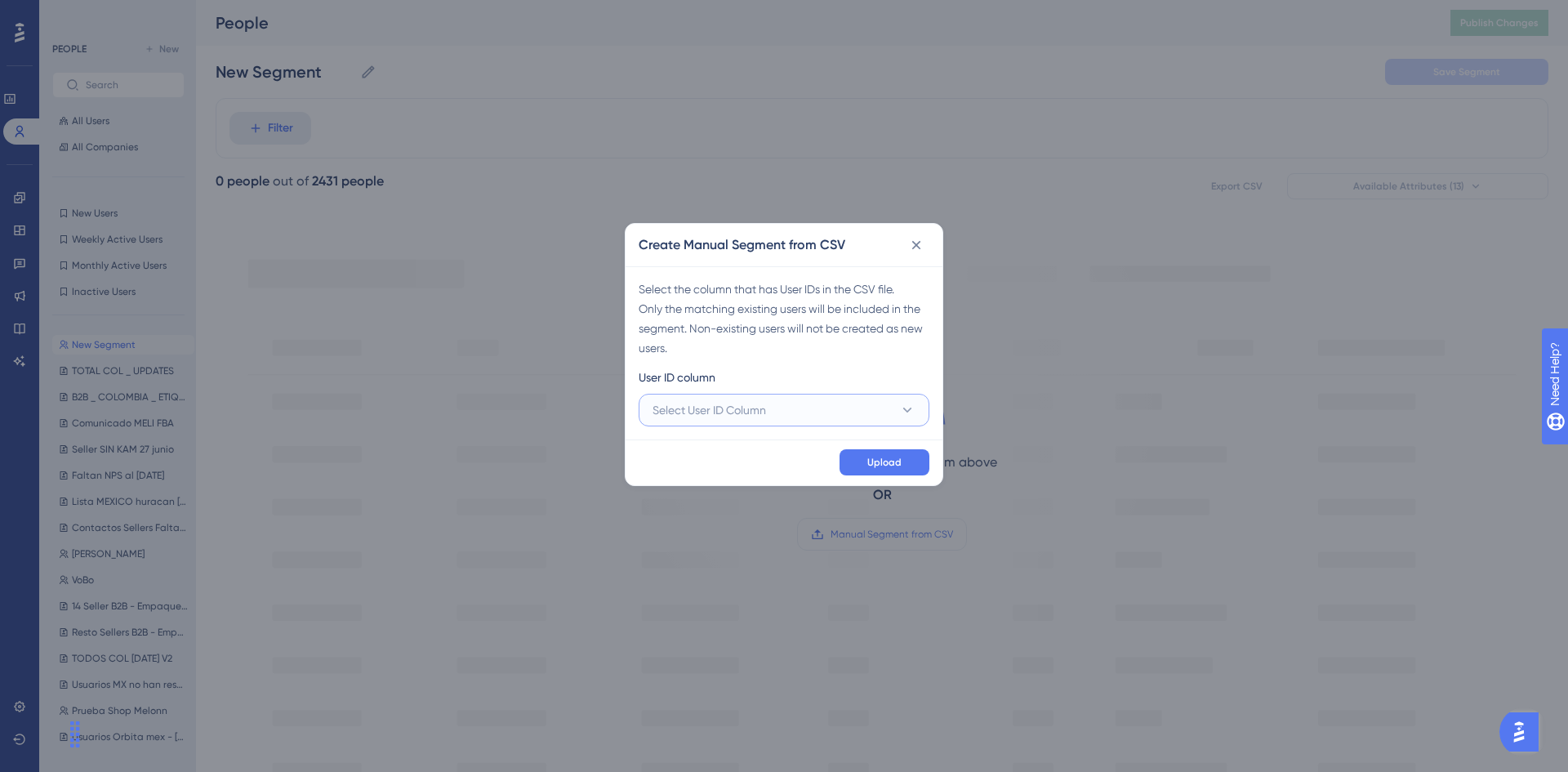 click on "Select User ID Column" at bounding box center [709, 410] 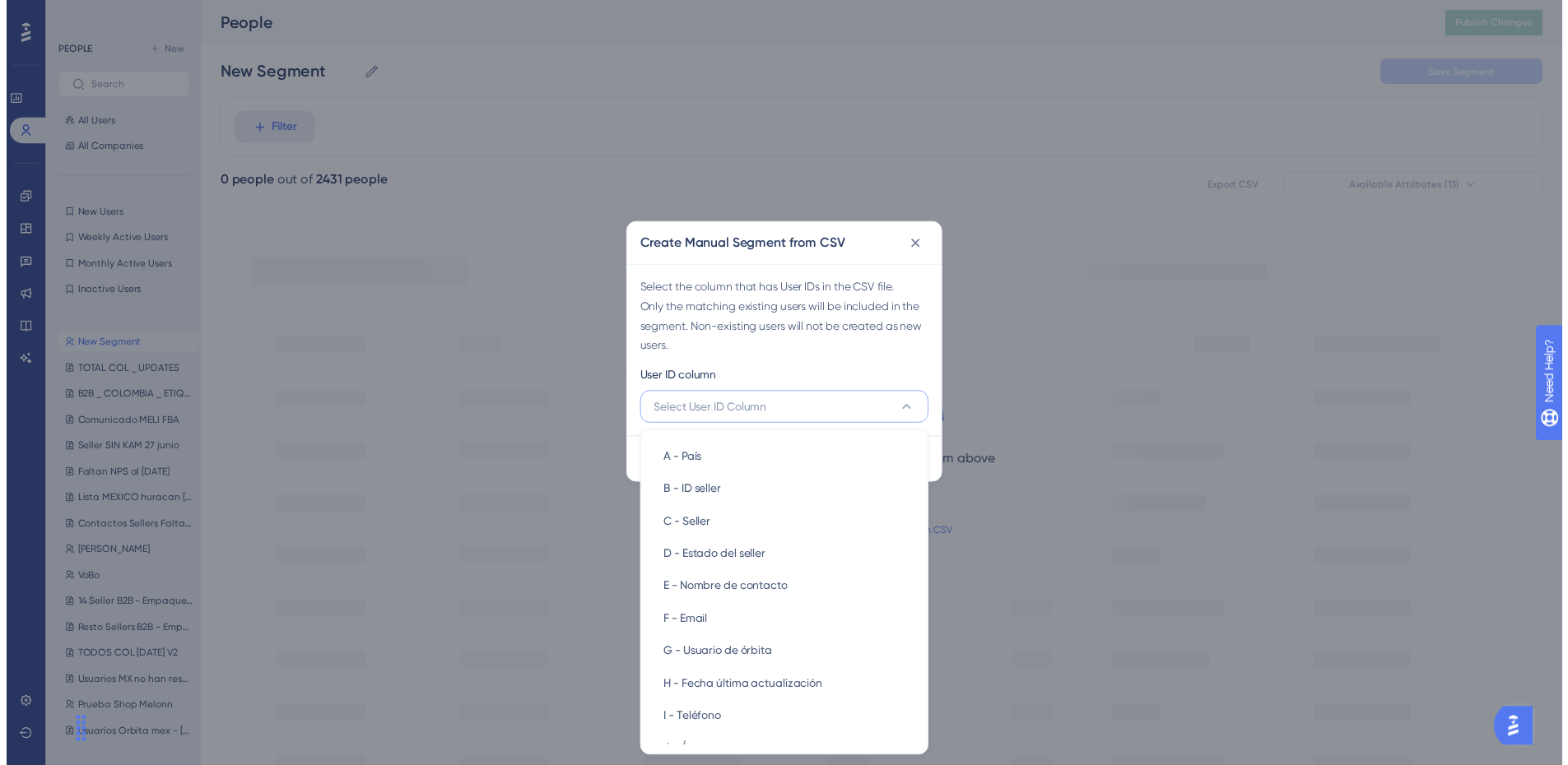 scroll, scrollTop: 1, scrollLeft: 0, axis: vertical 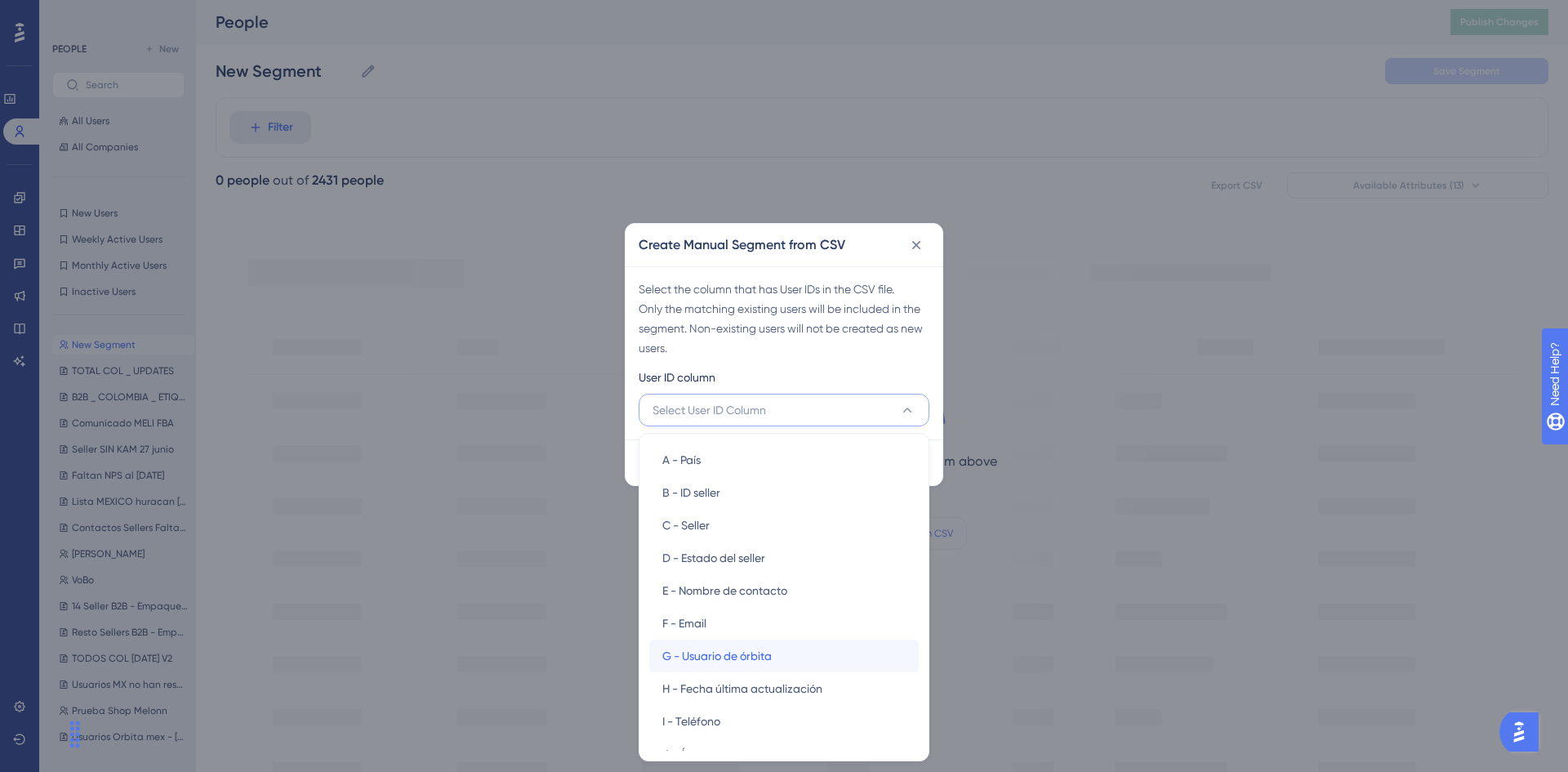click on "G - Usuario de órbita" at bounding box center (717, 656) 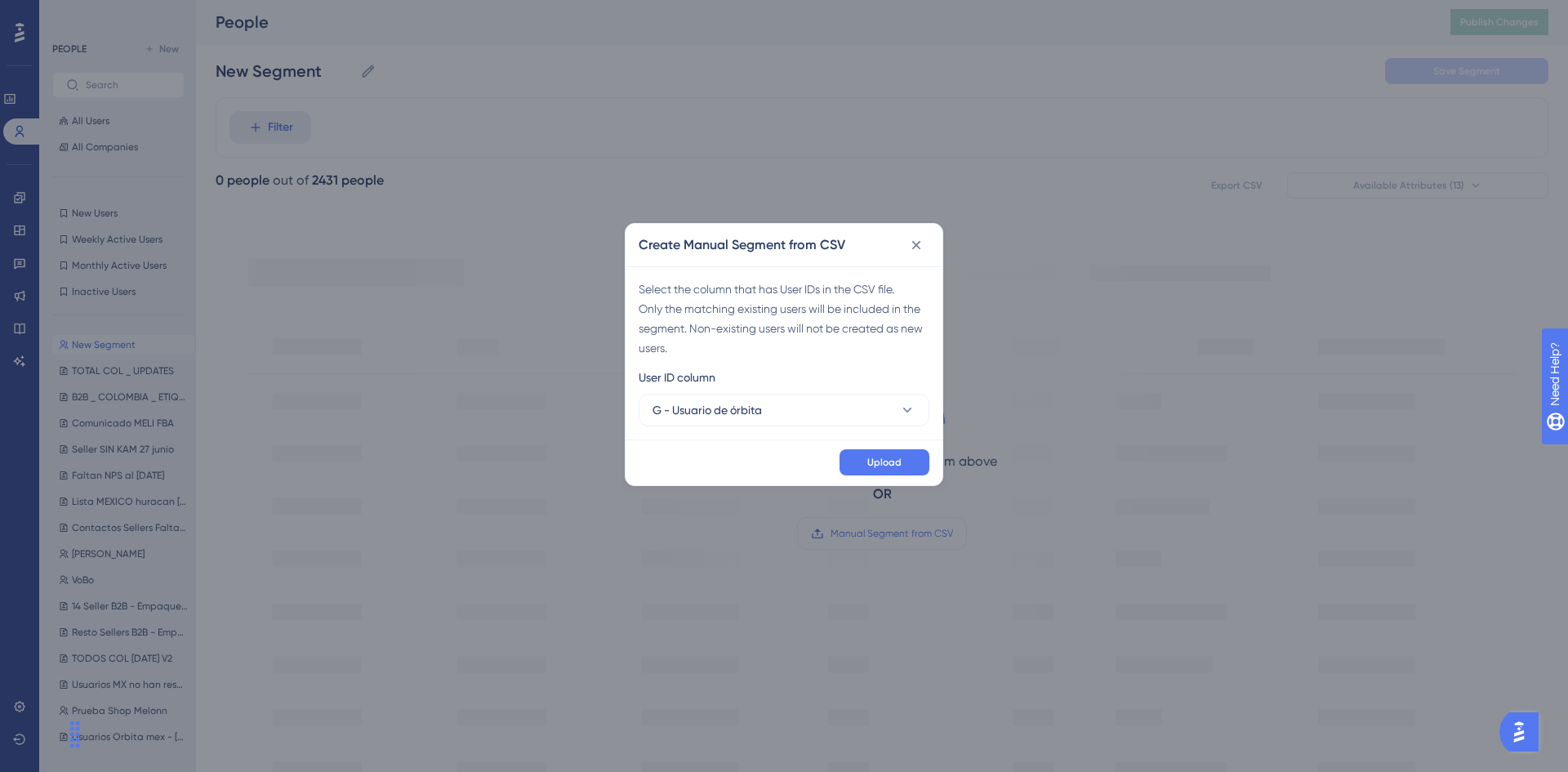 click on "Upload" at bounding box center (784, 462) 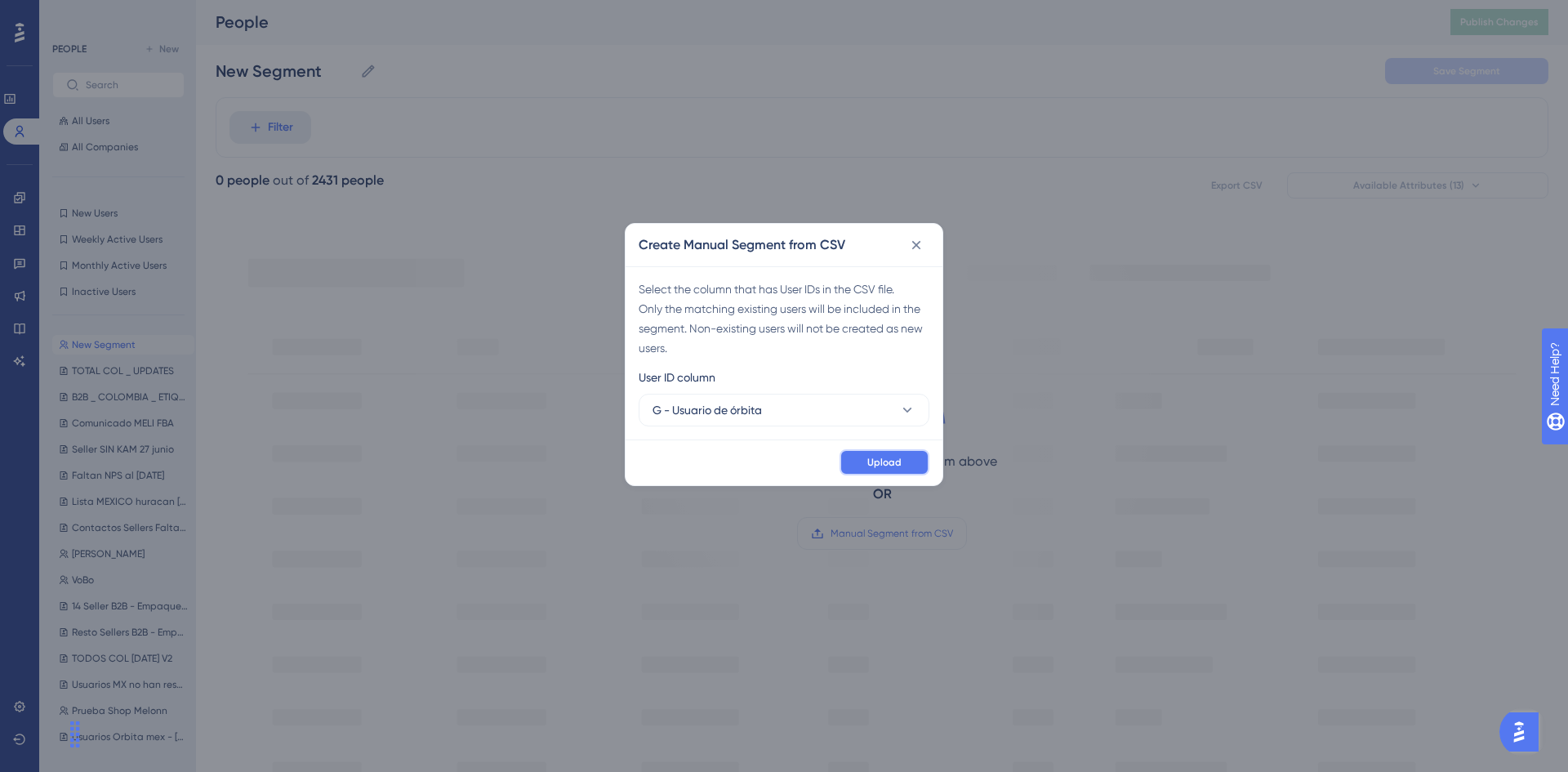 click on "Upload" at bounding box center [884, 462] 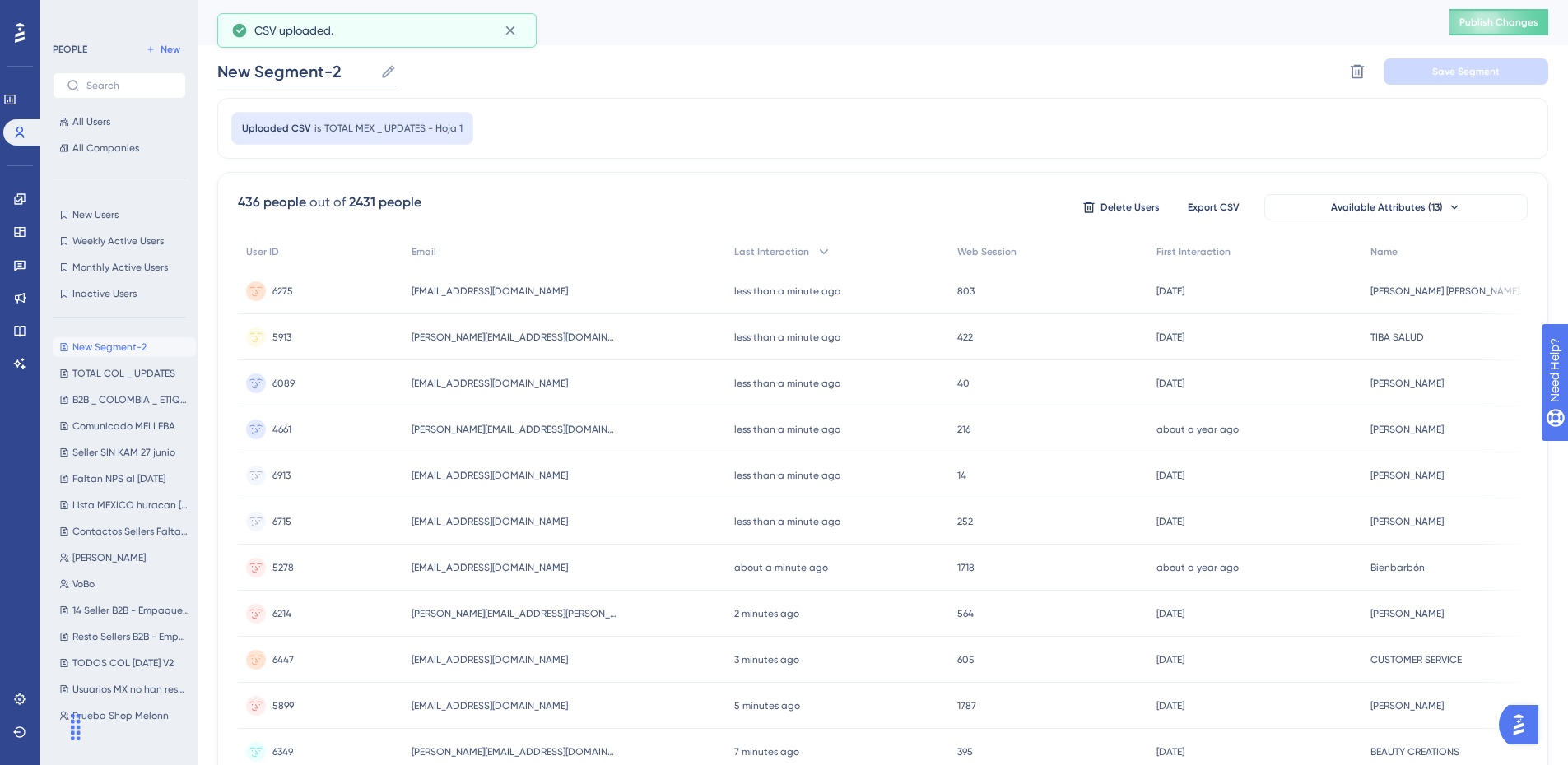 click on "New Segment-2" at bounding box center [295, 72] 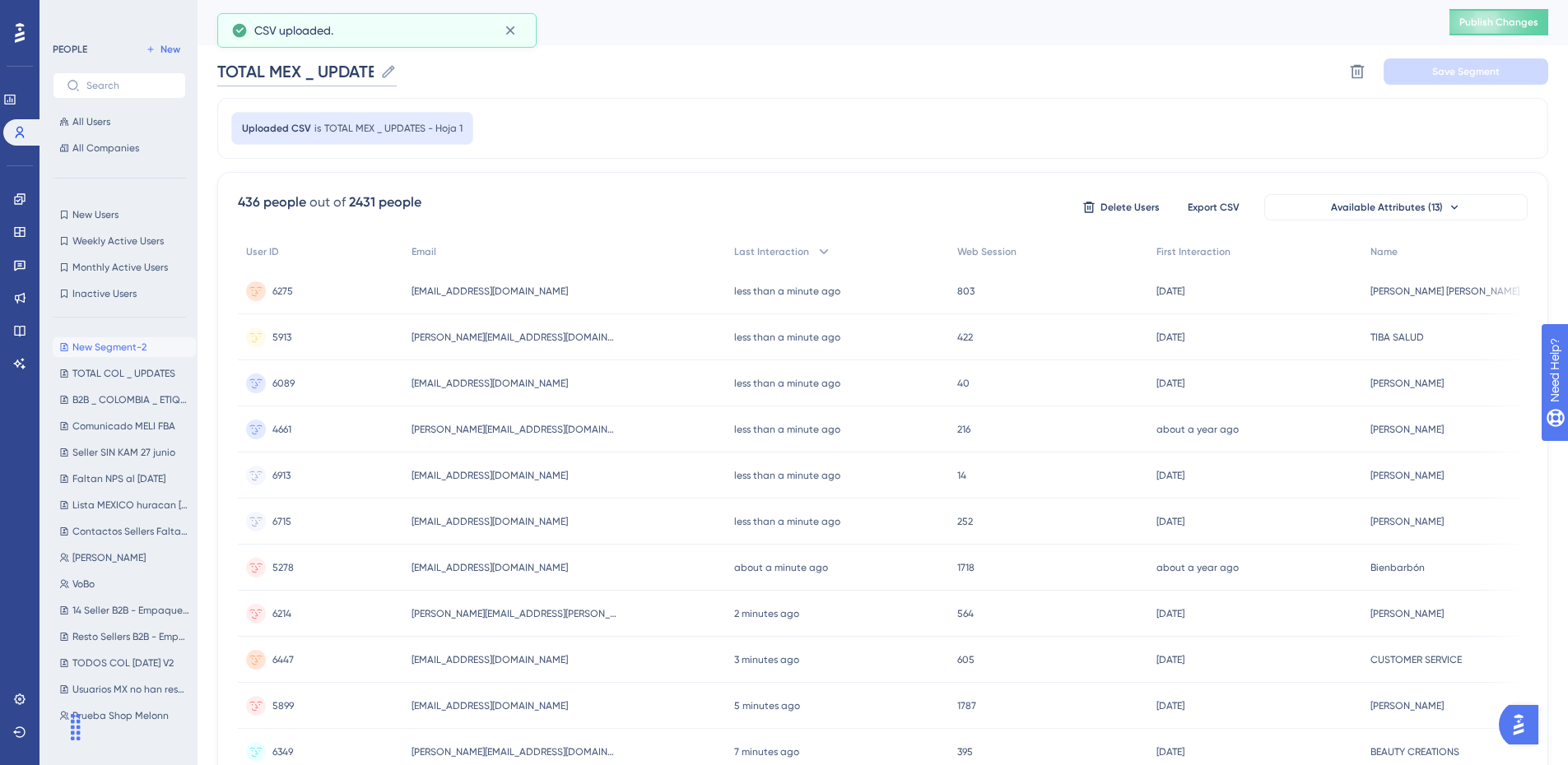 scroll, scrollTop: 0, scrollLeft: 0, axis: both 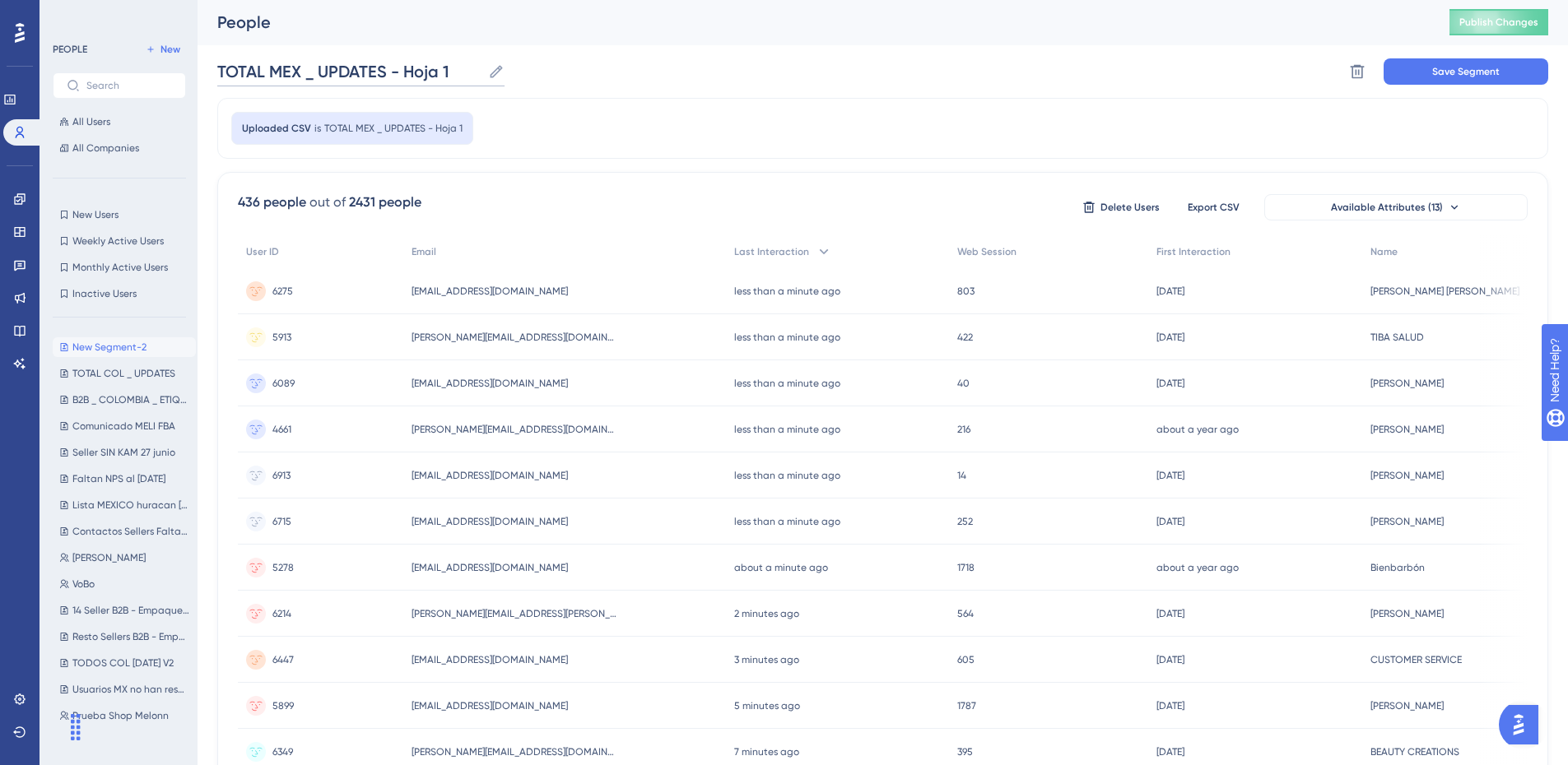 drag, startPoint x: 387, startPoint y: 72, endPoint x: 458, endPoint y: 76, distance: 71.11259 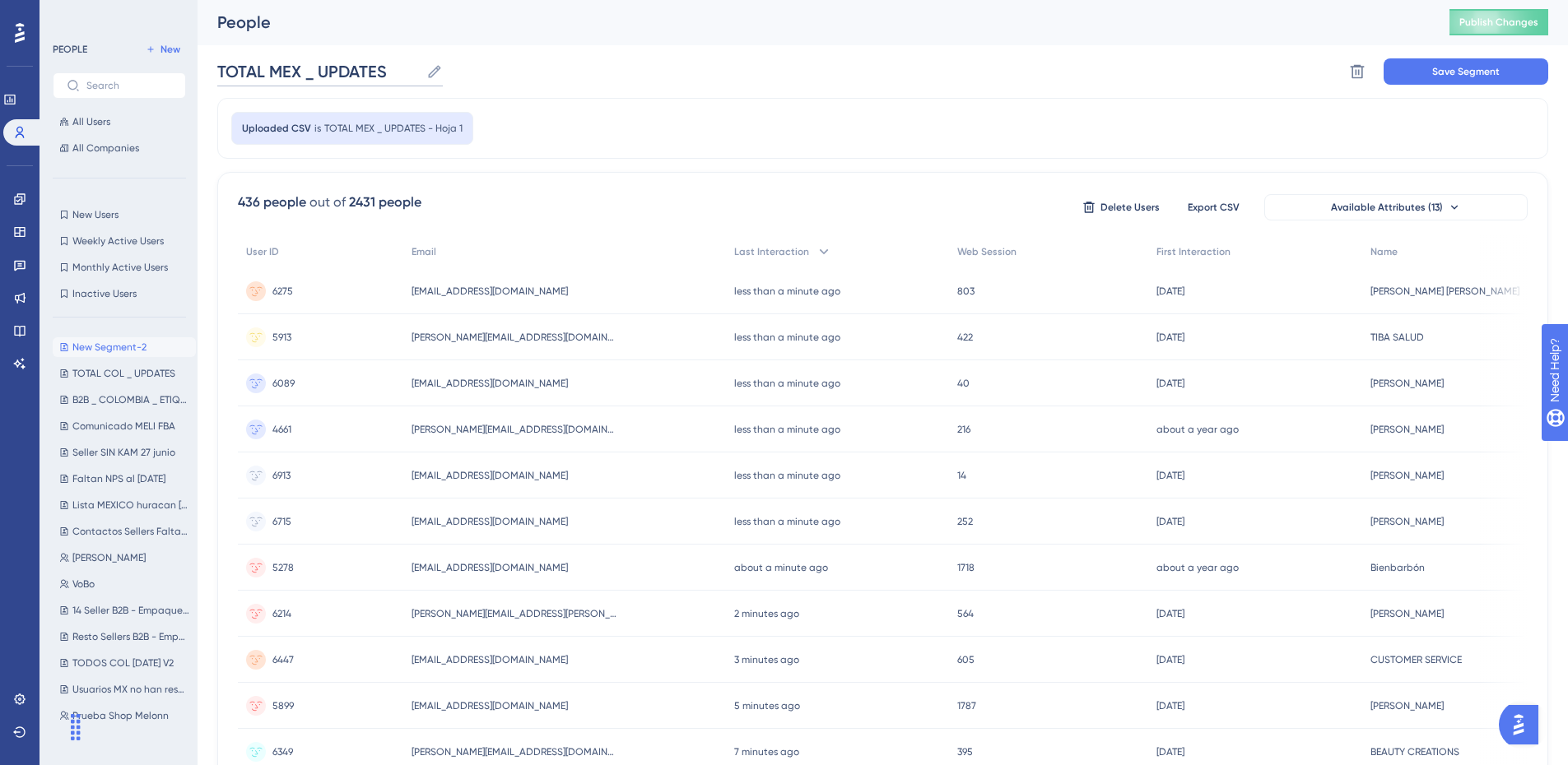 type on "TOTAL MEX _ UPDATES" 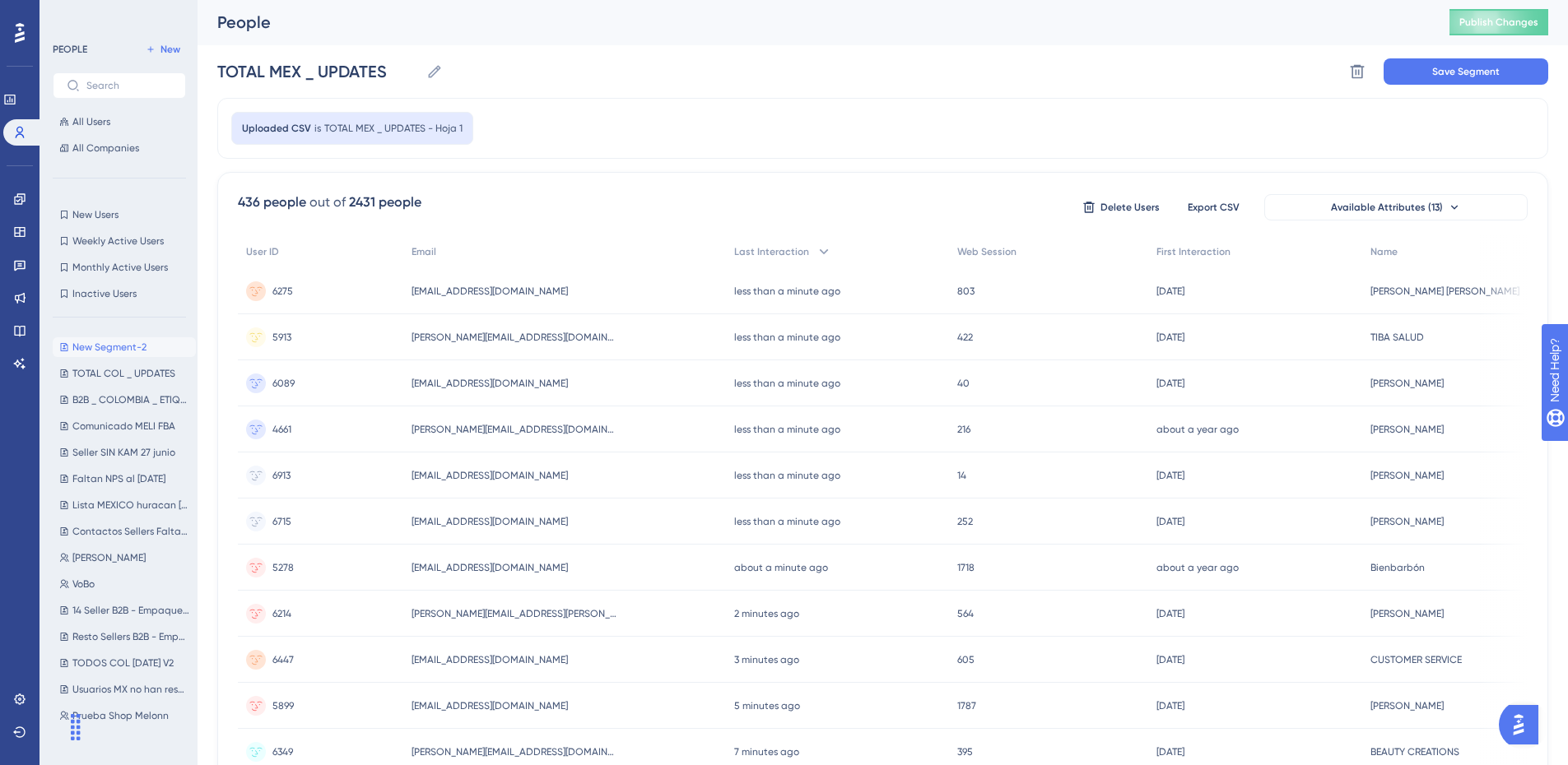 click on "Uploaded CSV is TOTAL MEX _ UPDATES - Hoja 1" at bounding box center [882, 128] 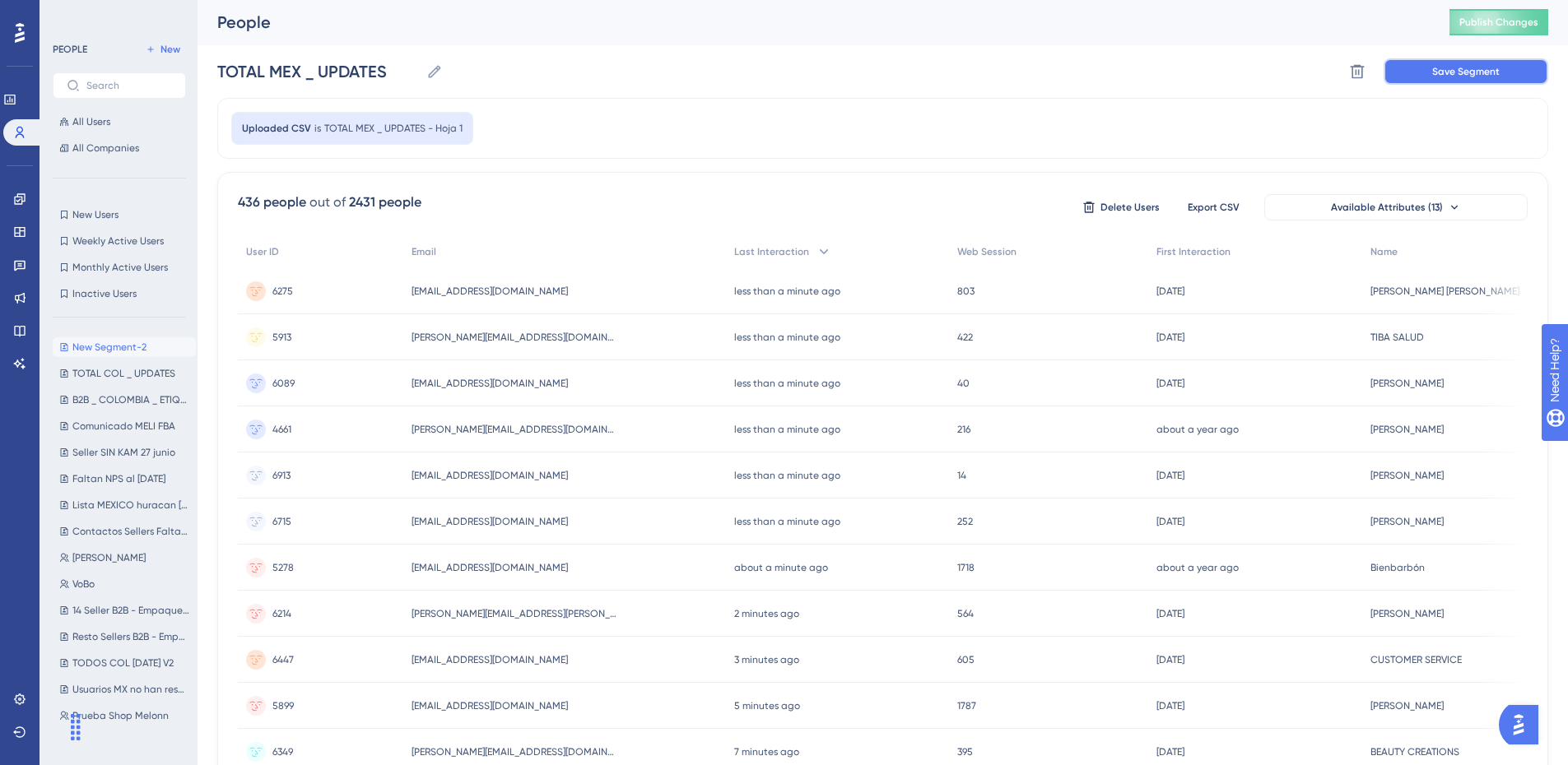 click on "Save Segment" at bounding box center [1466, 72] 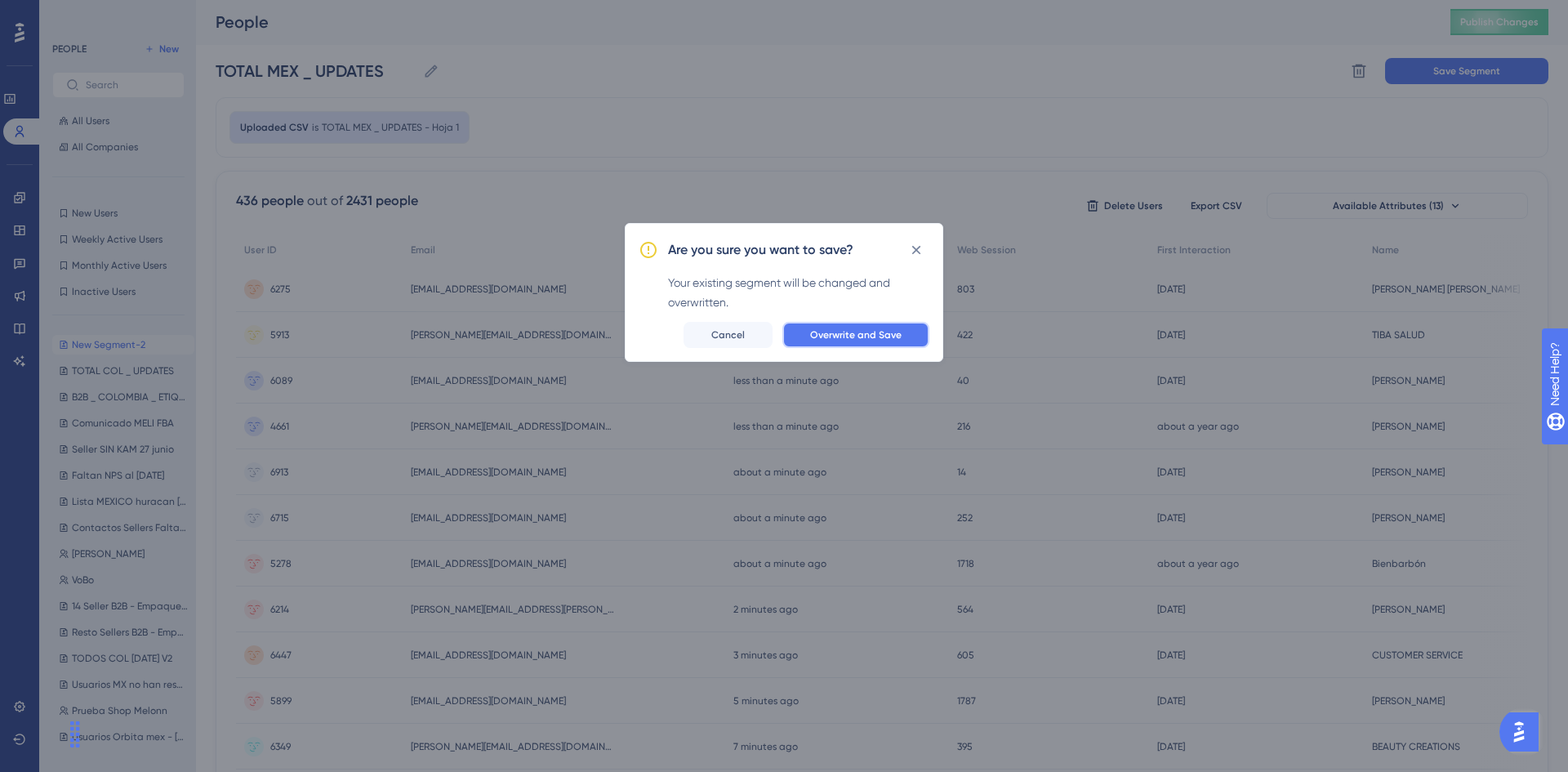click on "Overwrite and Save" at bounding box center [856, 335] 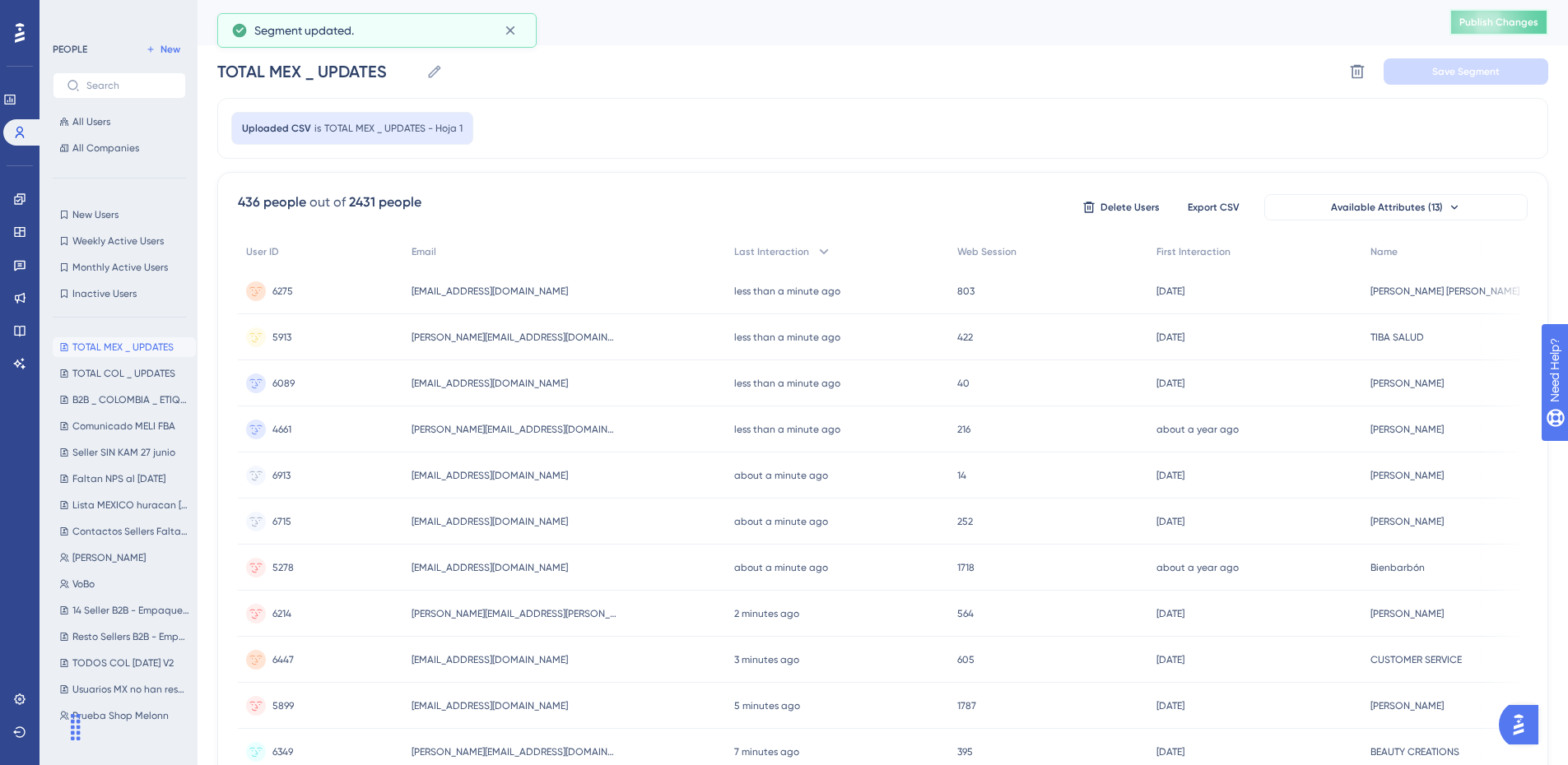 click on "Publish Changes" at bounding box center [1499, 22] 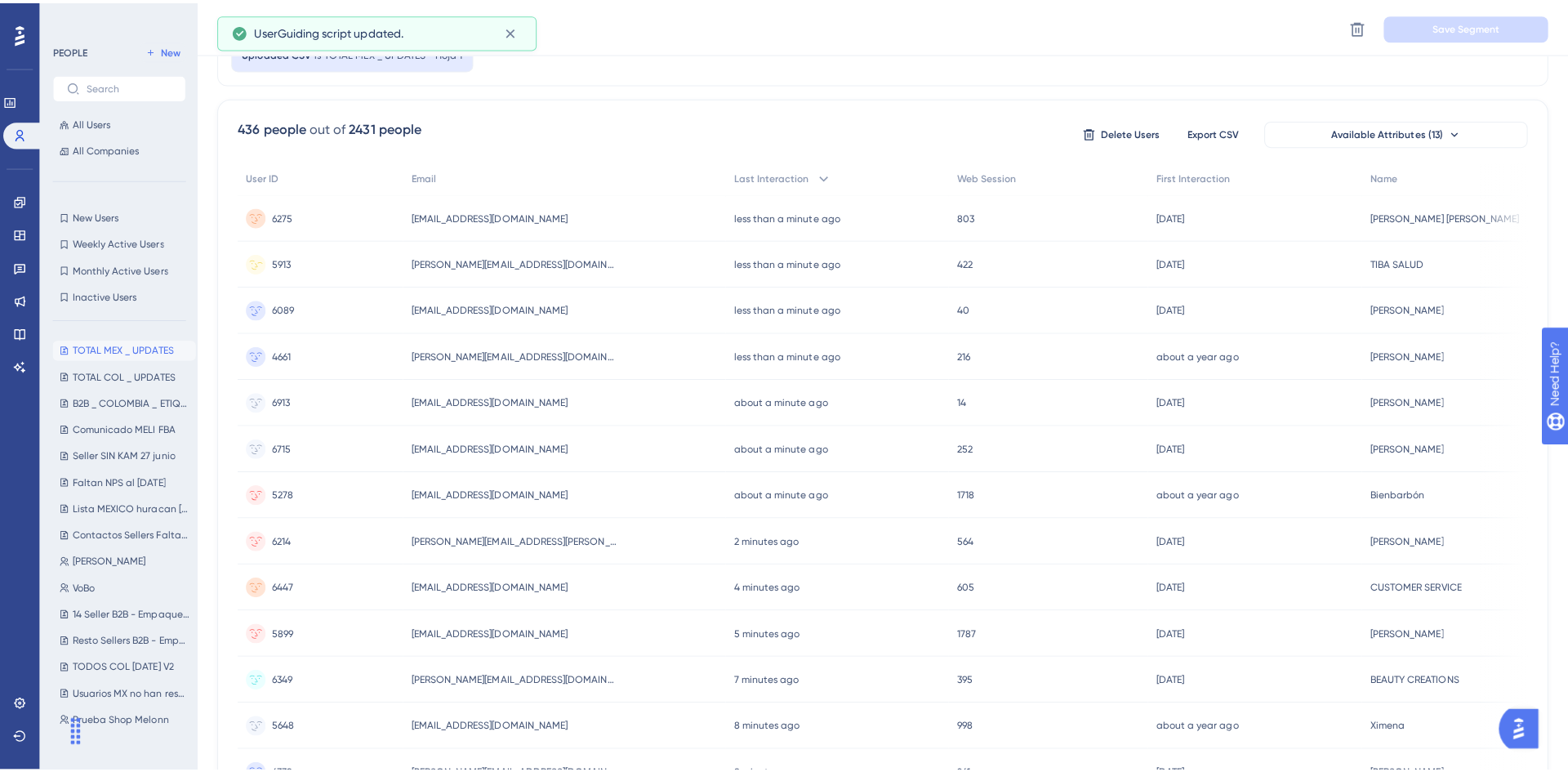 scroll, scrollTop: 0, scrollLeft: 0, axis: both 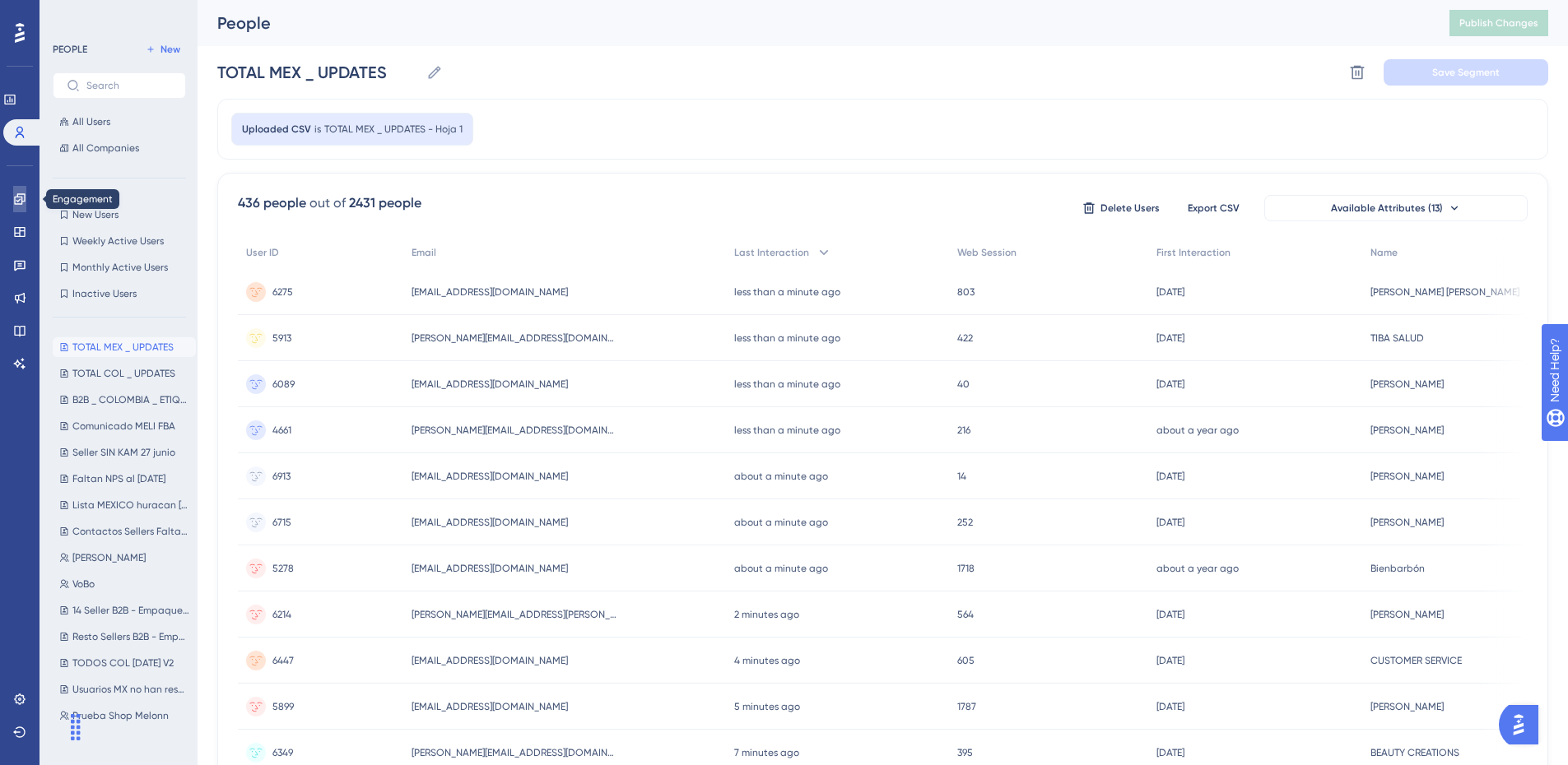 click 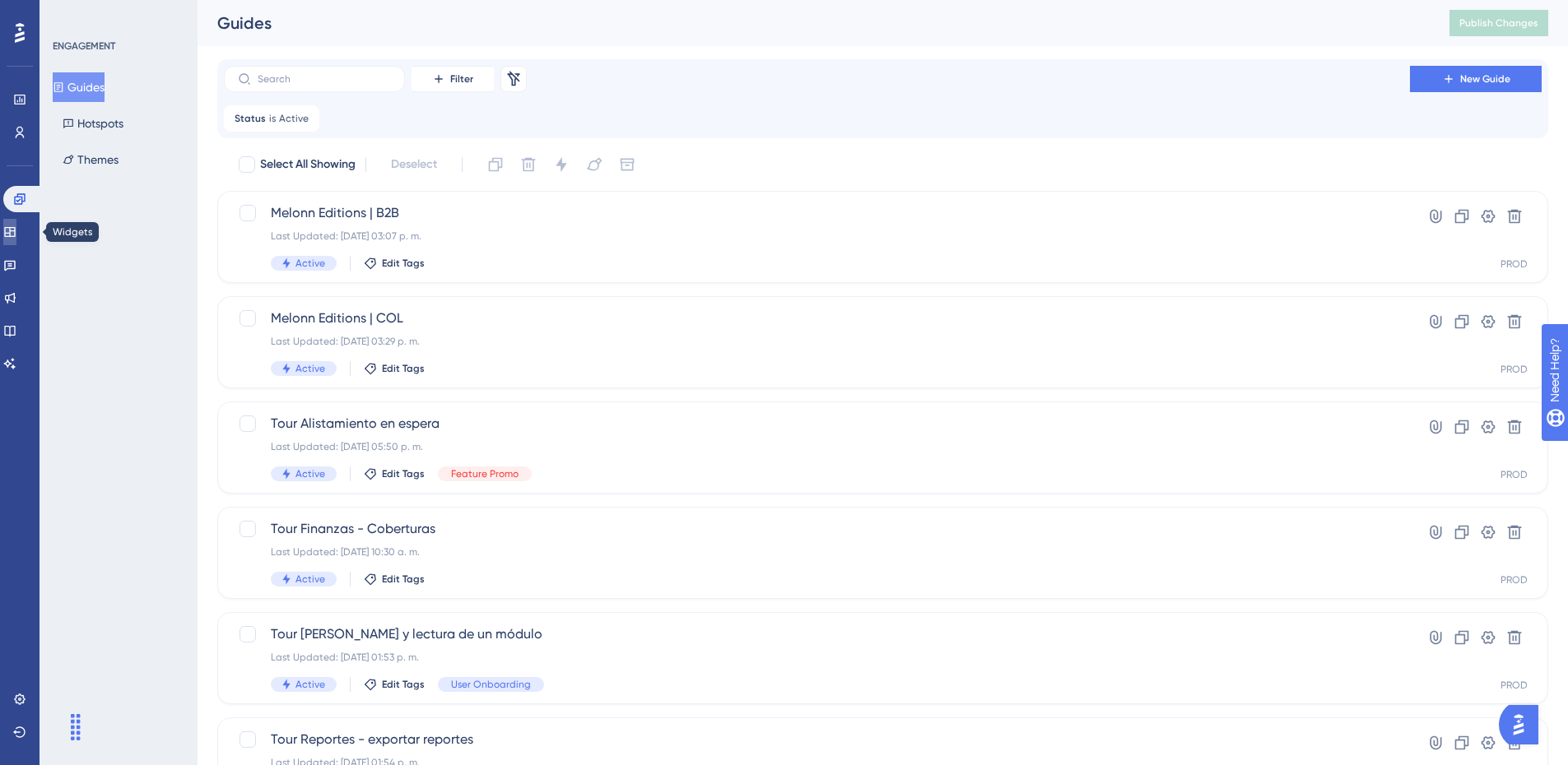 click 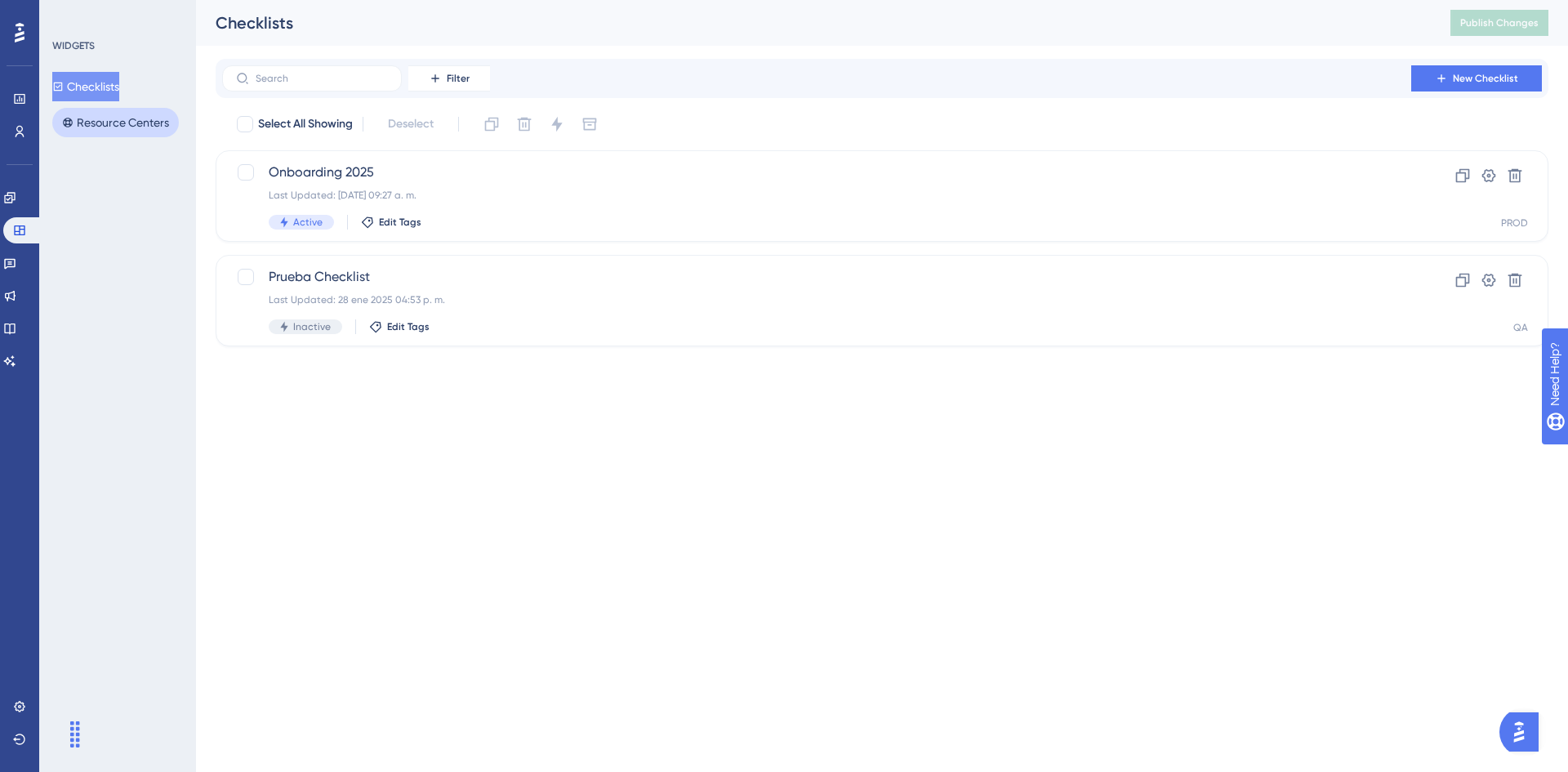 click on "Resource Centers" at bounding box center (115, 123) 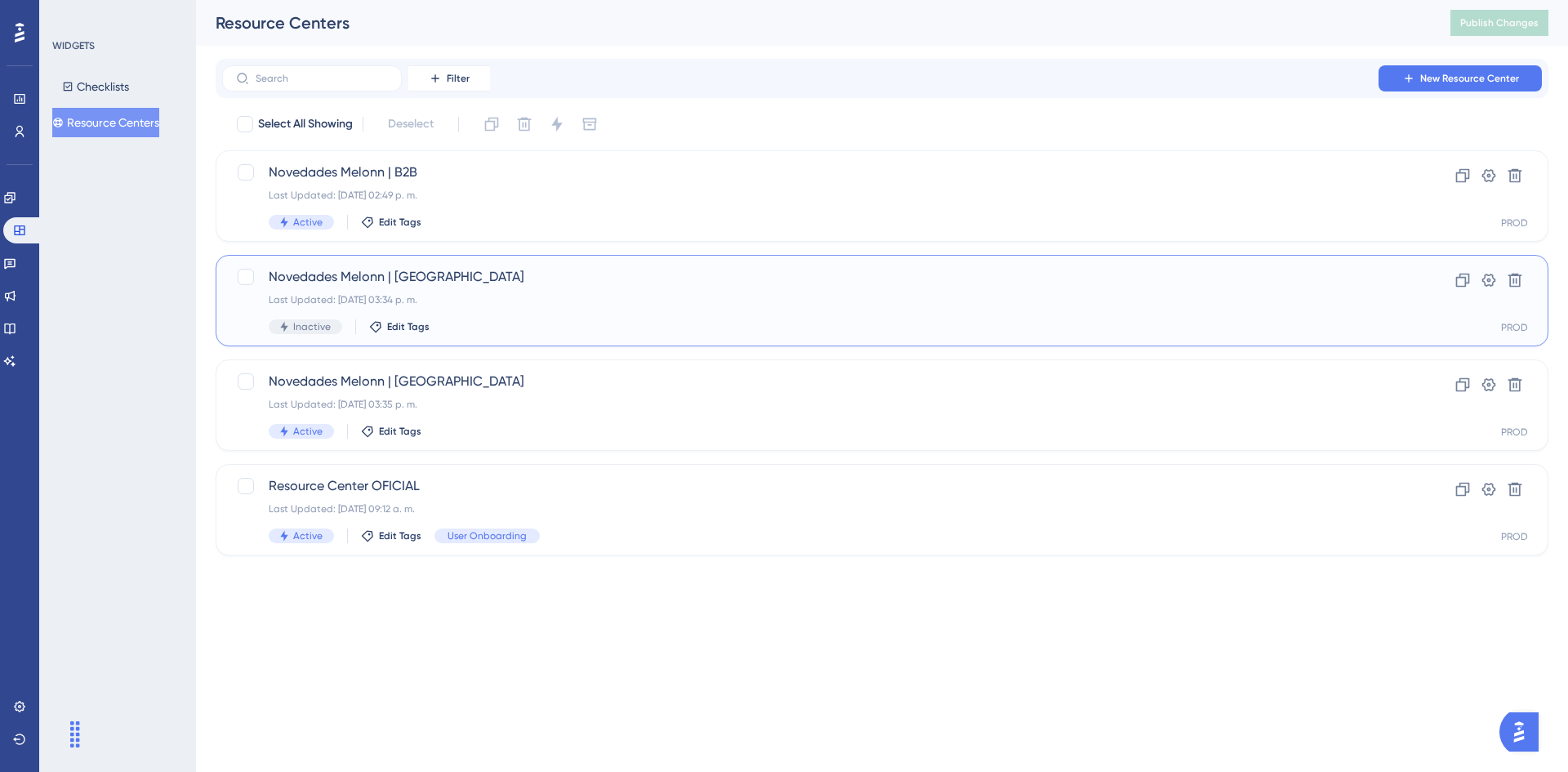 click on "Novedades Melonn | [GEOGRAPHIC_DATA]" at bounding box center [817, 277] 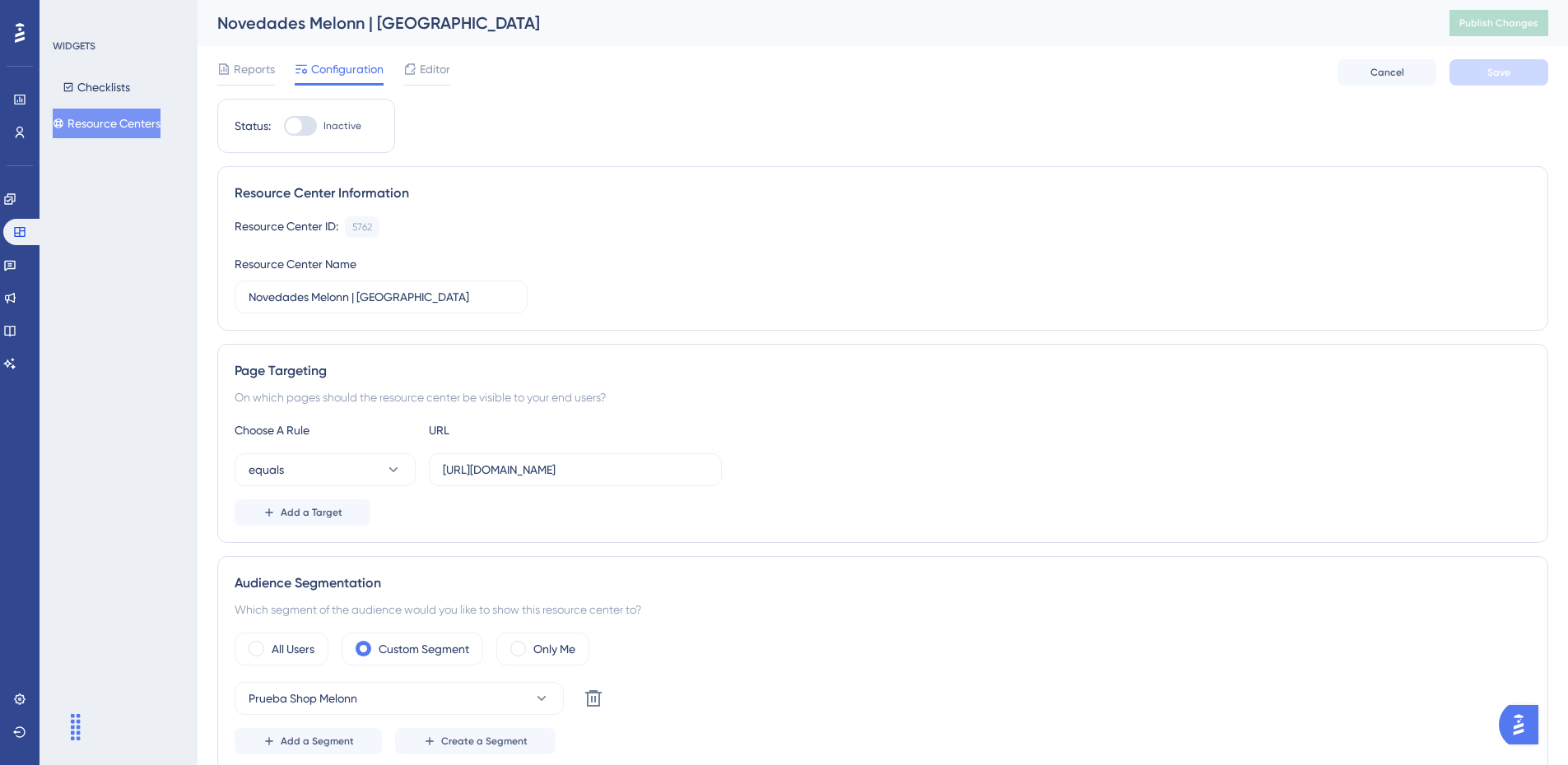click on "Reports Configuration Editor Cancel Save" at bounding box center (882, 72) 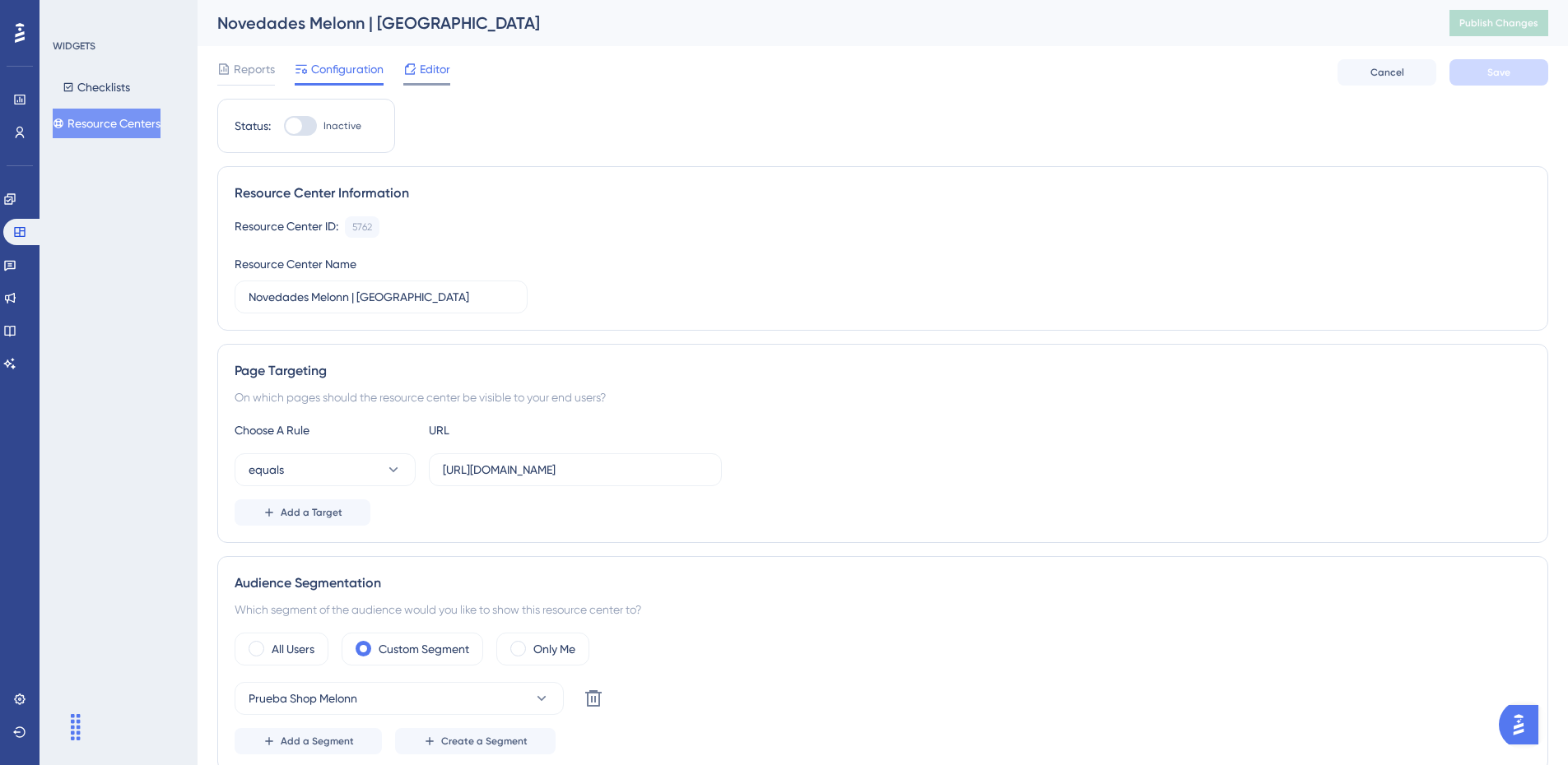 click on "Editor" at bounding box center (435, 69) 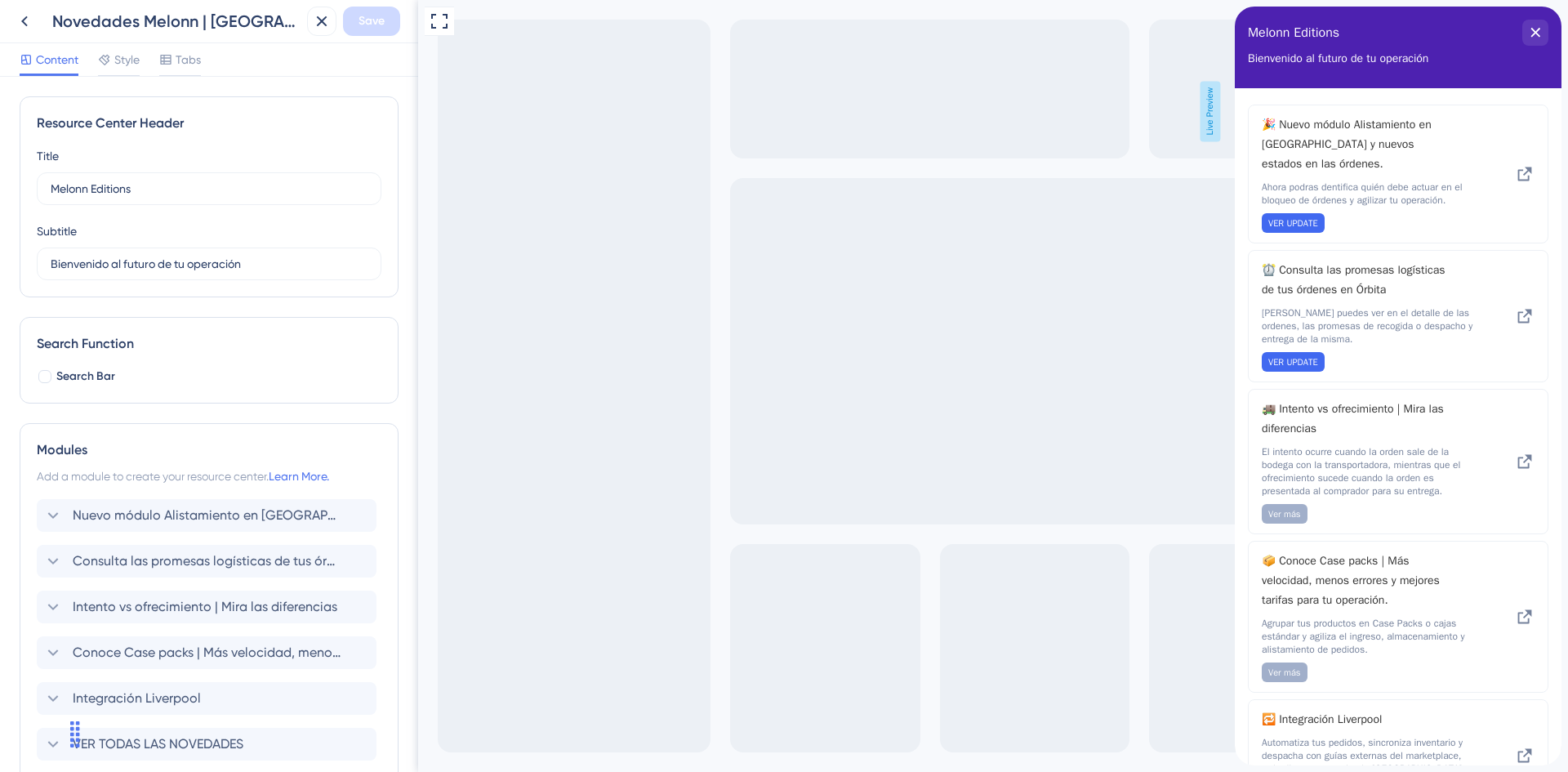 scroll, scrollTop: 0, scrollLeft: 0, axis: both 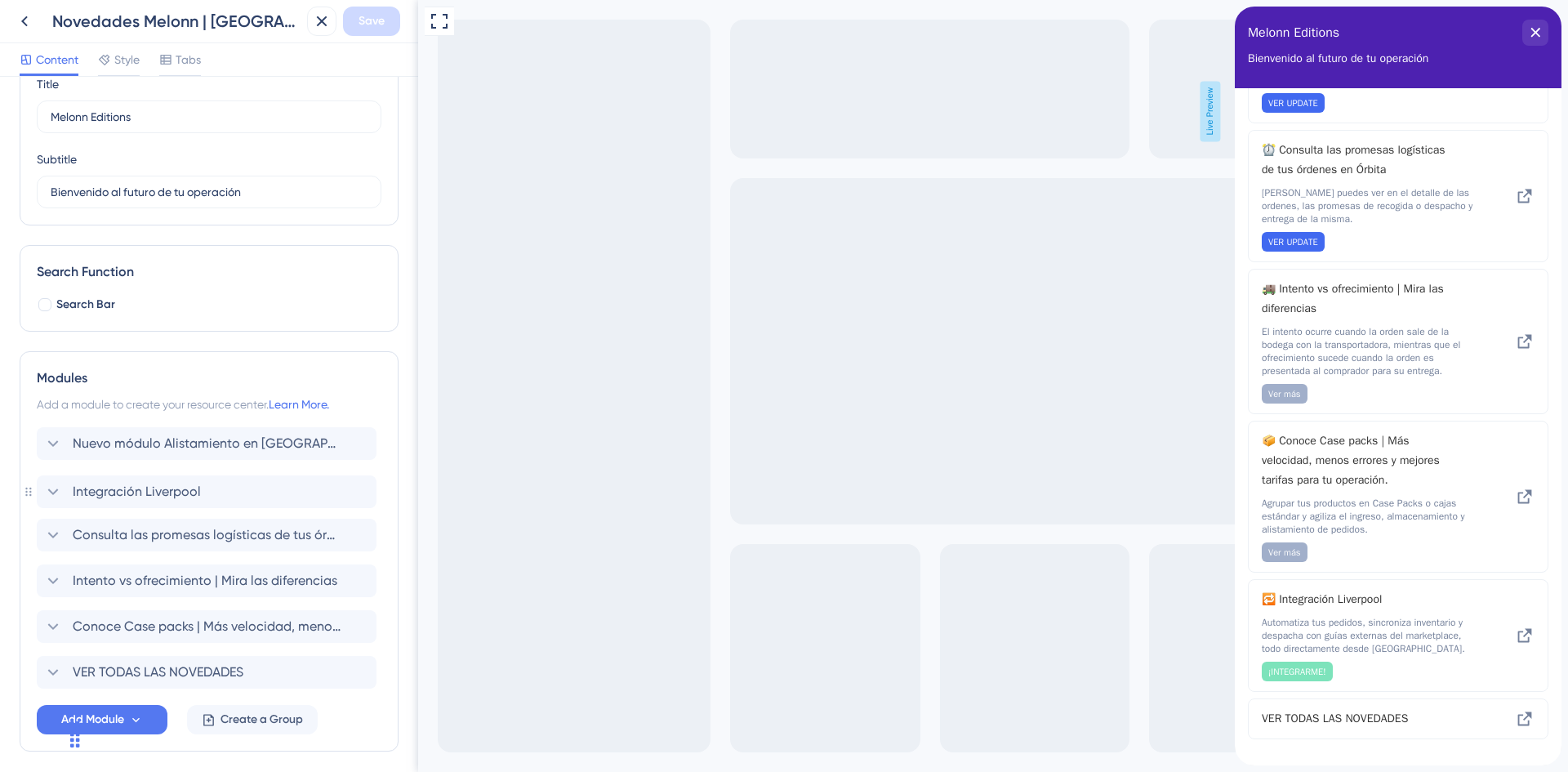 drag, startPoint x: 26, startPoint y: 643, endPoint x: 26, endPoint y: 487, distance: 156 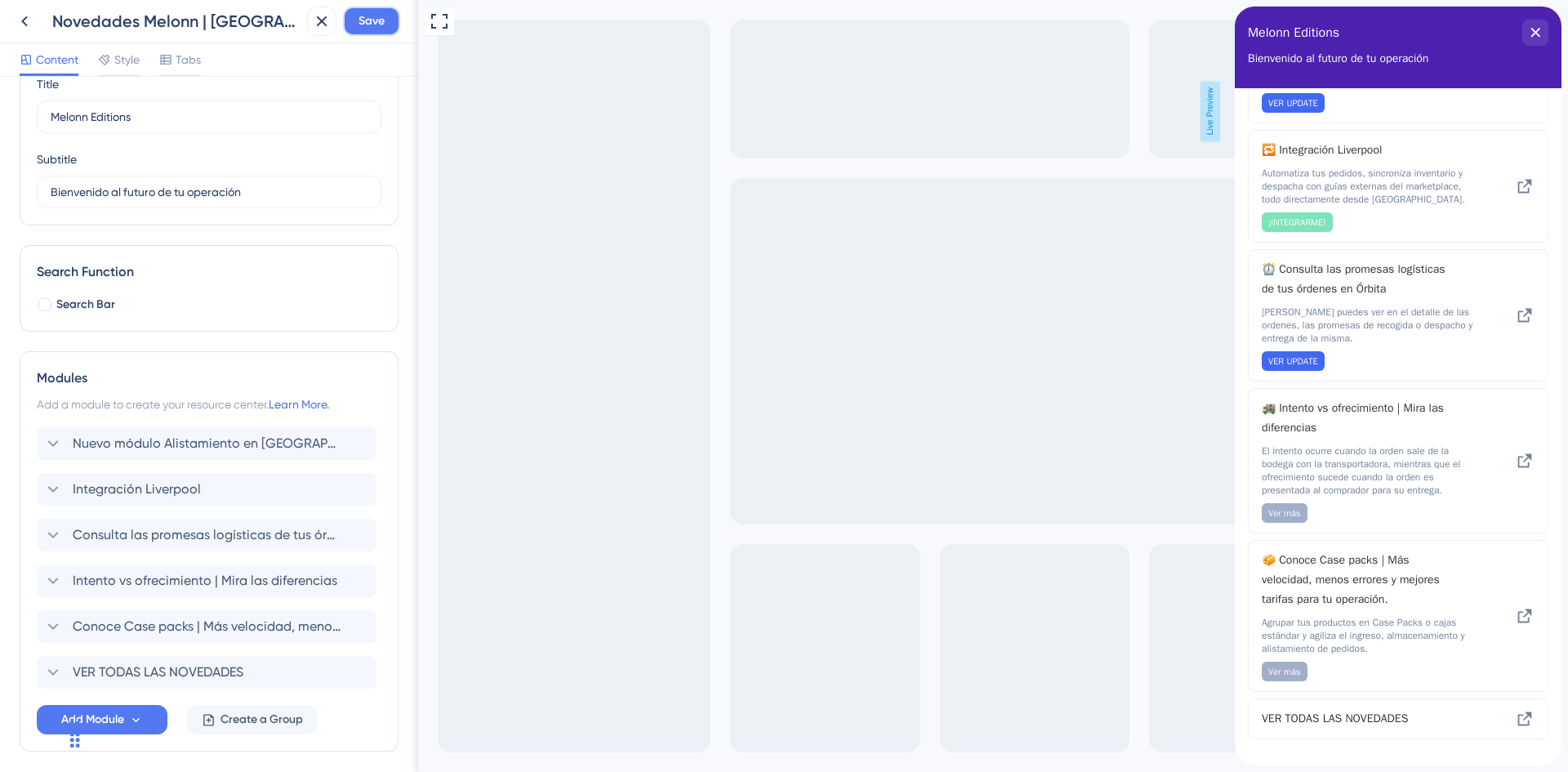click on "Save" at bounding box center [372, 21] 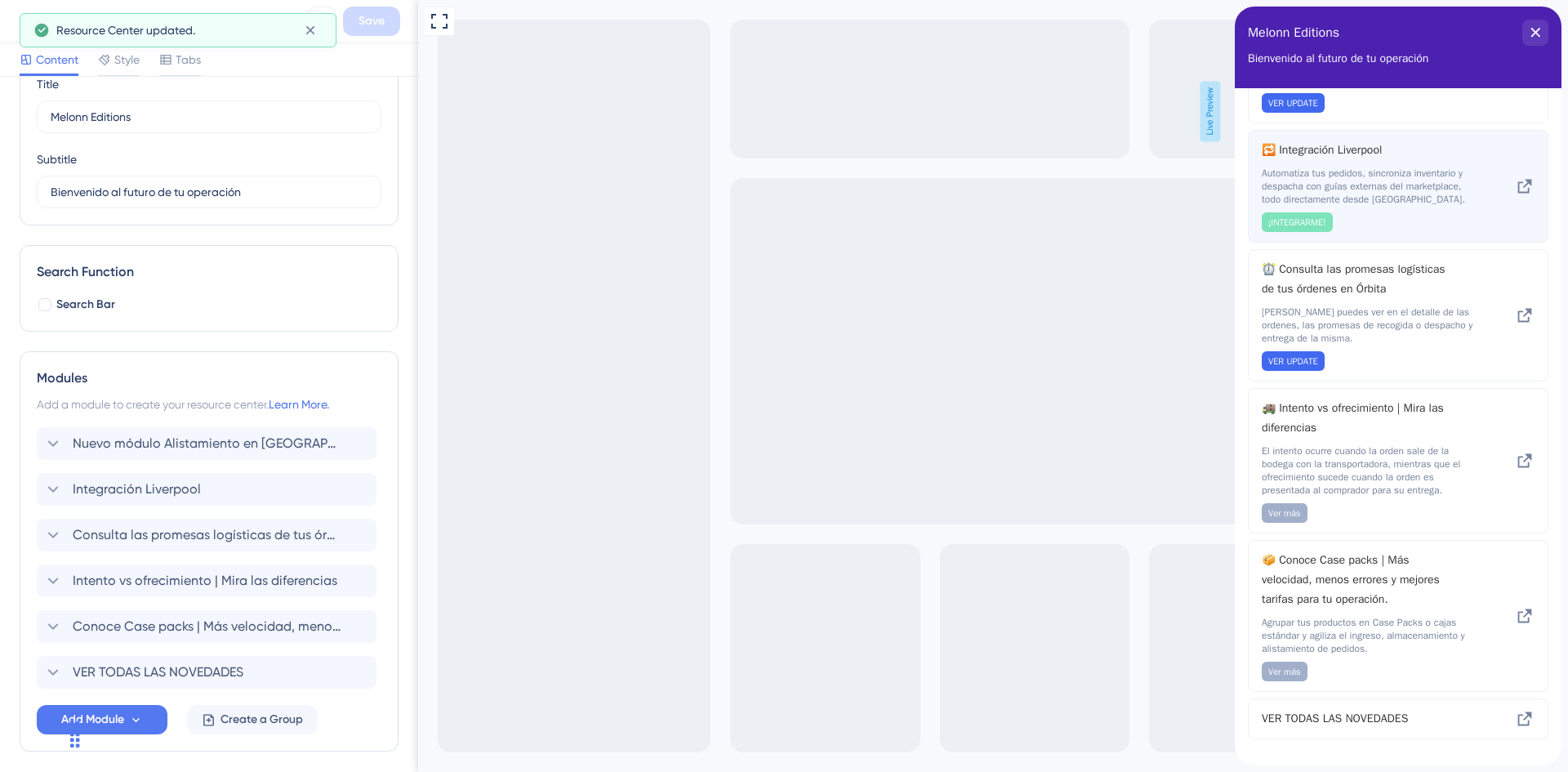 scroll, scrollTop: 0, scrollLeft: 0, axis: both 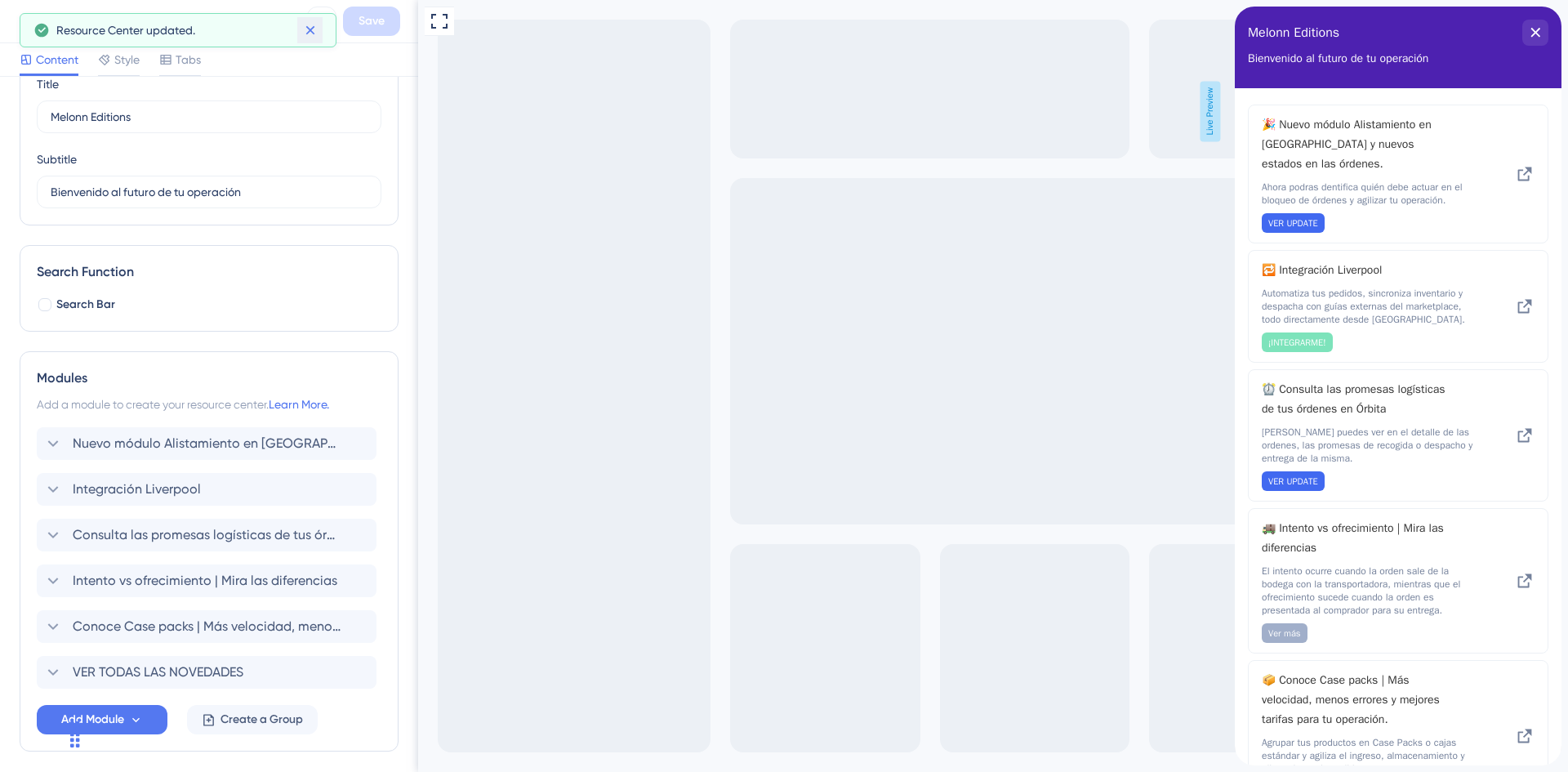 click 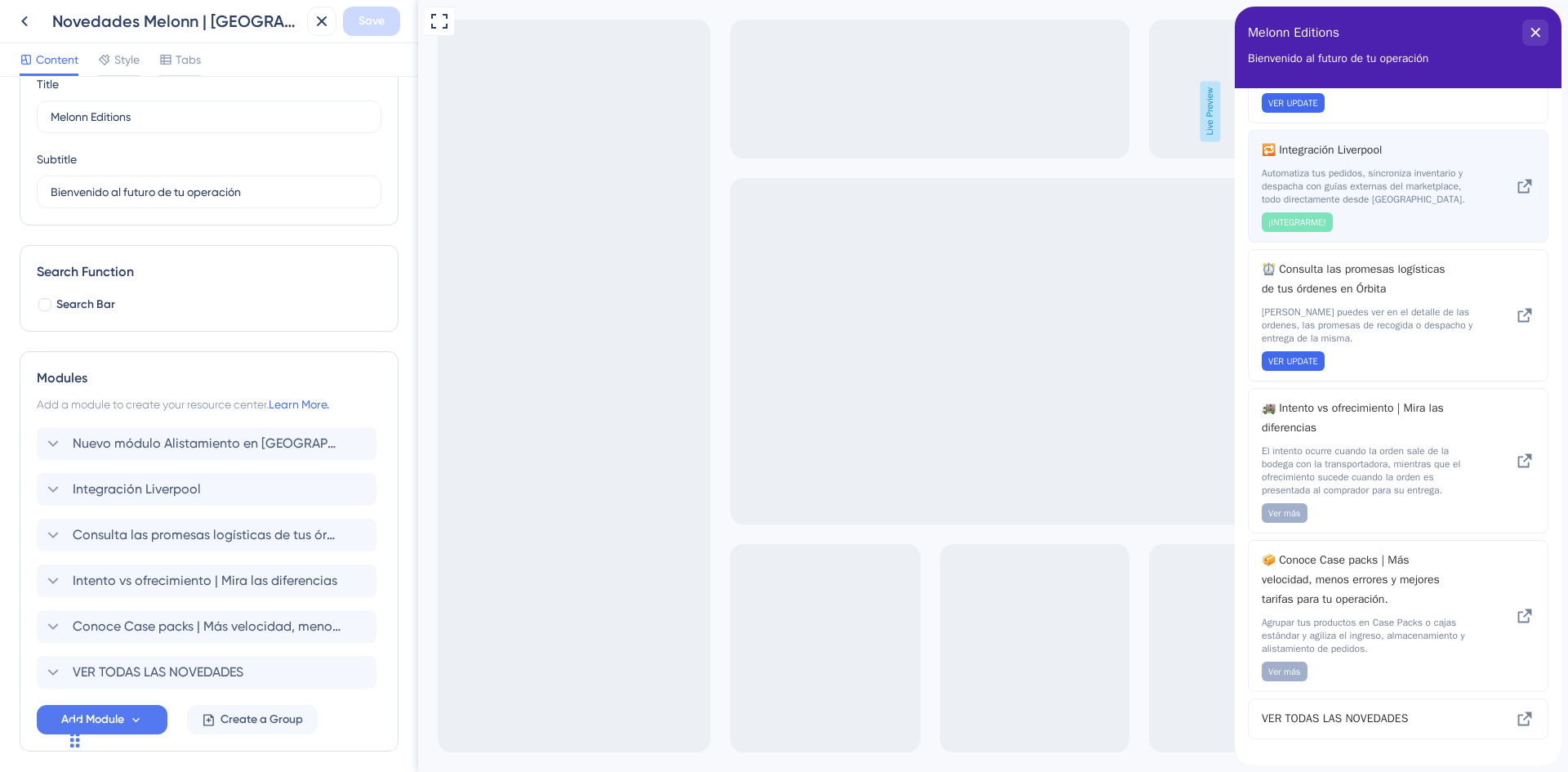 scroll, scrollTop: 0, scrollLeft: 0, axis: both 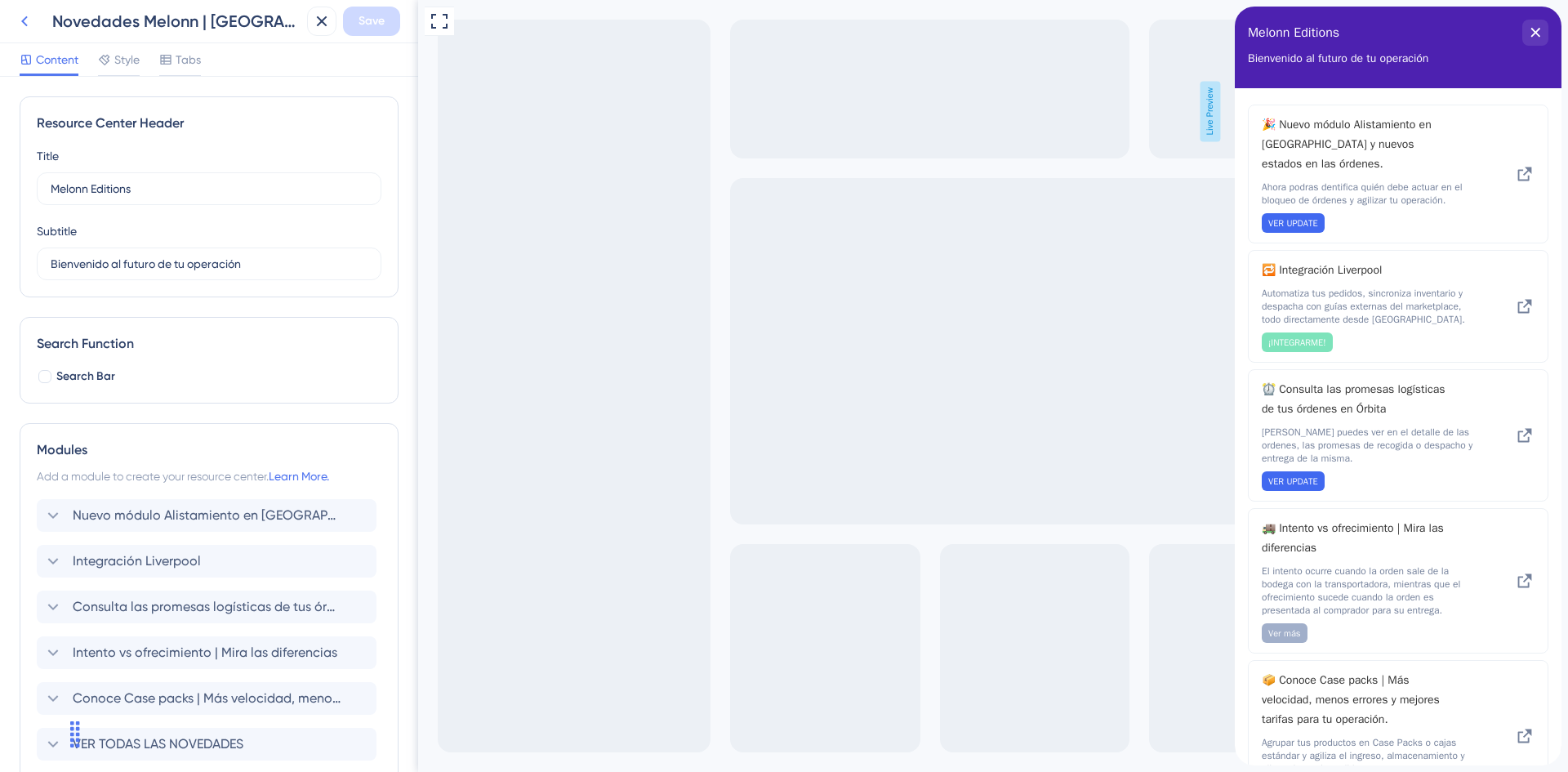 click 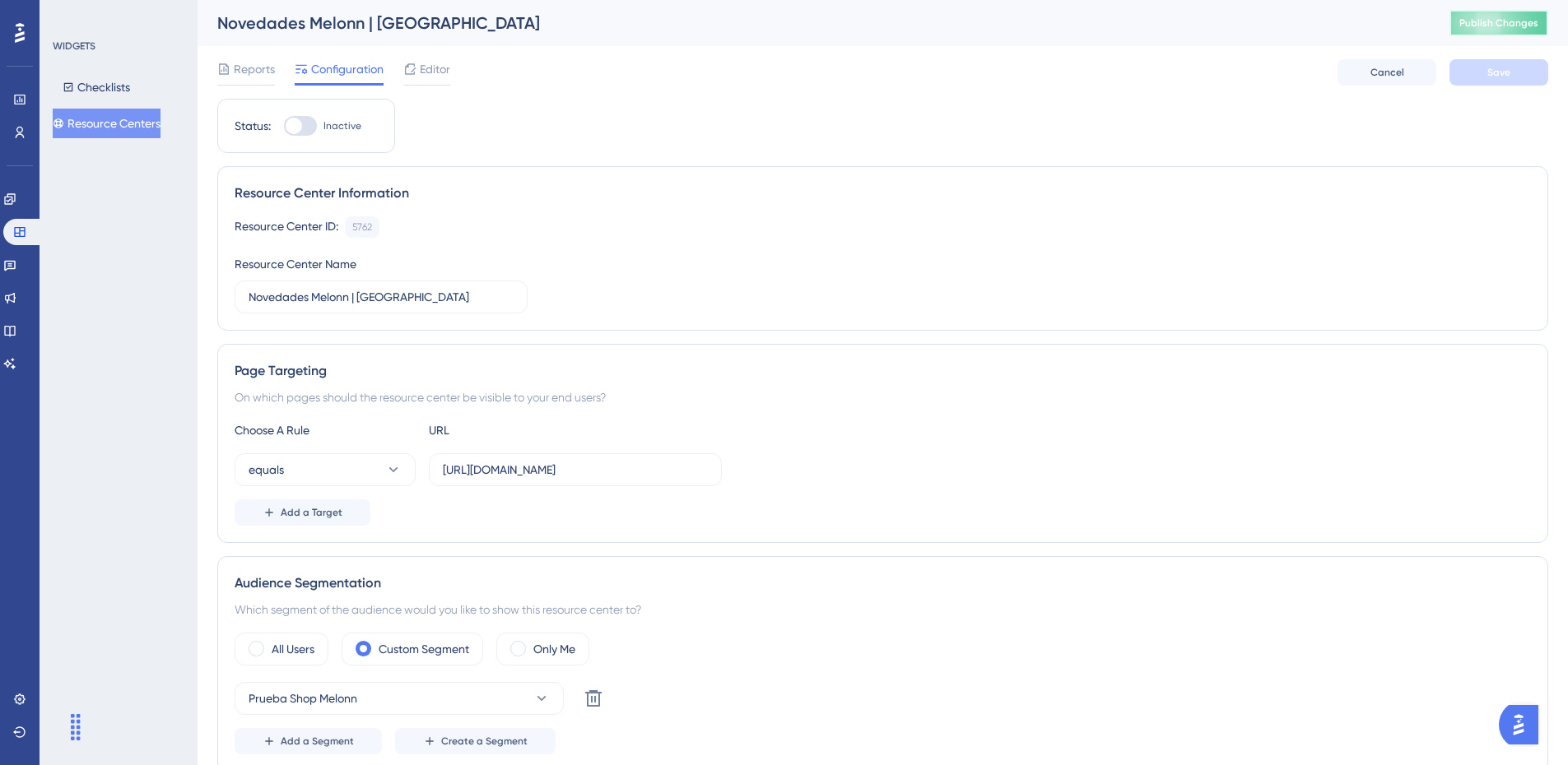 click on "Publish Changes" at bounding box center [1499, 23] 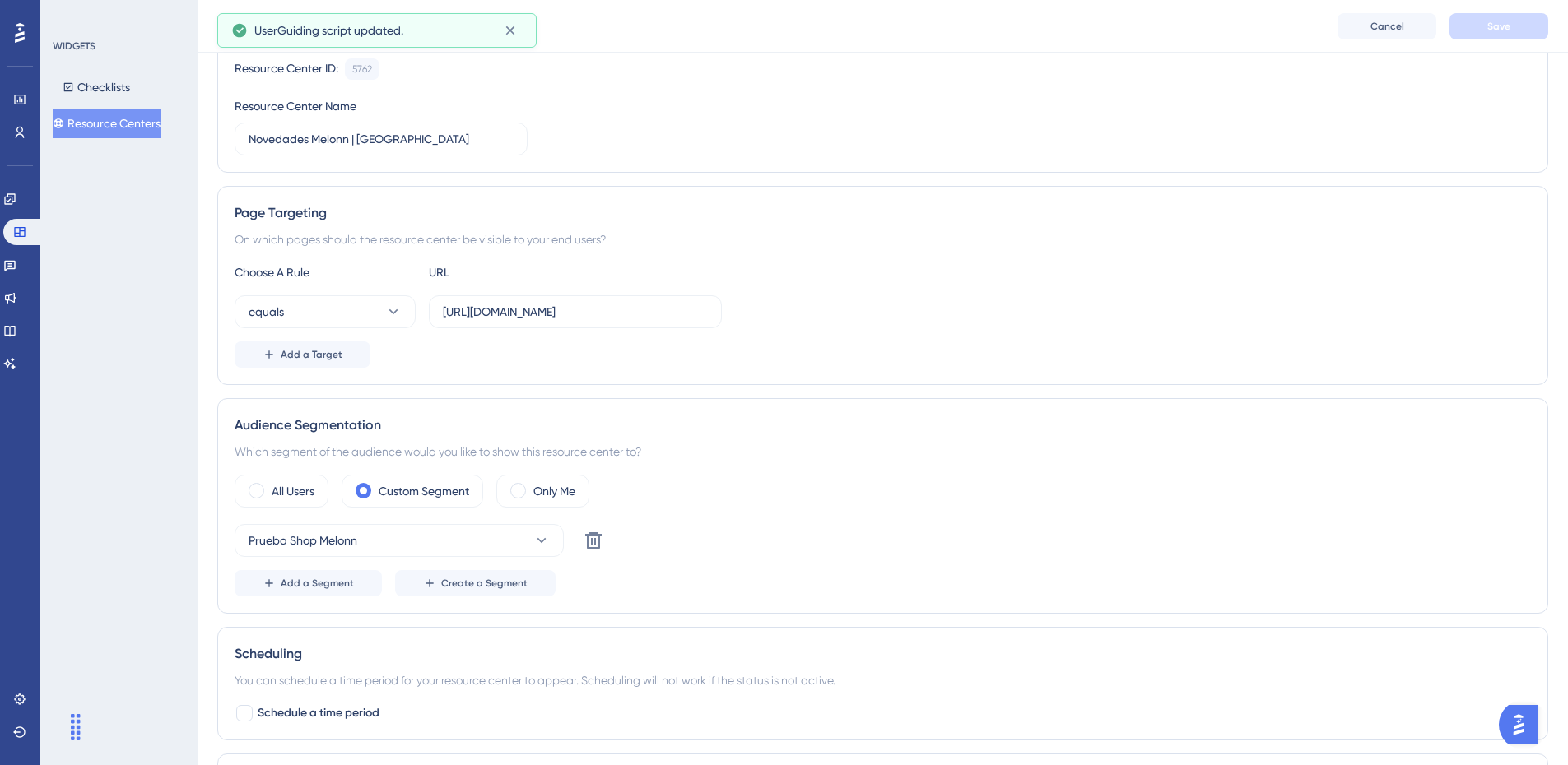 scroll, scrollTop: 247, scrollLeft: 0, axis: vertical 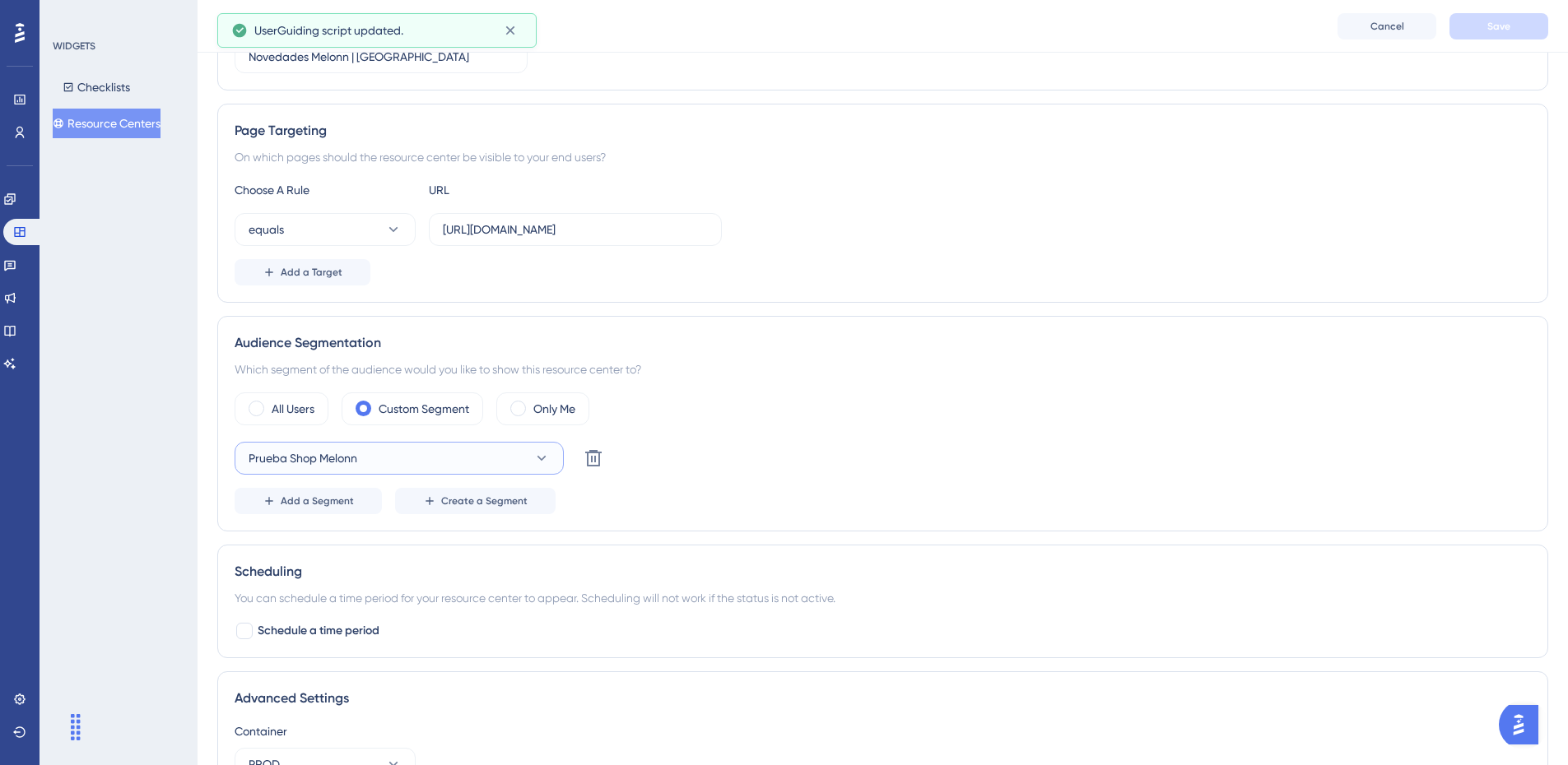 click on "Prueba Shop Melonn" at bounding box center (399, 458) 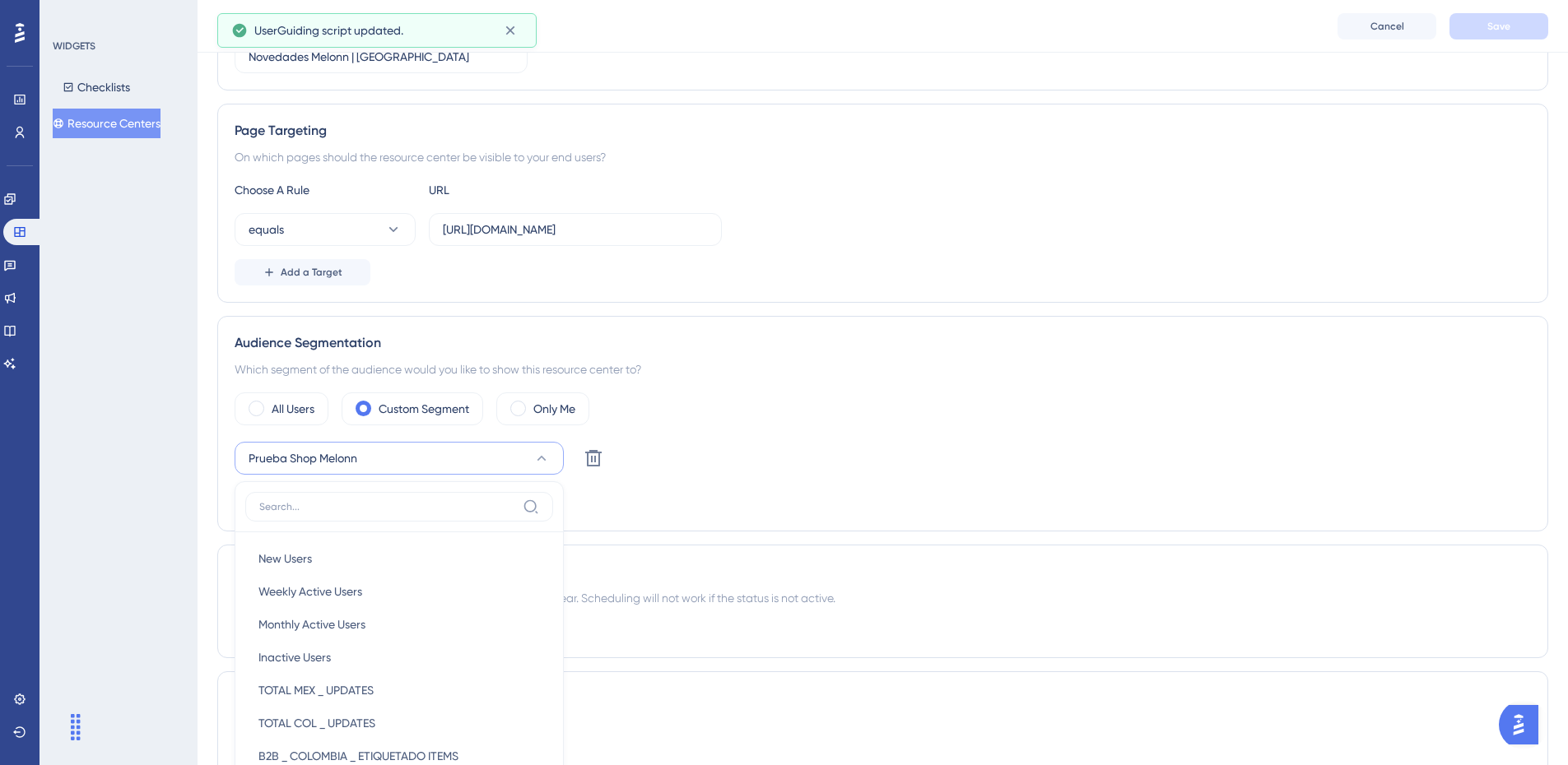 scroll, scrollTop: 498, scrollLeft: 0, axis: vertical 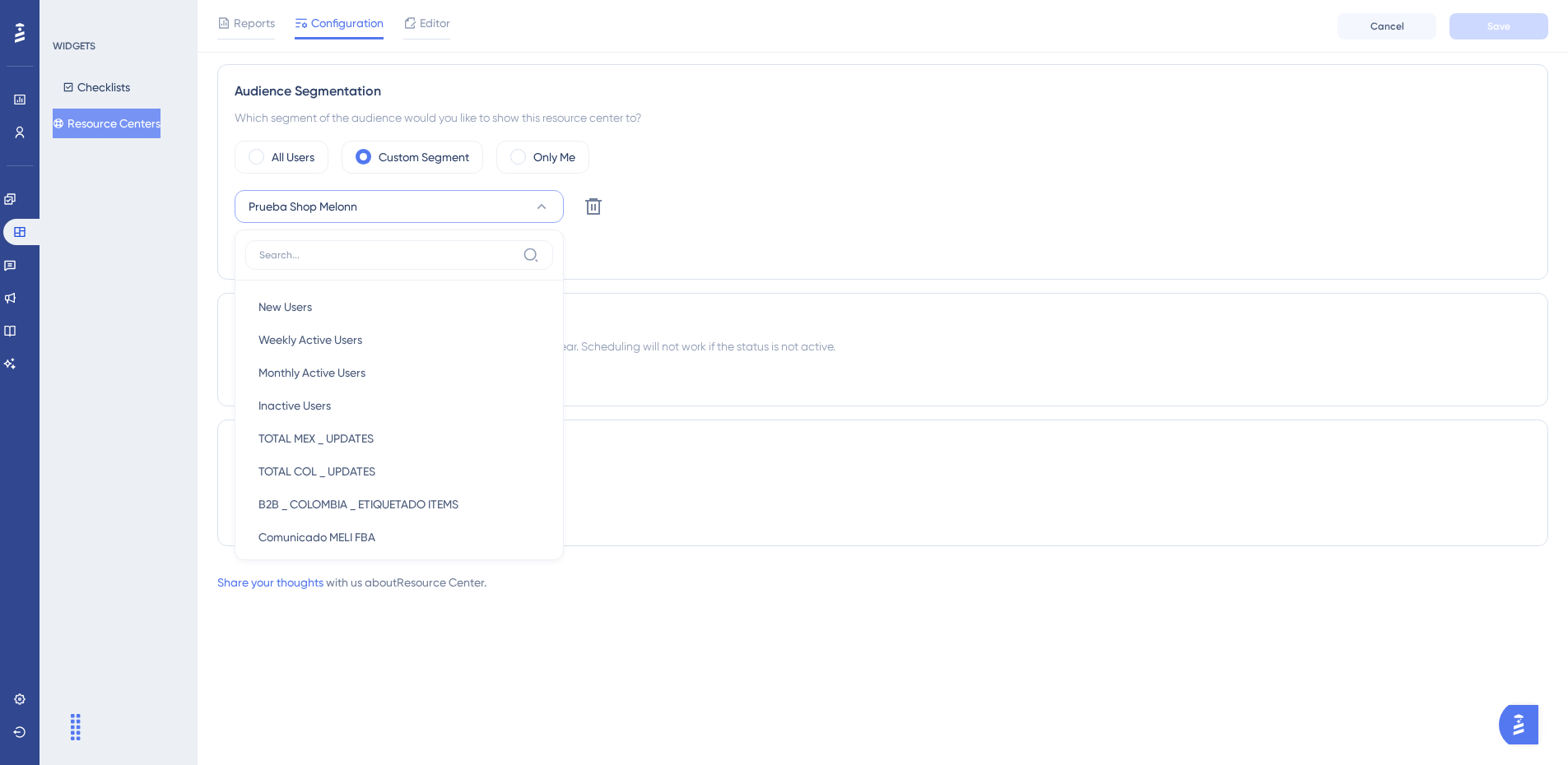 click on "Audience Segmentation Which segment of the audience would you like to show this resource center to? All Users Custom Segment Only Me Prueba Shop Melonn New Users New Users Weekly Active Users Weekly Active Users Monthly Active Users Monthly Active Users Inactive Users Inactive Users TOTAL MEX _ UPDATES TOTAL MEX _ UPDATES TOTAL COL _ UPDATES TOTAL COL _ UPDATES B2B _ COLOMBIA _ ETIQUETADO ITEMS B2B _ COLOMBIA _ ETIQUETADO ITEMS Comunicado MELI FBA Comunicado MELI FBA Seller SIN KAM 27 junio Seller SIN KAM 27 junio Faltan NPS al 24JUN Faltan NPS al 24JUN Lista MEXICO huracan 20jun Lista MEXICO huracan 20jun Contactos Sellers Faltan NPS 19JUN2025 Contactos Sellers Faltan NPS 19JUN2025 Eli Eli VoBo VoBo 14 Seller B2B - Empaques 18/06/2025 14 Seller B2B - Empaques 18/06/2025 Resto Sellers B2B - Empaques Resto Sellers B2B - Empaques TODOS COL 10JUN V2 TODOS COL 10JUN V2 Usuarios MX no han respondido al 9Jun2025 Usuarios MX no han respondido al 9Jun2025 Prueba Shop Melonn Prueba Shop Melonn Usuarios MEX 07-04-25" at bounding box center [882, 172] 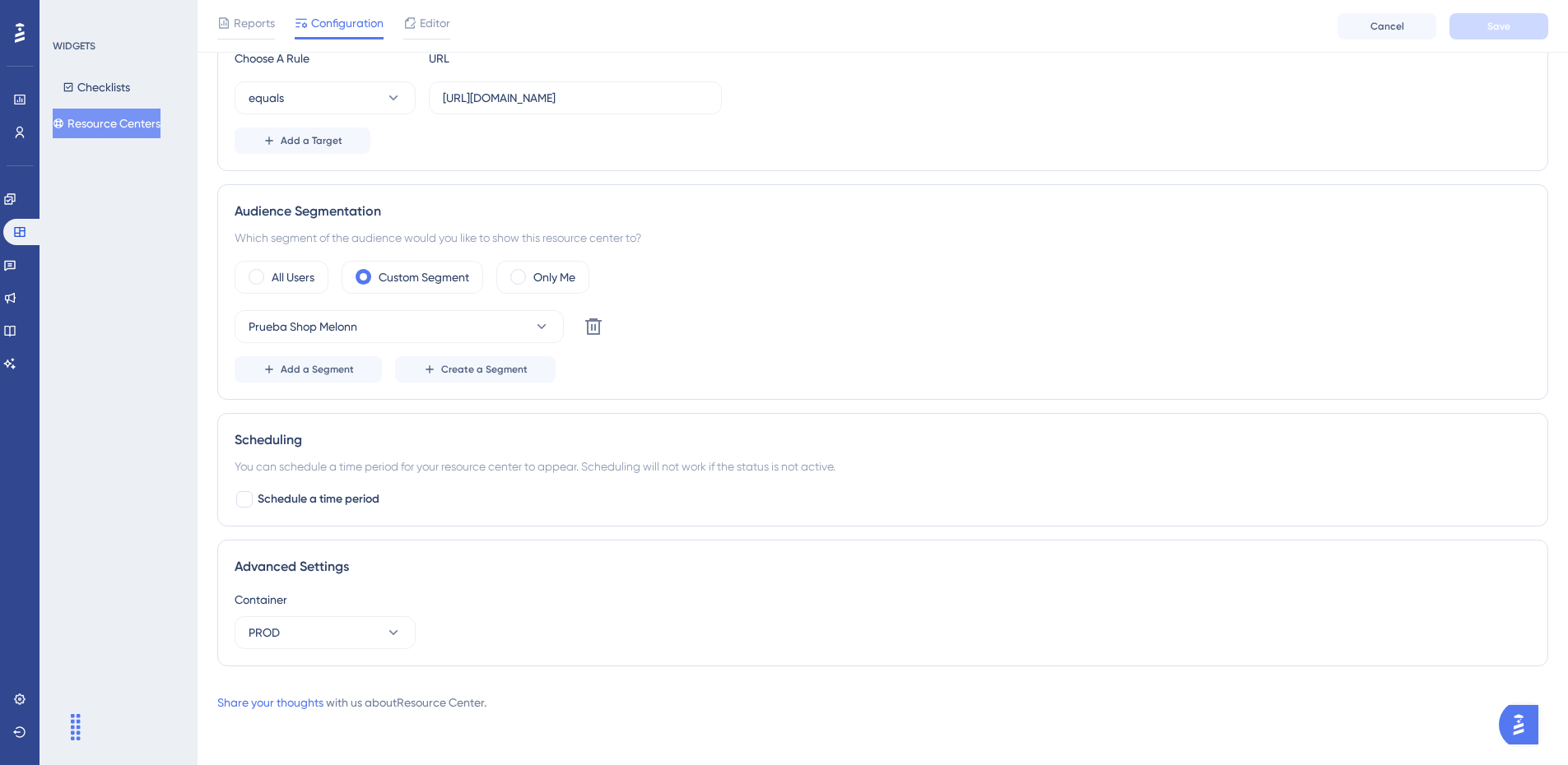 scroll, scrollTop: 296, scrollLeft: 0, axis: vertical 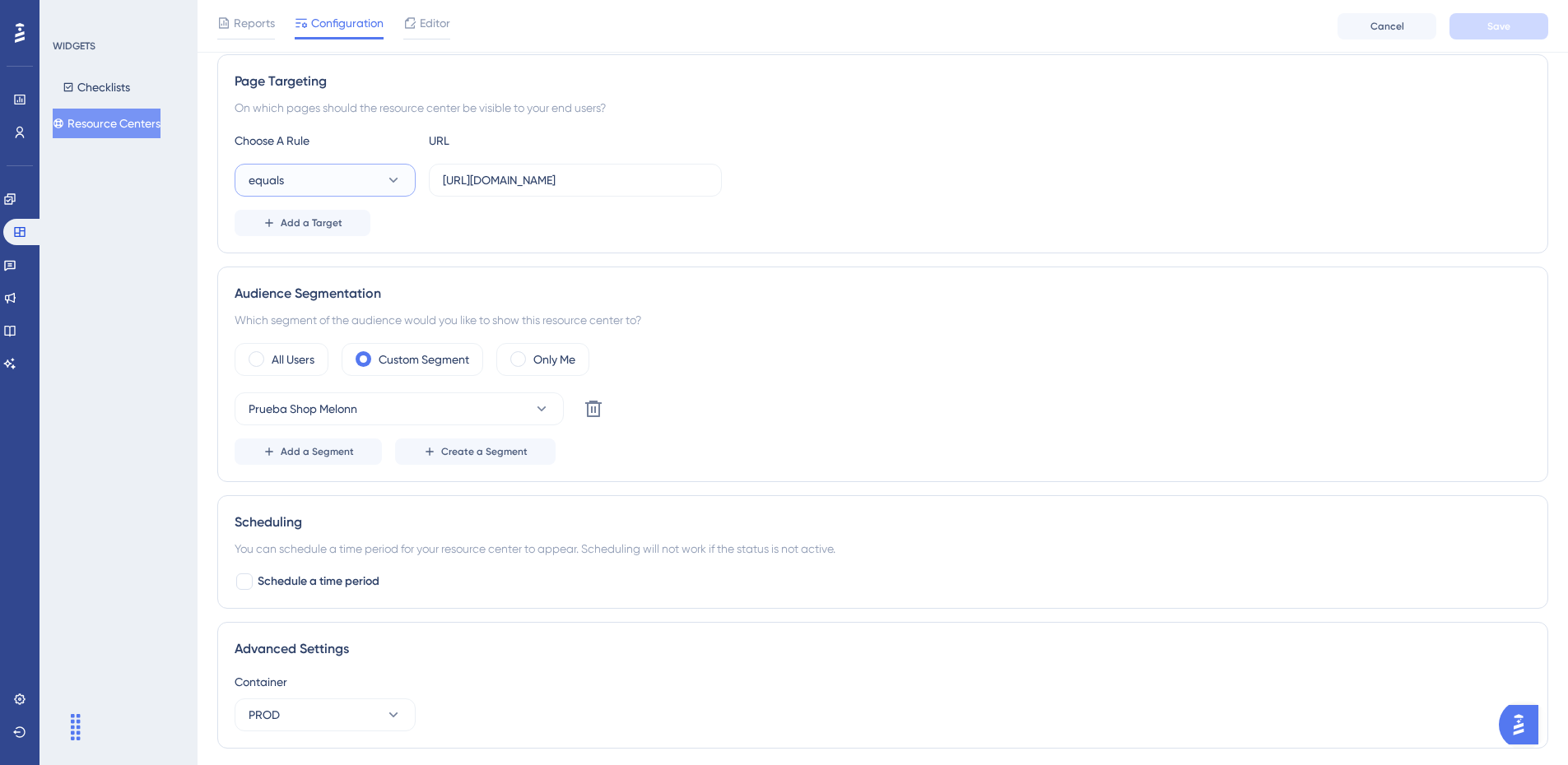 click on "equals" at bounding box center [266, 180] 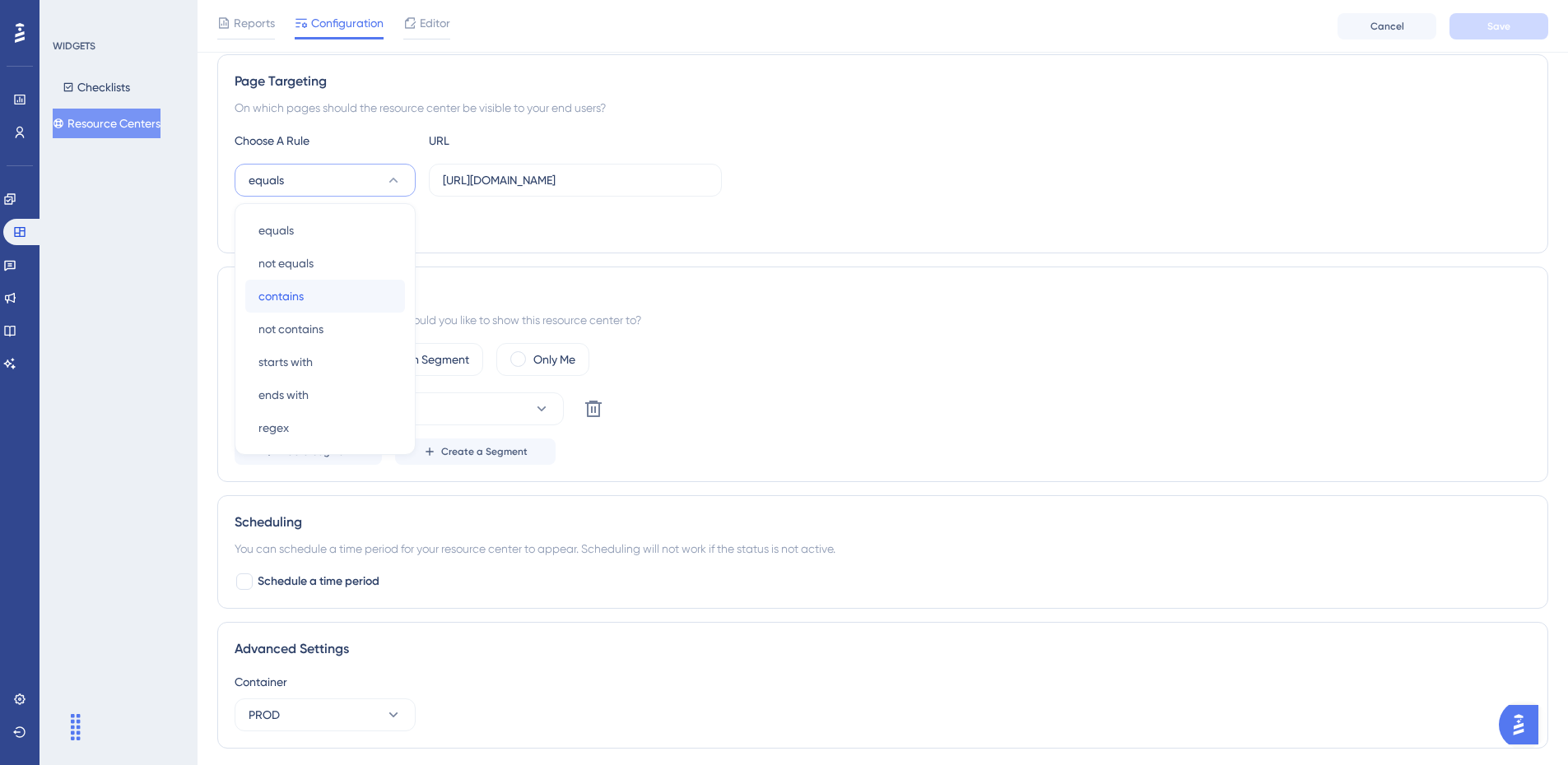 click on "contains" at bounding box center (281, 296) 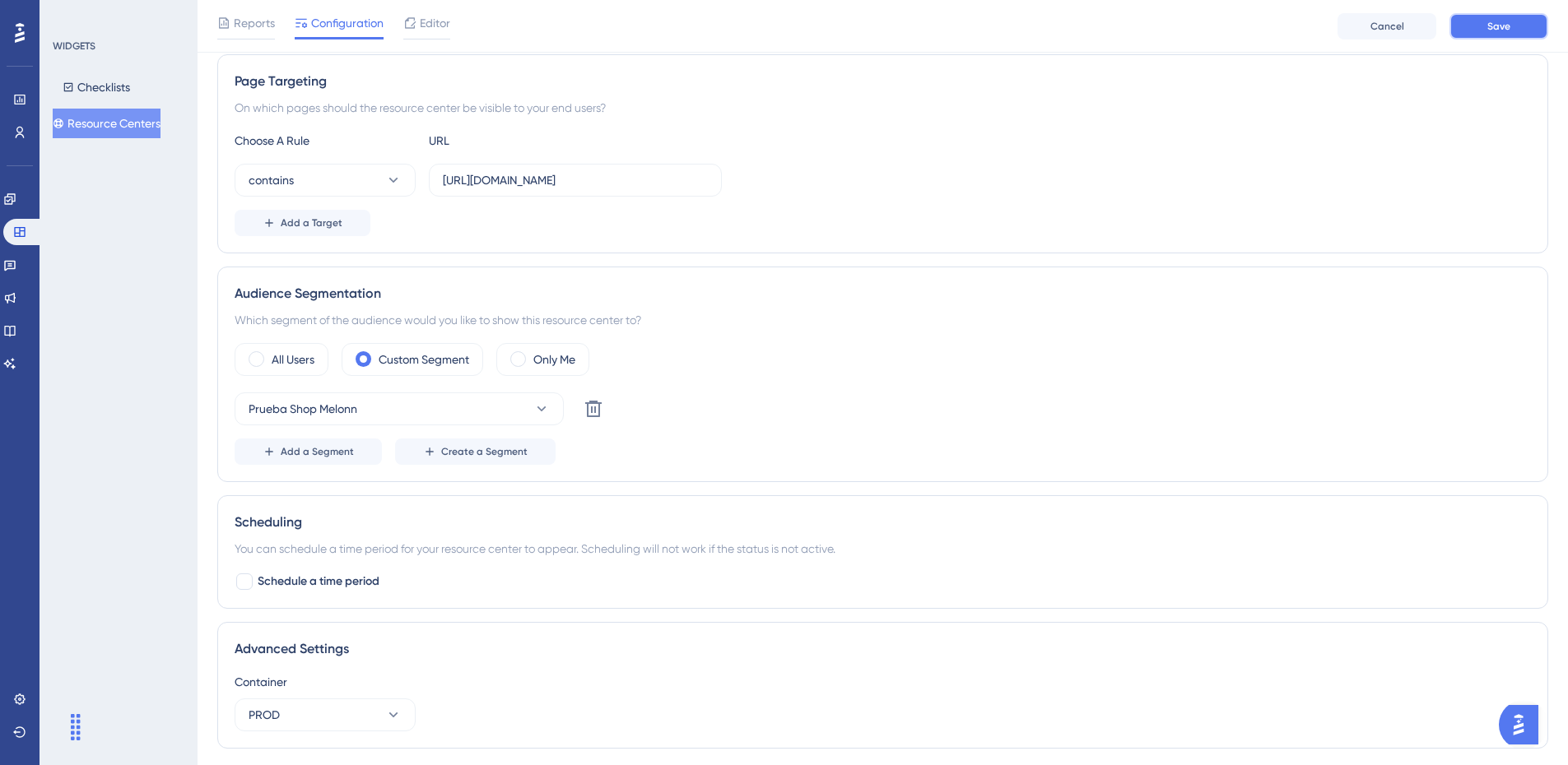 click on "Save" at bounding box center (1499, 26) 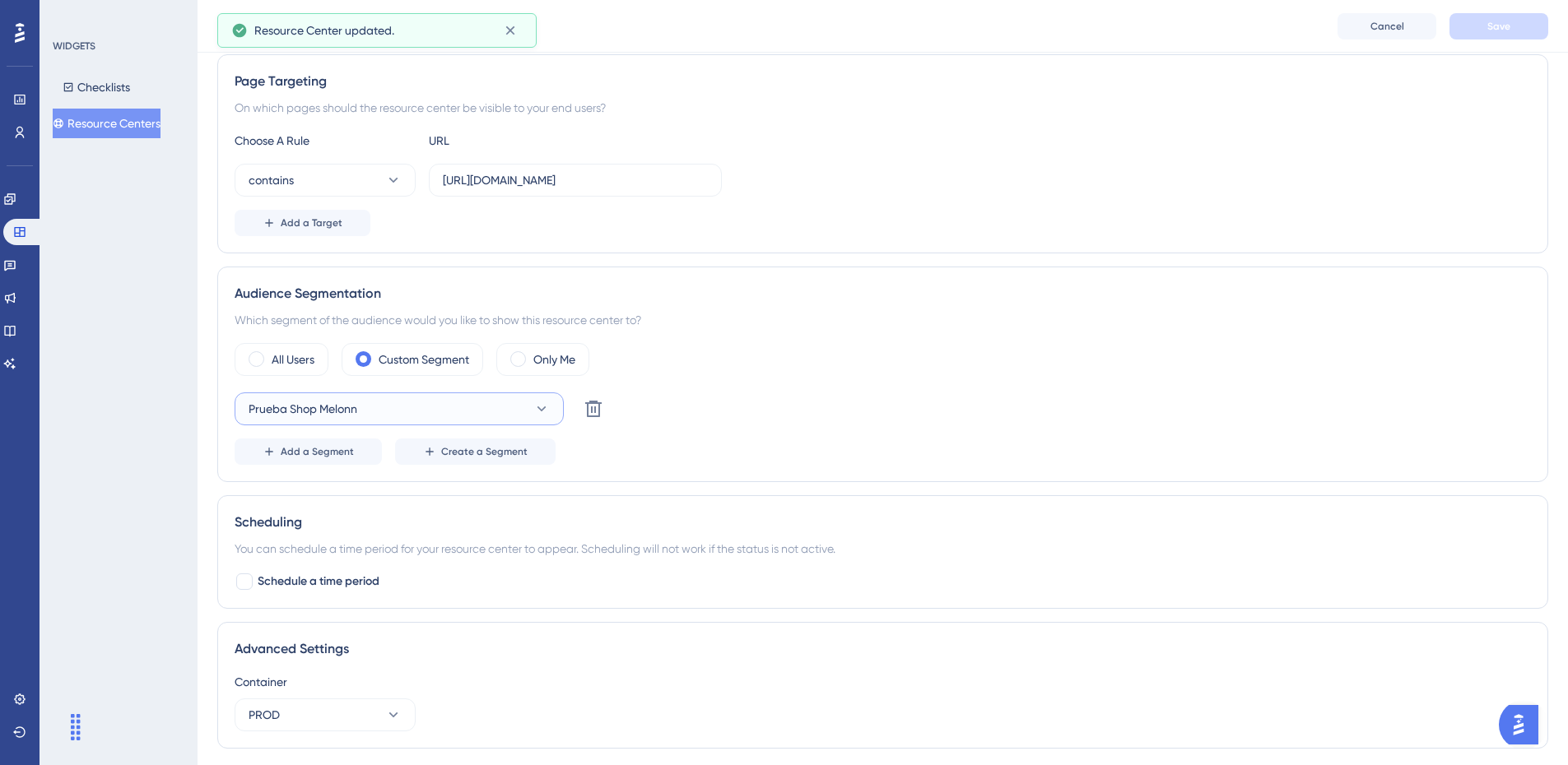 click on "Prueba Shop Melonn" at bounding box center [399, 409] 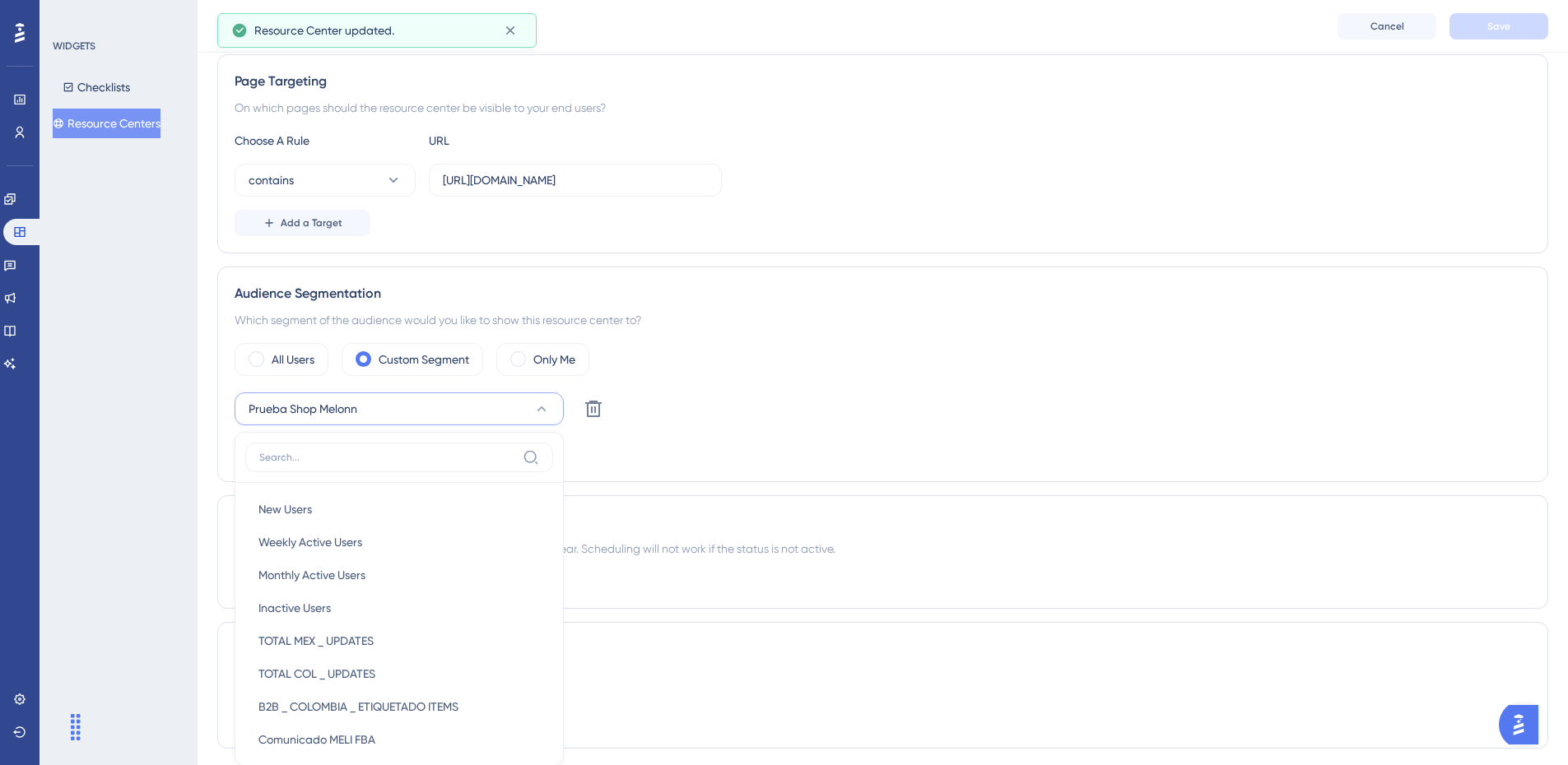 scroll, scrollTop: 500, scrollLeft: 0, axis: vertical 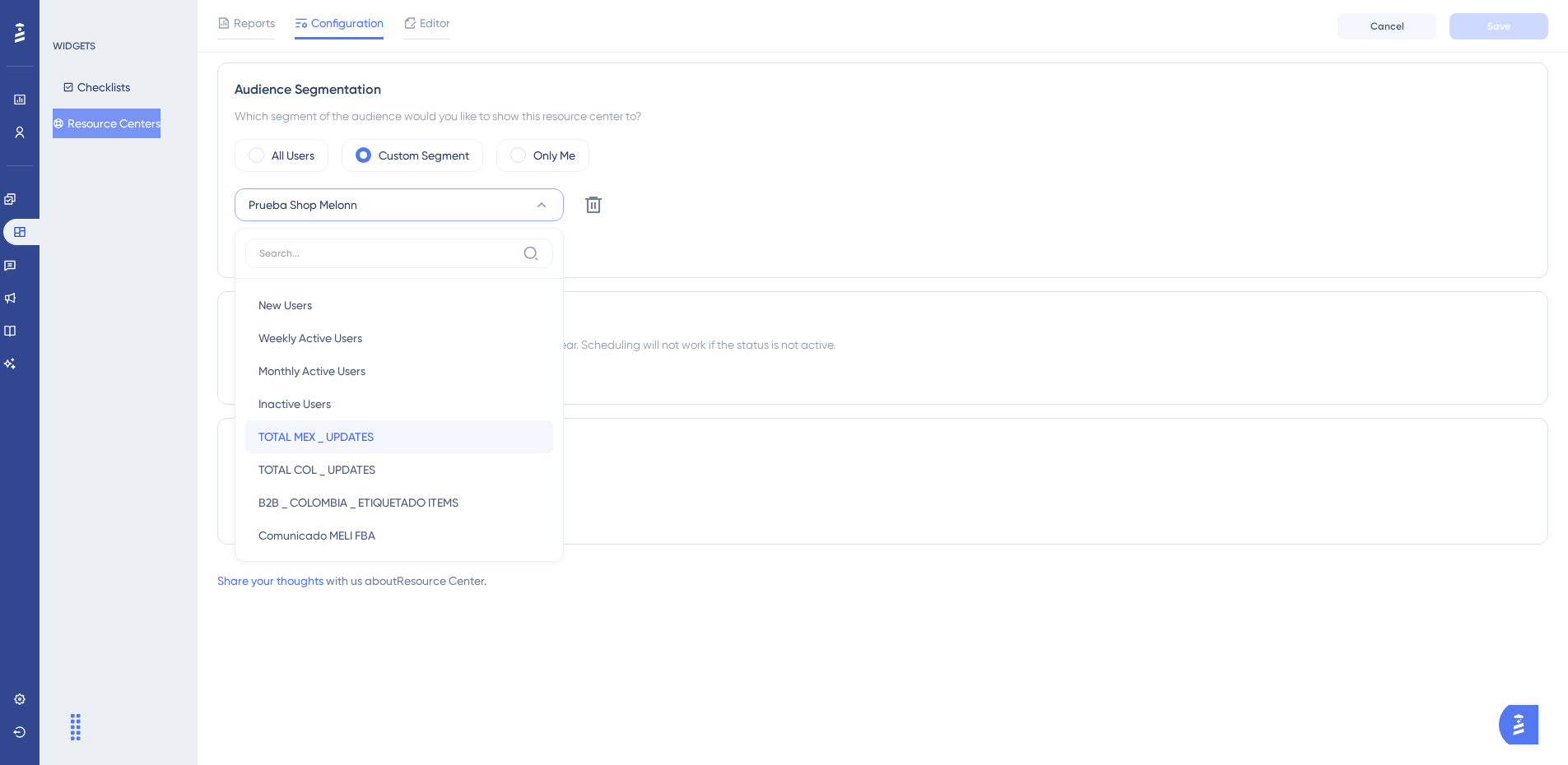 click on "TOTAL MEX _ UPDATES" at bounding box center [316, 437] 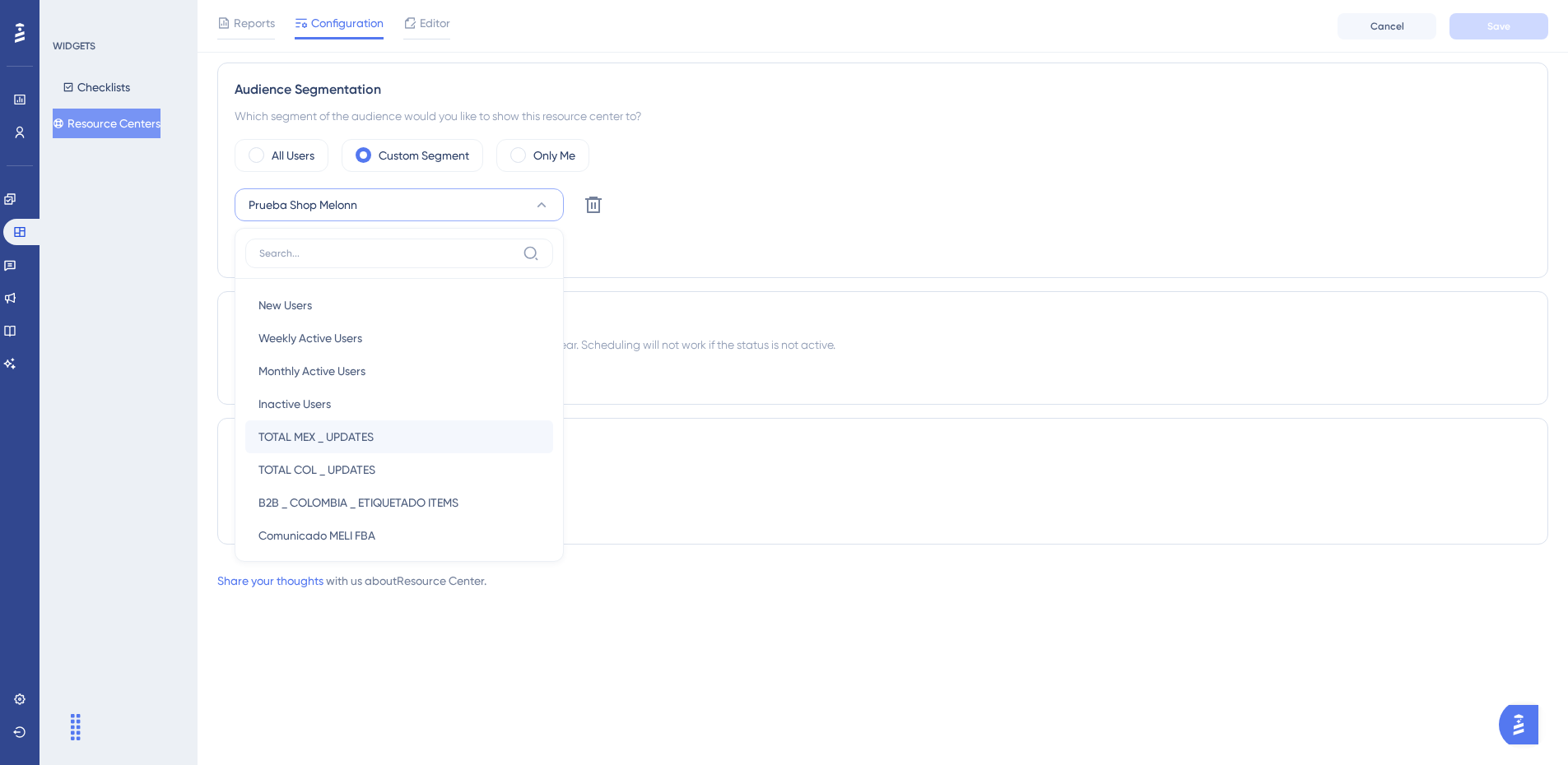 scroll, scrollTop: 378, scrollLeft: 0, axis: vertical 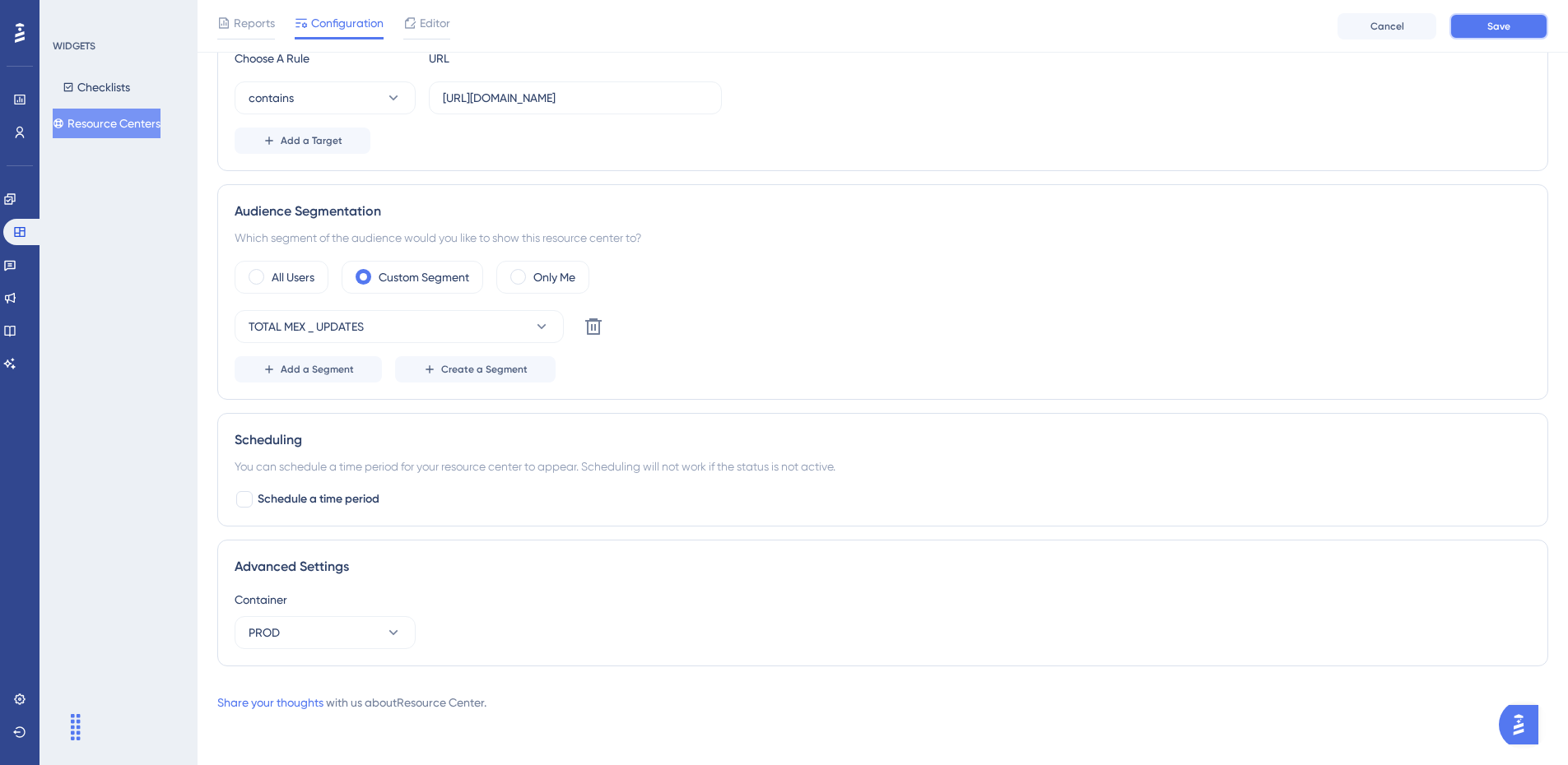 click on "Save" at bounding box center [1499, 26] 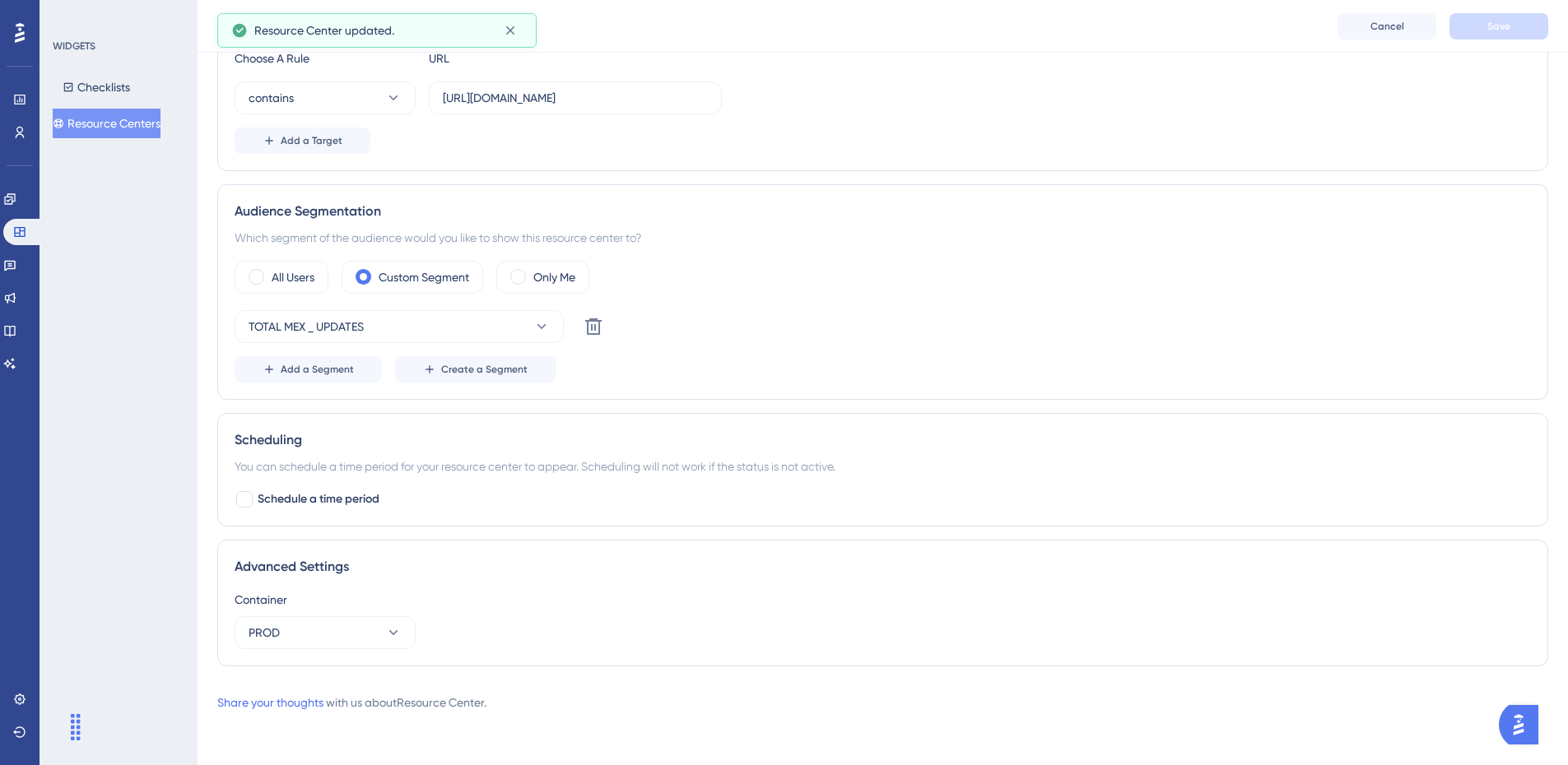click on "Add a Target" at bounding box center (882, 141) 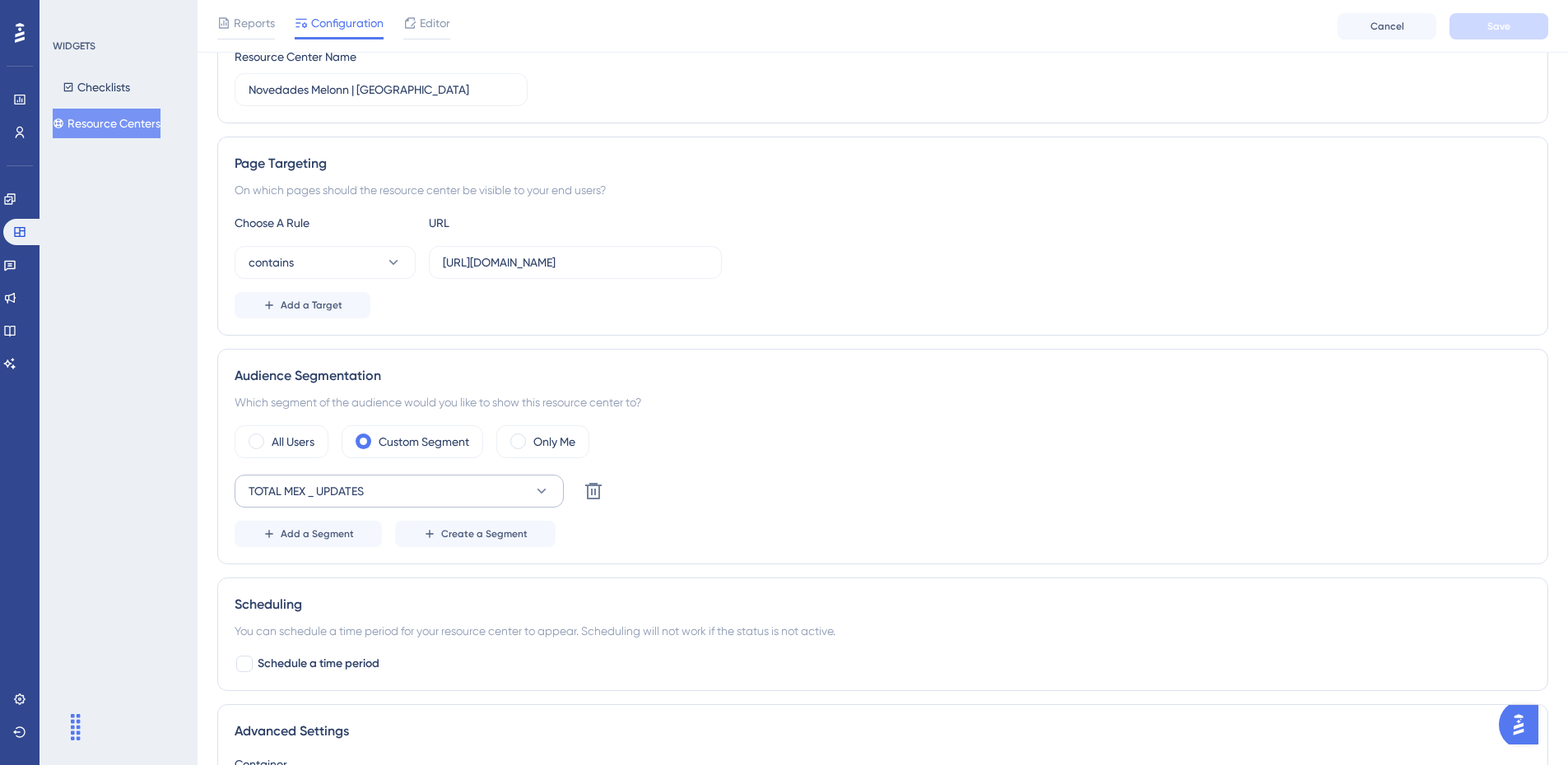 scroll, scrollTop: 0, scrollLeft: 0, axis: both 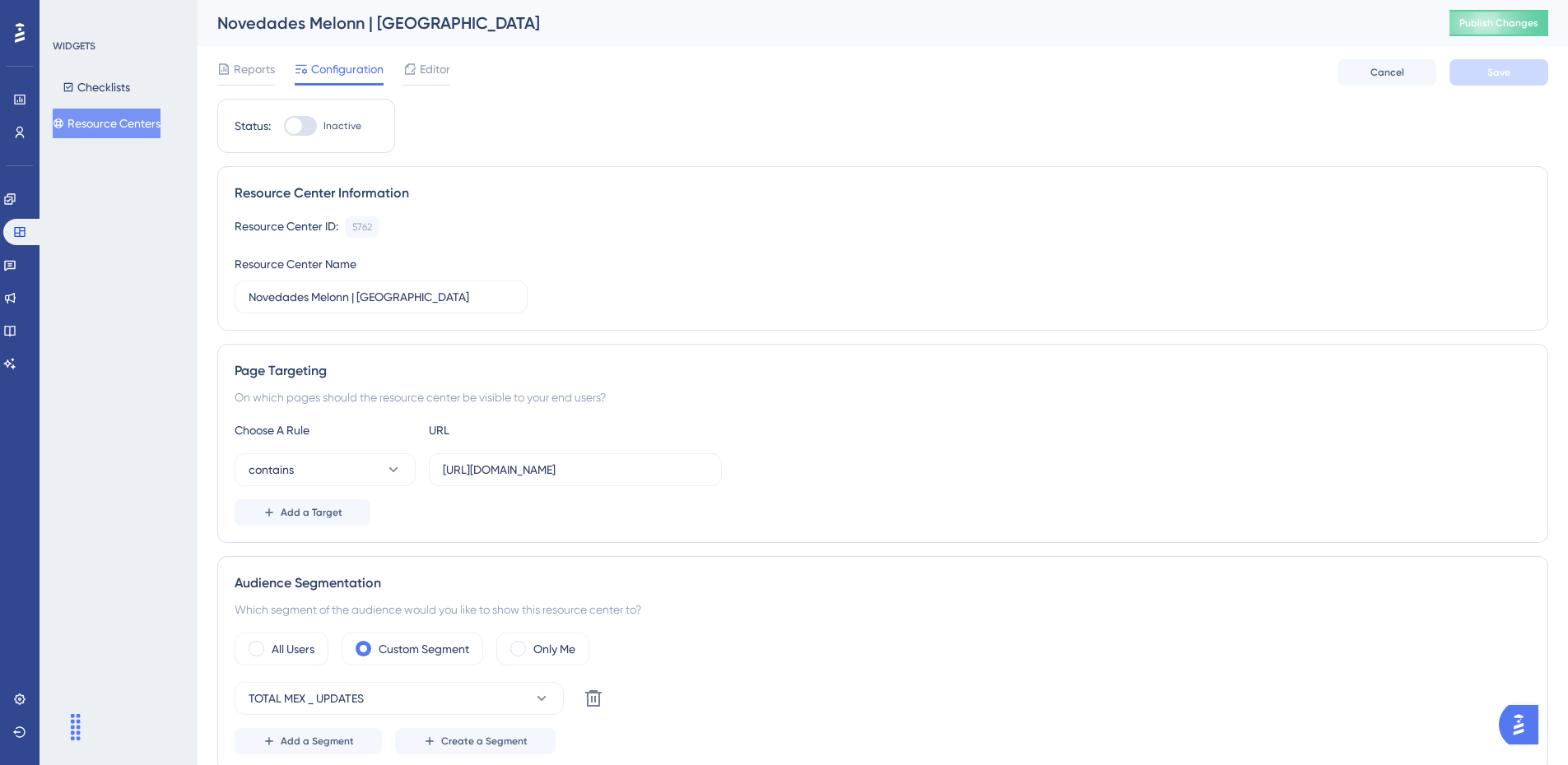 click on "Status: Inactive" at bounding box center [306, 126] 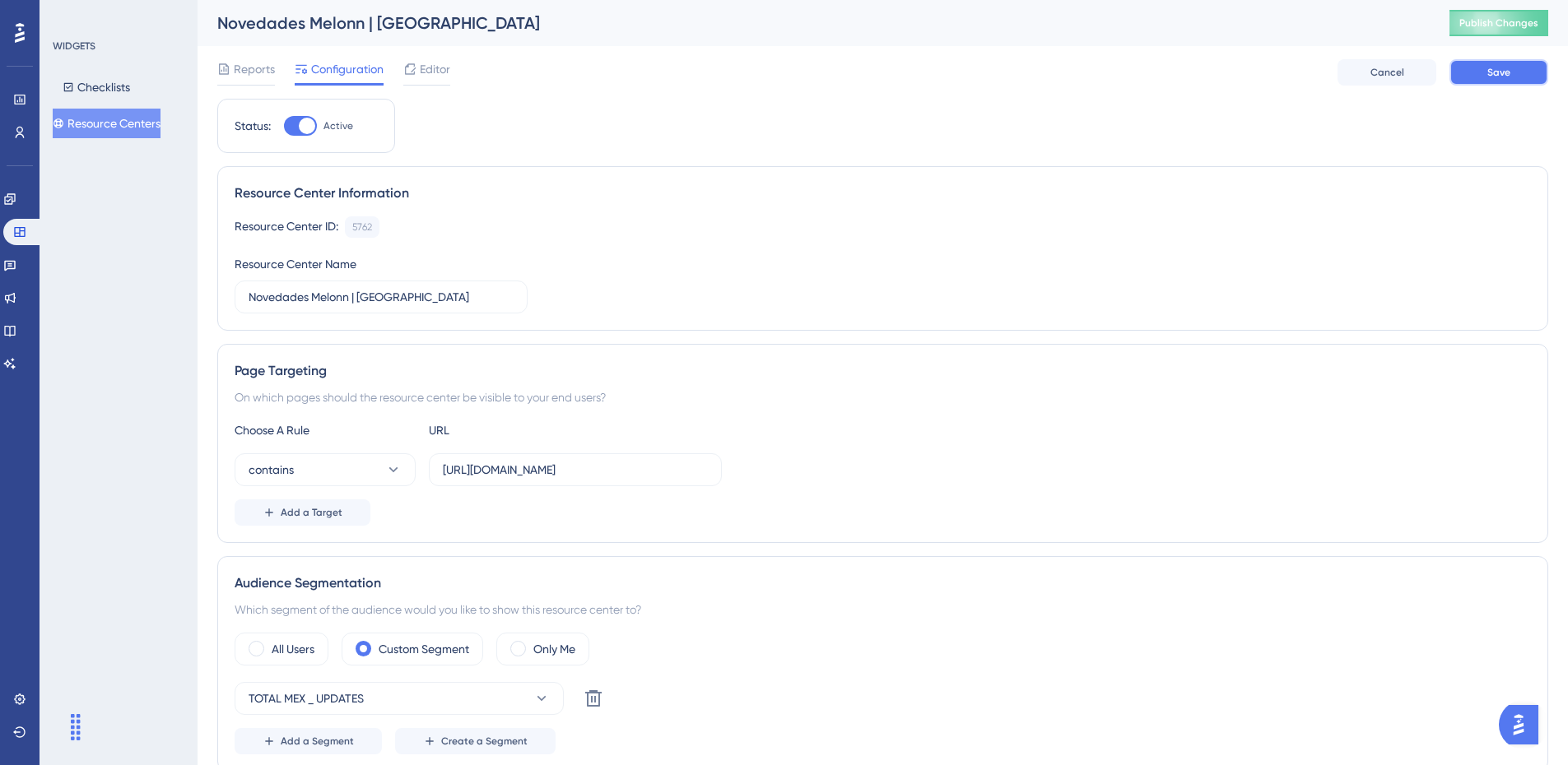 click on "Save" at bounding box center (1499, 72) 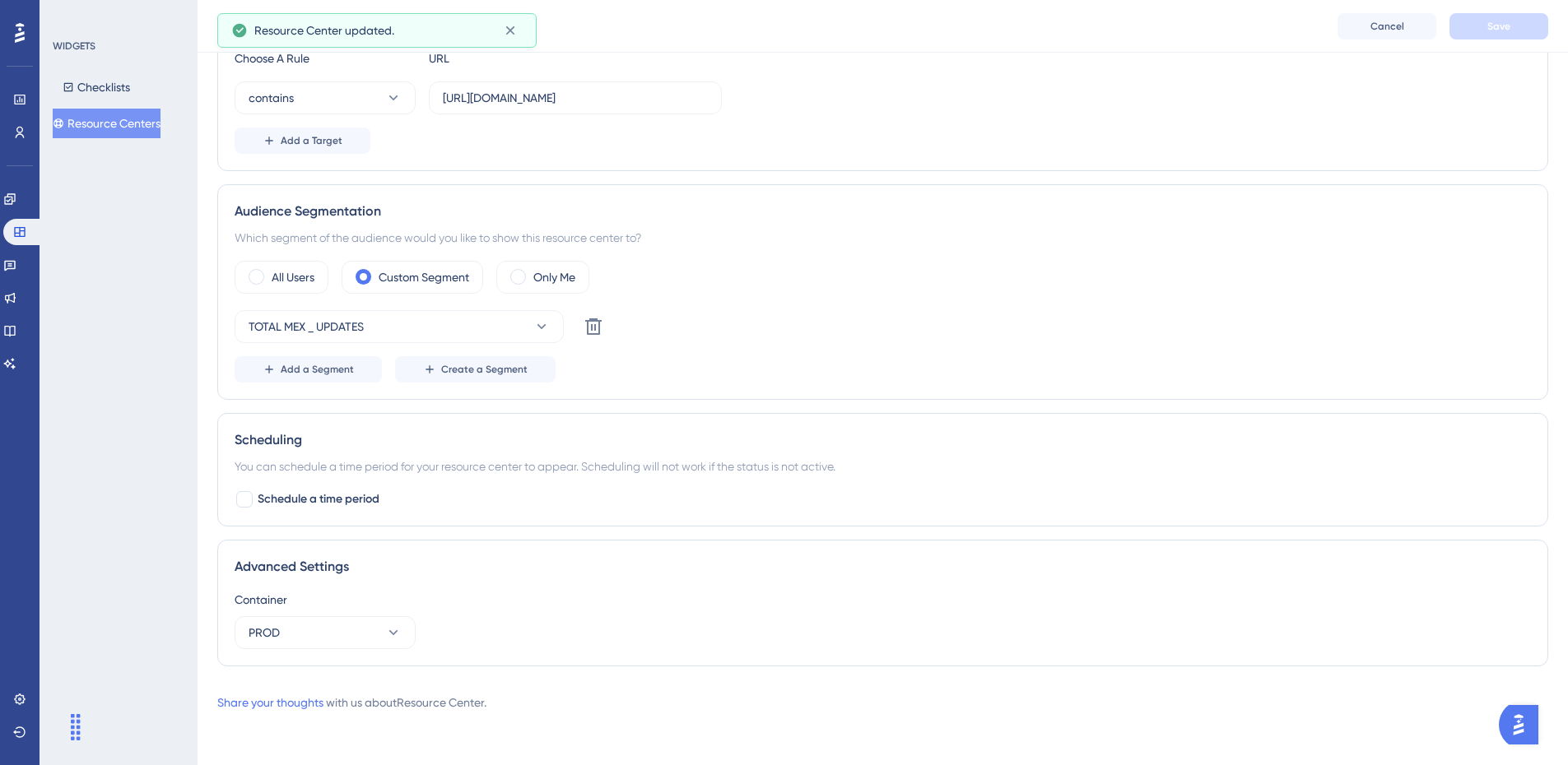 scroll, scrollTop: 0, scrollLeft: 0, axis: both 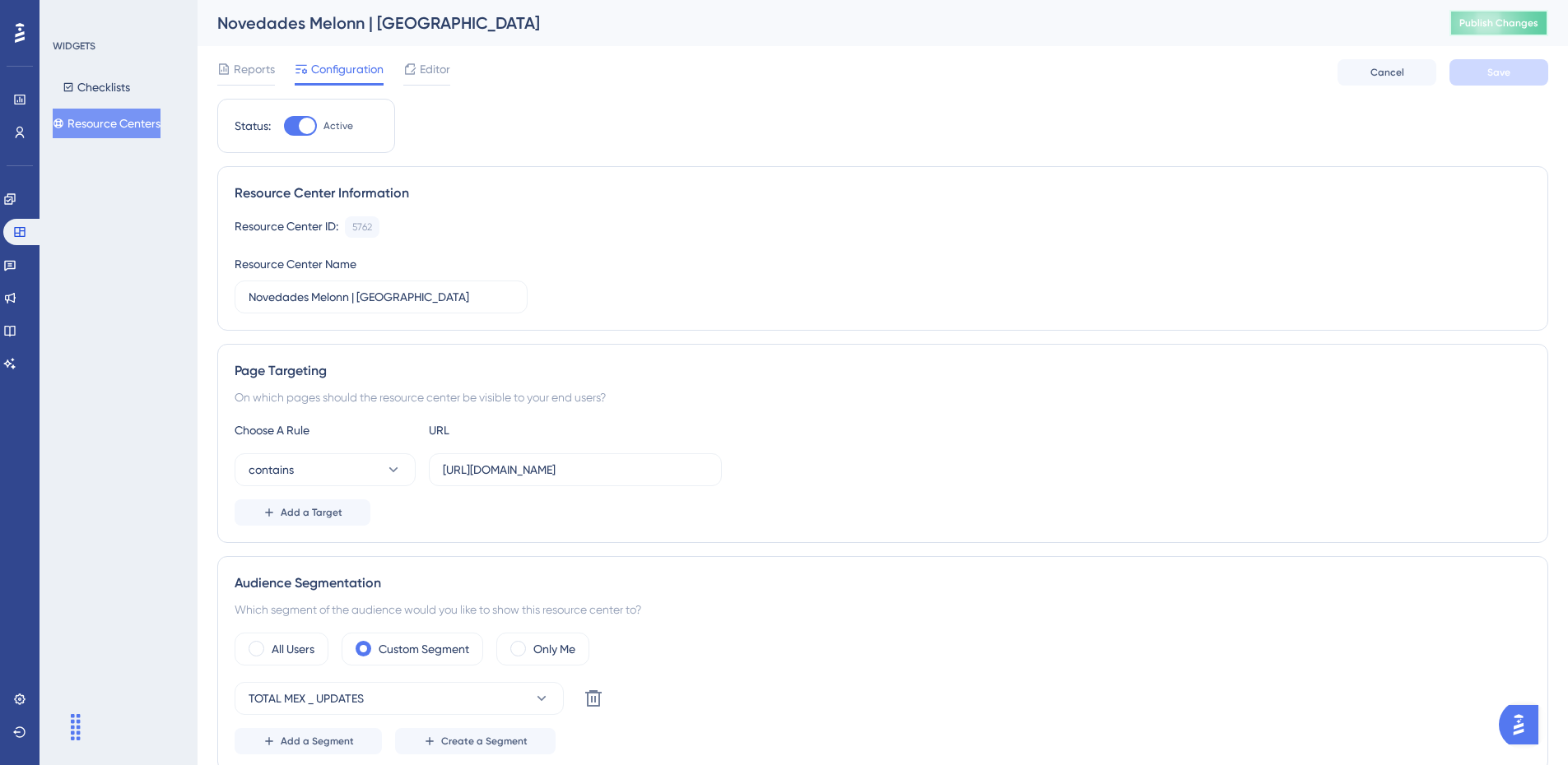 click on "Publish Changes" at bounding box center (1499, 23) 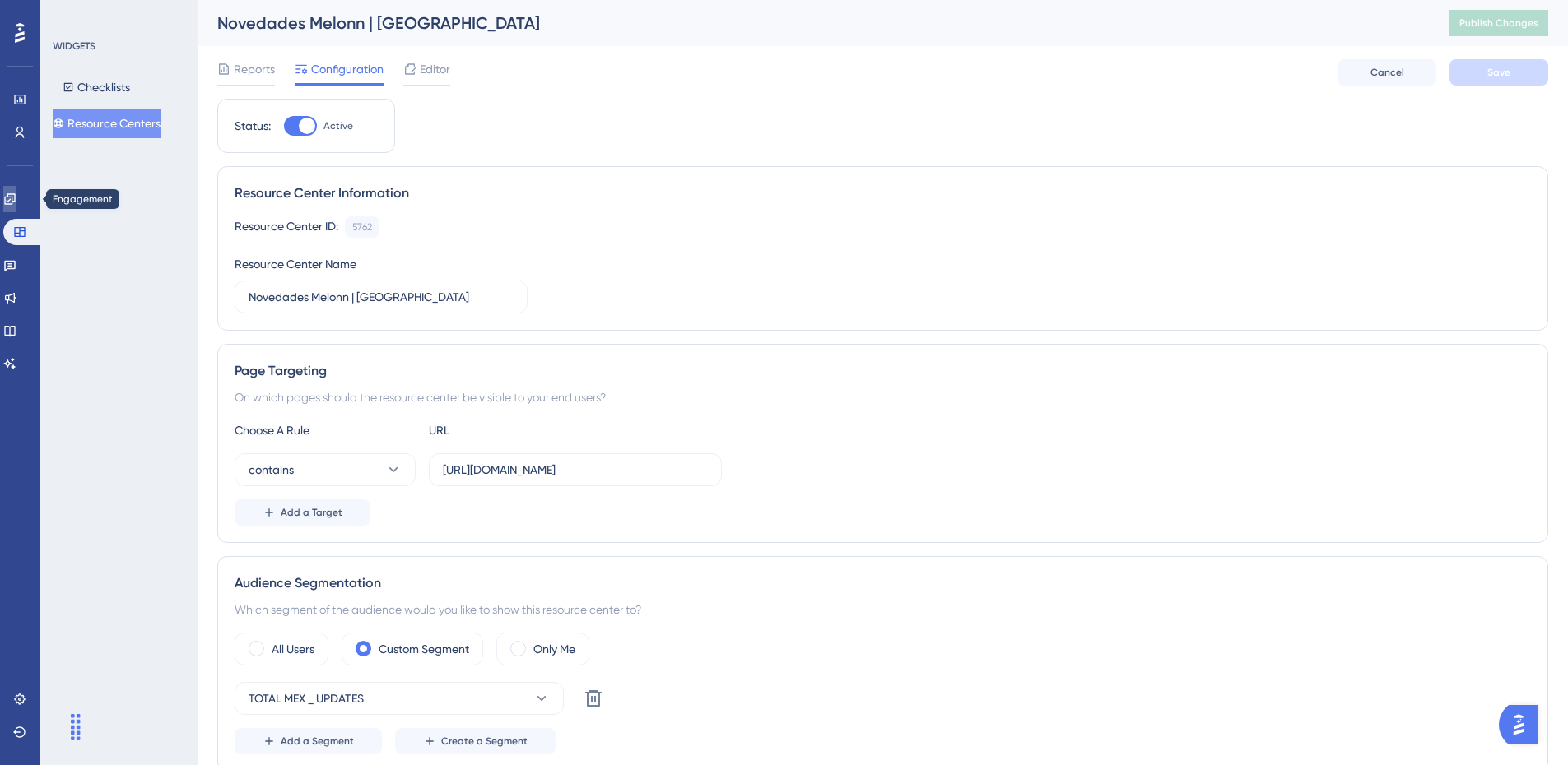 click 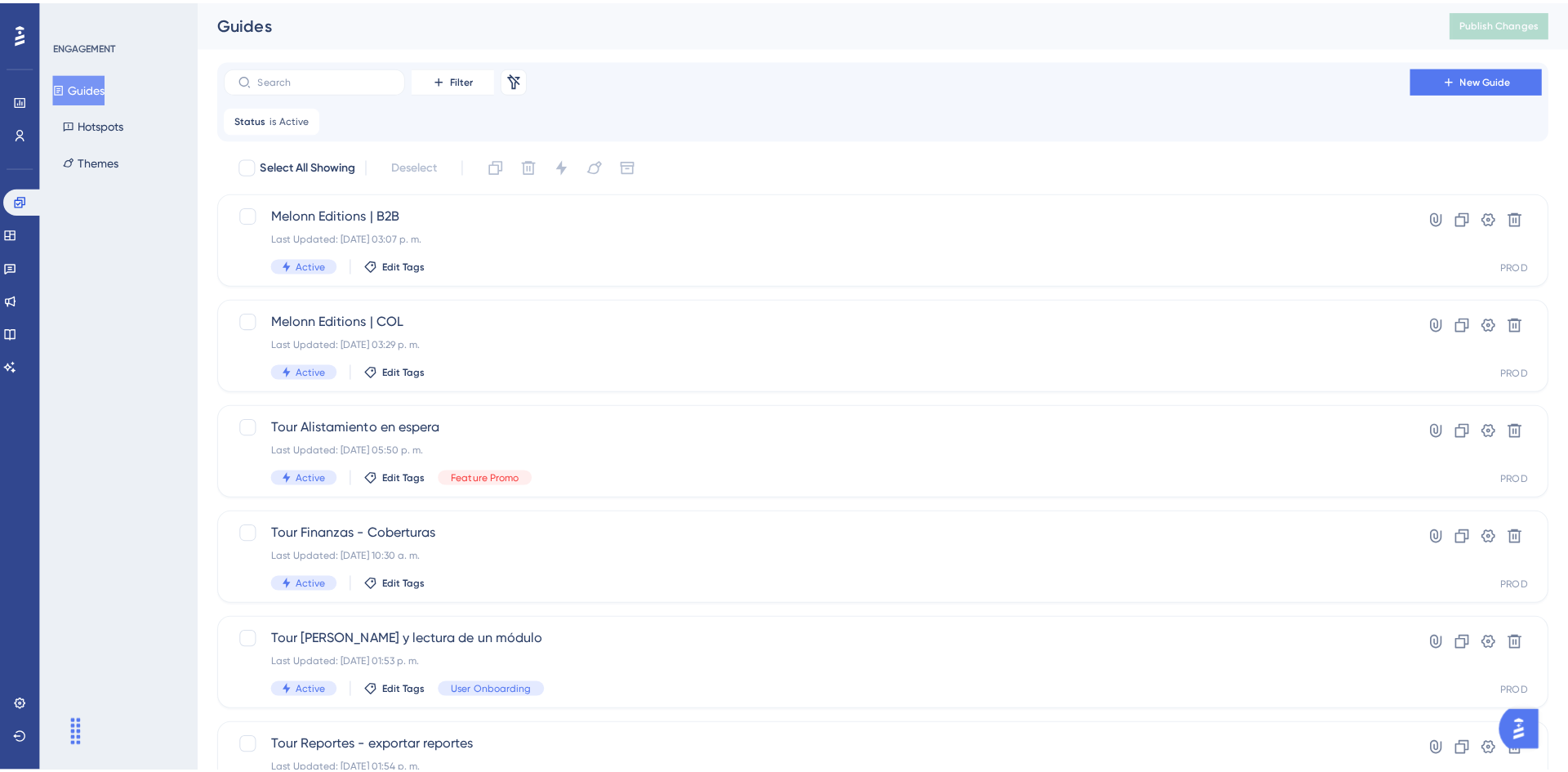 scroll, scrollTop: 0, scrollLeft: 0, axis: both 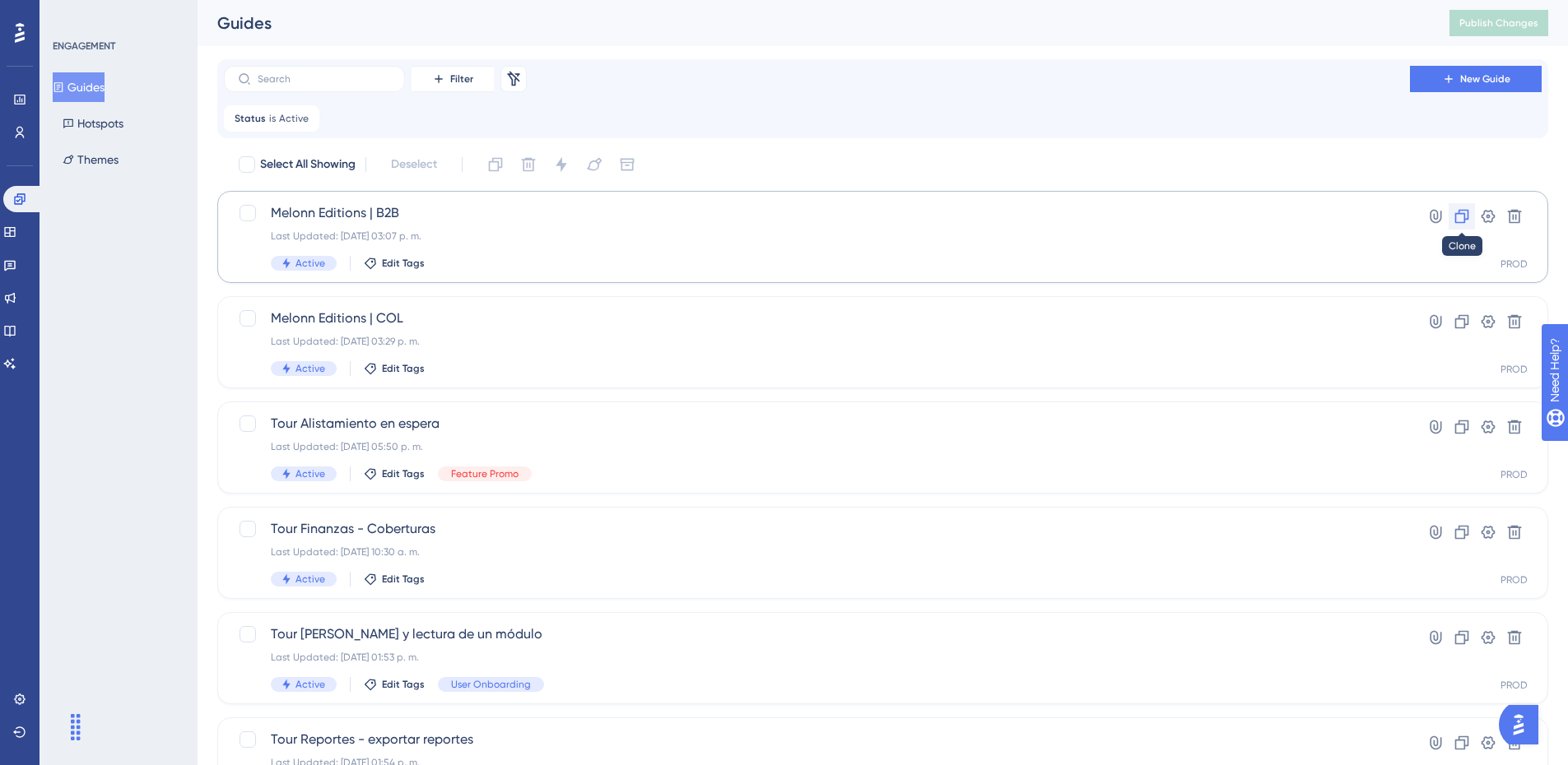 click 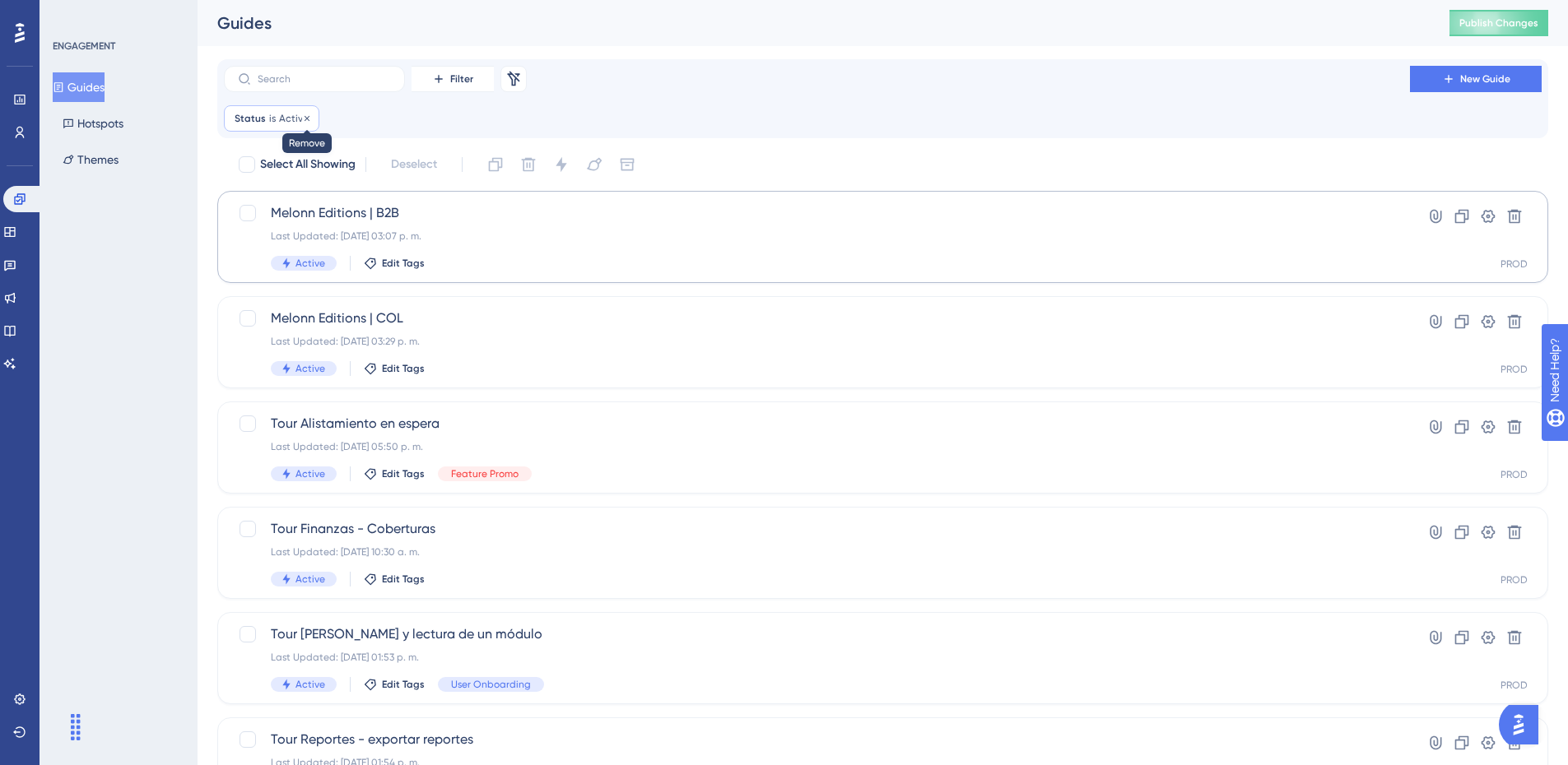 click 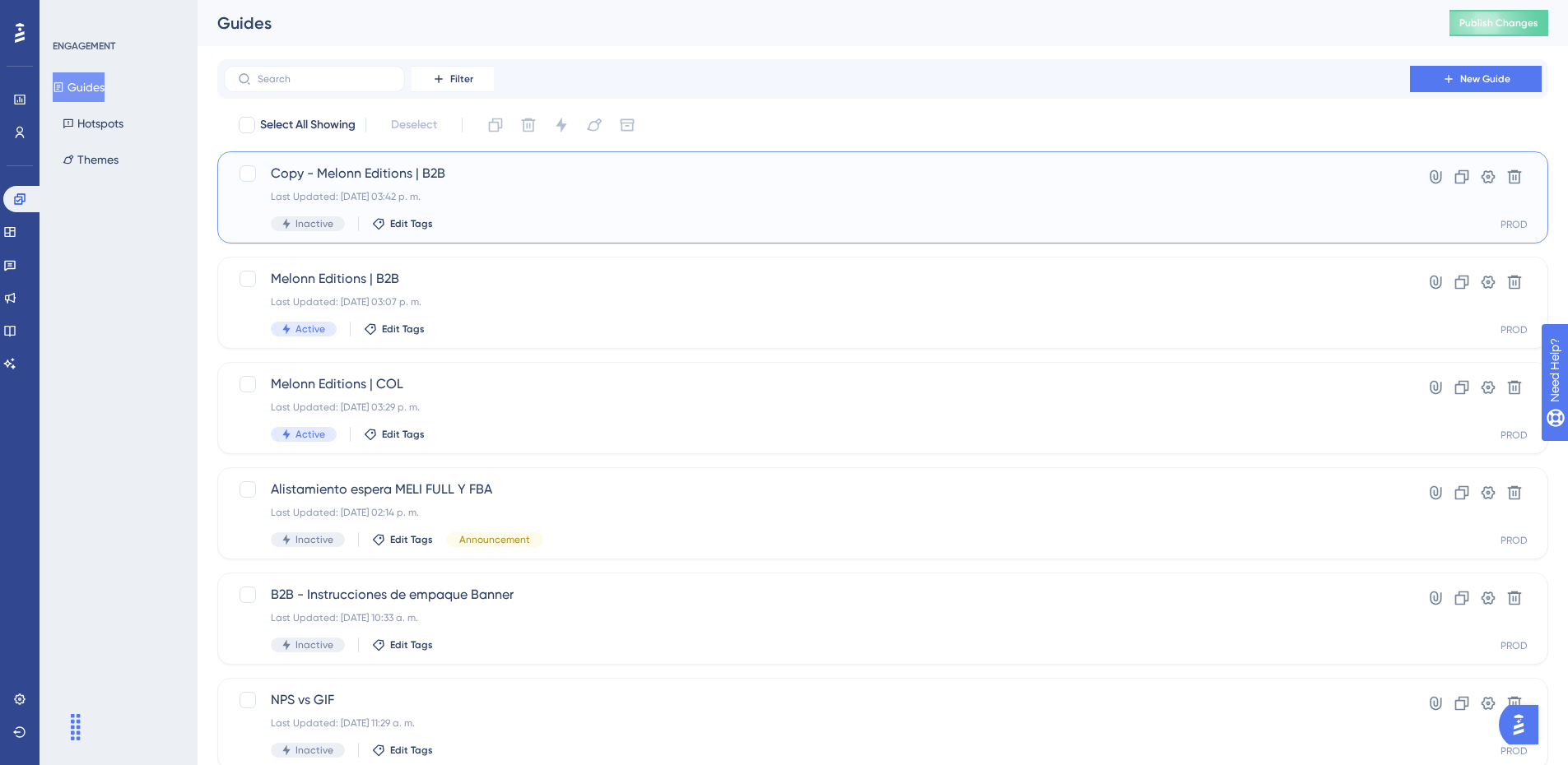 click on "Last Updated: [DATE] 03:42 p. m." at bounding box center (817, 197) 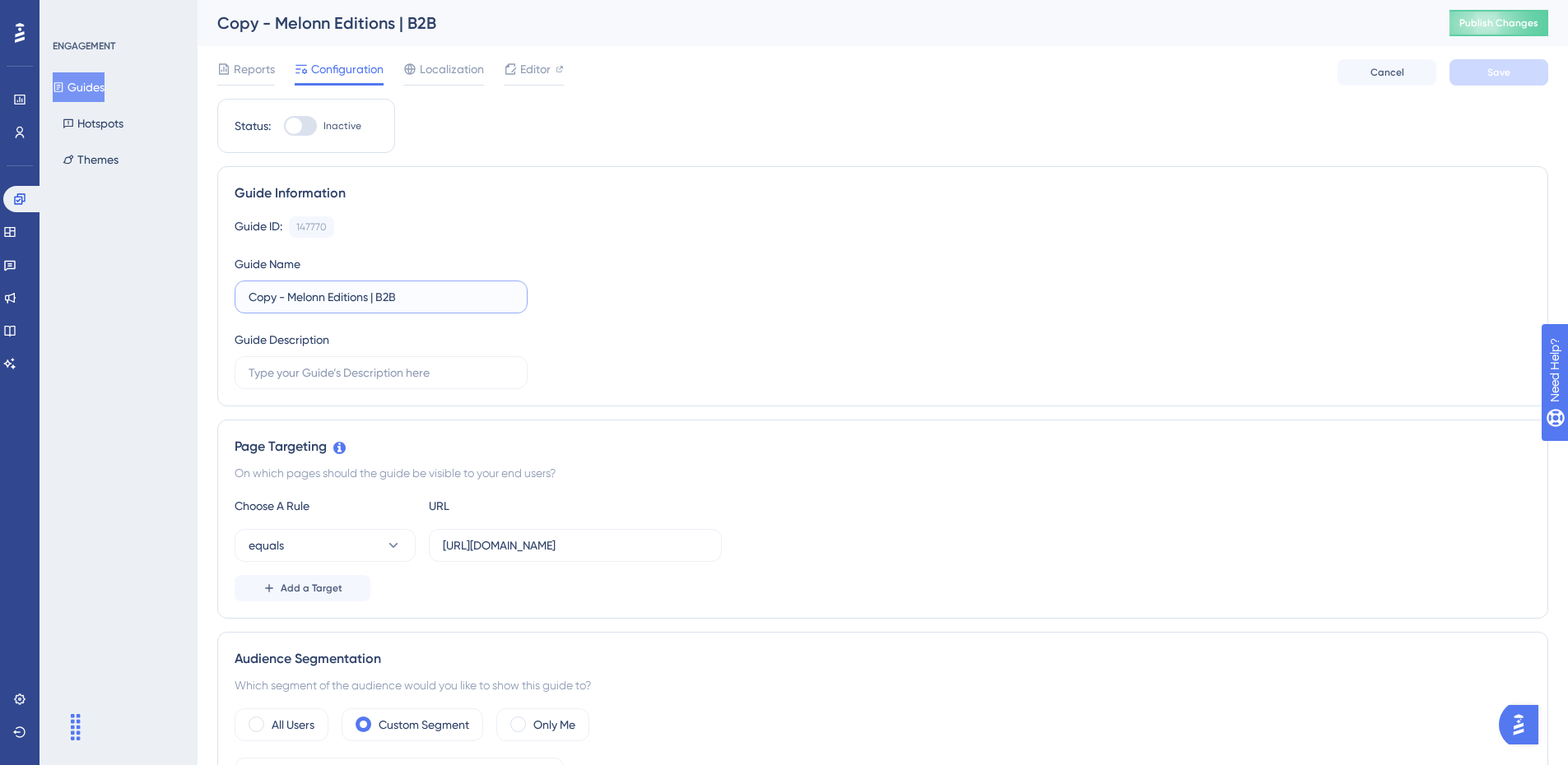 drag, startPoint x: 382, startPoint y: 296, endPoint x: 409, endPoint y: 303, distance: 27.892651 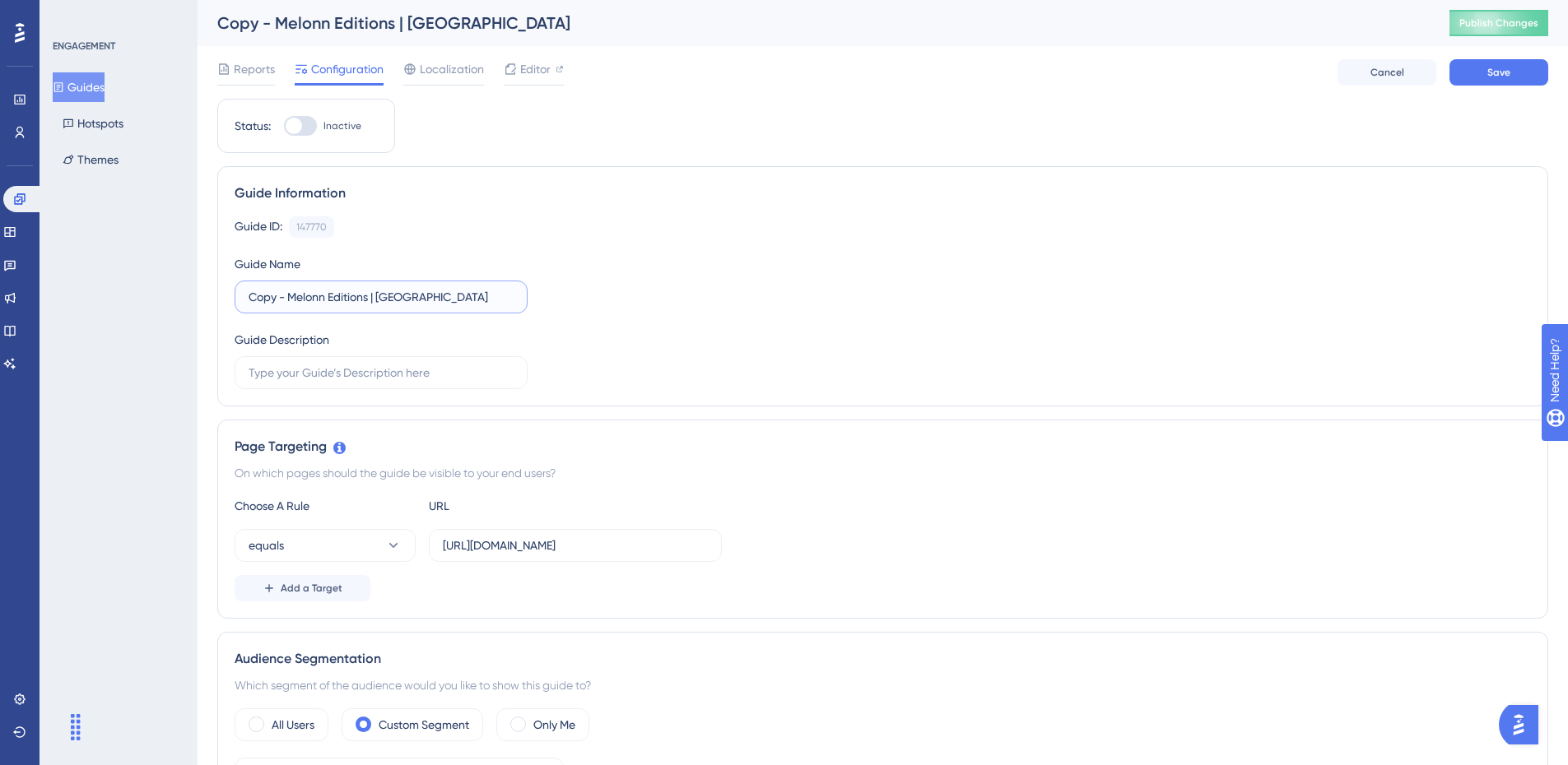 type on "Copy - Melonn Editions | [GEOGRAPHIC_DATA]" 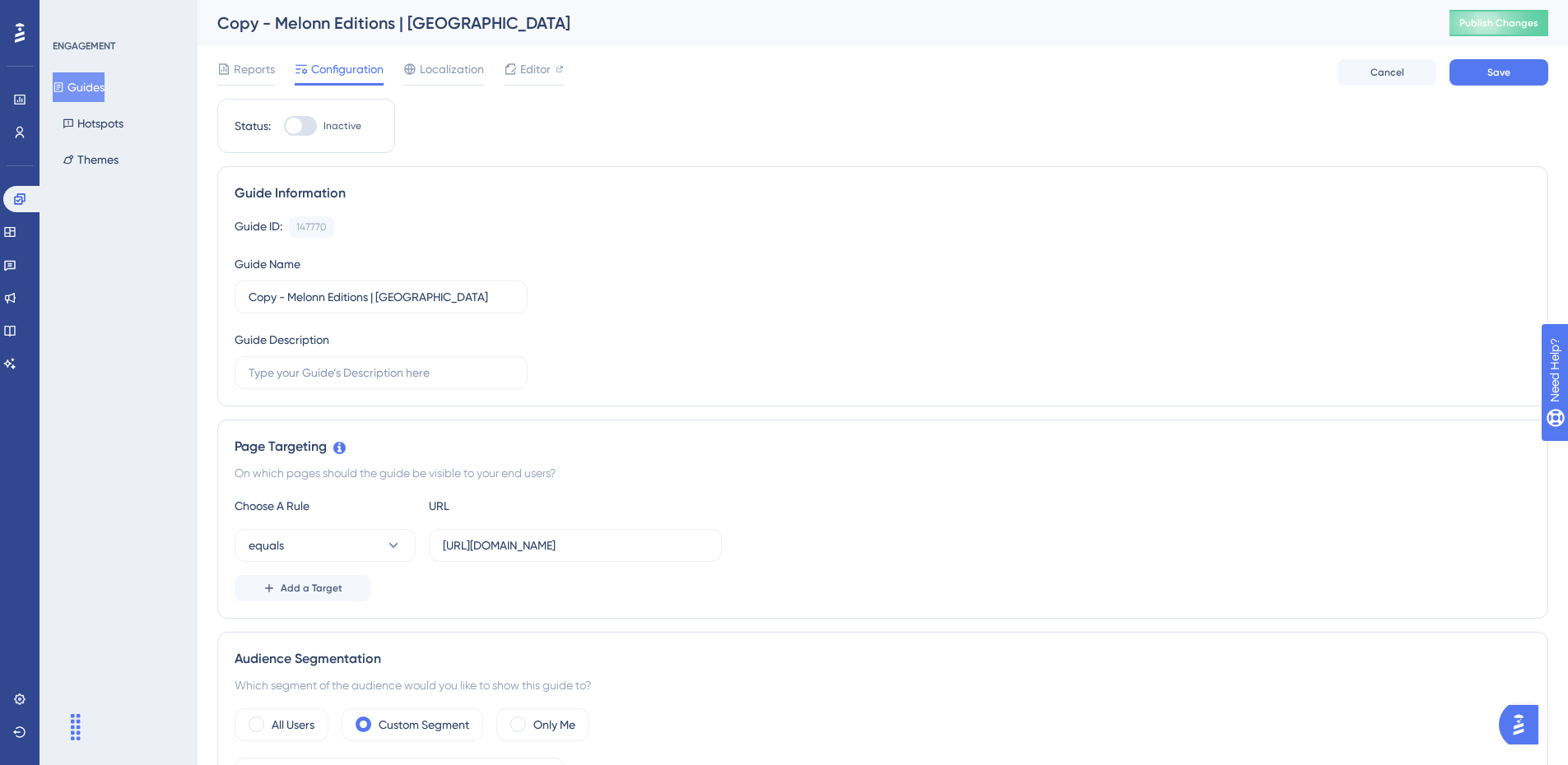 click on "Guide ID: 147770 Copy" at bounding box center (882, 227) 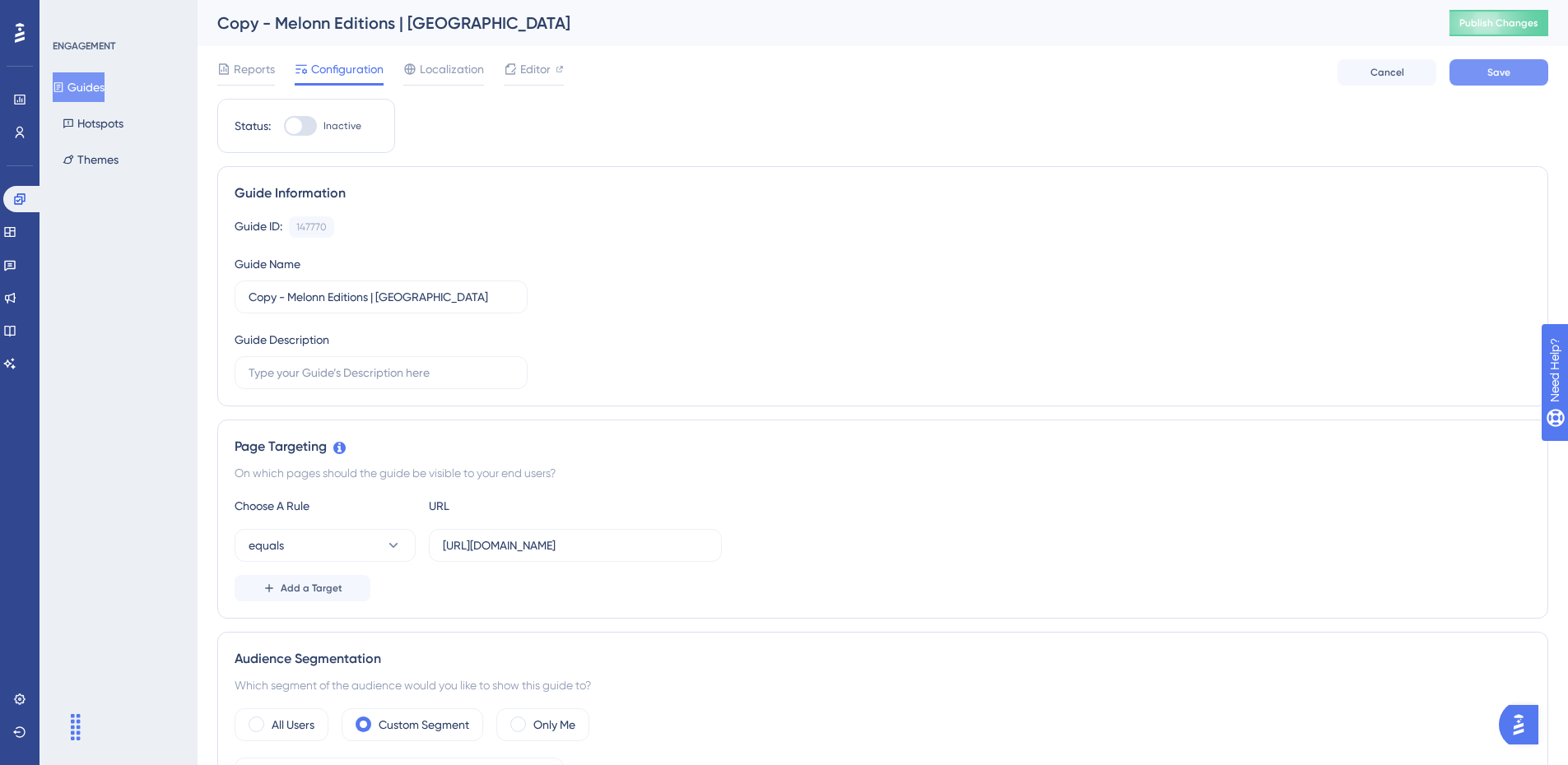 click on "Save" at bounding box center [1499, 72] 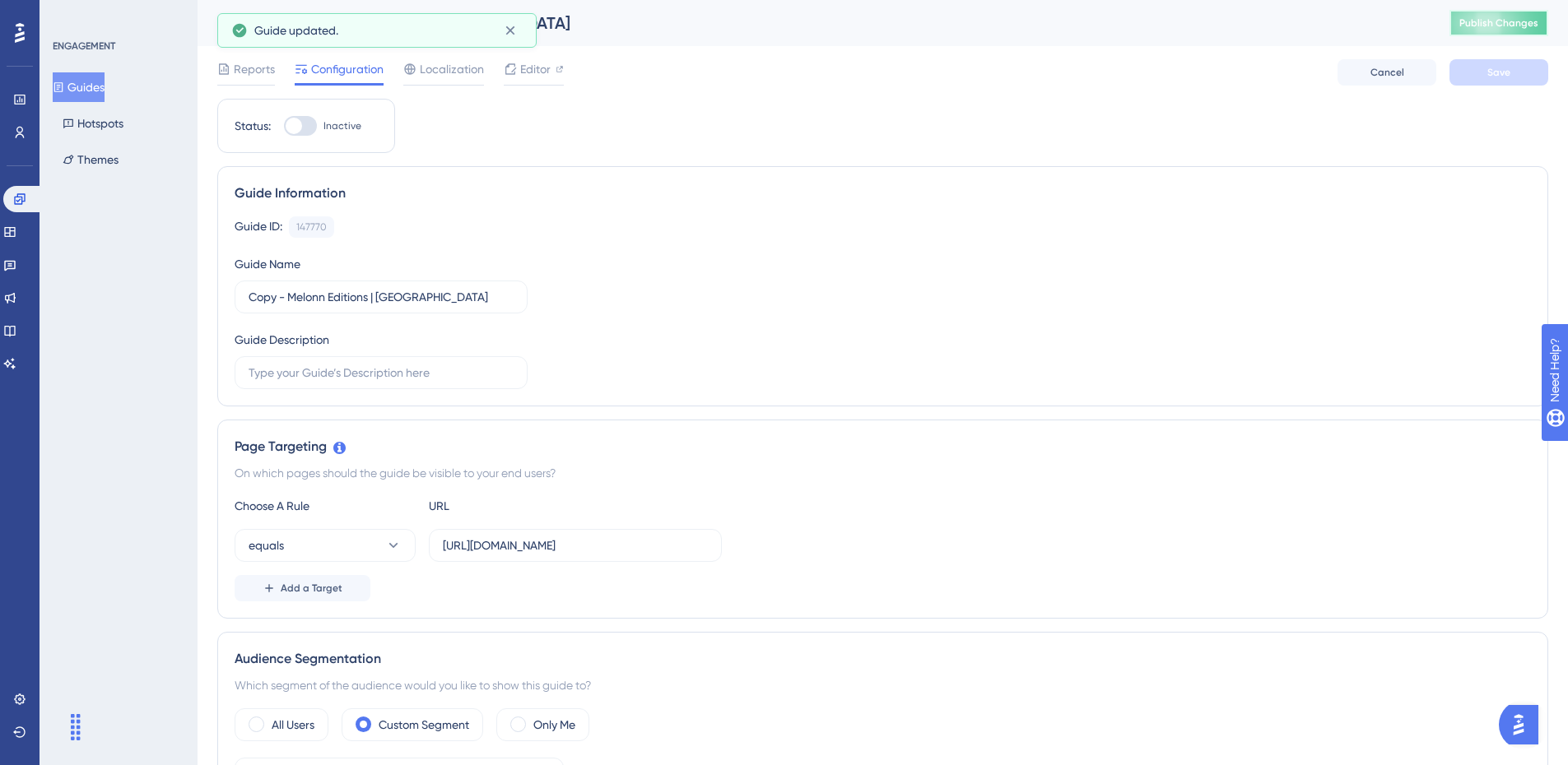 click on "Publish Changes" at bounding box center (1499, 23) 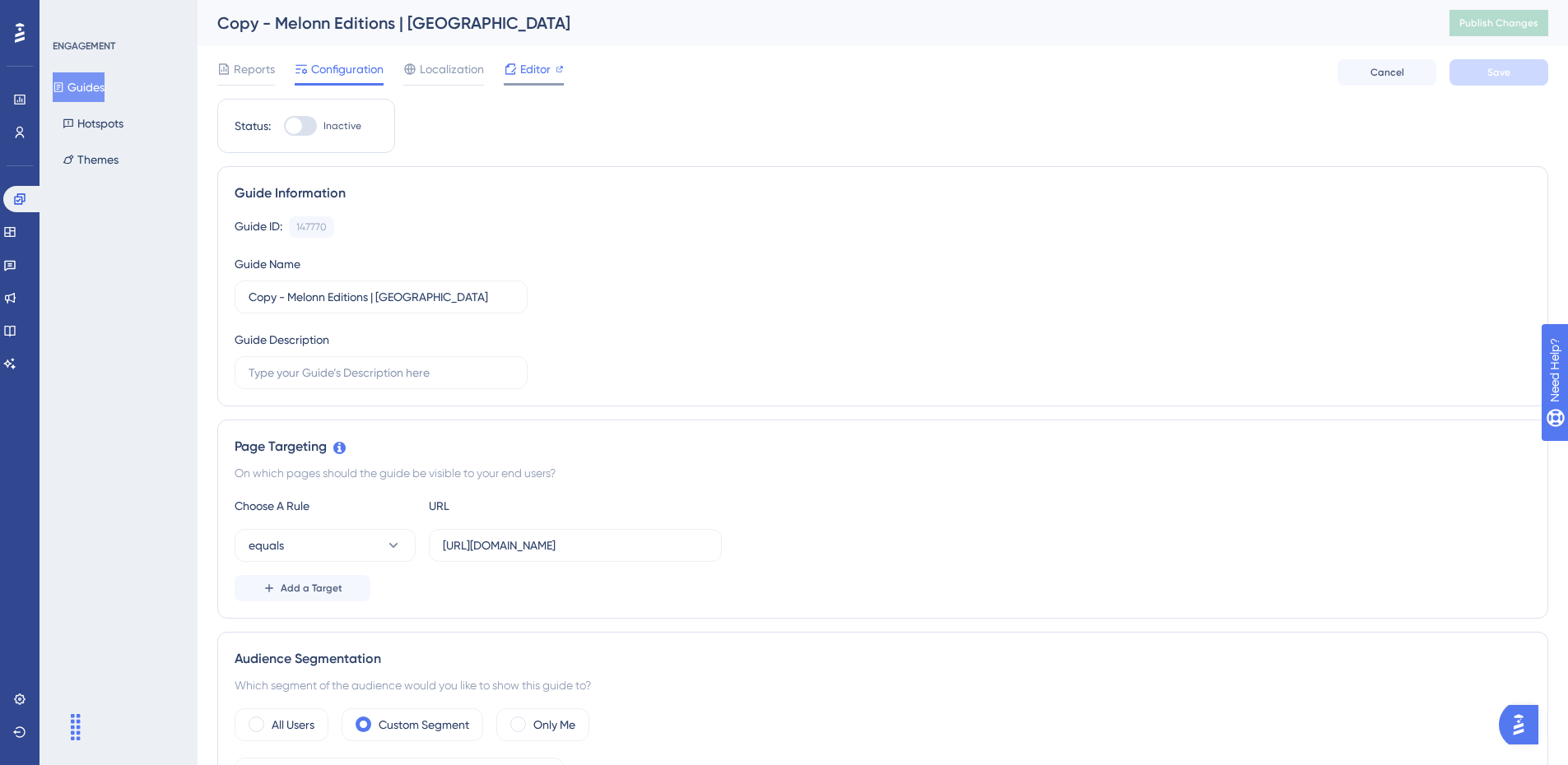 click on "Editor" at bounding box center (535, 69) 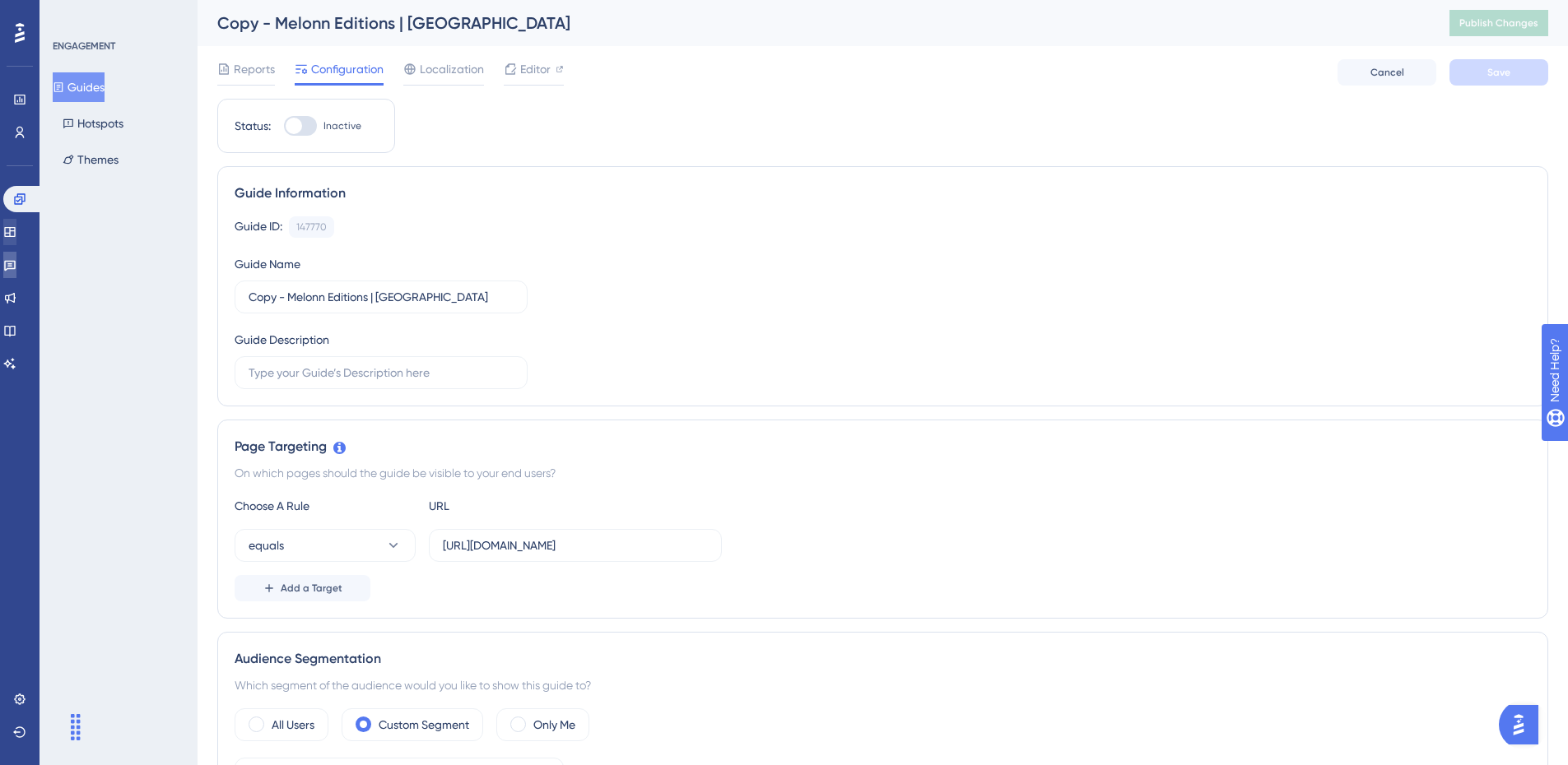 click 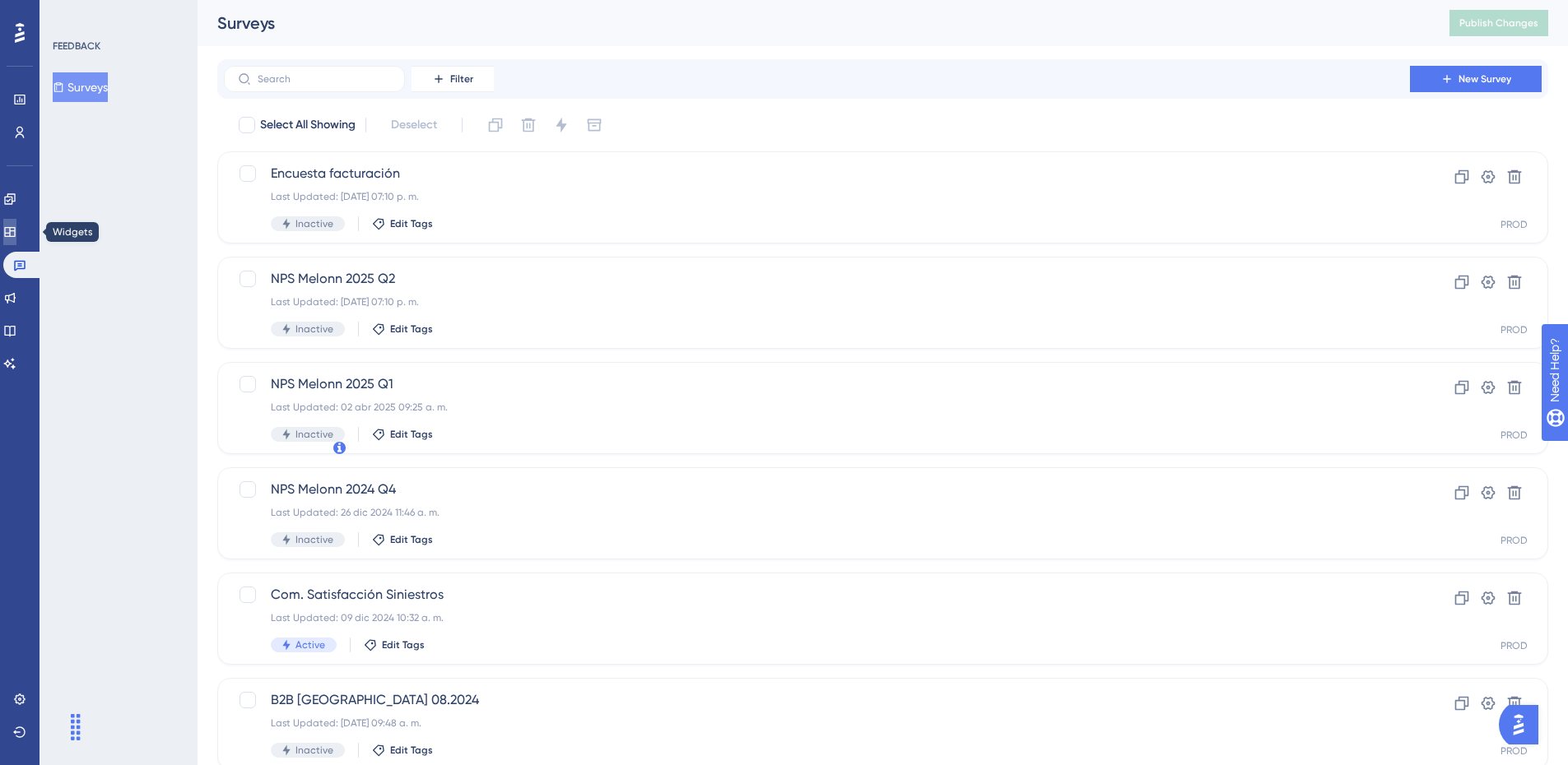 click 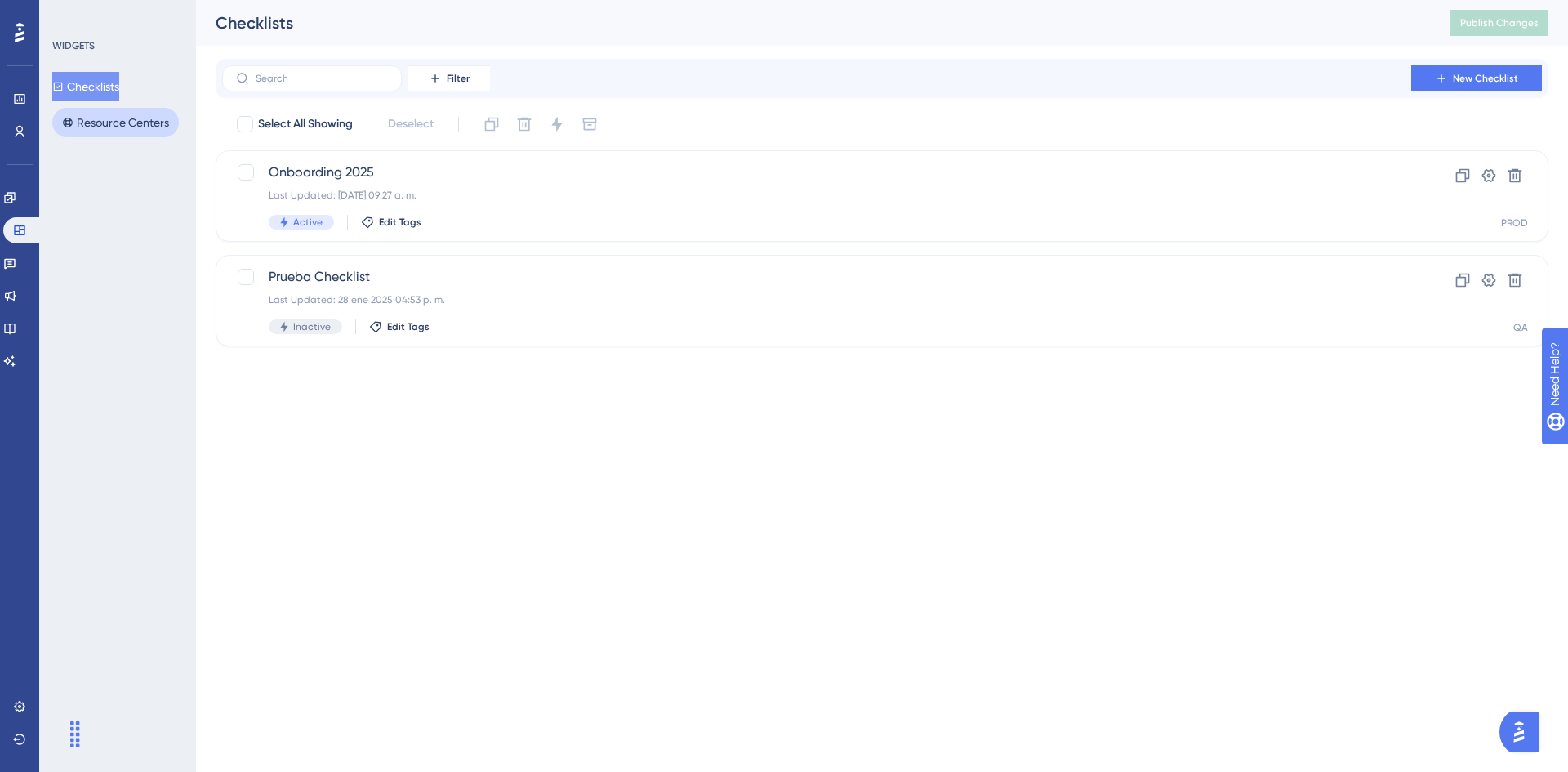 click on "Resource Centers" at bounding box center (115, 123) 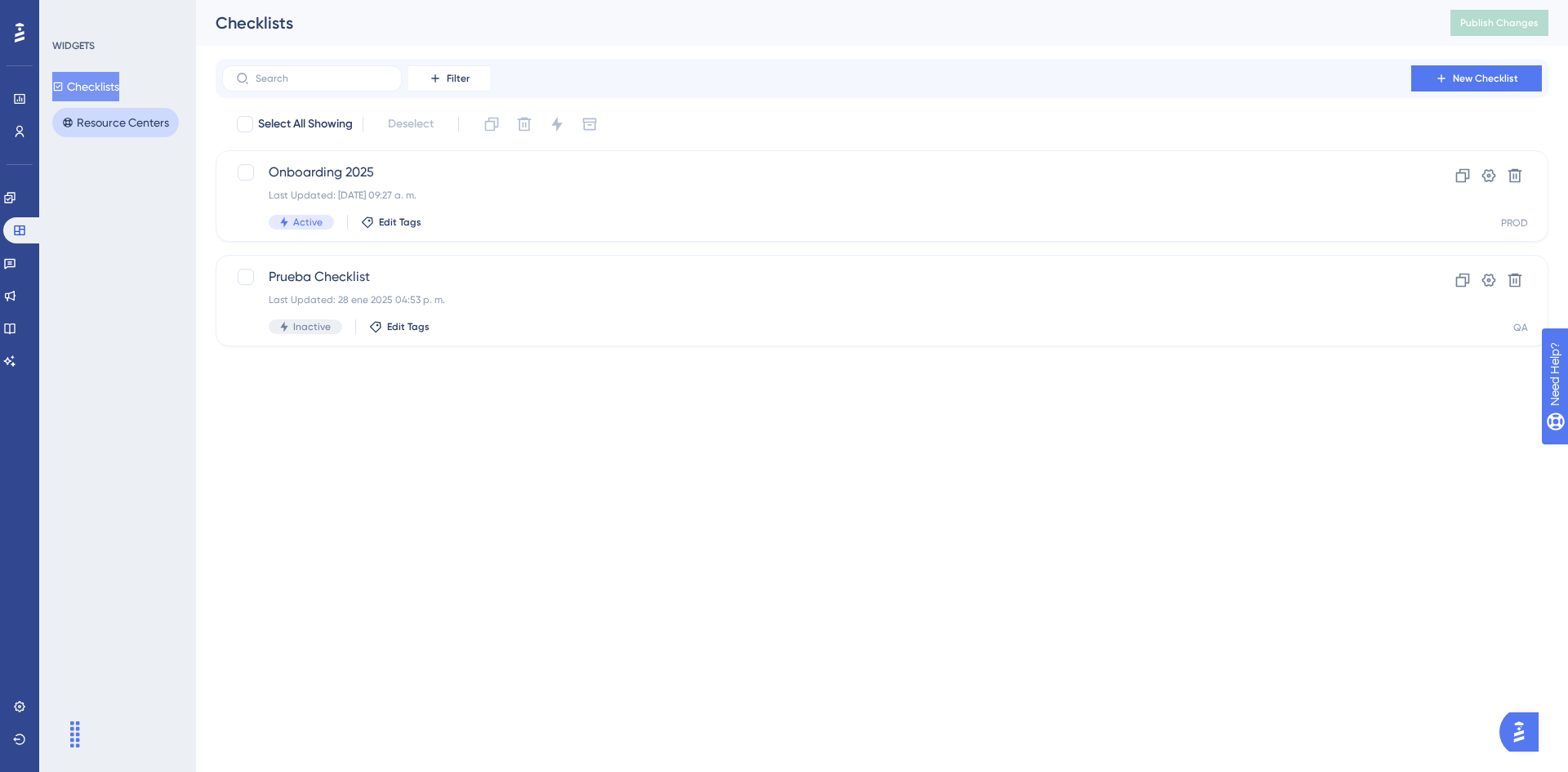 click on "Resource Centers" at bounding box center (115, 123) 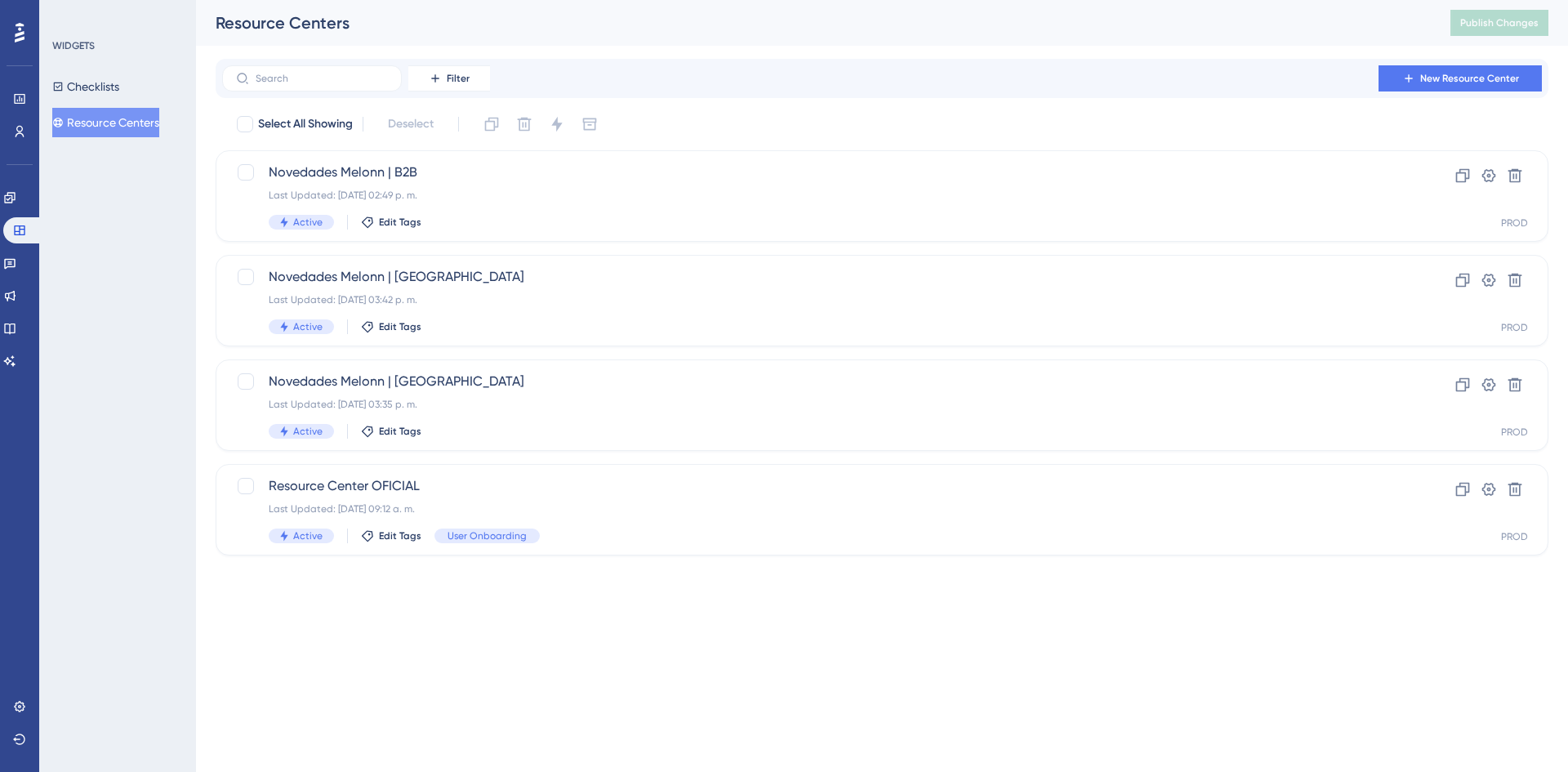 scroll, scrollTop: 0, scrollLeft: 0, axis: both 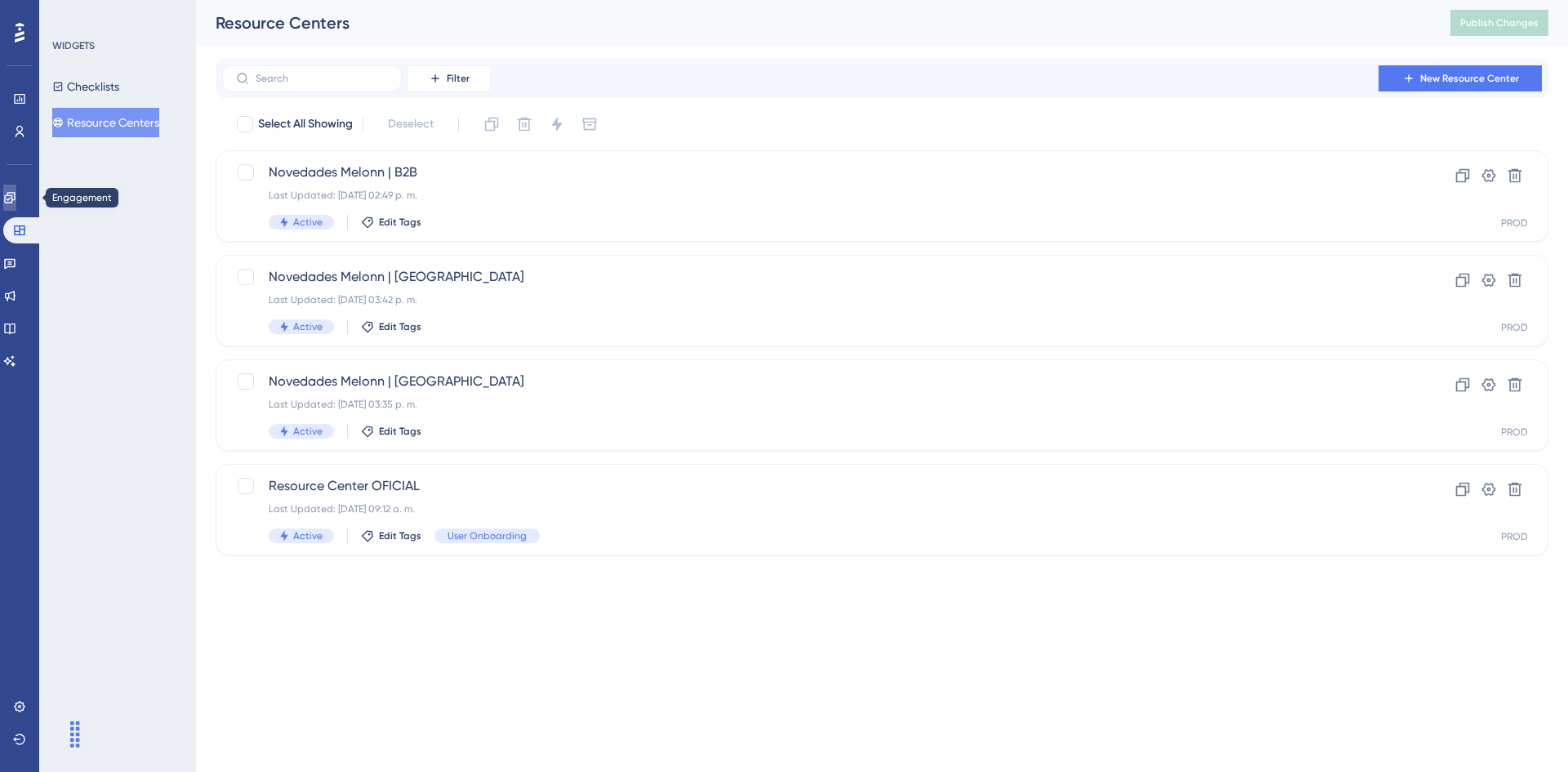click 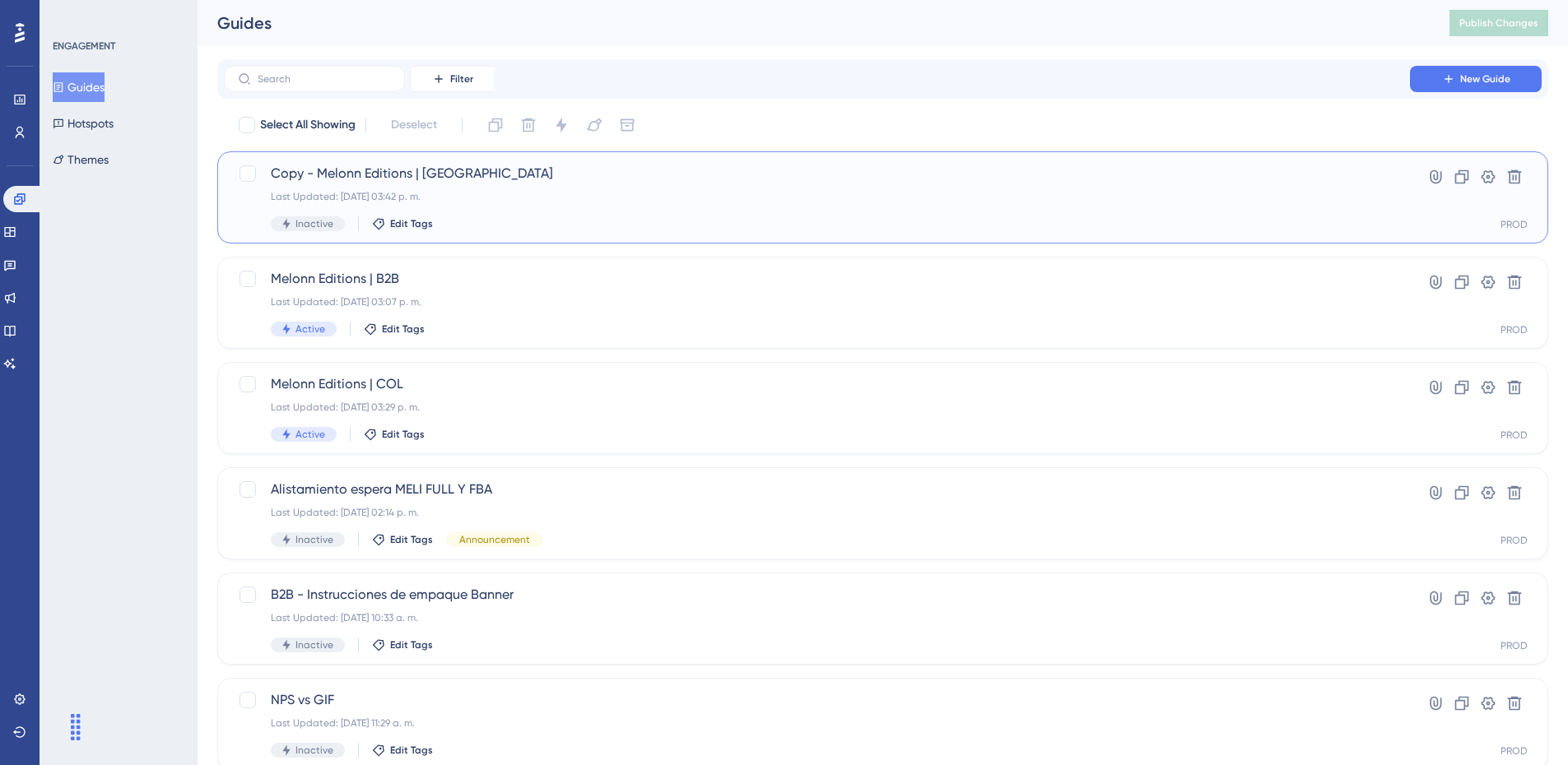 click on "Copy - Melonn Editions | [GEOGRAPHIC_DATA] Last Updated: [DATE] 03:42 p. m. Inactive Edit Tags" at bounding box center [817, 197] 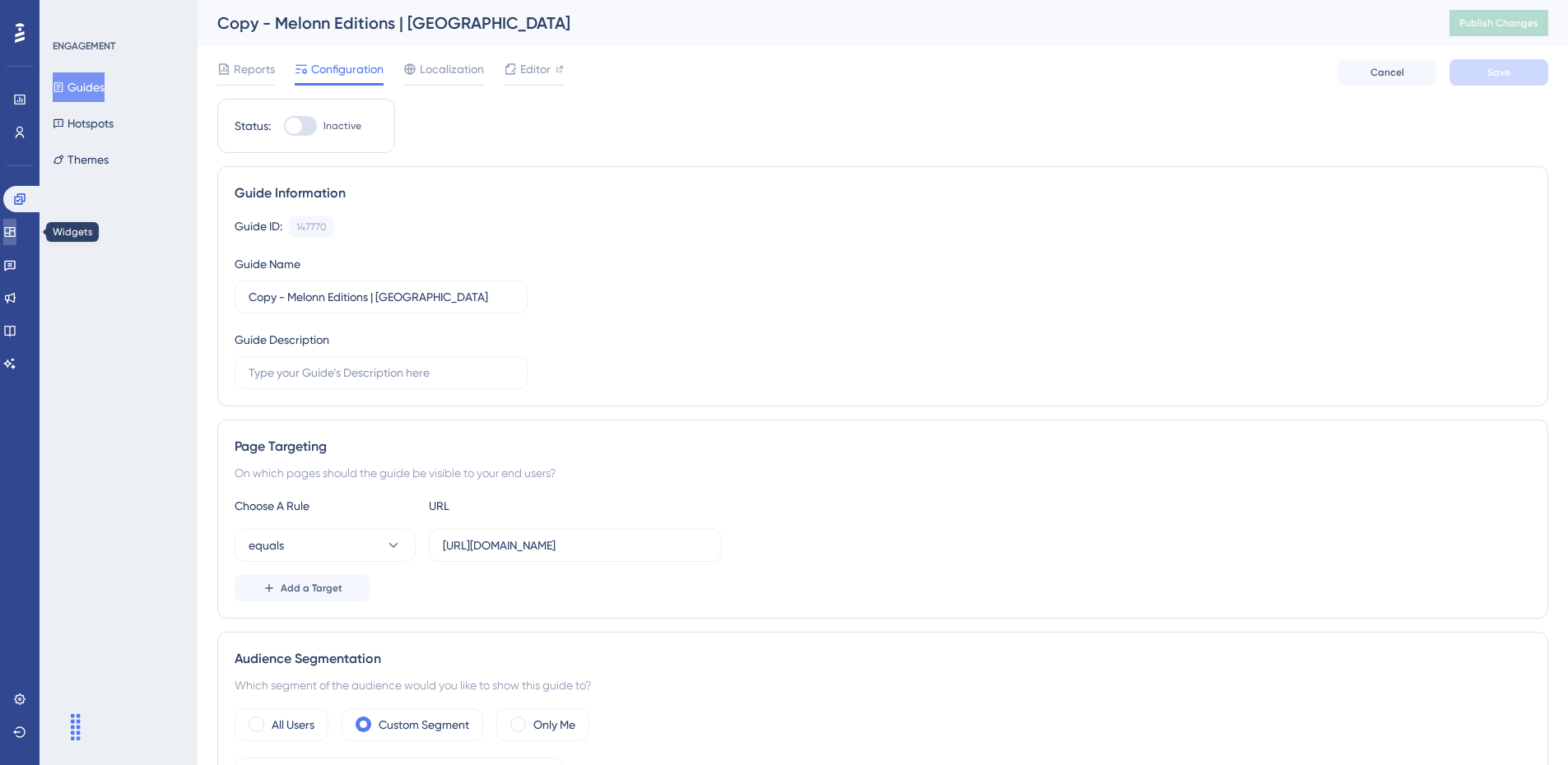 click 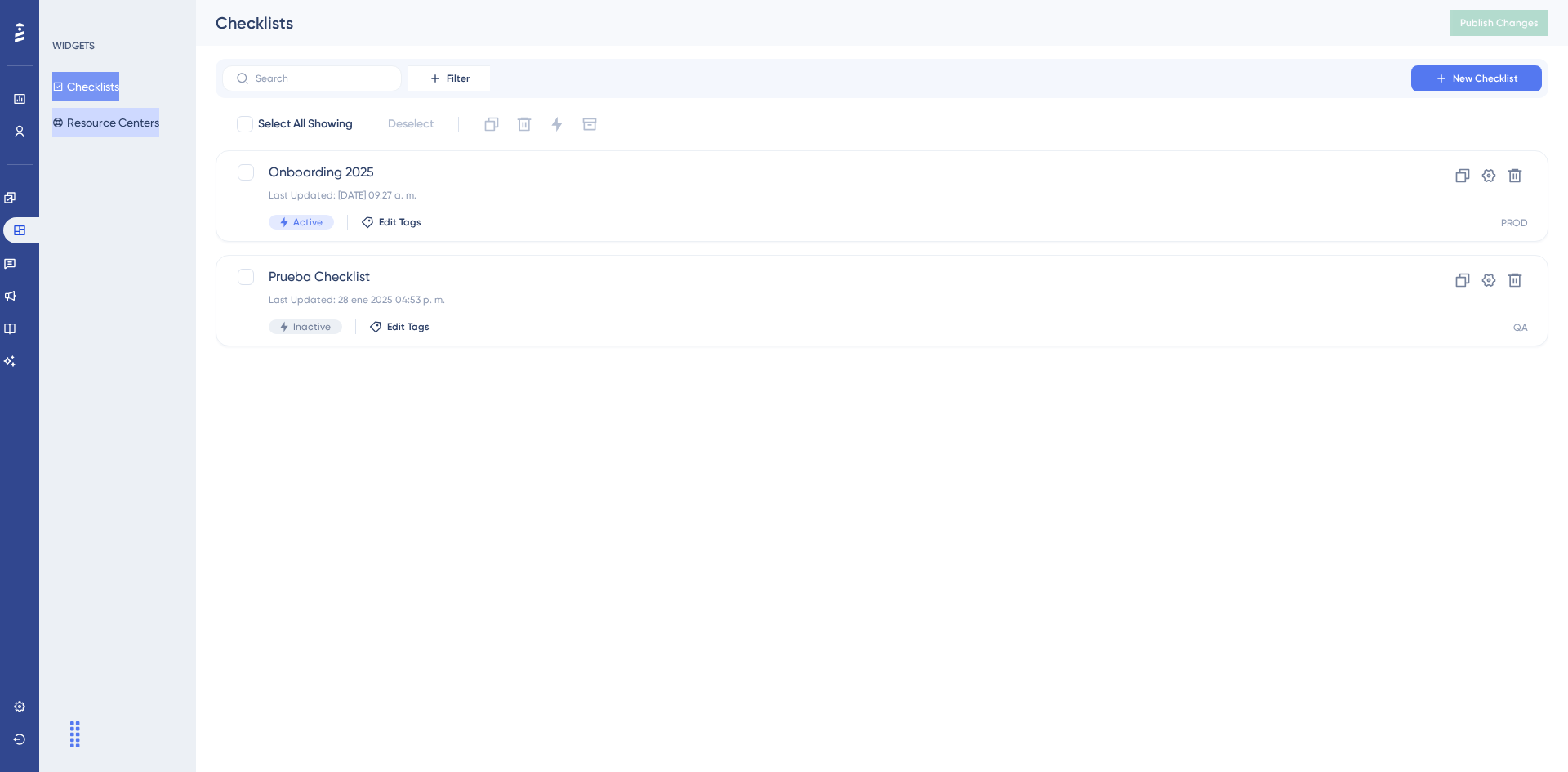 click on "Resource Centers" at bounding box center [105, 123] 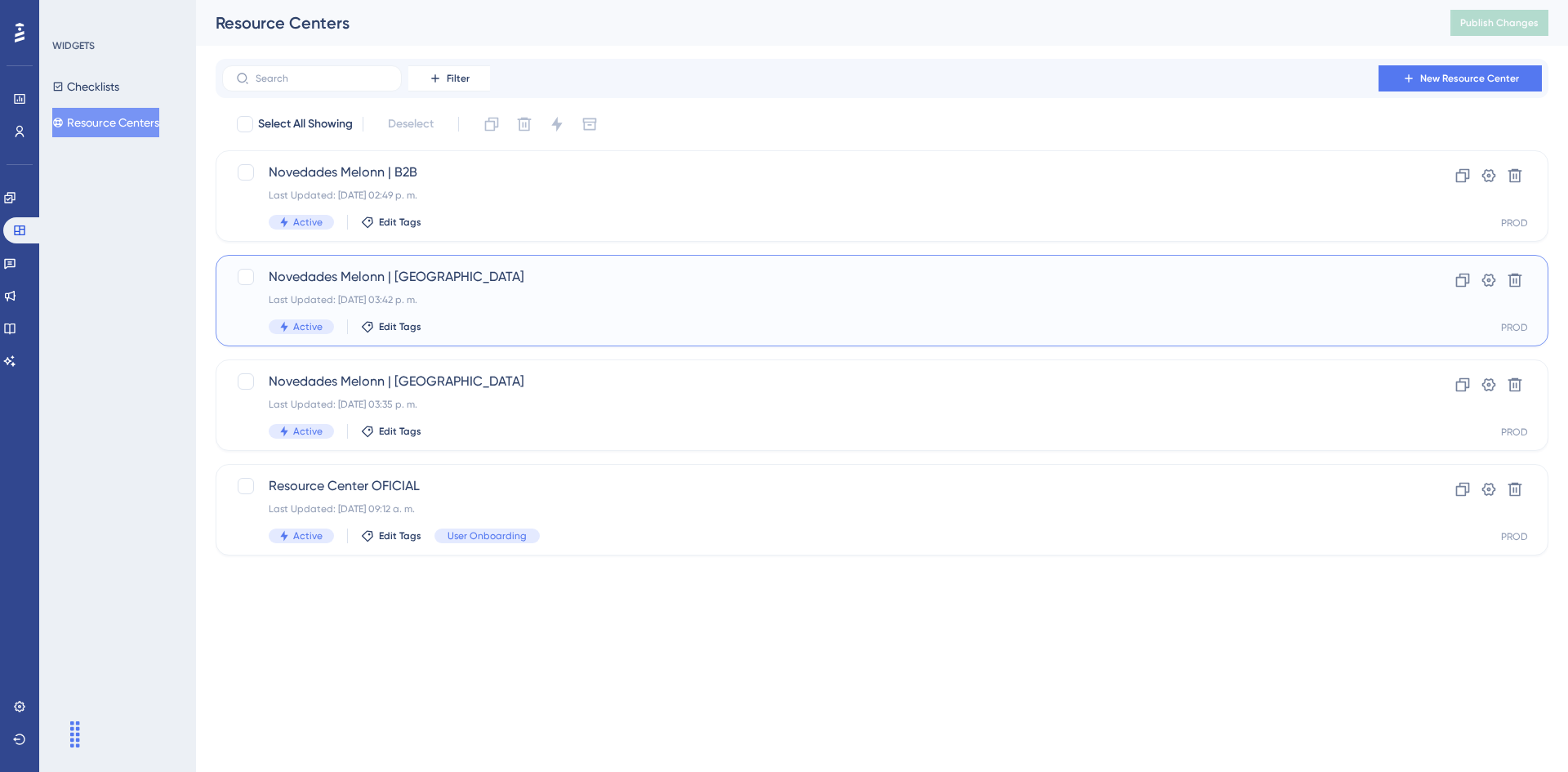 click on "Active Edit Tags" at bounding box center [817, 327] 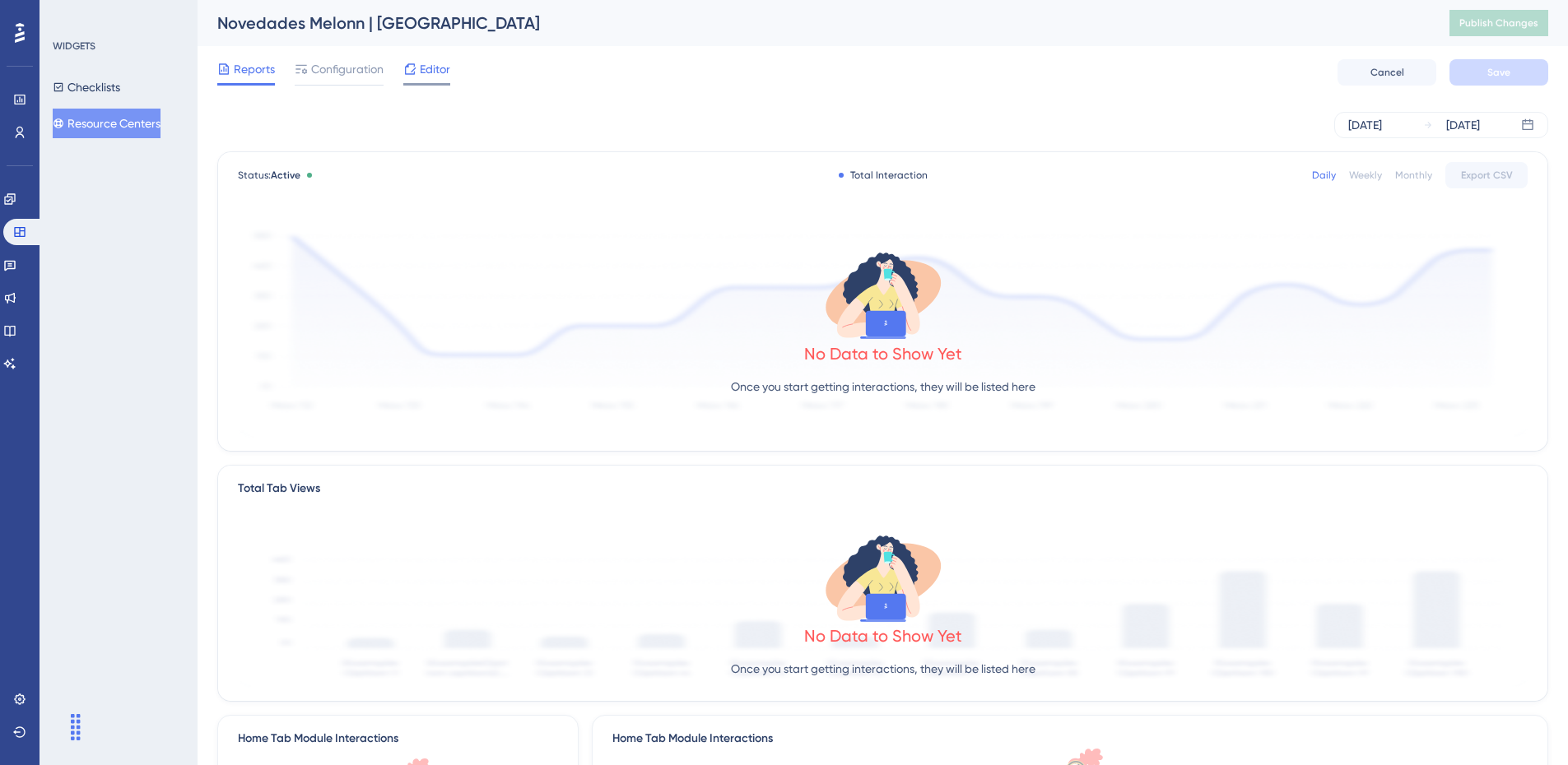 click on "Editor" at bounding box center (435, 69) 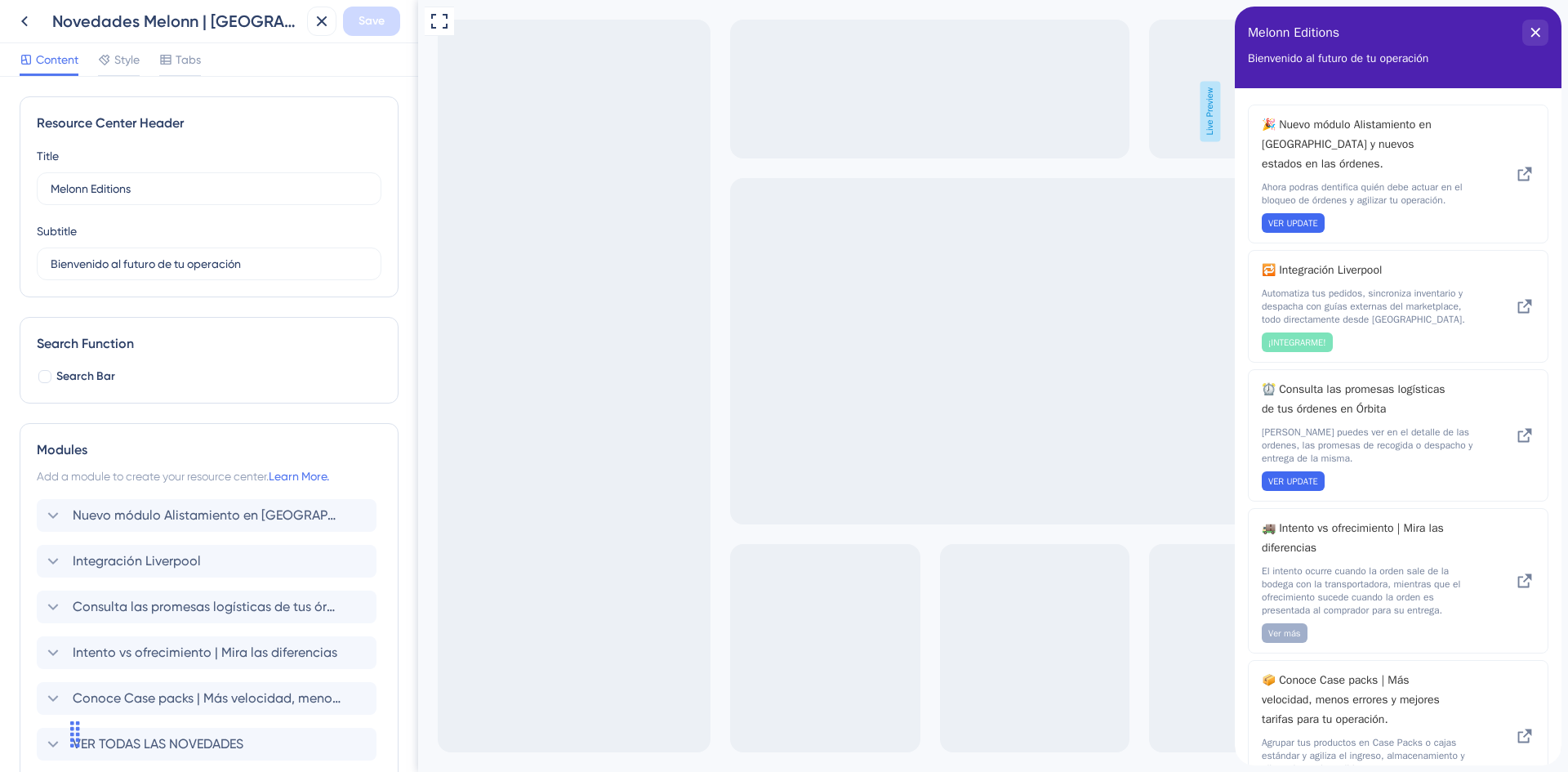 scroll, scrollTop: 0, scrollLeft: 0, axis: both 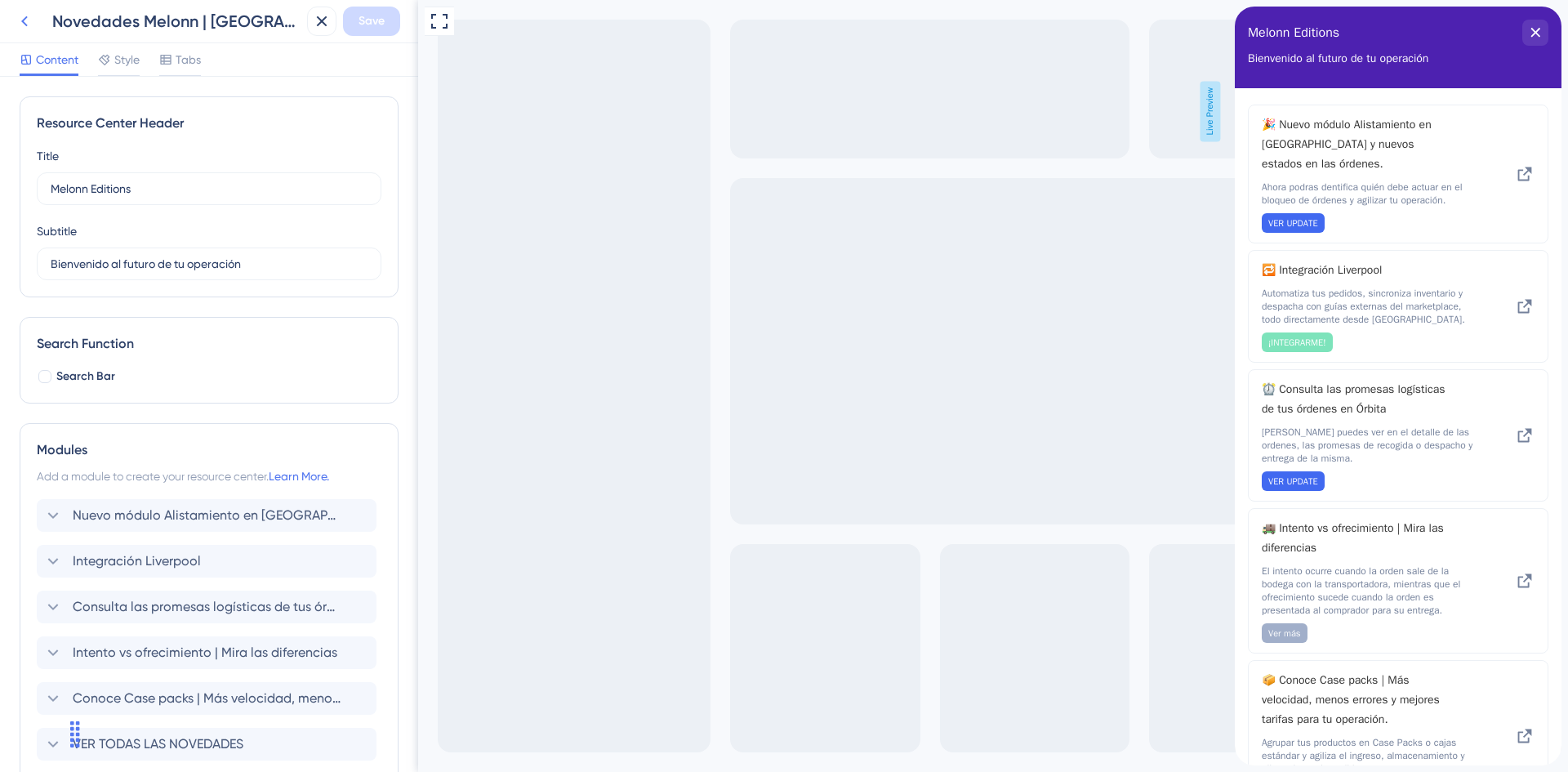 click 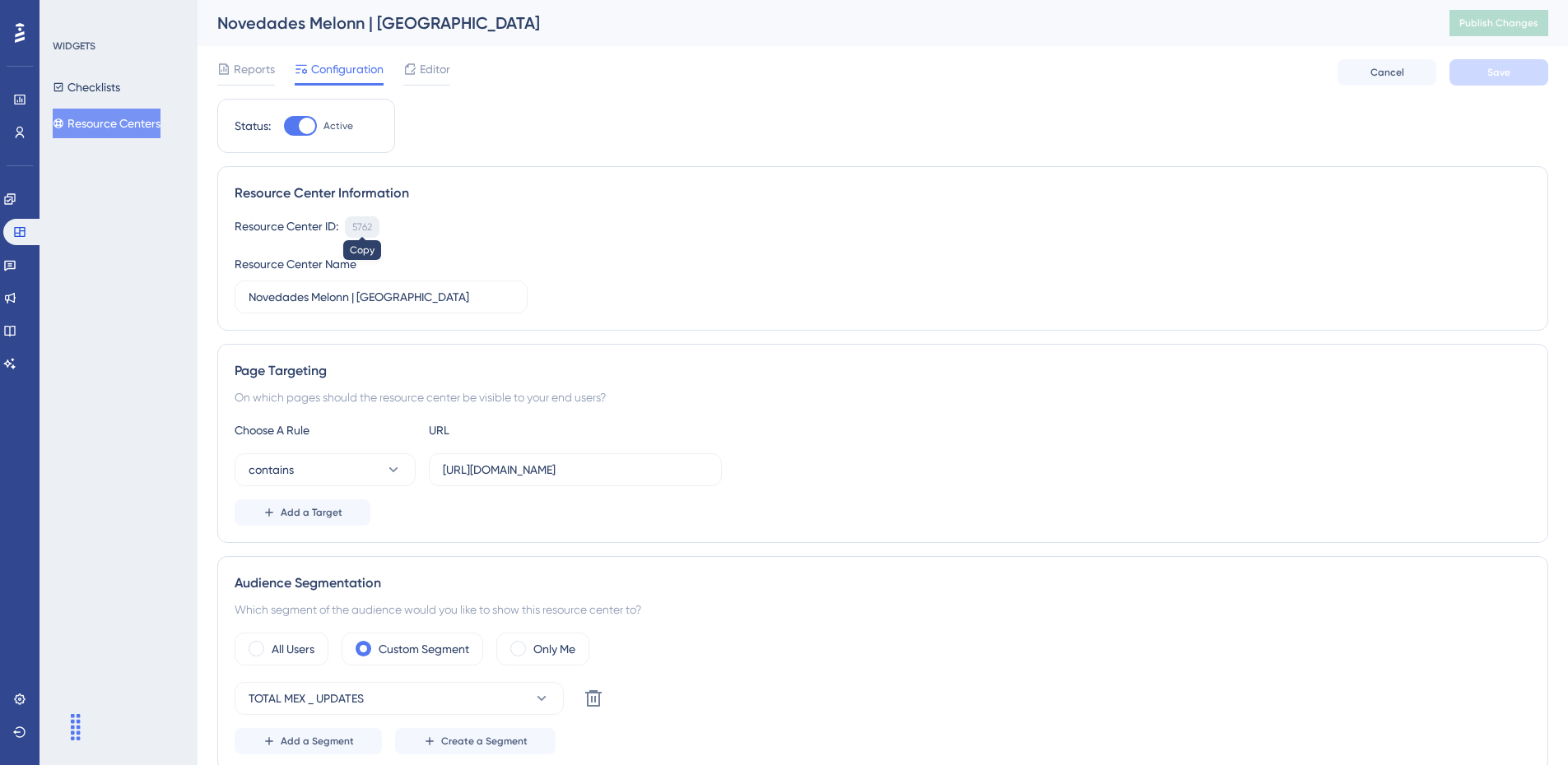 click on "5762" at bounding box center (362, 227) 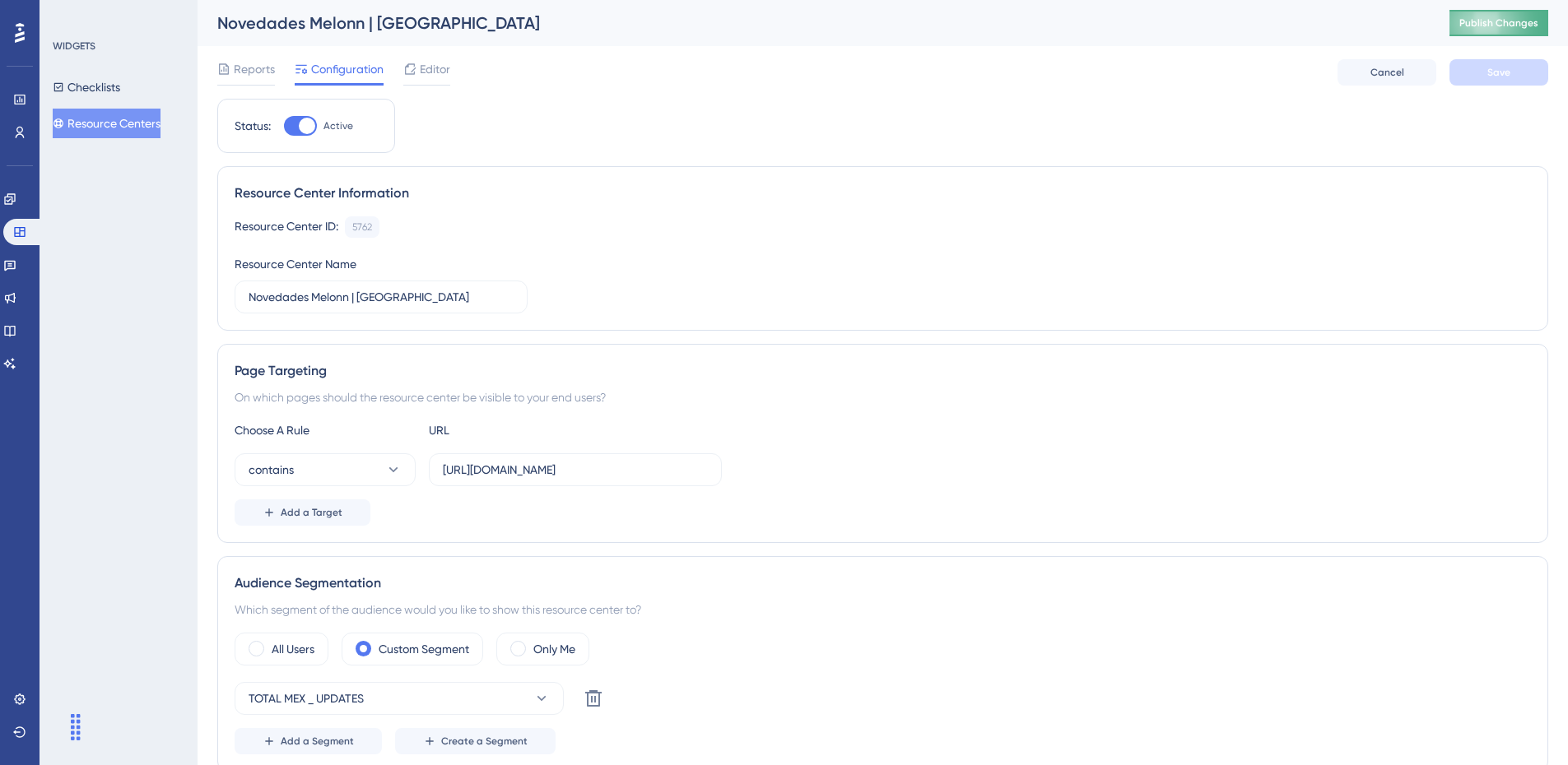 click on "Publish Changes" at bounding box center (1499, 23) 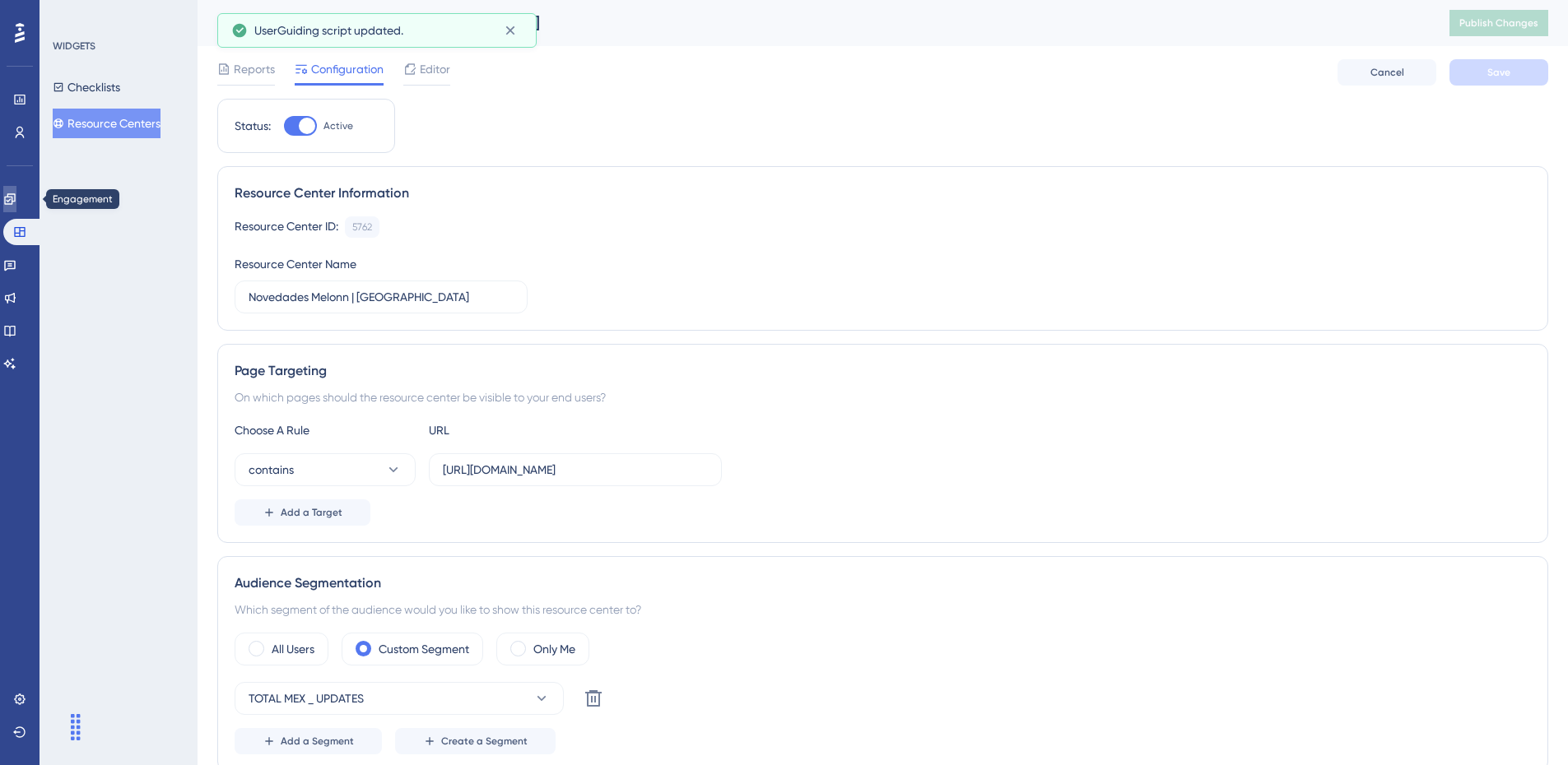 click at bounding box center (10, 199) 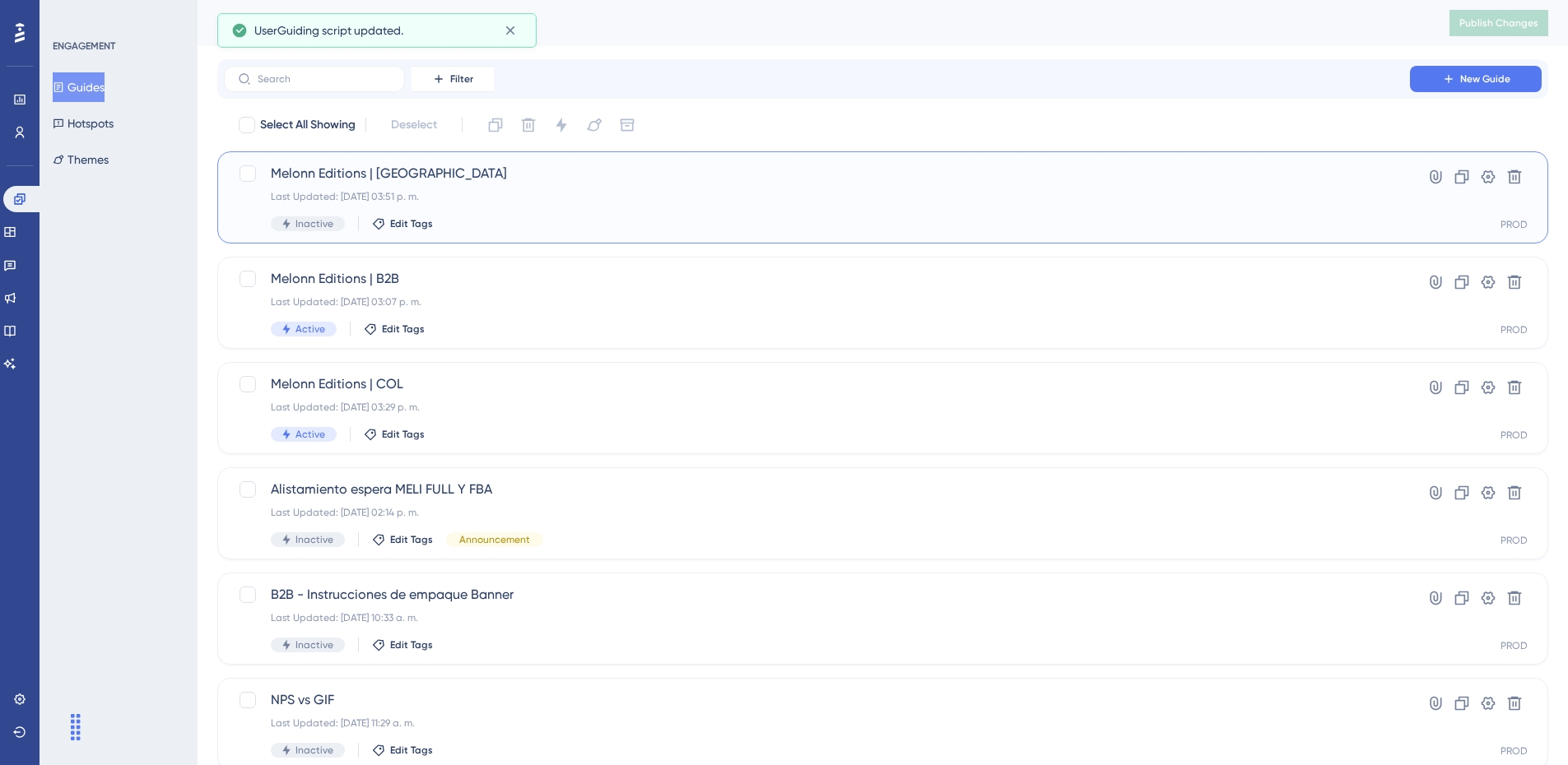 click on "Melonn Editions | [GEOGRAPHIC_DATA] Last Updated: [DATE] 03:51 p. m. Inactive Edit Tags" at bounding box center [817, 197] 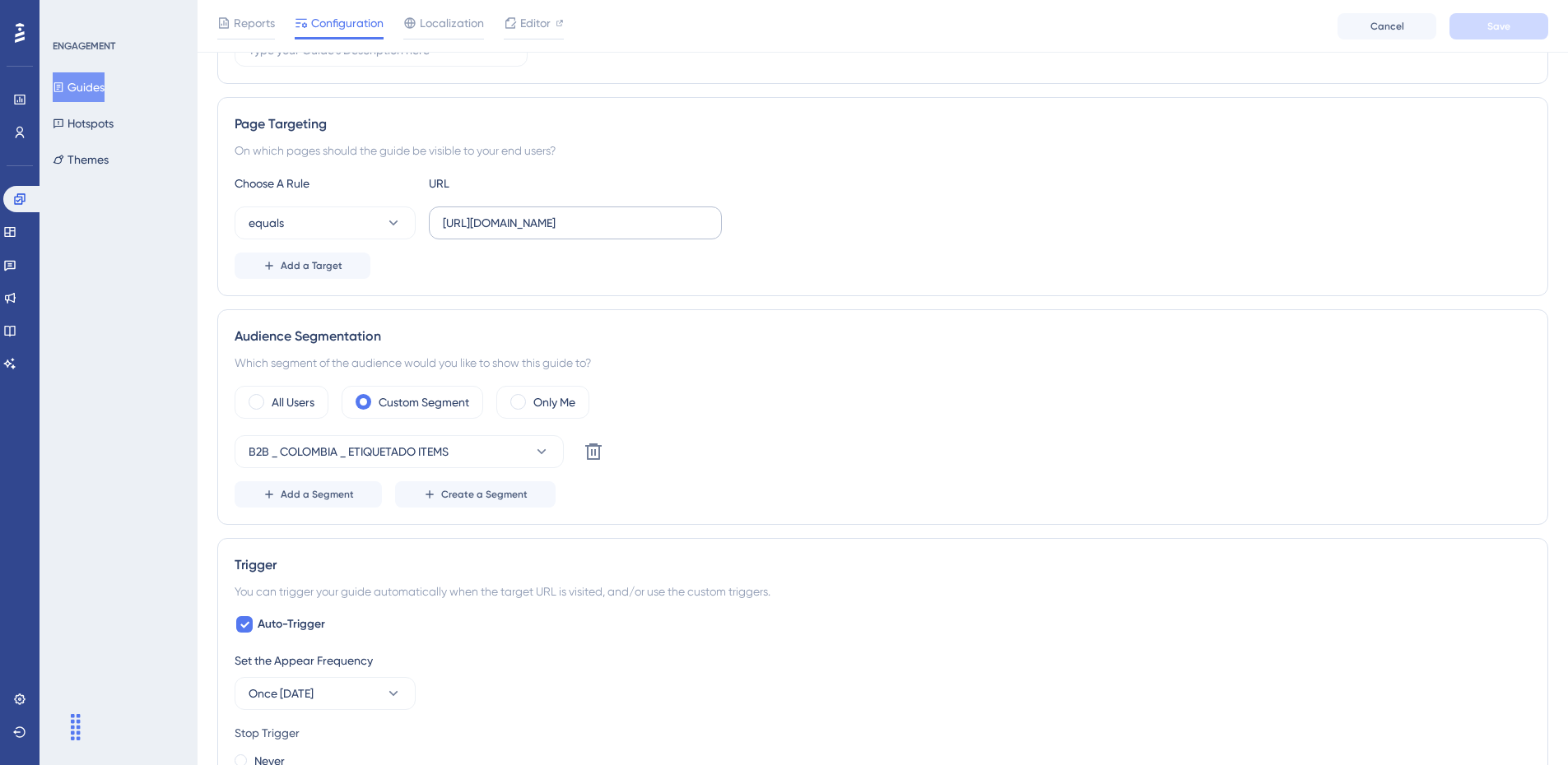 scroll, scrollTop: 411, scrollLeft: 0, axis: vertical 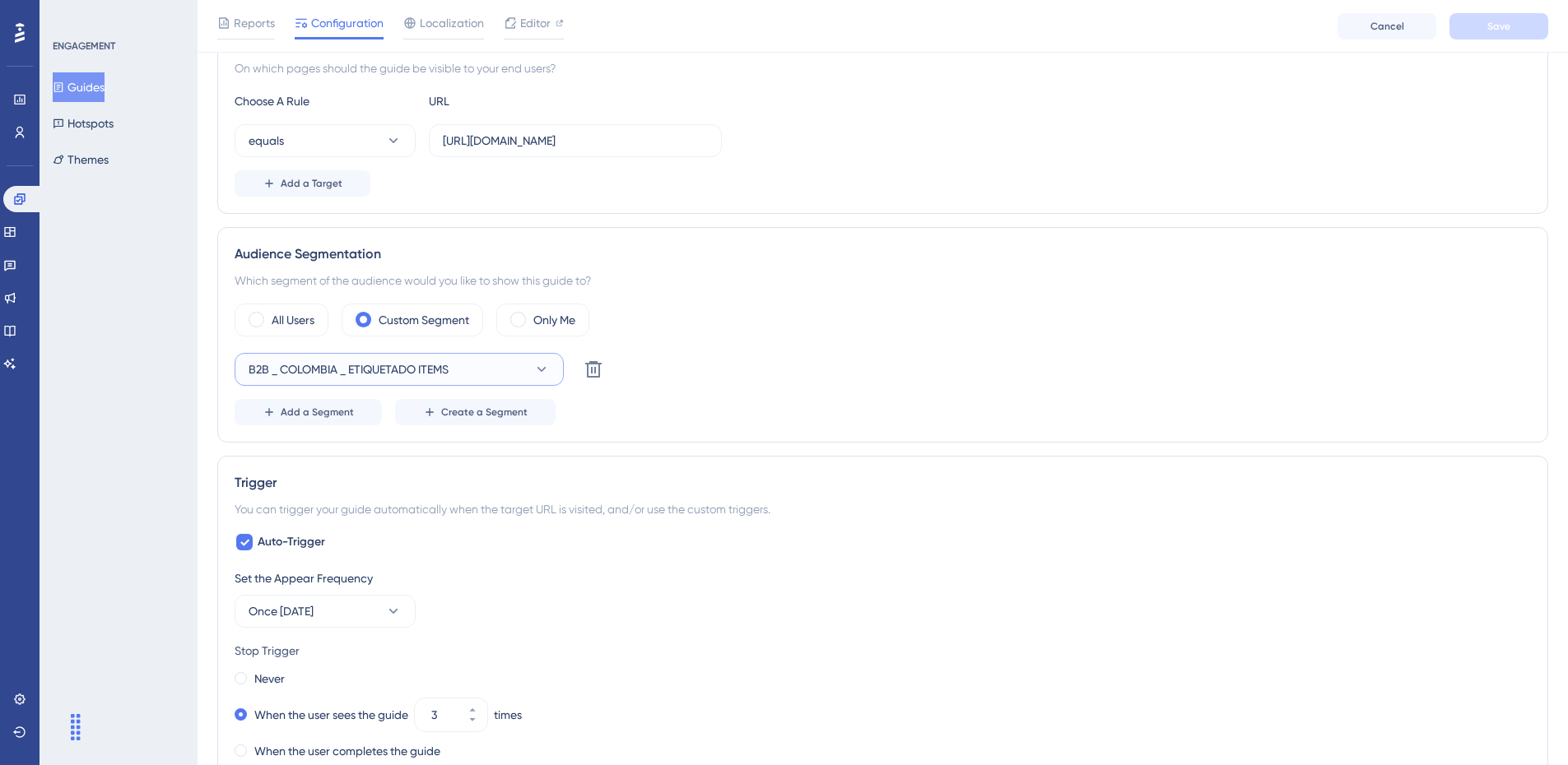 click on "B2B _ COLOMBIA _ ETIQUETADO ITEMS" at bounding box center [399, 369] 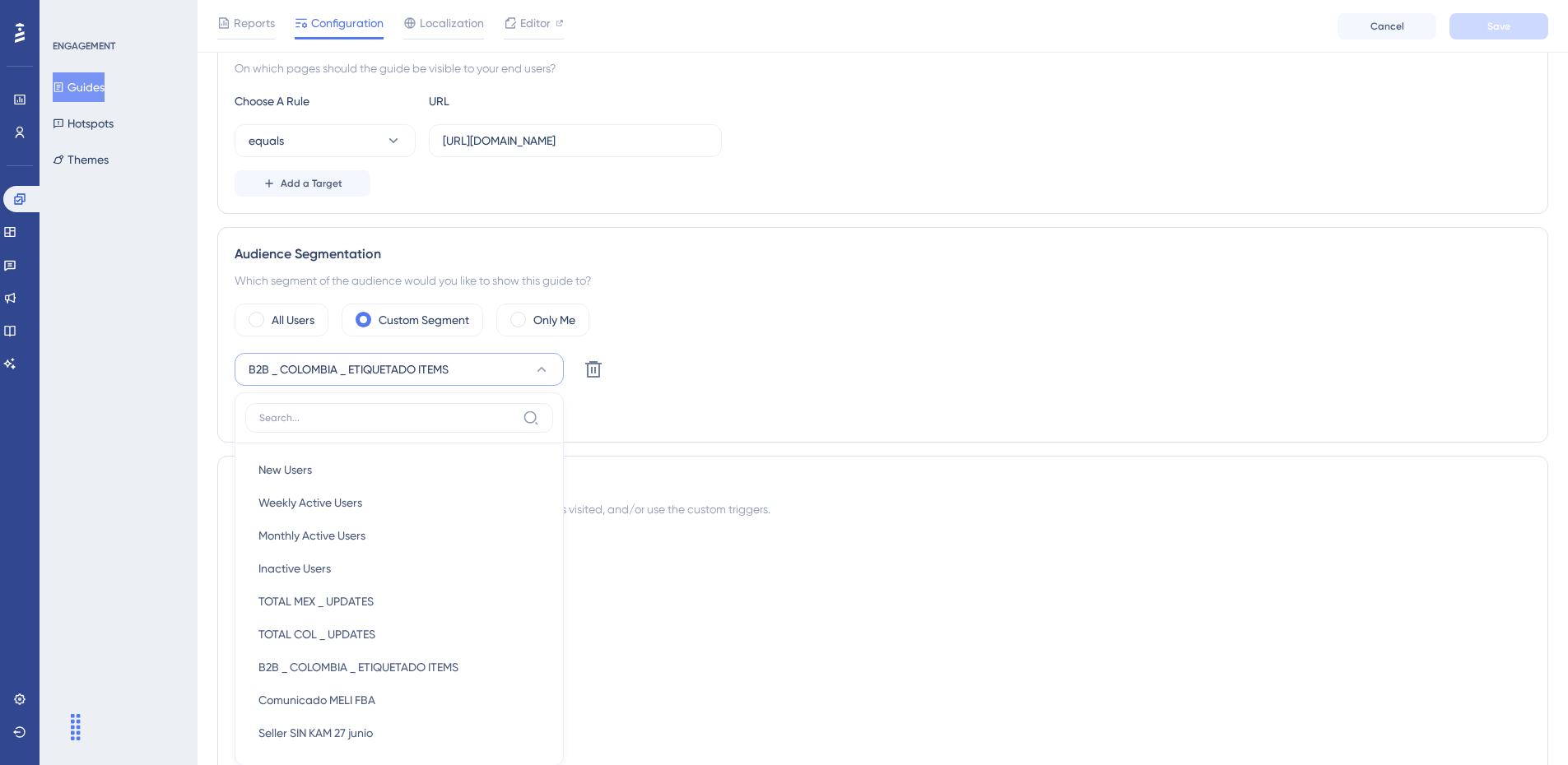 scroll, scrollTop: 571, scrollLeft: 0, axis: vertical 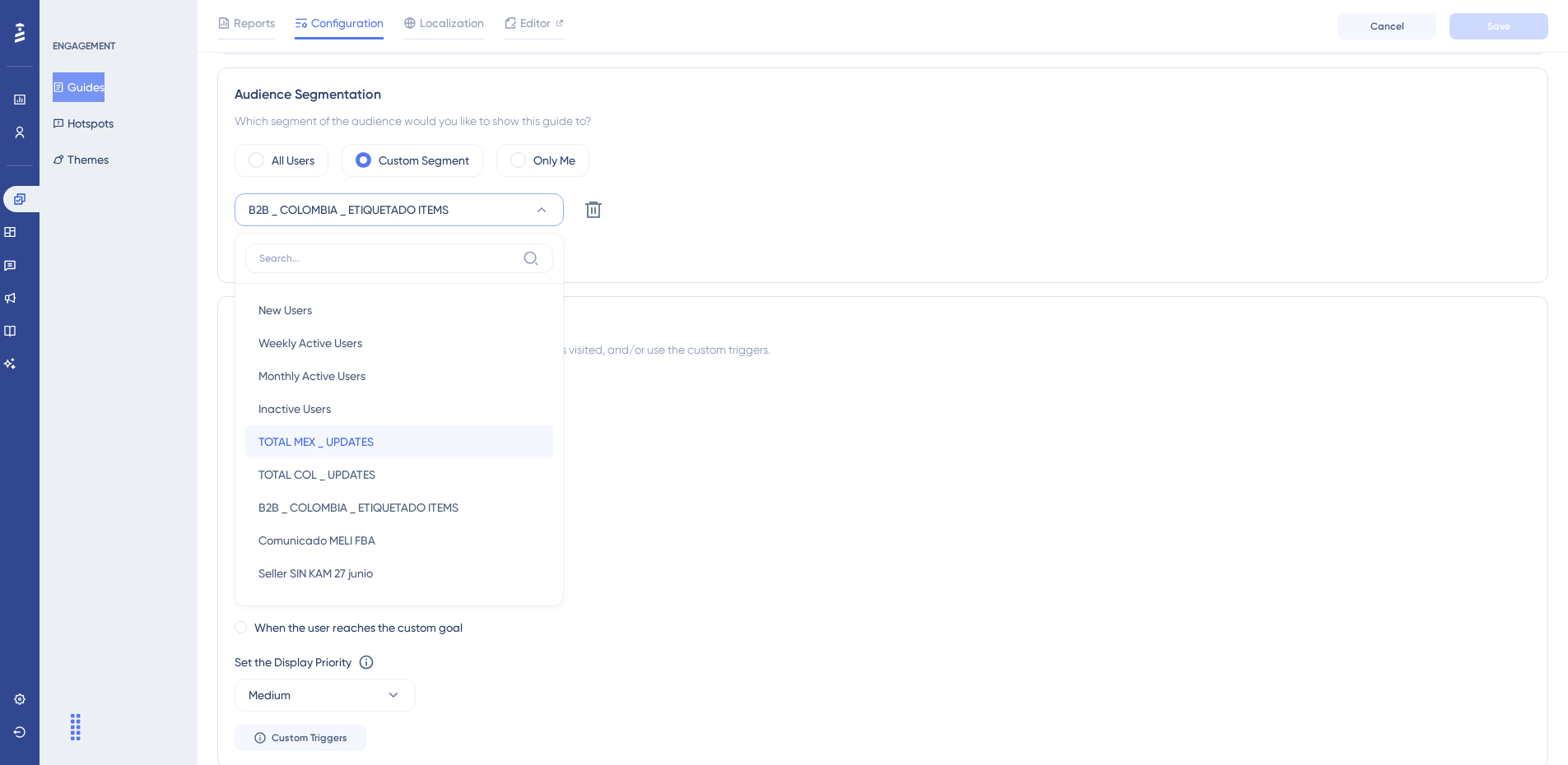 click on "TOTAL MEX _ UPDATES TOTAL MEX _ UPDATES" at bounding box center (399, 442) 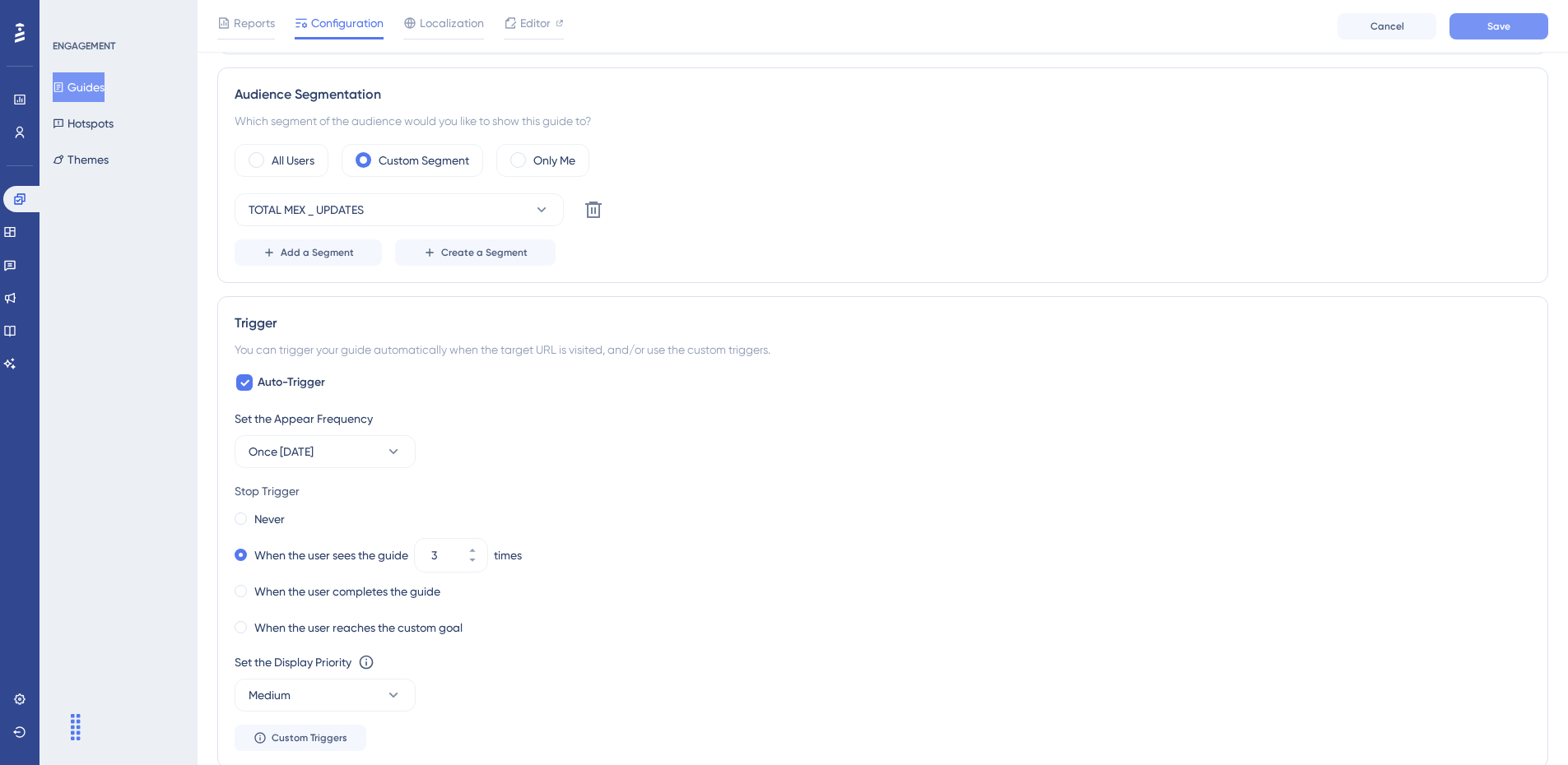 click on "Save" at bounding box center [1499, 26] 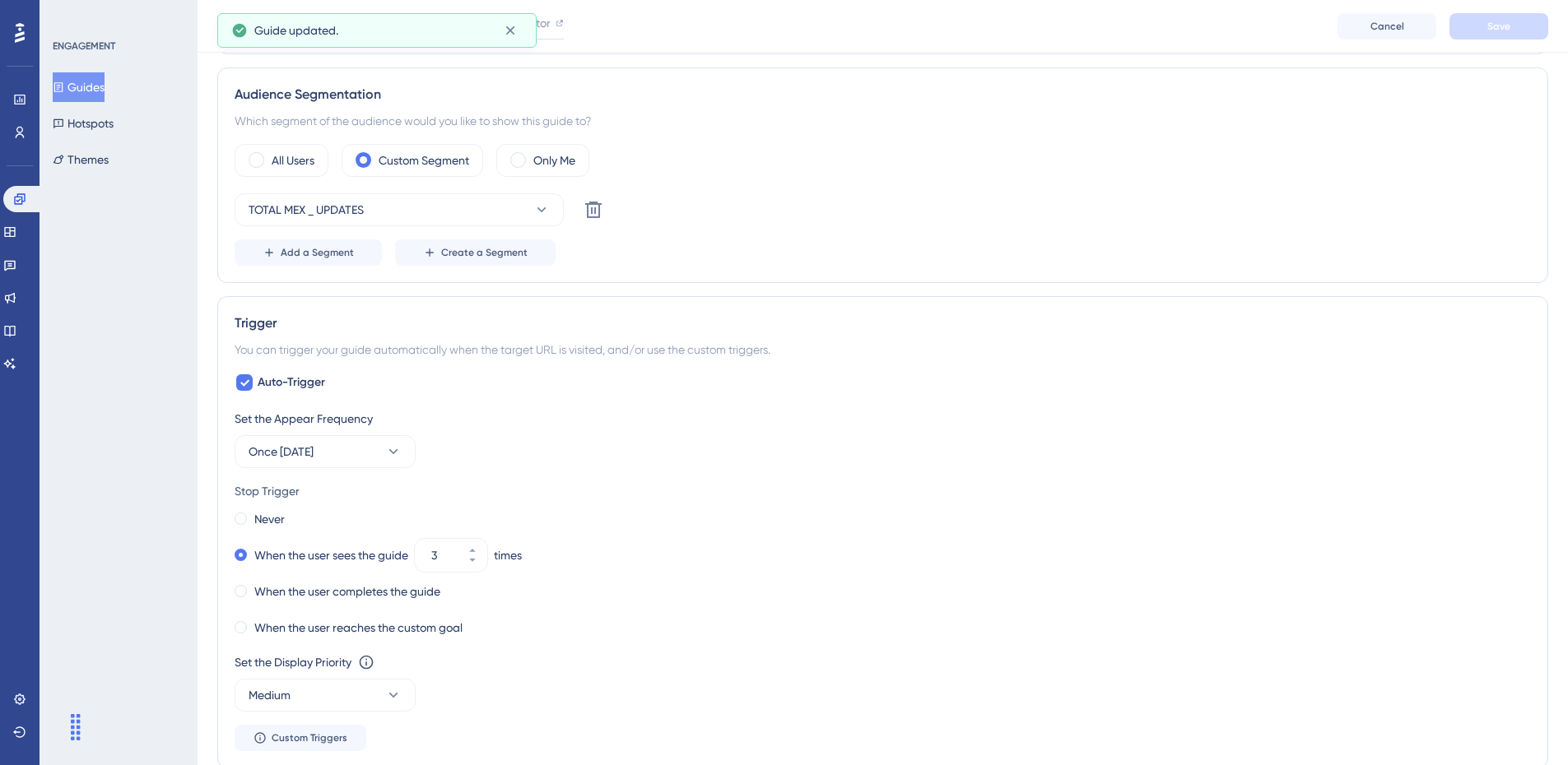 click on "Add a Segment Create a Segment" at bounding box center (882, 253) 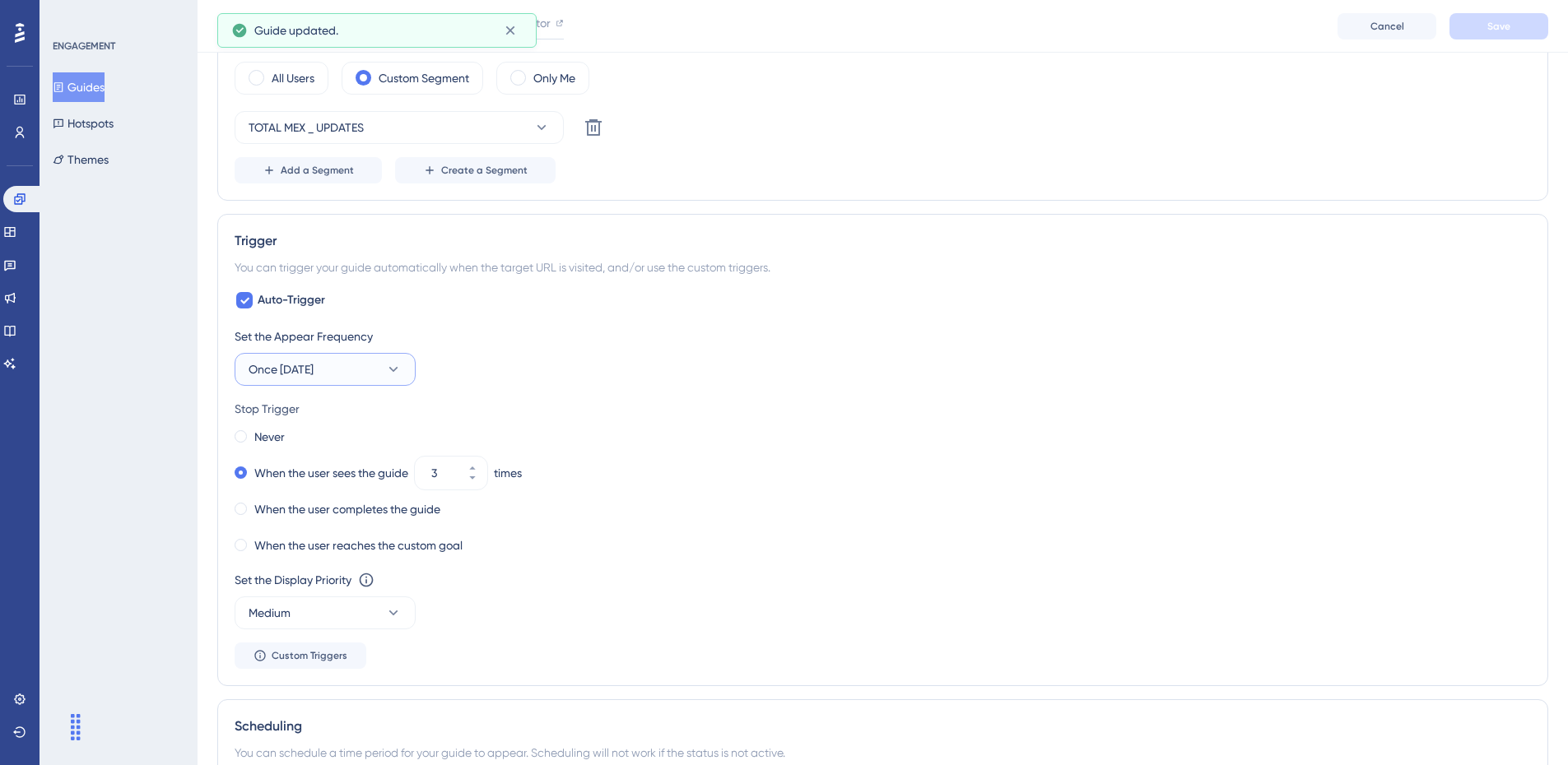 click on "Once [DATE]" at bounding box center (325, 369) 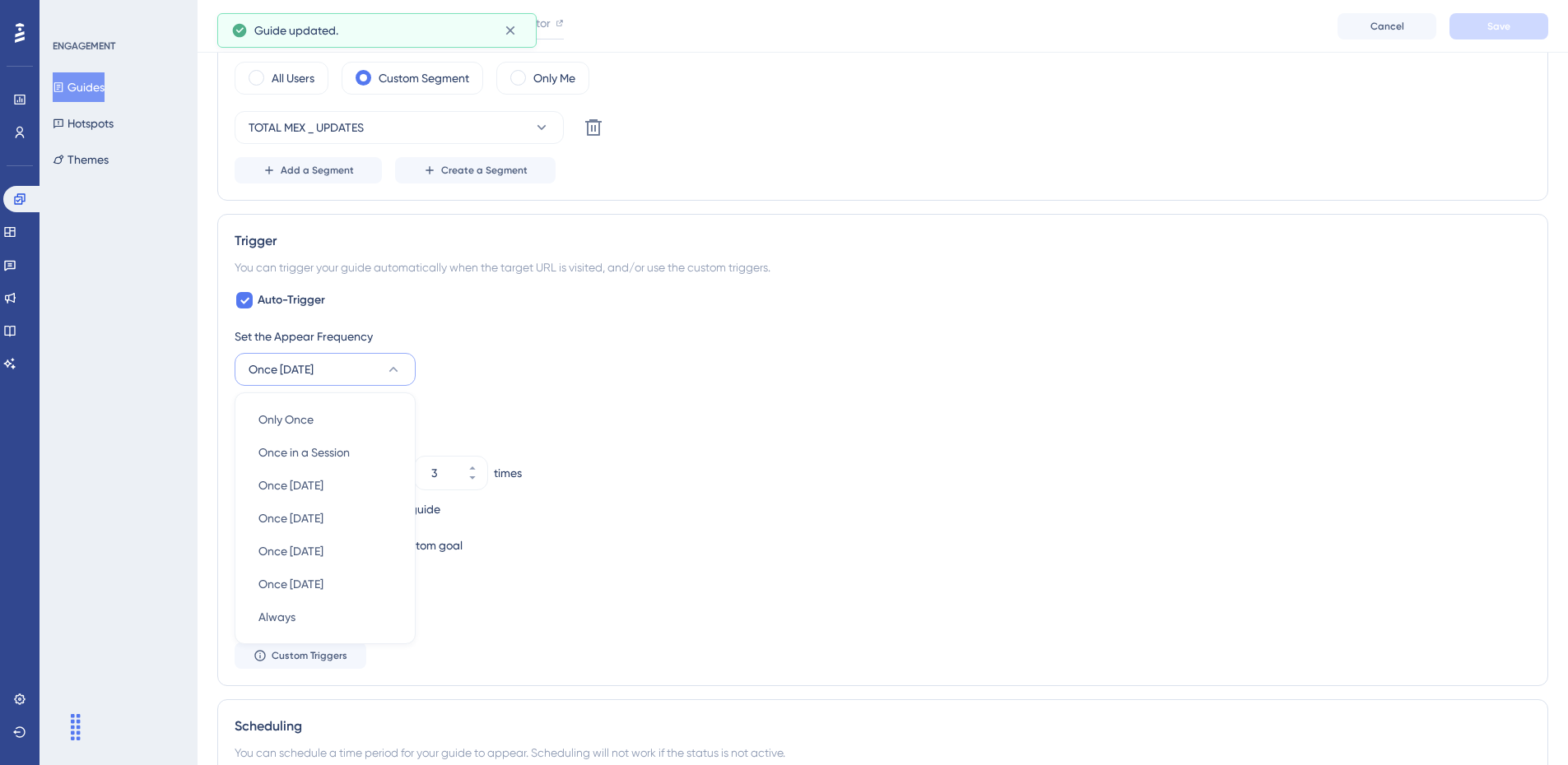 scroll, scrollTop: 789, scrollLeft: 0, axis: vertical 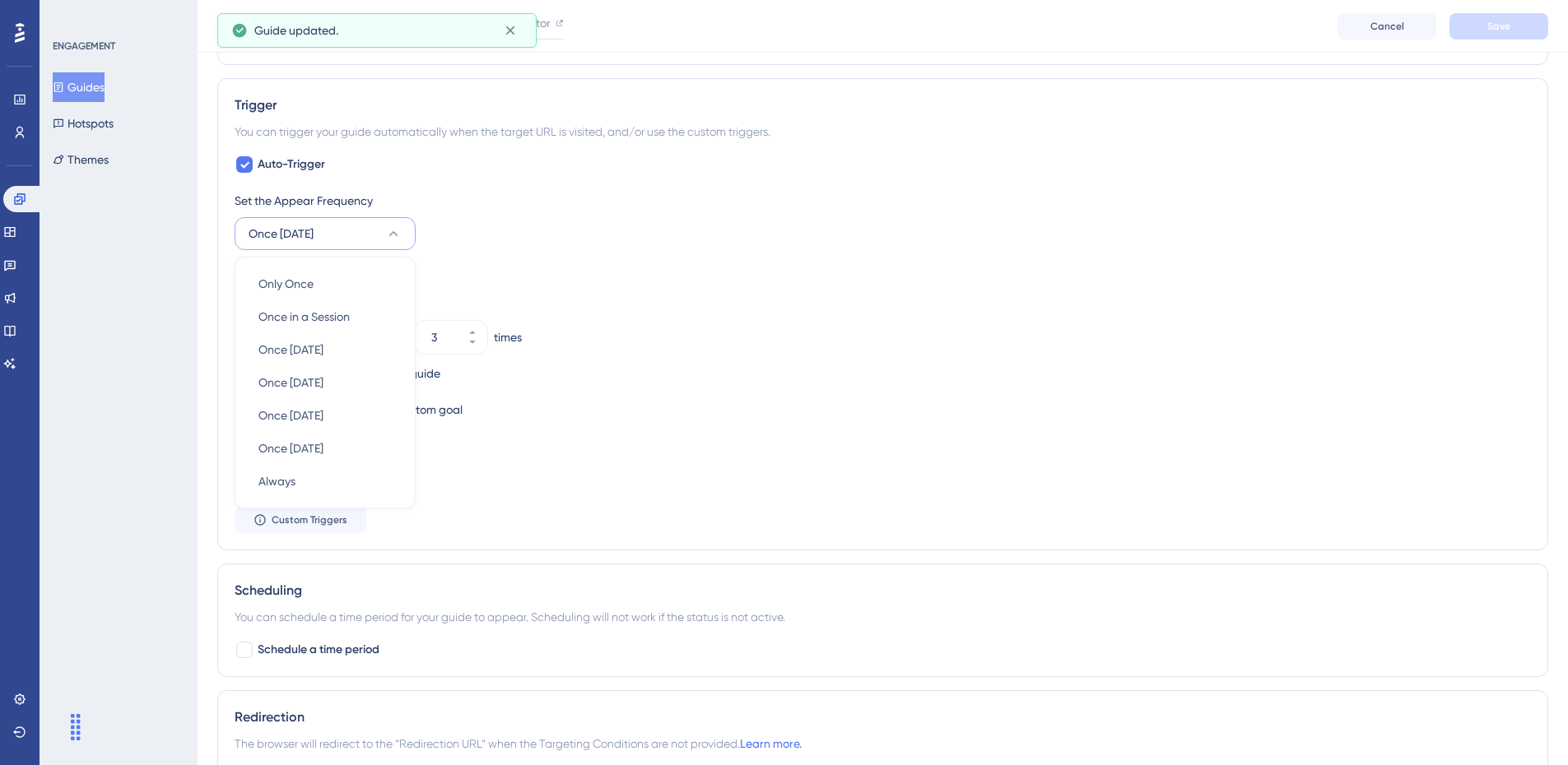 click on "Set the Appear Frequency Once [DATE] Only Once Only Once Once in a Session Once in a Session Once [DATE] Once [DATE] Once [DATE] Once [DATE] Once [DATE] Once [DATE] Once [DATE] Once [DATE] Always Always Stop Trigger Never When the user sees the guide 3 times When the user completes the guide When the user reaches the custom goal Set the Display Priority This option will set the display priority between
auto-triggered materials in cases of conflicts between multiple materials Medium Custom Triggers" at bounding box center [882, 362] 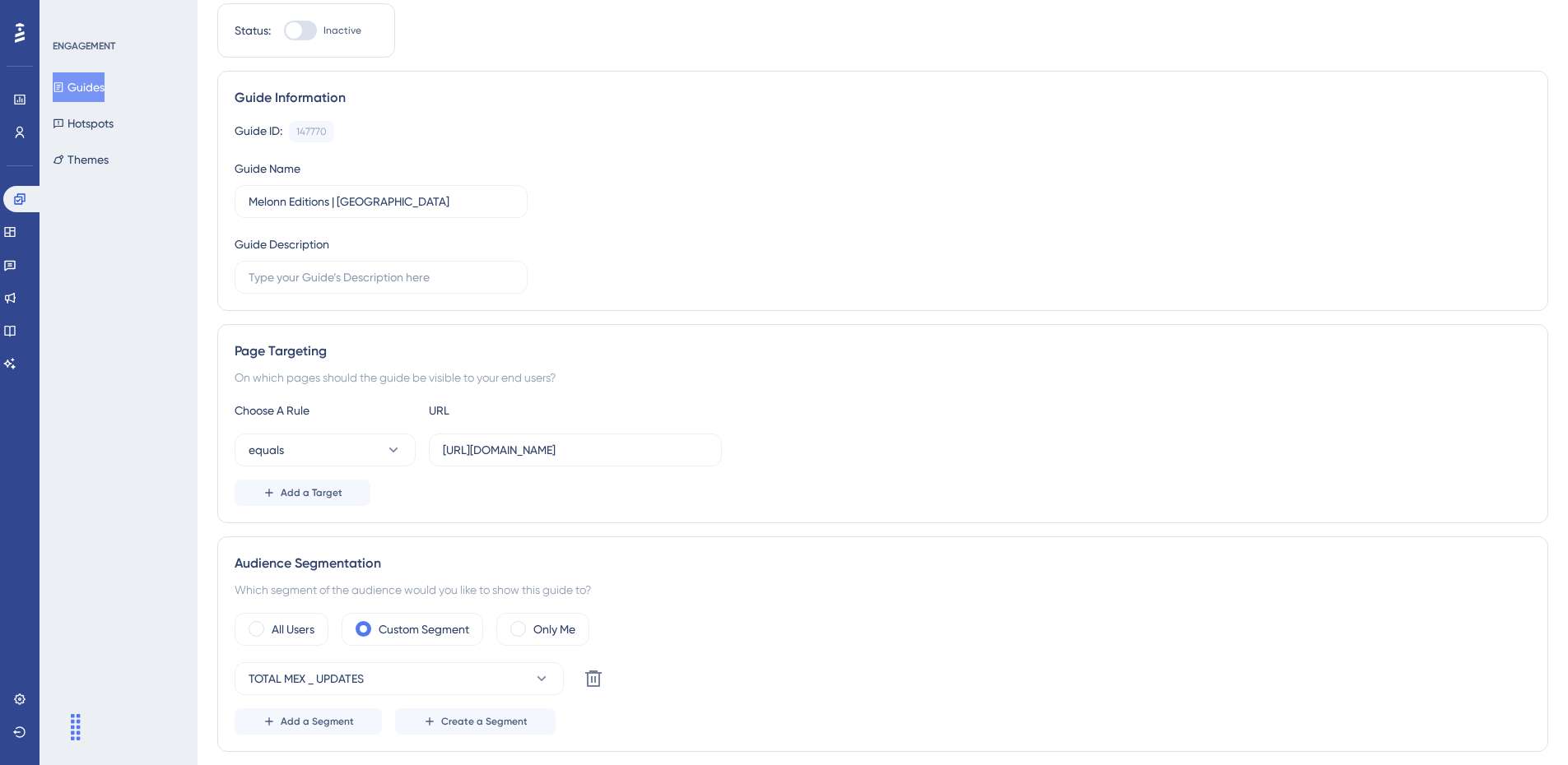 scroll, scrollTop: 0, scrollLeft: 0, axis: both 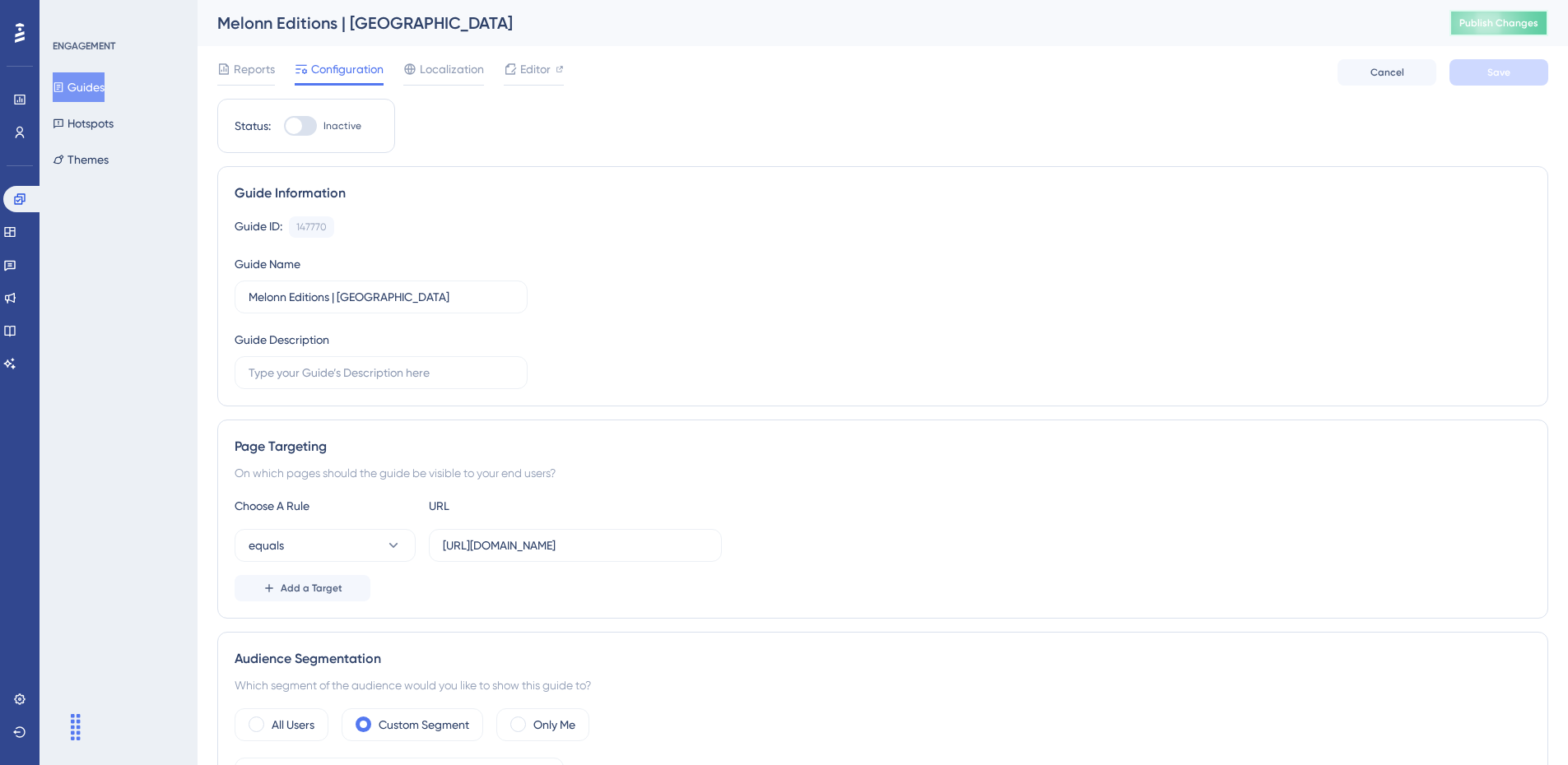 click on "Publish Changes" at bounding box center (1499, 23) 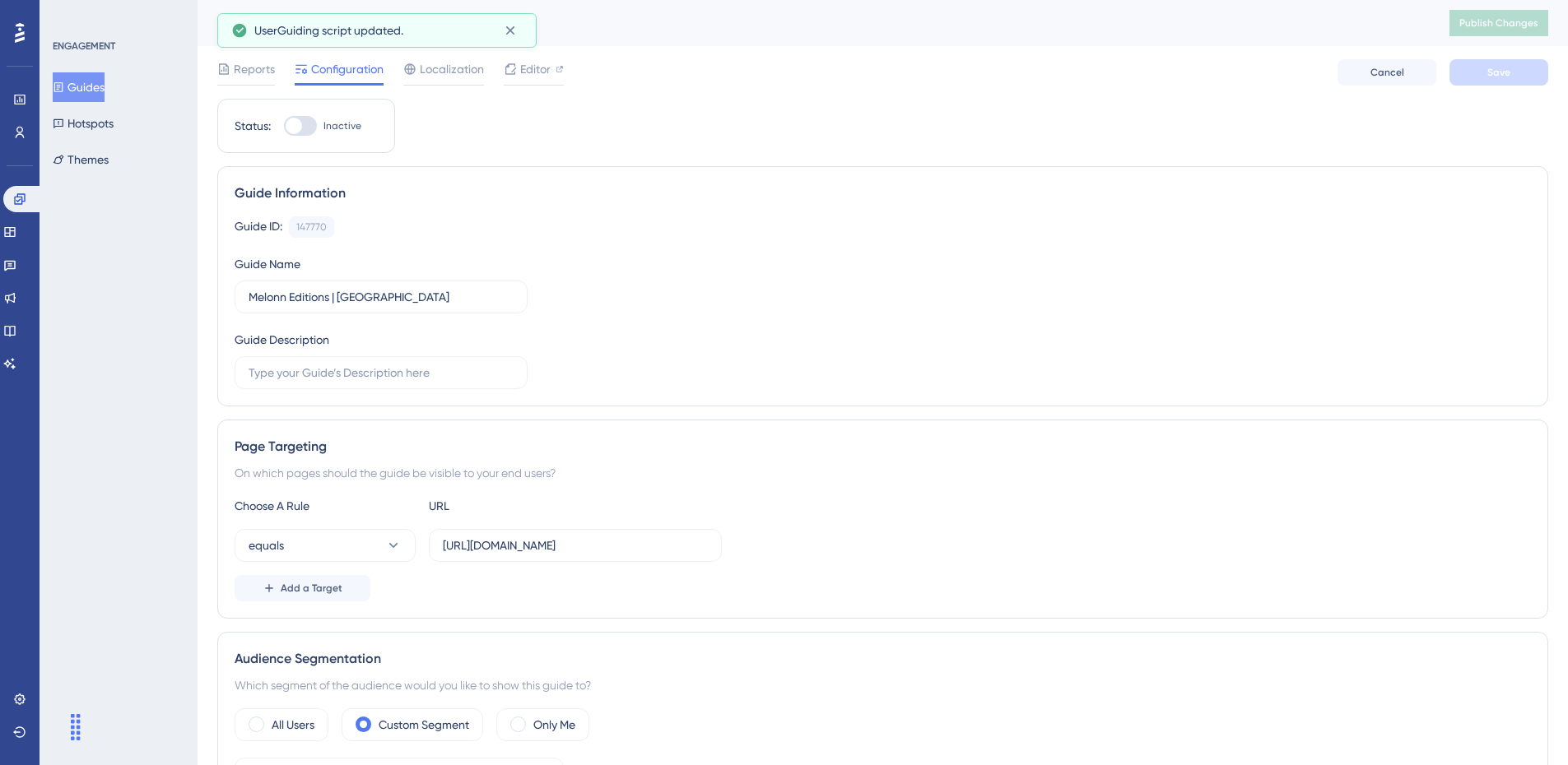 click at bounding box center (300, 126) 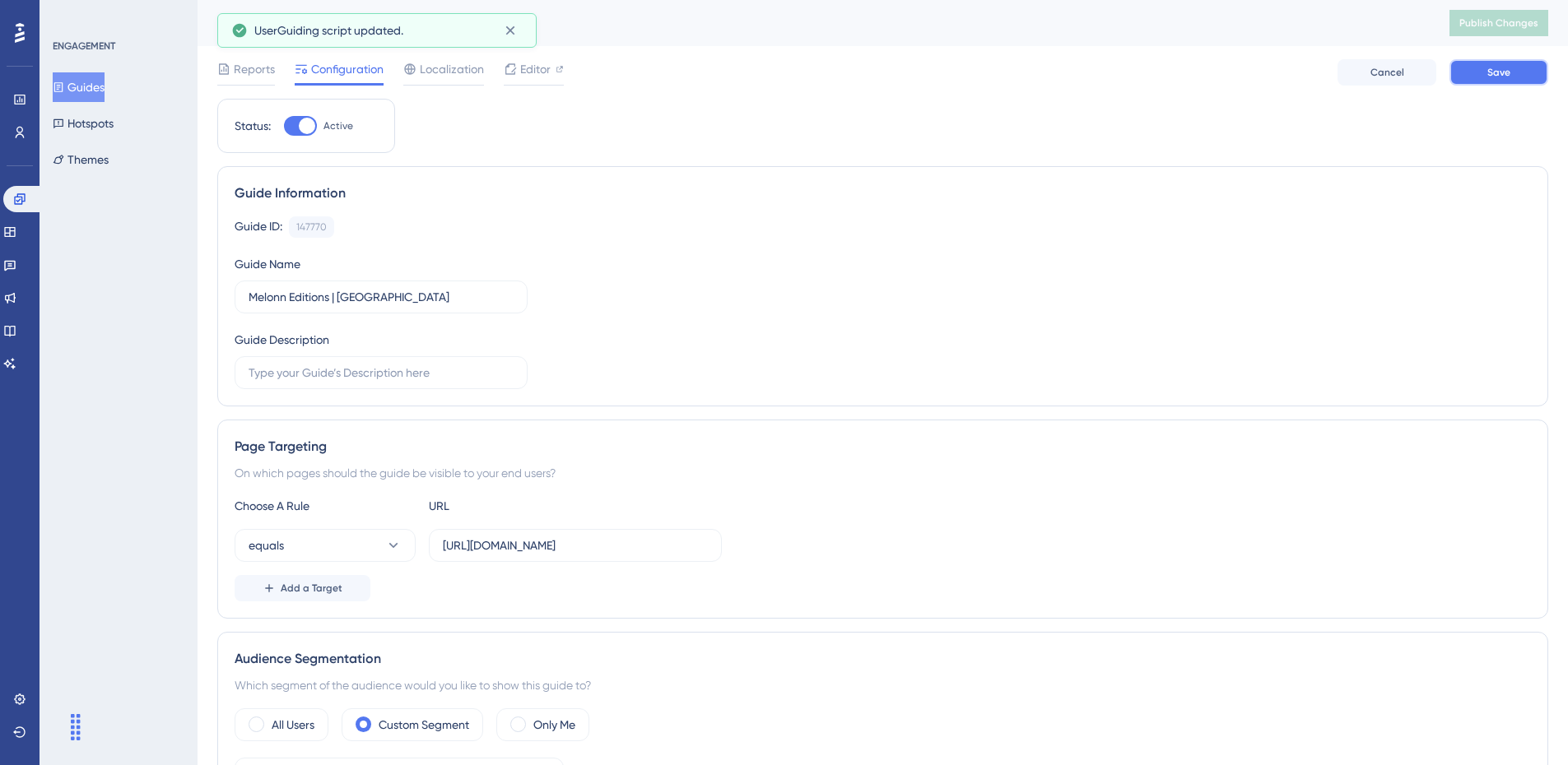 click on "Save" at bounding box center (1499, 72) 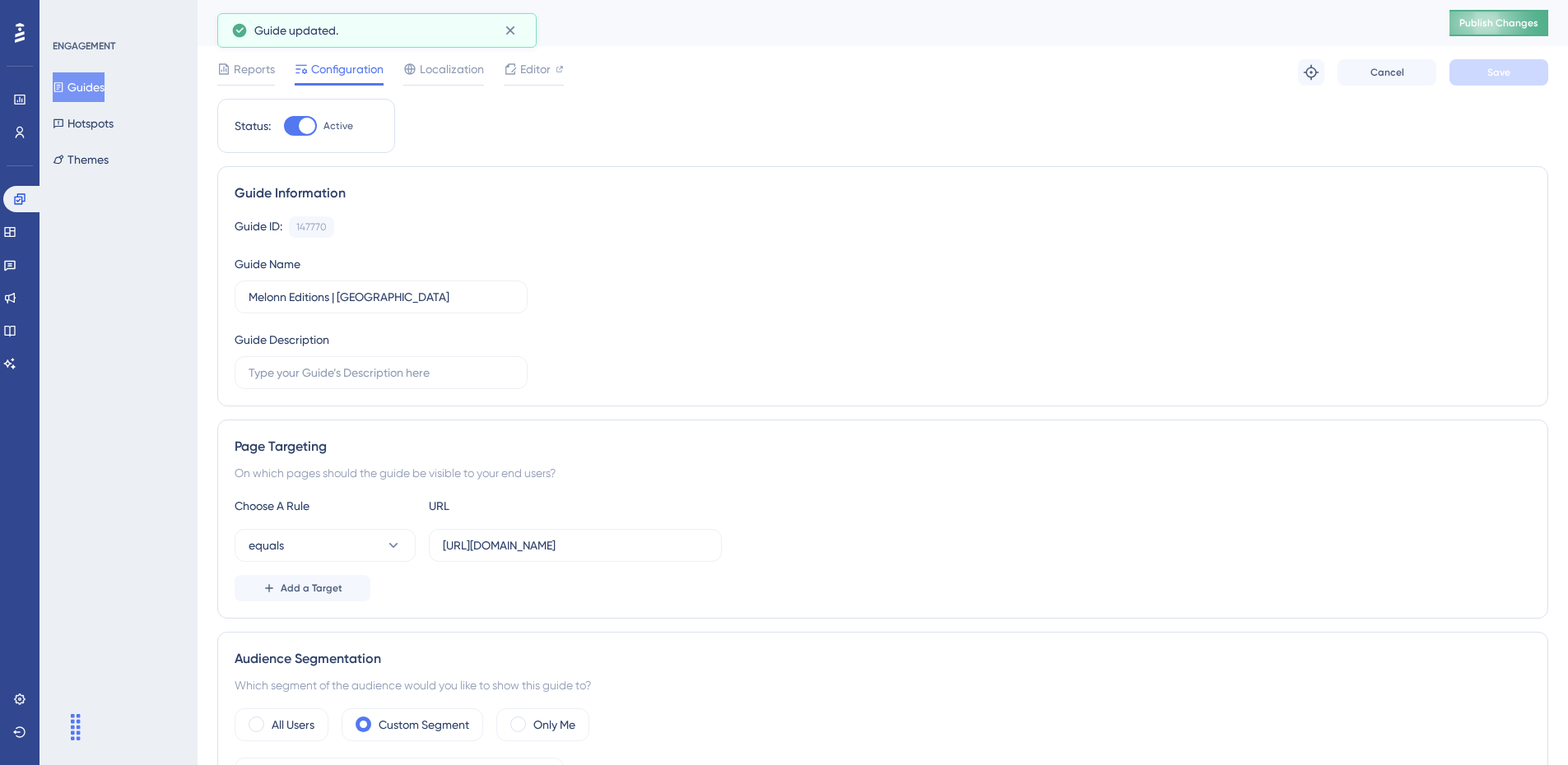 click on "Publish Changes" at bounding box center (1499, 23) 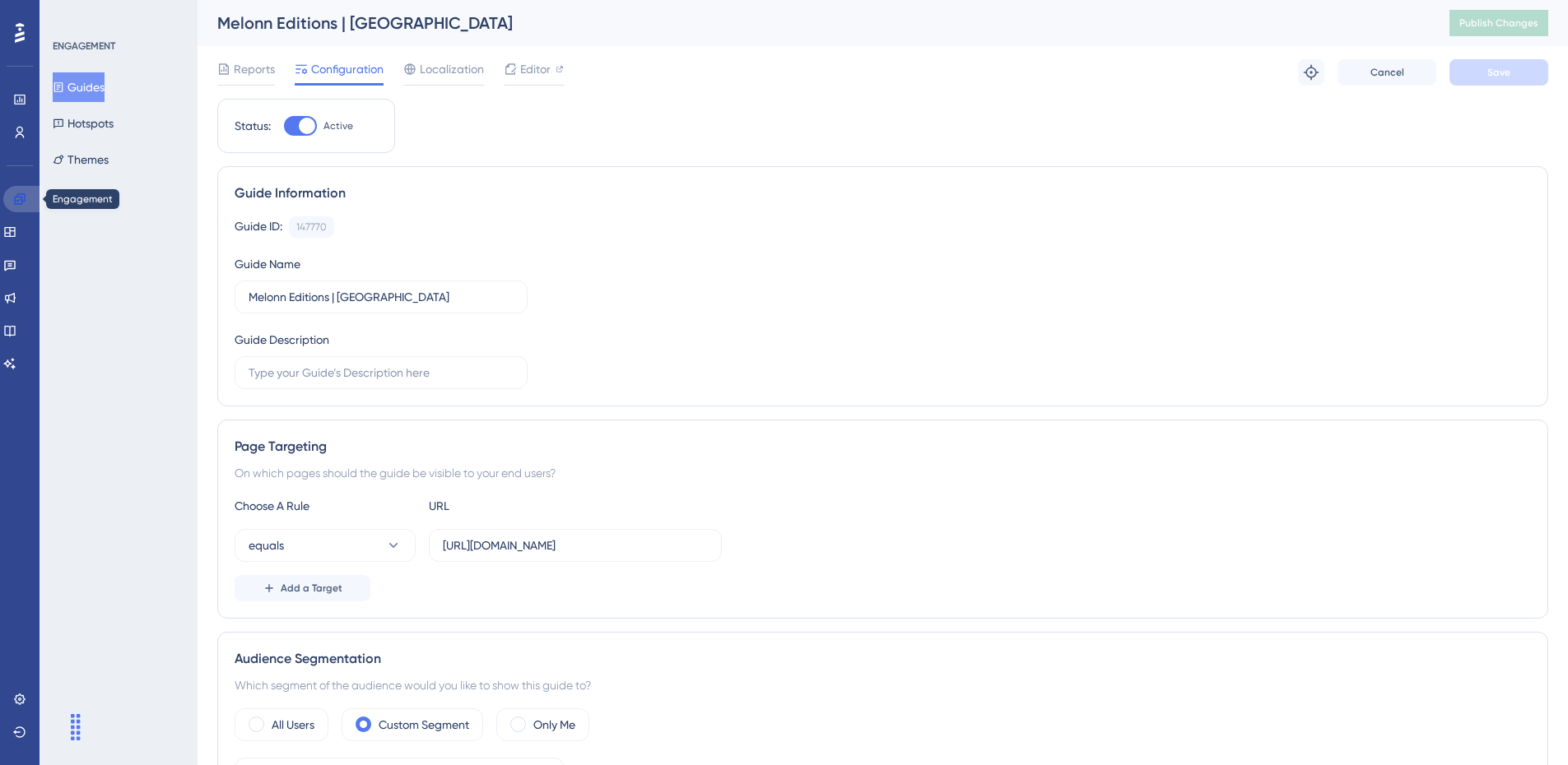 click 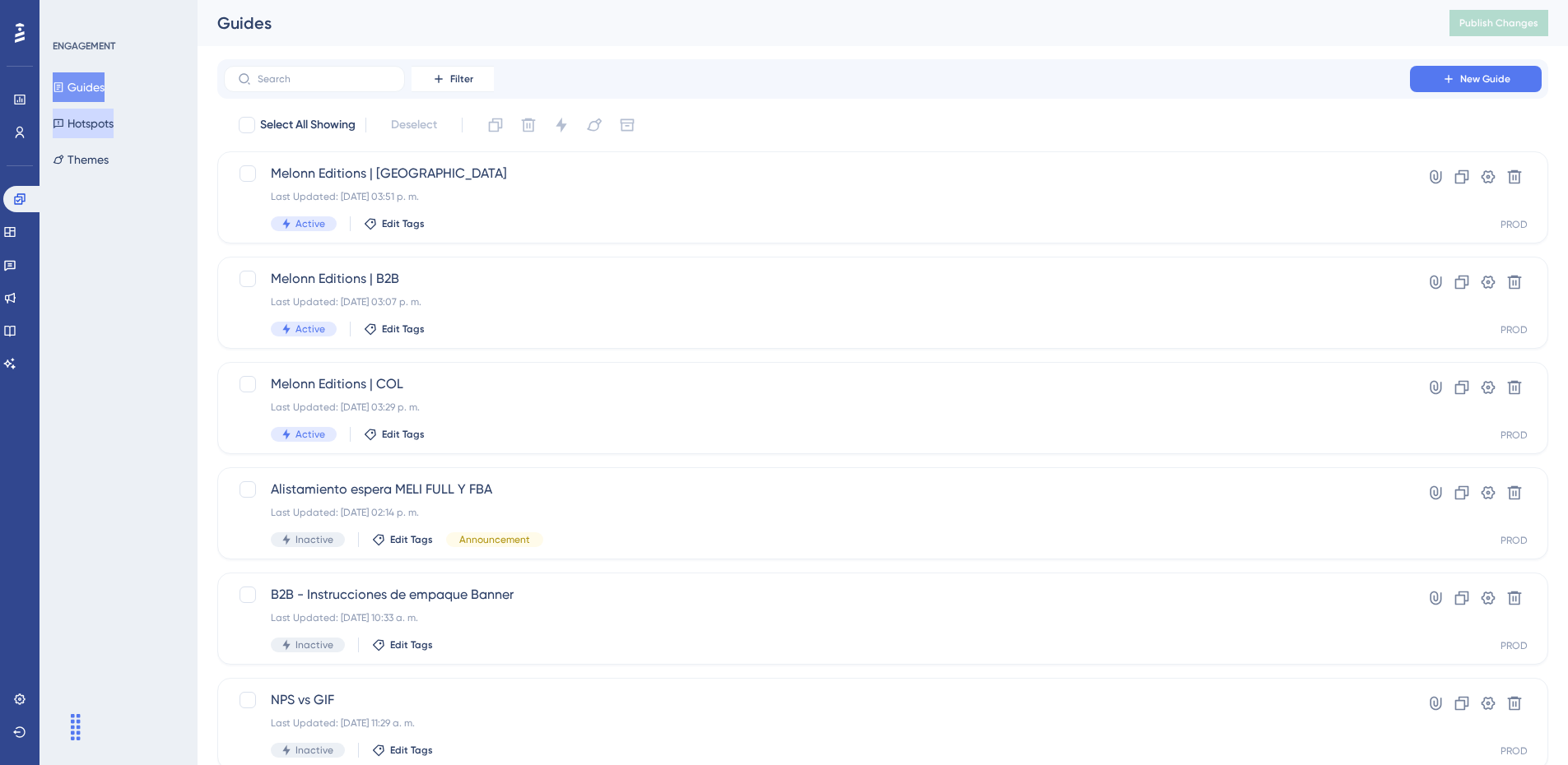 click on "Hotspots" at bounding box center (83, 123) 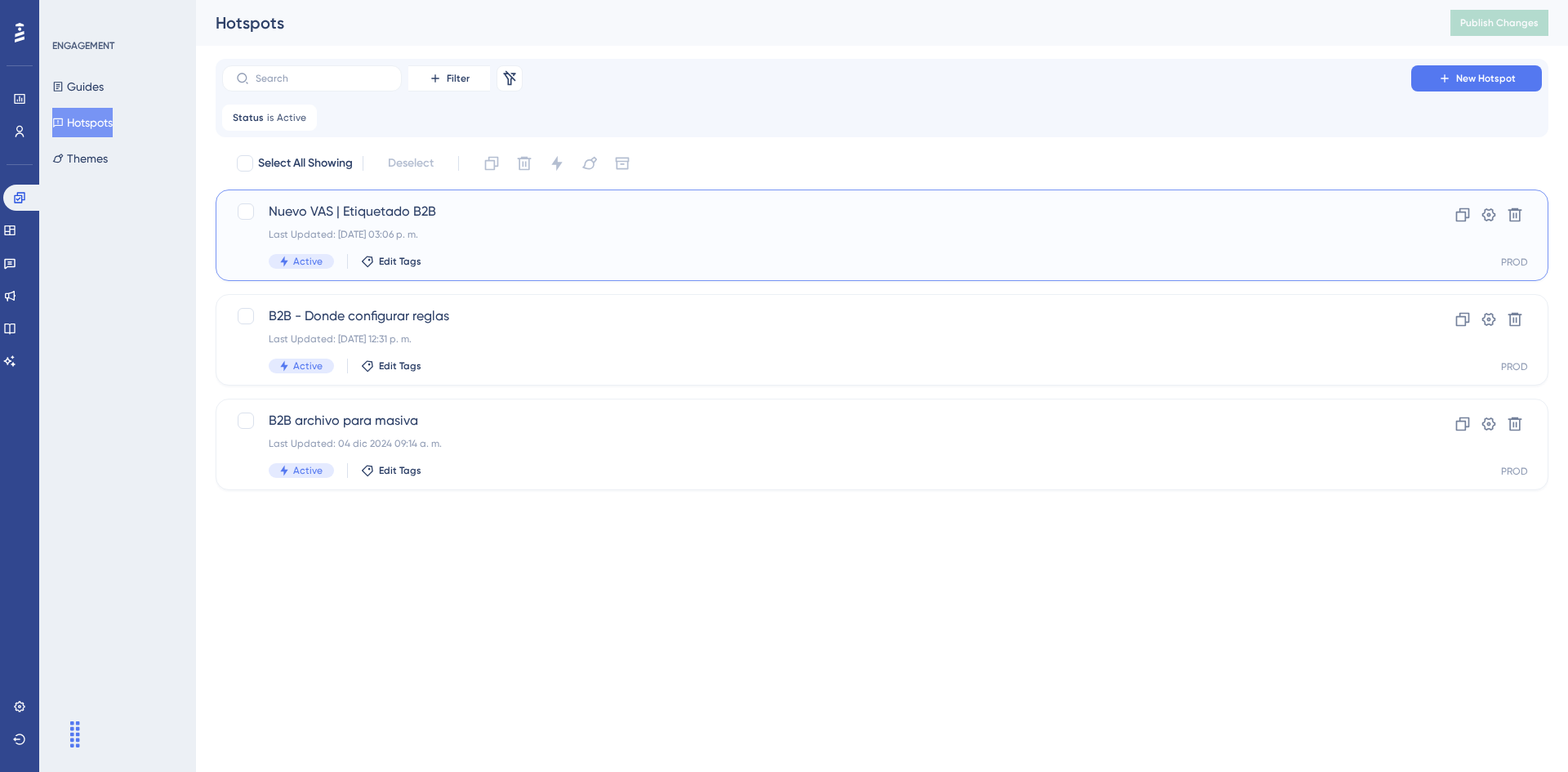 click on "Nuevo VAS | Etiquetado B2B Last Updated: [DATE] 03:06 p. m. Active Edit Tags" at bounding box center (817, 235) 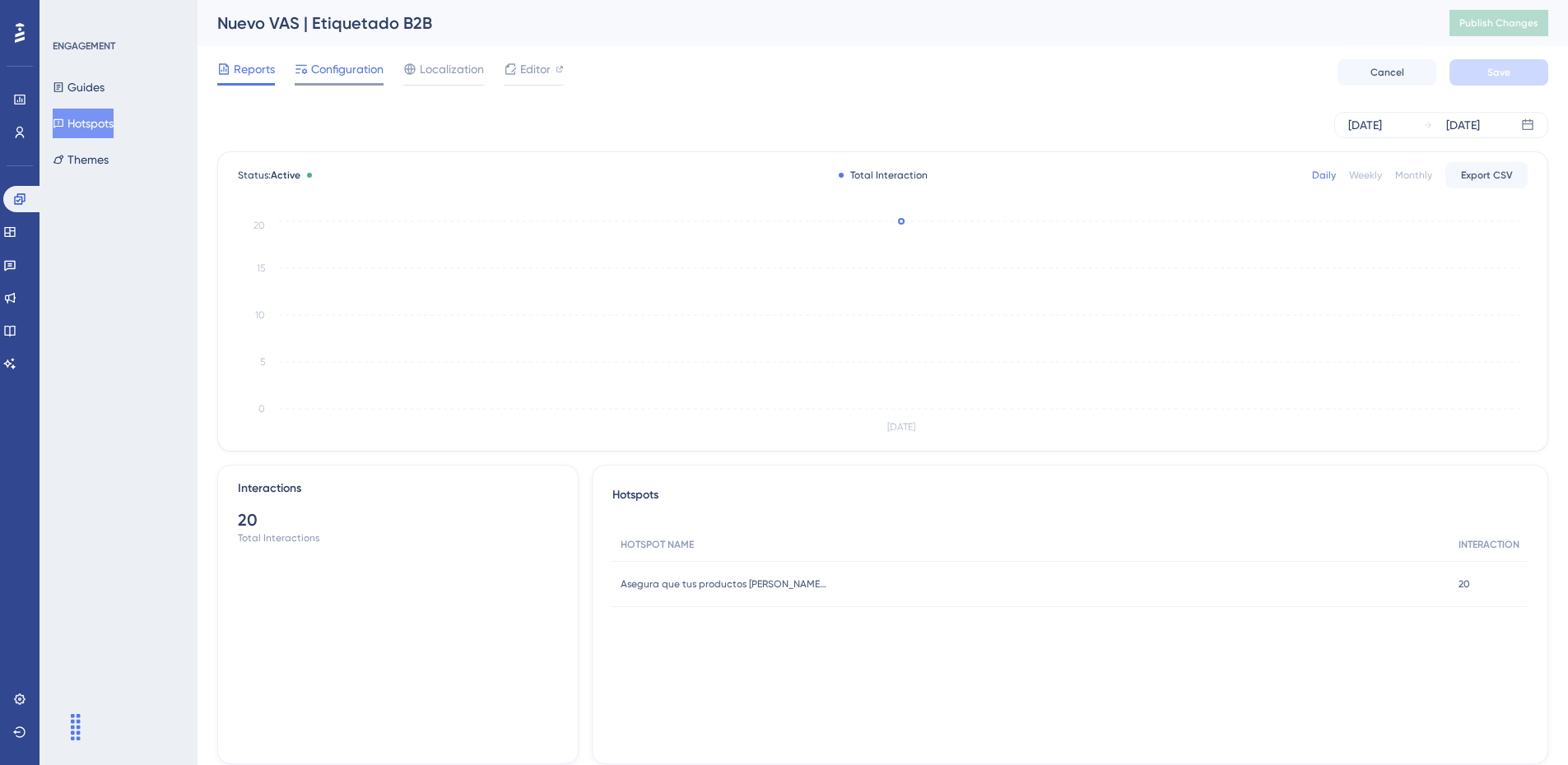 click on "Configuration" at bounding box center [347, 69] 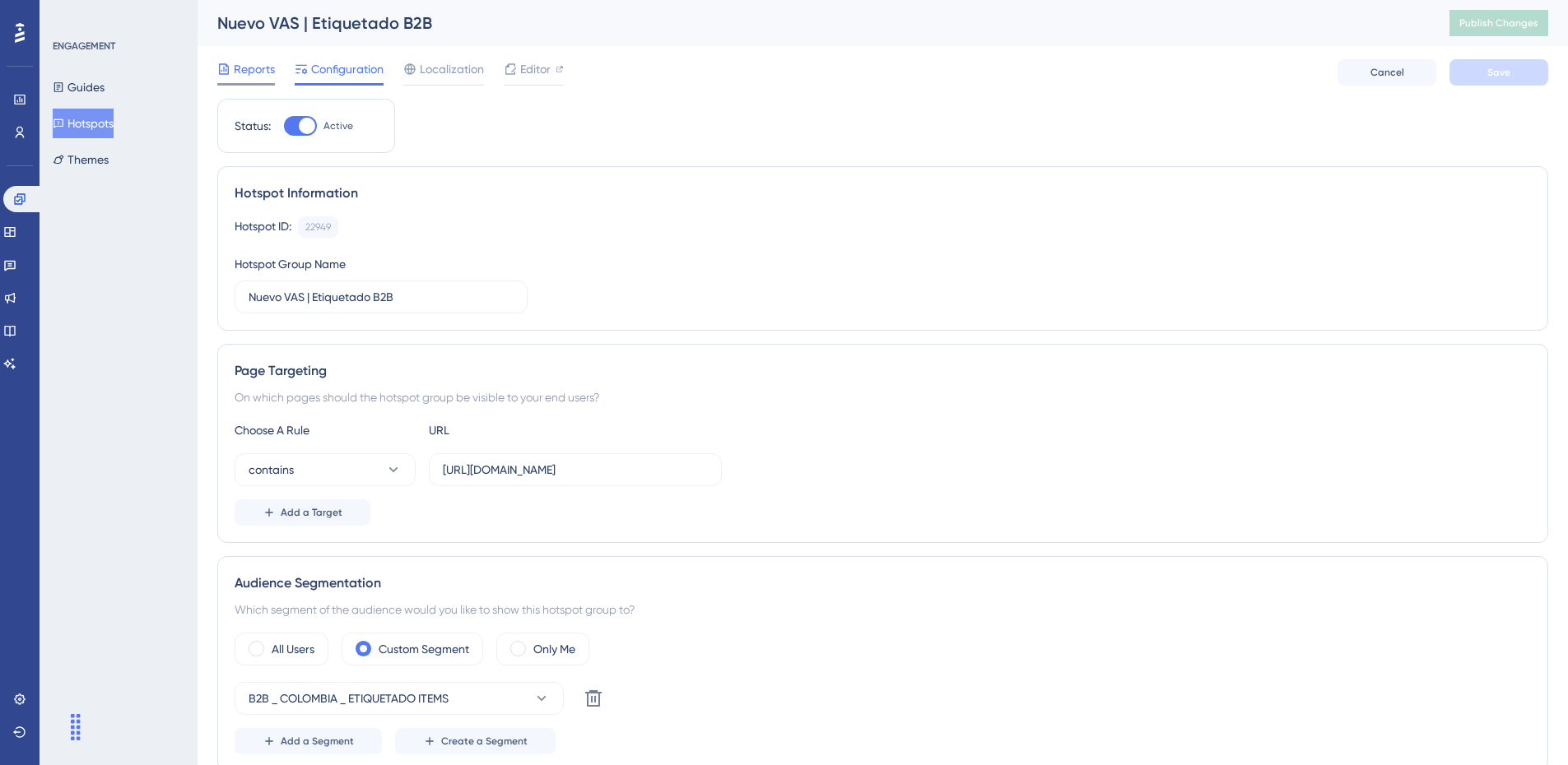 click on "Reports" at bounding box center (254, 69) 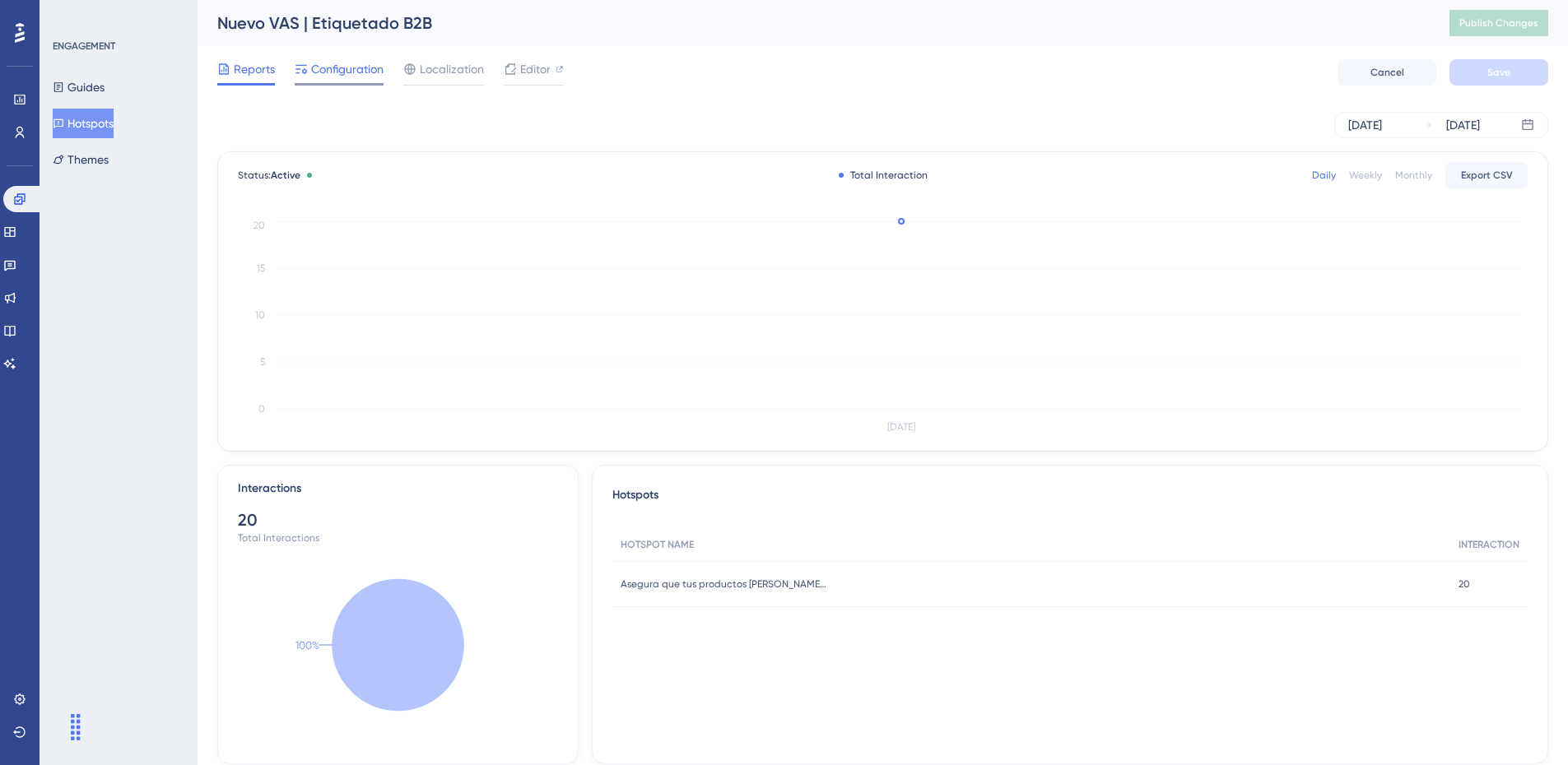 click on "Configuration" at bounding box center [347, 69] 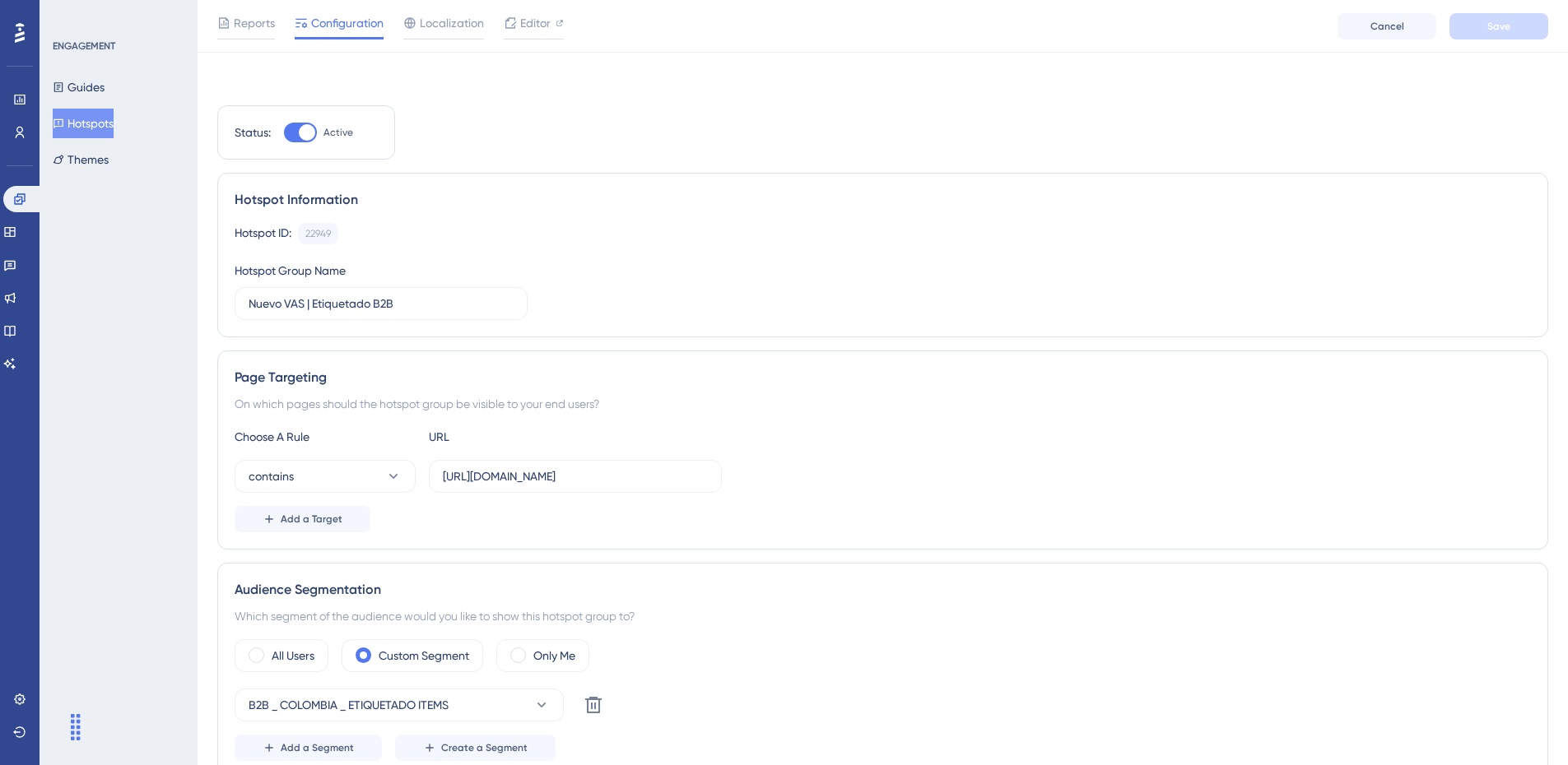 scroll, scrollTop: 165, scrollLeft: 0, axis: vertical 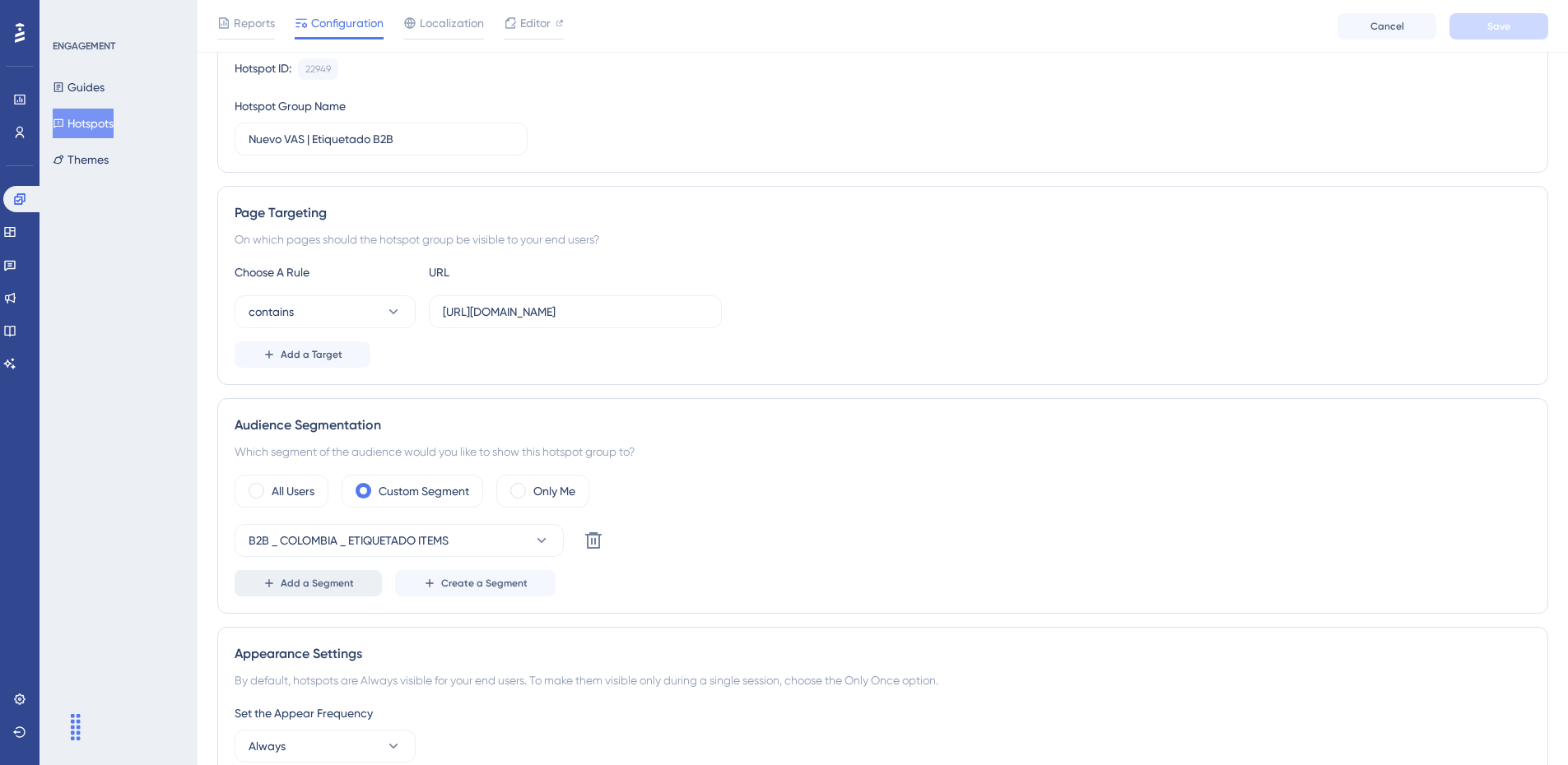 click on "Add a Segment" at bounding box center [317, 583] 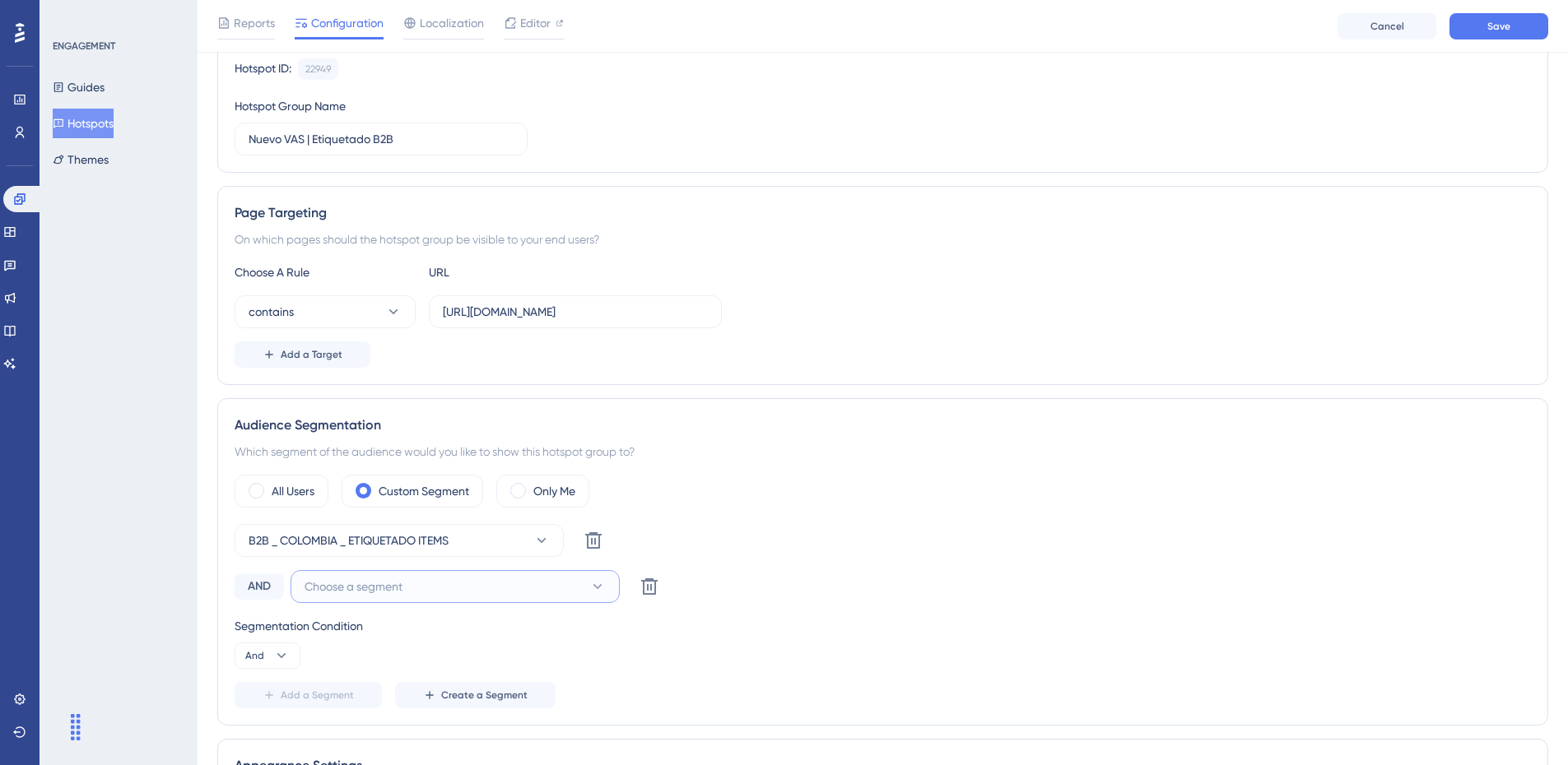 click on "Choose a segment" at bounding box center [353, 586] 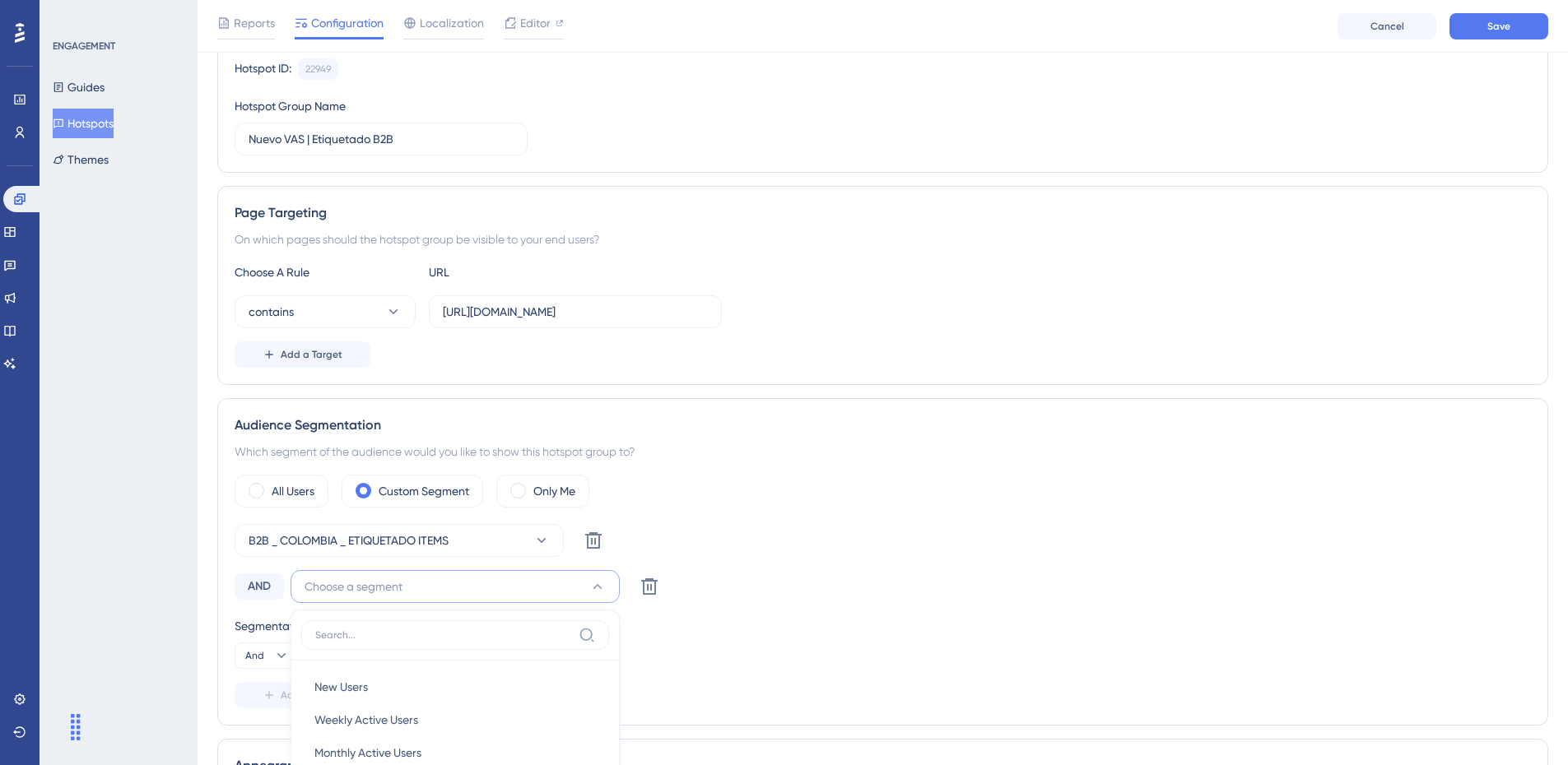 scroll, scrollTop: 545, scrollLeft: 0, axis: vertical 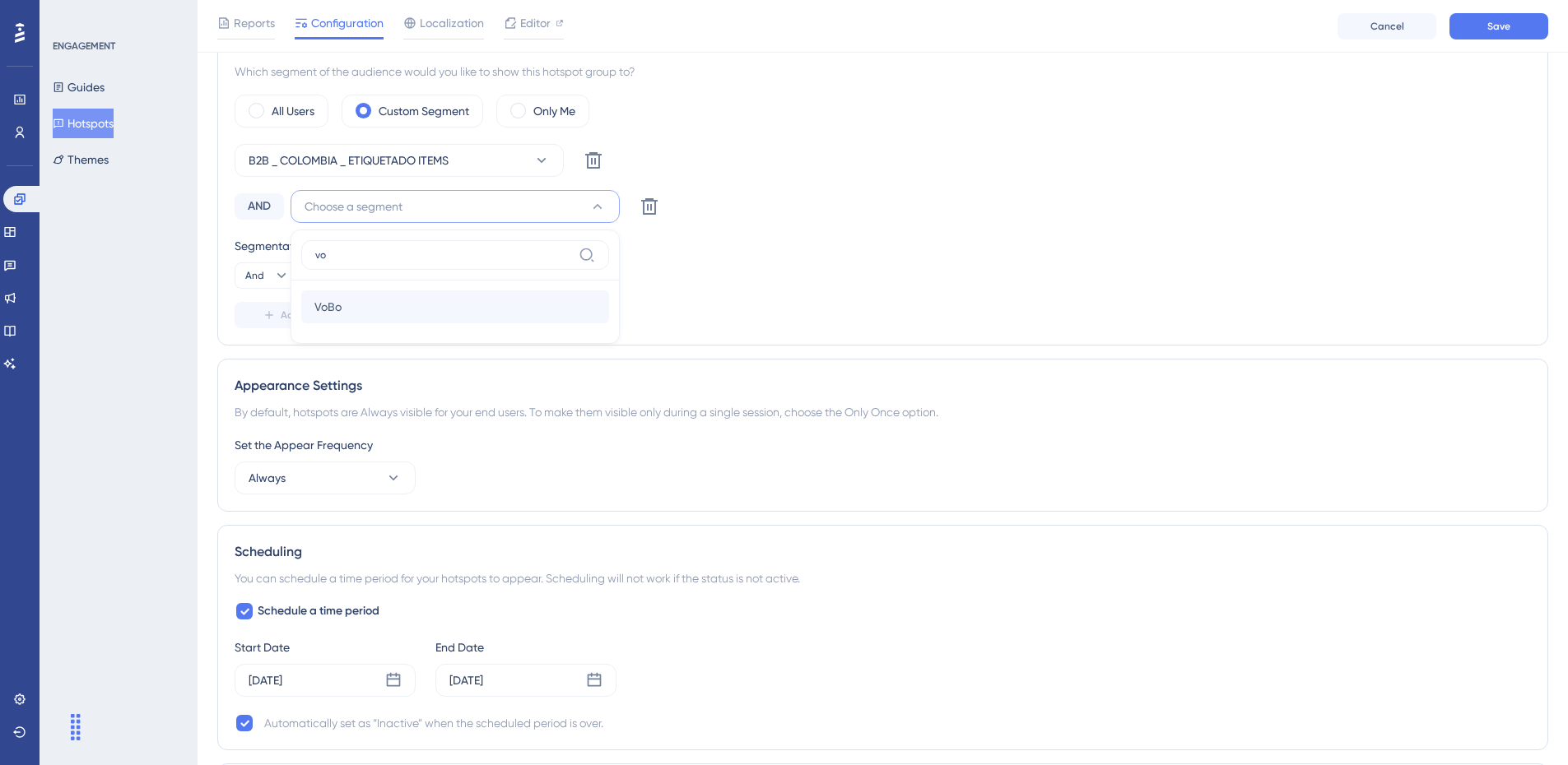 type on "vo" 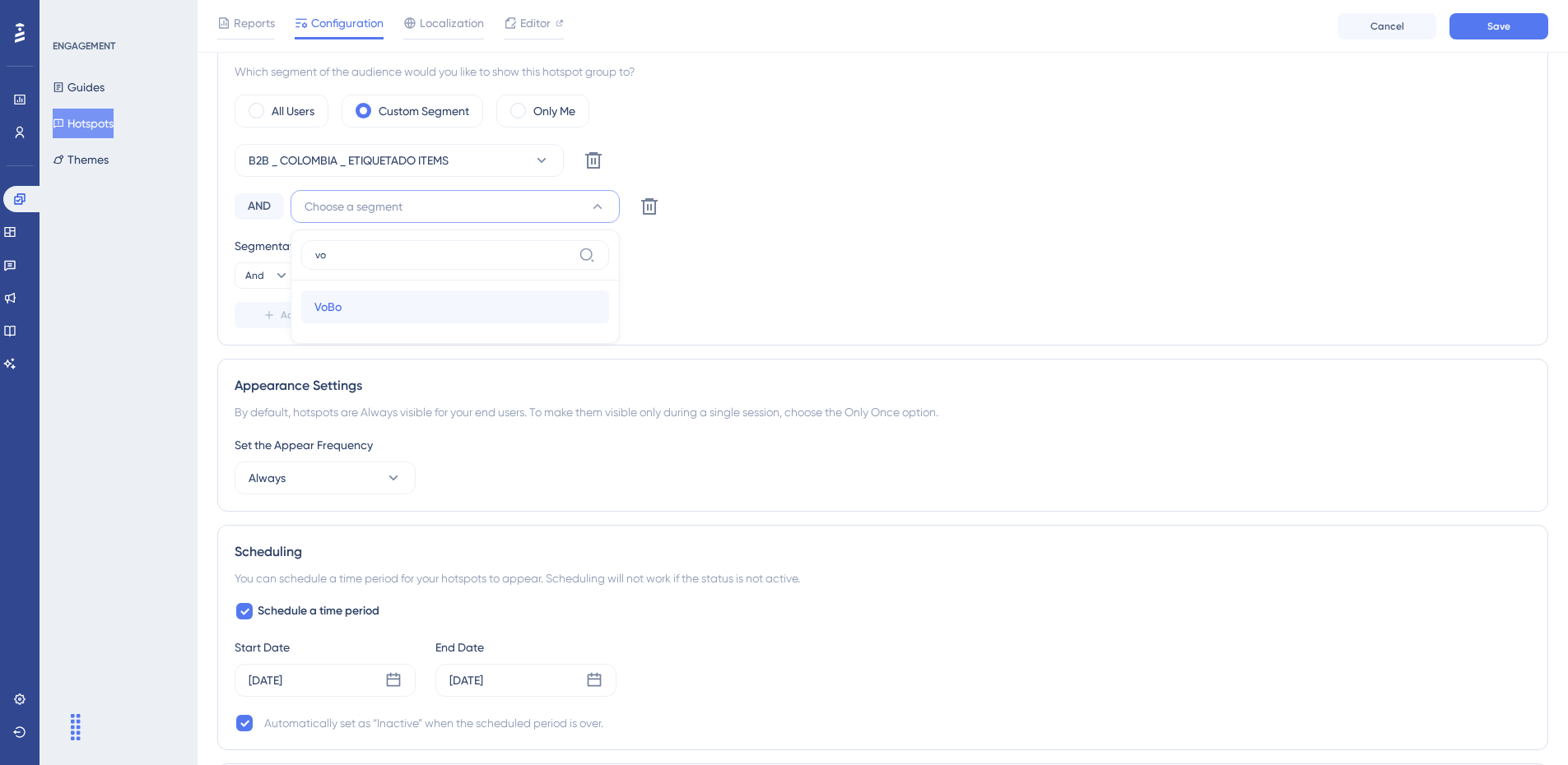 click on "VoBo" at bounding box center (328, 307) 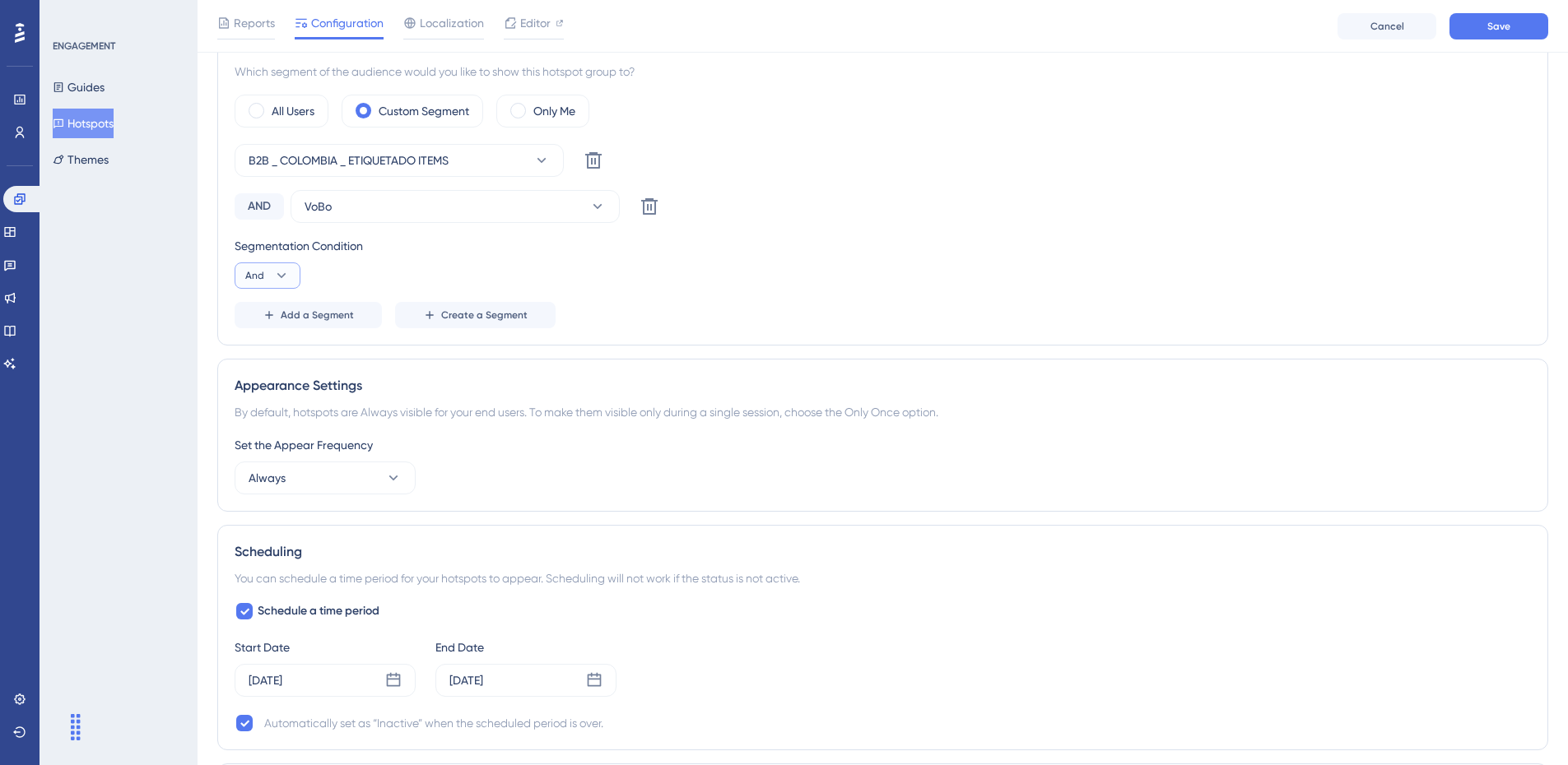 click on "And" at bounding box center [254, 276] 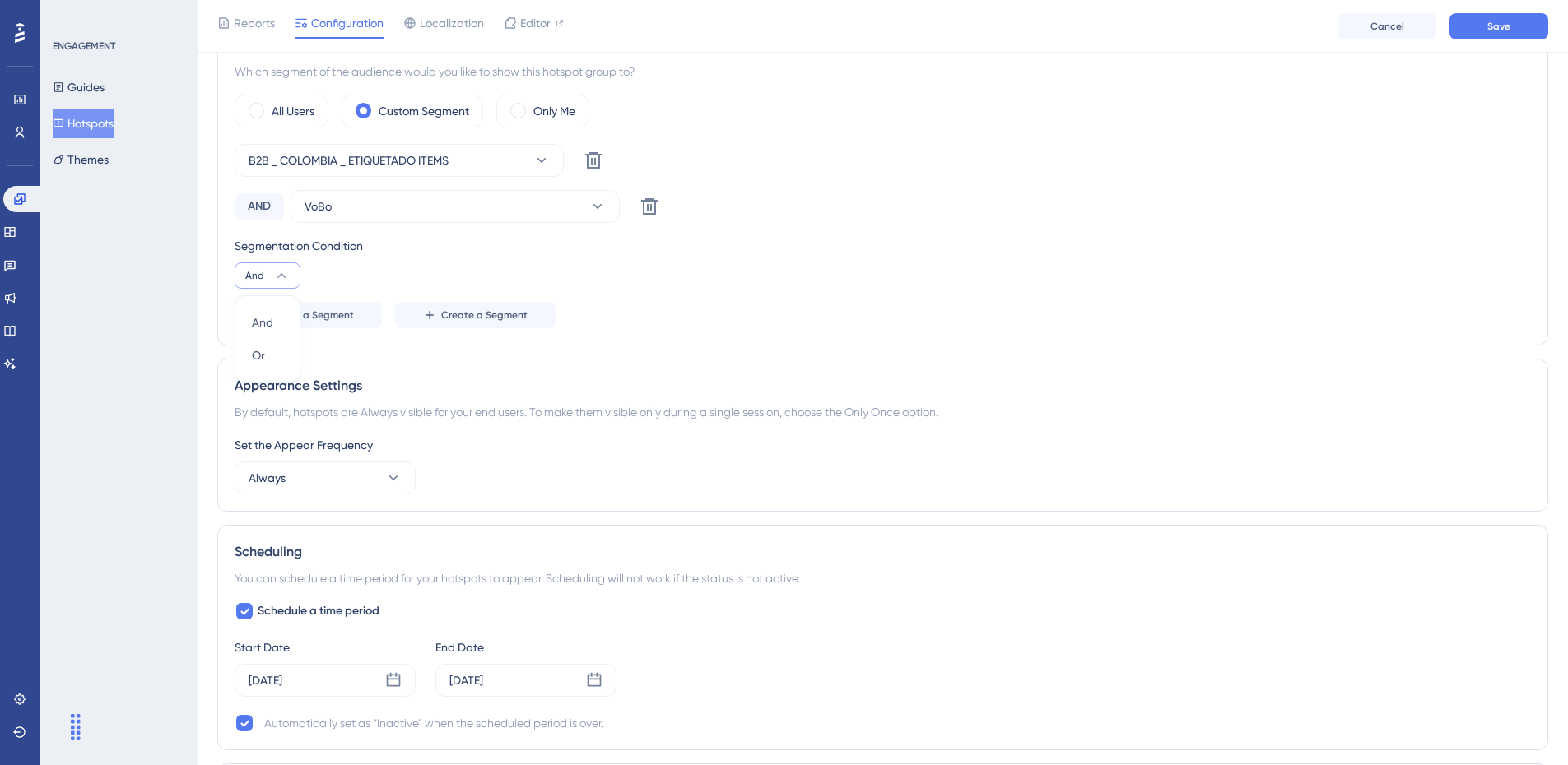 click on "Segmentation Condition And And And Or Or" at bounding box center [882, 262] 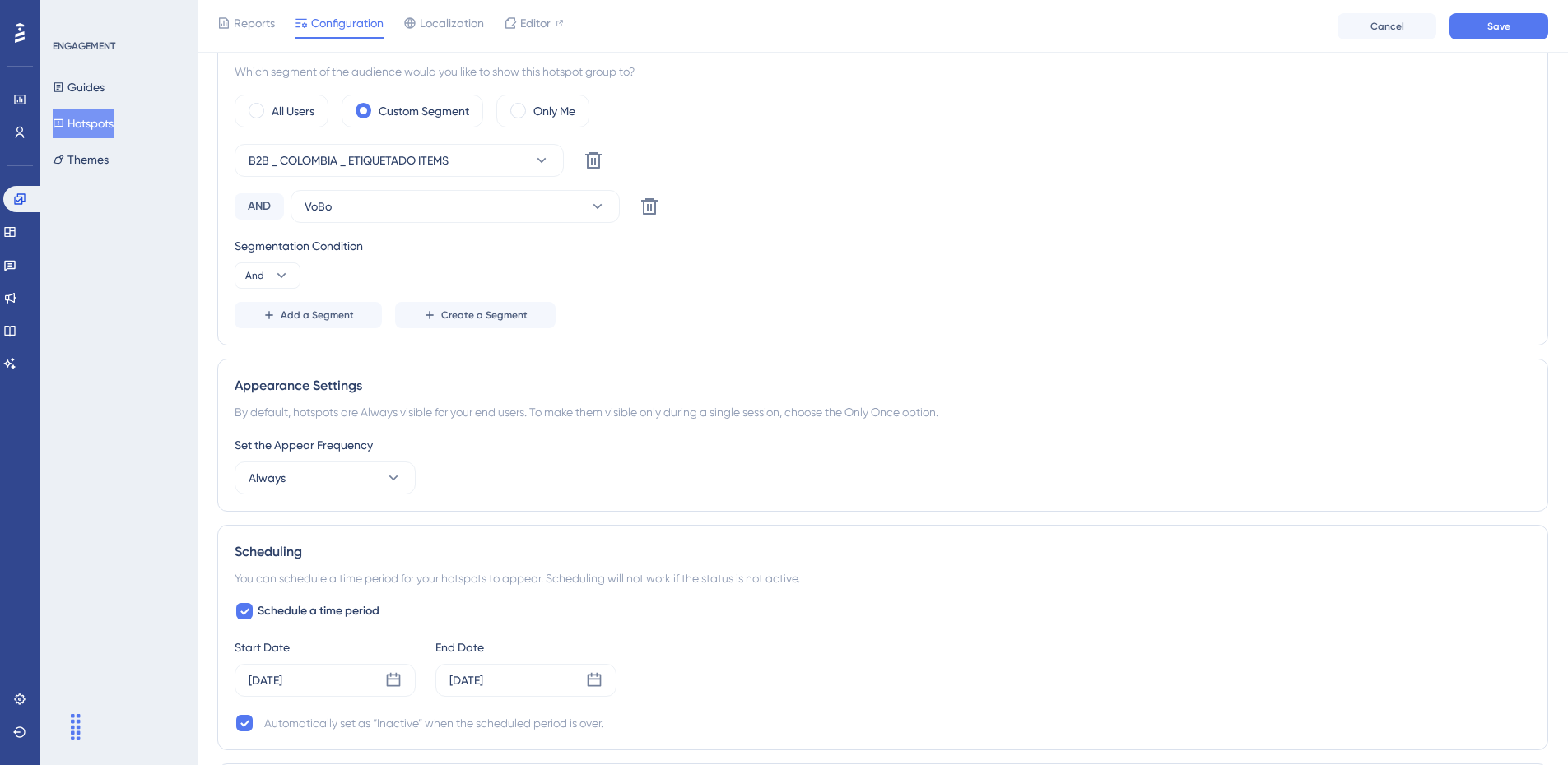 click on "Set the Appear Frequency Always" at bounding box center [882, 465] 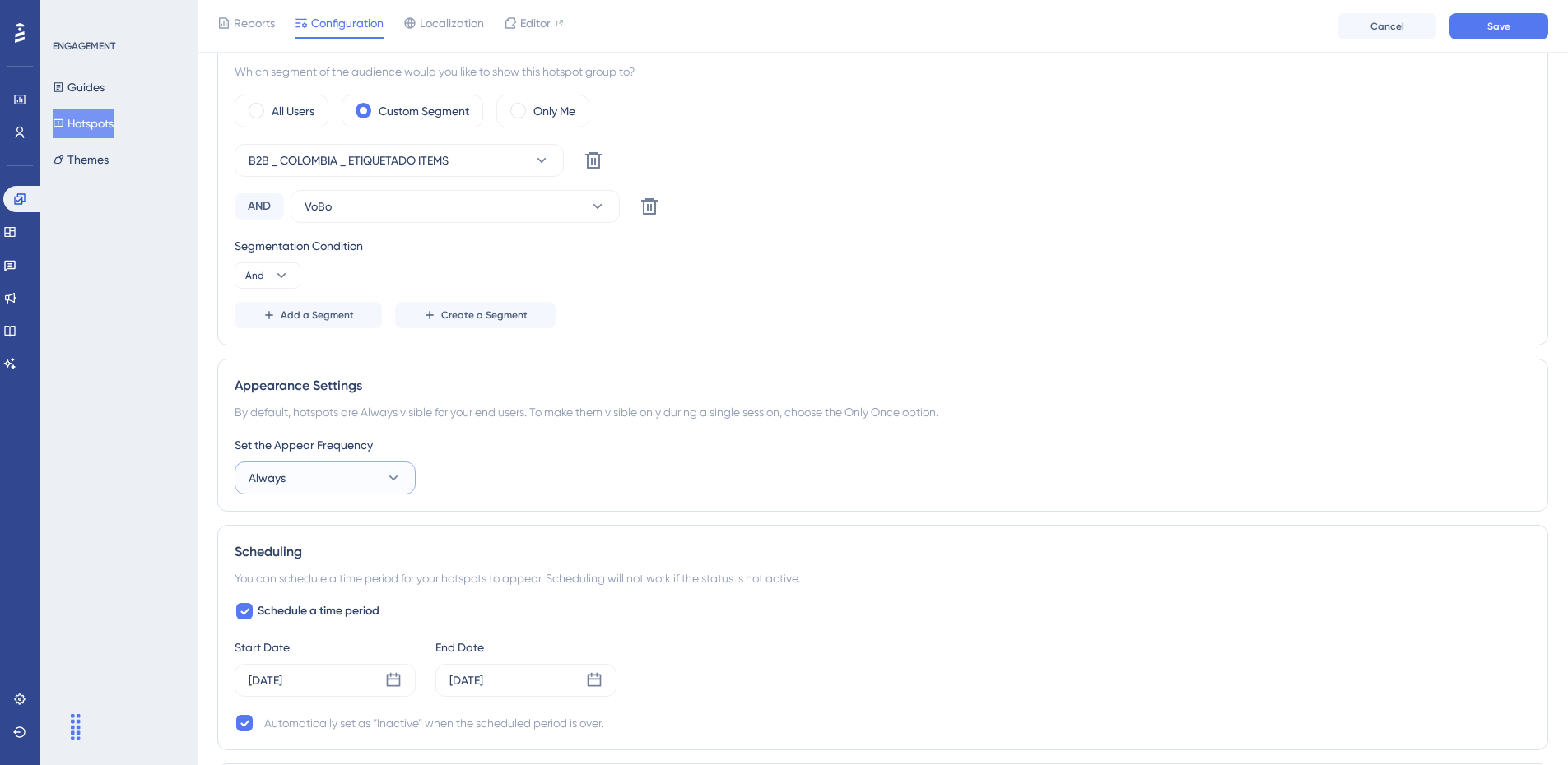 click on "Always" at bounding box center [325, 478] 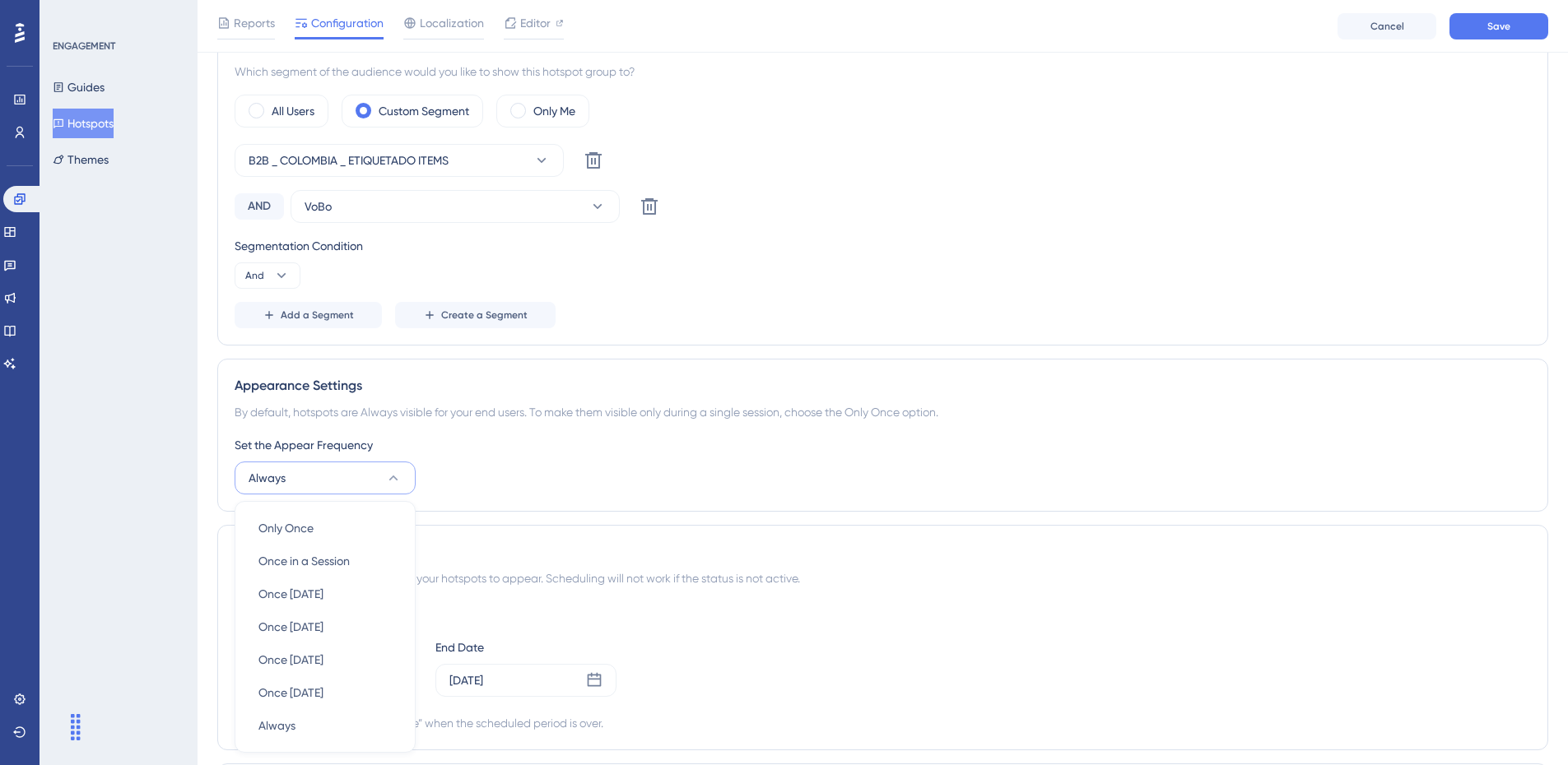 scroll, scrollTop: 789, scrollLeft: 0, axis: vertical 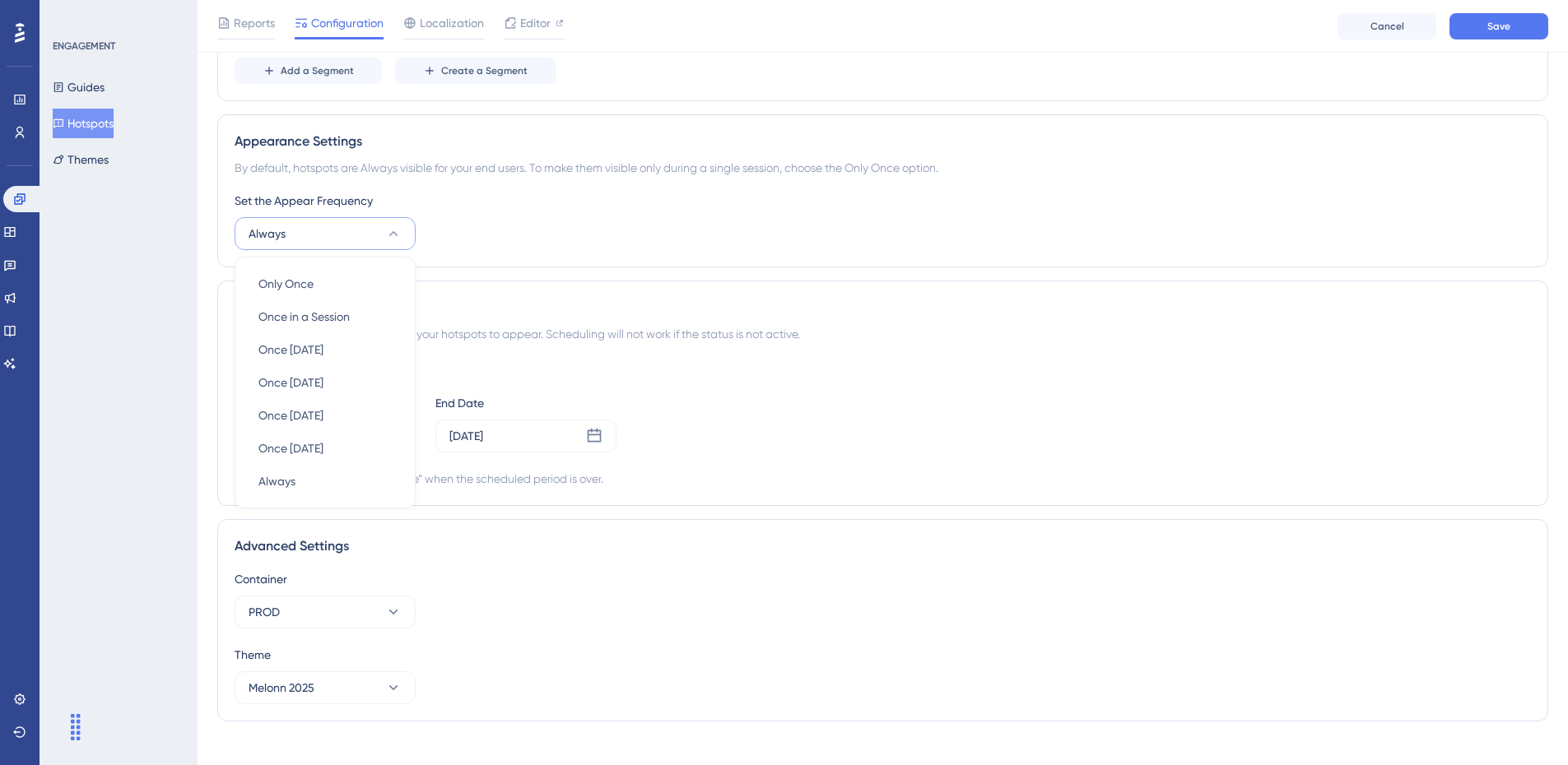 click on "Scheduling You can schedule a time period for your hotspots to appear.
Scheduling will not work if the status is not active. Schedule a time period Start Date [DATE] End Date [DATE] Automatically set as “Inactive” when the scheduled period is over." at bounding box center [882, 393] 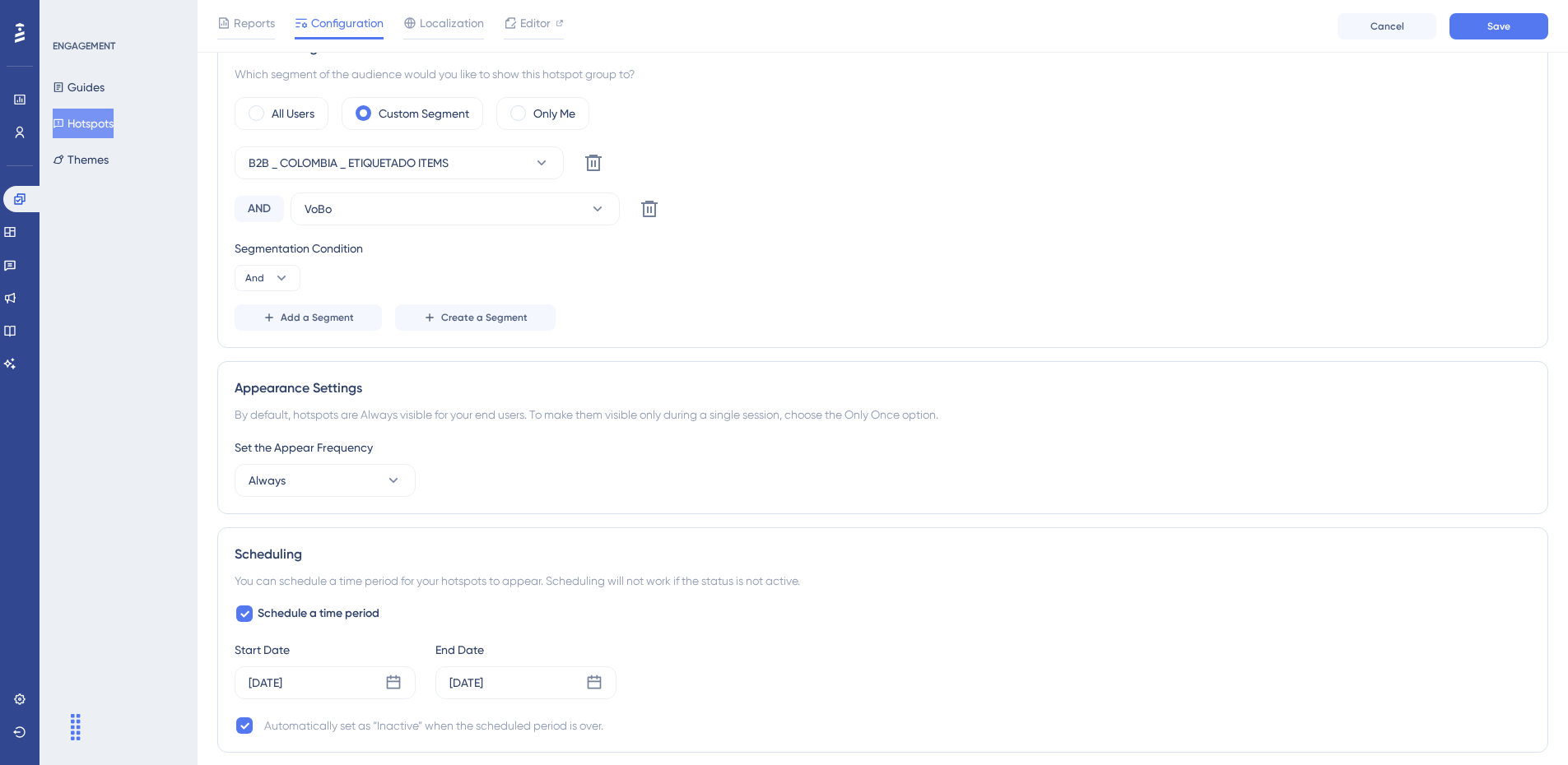 scroll, scrollTop: 460, scrollLeft: 0, axis: vertical 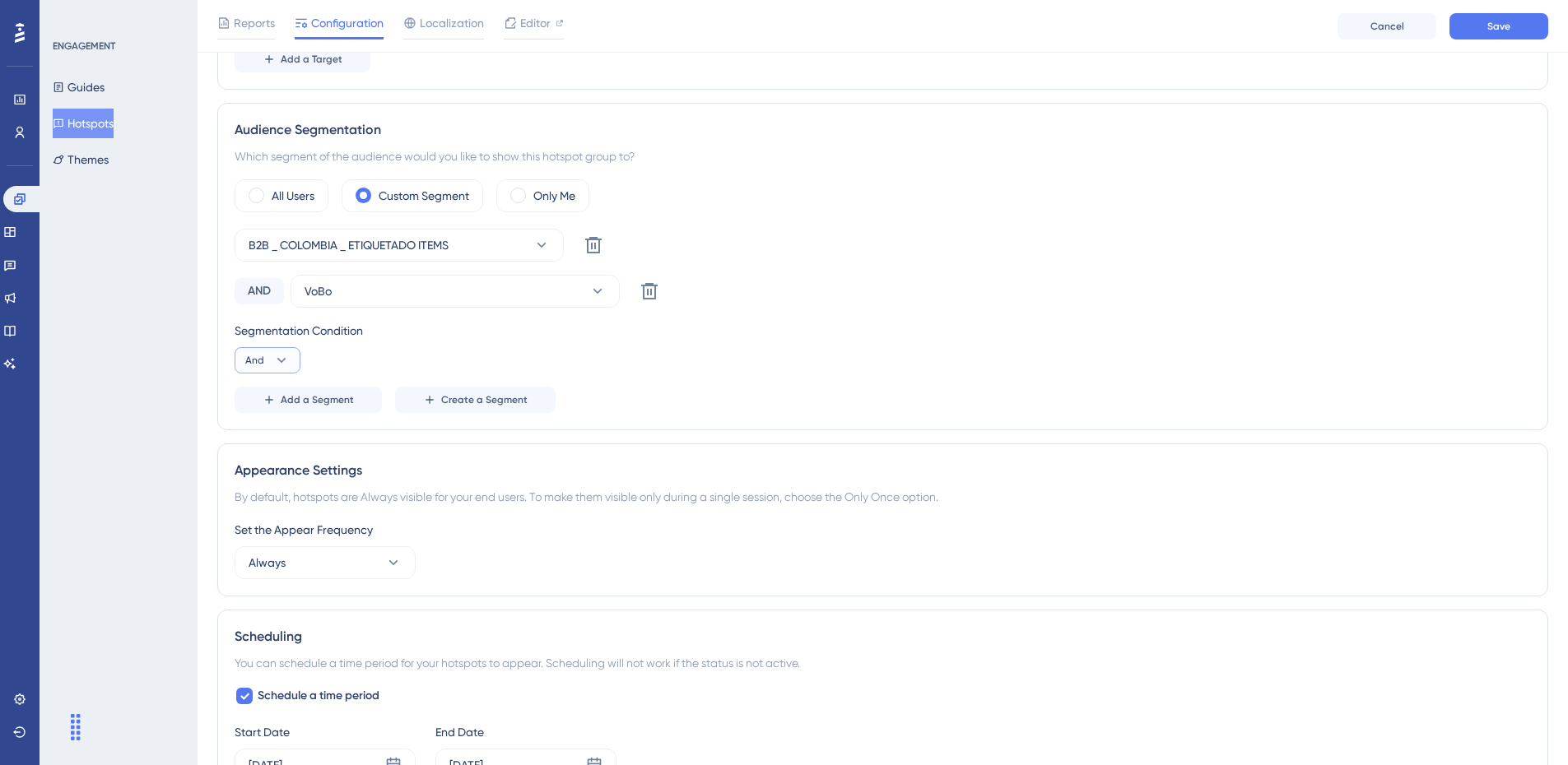 click on "And" at bounding box center (268, 360) 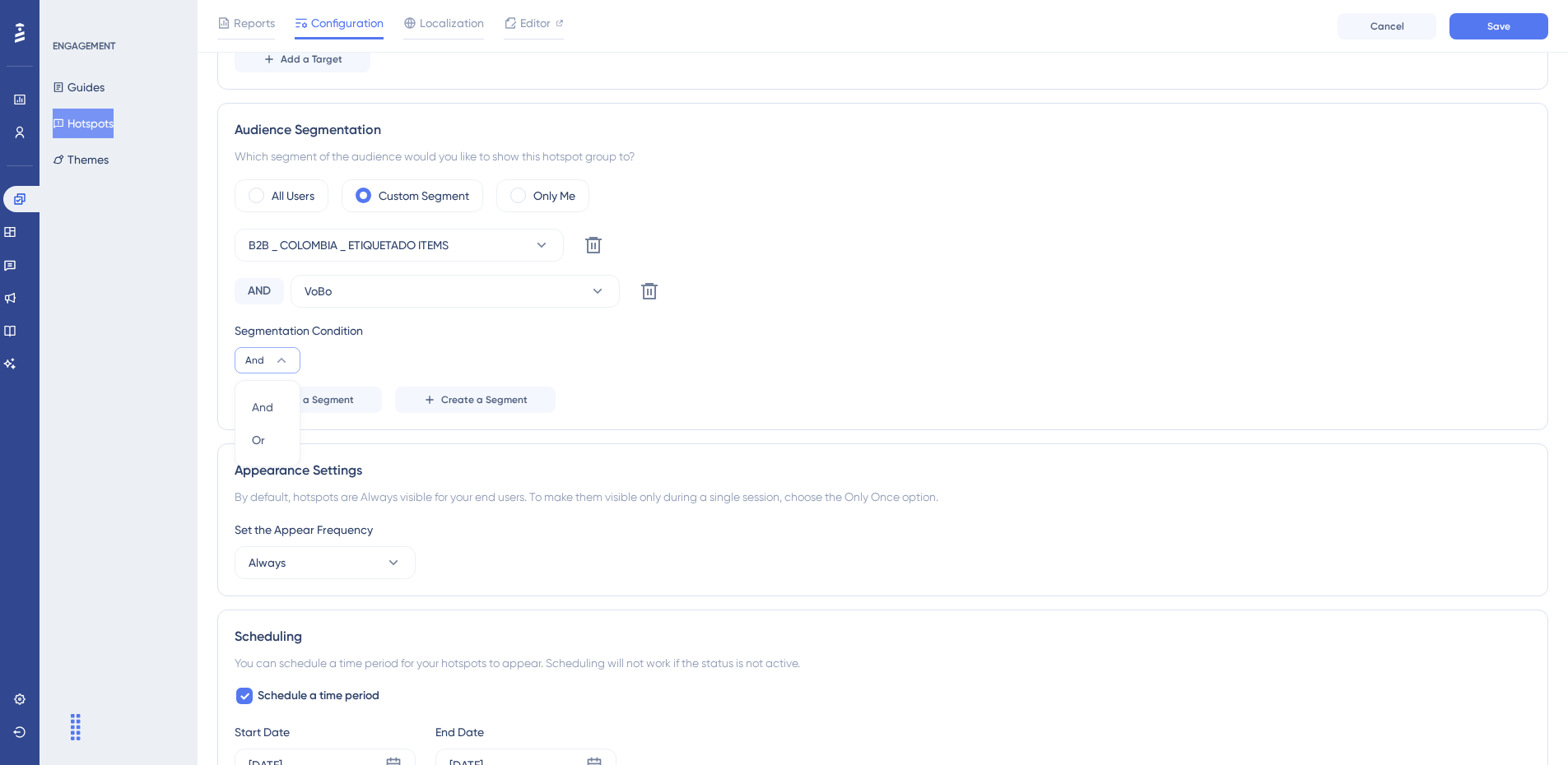 click on "And And Or Or" at bounding box center [268, 424] 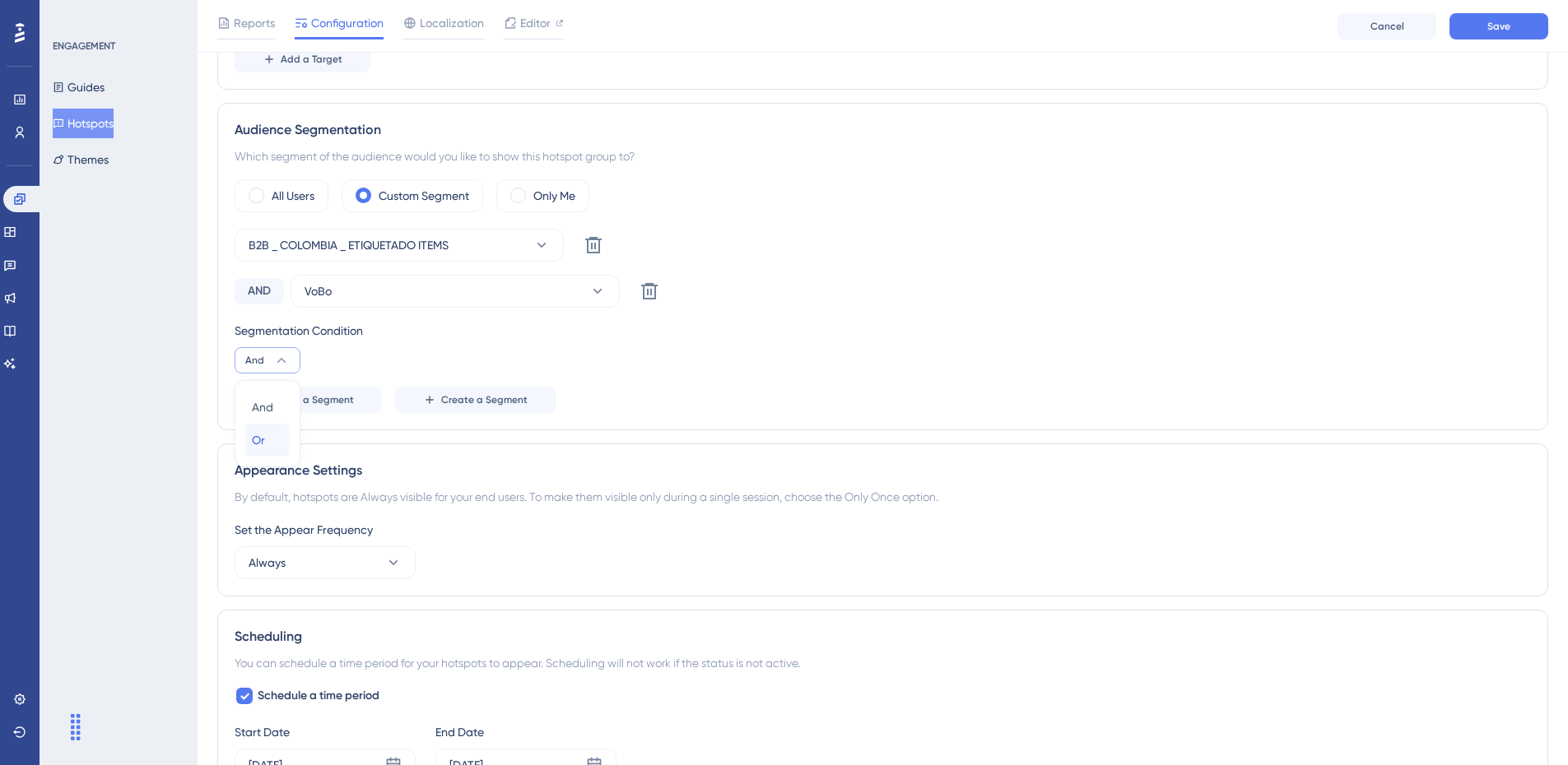 click on "Or" at bounding box center (258, 440) 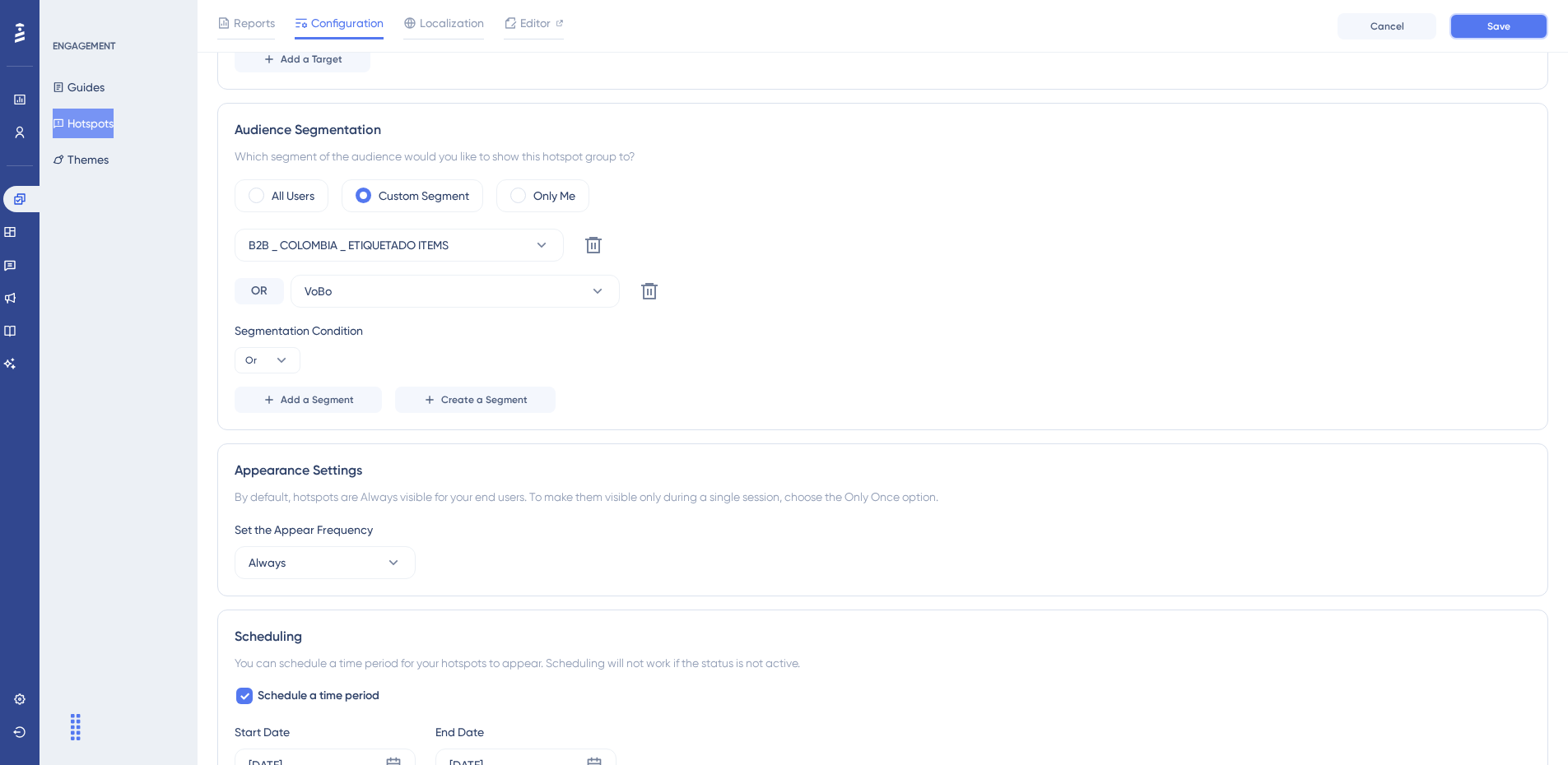 click on "Save" at bounding box center (1499, 26) 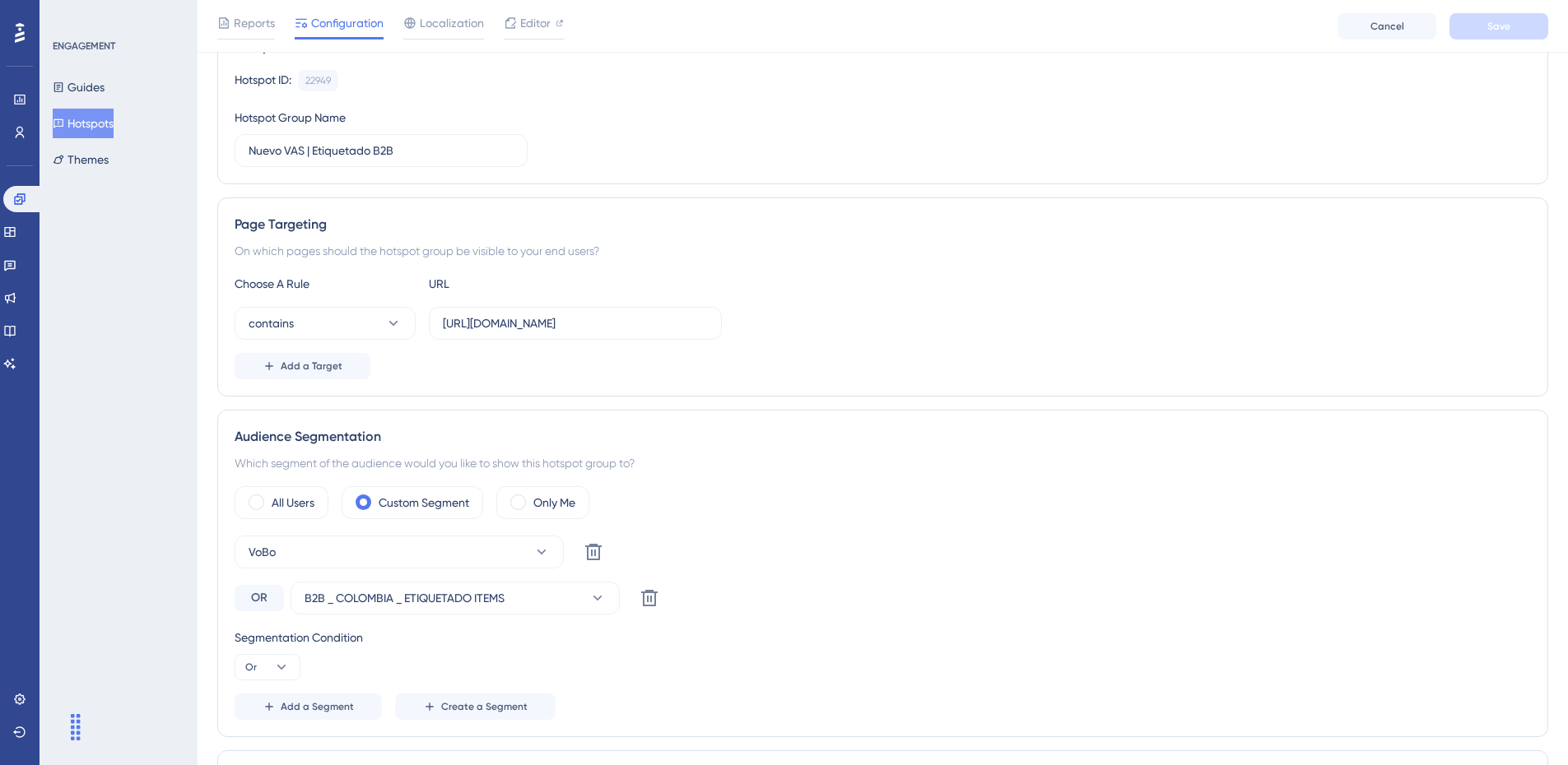 scroll, scrollTop: 0, scrollLeft: 0, axis: both 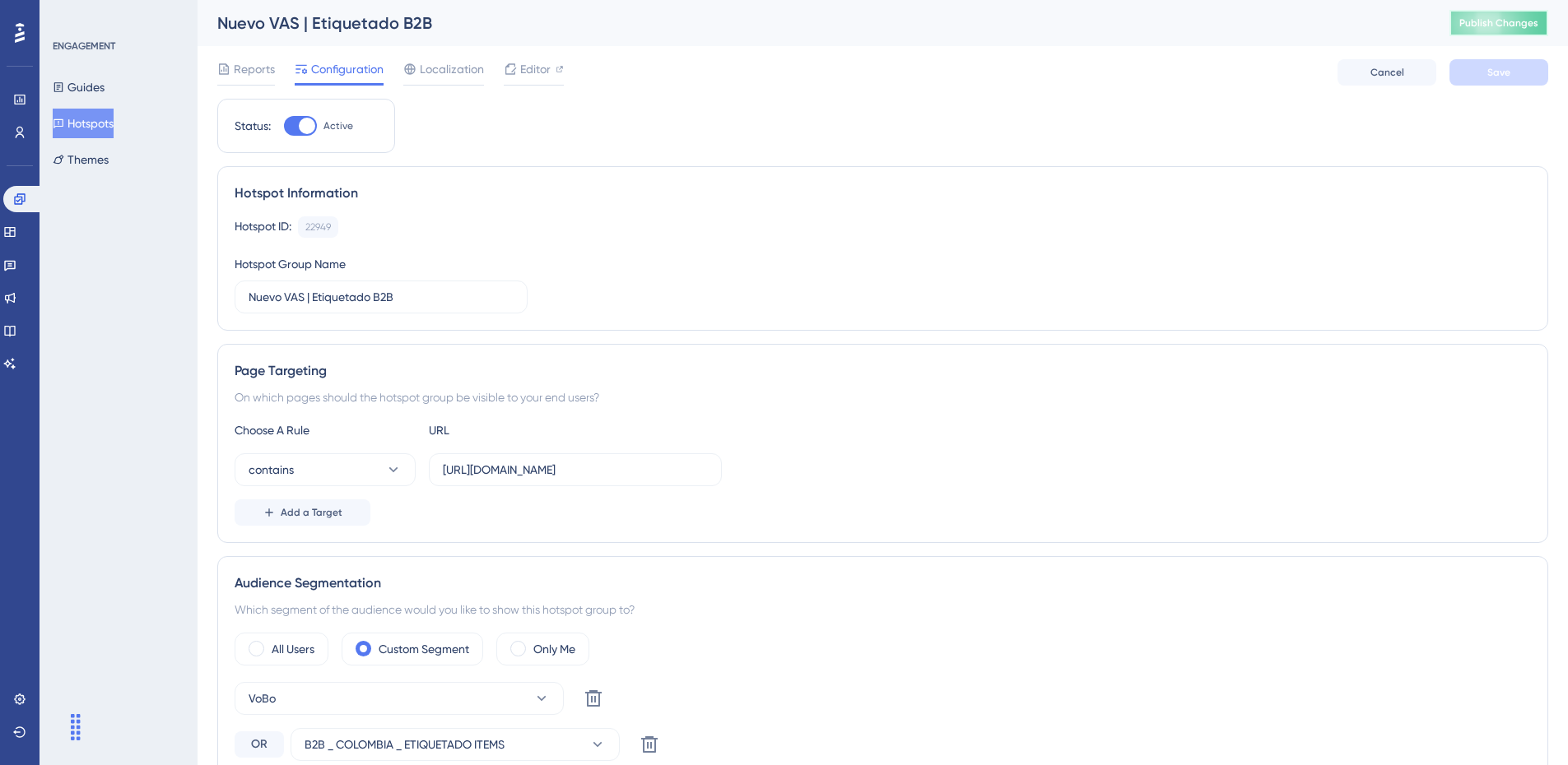 click on "Publish Changes" at bounding box center [1499, 23] 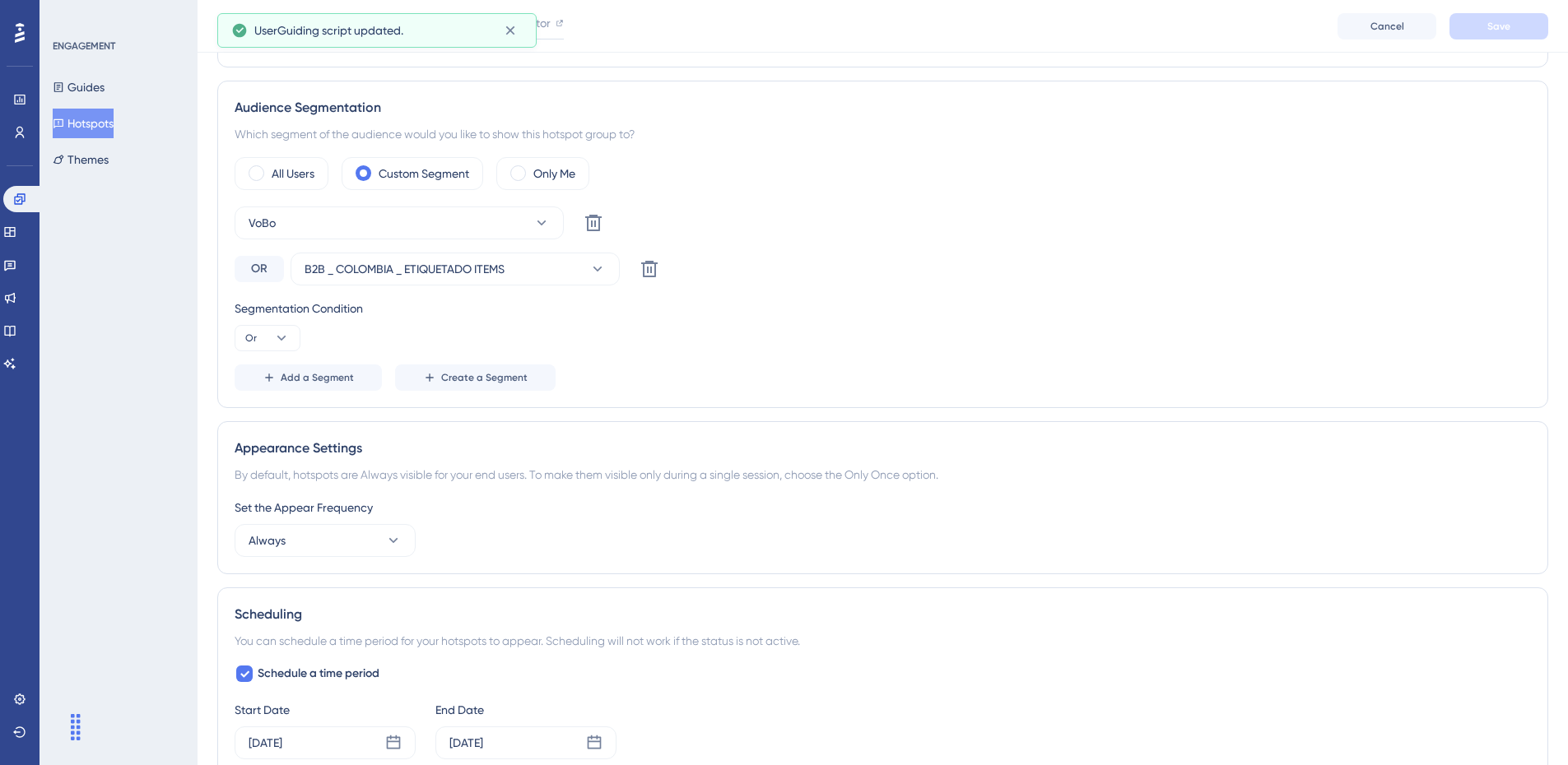 scroll, scrollTop: 235, scrollLeft: 0, axis: vertical 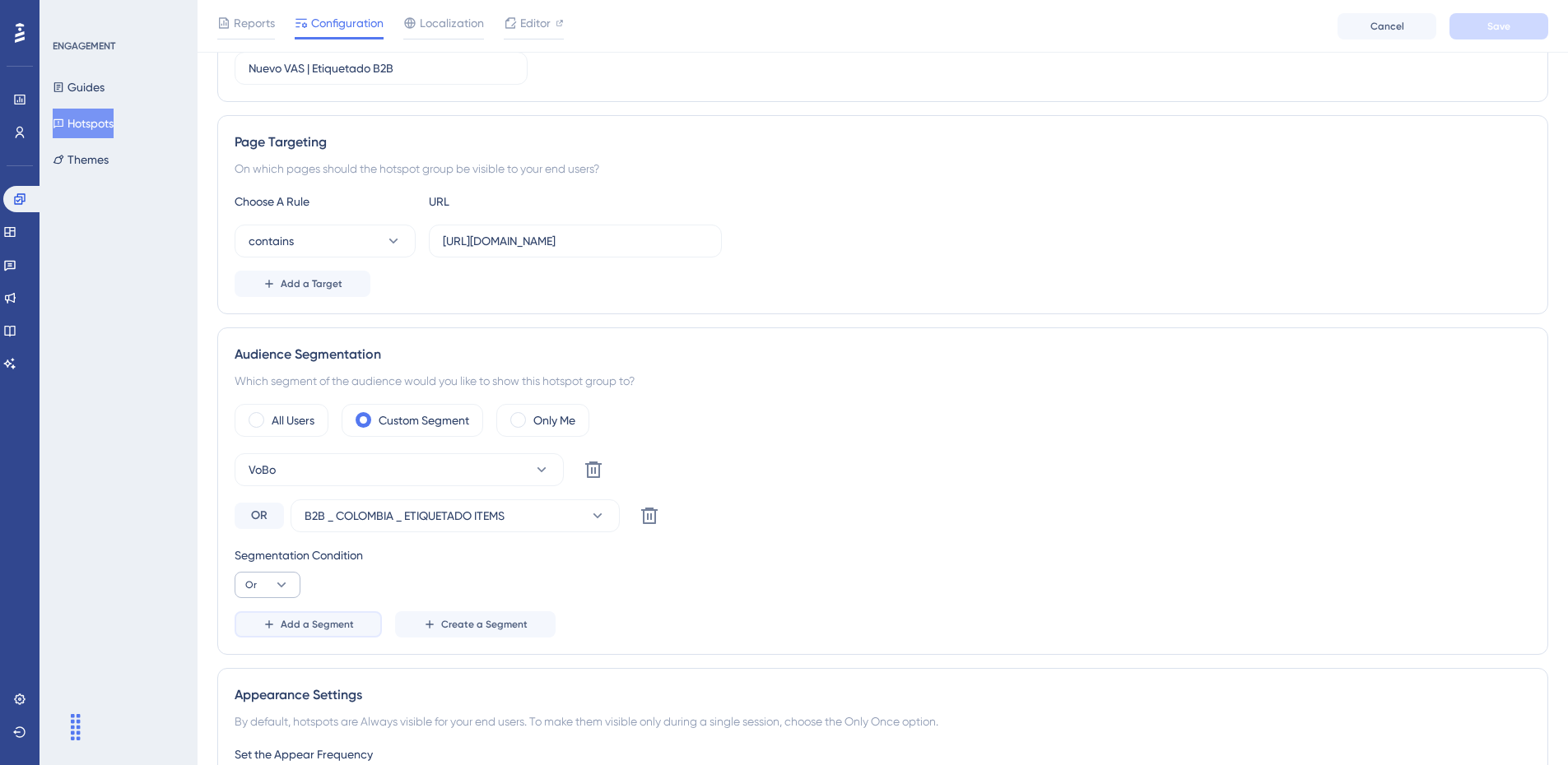 click on "Add a Segment" at bounding box center (317, 624) 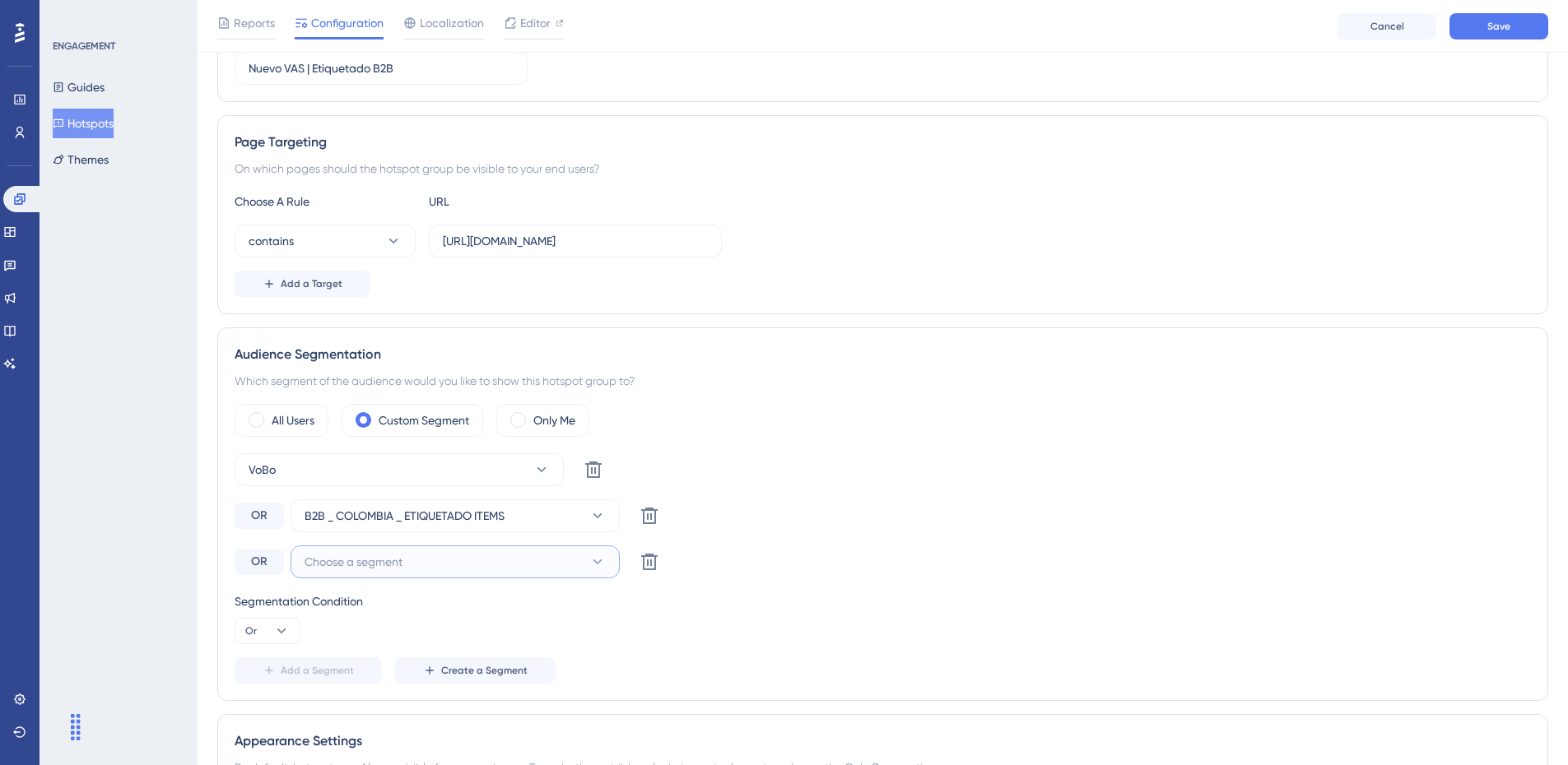 click on "Choose a segment" at bounding box center (353, 562) 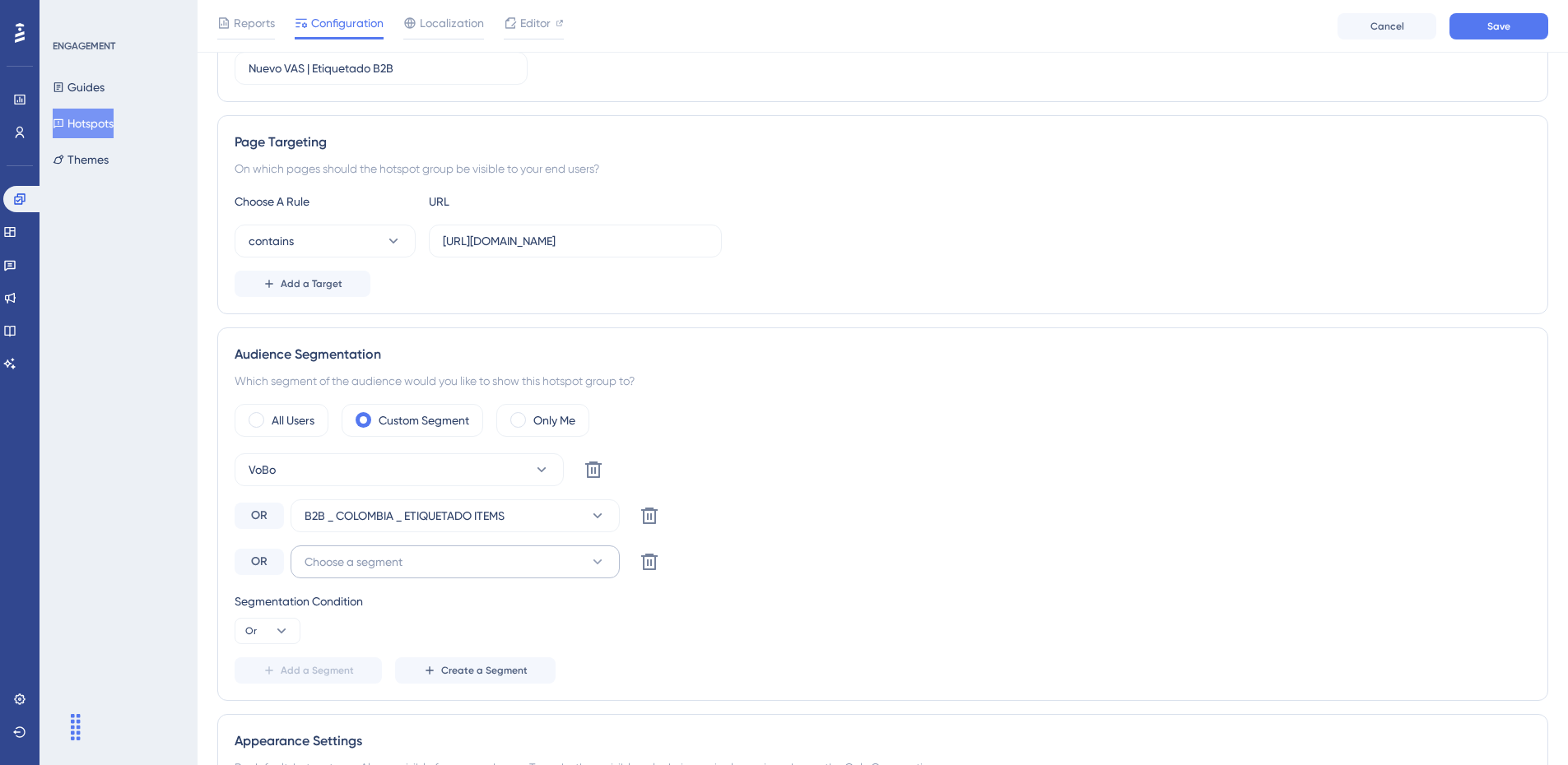 scroll, scrollTop: 591, scrollLeft: 0, axis: vertical 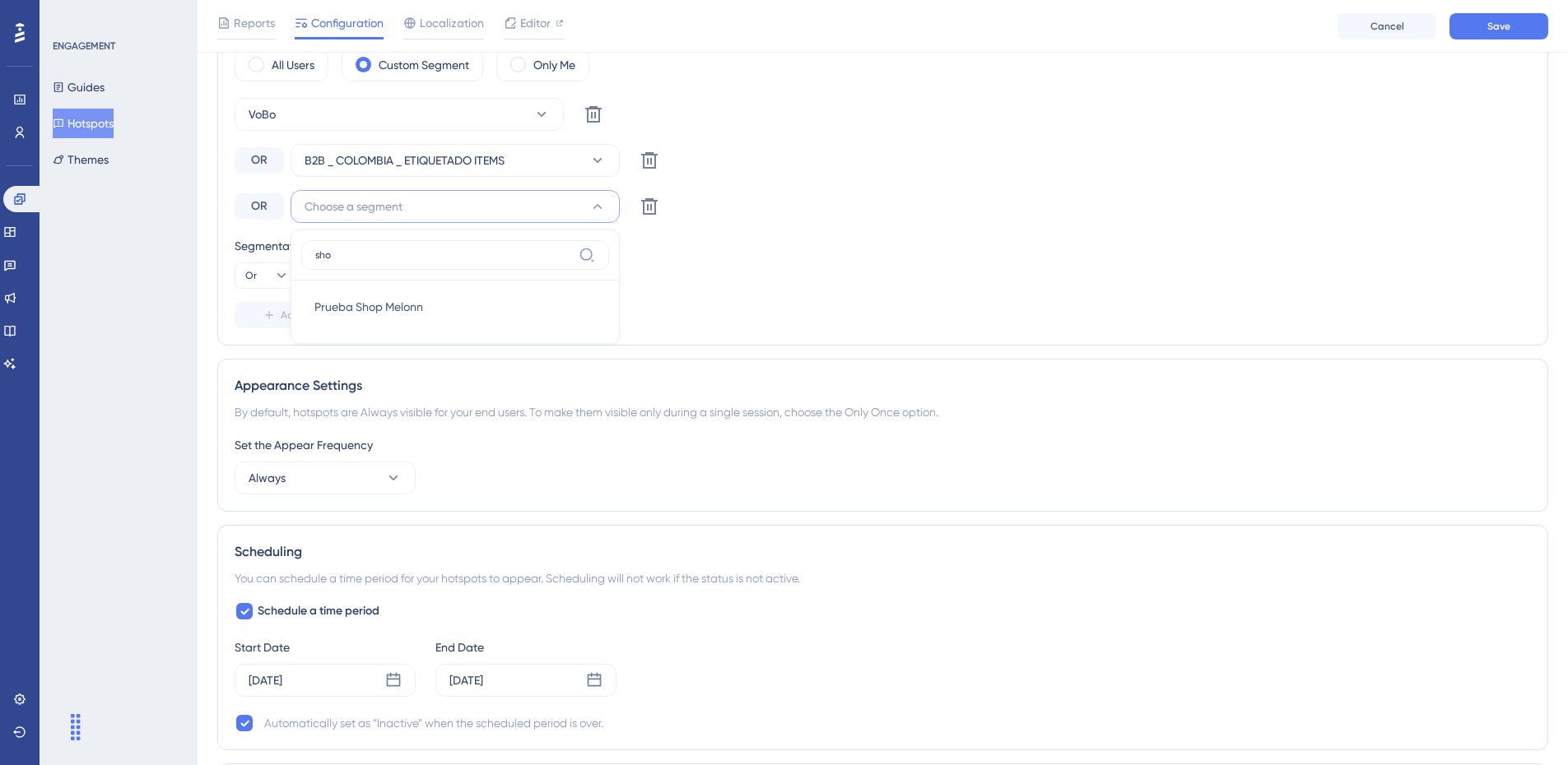 type on "shop" 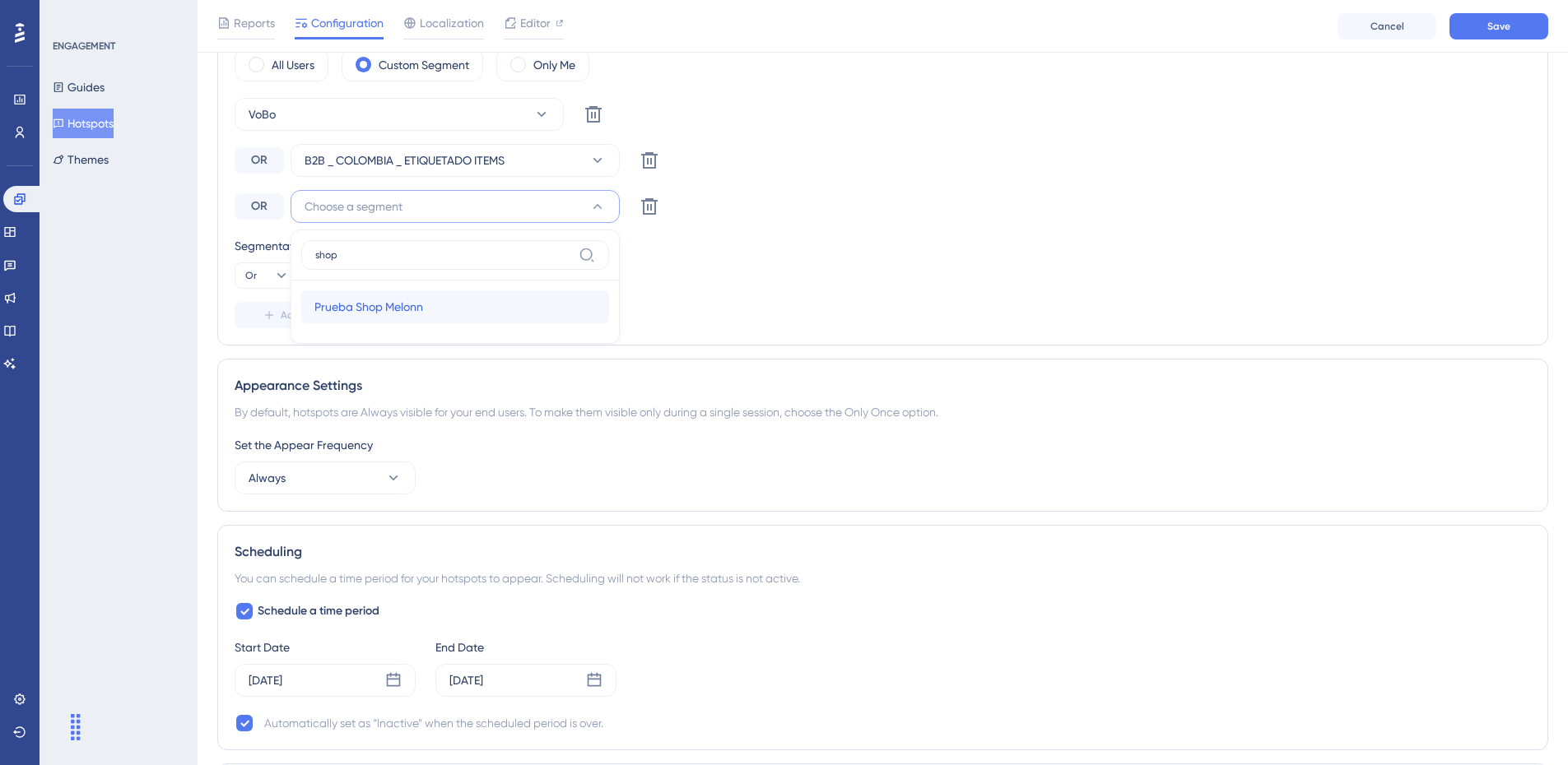 click on "Prueba Shop Melonn Prueba Shop Melonn" at bounding box center (455, 307) 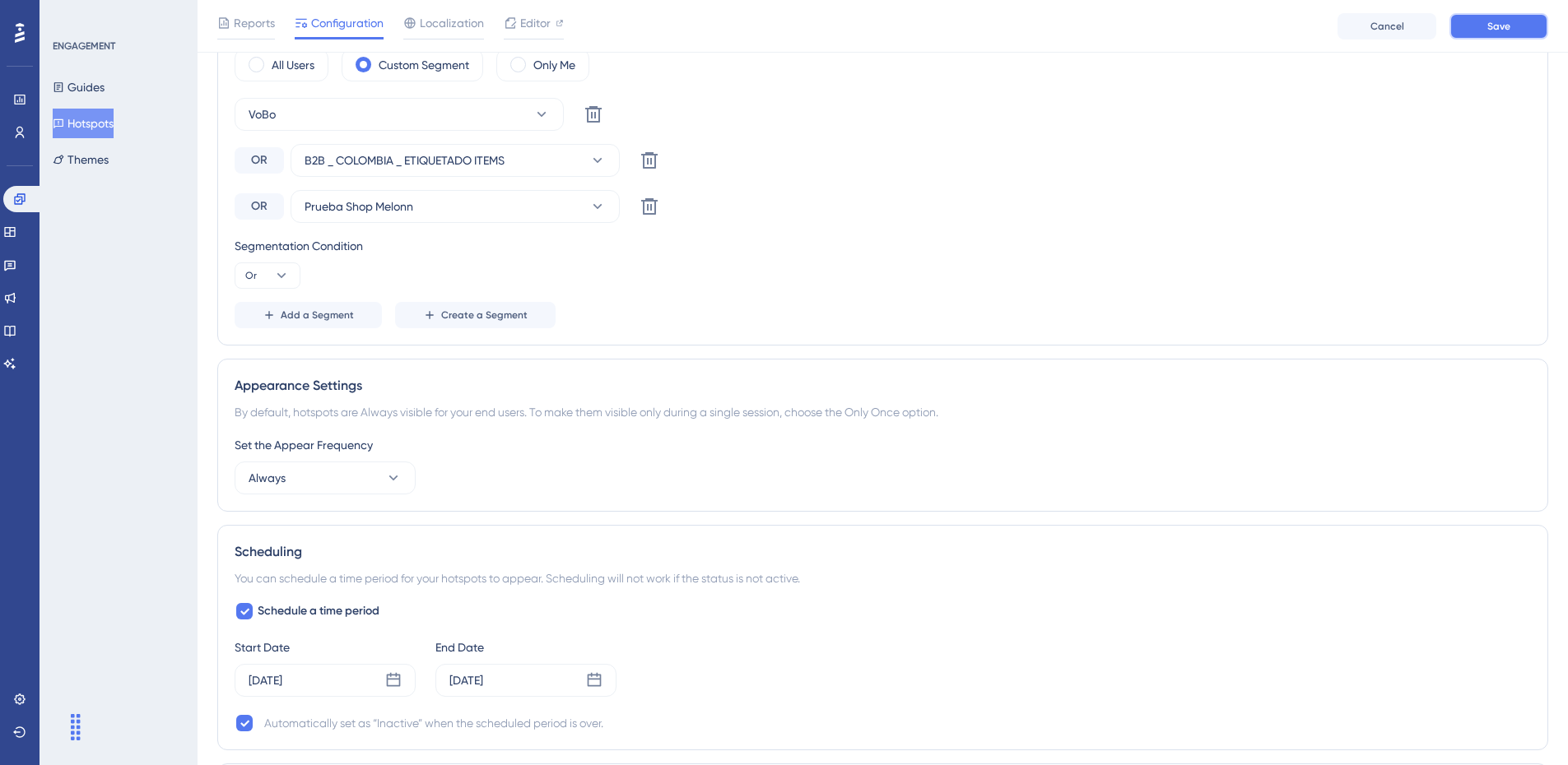 click on "Save" at bounding box center (1499, 26) 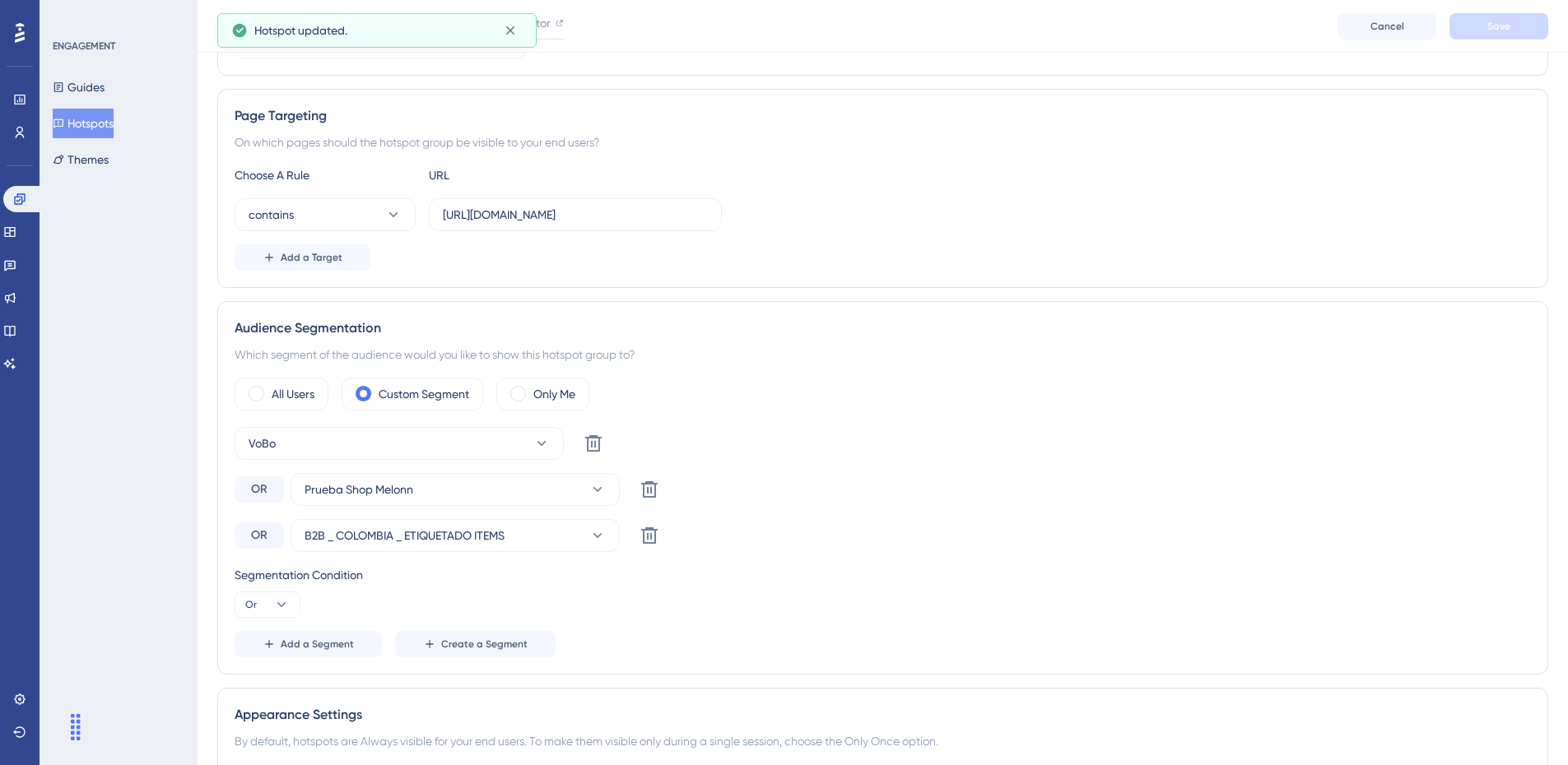 scroll, scrollTop: 15, scrollLeft: 0, axis: vertical 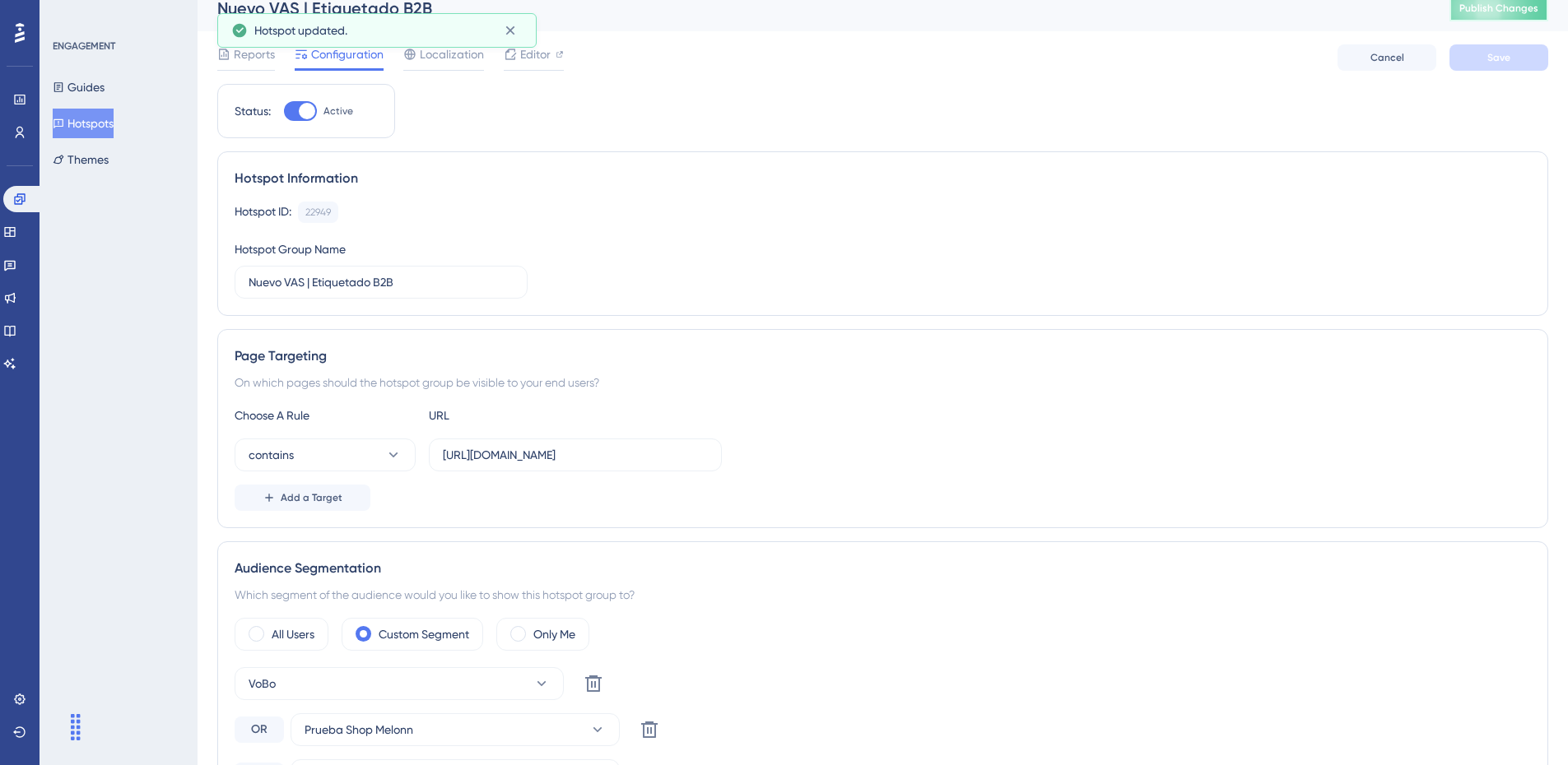 click on "Publish Changes" at bounding box center (1499, 8) 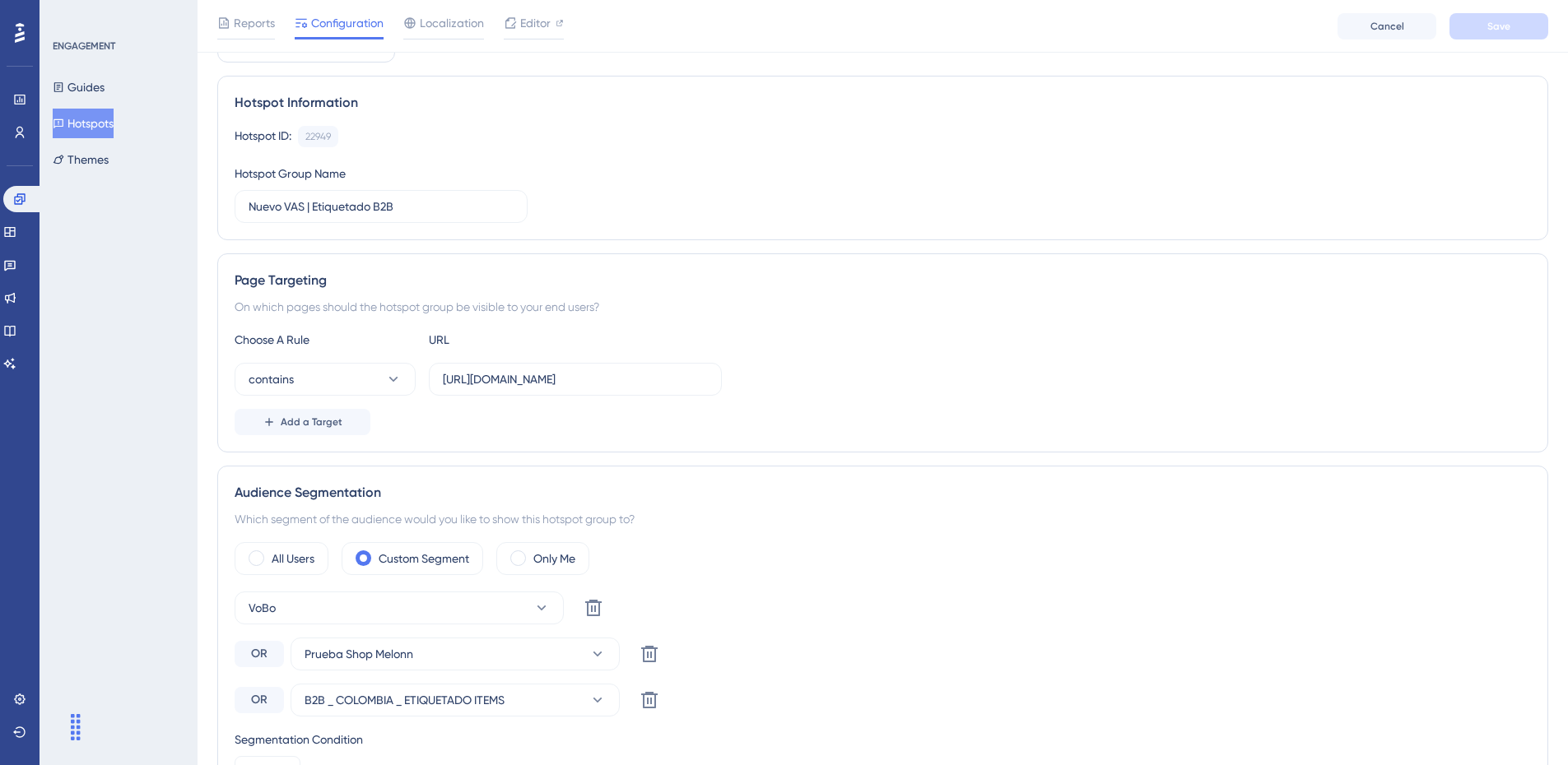 scroll, scrollTop: 0, scrollLeft: 0, axis: both 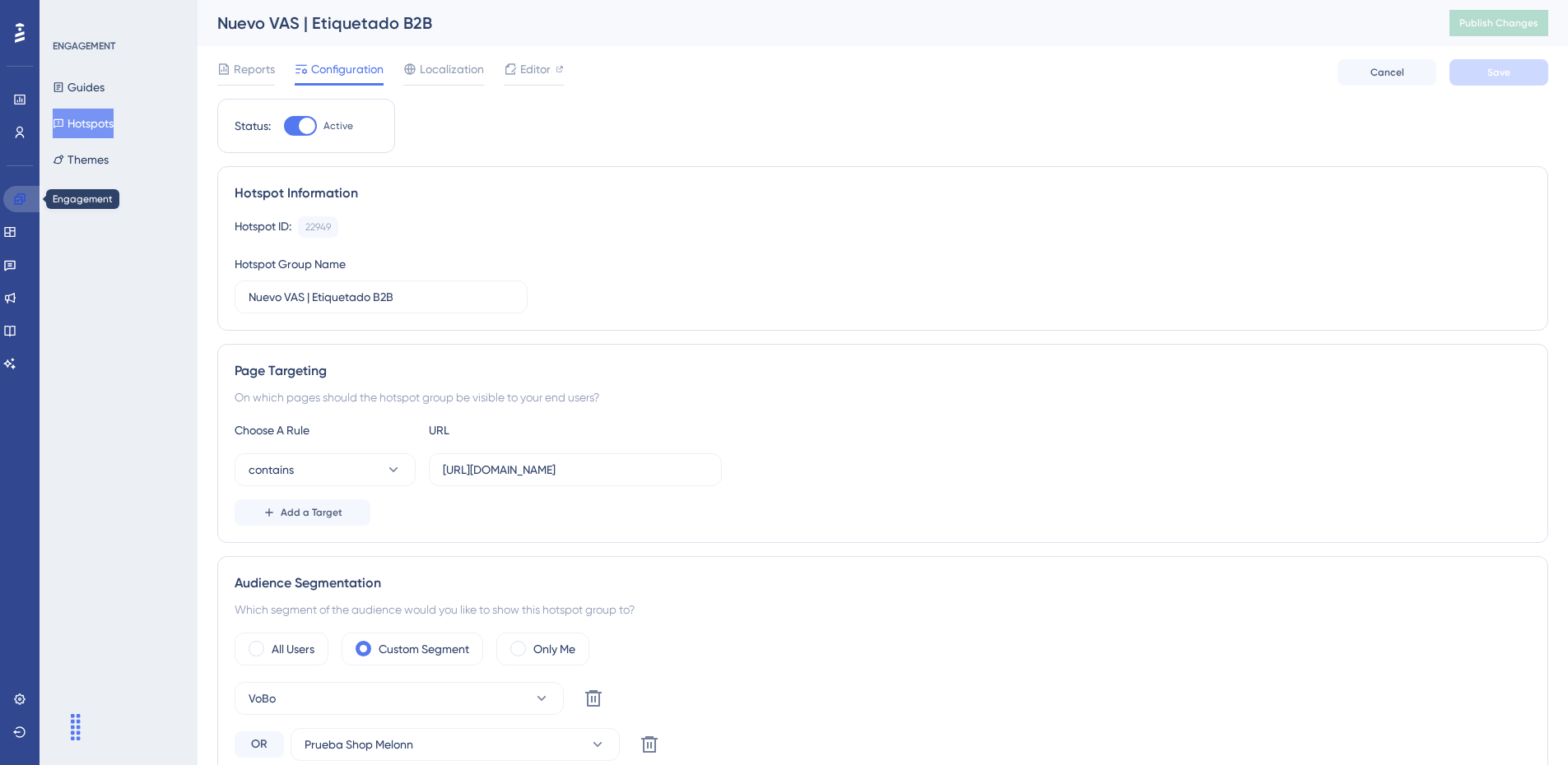 drag, startPoint x: 18, startPoint y: 194, endPoint x: 65, endPoint y: 174, distance: 51.078371 